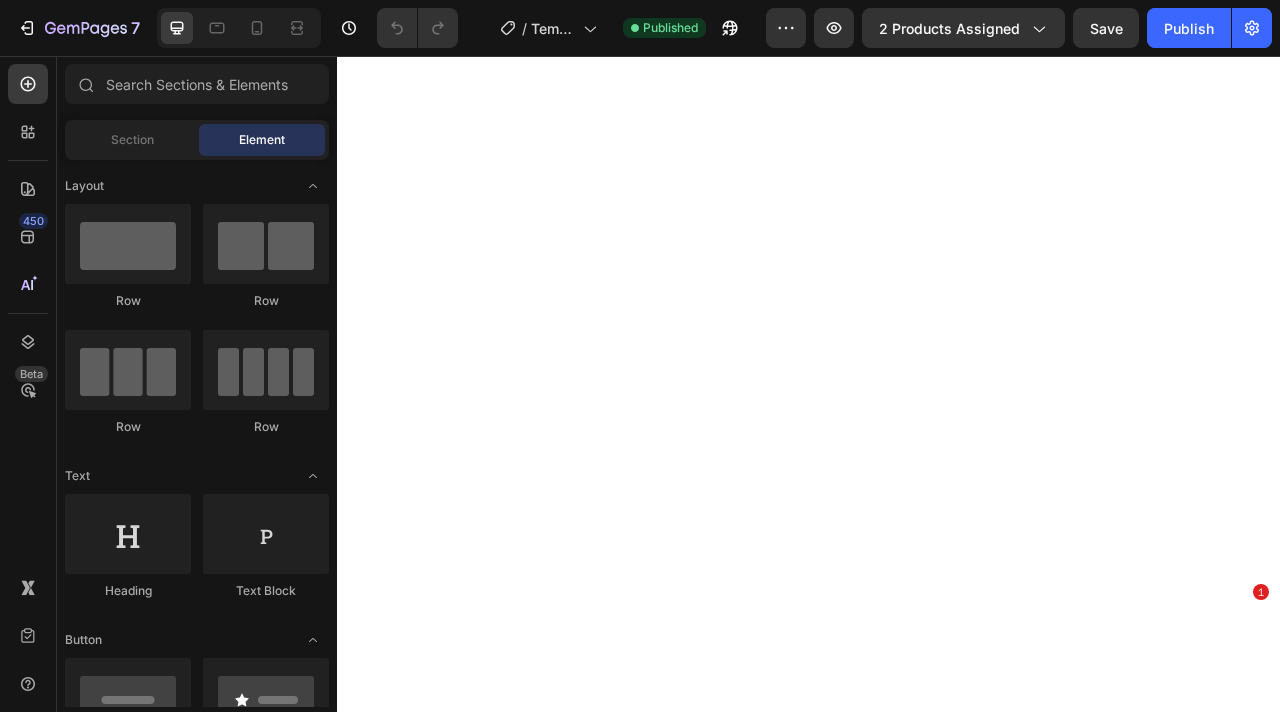 scroll, scrollTop: 0, scrollLeft: 0, axis: both 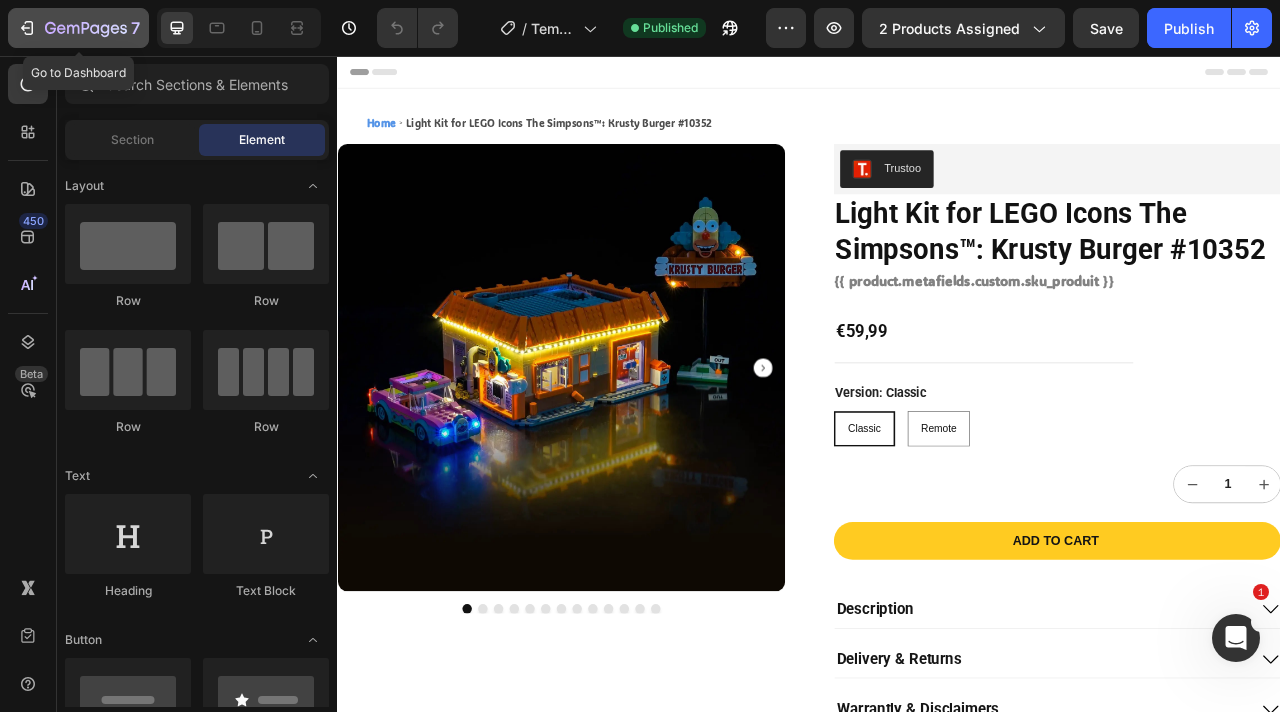 click 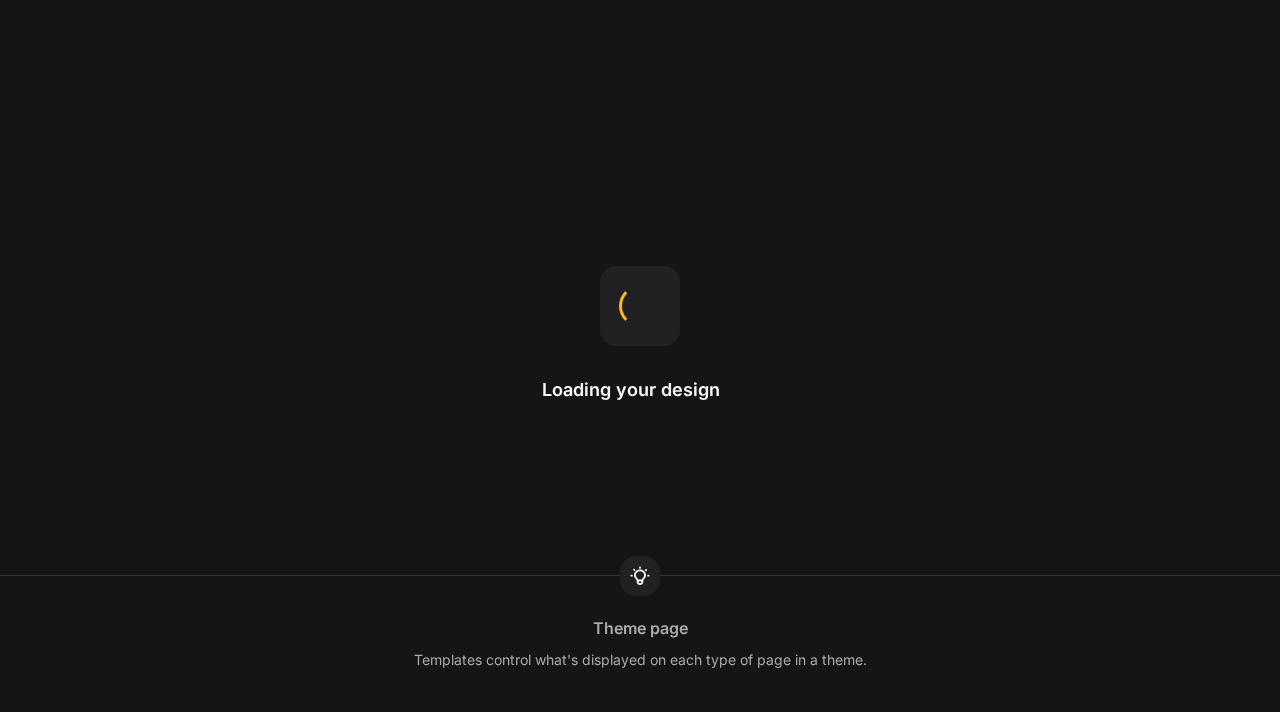 scroll, scrollTop: 0, scrollLeft: 0, axis: both 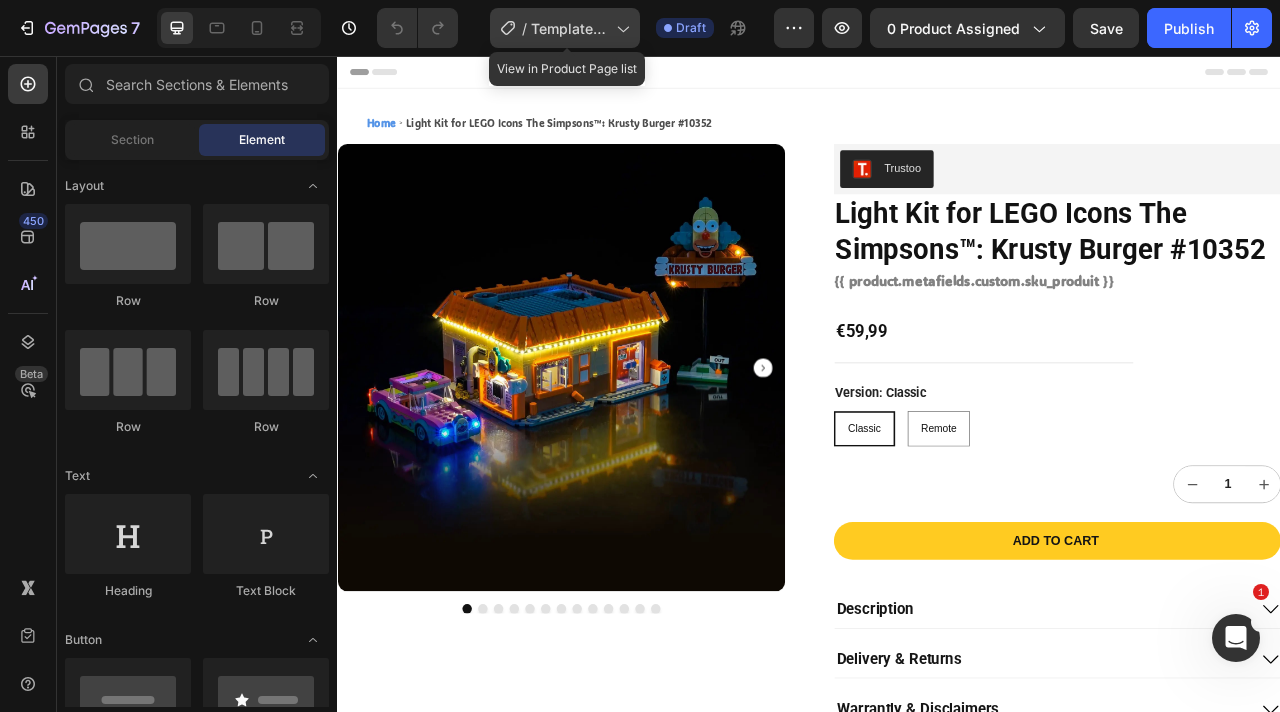 click on "/  Template Art" 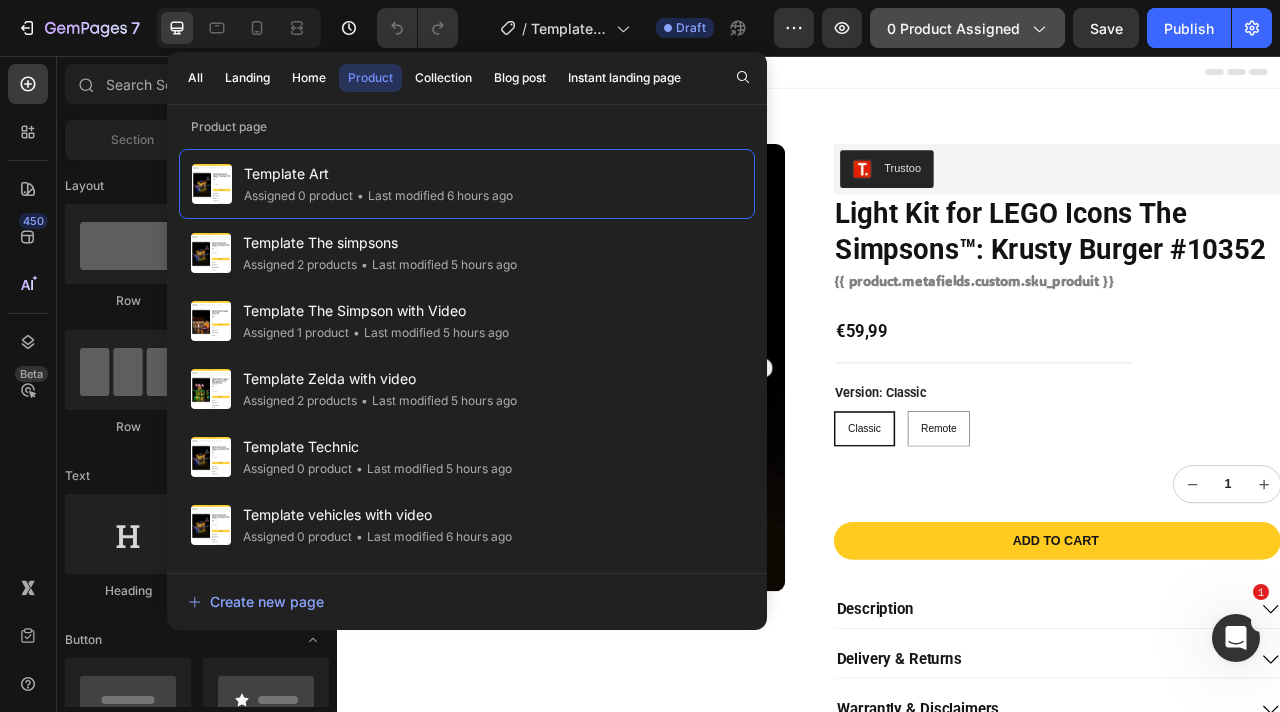 click on "0 product assigned" 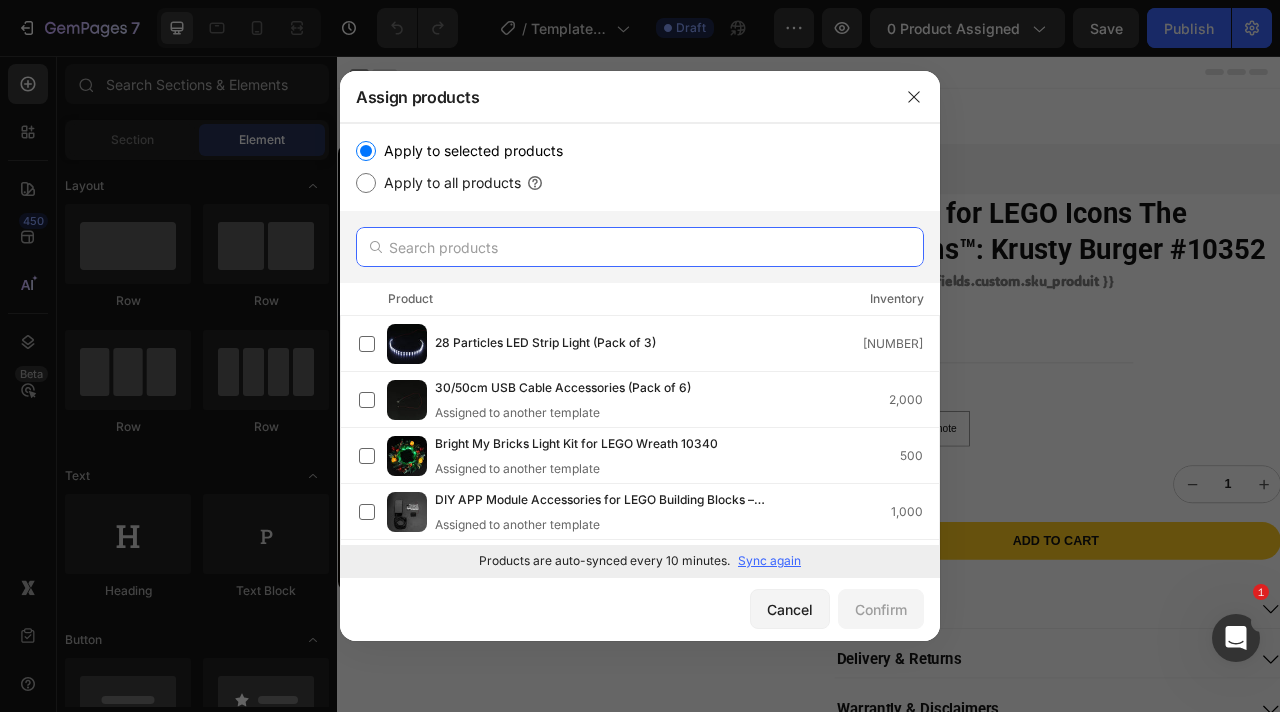 click at bounding box center (640, 247) 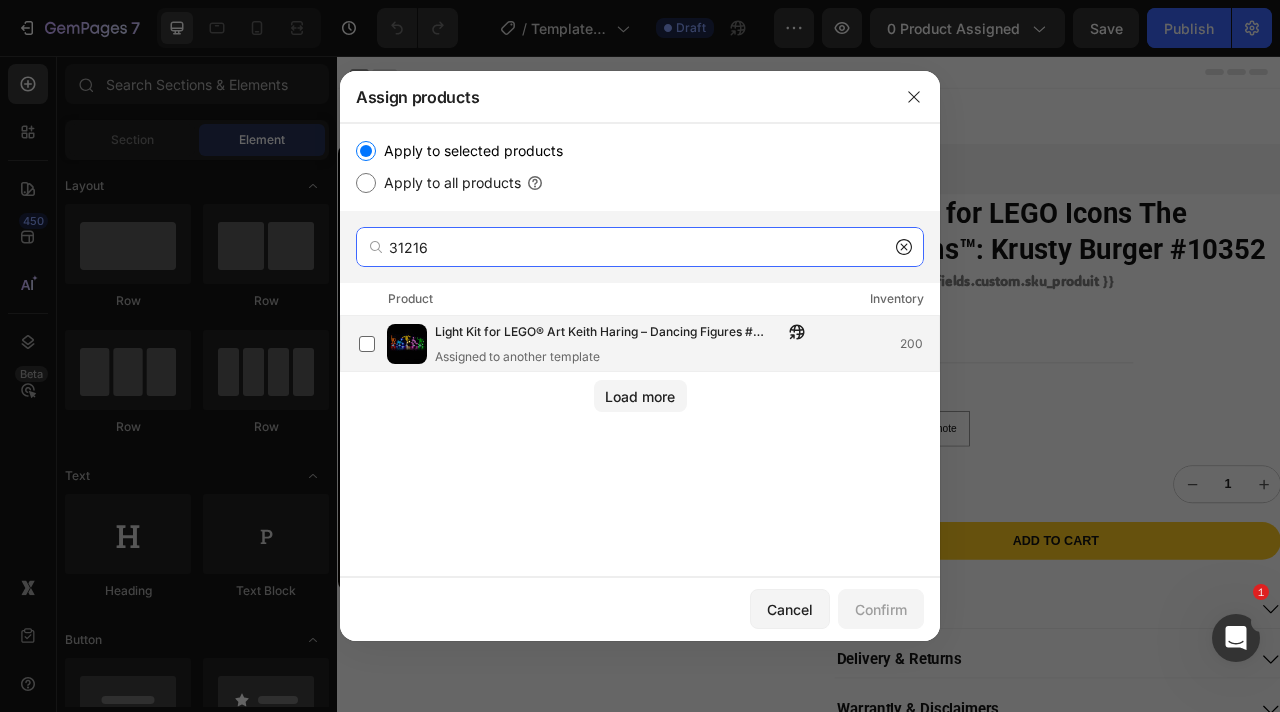 type on "31216" 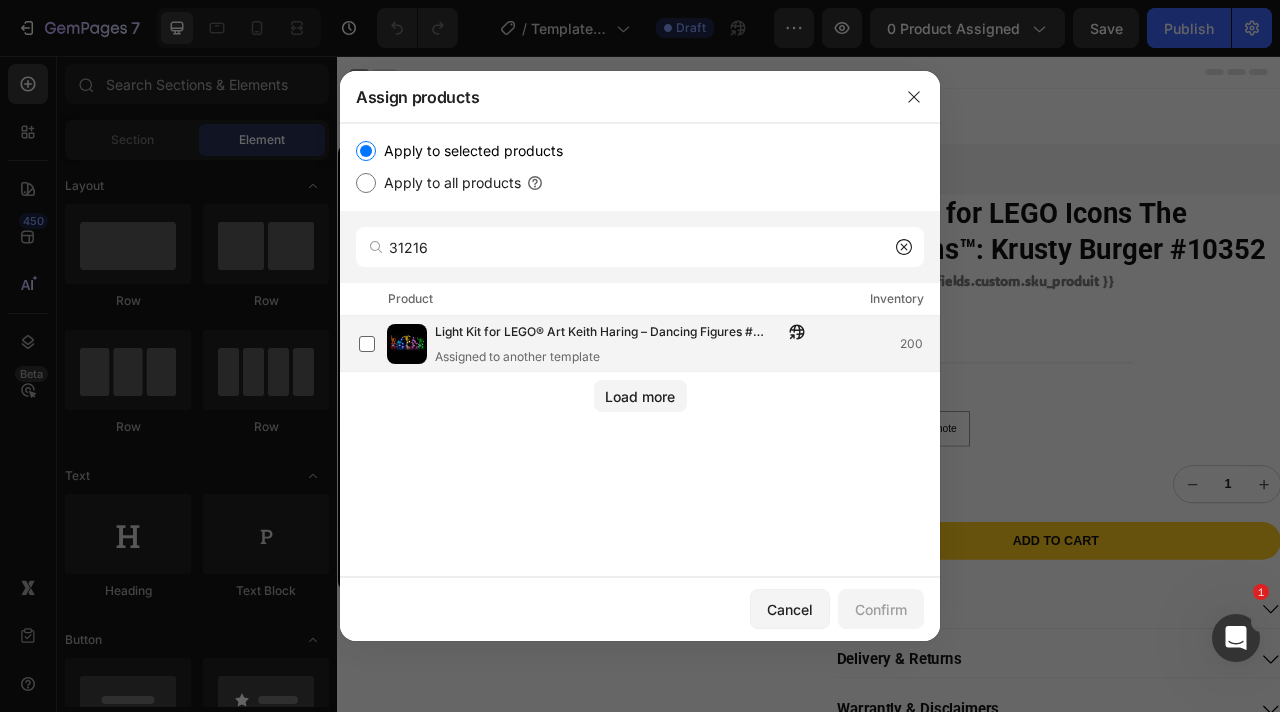 click on "Assigned to another template" at bounding box center (625, 357) 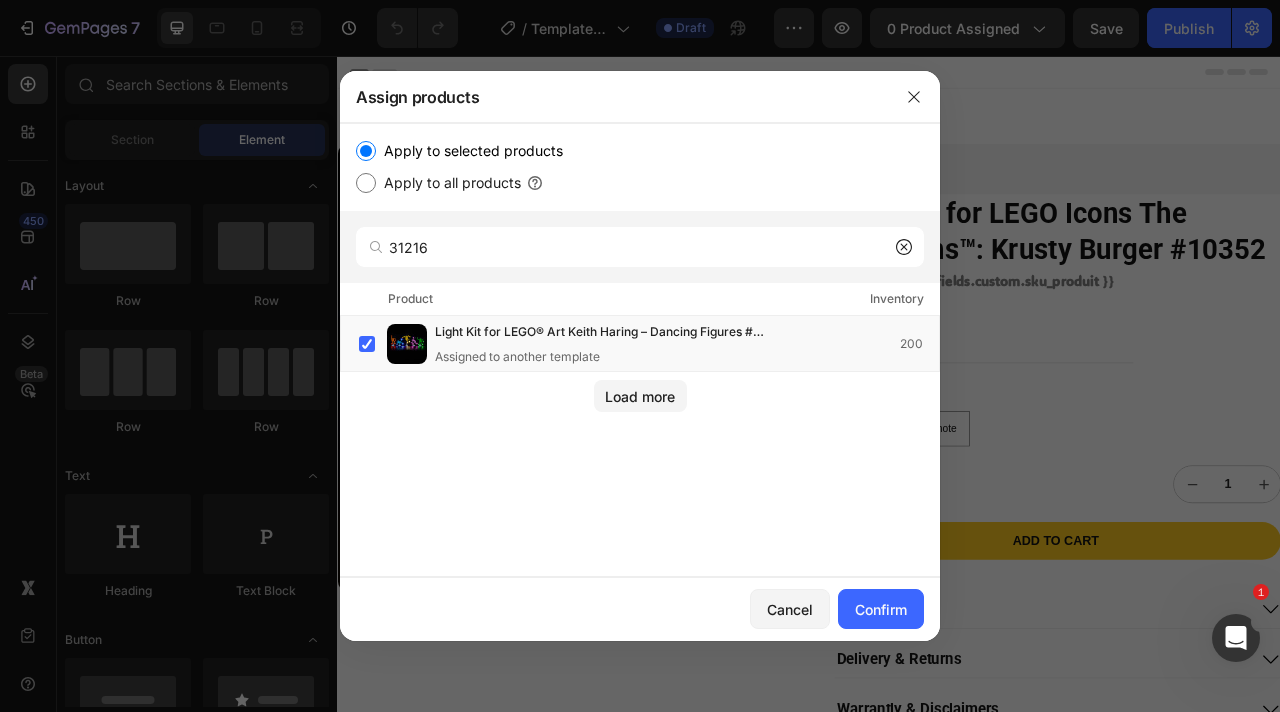 click 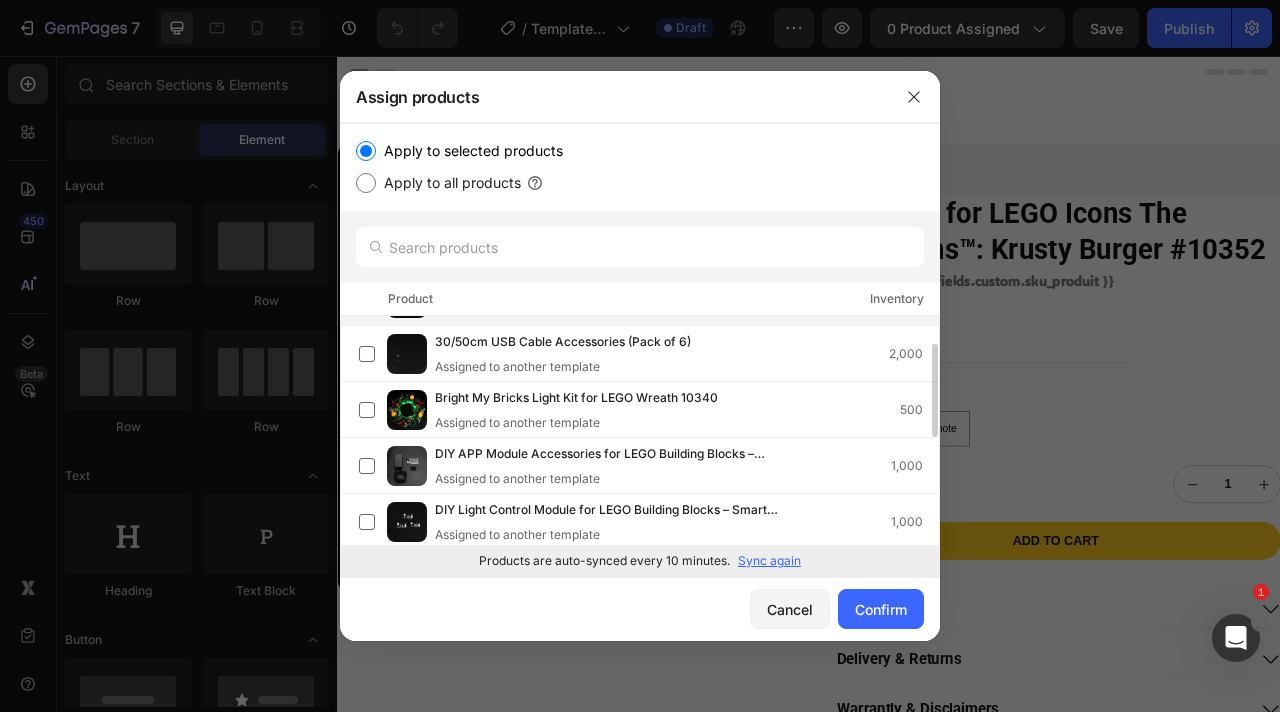 scroll, scrollTop: 53, scrollLeft: 0, axis: vertical 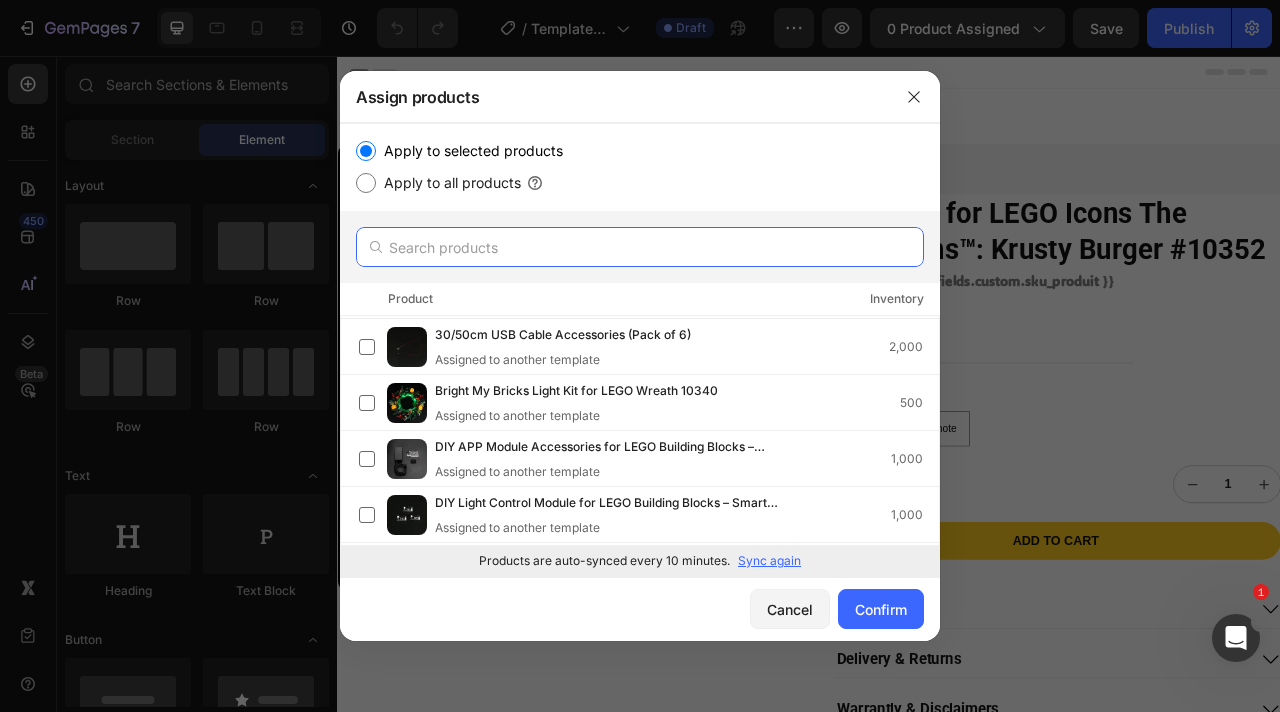 click at bounding box center (640, 247) 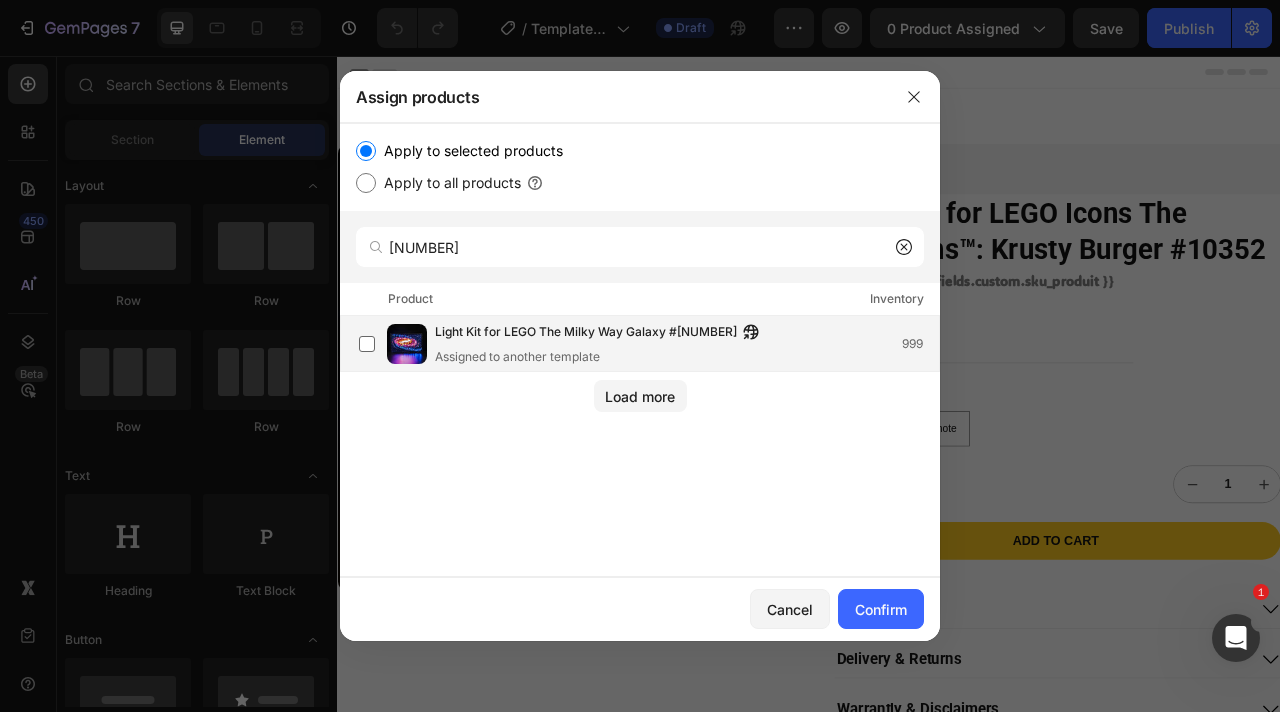 click on "Light Kit for LEGO The Milky Way Galaxy #31212" at bounding box center [586, 333] 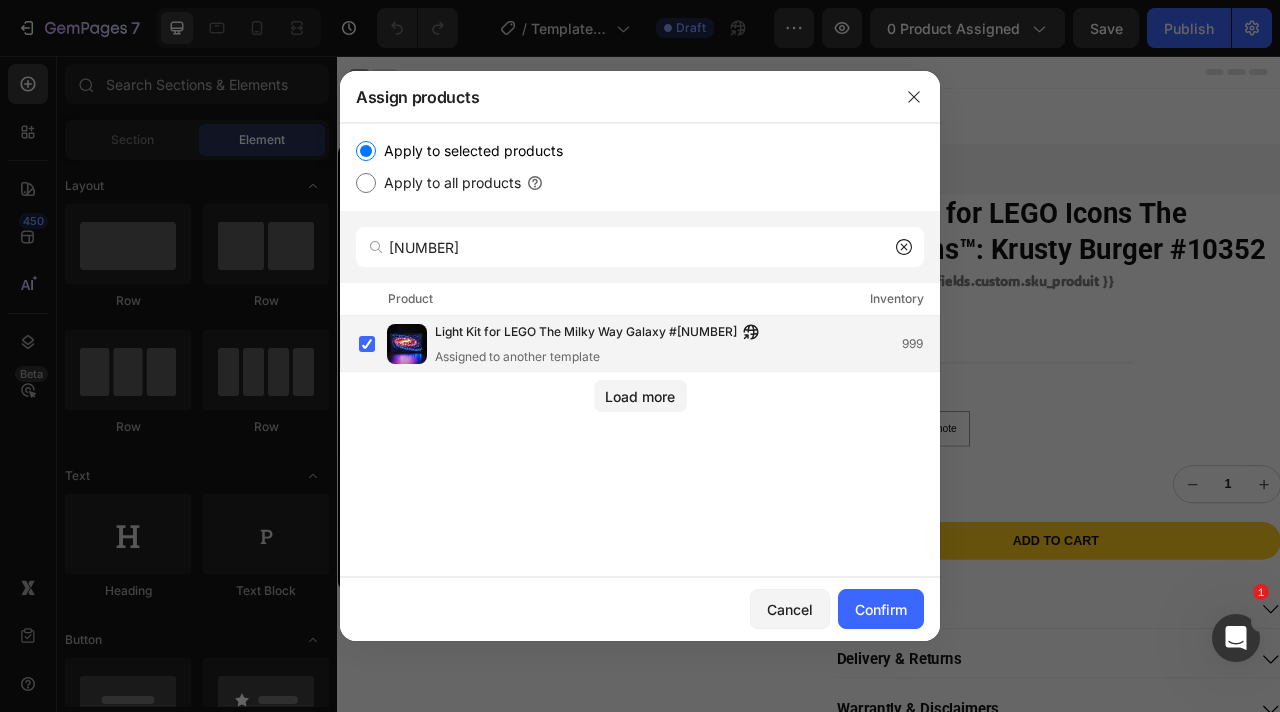 click on "Light Kit for LEGO The Milky Way Galaxy #31212" at bounding box center [586, 333] 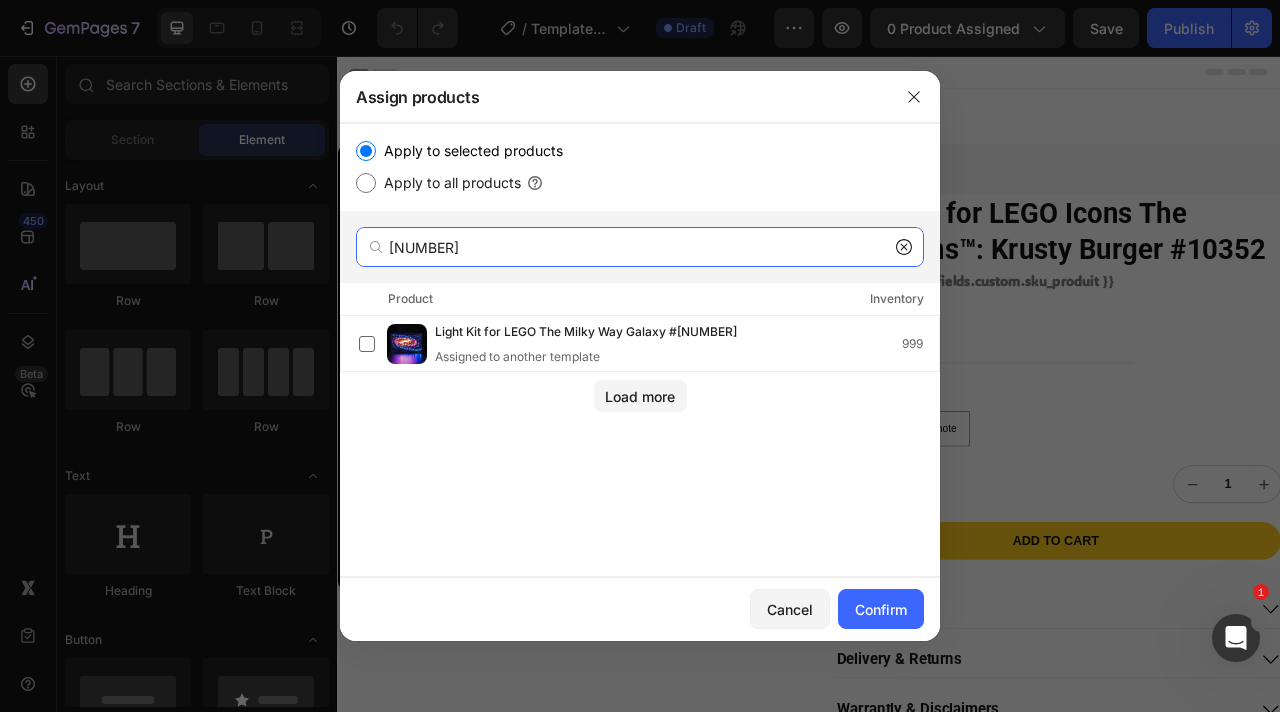 click on "31212" at bounding box center [640, 247] 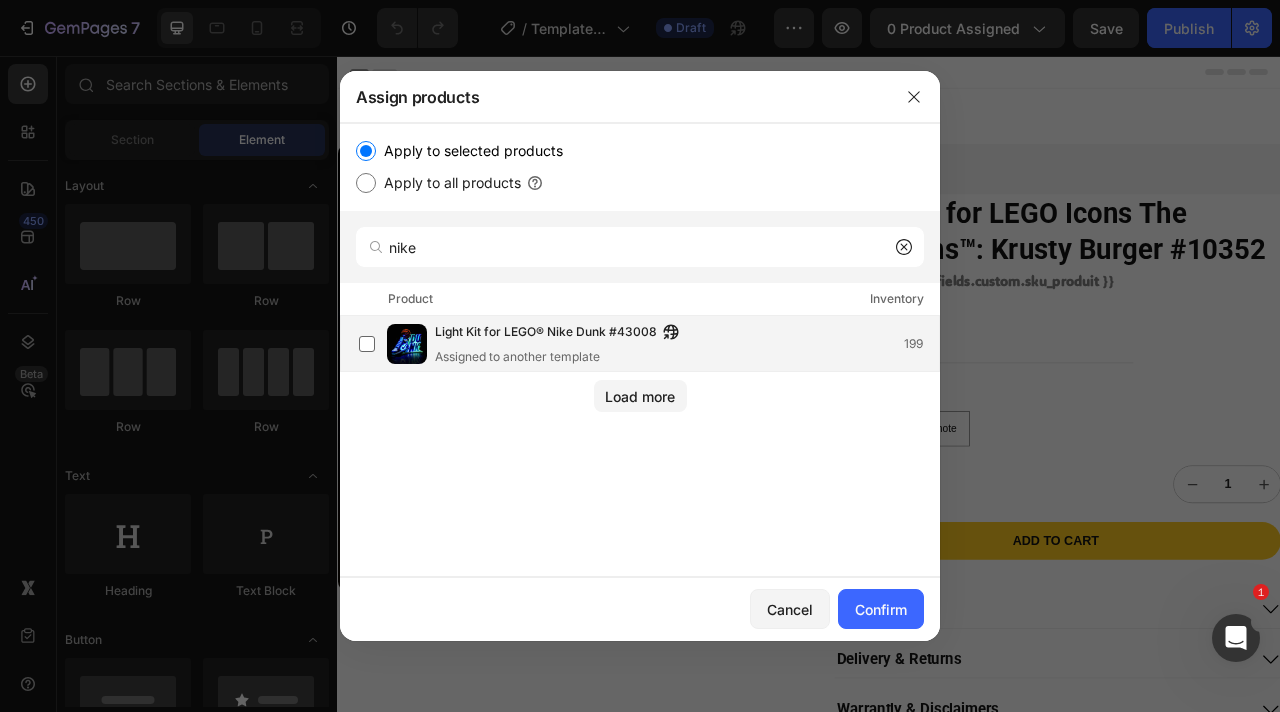 click on "Light Kit for LEGO® Nike Dunk #43008" at bounding box center (546, 333) 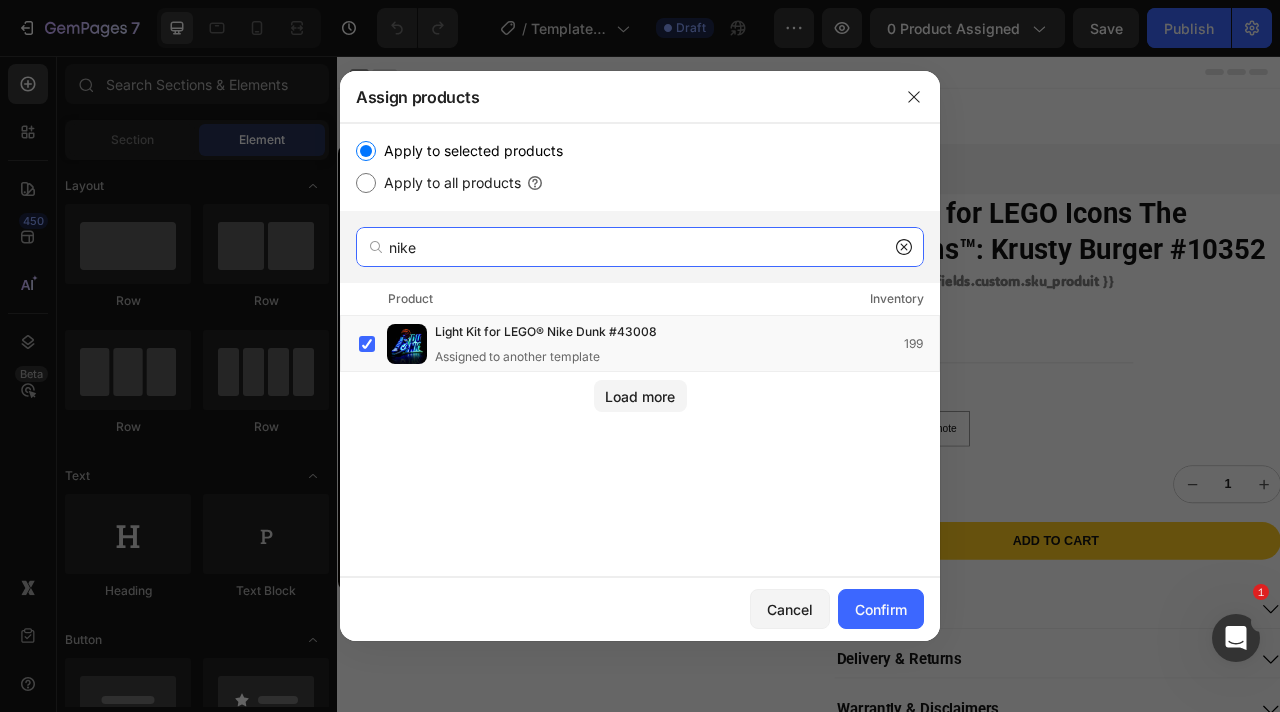 click on "nike" at bounding box center [640, 247] 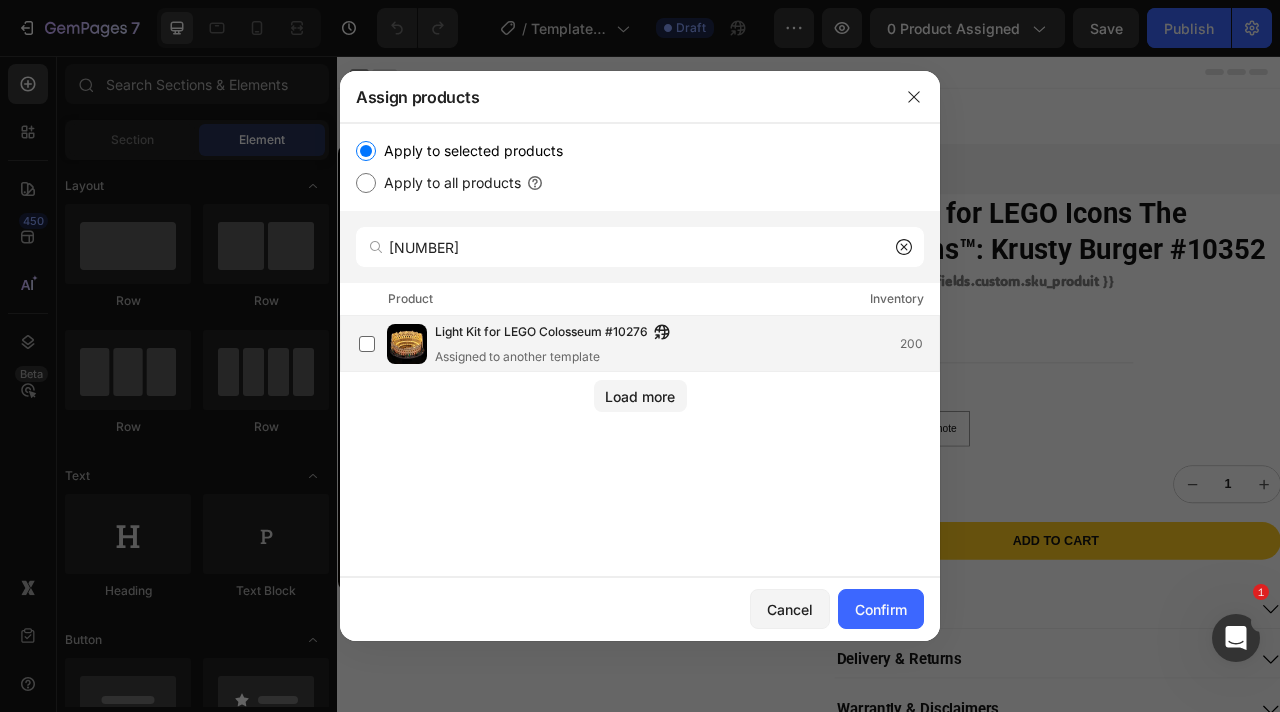 click on "Light Kit for LEGO Colosseum #10276" at bounding box center [541, 333] 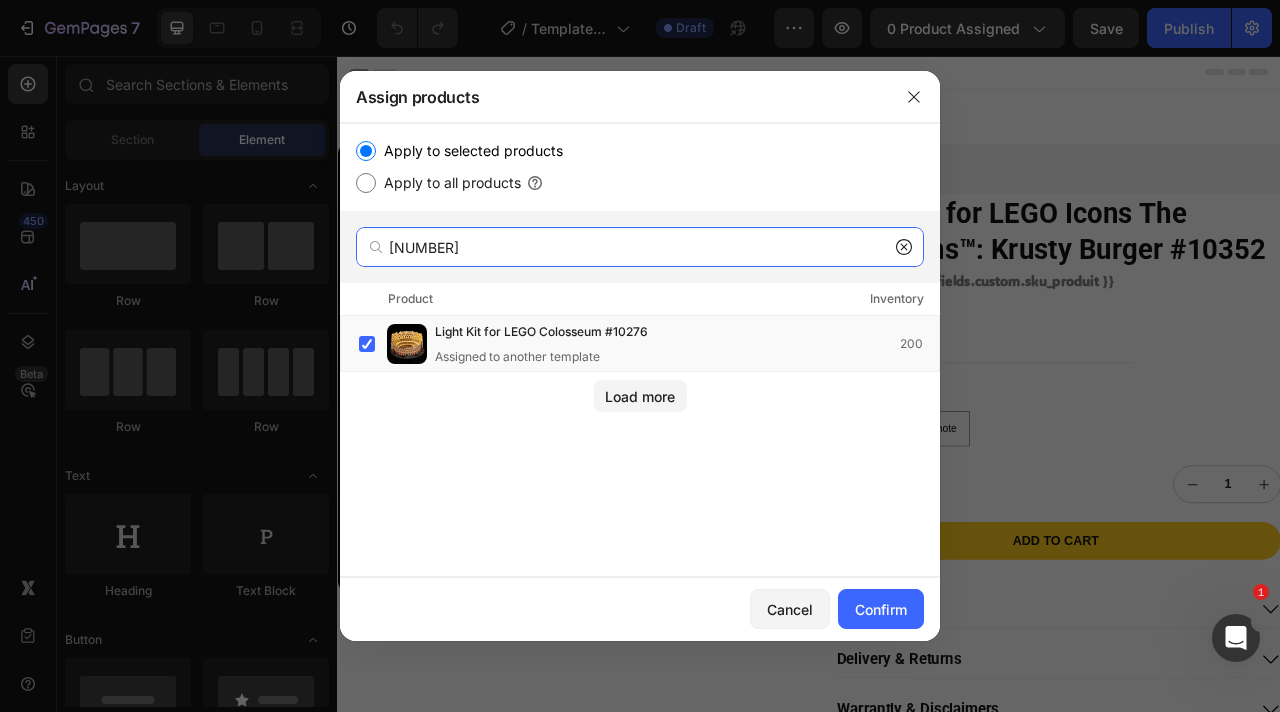 click on "10276" at bounding box center [640, 247] 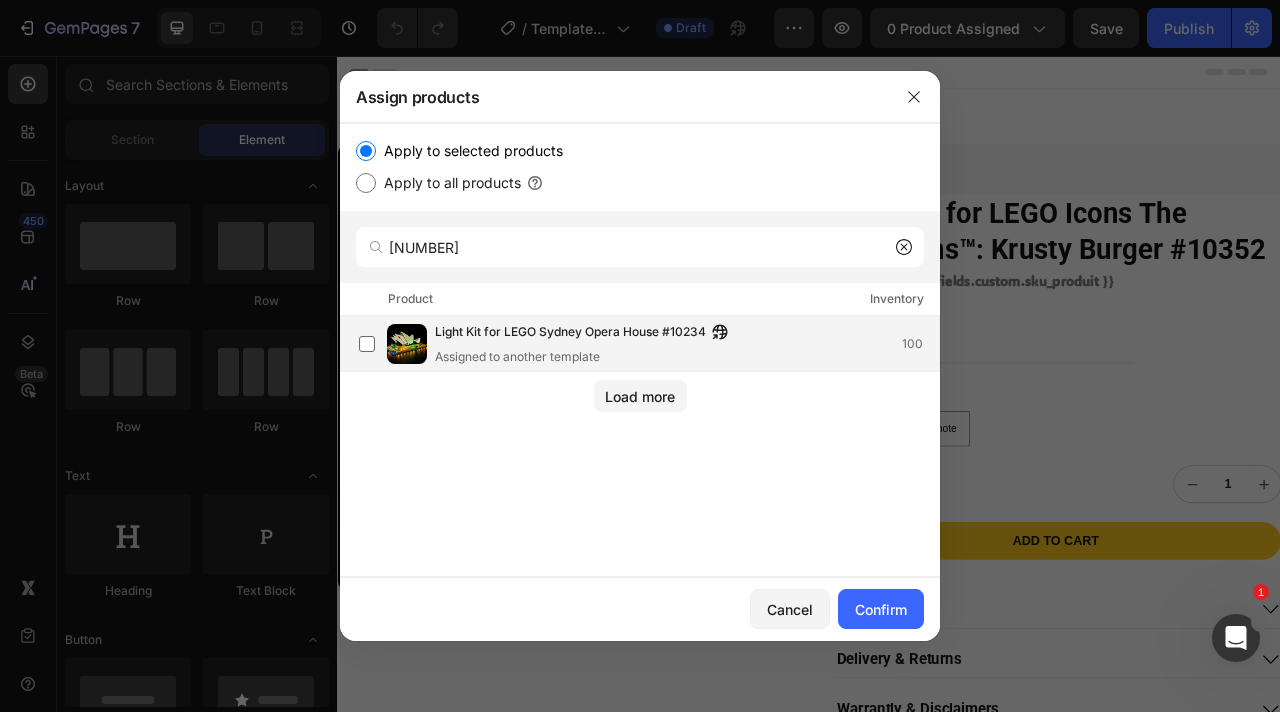 click on "Light Kit for LEGO Sydney Opera House #10234" at bounding box center (570, 333) 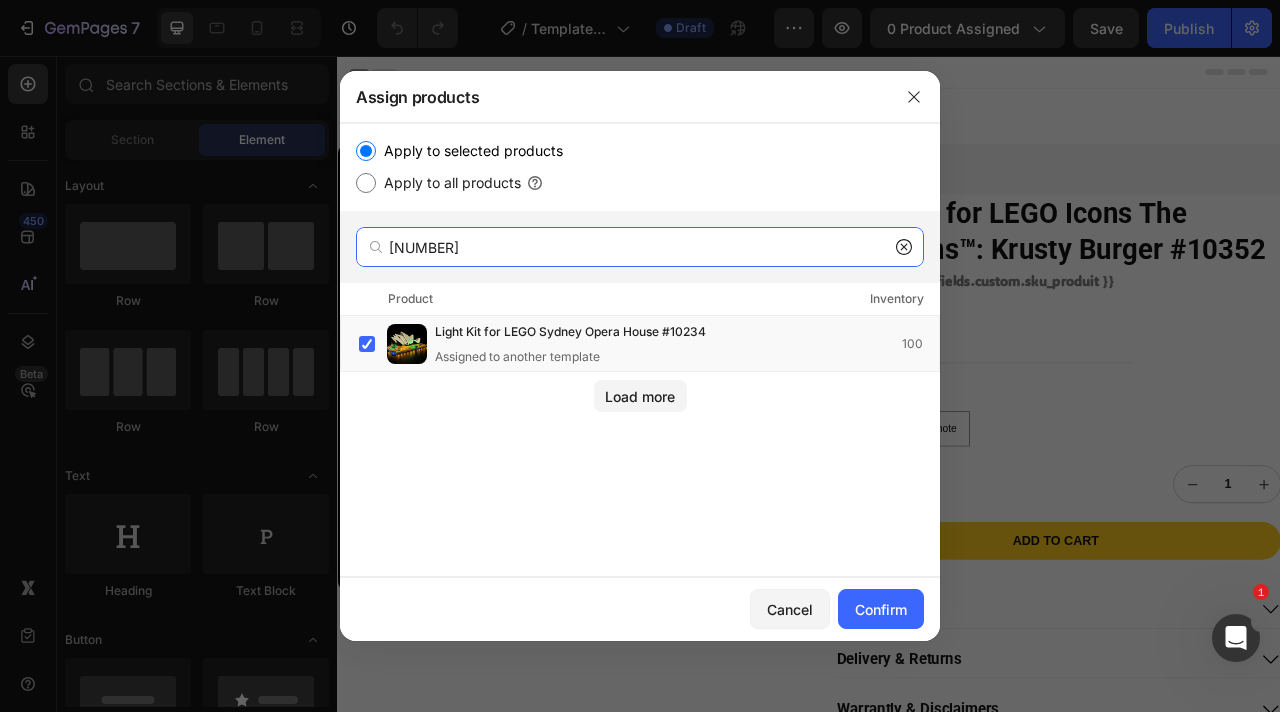 click on "10234" at bounding box center (640, 247) 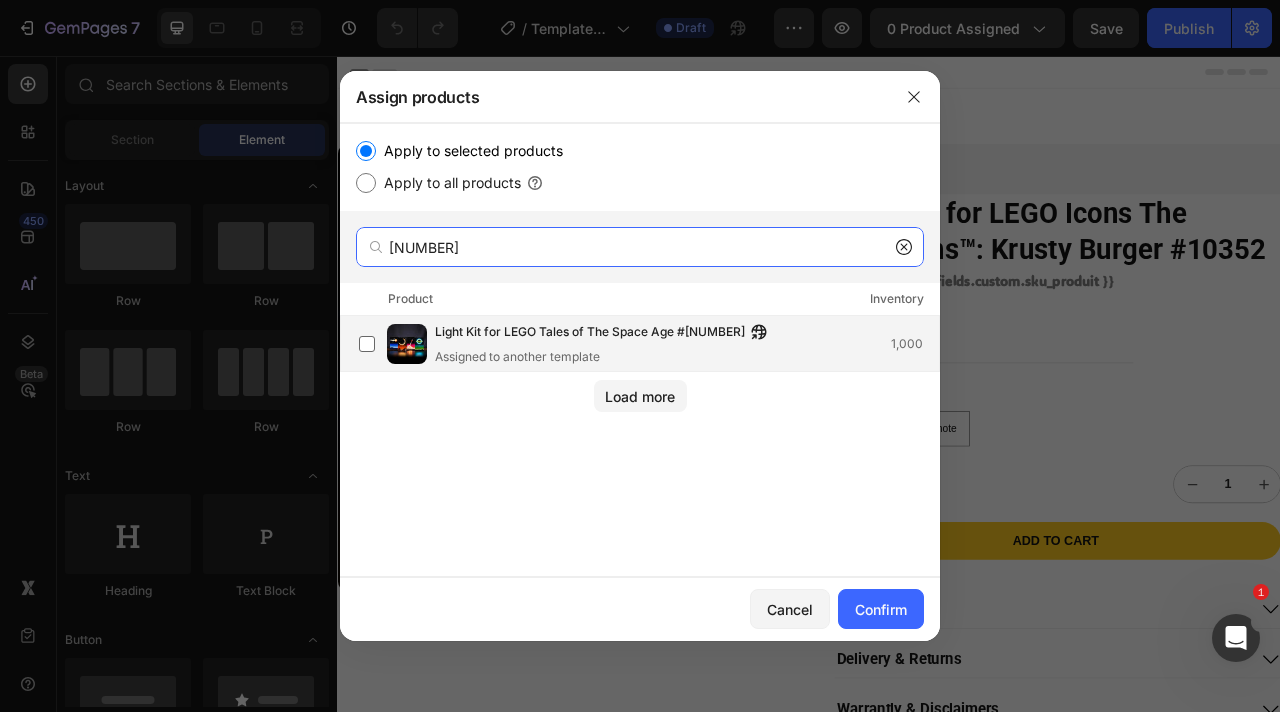 type on "21340" 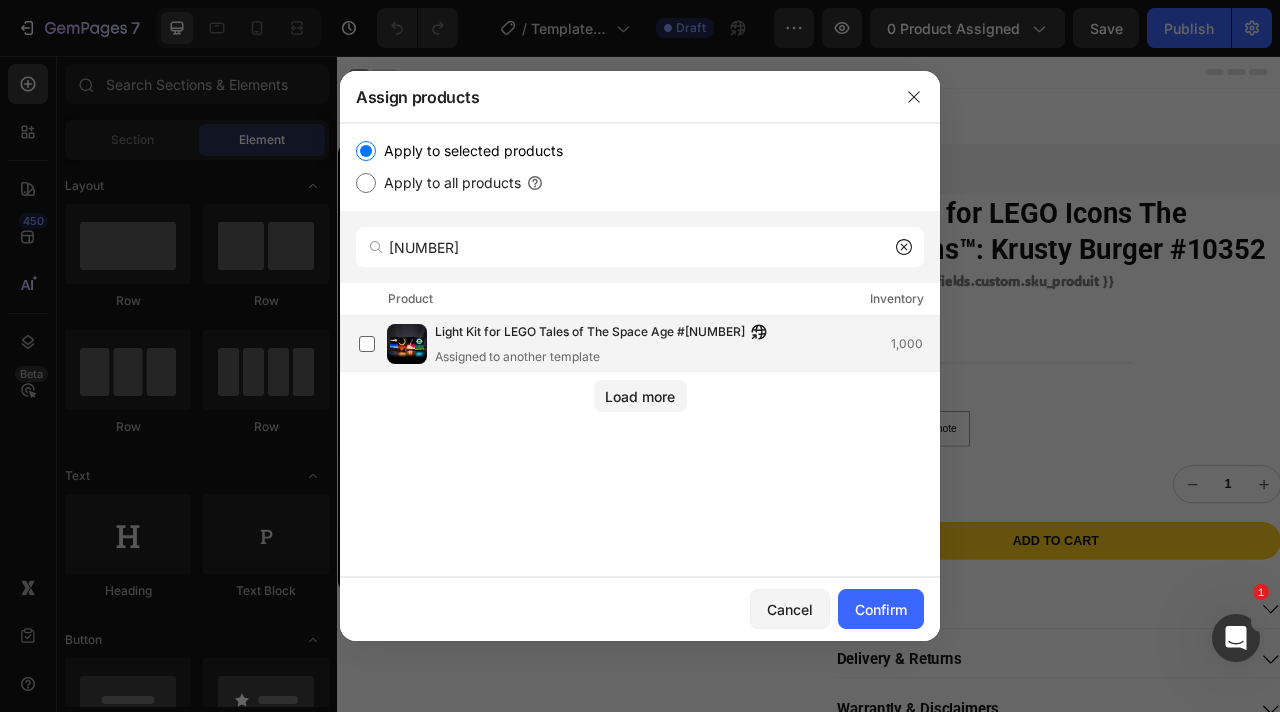 click on "Light Kit for LEGO Tales of The Space Age #21340" at bounding box center (590, 333) 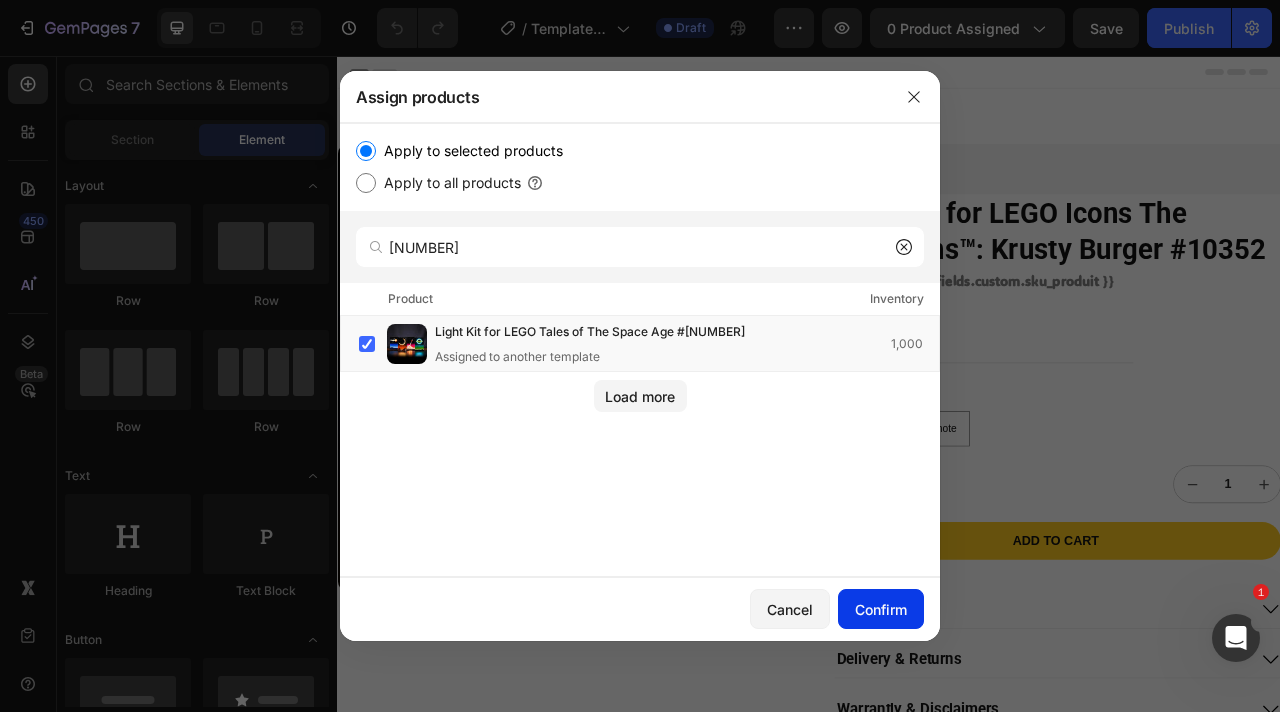 click on "Confirm" at bounding box center [881, 609] 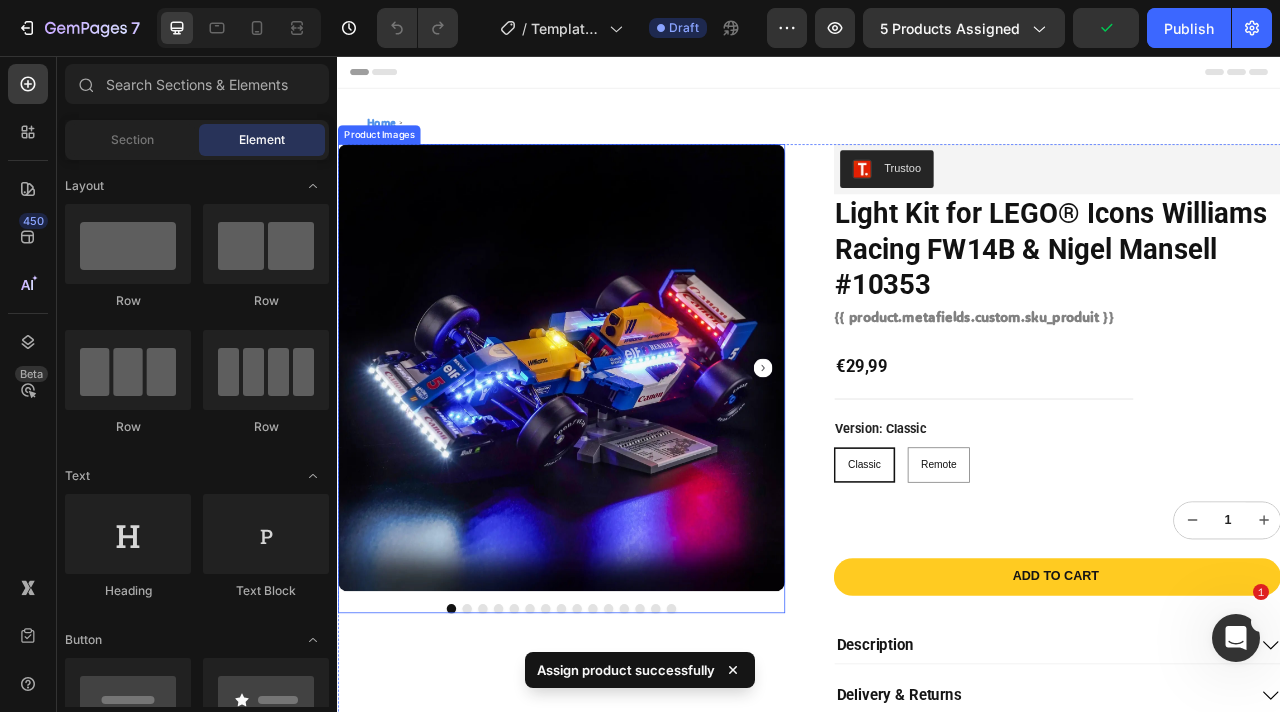 click at bounding box center [621, 452] 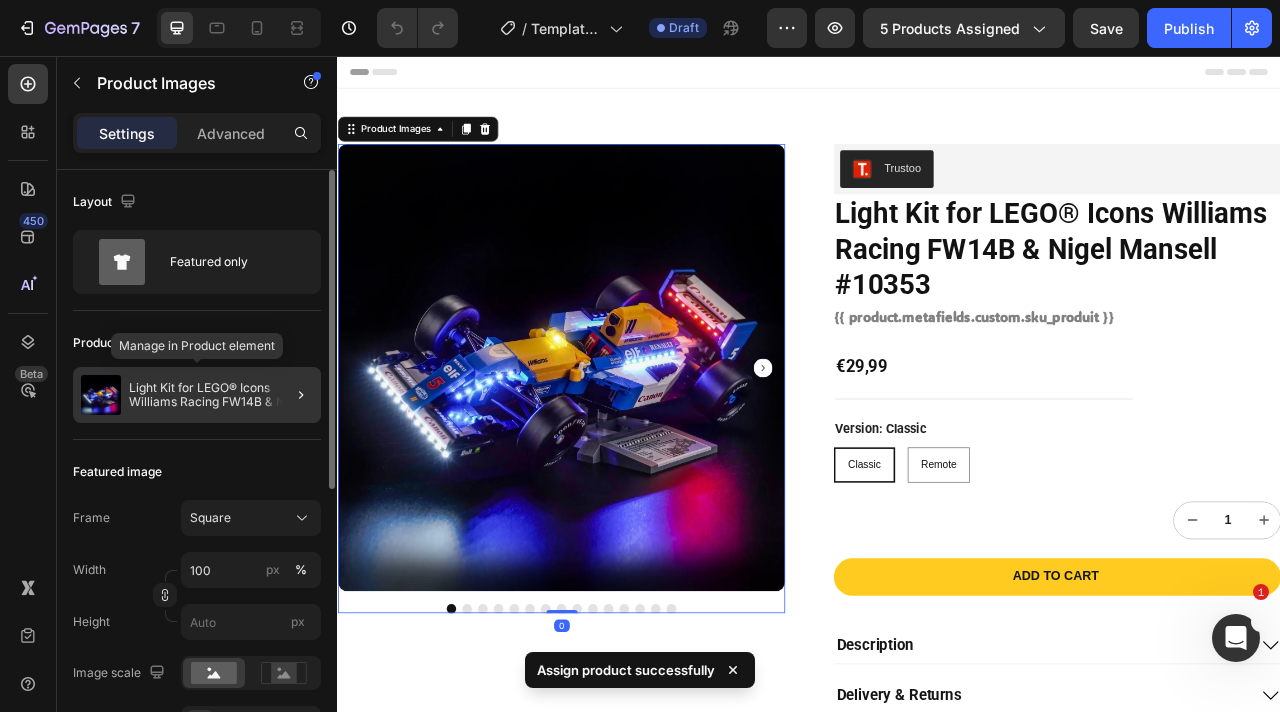 click on "Light Kit for LEGO® Icons Williams Racing FW14B & Nigel Mansell #10353" 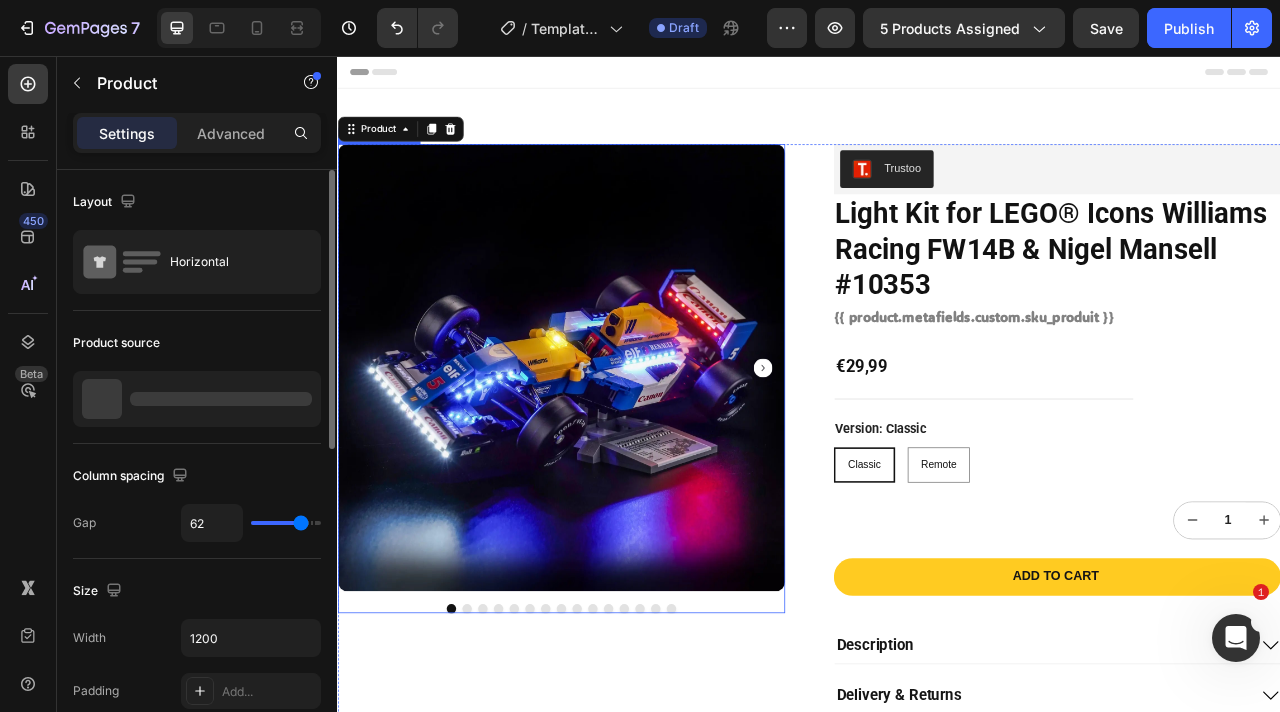click at bounding box center [621, 452] 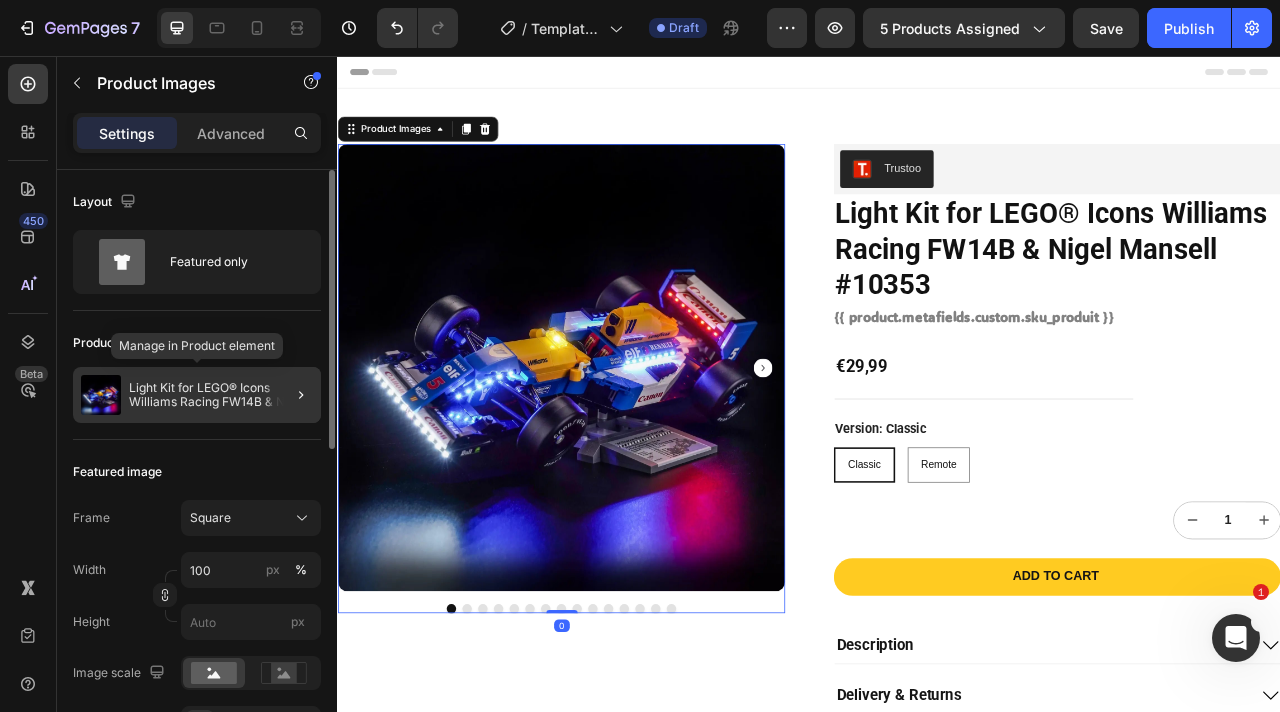 click on "Light Kit for LEGO® Icons Williams Racing FW14B & Nigel Mansell #10353" at bounding box center [221, 395] 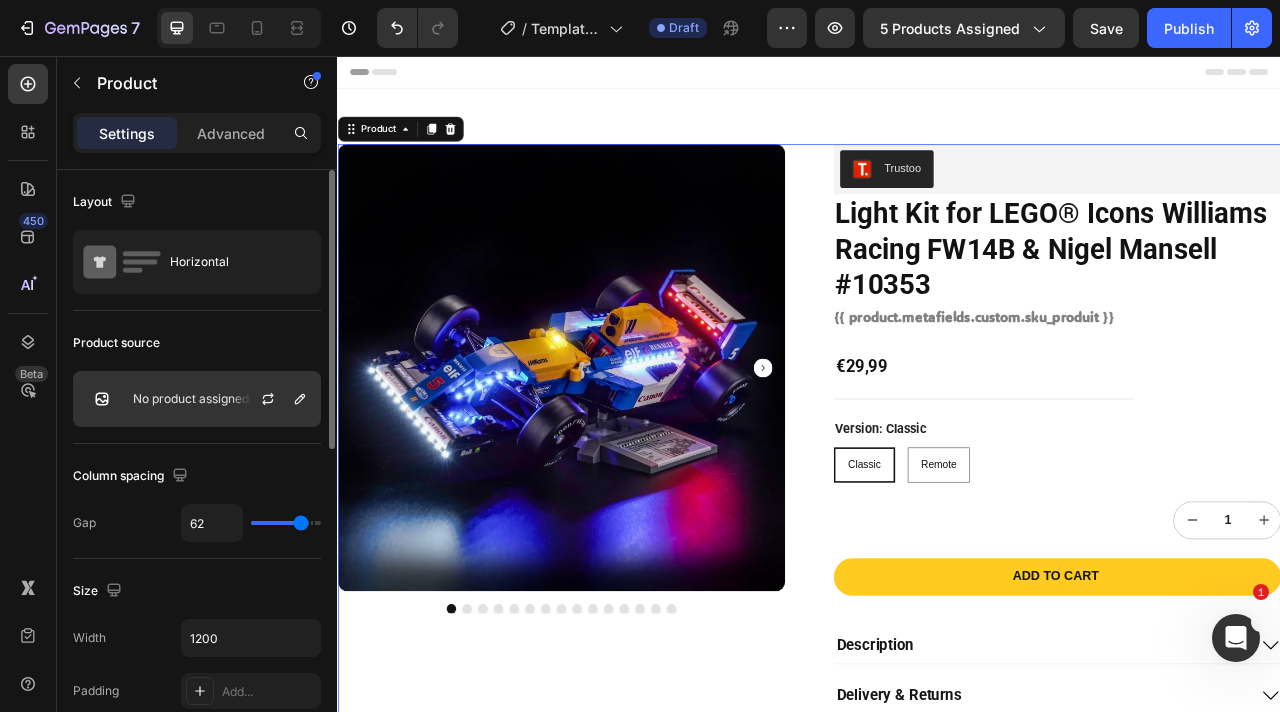 click on "No product assigned" at bounding box center [191, 399] 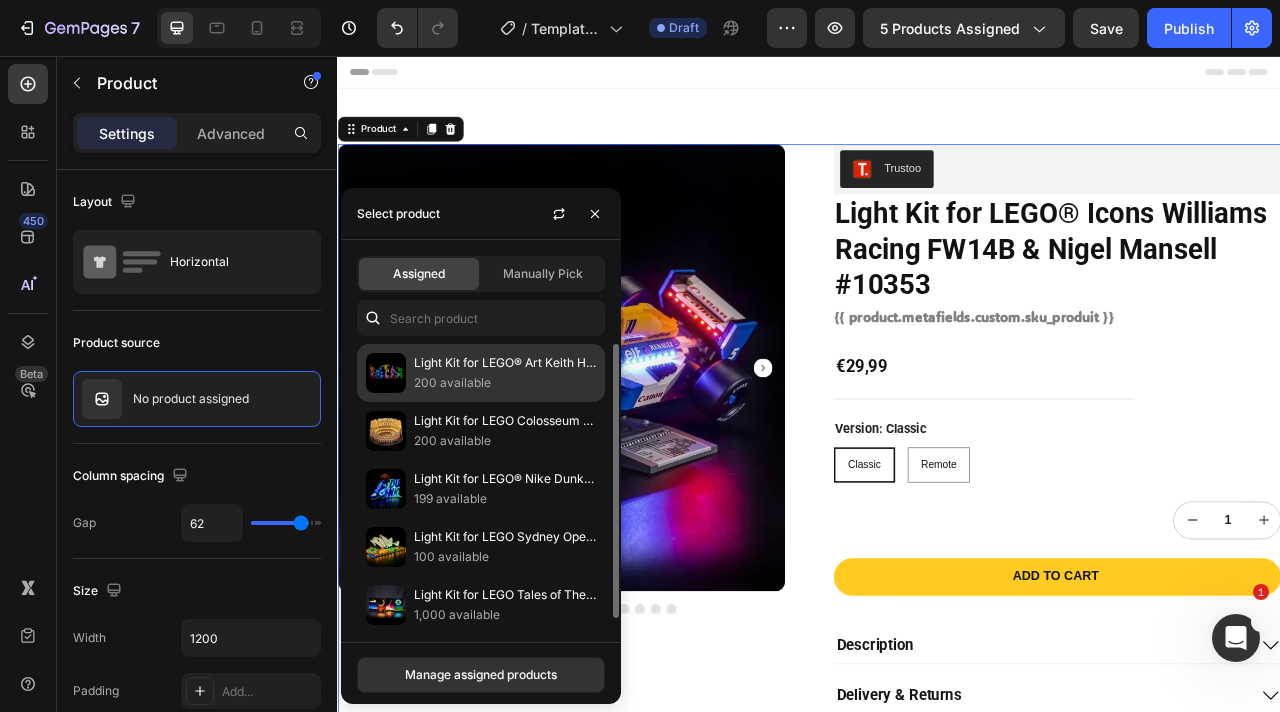 click on "200 available" at bounding box center [505, 383] 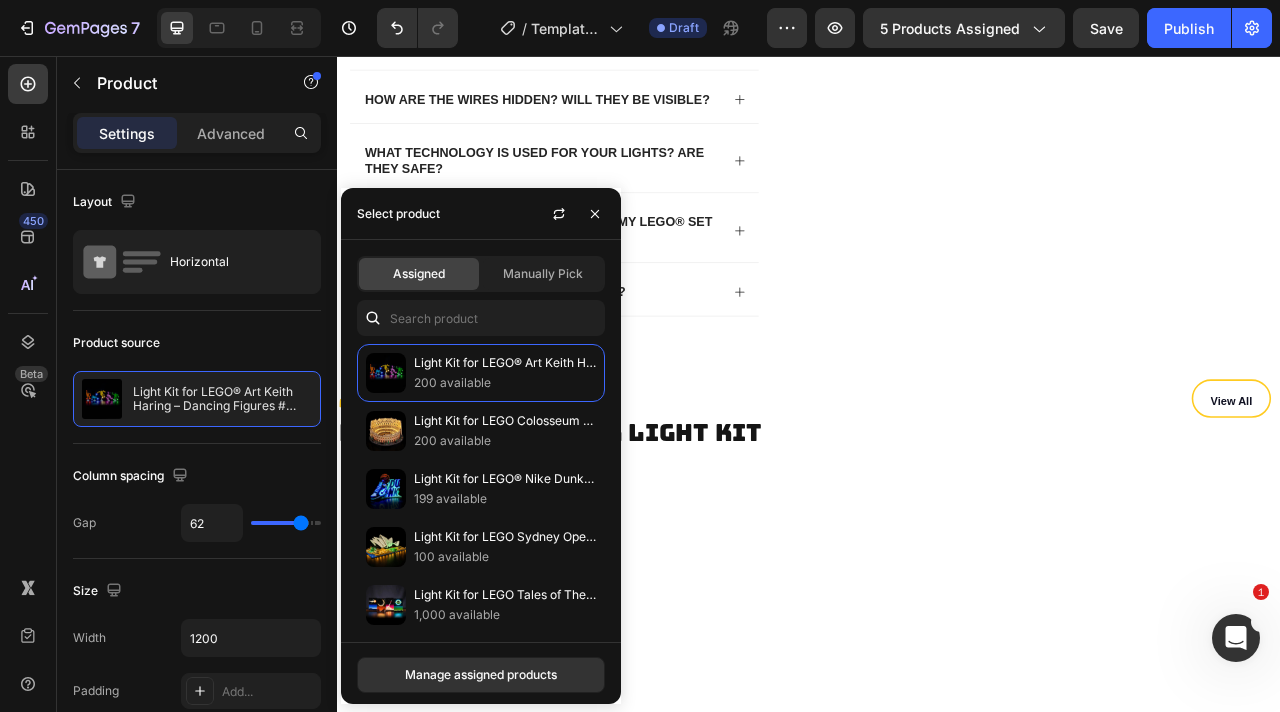 scroll, scrollTop: 5839, scrollLeft: 0, axis: vertical 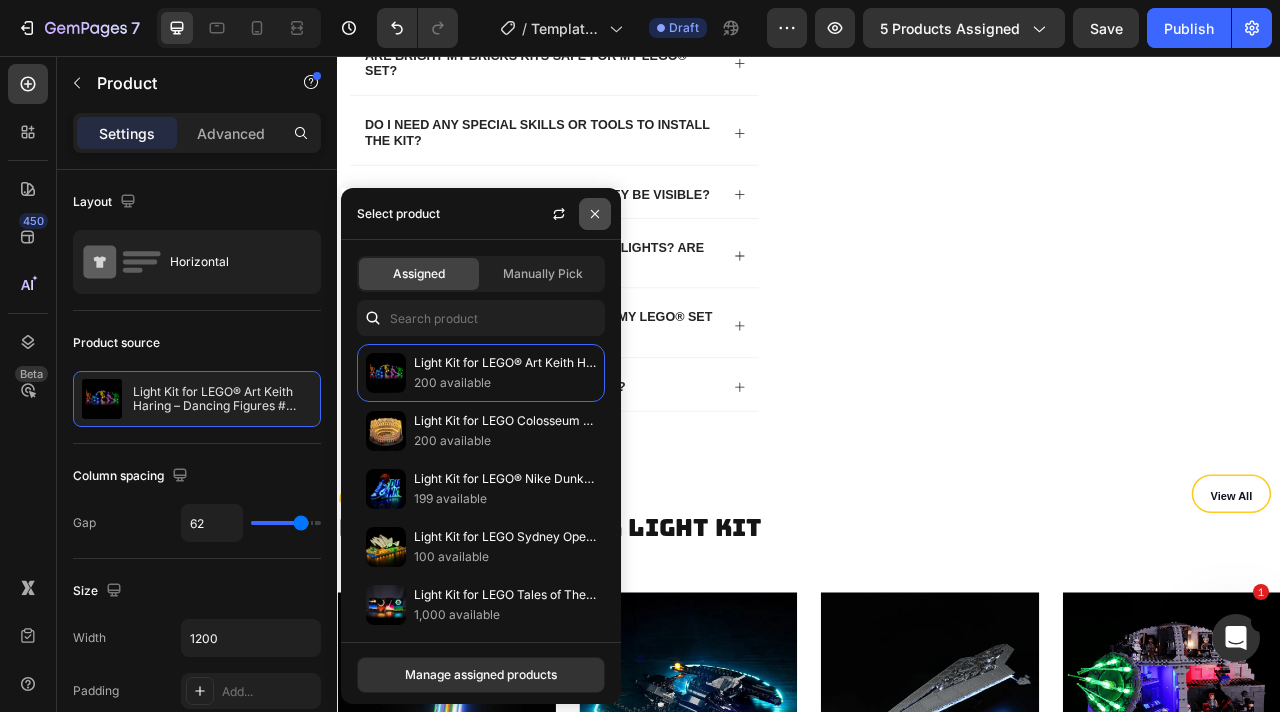 click 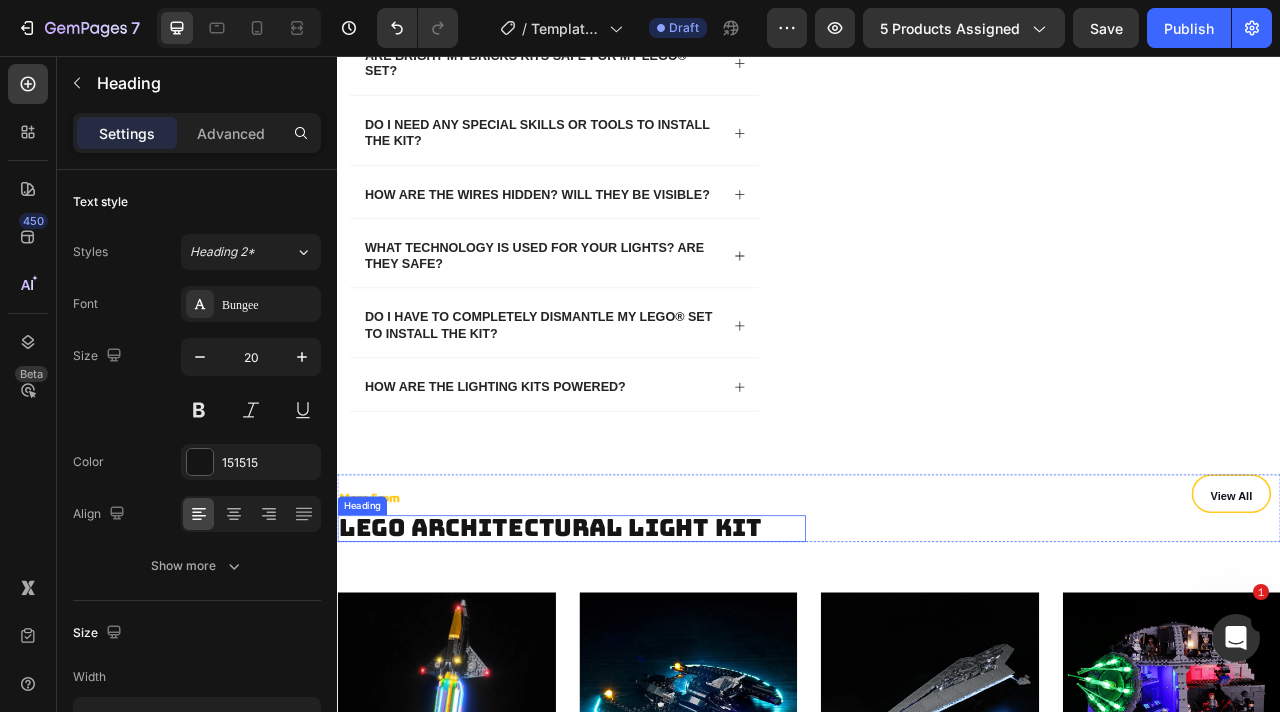click on "LEGO Architectural Light Kit" at bounding box center (608, 655) 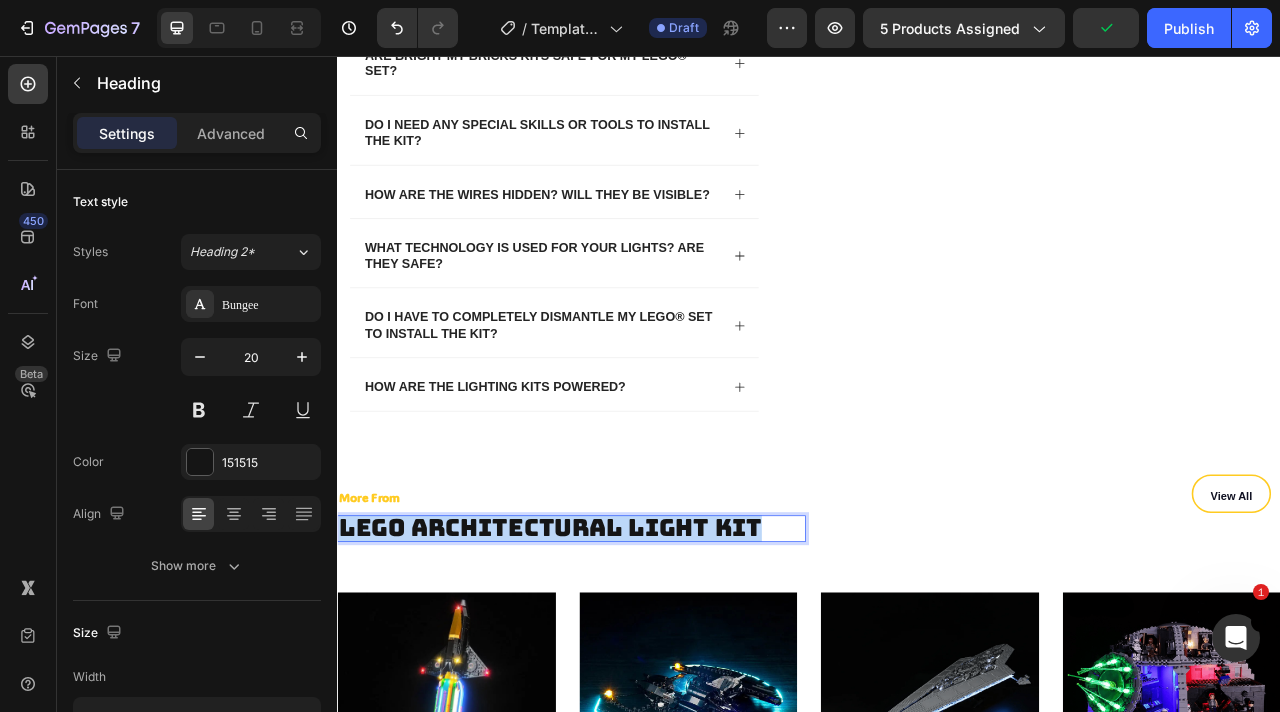 click on "LEGO Architectural Light Kit" at bounding box center (608, 655) 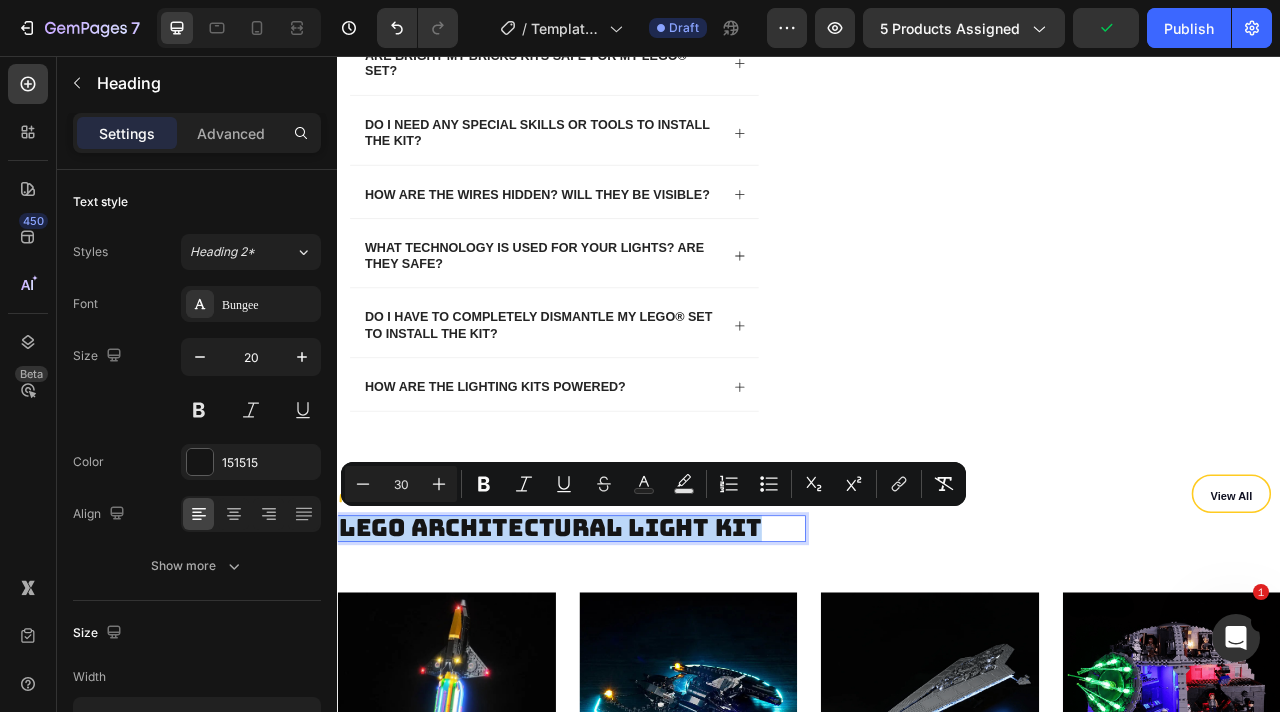 click on "LEGO Architectural Light Kit" at bounding box center [608, 655] 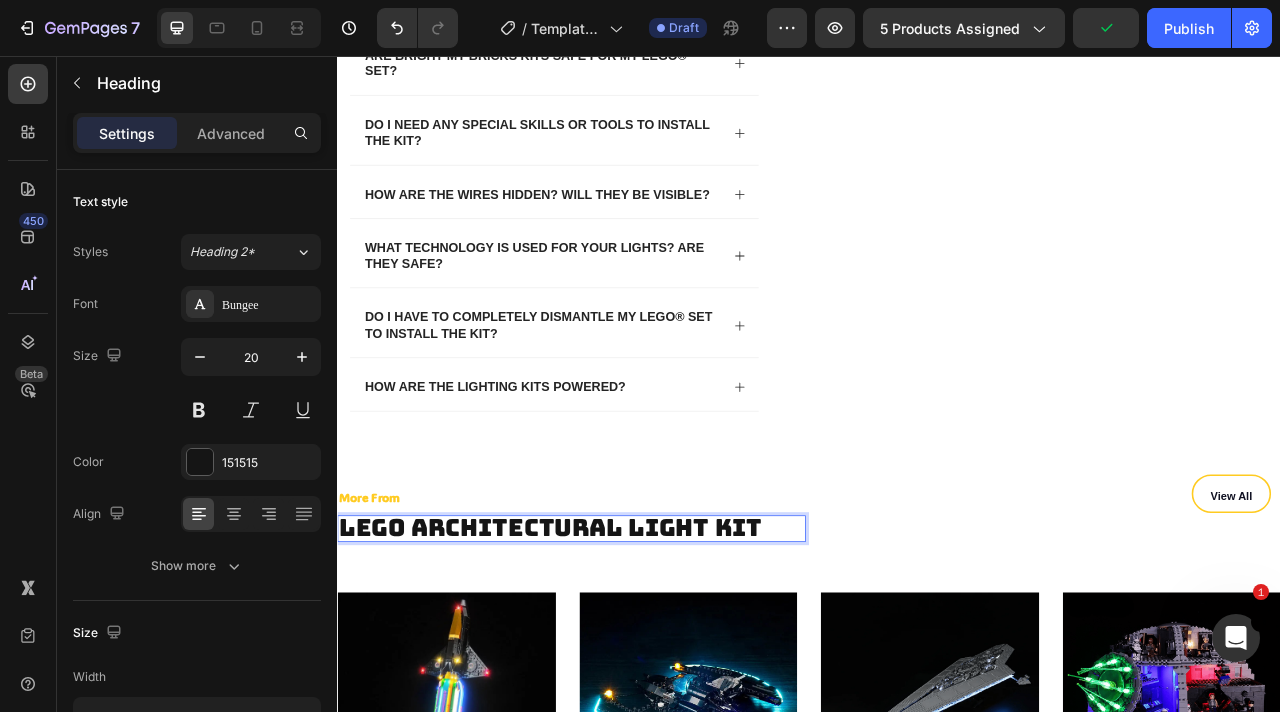 click on "LEGO Architectural Light Kit" at bounding box center (608, 655) 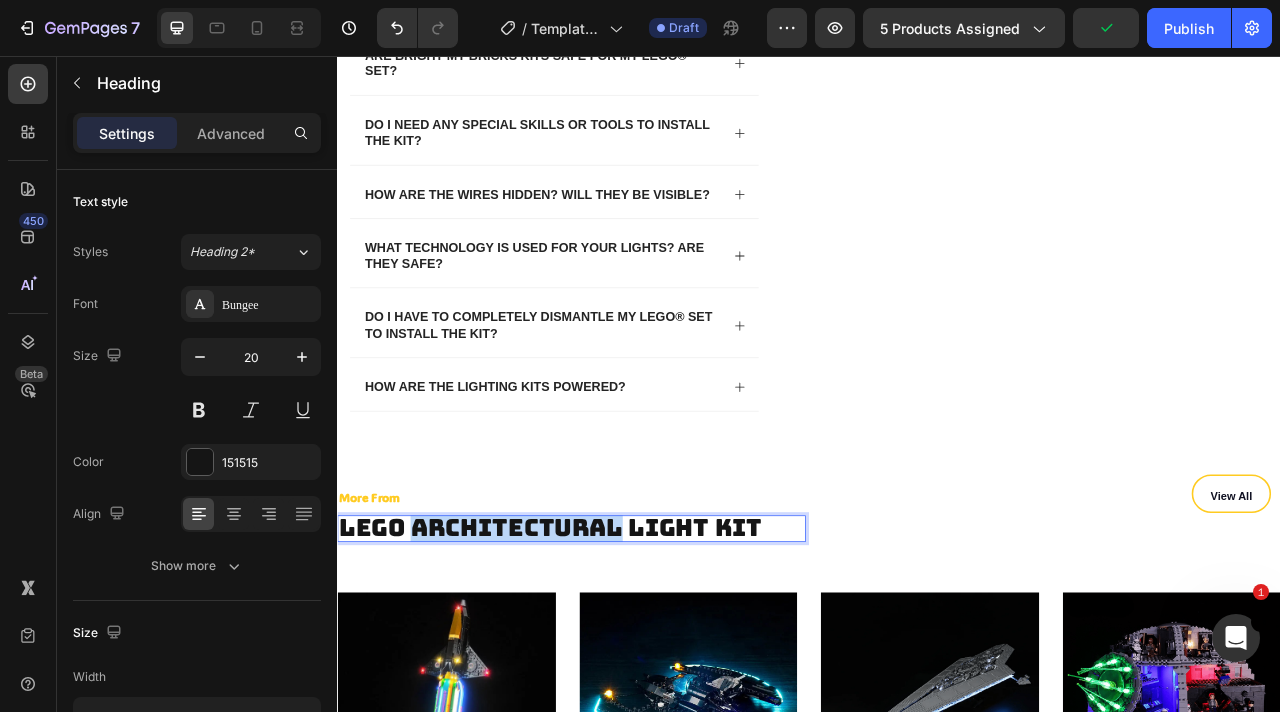 click on "LEGO Architectural Light Kit" at bounding box center (608, 655) 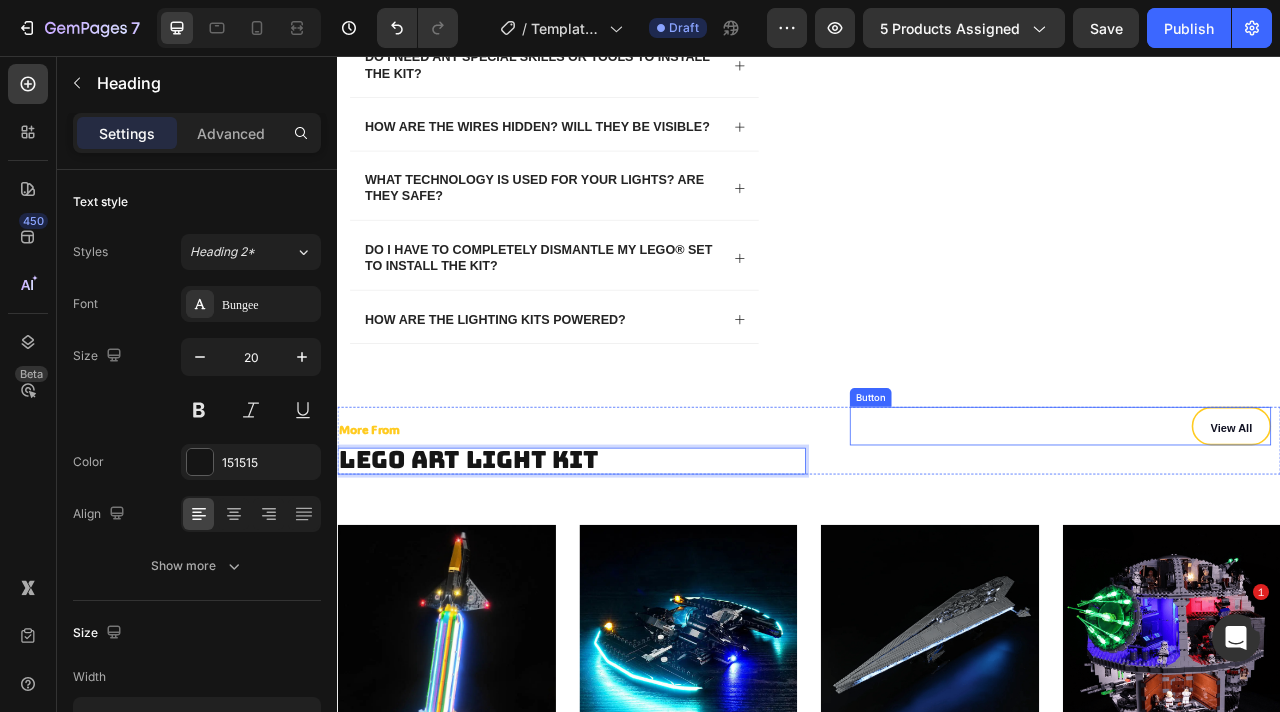 scroll, scrollTop: 6022, scrollLeft: 0, axis: vertical 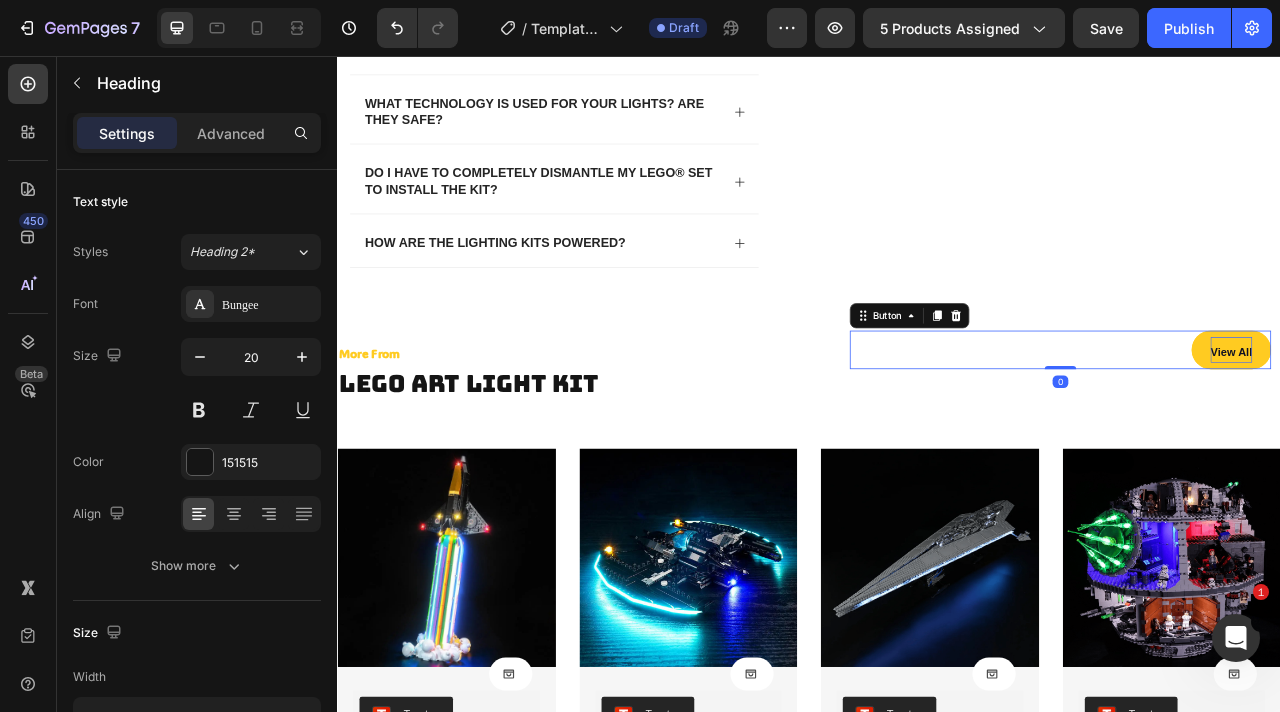 click on "View All" at bounding box center (1474, 432) 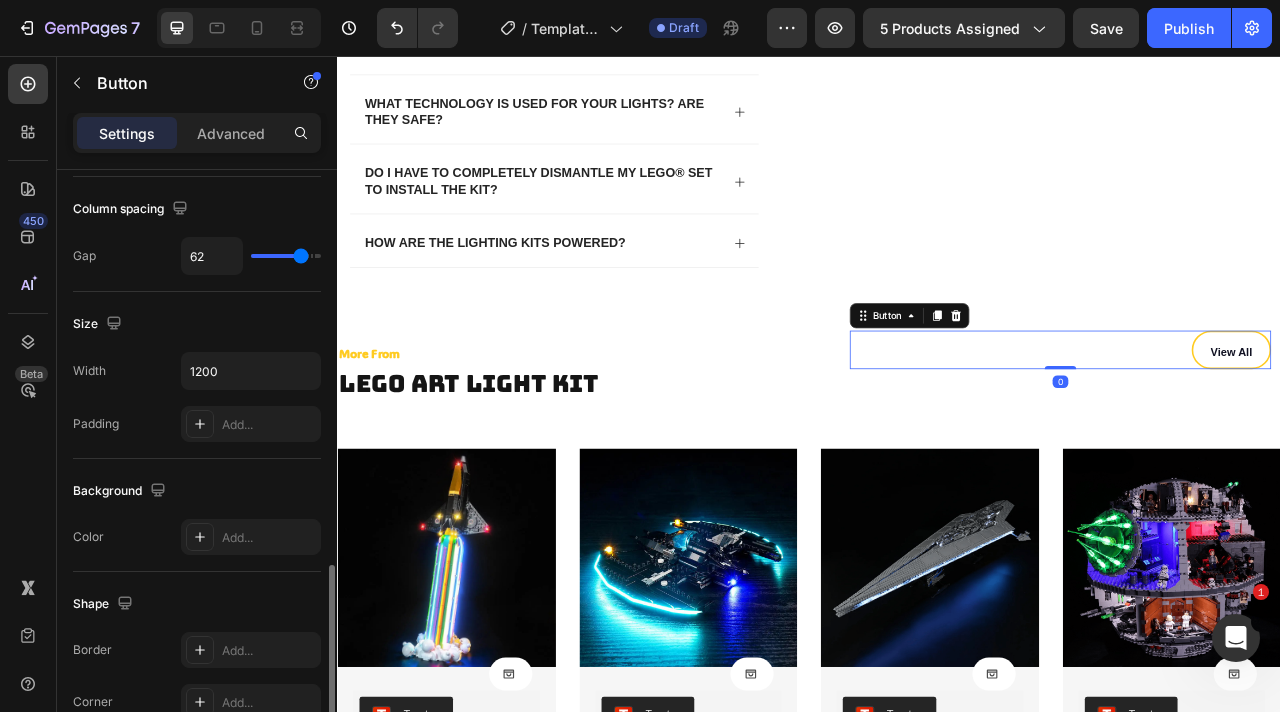 scroll, scrollTop: 797, scrollLeft: 0, axis: vertical 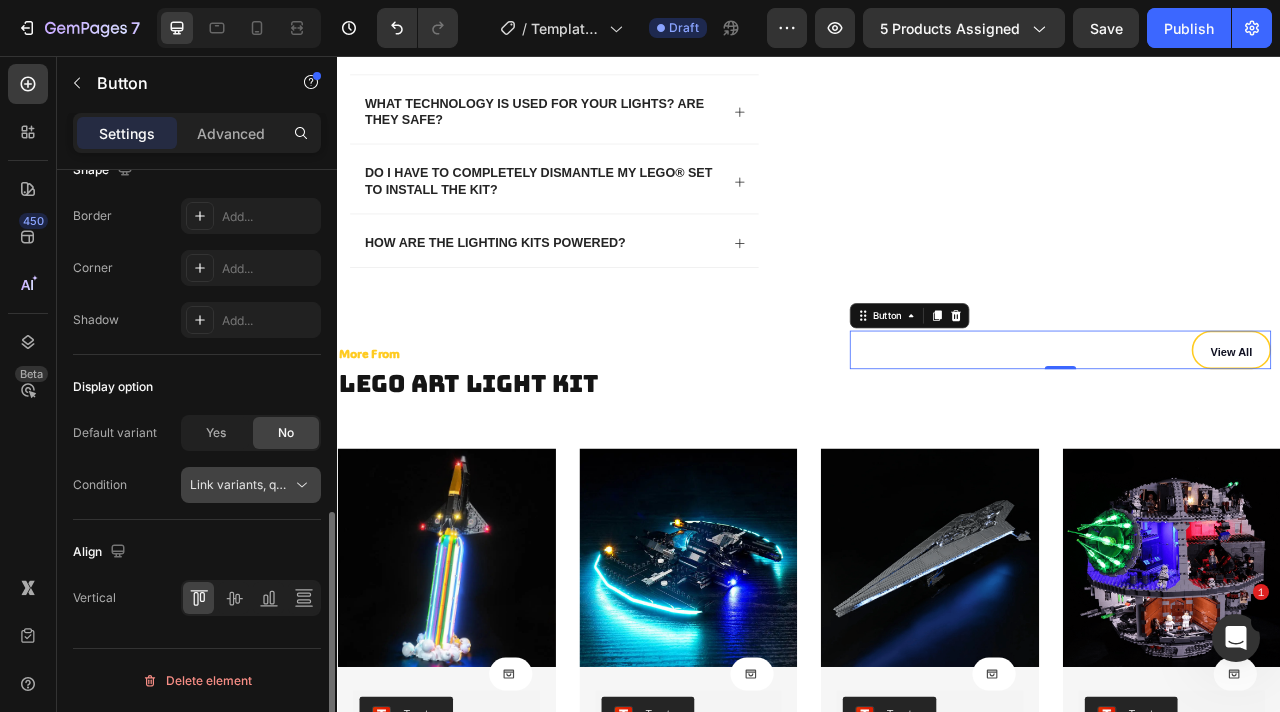 click on "Link variants, quantity <br> between same products" at bounding box center [337, 484] 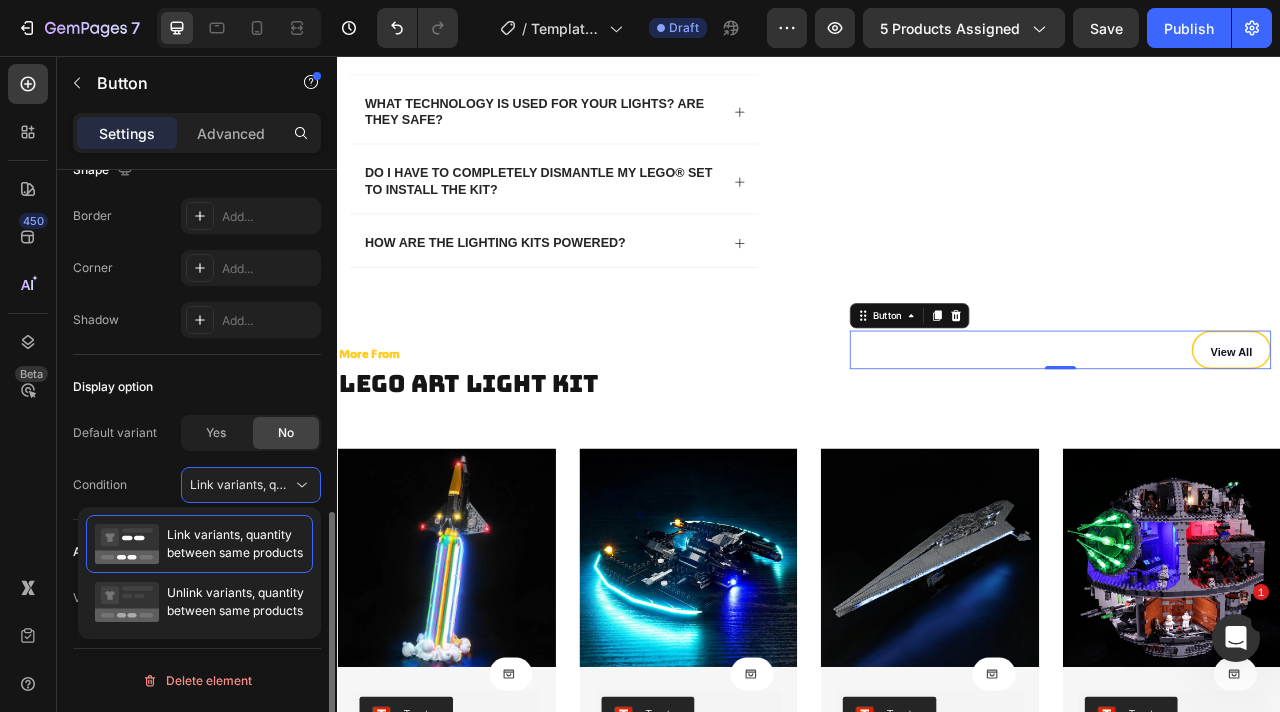 click on "Default variant Yes No Condition Link variants, quantity <br> between same products" at bounding box center [197, 459] 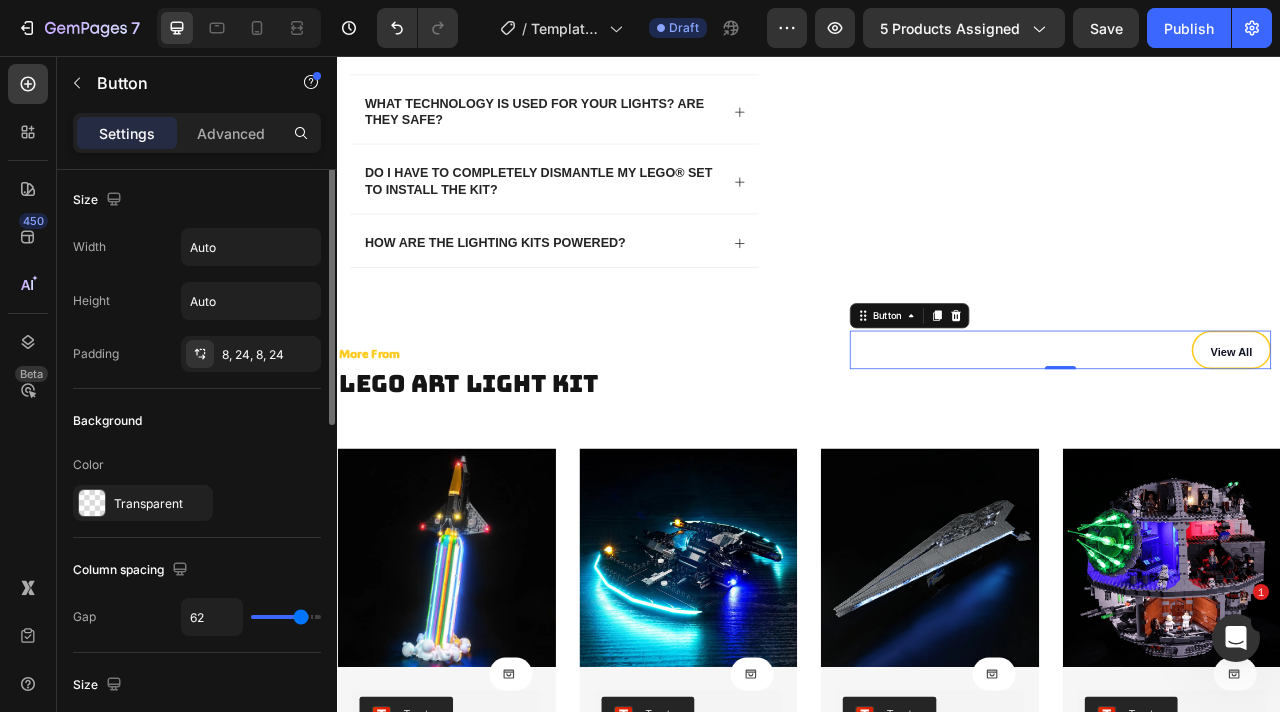 scroll, scrollTop: 0, scrollLeft: 0, axis: both 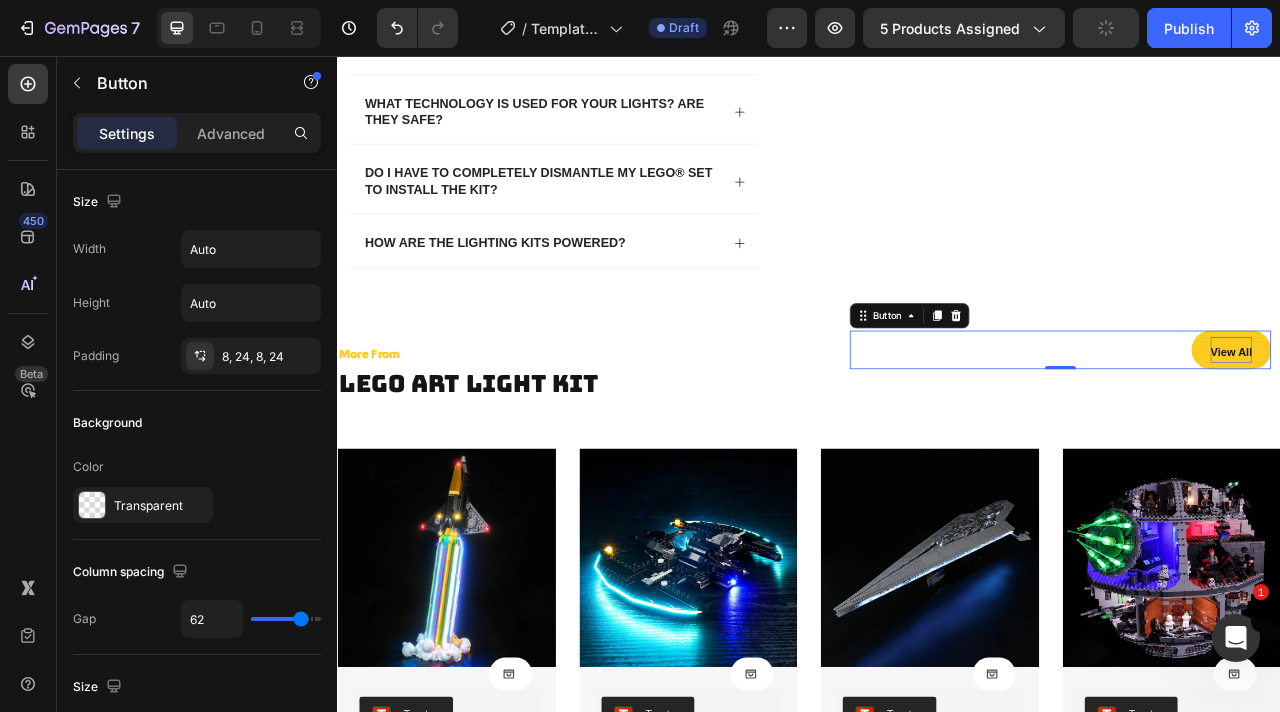 click on "View All" at bounding box center (1474, 429) 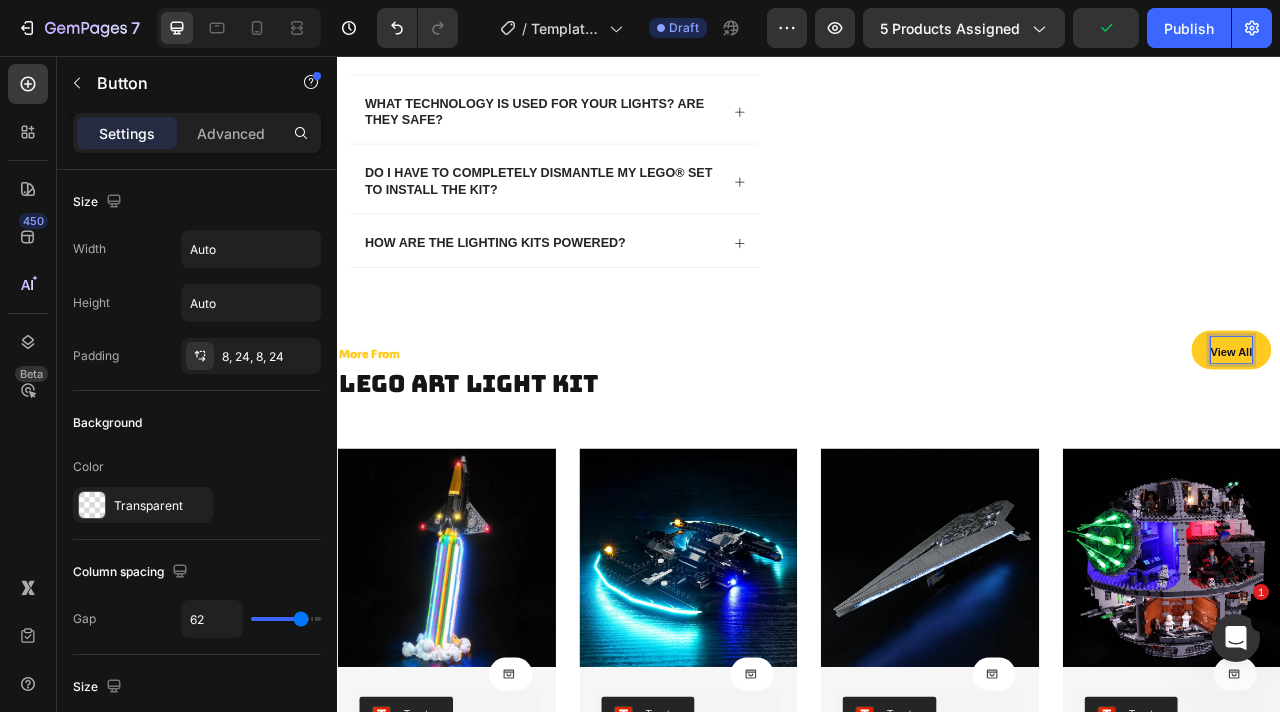 click on "View All" at bounding box center [1474, 429] 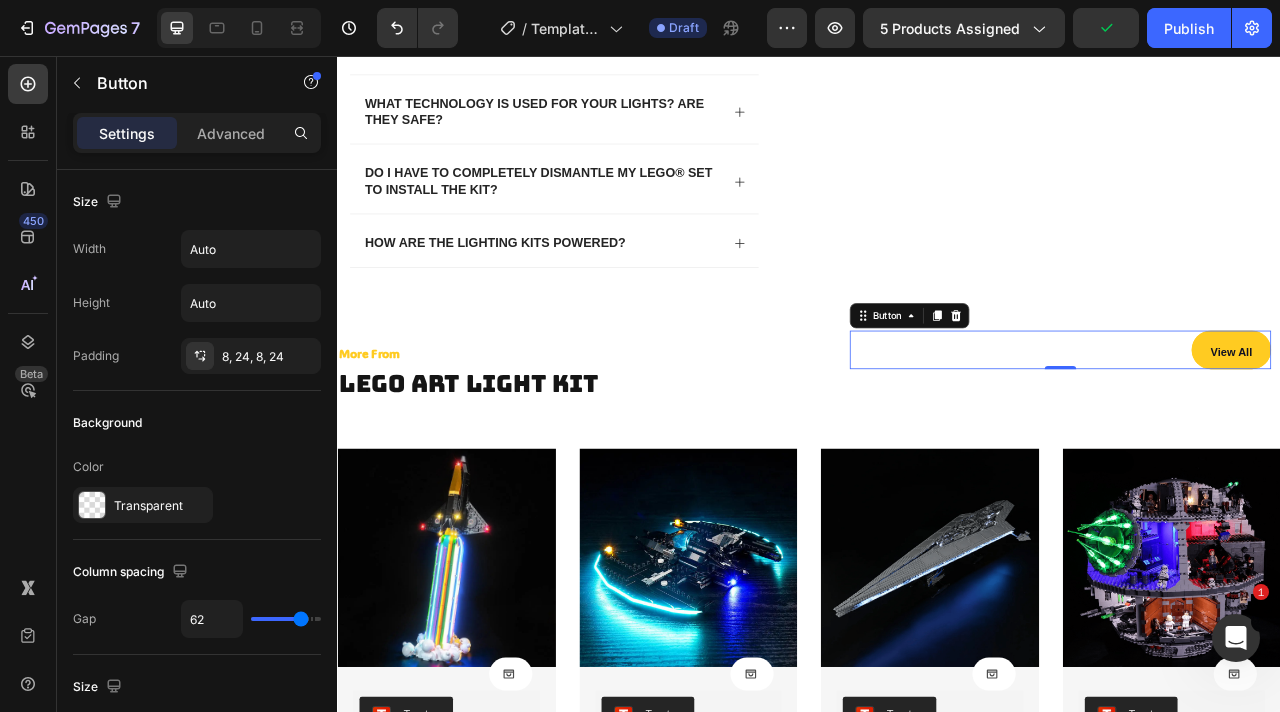 click on "View All" at bounding box center (1474, 429) 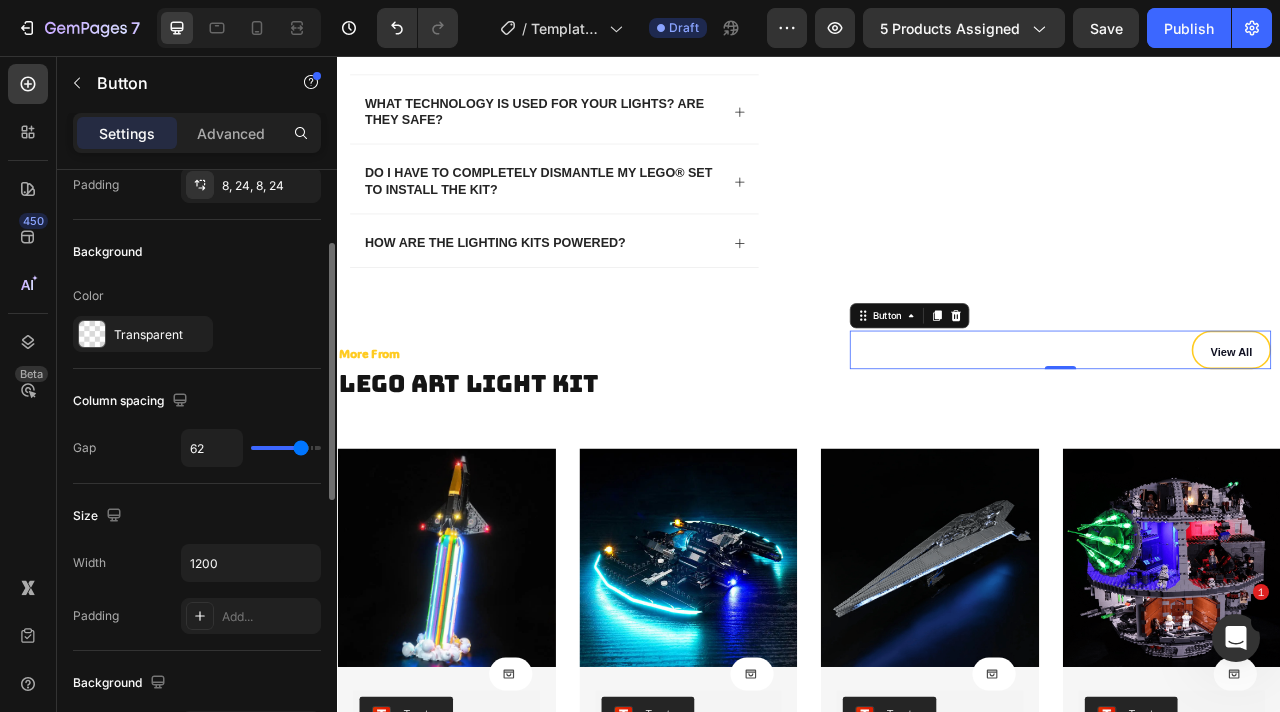 scroll, scrollTop: 0, scrollLeft: 0, axis: both 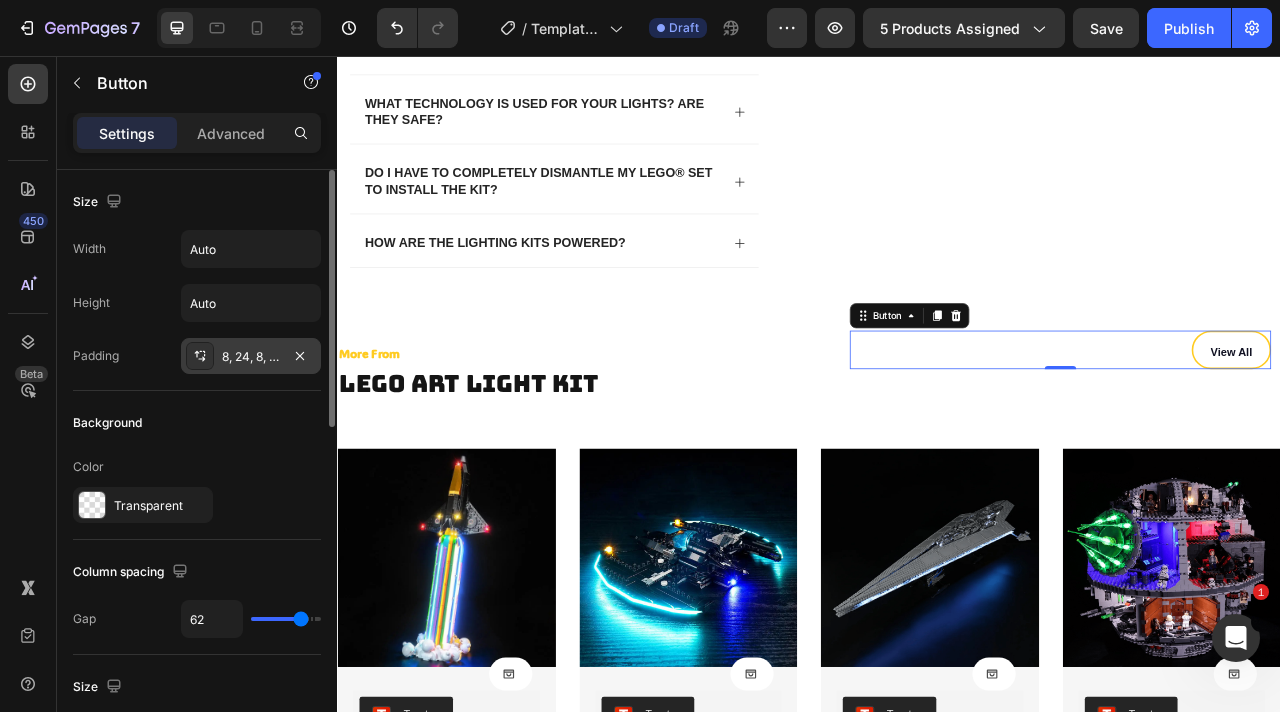 click on "8, 24, 8, 24" at bounding box center (251, 357) 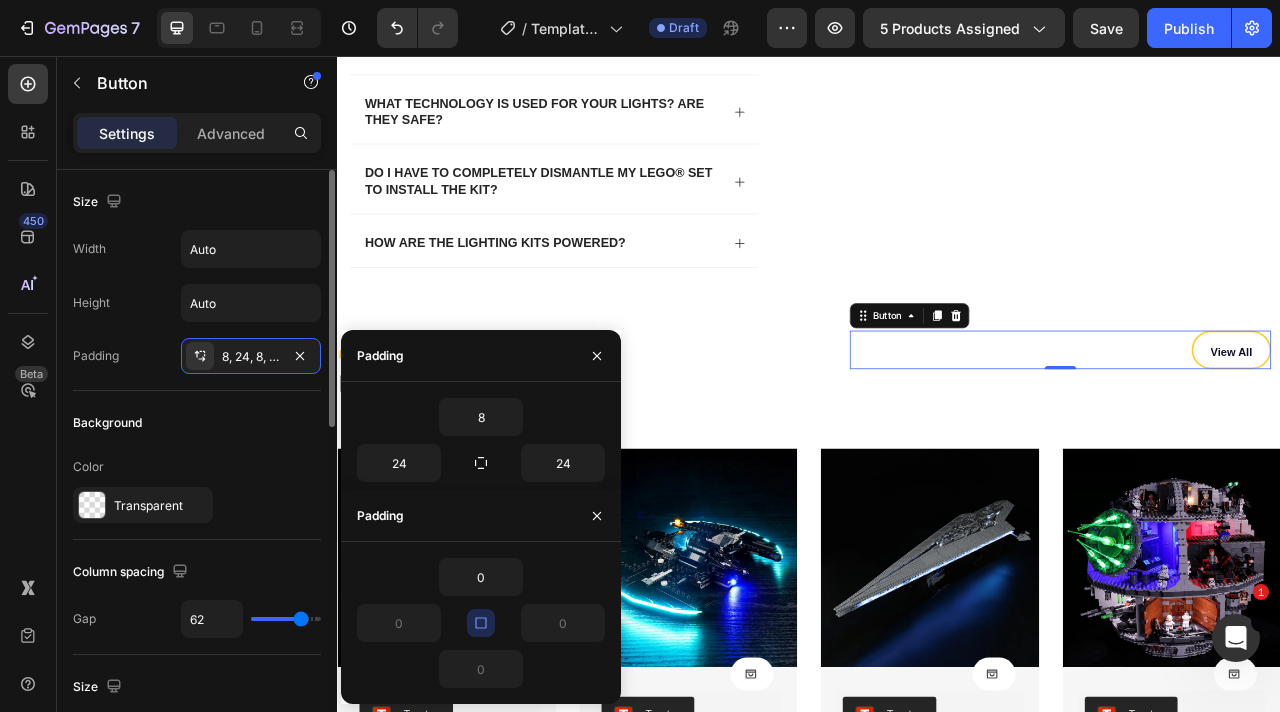 click on "Width Auto Height Auto Padding 8, 24, 8, 24" at bounding box center (197, 302) 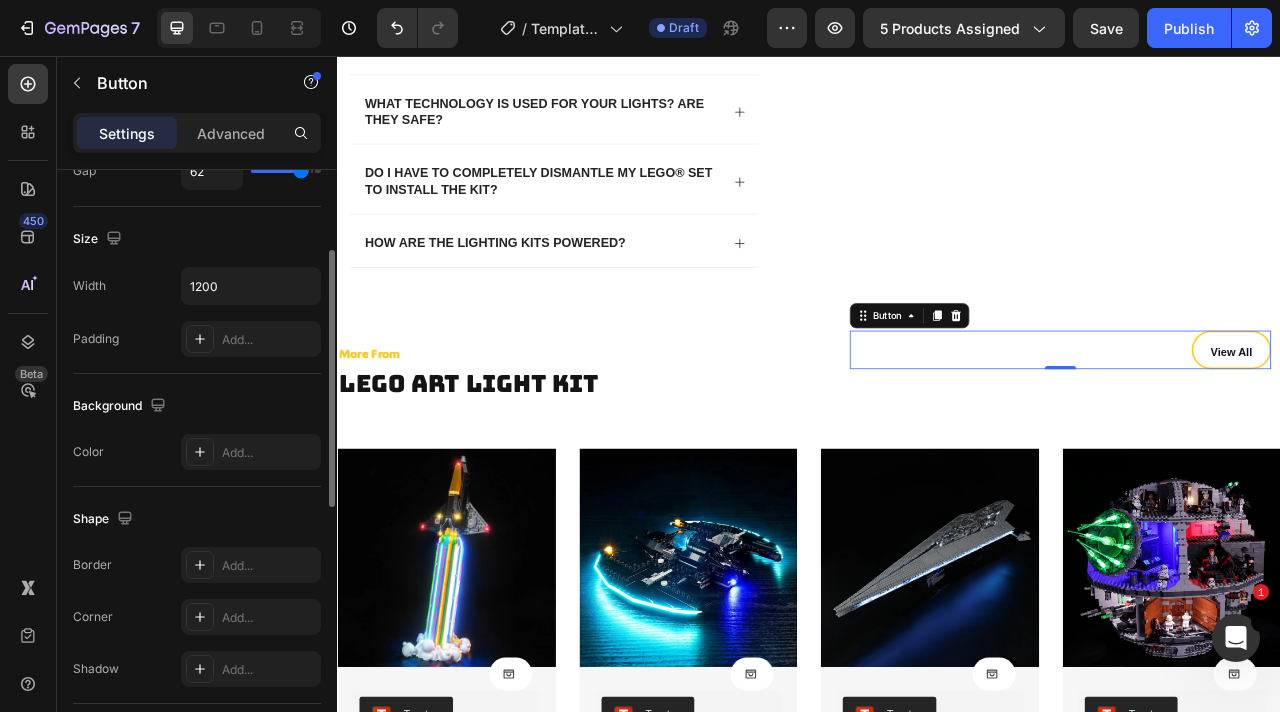 click on "Padding Add..." at bounding box center (197, 339) 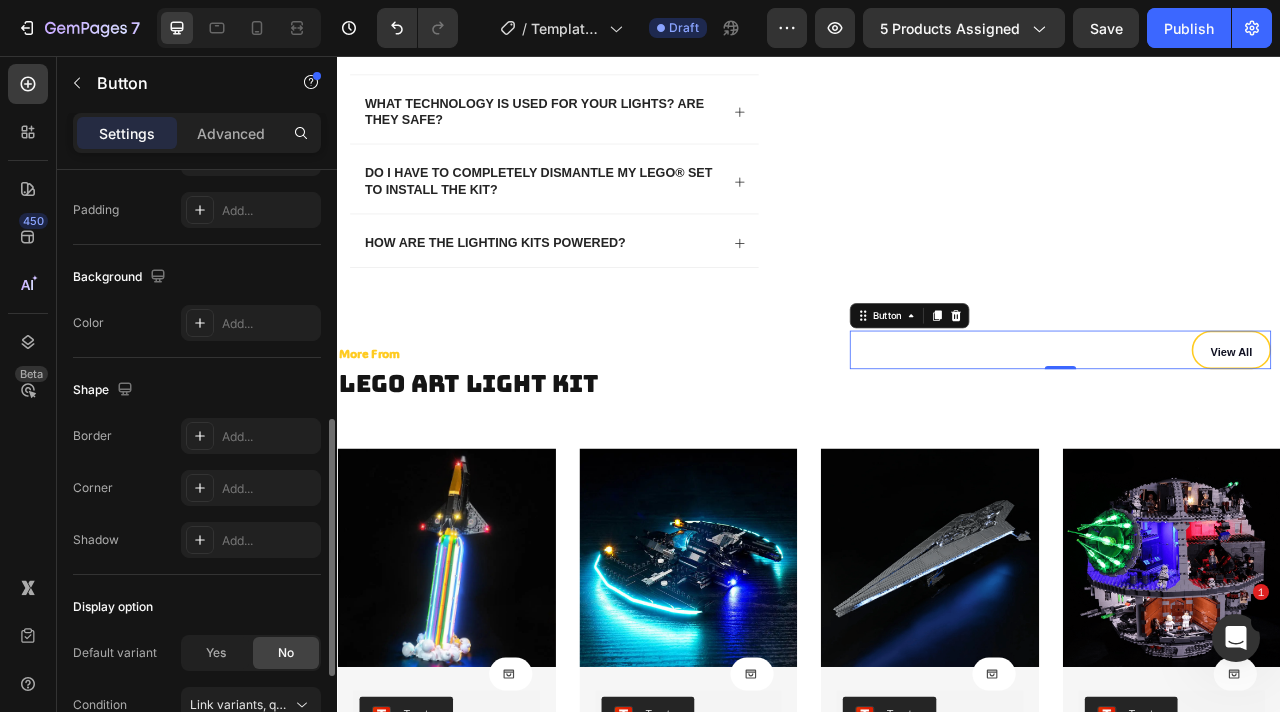 scroll, scrollTop: 797, scrollLeft: 0, axis: vertical 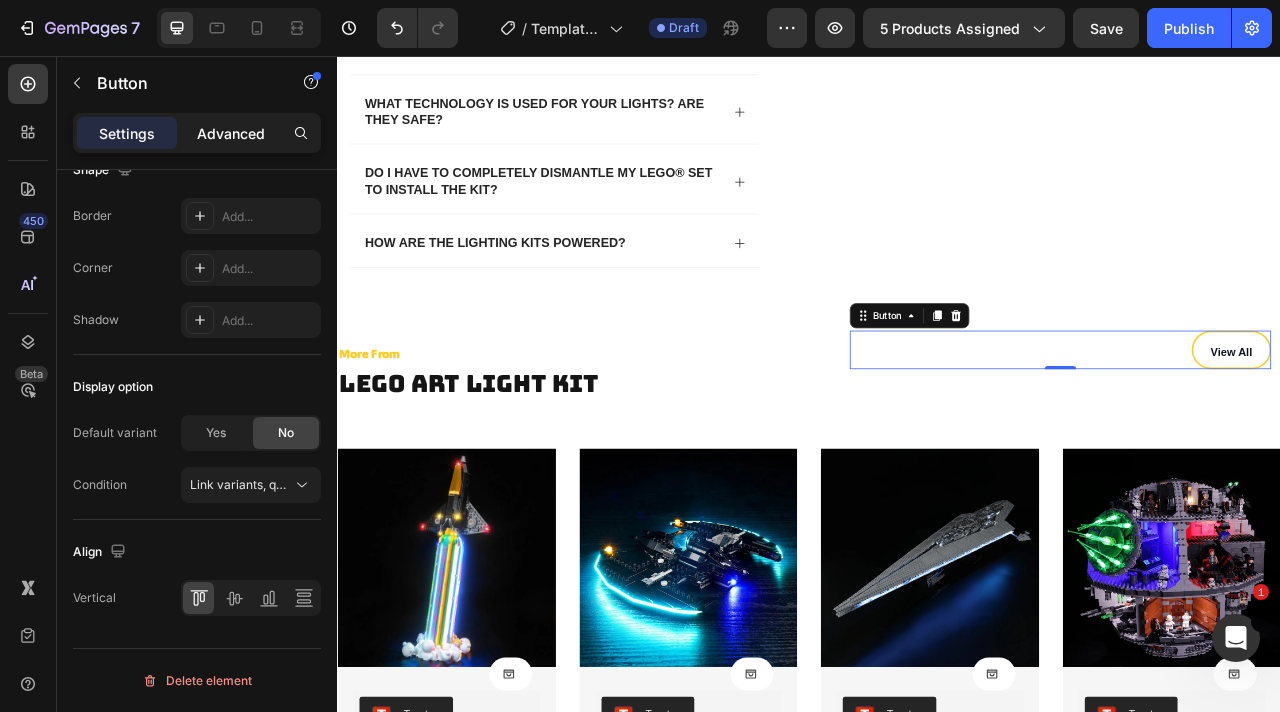click on "Advanced" at bounding box center [231, 133] 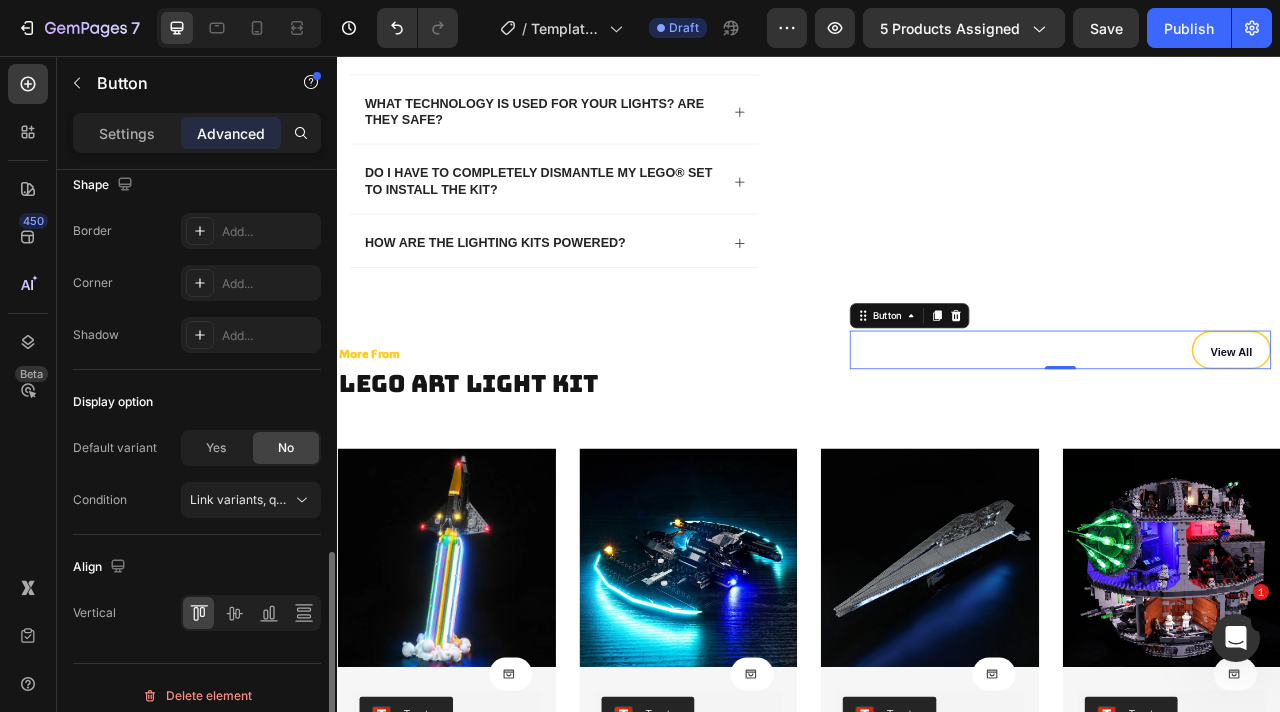 scroll, scrollTop: 941, scrollLeft: 0, axis: vertical 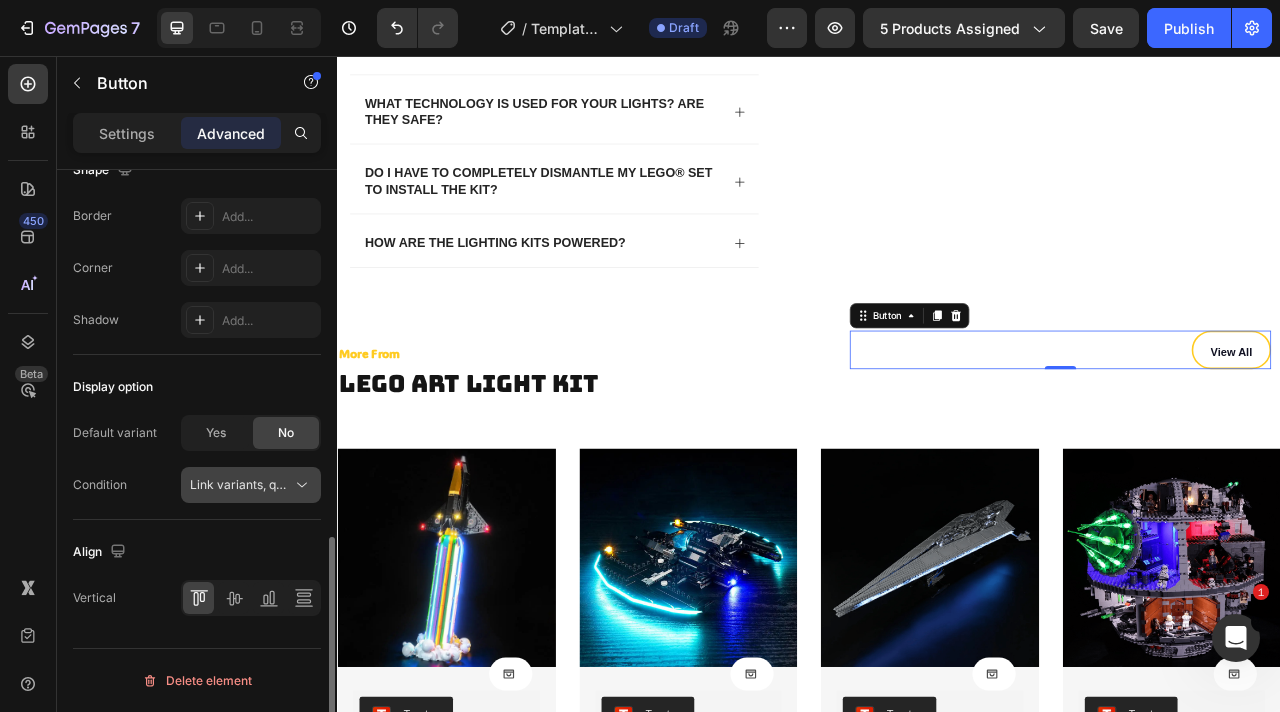 click on "Link variants, quantity <br> between same products" at bounding box center [251, 485] 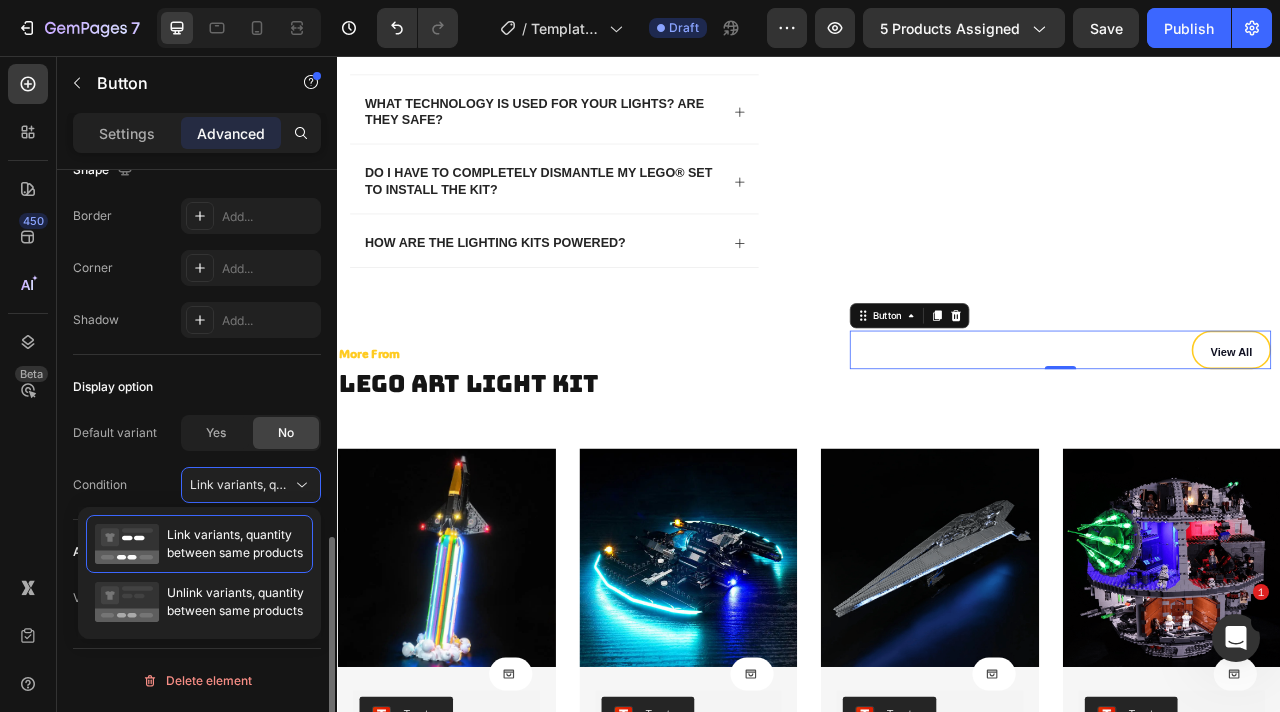 click on "Display option" at bounding box center (113, 387) 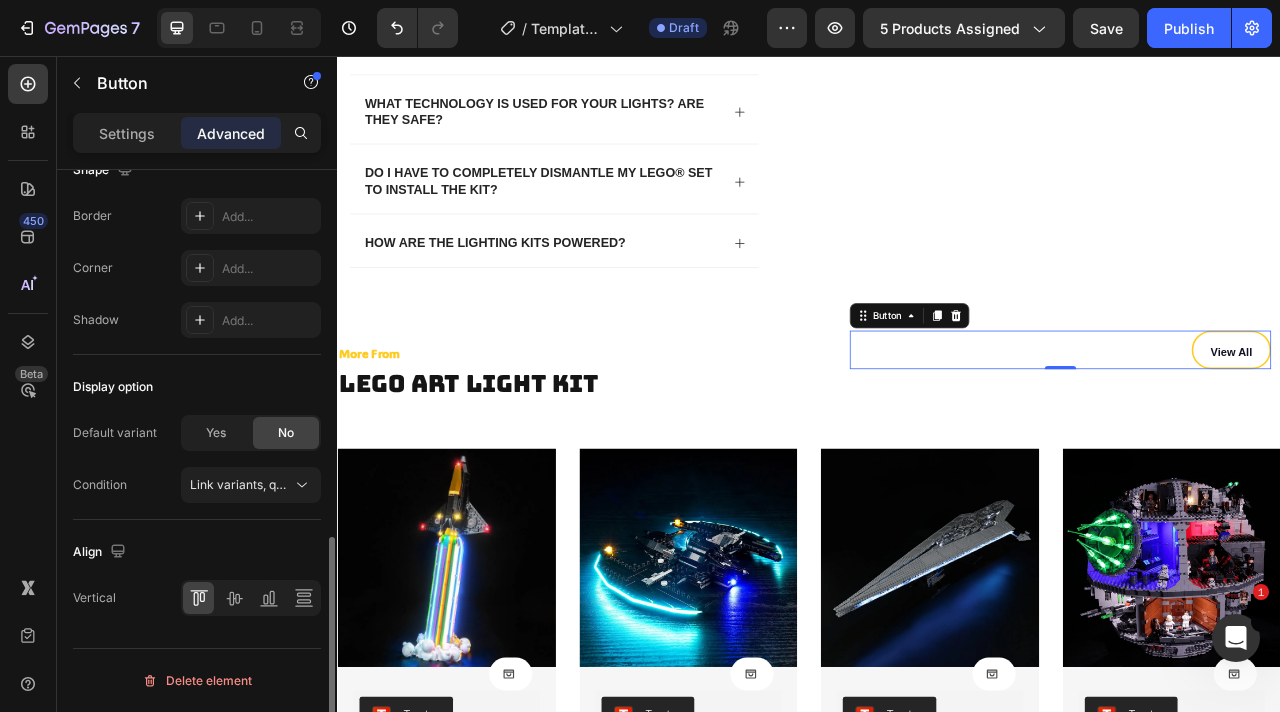 scroll, scrollTop: 0, scrollLeft: 0, axis: both 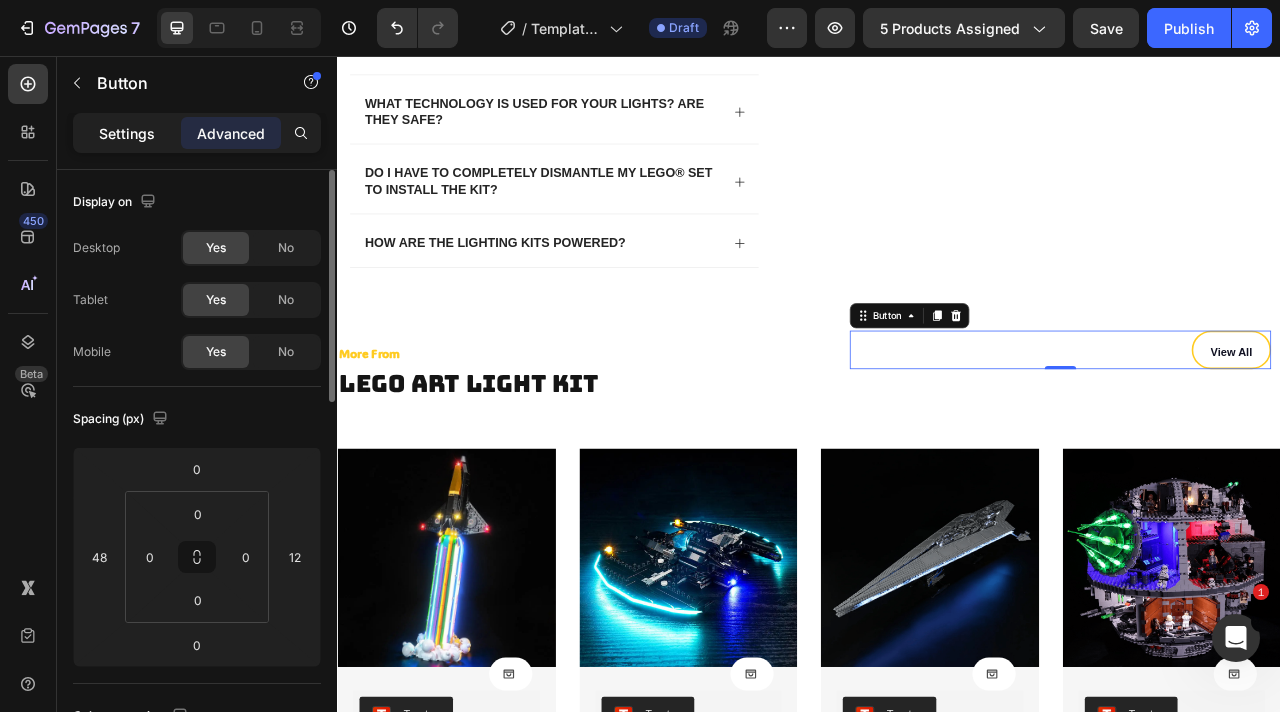 click on "Settings" at bounding box center [127, 133] 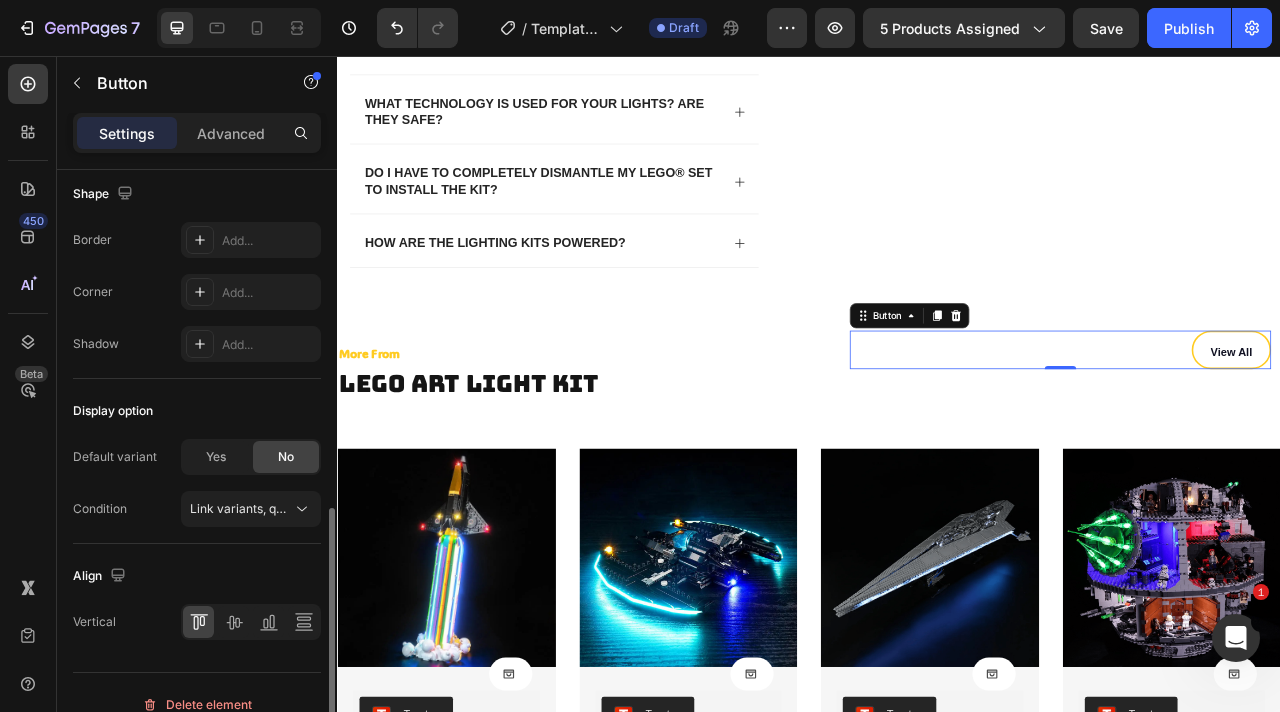scroll, scrollTop: 797, scrollLeft: 0, axis: vertical 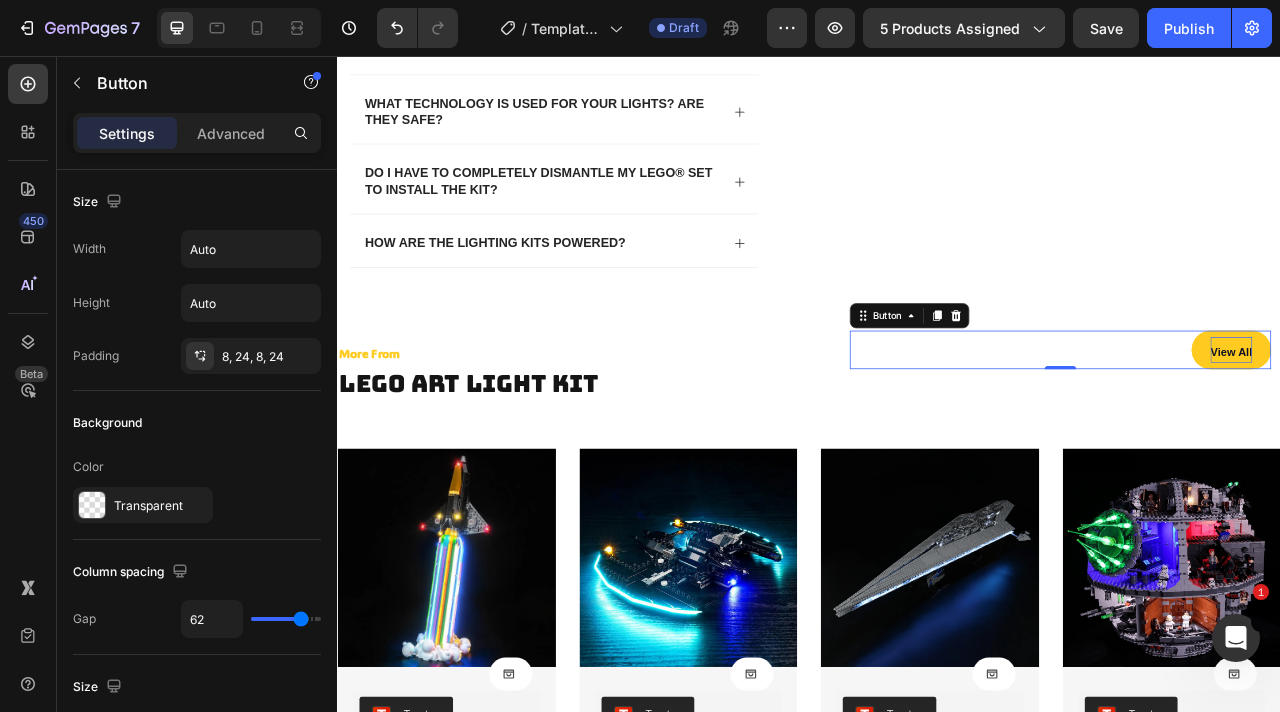 click on "Settings Advanced" at bounding box center [197, 133] 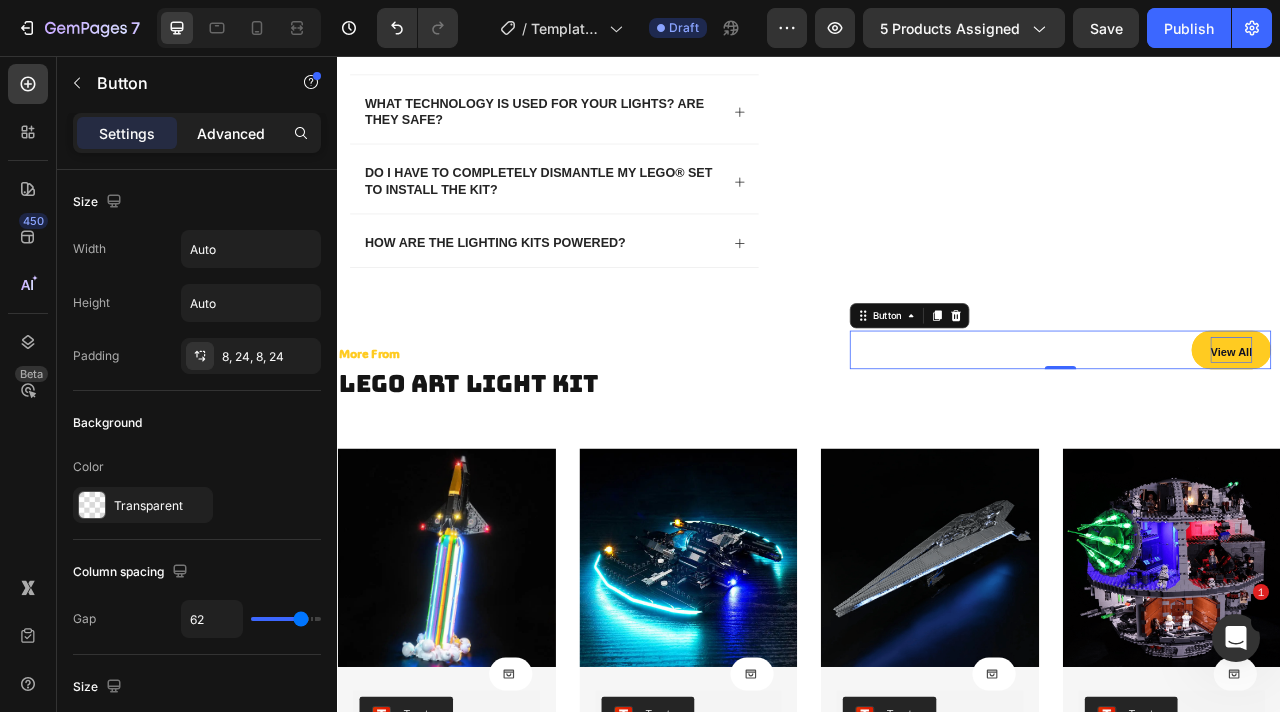 click on "Advanced" at bounding box center (231, 133) 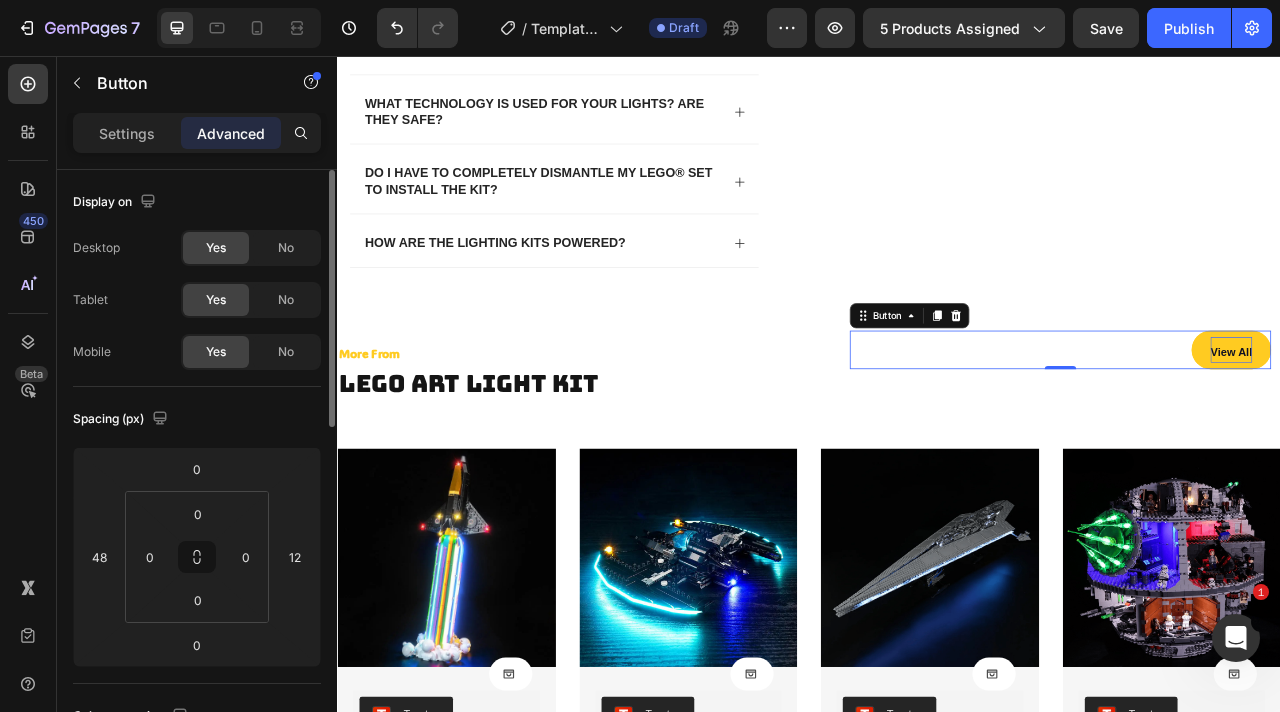 scroll, scrollTop: 174, scrollLeft: 0, axis: vertical 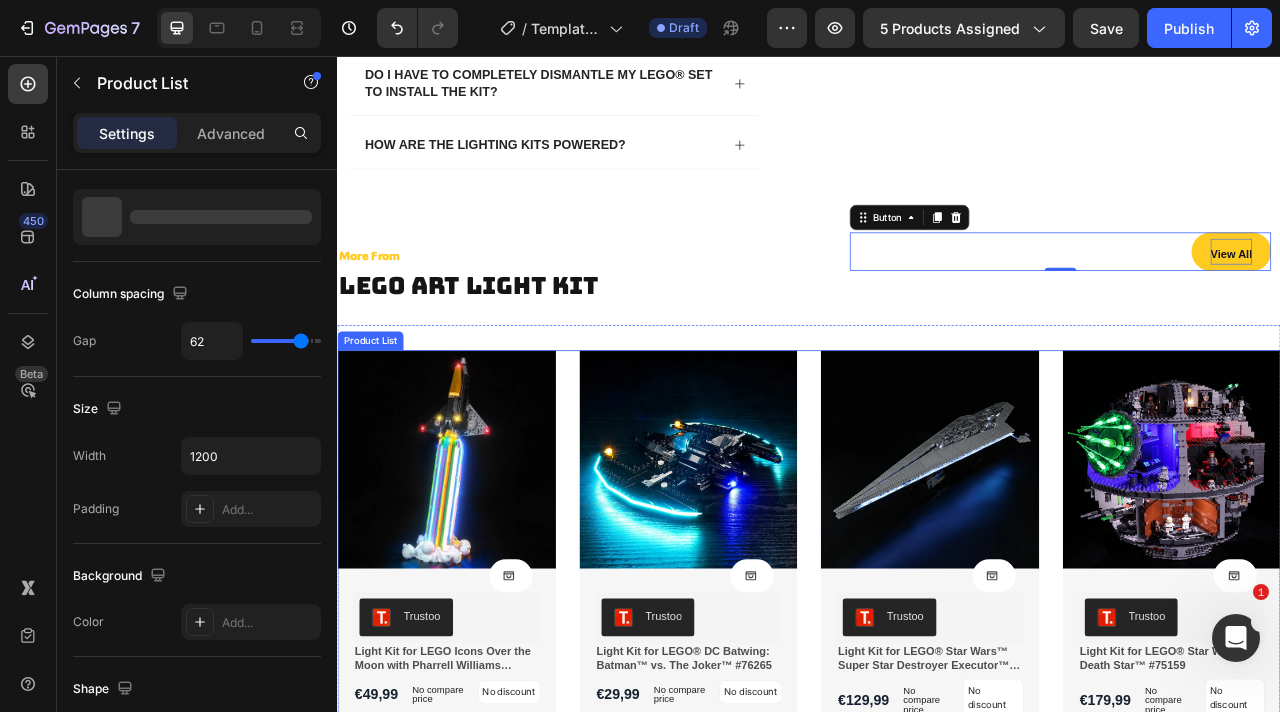 click on "Product Images
Product Cart Button Trustoo Trustoo Light Kit for LEGO Icons Over the Moon with Pharrell Williams #10391 Product Title €49,99 Product Price Product Price No compare price Product Price No discount   Not be displayed when published Product Tag Row Row Row Row Product List Product Images
Product Cart Button Trustoo Trustoo Light Kit for LEGO® DC Batwing: Batman™ vs. The Joker™ #76265 Product Title €29,99 Product Price Product Price No compare price Product Price No discount   Not be displayed when published Product Tag Row Row Row Row Product List Product Images
Product Cart Button Trustoo Trustoo Light Kit for LEGO® Star Wars™ Super Star Destroyer Executor™ #10221 Product Title €129,99 Product Price Product Price No compare price Product Price No discount   Not be displayed when published Product Tag Row Row Row Row Product List Product Images
Product Cart Button Trustoo Trustoo Product Title €179,99 Product Price" at bounding box center [937, 674] 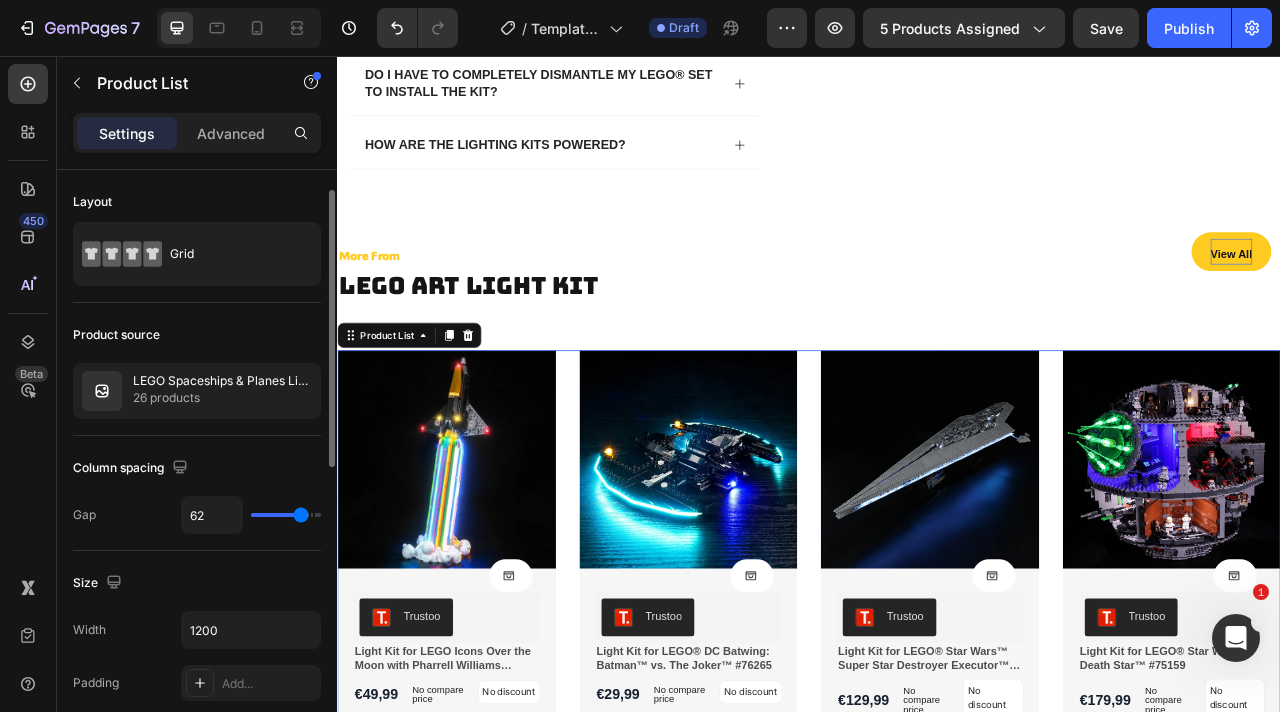 scroll, scrollTop: 21, scrollLeft: 0, axis: vertical 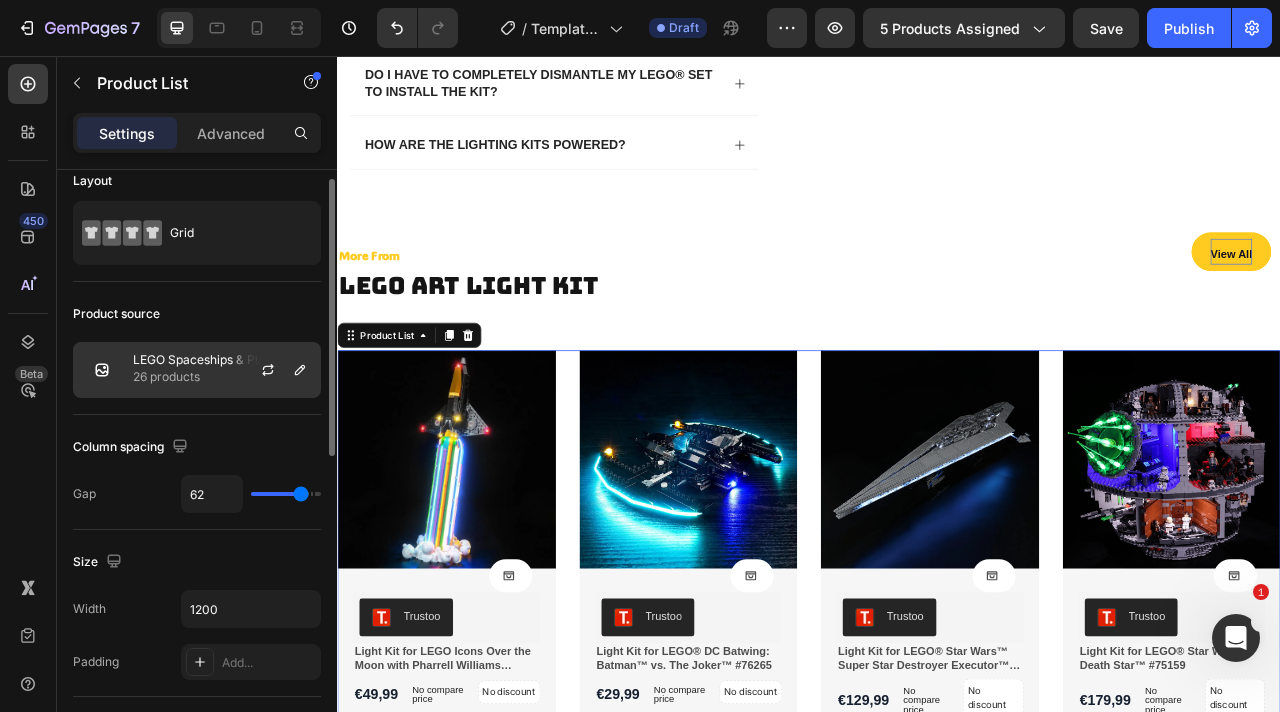 click on "26 products" at bounding box center (222, 377) 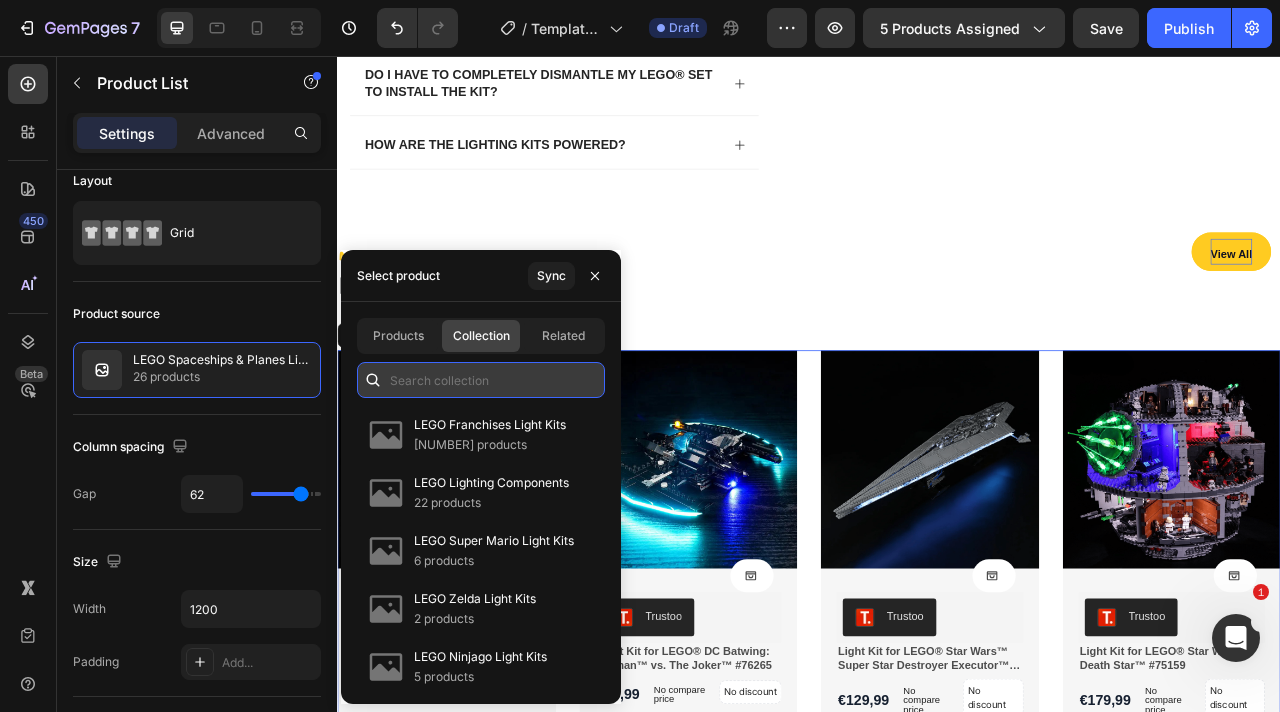 click at bounding box center (481, 380) 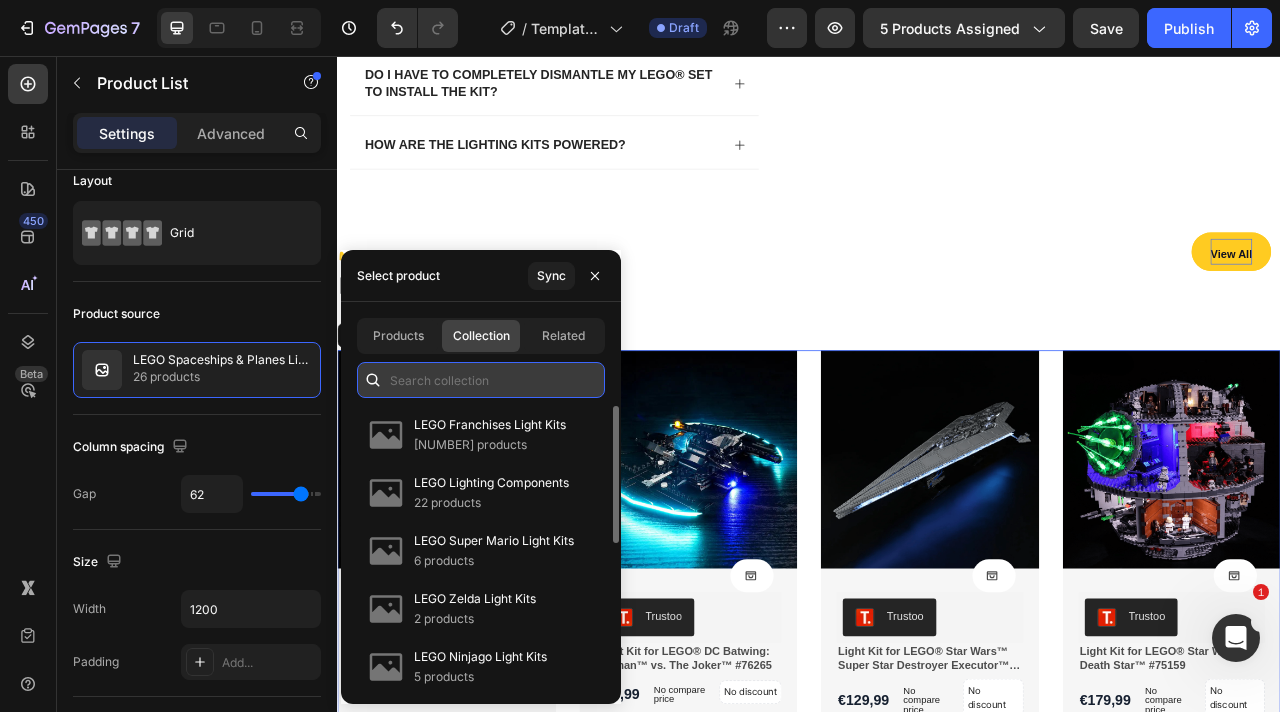 click at bounding box center (481, 380) 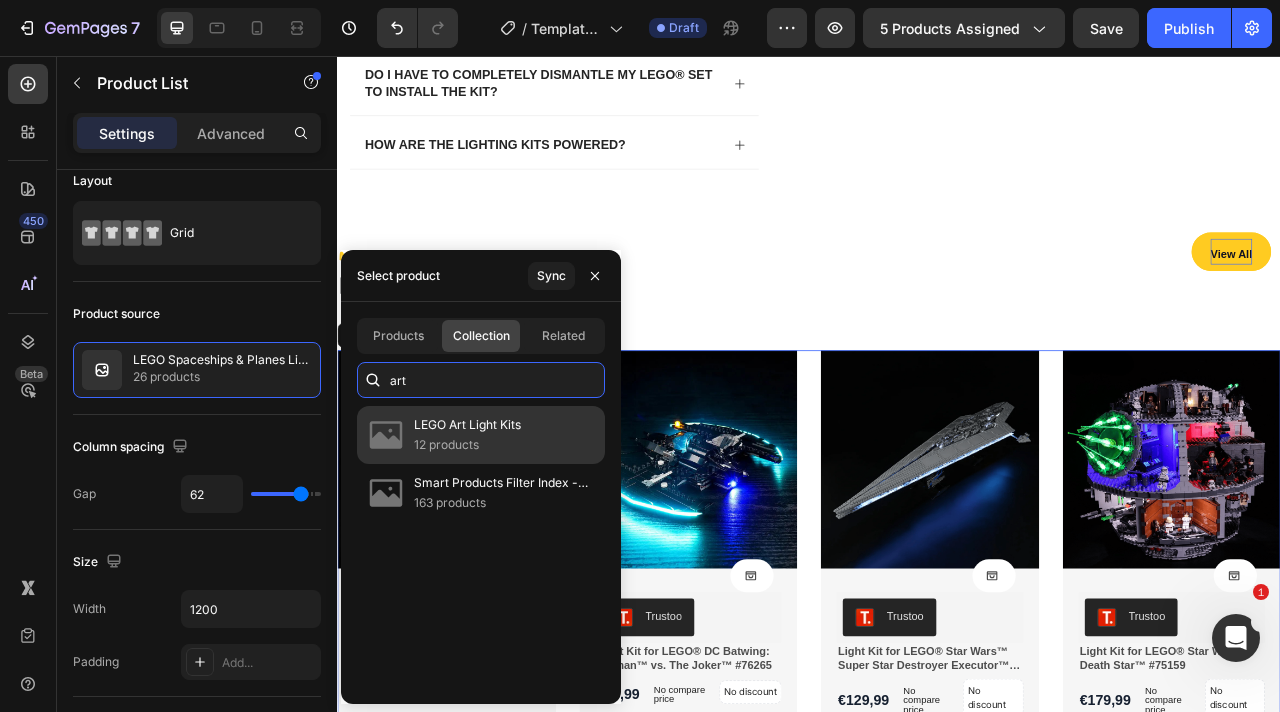 type on "art" 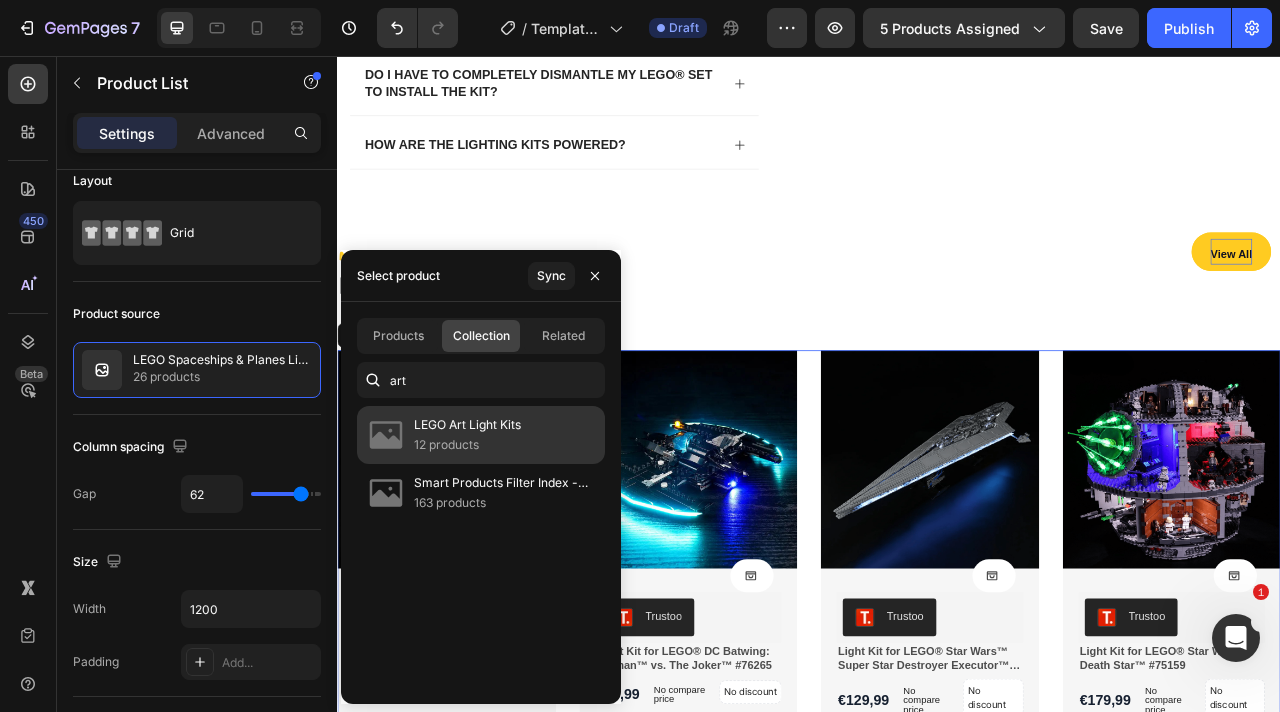 click on "LEGO Art Light Kits" at bounding box center (467, 425) 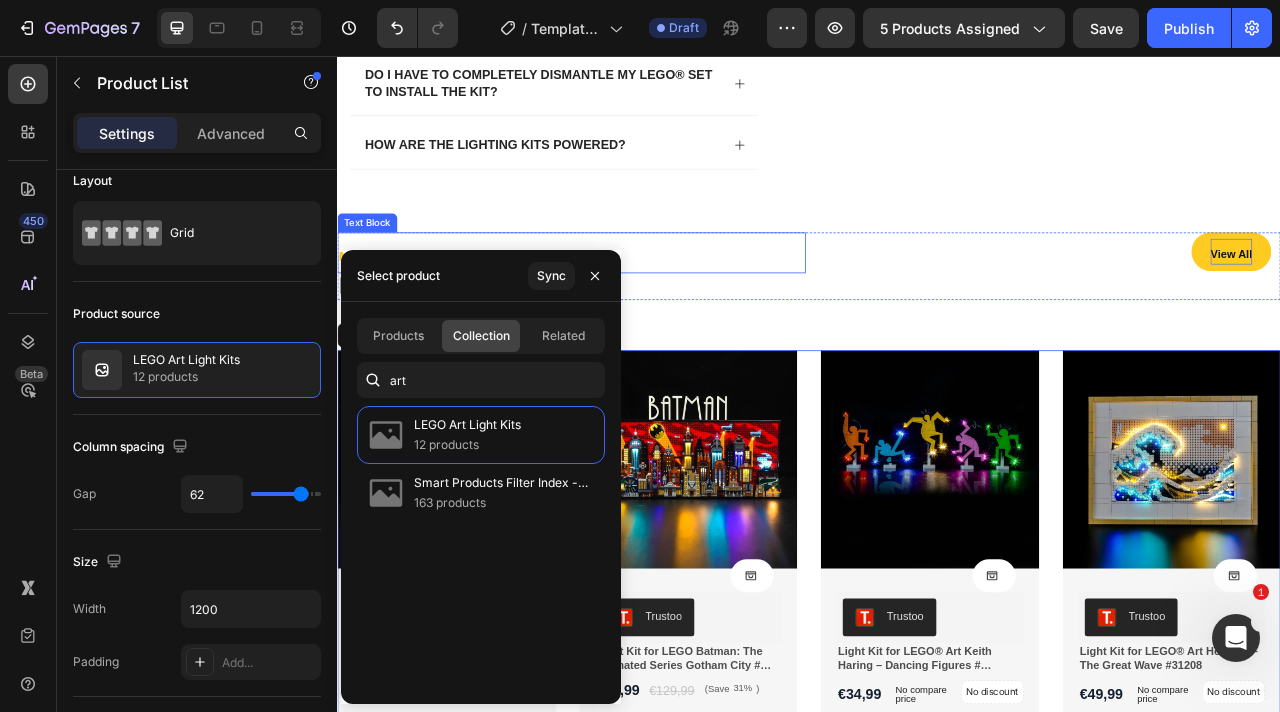 click on "More From" at bounding box center (635, 306) 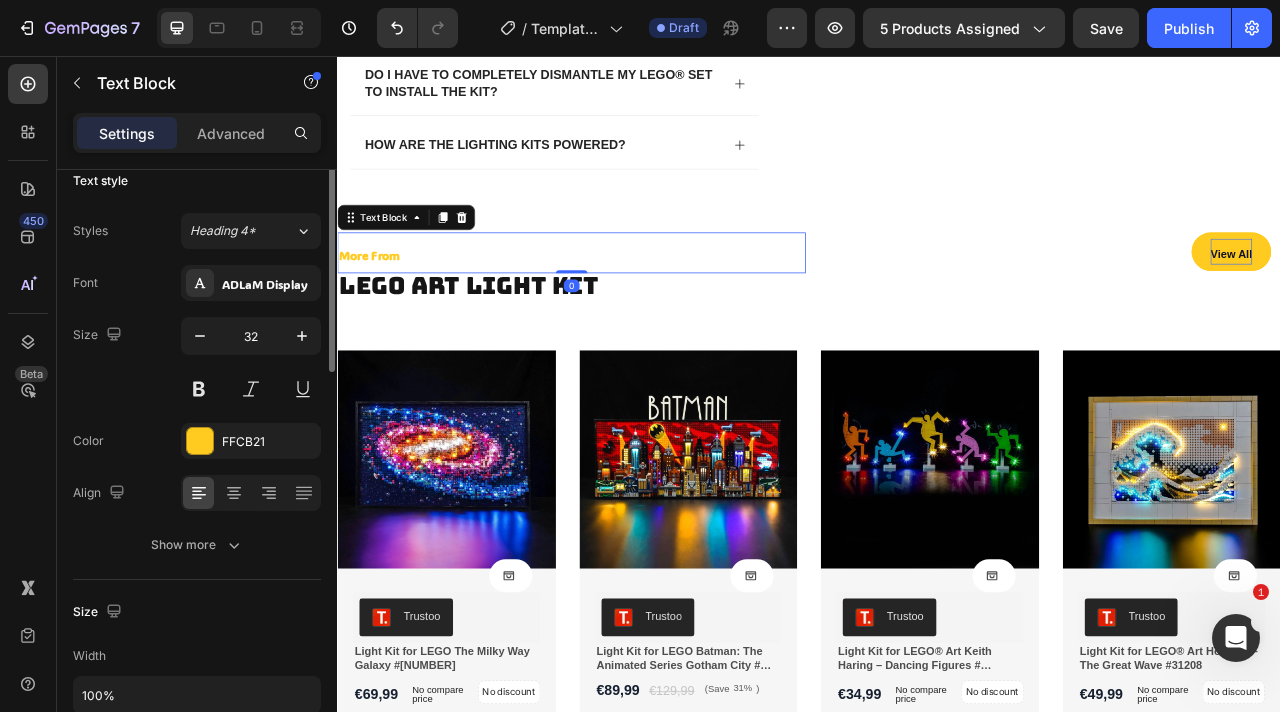 scroll, scrollTop: 0, scrollLeft: 0, axis: both 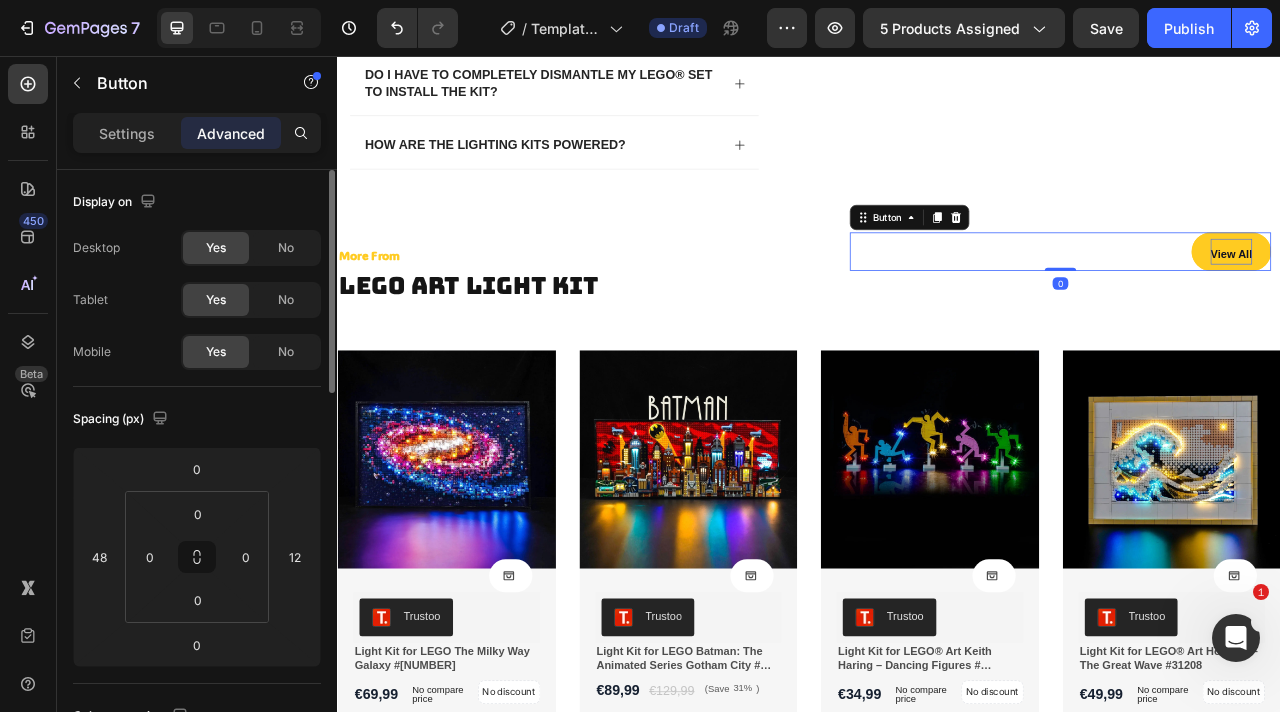 click on "View All" at bounding box center [1474, 307] 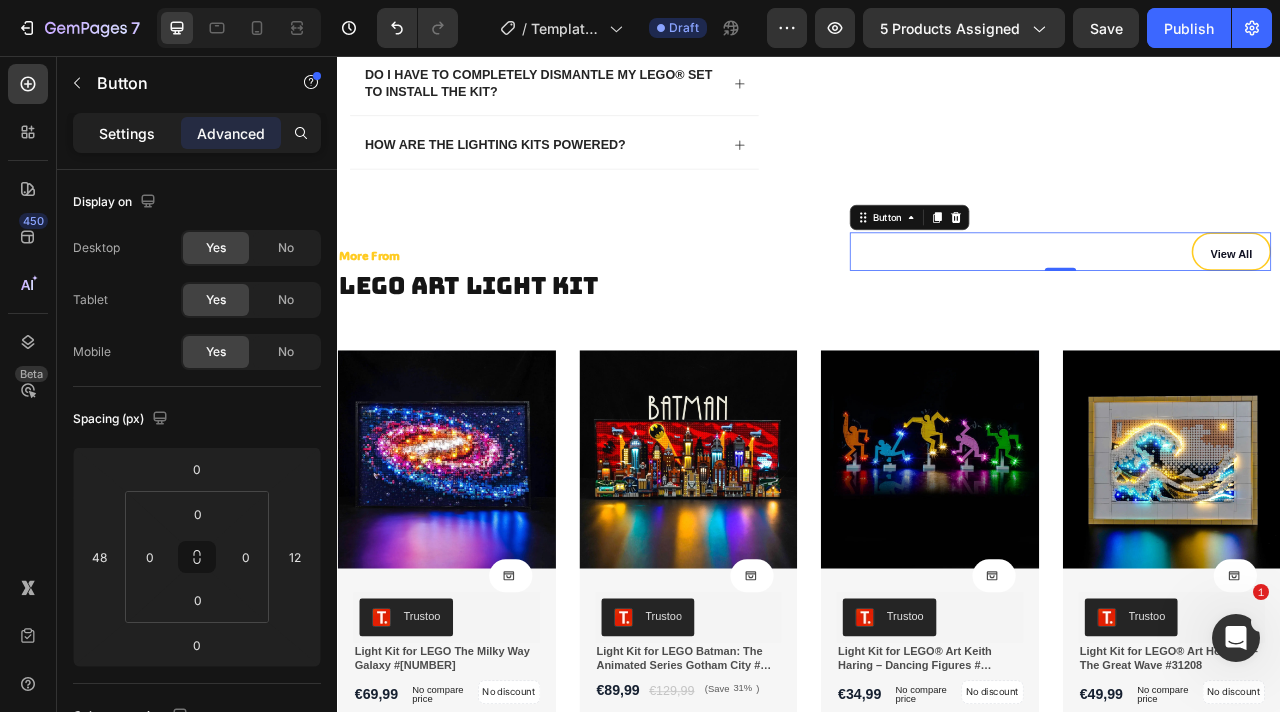 click on "Settings" at bounding box center [127, 133] 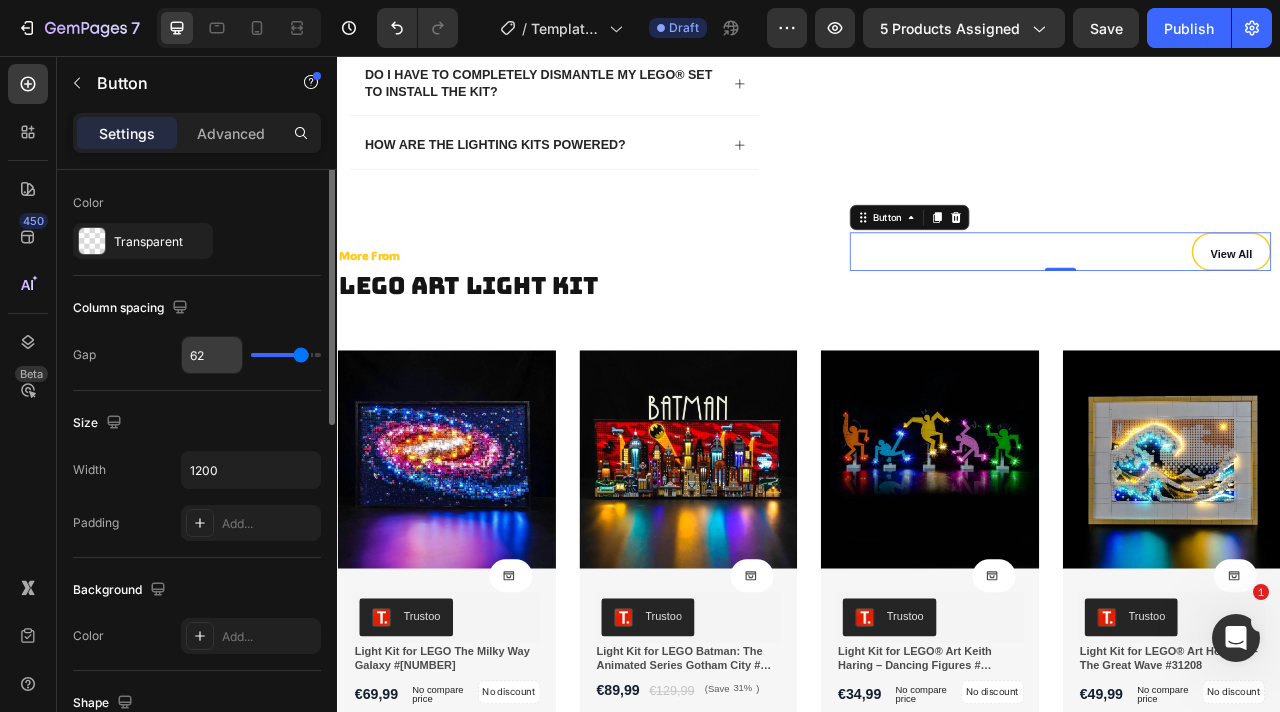 scroll, scrollTop: 184, scrollLeft: 0, axis: vertical 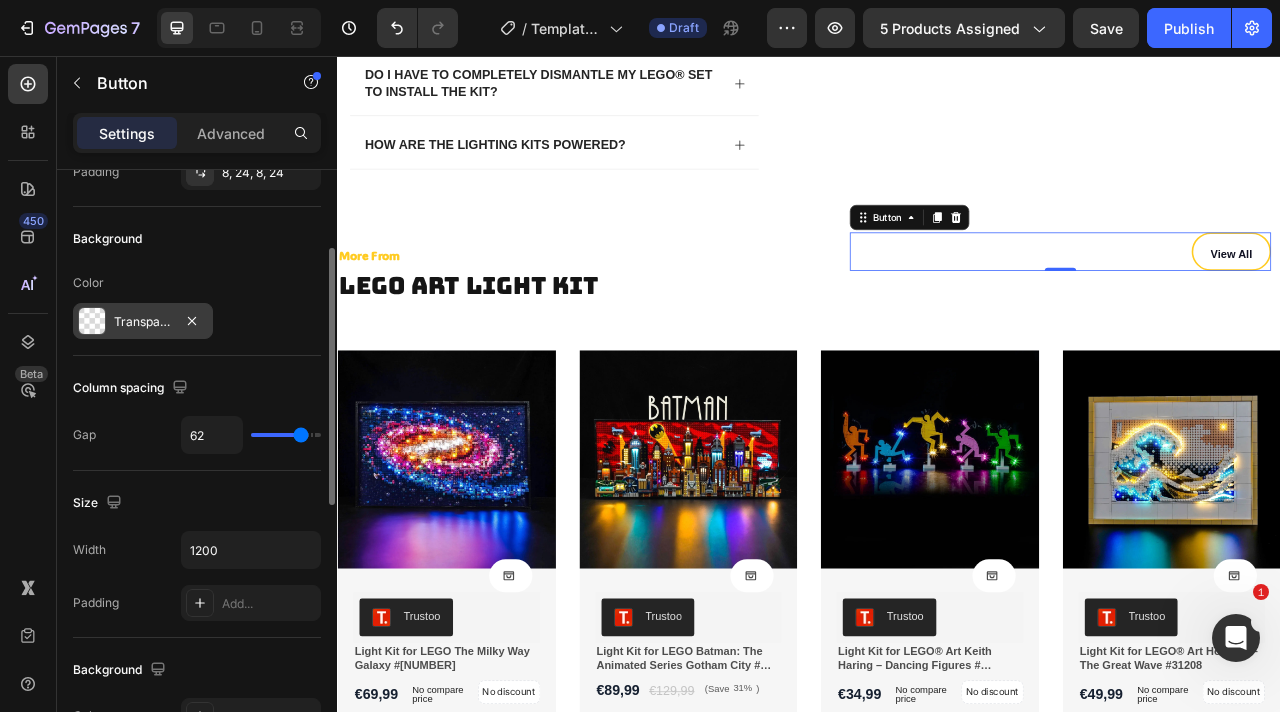 click on "Transparent" at bounding box center [143, 322] 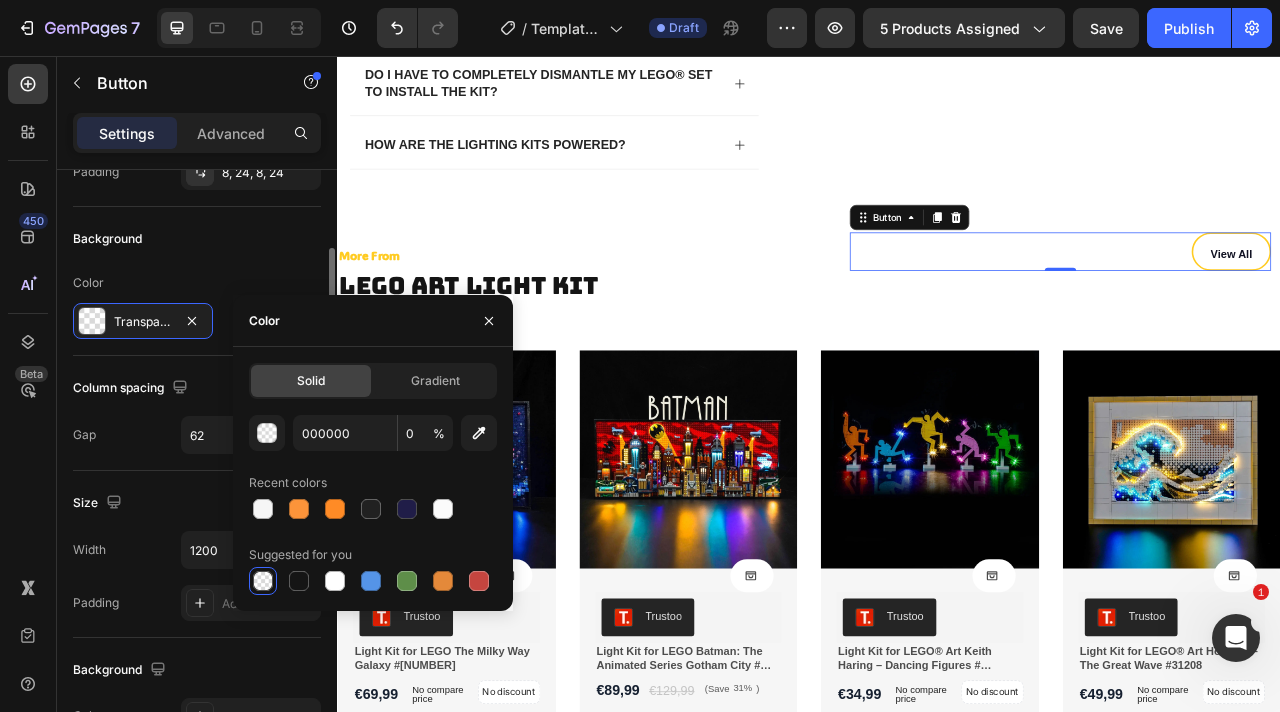 click on "Background Color Transparent" 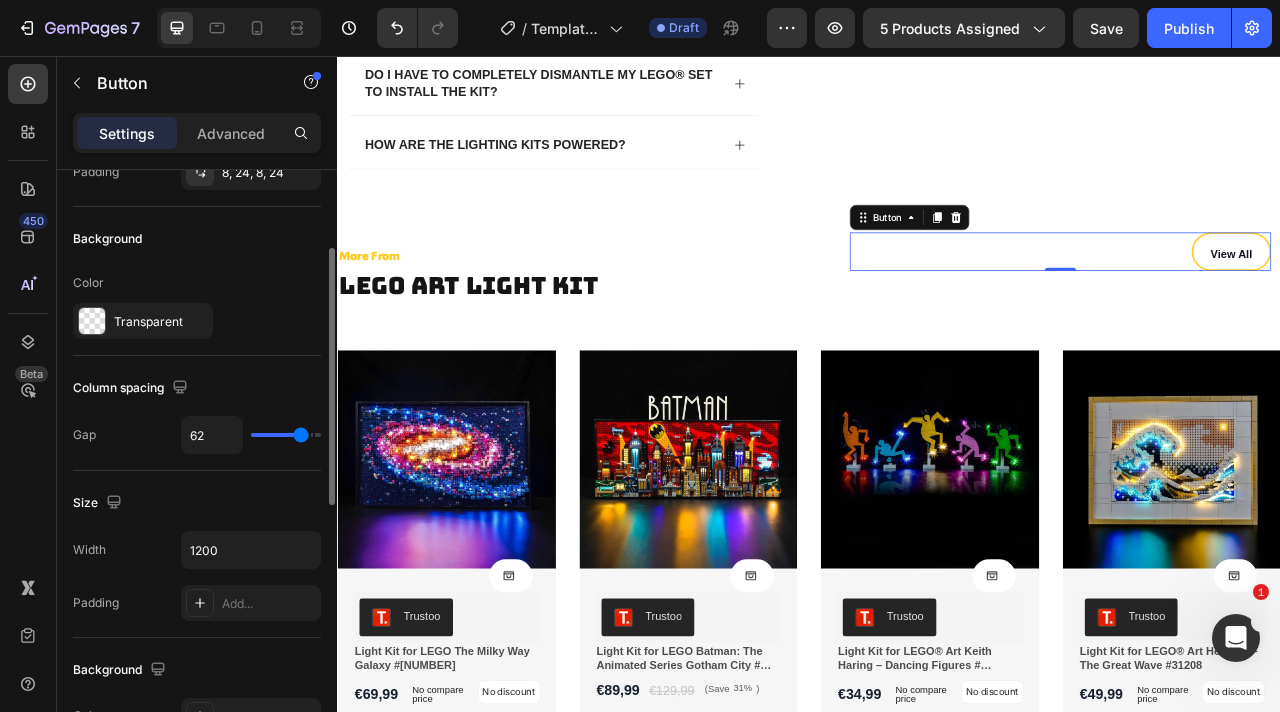 scroll, scrollTop: 63, scrollLeft: 0, axis: vertical 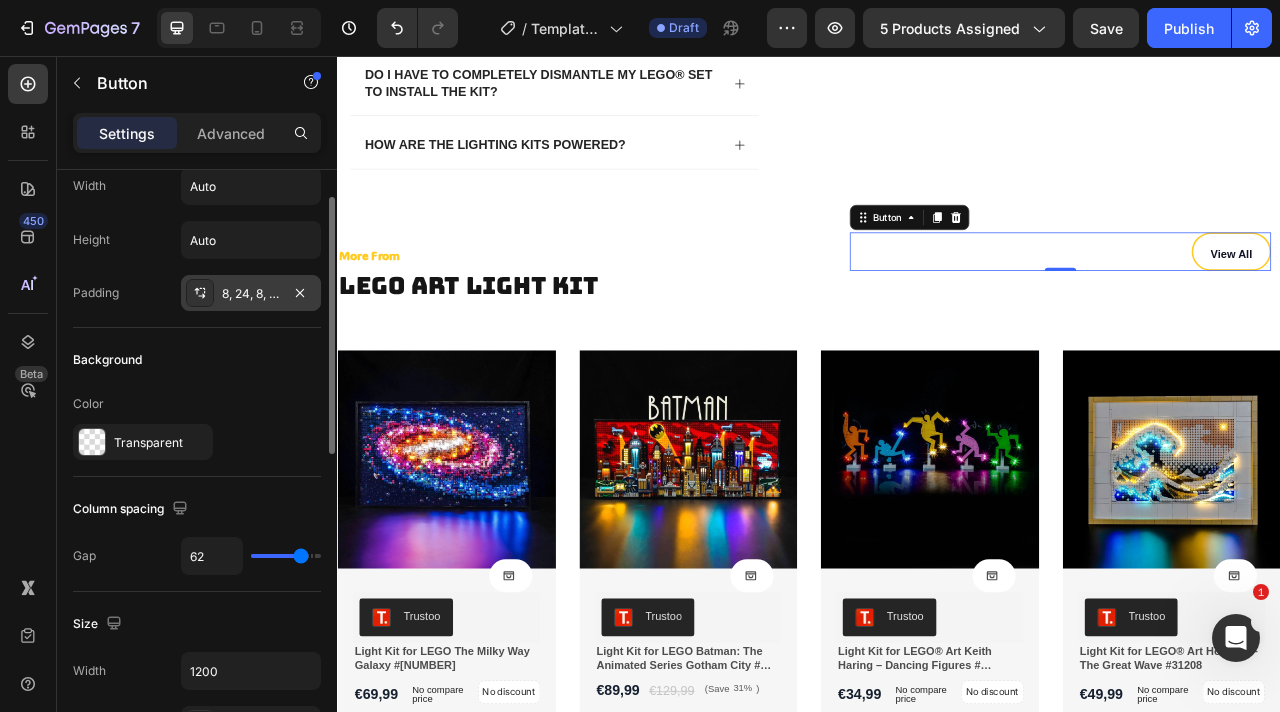 click 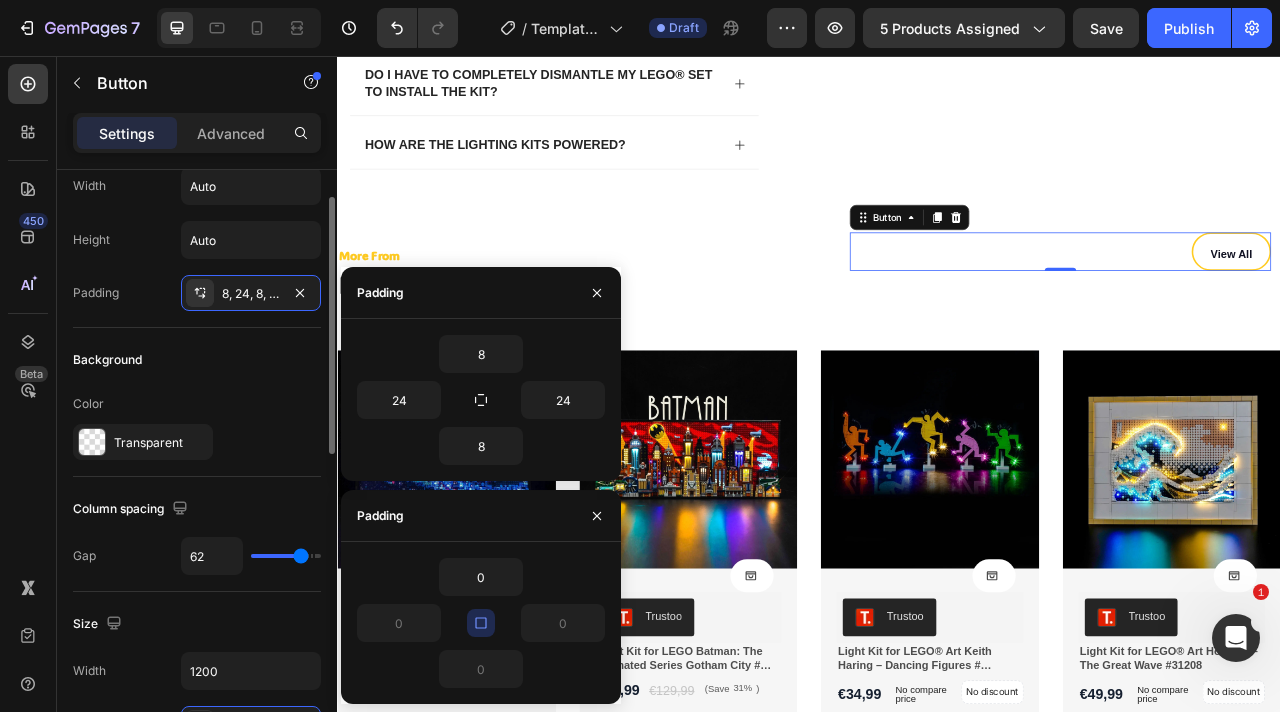 click on "Padding 8, 24, 8, 24" at bounding box center (197, 293) 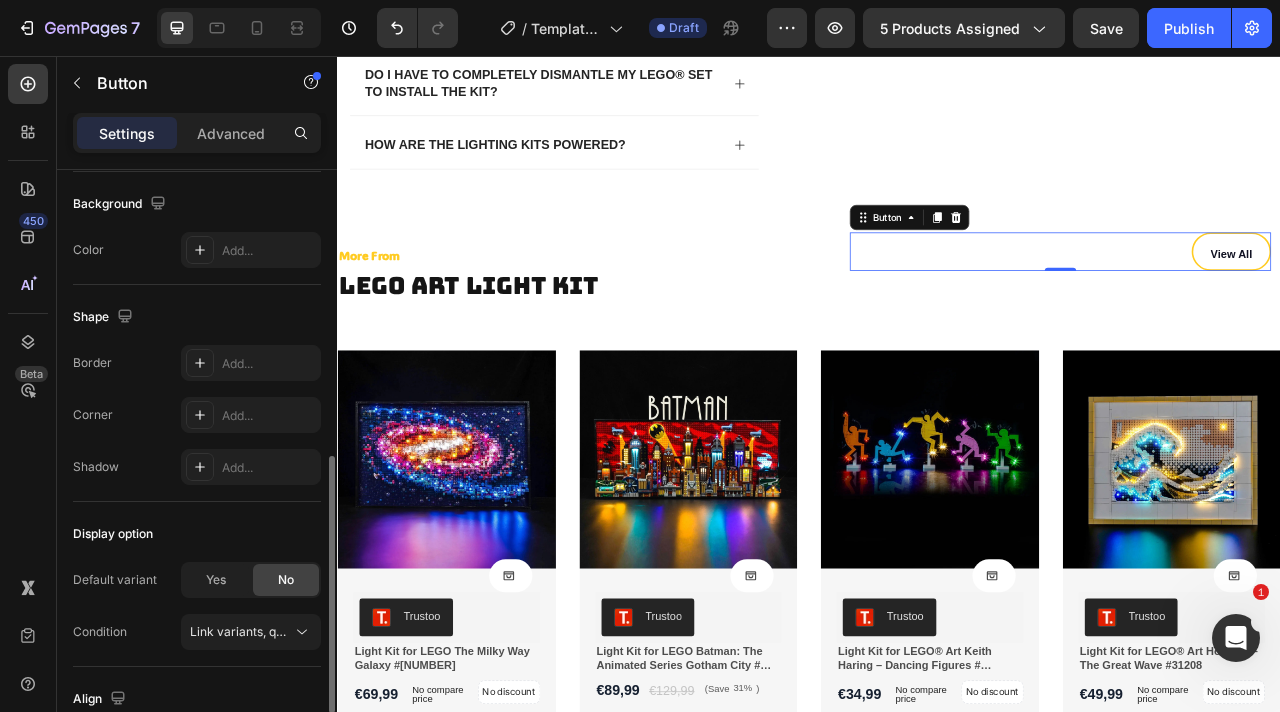 scroll, scrollTop: 797, scrollLeft: 0, axis: vertical 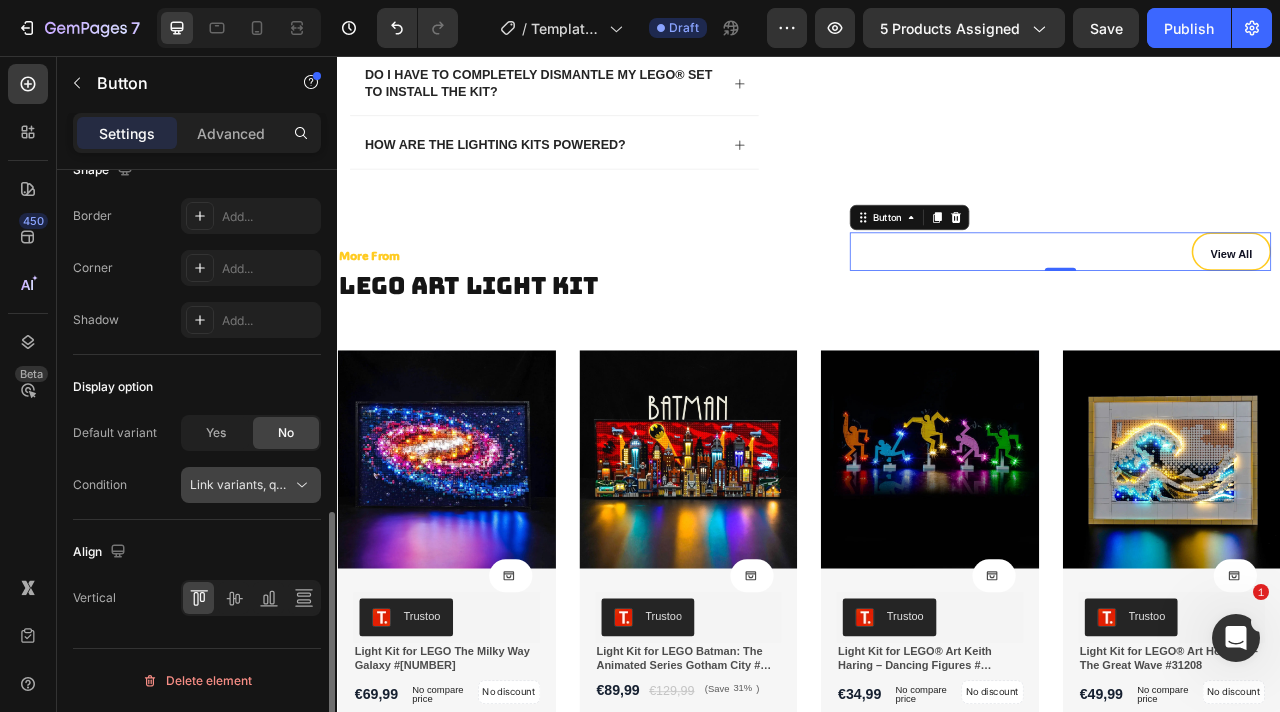 click on "Link variants, quantity <br> between same products" at bounding box center (337, 484) 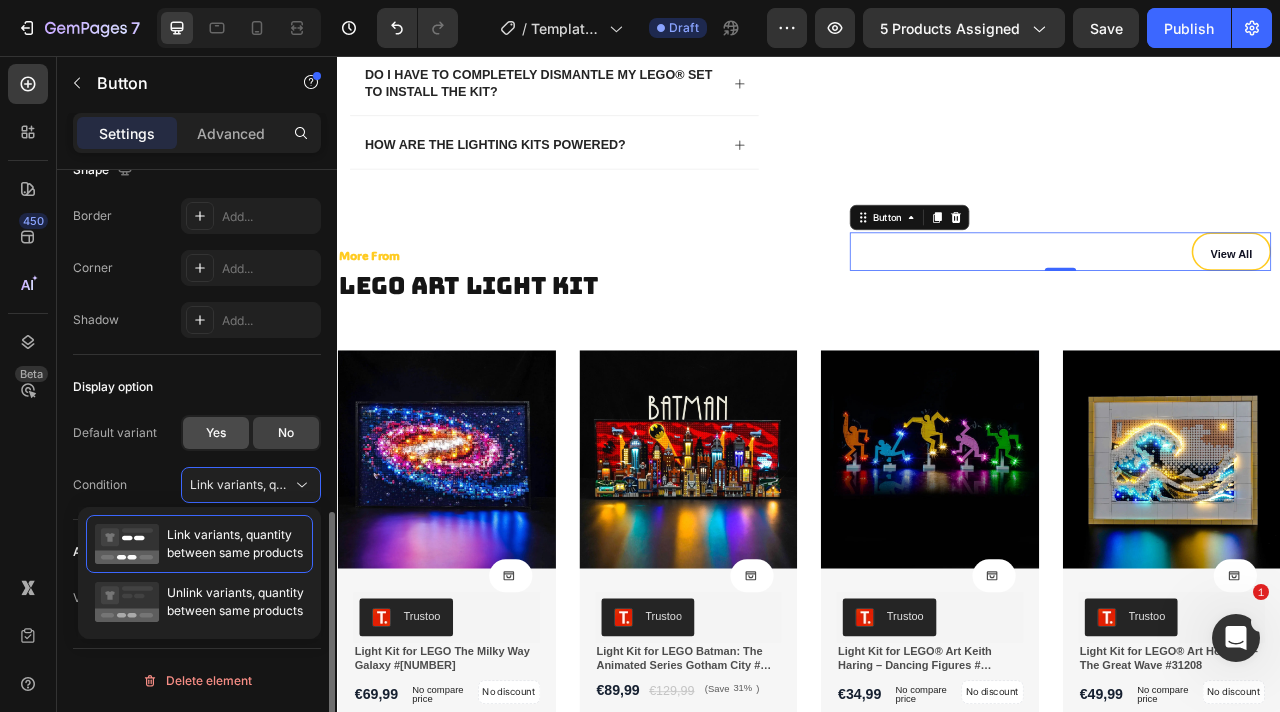 click on "Yes" 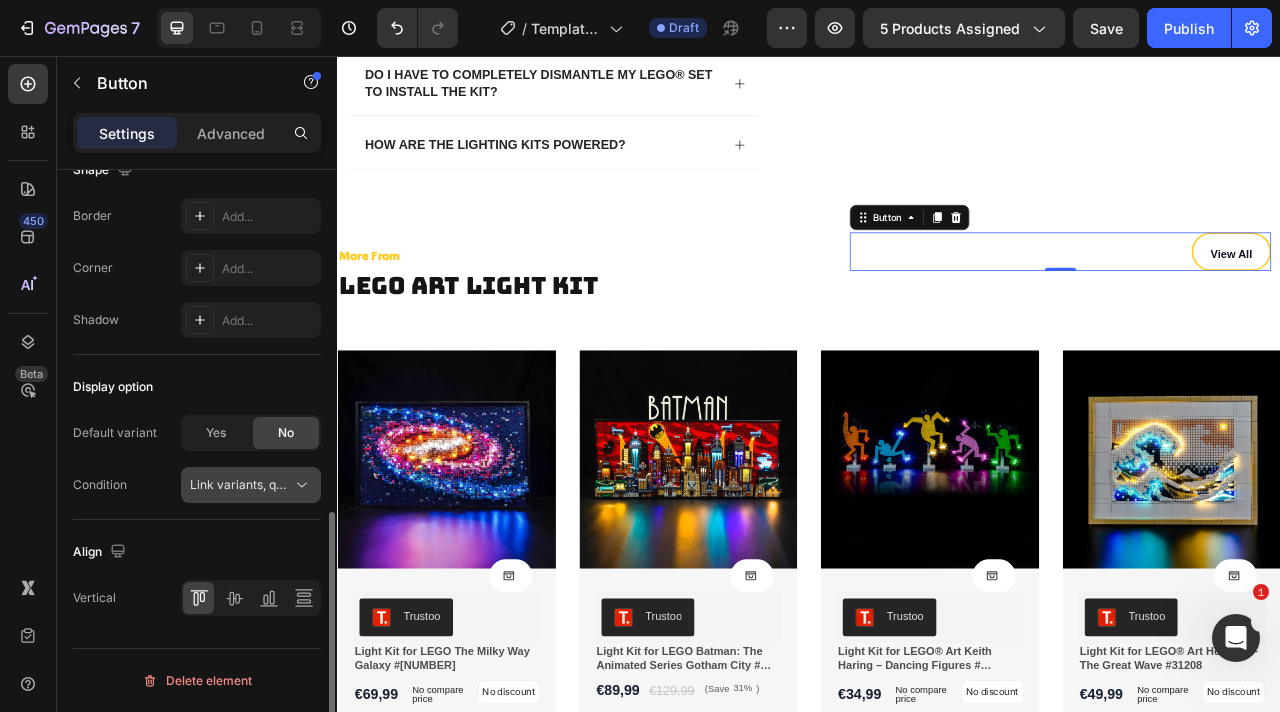 click on "Link variants, quantity <br> between same products" at bounding box center [337, 484] 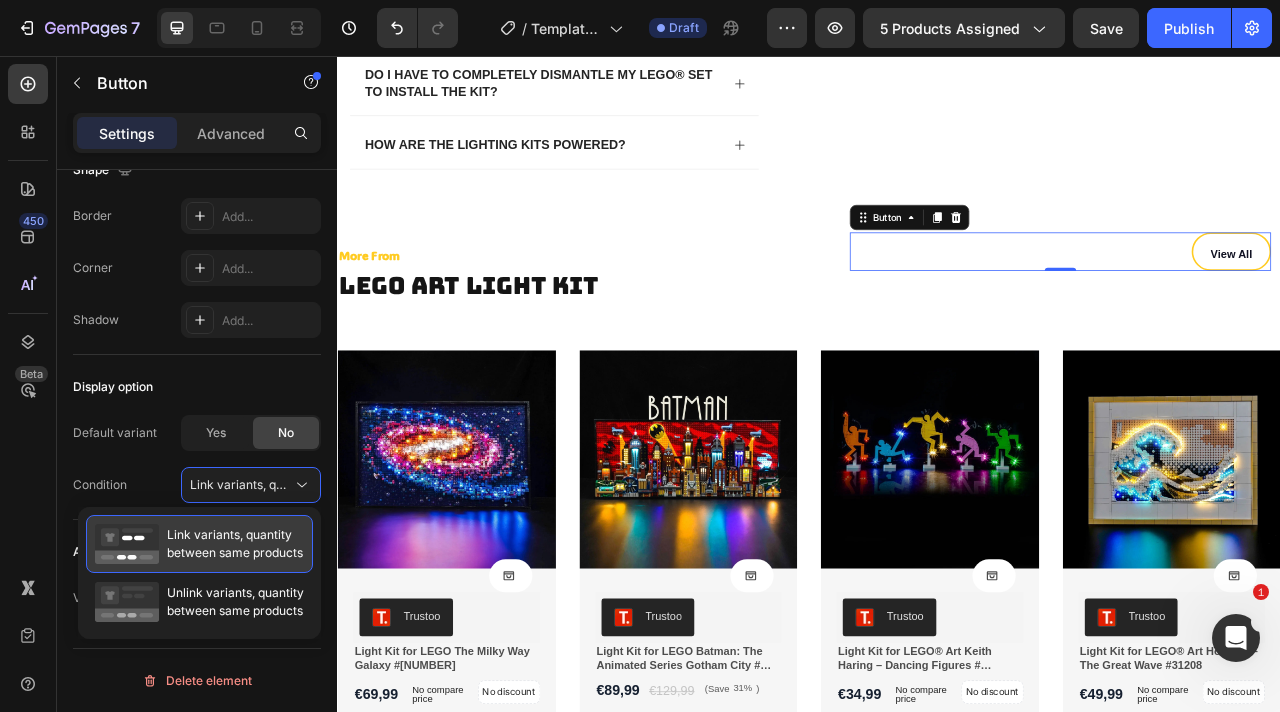 click on "Link variants, quantity   between same products" at bounding box center (235, 544) 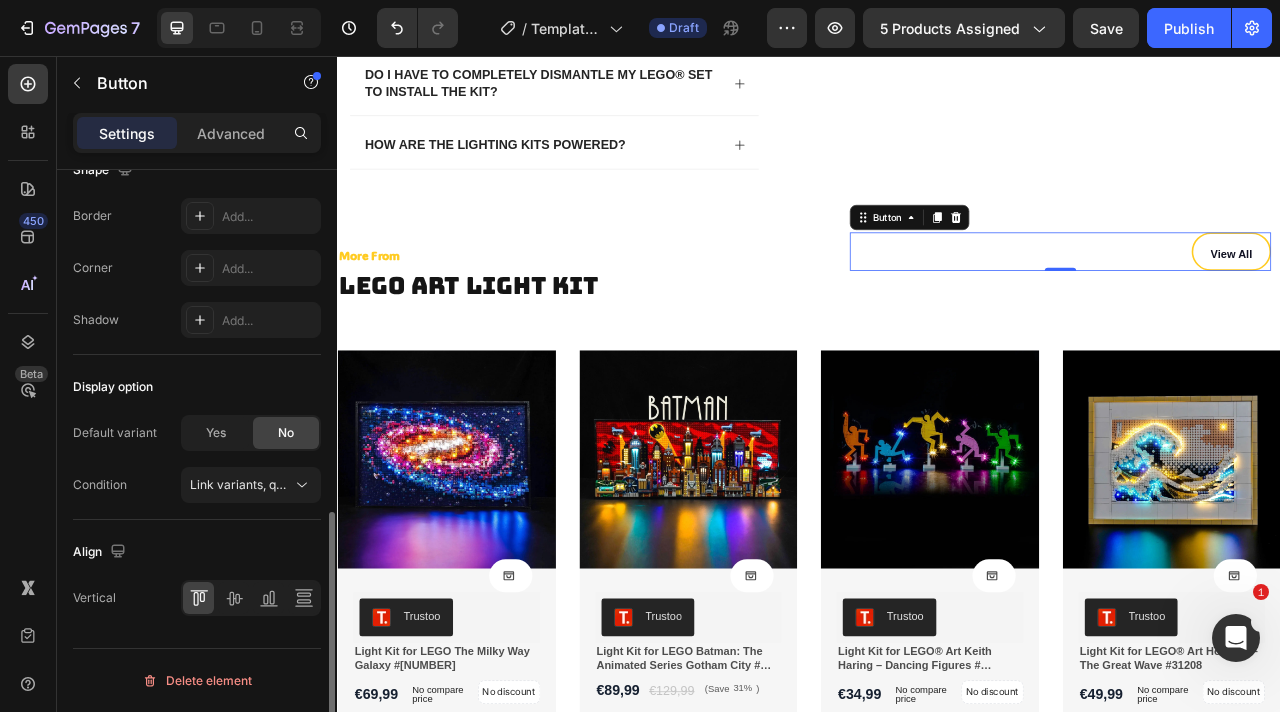 click on "No" 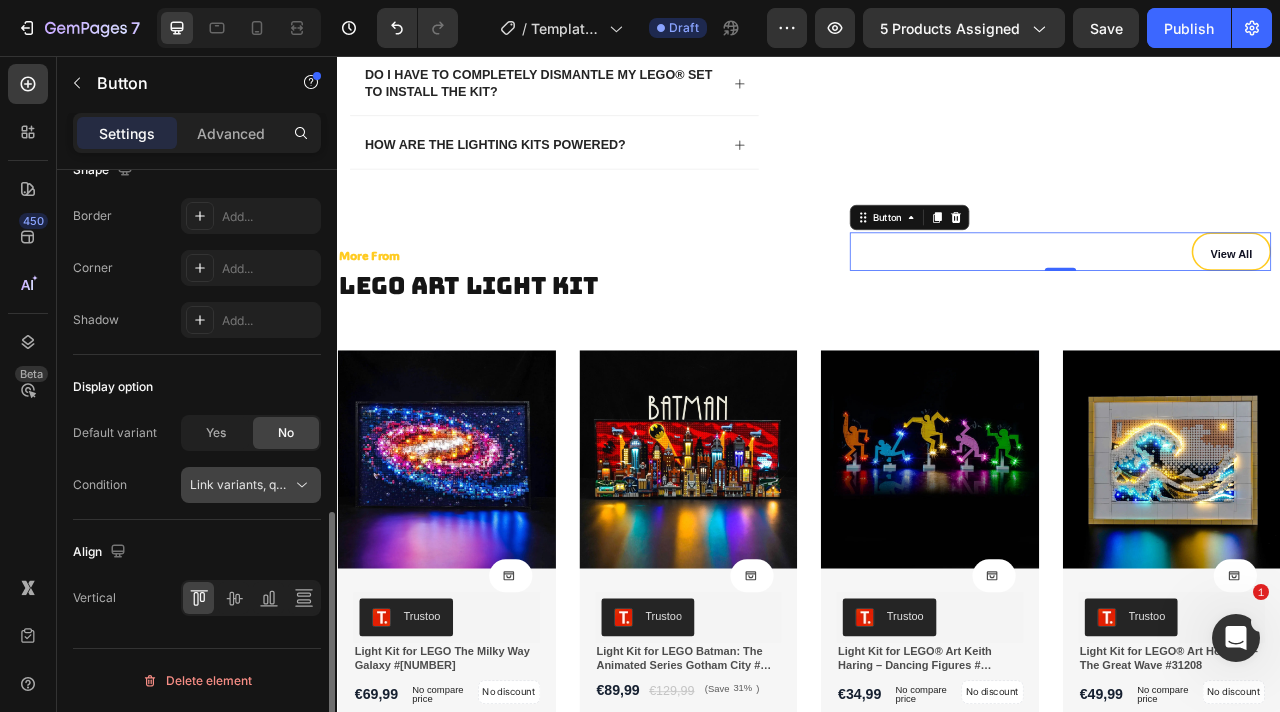 click on "Link variants, quantity <br> between same products" at bounding box center [337, 484] 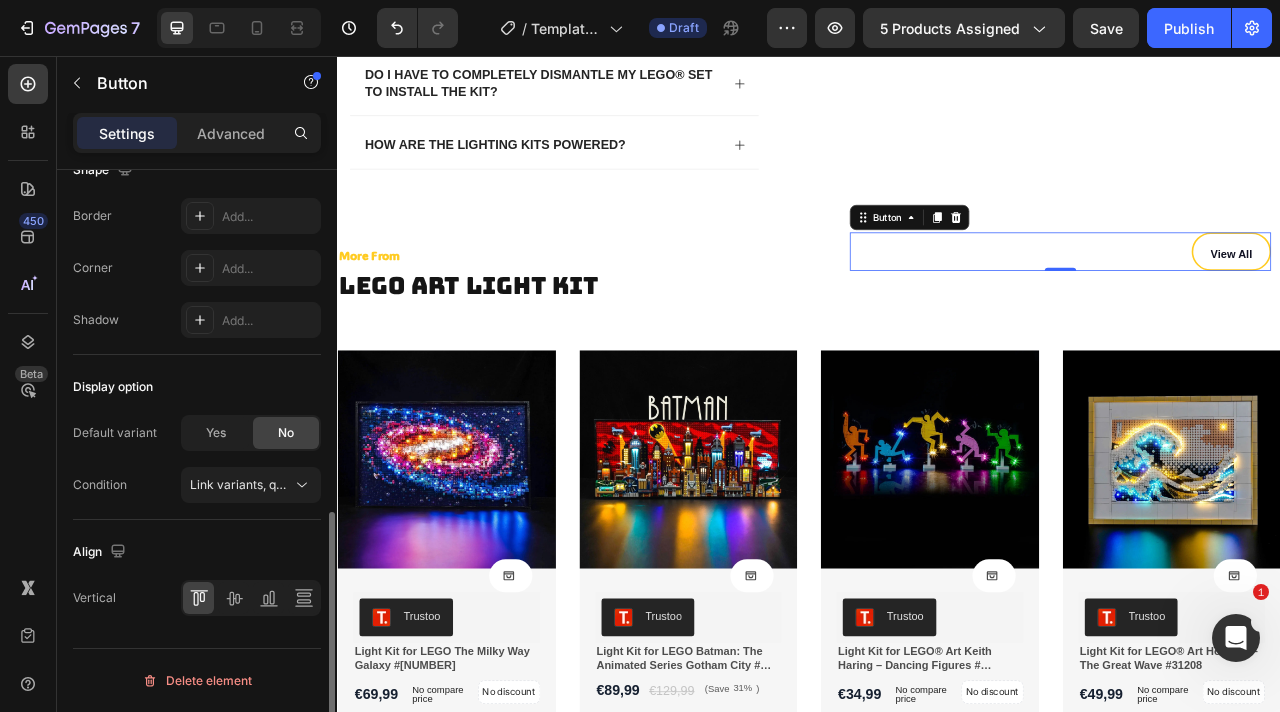 click on "Default variant" at bounding box center (115, 433) 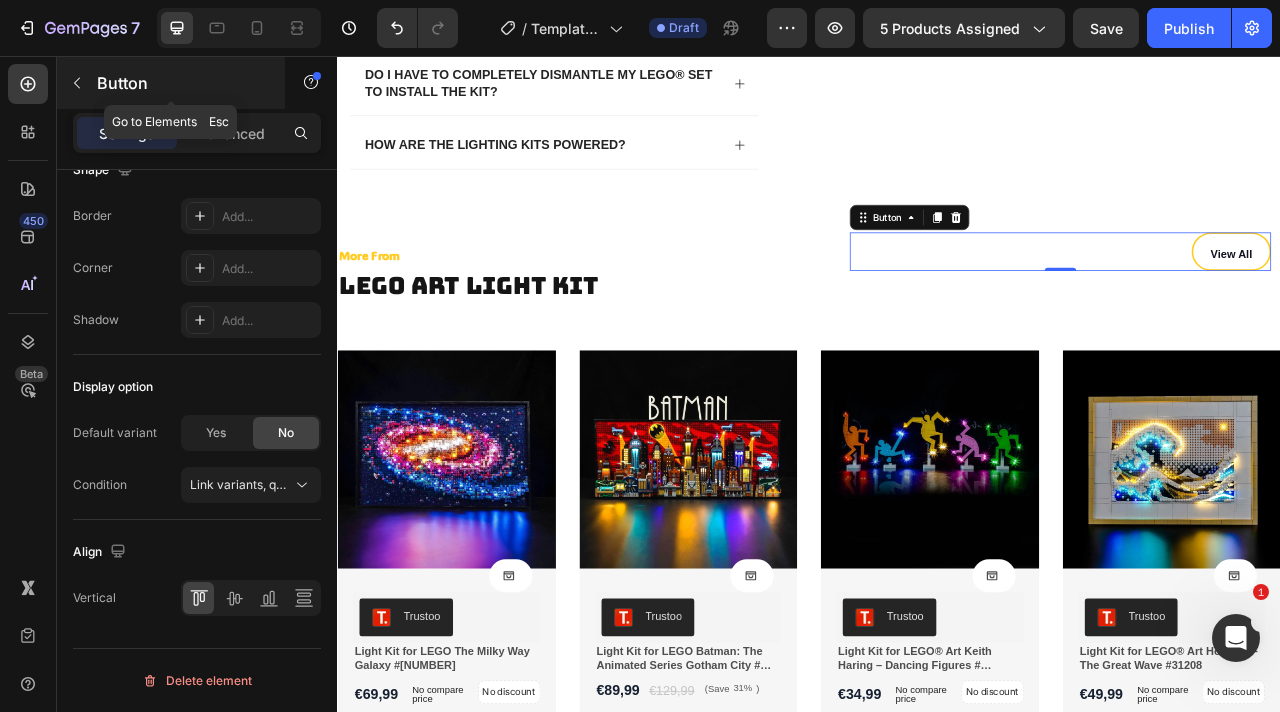 click on "Button" at bounding box center (171, 83) 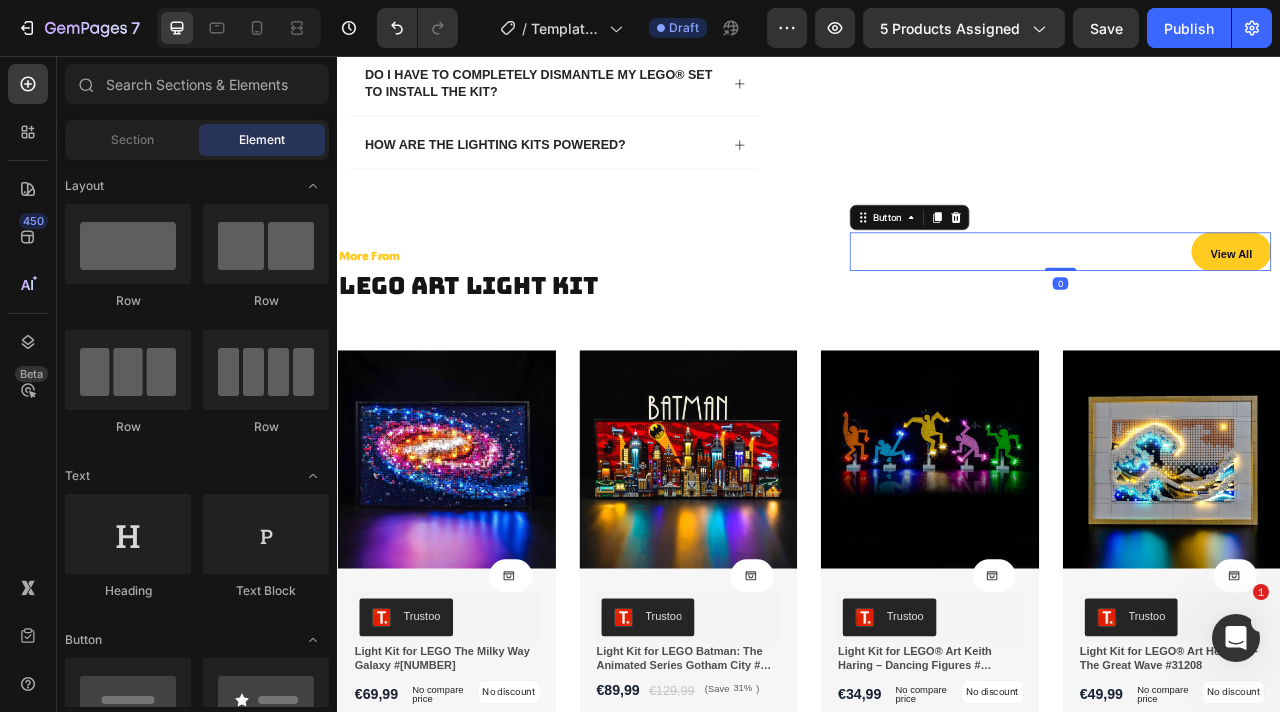click on "View All" at bounding box center [1474, 304] 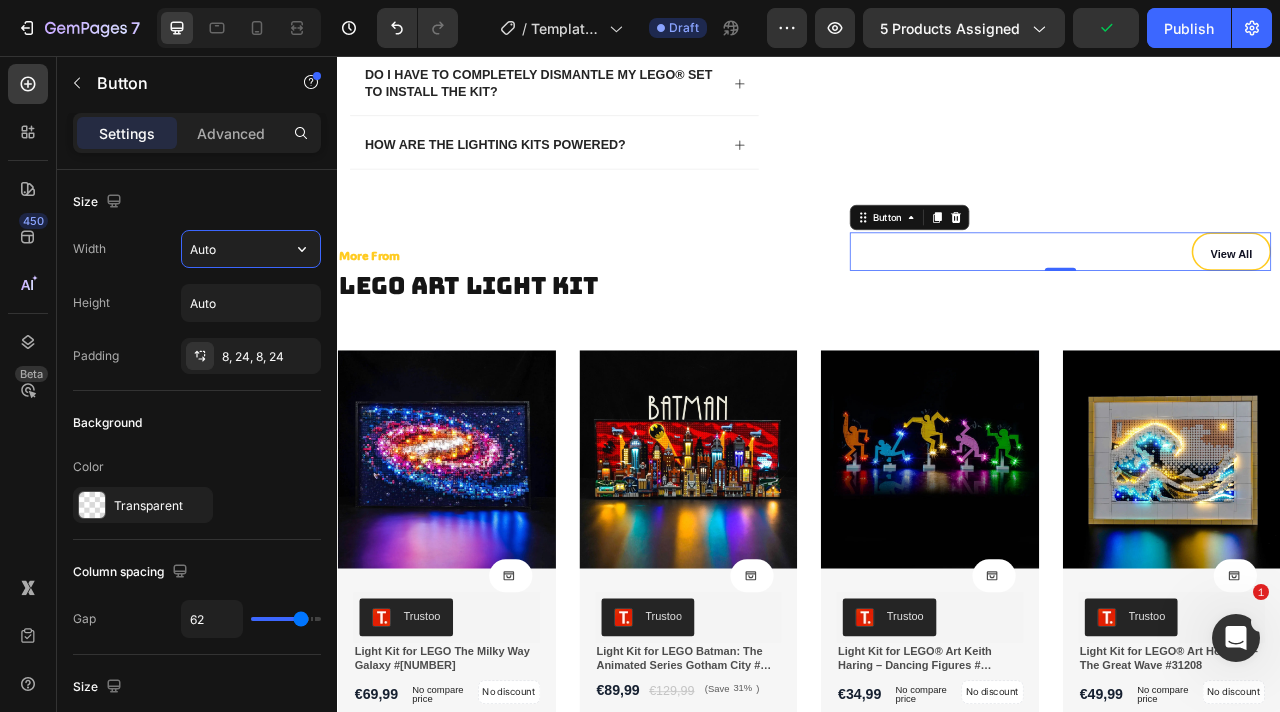 click on "Auto" at bounding box center [251, 249] 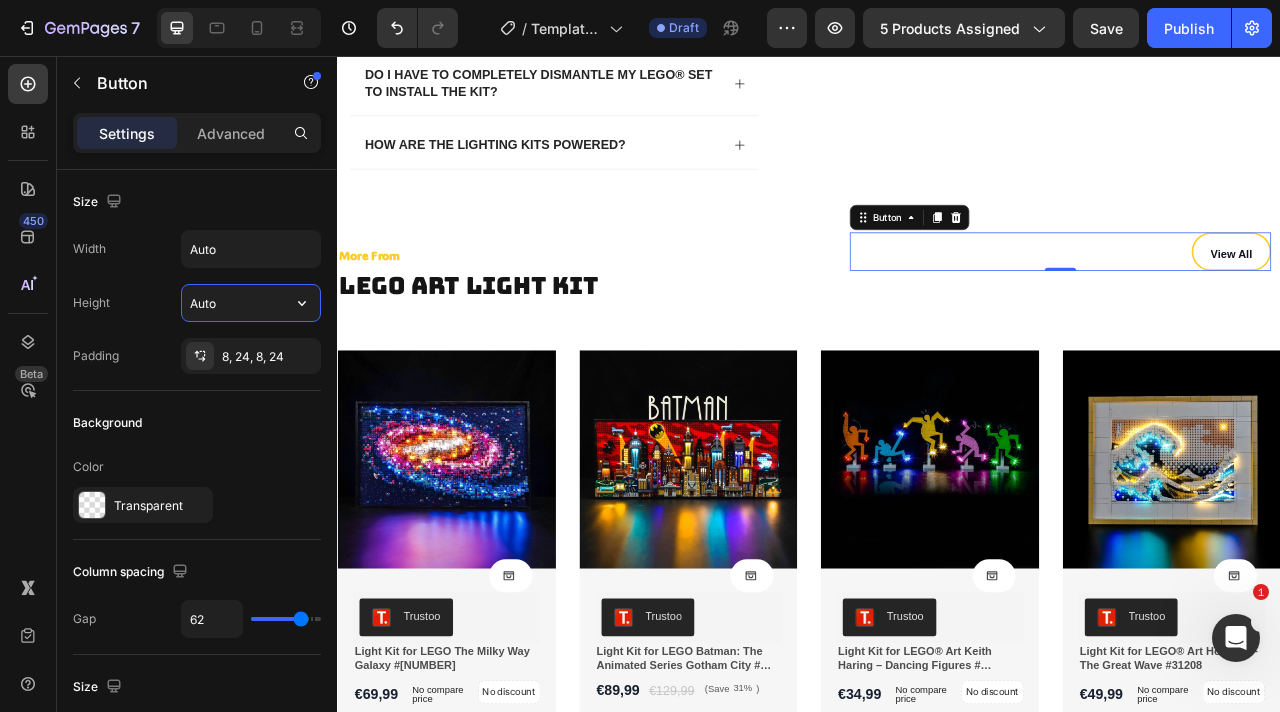 click on "Auto" at bounding box center [251, 303] 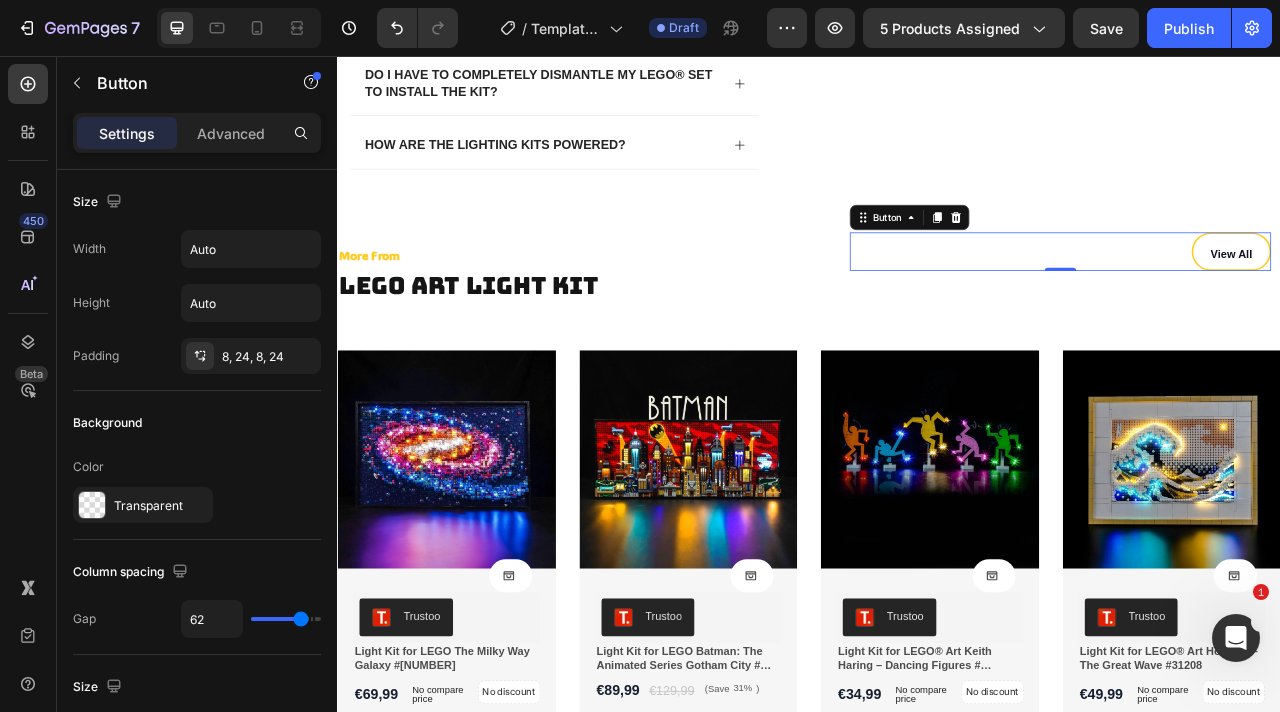 click on "Size Width Auto Height Auto Padding 8, 24, 8, 24" 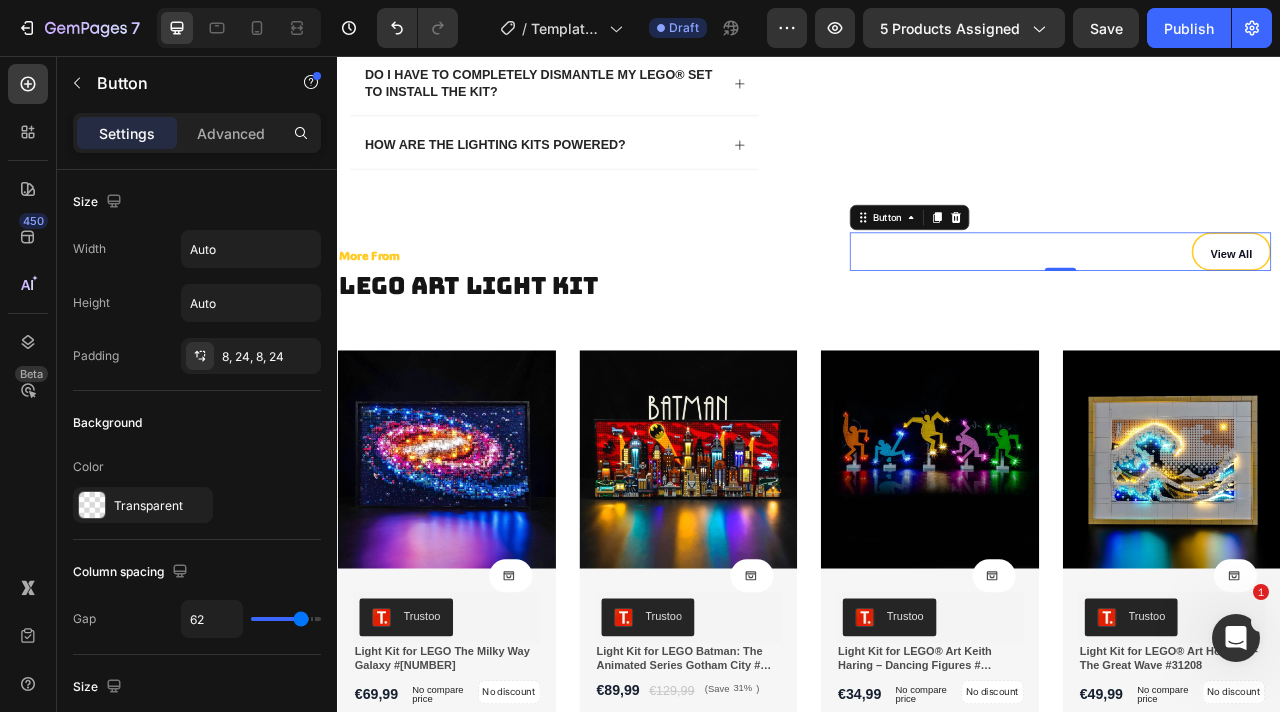 click on "Color" at bounding box center [197, 467] 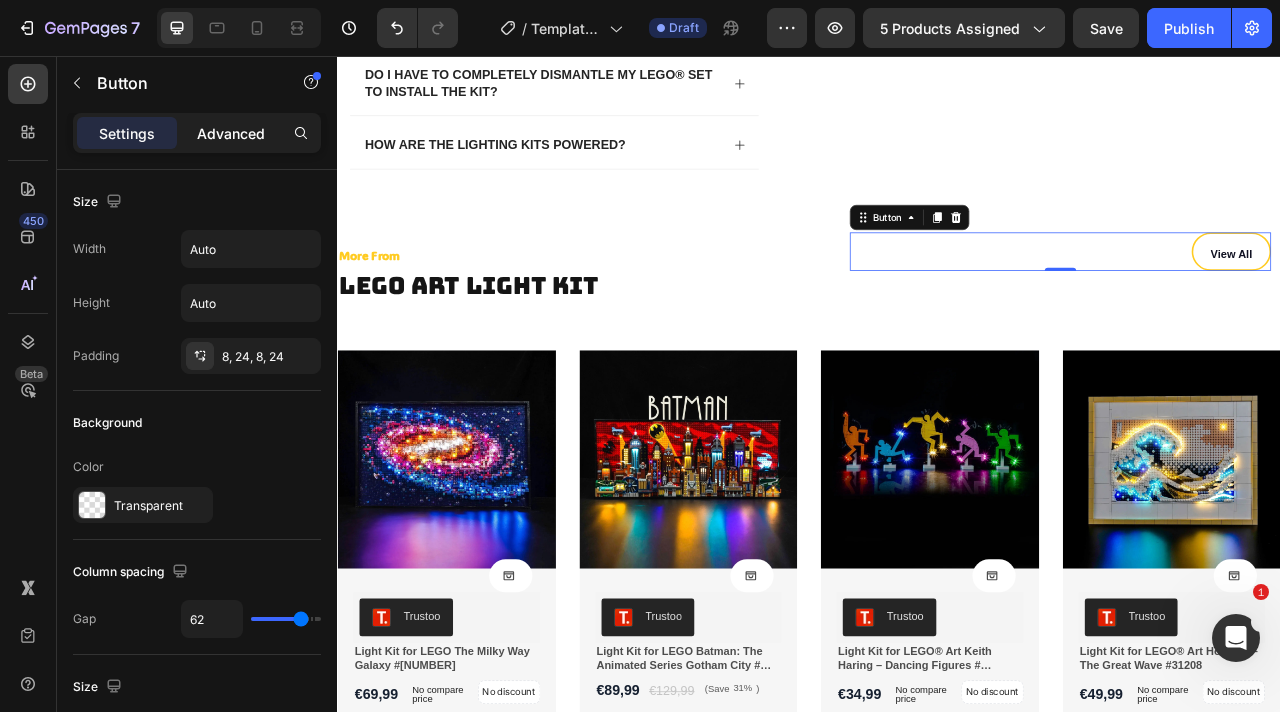 click on "Advanced" at bounding box center (231, 133) 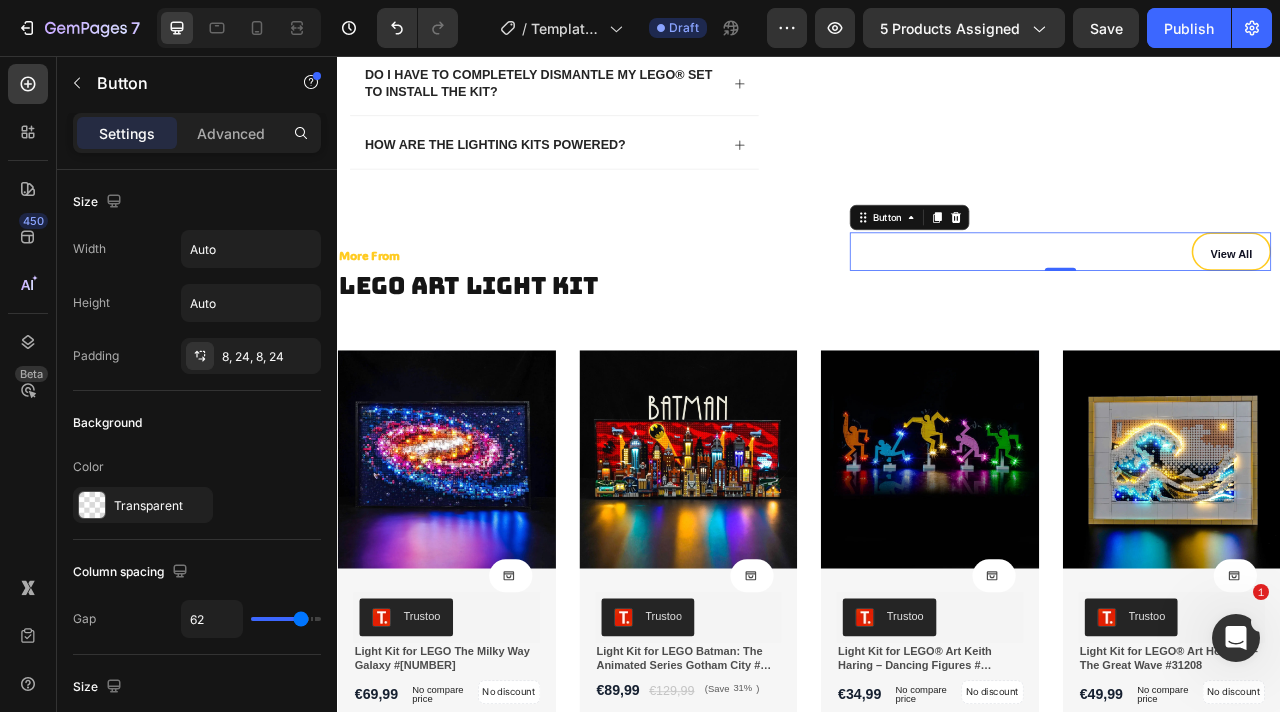 click on "Settings" at bounding box center (127, 133) 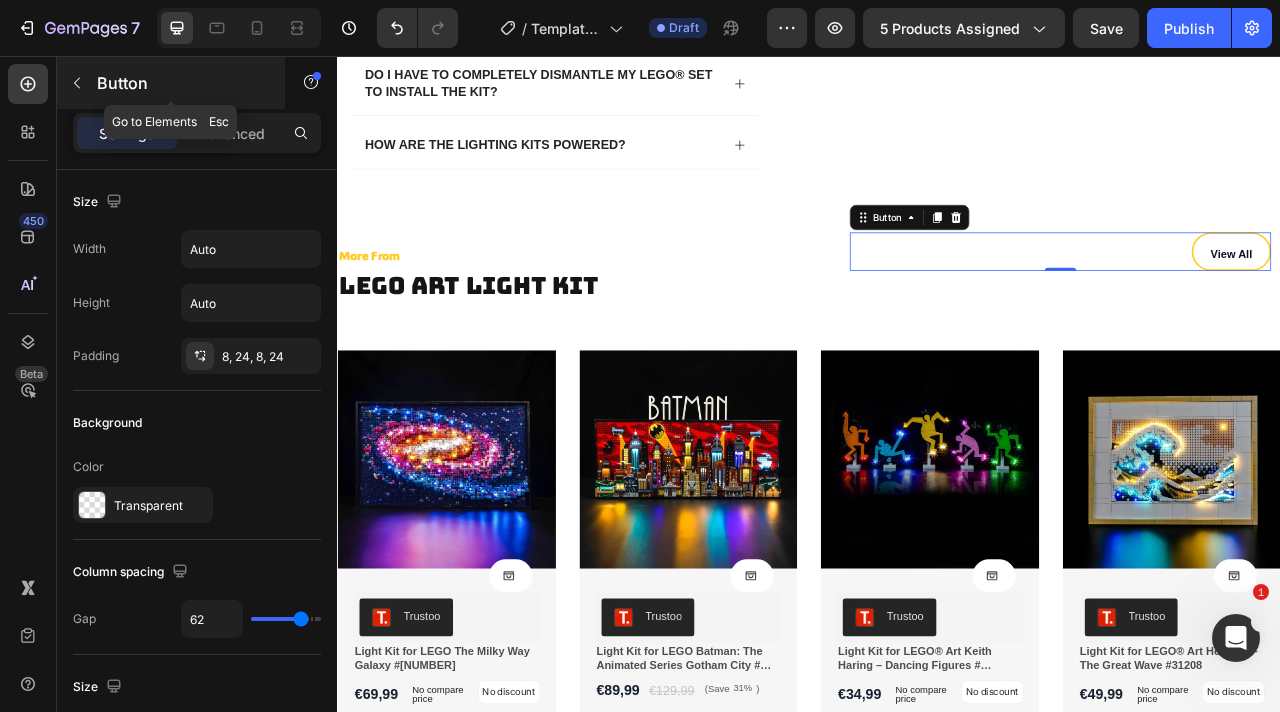 click at bounding box center [77, 83] 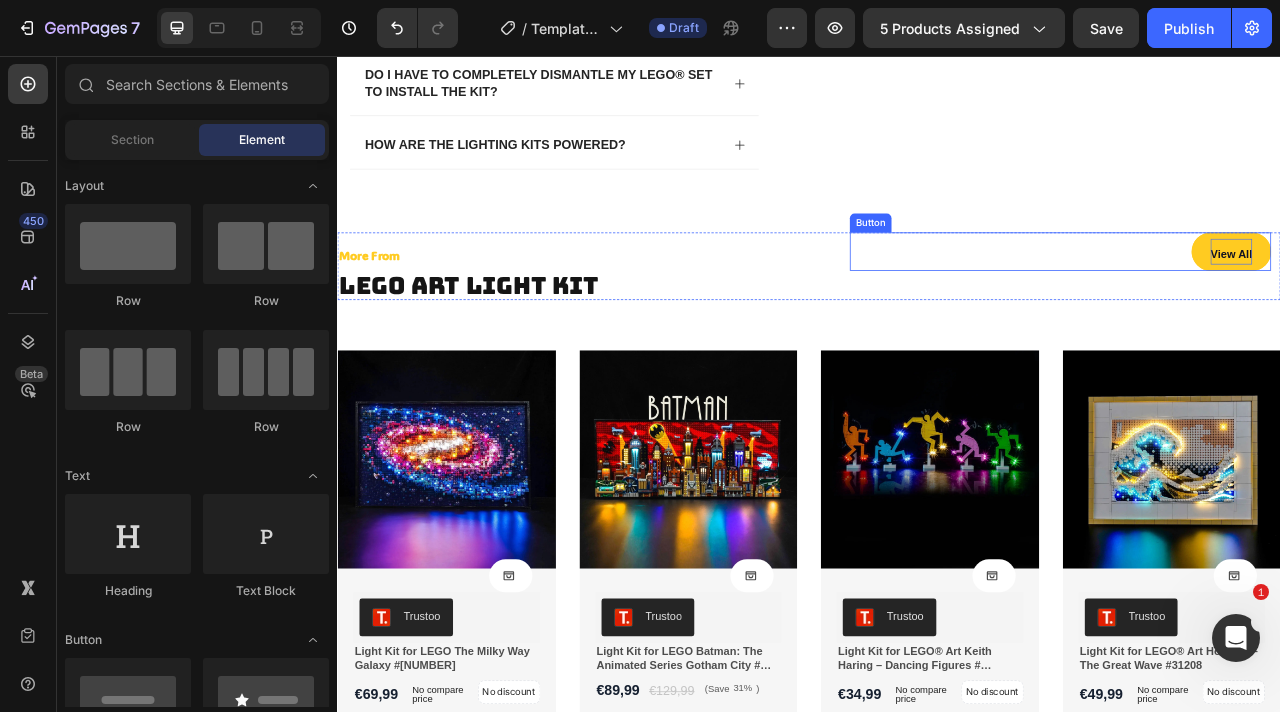 click on "View All" at bounding box center (1474, 307) 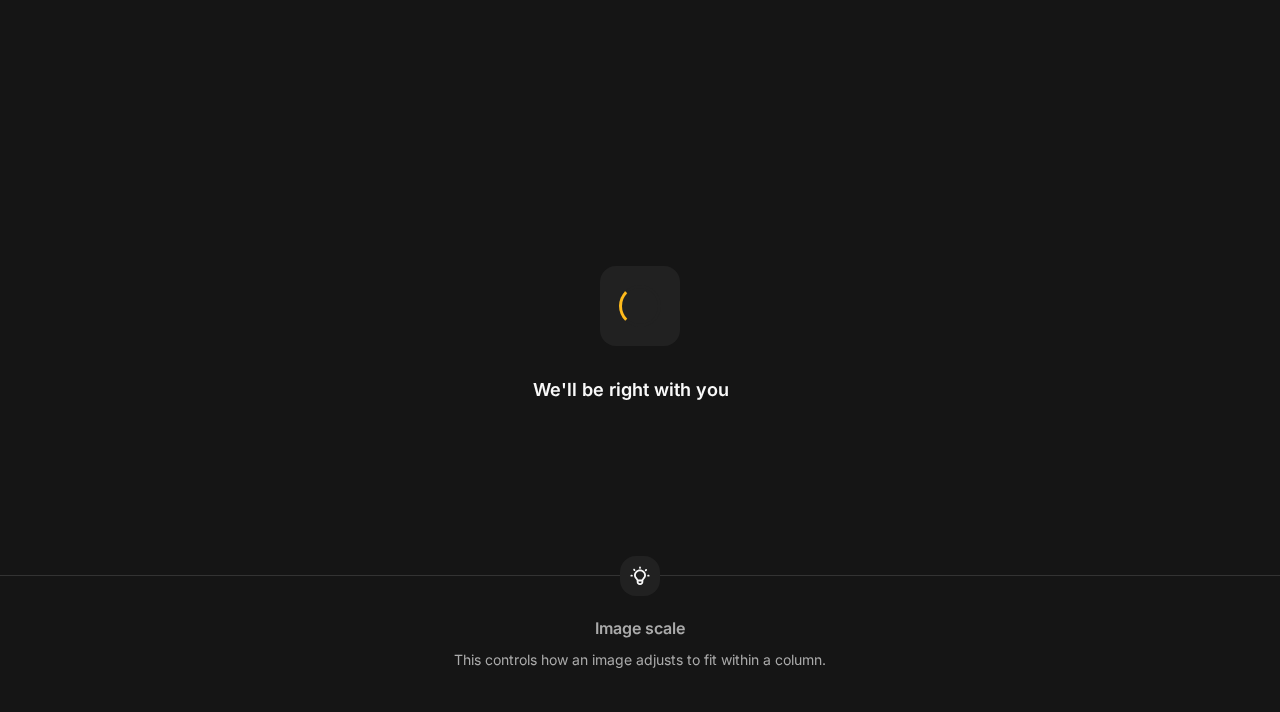 scroll, scrollTop: 0, scrollLeft: 0, axis: both 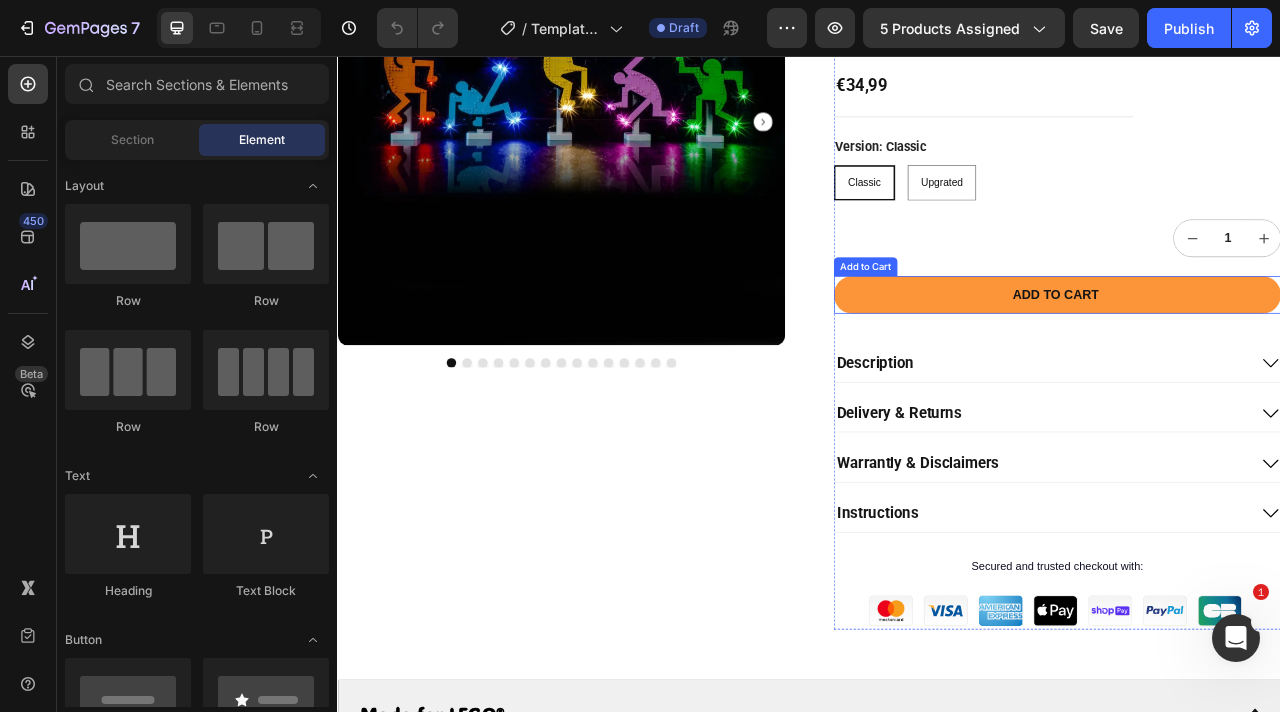 click on "Add to cart" at bounding box center (1252, 360) 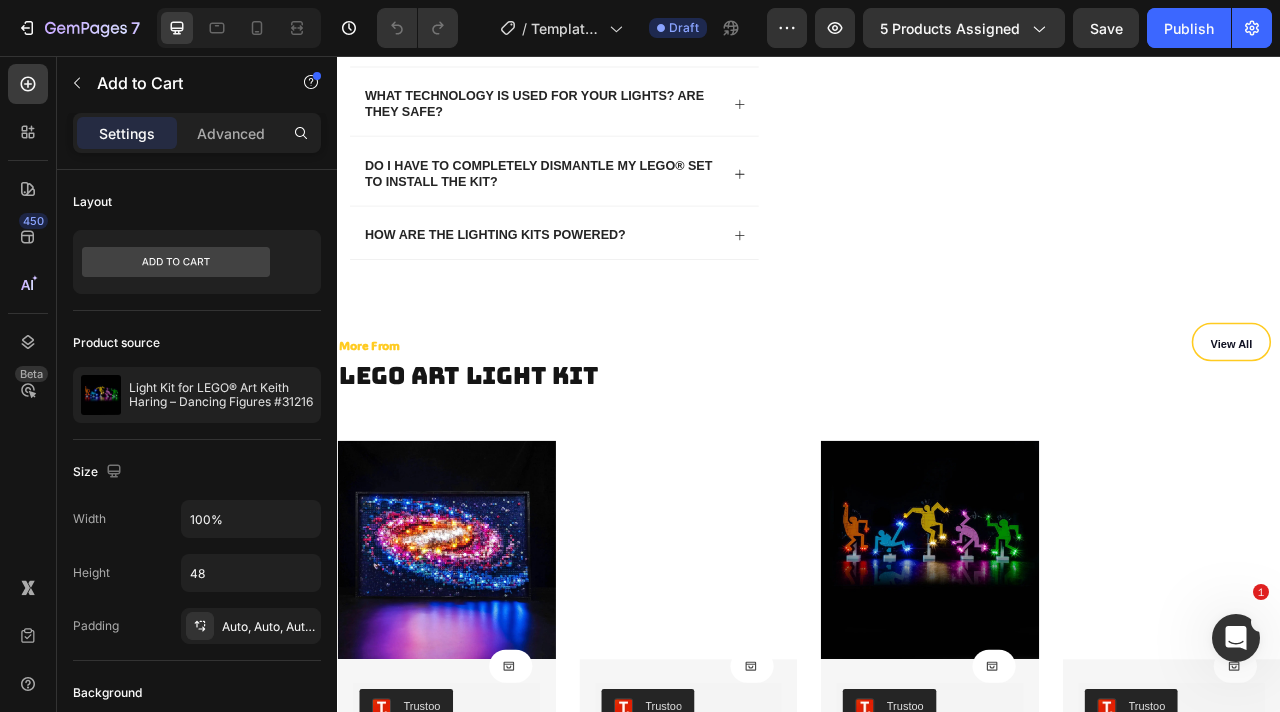 scroll, scrollTop: 6013, scrollLeft: 0, axis: vertical 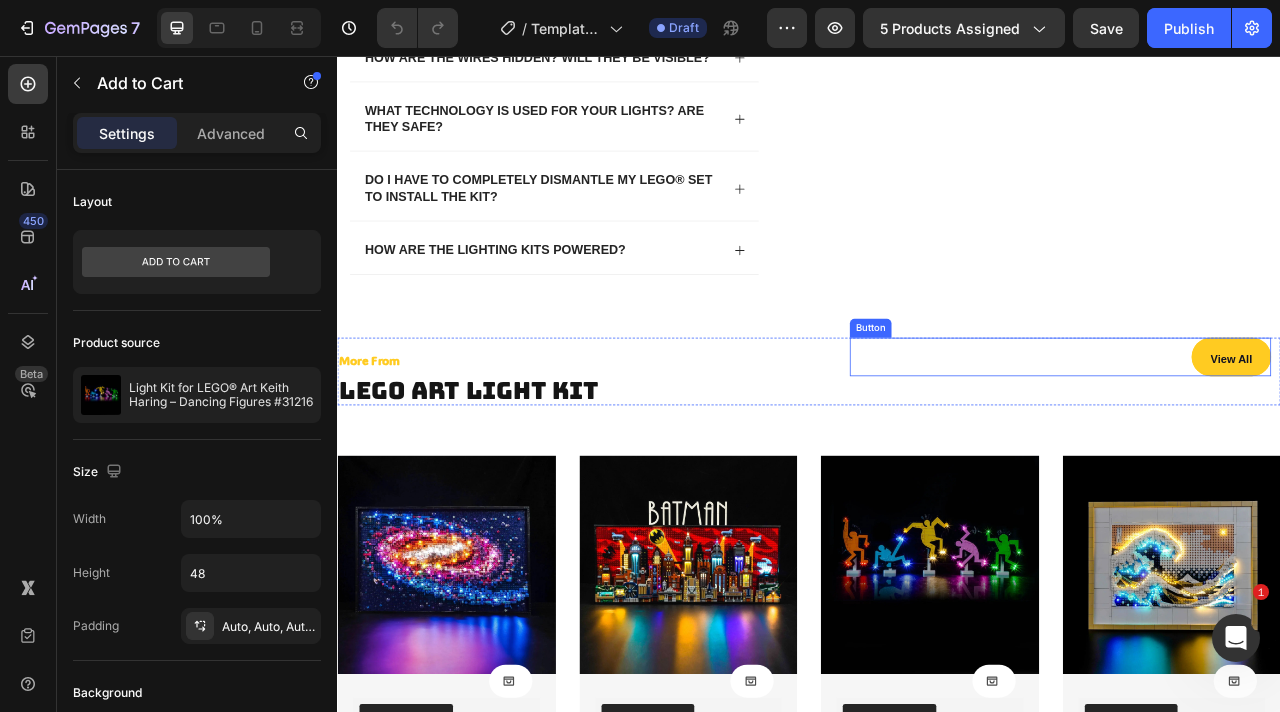 click on "View All" at bounding box center (1474, 438) 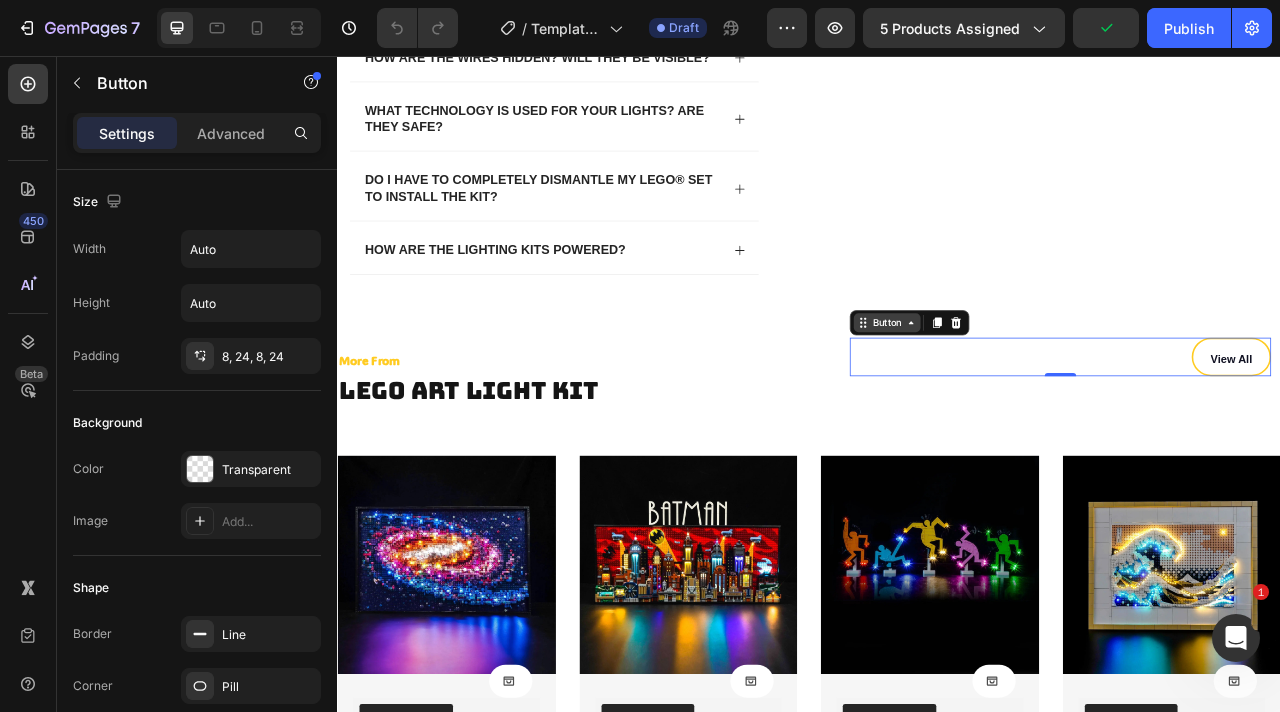 click on "Button" at bounding box center (1036, 395) 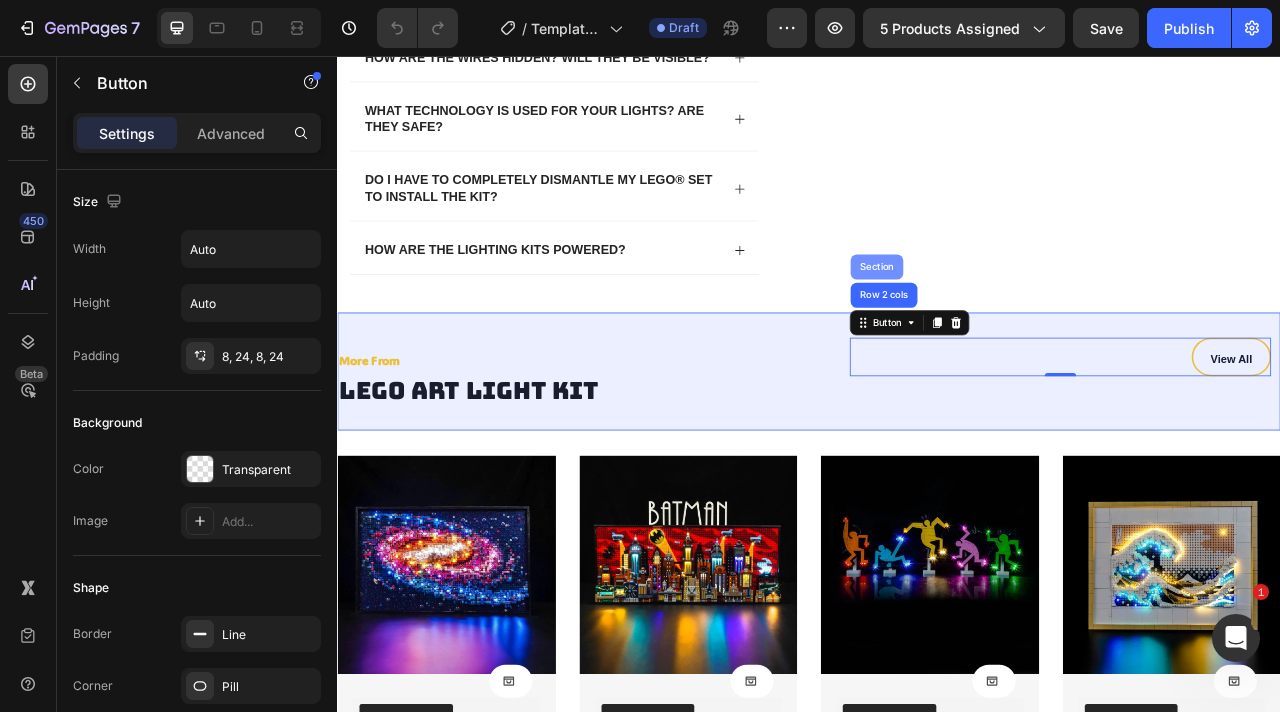 click on "Section" at bounding box center (1023, 324) 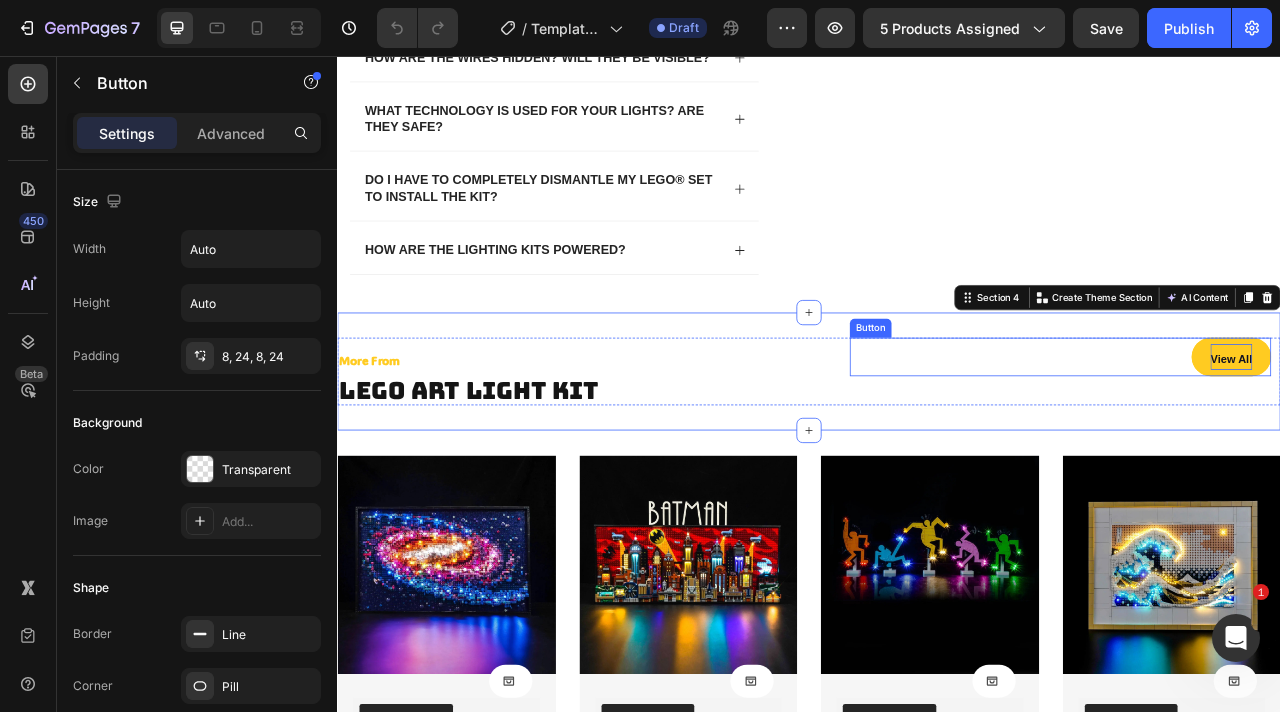 click on "View All" at bounding box center [1474, 441] 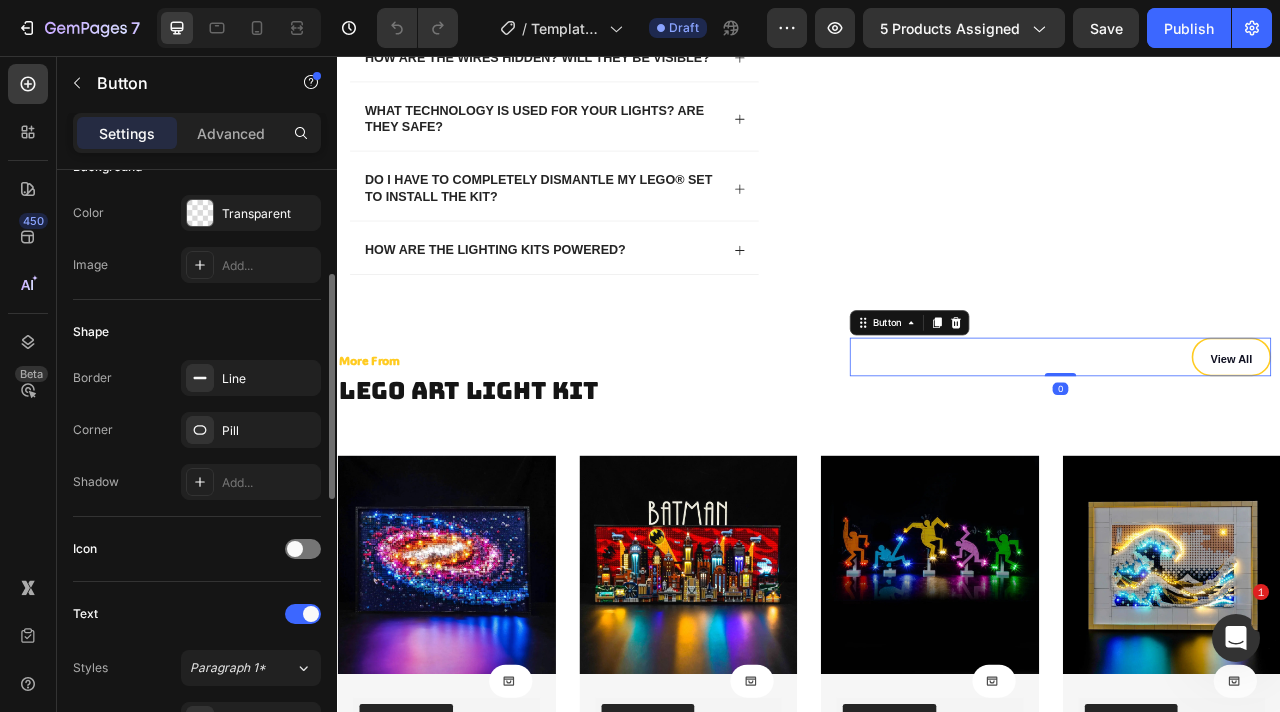 scroll, scrollTop: 262, scrollLeft: 0, axis: vertical 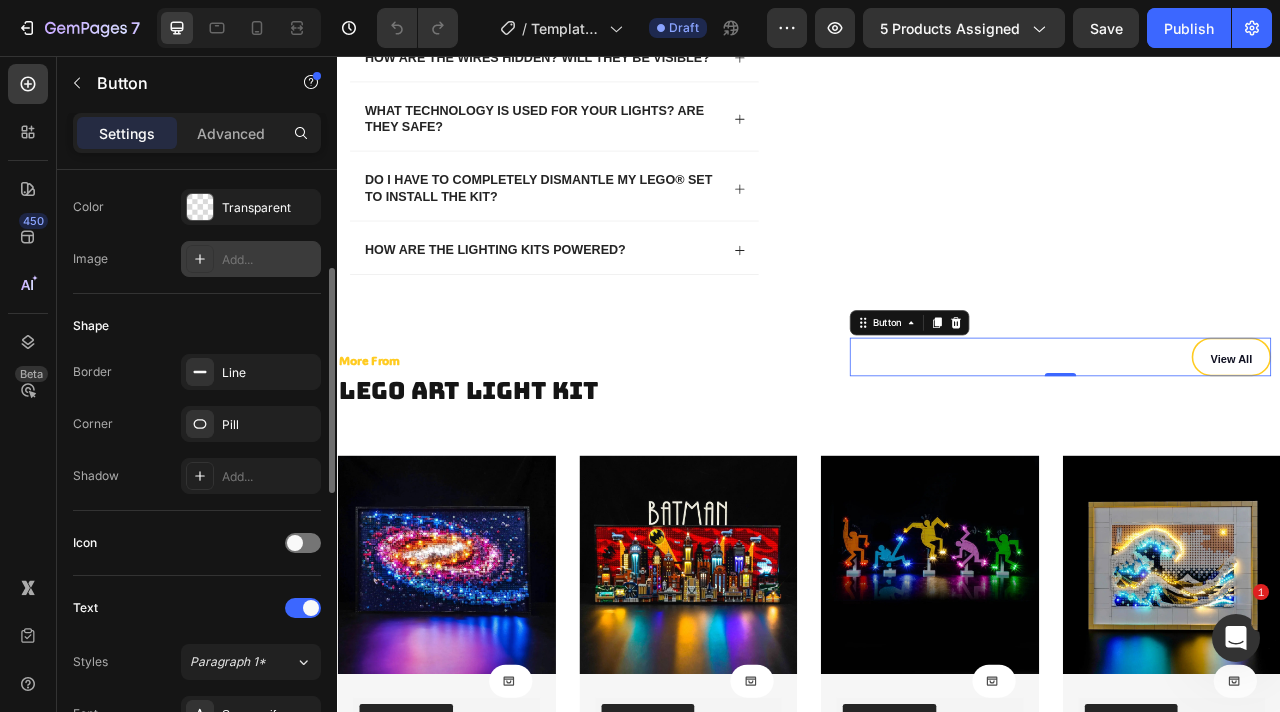 click on "Add..." at bounding box center (269, 260) 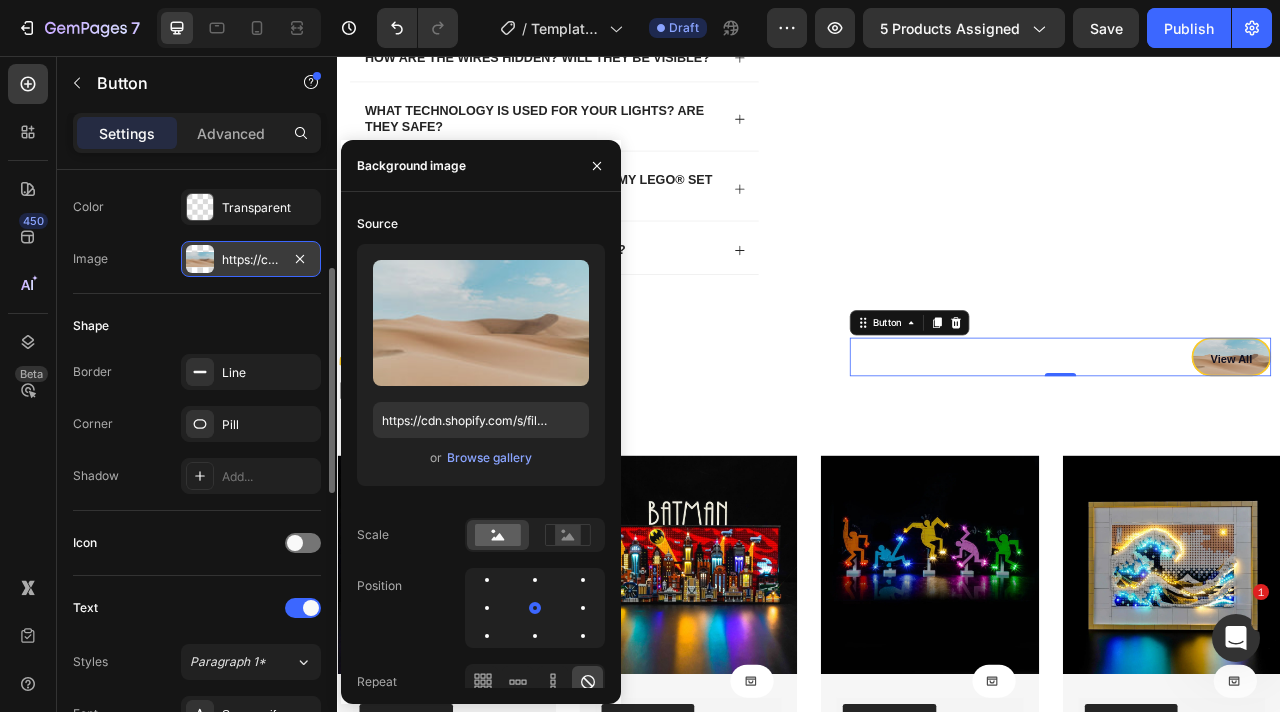 click on "Image https://cdn.shopify.com/s/files/1/2005/9307/files/background_settings.jpg" at bounding box center (197, 259) 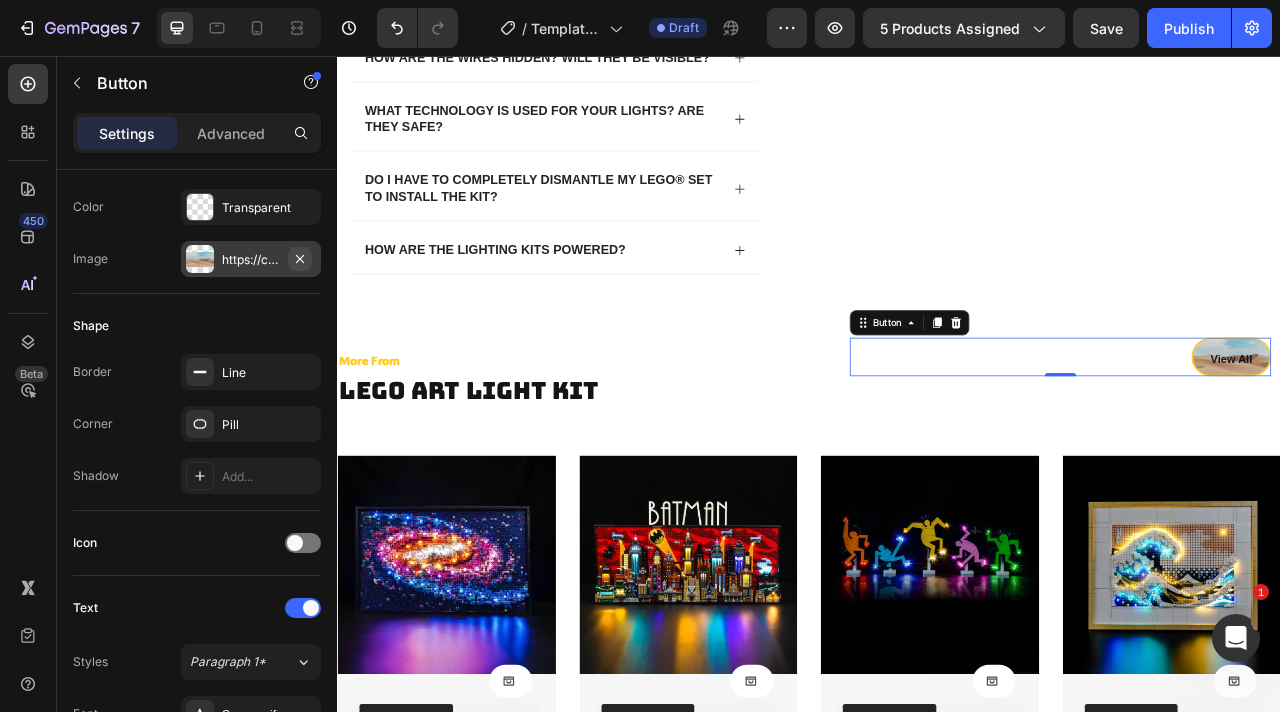 click 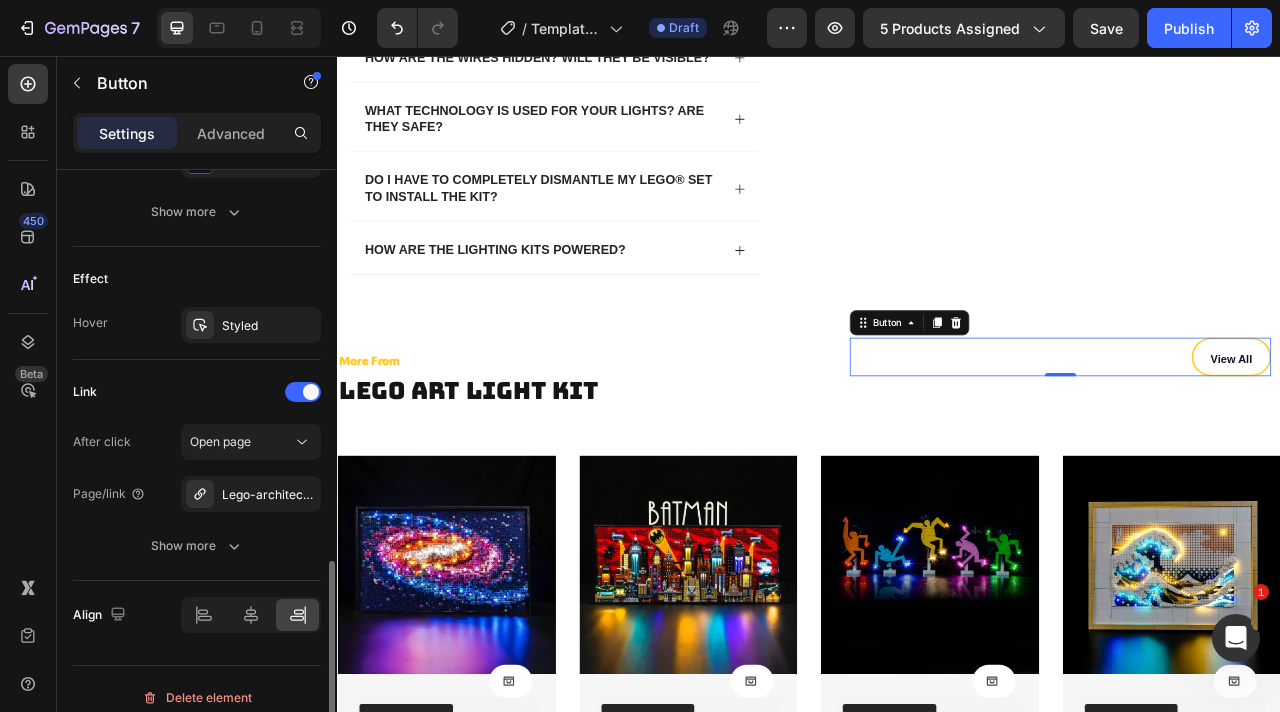 scroll, scrollTop: 991, scrollLeft: 0, axis: vertical 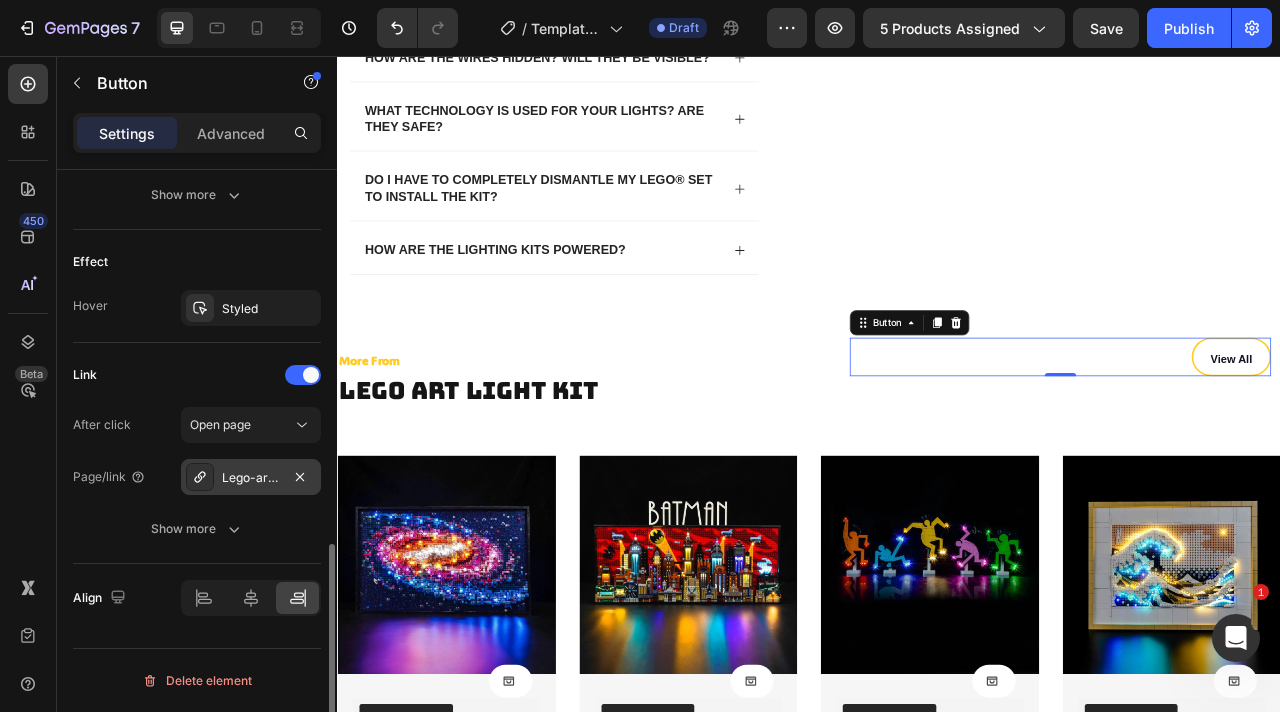 click on "Lego-architectural-light-kits" at bounding box center (251, 477) 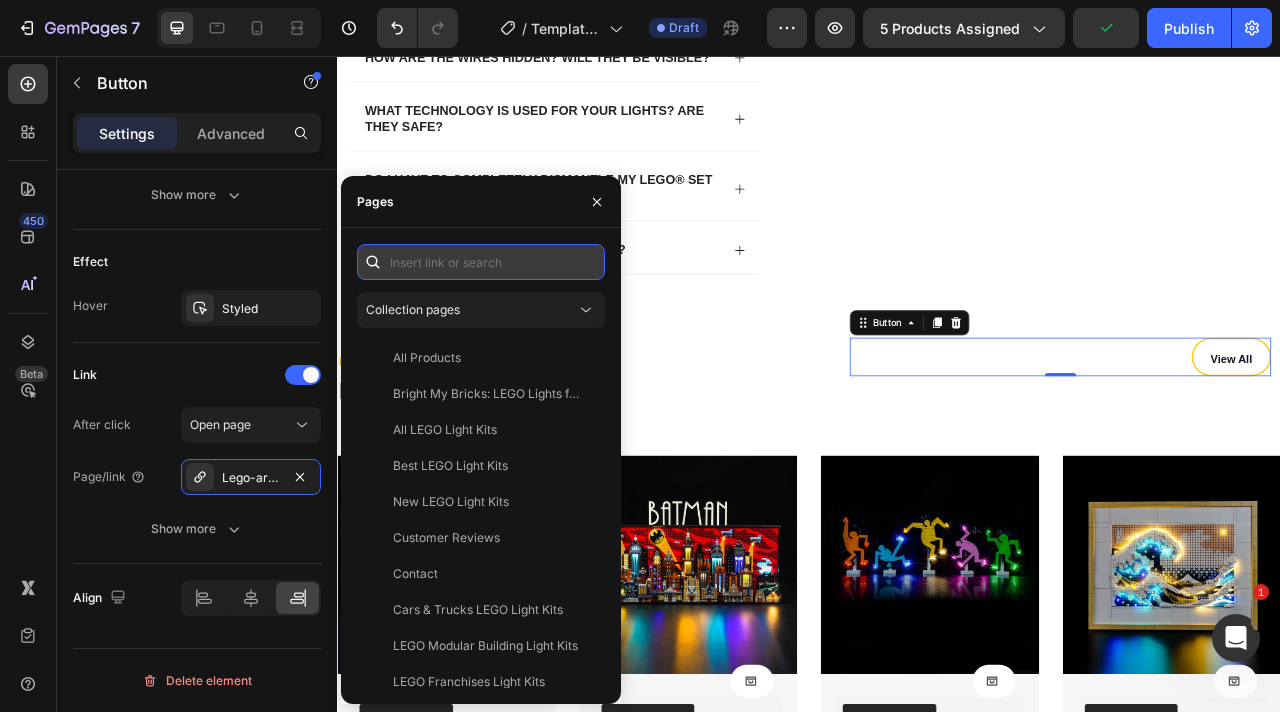 click at bounding box center (481, 262) 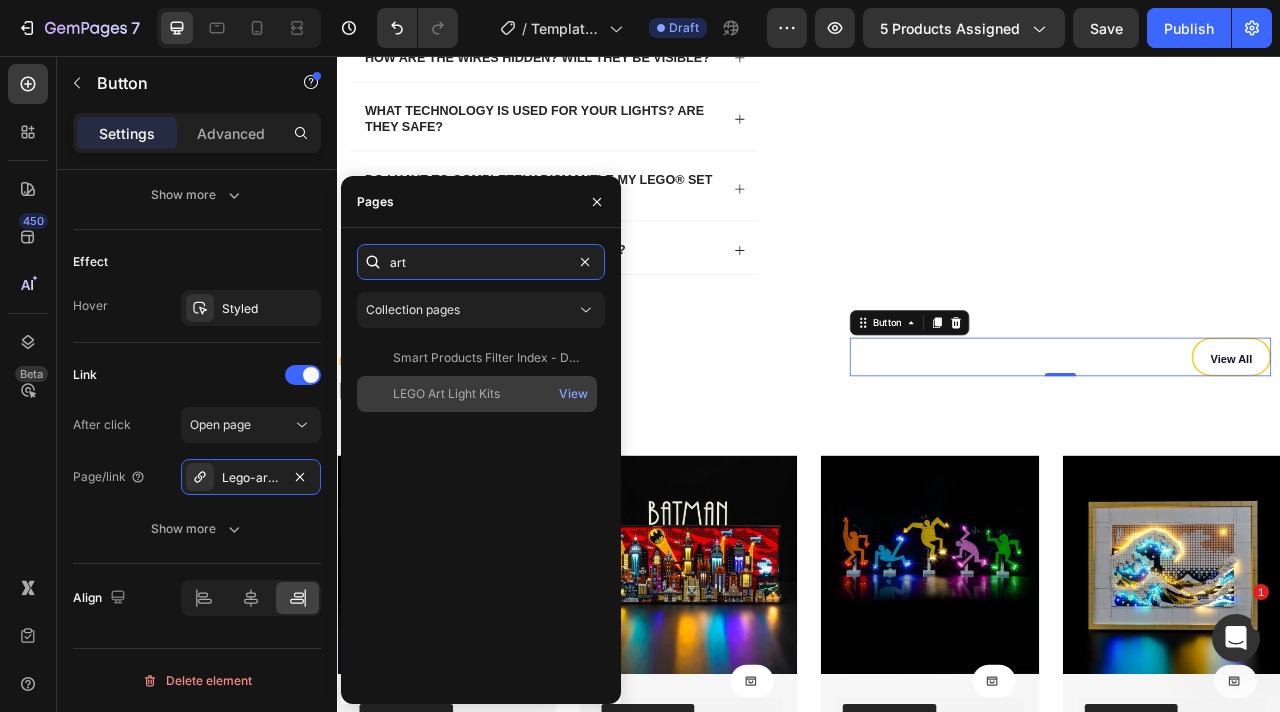 type on "art" 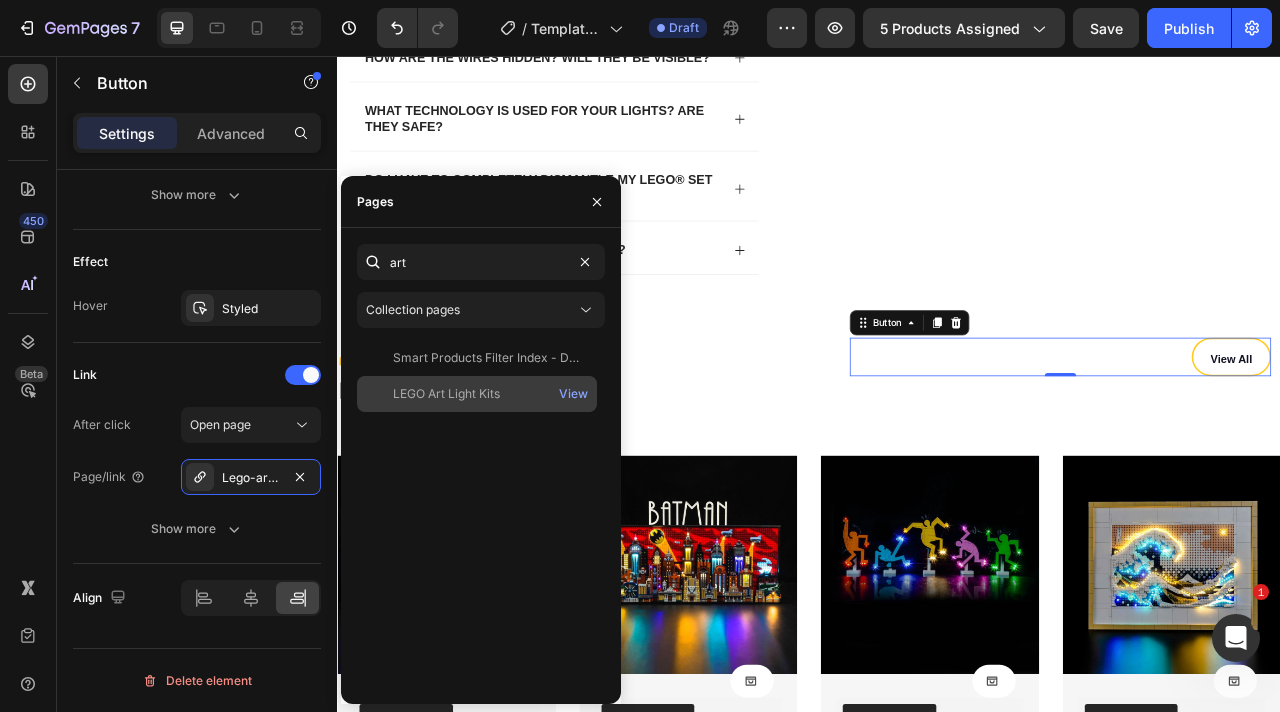 click on "LEGO Art Light Kits" 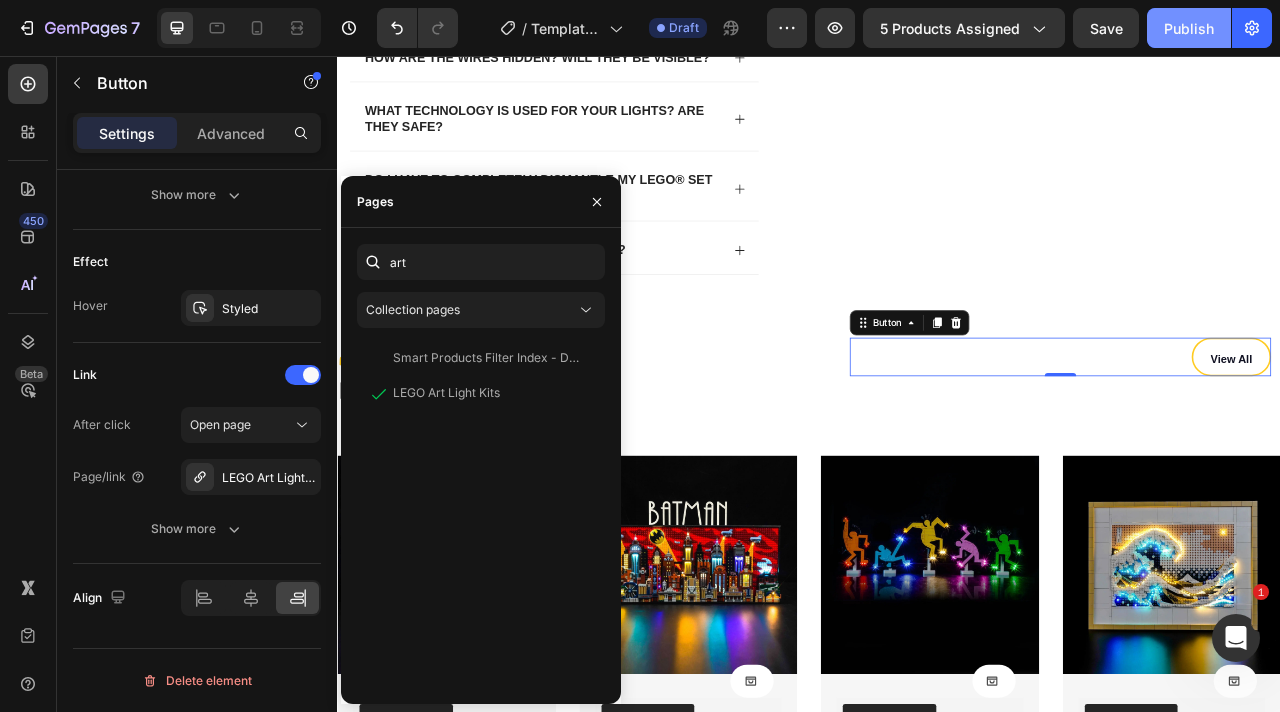 click on "Publish" 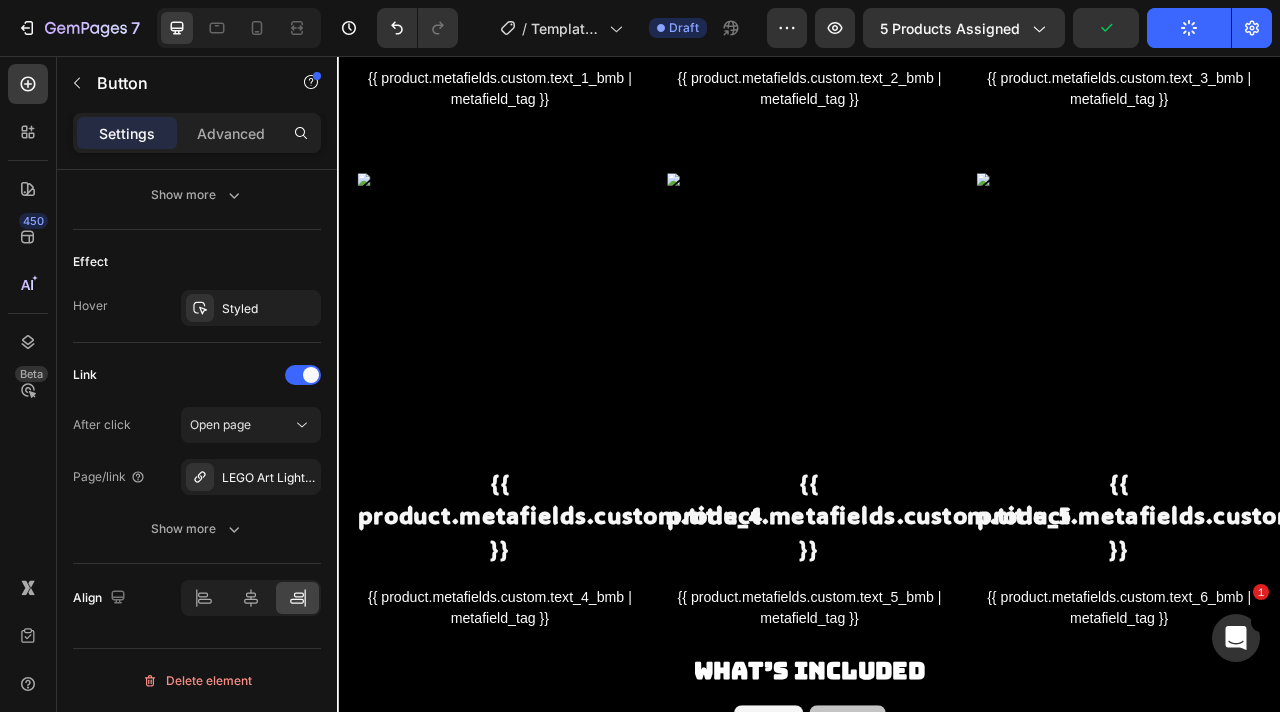 scroll, scrollTop: 0, scrollLeft: 0, axis: both 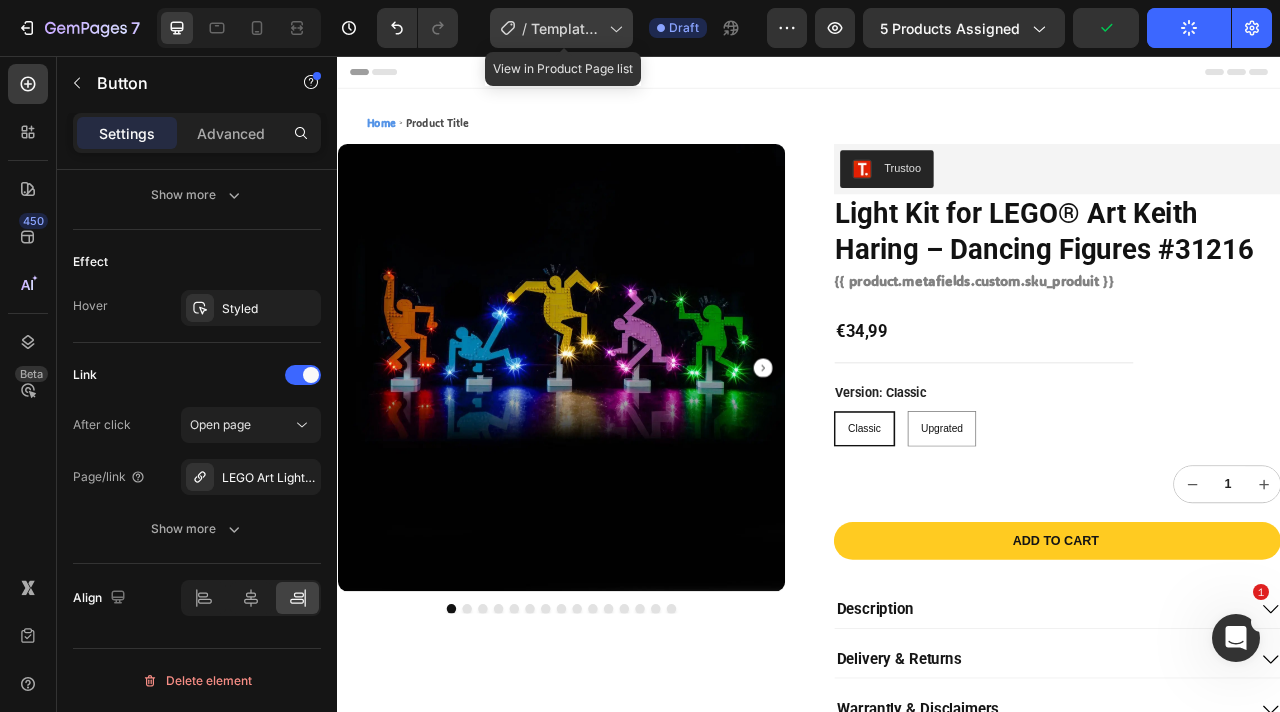 click on "Template Art" at bounding box center [566, 28] 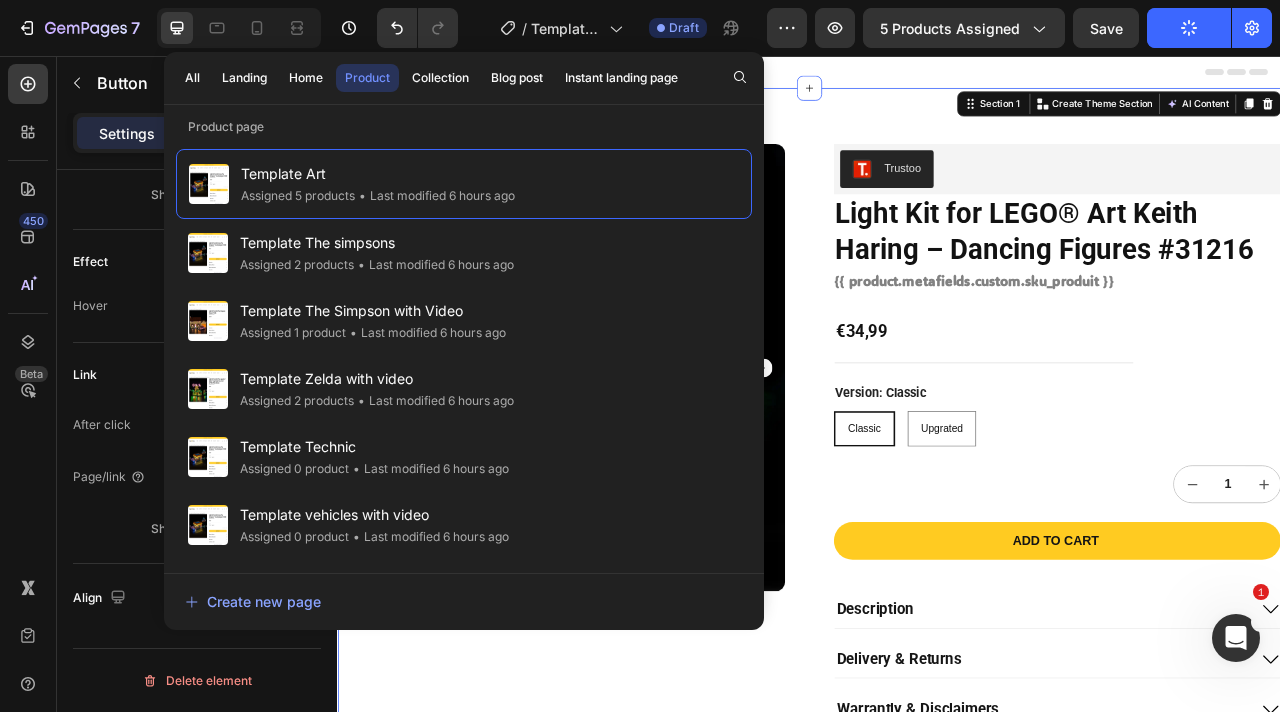 click on "Home
Product Title Breadcrumb
Product Images Trustoo Trustoo Light Kit for LEGO® Art Keith Haring – Dancing Figures #31216 Product Title
{{ product.metafields.custom.sku_produit }}
Sku €34,99 Product Price Product Price Row Version: Classic Classic Classic Classic Upgrated Upgrated Upgrated Product Variants & Swatches
1
Product Quantity Add to cart Add to Cart
Description
Delivery & Returns
Warrantly & Disclaimers
Instructions Accordion Secured and trusted checkout with: Text Block Image Row Product Section 1   You can create reusable sections Create Theme Section AI Content Write with GemAI What would you like to describe here? Tone and Voice Persuasive Product Light Kit for LEGO® Harry Potter™ Diagon Alley™: Wizarding Shops #76444 Show more Generate" at bounding box center (937, 614) 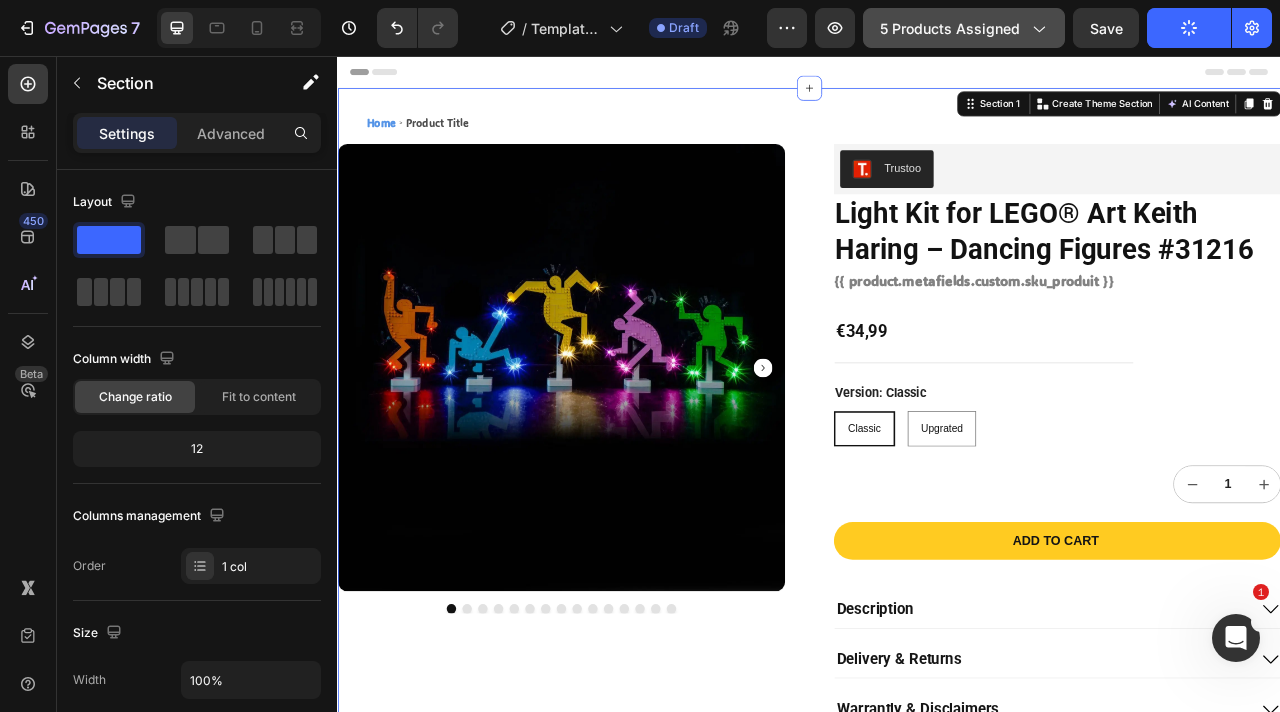 click on "5 products assigned" 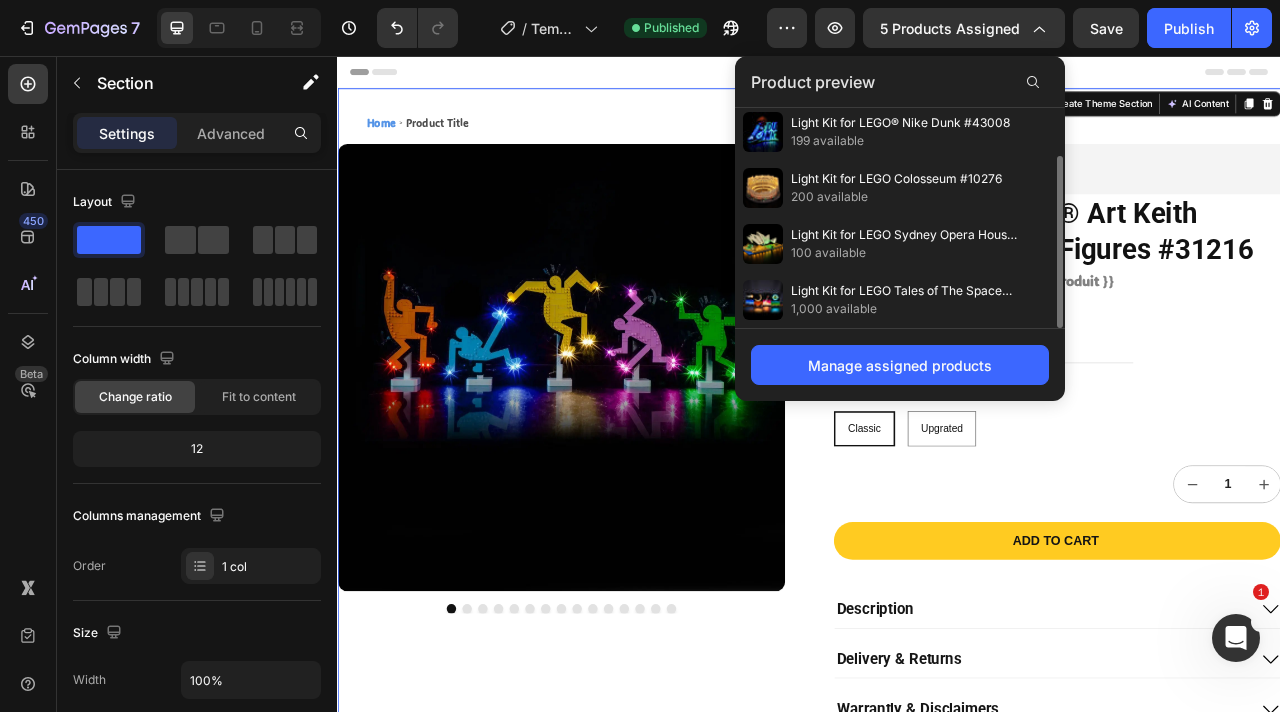 scroll, scrollTop: 0, scrollLeft: 0, axis: both 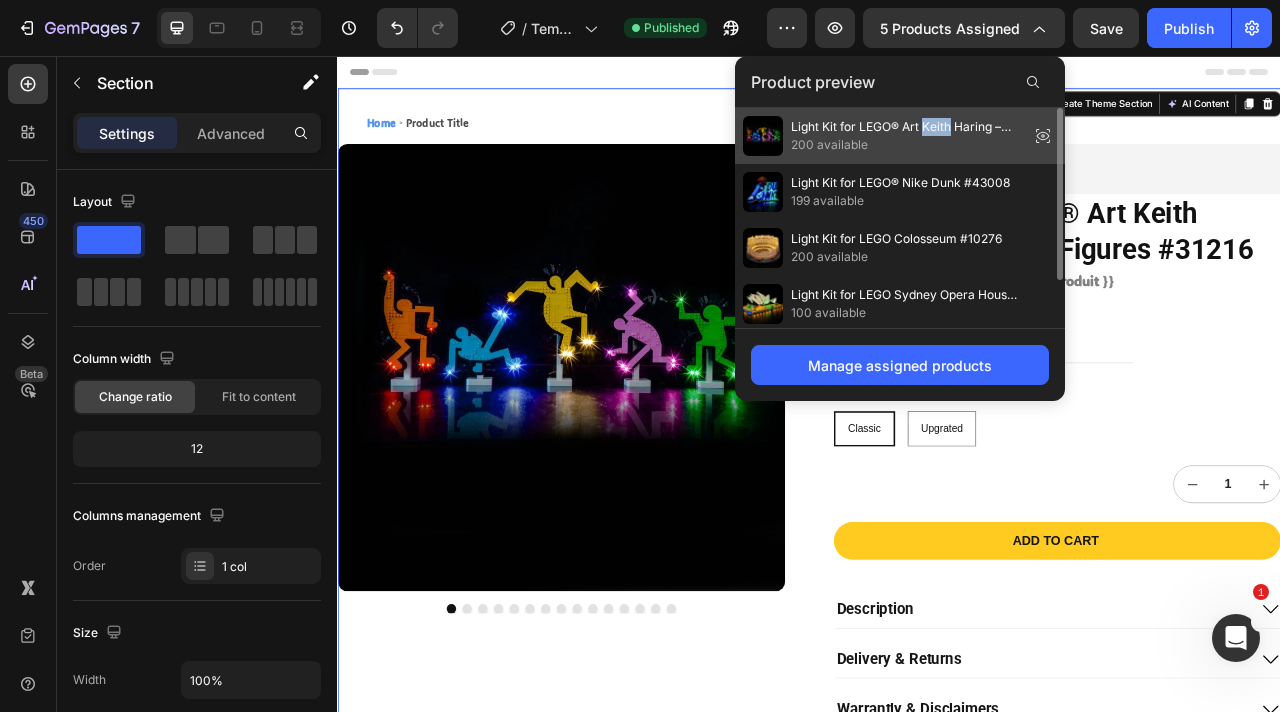 drag, startPoint x: 926, startPoint y: 123, endPoint x: 784, endPoint y: 86, distance: 146.74127 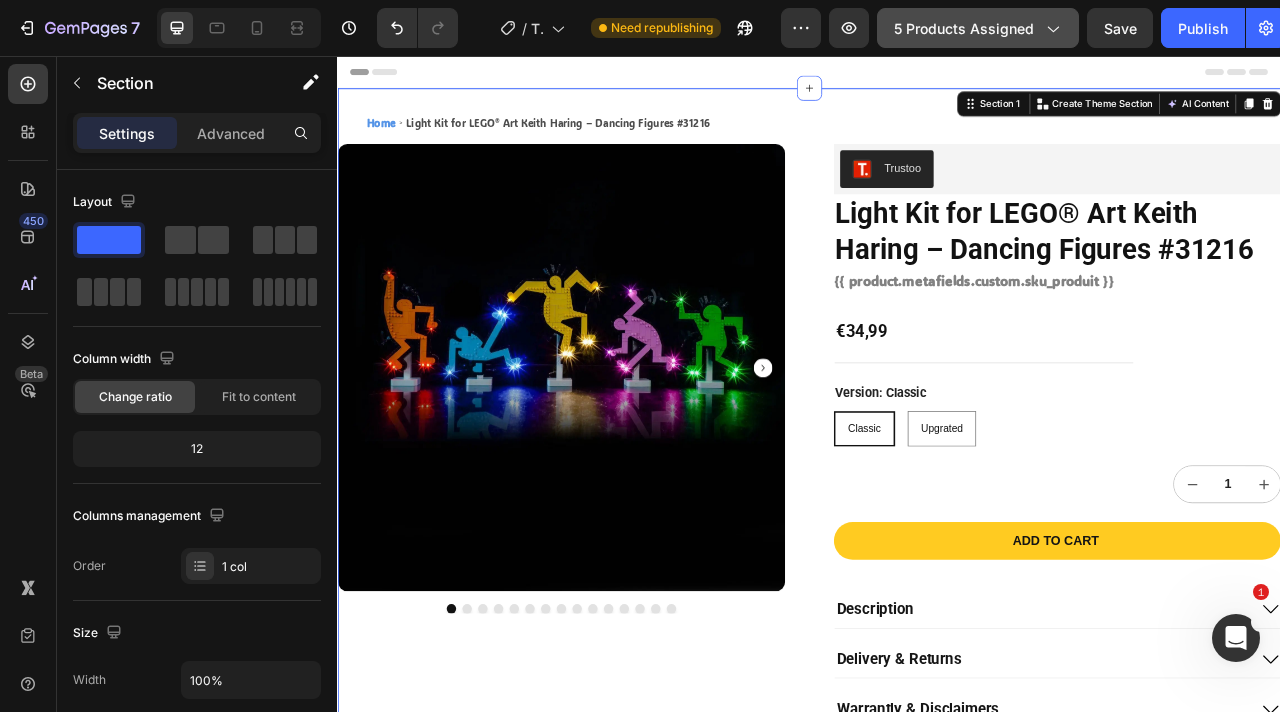 click on "5 products assigned" 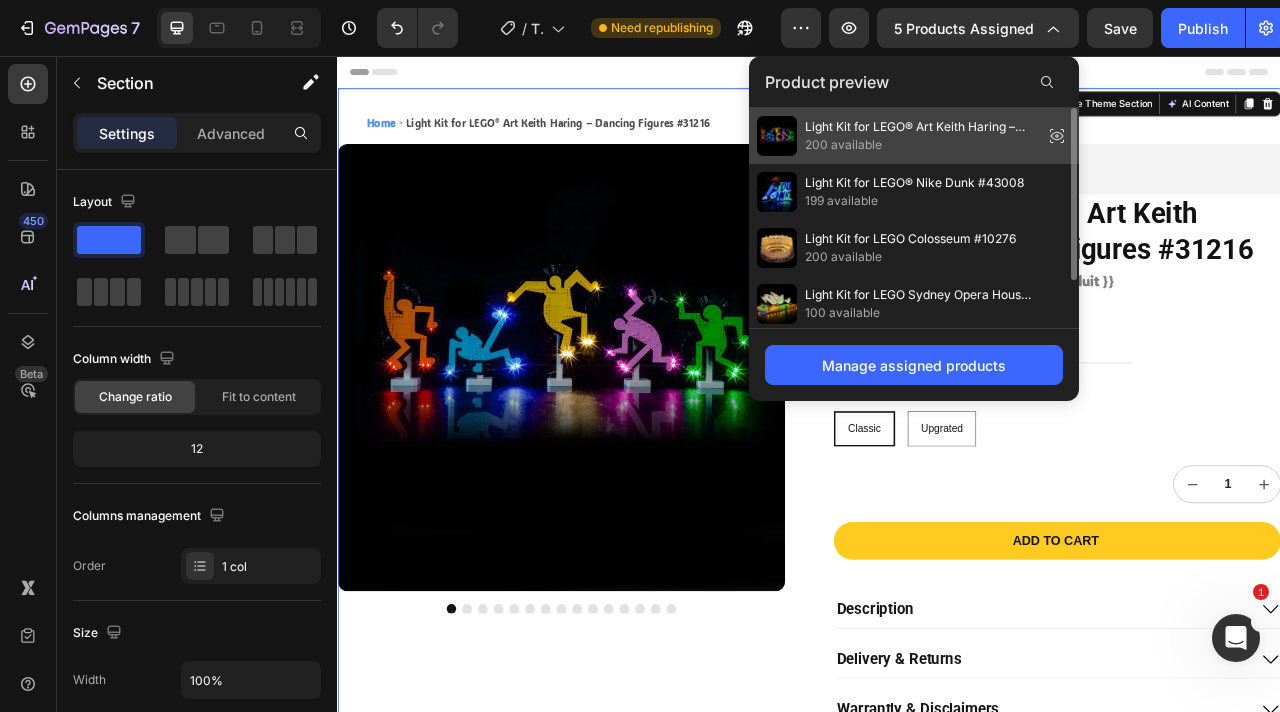 scroll, scrollTop: 60, scrollLeft: 0, axis: vertical 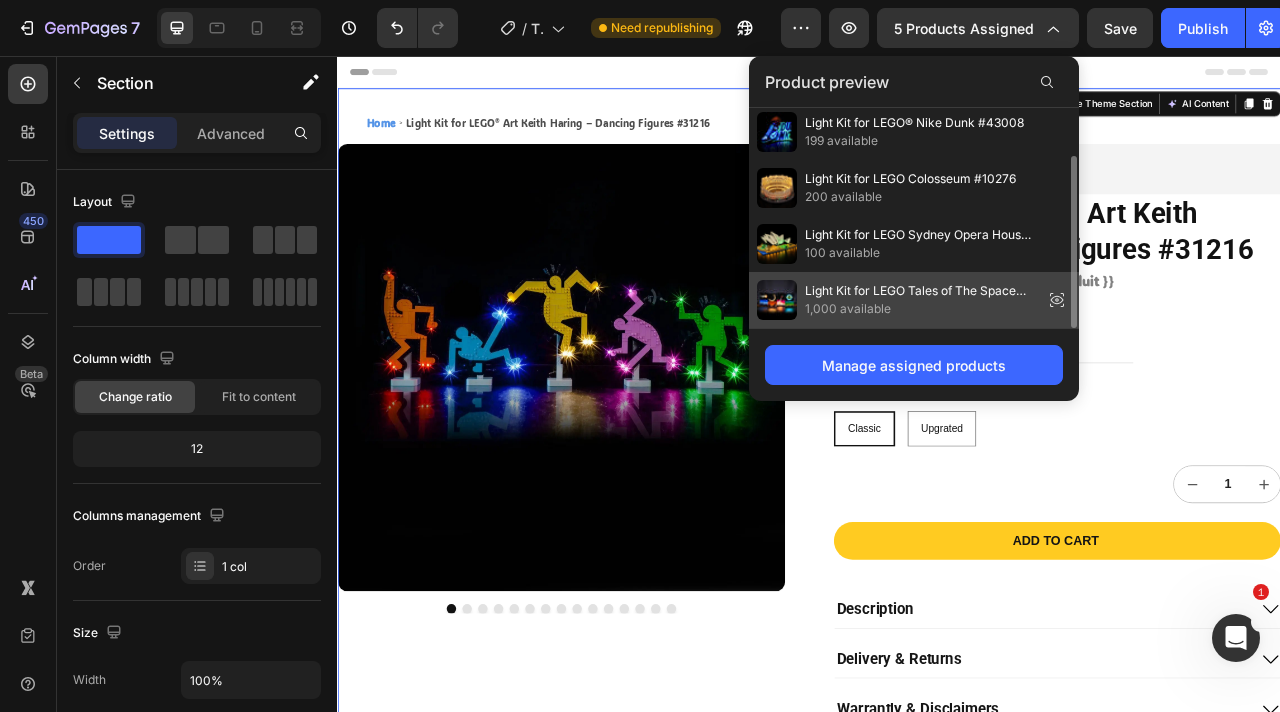 click on "Light Kit for LEGO Tales of The Space Age #21340" at bounding box center [920, 291] 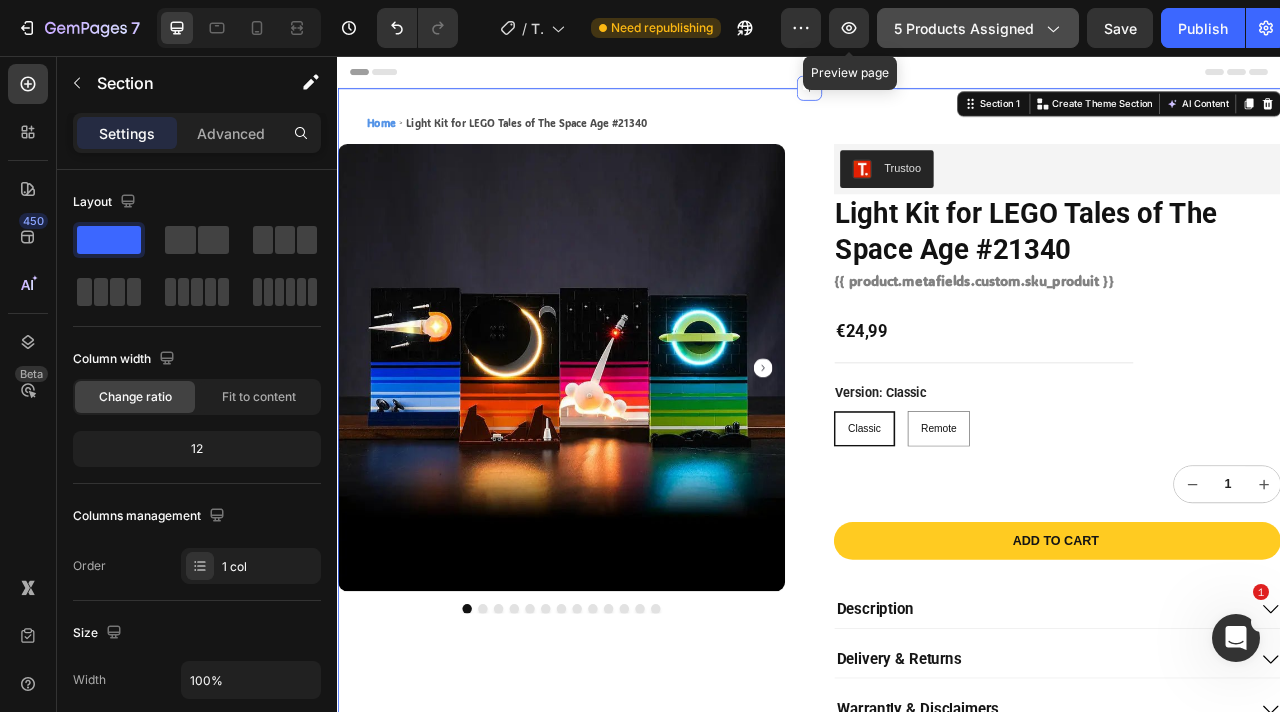 click on "5 products assigned" 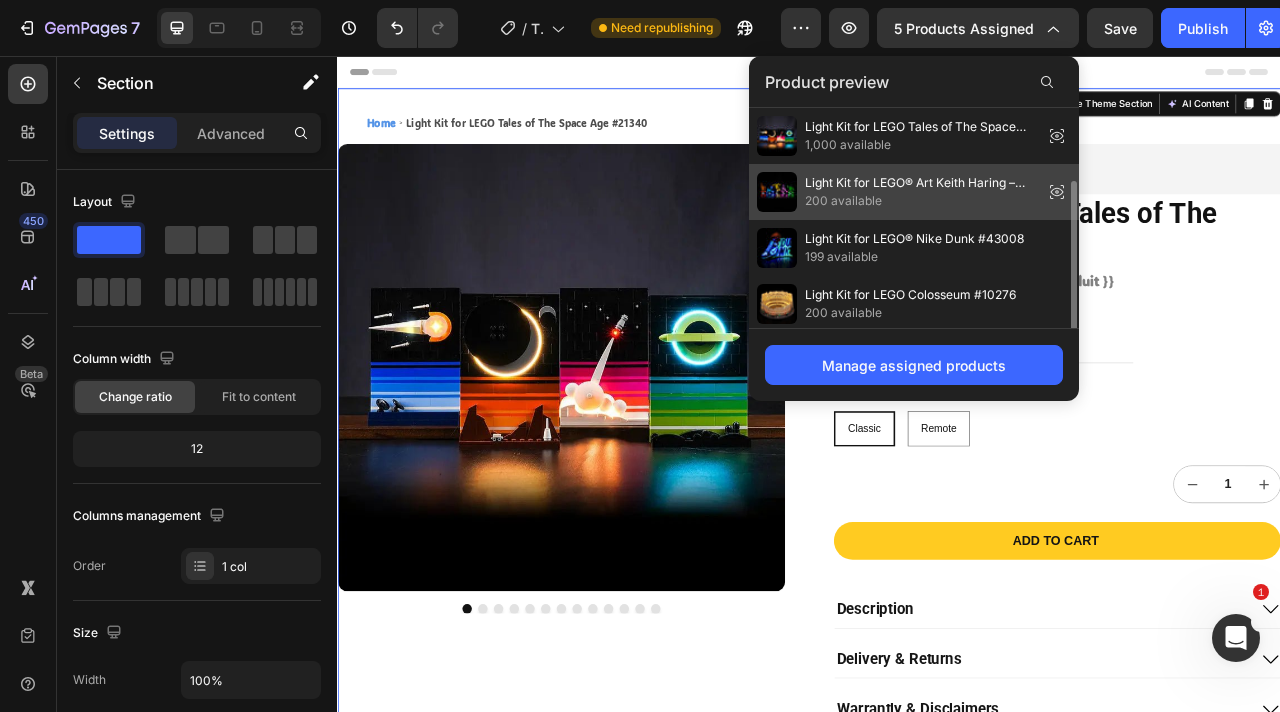 scroll, scrollTop: 60, scrollLeft: 0, axis: vertical 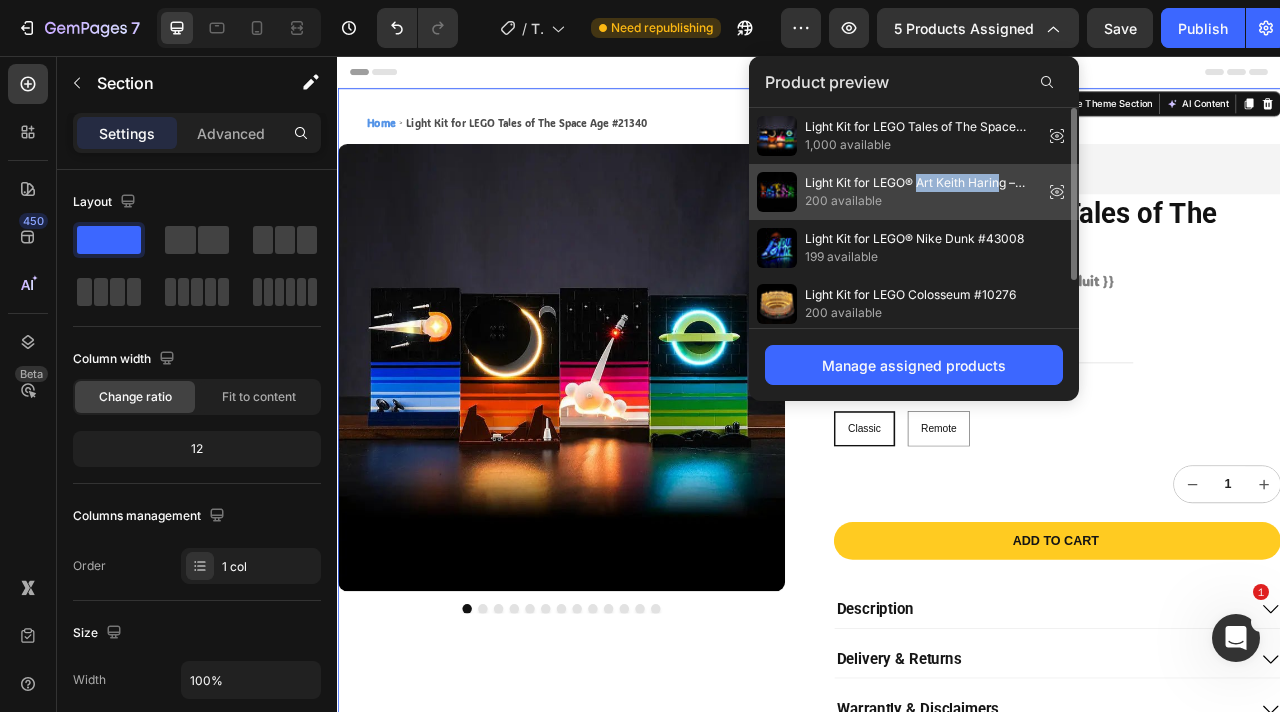 drag, startPoint x: 922, startPoint y: 183, endPoint x: 1001, endPoint y: 182, distance: 79.00633 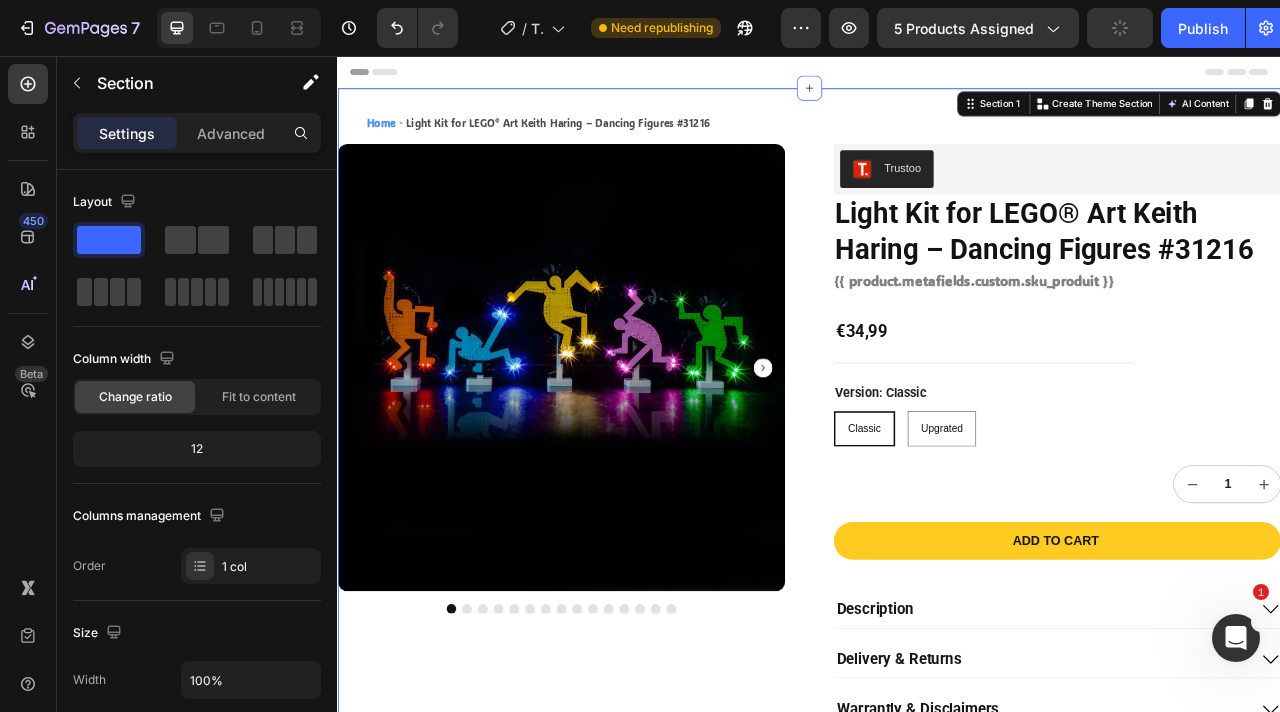 click on "Trustoo" at bounding box center [1252, 200] 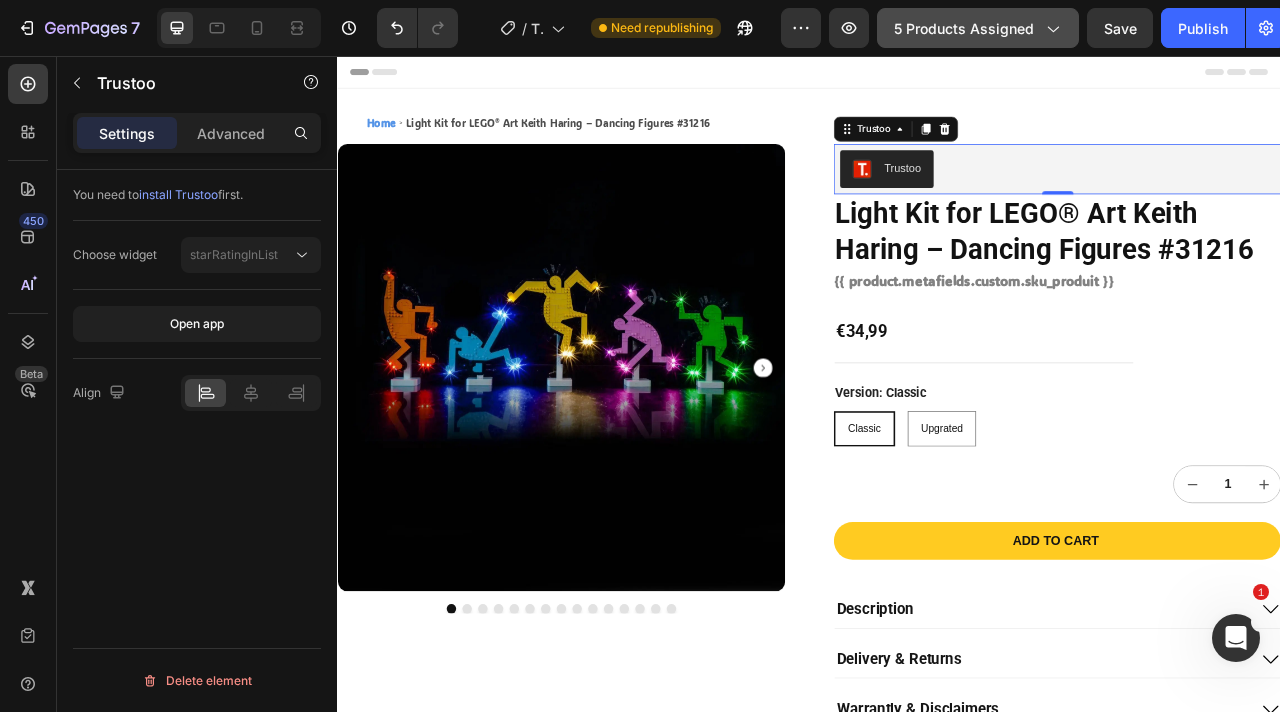 click on "5 products assigned" 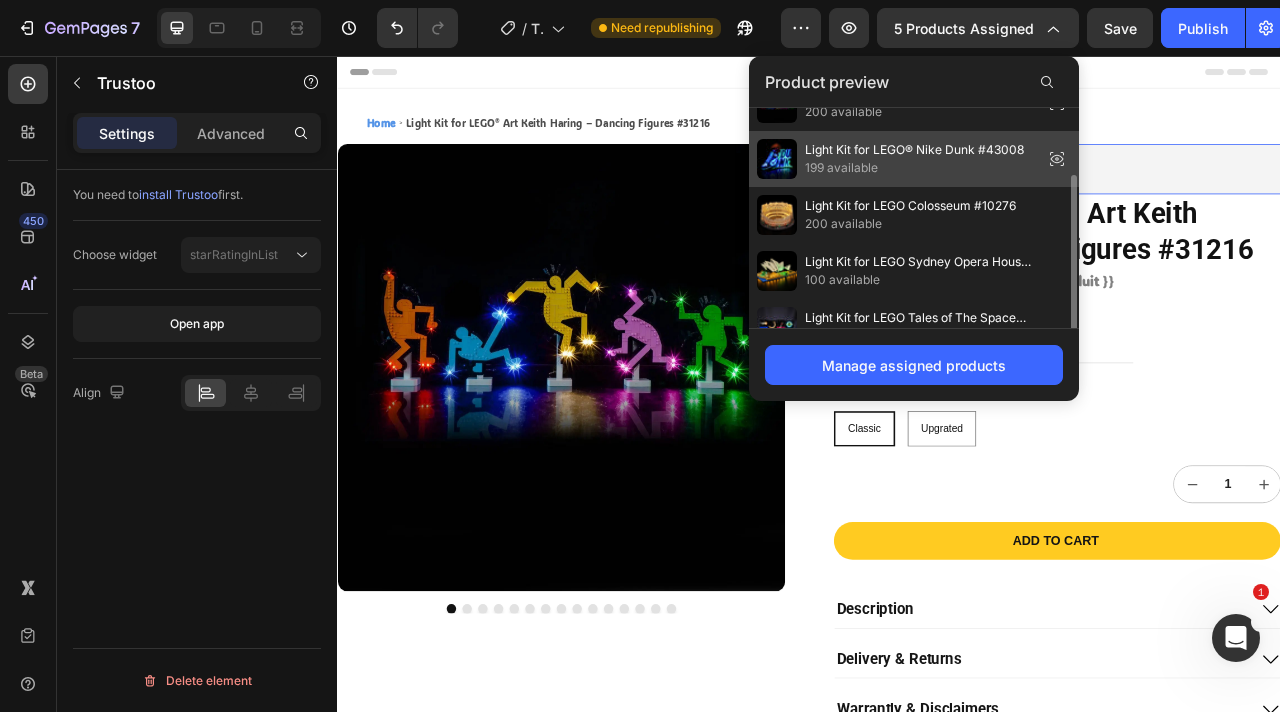 scroll, scrollTop: 60, scrollLeft: 0, axis: vertical 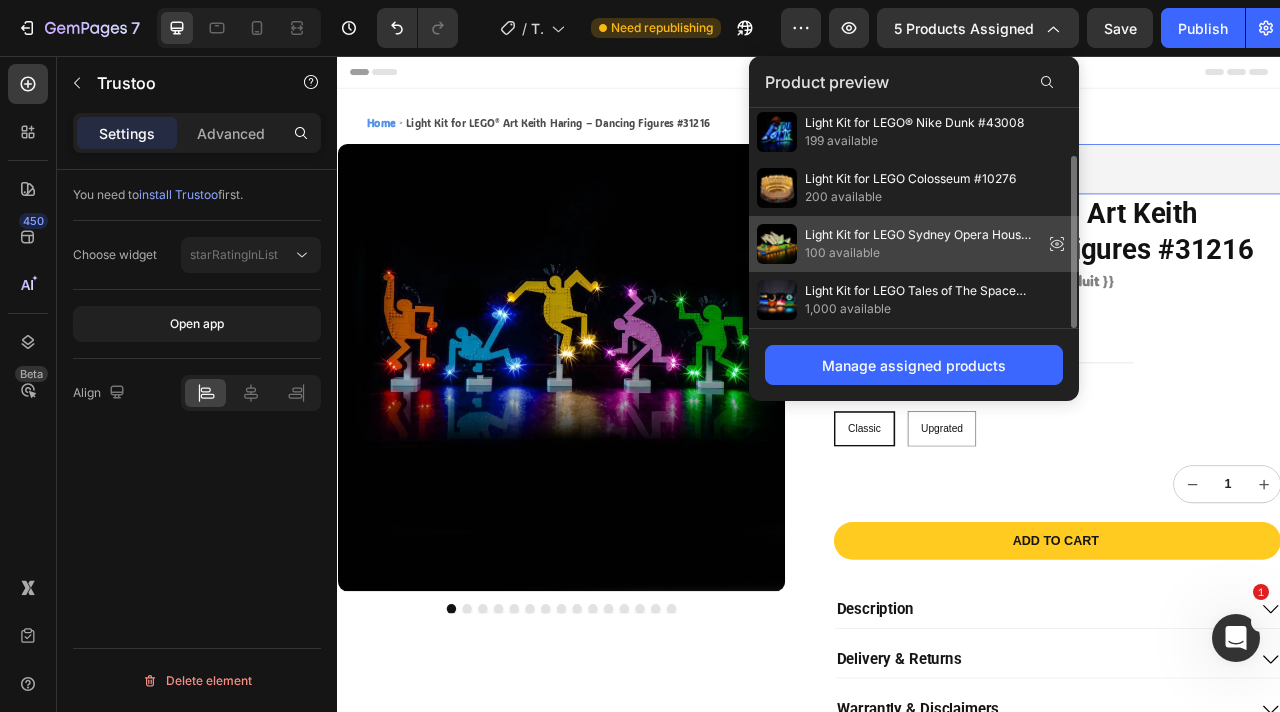 click on "Light Kit for LEGO Sydney Opera House #10234" at bounding box center (920, 235) 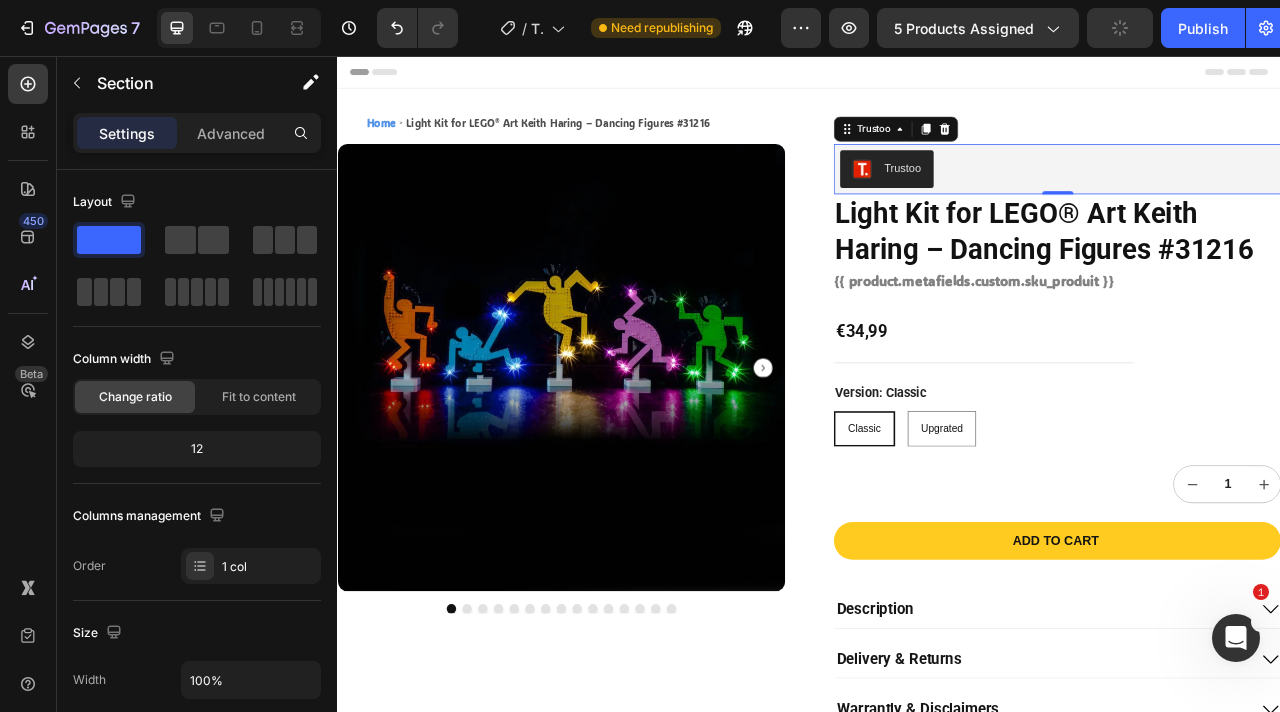 click at bounding box center [937, 1311] 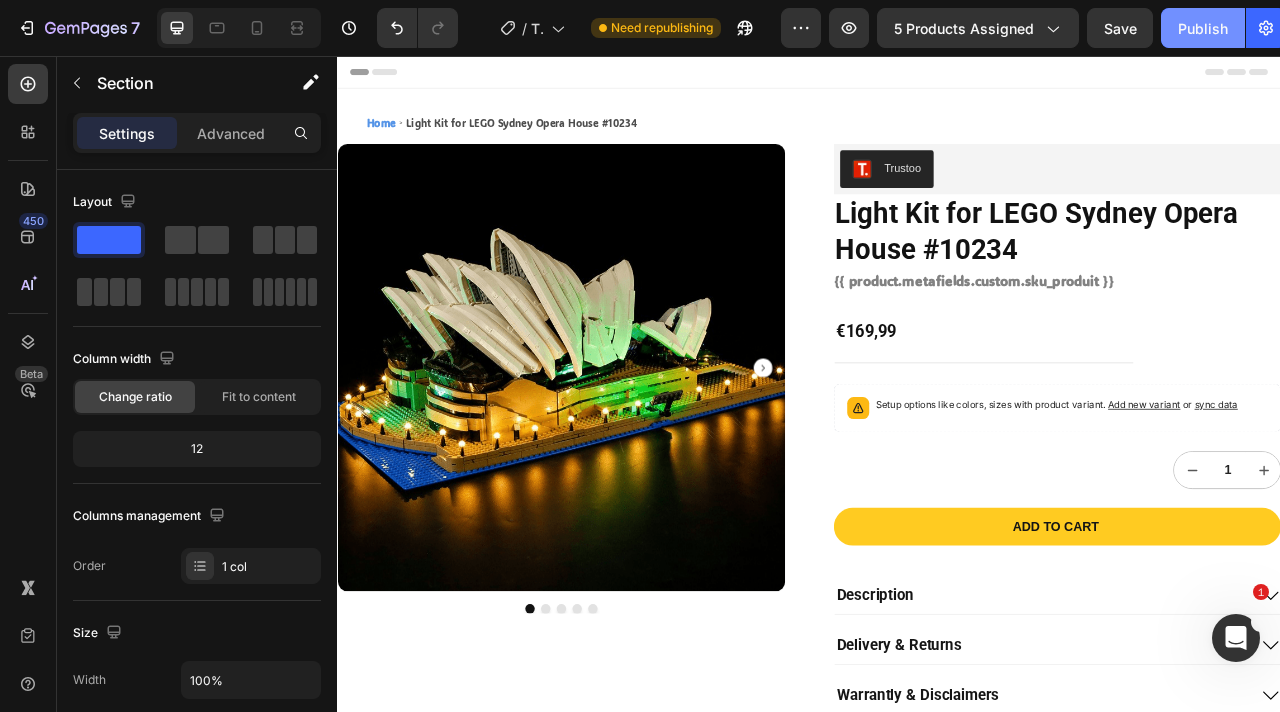 click on "Publish" 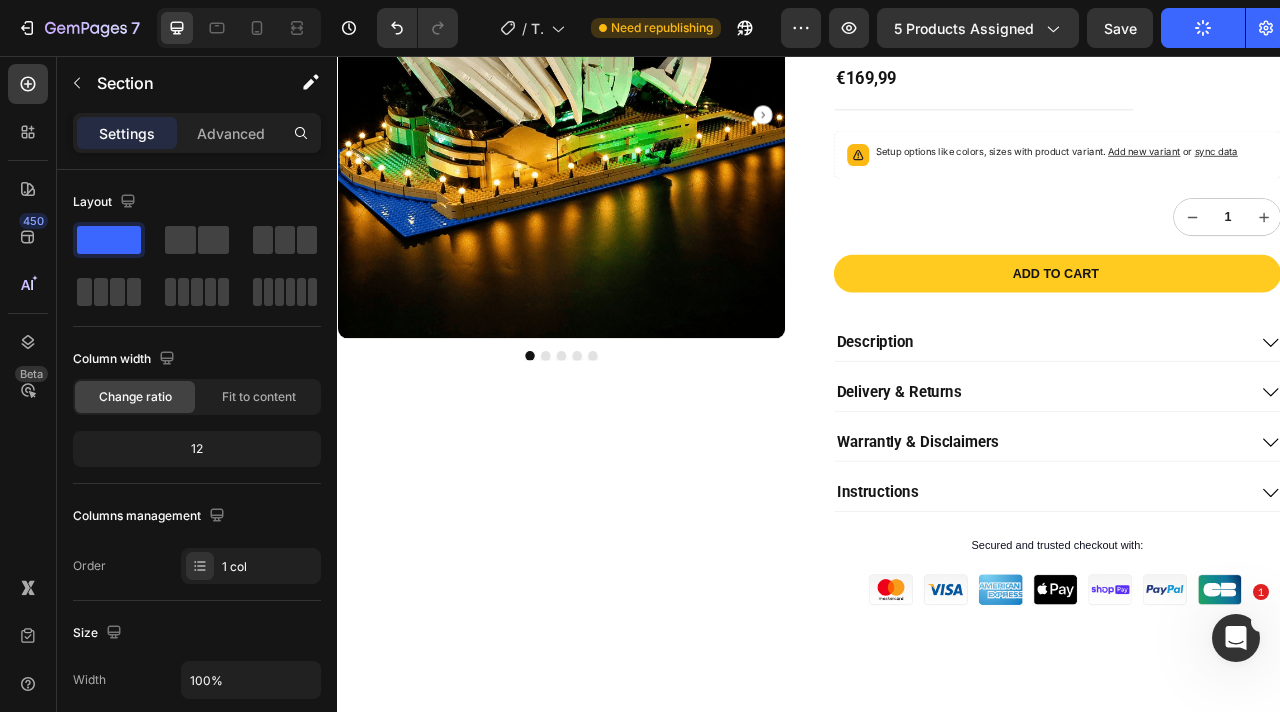 scroll, scrollTop: 0, scrollLeft: 0, axis: both 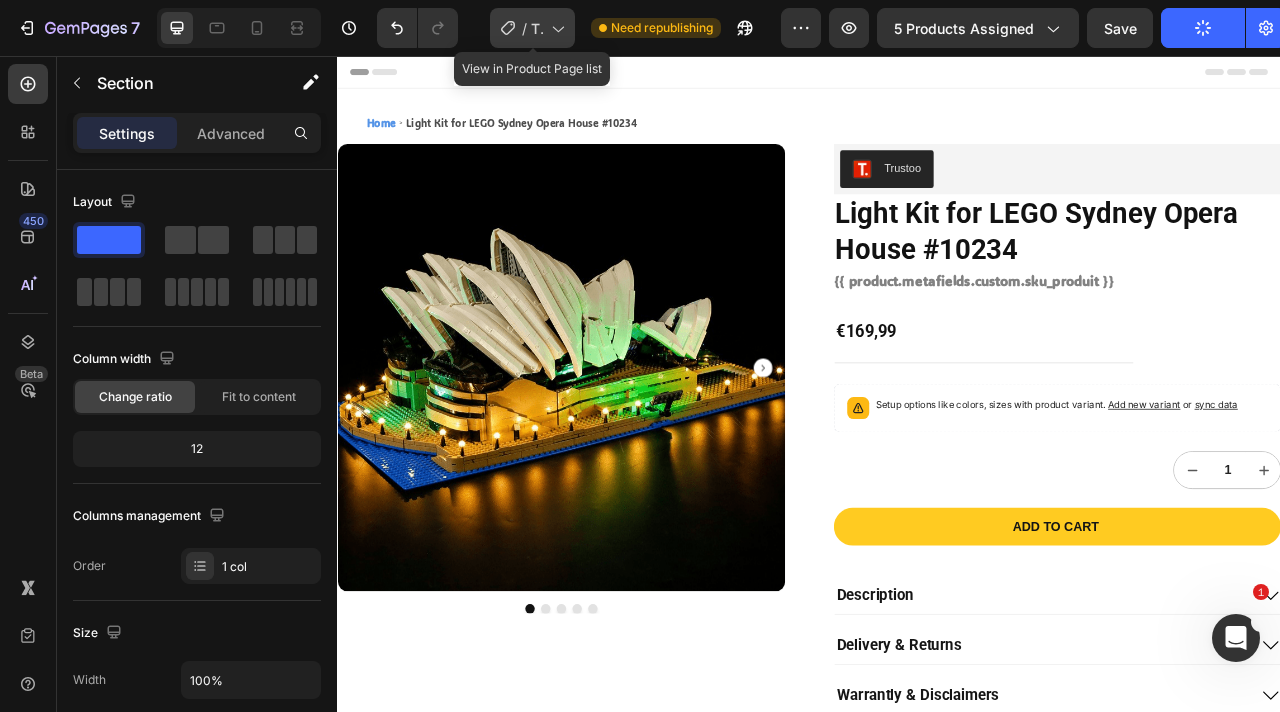 click on "Template Art" at bounding box center [537, 28] 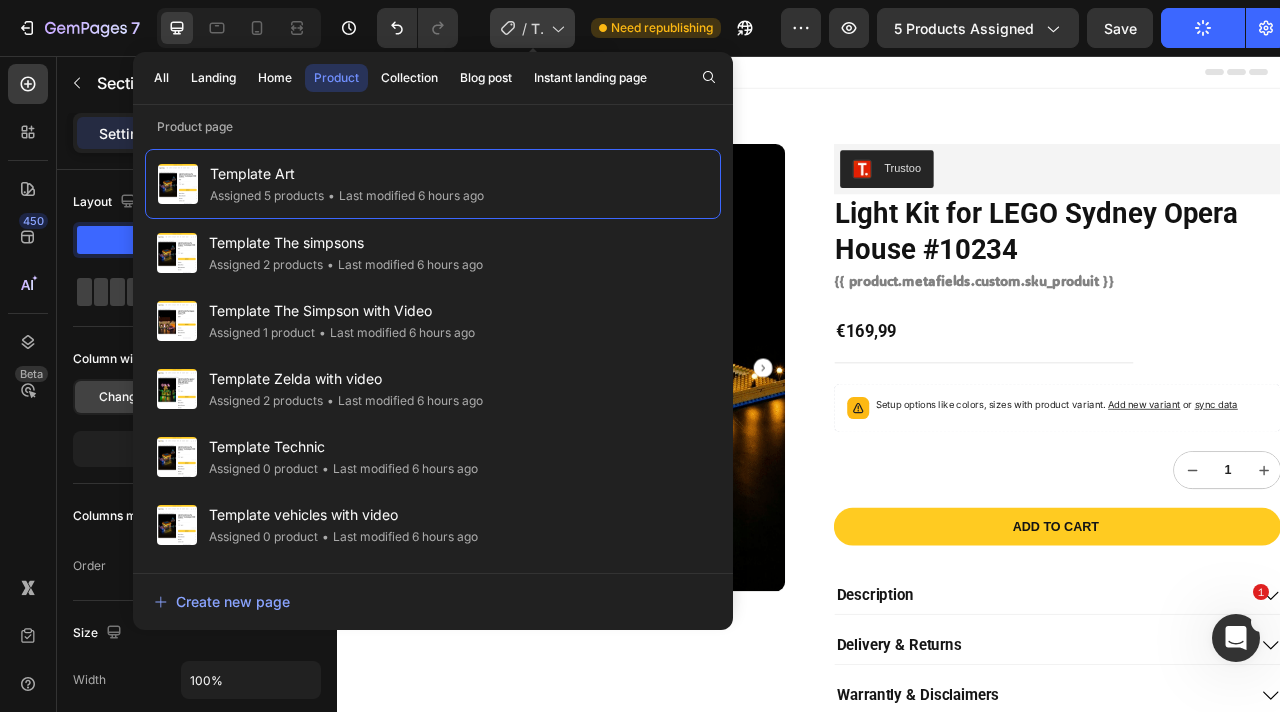 click on "/  Template Art" 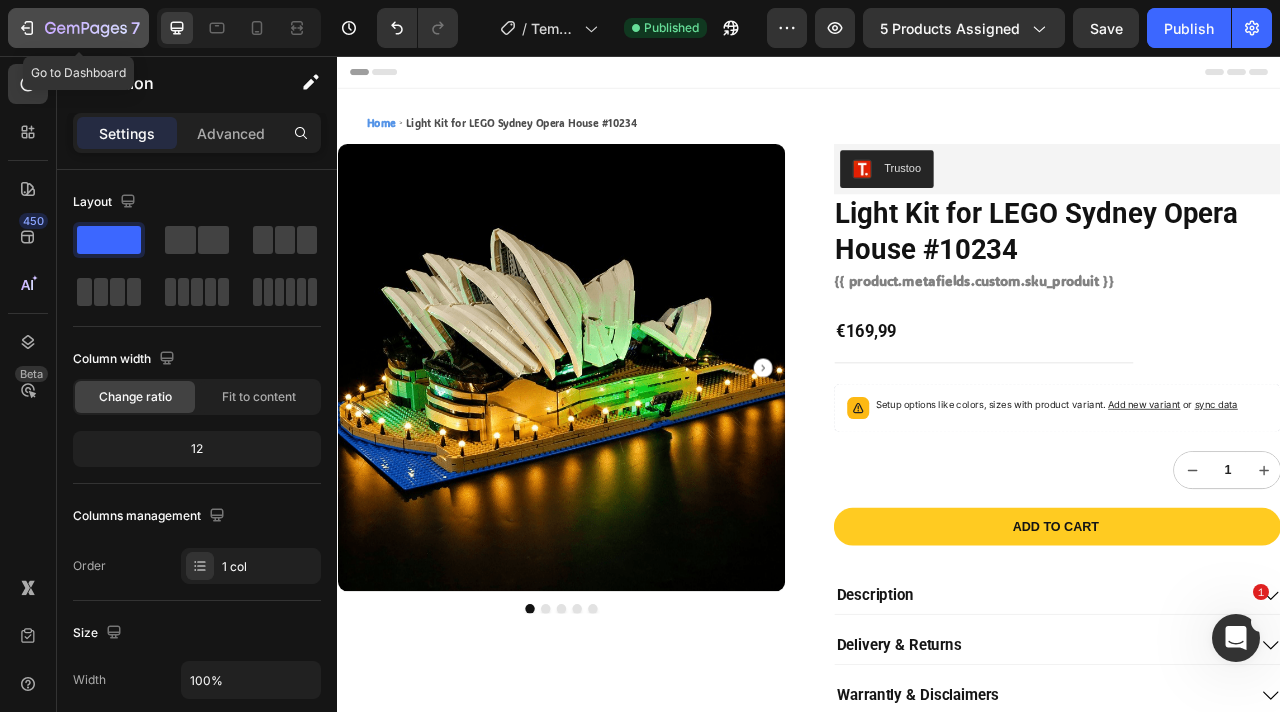 click 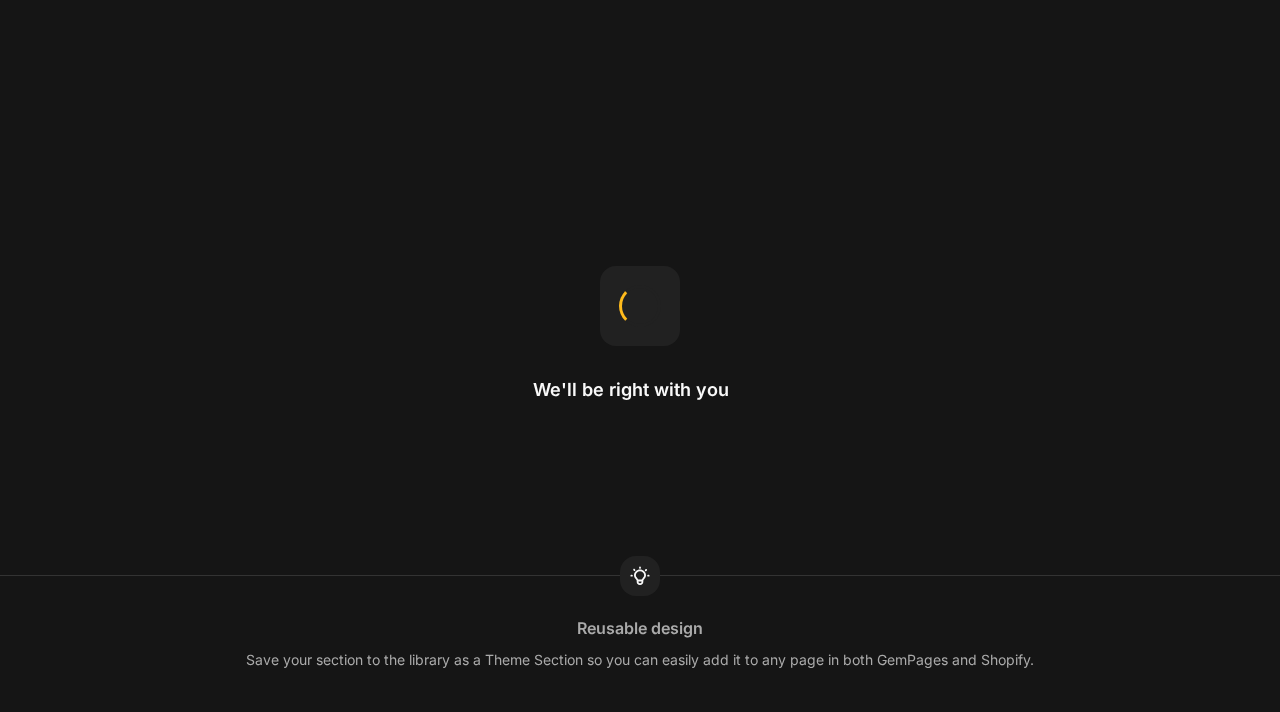 scroll, scrollTop: 0, scrollLeft: 0, axis: both 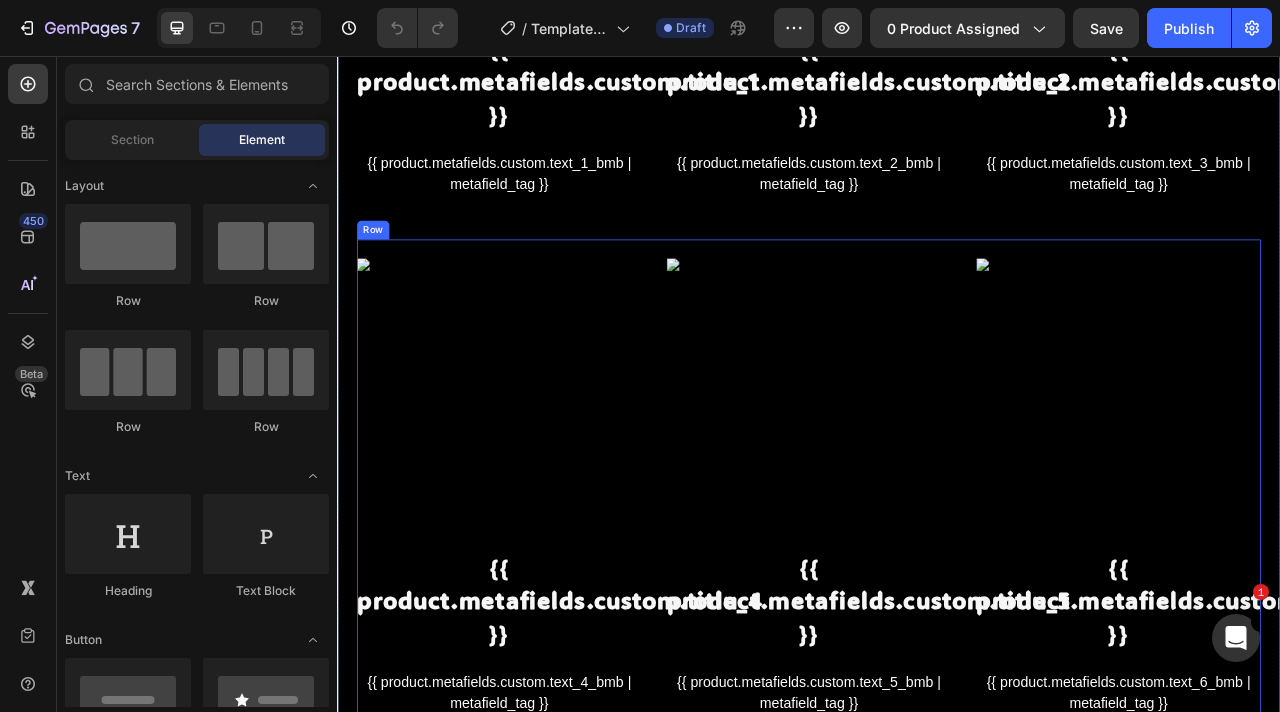 click on "{% if product.metafields.custom.image_4 %}
{% endif %} Custom Code
{{ product.metafields.custom.title_4 }}
Custom Code
{{ product.metafields.custom.text_4_bmb | metafield_tag }}
Custom Code {% if product.metafields.custom.image_5 %}
{% endif %} Custom Code
{{ product.metafields.custom.title_5 }}
Custom Code
{{ product.metafields.custom.text_5_bmb | metafield_tag }}
Custom Code {% if product.metafields.custom.image_6 %}
{% endif %} Custom Code
{{ product.metafields.custom.title_6 }}
Custom Code
{{ product.metafields.custom.text_6_bmb | metafield_tag }}
Custom Code Row" at bounding box center [937, 591] 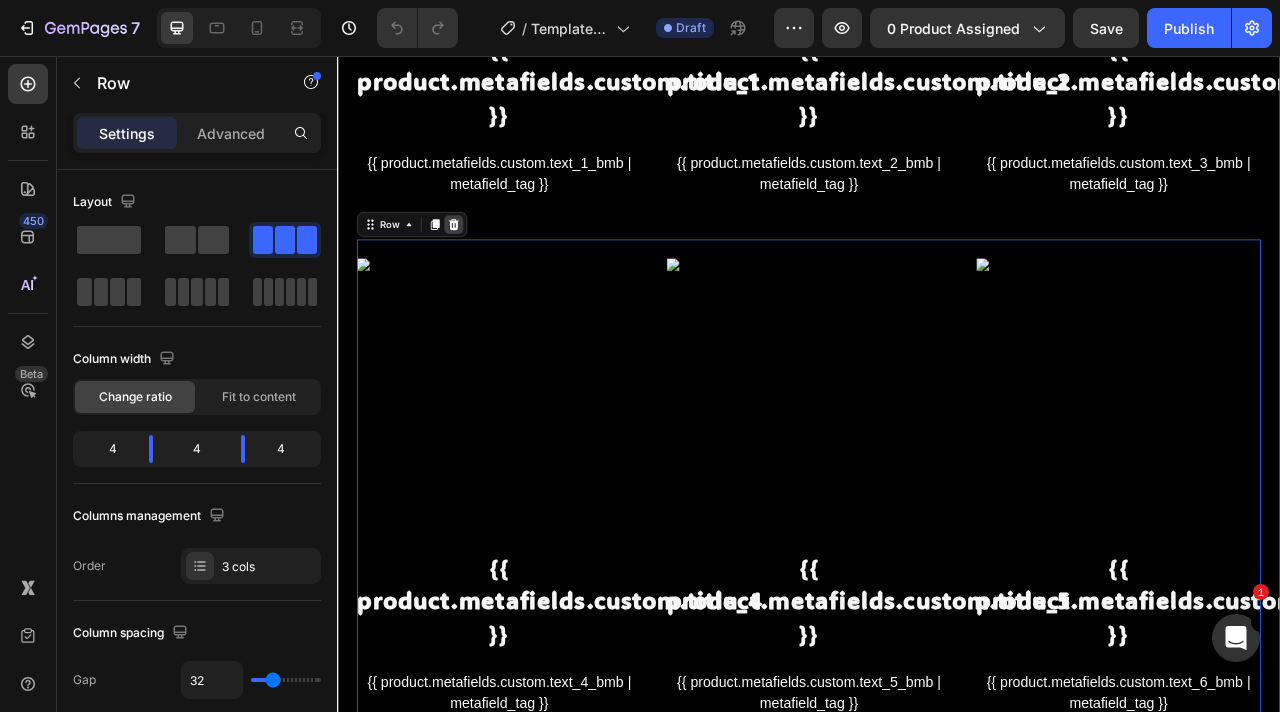 click 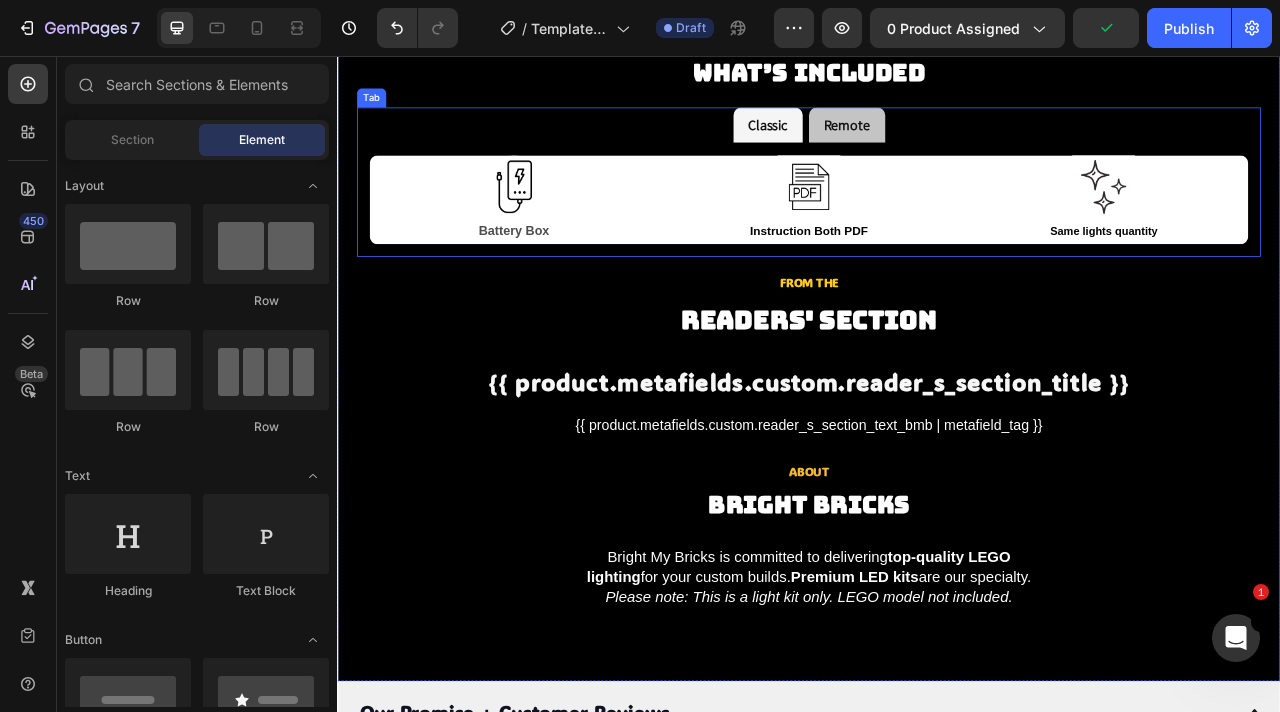 scroll, scrollTop: 1926, scrollLeft: 0, axis: vertical 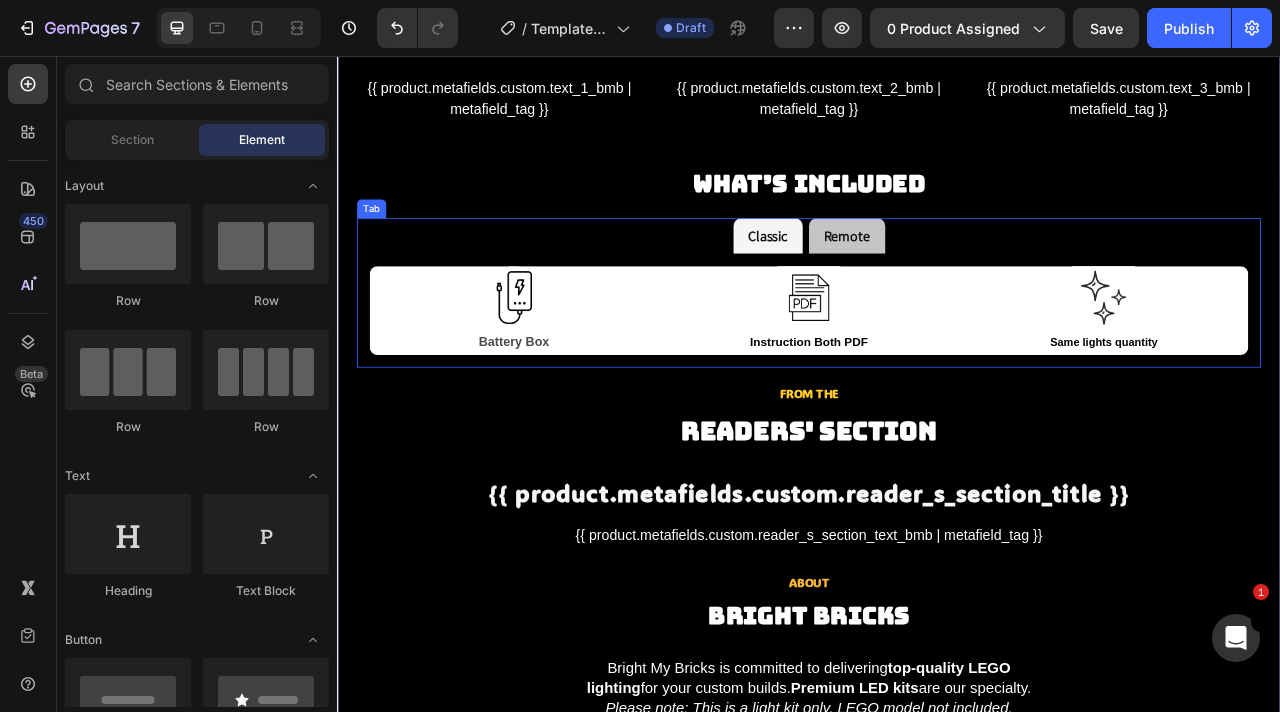 click on "Classic Remote" at bounding box center (937, 284) 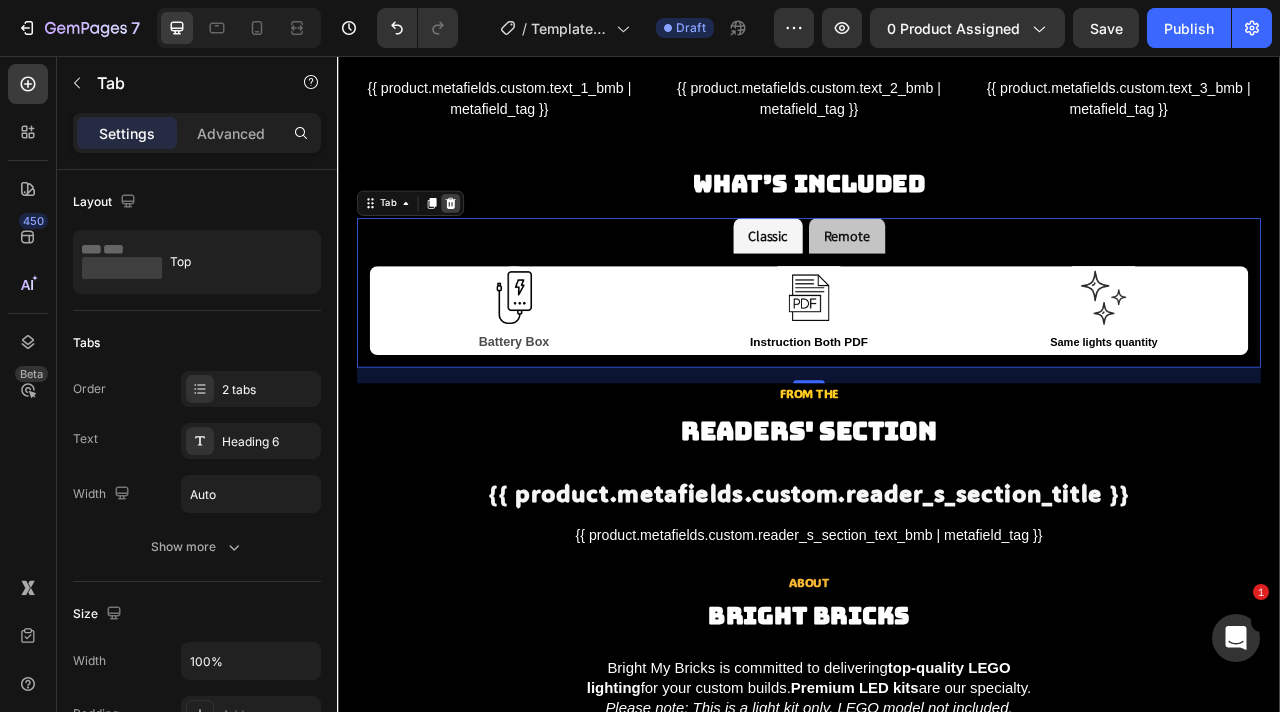click 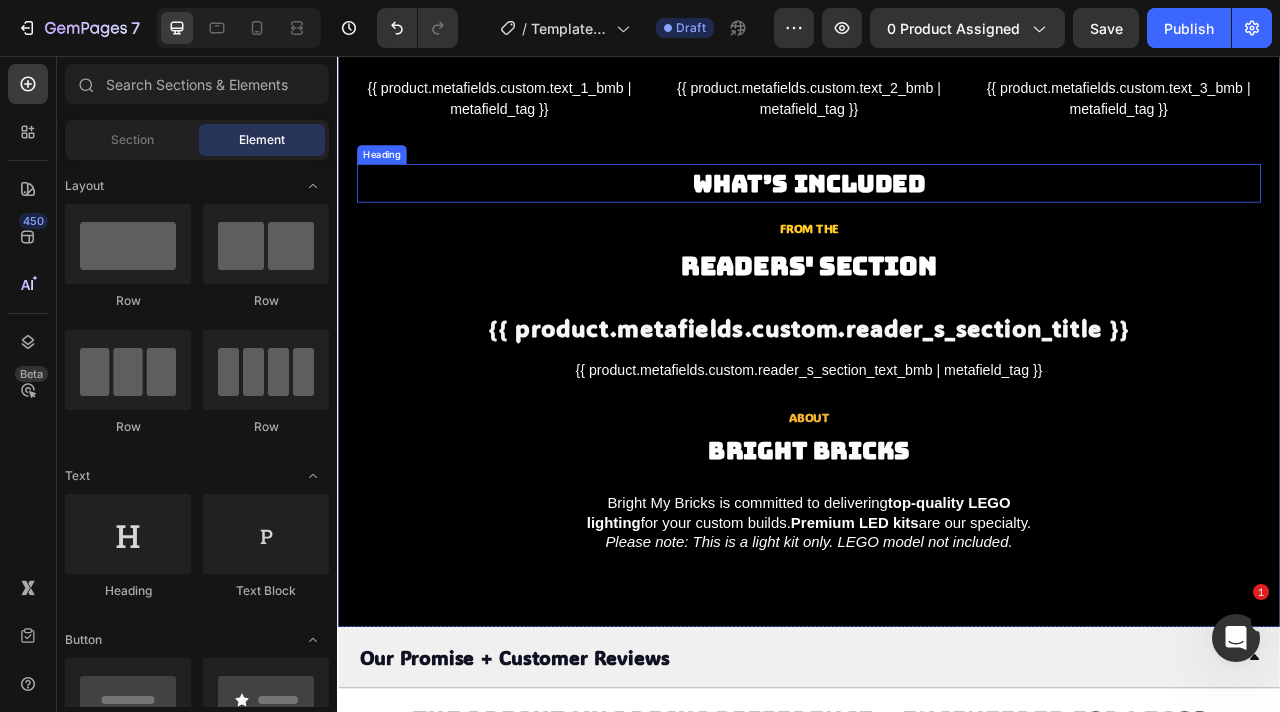 click on "WHAT’S INCLUDED" at bounding box center (937, 217) 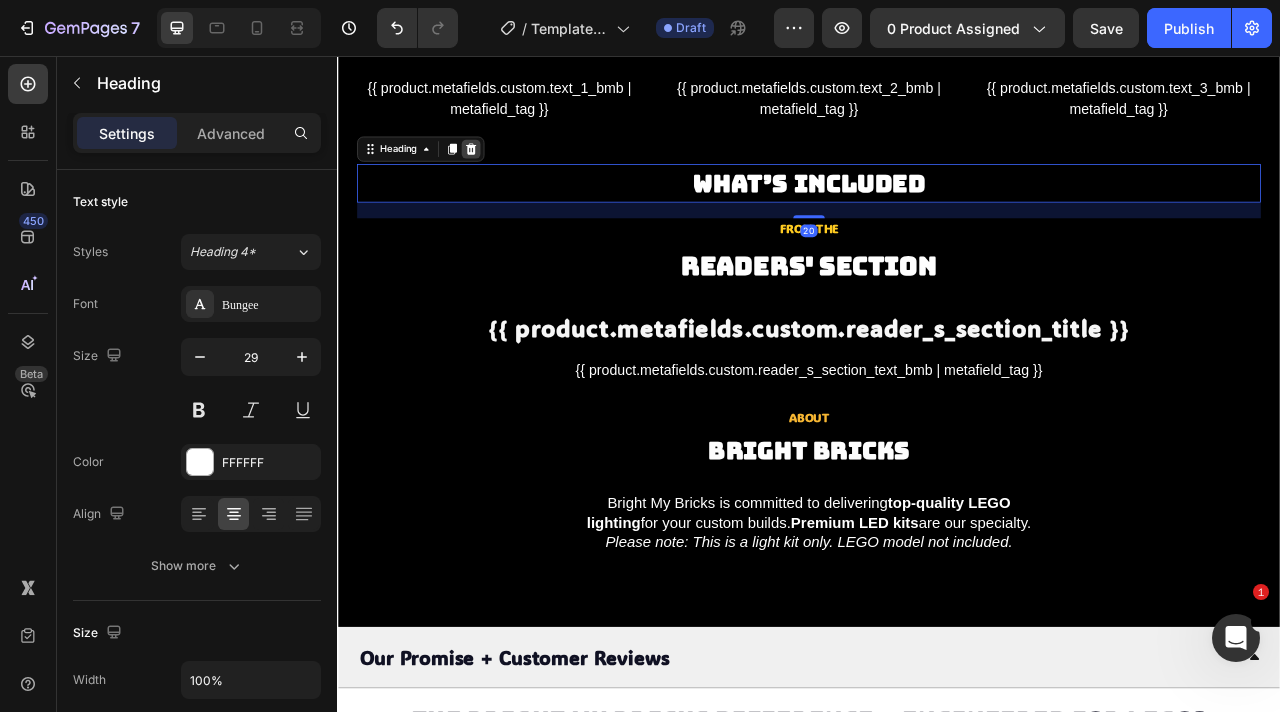 click 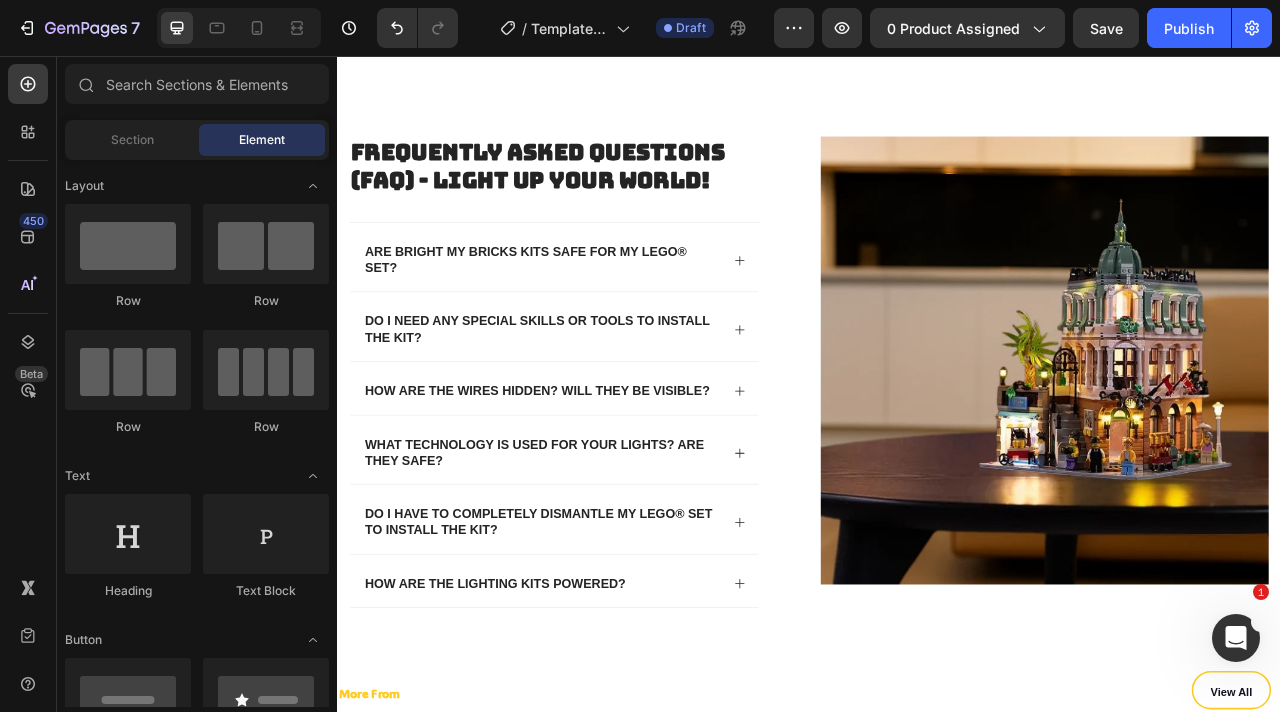 scroll, scrollTop: 4986, scrollLeft: 0, axis: vertical 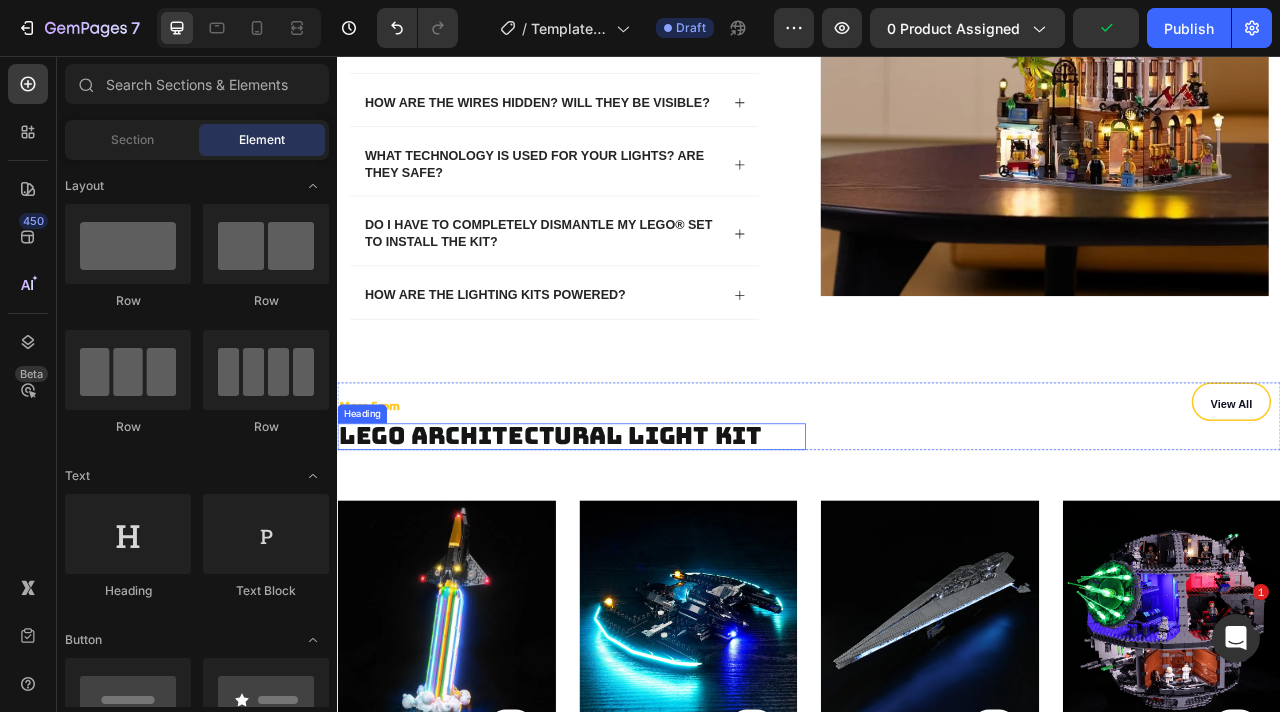 click on "LEGO Architectural Light Kit" at bounding box center [608, 538] 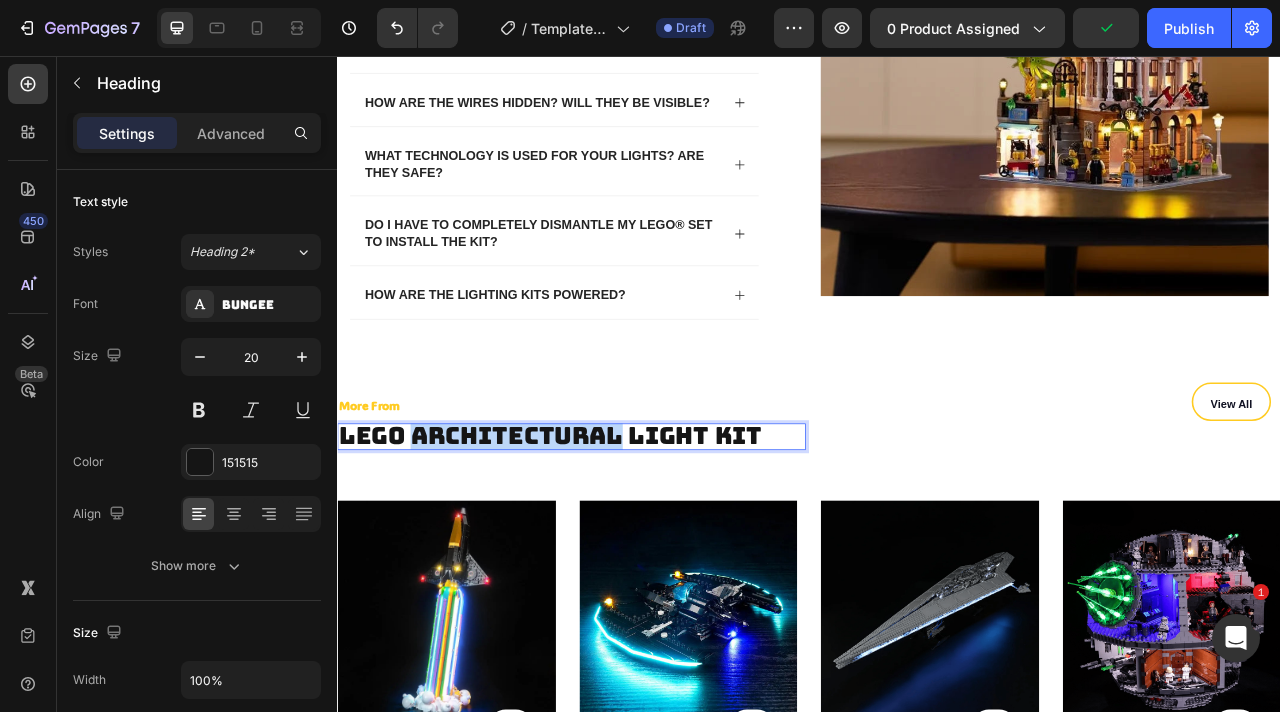 click on "LEGO Architectural Light Kit" at bounding box center [608, 538] 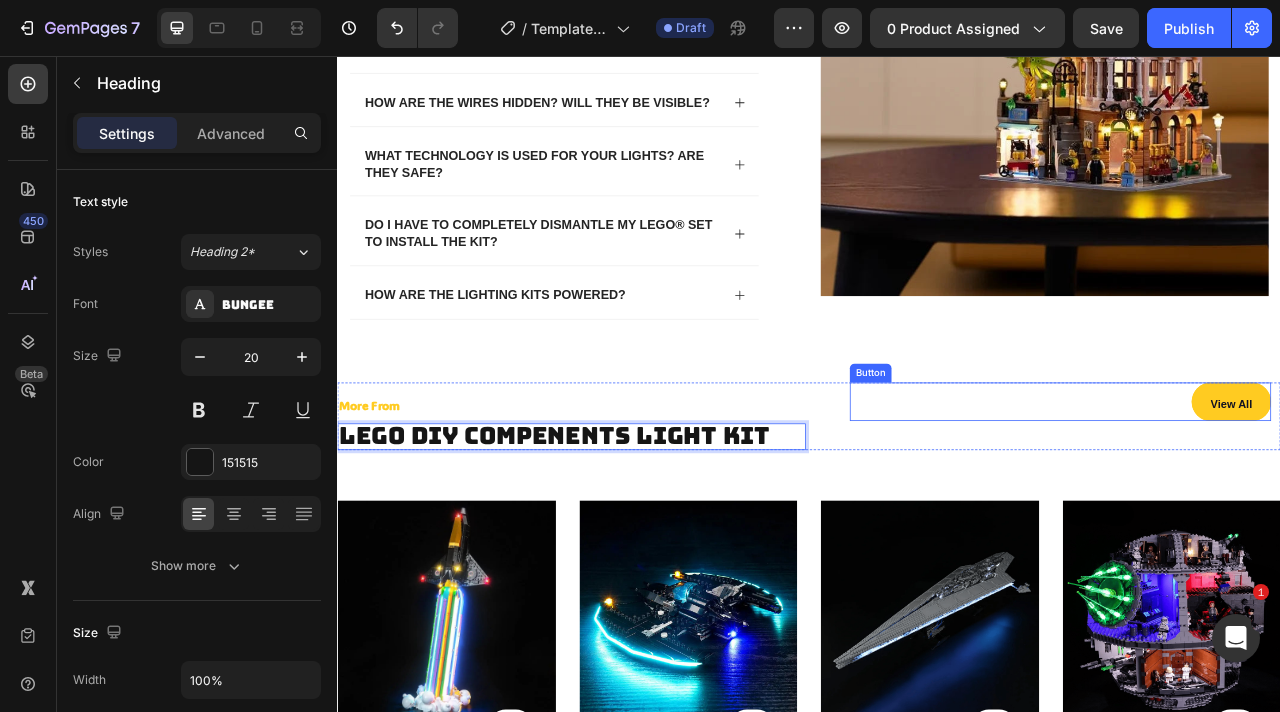 click on "View All" at bounding box center (1474, 495) 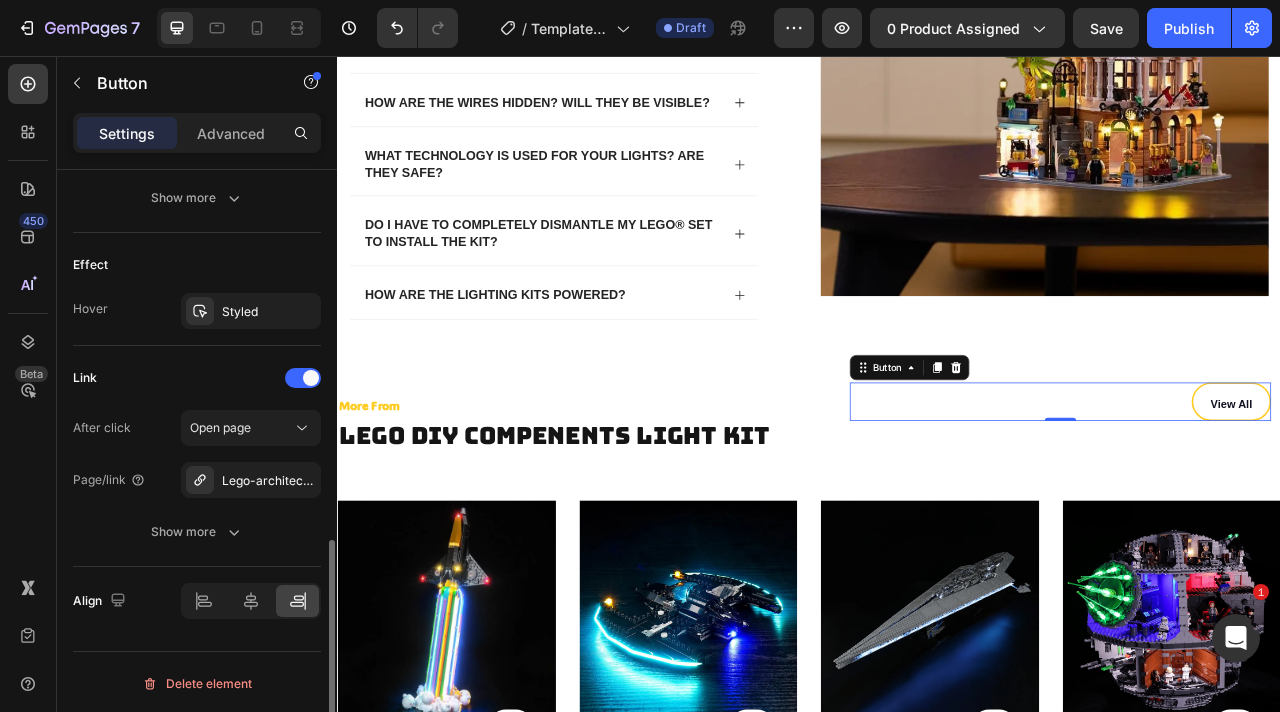 scroll, scrollTop: 991, scrollLeft: 0, axis: vertical 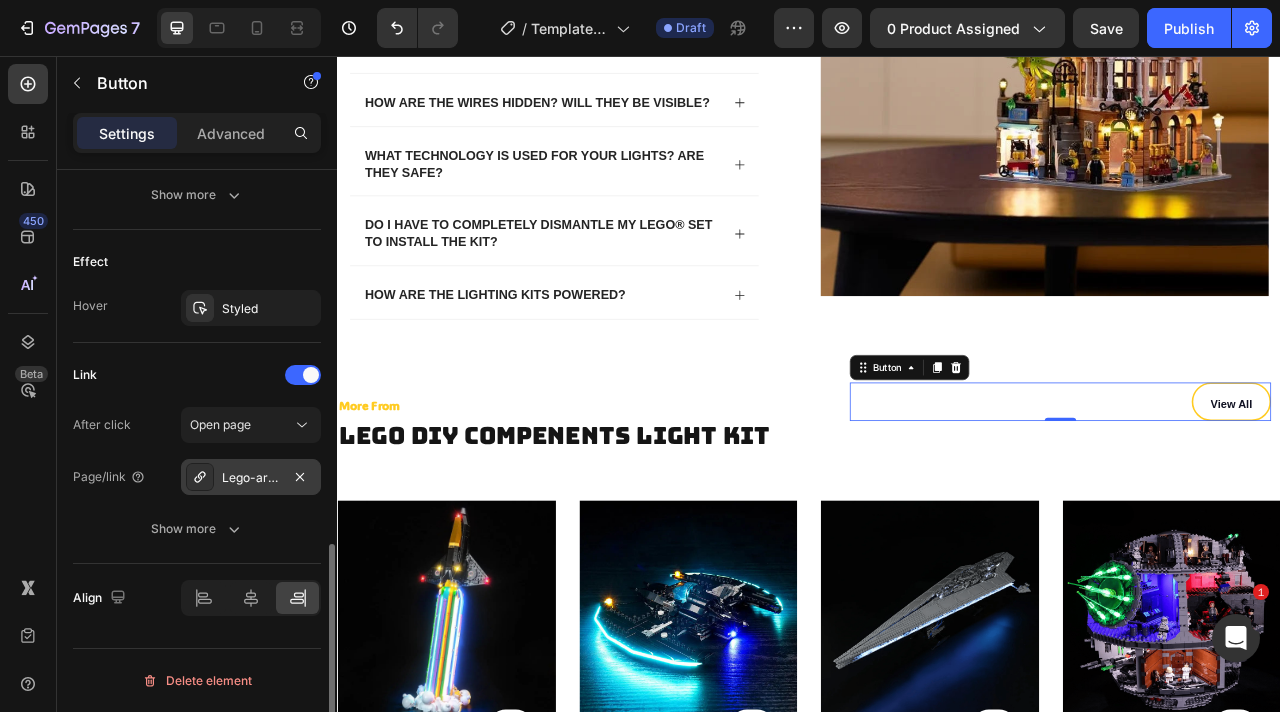 click on "Lego-architectural-light-kits" at bounding box center [251, 478] 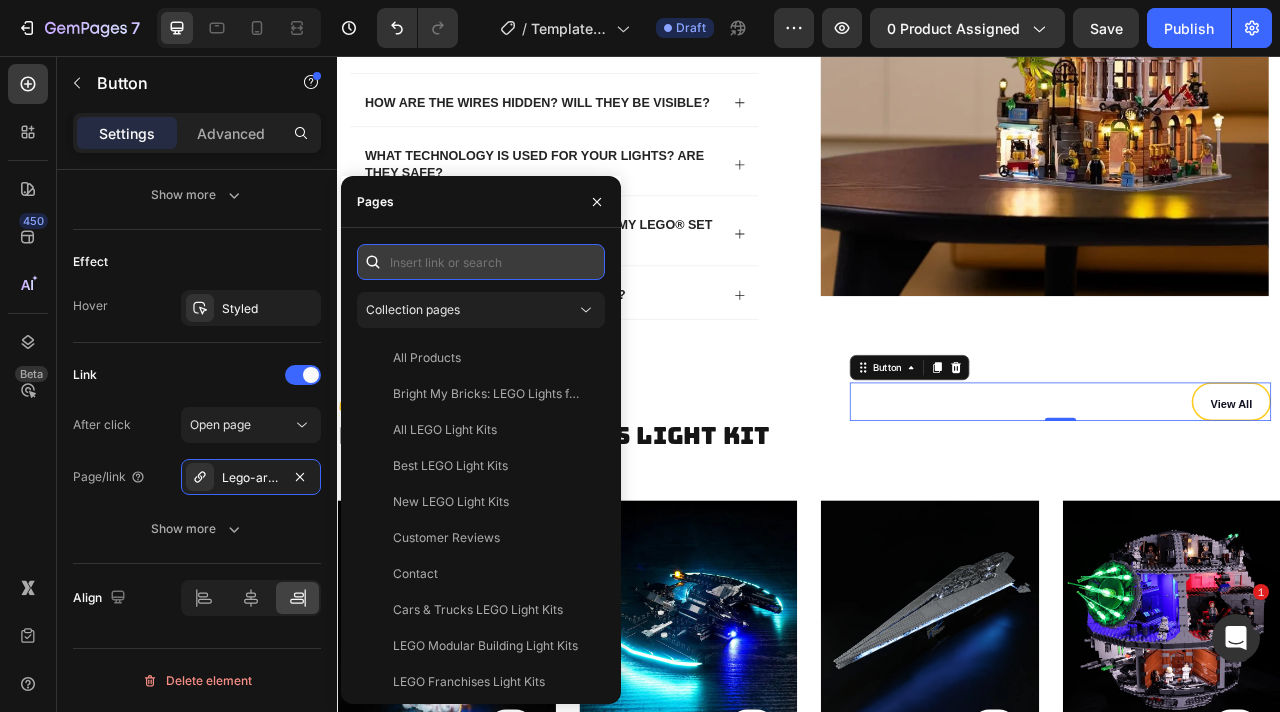 click at bounding box center (481, 262) 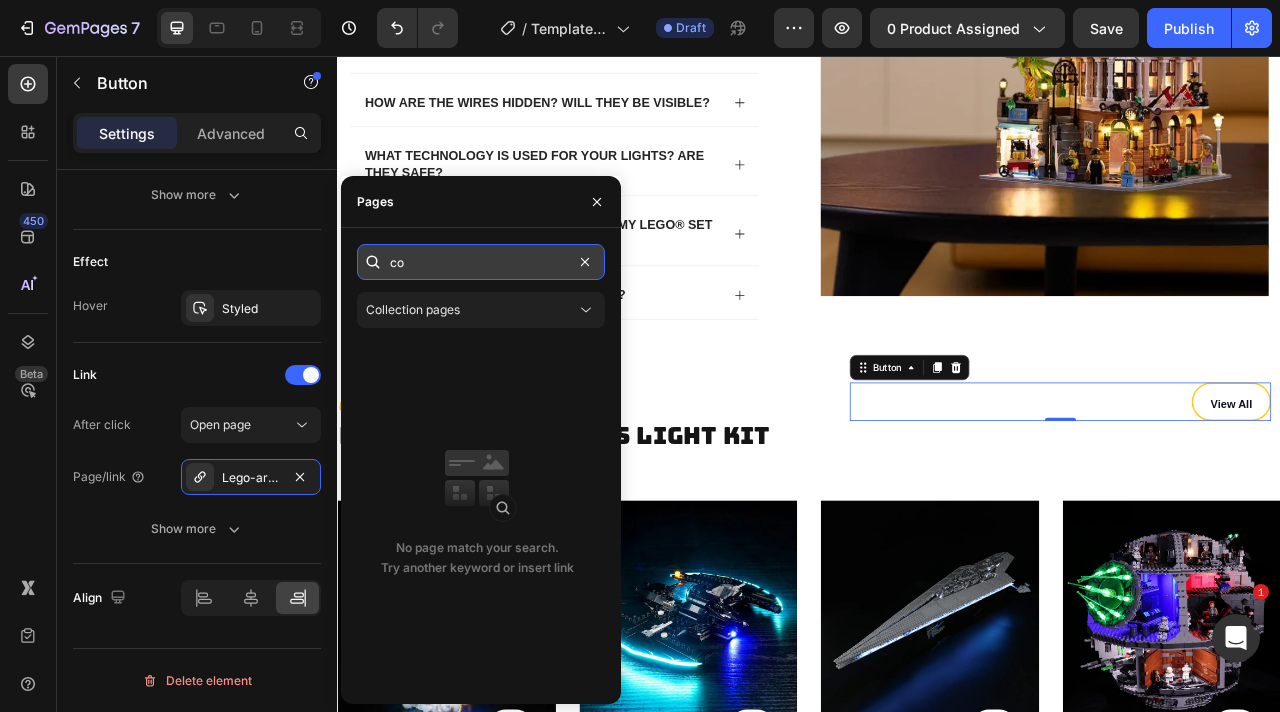 type on "c" 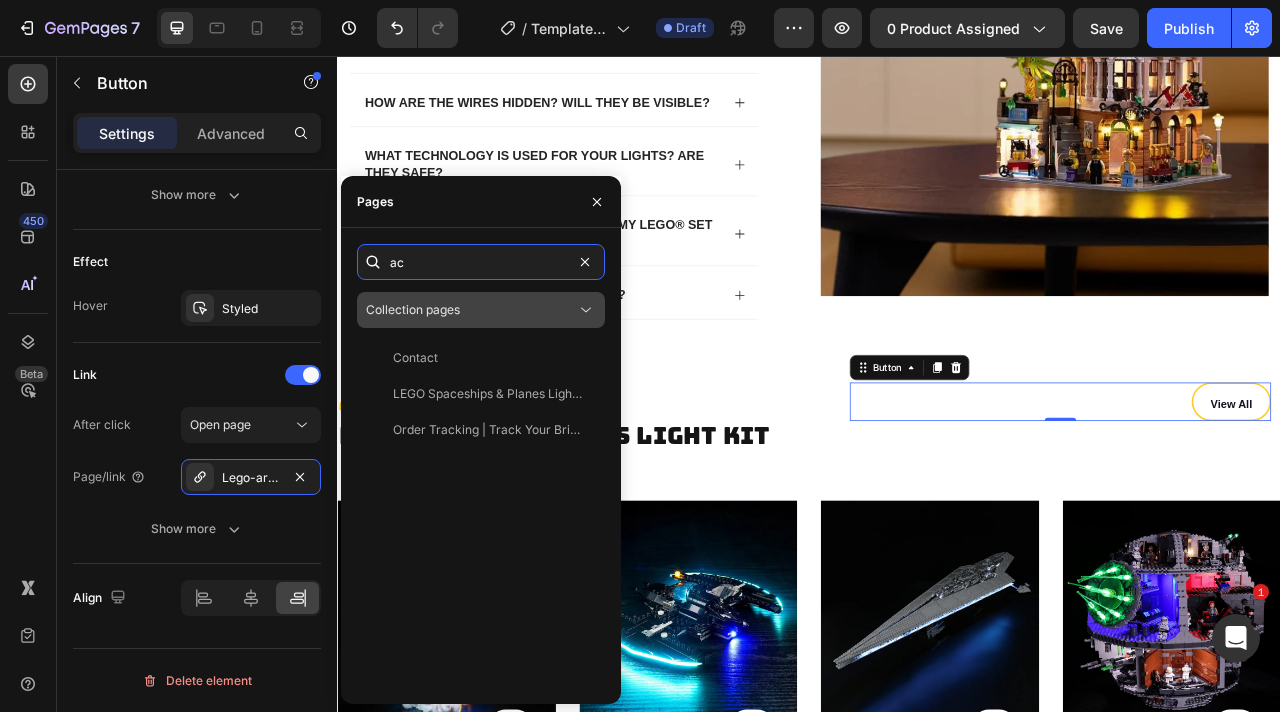 type on "a" 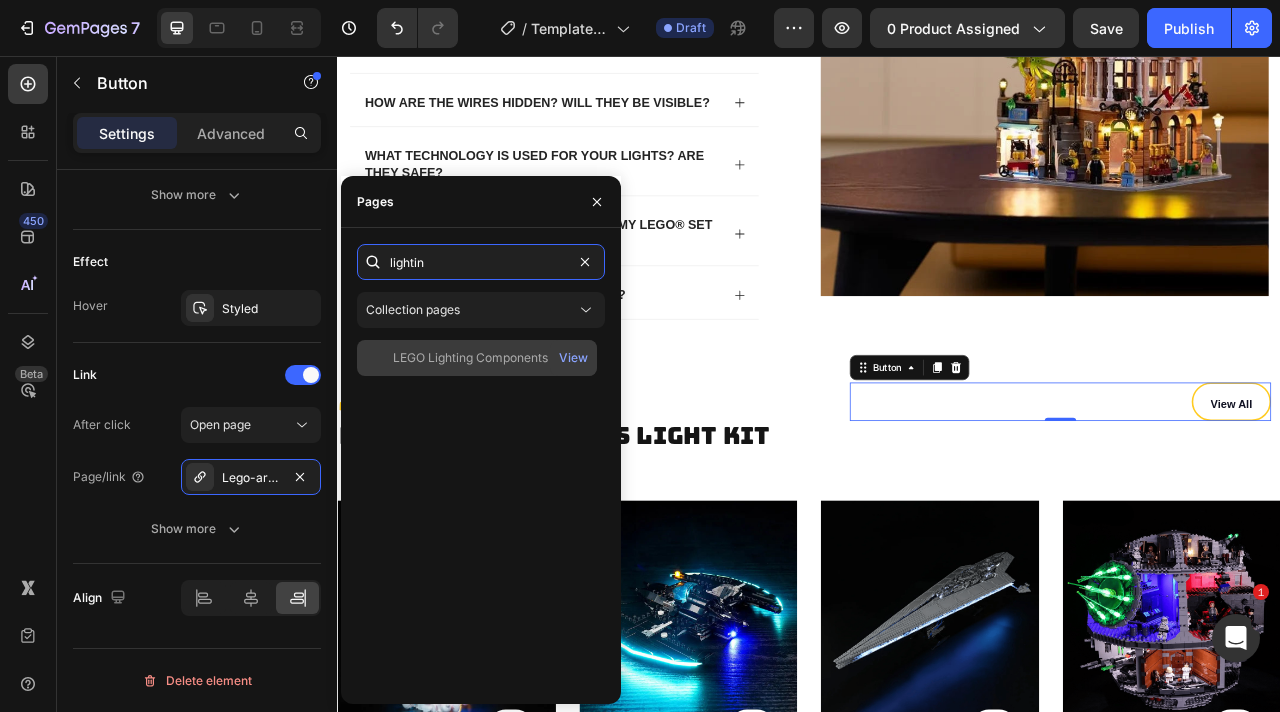 type on "lightin" 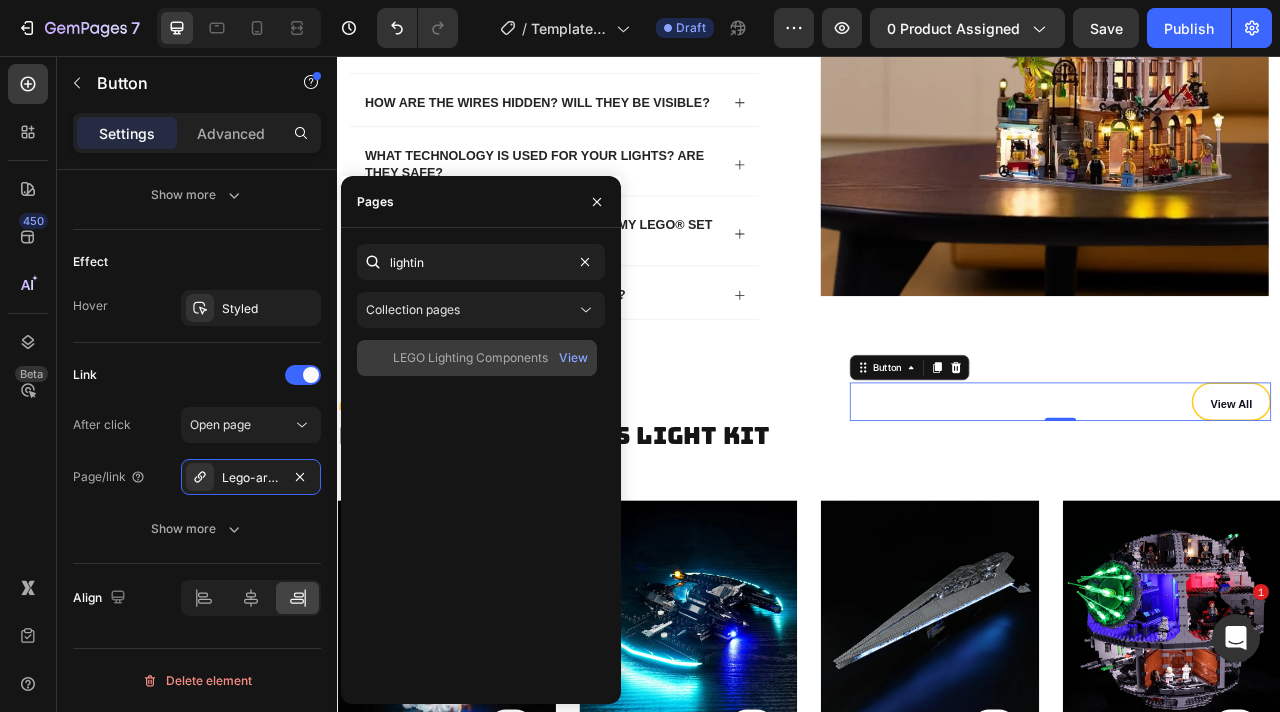 click on "LEGO Lighting Components" 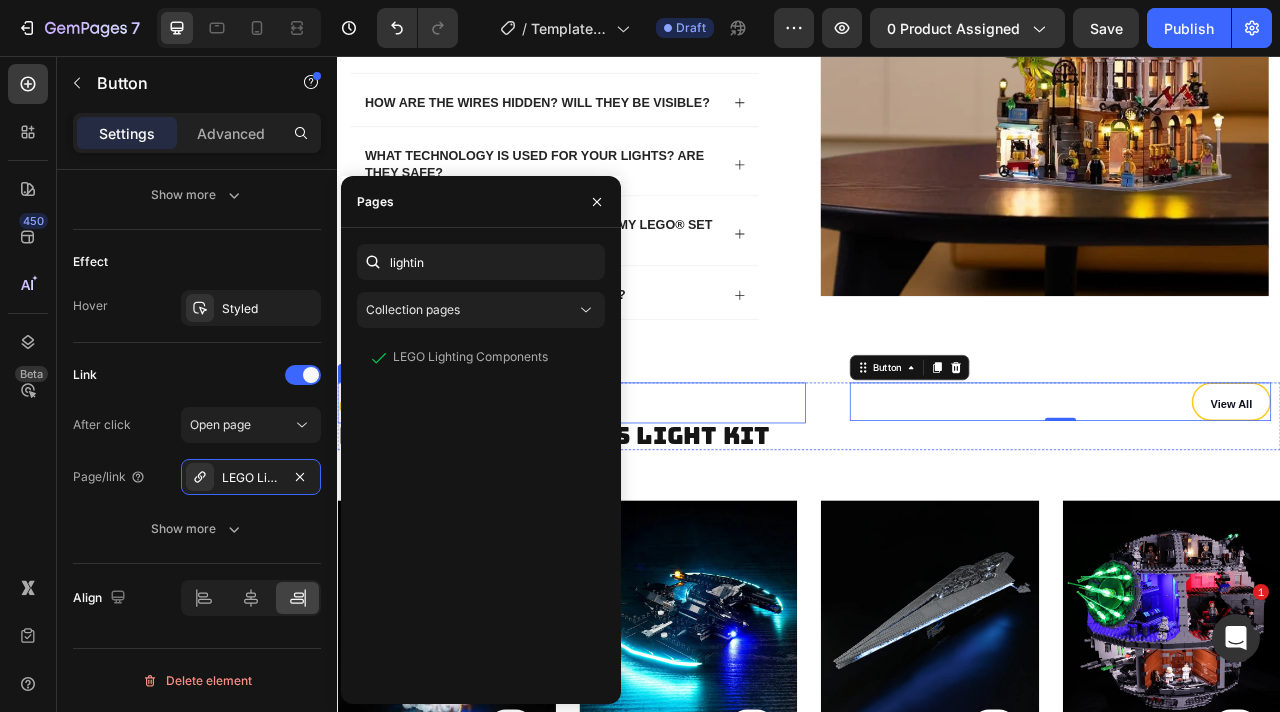 click on "More From" at bounding box center [635, 497] 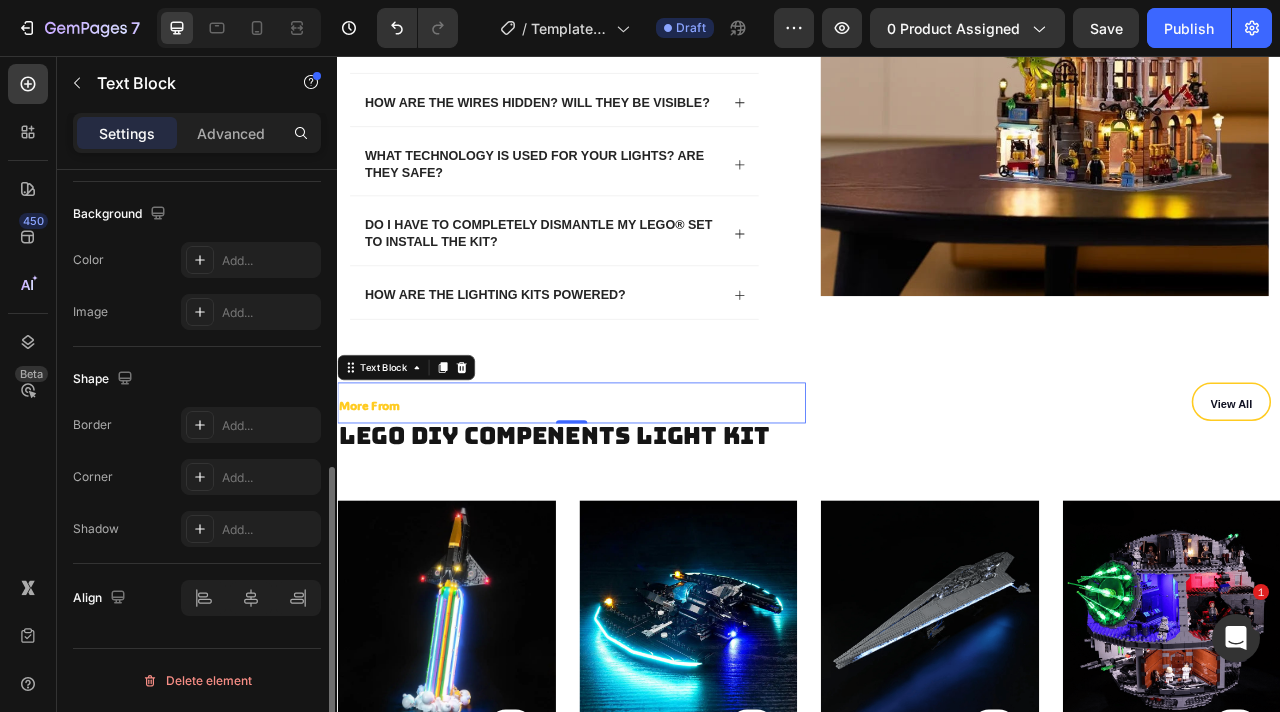 scroll, scrollTop: 0, scrollLeft: 0, axis: both 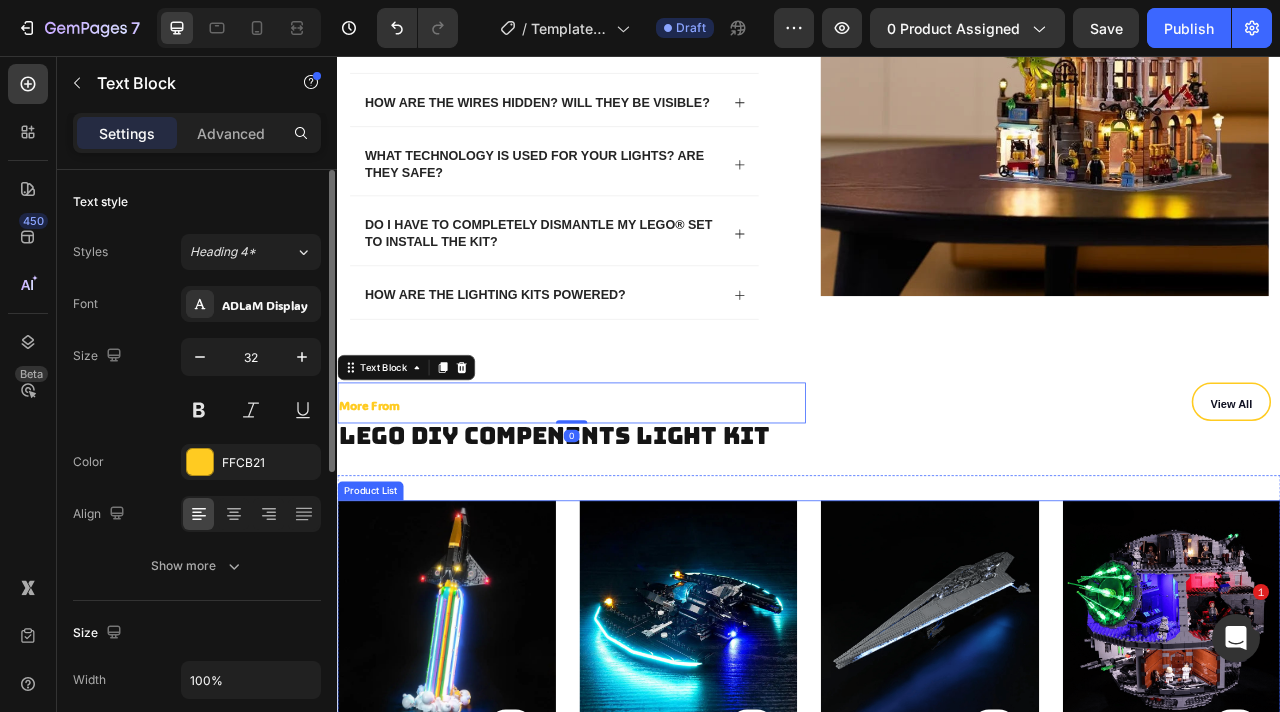 click on "Product Images
Product Cart Button Trustoo Trustoo Light Kit for LEGO Icons Over the Moon with Pharrell Williams #10391 Product Title €49,99 Product Price Product Price No compare price Product Price No discount   Not be displayed when published Product Tag Row Row Row Row Product List Product Images
Product Cart Button Trustoo Trustoo Light Kit for LEGO® DC Batwing: Batman™ vs. The Joker™ #76265 Product Title €29,99 Product Price Product Price No compare price Product Price No discount   Not be displayed when published Product Tag Row Row Row Row Product List Product Images
Product Cart Button Trustoo Trustoo Light Kit for LEGO® Star Wars™ Super Star Destroyer Executor™ #10221 Product Title €129,99 Product Price Product Price No compare price Product Price No discount   Not be displayed when published Product Tag Row Row Row Row Product List Product Images
Product Cart Button Trustoo Trustoo Product Title €179,99 Product Price" at bounding box center (937, 865) 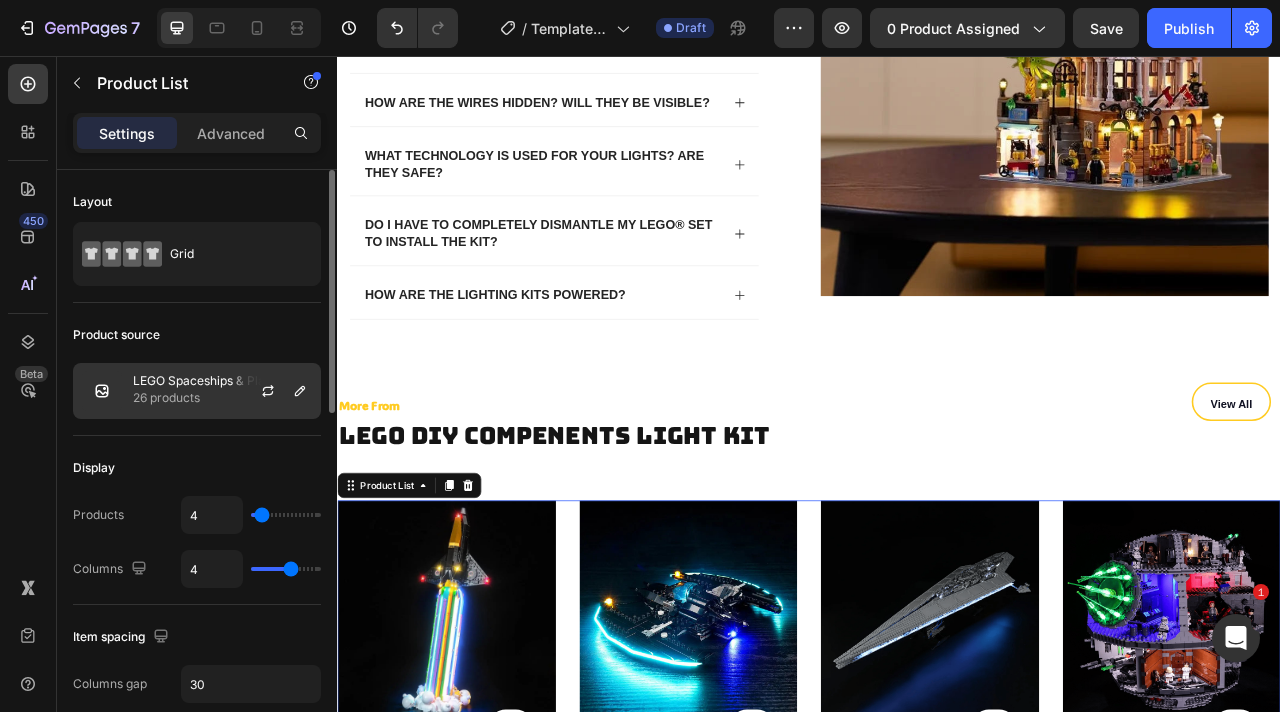 click on "LEGO Spaceships & Planes Light Kits" at bounding box center (222, 381) 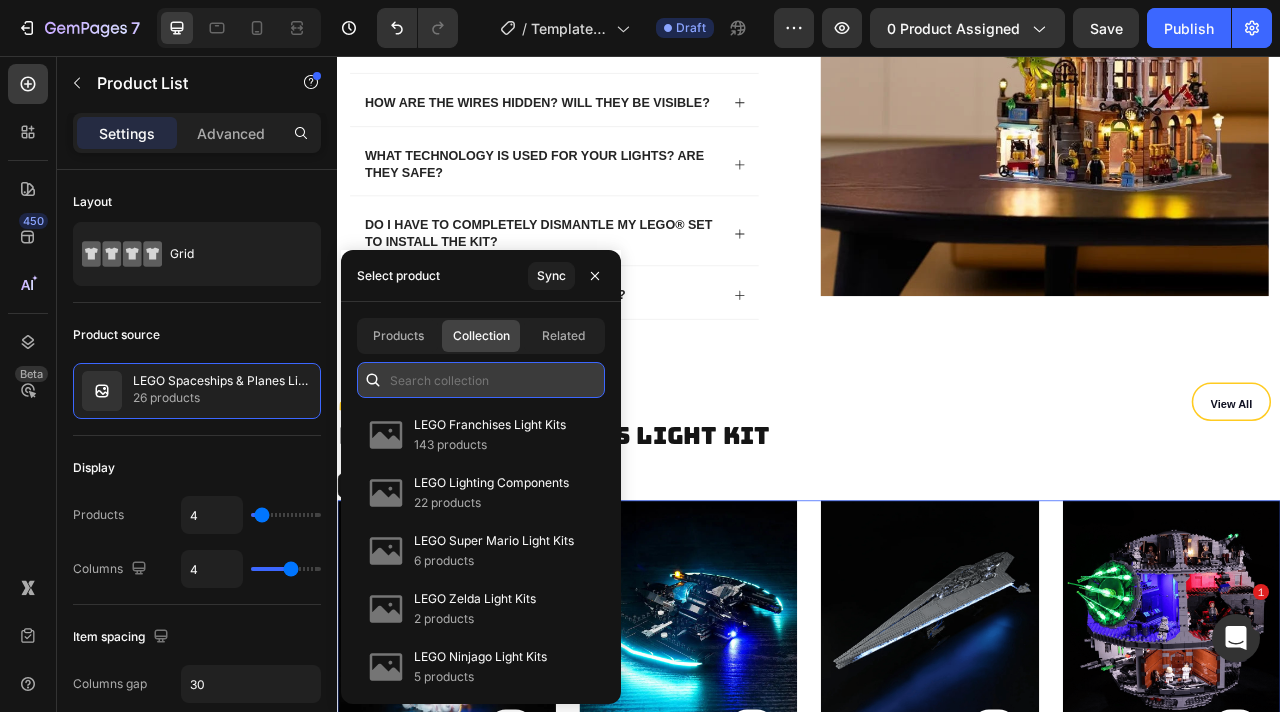 click at bounding box center (481, 380) 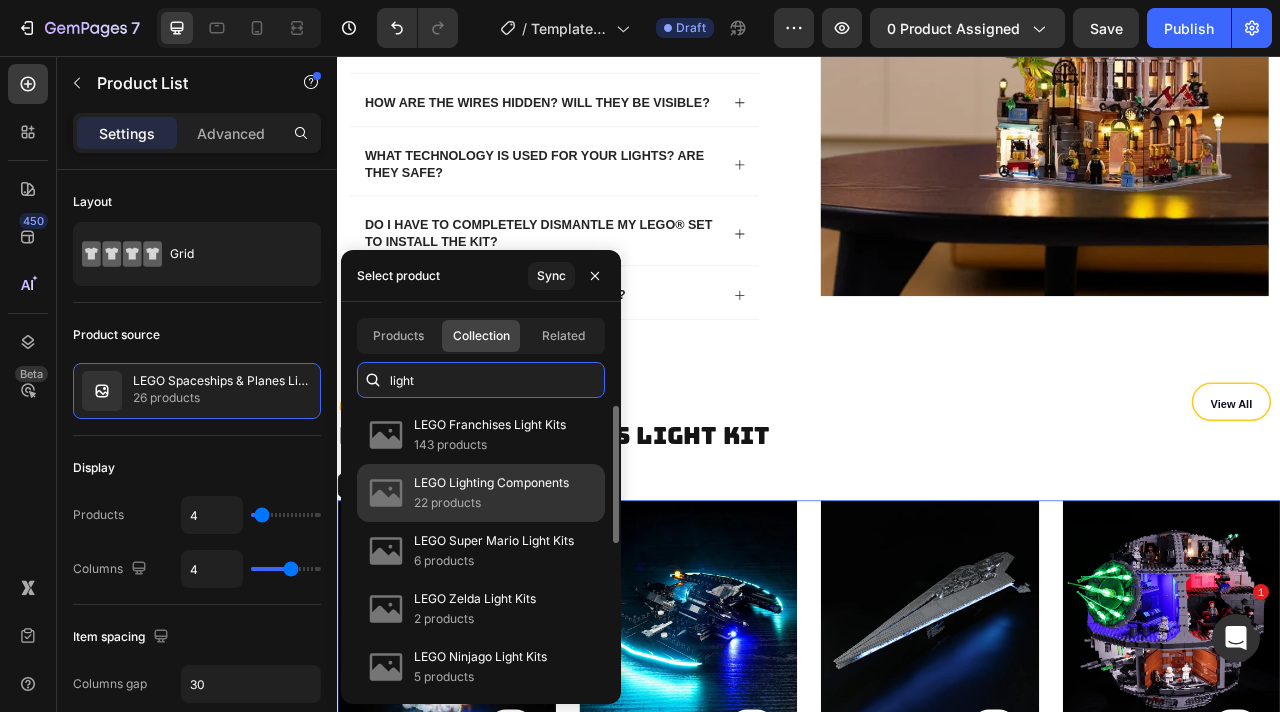 type on "light" 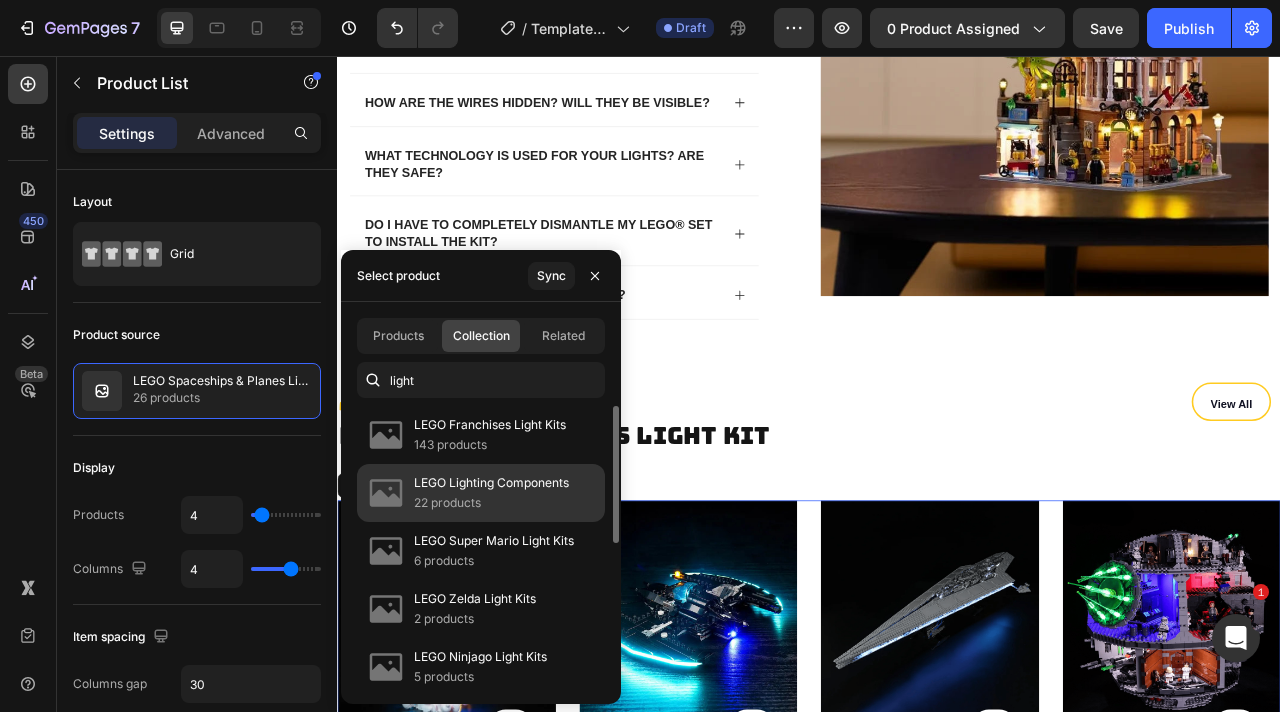 click on "LEGO Lighting Components 22 products" 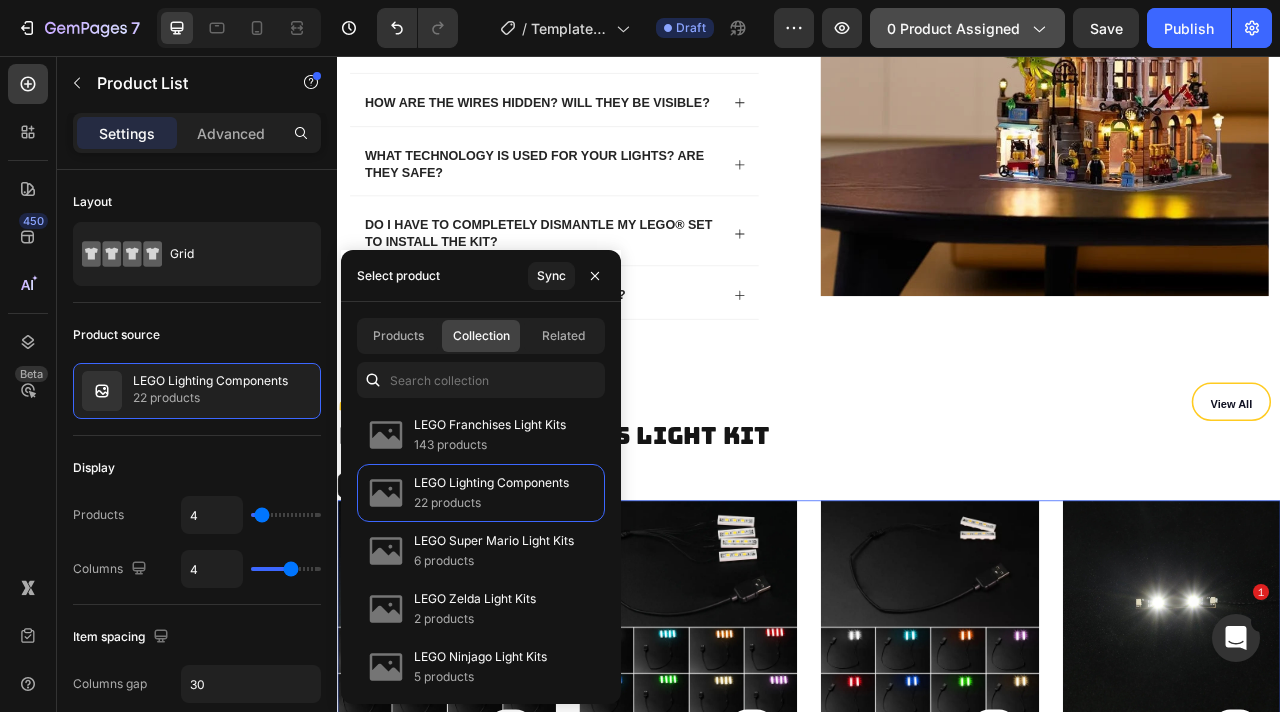 click on "0 product assigned" 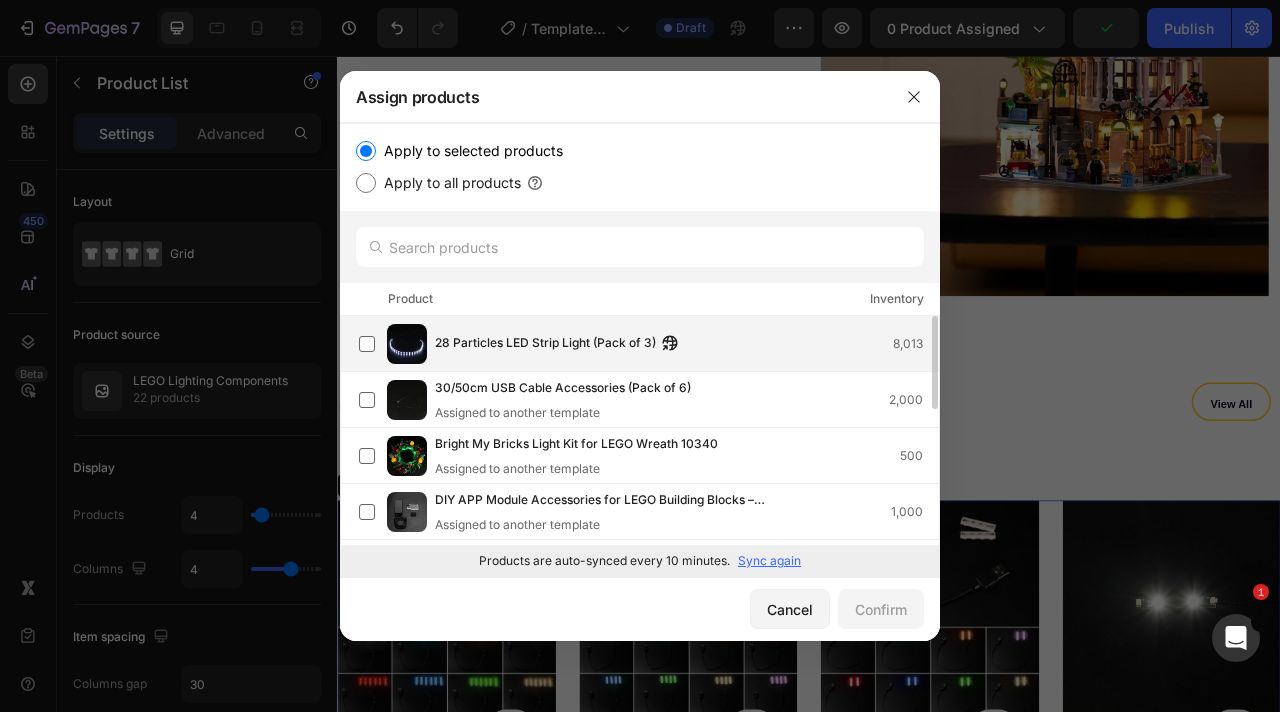 click on "28 Particles LED Strip Light (Pack of 3)" at bounding box center [545, 344] 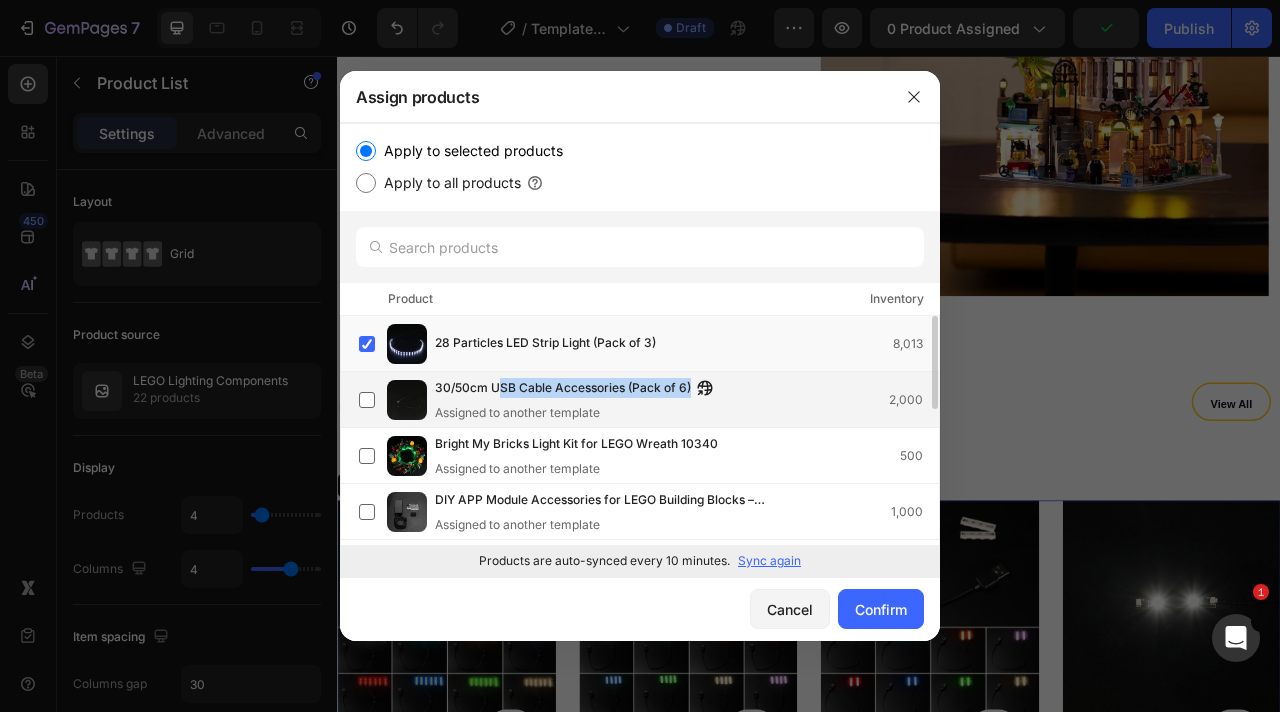 click on "30/50cm USB Cable Accessories (Pack of 6)" at bounding box center [563, 389] 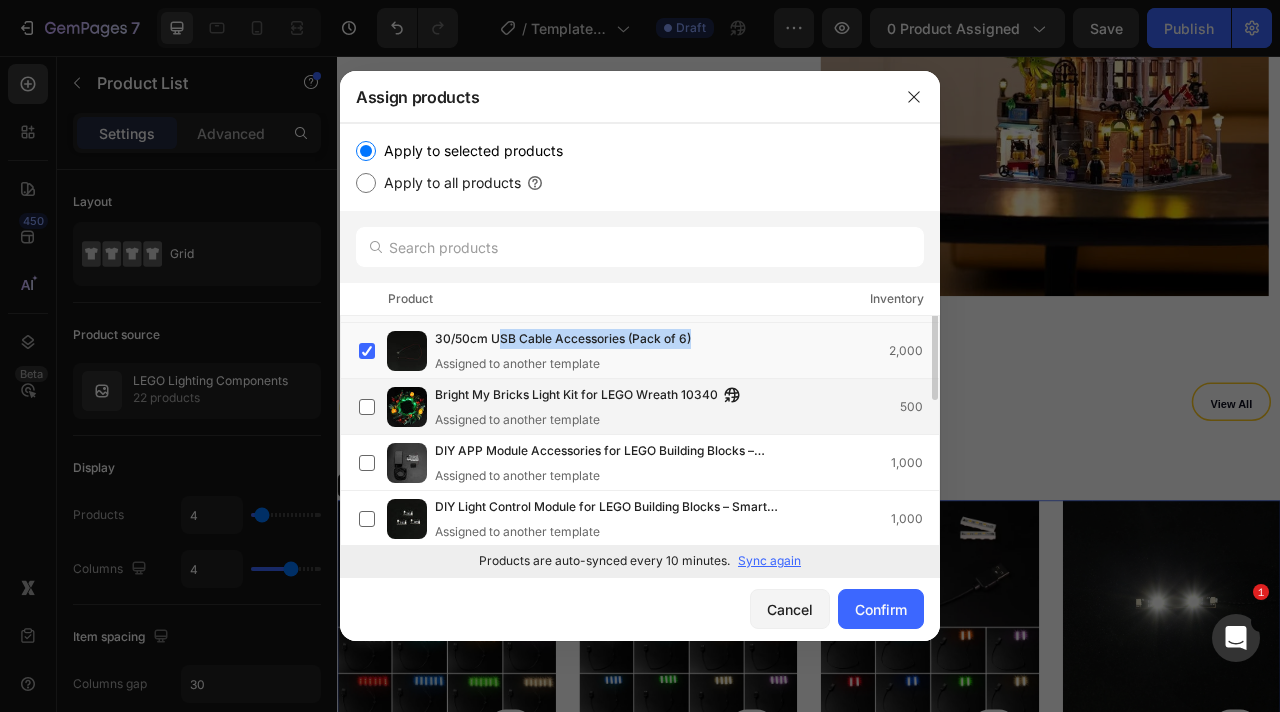 scroll, scrollTop: 57, scrollLeft: 0, axis: vertical 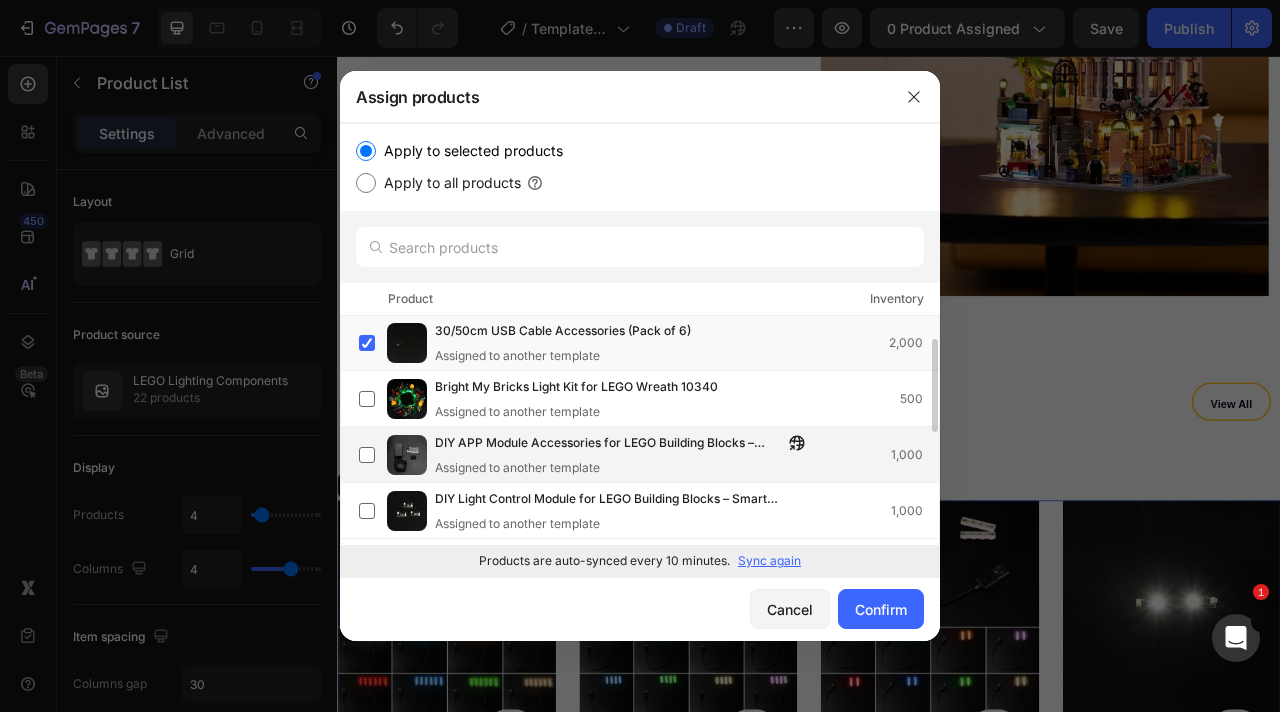 click on "Assigned to another template" at bounding box center (625, 468) 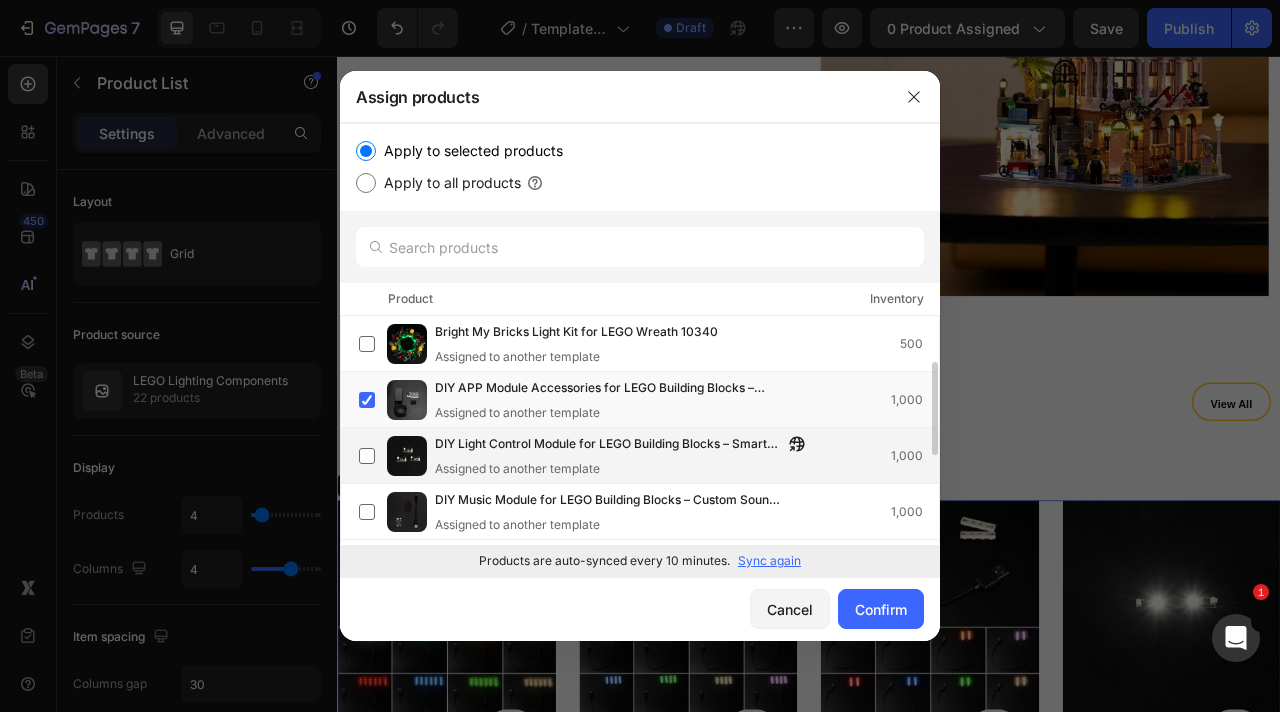 click on "Assigned to another template" at bounding box center (625, 469) 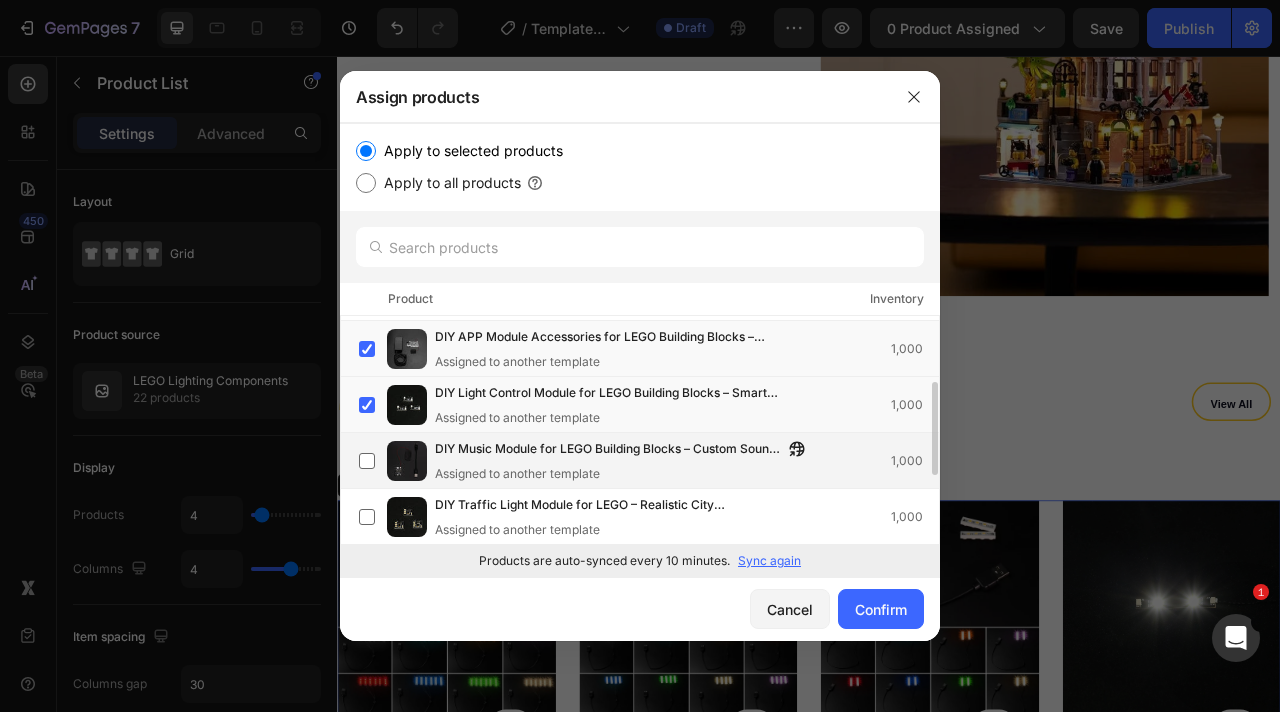 click on "Assigned to another template" at bounding box center [625, 474] 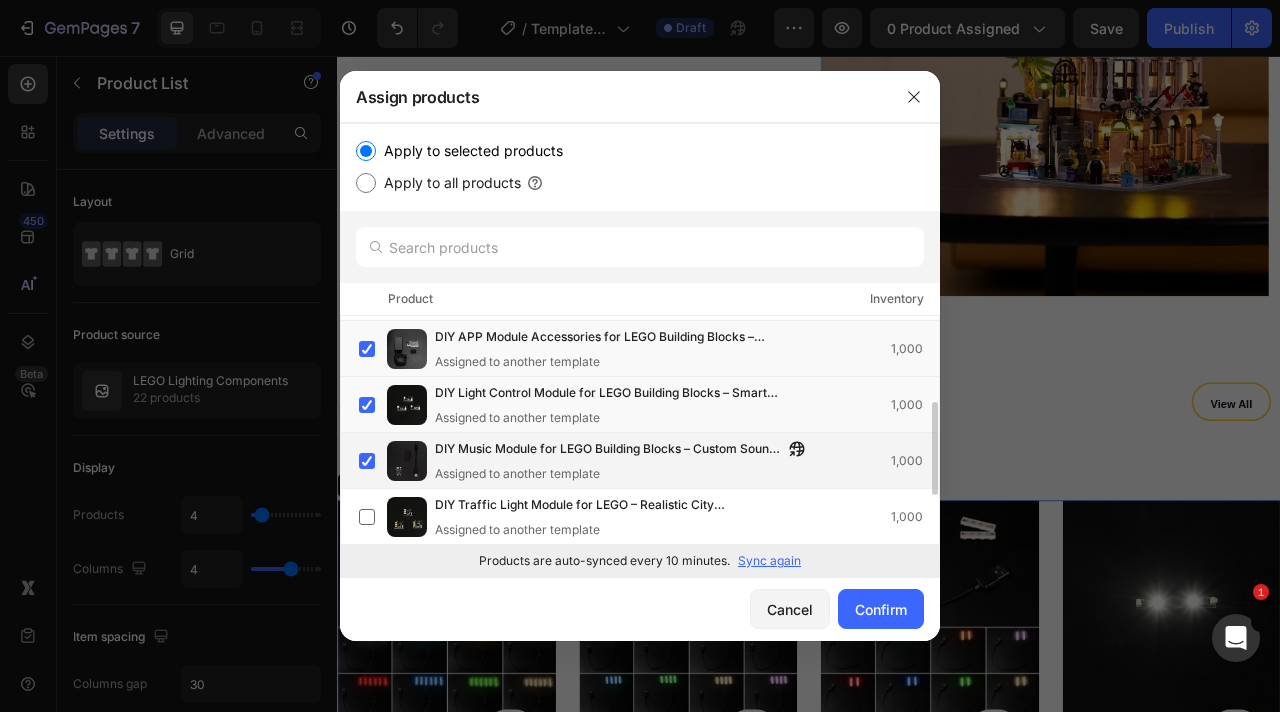scroll, scrollTop: 222, scrollLeft: 0, axis: vertical 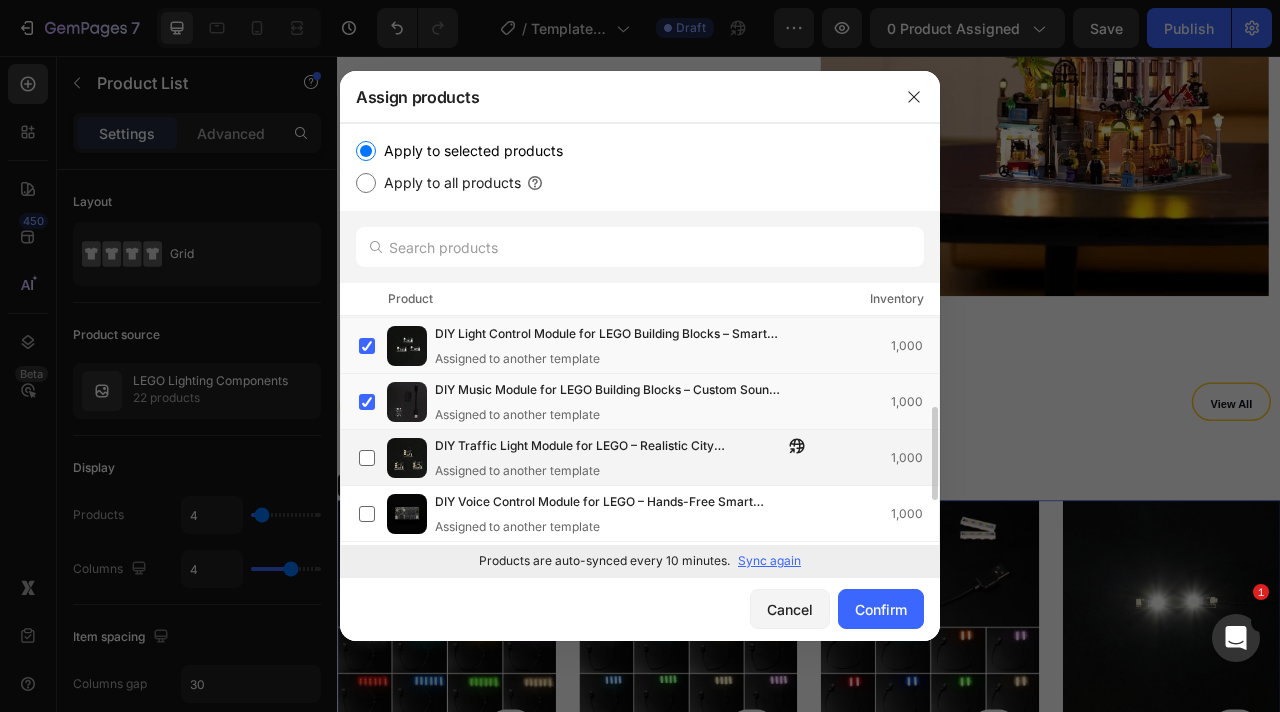 click on "Assigned to another template" at bounding box center [625, 471] 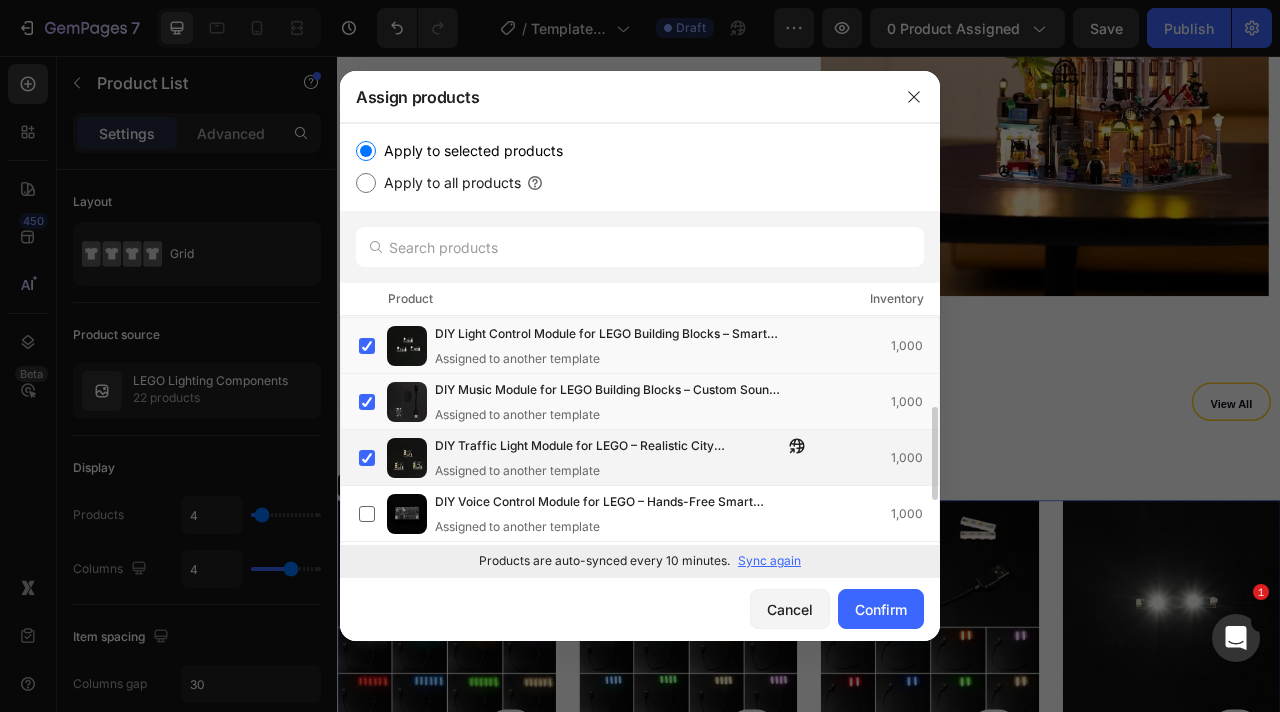 scroll, scrollTop: 0, scrollLeft: 0, axis: both 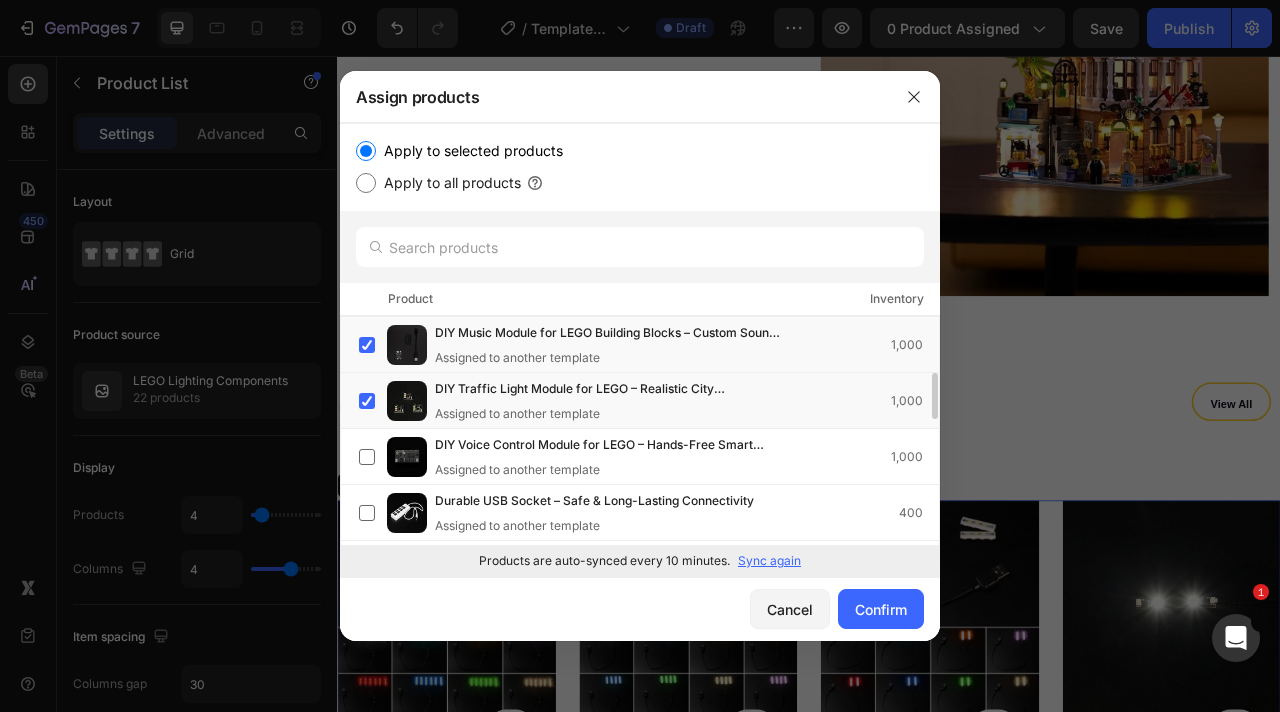 click on "Assigned to another template" at bounding box center (625, 470) 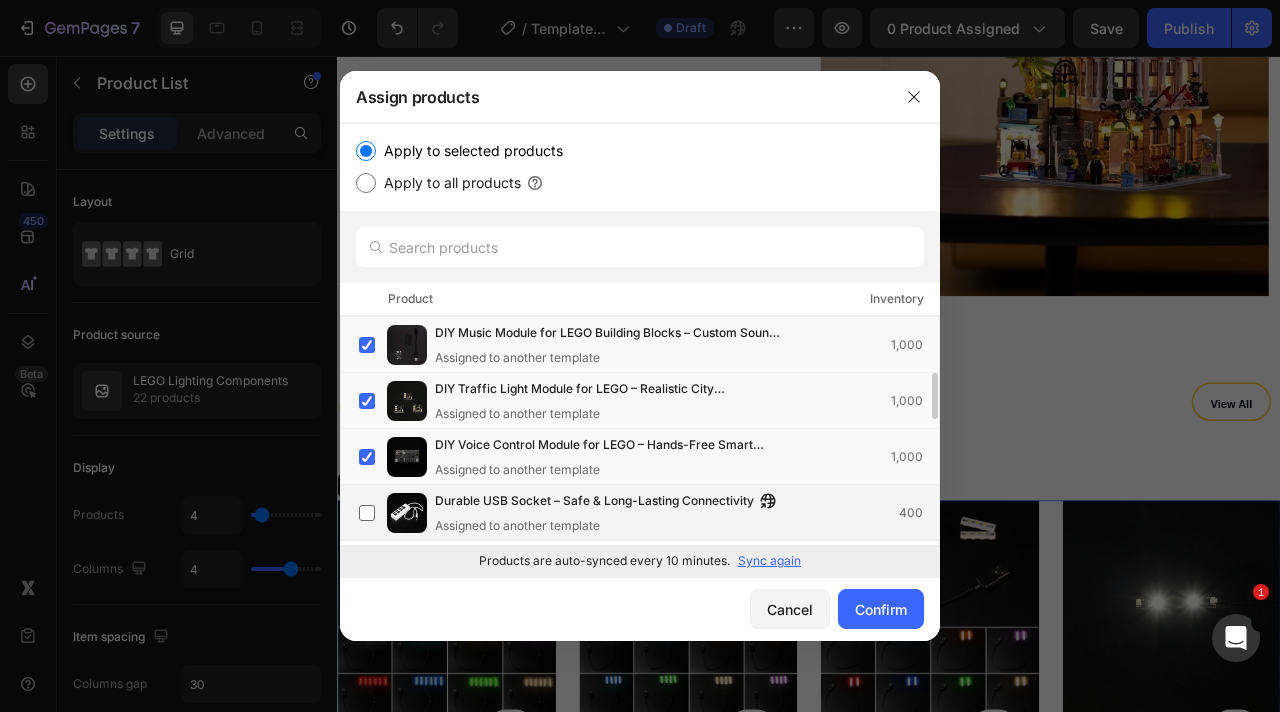 click on "Durable USB Socket – Safe & Long-Lasting Connectivity" at bounding box center (594, 502) 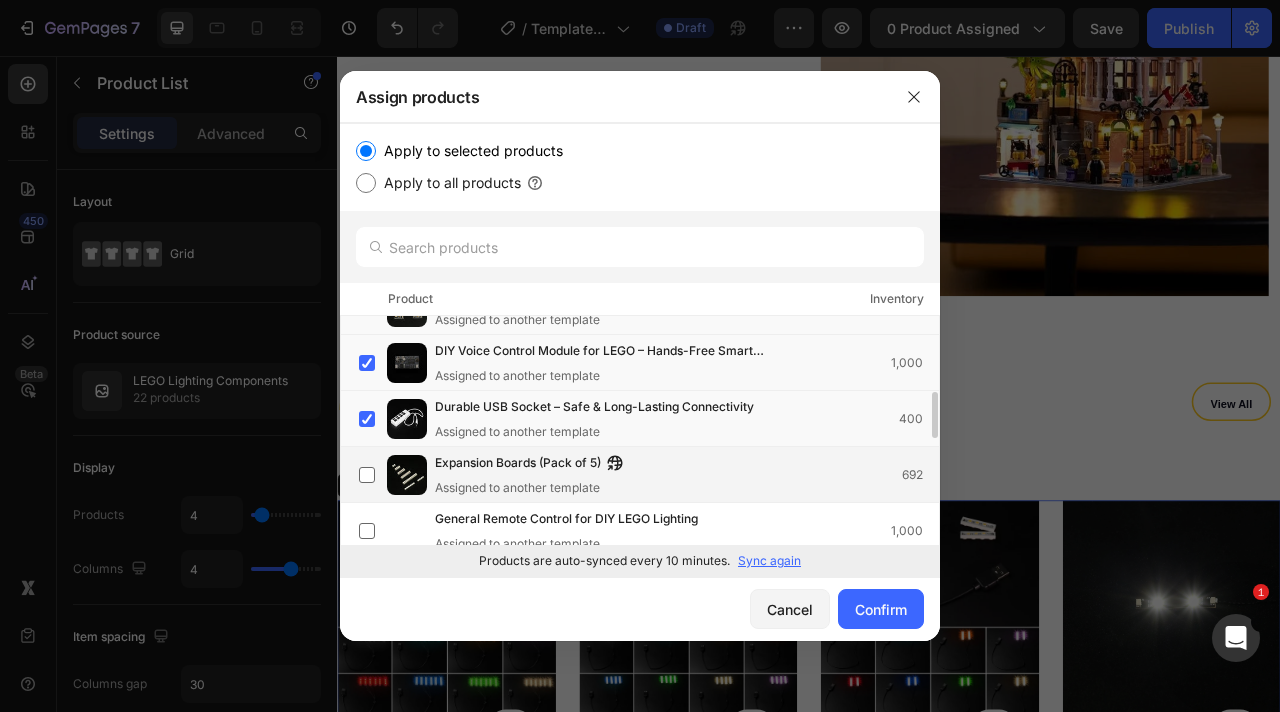 click on "Expansion Boards (Pack of 5)" at bounding box center [518, 464] 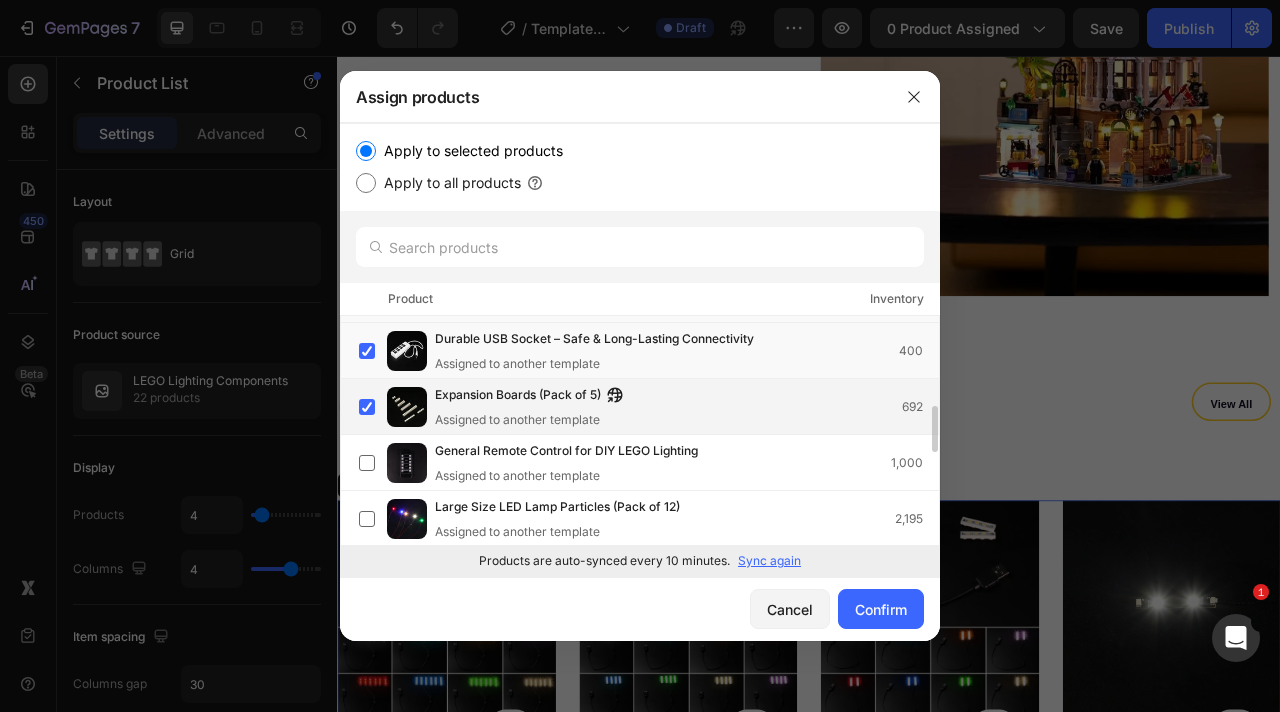 click on "Assigned to another template" at bounding box center (582, 476) 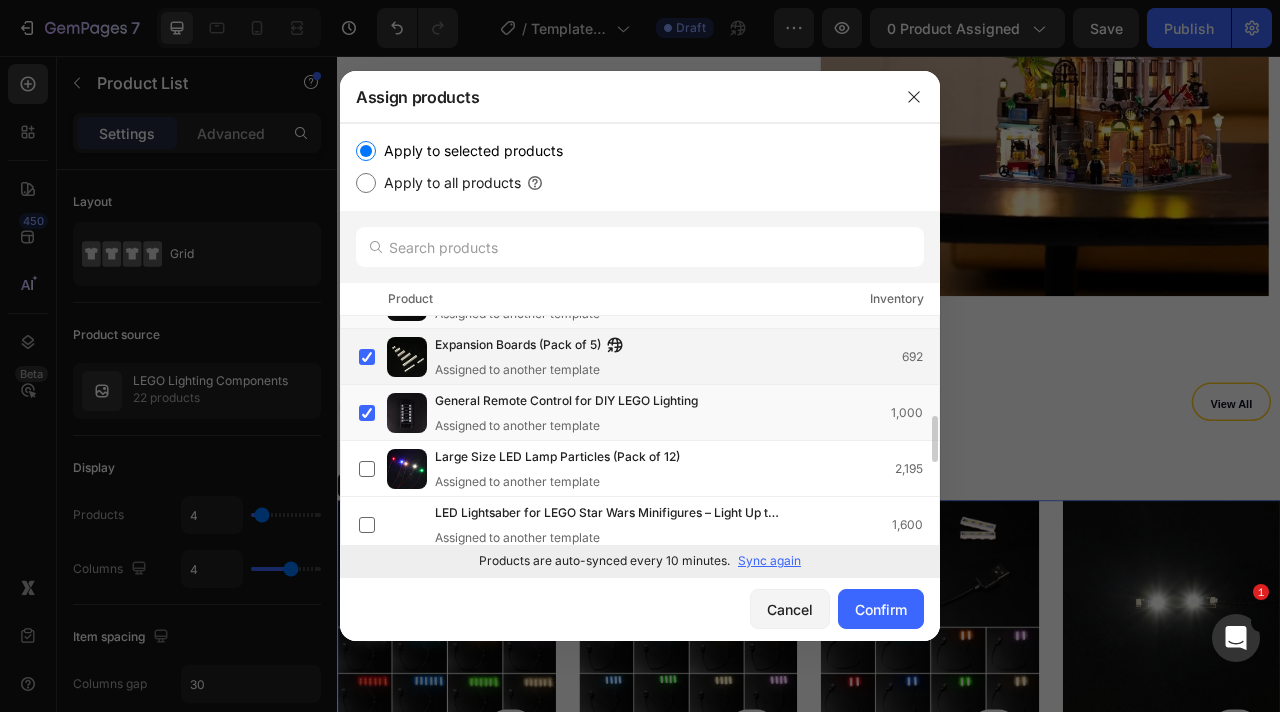 click on "Assigned to another template" at bounding box center [573, 482] 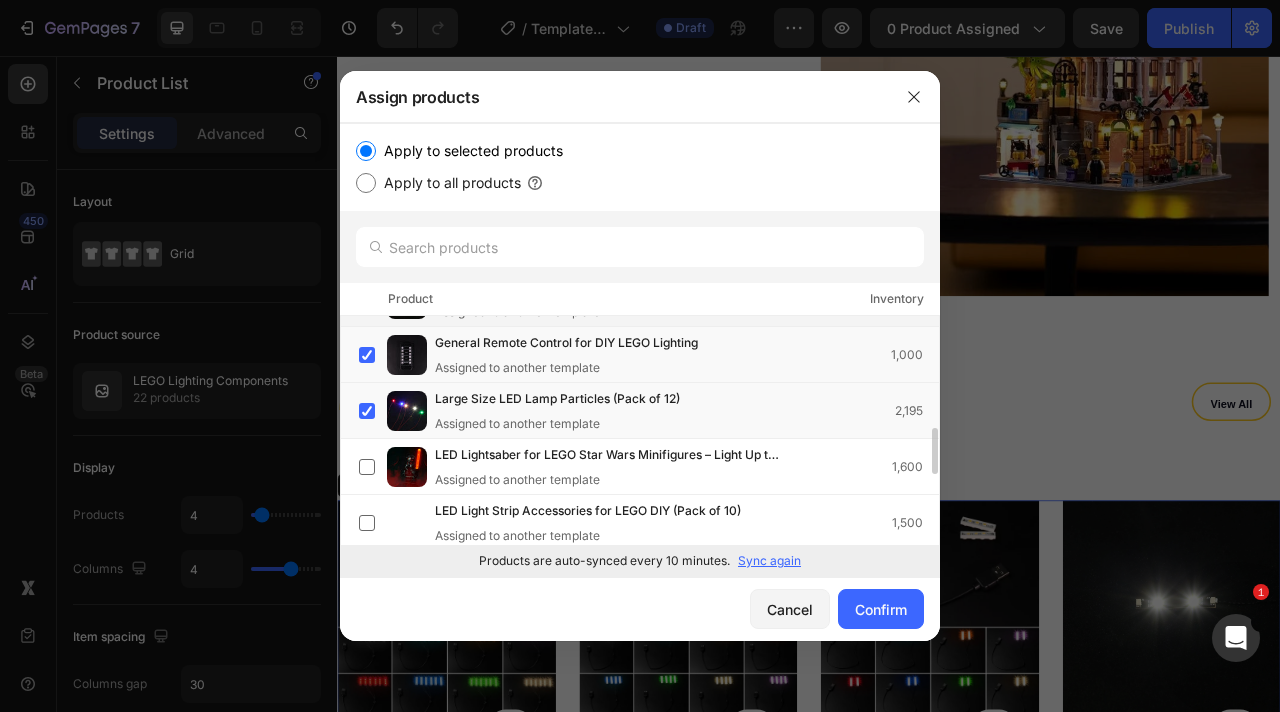 click on "Assigned to another template" at bounding box center (625, 480) 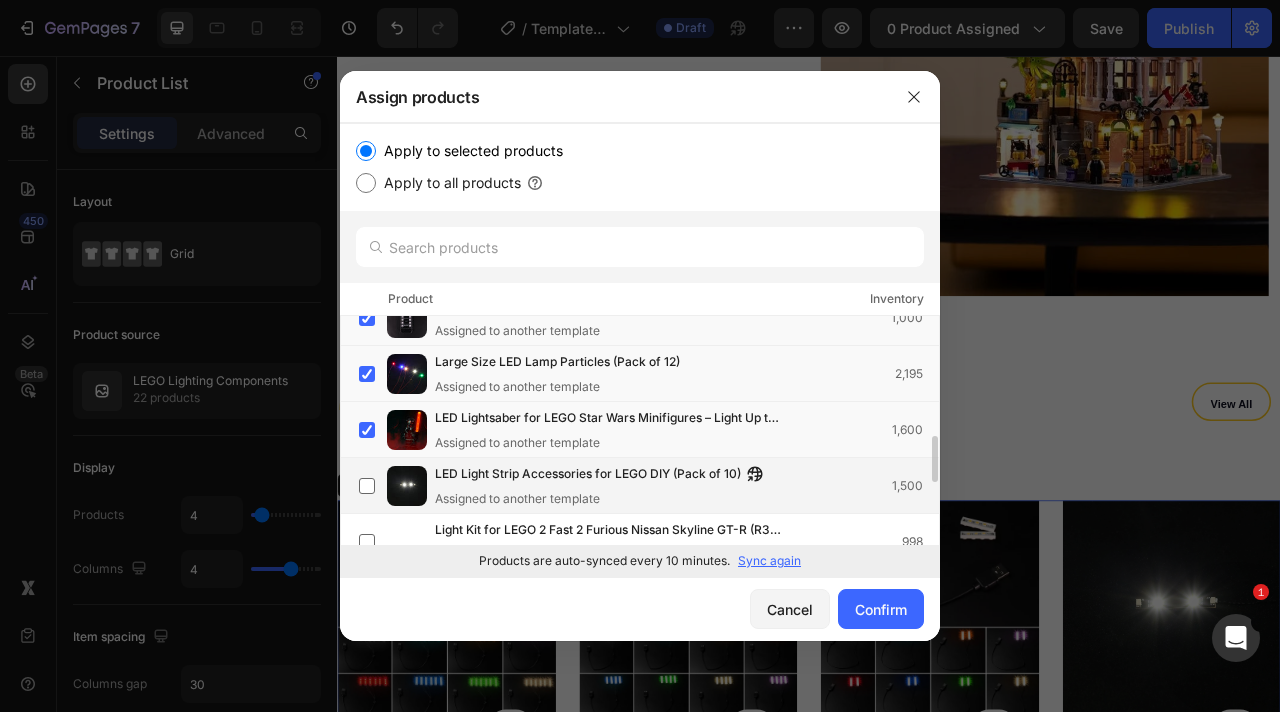 click on "LED Light Strip Accessories for LEGO DIY (Pack of 10)" at bounding box center (588, 475) 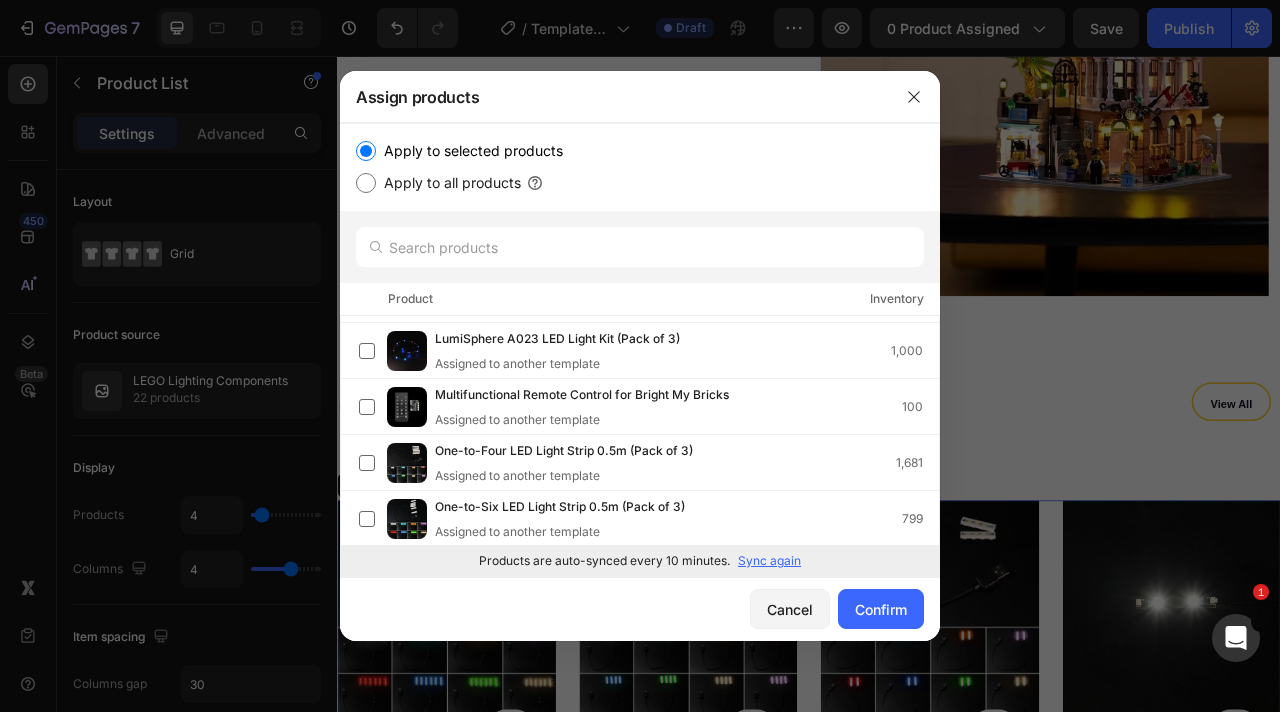 scroll, scrollTop: 16243, scrollLeft: 0, axis: vertical 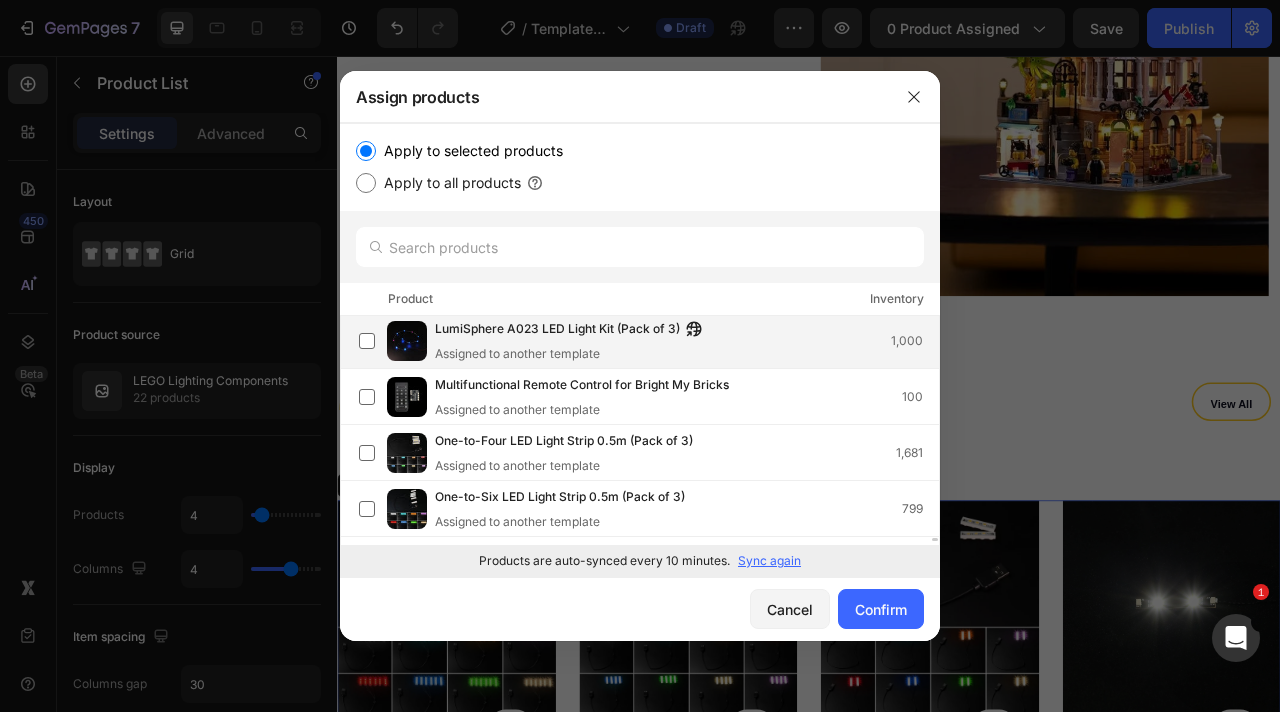 click on "LumiSphere A023 LED Light Kit (Pack of 3)" at bounding box center (557, 330) 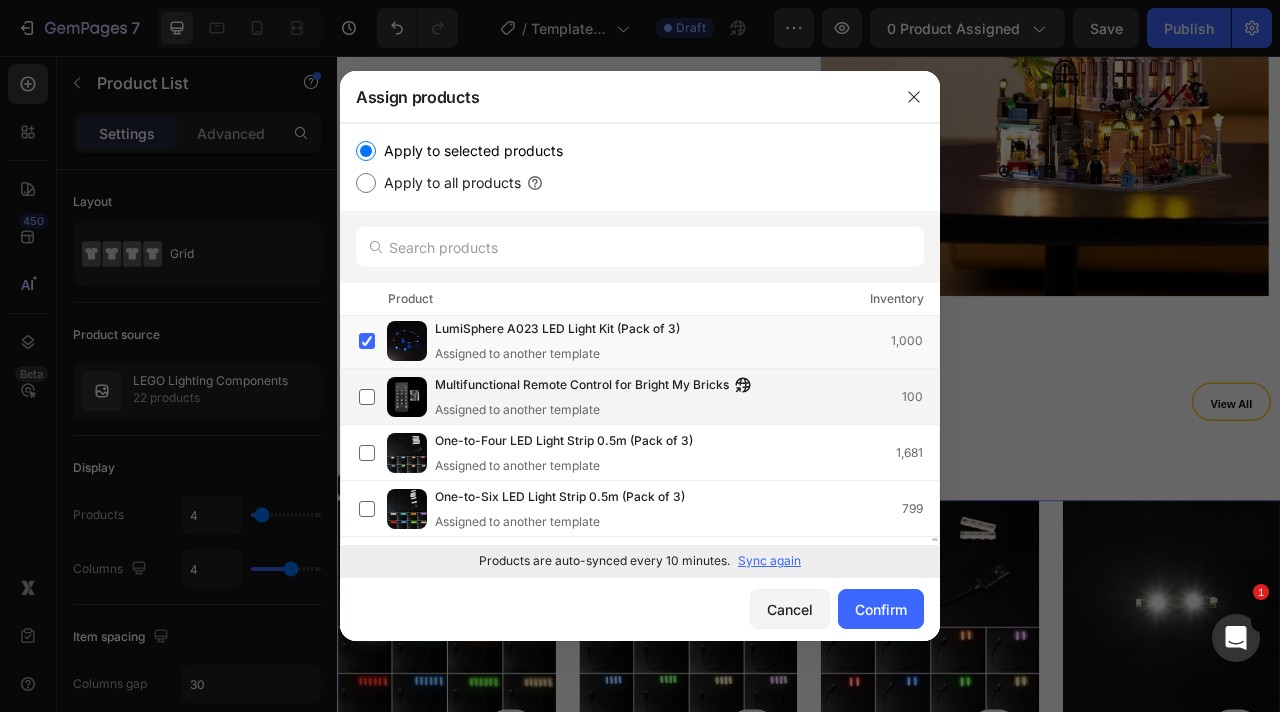 click on "Multifunctional Remote Control for Bright My Bricks  Assigned to another template" at bounding box center [598, 397] 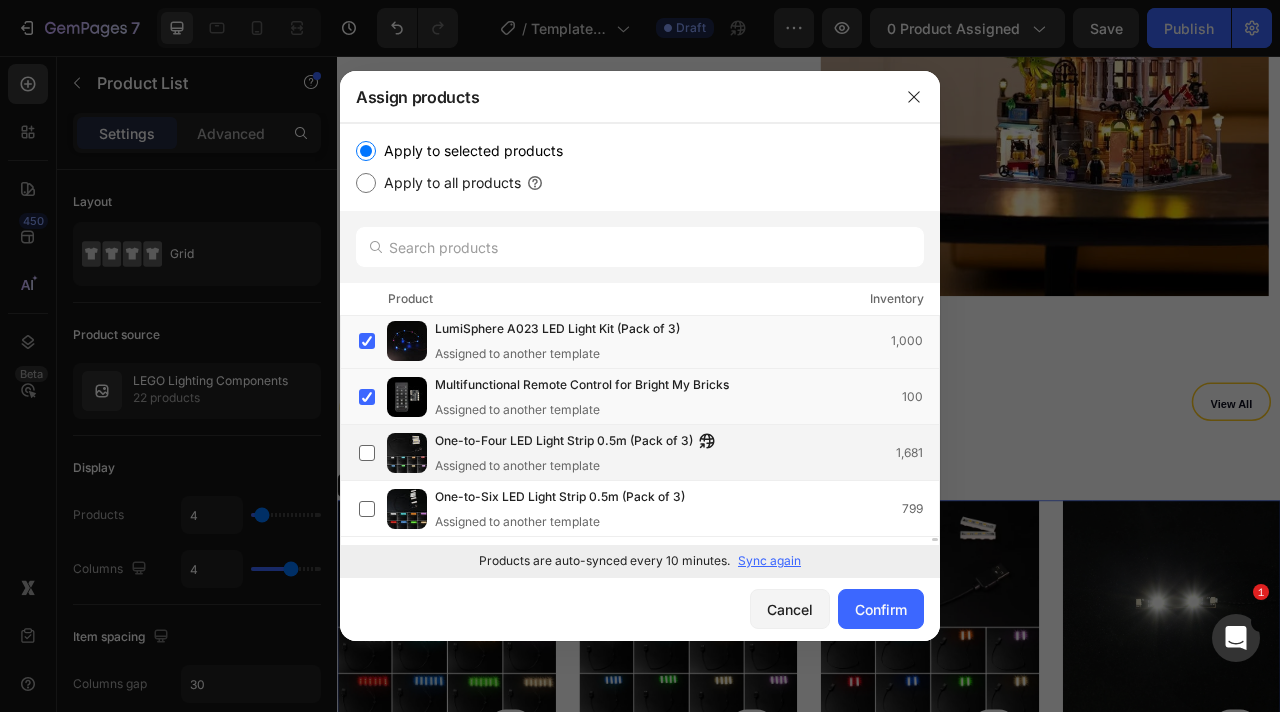 click on "Assigned to another template" at bounding box center [580, 466] 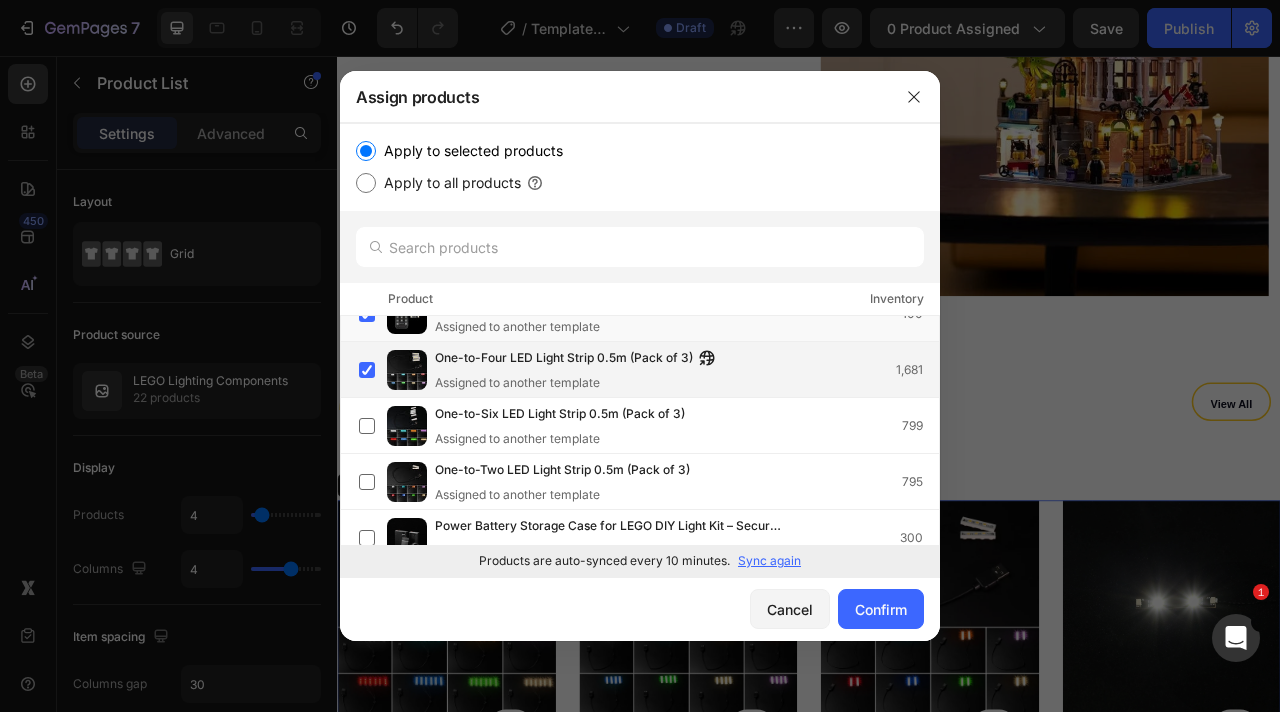 scroll, scrollTop: 16337, scrollLeft: 0, axis: vertical 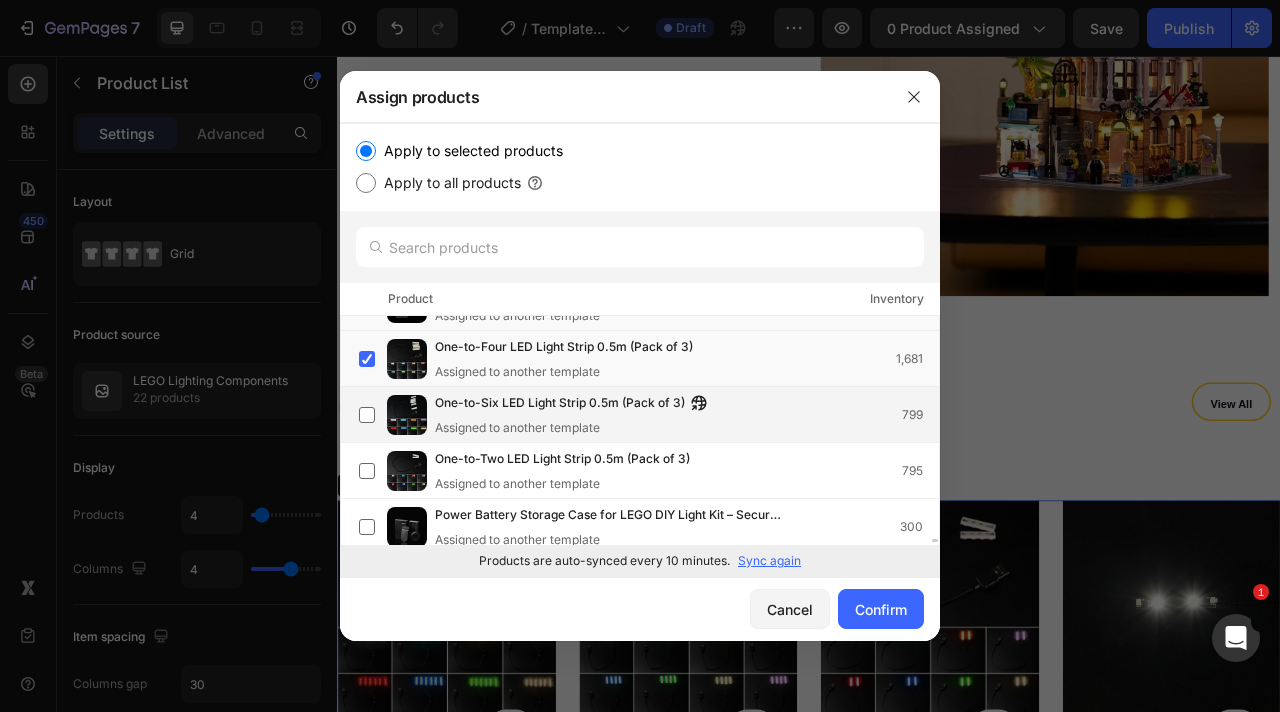 click on "One-to-Six LED Light Strip 0.5m (Pack of 3)" at bounding box center (560, 404) 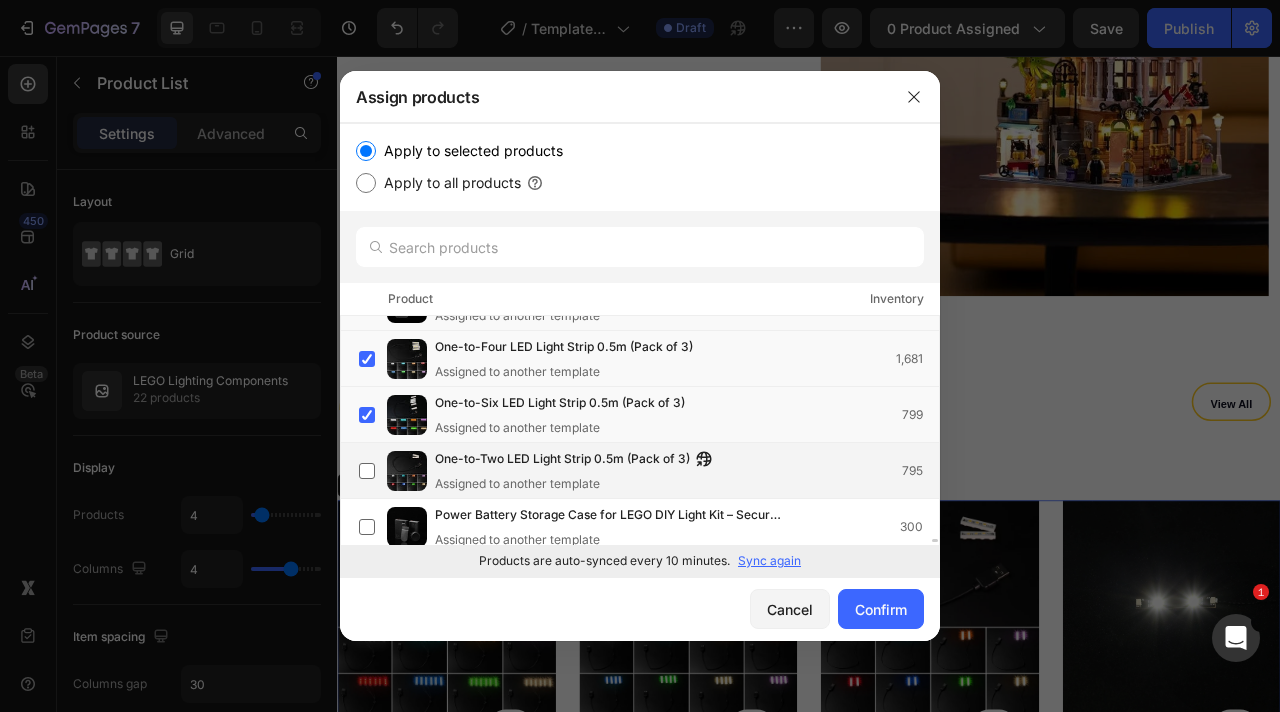 click on "Assigned to another template" at bounding box center [578, 484] 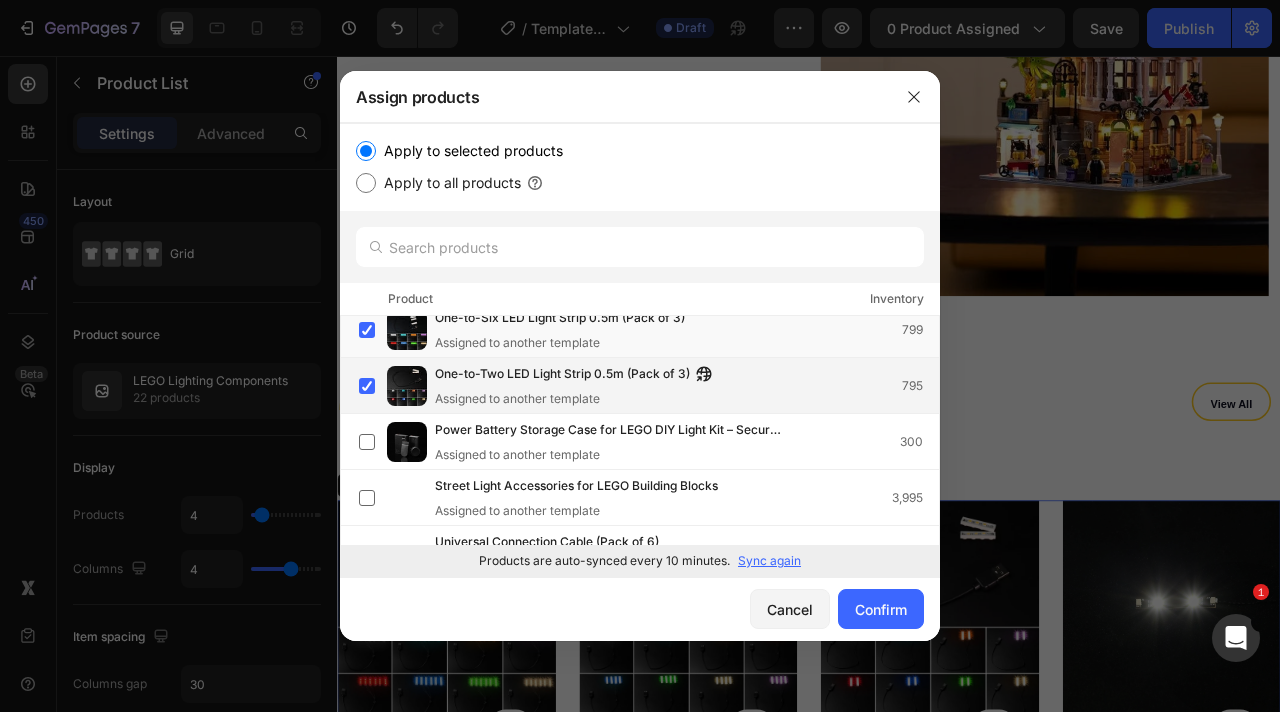 scroll, scrollTop: 16432, scrollLeft: 0, axis: vertical 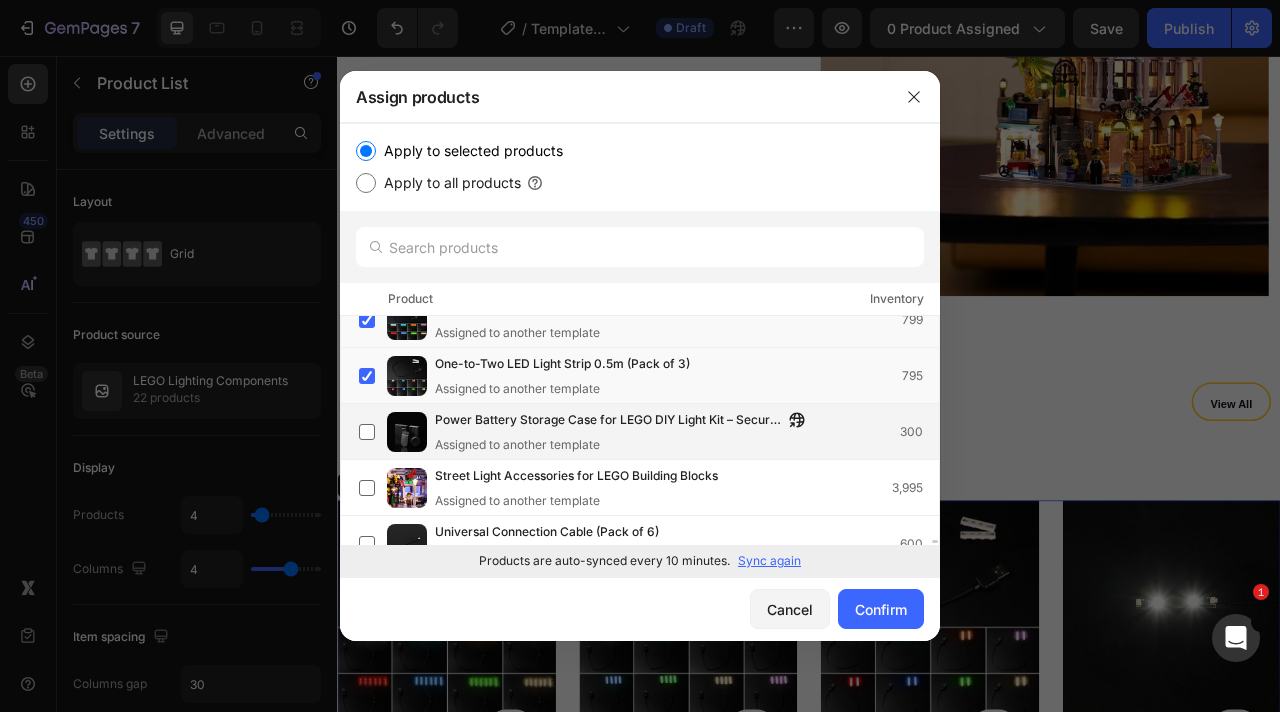 click on "Power Battery Storage Case for LEGO DIY Light Kit – Secure & Reliable  Assigned to another template" at bounding box center [625, 432] 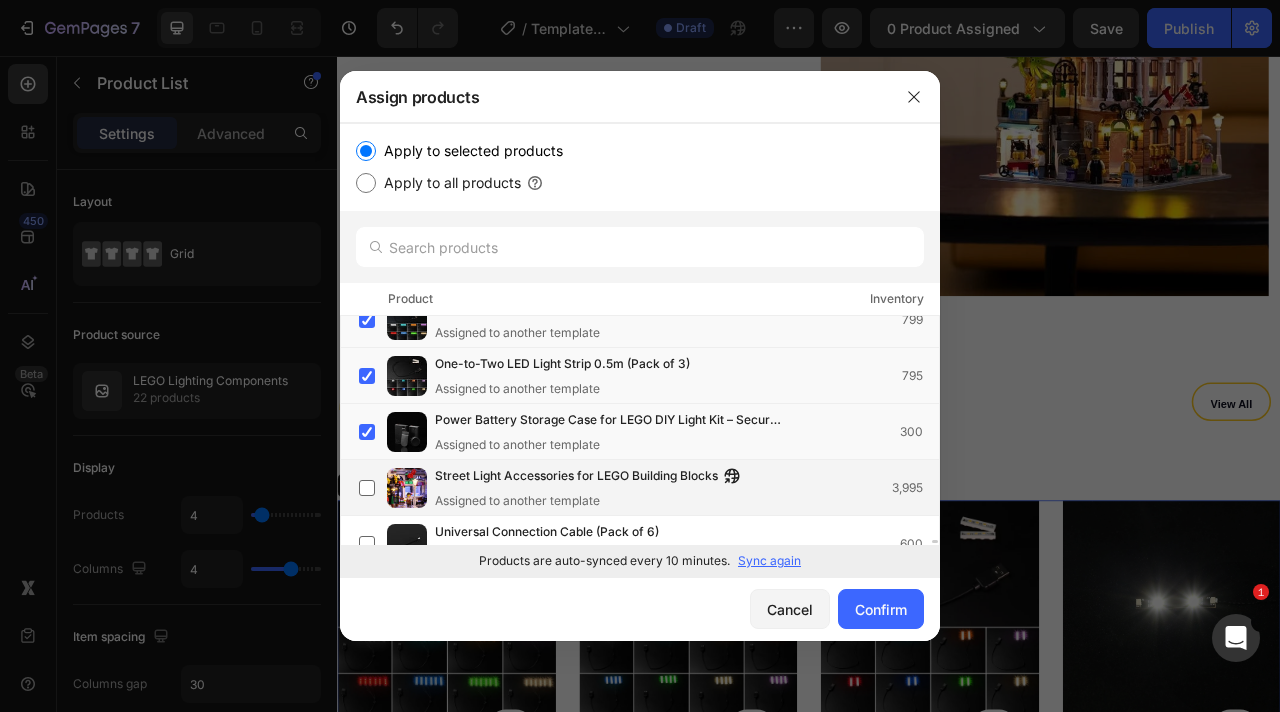 click on "Street Light Accessories for LEGO Building Blocks" at bounding box center [576, 477] 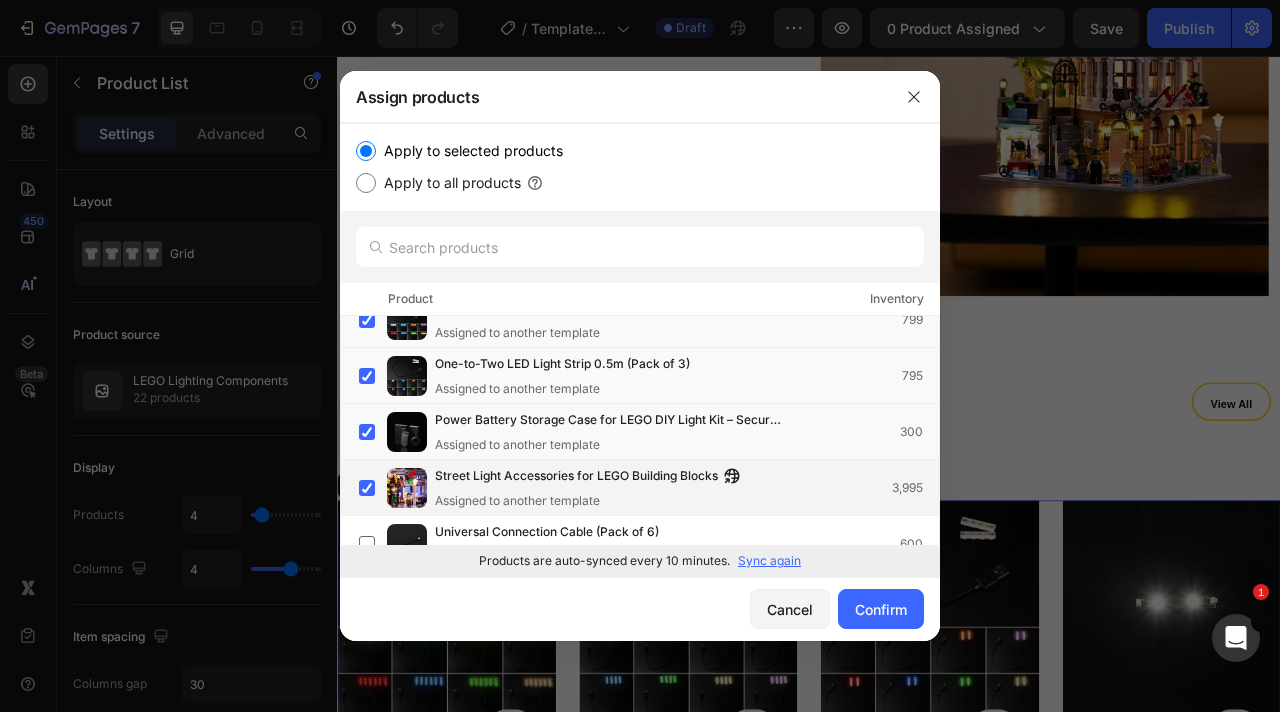 scroll, scrollTop: 16515, scrollLeft: 0, axis: vertical 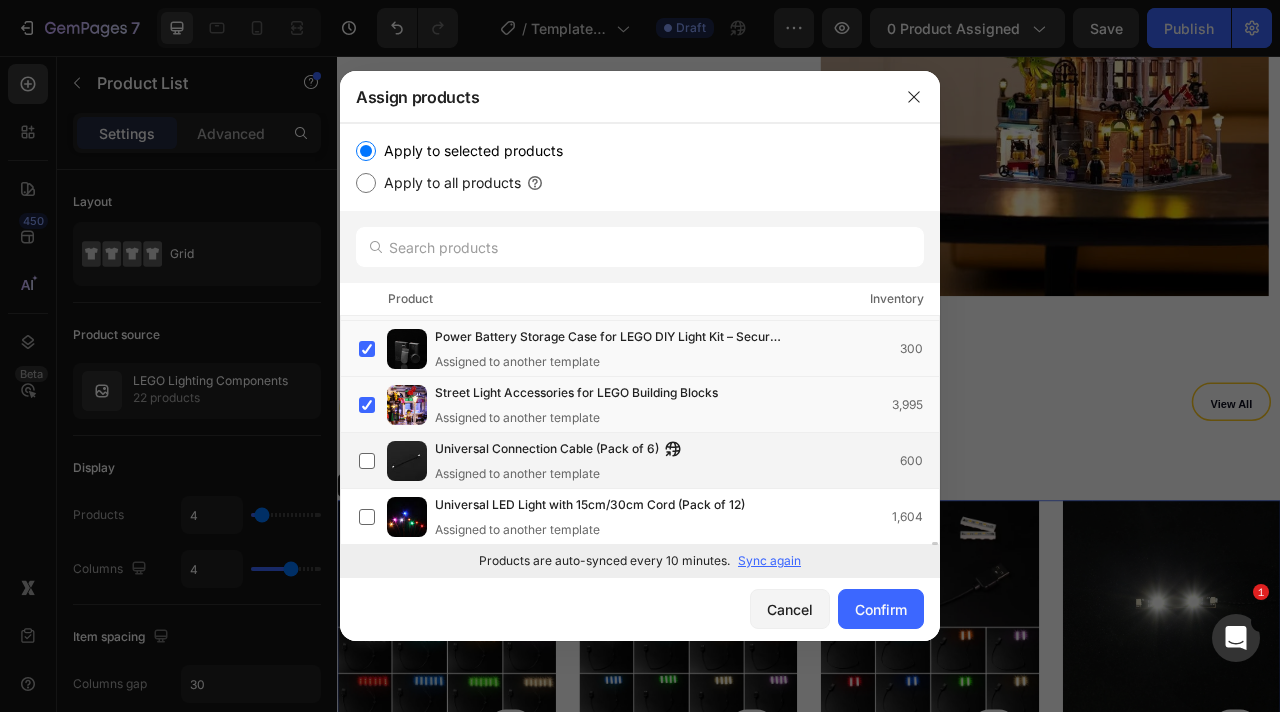 click on "Universal Connection Cable  (Pack of 6)" at bounding box center (547, 450) 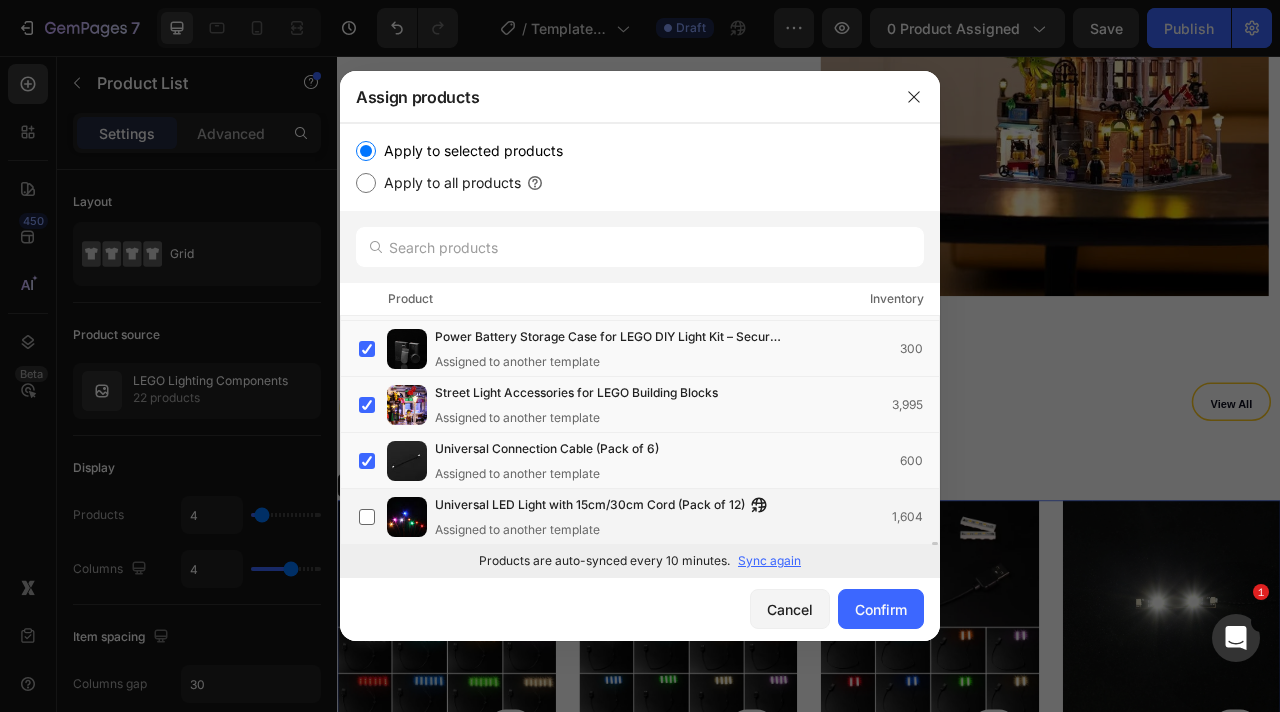 click on "Universal LED Light with 15cm/30cm Cord (Pack of 12)" at bounding box center [590, 506] 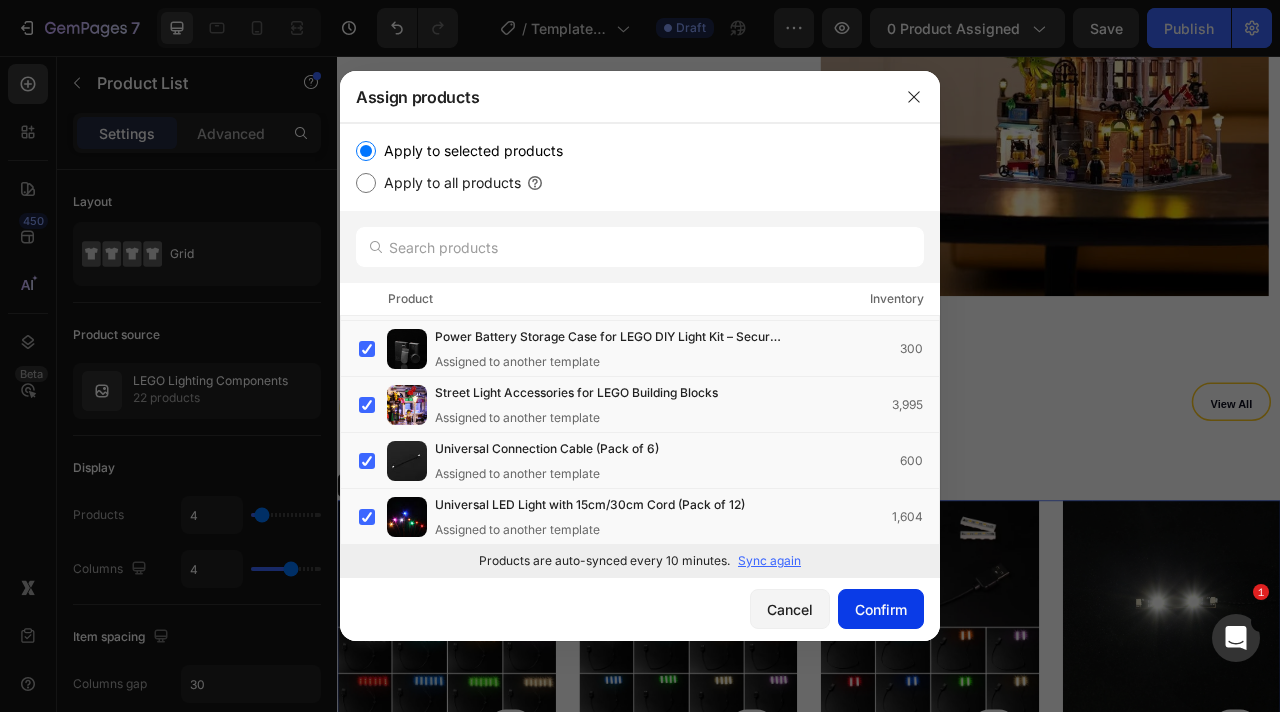 click on "Confirm" at bounding box center (881, 609) 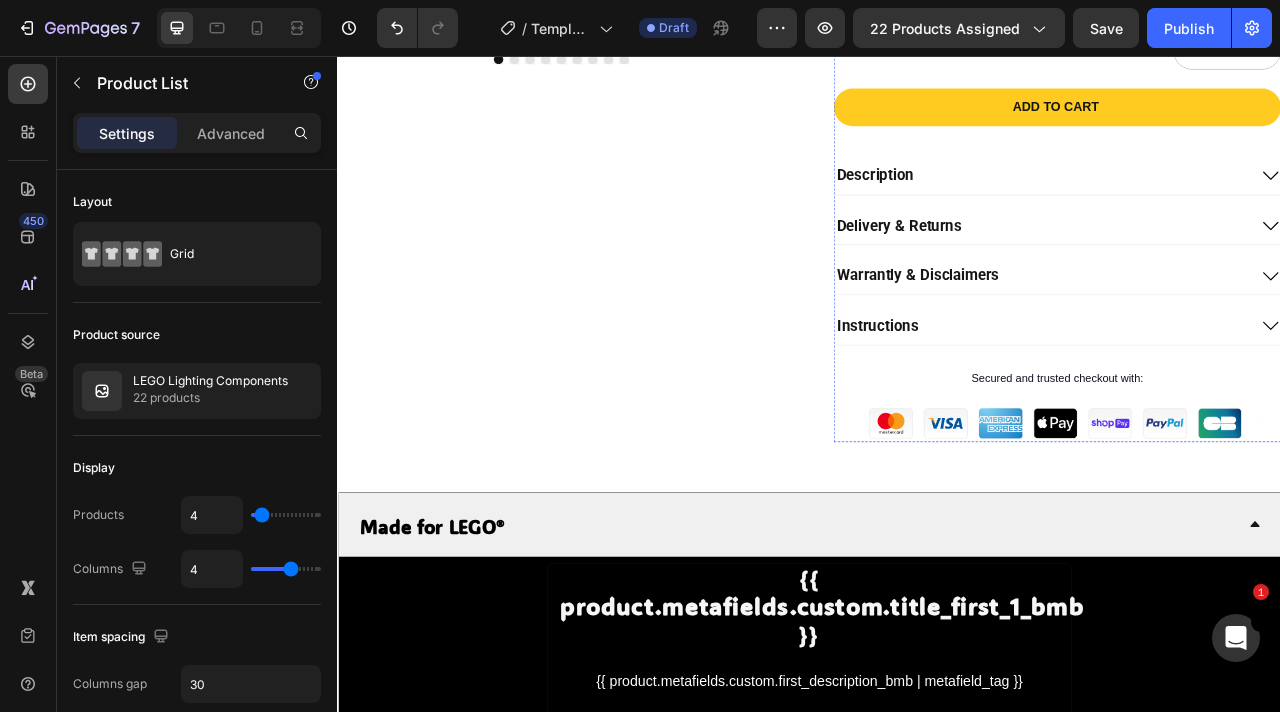 scroll, scrollTop: 674, scrollLeft: 0, axis: vertical 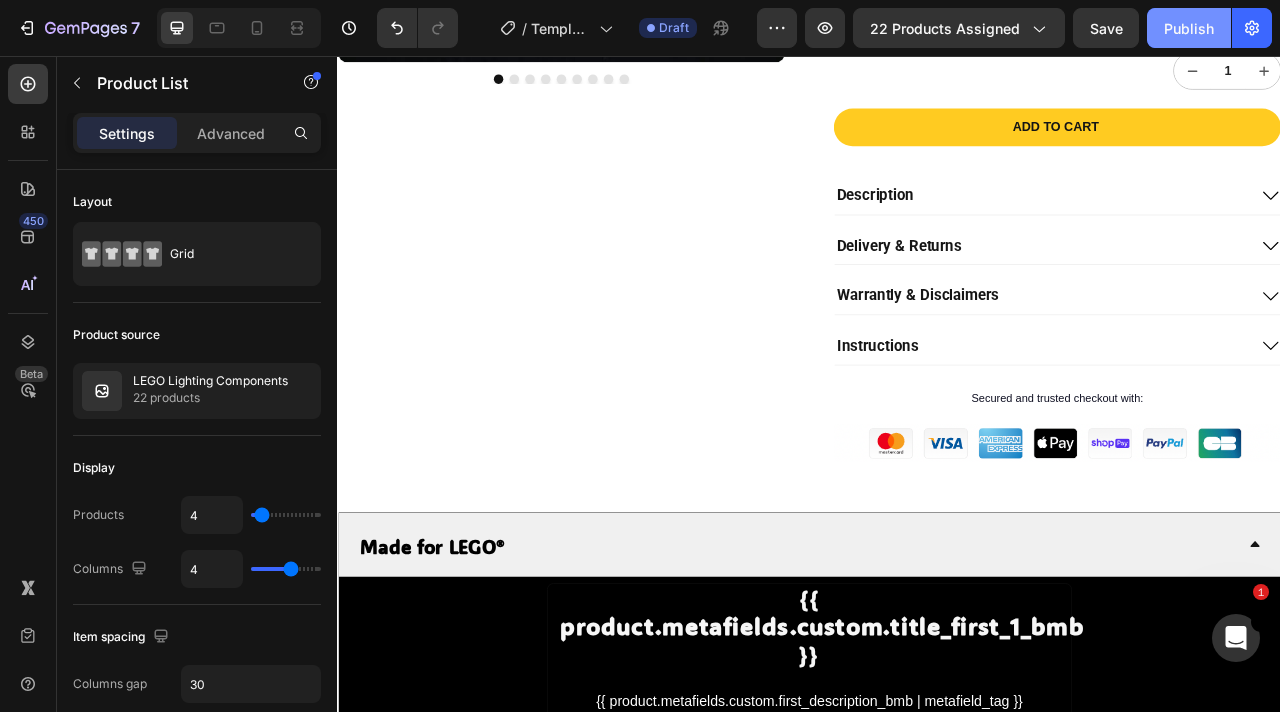 click on "Publish" 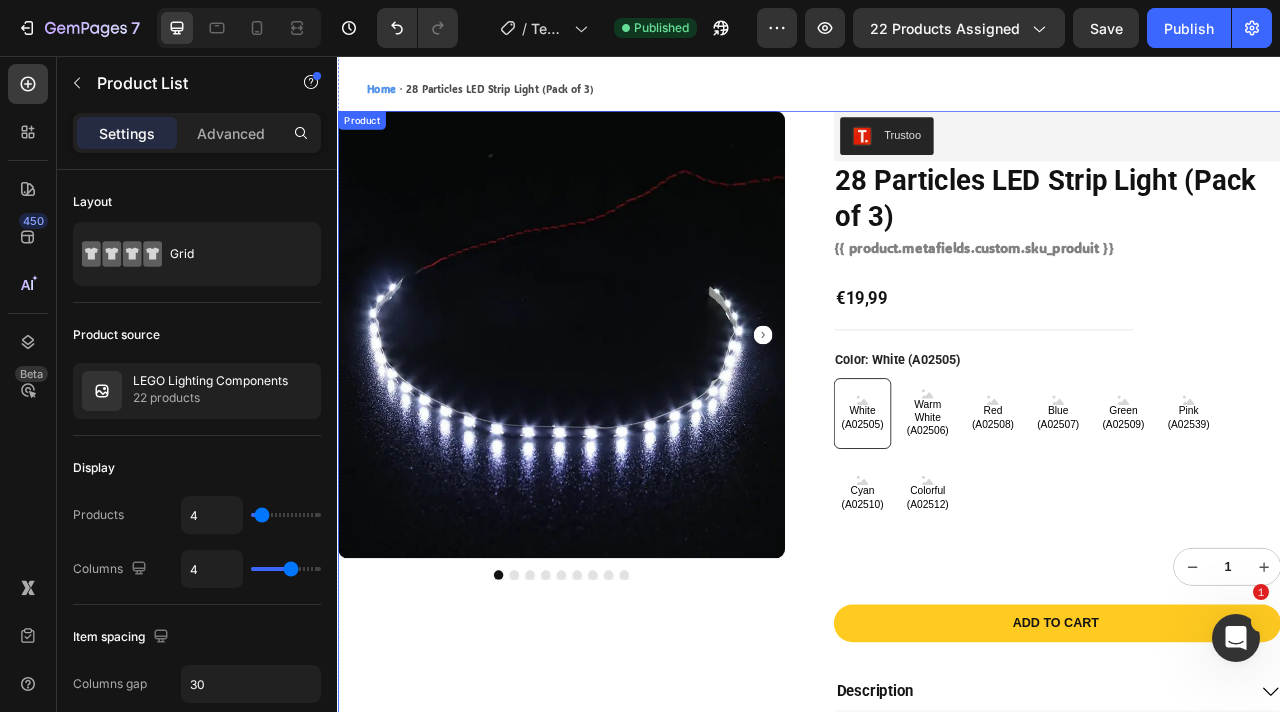 scroll, scrollTop: 0, scrollLeft: 0, axis: both 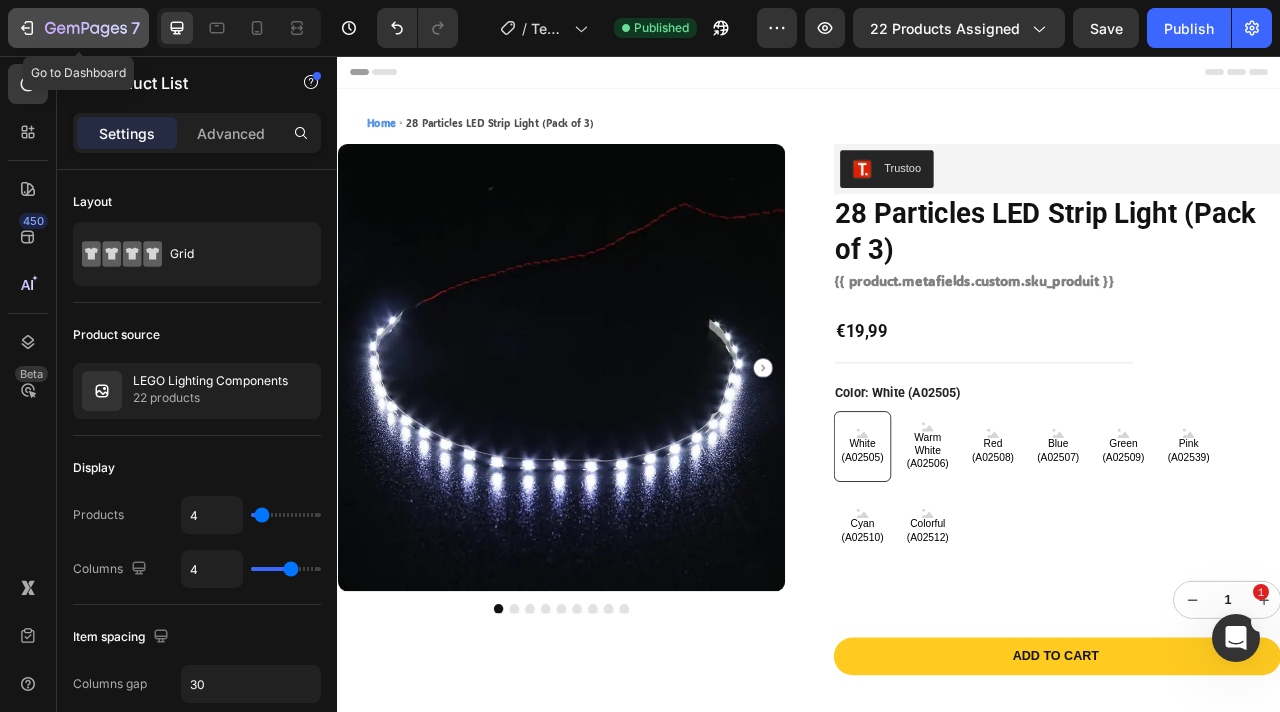 click 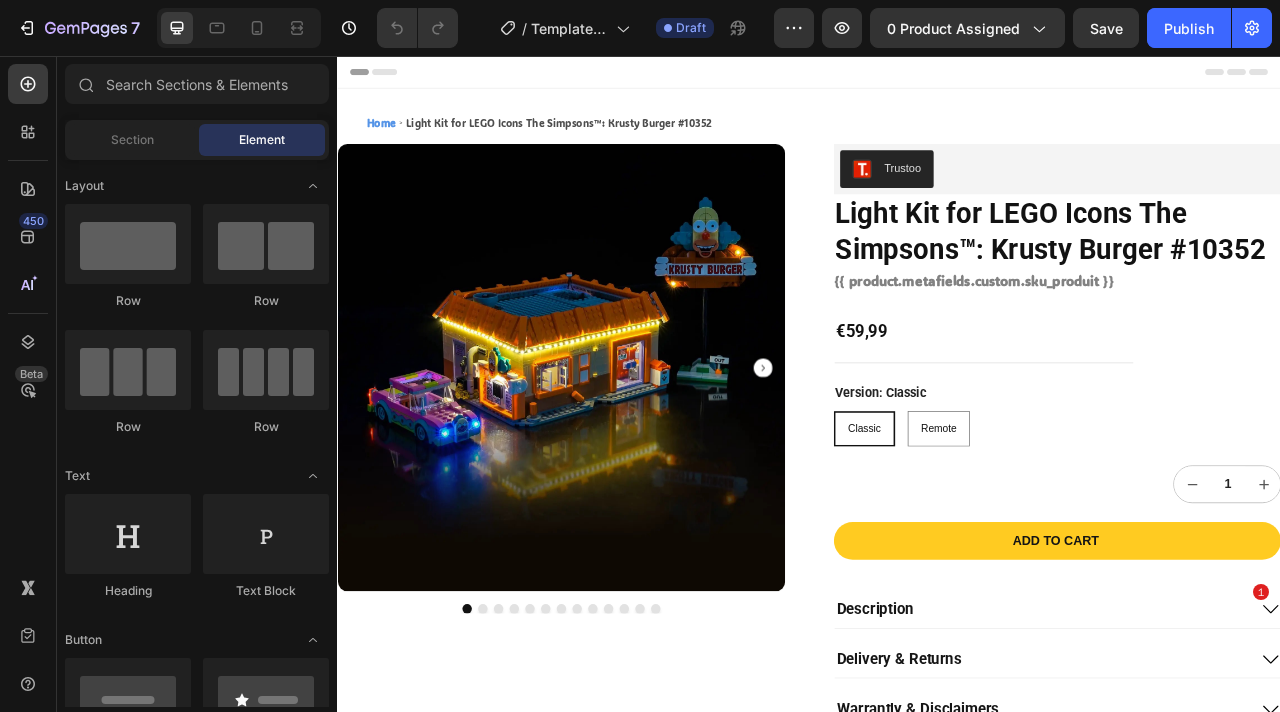 scroll, scrollTop: 0, scrollLeft: 0, axis: both 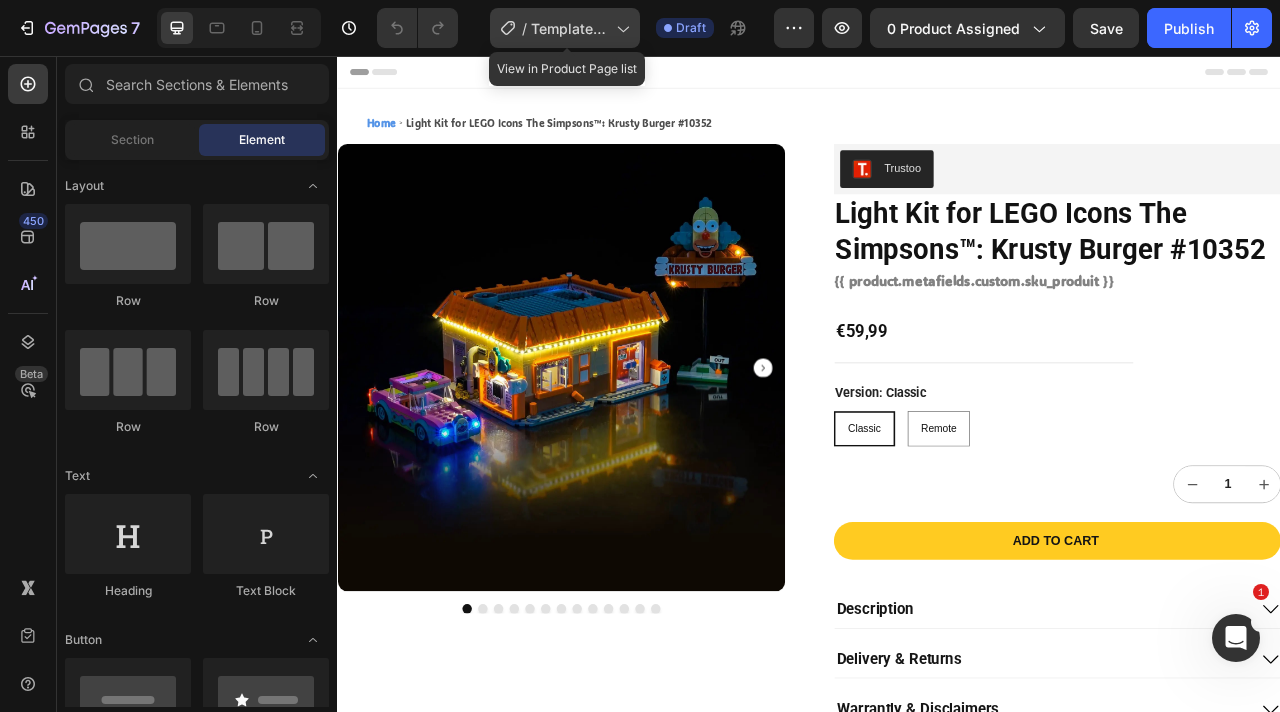 click on "Template Lord of rings video" at bounding box center (569, 28) 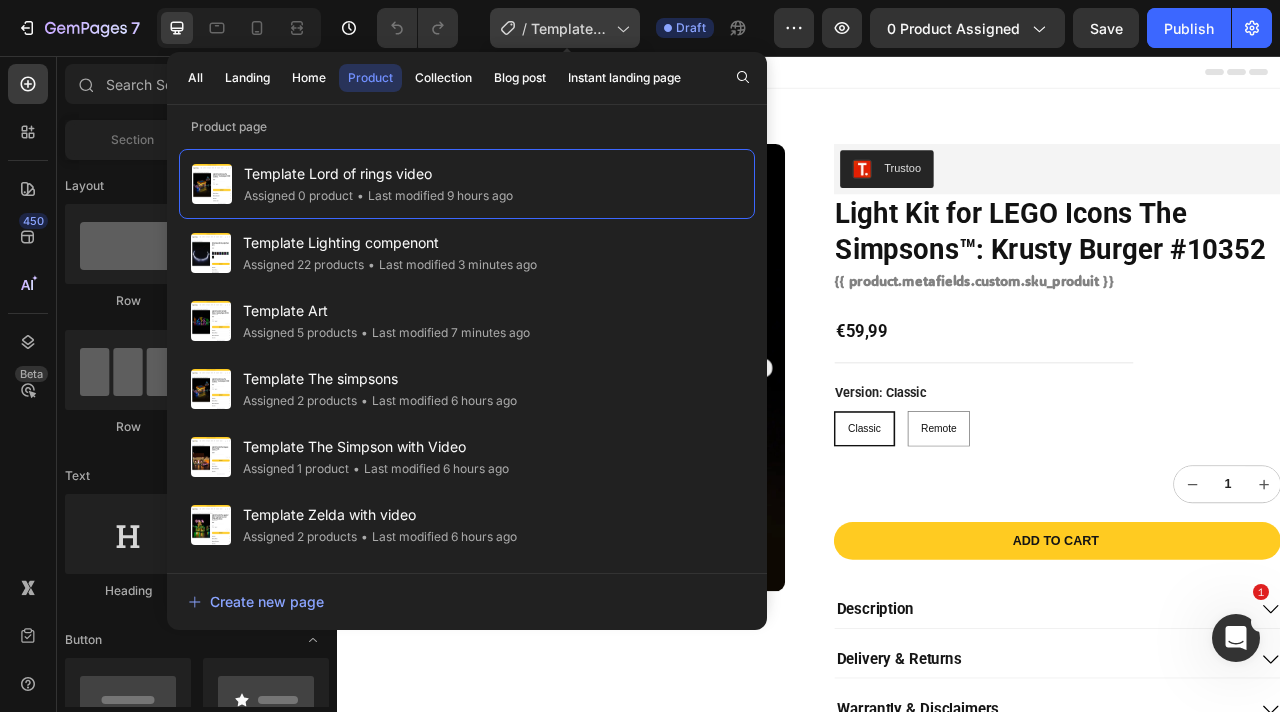 click on "Template Lord of rings video" at bounding box center (569, 28) 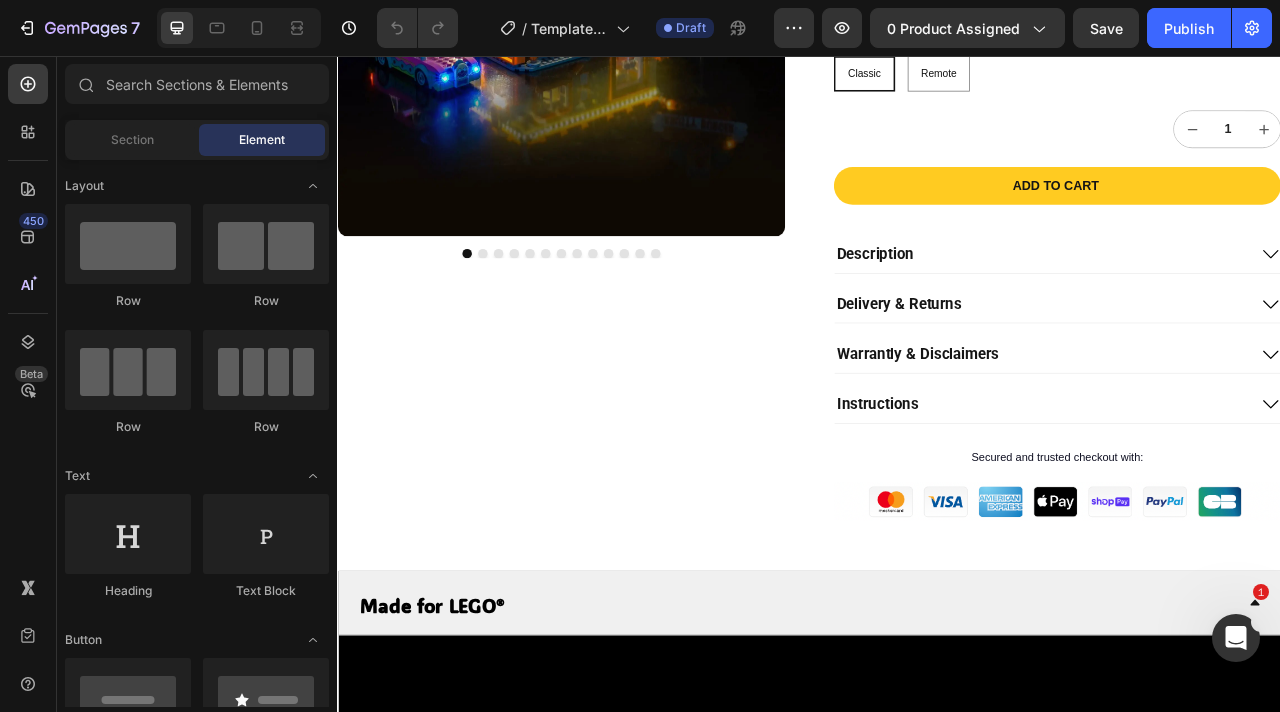 scroll, scrollTop: 0, scrollLeft: 0, axis: both 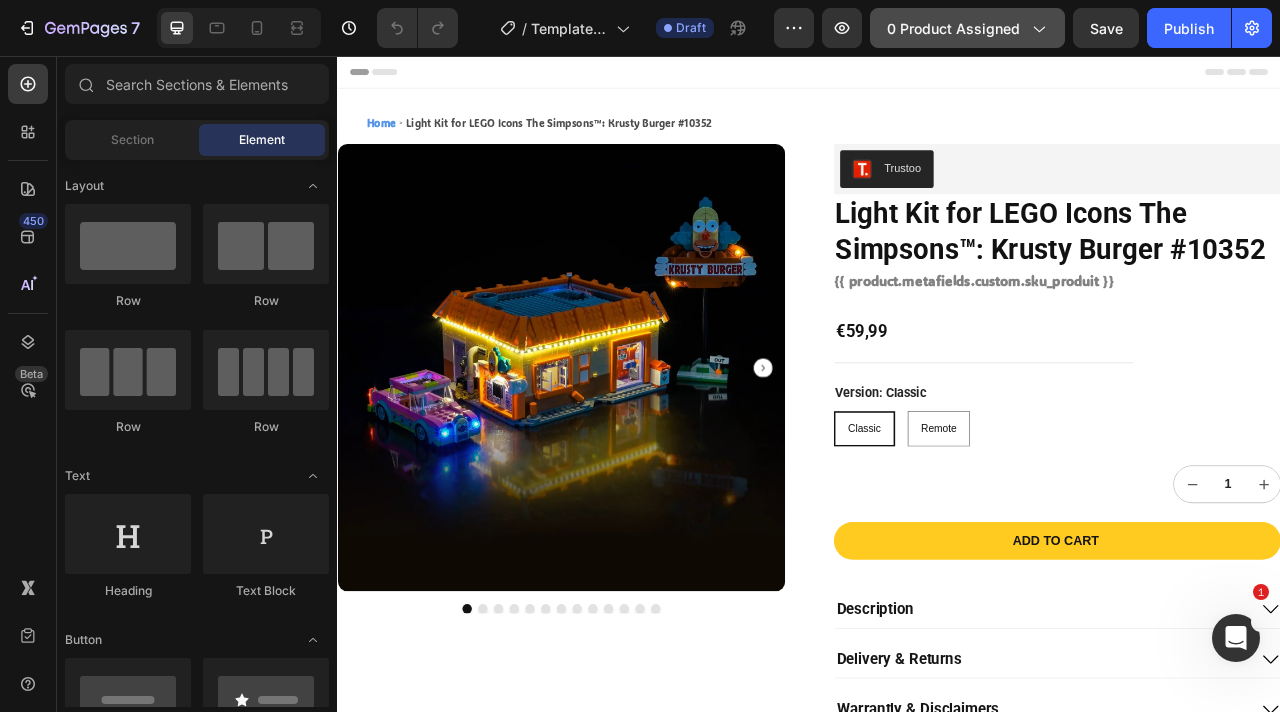 click on "0 product assigned" 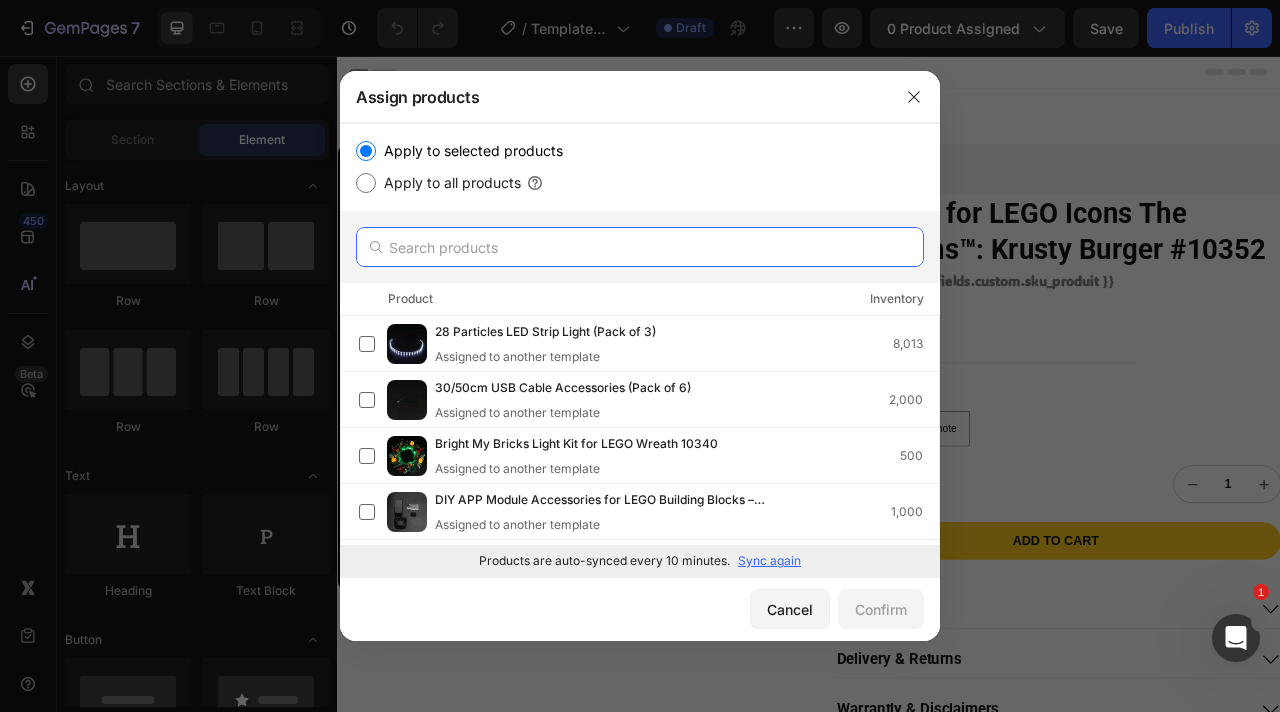 click at bounding box center (640, 247) 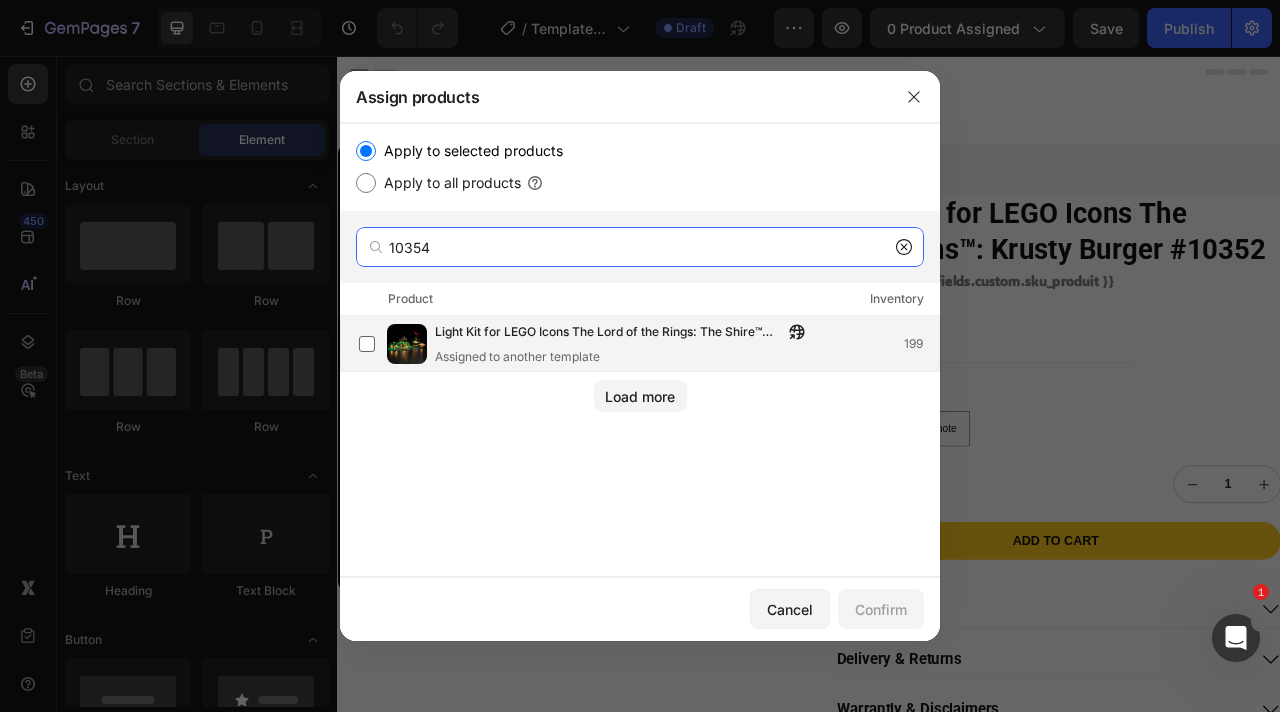 type on "10354" 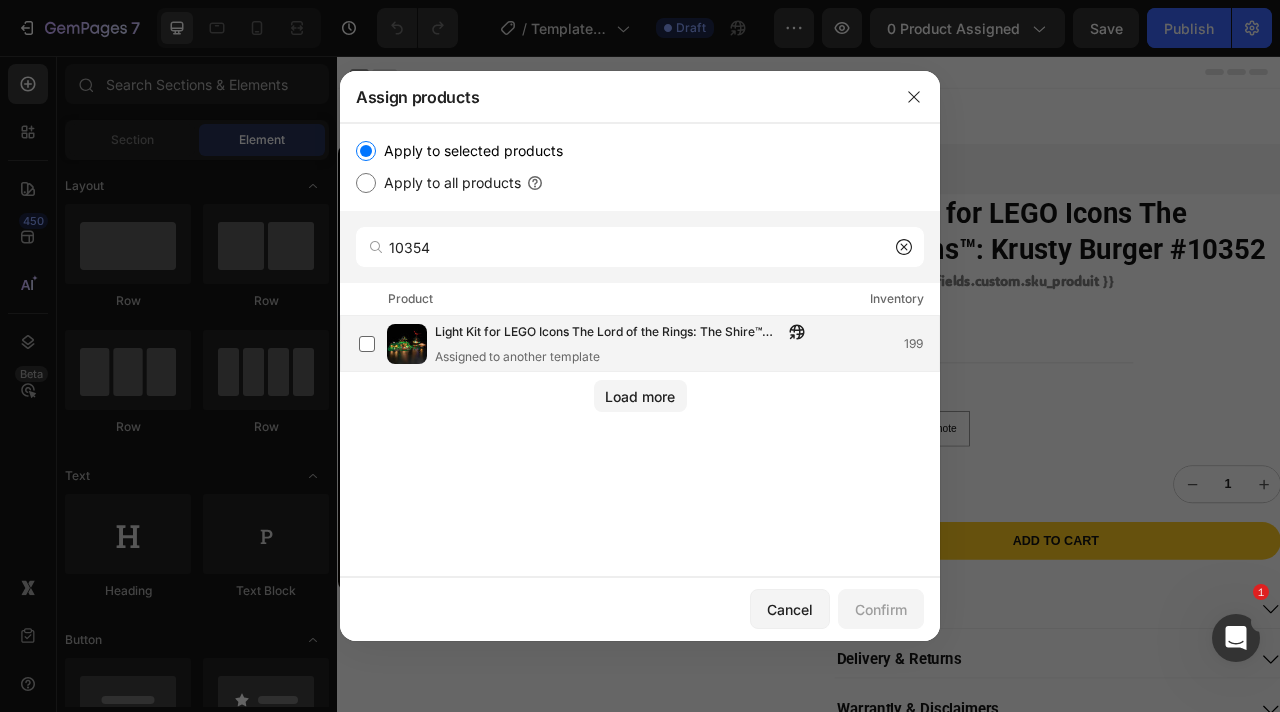 click on "Assigned to another template" at bounding box center (625, 357) 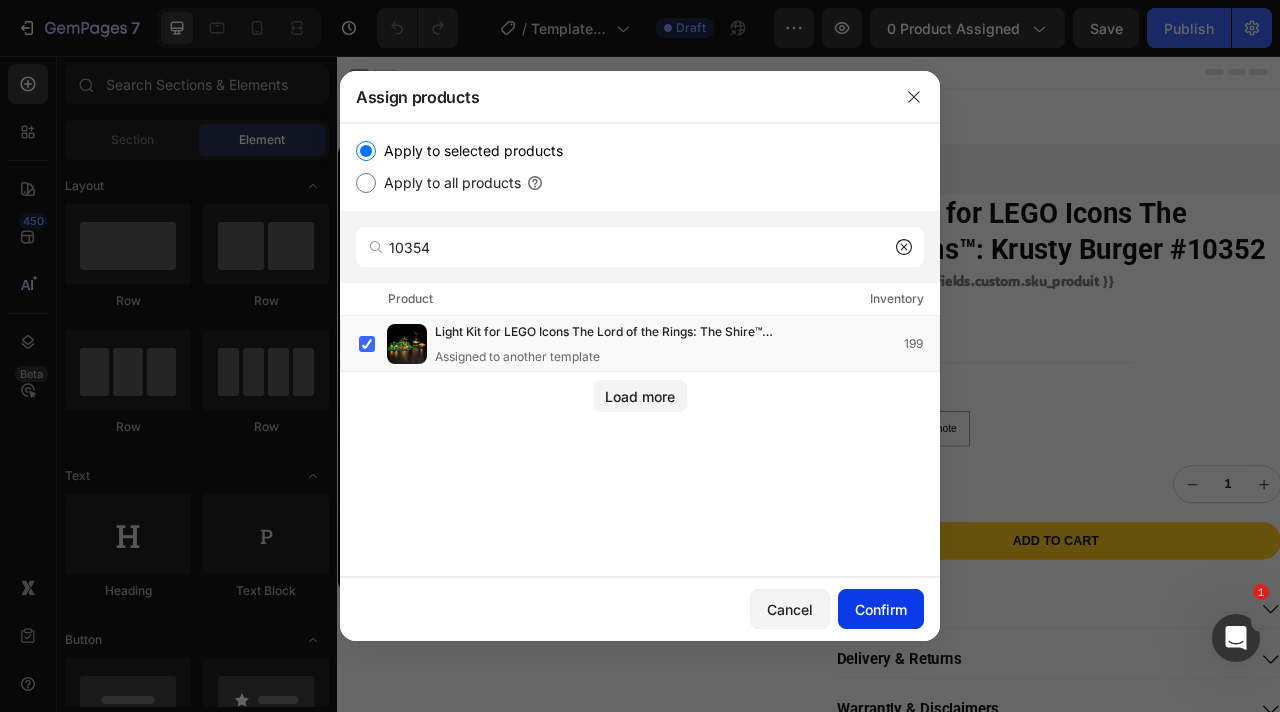 click on "Confirm" 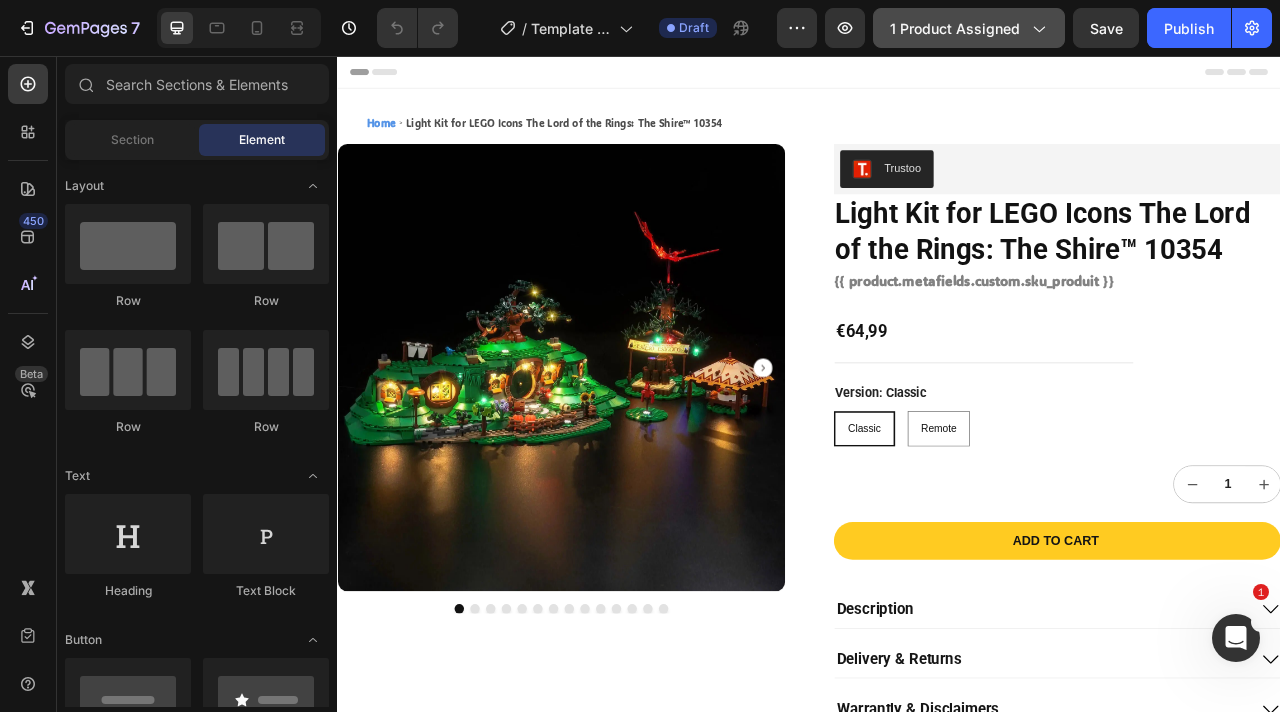 click on "1 product assigned" at bounding box center (969, 28) 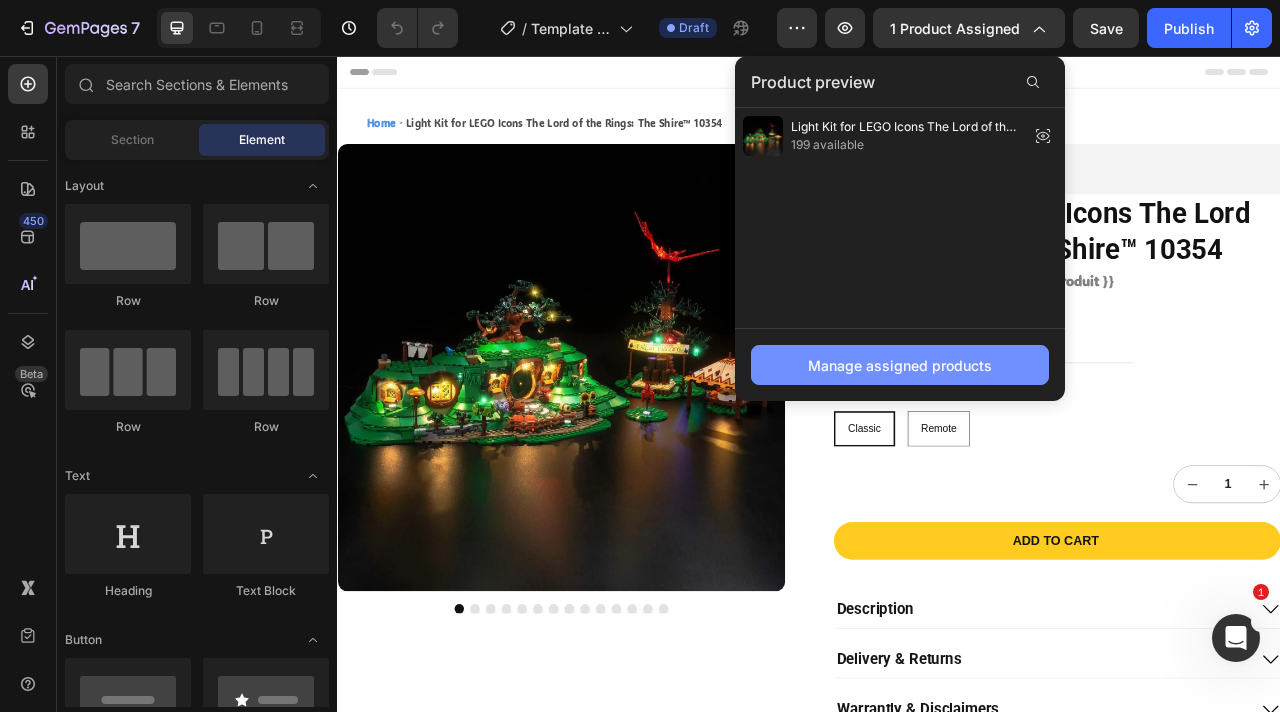 click on "Manage assigned products" at bounding box center (900, 365) 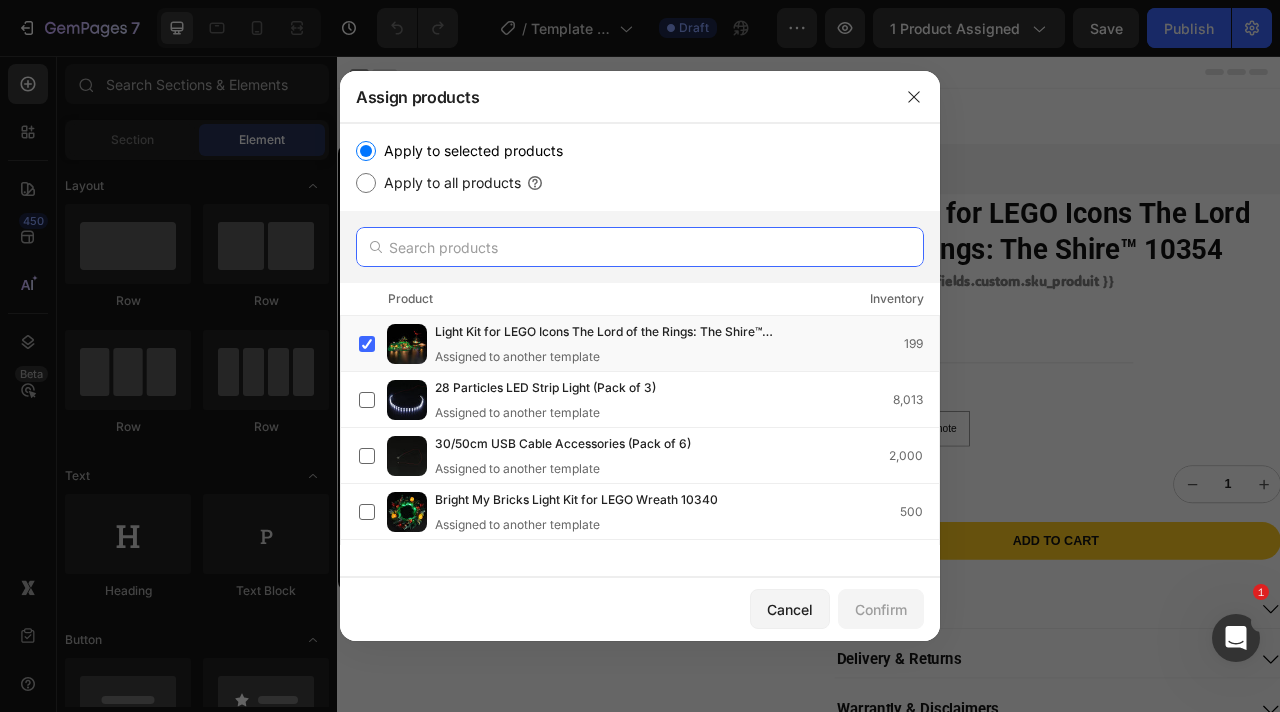 click at bounding box center (640, 247) 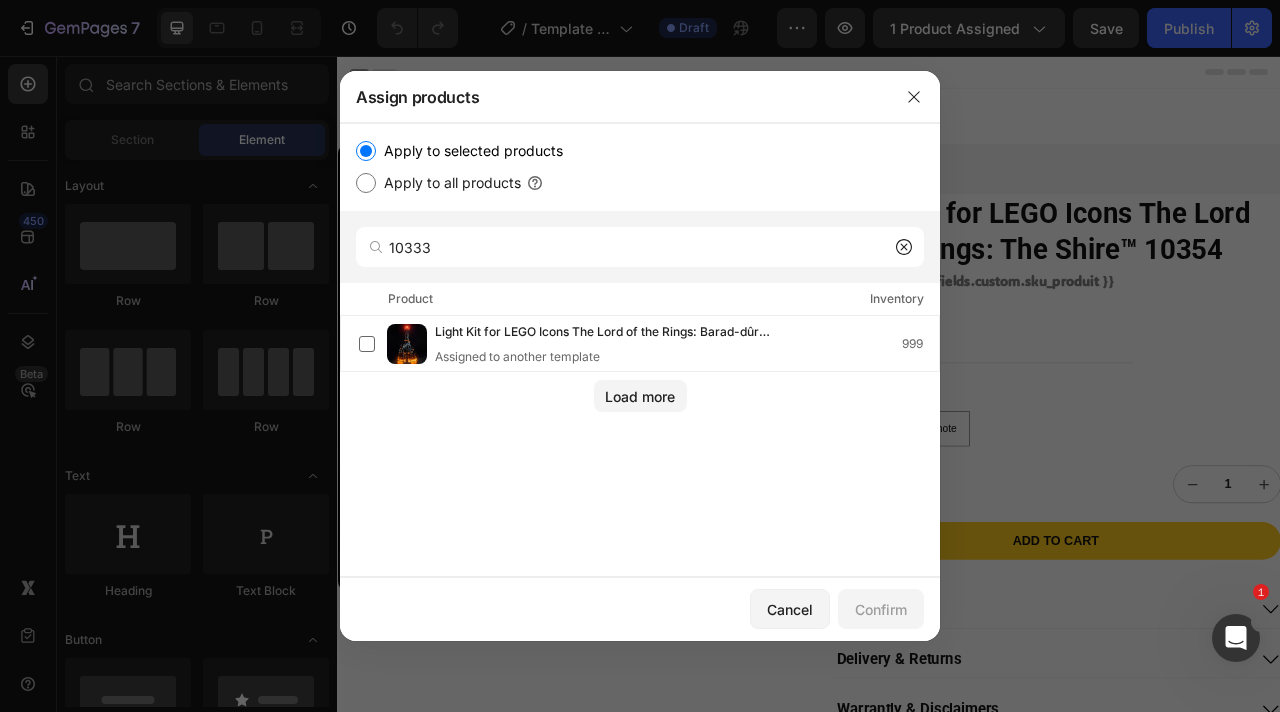 click on "Light Kit for LEGO Icons The Lord of the Rings: Barad-dûr #10333" at bounding box center (609, 333) 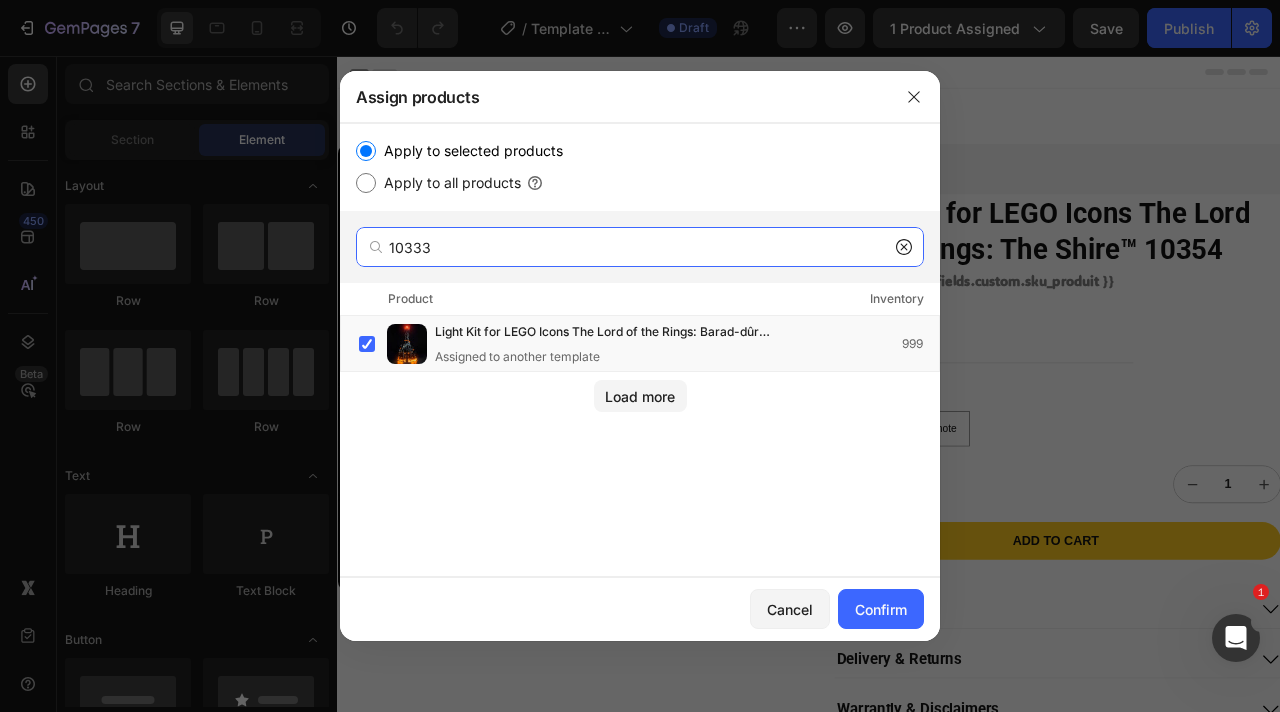 click on "10333" at bounding box center [640, 247] 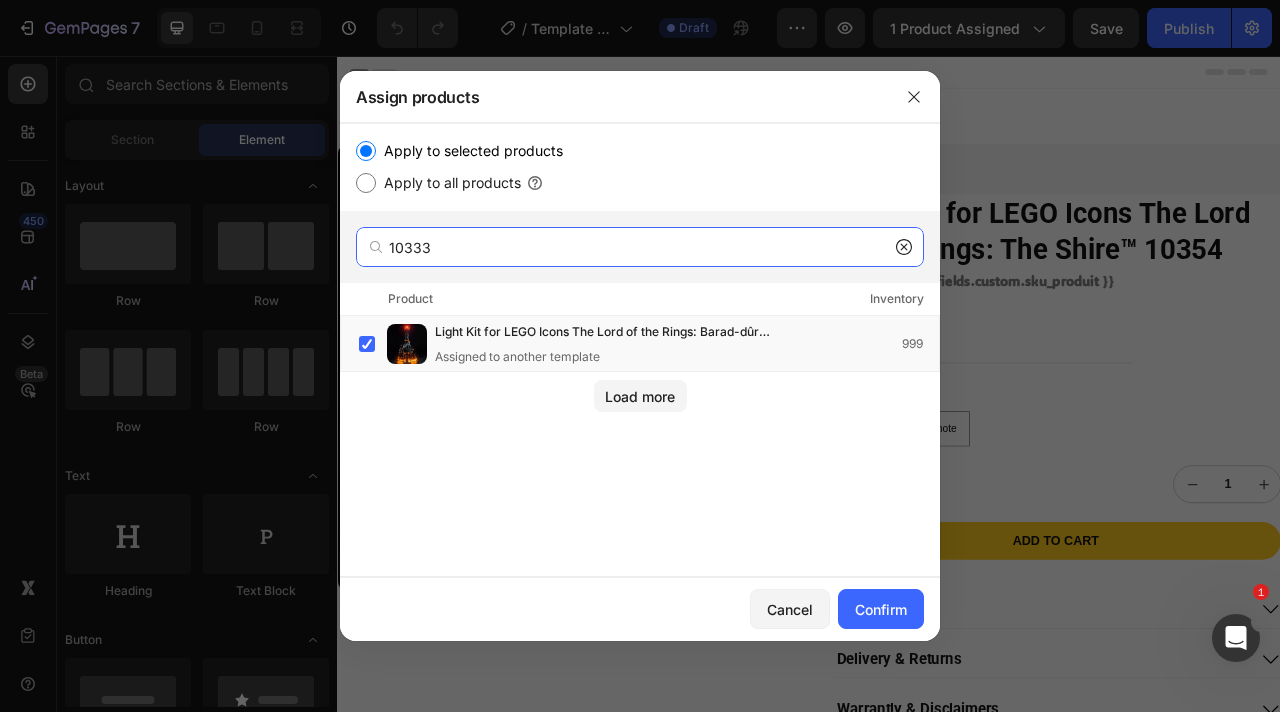 click on "10333" at bounding box center (640, 247) 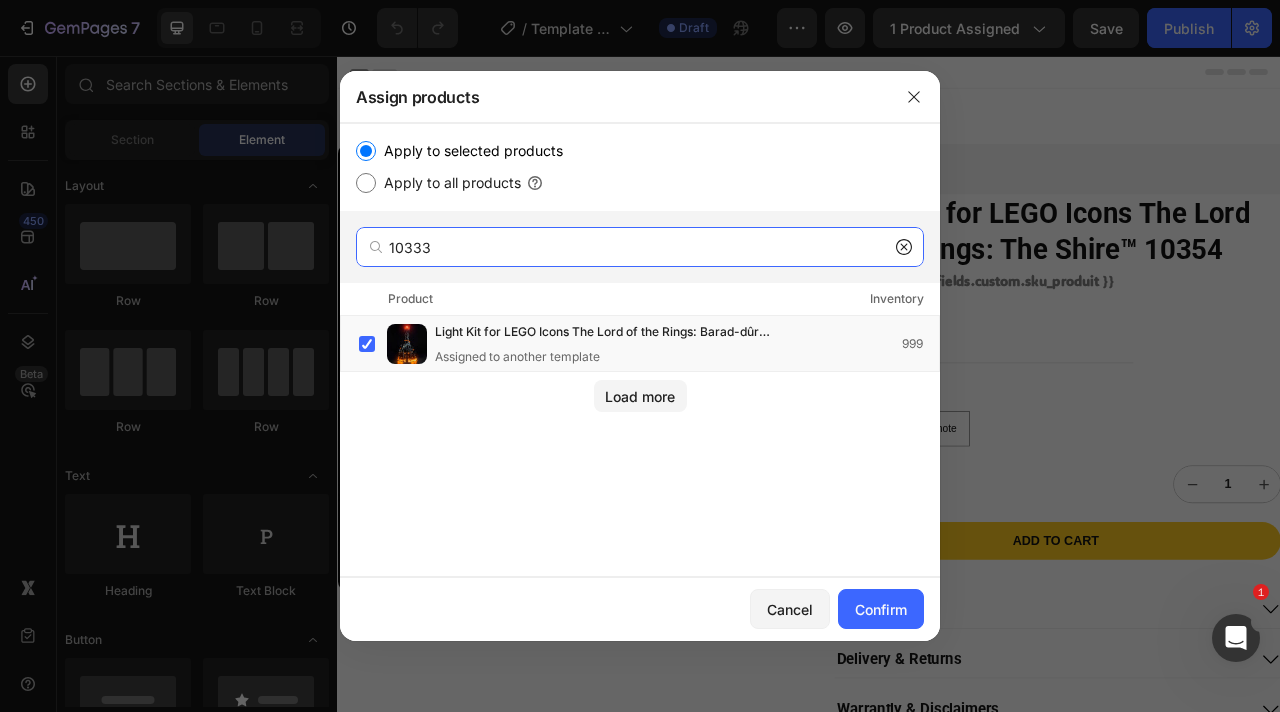 click on "10333" at bounding box center (640, 247) 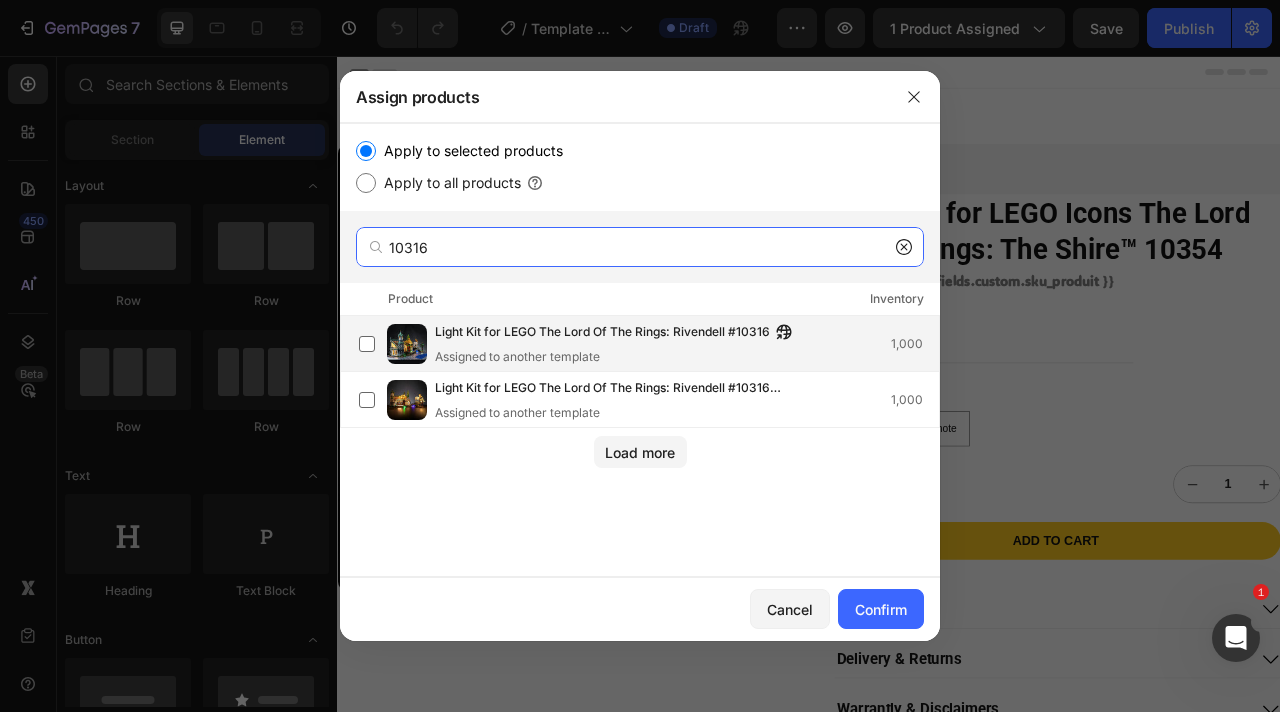 type on "10316" 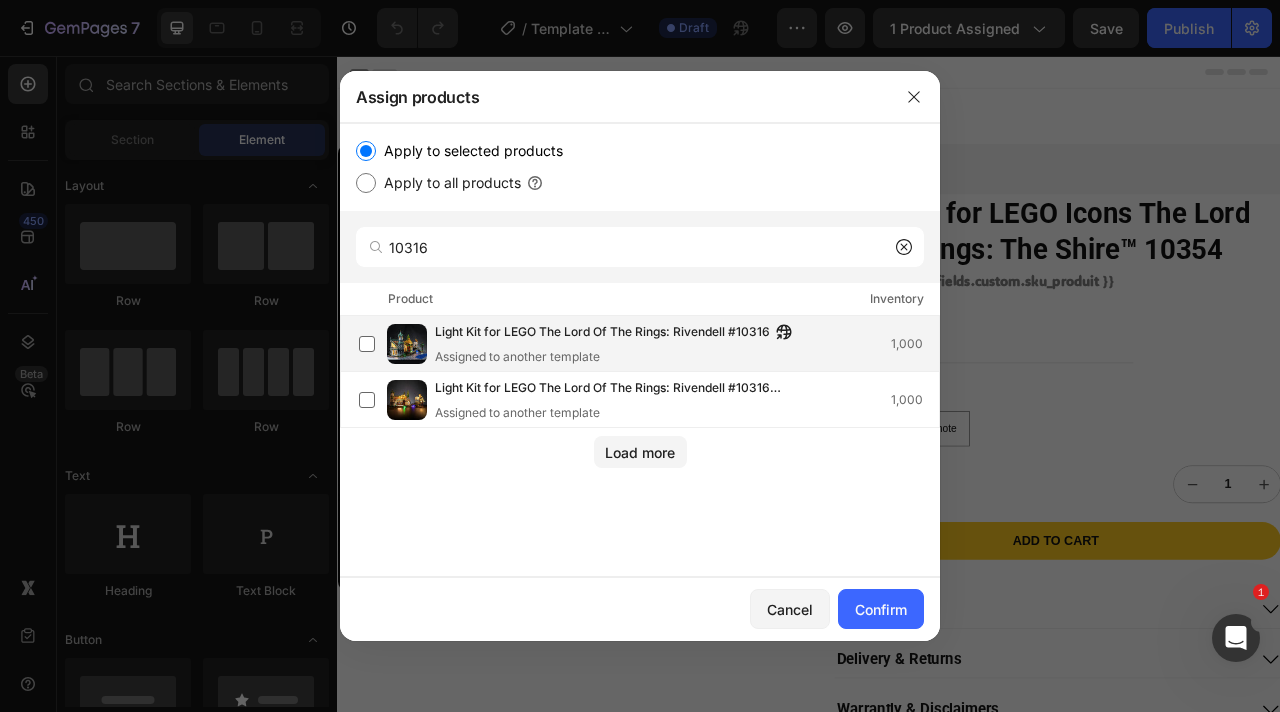 click on "Light Kit for LEGO The Lord Of The Rings: Rivendell #10316" at bounding box center (602, 333) 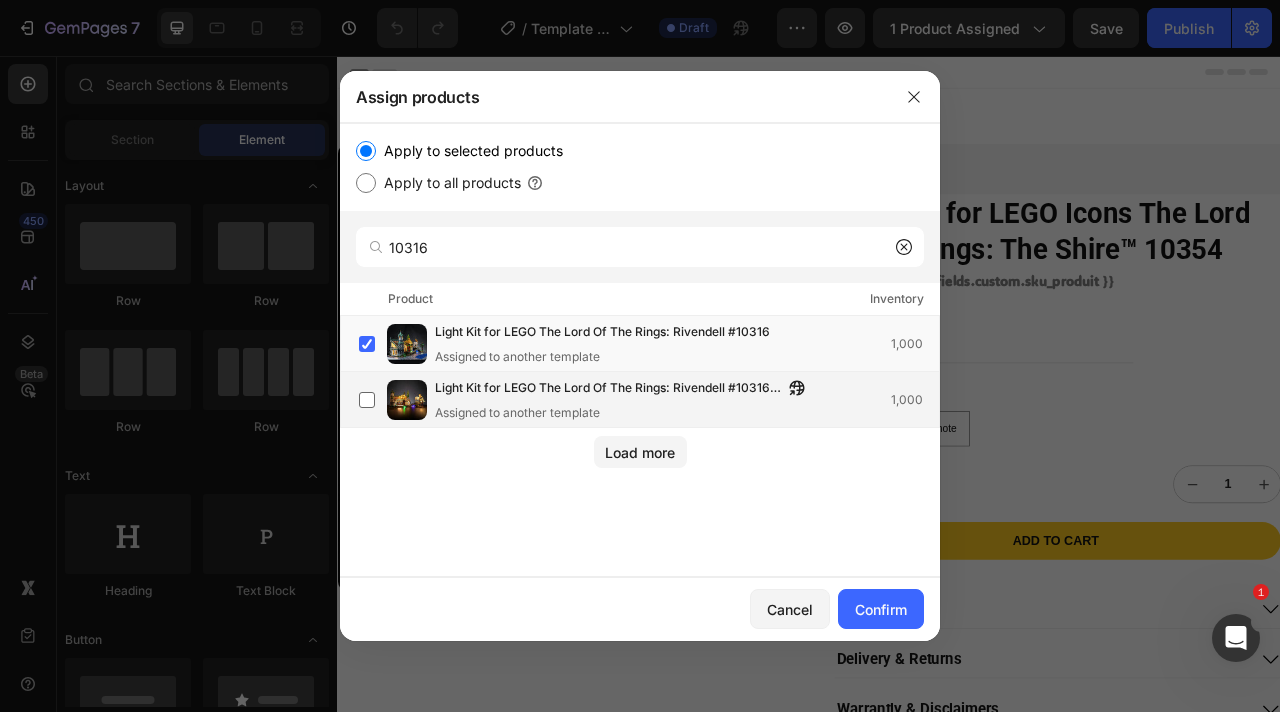 click on "Light Kit for LEGO The Lord Of The Rings: Rivendell #10316 Warm Color" at bounding box center (609, 389) 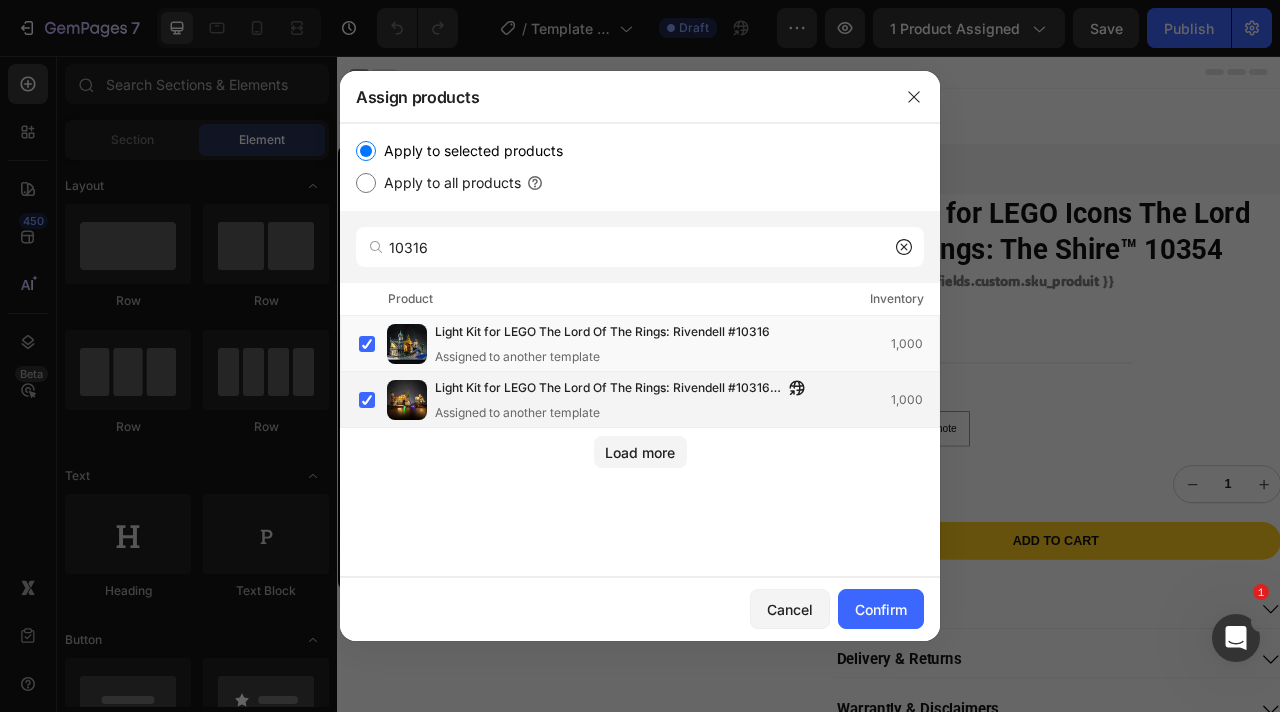 click on "Light Kit for LEGO The Lord Of The Rings: Rivendell #10316 Warm Color  Assigned to another template" at bounding box center (625, 400) 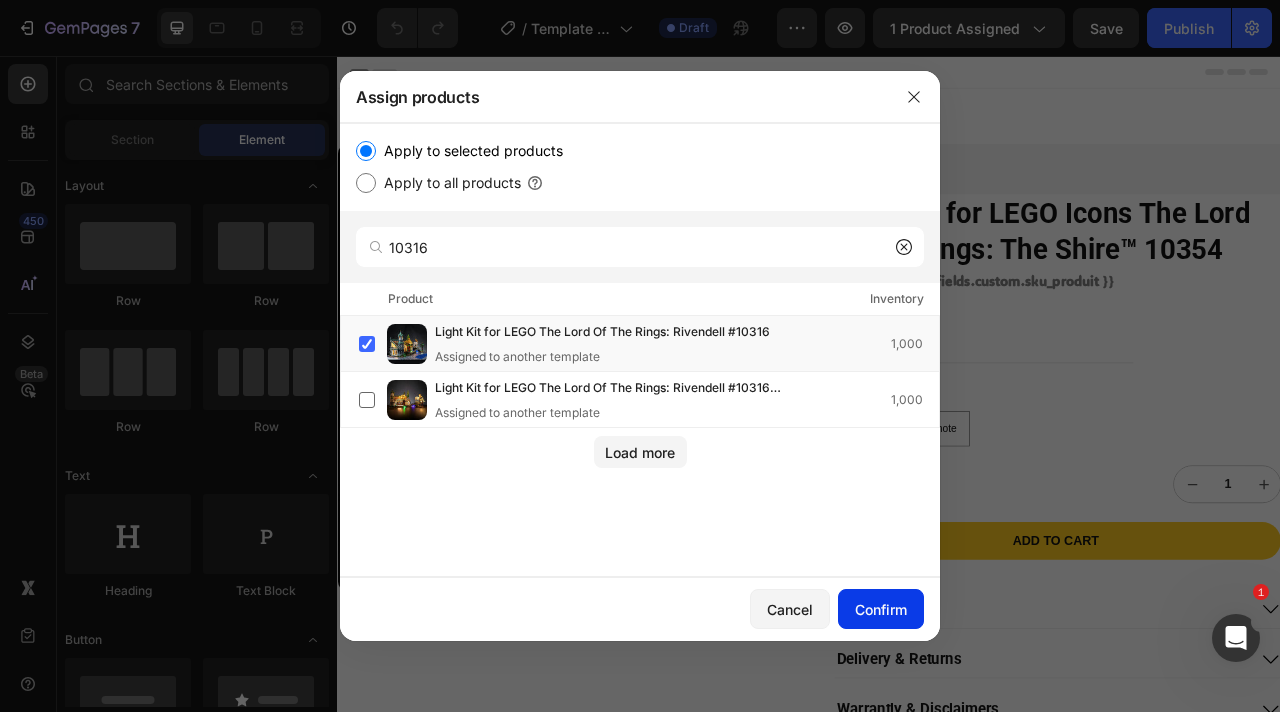 click on "Confirm" at bounding box center (881, 609) 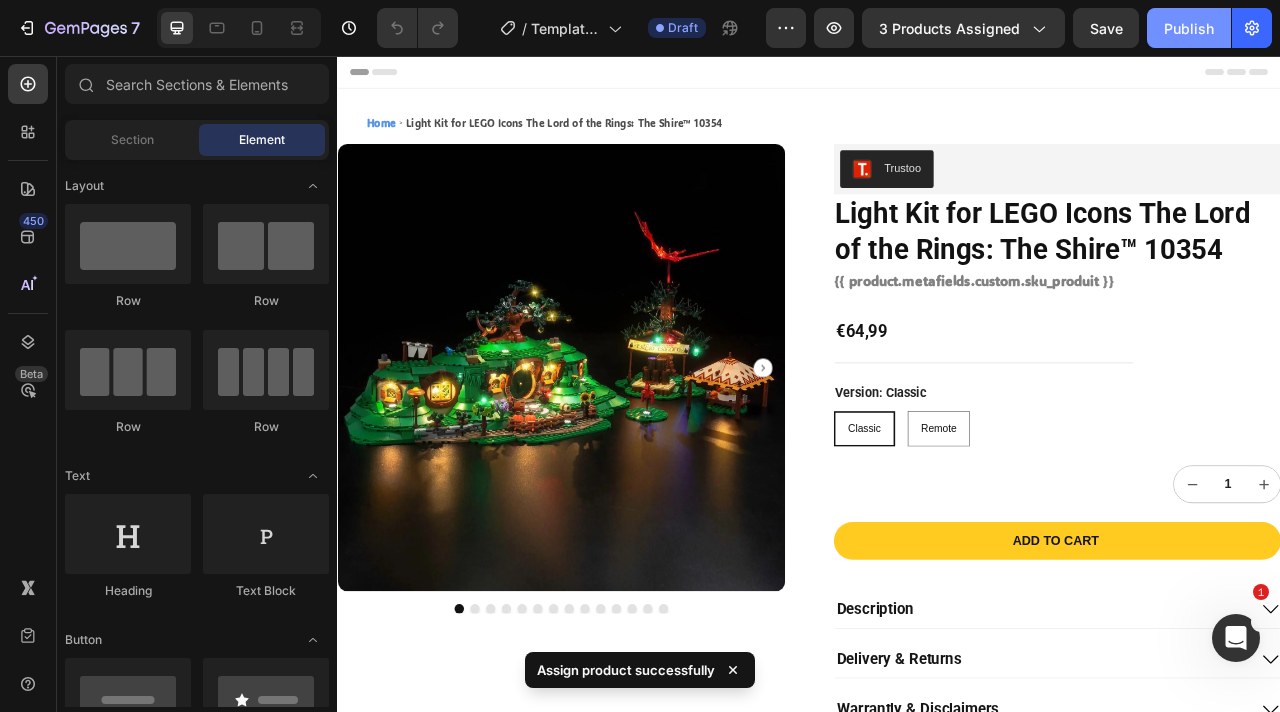 click on "Publish" at bounding box center [1189, 28] 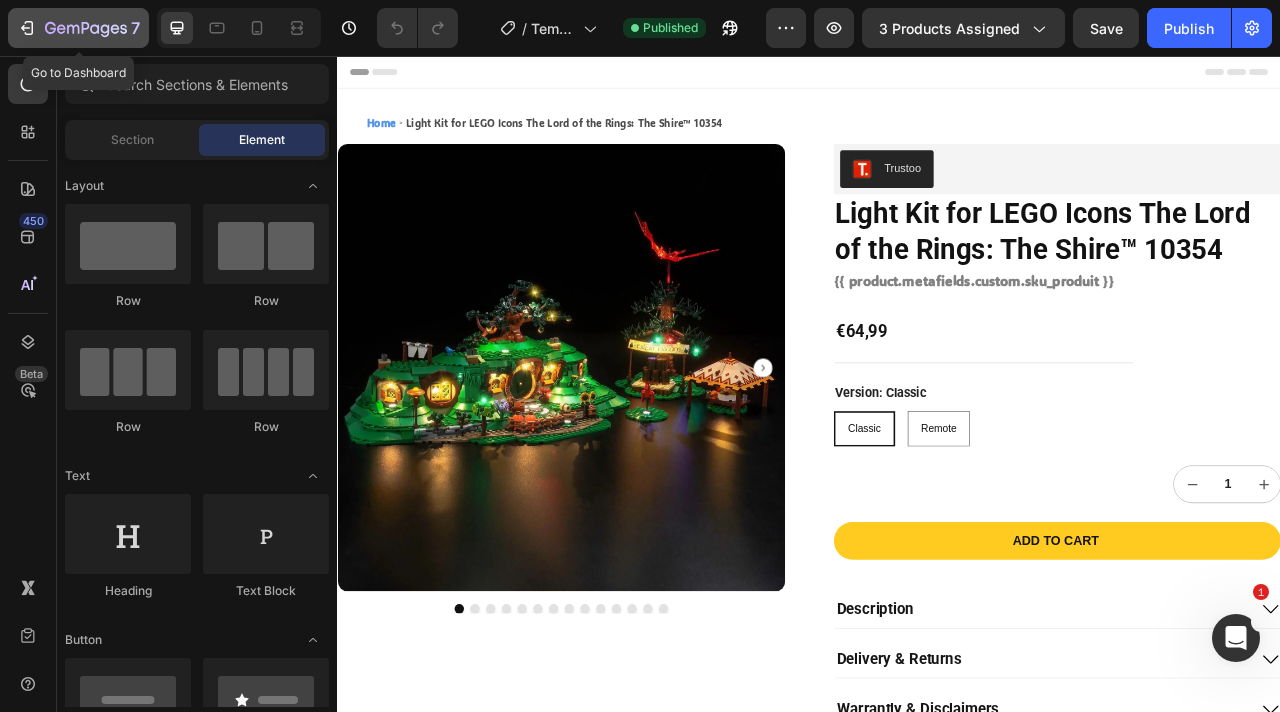 click 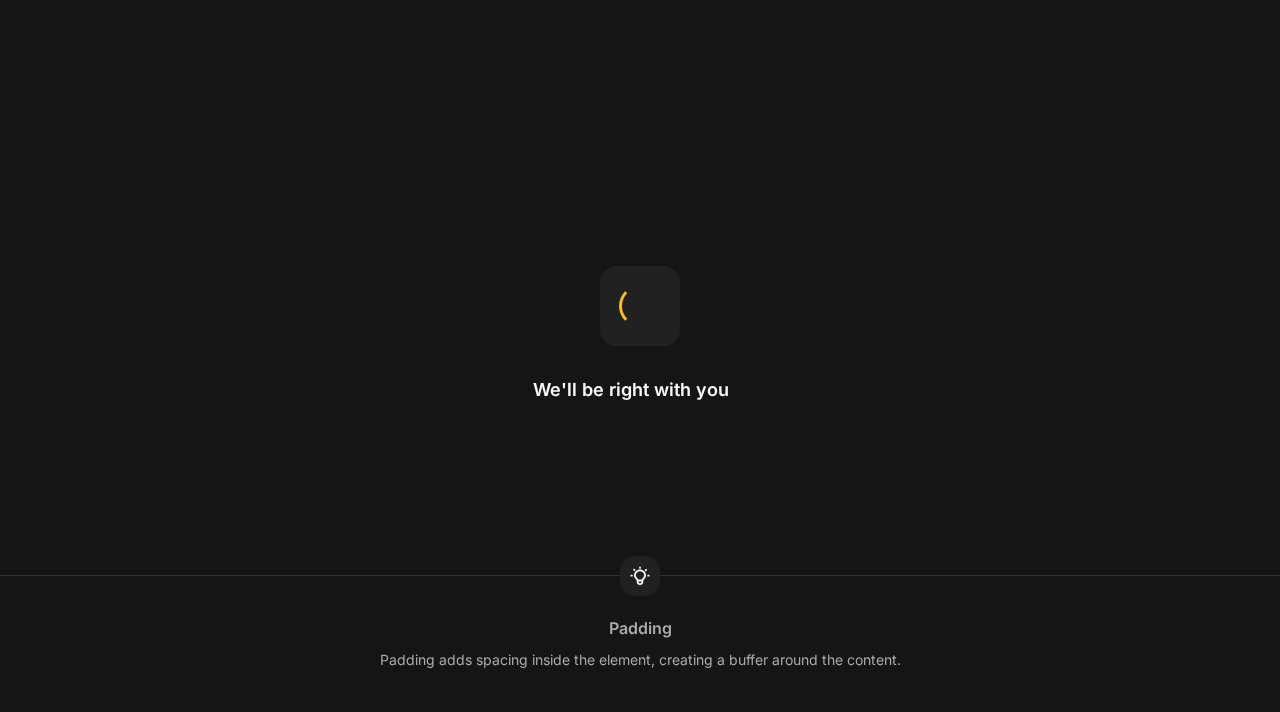 scroll, scrollTop: 0, scrollLeft: 0, axis: both 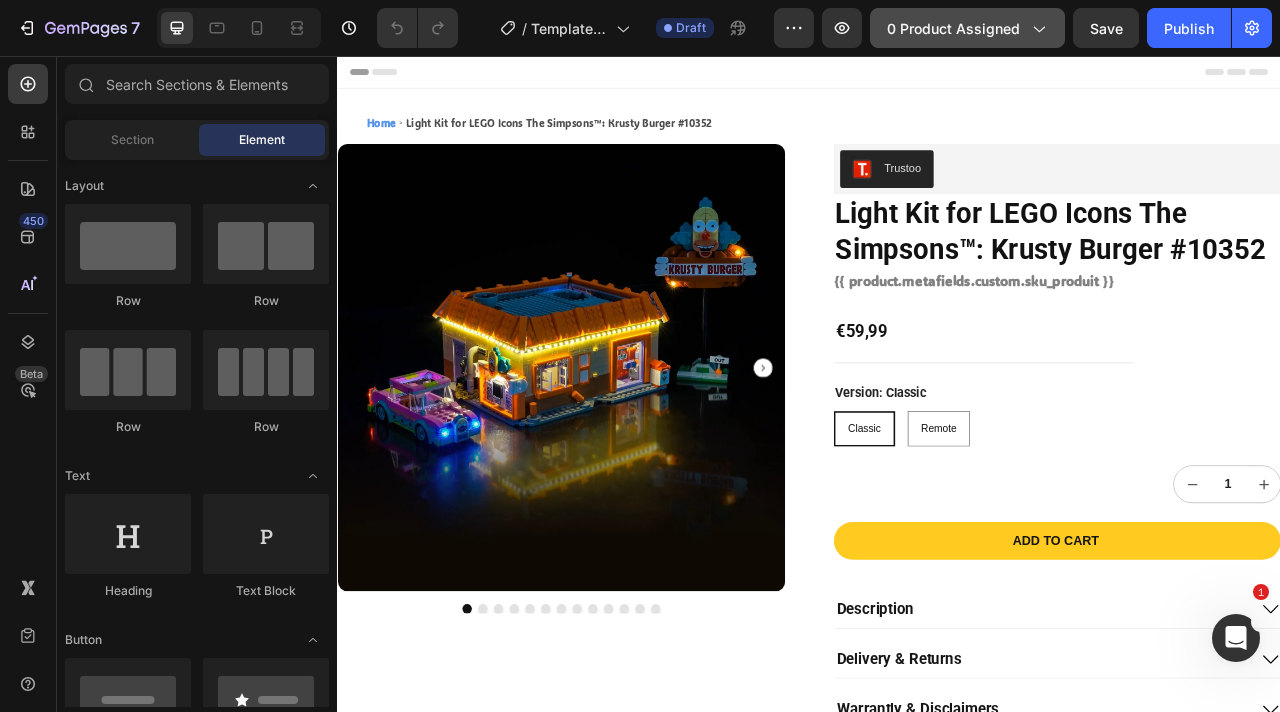 click on "0 product assigned" 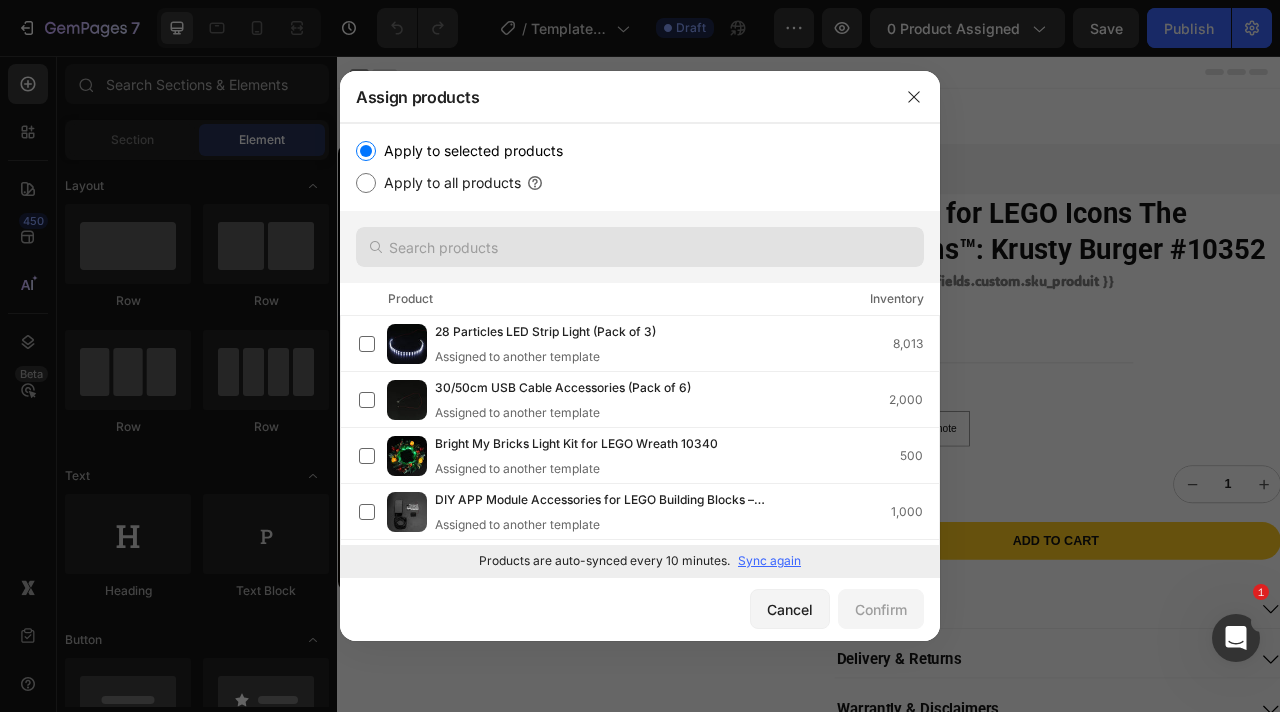 scroll, scrollTop: 0, scrollLeft: 0, axis: both 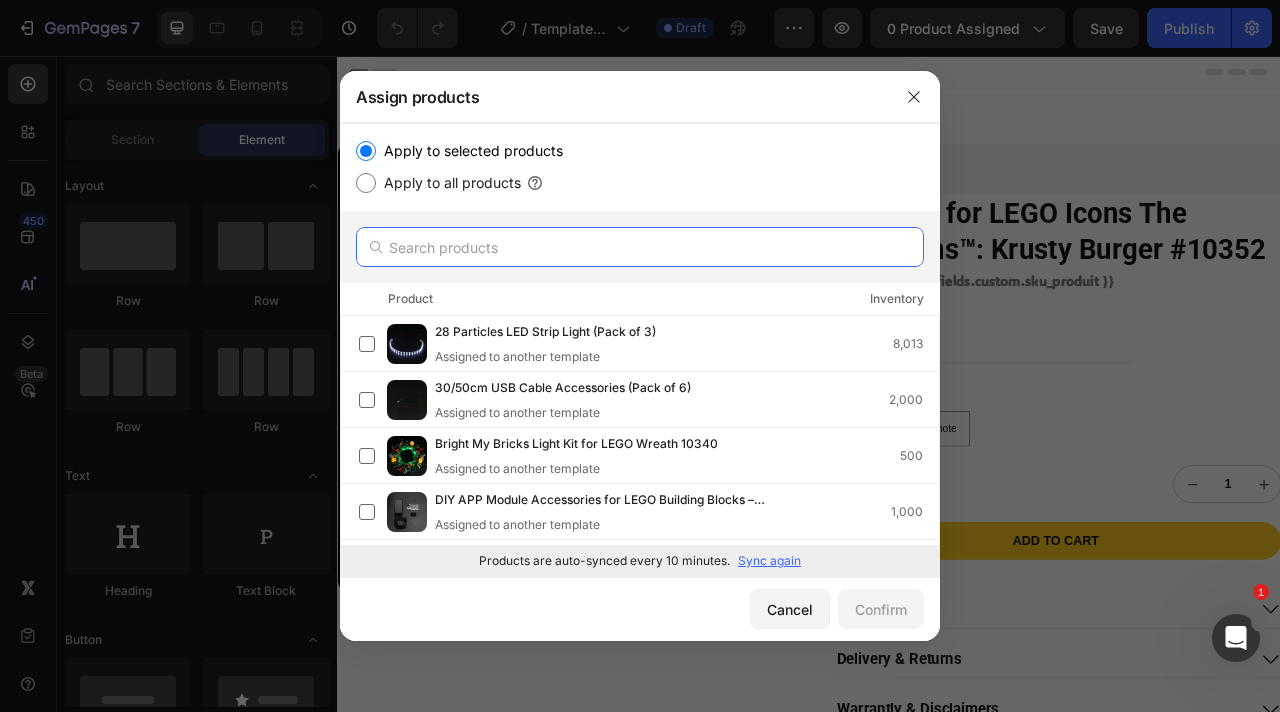 click at bounding box center [640, 247] 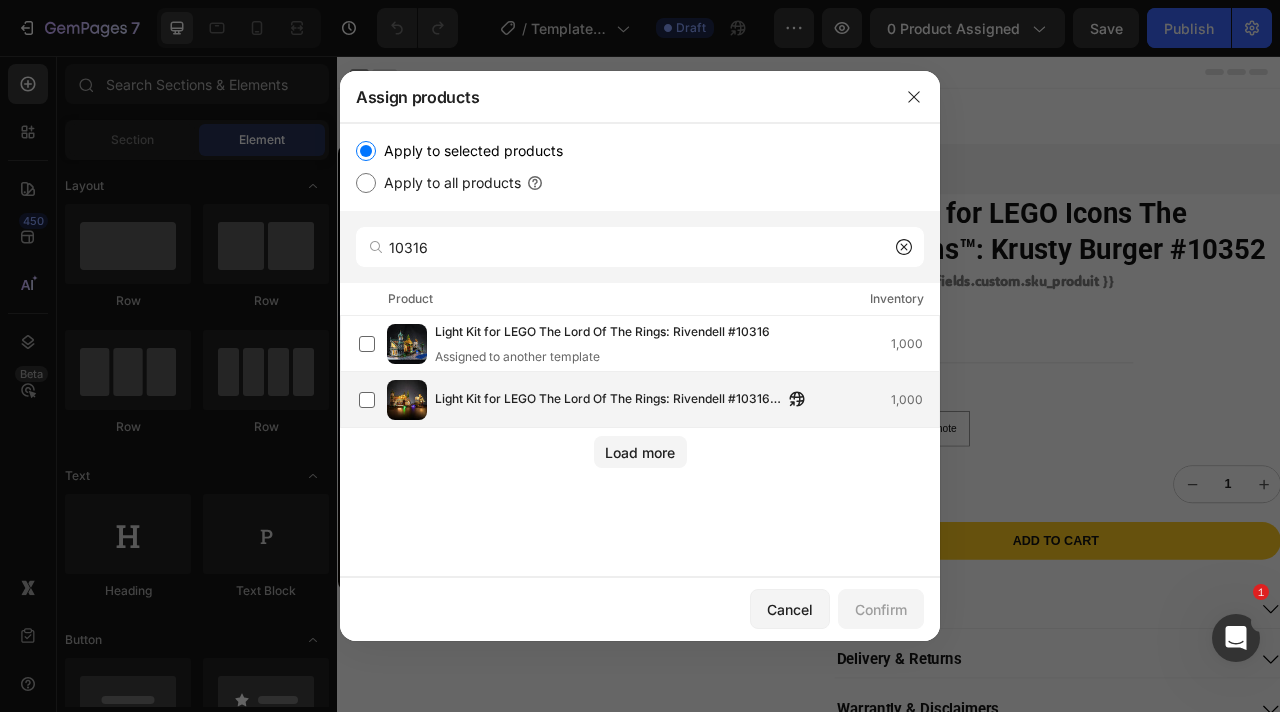 click on "Light Kit for LEGO The Lord Of The Rings: Rivendell #10316 Warm Color" at bounding box center (609, 400) 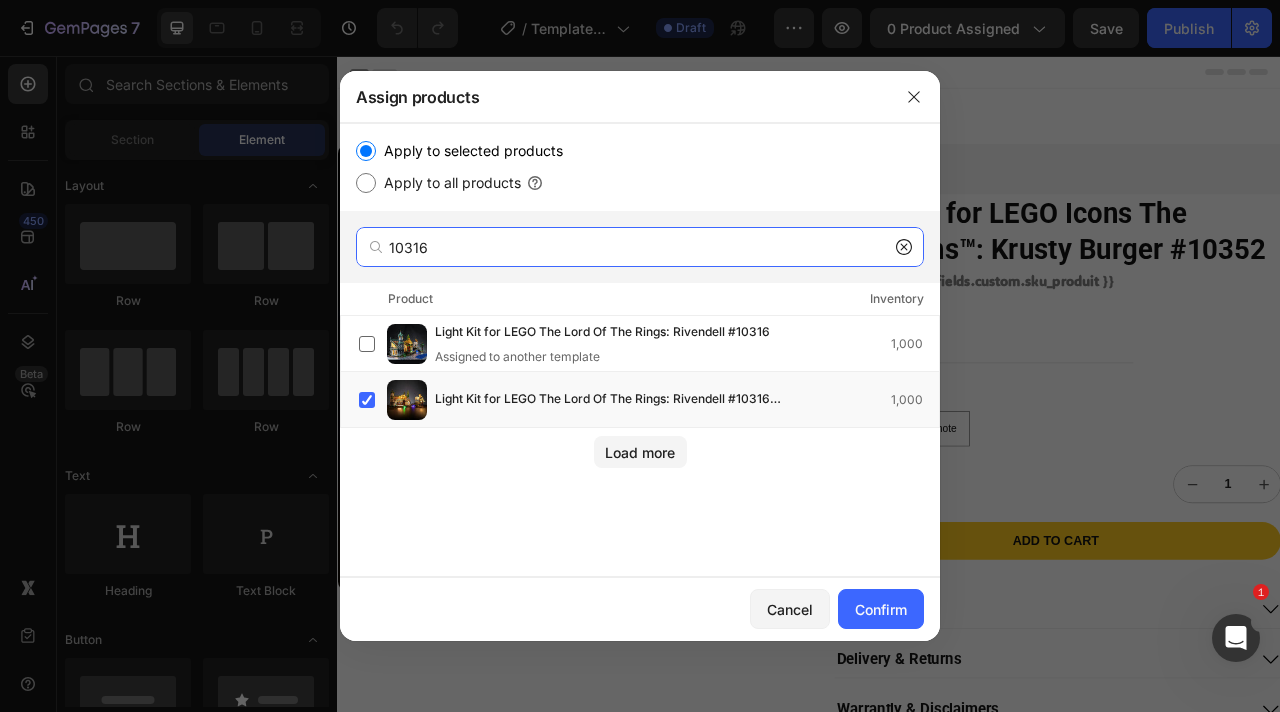 click on "10316" at bounding box center (640, 247) 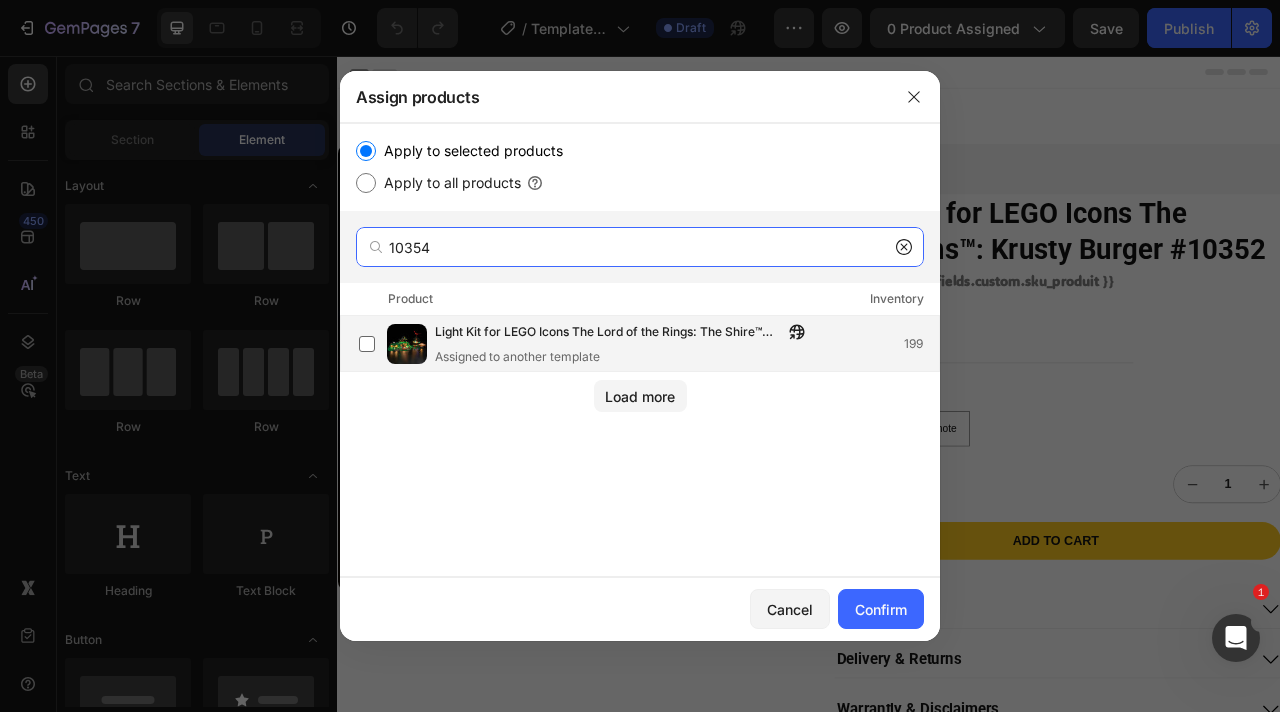 type on "10354" 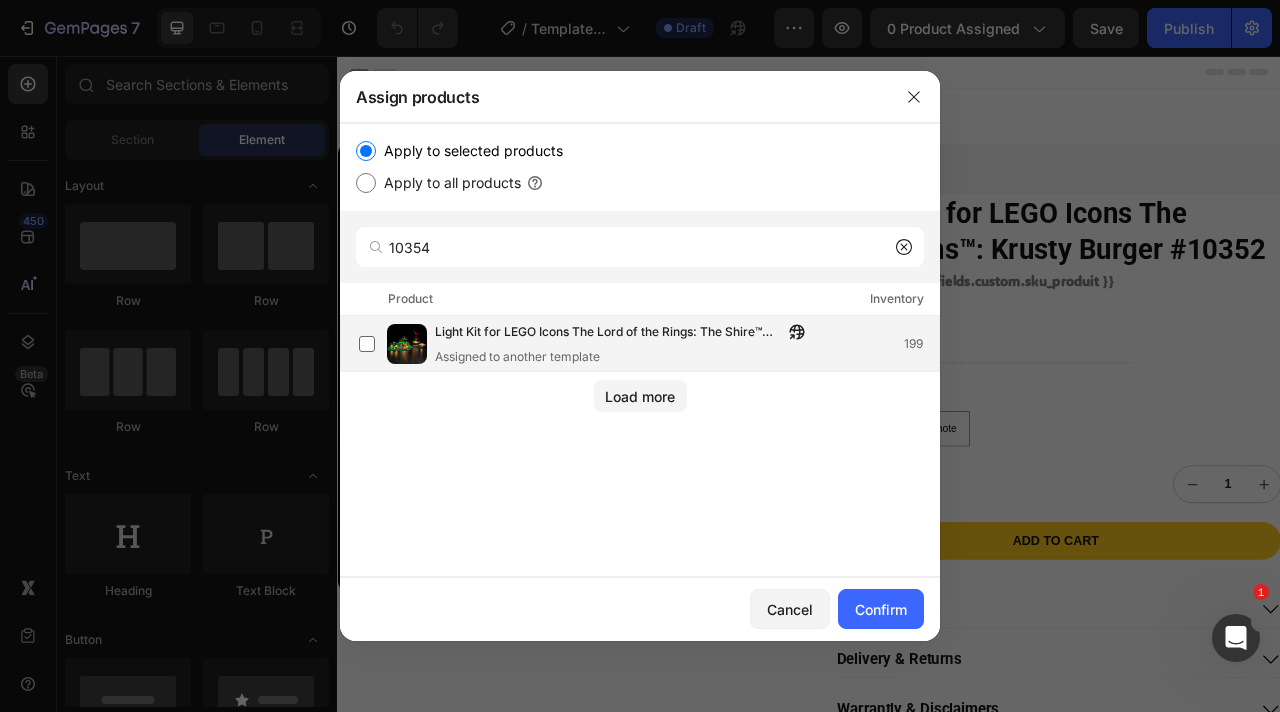 click on "Light Kit for LEGO Icons The Lord of the Rings: The Shire™ 10354  Assigned to another template" at bounding box center [625, 344] 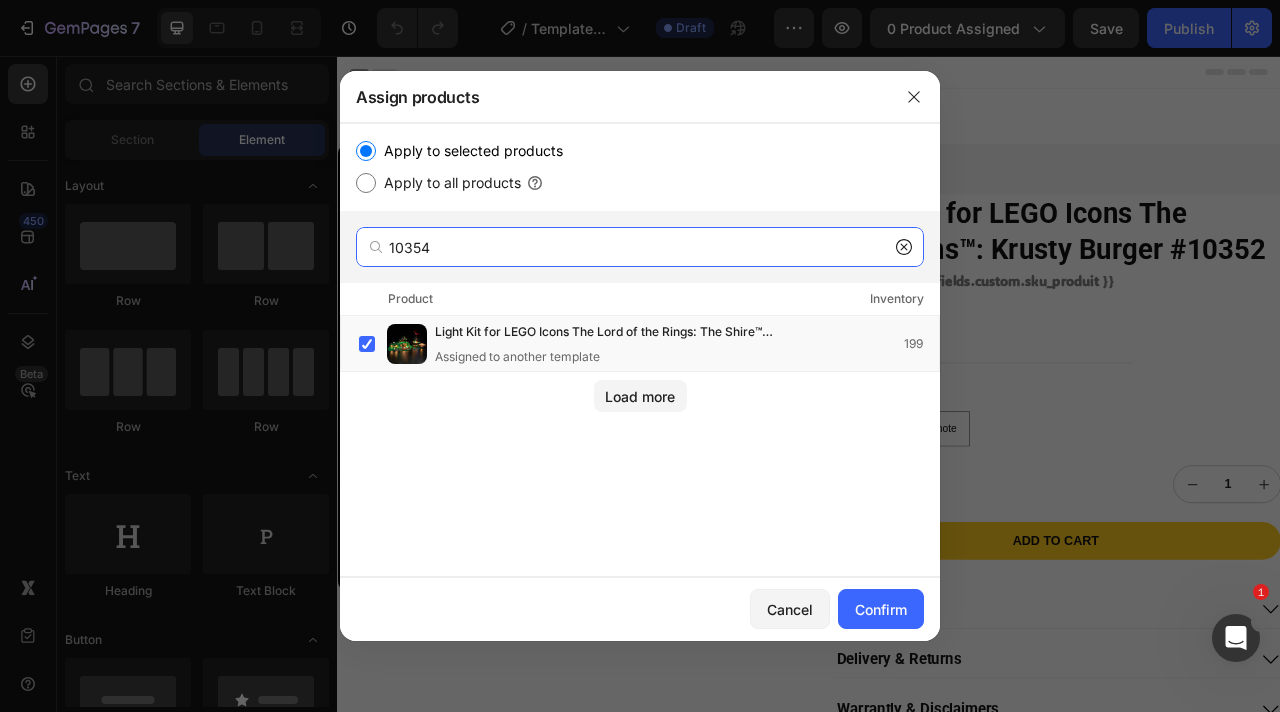 click on "10354" at bounding box center (640, 247) 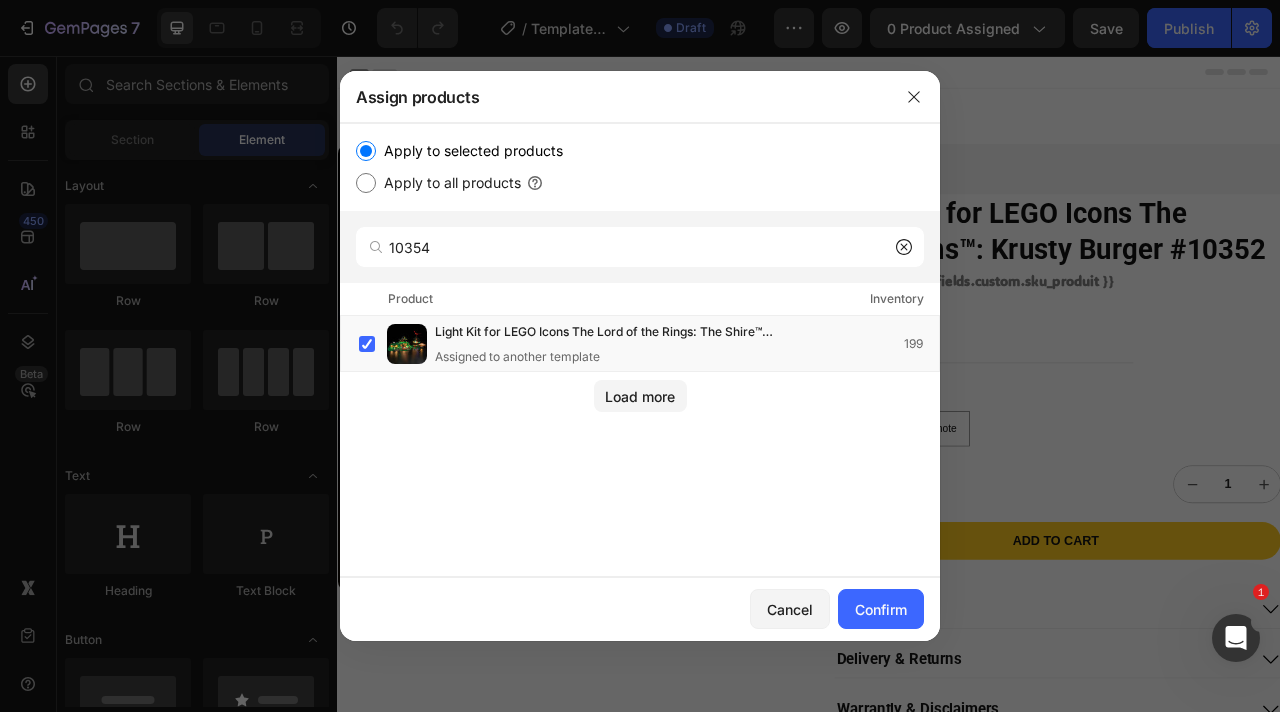click 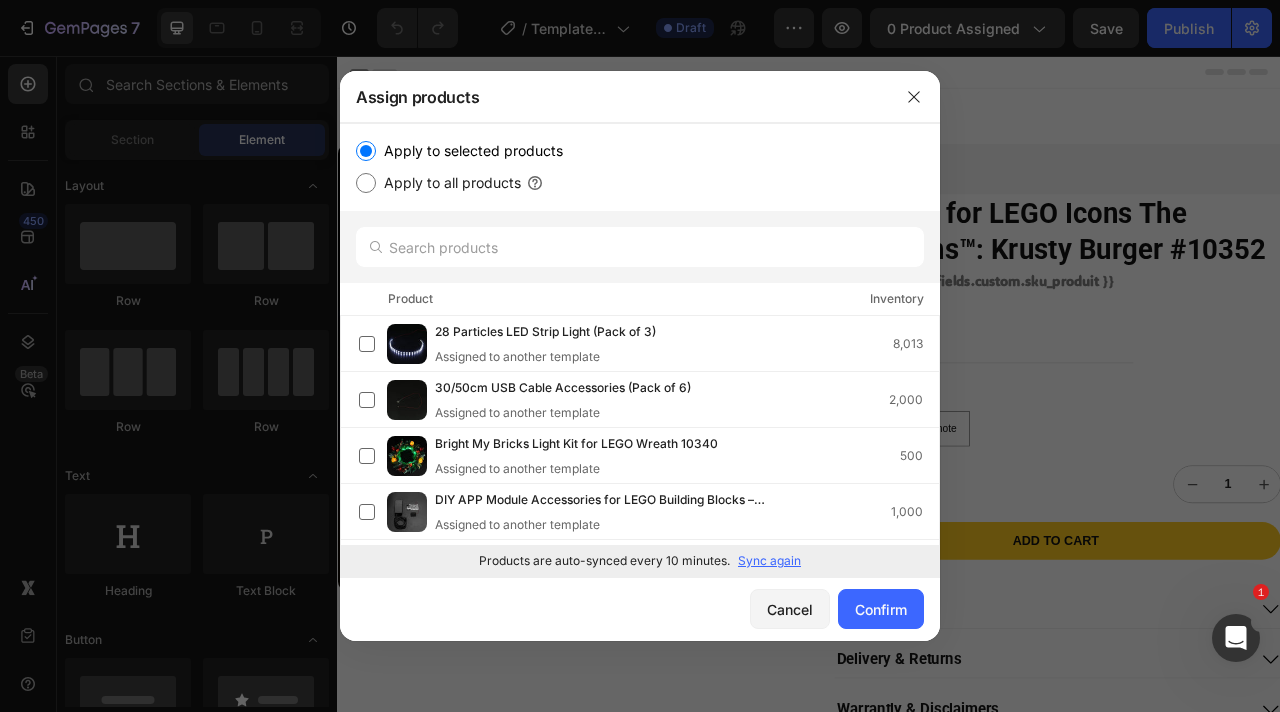 click at bounding box center [640, 356] 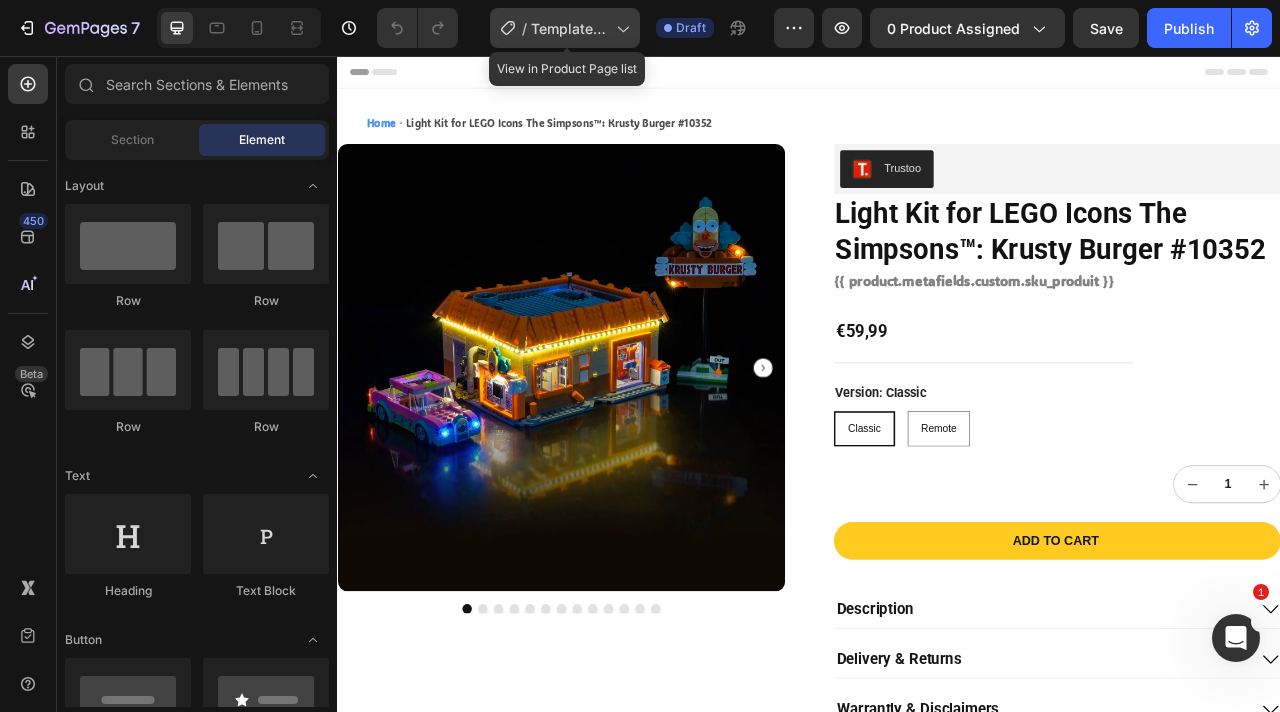 click on "Template Franchise with video" at bounding box center [569, 28] 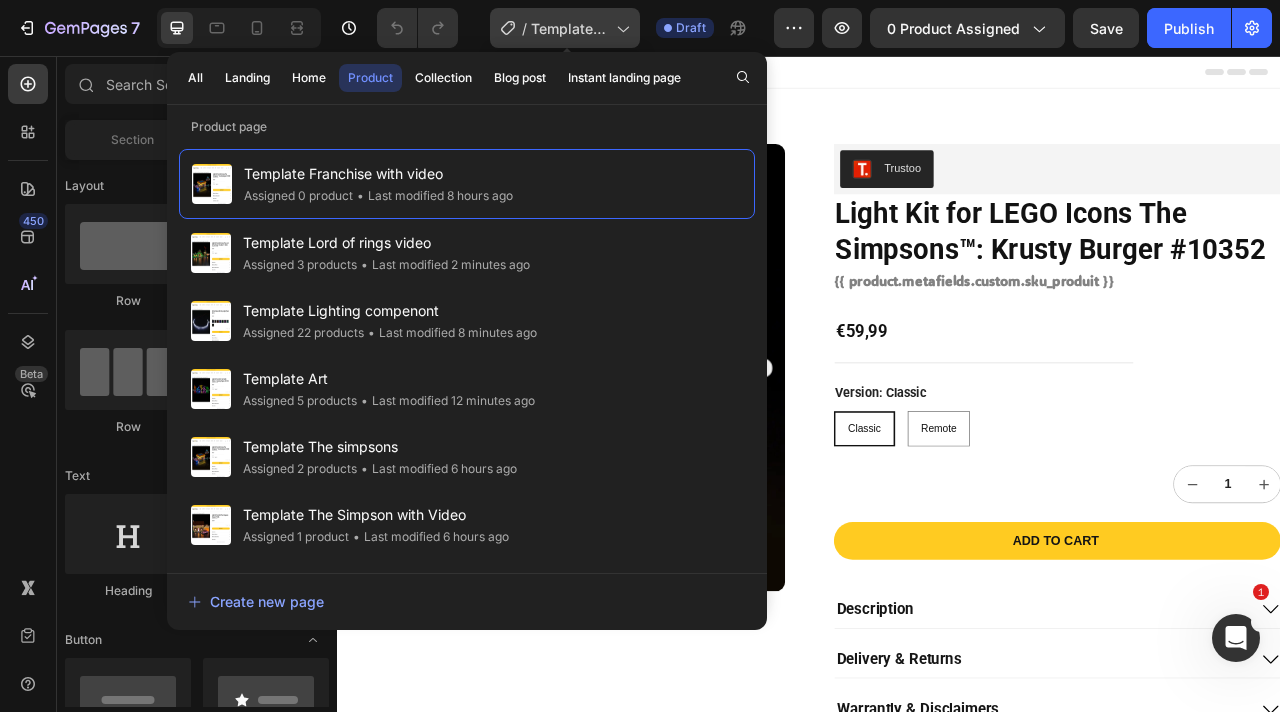 click on "Template Franchise with video" at bounding box center [569, 28] 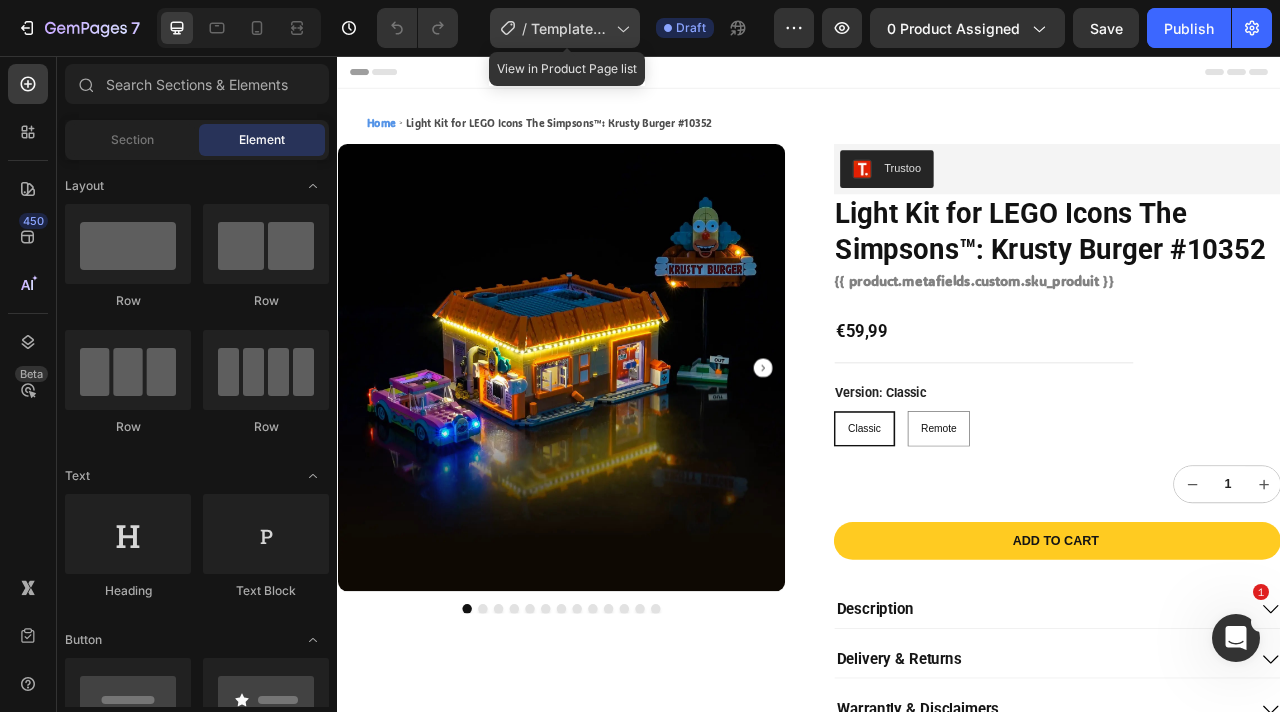 click on "Template Franchise with video" at bounding box center (569, 28) 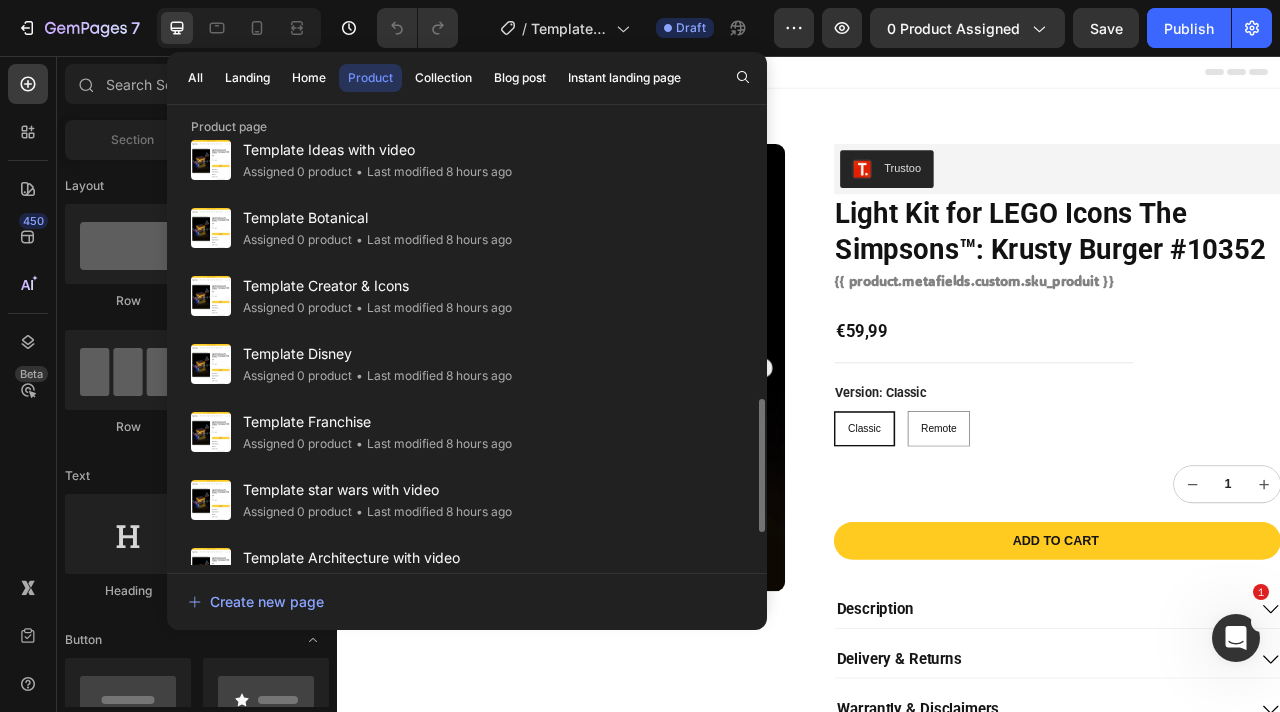scroll, scrollTop: 946, scrollLeft: 0, axis: vertical 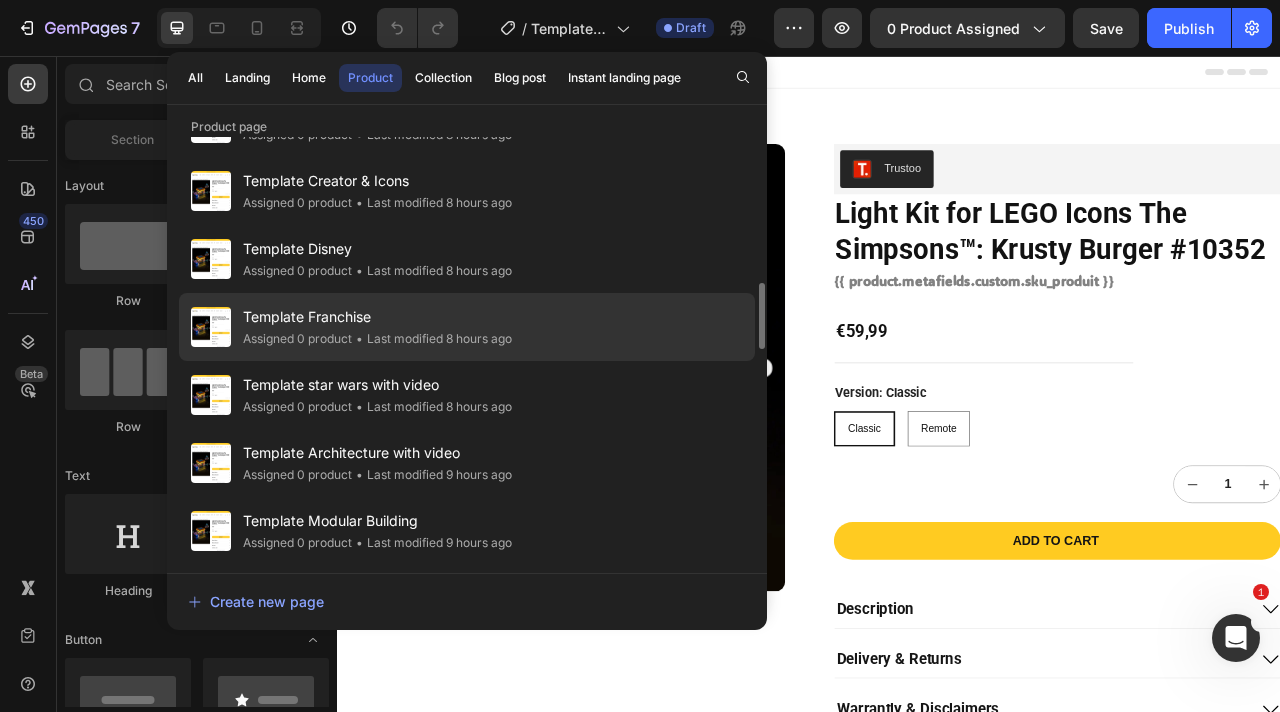 click on "Template Franchise" at bounding box center [377, 317] 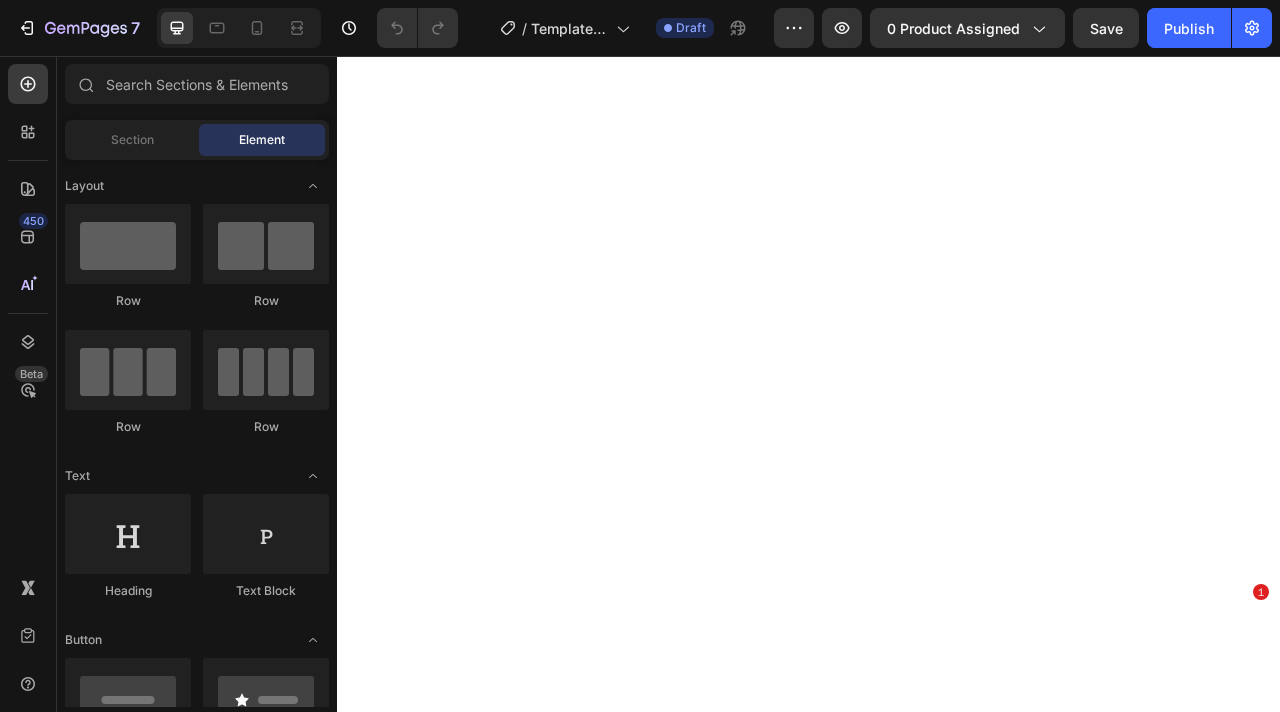 scroll, scrollTop: 0, scrollLeft: 0, axis: both 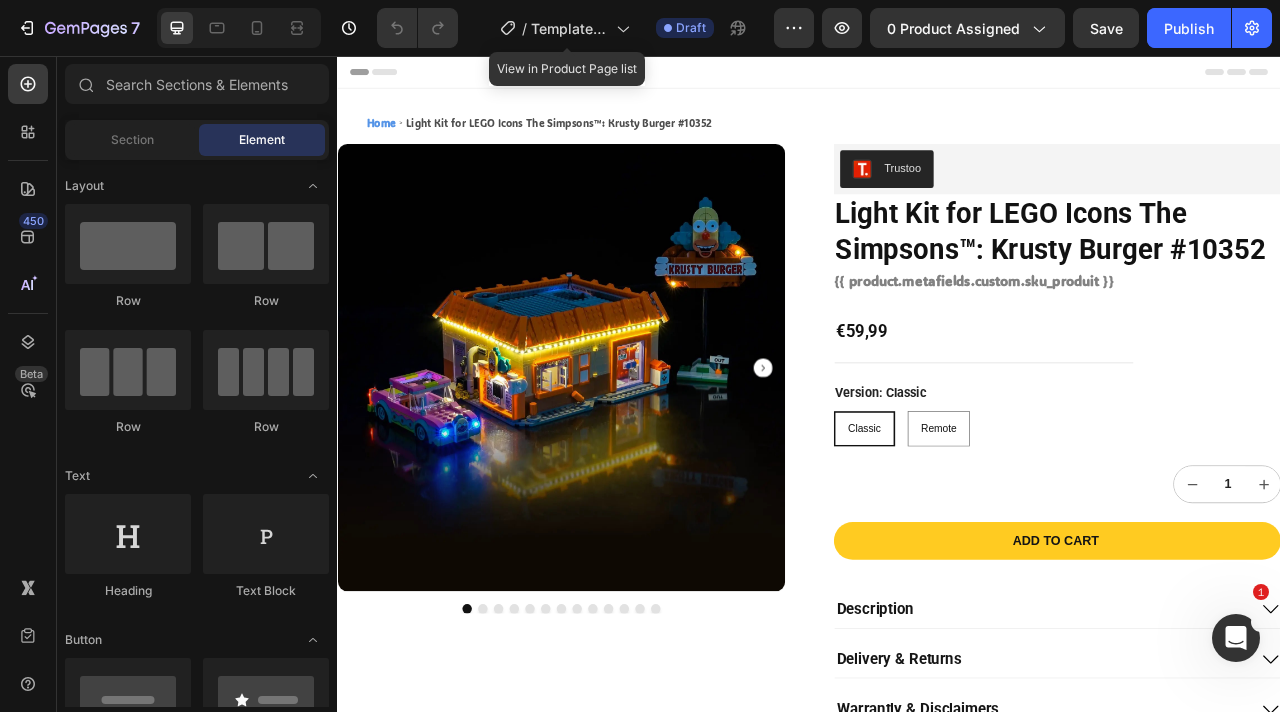 click on "/  Template Ideas" 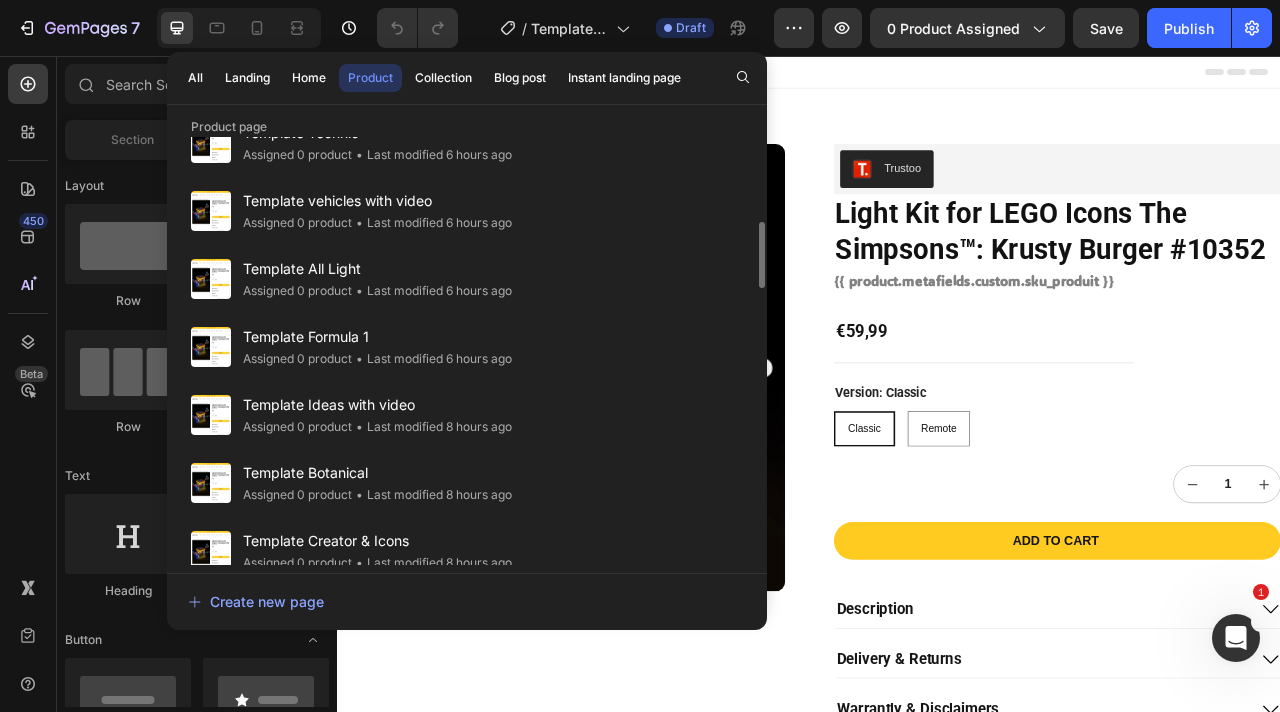 scroll, scrollTop: 544, scrollLeft: 0, axis: vertical 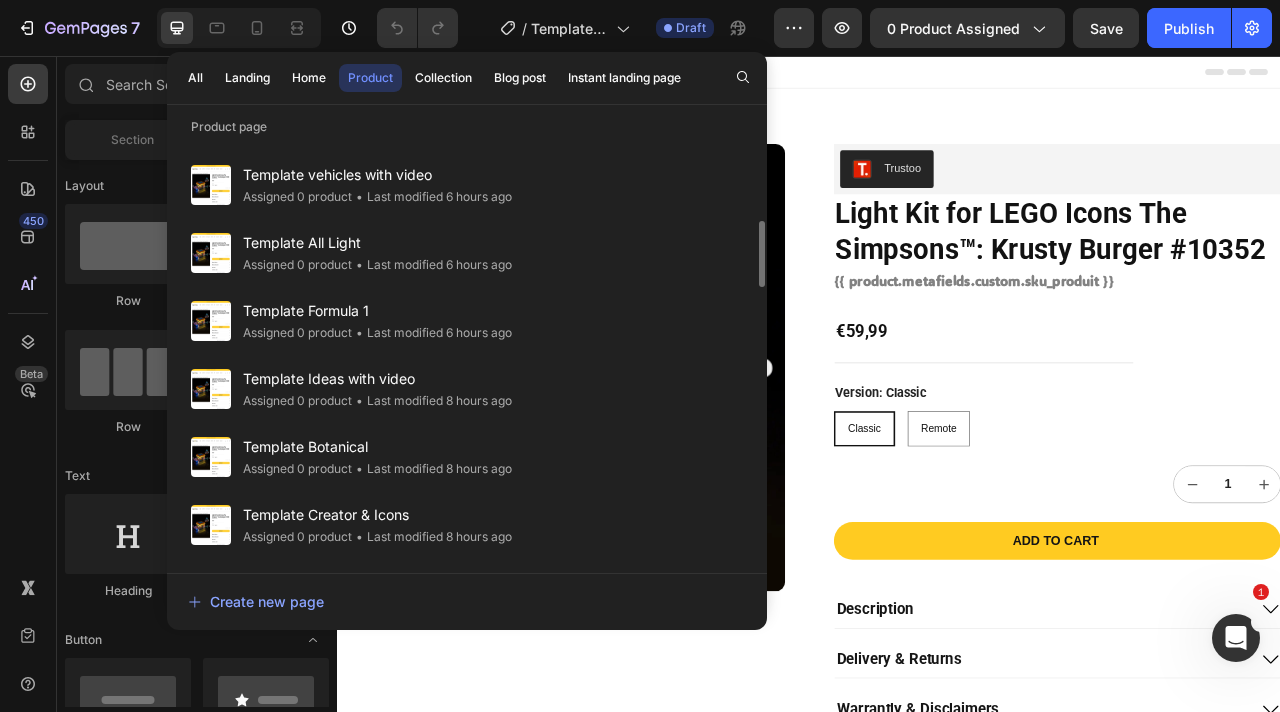 click on "• Last modified 8 hours ago" 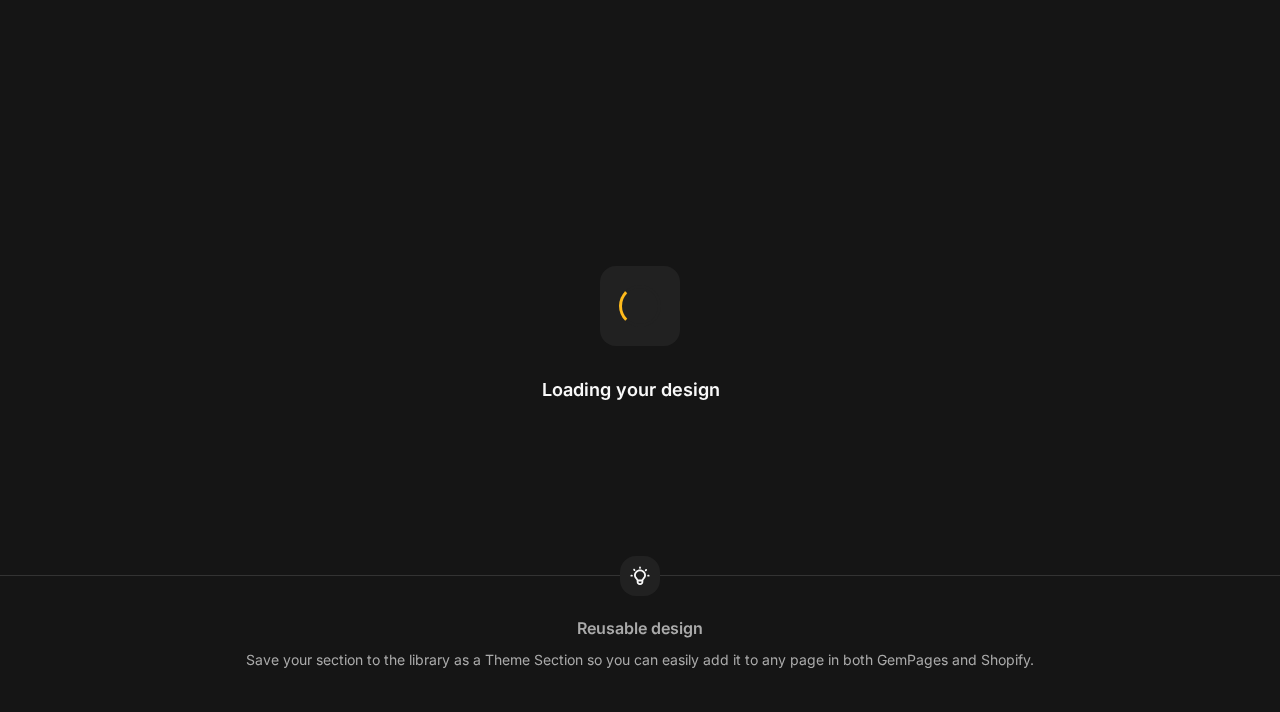 scroll, scrollTop: 0, scrollLeft: 0, axis: both 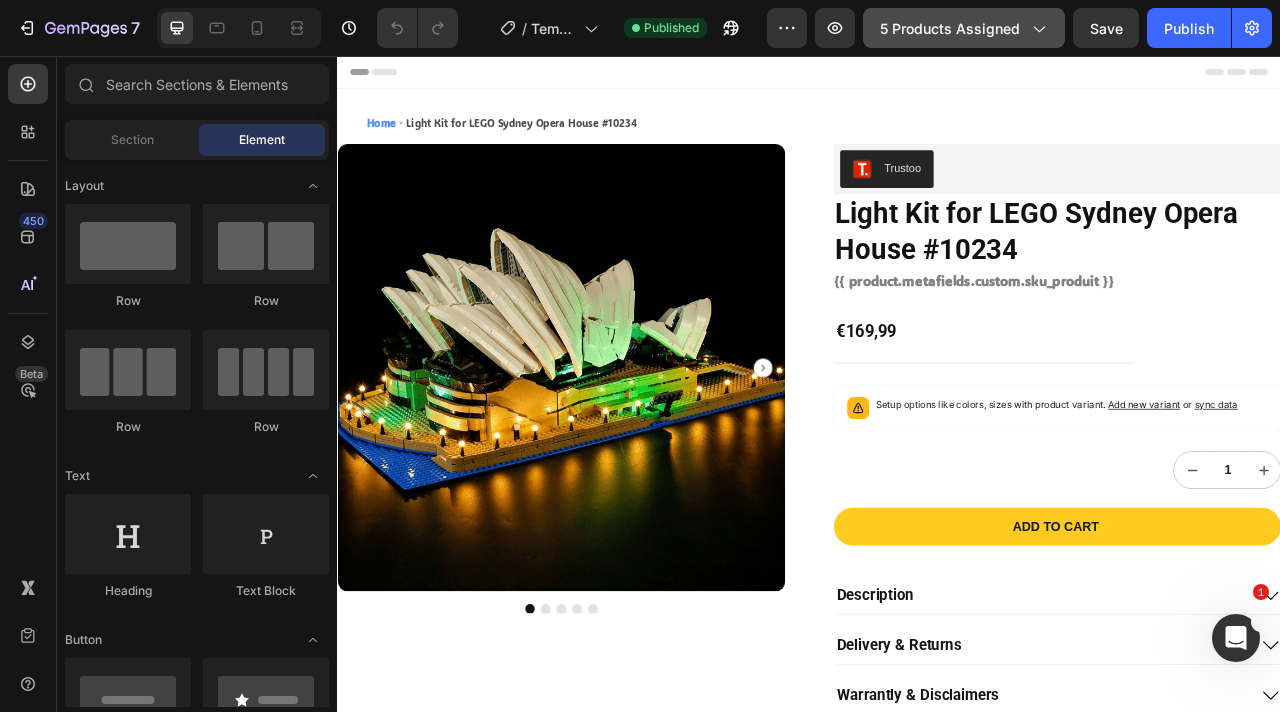 click on "5 products assigned" at bounding box center (964, 28) 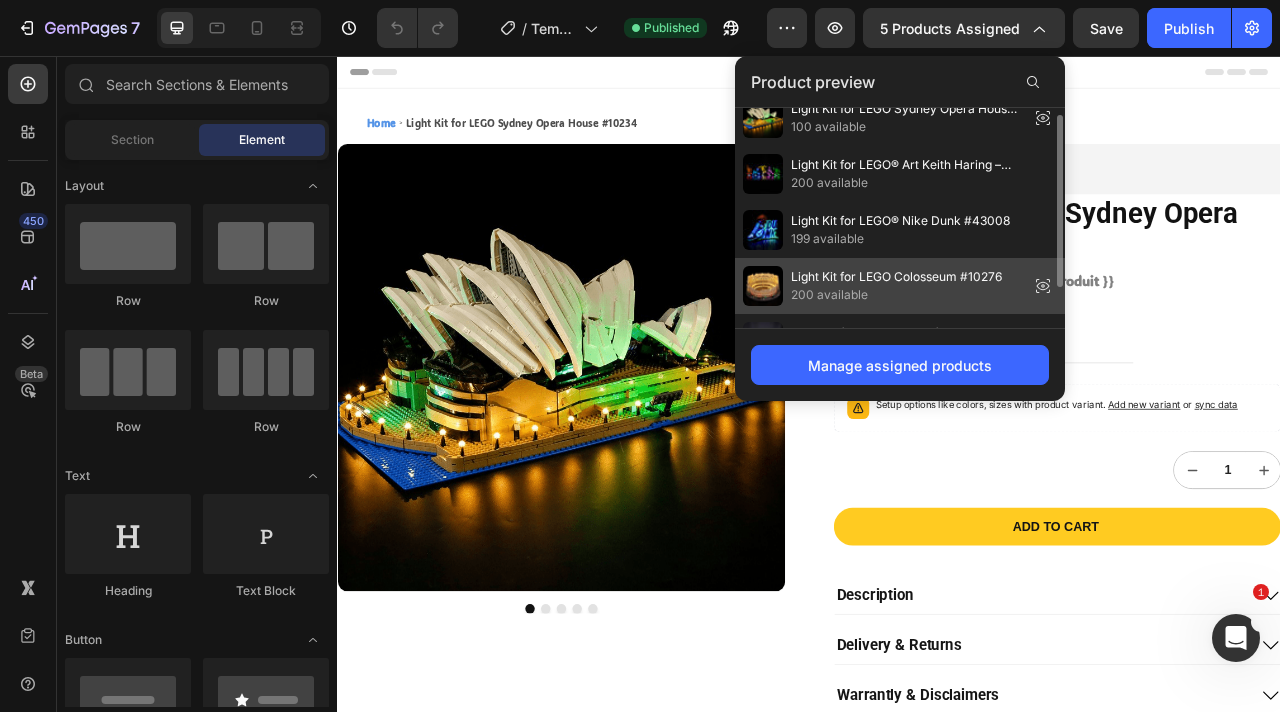 scroll, scrollTop: 0, scrollLeft: 0, axis: both 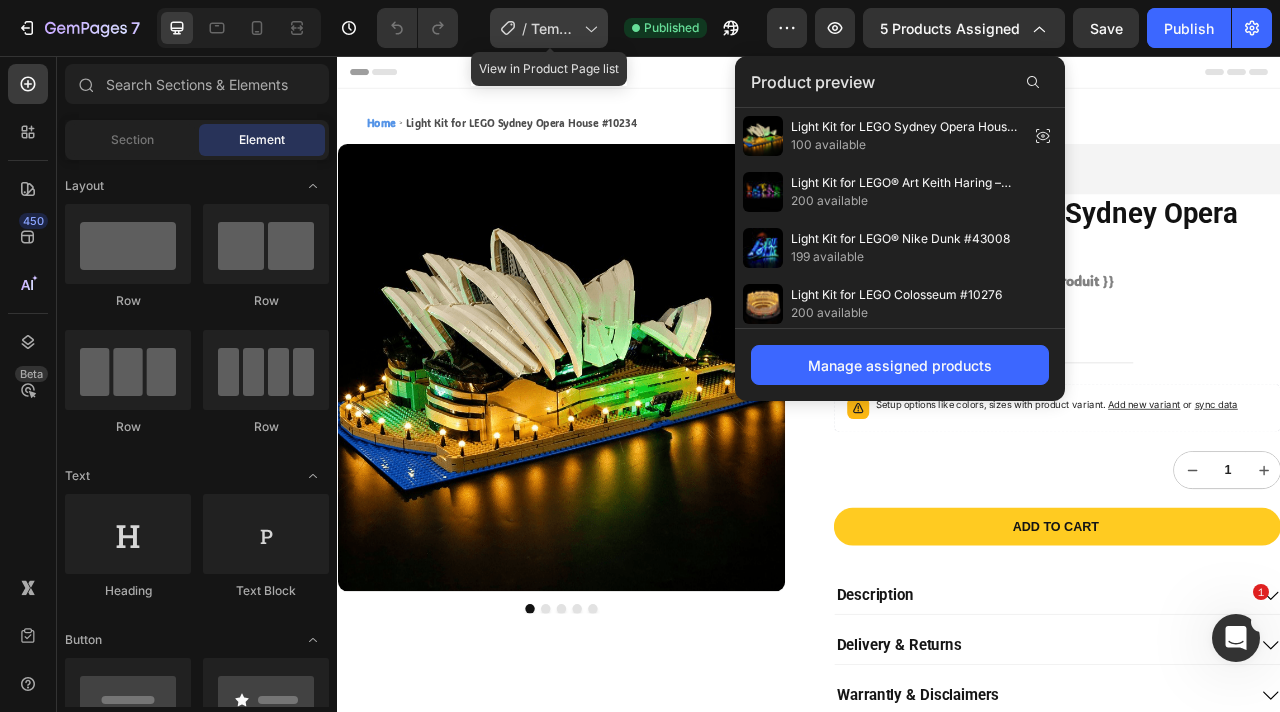 click on "Template Art" at bounding box center [553, 28] 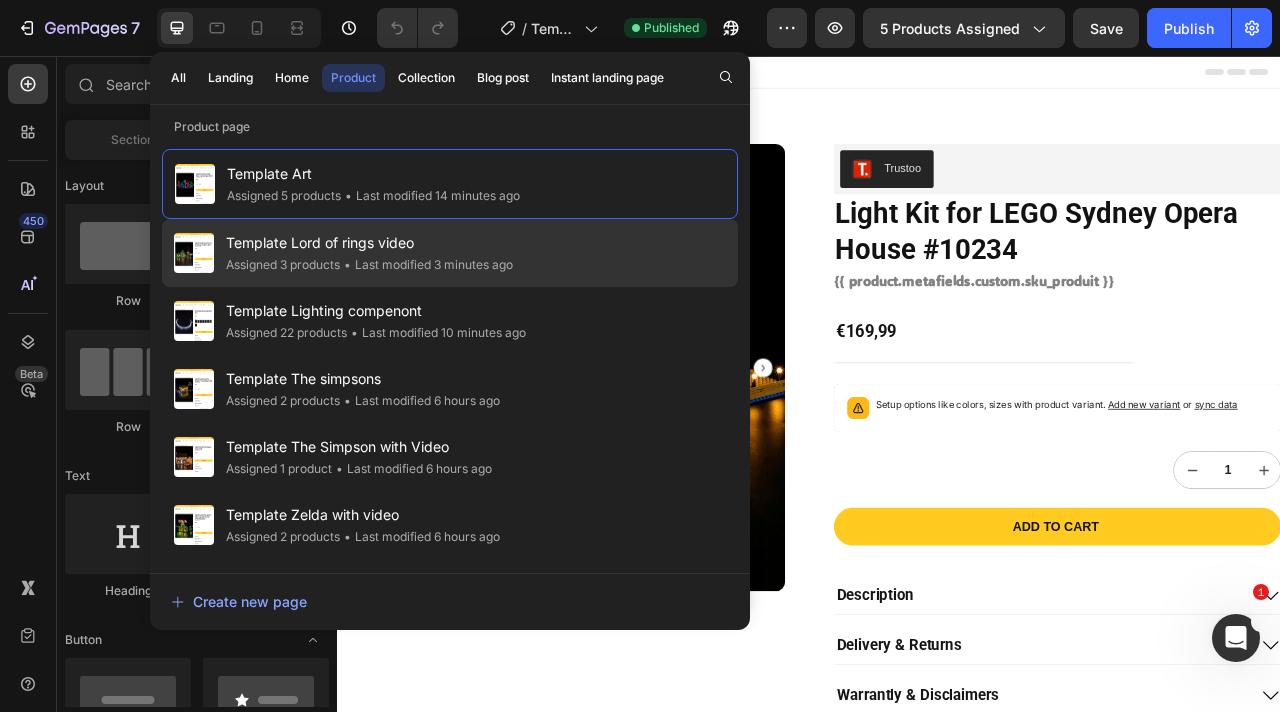 click on "Template Lord of rings video" at bounding box center [369, 243] 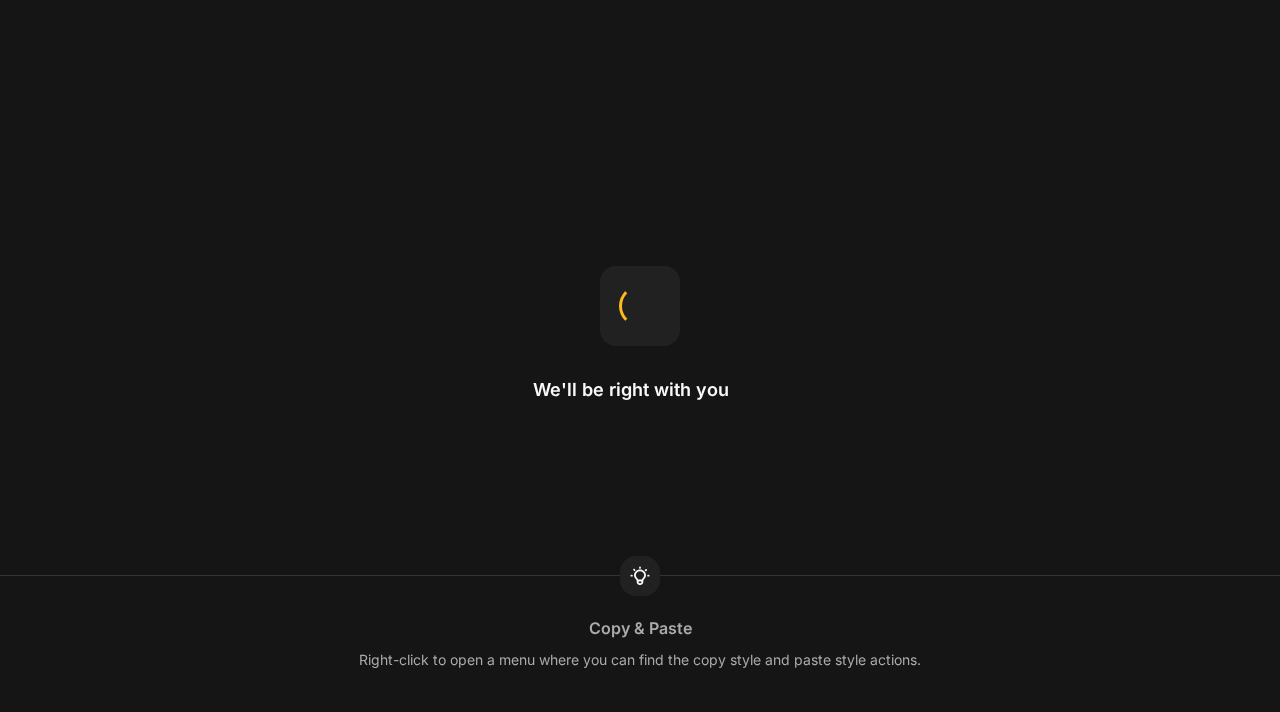 scroll, scrollTop: 0, scrollLeft: 0, axis: both 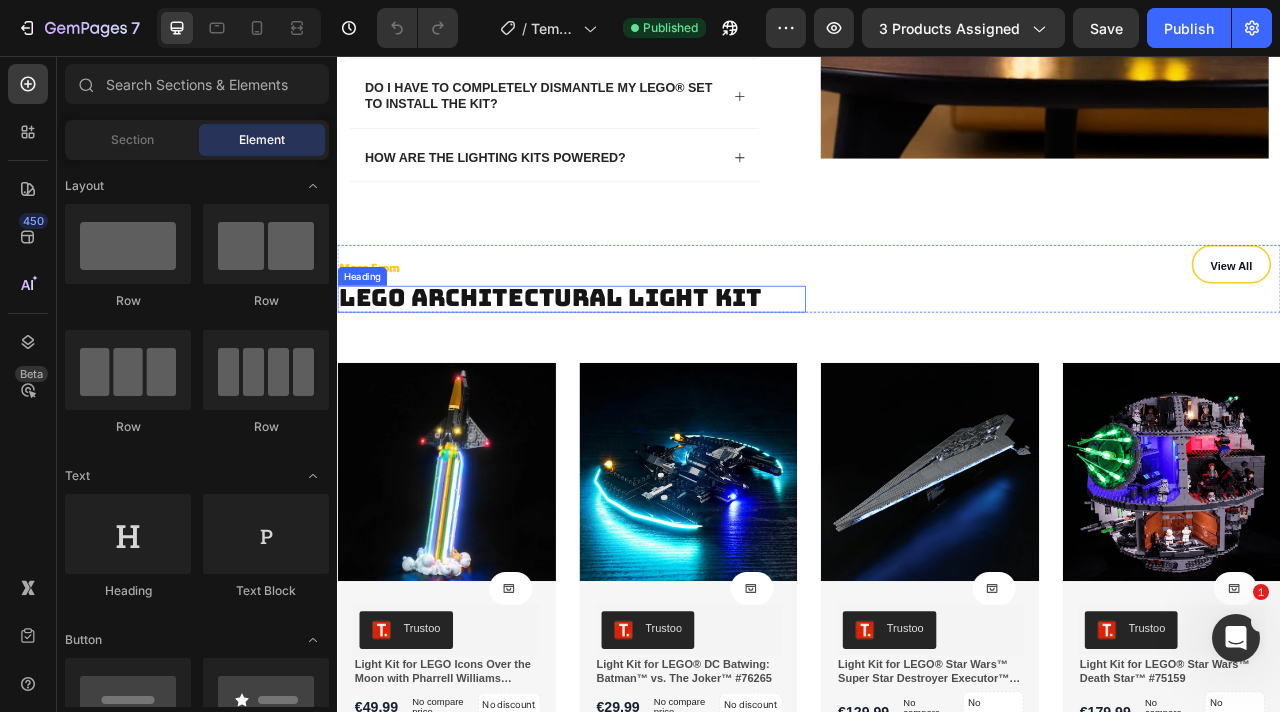 click on "LEGO Architectural Light Kit" at bounding box center (608, 363) 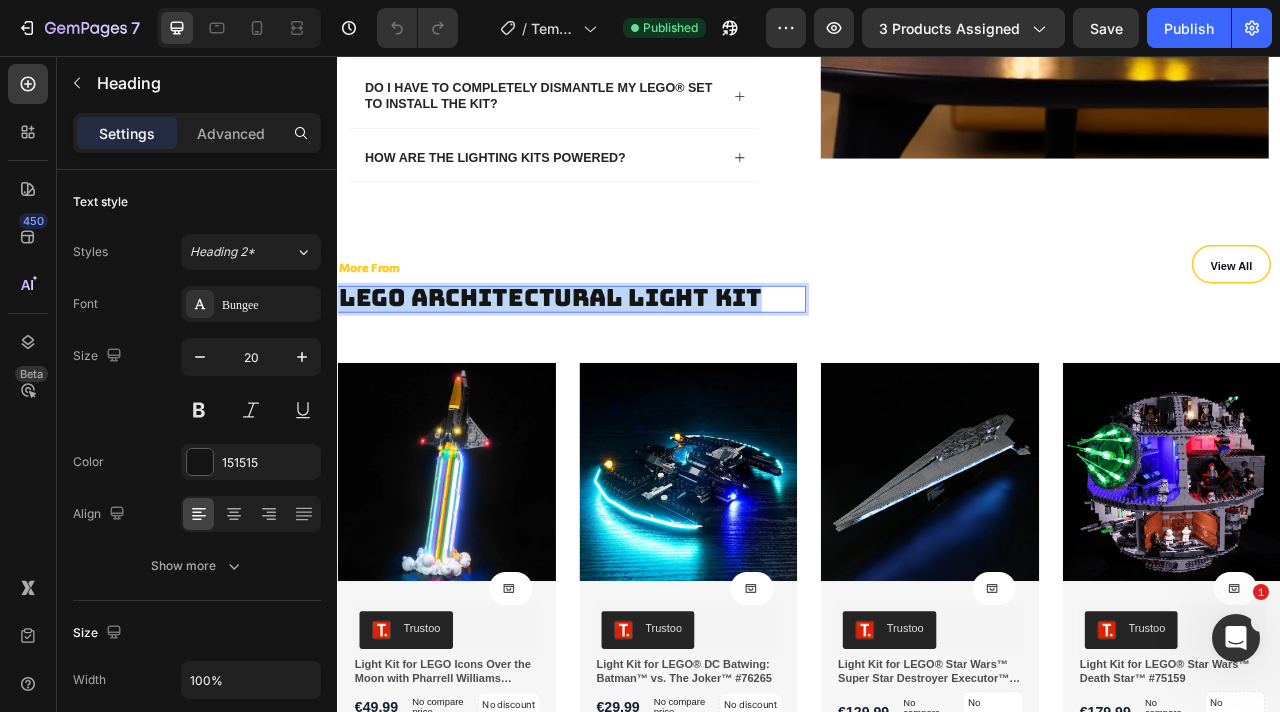 click on "LEGO Architectural Light Kit" at bounding box center [608, 363] 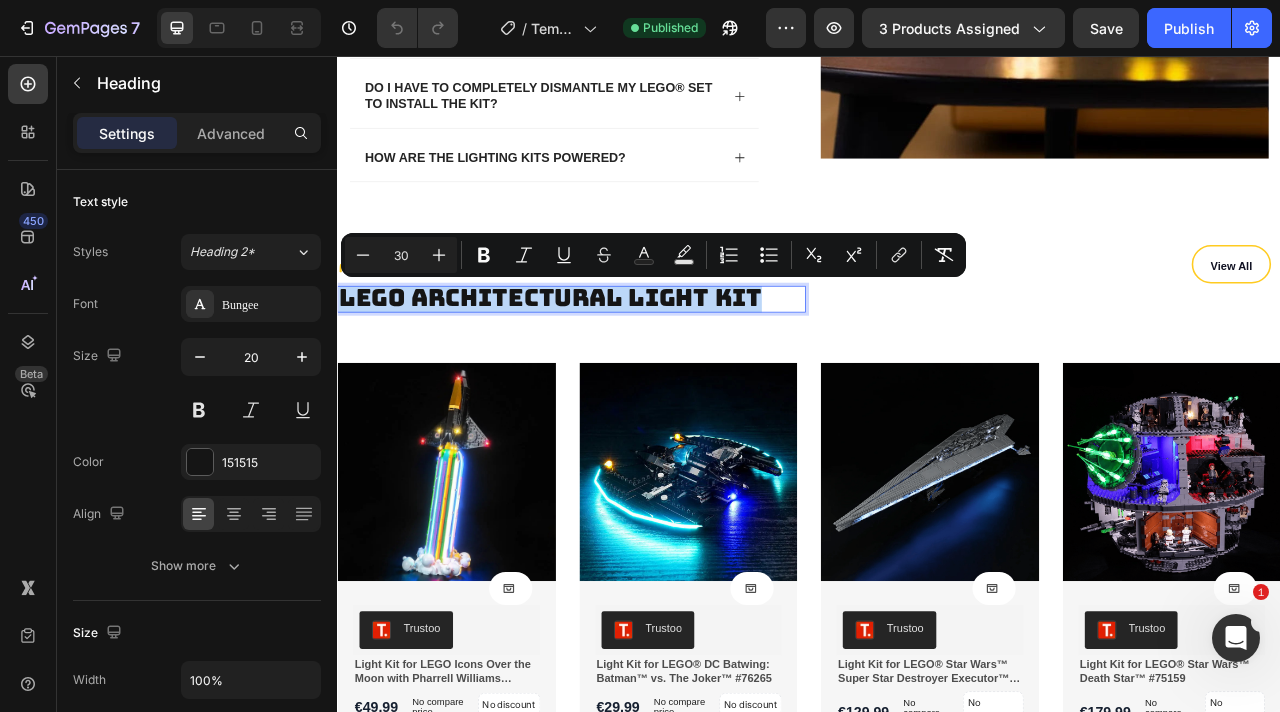 click on "LEGO Architectural Light Kit" at bounding box center [608, 363] 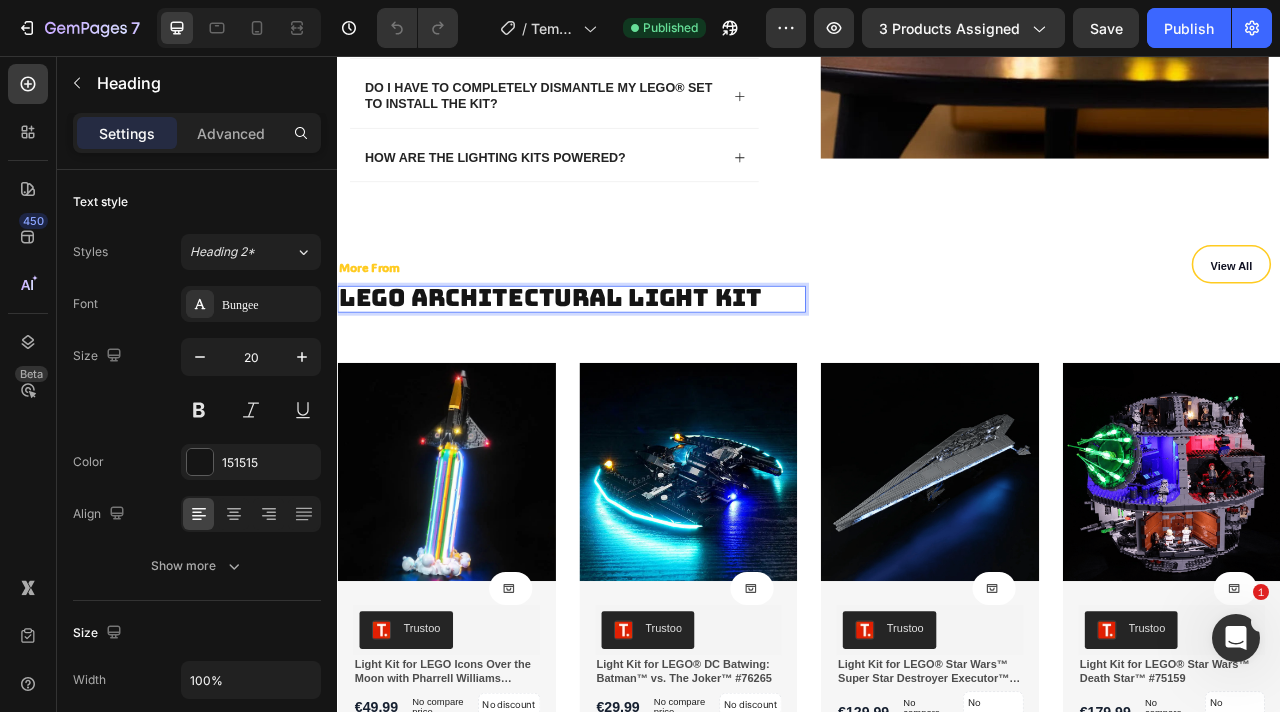 click on "LEGO Architectural Light Kit" at bounding box center [608, 363] 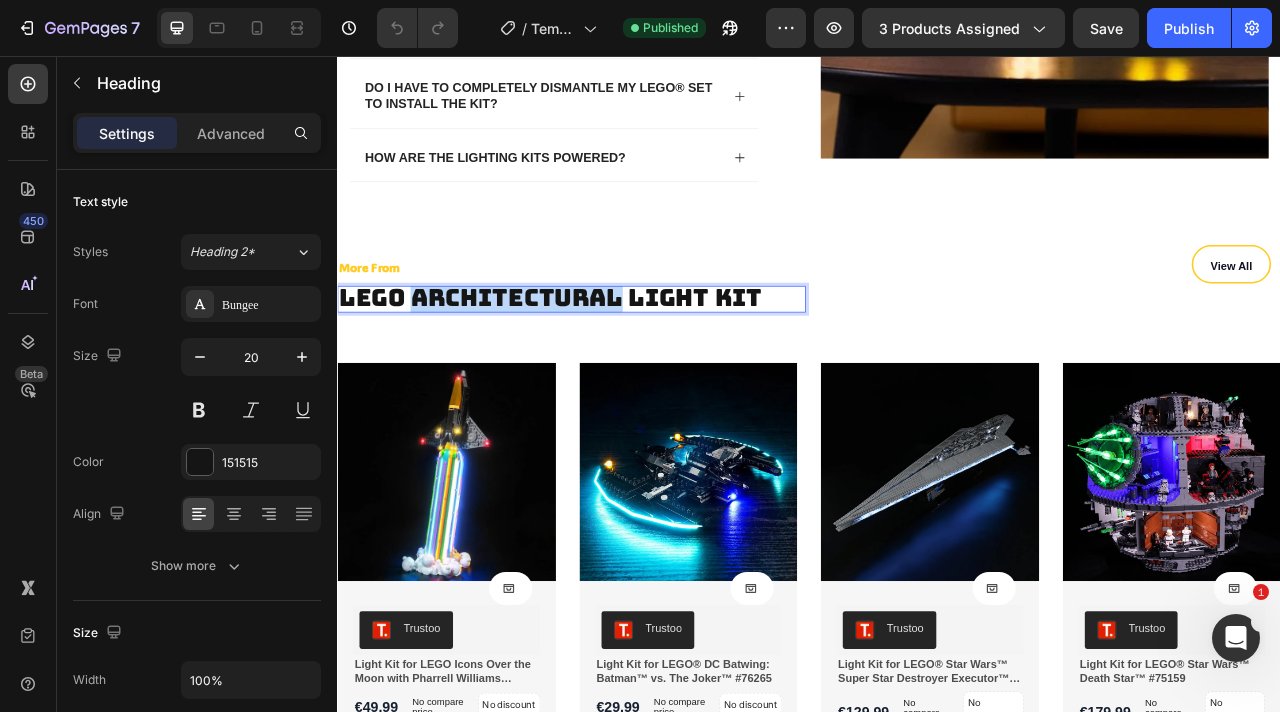 click on "LEGO Architectural Light Kit" at bounding box center (608, 363) 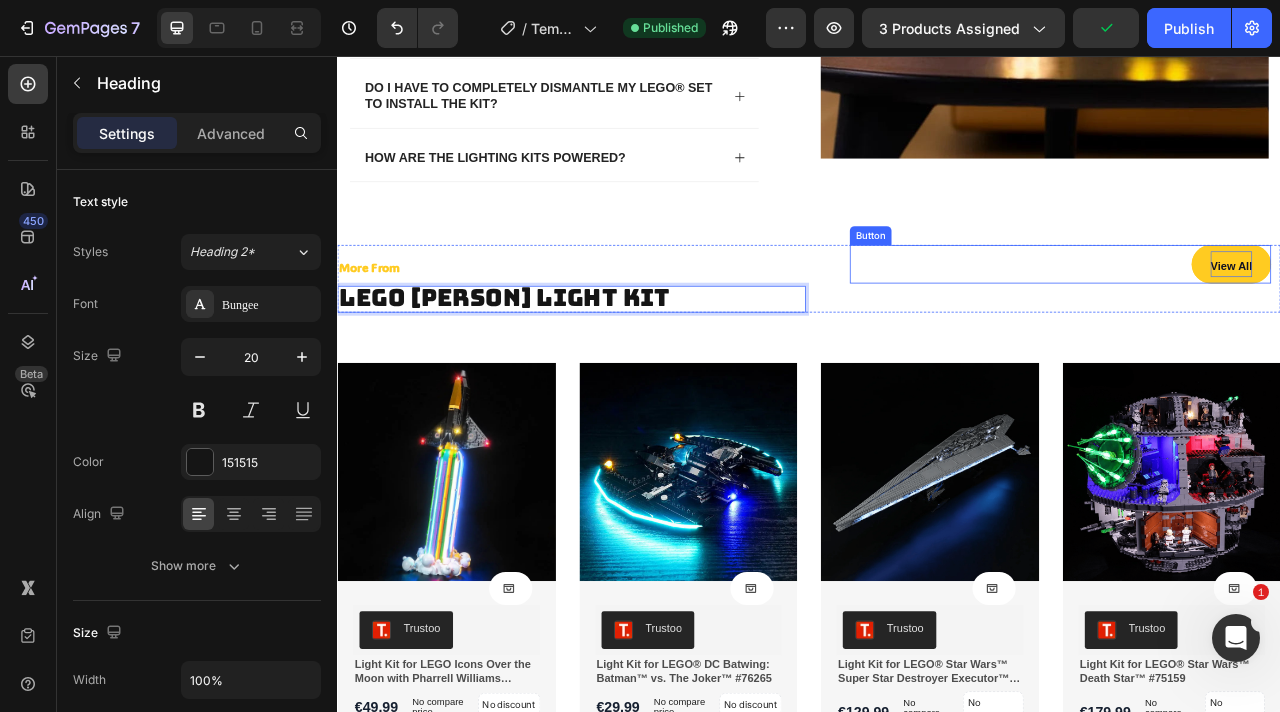 click on "View All" at bounding box center [1474, 323] 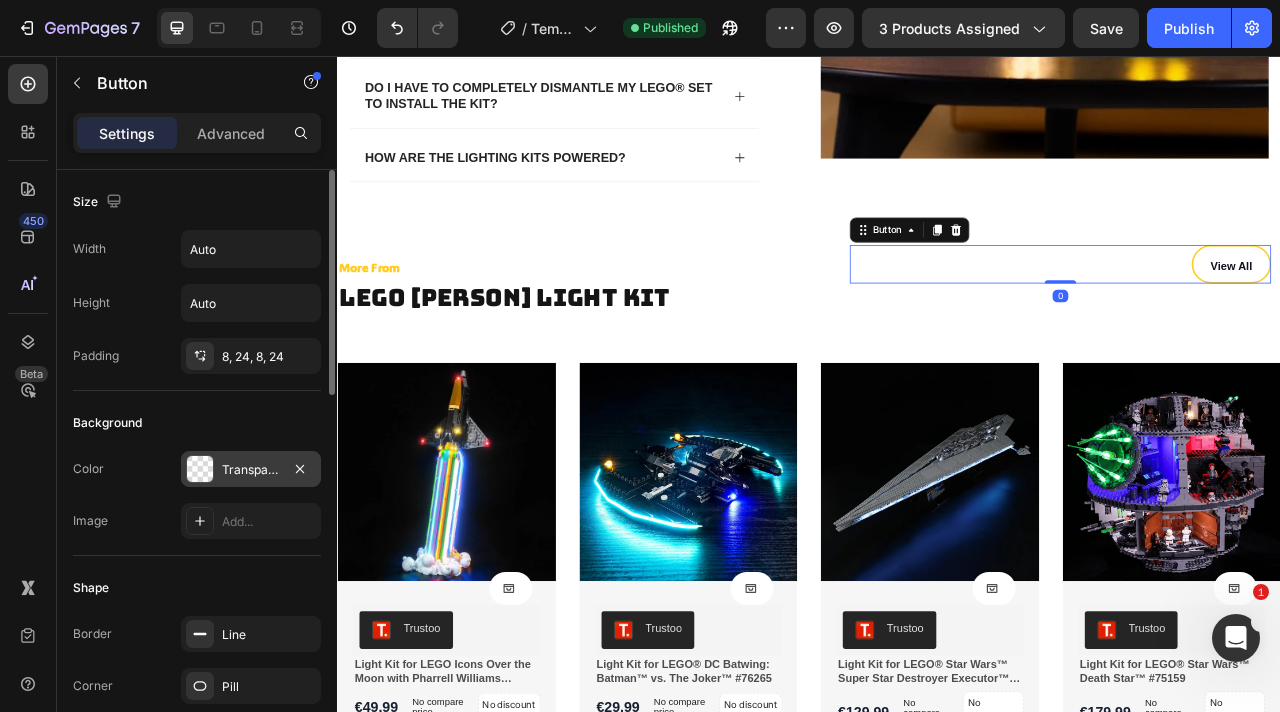 scroll, scrollTop: 991, scrollLeft: 0, axis: vertical 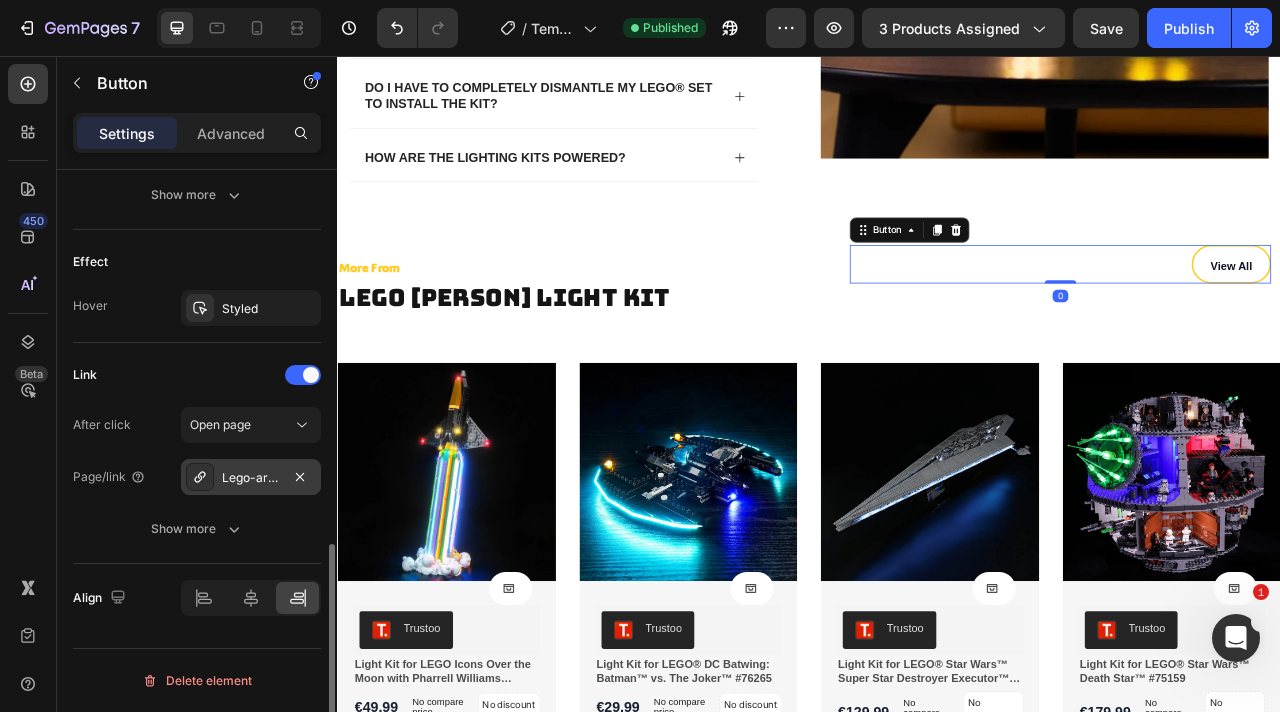 click on "Lego-architectural-light-kits" at bounding box center (251, 478) 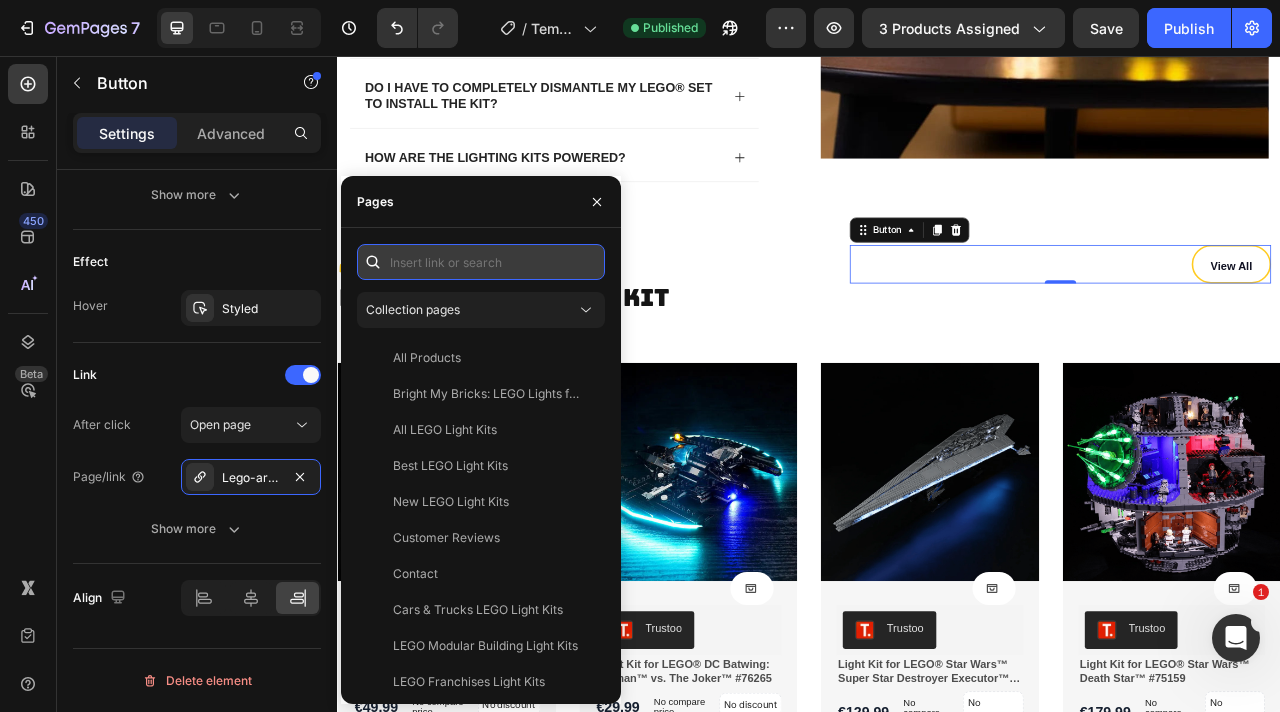 click at bounding box center (481, 262) 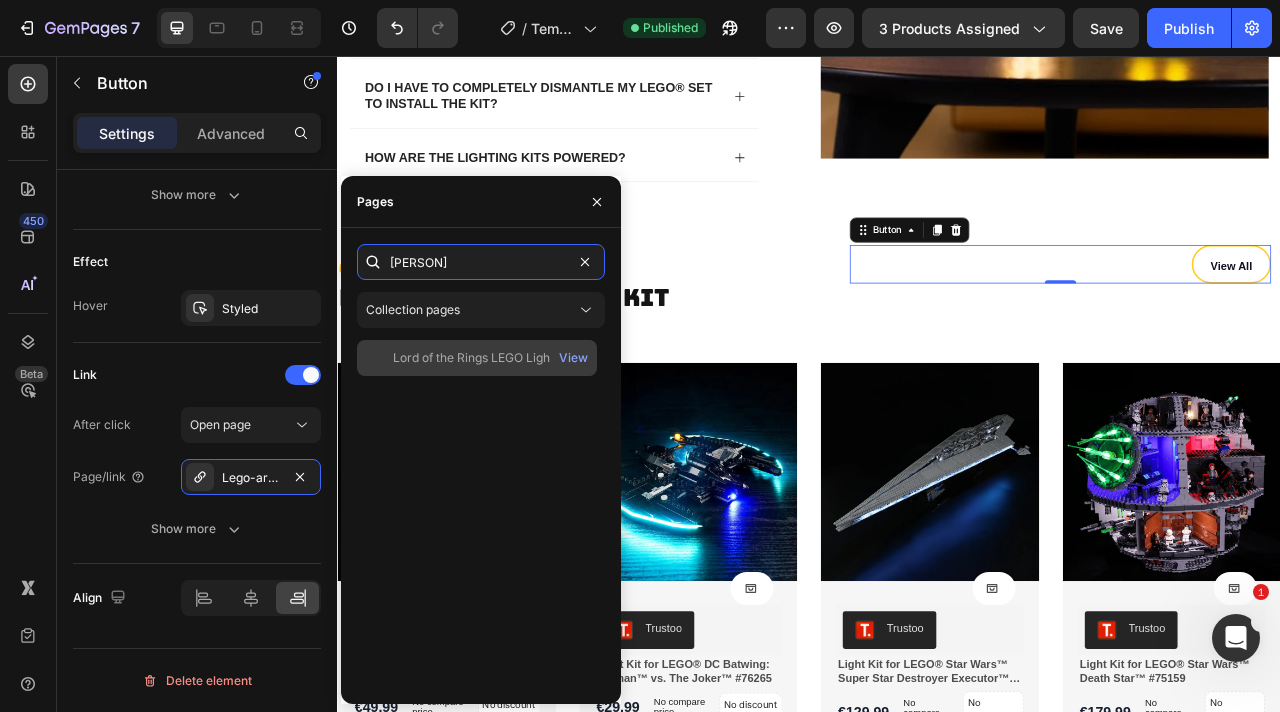 type on "[PERSON]" 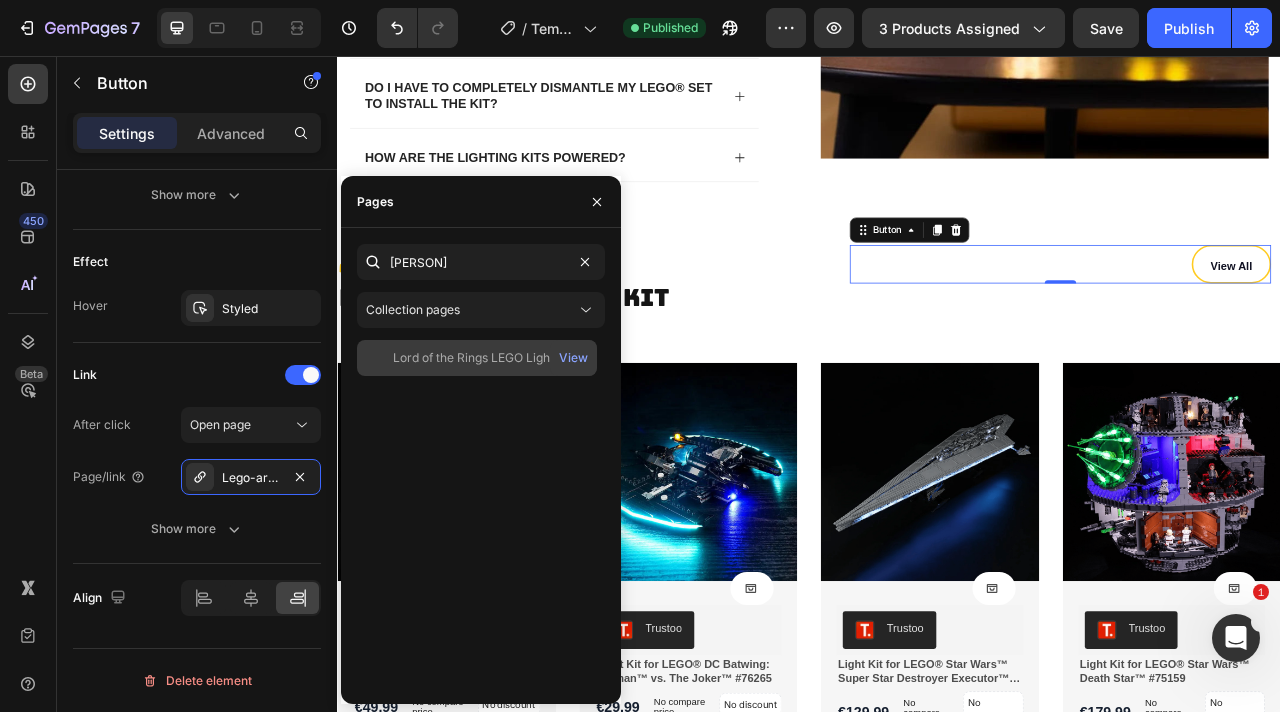 click on "Lord of the Rings LEGO Light Kits" 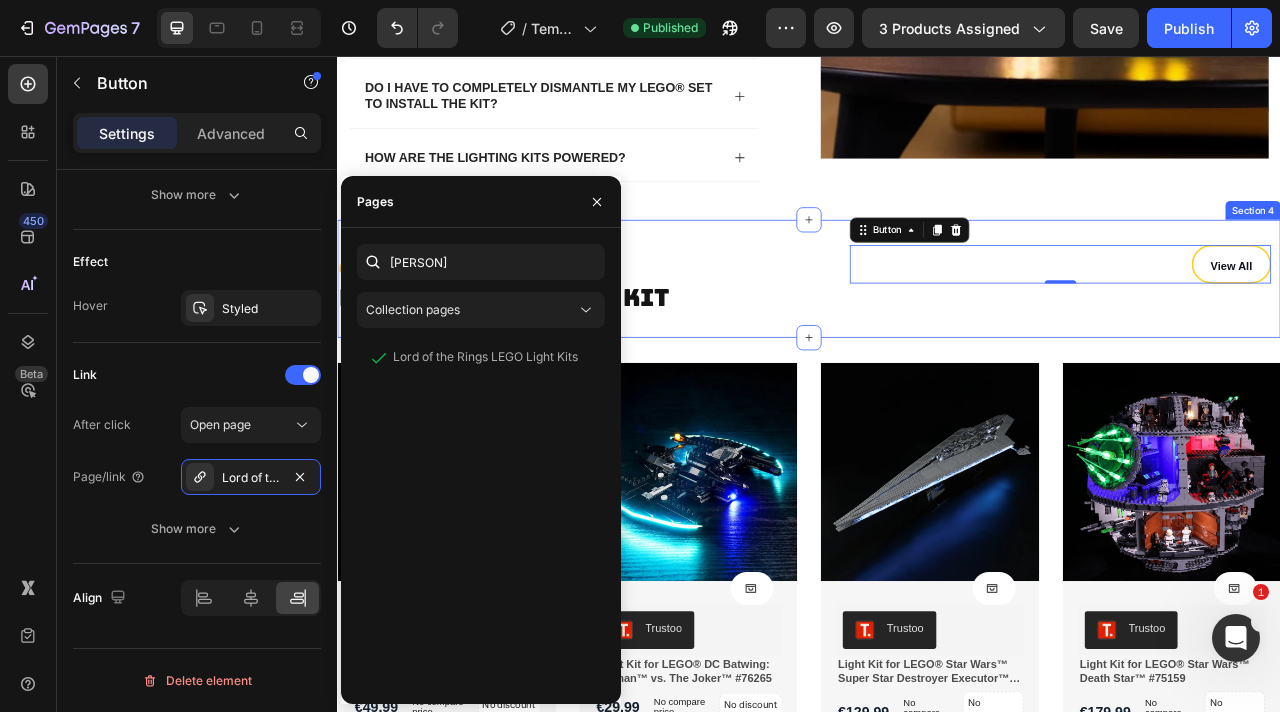 click on "More From Text Block ⁠⁠⁠⁠⁠⁠⁠ LEGO lord of rings Light Kit Heading View All Button   0 Row Section 4" at bounding box center (937, 339) 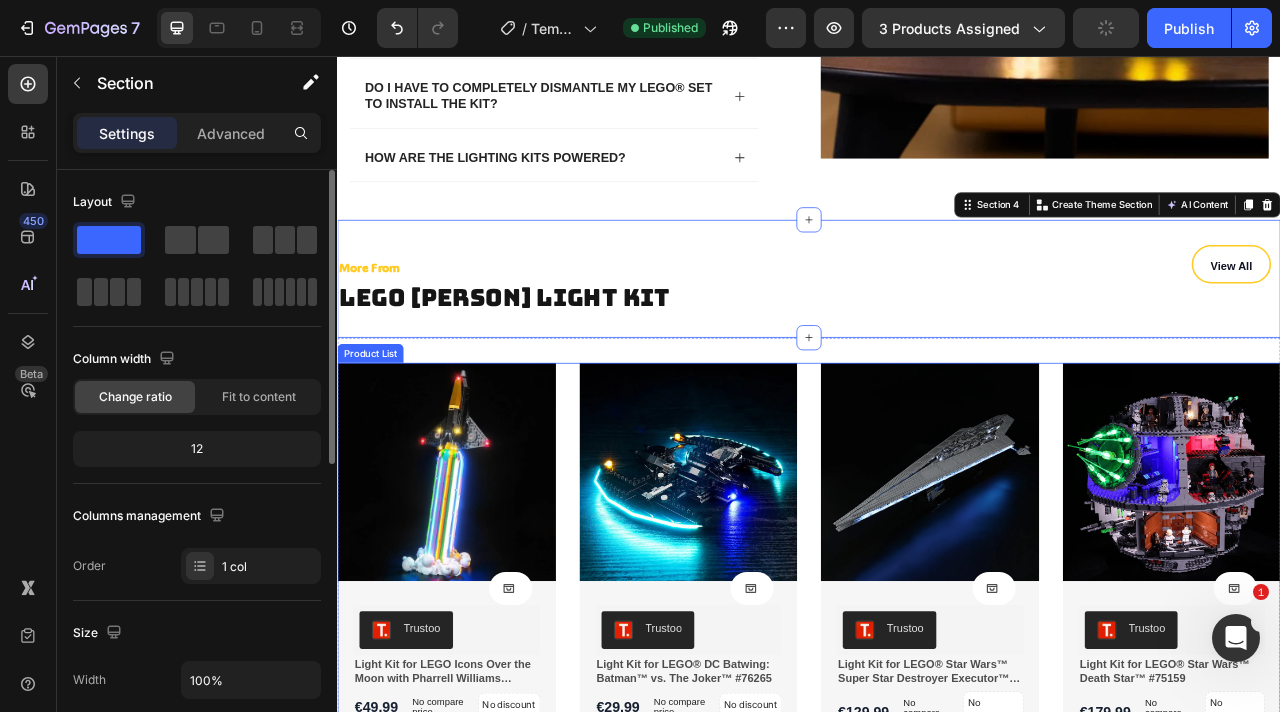 click on "Product Images
Product Cart Button Trustoo Trustoo Light Kit for LEGO Icons Over the Moon with Pharrell Williams #10391 Product Title €49,99 Product Price Product Price No compare price Product Price No discount   Not be displayed when published Product Tag Row Row Row Row Product List Product Images
Product Cart Button Trustoo Trustoo Light Kit for LEGO® DC Batwing: Batman™ vs. The Joker™ #76265 Product Title €29,99 Product Price Product Price No compare price Product Price No discount   Not be displayed when published Product Tag Row Row Row Row Product List Product Images
Product Cart Button Trustoo Trustoo Light Kit for LEGO® Star Wars™ Super Star Destroyer Executor™ #10221 Product Title €129,99 Product Price Product Price No compare price Product Price No discount   Not be displayed when published Product Tag Row Row Row Row Product List Product Images
Product Cart Button Trustoo Trustoo Product Title €179,99 Product Price" at bounding box center [937, 690] 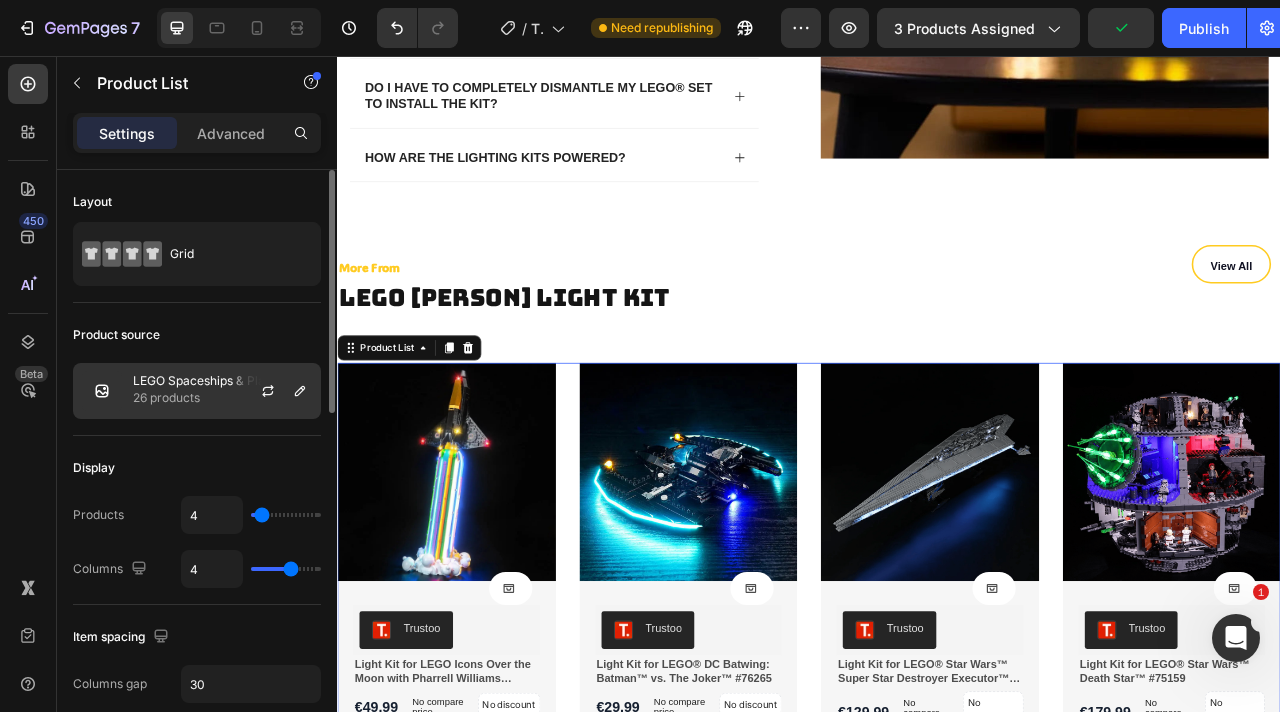 click on "26 products" at bounding box center [222, 398] 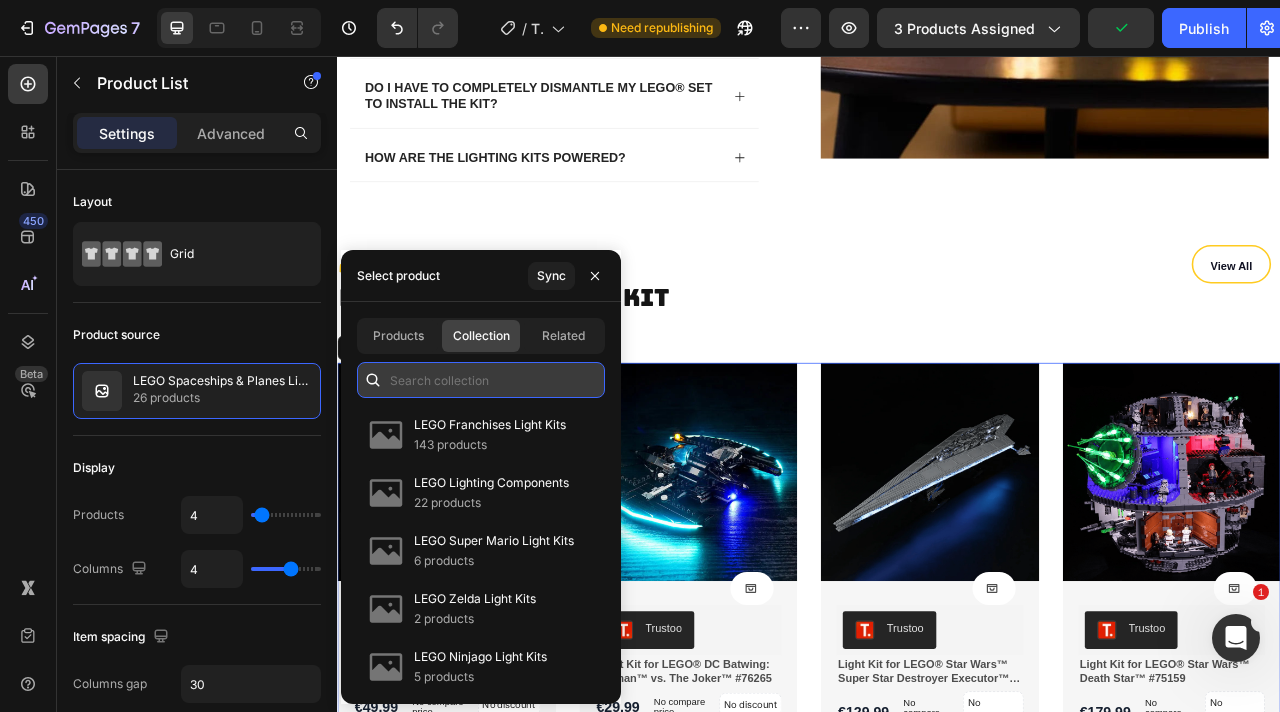 click at bounding box center [481, 380] 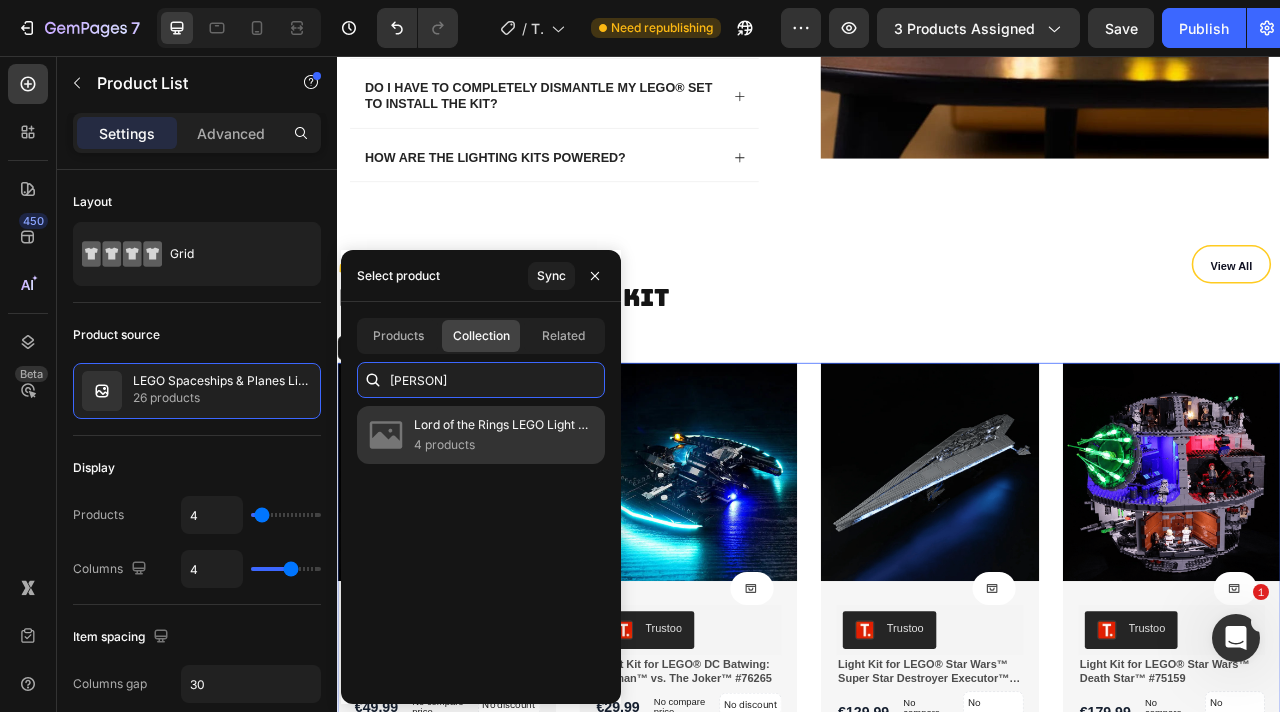 type on "lord" 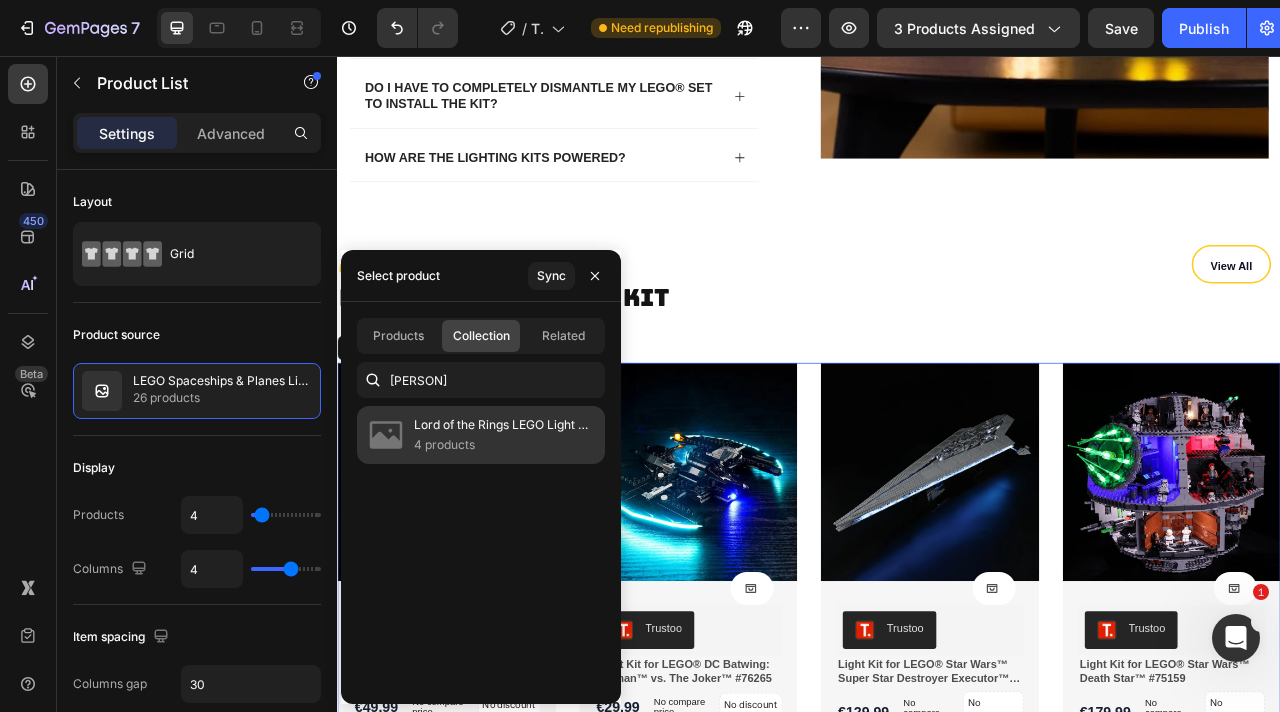 click on "Lord of the Rings LEGO Light Kits" at bounding box center [501, 425] 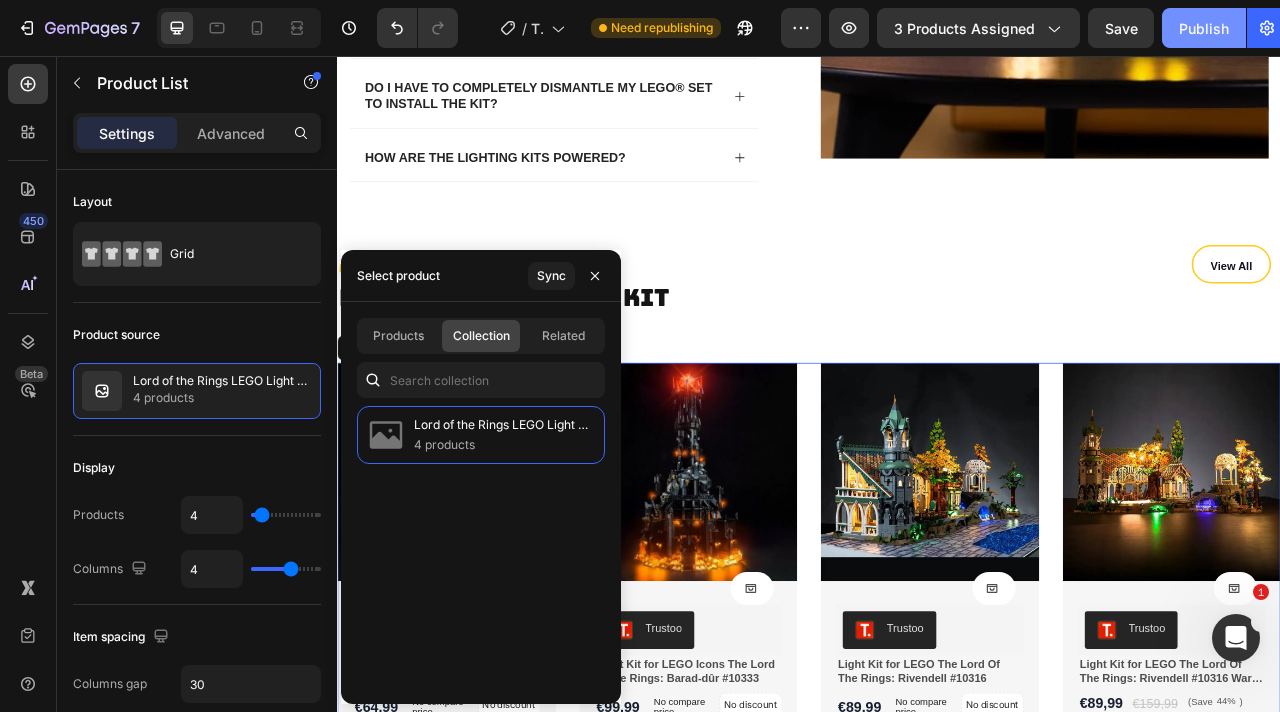 click on "Publish" at bounding box center (1204, 28) 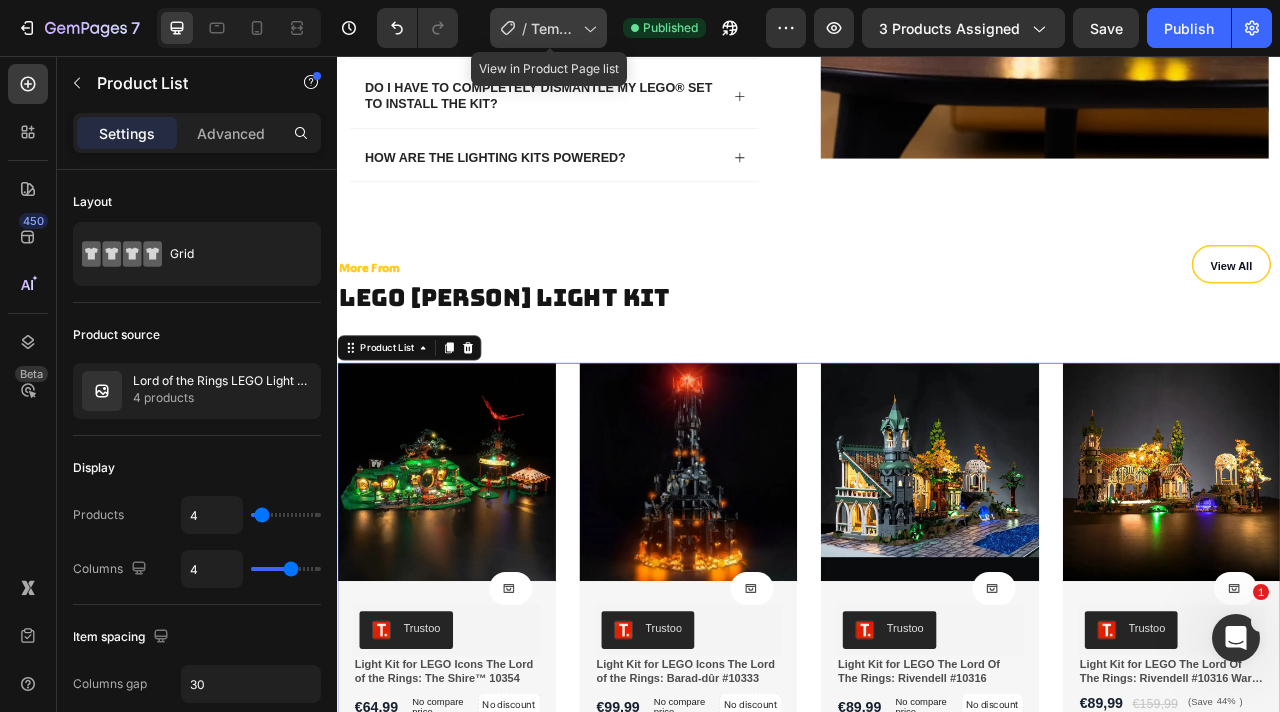 click on "/  Template Lord of rings video" 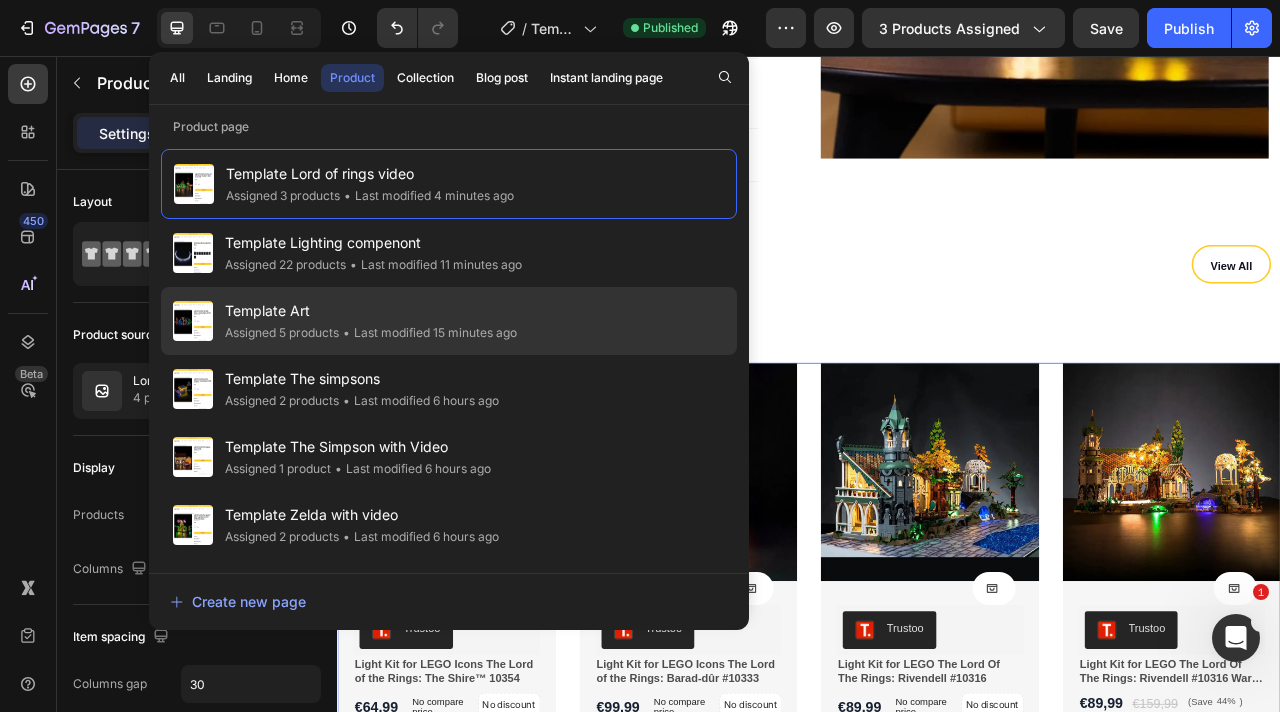 click on "Template Art" at bounding box center (371, 311) 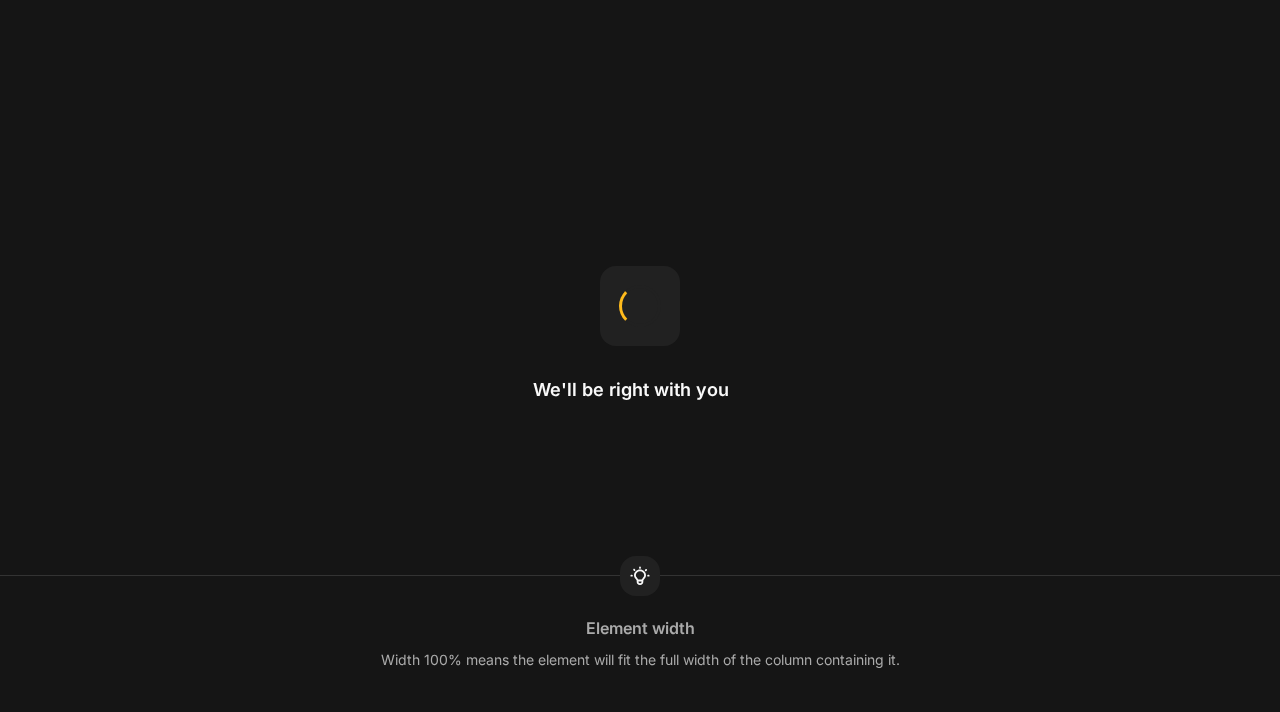 scroll, scrollTop: 0, scrollLeft: 0, axis: both 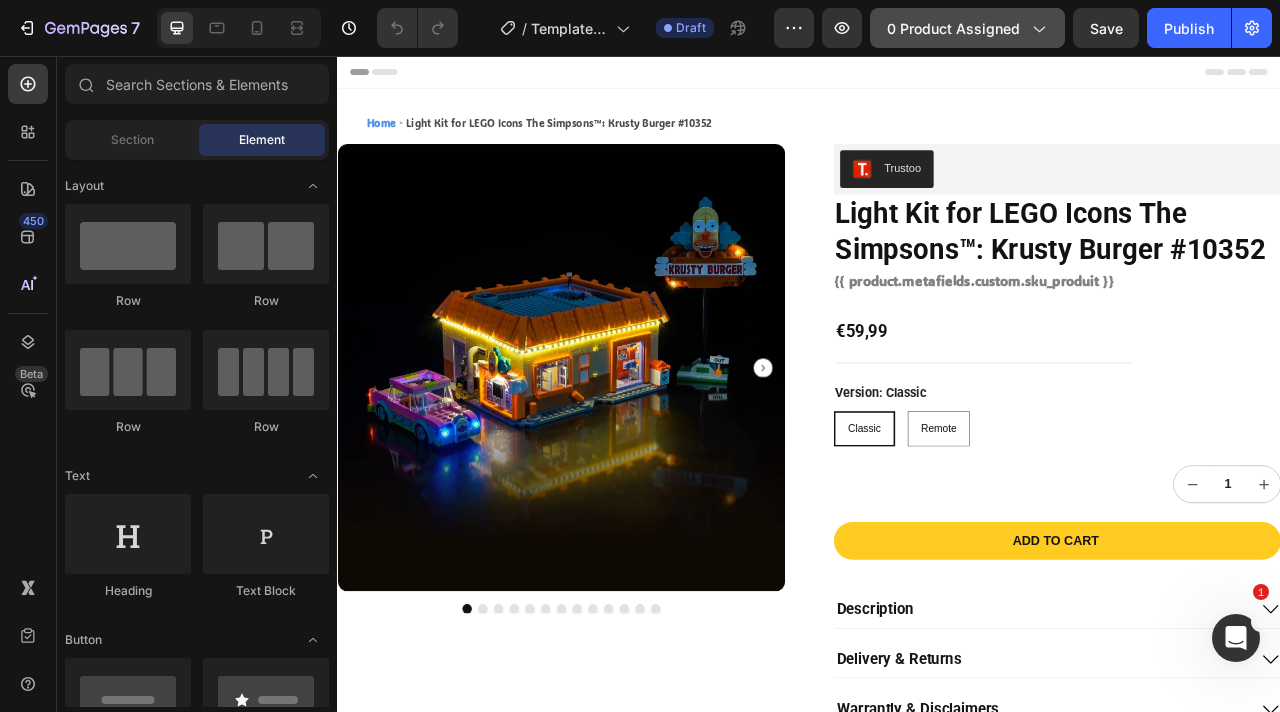 click on "0 product assigned" 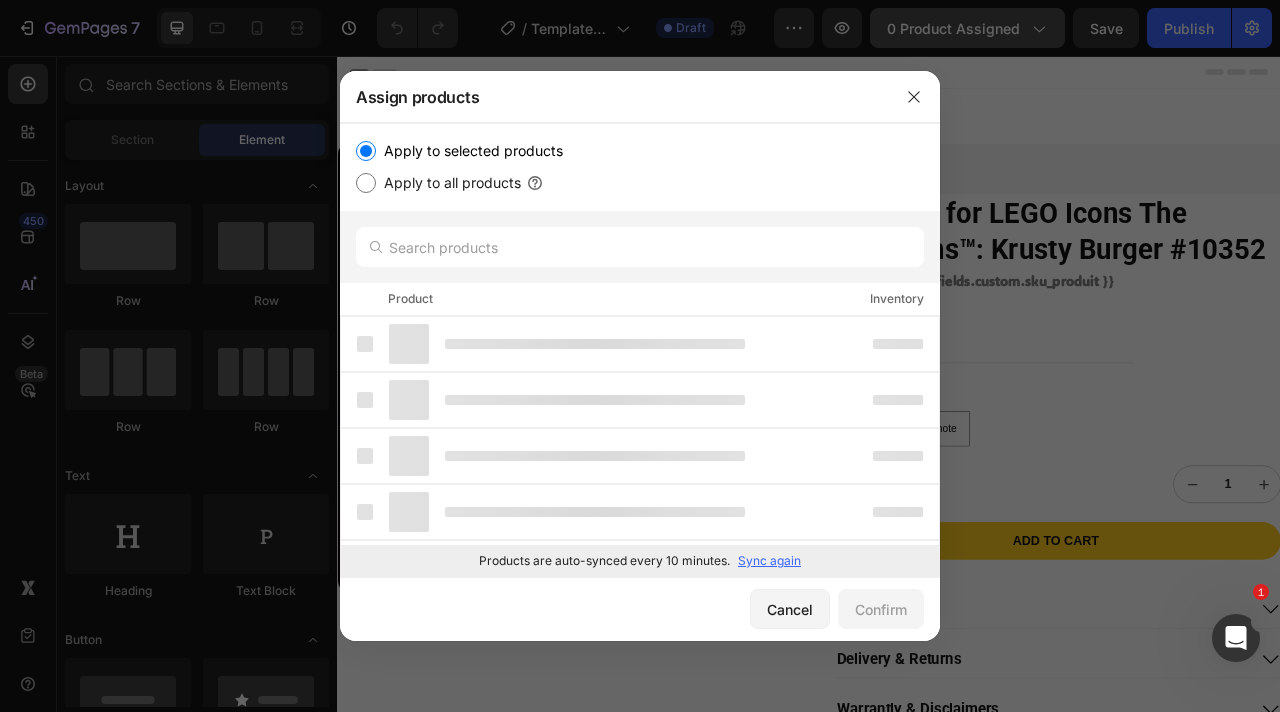 scroll, scrollTop: 0, scrollLeft: 0, axis: both 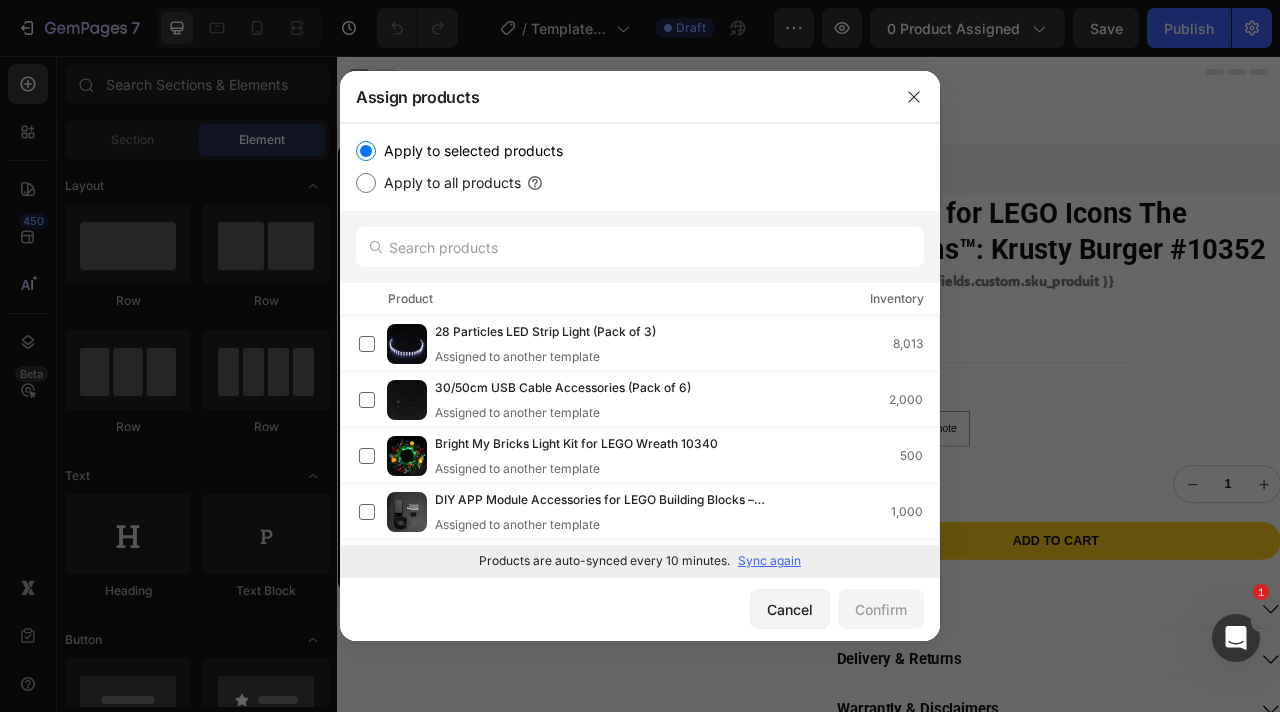 click at bounding box center (640, 356) 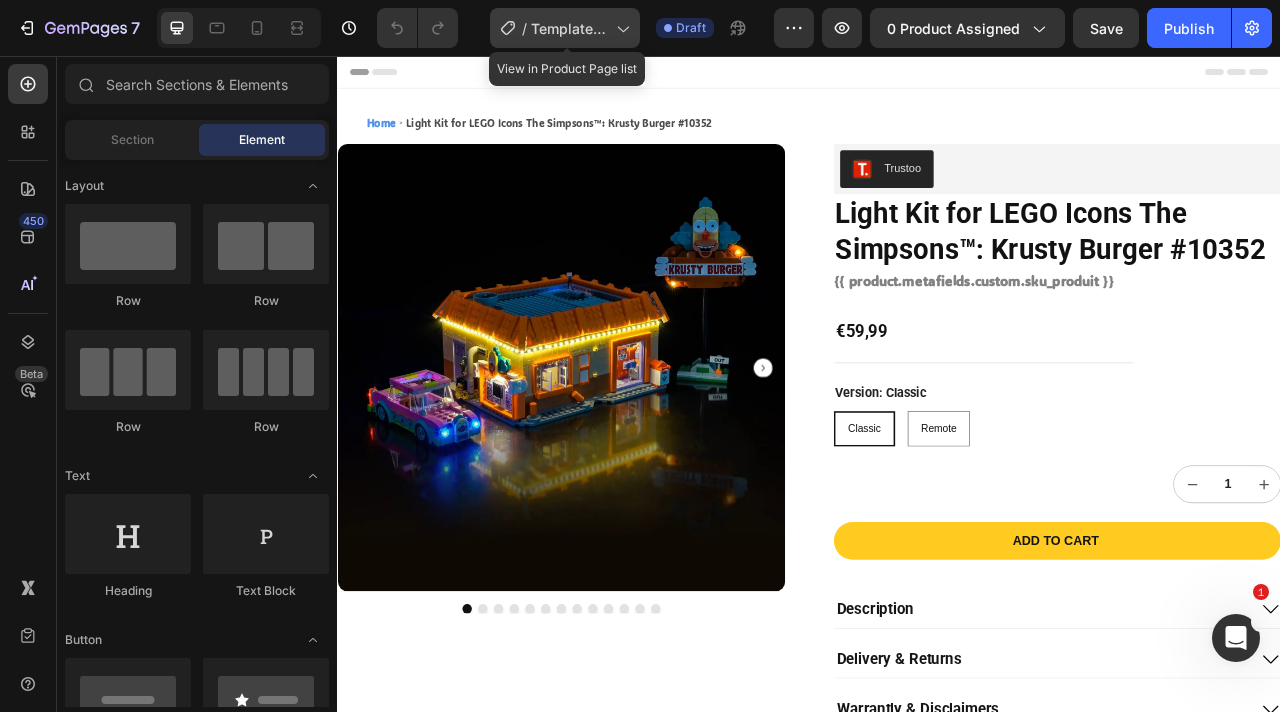 click on "Template Ideas with video" at bounding box center (569, 28) 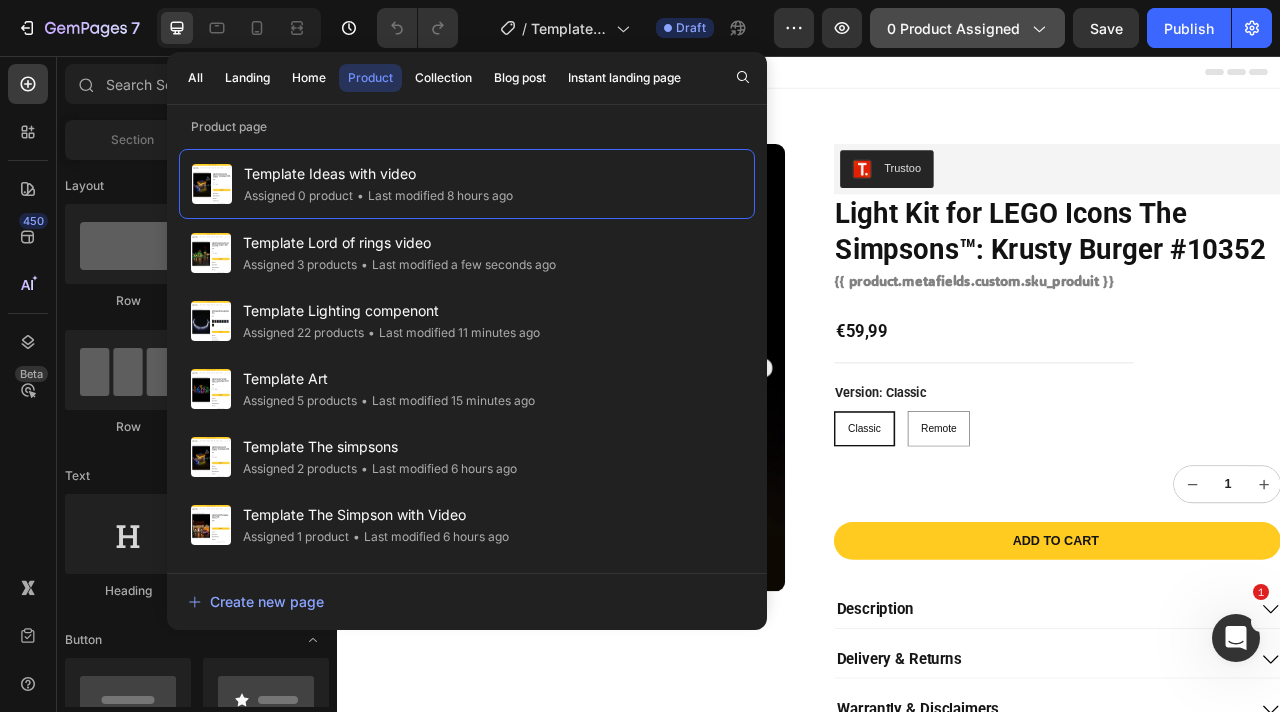 click on "0 product assigned" 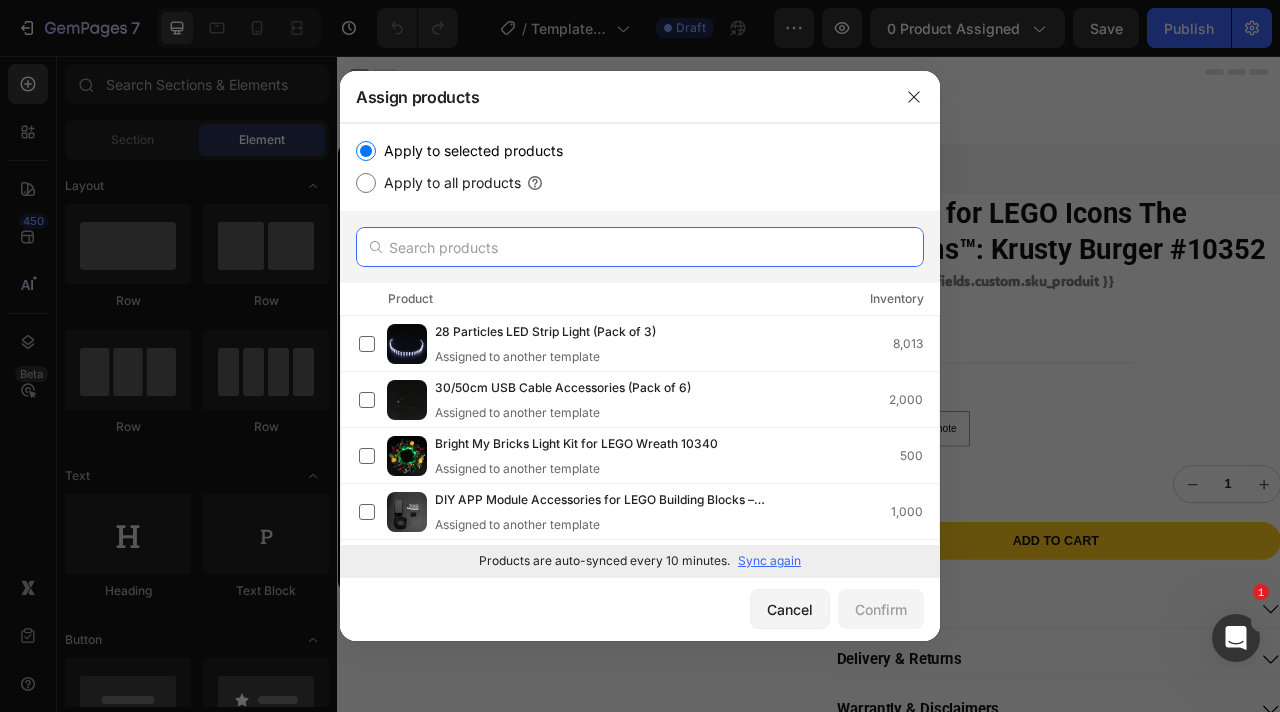 click at bounding box center [640, 247] 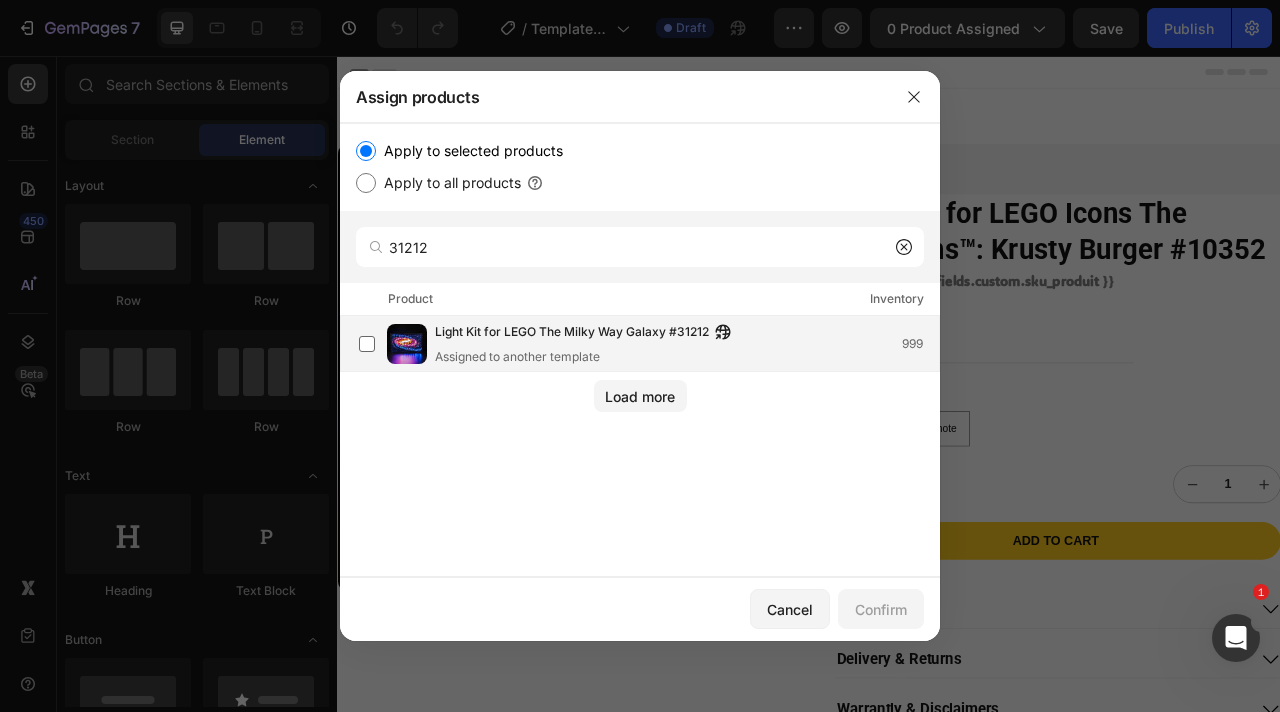click on "Light Kit for LEGO The Milky Way Galaxy #31212" at bounding box center (572, 333) 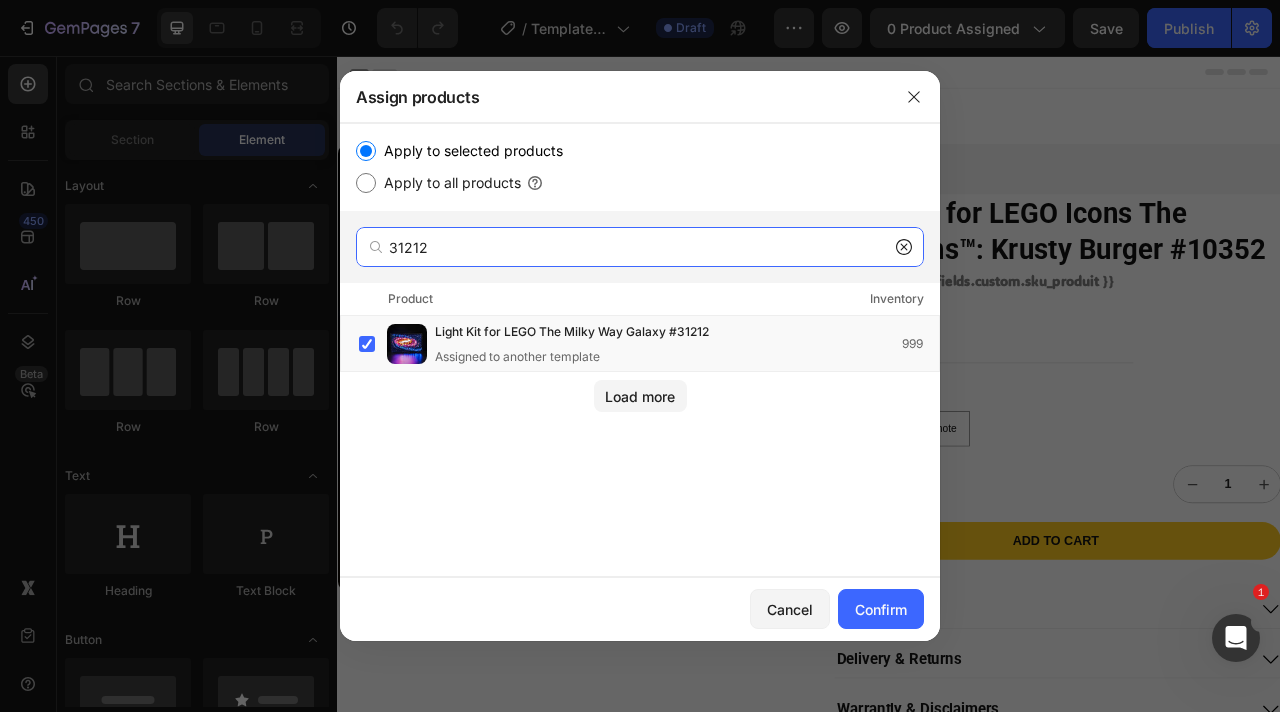 click on "31212" at bounding box center [640, 247] 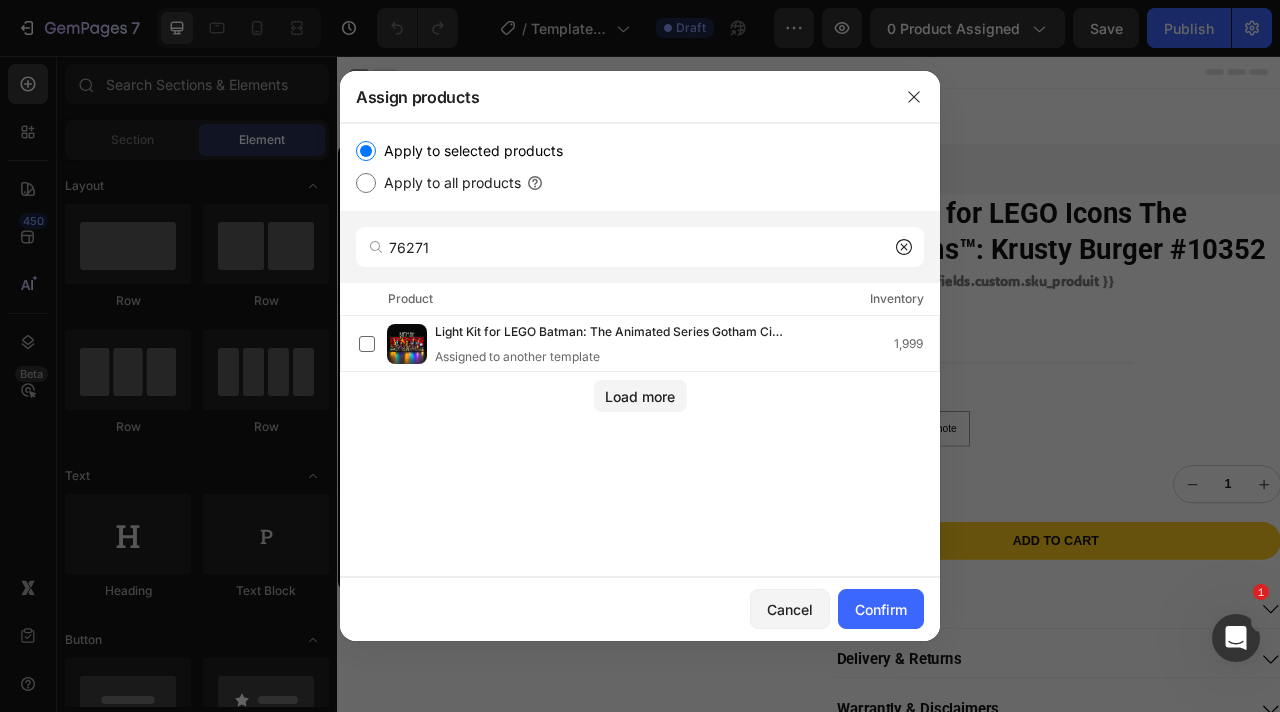 click on "Light Kit for LEGO Batman: The Animated Series Gotham City #76271" at bounding box center (609, 333) 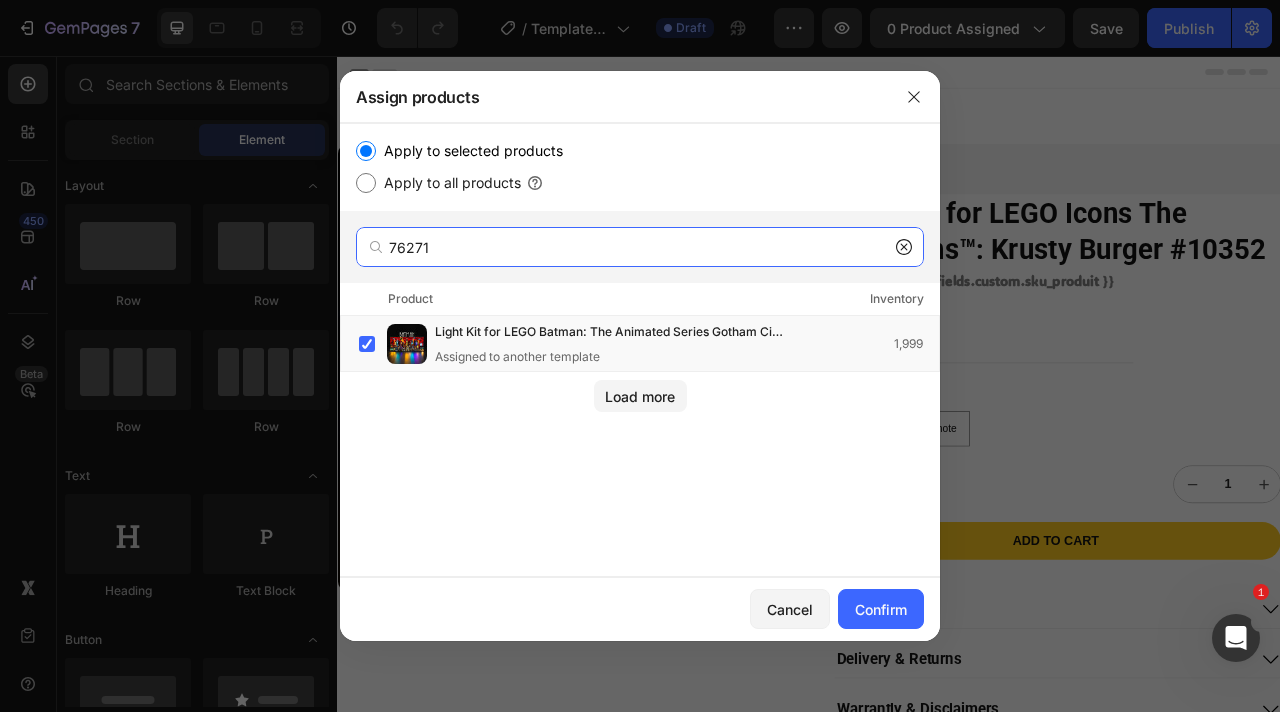 click on "76271" at bounding box center [640, 247] 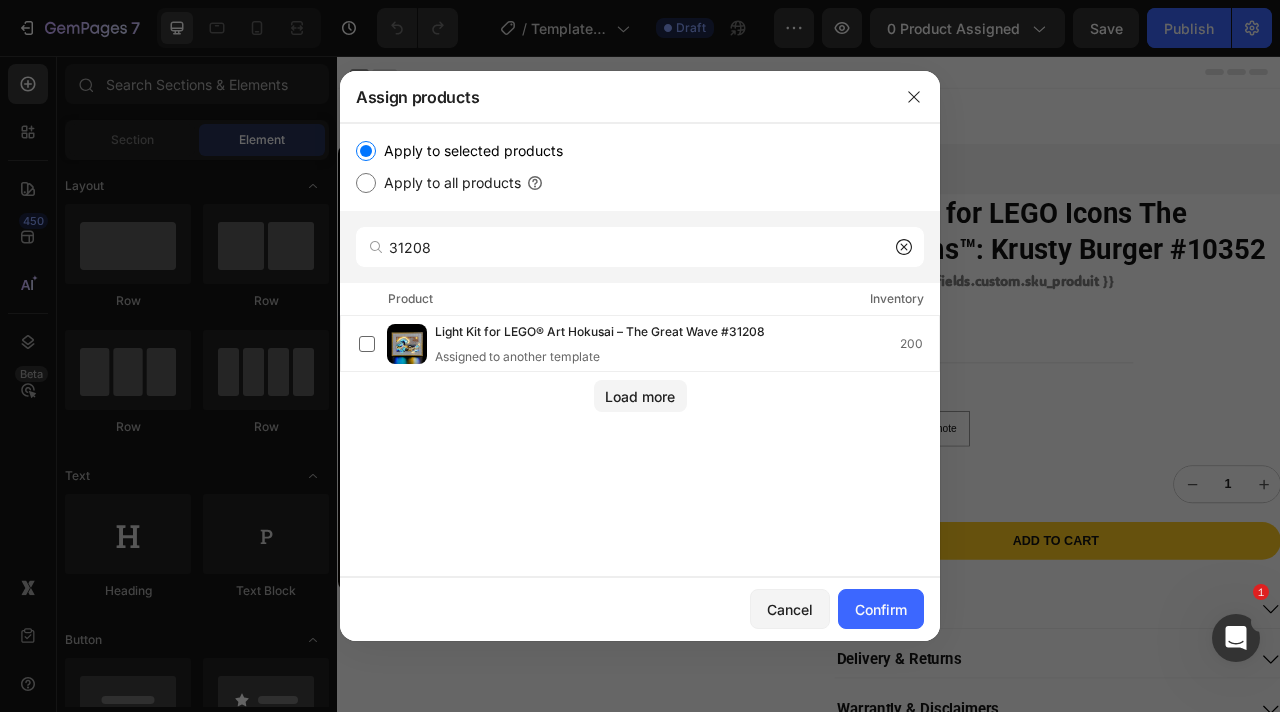 click on "Product Inventory" 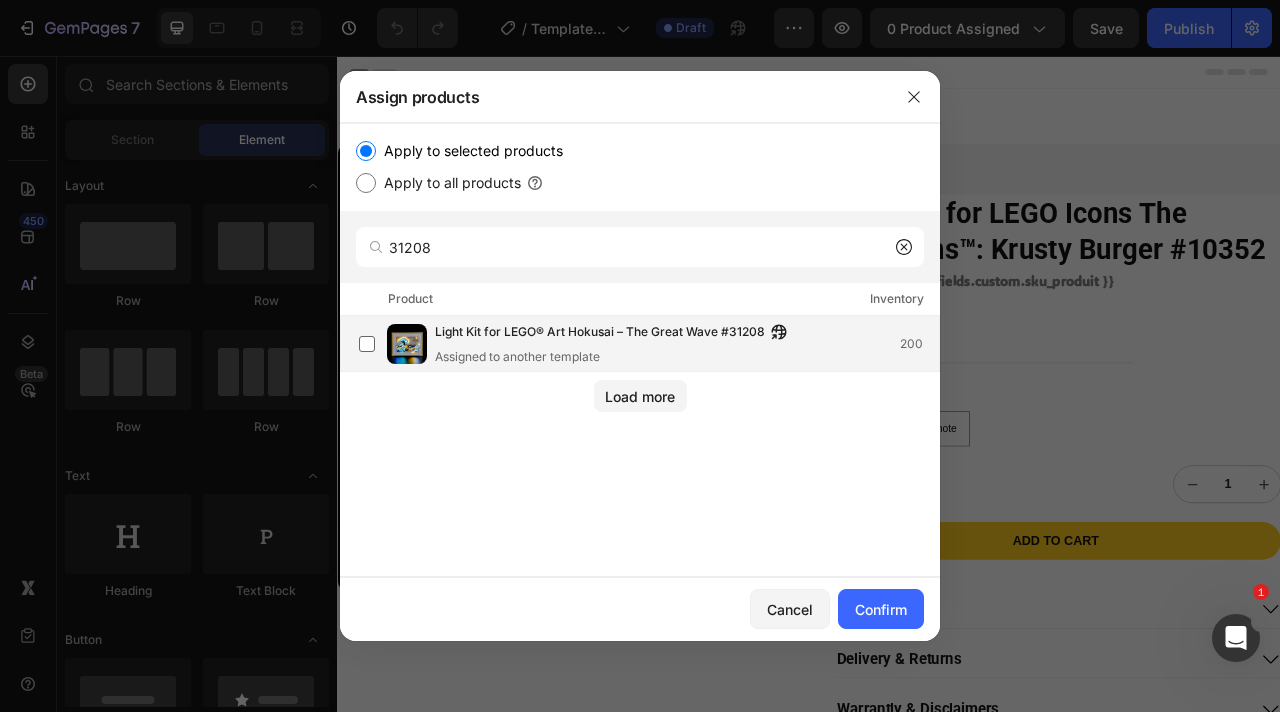 click on "Light Kit for LEGO® Art Hokusai – The Great Wave #31208" at bounding box center [600, 333] 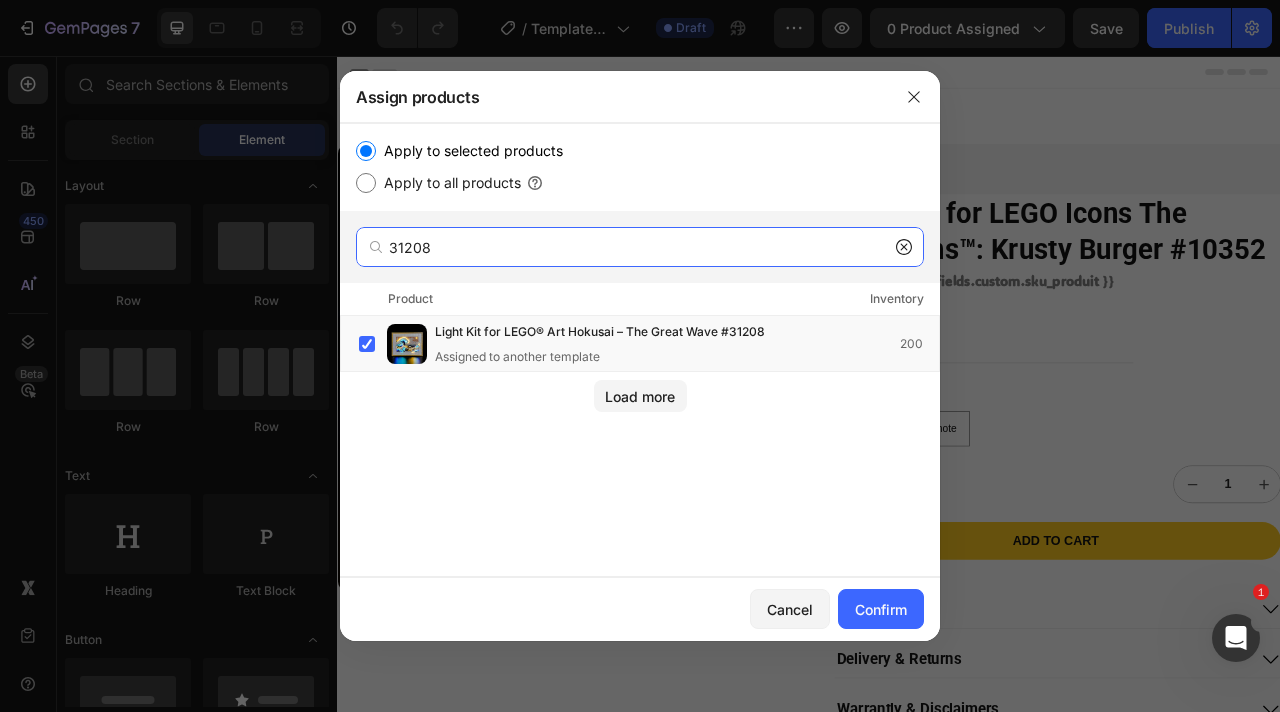 click on "31208" at bounding box center [640, 247] 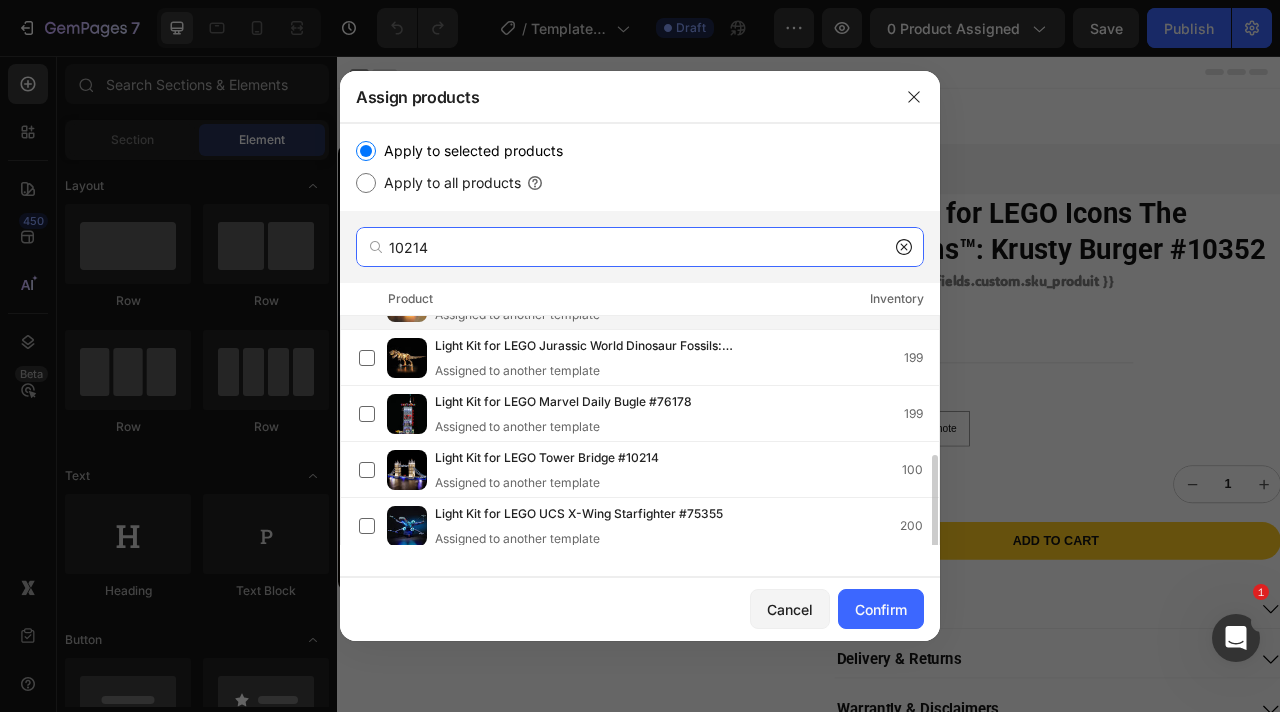 scroll, scrollTop: 147, scrollLeft: 0, axis: vertical 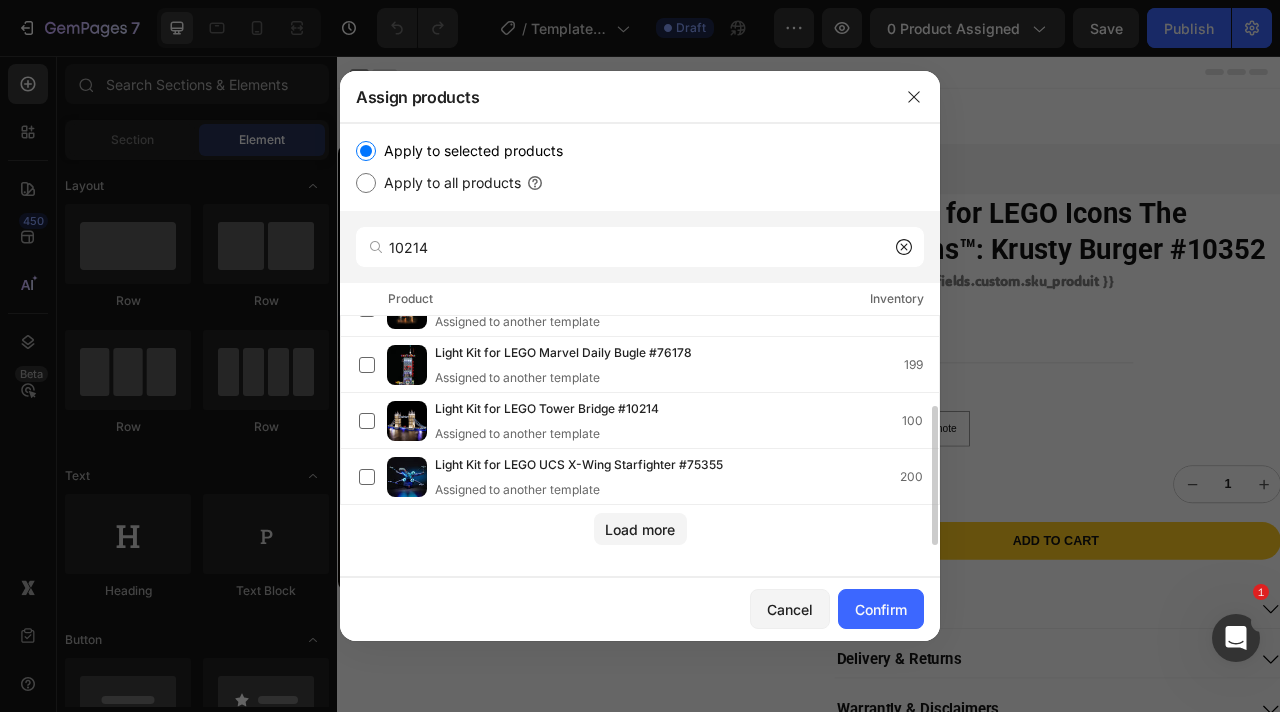 click on "Light Kit for LEGO Tower Bridge #10214" at bounding box center (547, 410) 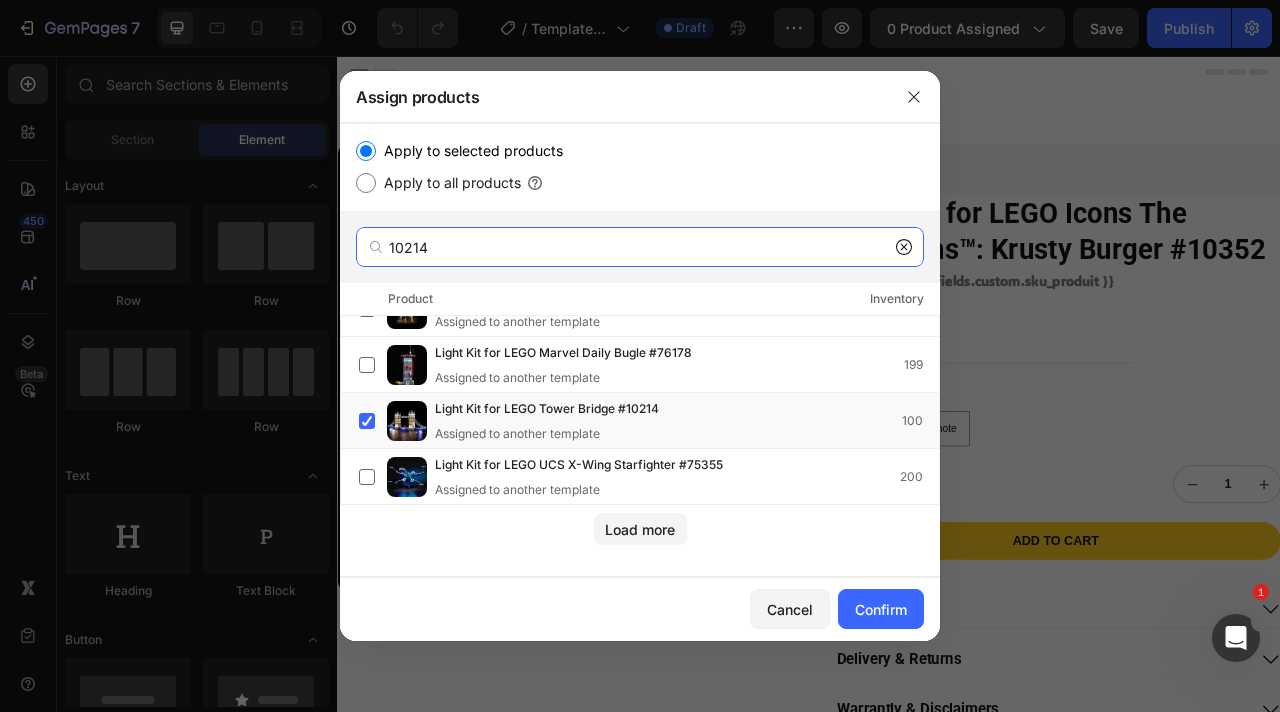 click on "10214" at bounding box center (640, 247) 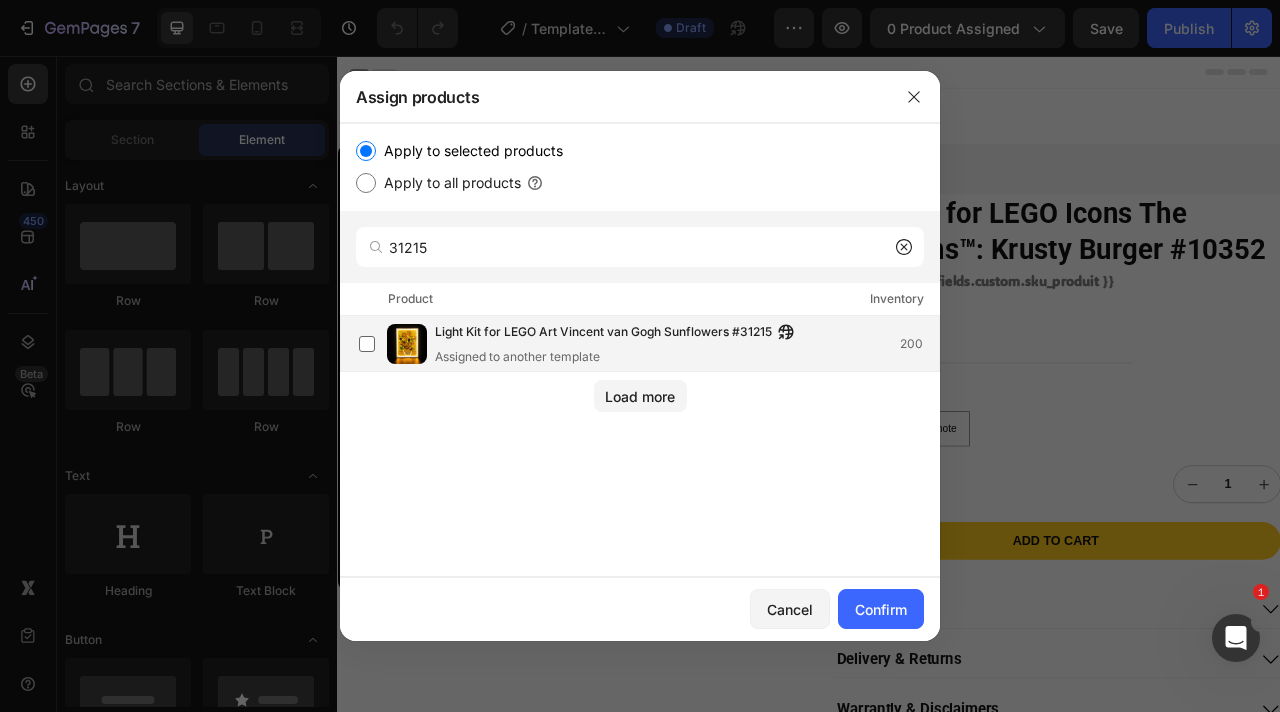 click on "Assigned to another template" at bounding box center (619, 357) 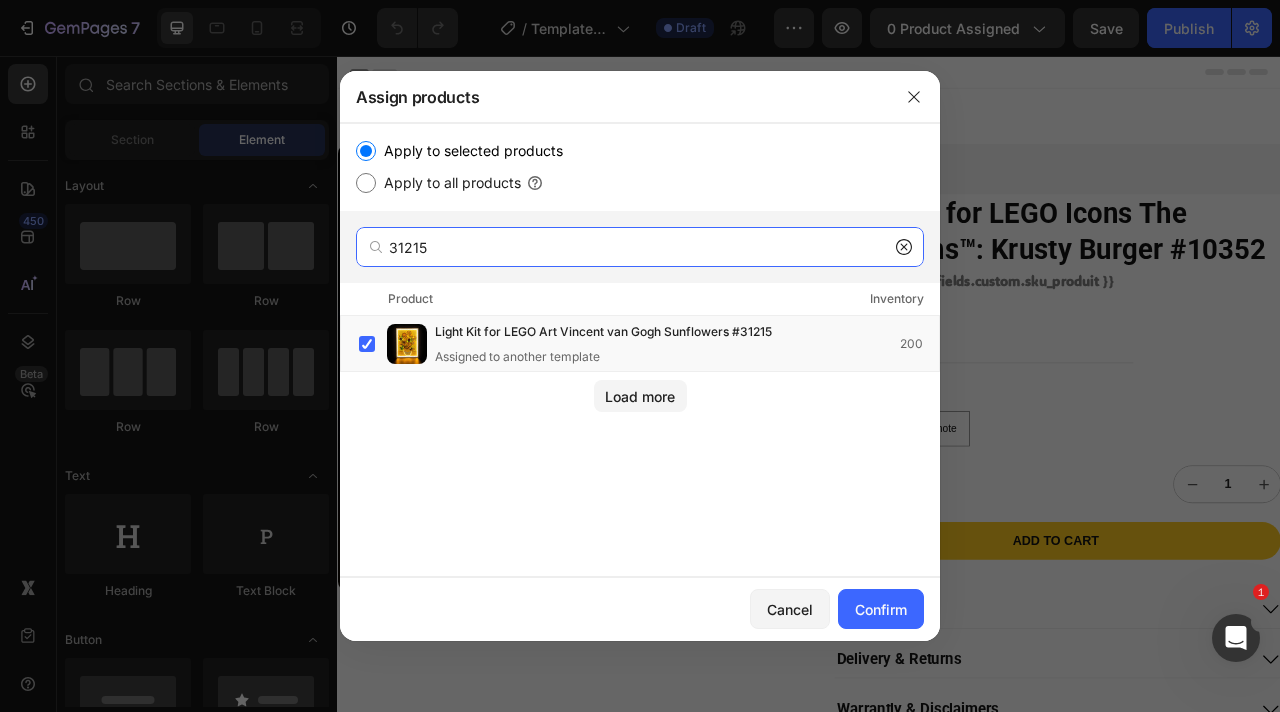 click on "31215" at bounding box center [640, 247] 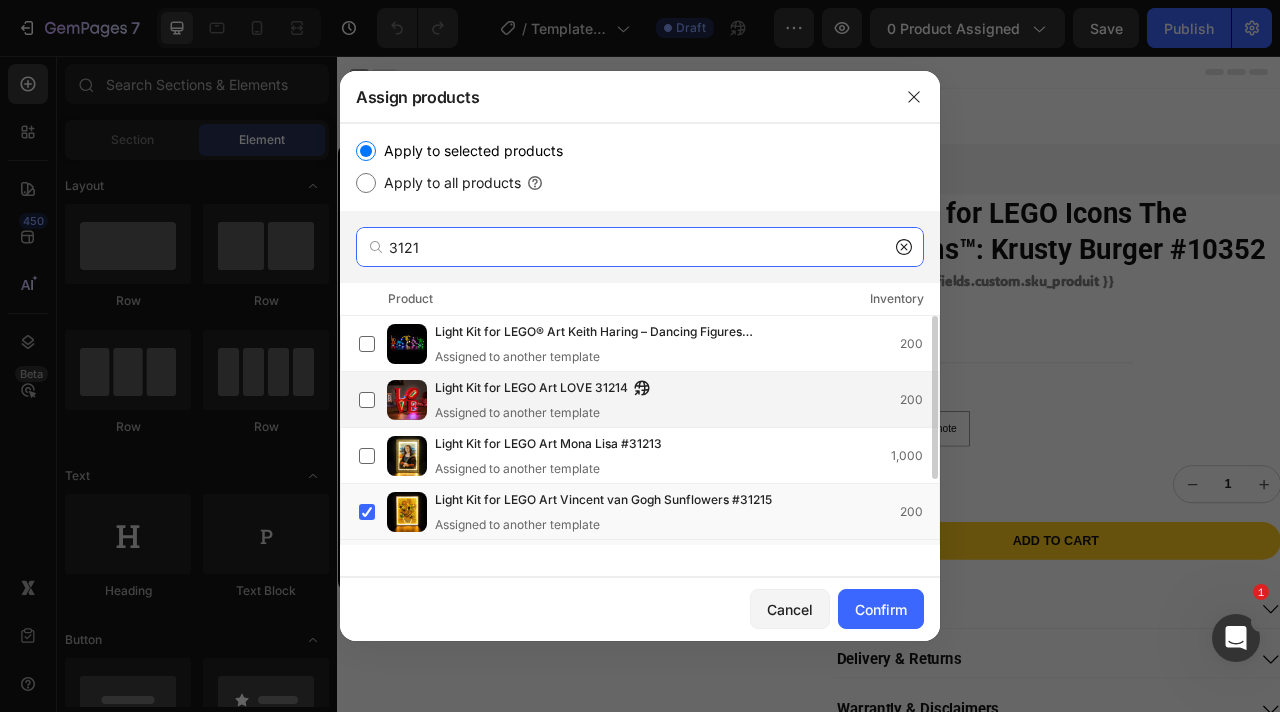 type on "3121" 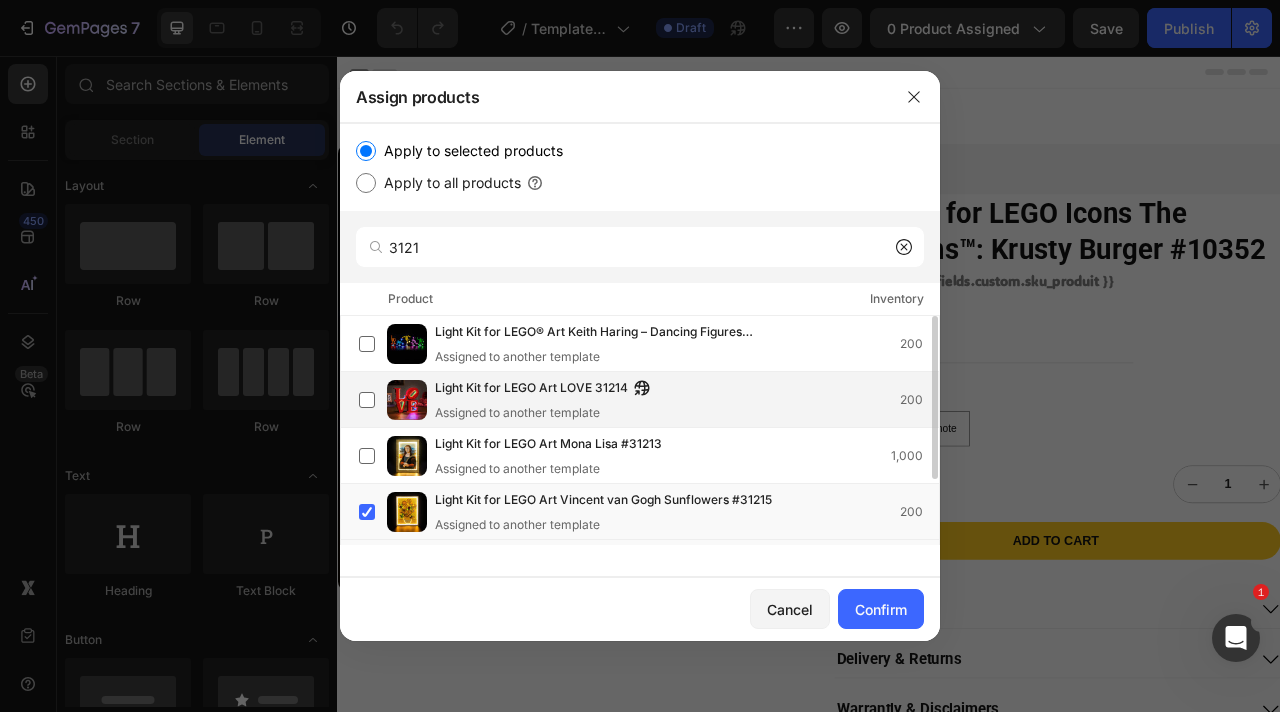 click on "Light Kit for LEGO Art LOVE 31214" at bounding box center (531, 389) 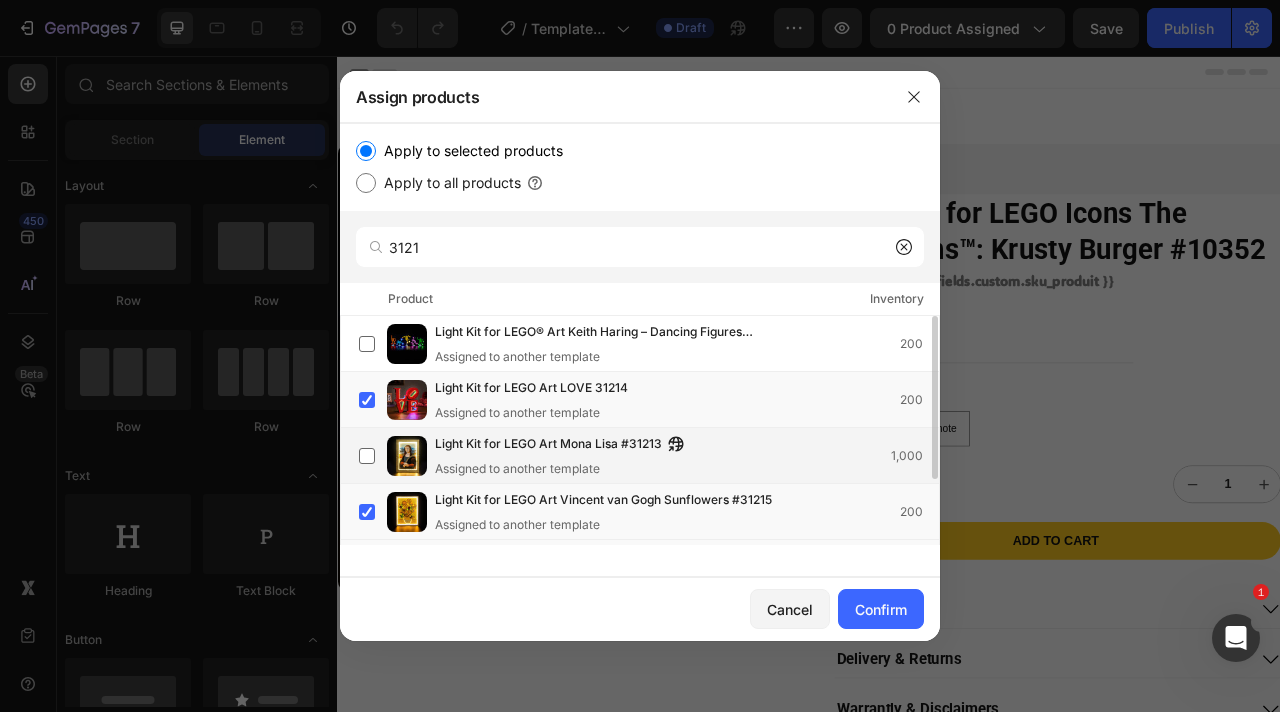 click on "Light Kit for LEGO Art Mona Lisa #31213" at bounding box center (548, 445) 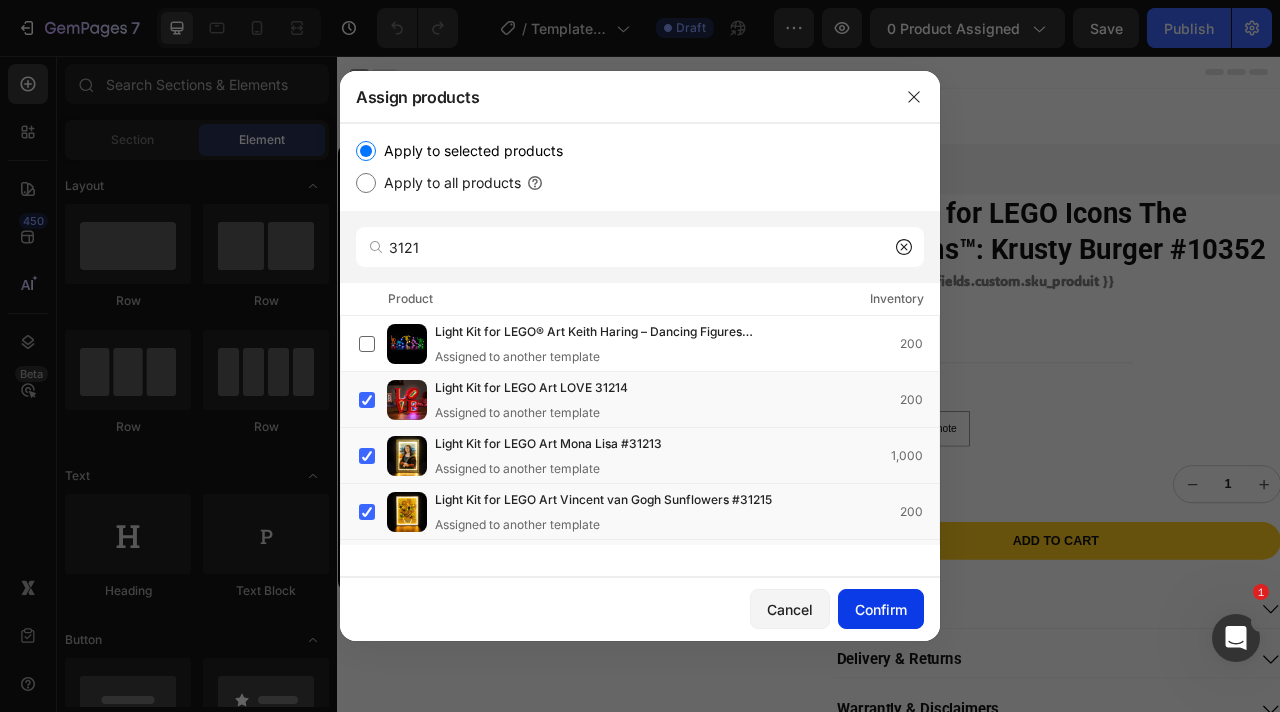click on "Confirm" at bounding box center (881, 609) 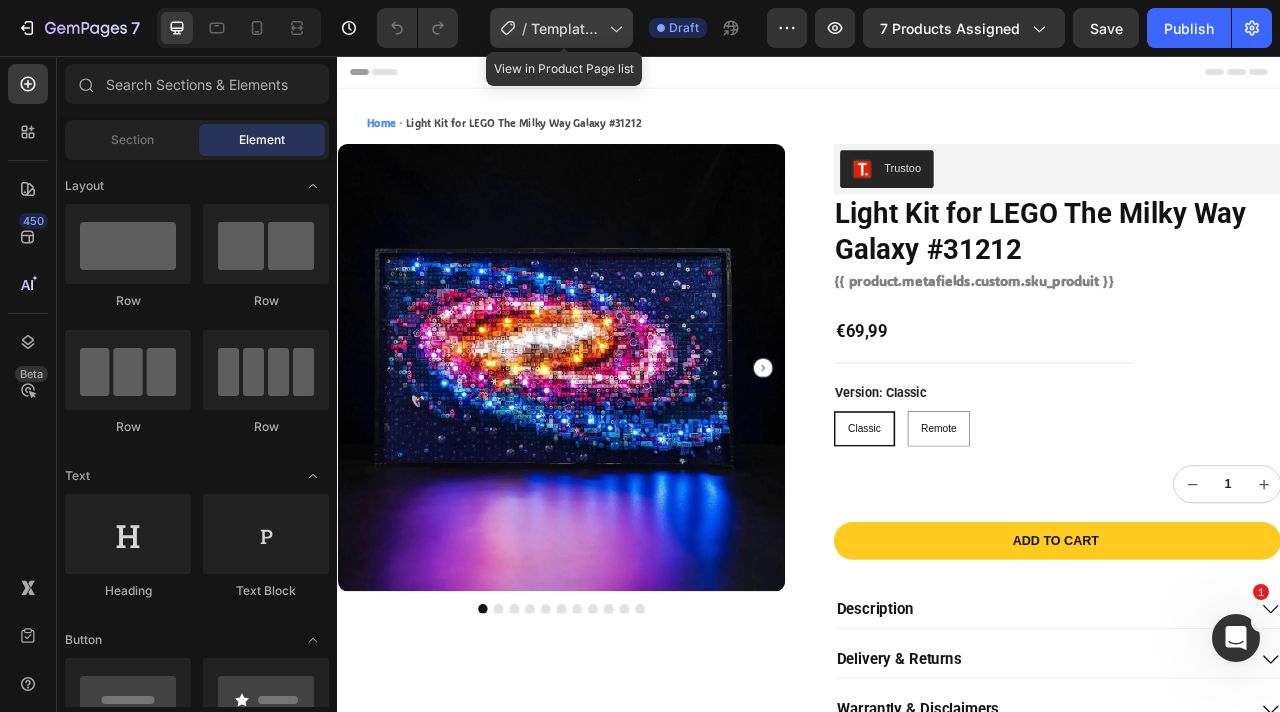 click on "/  Template Ideas with video" 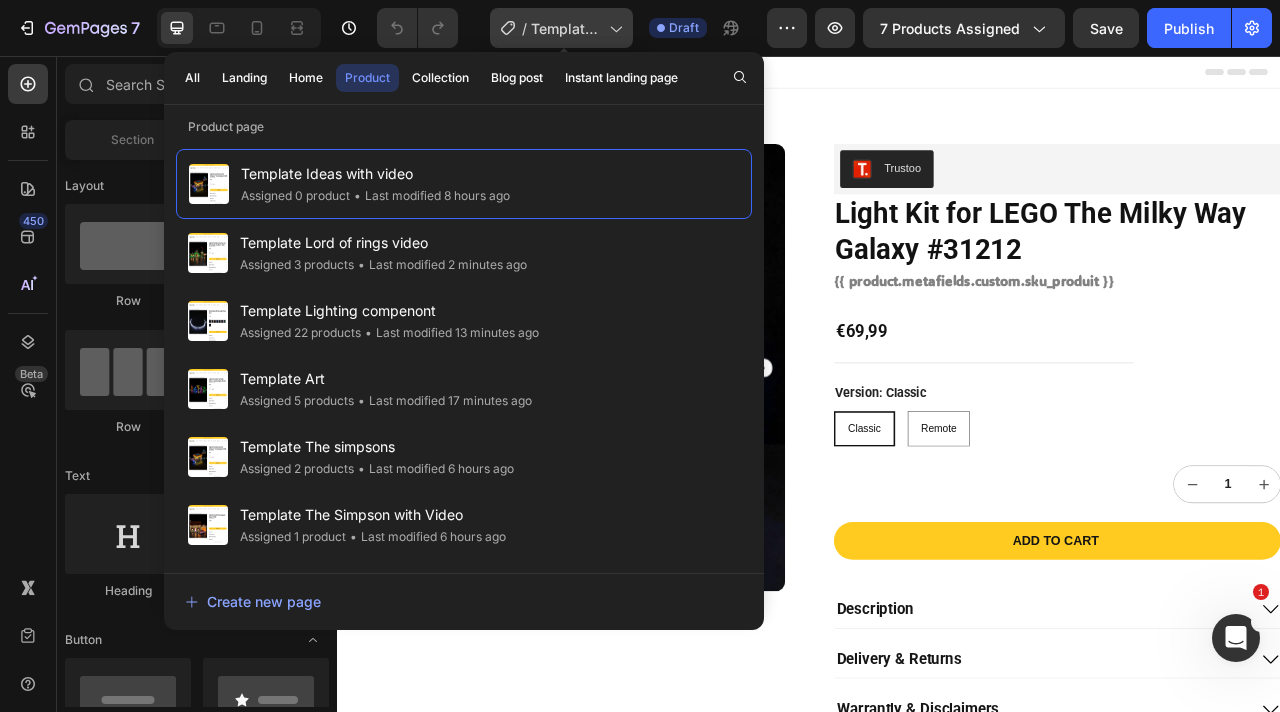 click on "/  Template Ideas with video" 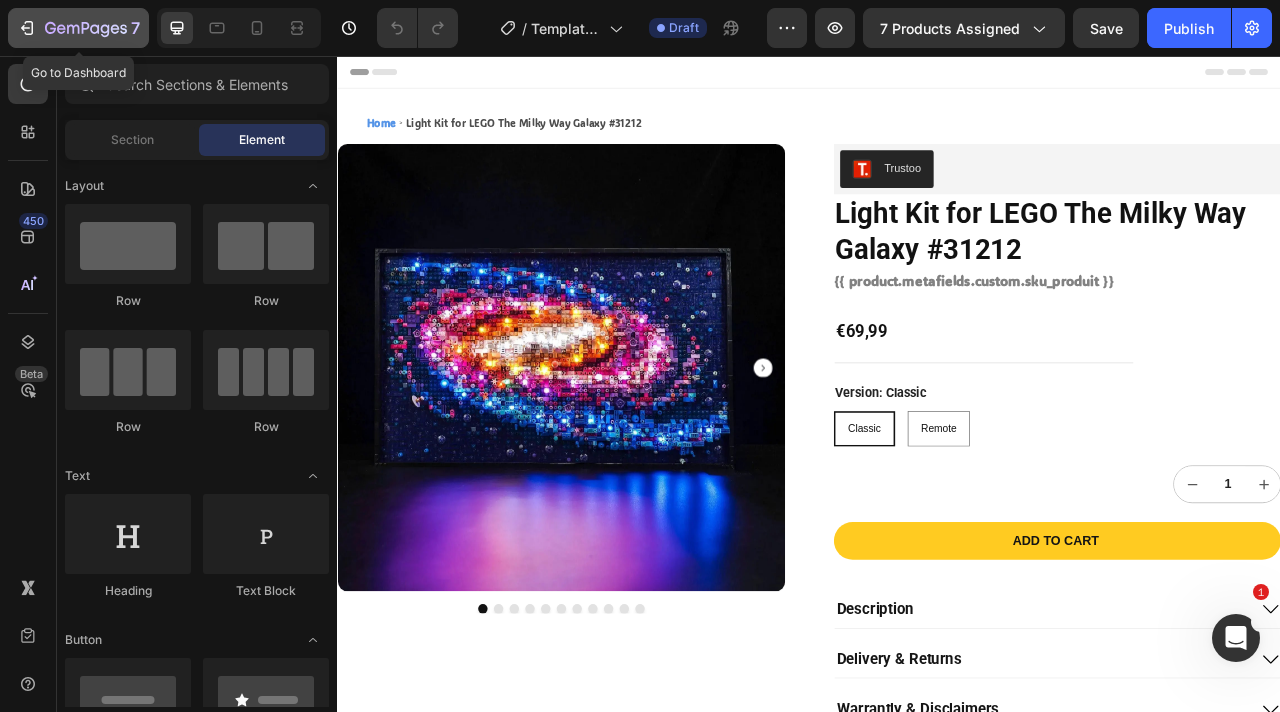 click on "7" 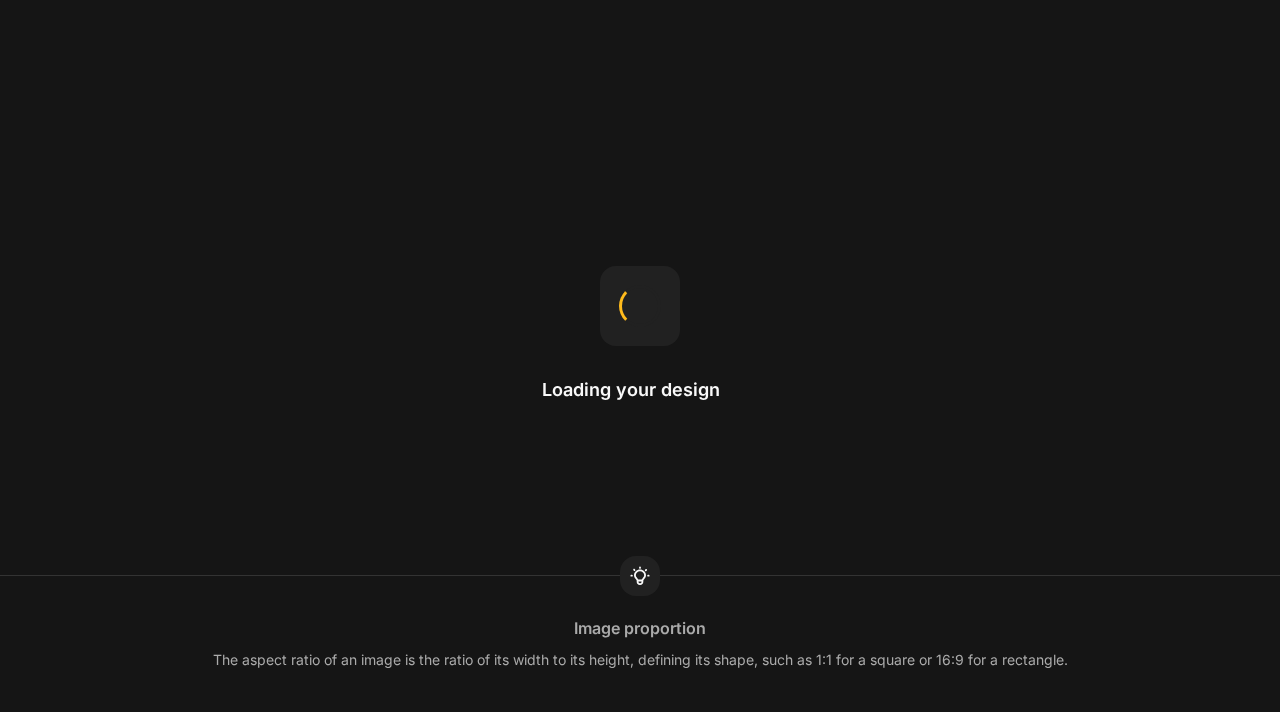 scroll, scrollTop: 0, scrollLeft: 0, axis: both 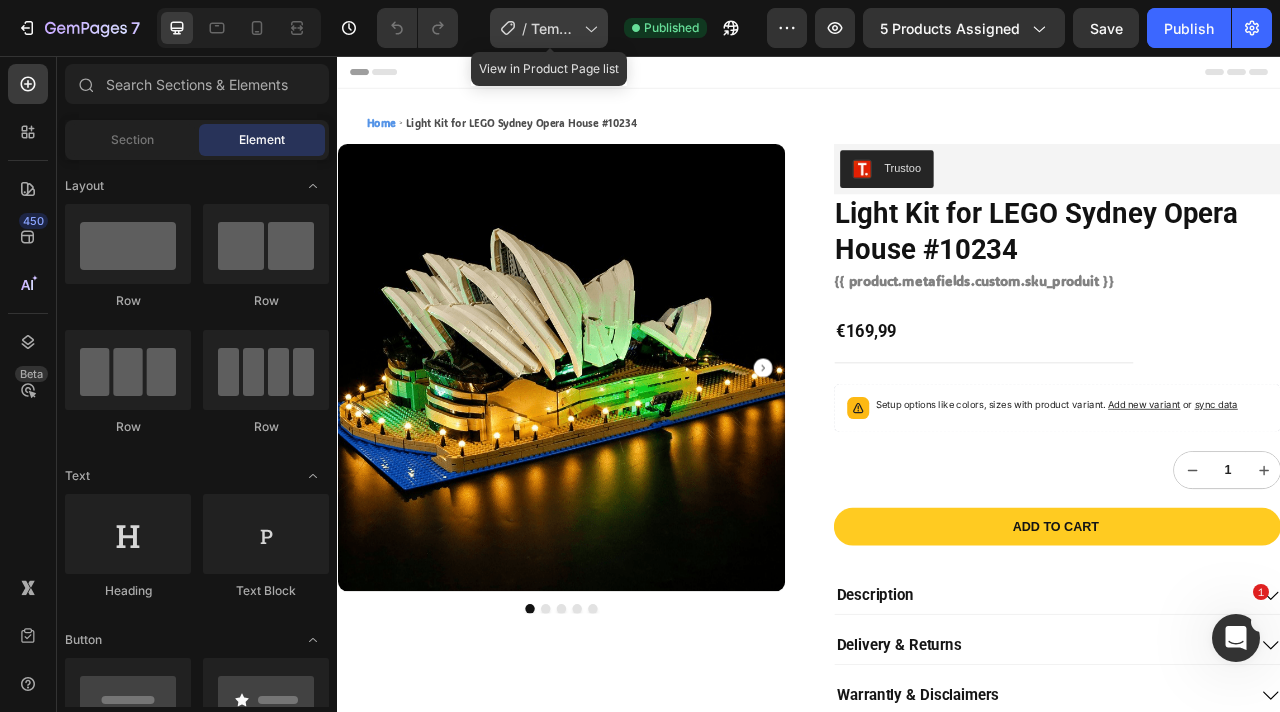 click on "/  Template Art" 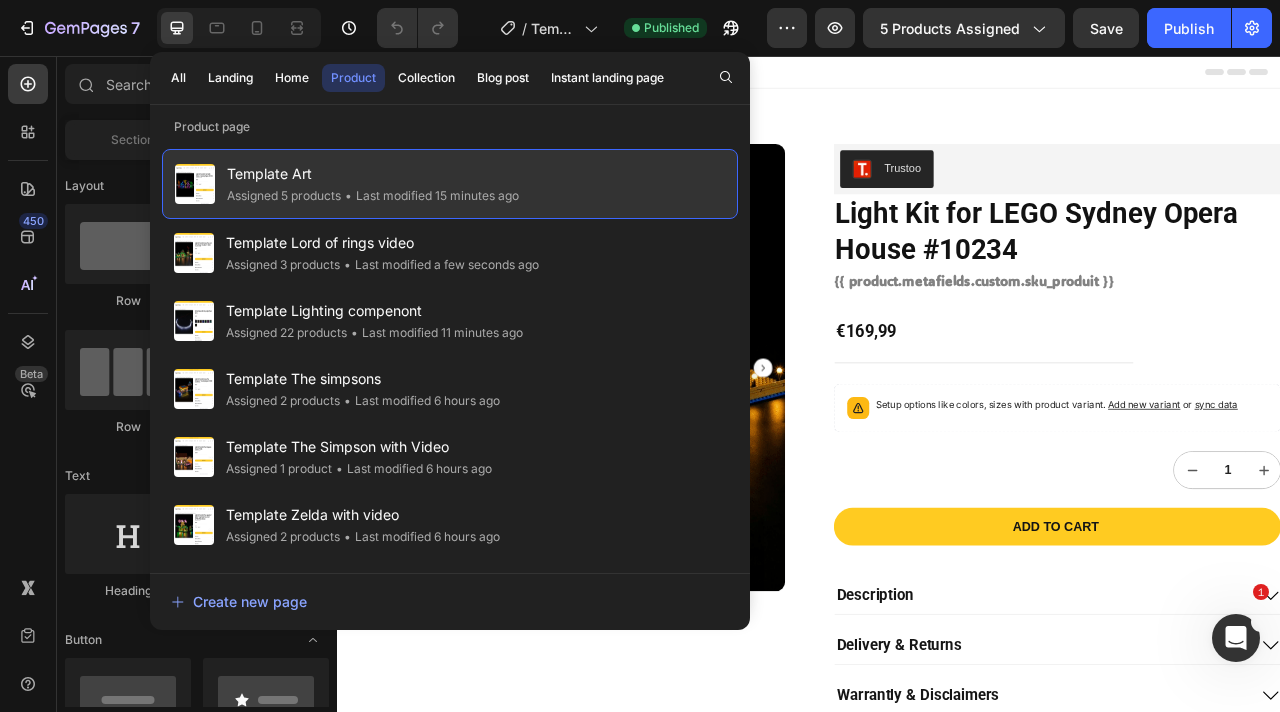 scroll, scrollTop: 0, scrollLeft: 0, axis: both 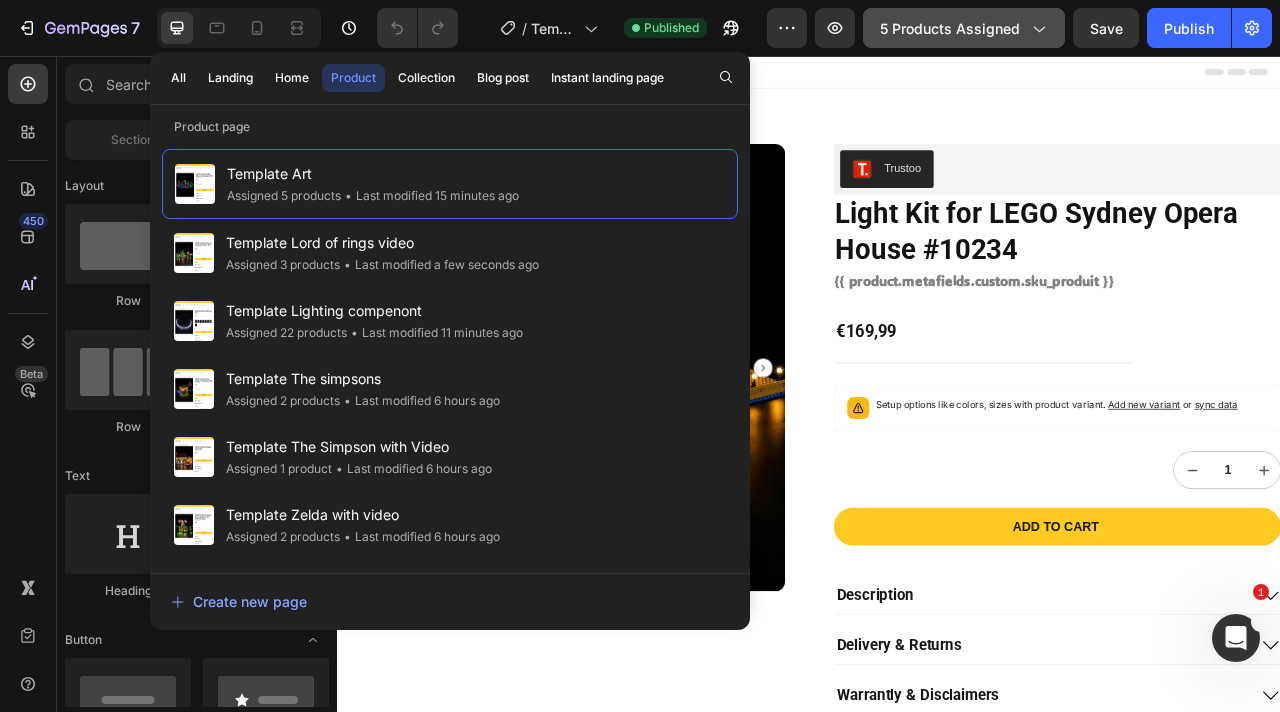 click on "5 products assigned" 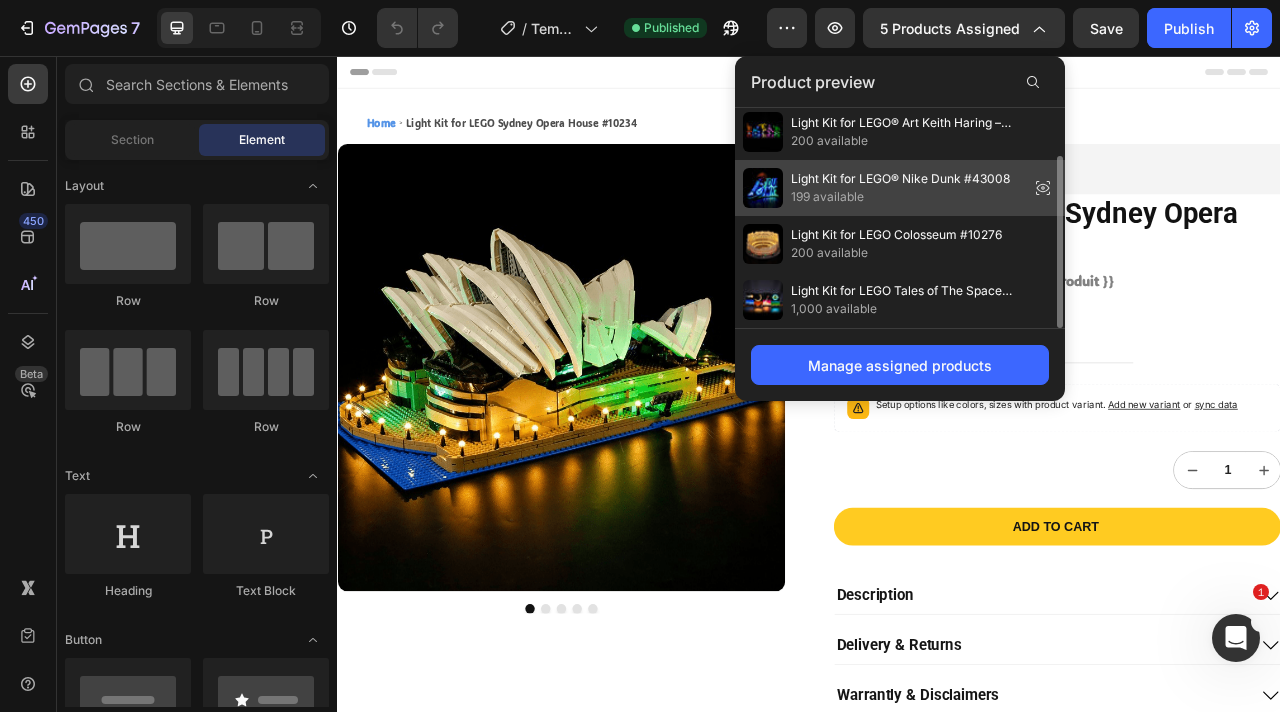 scroll, scrollTop: 0, scrollLeft: 0, axis: both 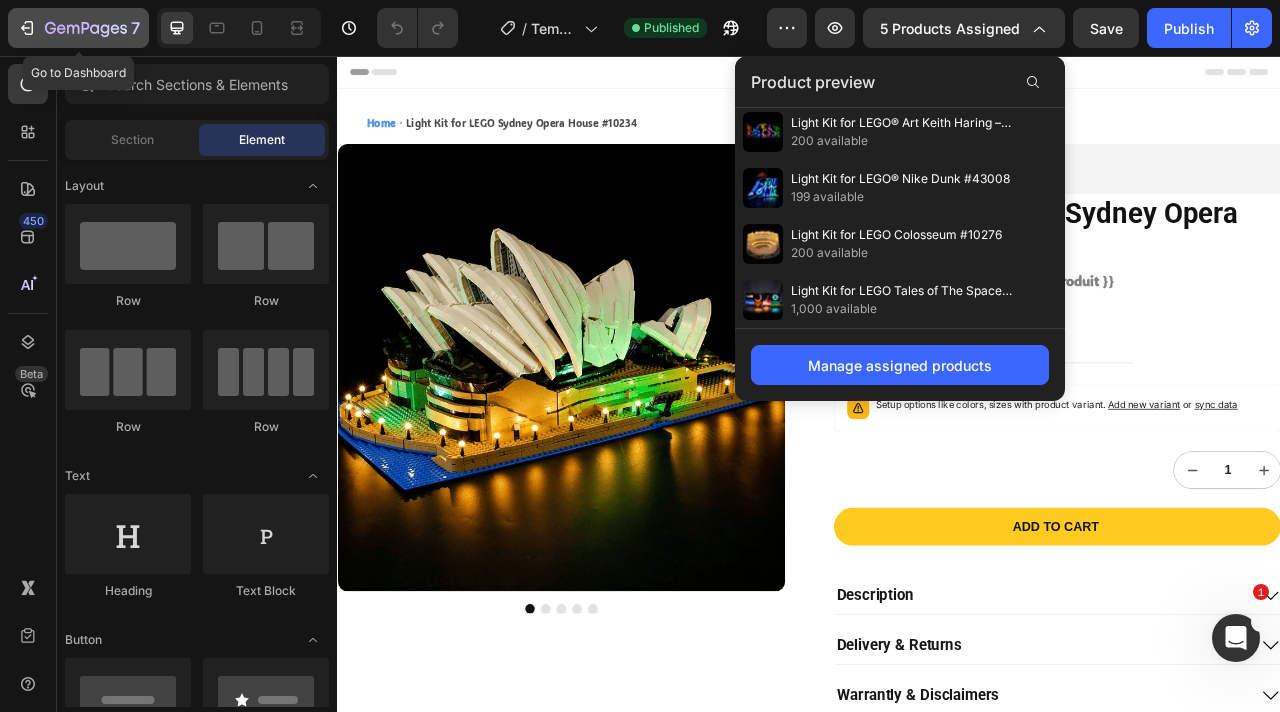 click on "7" at bounding box center (135, 28) 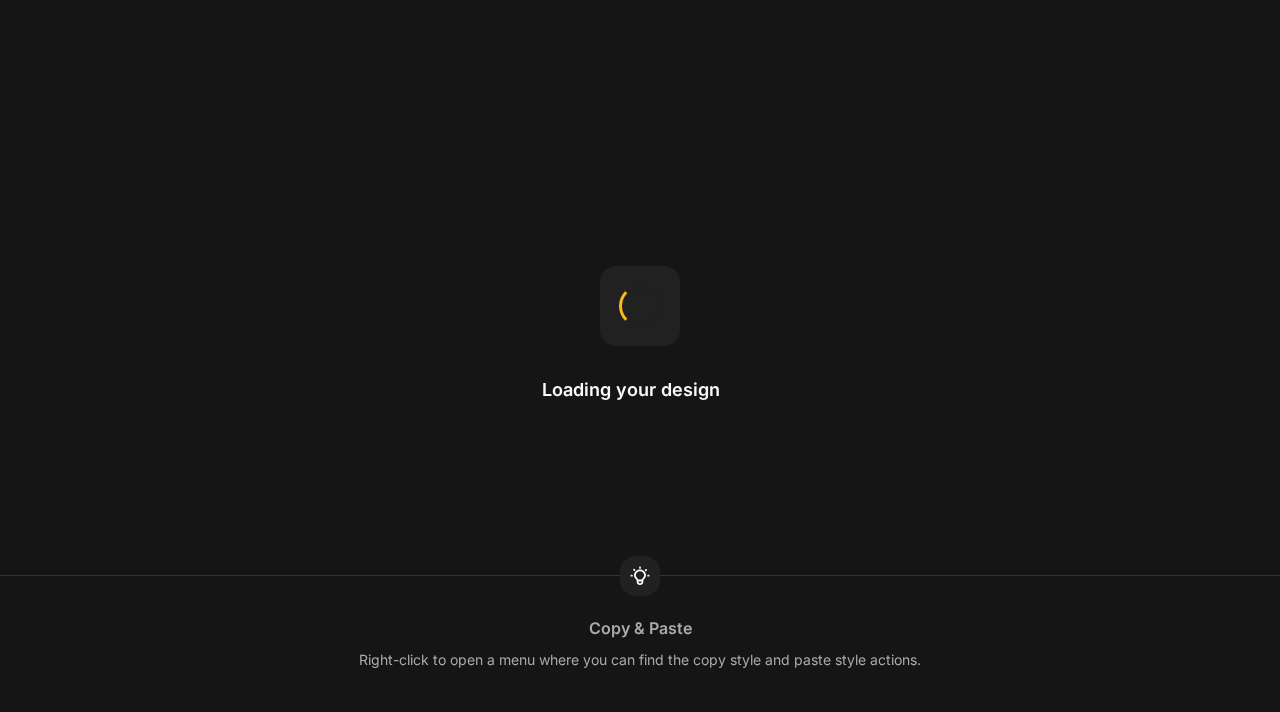 scroll, scrollTop: 0, scrollLeft: 0, axis: both 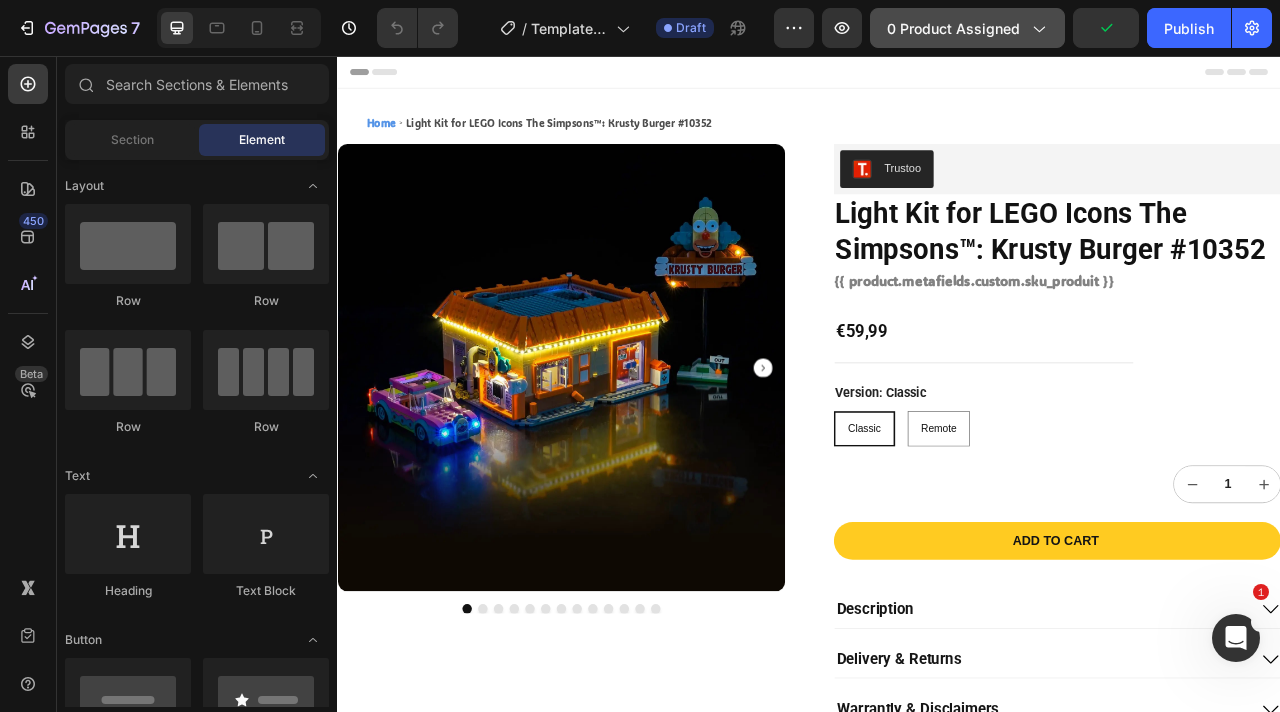 click on "0 product assigned" at bounding box center [967, 28] 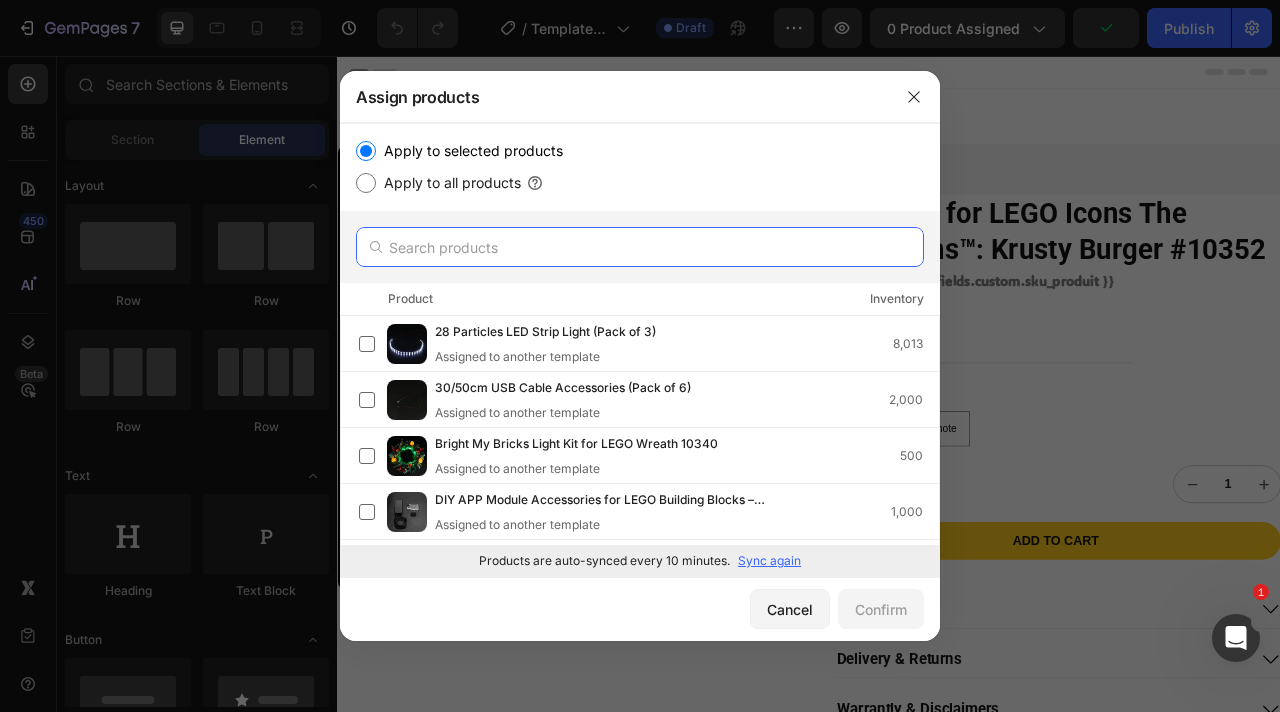 click at bounding box center (640, 247) 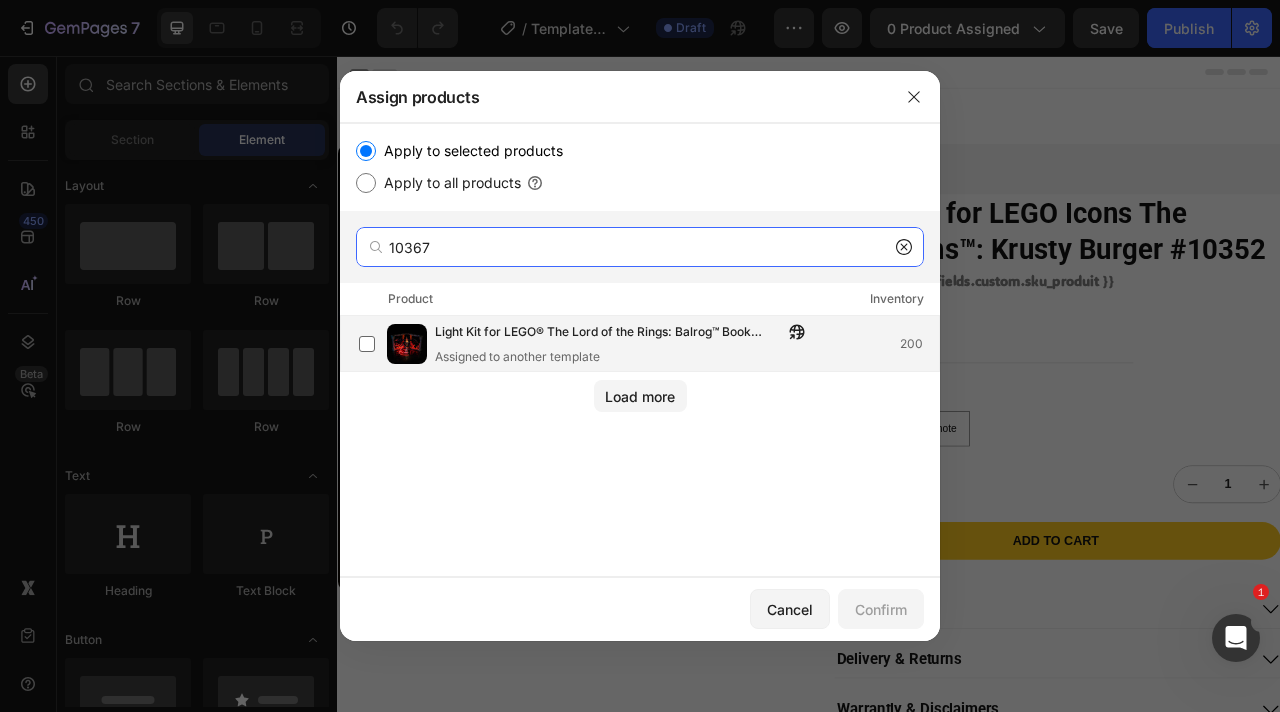 type on "10367" 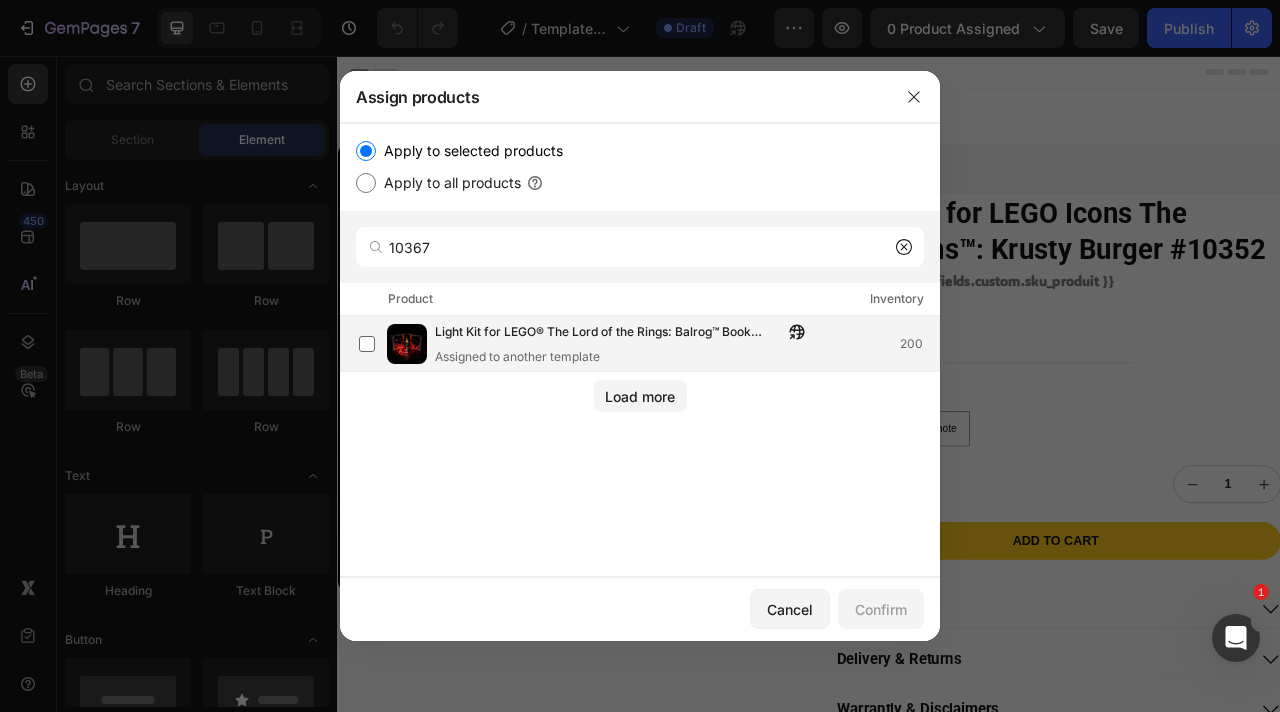 click on "Light Kit for LEGO® The Lord of the Rings: Balrog™ Book Nook #10367" at bounding box center (609, 333) 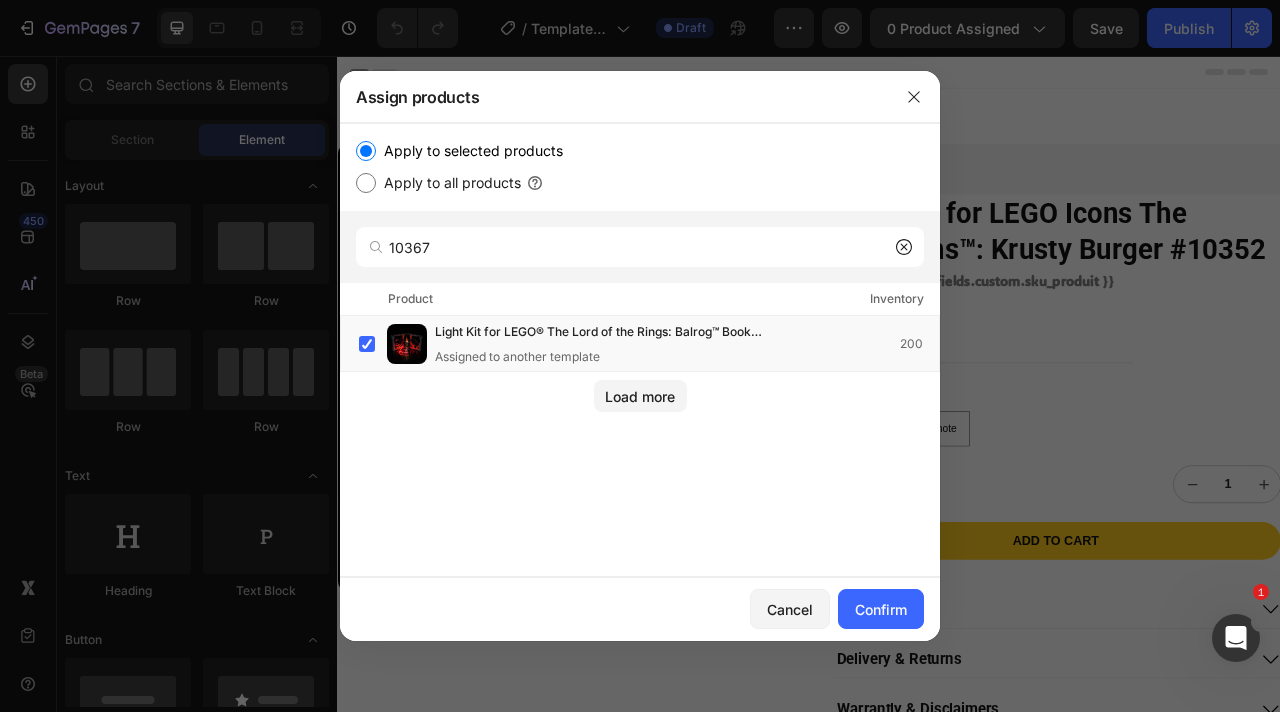 click 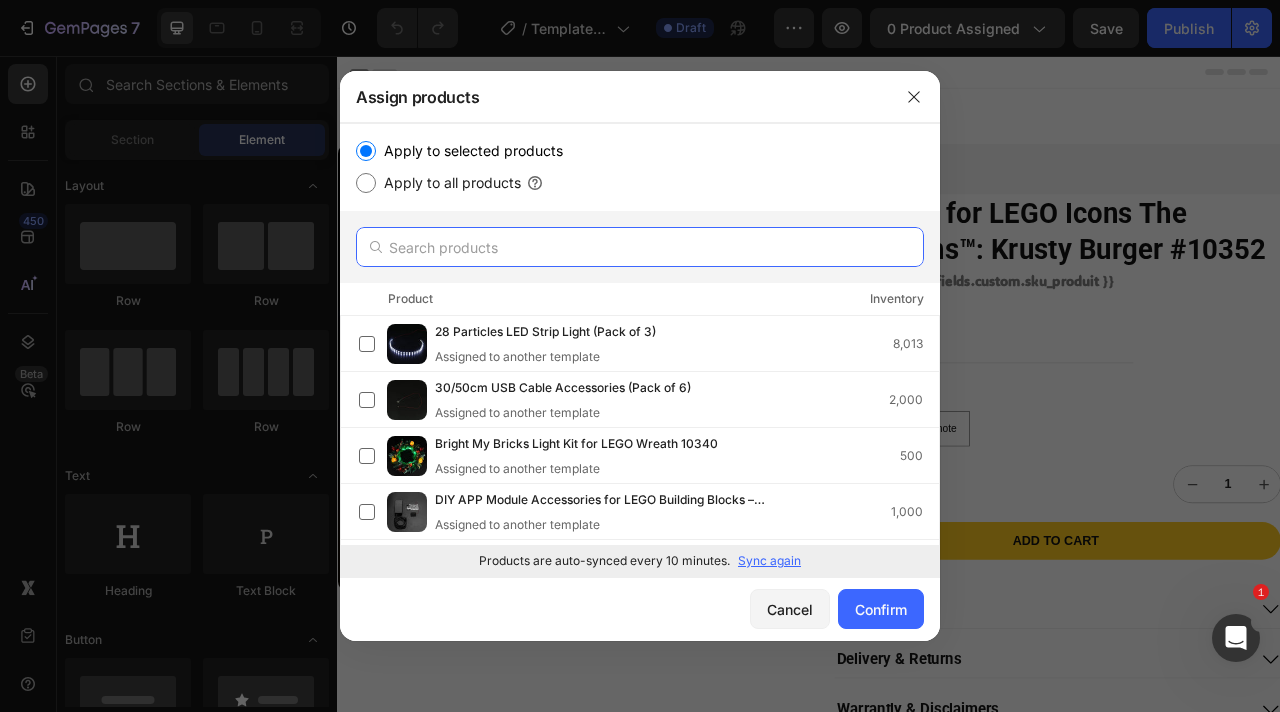 click at bounding box center [640, 247] 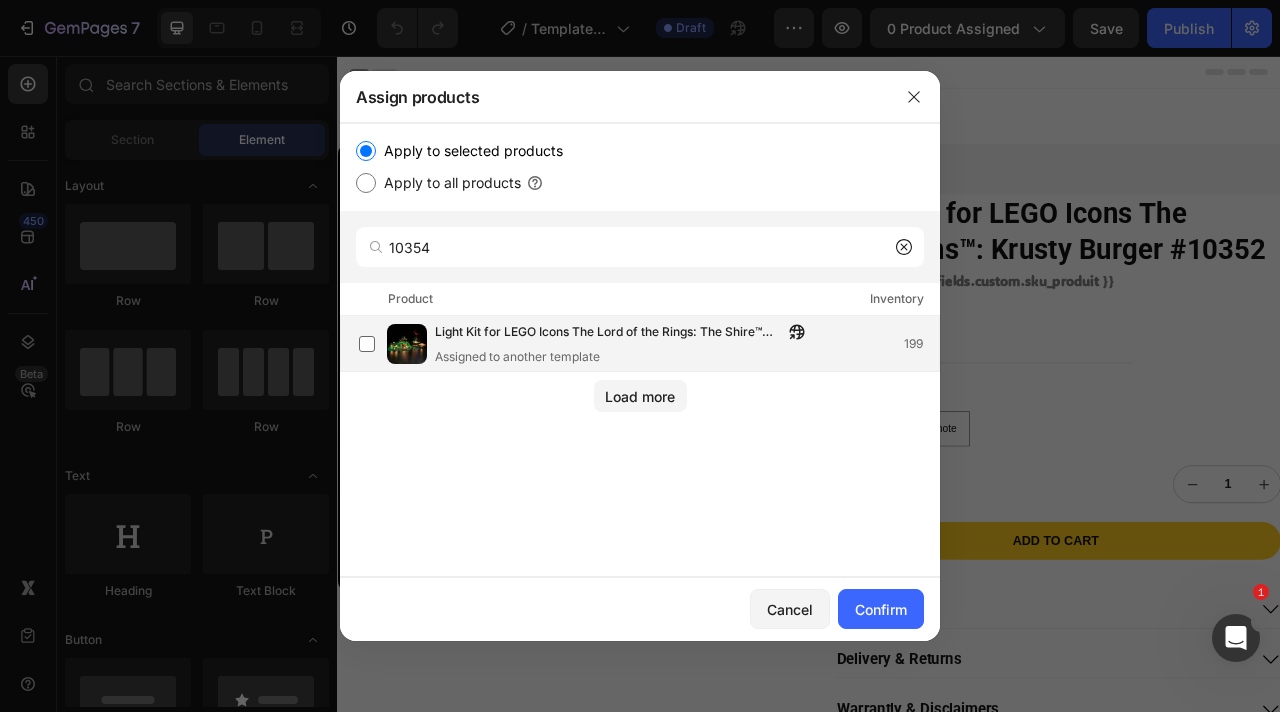 click on "Light Kit for LEGO Icons The Lord of the Rings: The Shire™ 10354" at bounding box center (609, 333) 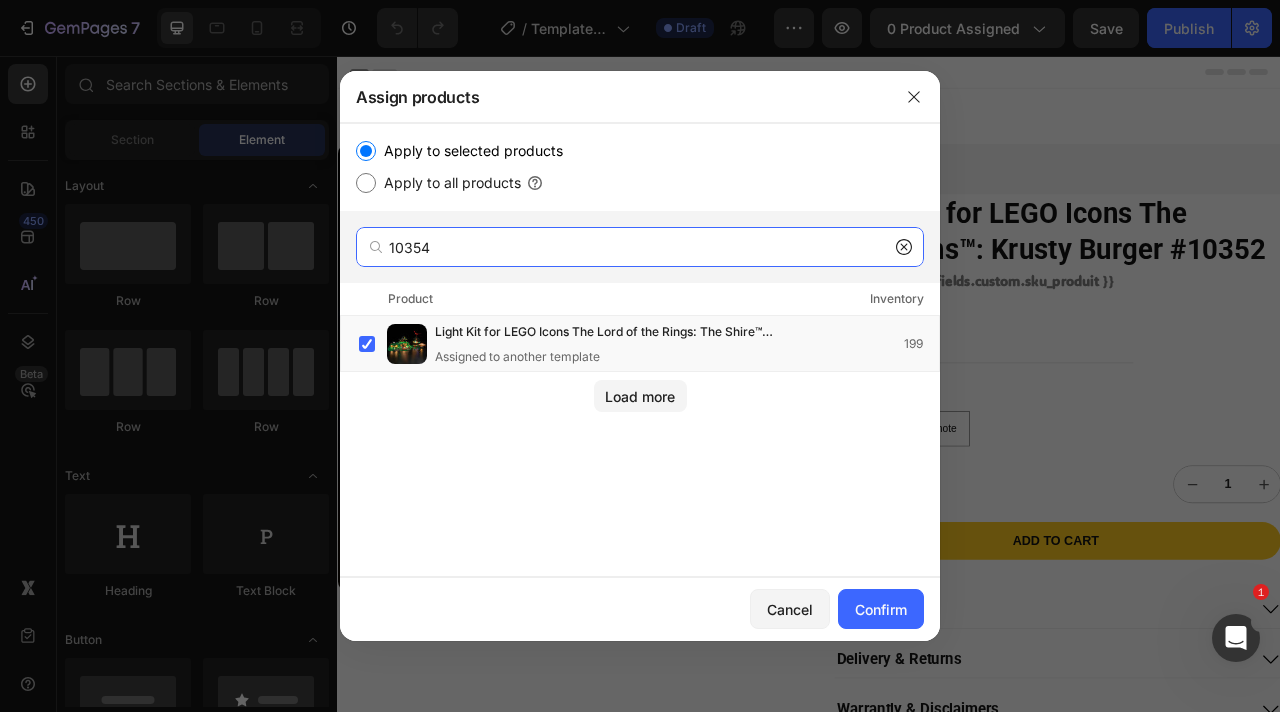 click on "10354" at bounding box center [640, 247] 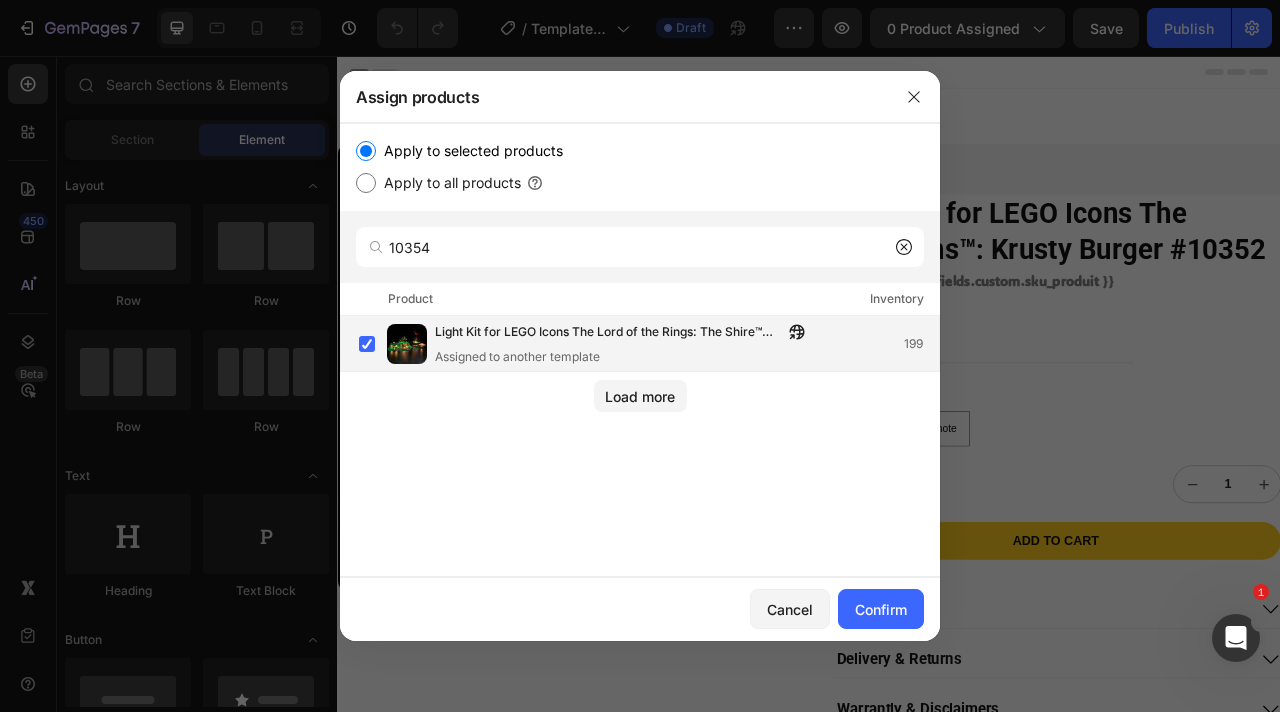 click on "Light Kit for LEGO Icons The Lord of the Rings: The Shire™ 10354  Assigned to another template  199" at bounding box center (649, 344) 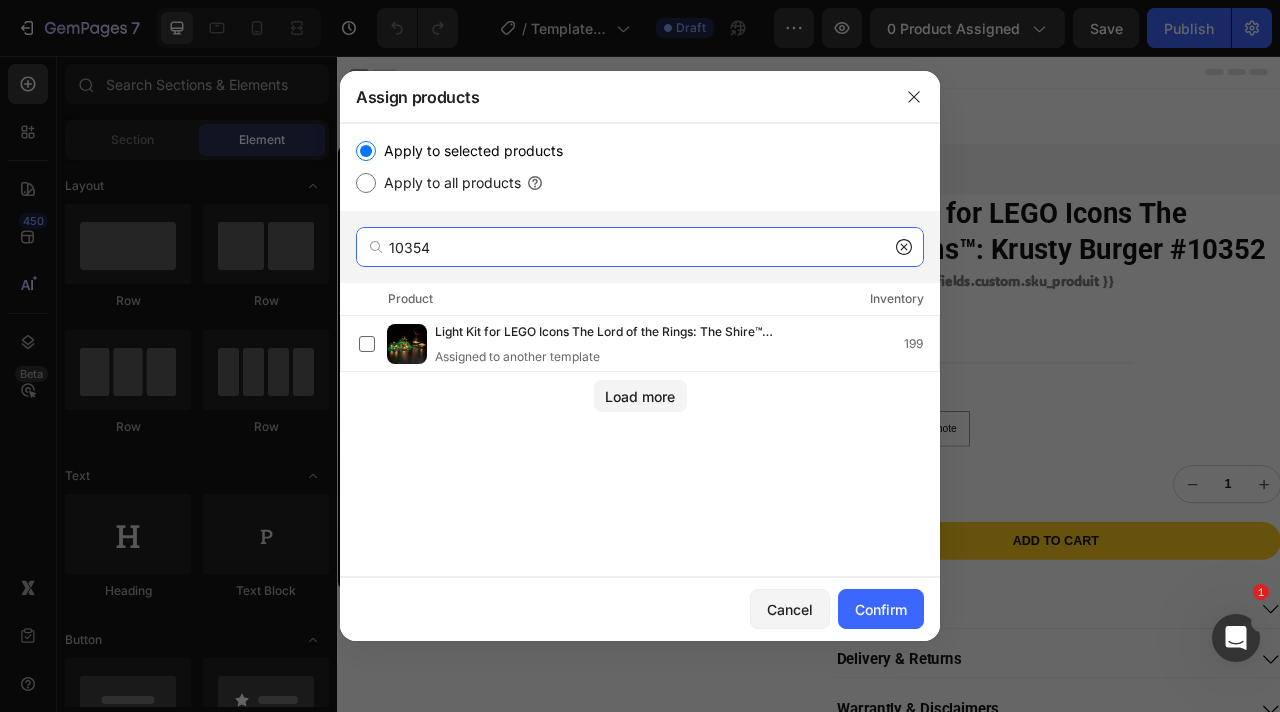 click on "10354" at bounding box center [640, 247] 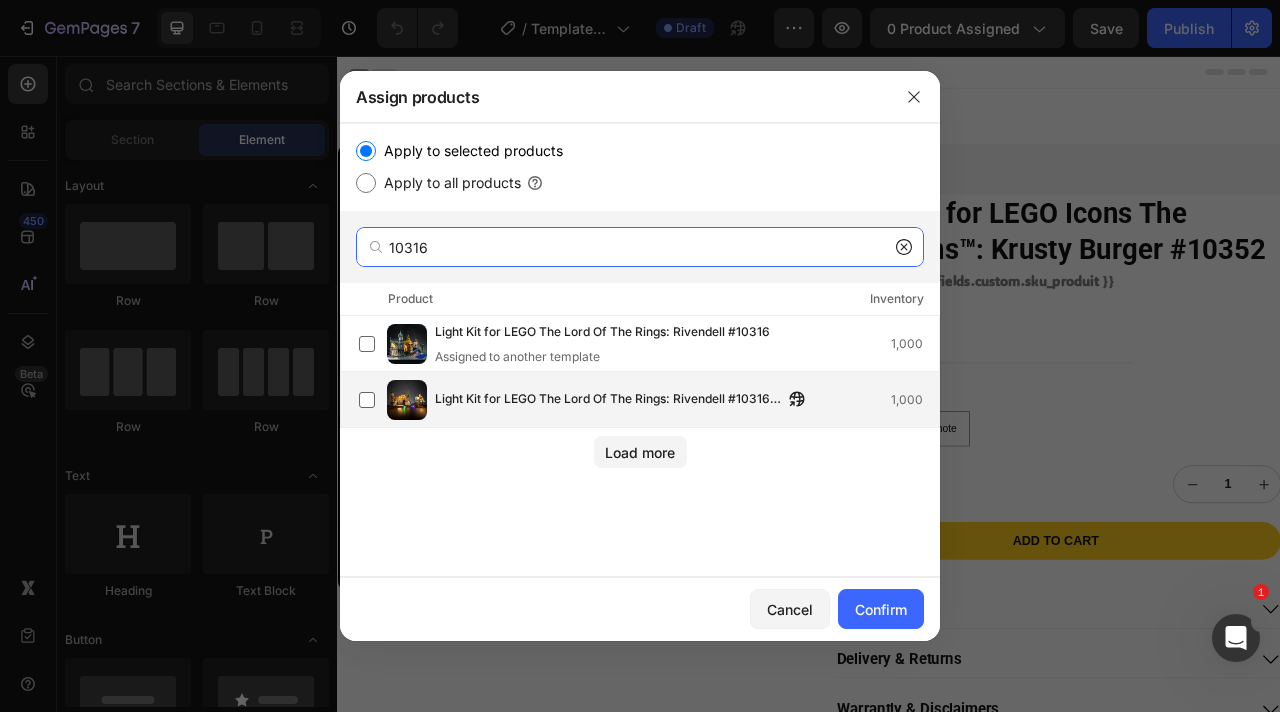 type on "10316" 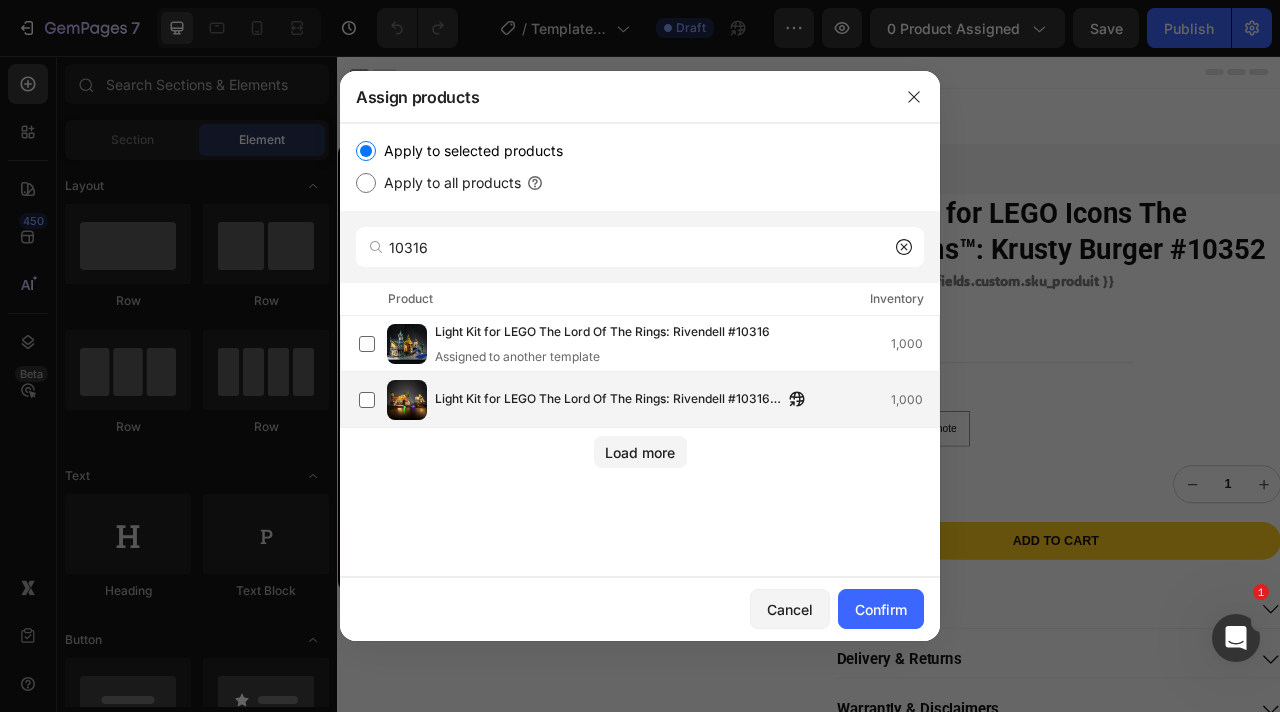 click on "Light Kit for LEGO The Lord Of The Rings: Rivendell #10316 Warm Color 1,000" at bounding box center (649, 400) 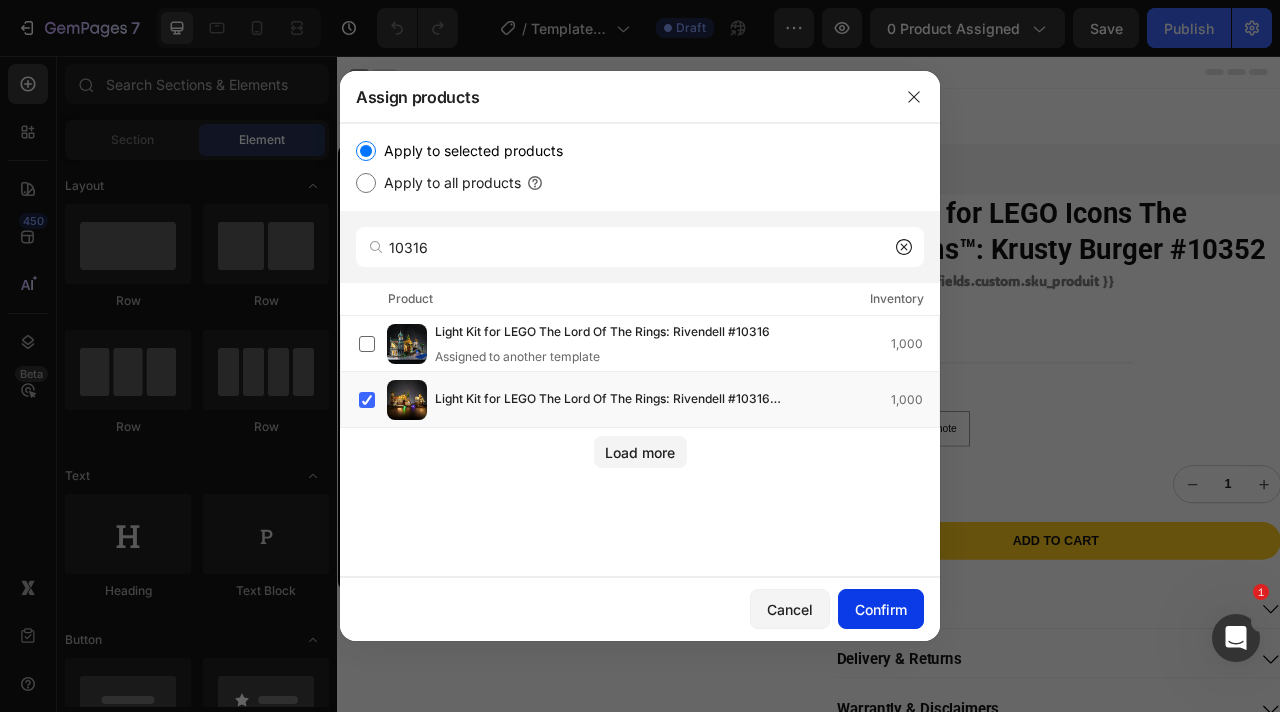 click on "Confirm" at bounding box center (881, 609) 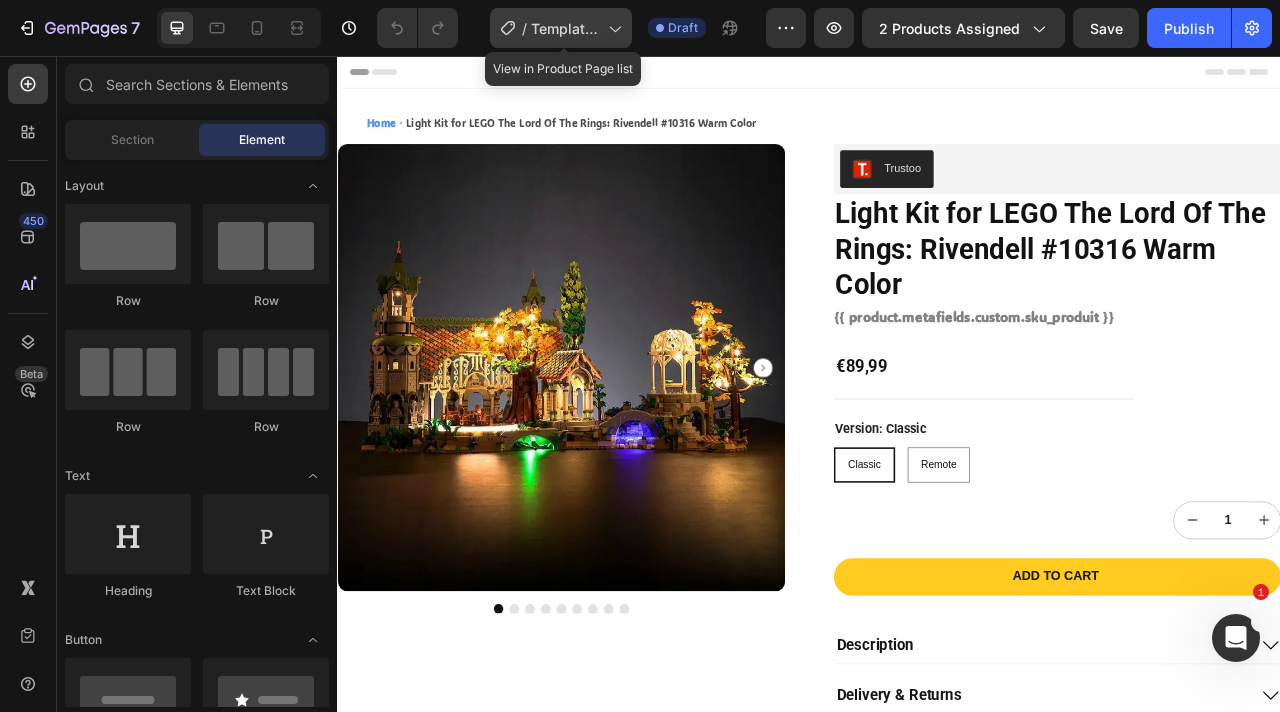 click on "Template Franchise" at bounding box center (565, 28) 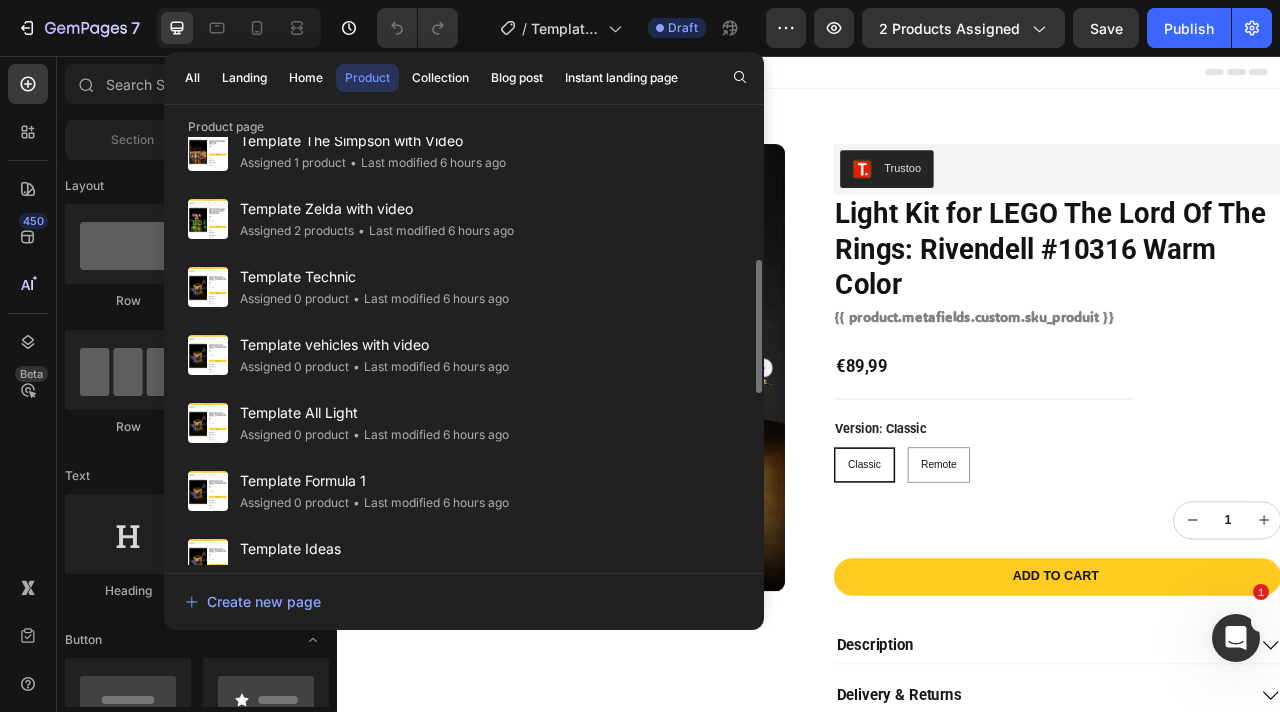 scroll, scrollTop: 379, scrollLeft: 0, axis: vertical 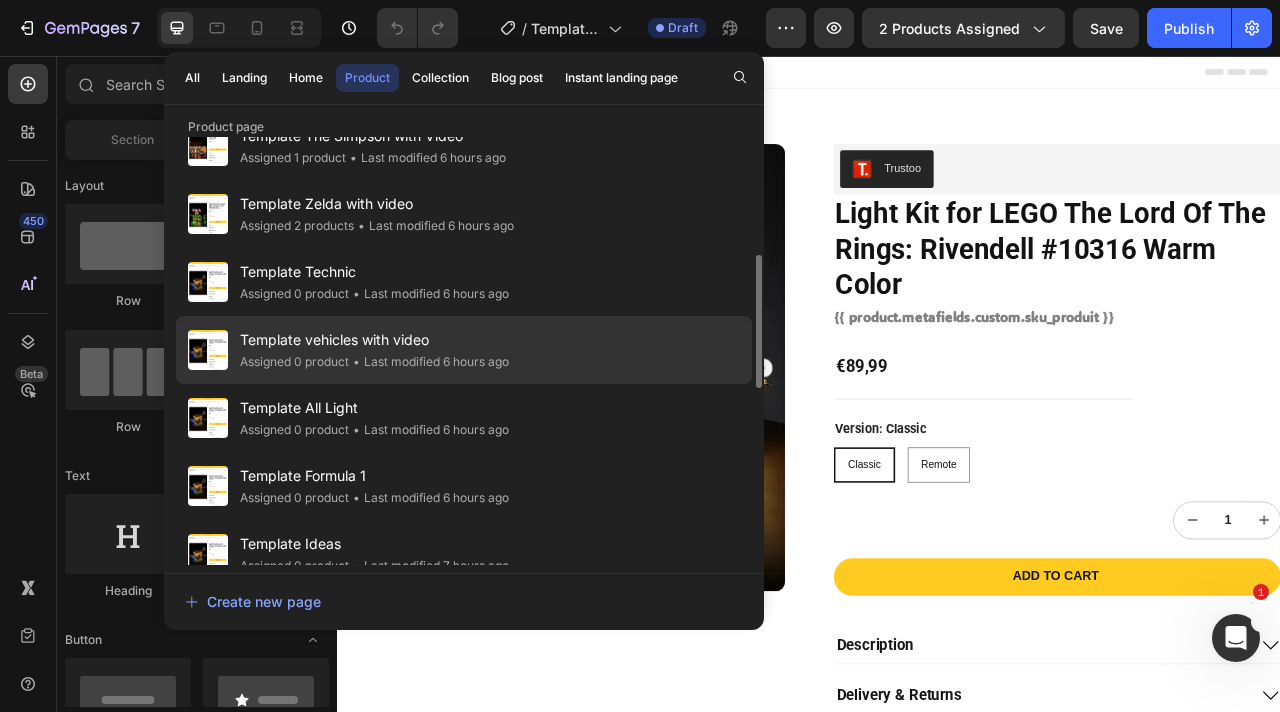 click on "Template vehicles with video" at bounding box center [374, 340] 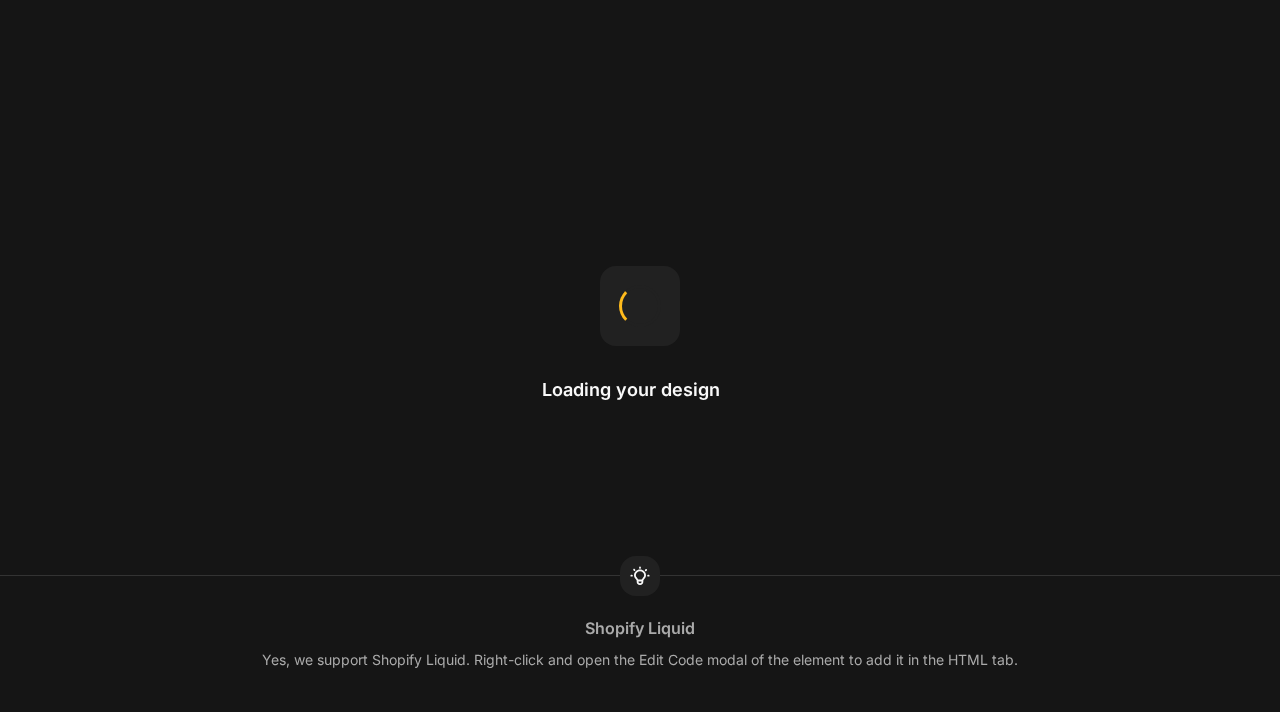 scroll, scrollTop: 0, scrollLeft: 0, axis: both 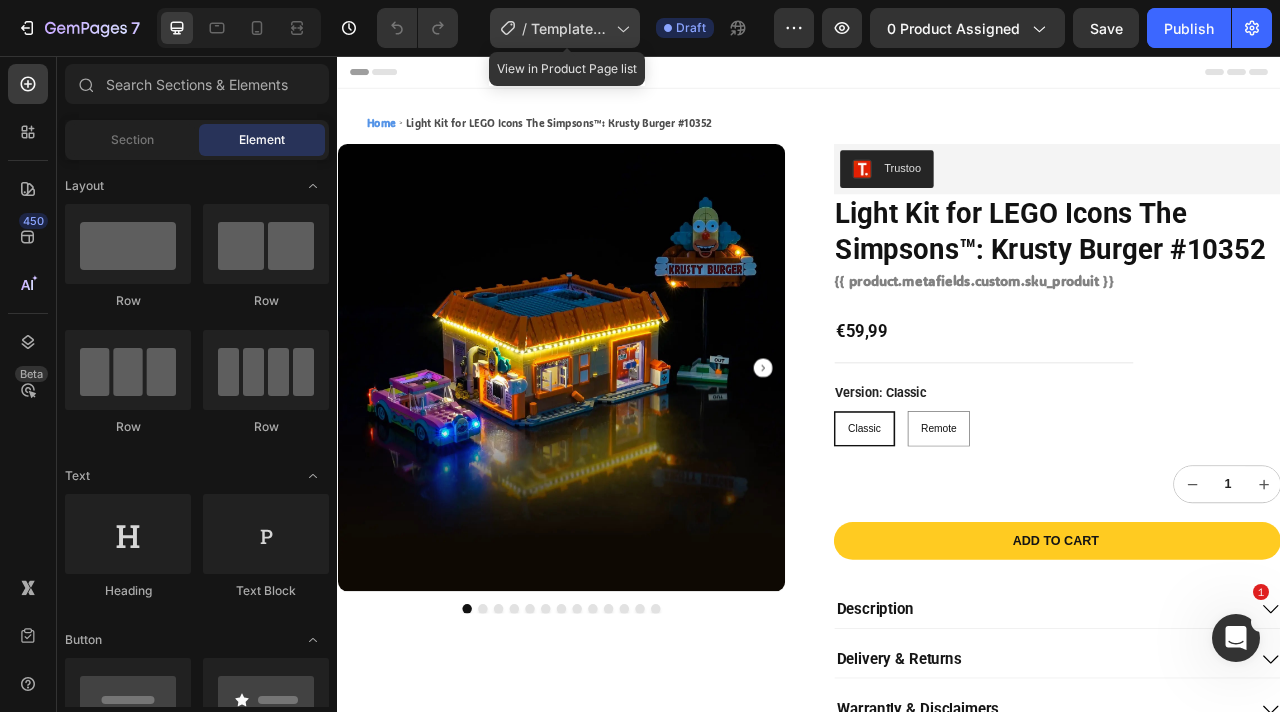 click on "Template Formula 1" at bounding box center (569, 28) 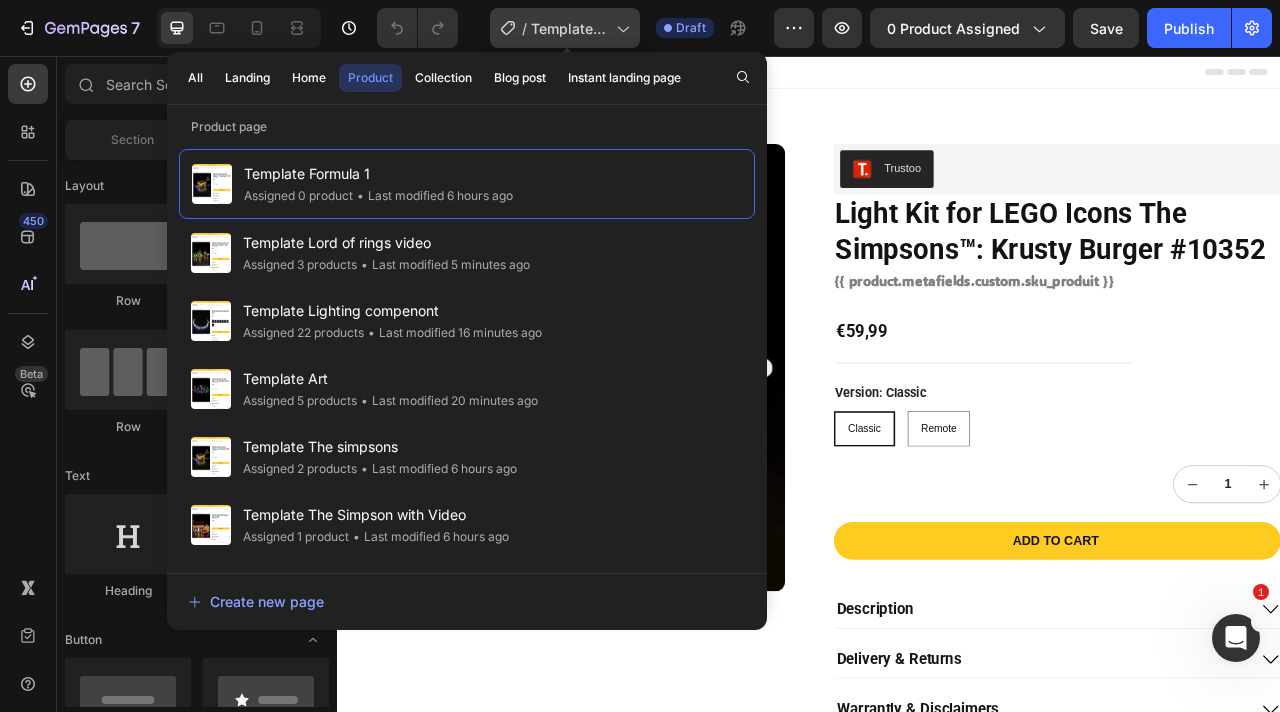 click on "Template Formula 1" at bounding box center [569, 28] 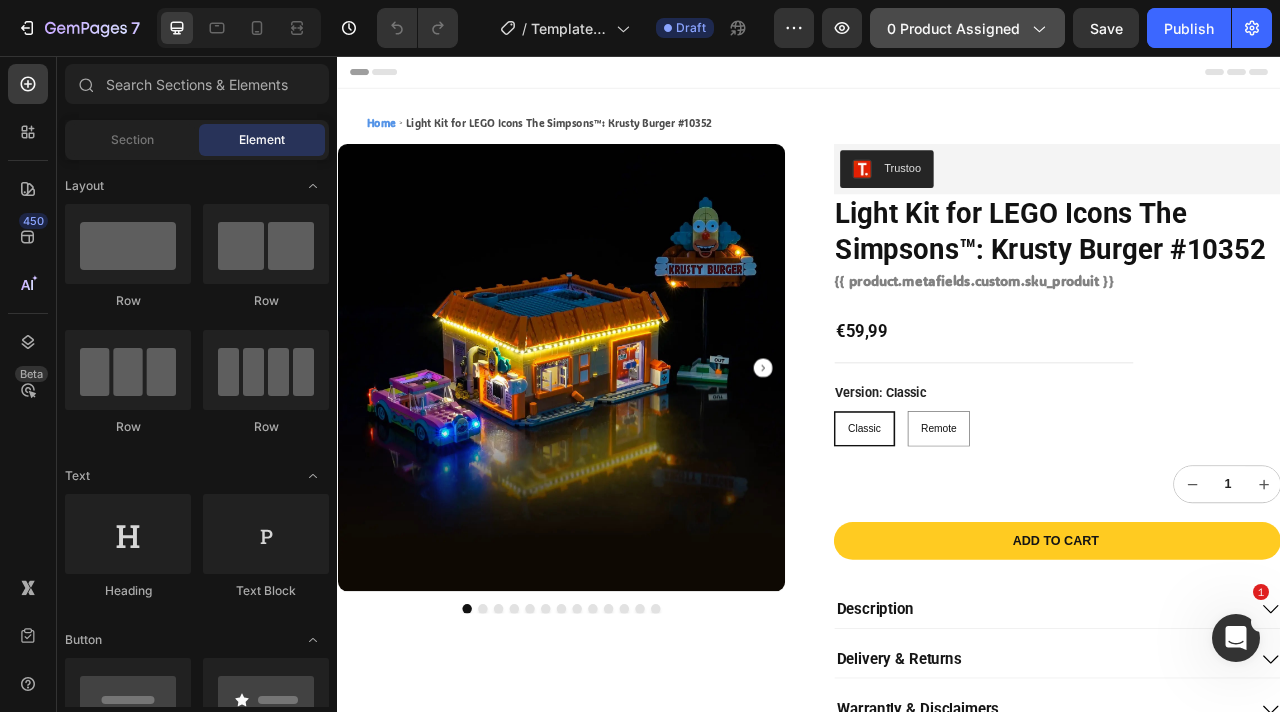 click on "0 product assigned" 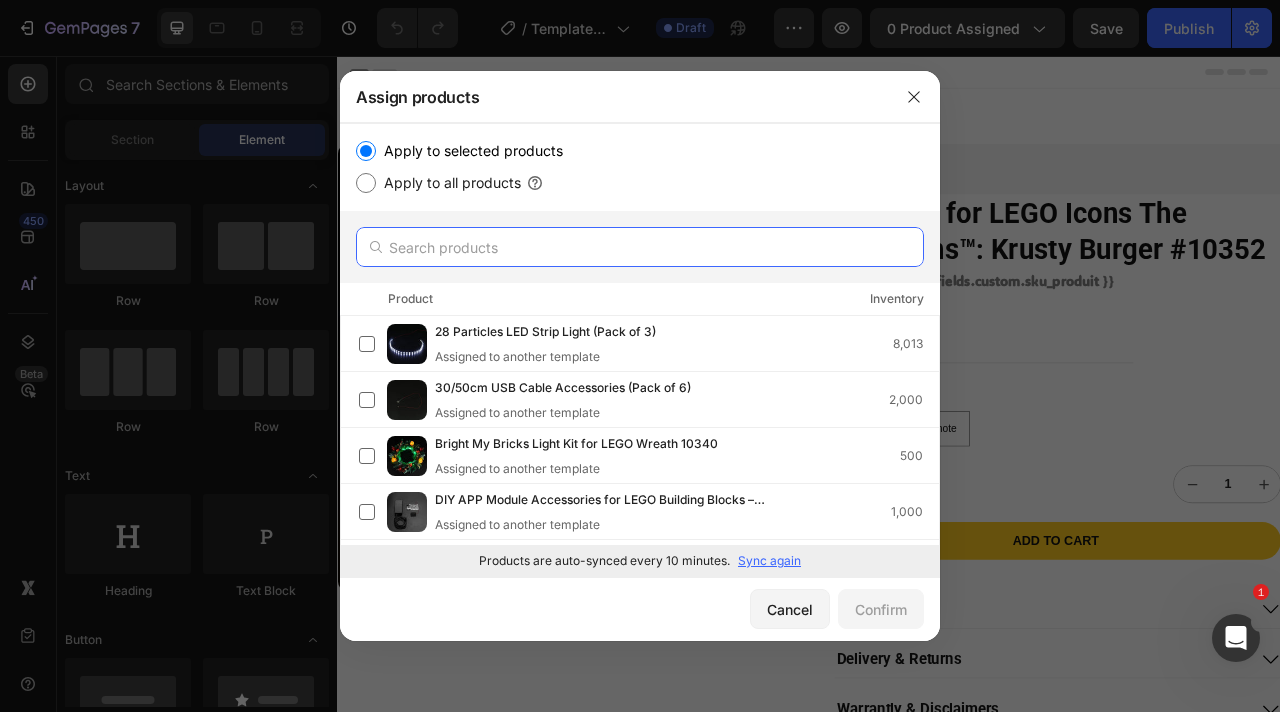 click at bounding box center (640, 247) 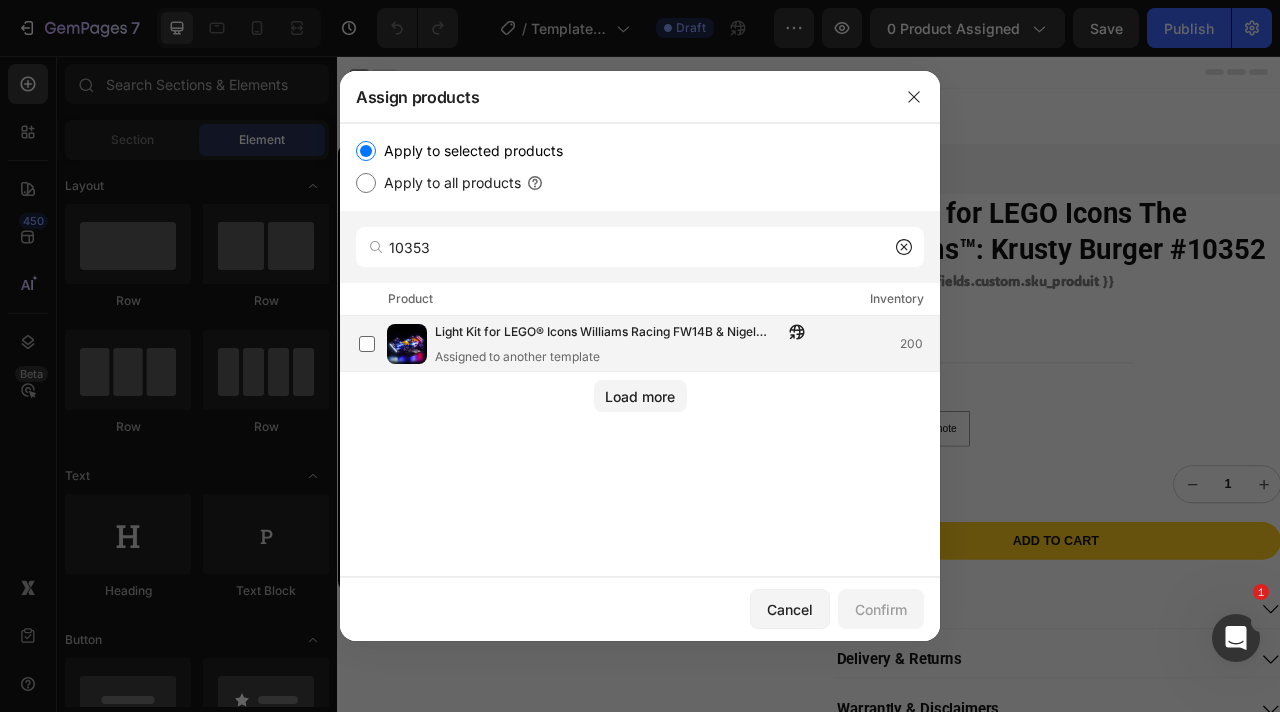 click on "Assigned to another template" at bounding box center (625, 357) 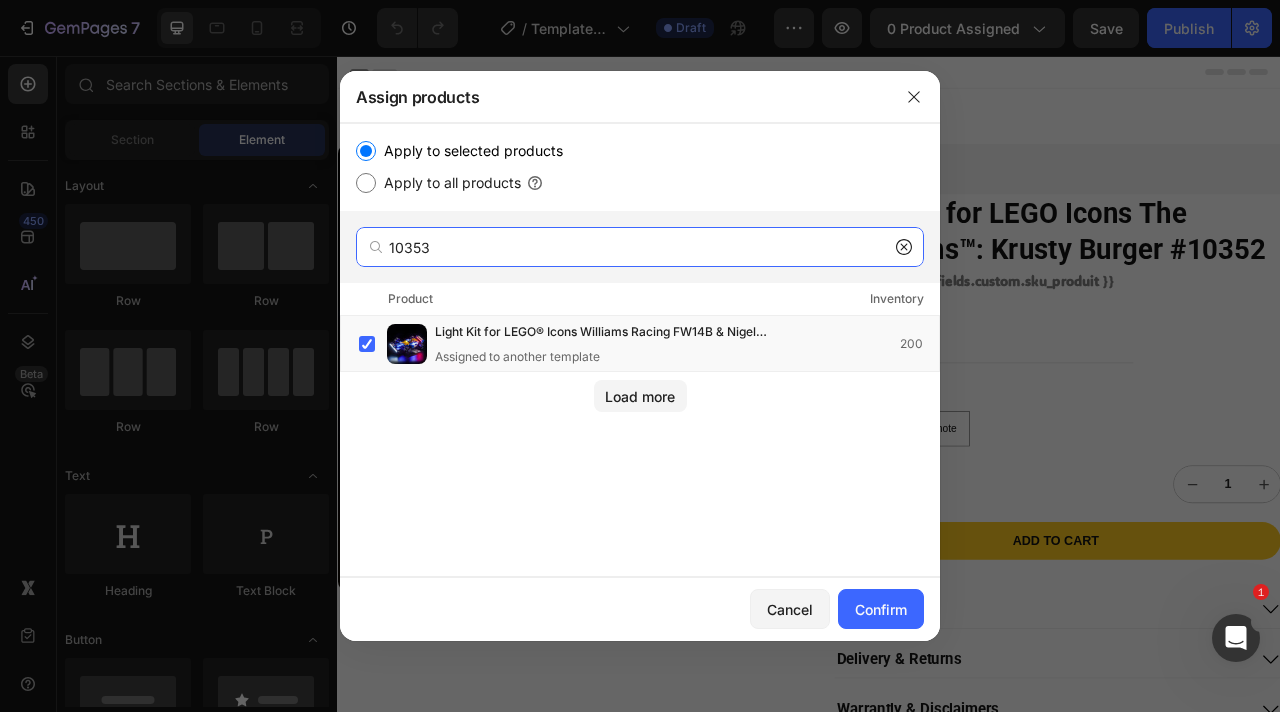 click on "10353" at bounding box center [640, 247] 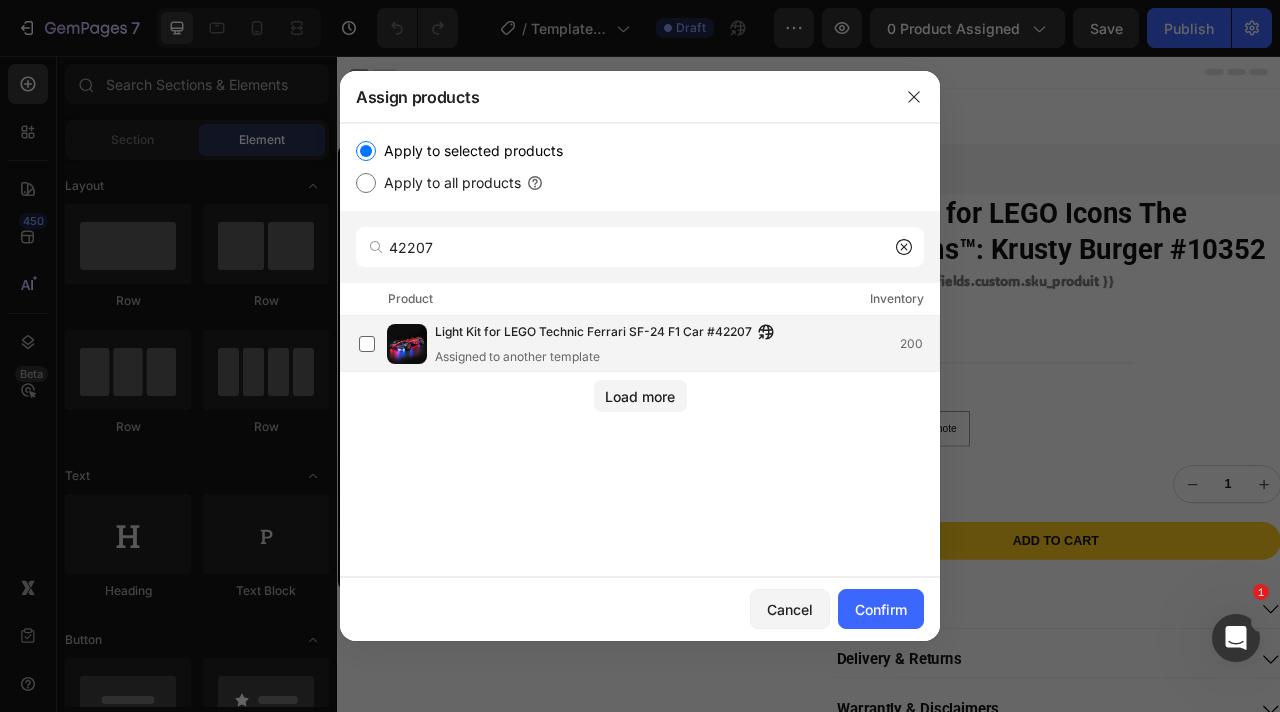 click on "Light Kit for LEGO Technic Ferrari SF-24 F1 Car #42207" at bounding box center (593, 333) 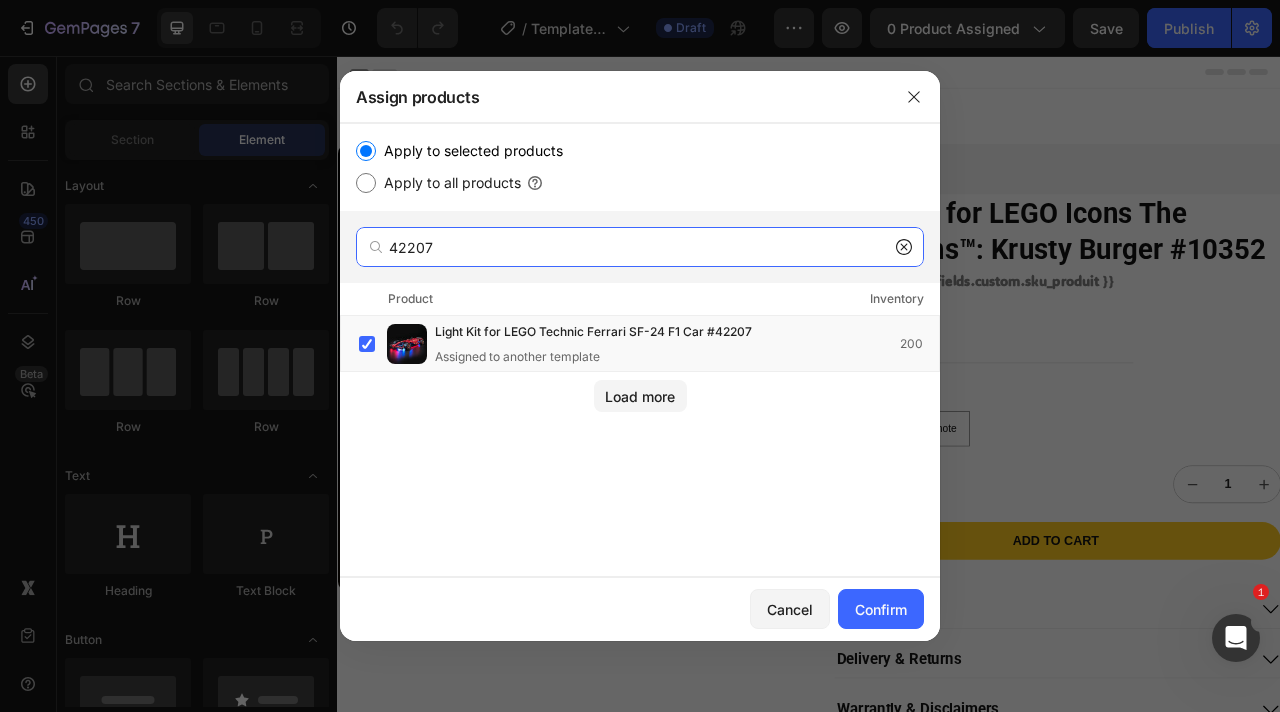 click on "42207" at bounding box center [640, 247] 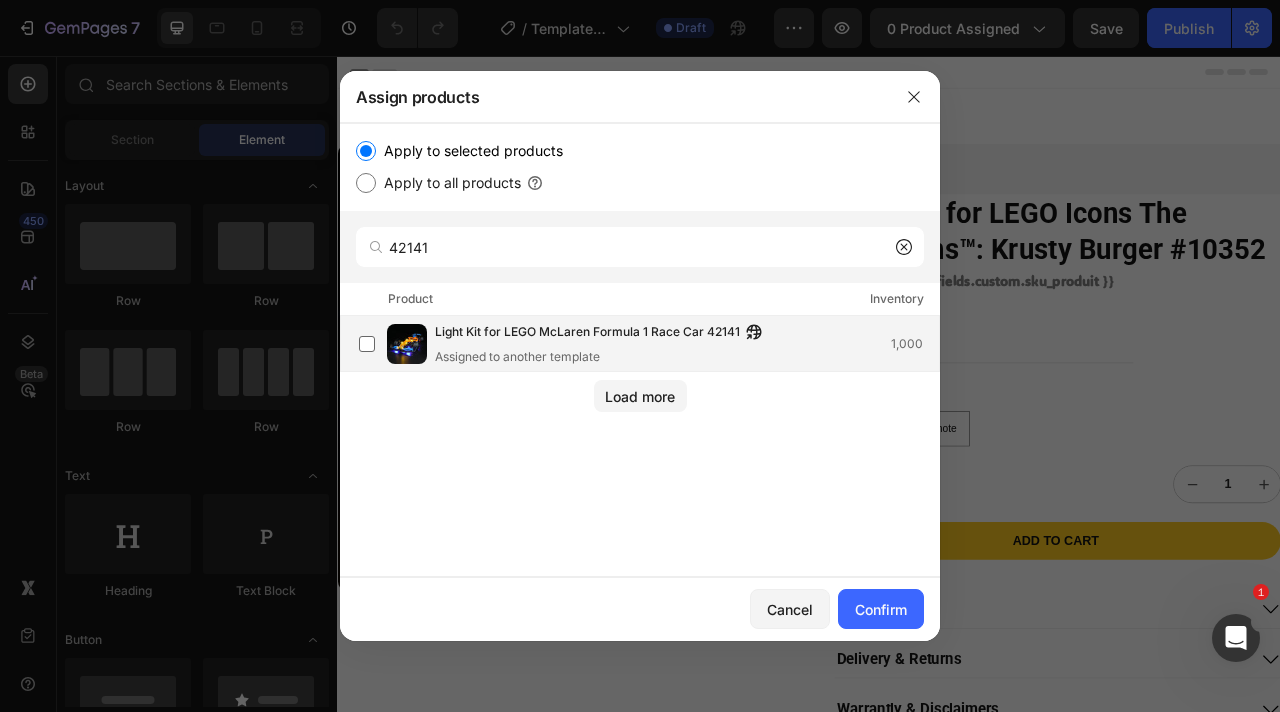 click on "Light Kit for LEGO McLaren Formula 1 Race Car 42141  Assigned to another template" at bounding box center (603, 344) 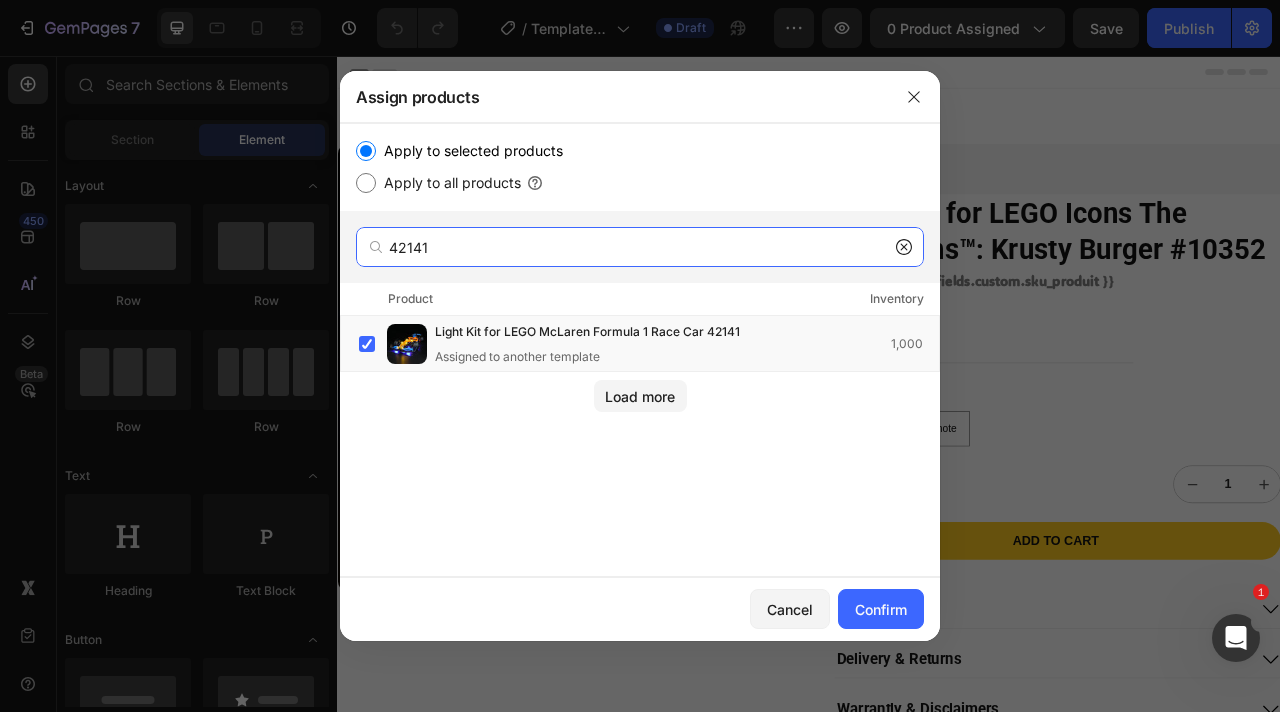 click on "42141" at bounding box center (640, 247) 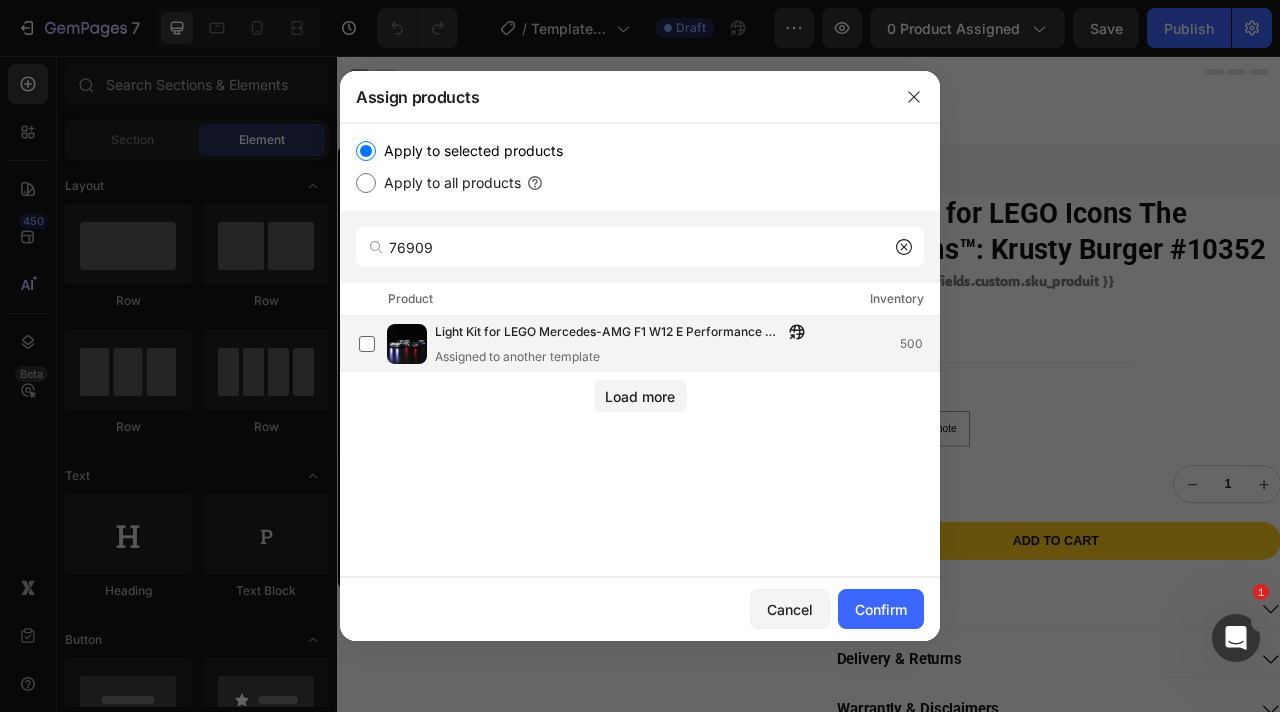 click on "Light Kit for LEGO Mercedes-AMG F1 W12 E Performance & Mercedes-AMG Project One 76909" at bounding box center (609, 333) 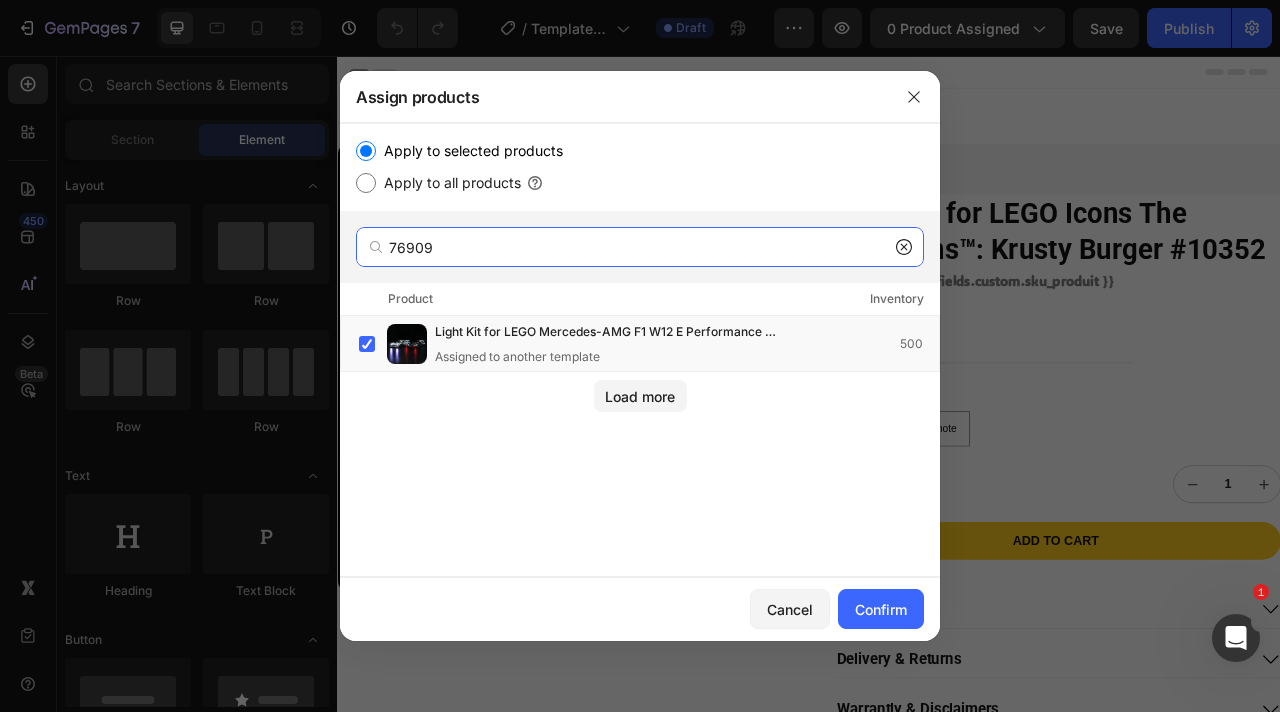 click on "76909" at bounding box center (640, 247) 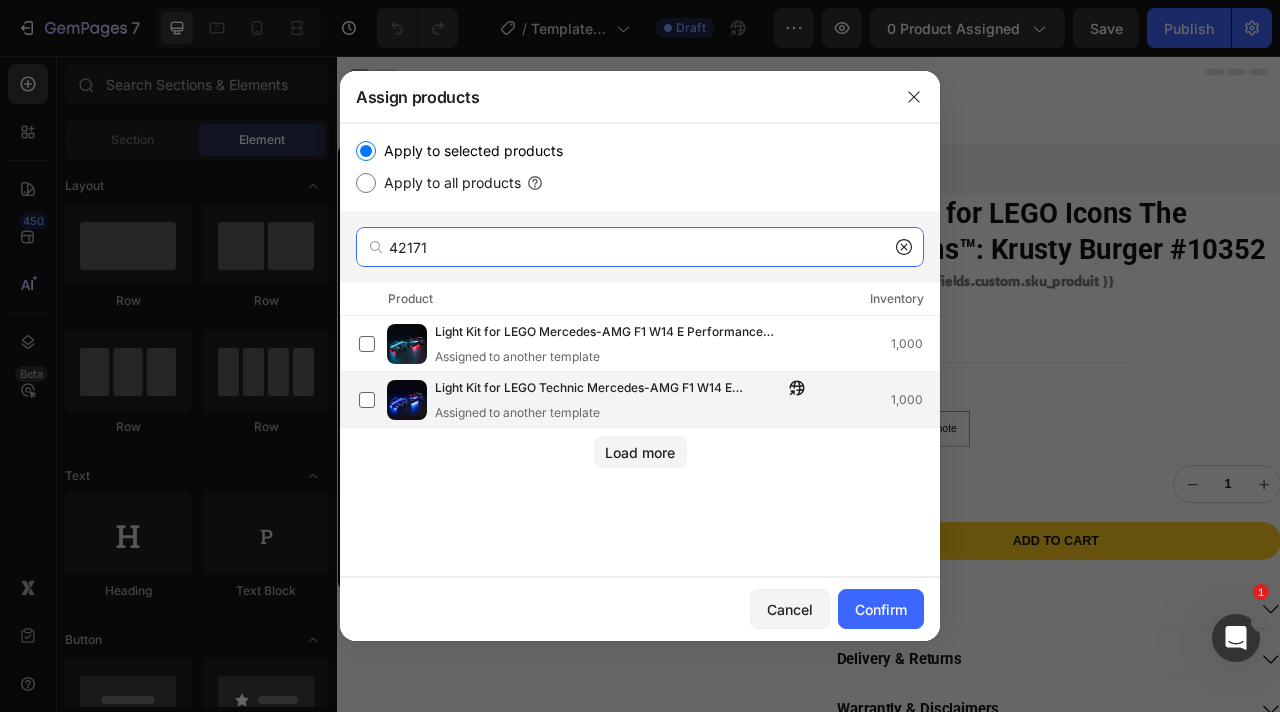 type on "42171" 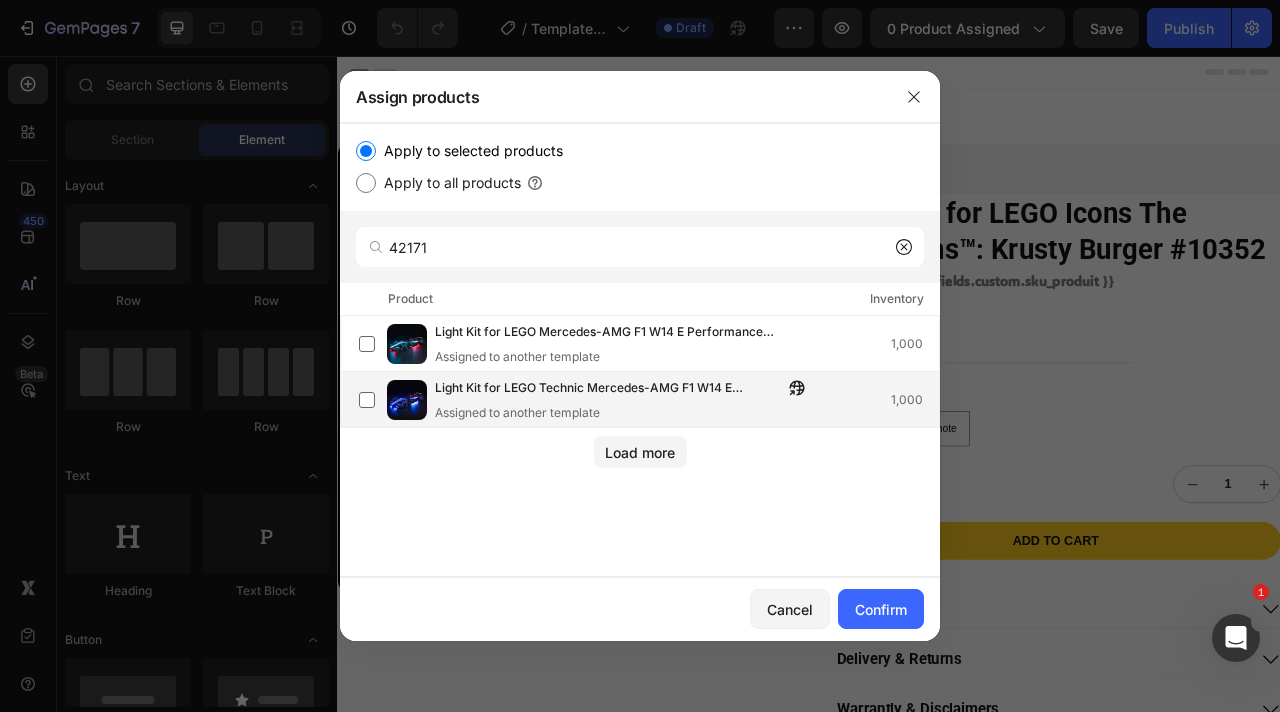 click on "Light Kit for LEGO Technic Mercedes-AMG F1 W14 E Performance 42171" at bounding box center [609, 389] 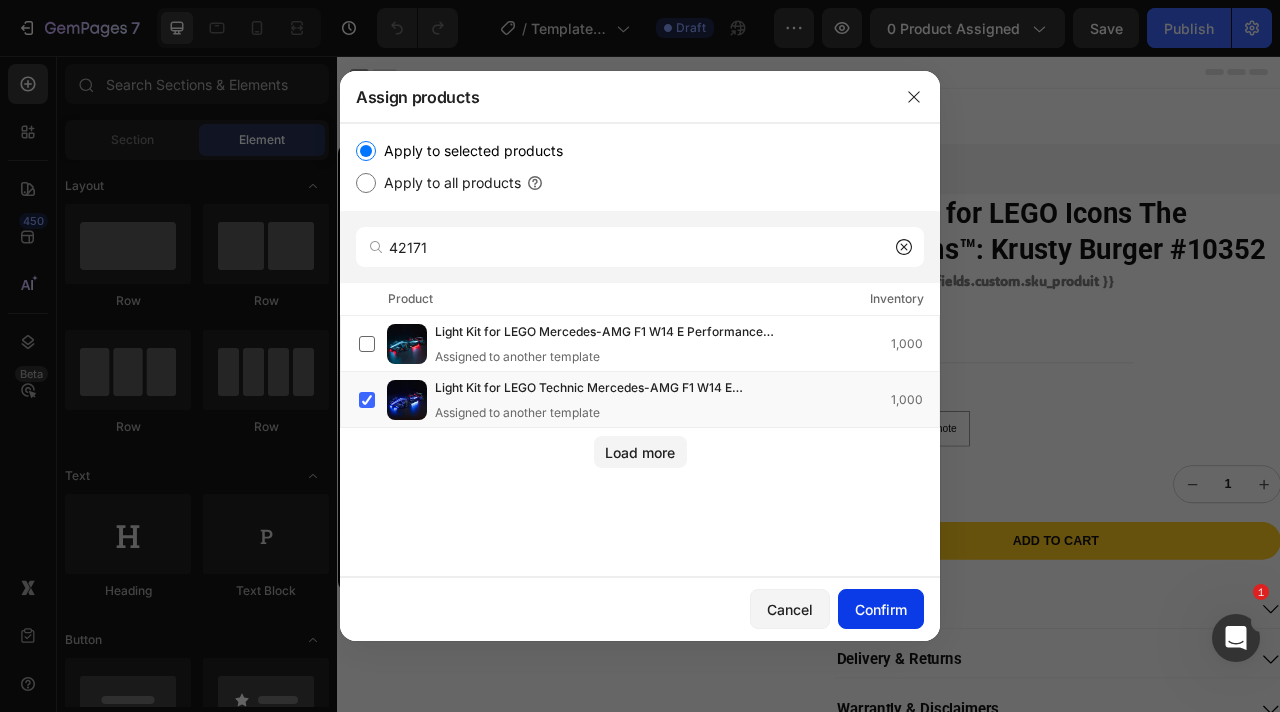 click on "Confirm" 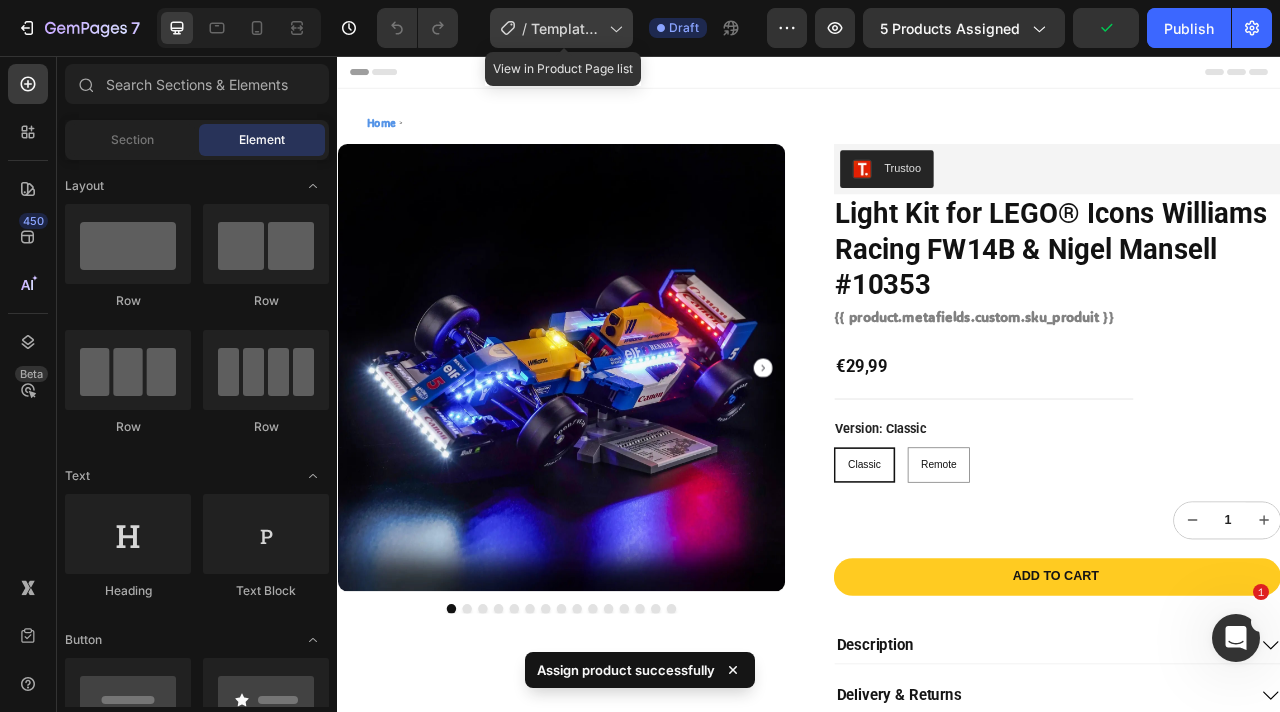click on "Template Formula 1" at bounding box center (566, 28) 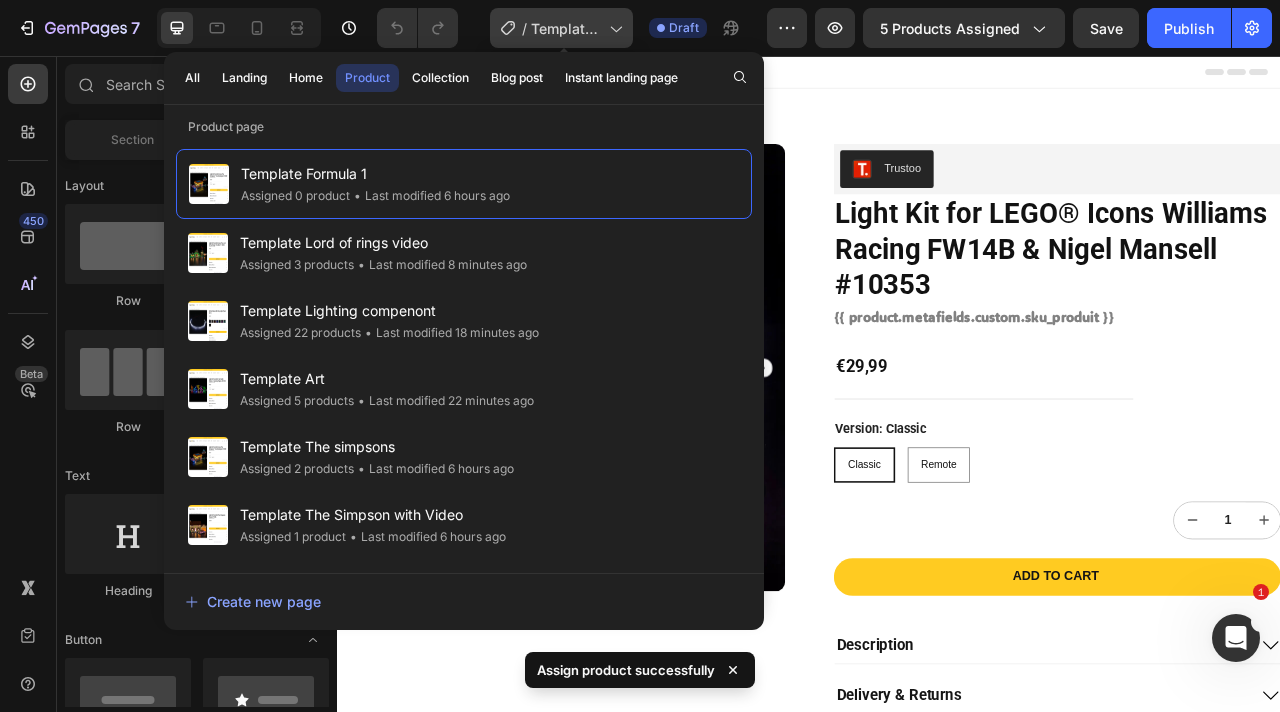 click on "Template Formula 1" at bounding box center (566, 28) 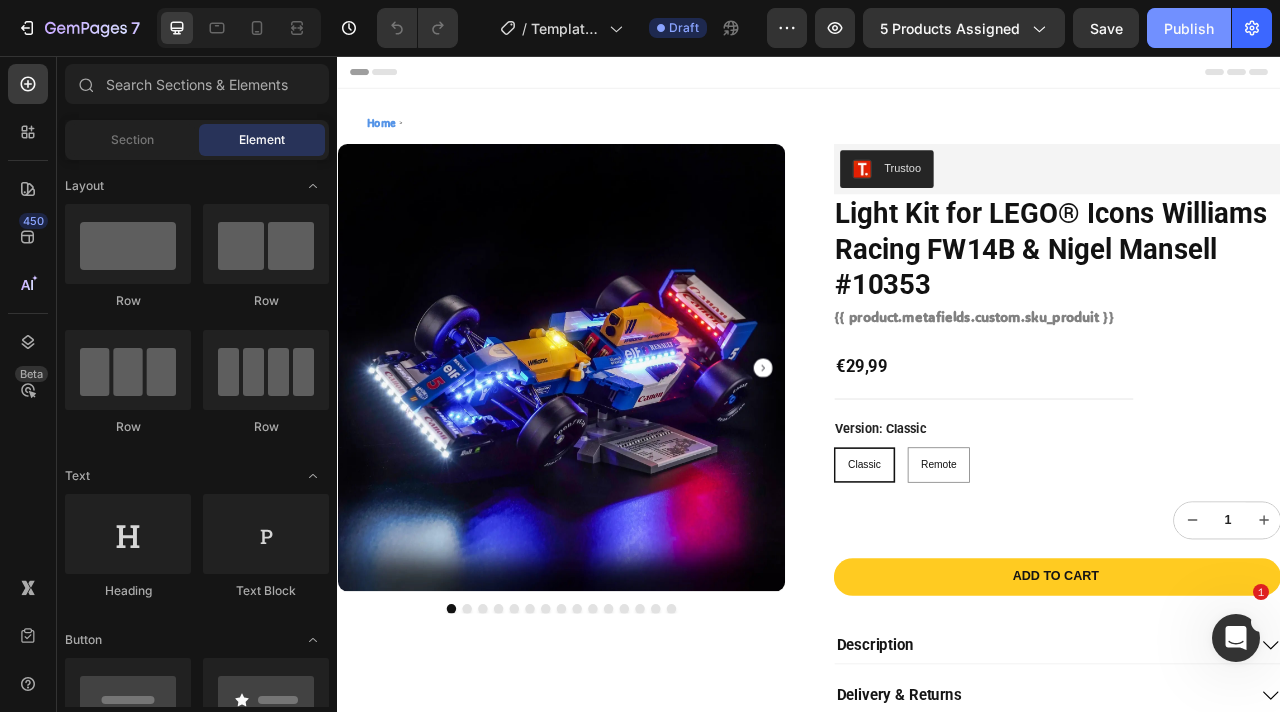 click on "Publish" at bounding box center (1189, 28) 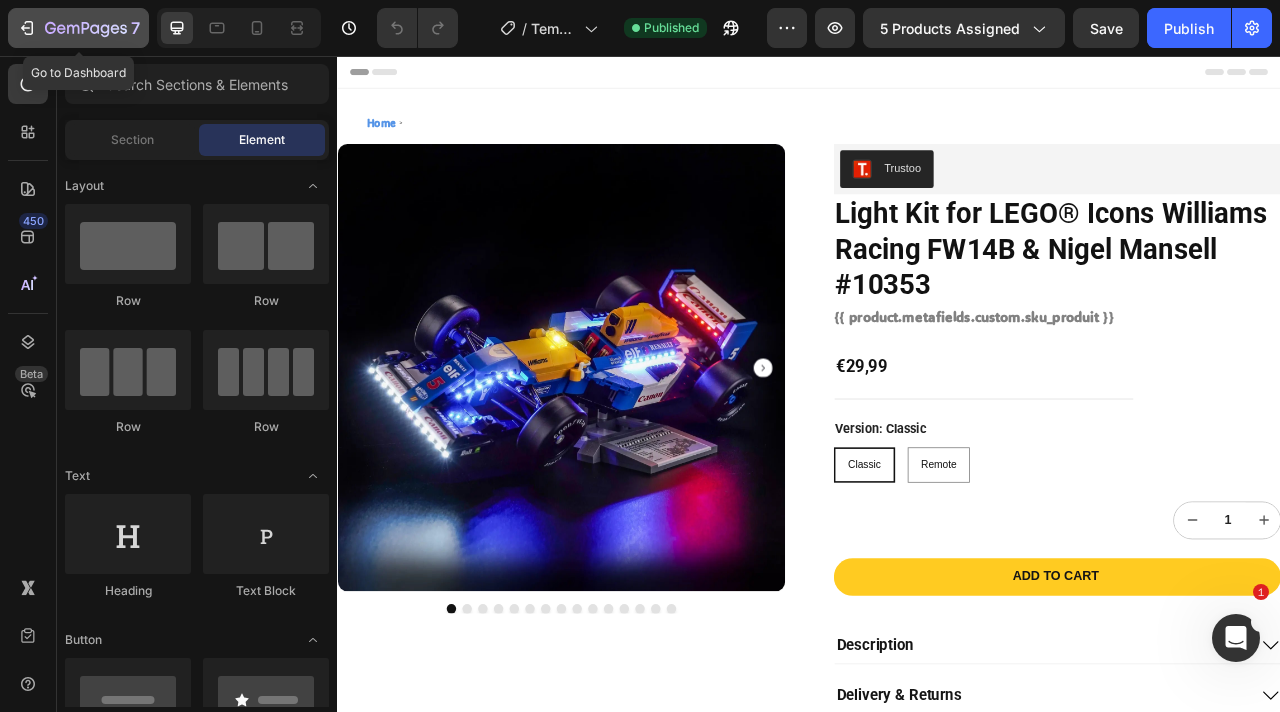 click 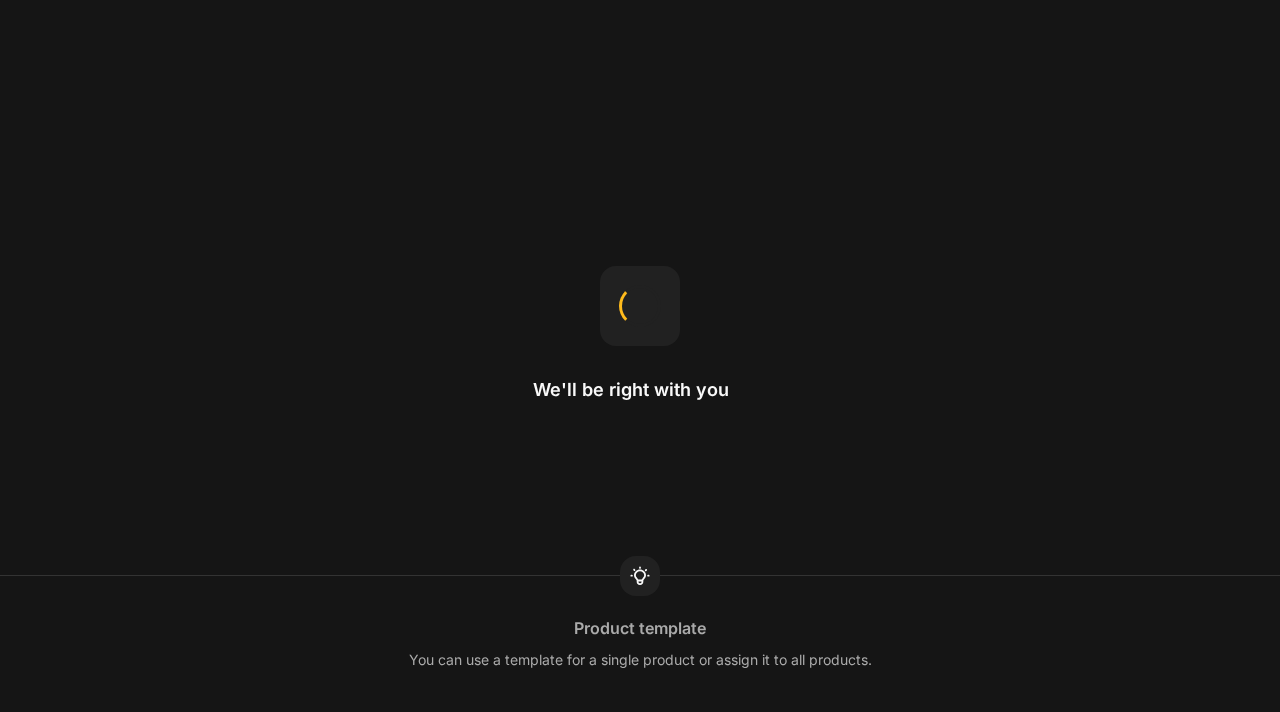 scroll, scrollTop: 0, scrollLeft: 0, axis: both 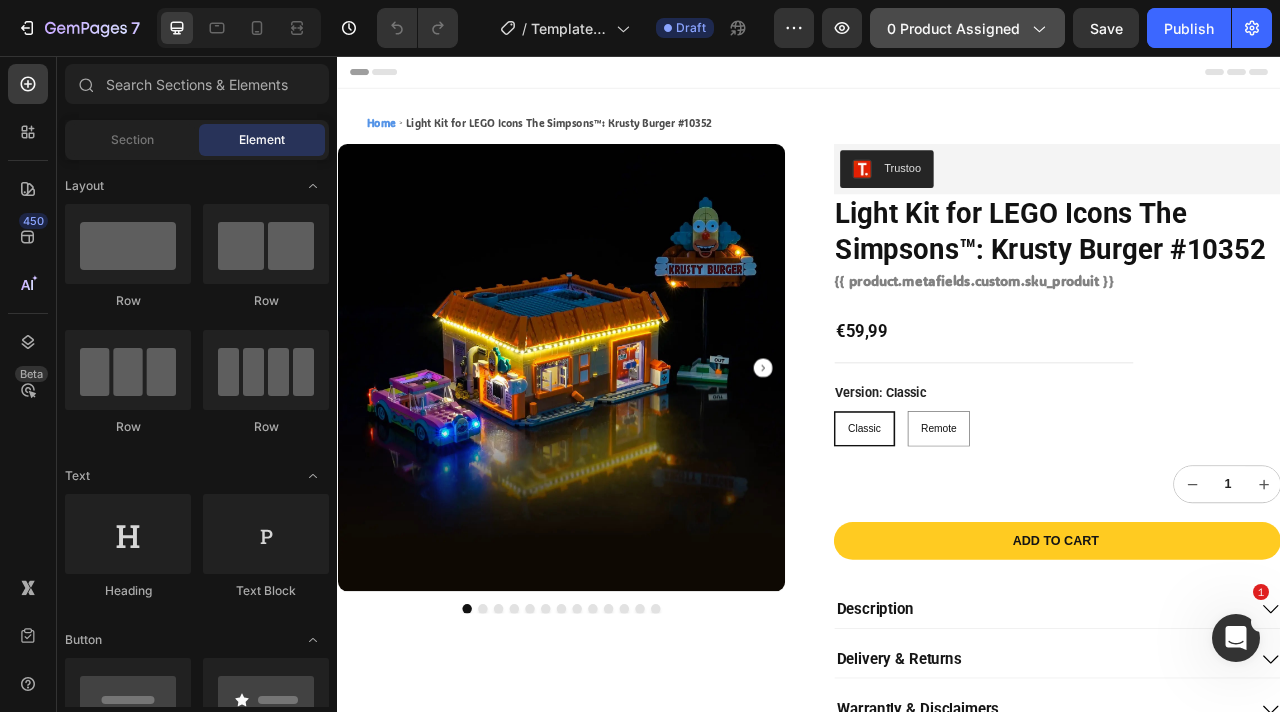 click on "0 product assigned" at bounding box center (967, 28) 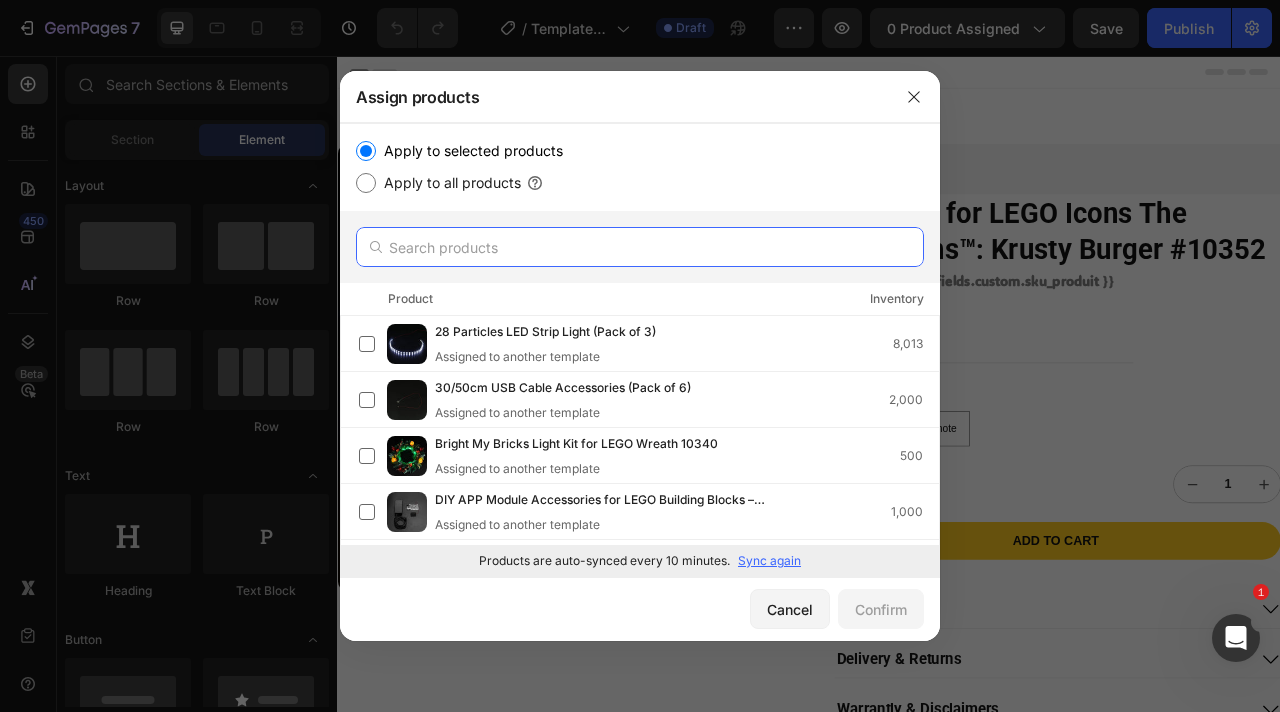 click at bounding box center [640, 247] 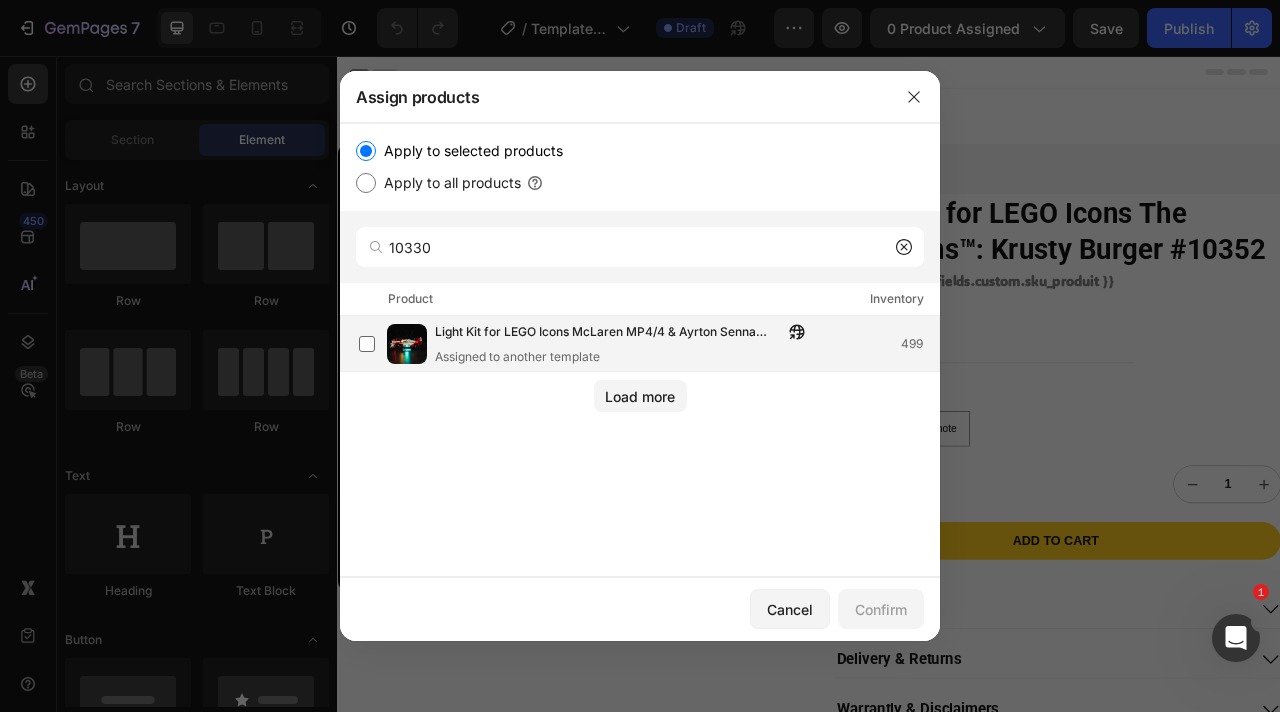 click on "Light Kit for LEGO Icons McLaren MP4/4 & Ayrton Senna 10330" at bounding box center (609, 333) 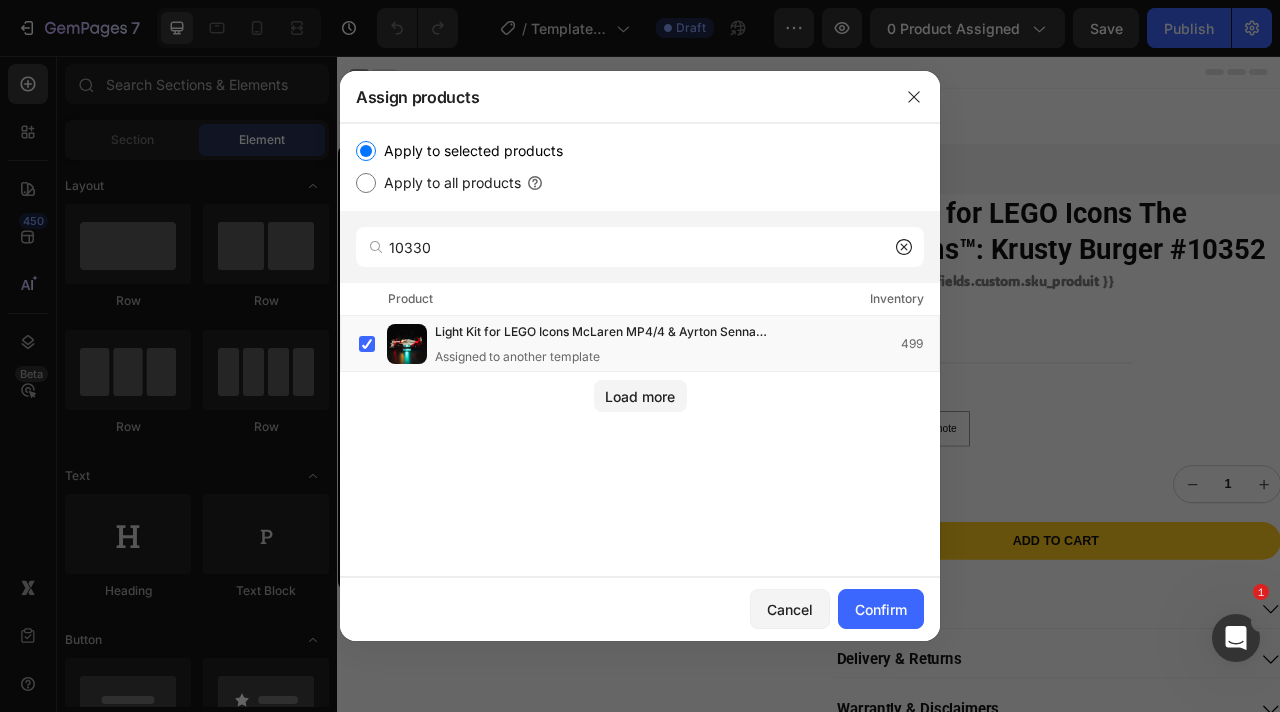 click on "10330" 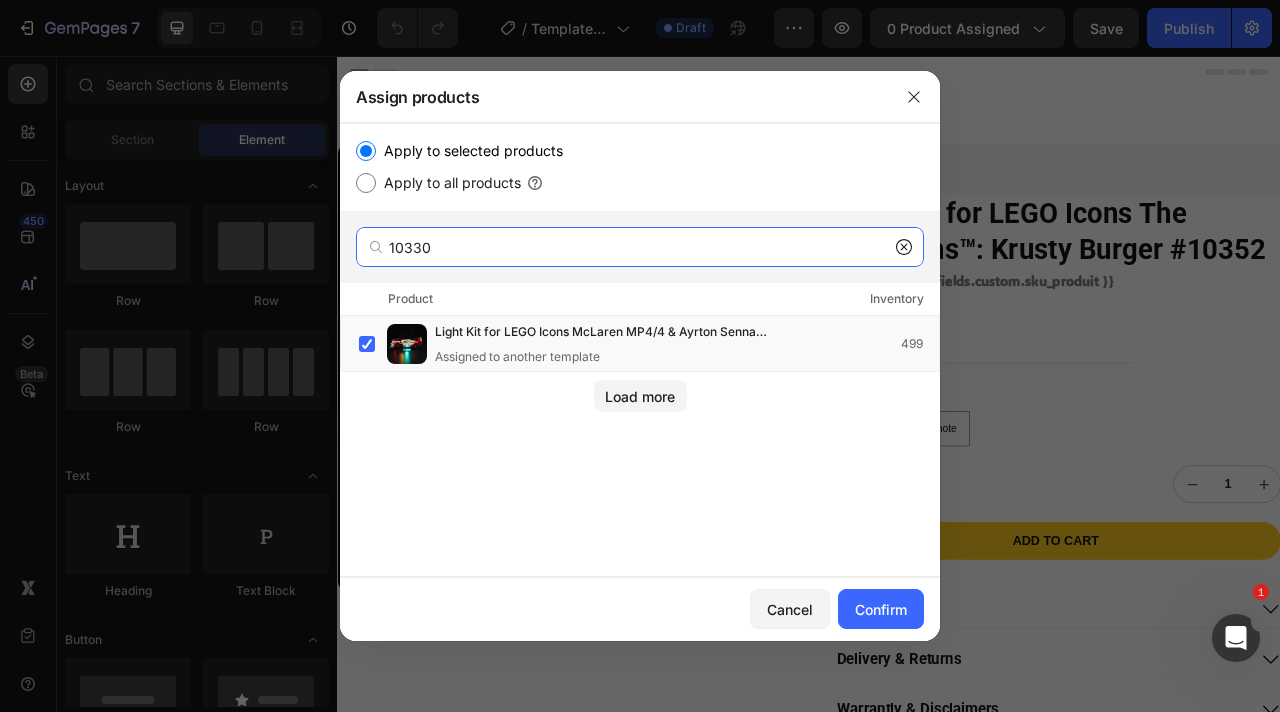 click on "10330" at bounding box center (640, 247) 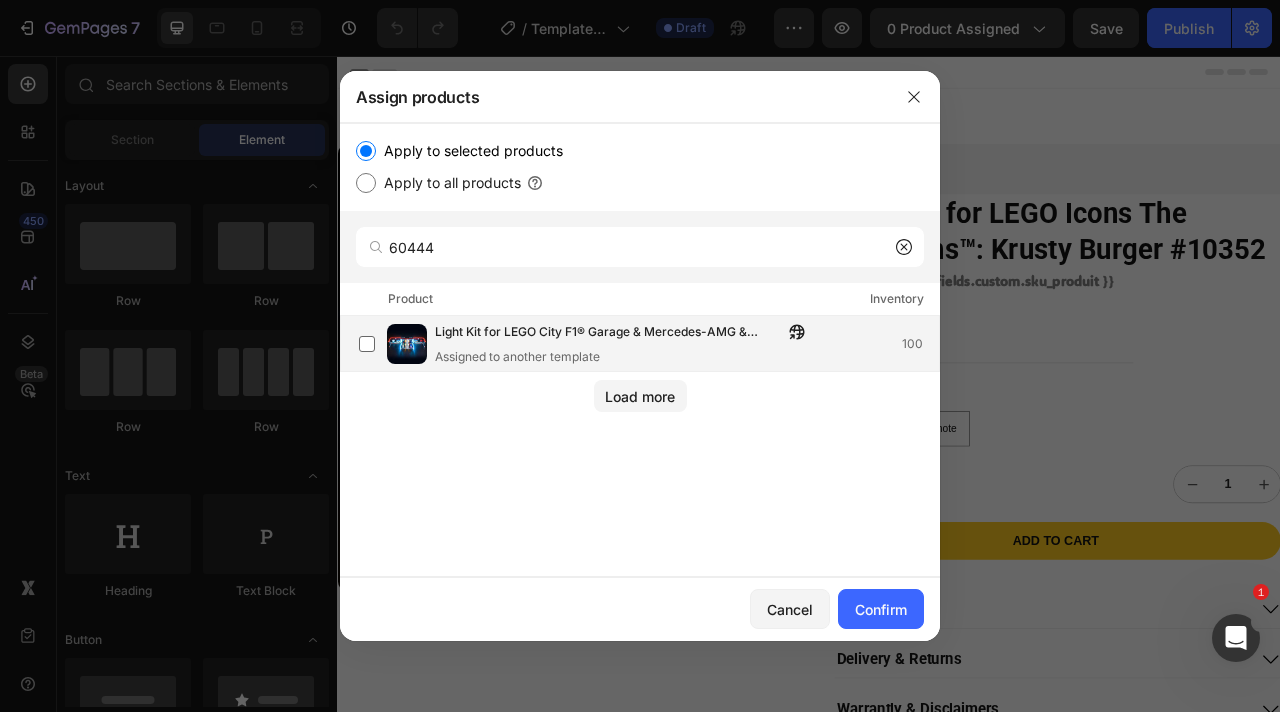 click on "Light Kit for LEGO City F1® Garage & [BRAND] [MODEL] & Alpine Cars [NUMBER] Assigned to another template" at bounding box center (625, 344) 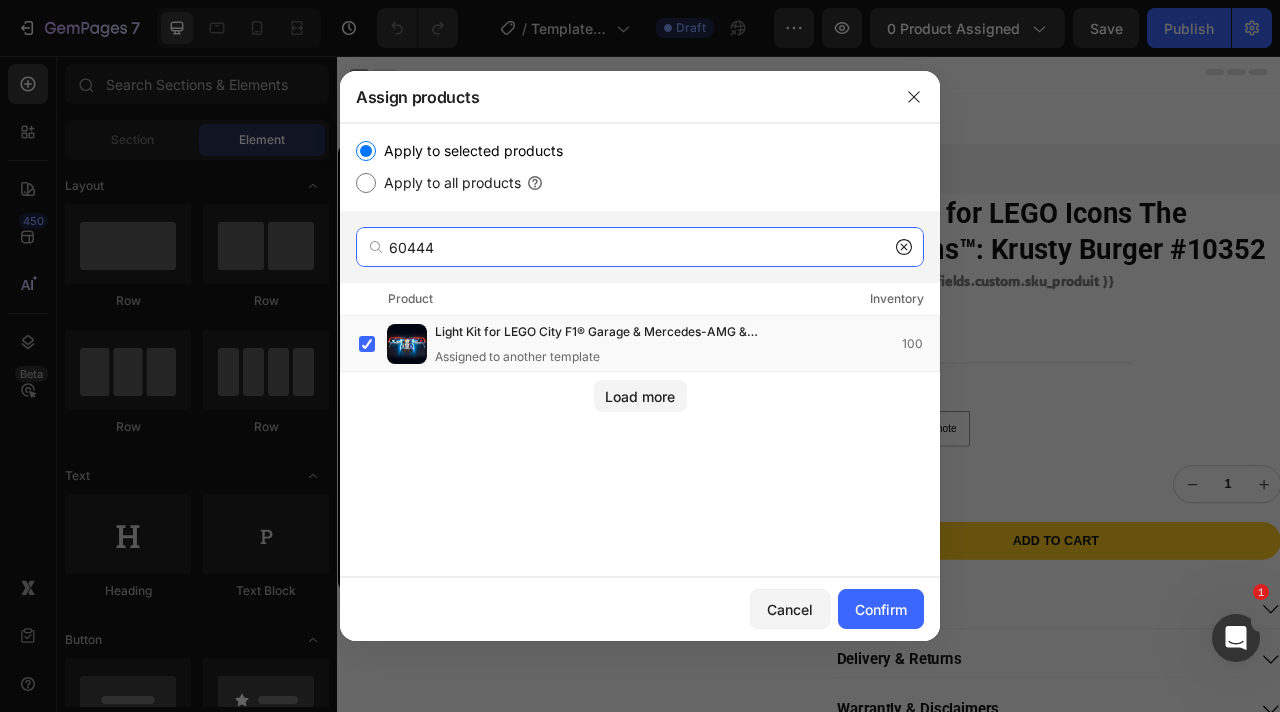click on "60444" at bounding box center (640, 247) 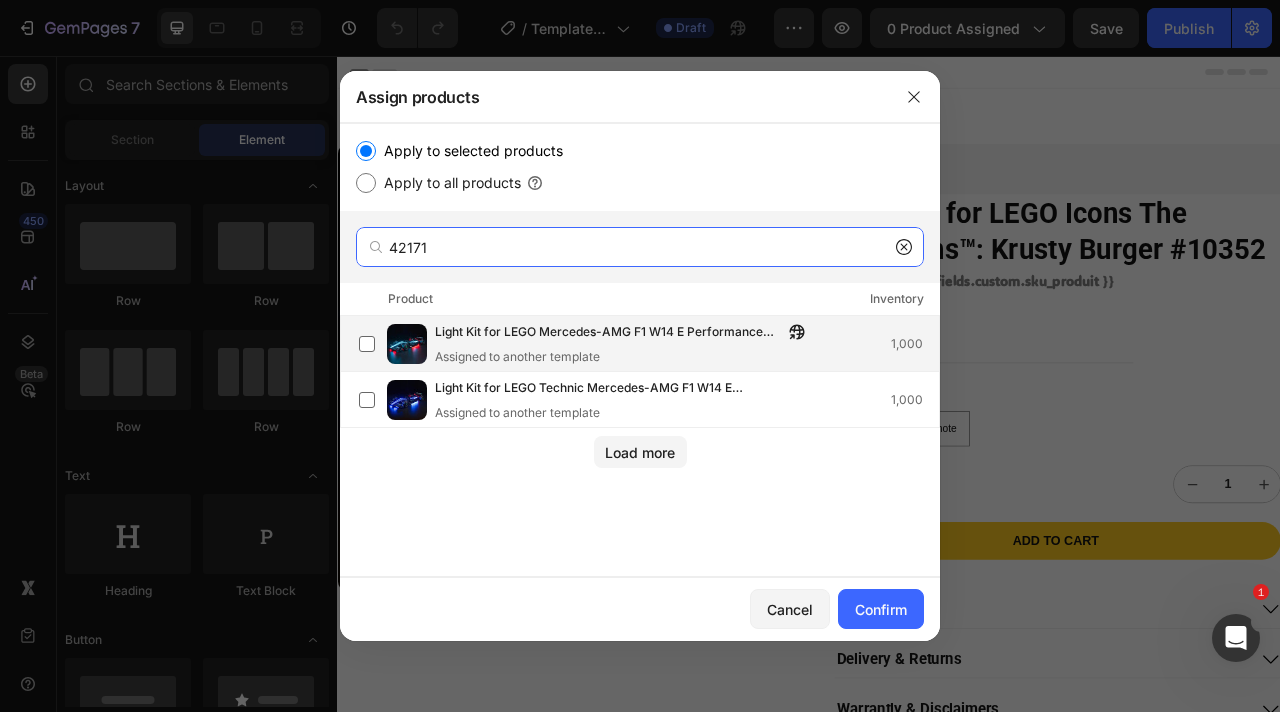 type on "42171" 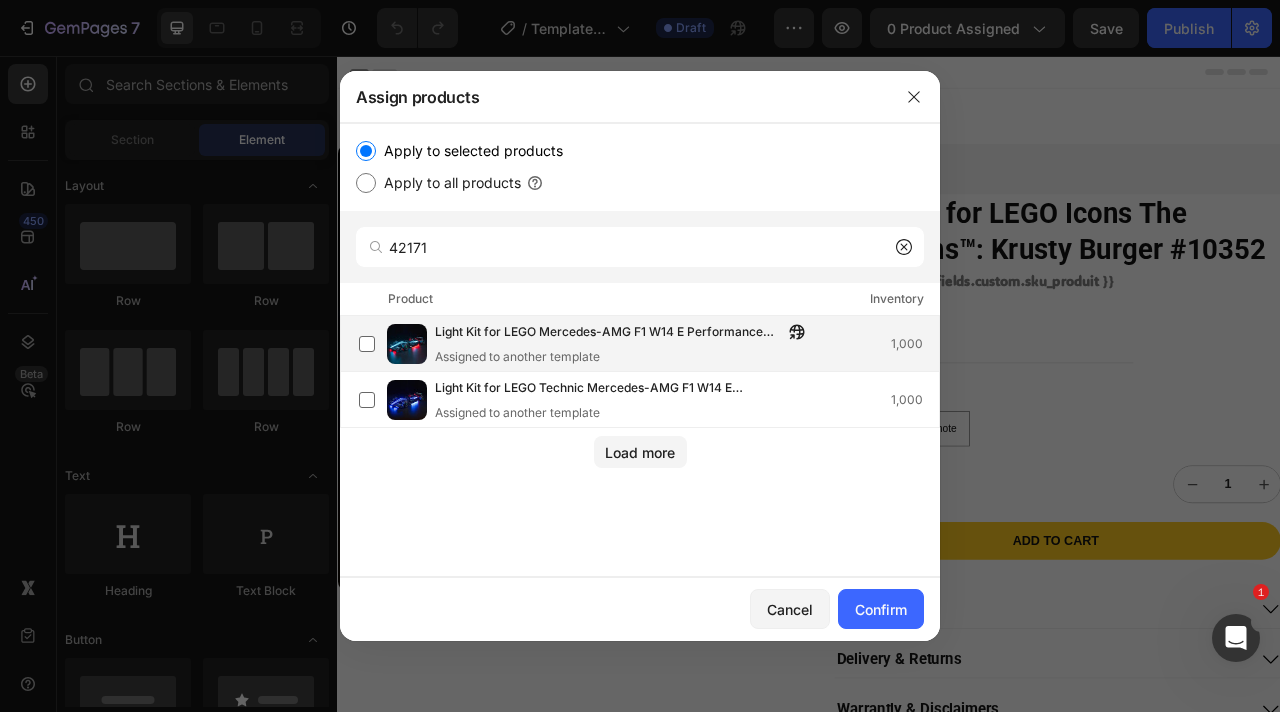click on "Assigned to another template" at bounding box center (625, 357) 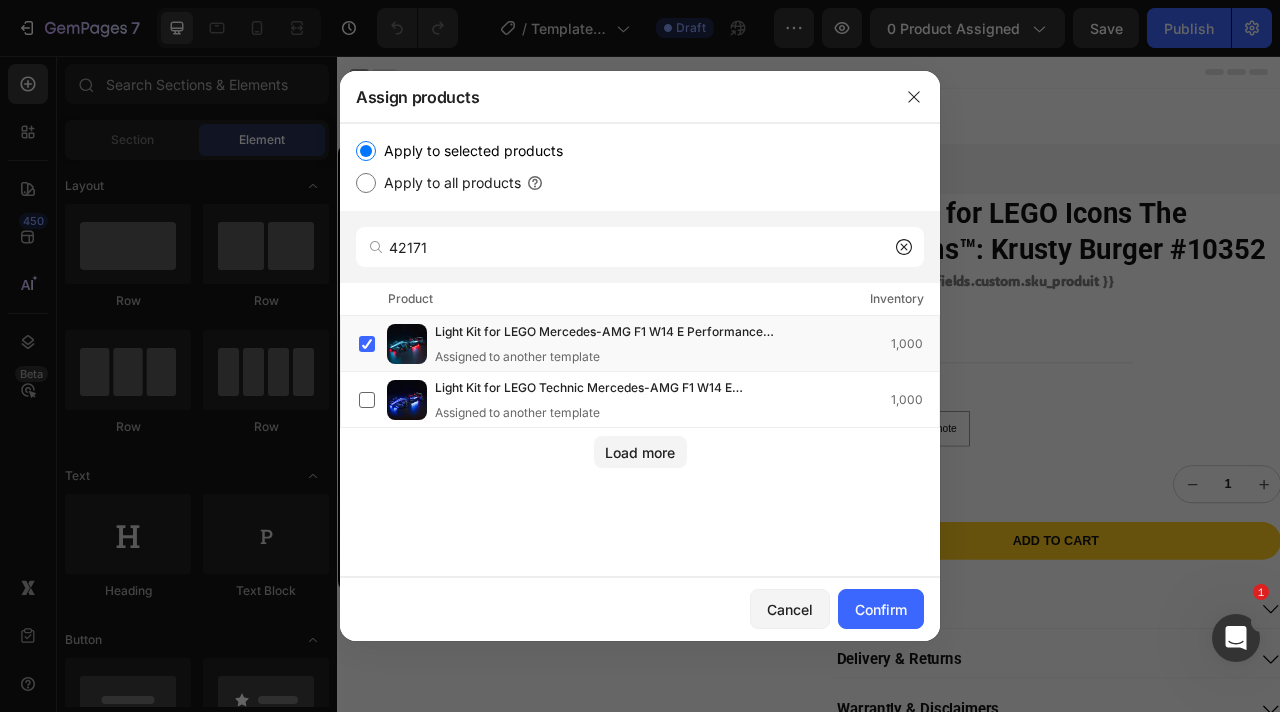 click at bounding box center (640, 356) 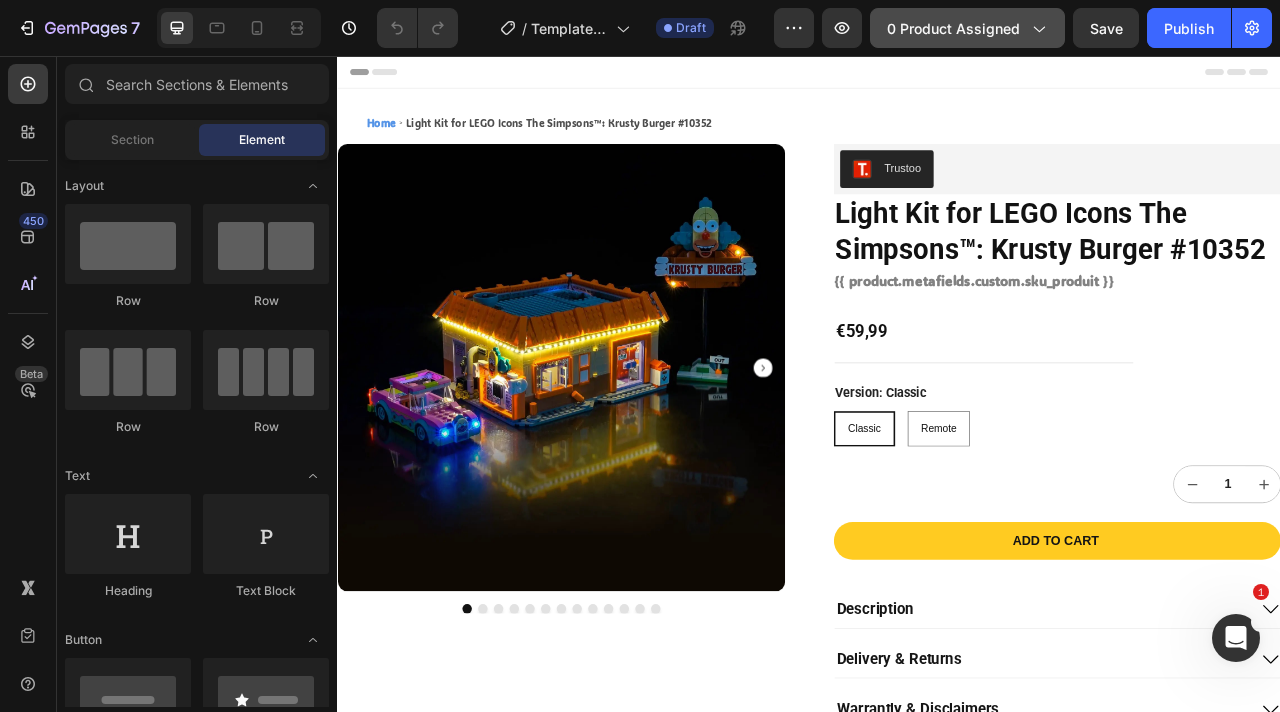 click on "0 product assigned" at bounding box center (967, 28) 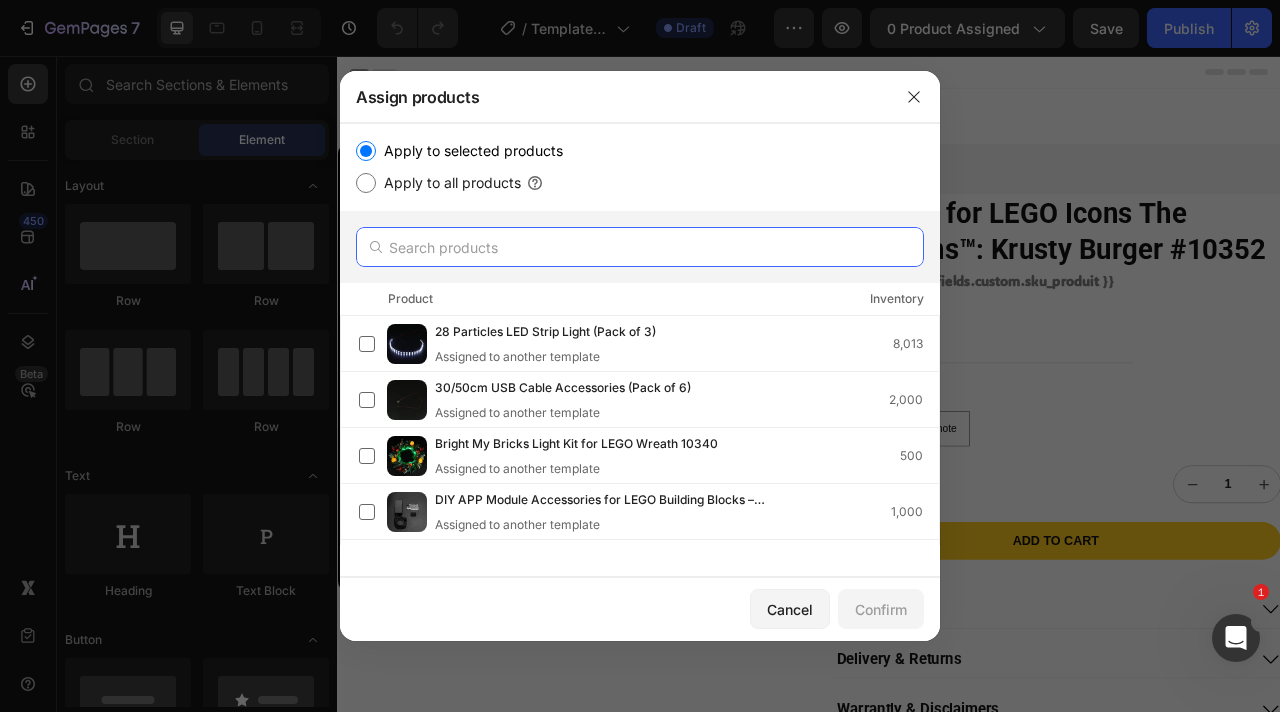click at bounding box center (640, 247) 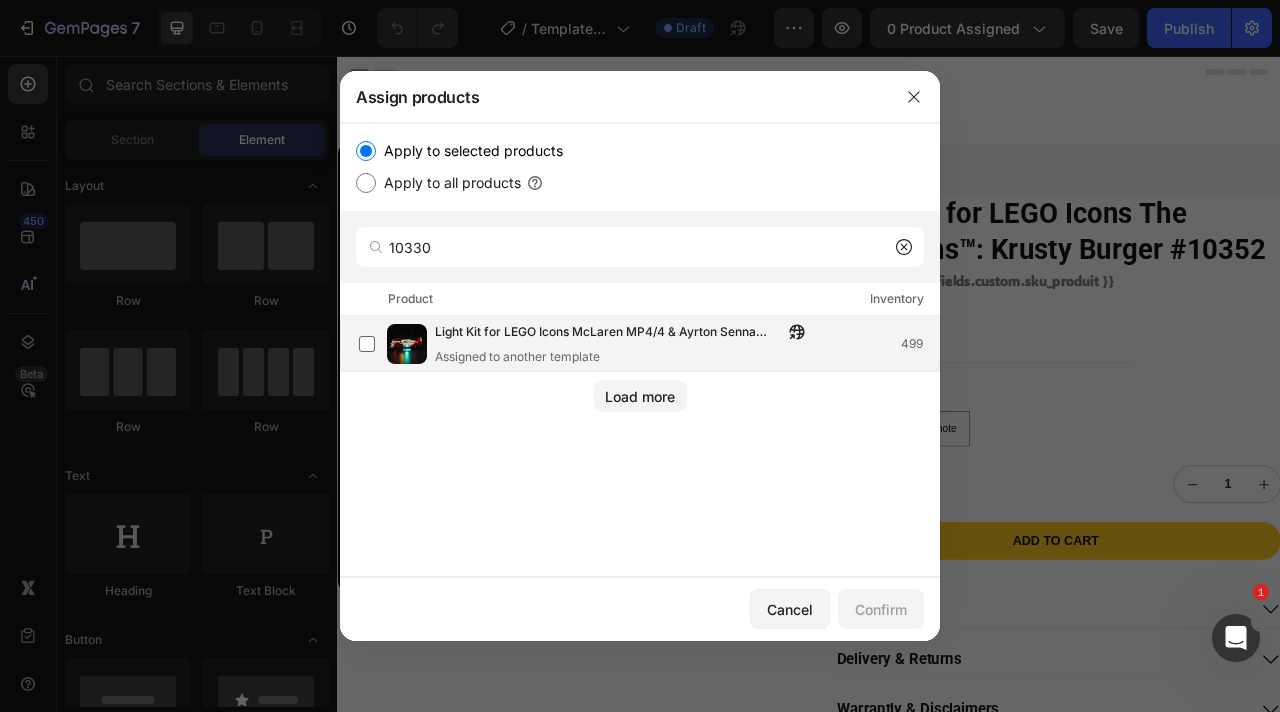 click on "Light Kit for LEGO Icons McLaren MP4/4 & Ayrton Senna 10330" at bounding box center [609, 333] 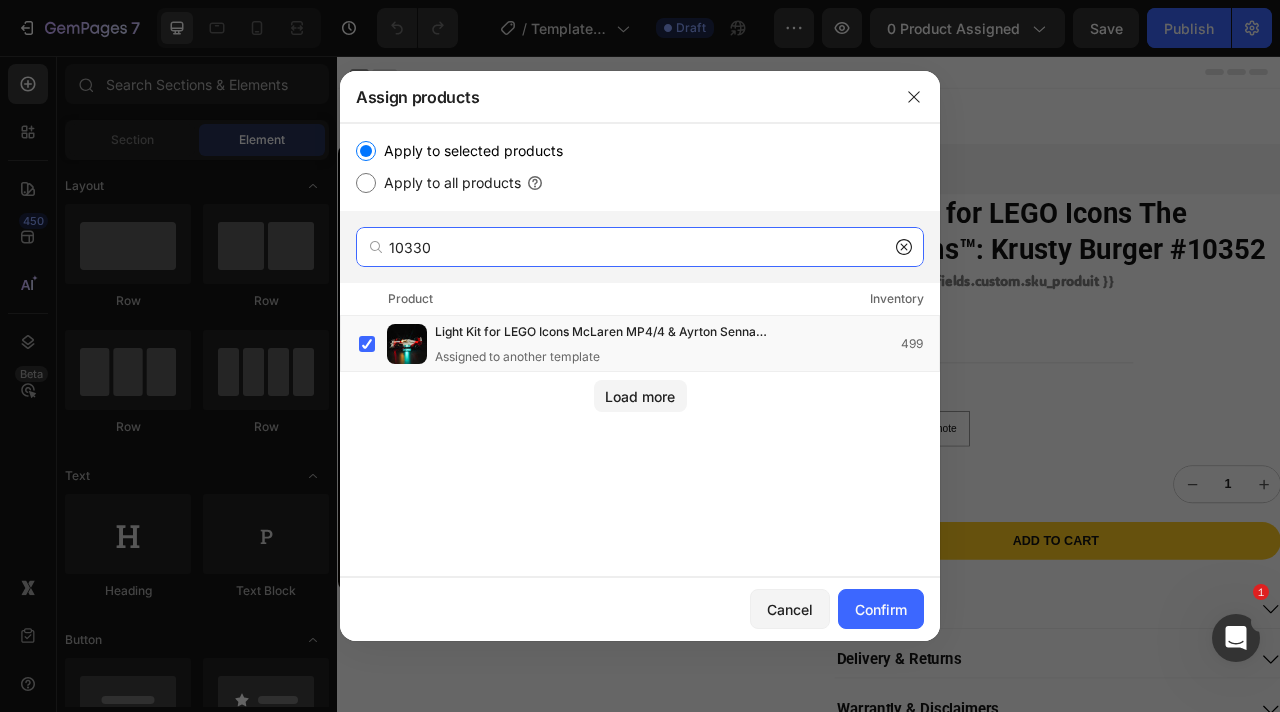 click on "10330" at bounding box center (640, 247) 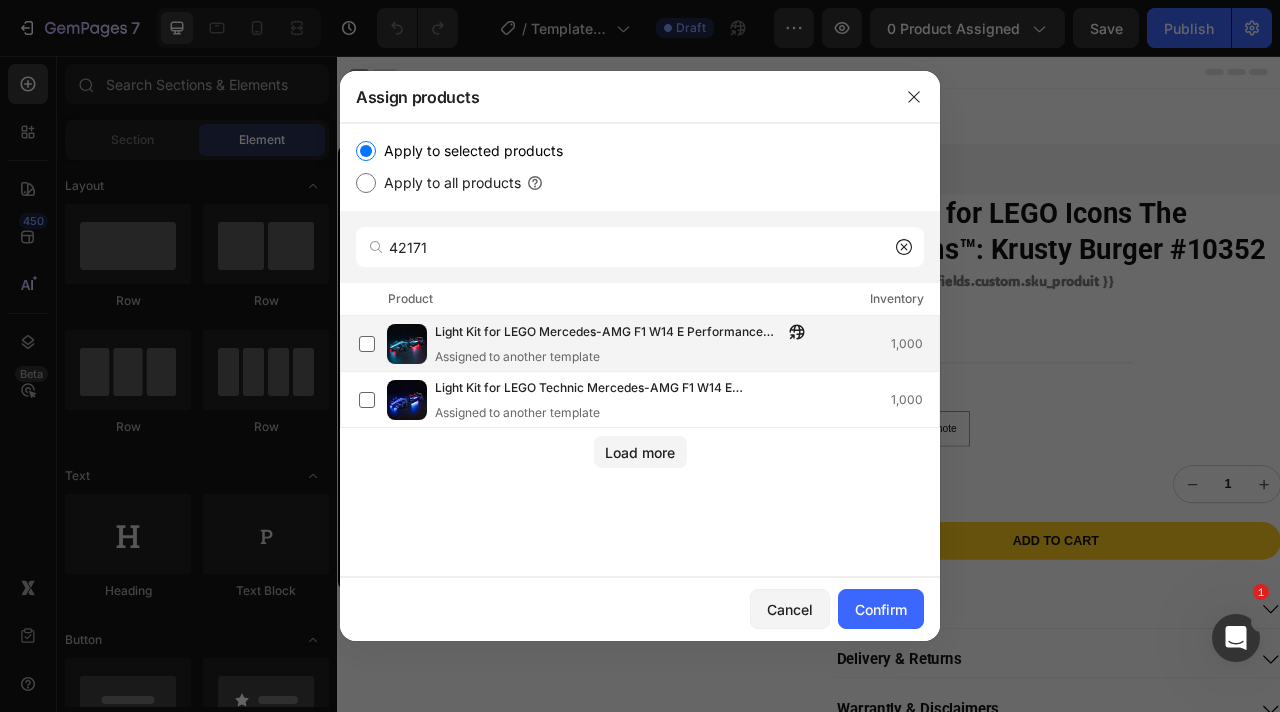 click on "Light Kit for LEGO Mercedes-AMG F1 W14 E Performance 42171" at bounding box center [609, 333] 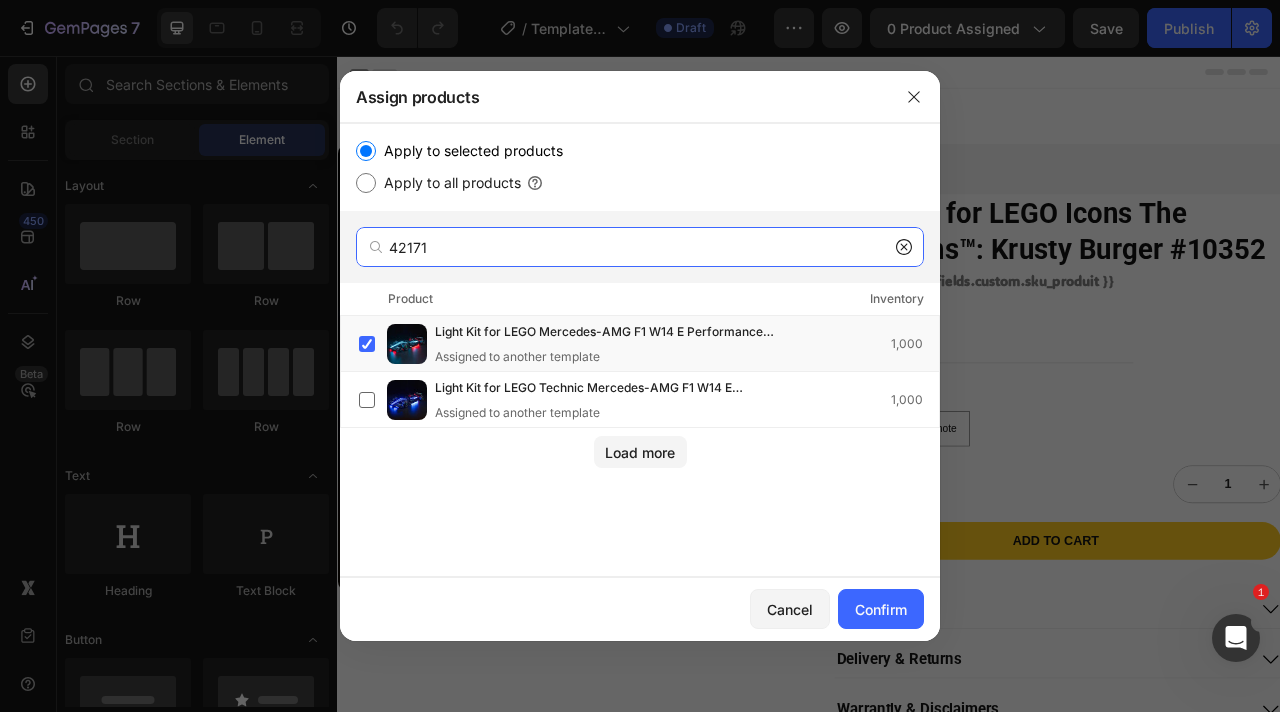 click on "42171" at bounding box center [640, 247] 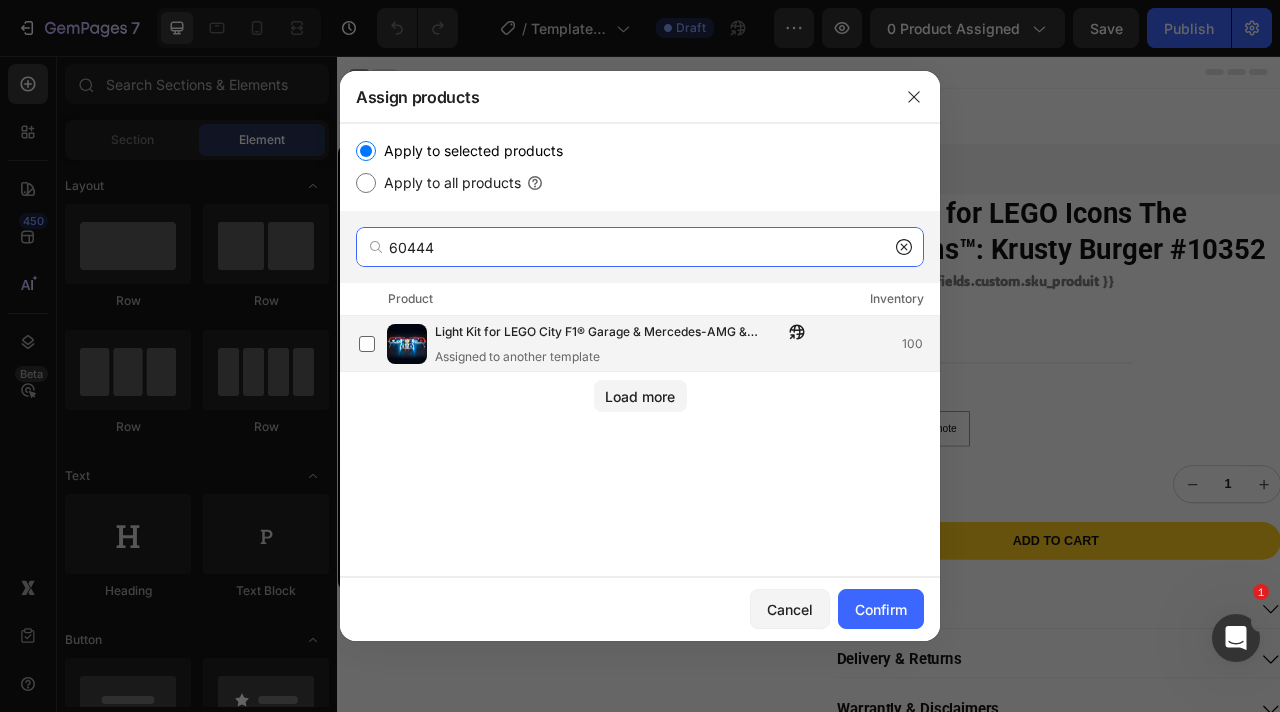 type on "60444" 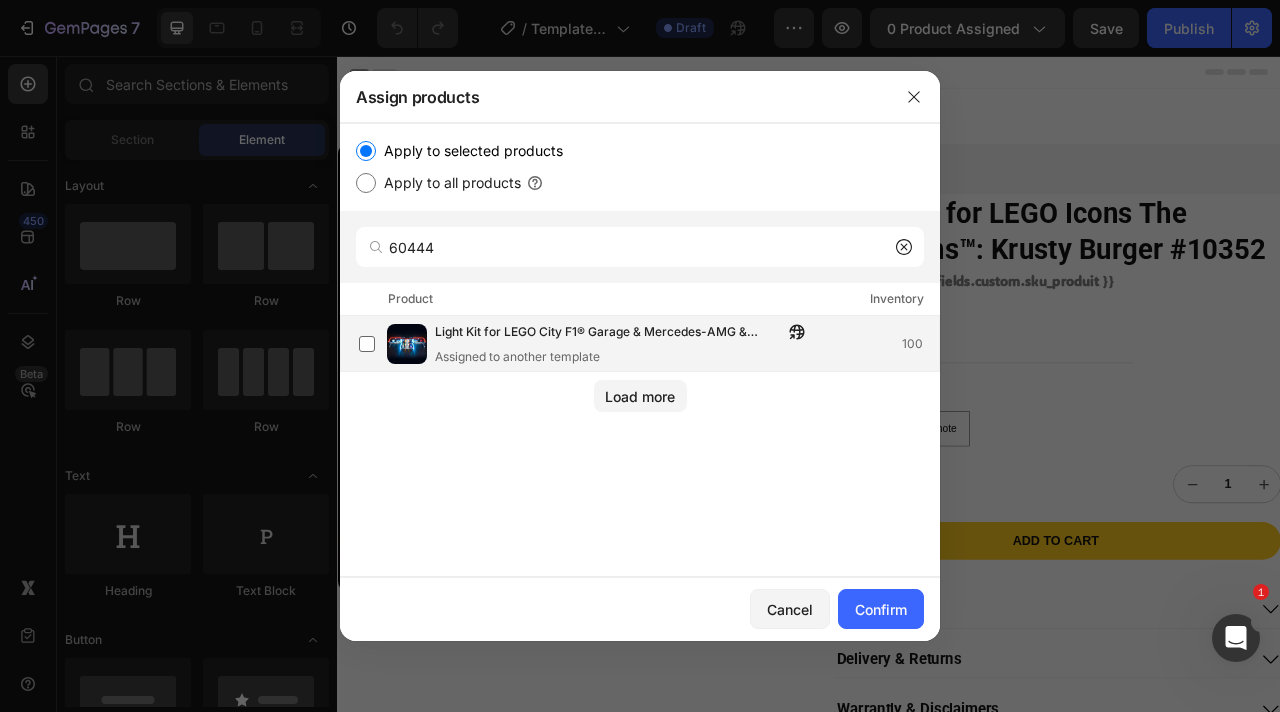 click on "Light Kit for LEGO City F1® Garage & Mercedes-AMG & Alpine Cars 60444  Assigned to another template" at bounding box center (625, 344) 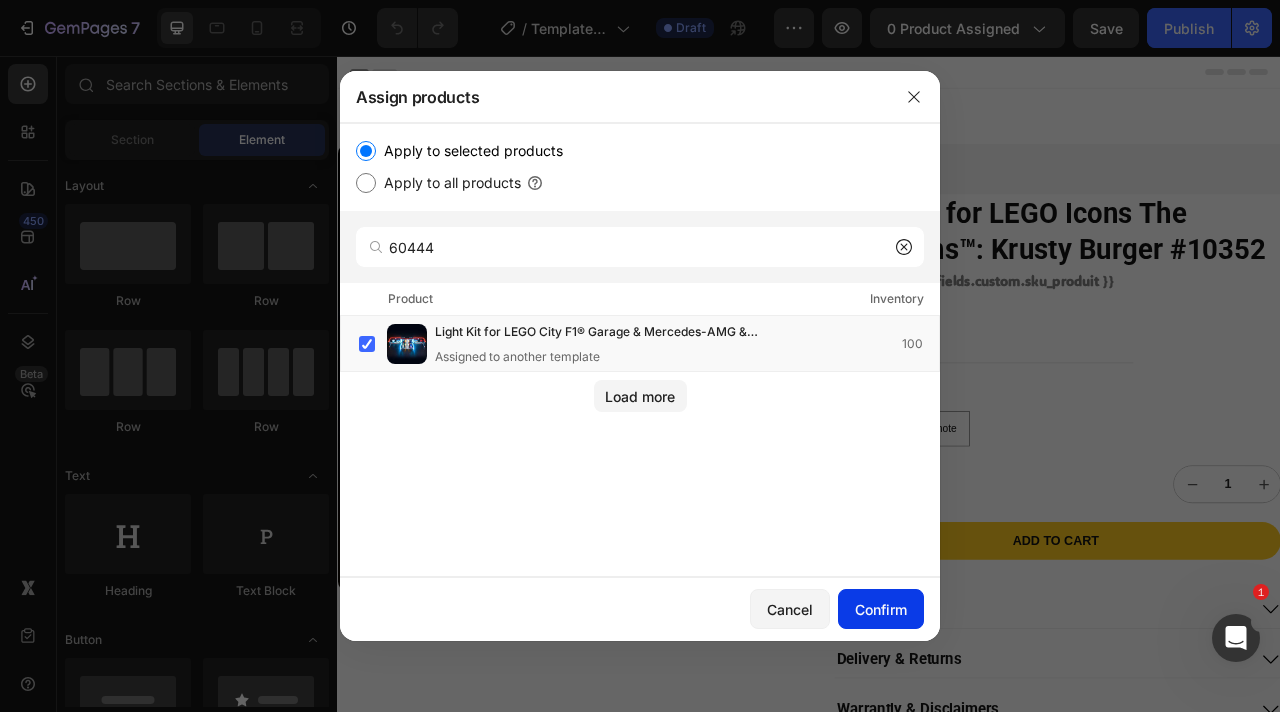 click on "Confirm" at bounding box center (881, 609) 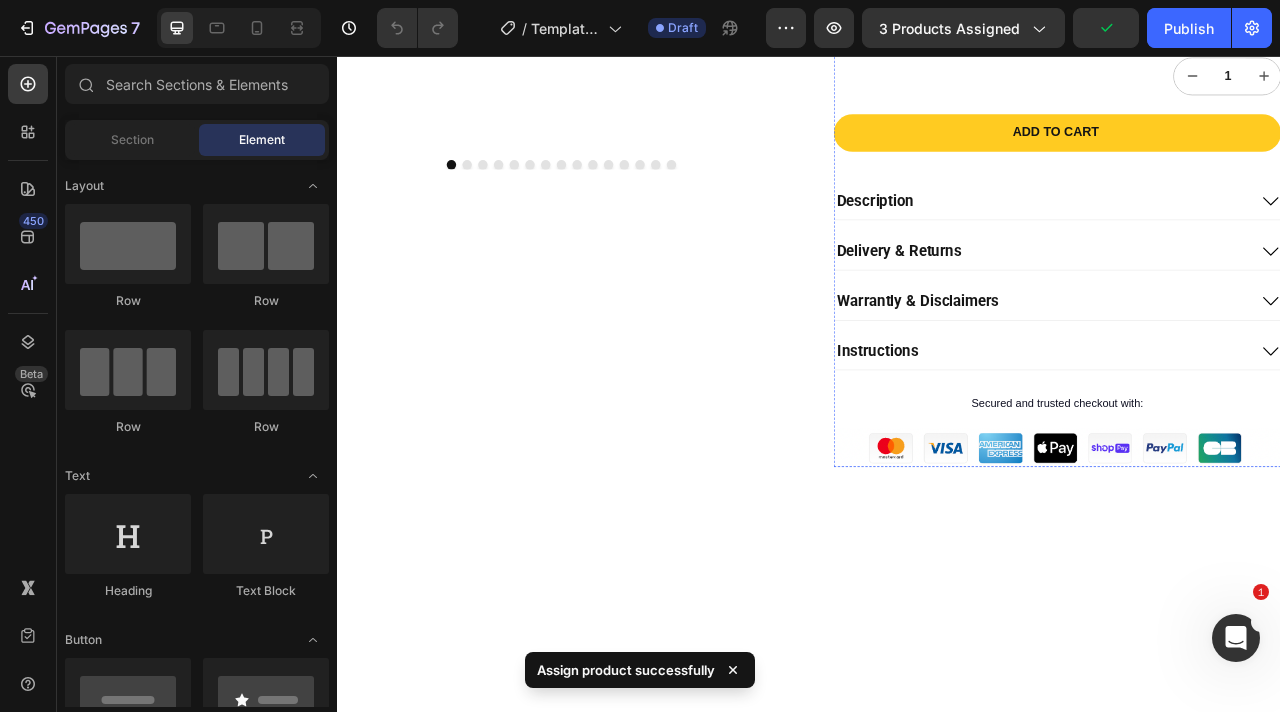 scroll, scrollTop: 57, scrollLeft: 0, axis: vertical 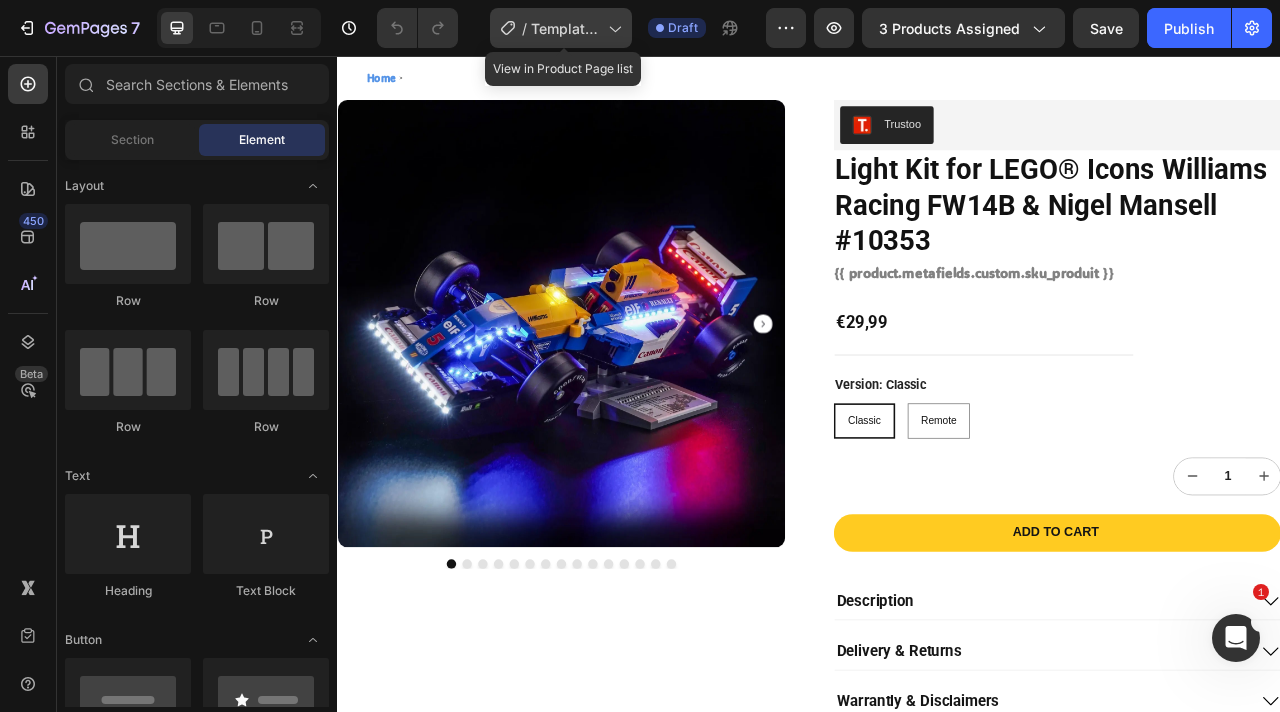 click on "/  Template vehicles with video" 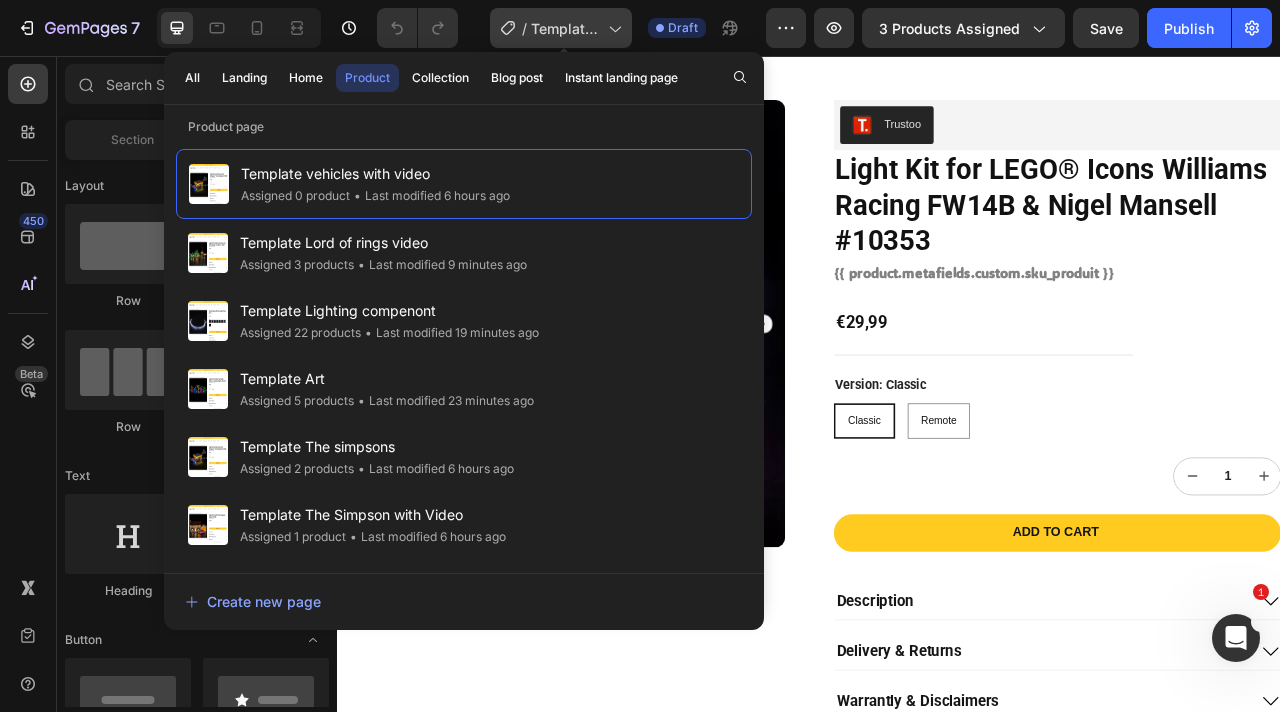 click on "Template vehicles with video" at bounding box center [565, 28] 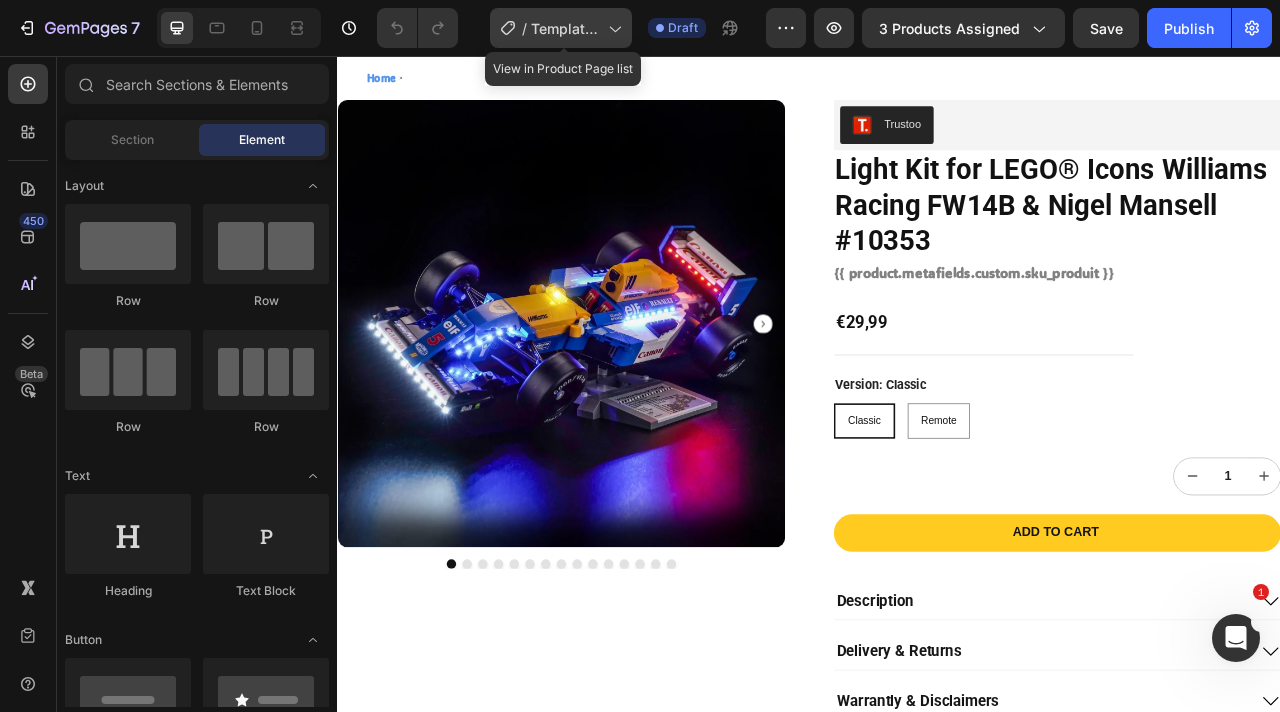 click on "Template vehicles with video" at bounding box center [565, 28] 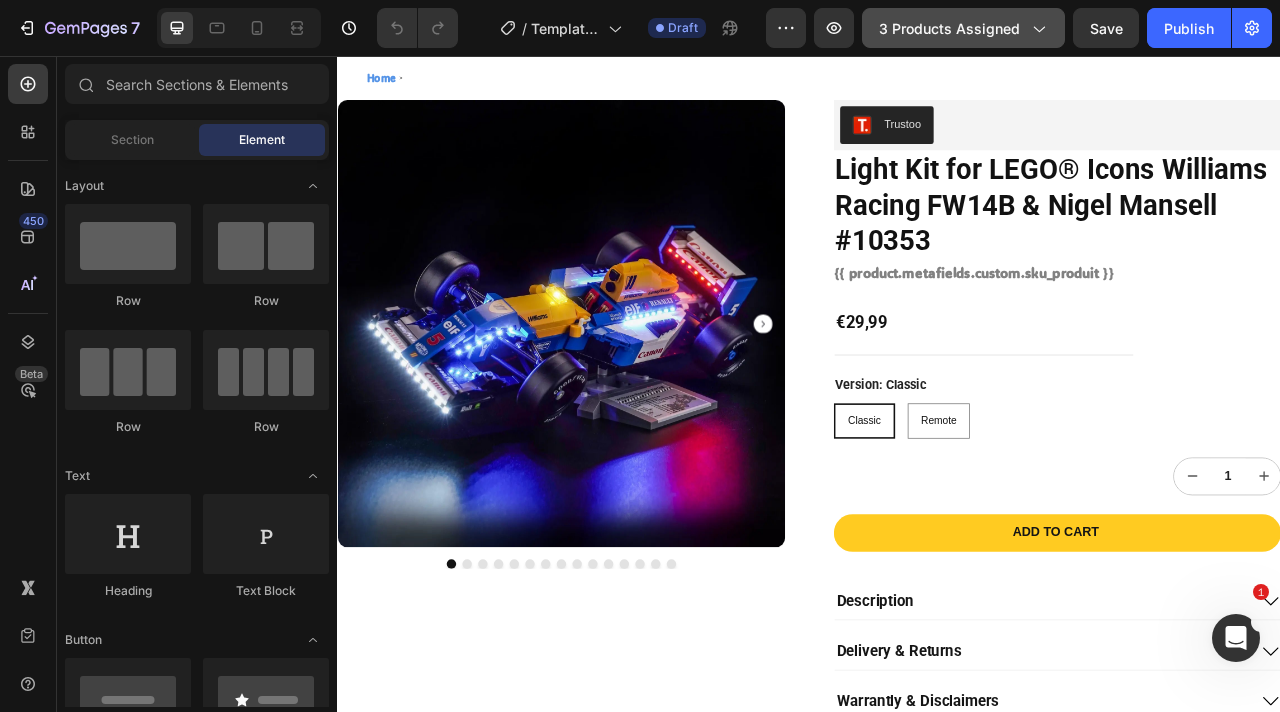click on "3 products assigned" 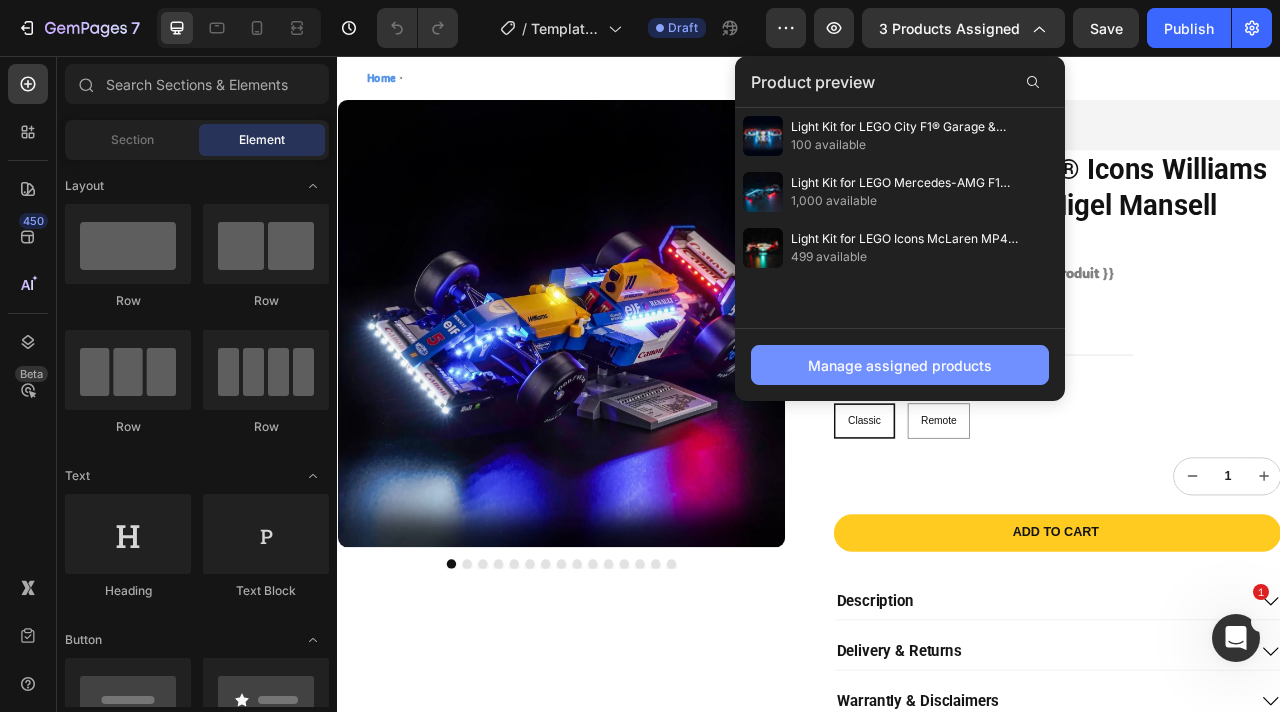 click on "Manage assigned products" at bounding box center [900, 365] 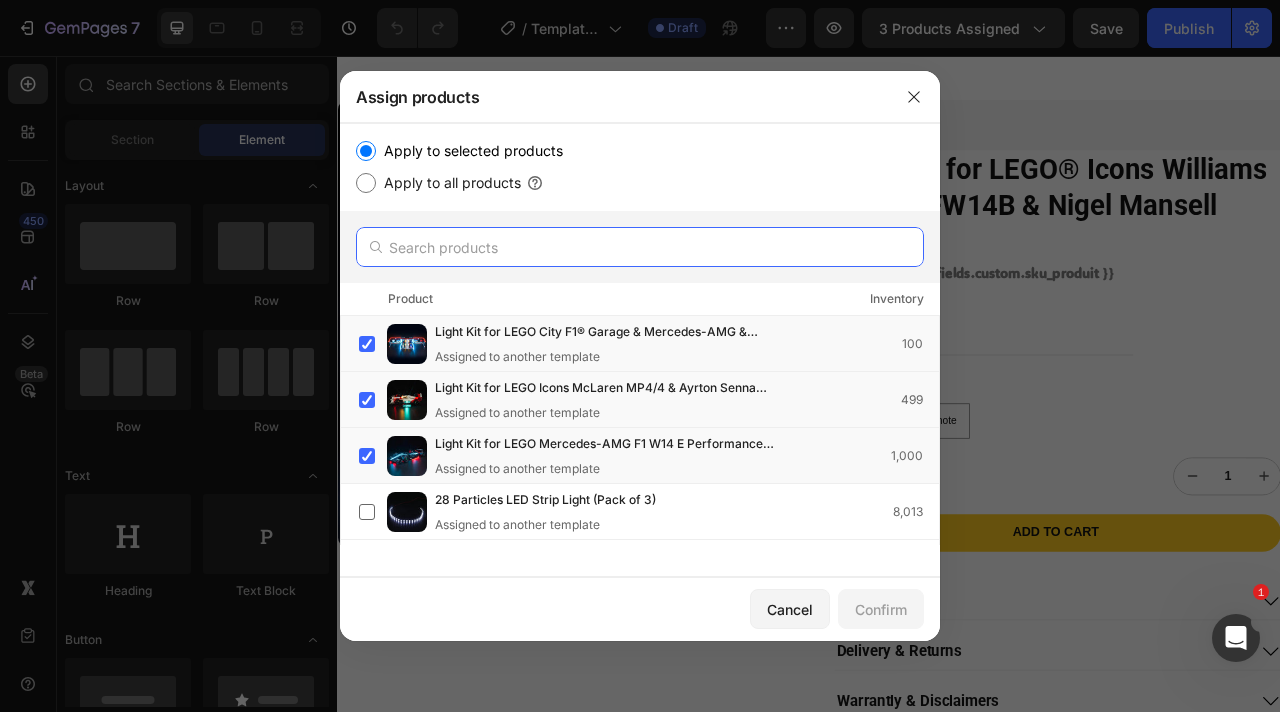 click at bounding box center [640, 247] 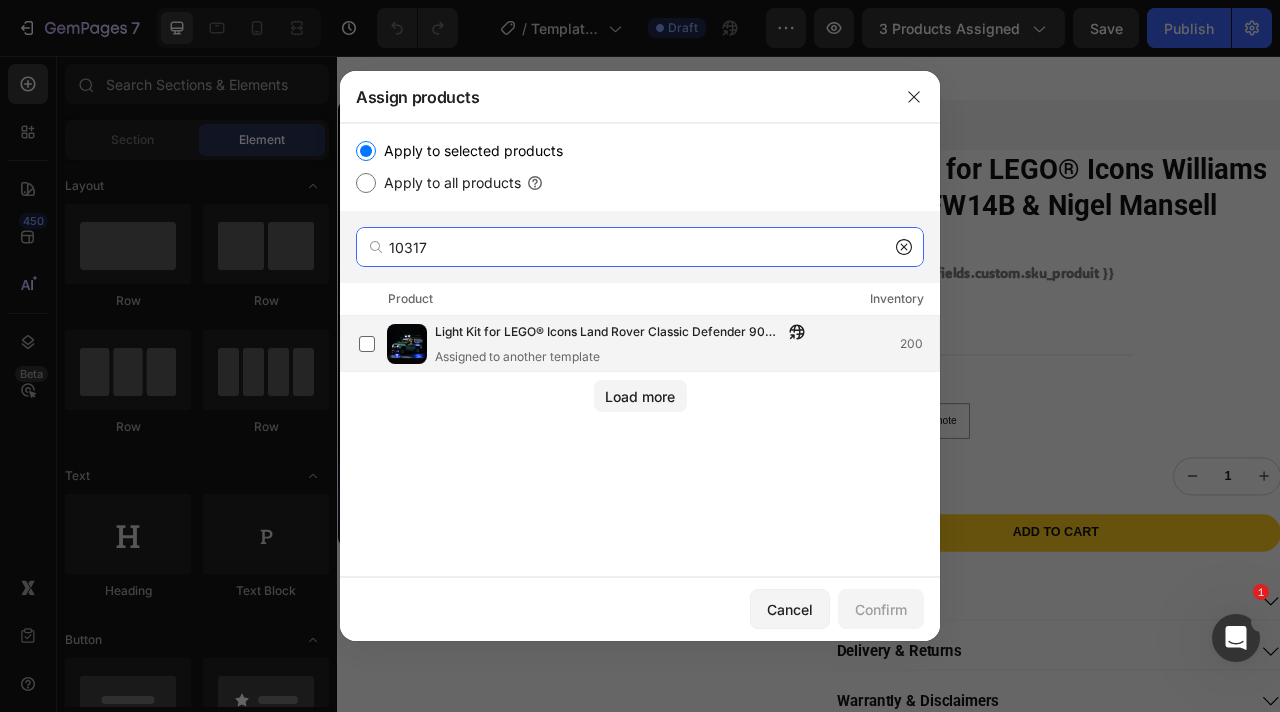 type on "10317" 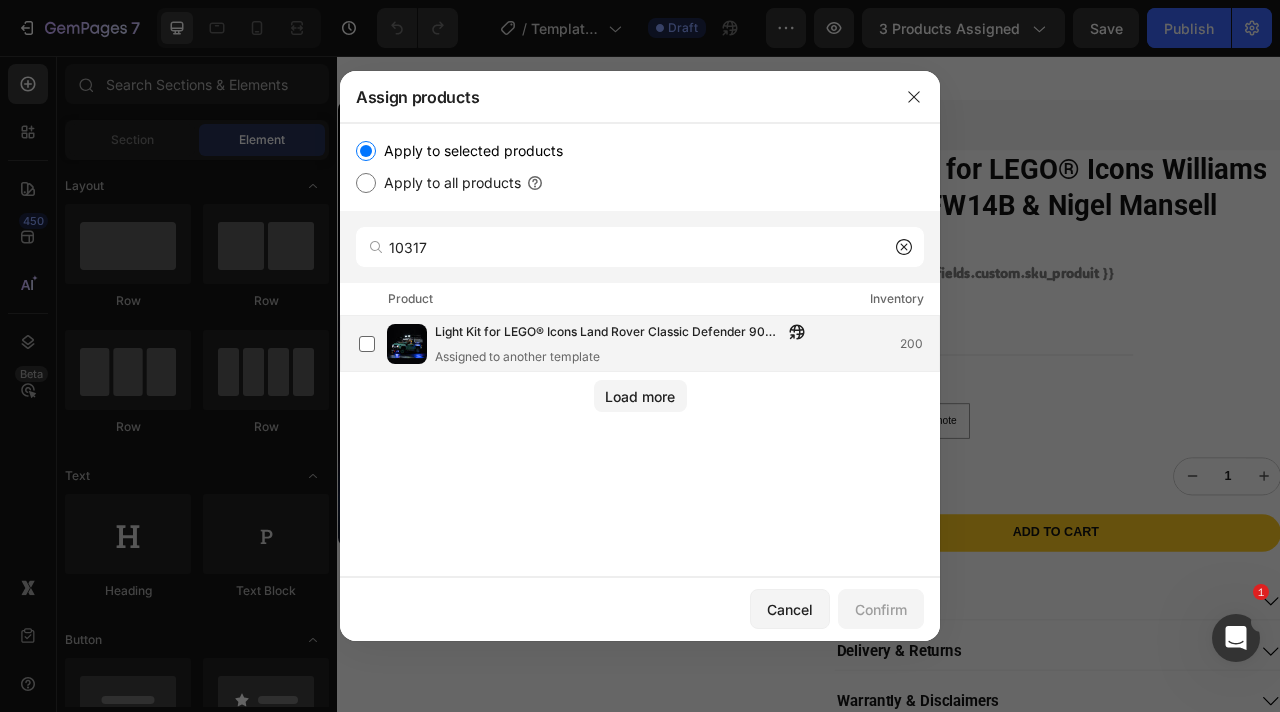 click on "Assigned to another template" at bounding box center [625, 357] 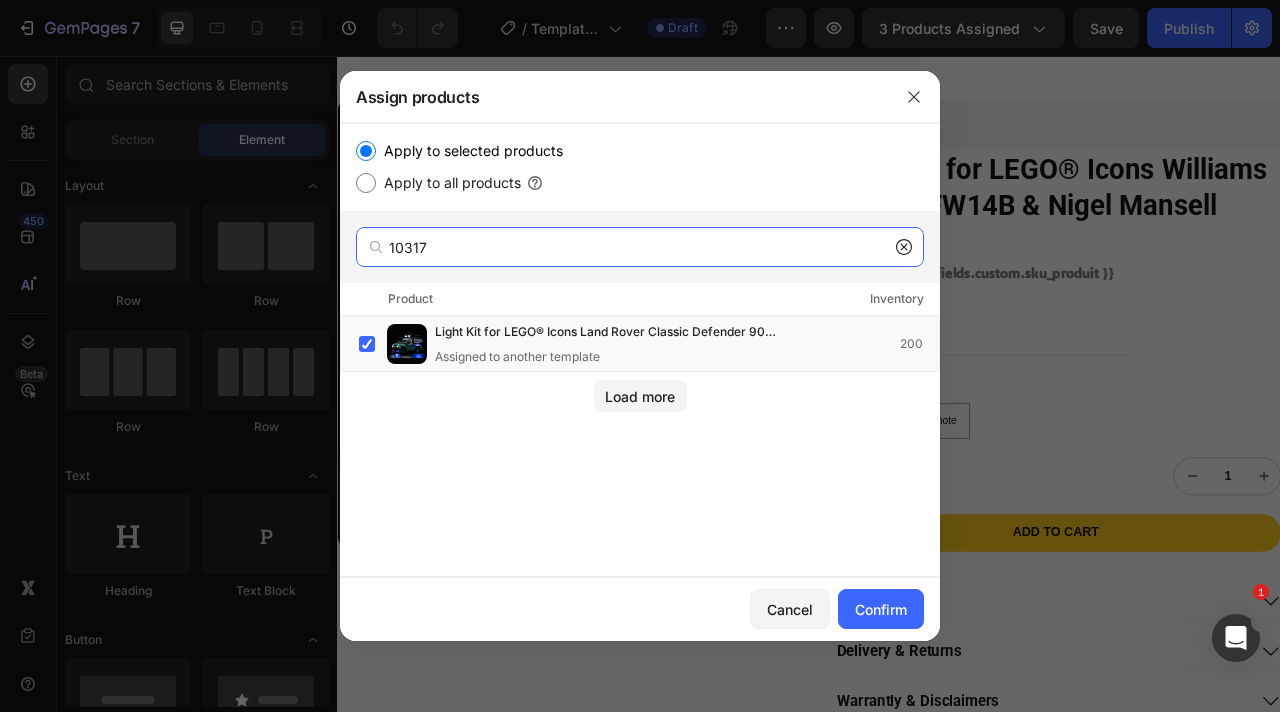 click on "10317" at bounding box center [640, 247] 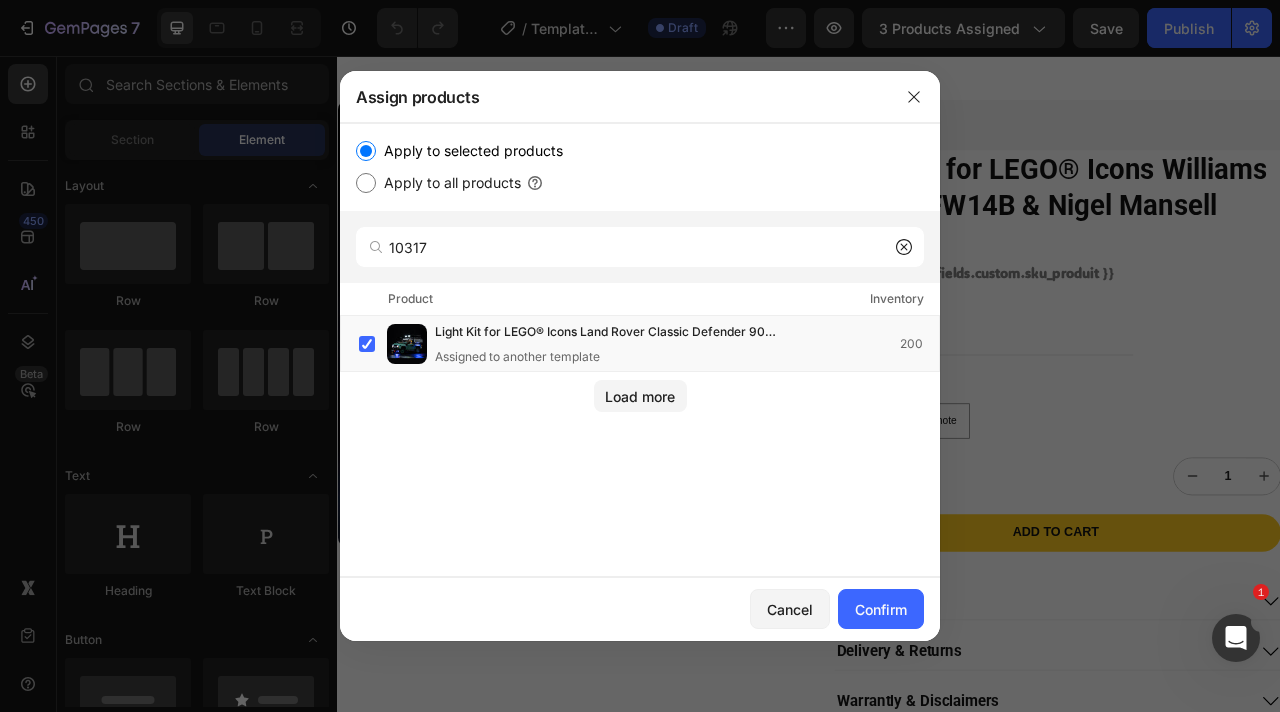 click 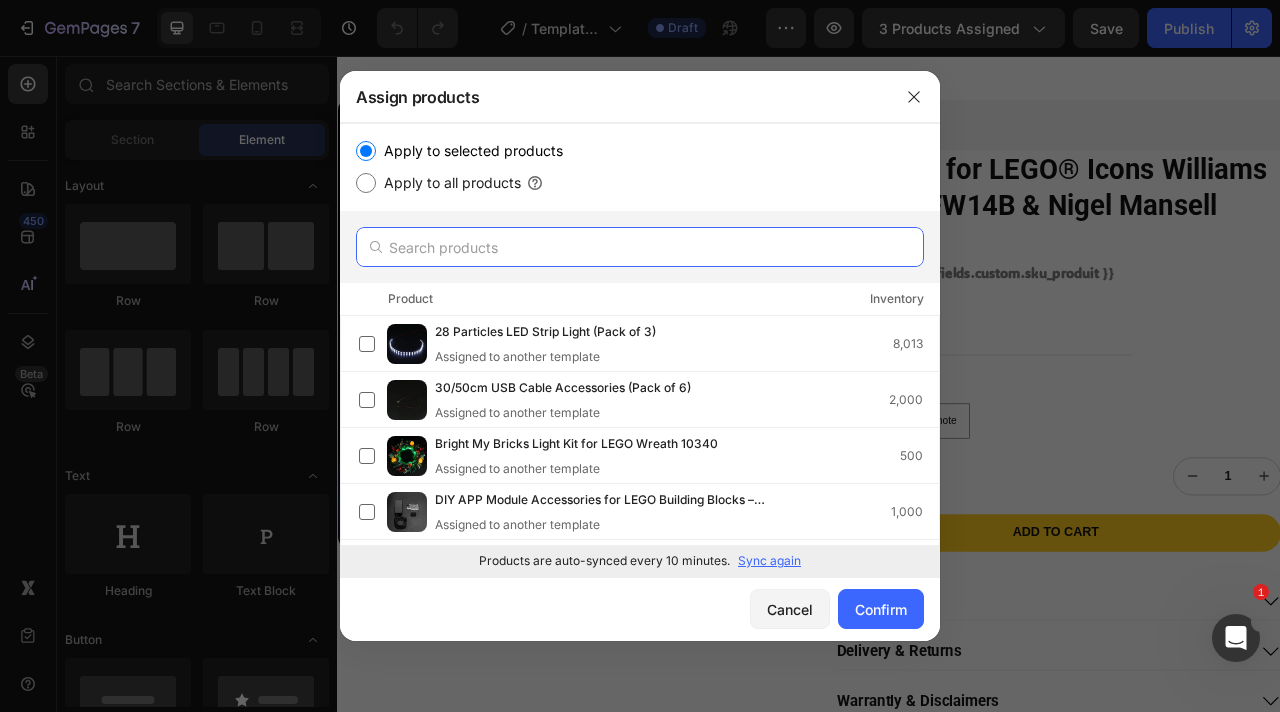click at bounding box center [640, 247] 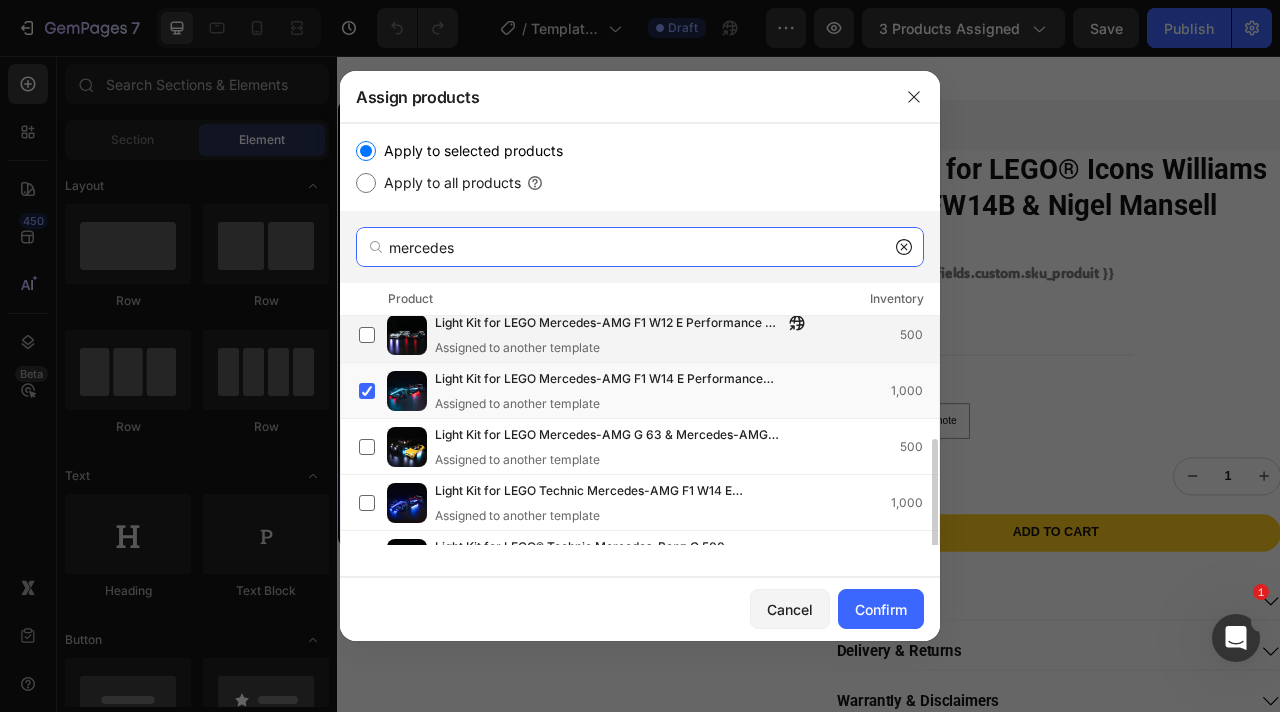 scroll, scrollTop: 147, scrollLeft: 0, axis: vertical 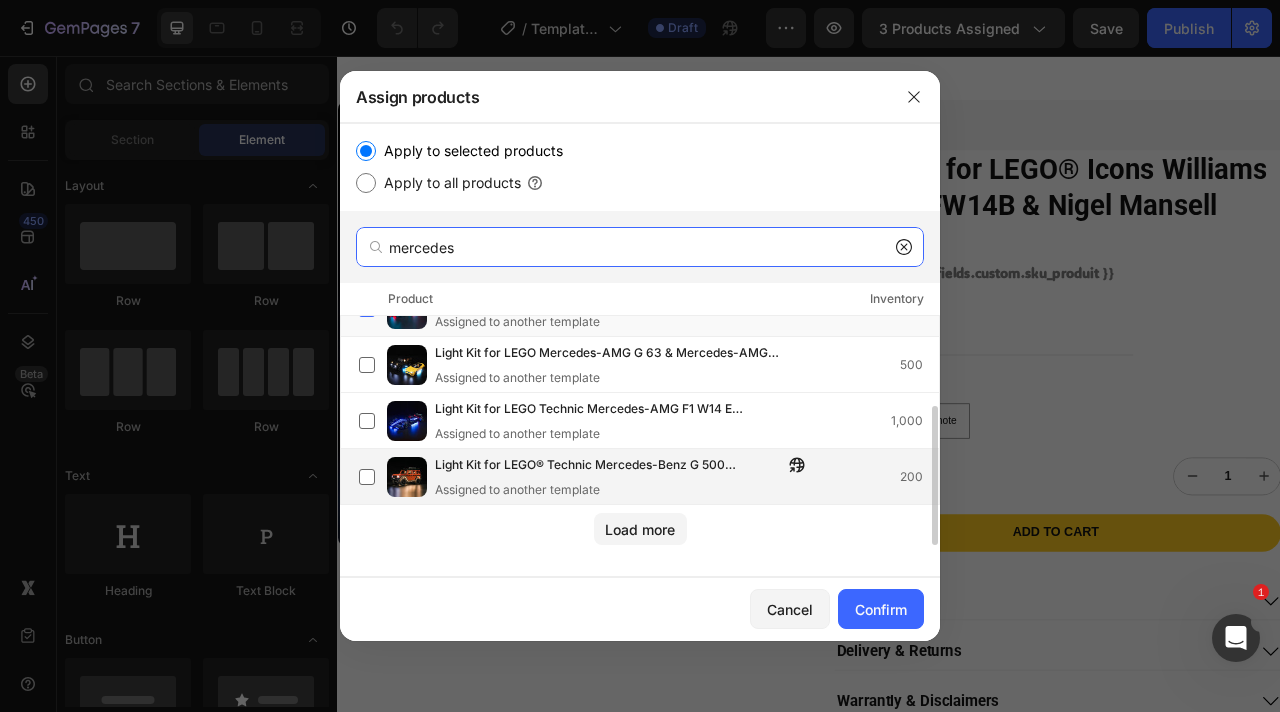 type on "mercedes" 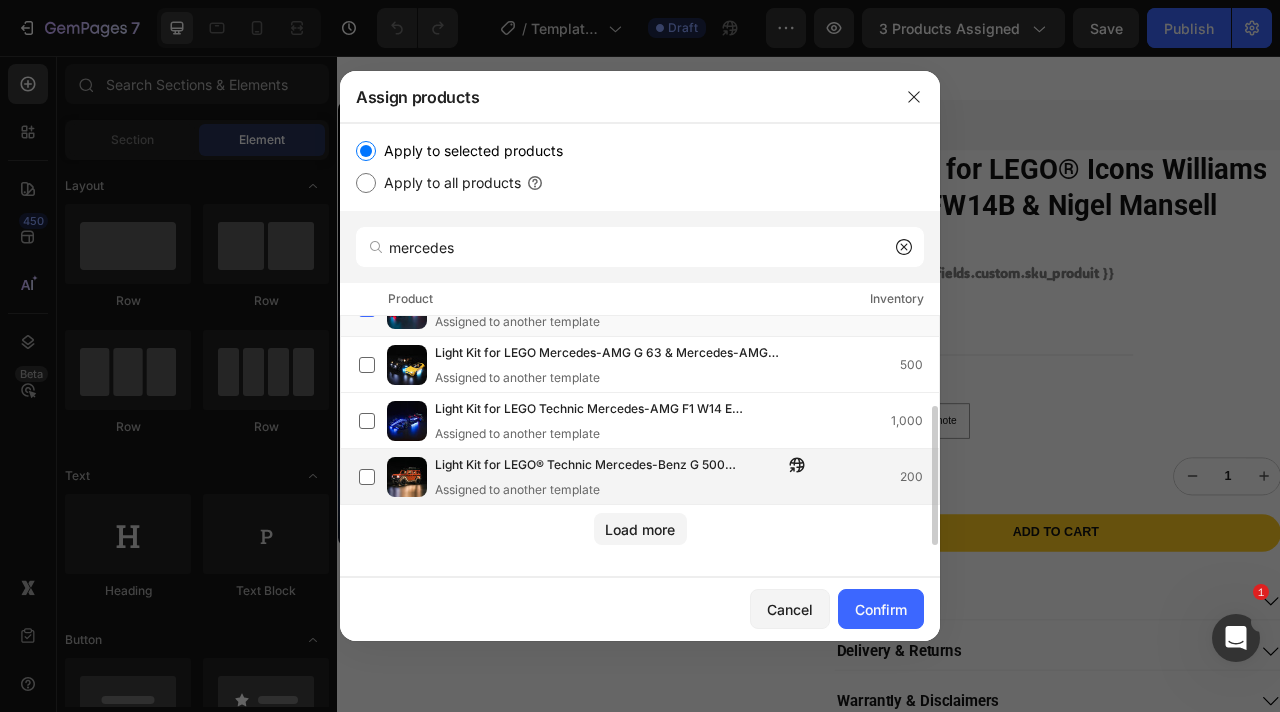 click on "Light Kit for LEGO® Technic Mercedes-Benz G 500 PROFESSIONAL Line #42177" at bounding box center (609, 466) 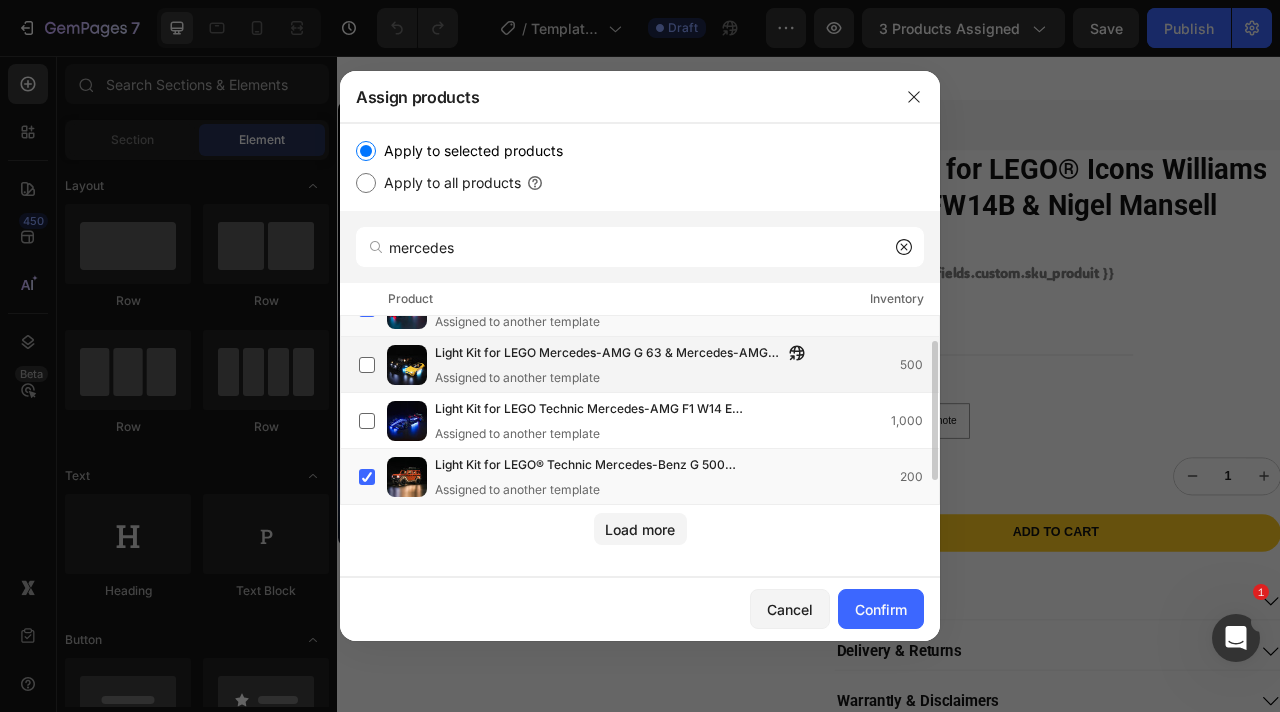 scroll, scrollTop: 0, scrollLeft: 0, axis: both 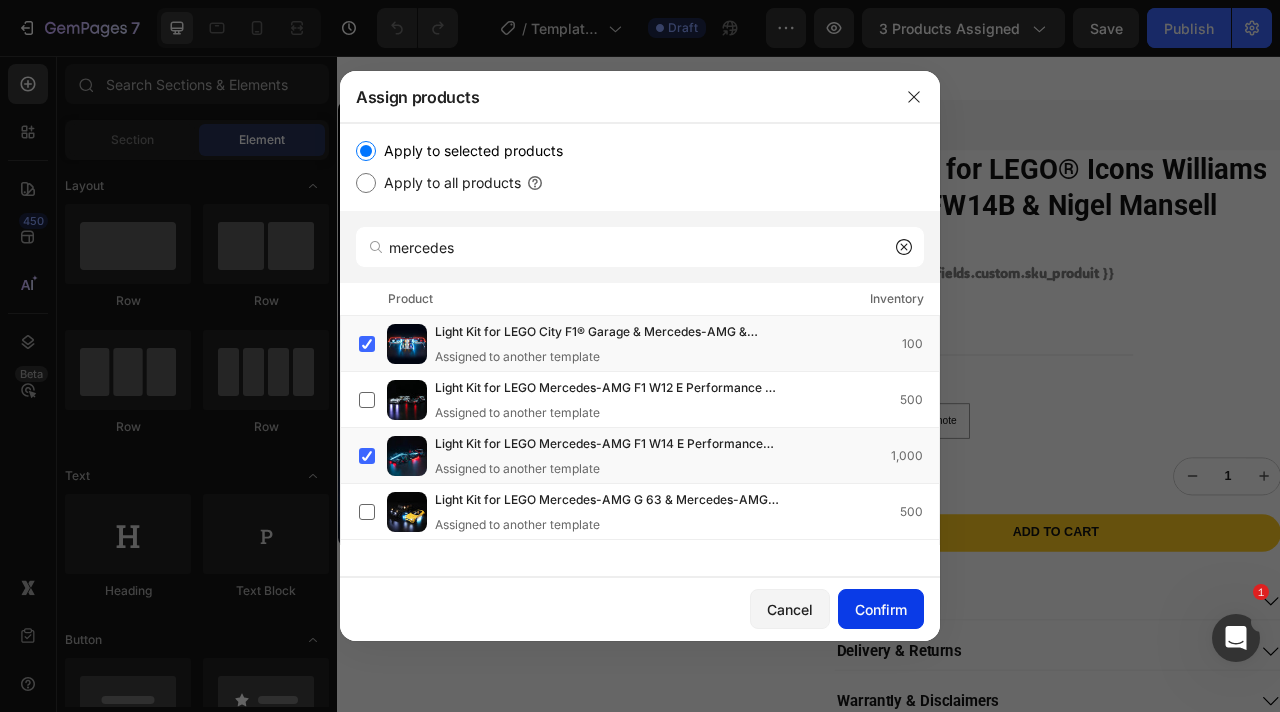 click on "Confirm" at bounding box center [881, 609] 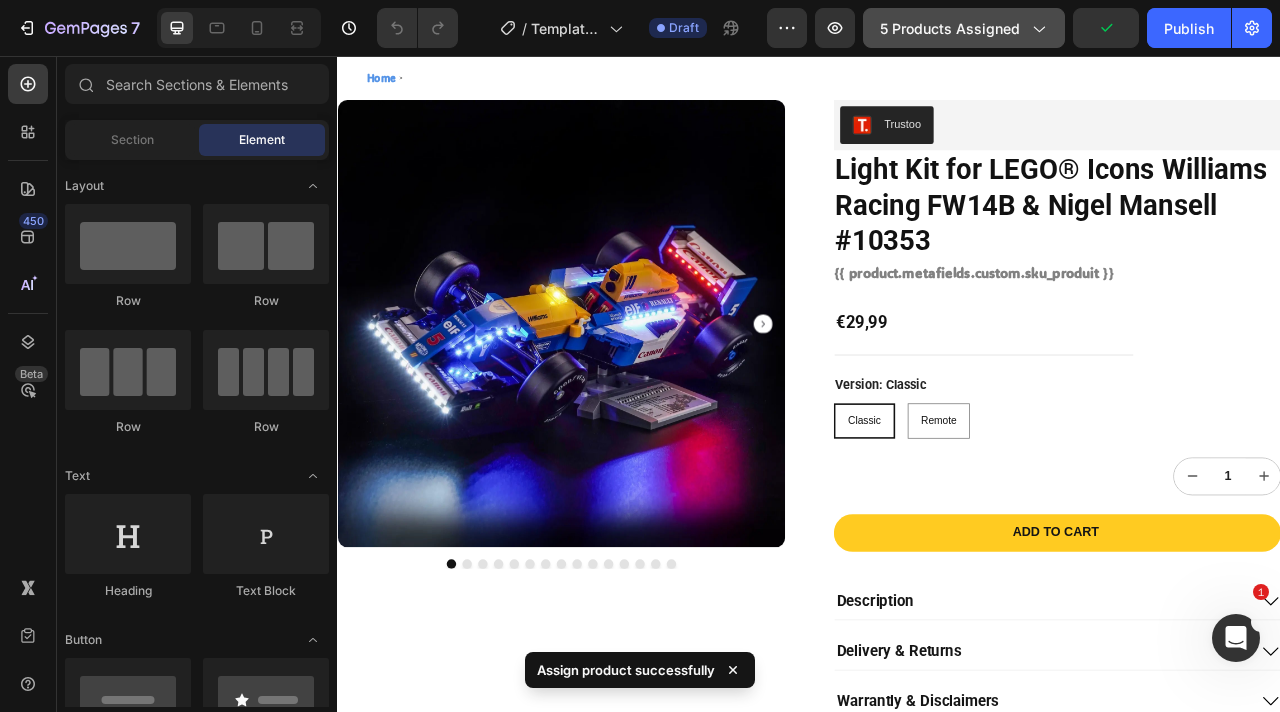 click on "5 products assigned" 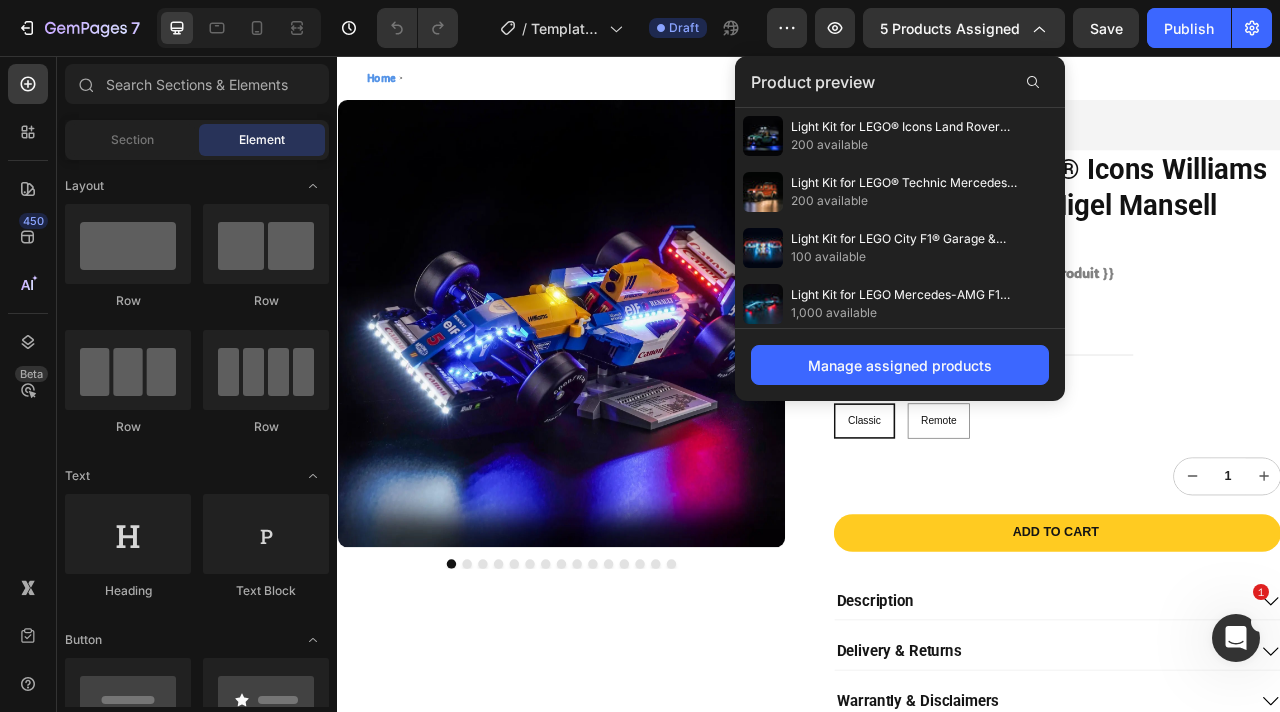 click on "Manage assigned products" 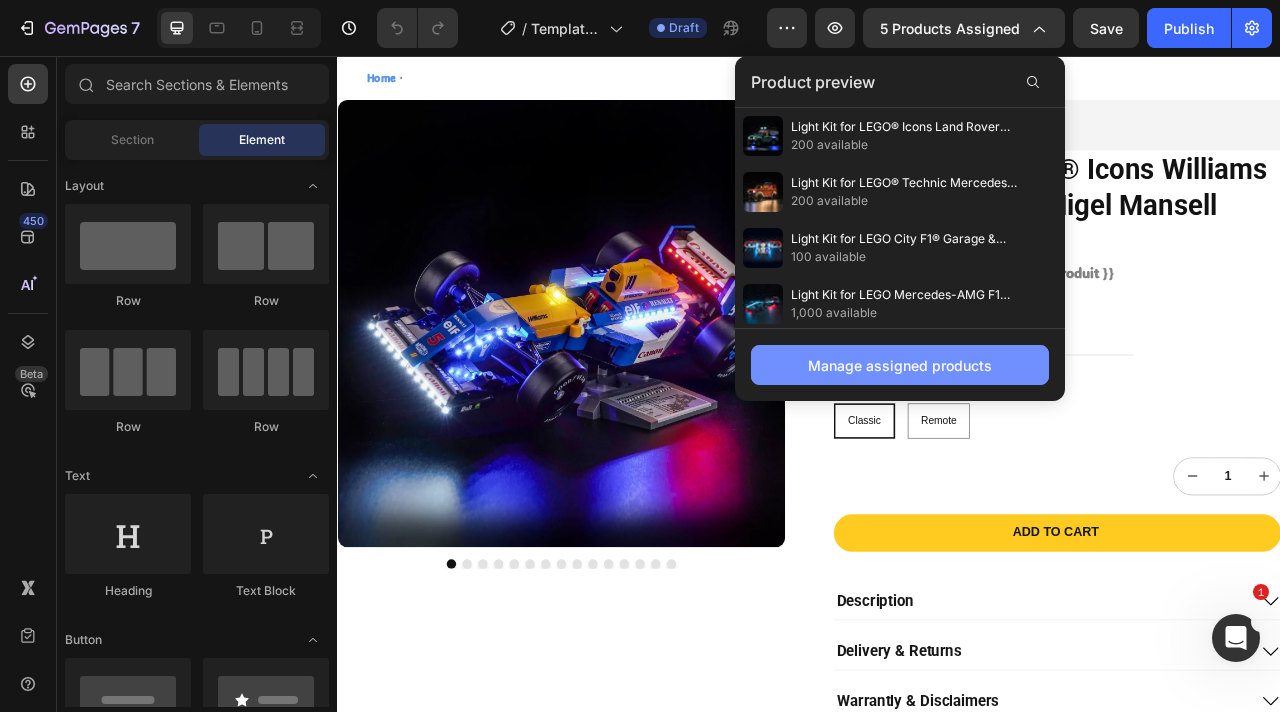 click on "Manage assigned products" at bounding box center (900, 365) 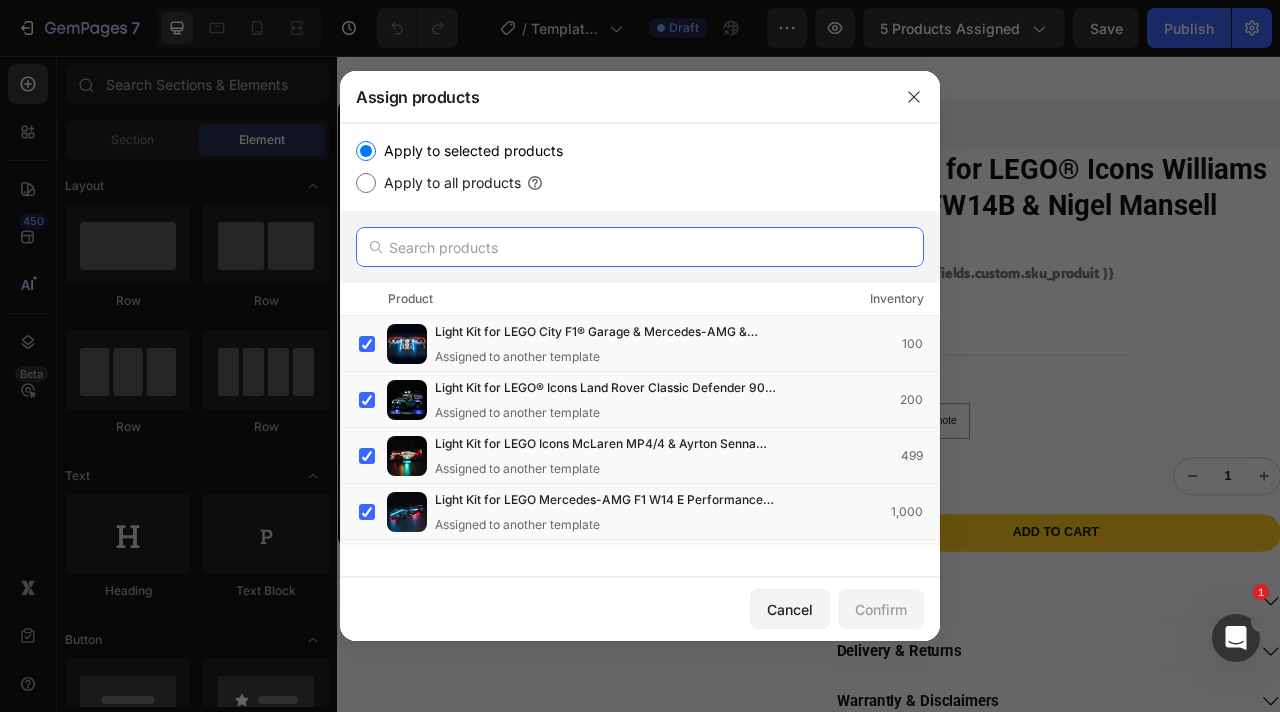 click at bounding box center (640, 247) 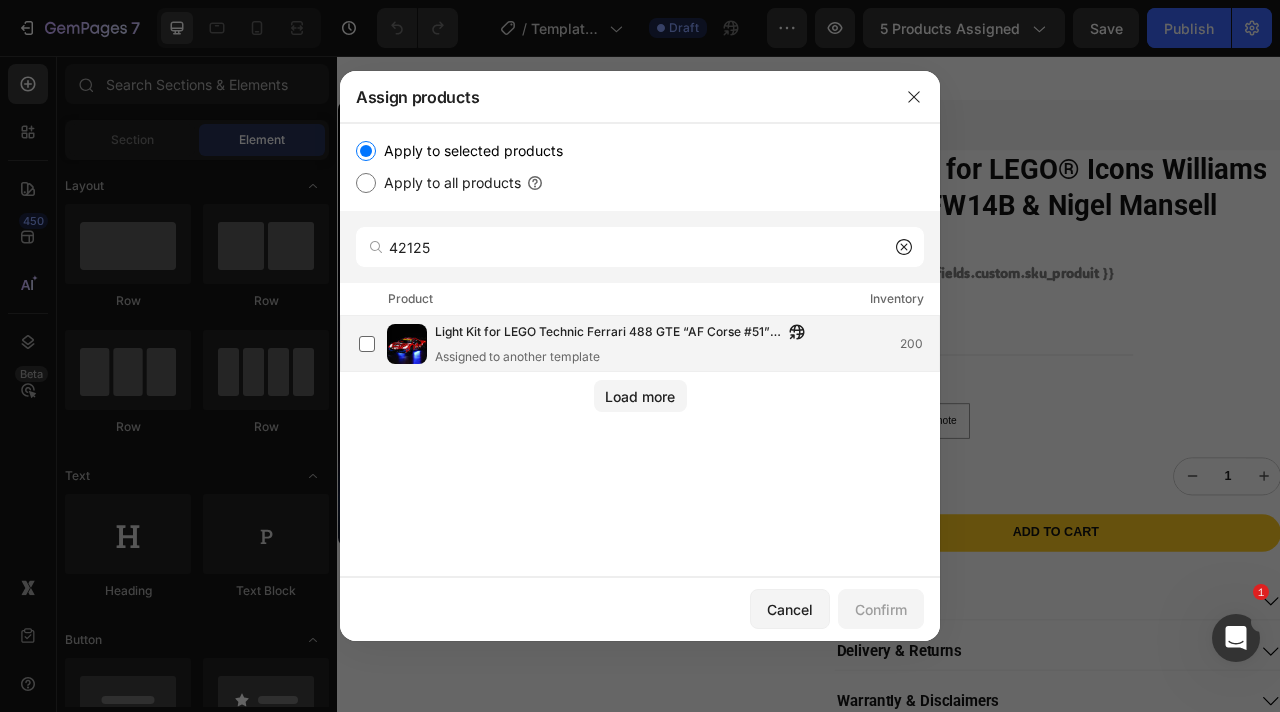 click on "Light Kit for LEGO Technic Ferrari 488 GTE “AF Corse #51” #42125" at bounding box center (609, 333) 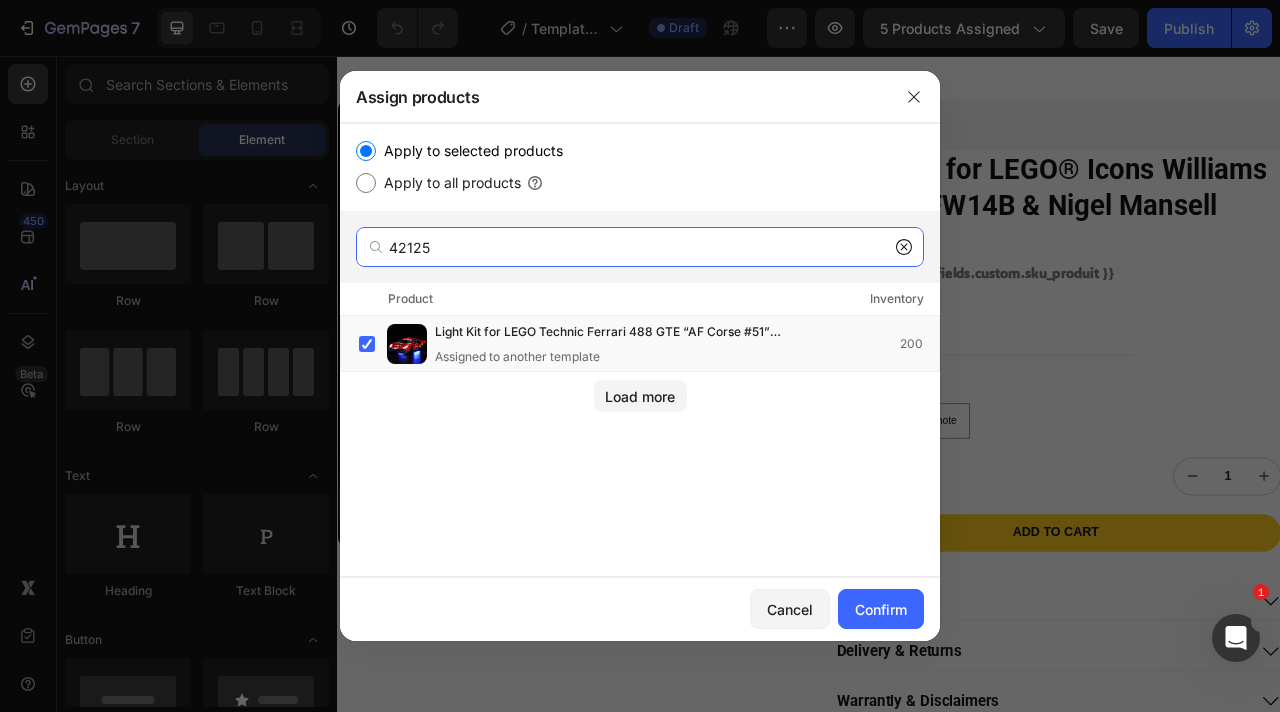 click on "42125" at bounding box center [640, 247] 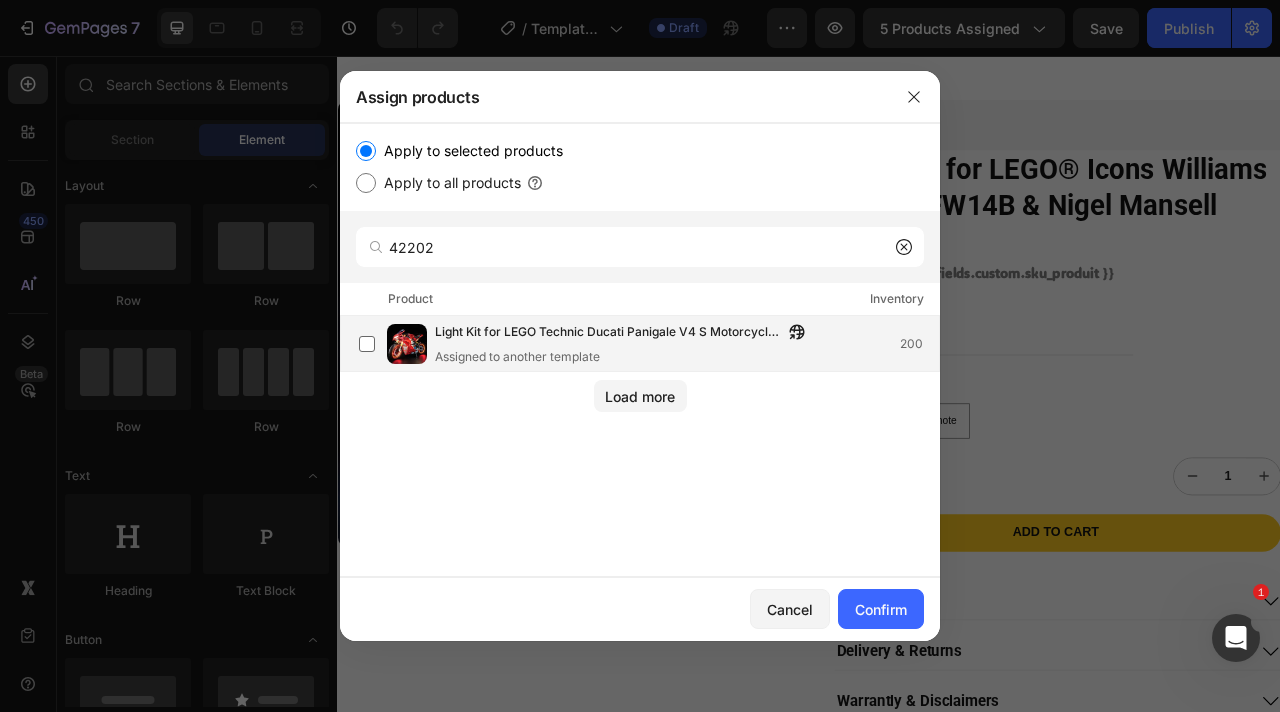click on "Light Kit for LEGO Technic Ducati Panigale V4 S Motorcycle #42202" at bounding box center (609, 333) 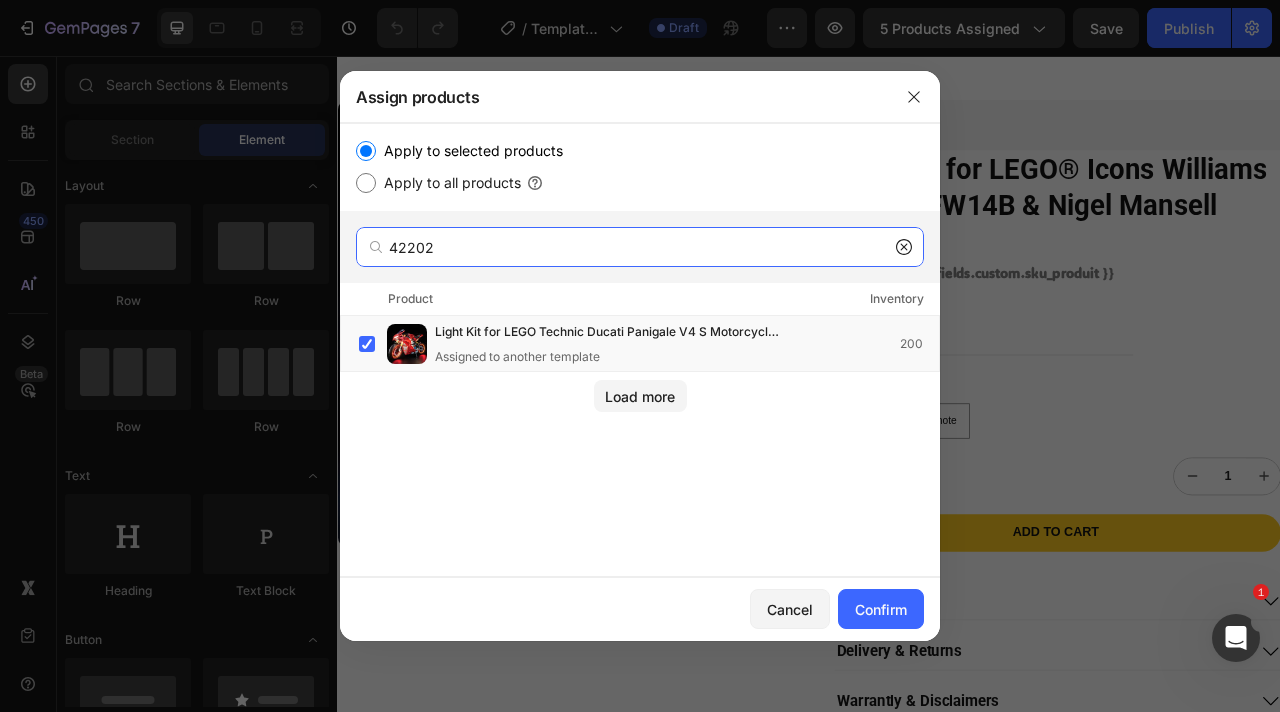 click on "42202" at bounding box center (640, 247) 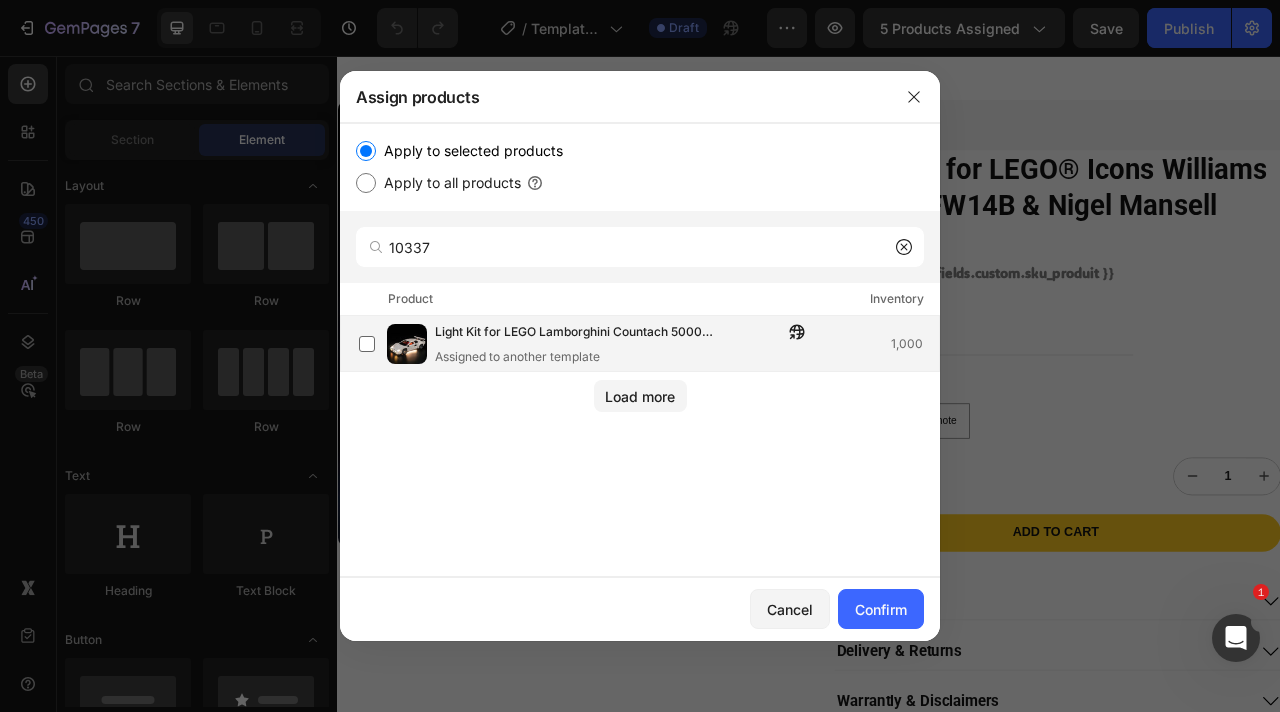 click on "Assigned to another template" at bounding box center [625, 357] 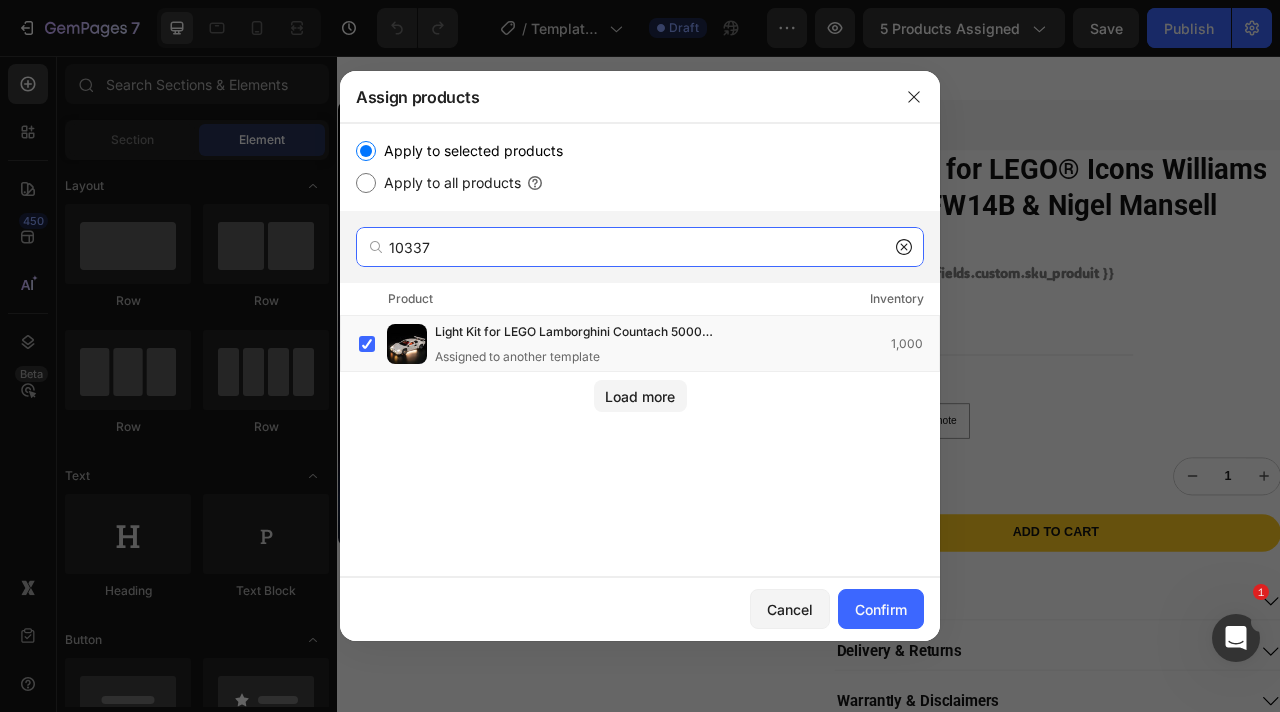 click on "10337" at bounding box center (640, 247) 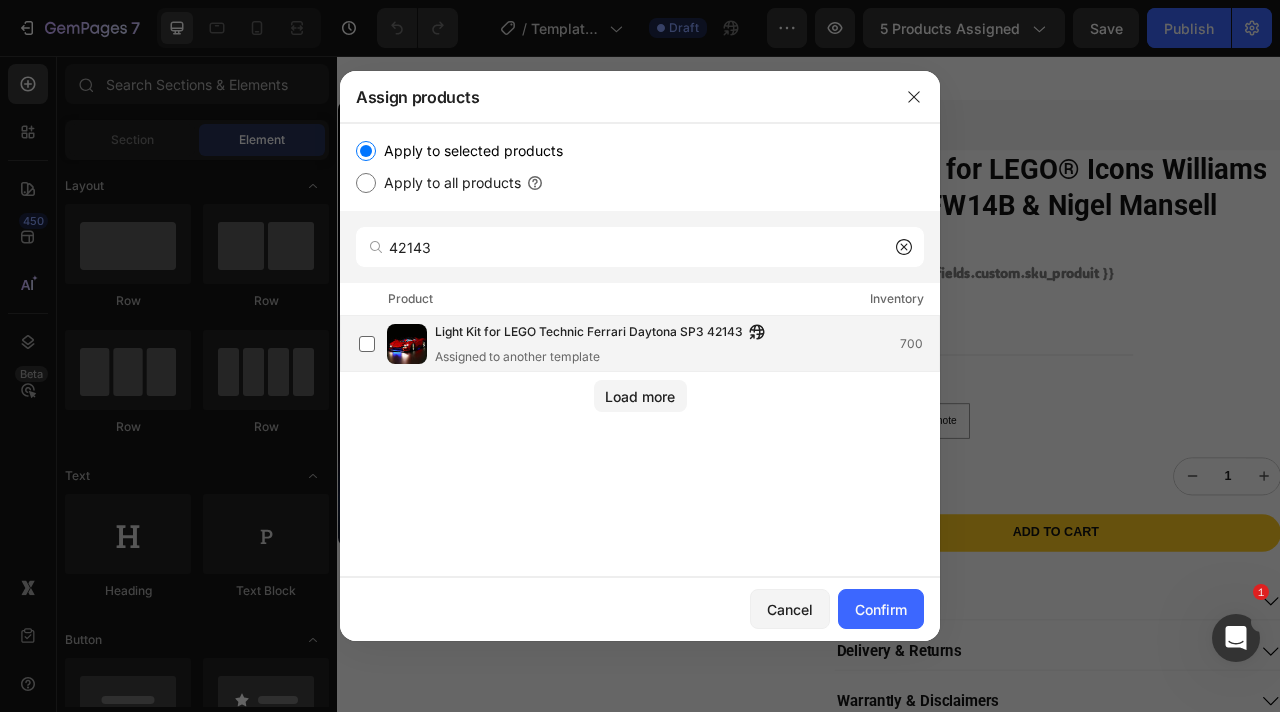 click on "Assigned to another template" at bounding box center [605, 357] 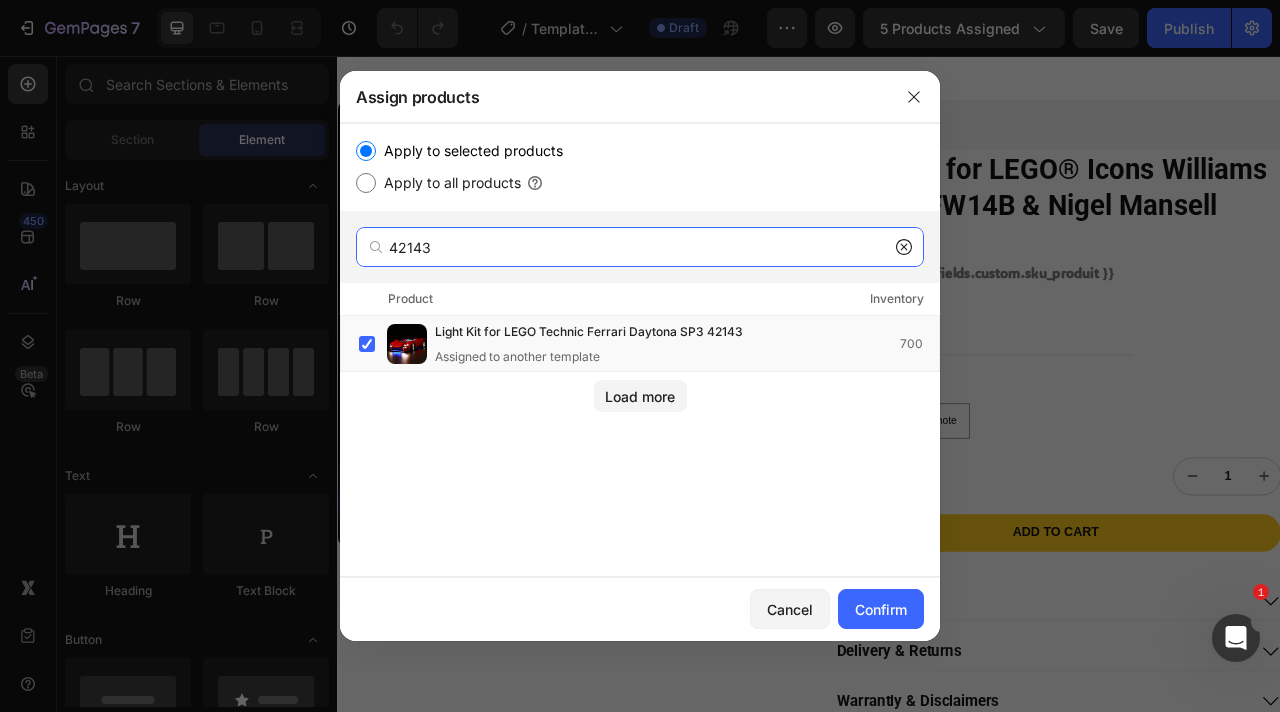 click on "42143" at bounding box center [640, 247] 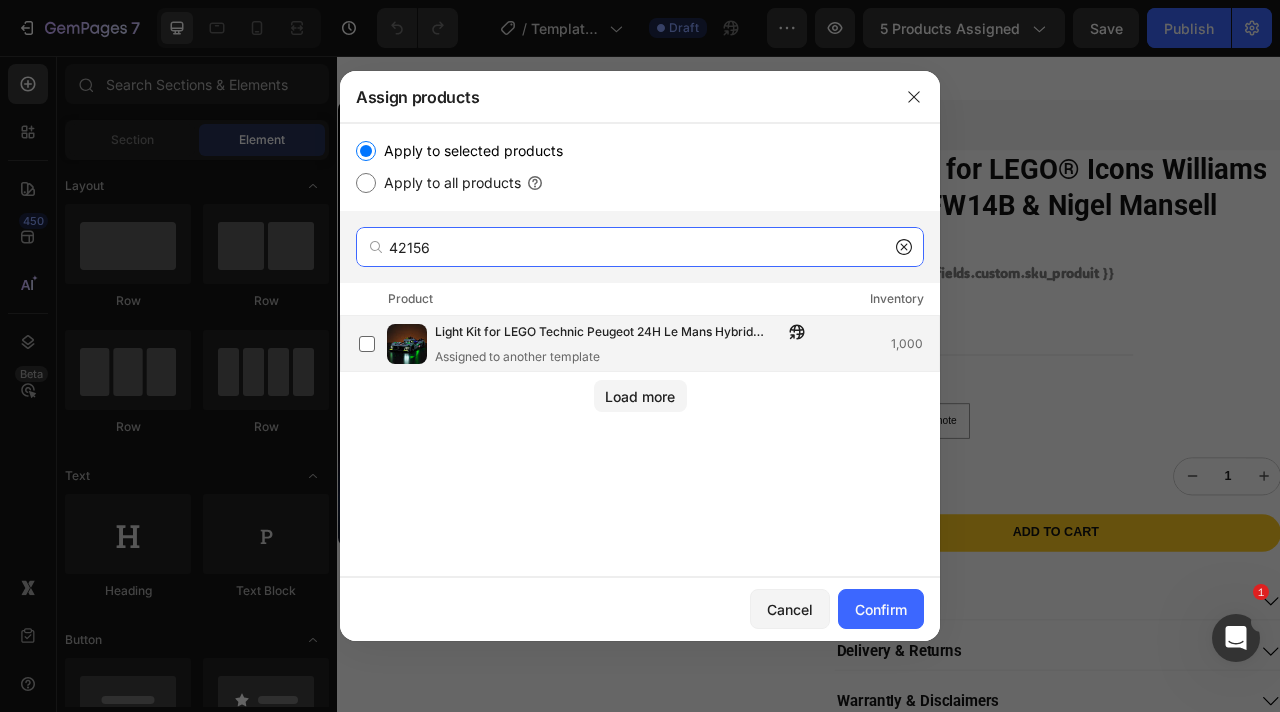 type on "42156" 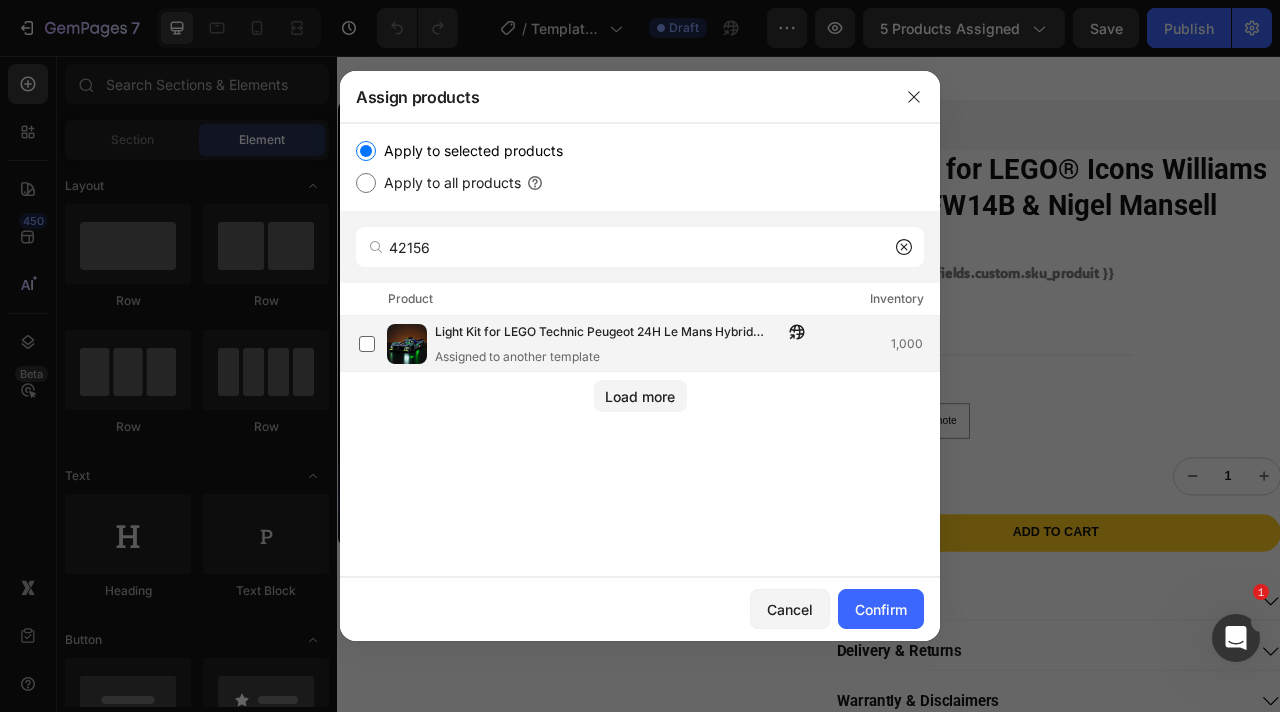 click on "Light Kit for LEGO Technic Peugeot 24H Le Mans Hybrid Hypercar 42156  Assigned to another template" at bounding box center (625, 344) 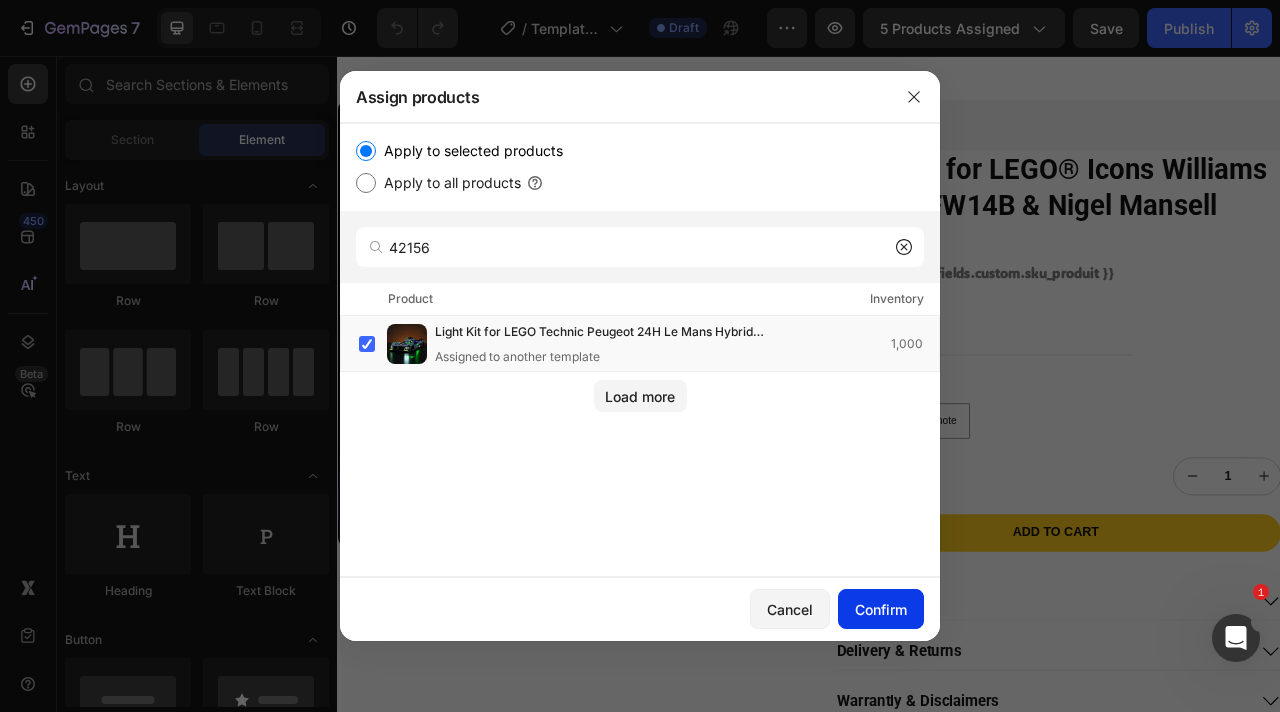 click on "Confirm" at bounding box center (881, 609) 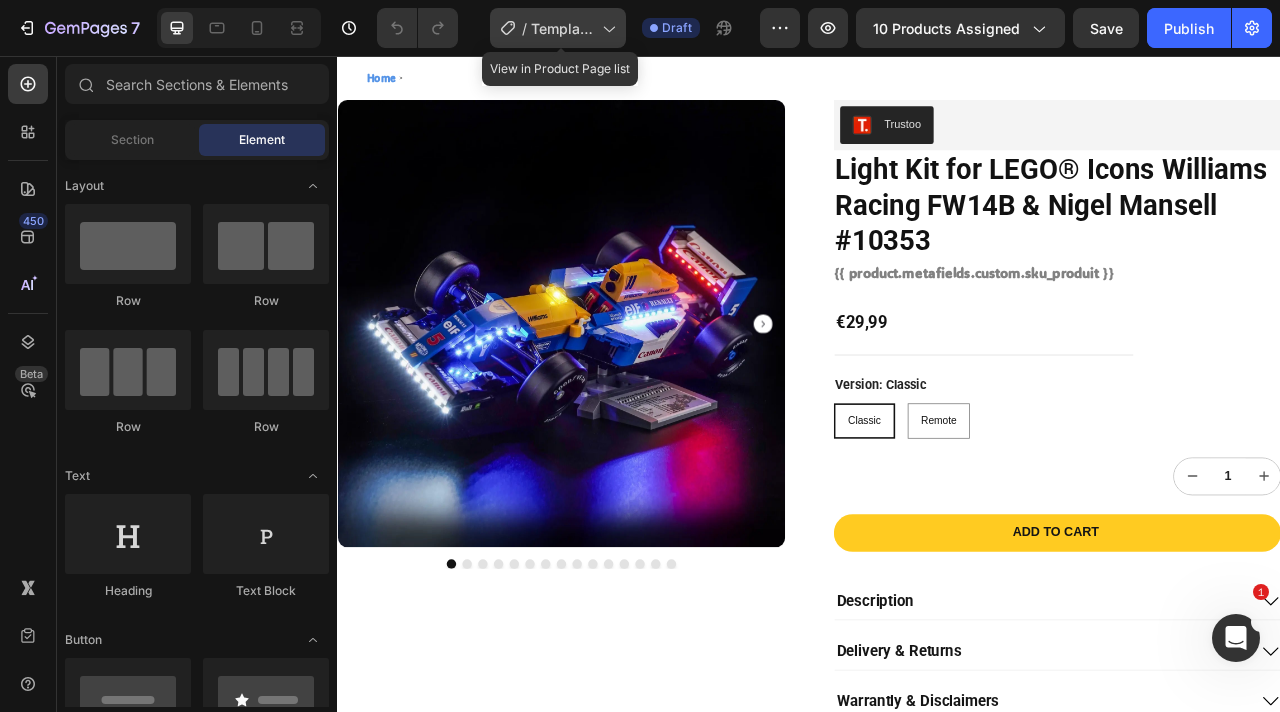 click on "/  Template vehicles with video" 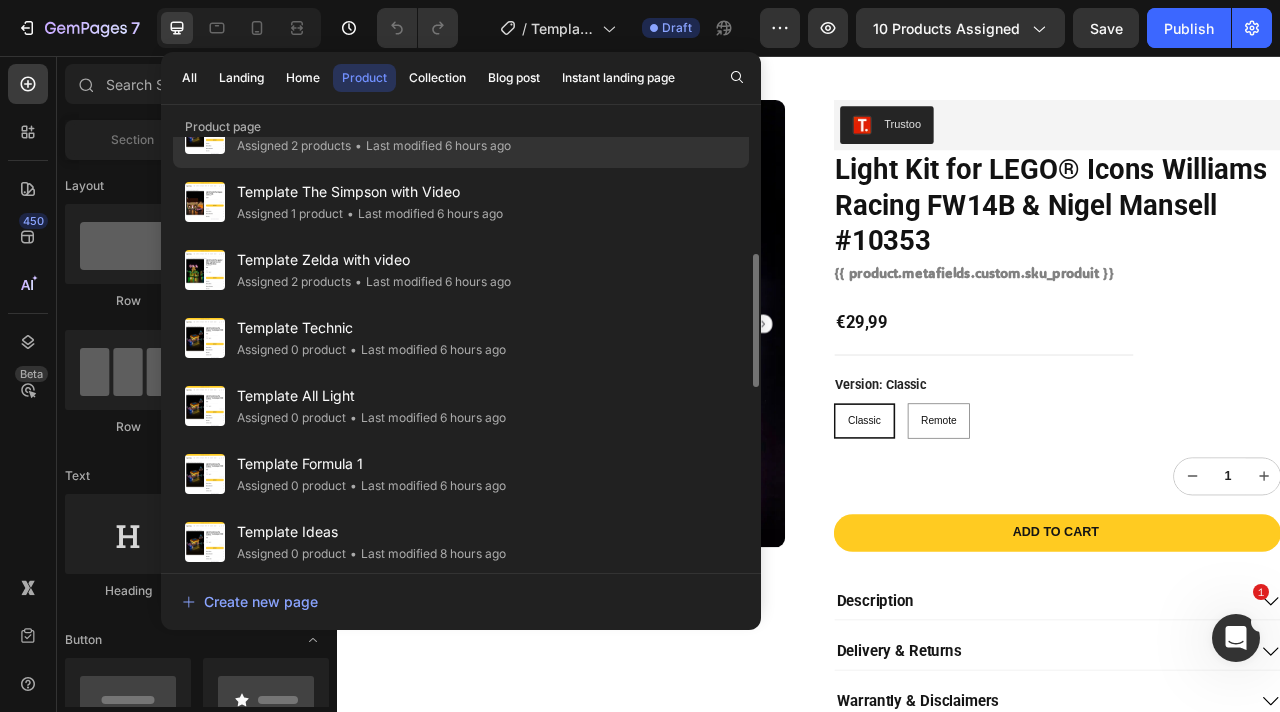 scroll, scrollTop: 336, scrollLeft: 0, axis: vertical 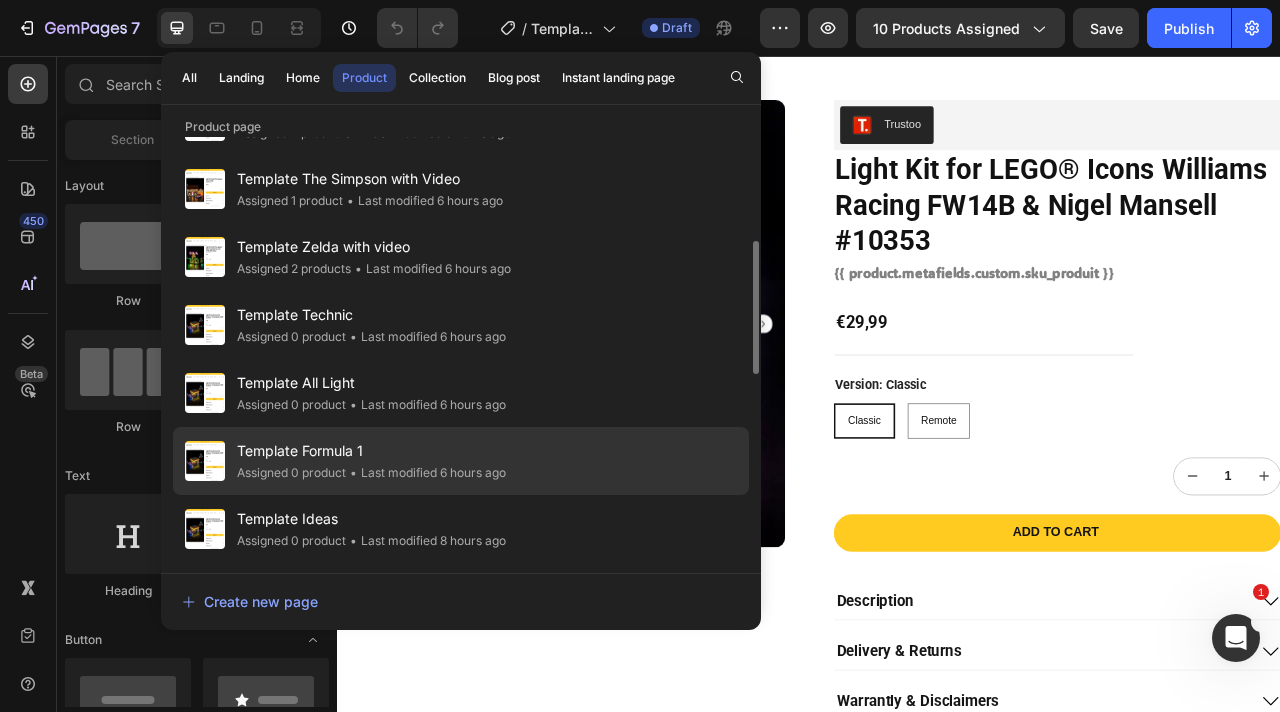 click on "Template Formula 1" at bounding box center (371, 451) 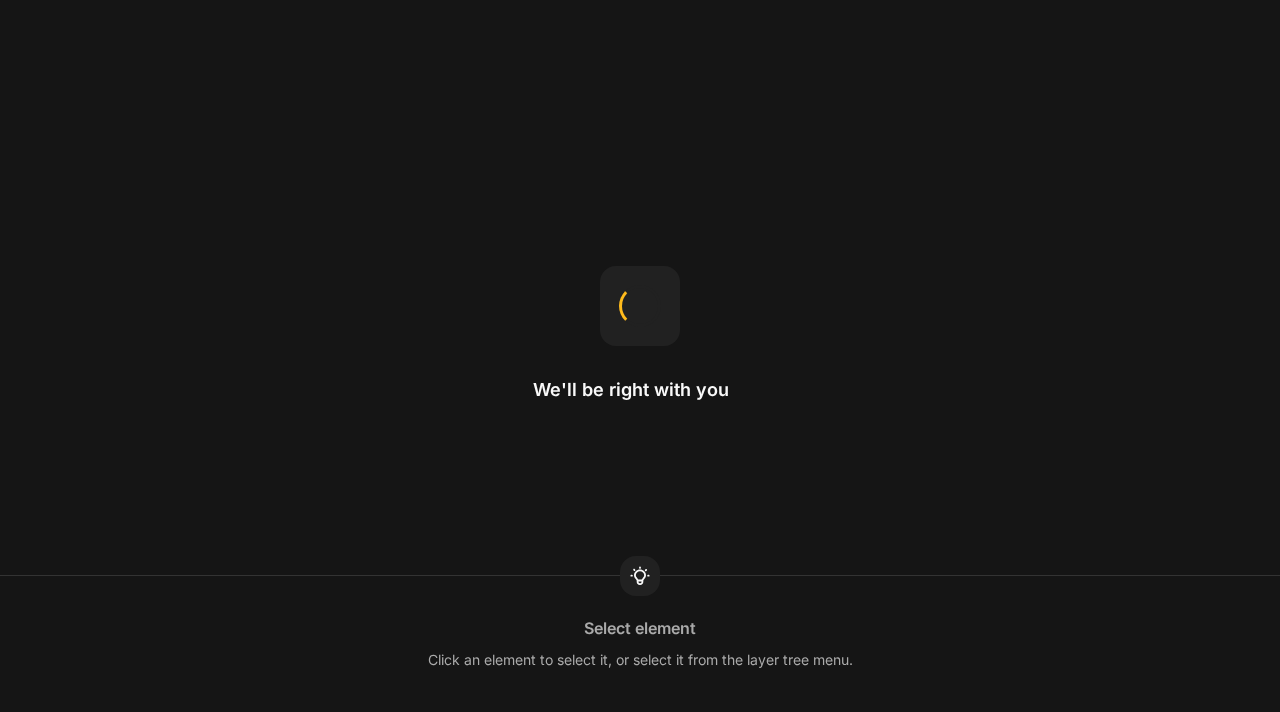 scroll, scrollTop: 0, scrollLeft: 0, axis: both 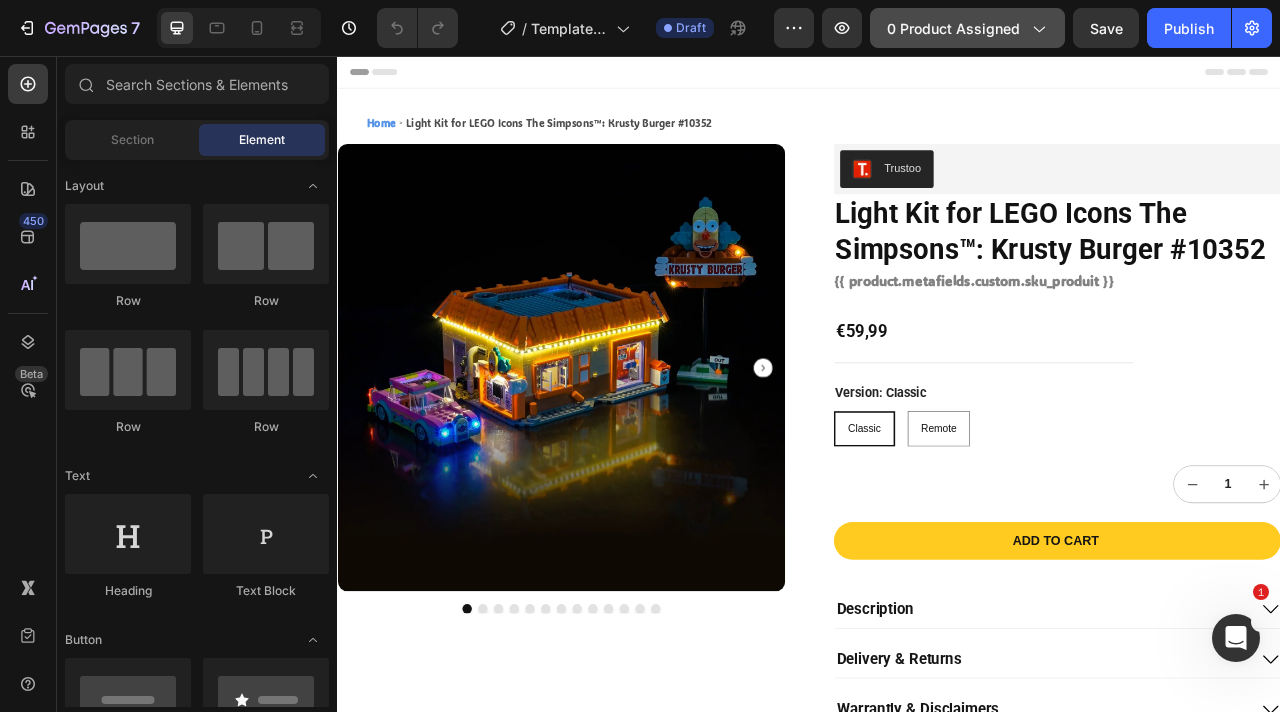 click on "0 product assigned" 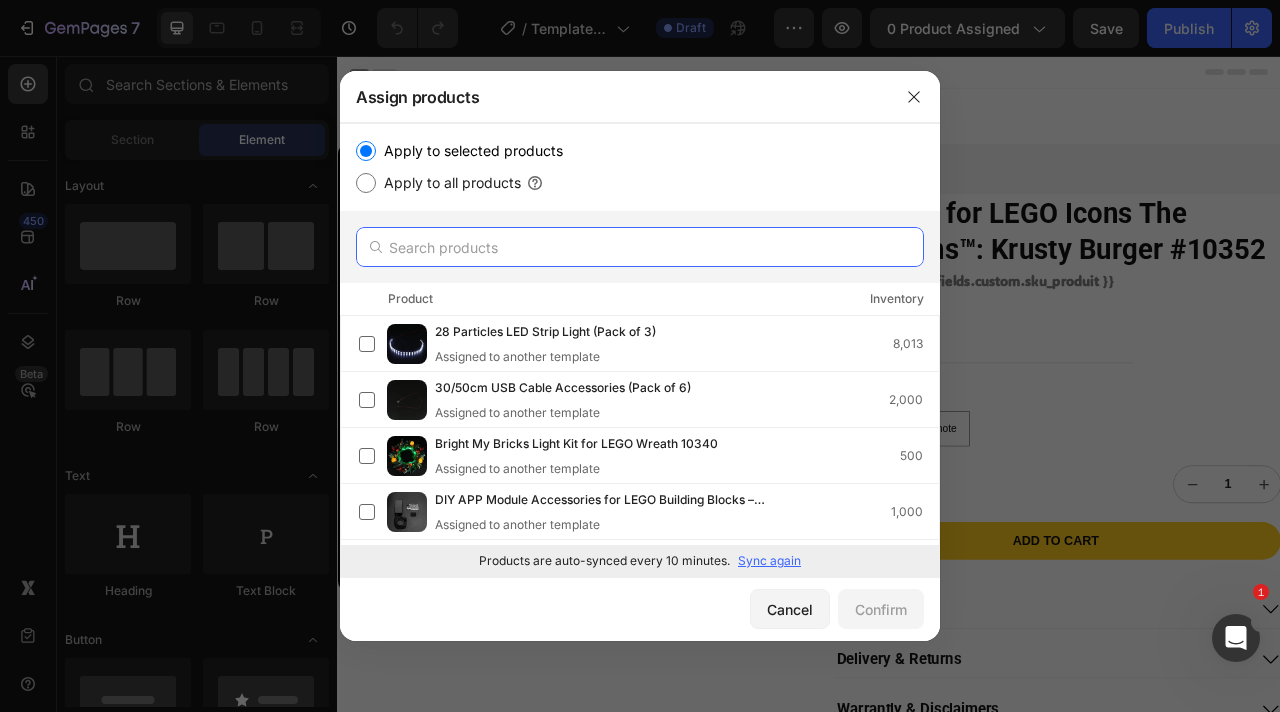 click at bounding box center [640, 247] 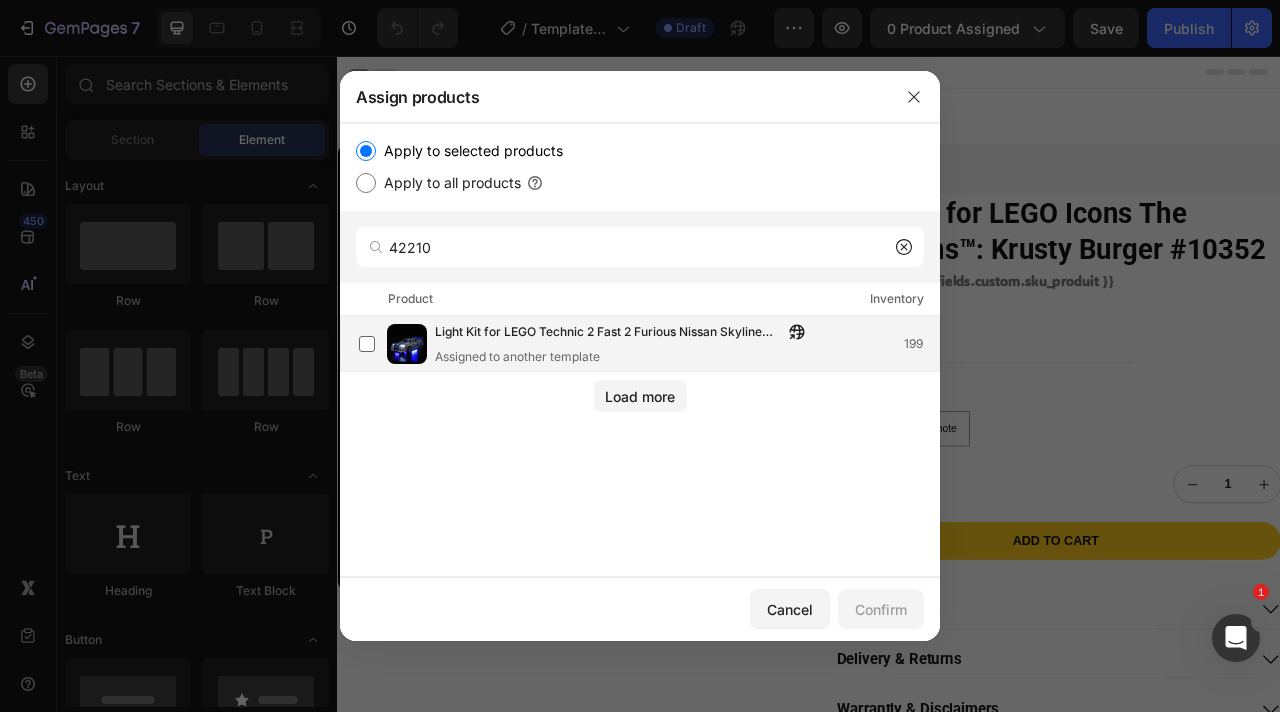 click on "Light Kit for LEGO Technic 2 Fast 2 Furious Nissan Skyline GT-R (R34) #42210" at bounding box center [609, 333] 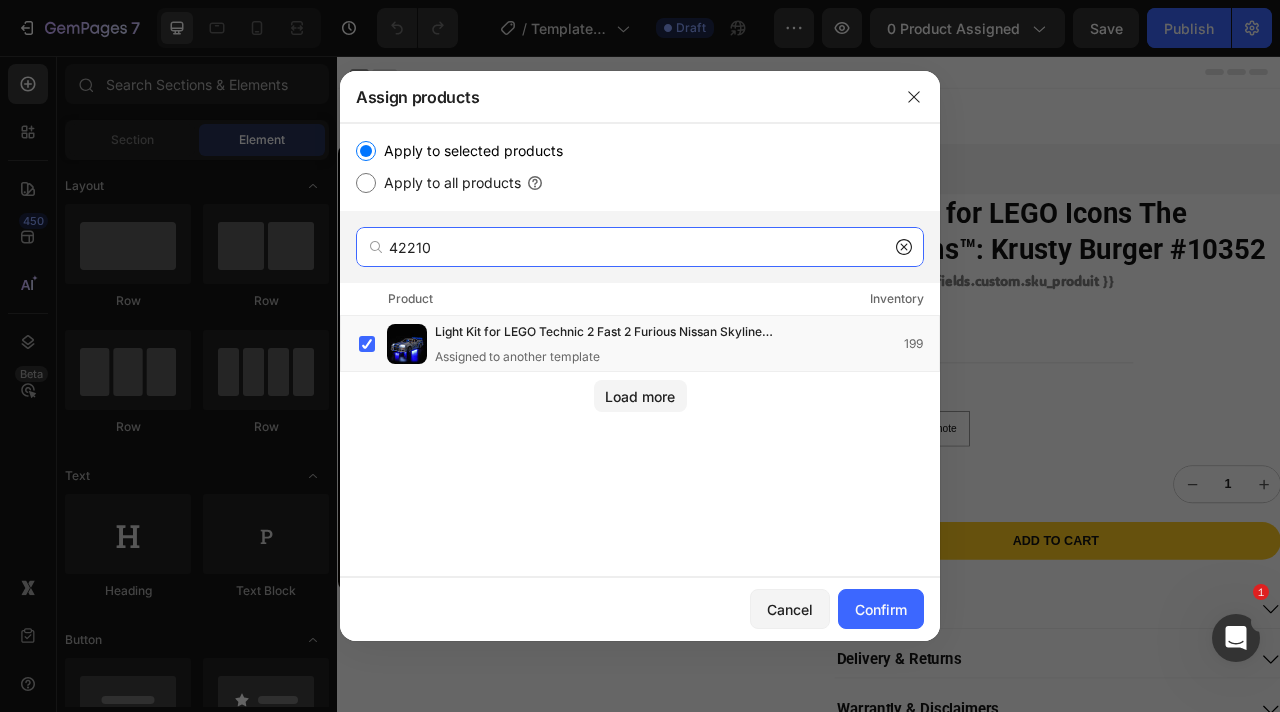 click on "42210" at bounding box center (640, 247) 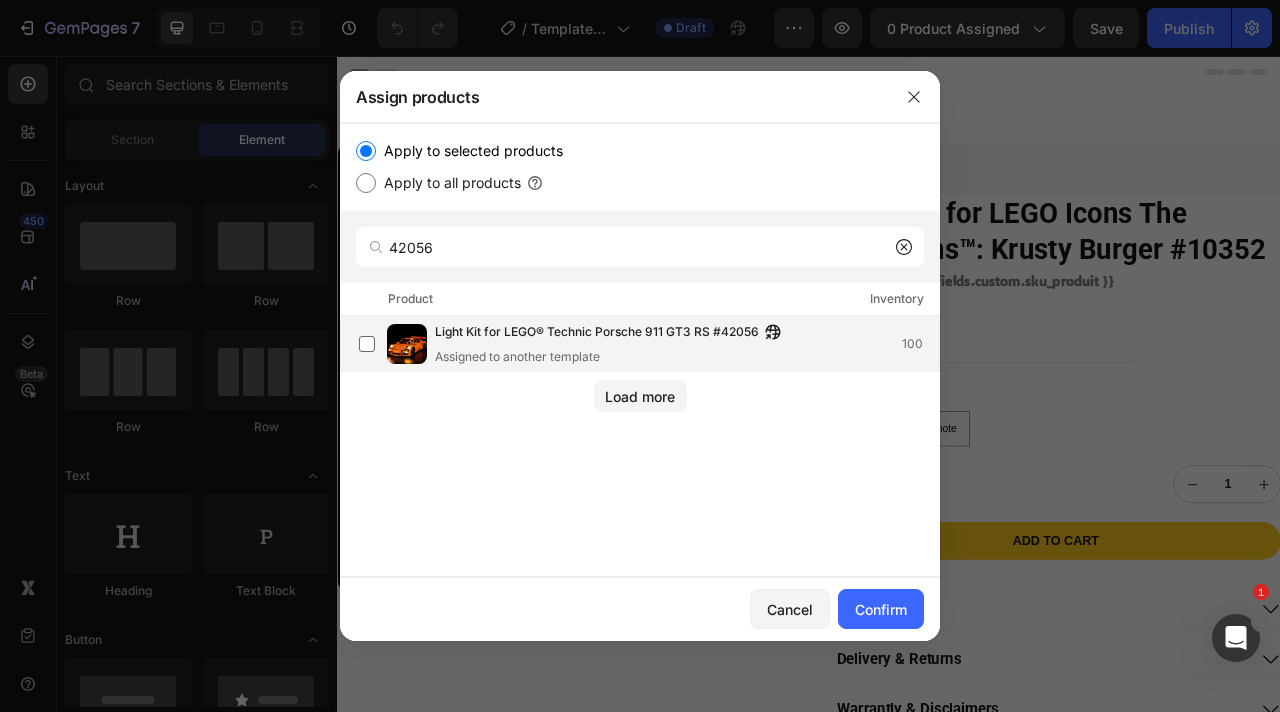 click on "Assigned to another template" at bounding box center [613, 357] 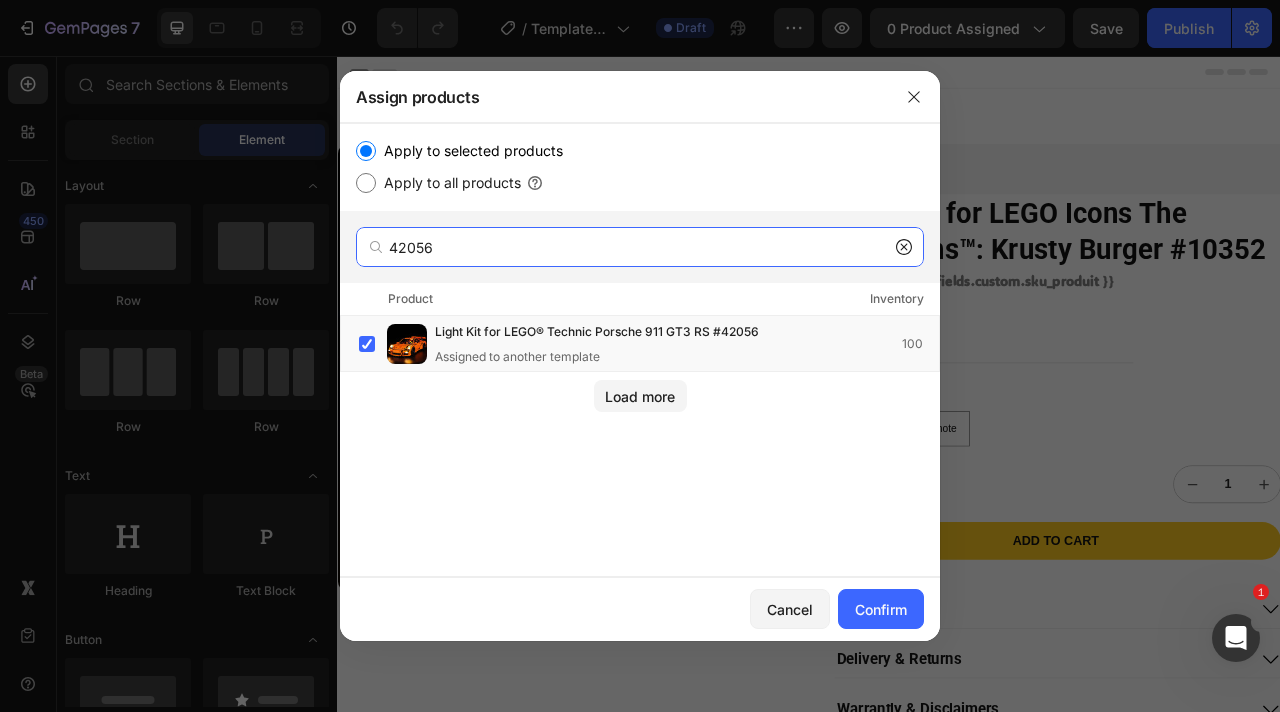 click on "42056" at bounding box center [640, 247] 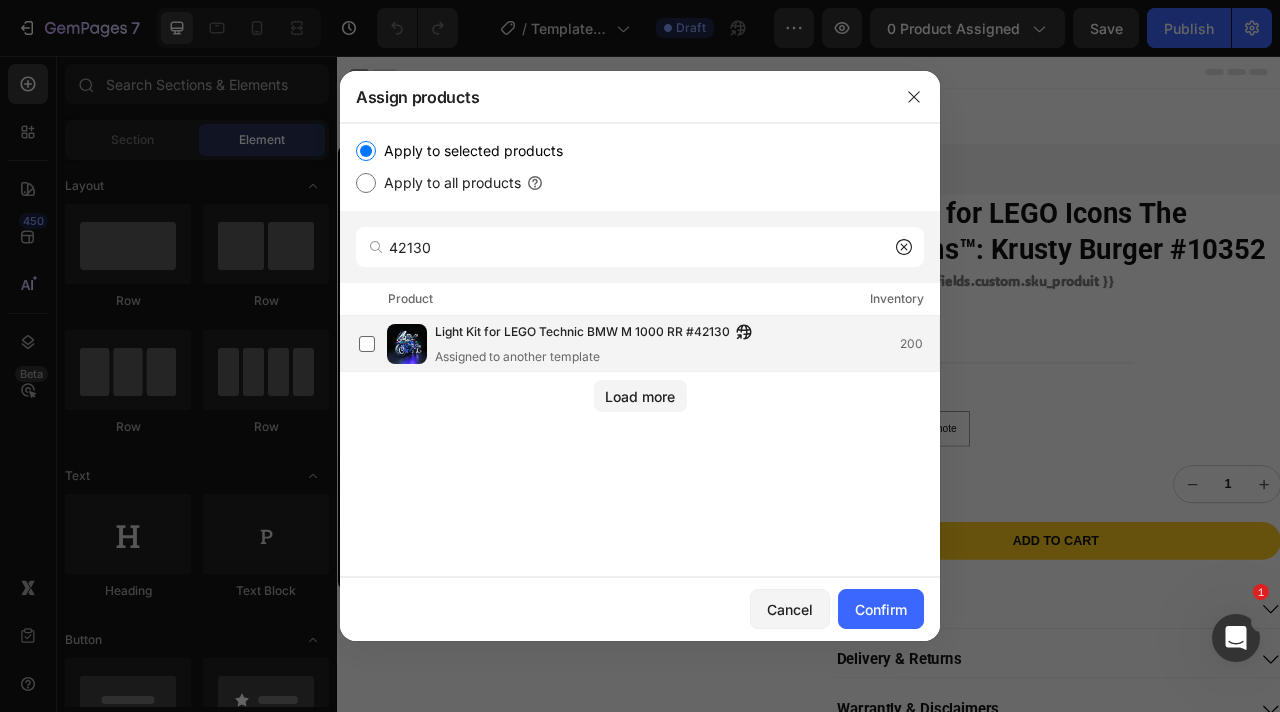 click on "Assigned to another template" at bounding box center [598, 357] 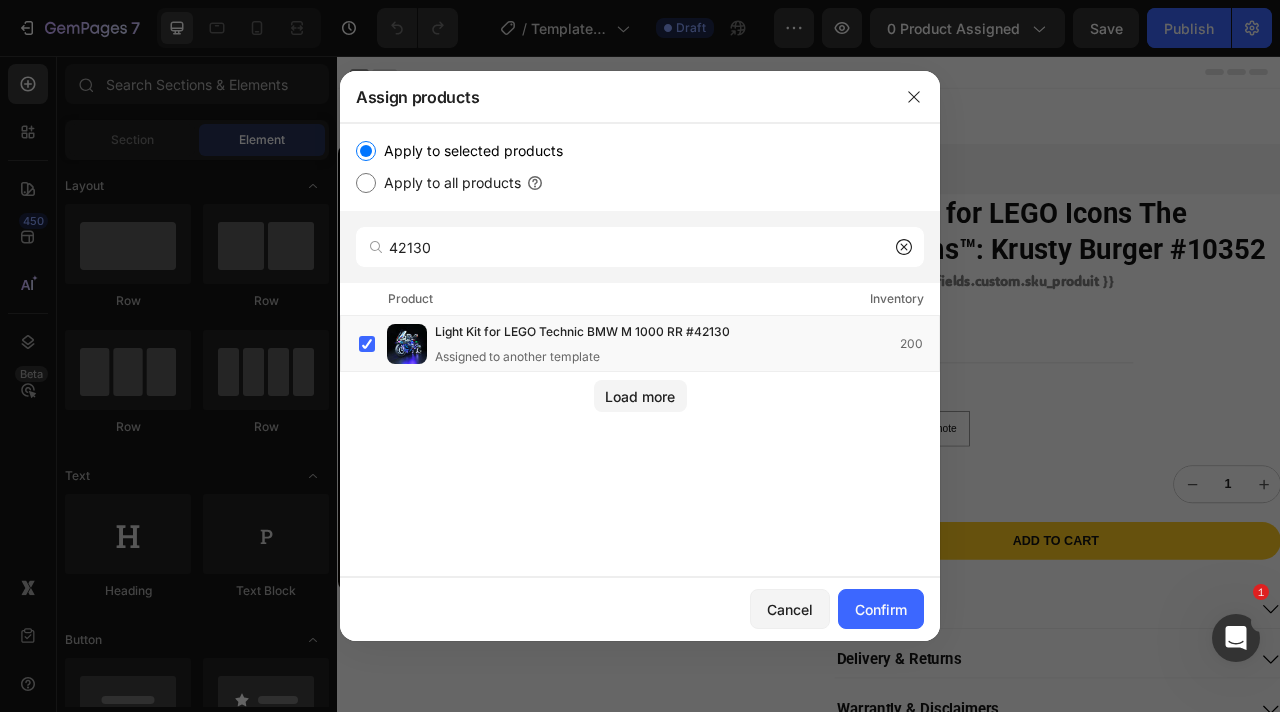 click on "42130" 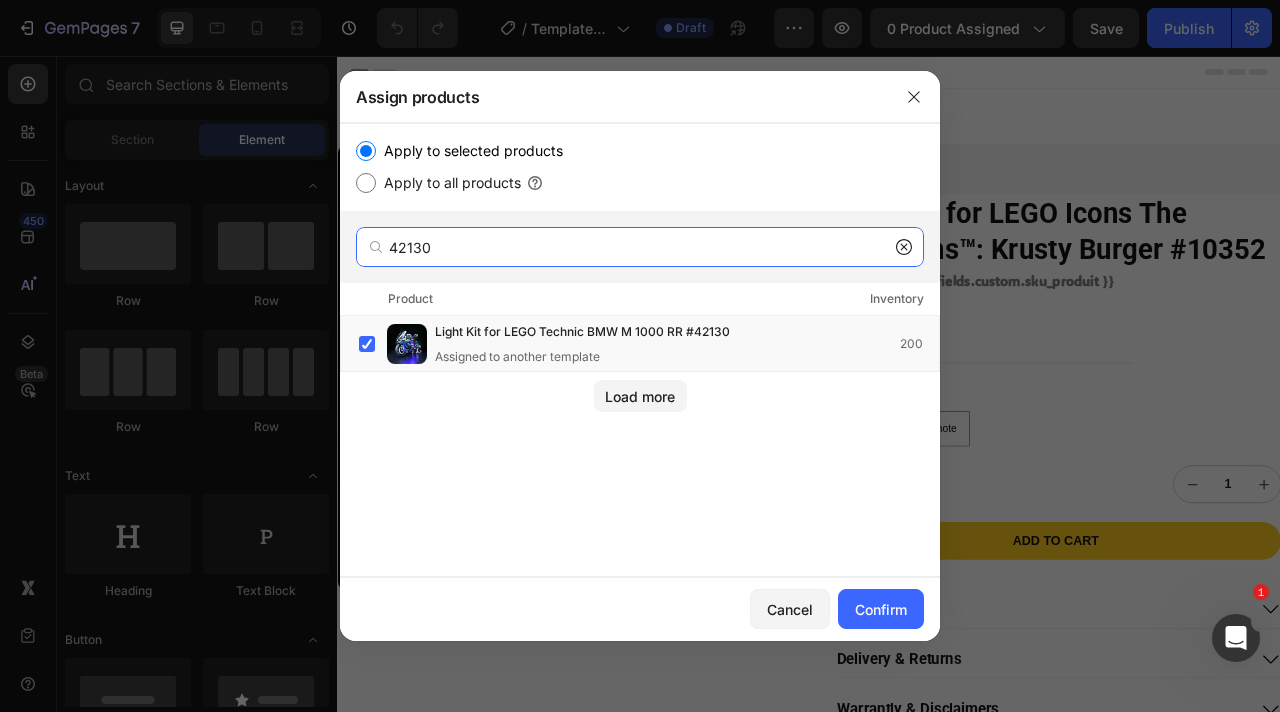 click on "42130" at bounding box center (640, 247) 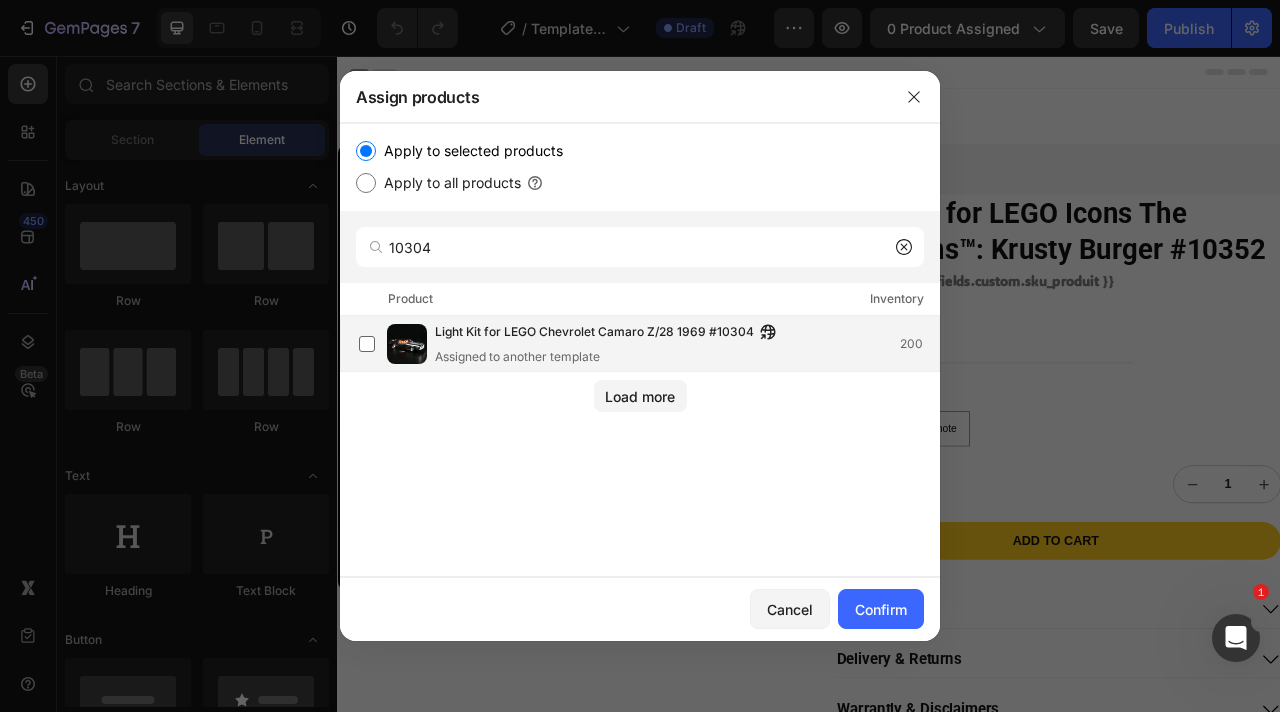 click on "Light Kit for LEGO Chevrolet Camaro Z/28 1969 #[NUMBER]  Assigned to another template" at bounding box center (610, 344) 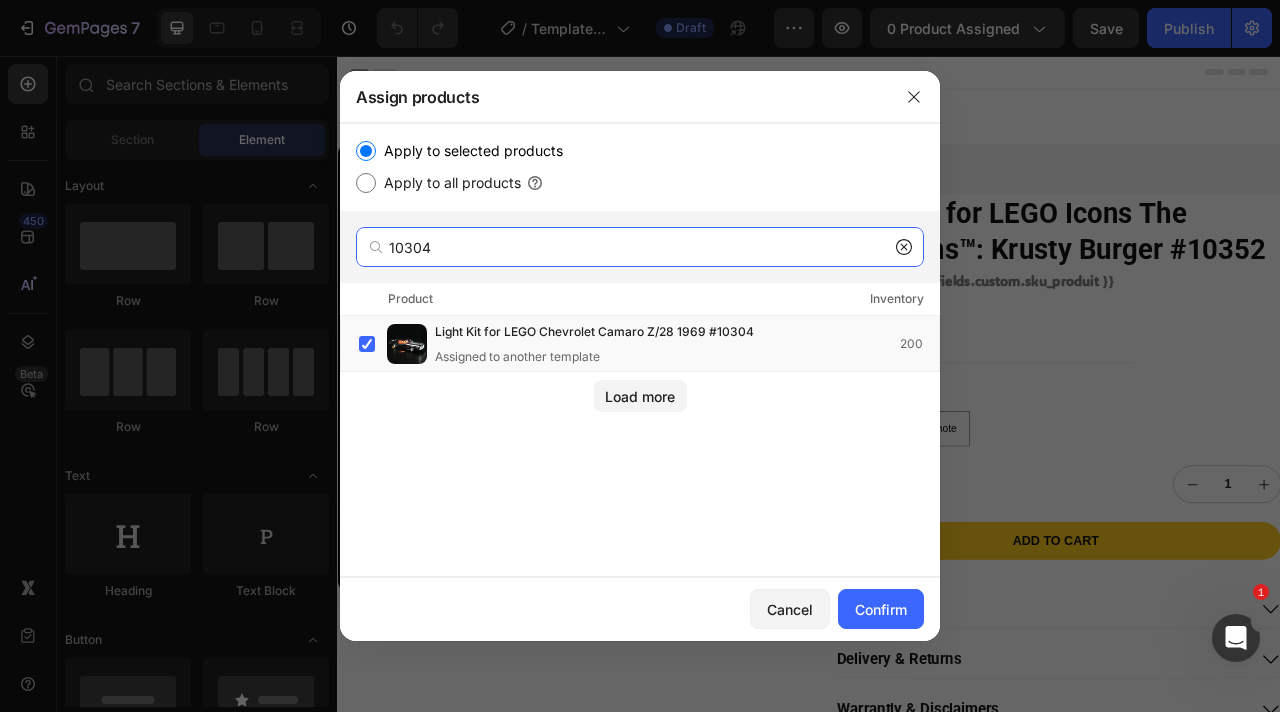 click on "10304" at bounding box center [640, 247] 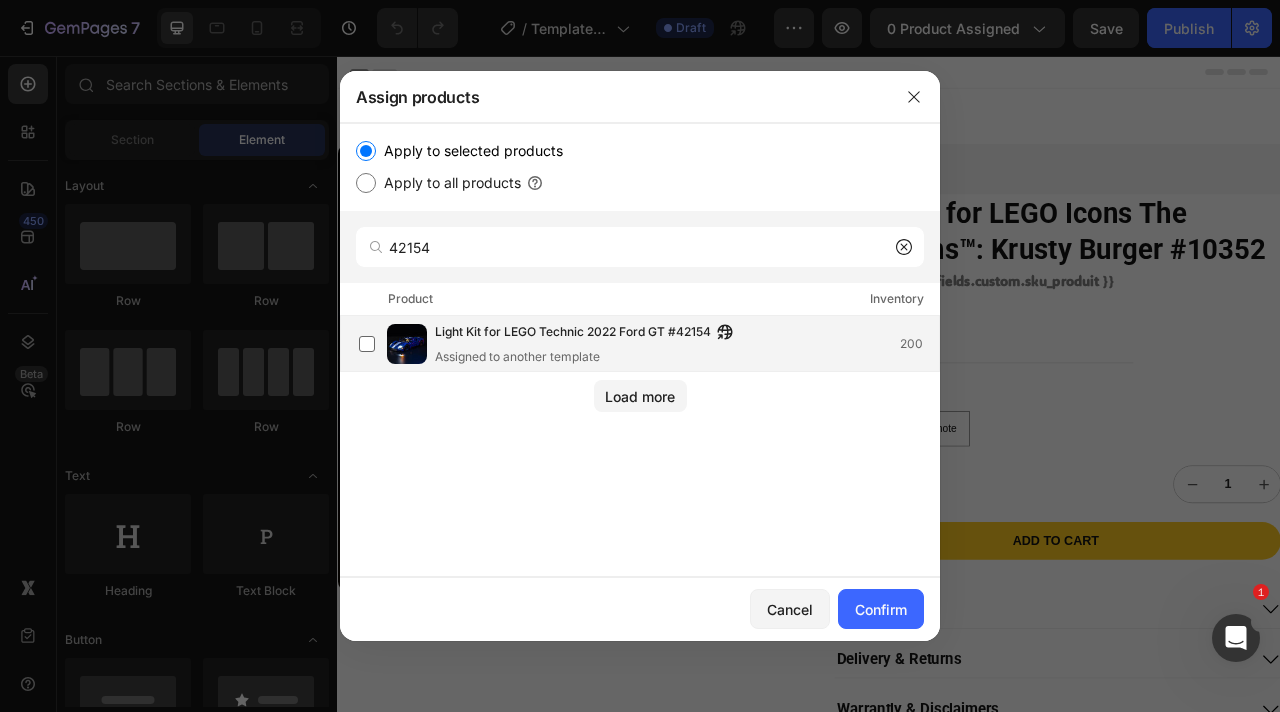 click on "Light Kit for LEGO Technic 2022 Ford GT #42154" at bounding box center [573, 333] 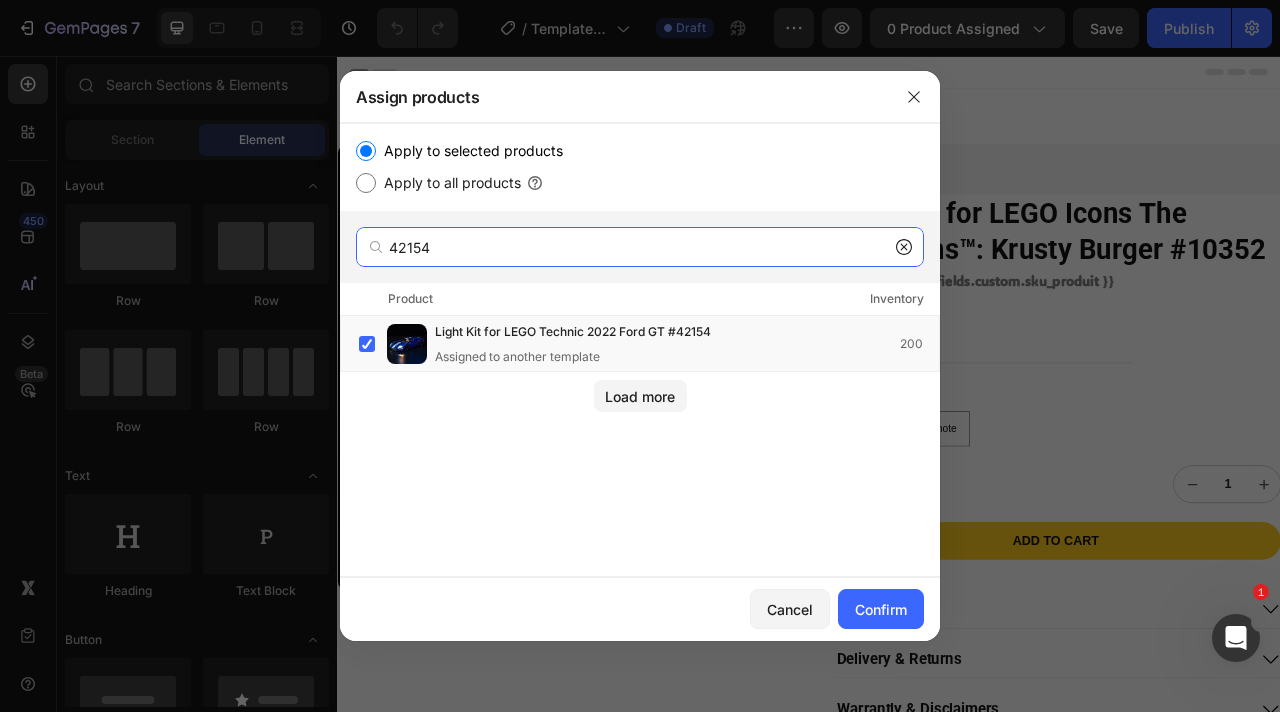 click on "42154" at bounding box center (640, 247) 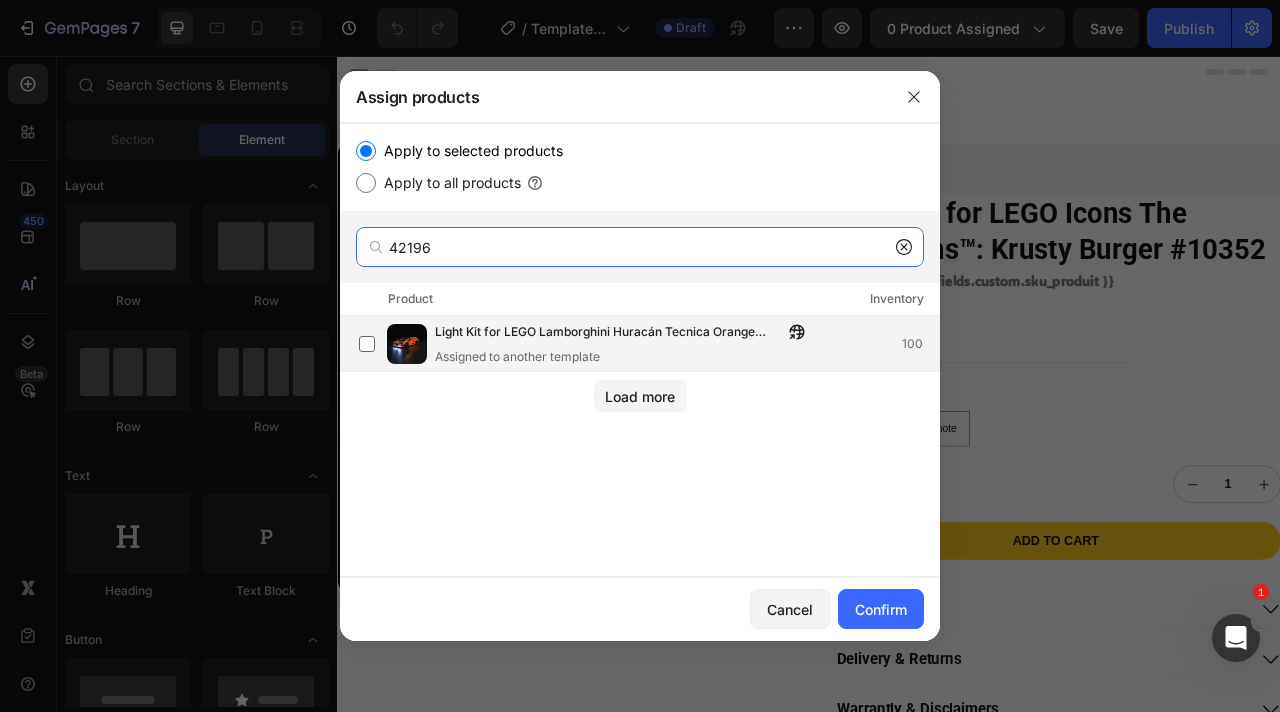 type on "42196" 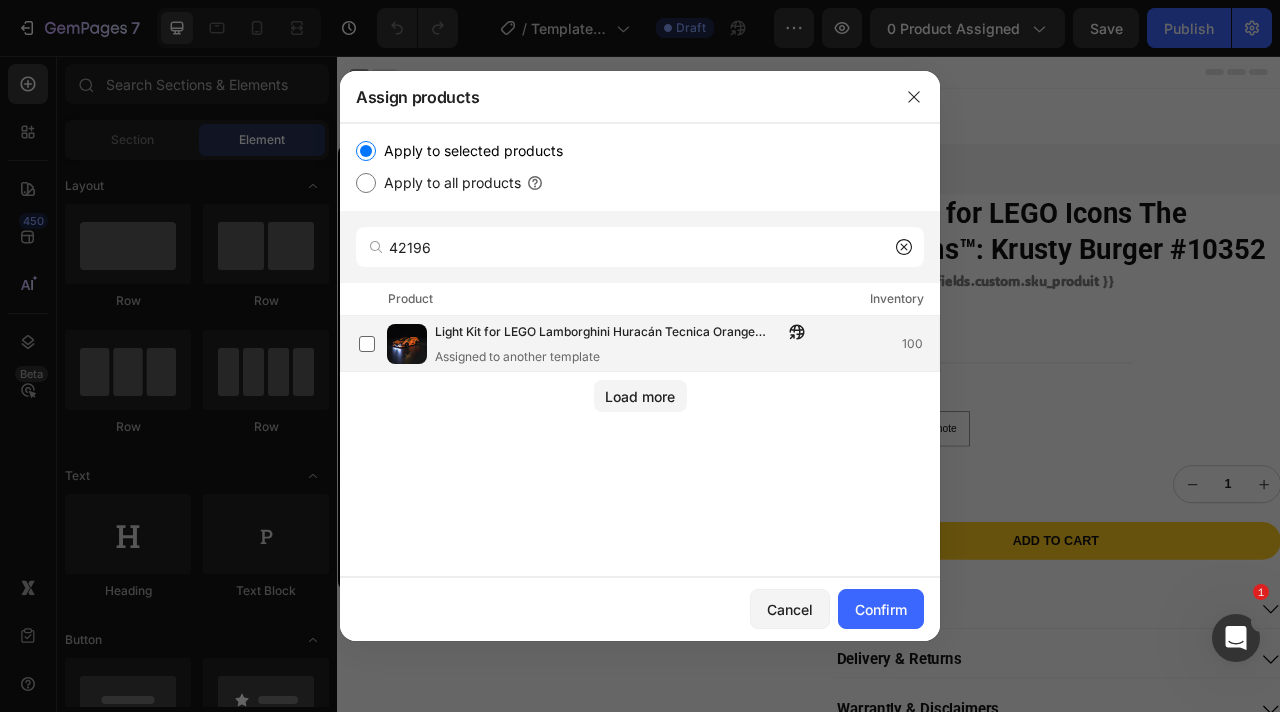 click on "Light Kit for LEGO Lamborghini Huracán Tecnica Orange #[NUMBER]  Assigned to another template  100" at bounding box center [649, 344] 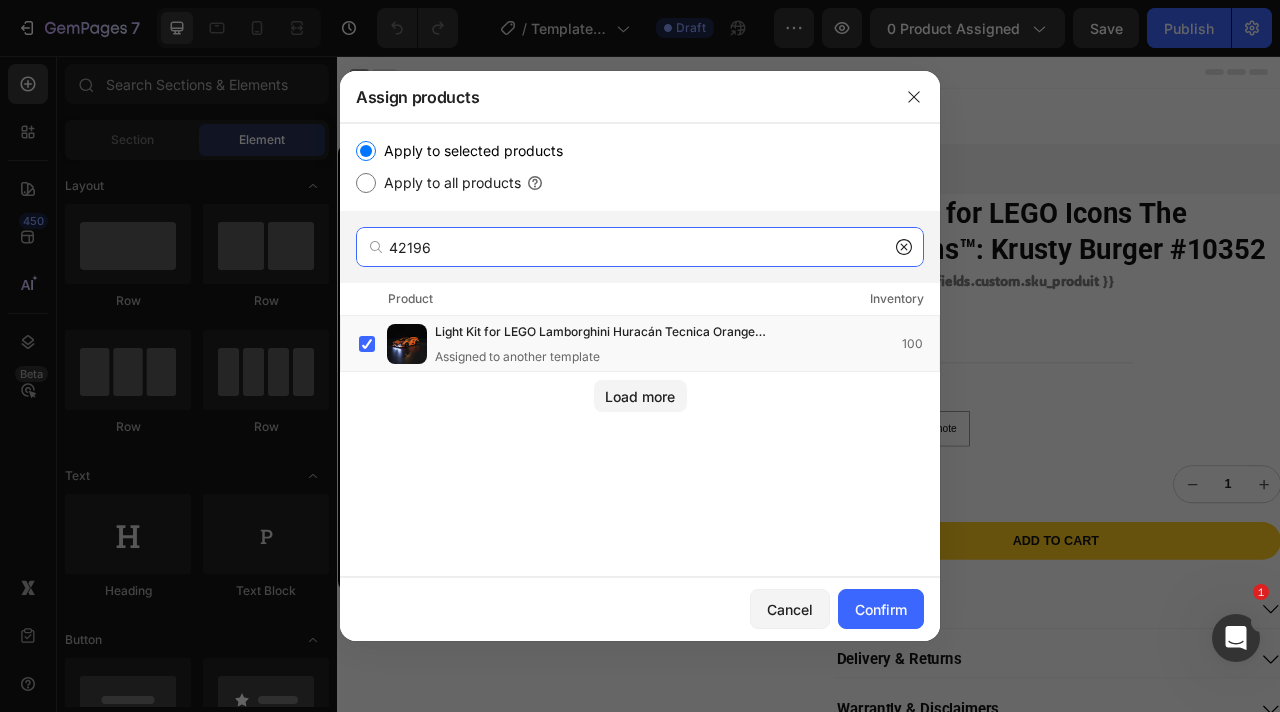 click on "42196" at bounding box center [640, 247] 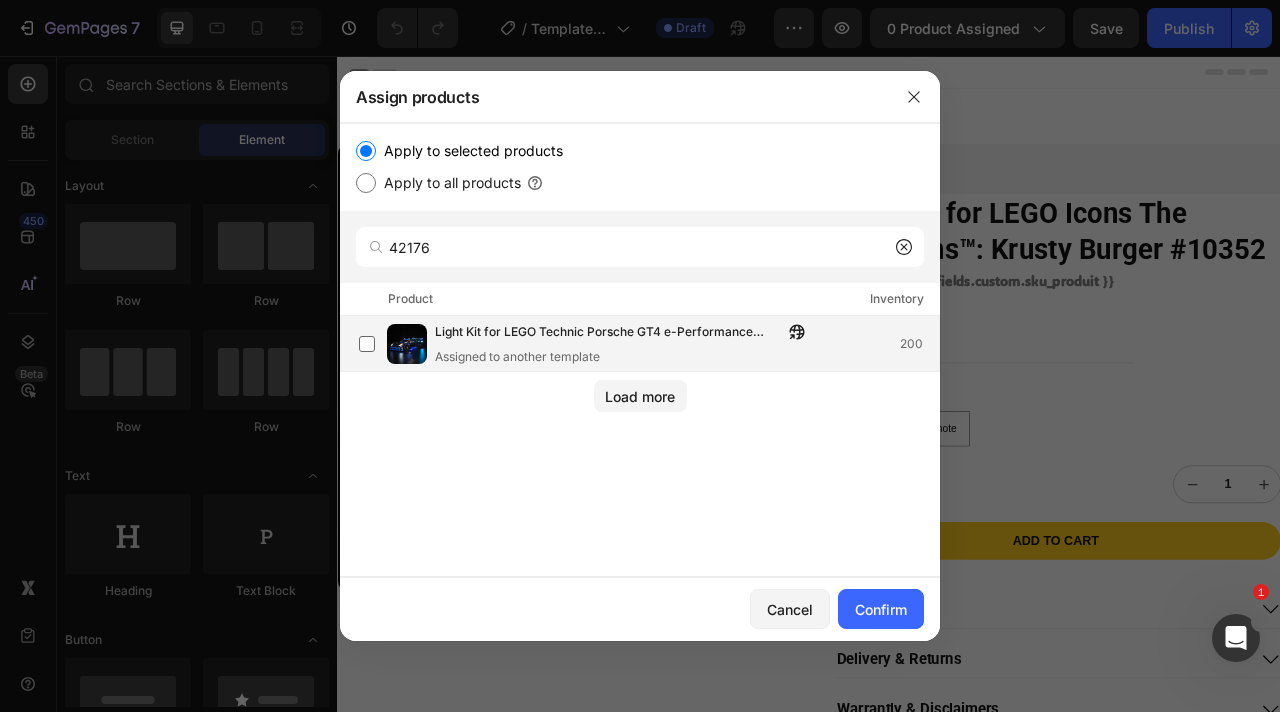 click on "Light Kit for LEGO Technic Porsche GT4 e-Performance Race Car #42176" at bounding box center [609, 333] 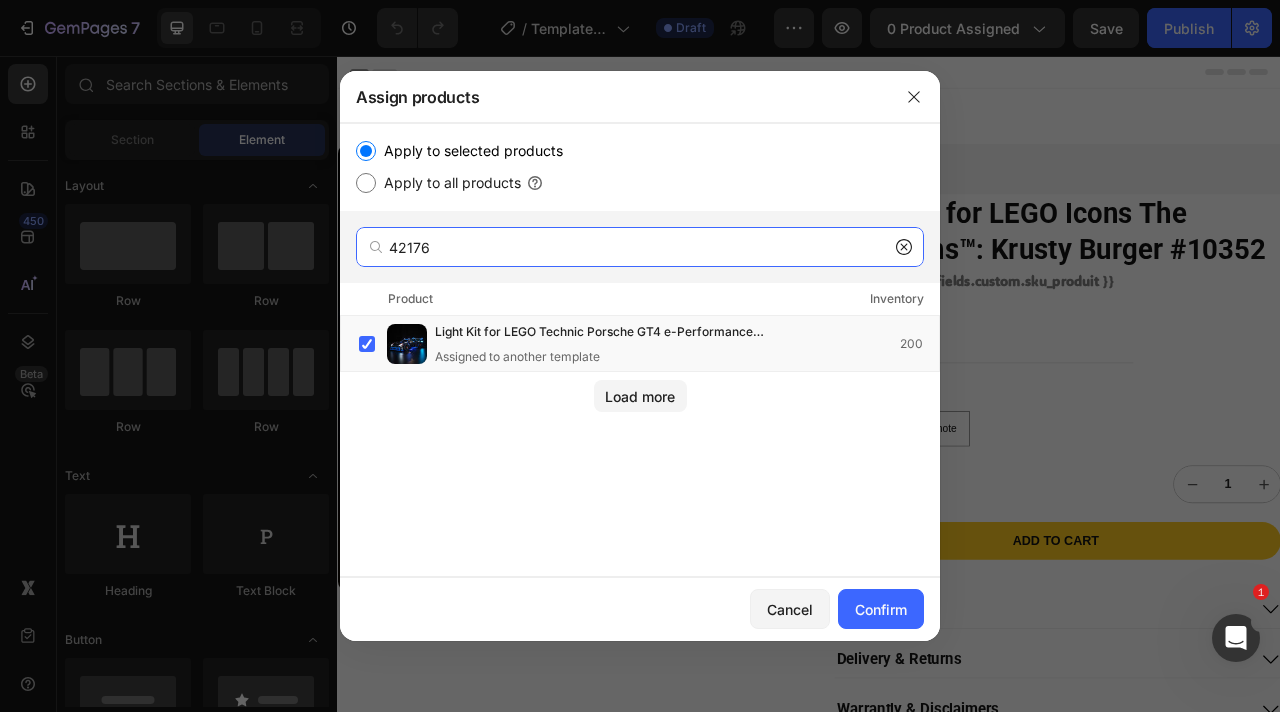 click on "42176" at bounding box center (640, 247) 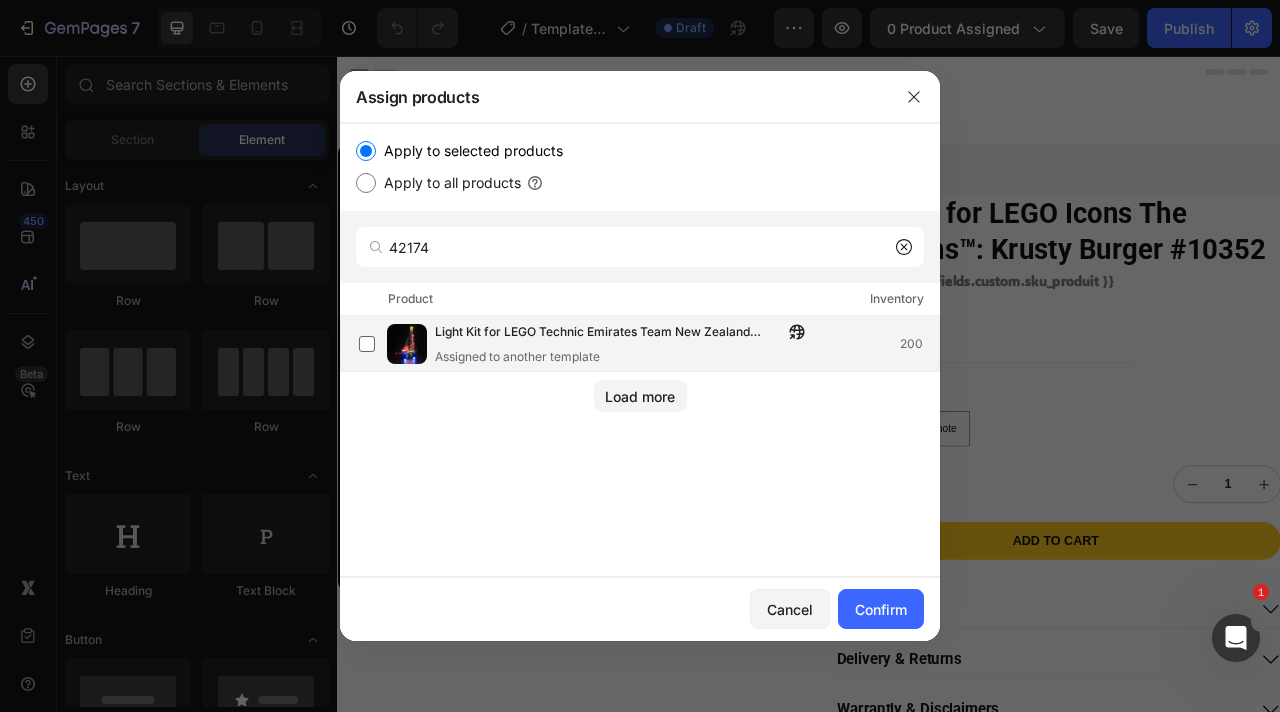 click on "Light Kit for LEGO Technic Emirates Team New Zealand AC75 Yacht #42174  Assigned to another template  200" at bounding box center (649, 344) 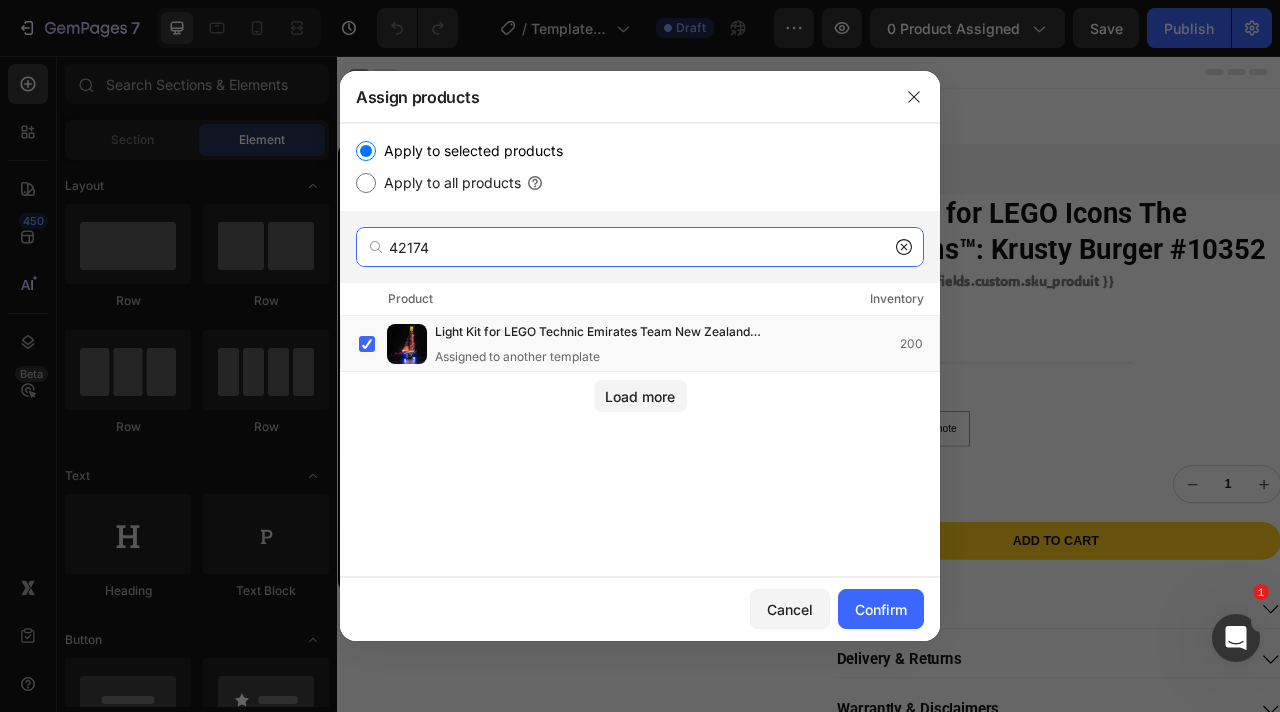 click on "42174" at bounding box center (640, 247) 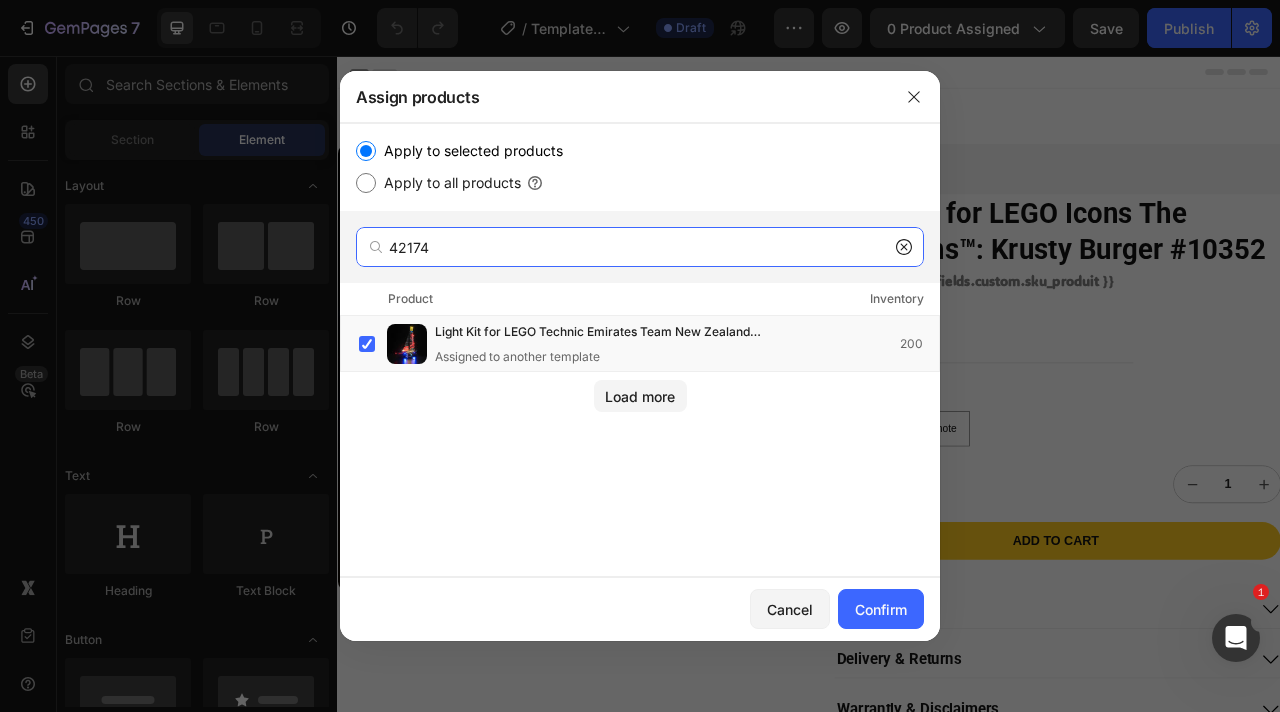 paste on "207" 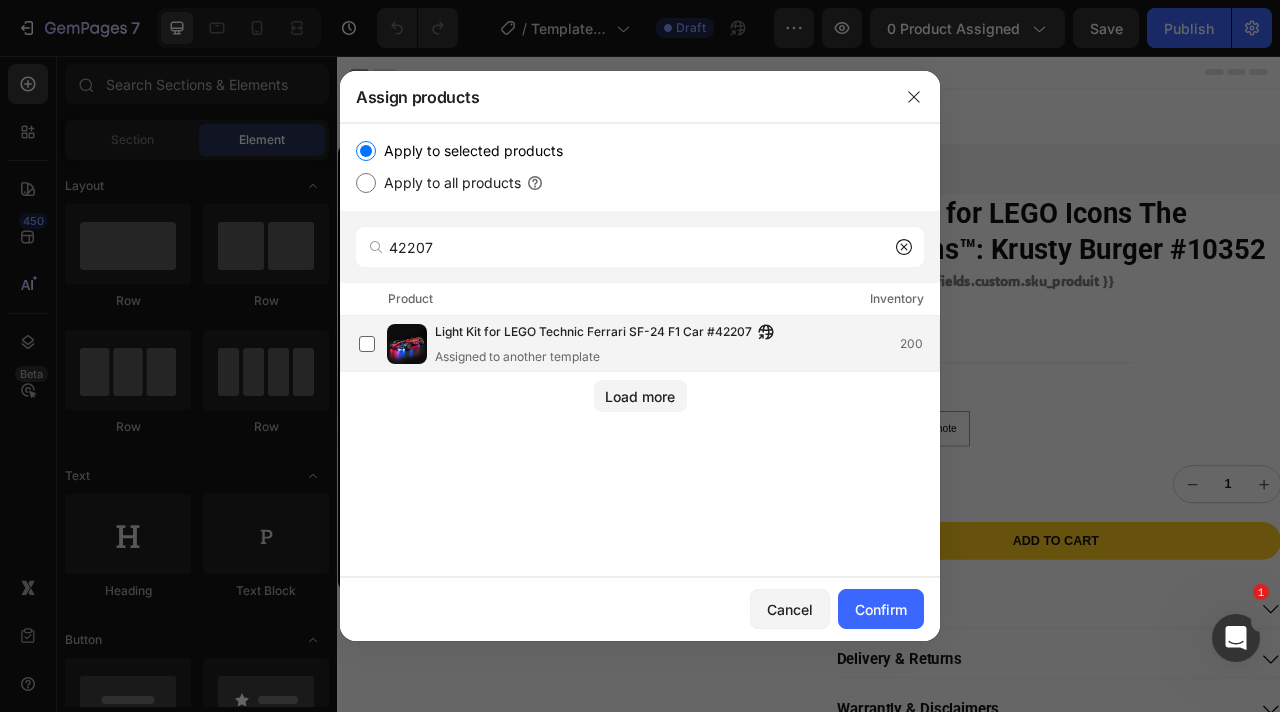 click on "Light Kit for LEGO Technic Ferrari SF-24 F1 Car #42207" at bounding box center [593, 333] 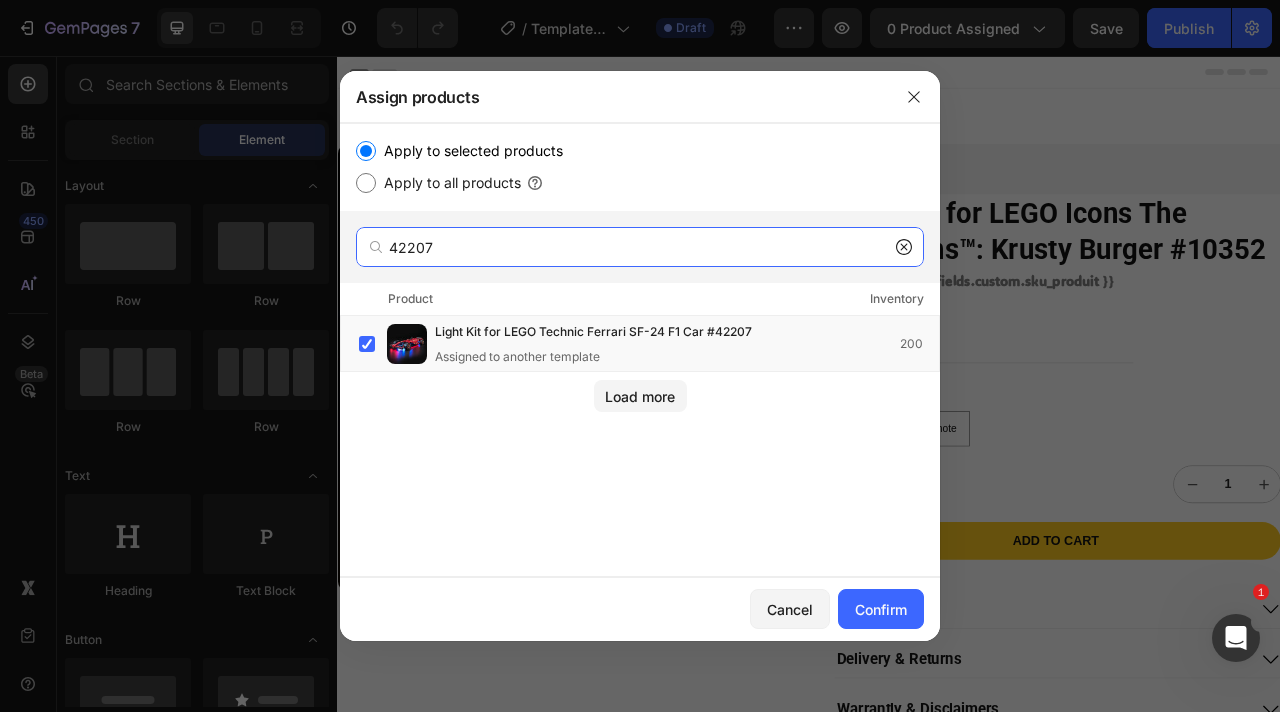 click on "42207" at bounding box center (640, 247) 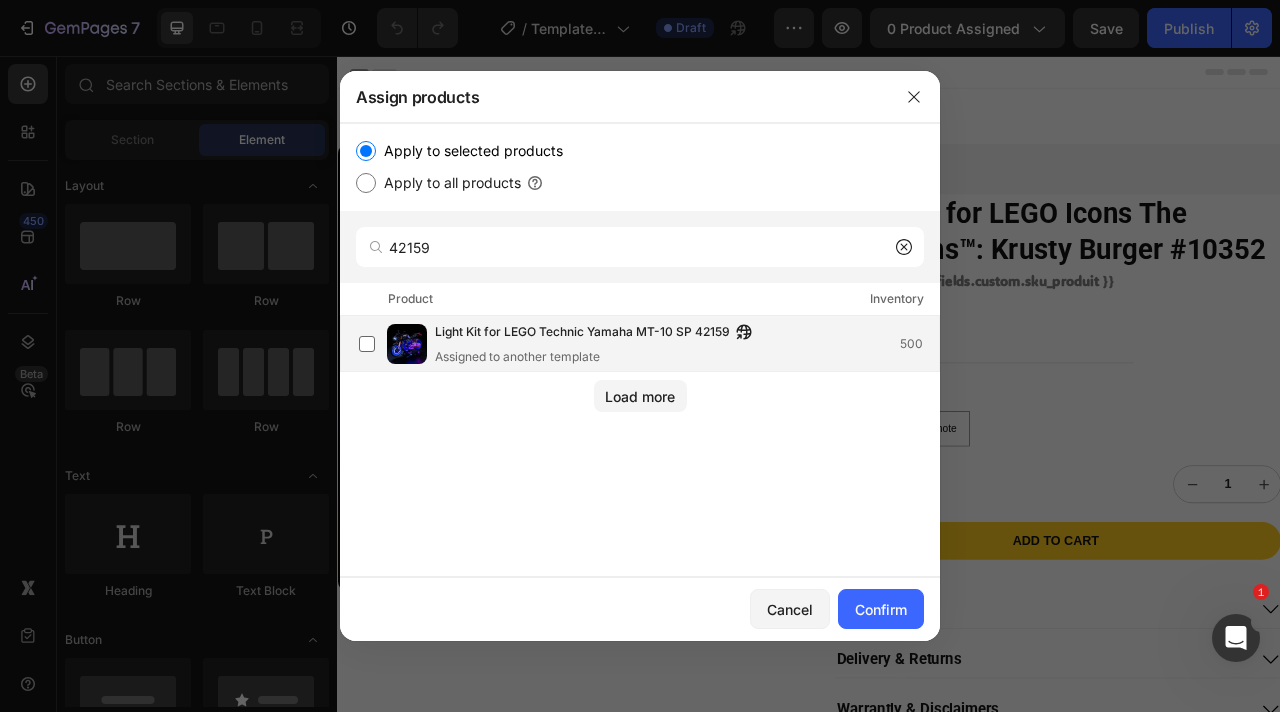 click on "Assigned to another template" at bounding box center (598, 357) 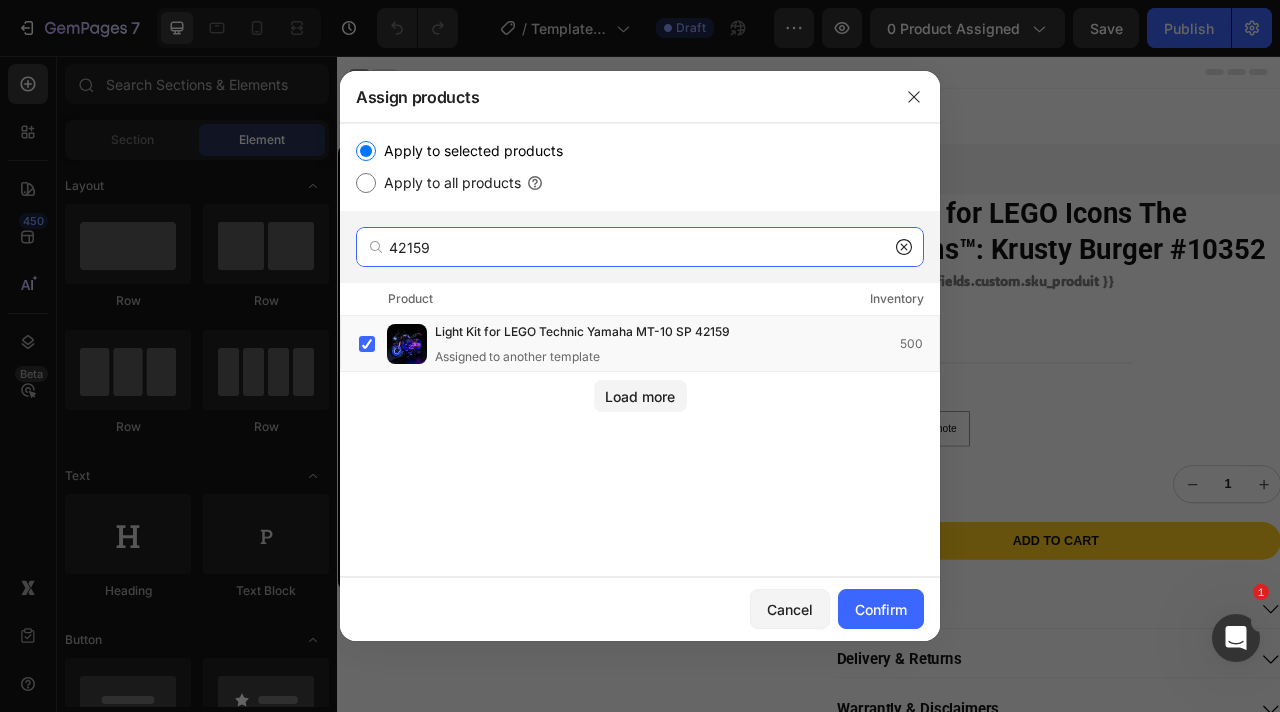 click on "42159" at bounding box center [640, 247] 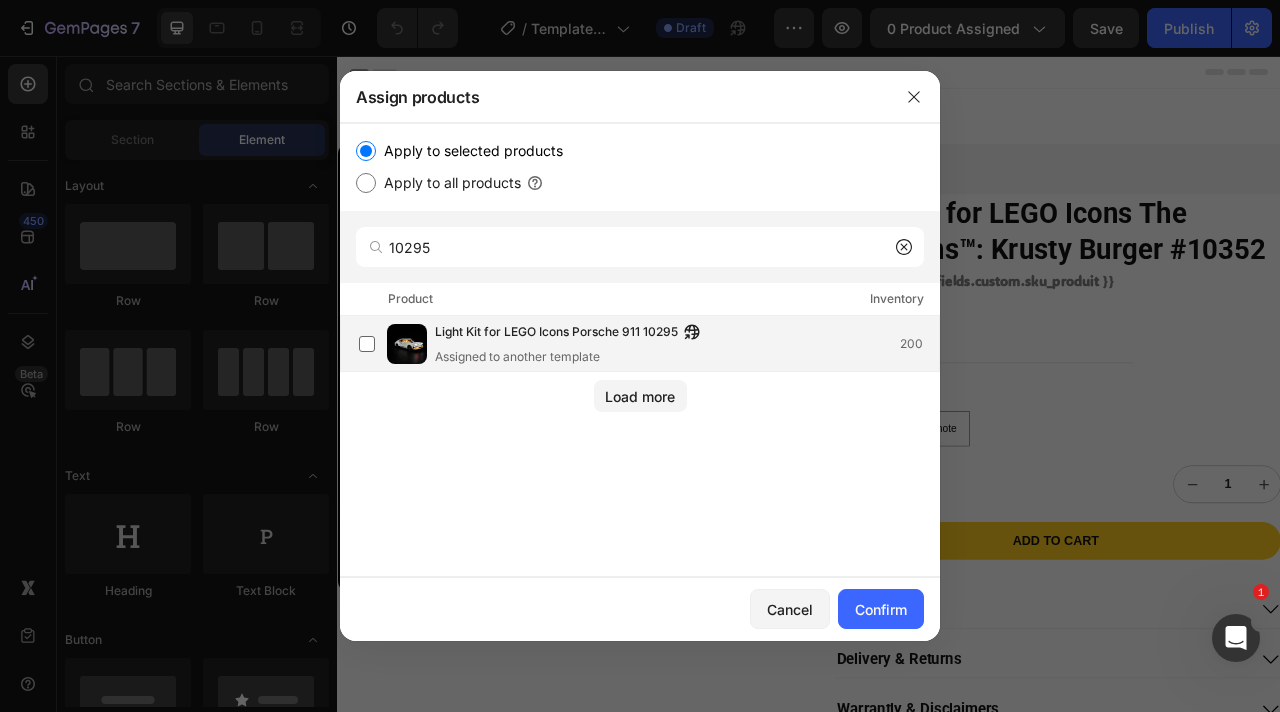 click on "Light Kit for LEGO Icons Porsche 911 10295  Assigned to another template" at bounding box center (572, 344) 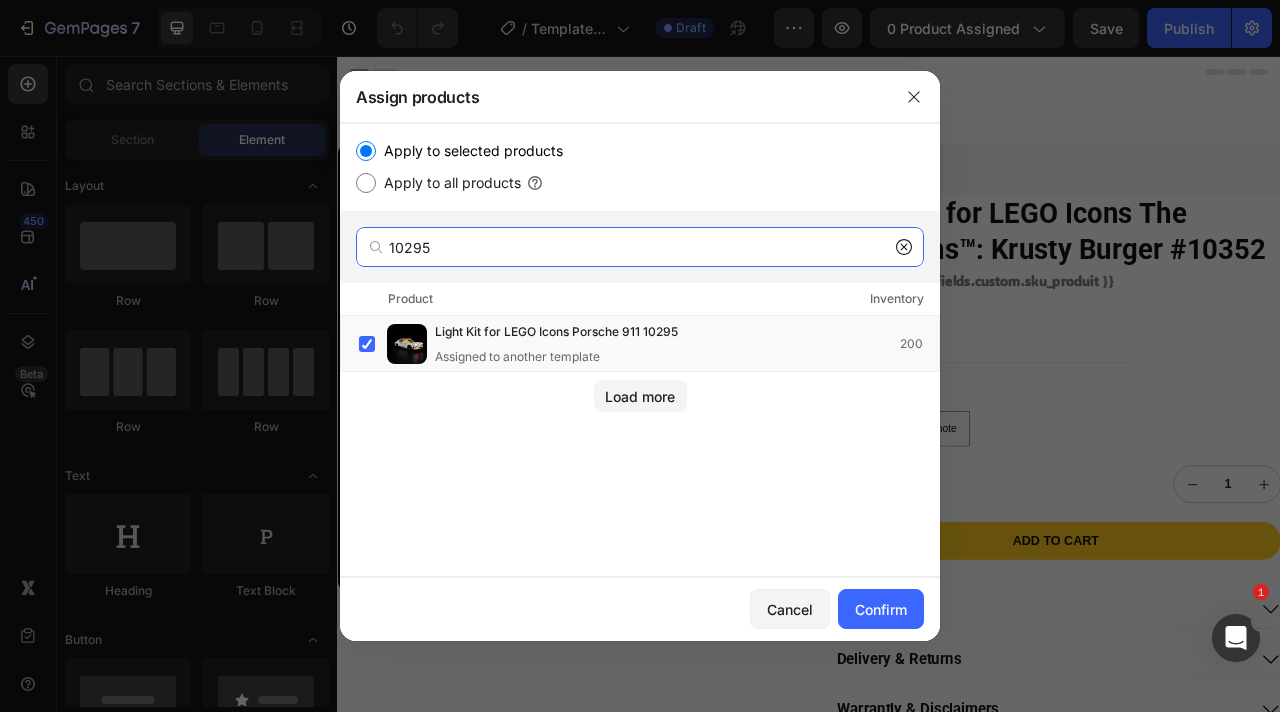 click on "10295" at bounding box center (640, 247) 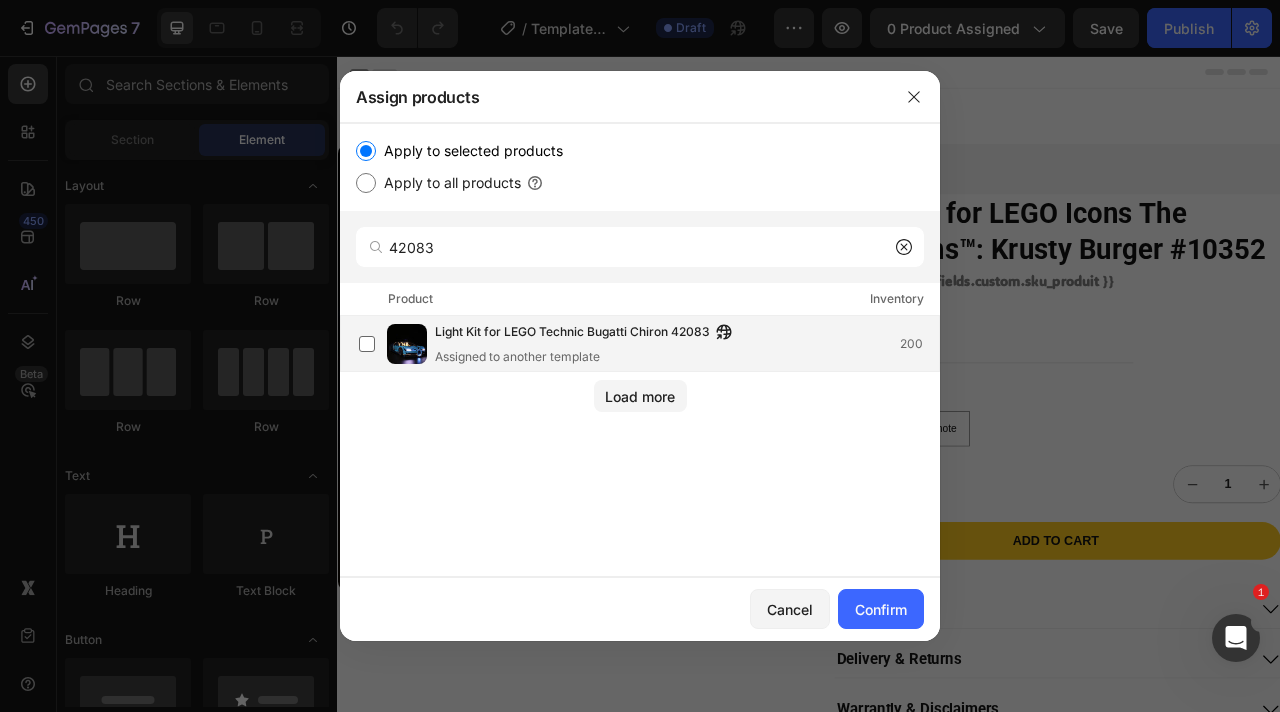 click on "Assigned to another template" at bounding box center [588, 357] 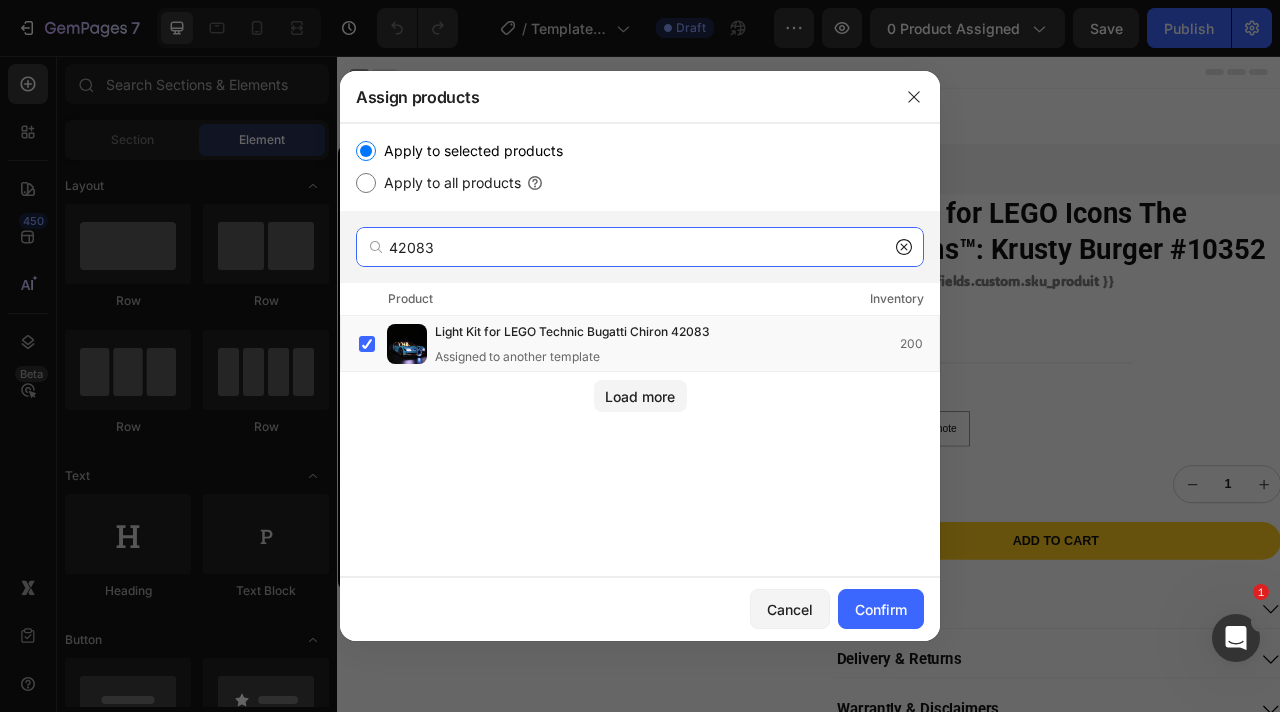 click on "42083" at bounding box center (640, 247) 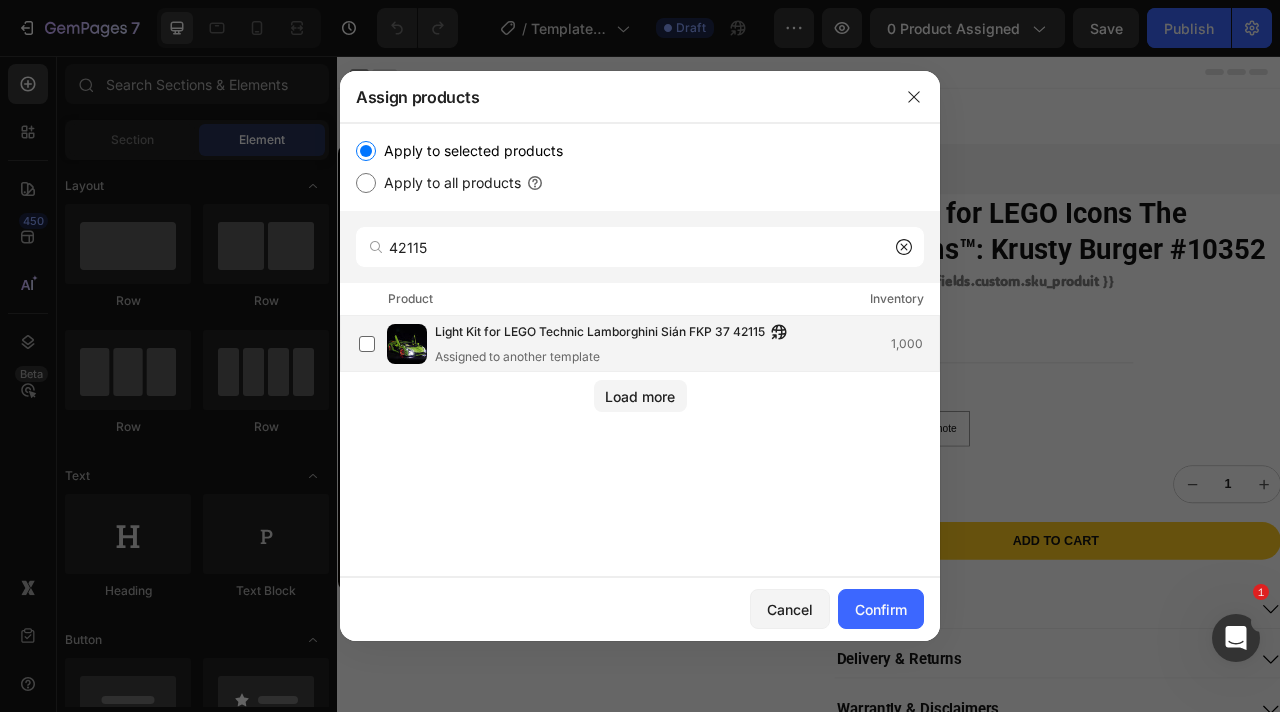 click on "Light Kit for LEGO Technic Lamborghini Sián FKP 37 42115" at bounding box center [600, 333] 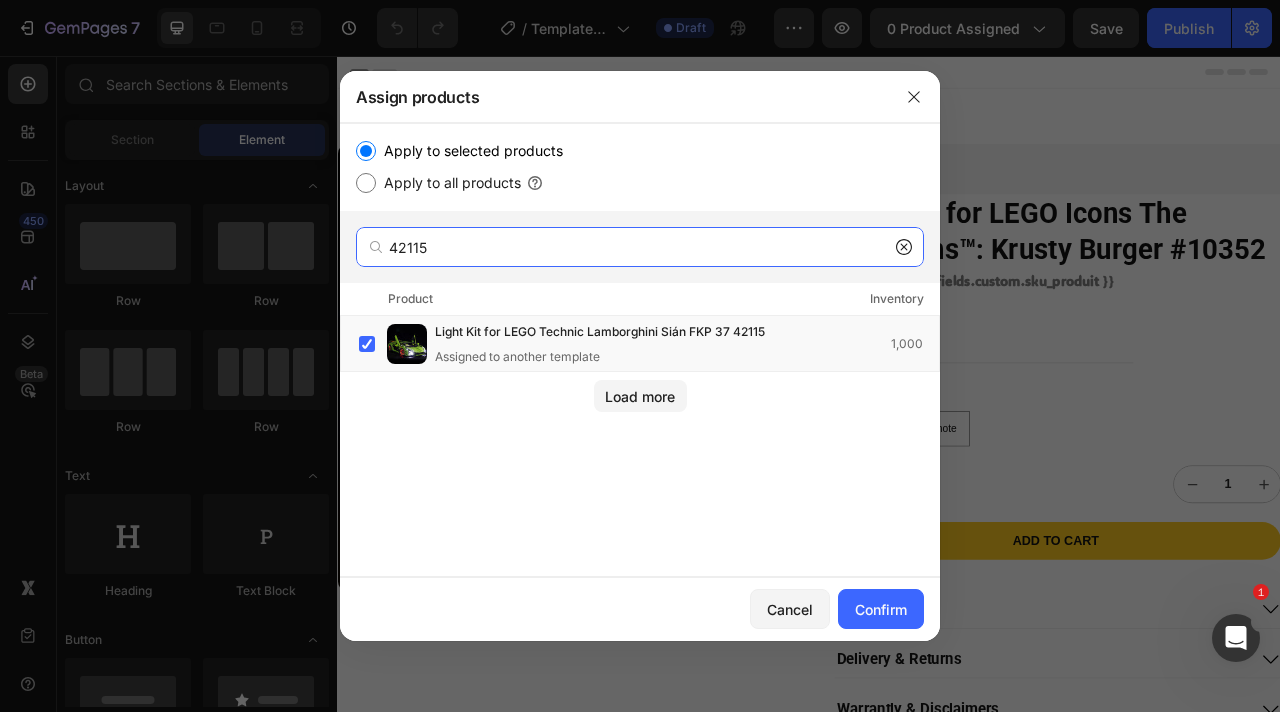 click on "42115" at bounding box center (640, 247) 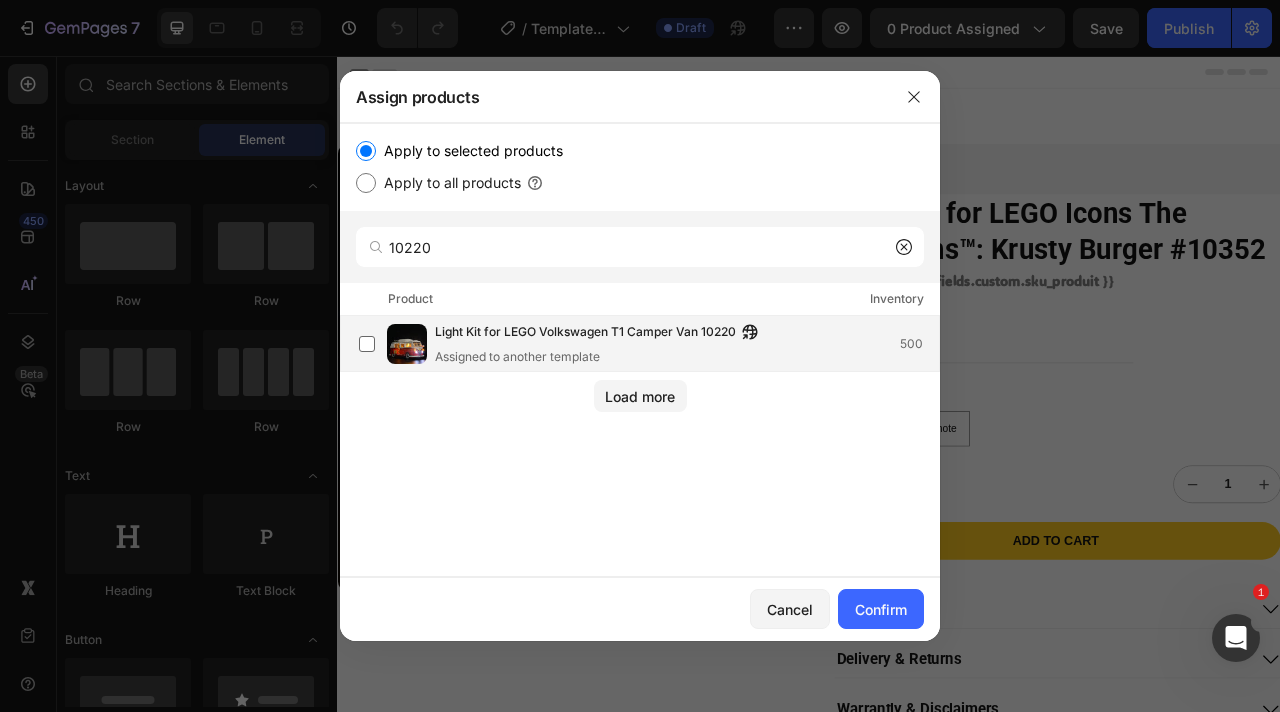 click on "Assigned to another template" at bounding box center (601, 357) 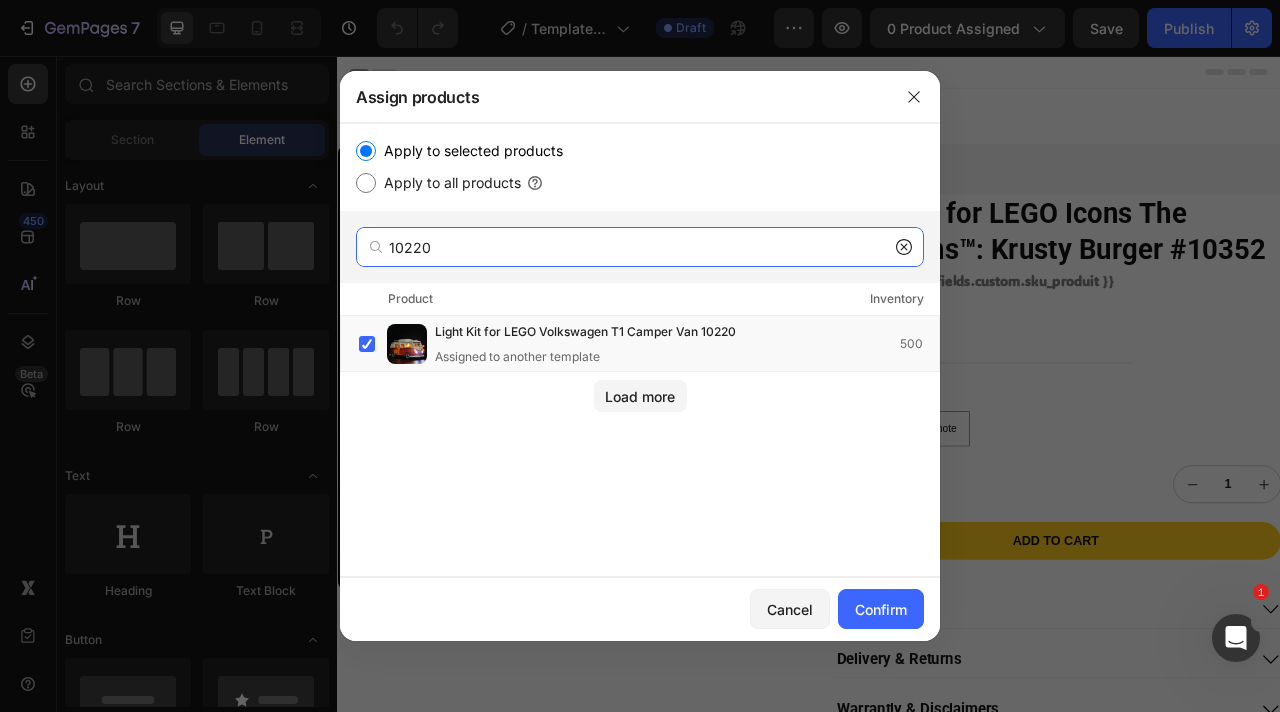 click on "10220" at bounding box center [640, 247] 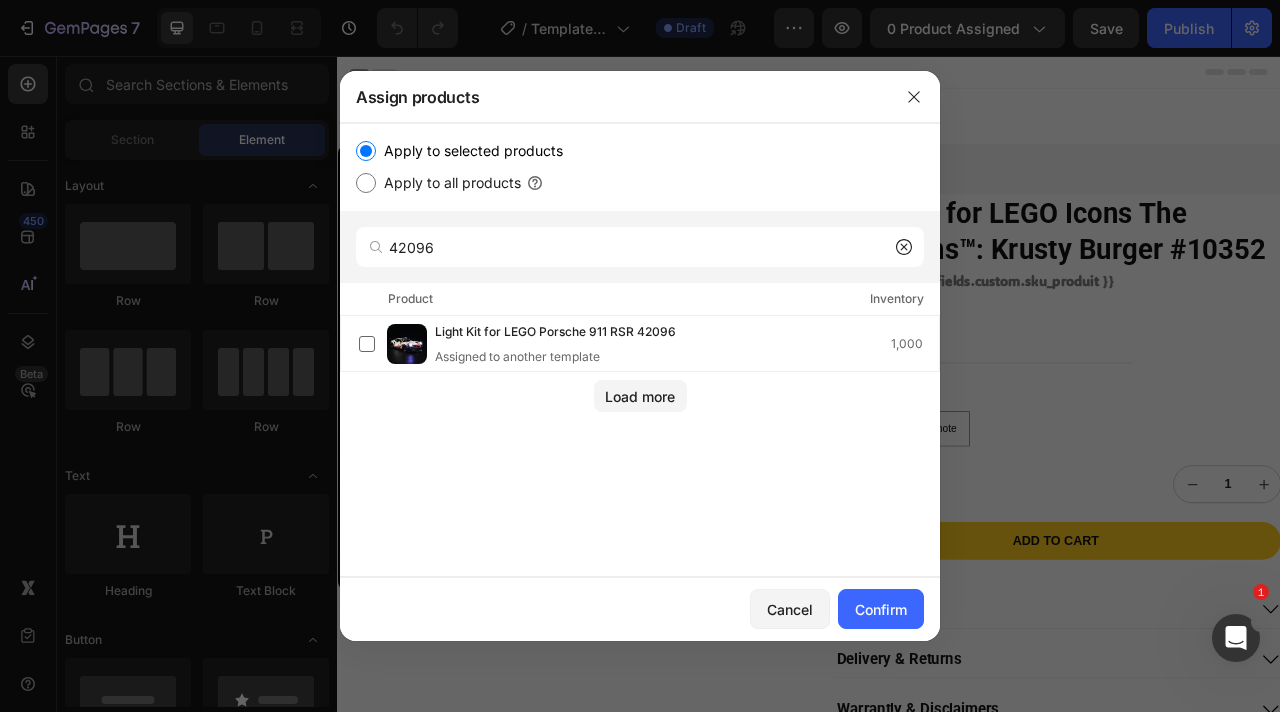 click on "Light Kit for LEGO Porsche 911 RSR 42096" at bounding box center (555, 333) 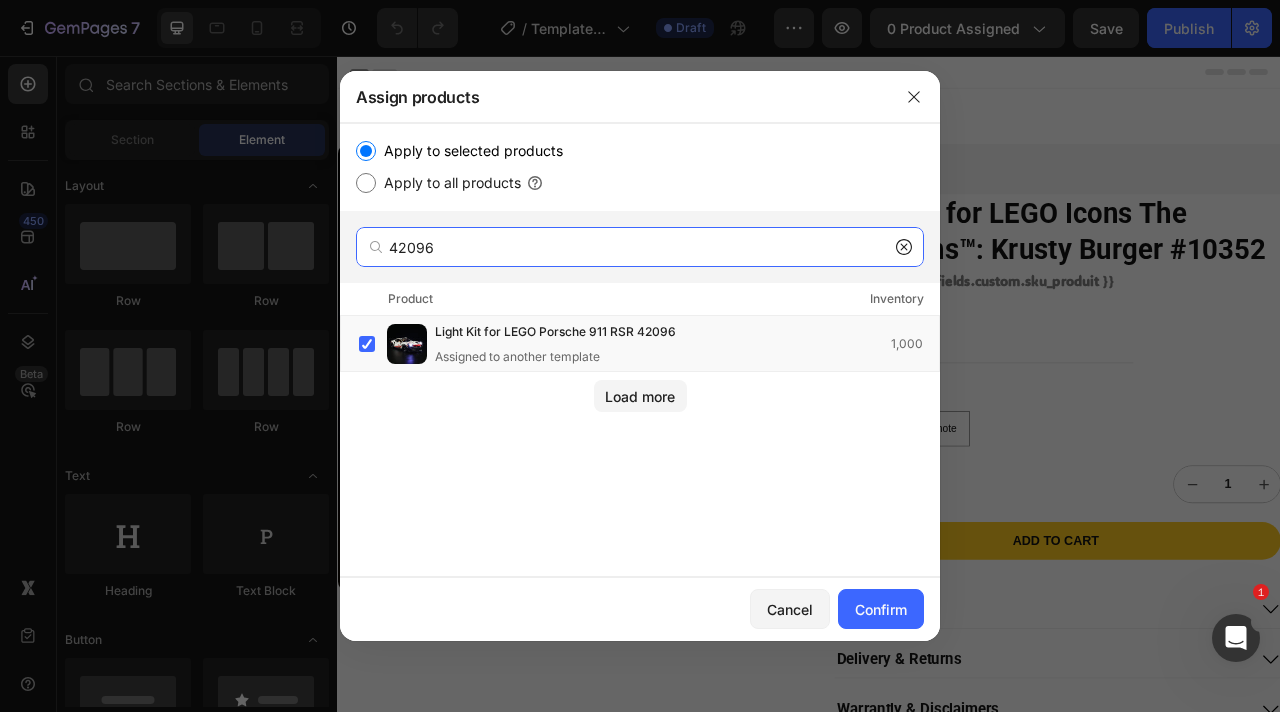 click on "42096" at bounding box center (640, 247) 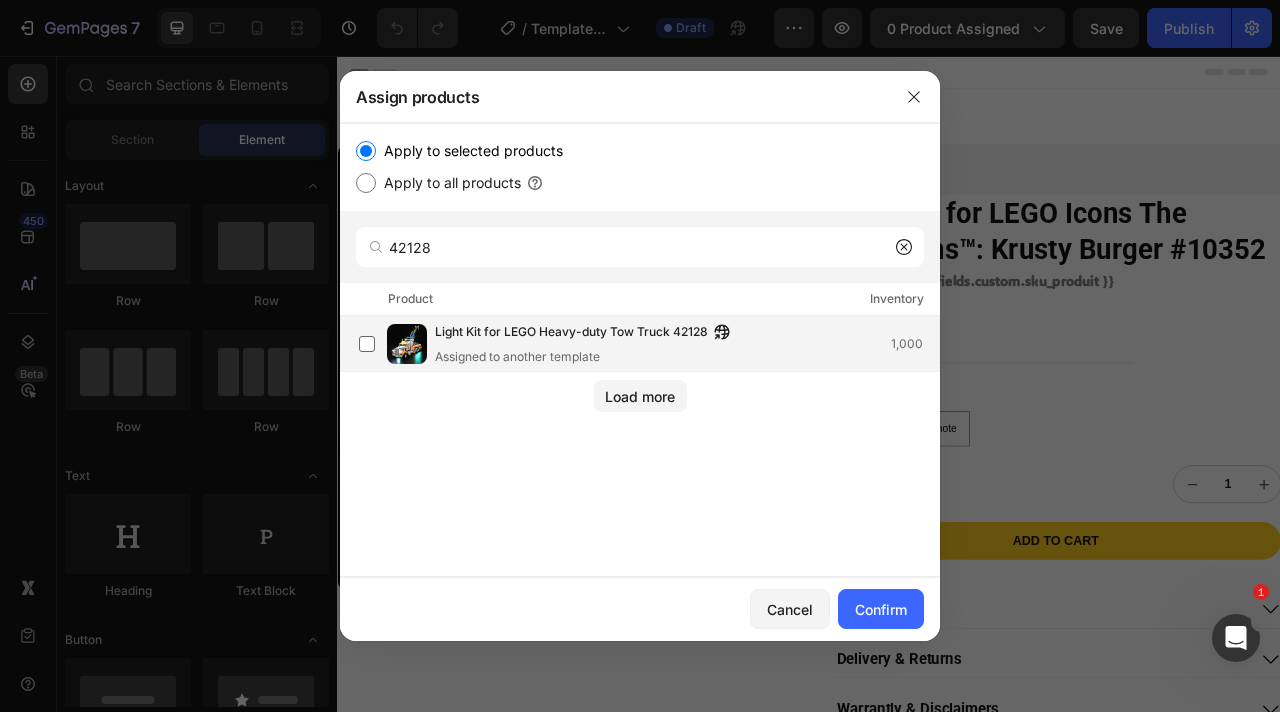 click on "Light Kit for LEGO Heavy-duty Tow Truck 42128" at bounding box center (571, 333) 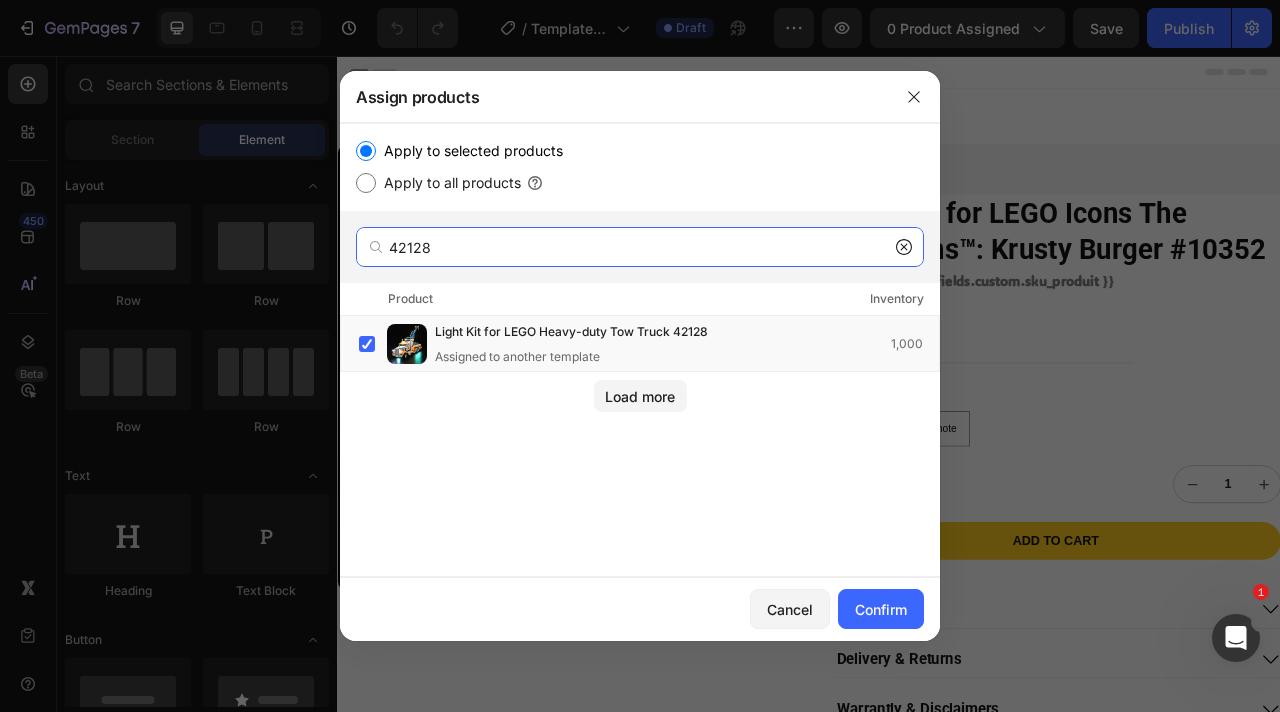 click on "42128" at bounding box center (640, 247) 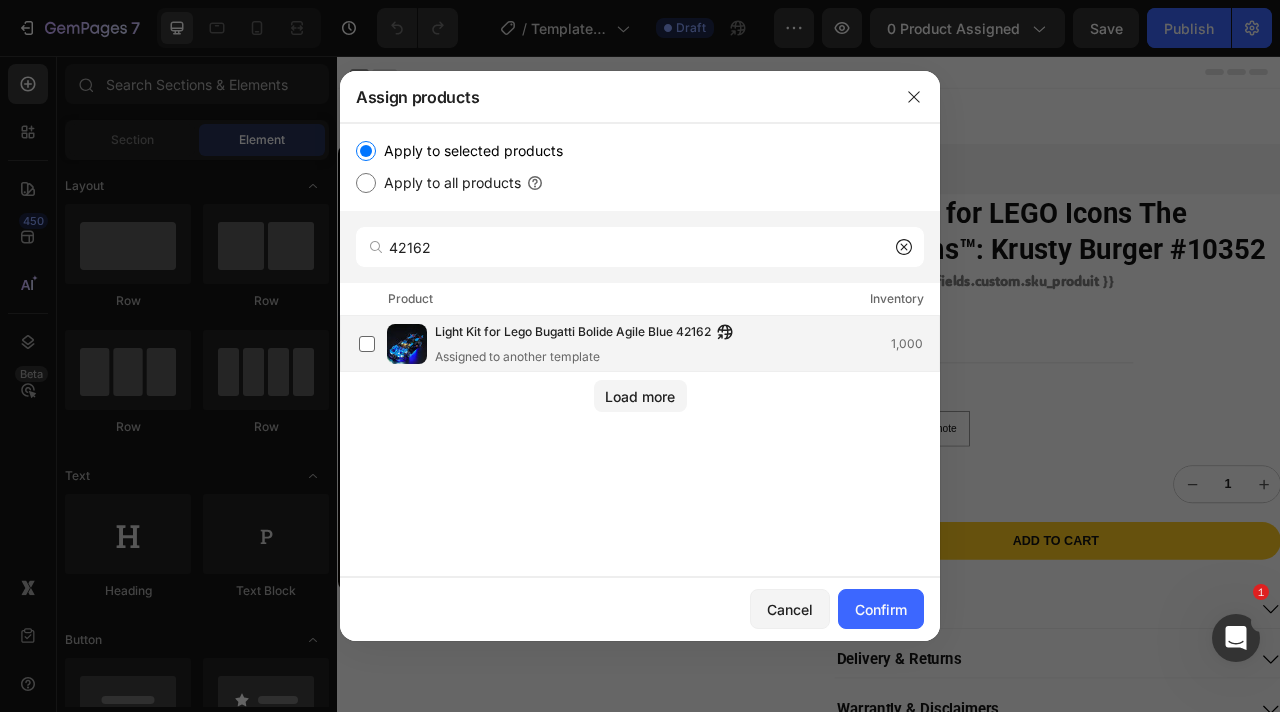click on "Light Kit for Lego Bugatti Bolide Agile Blue 42162" at bounding box center (573, 333) 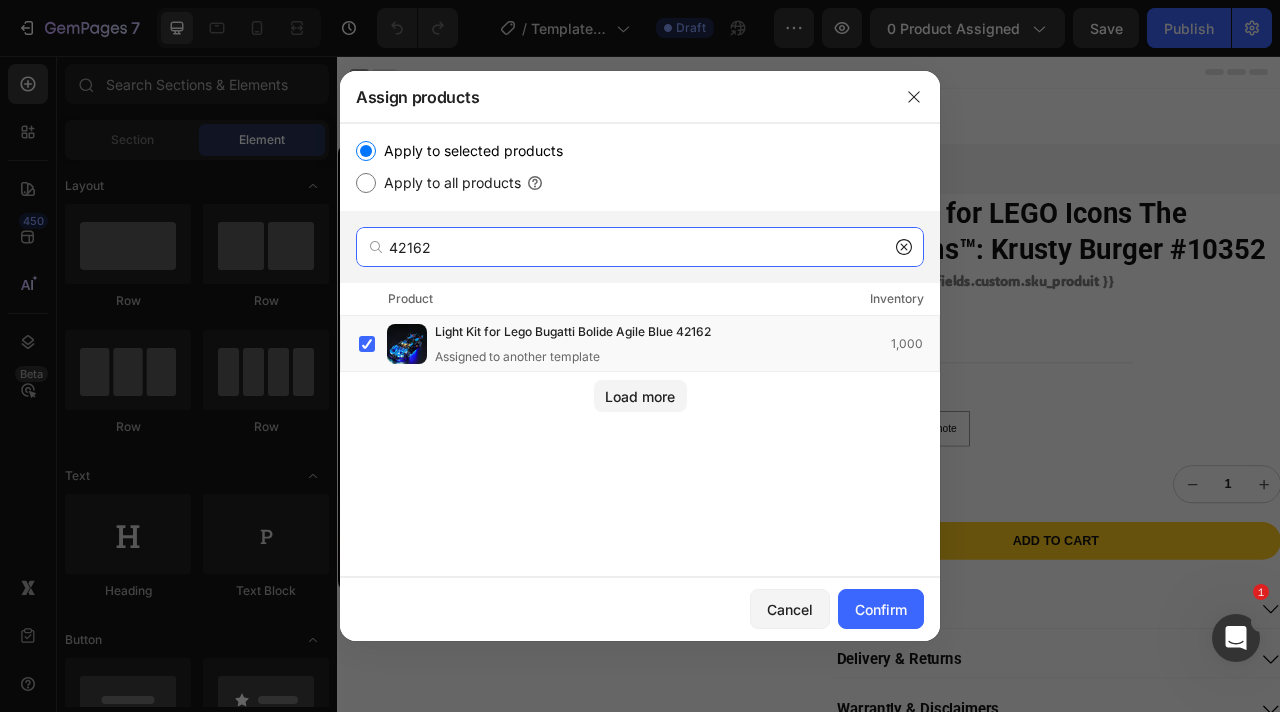 click on "42162" at bounding box center [640, 247] 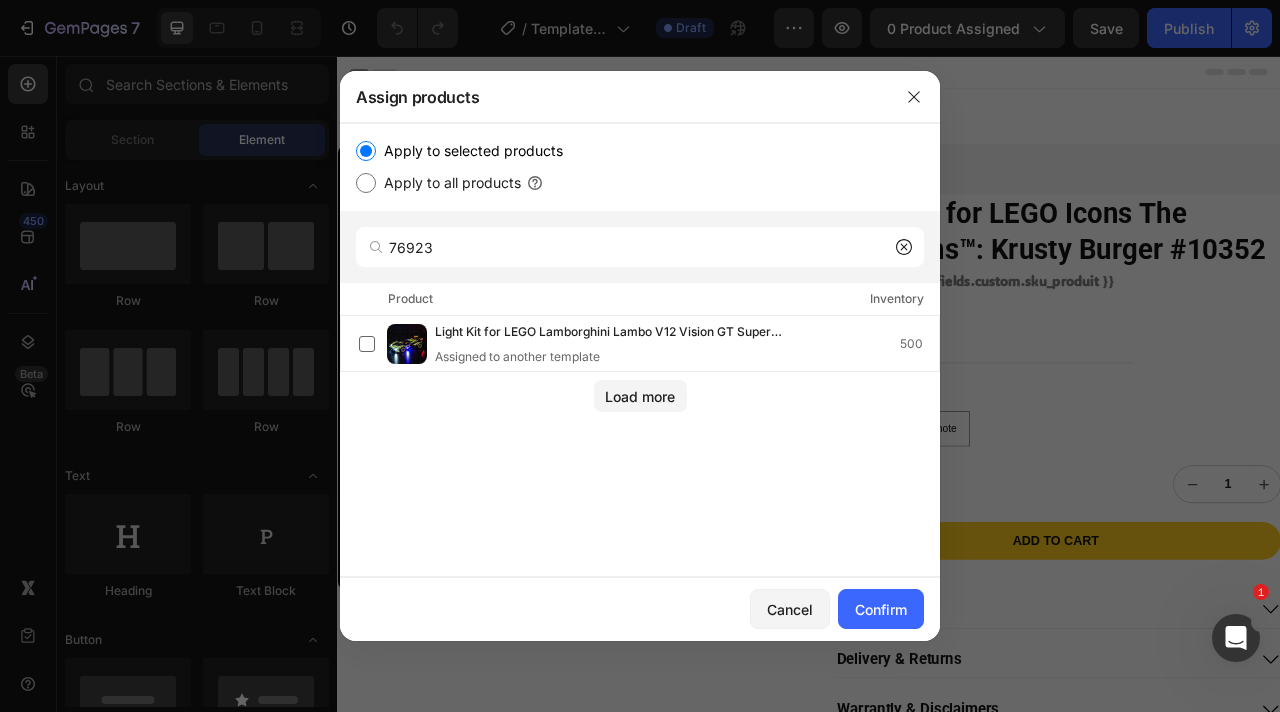 click on "Light Kit for LEGO Lamborghini Lambo V12 Vision GT Super Car 76923" at bounding box center (609, 333) 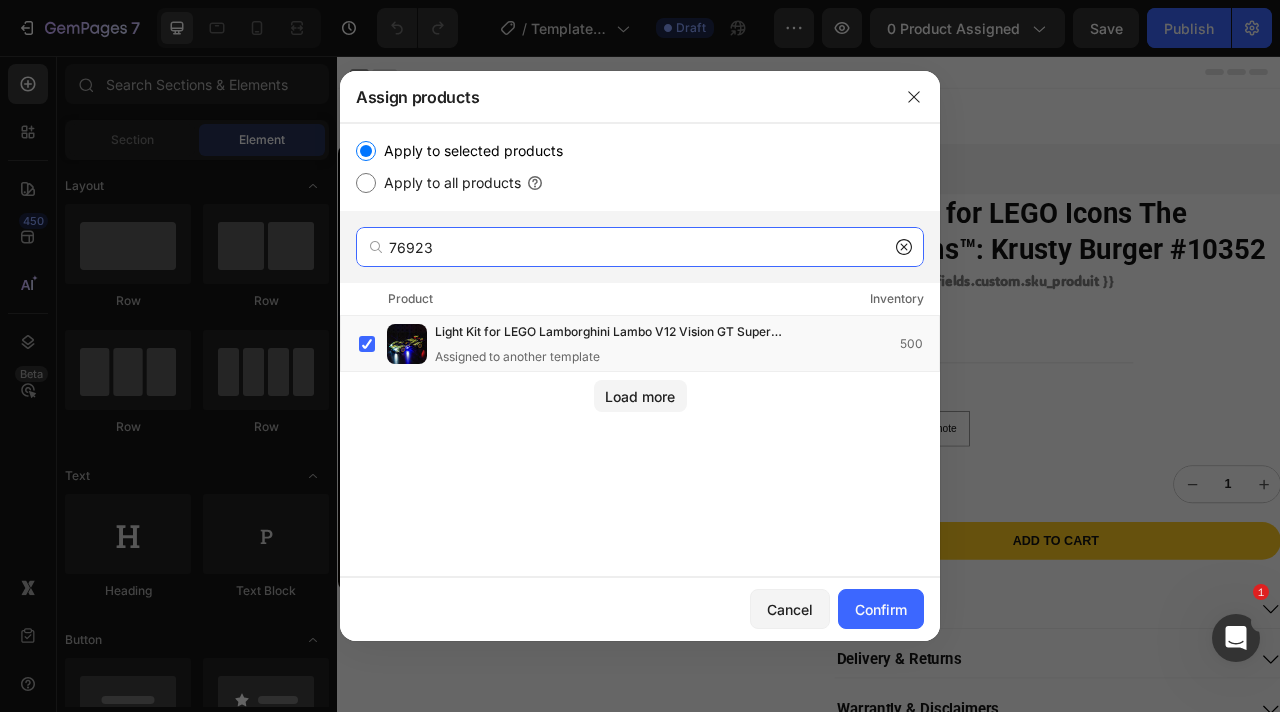 click on "76923" at bounding box center (640, 247) 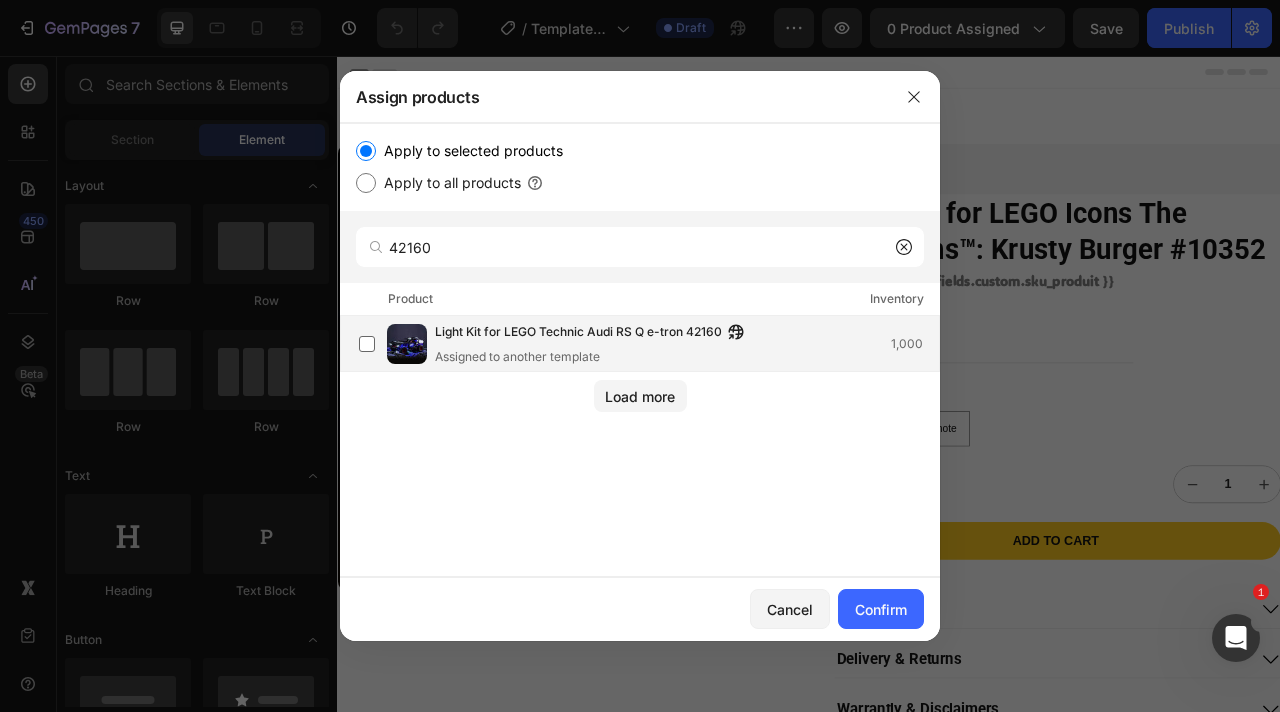 drag, startPoint x: 515, startPoint y: 354, endPoint x: 521, endPoint y: 334, distance: 20.880613 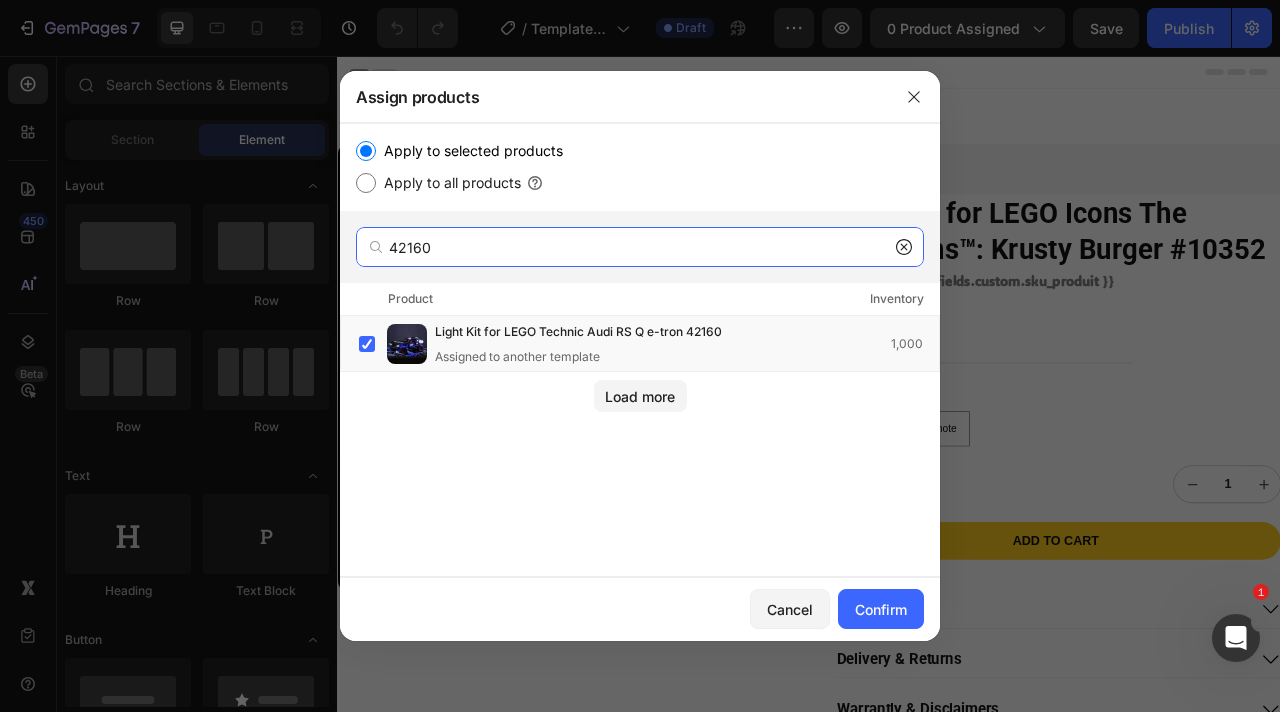 click on "42160" at bounding box center [640, 247] 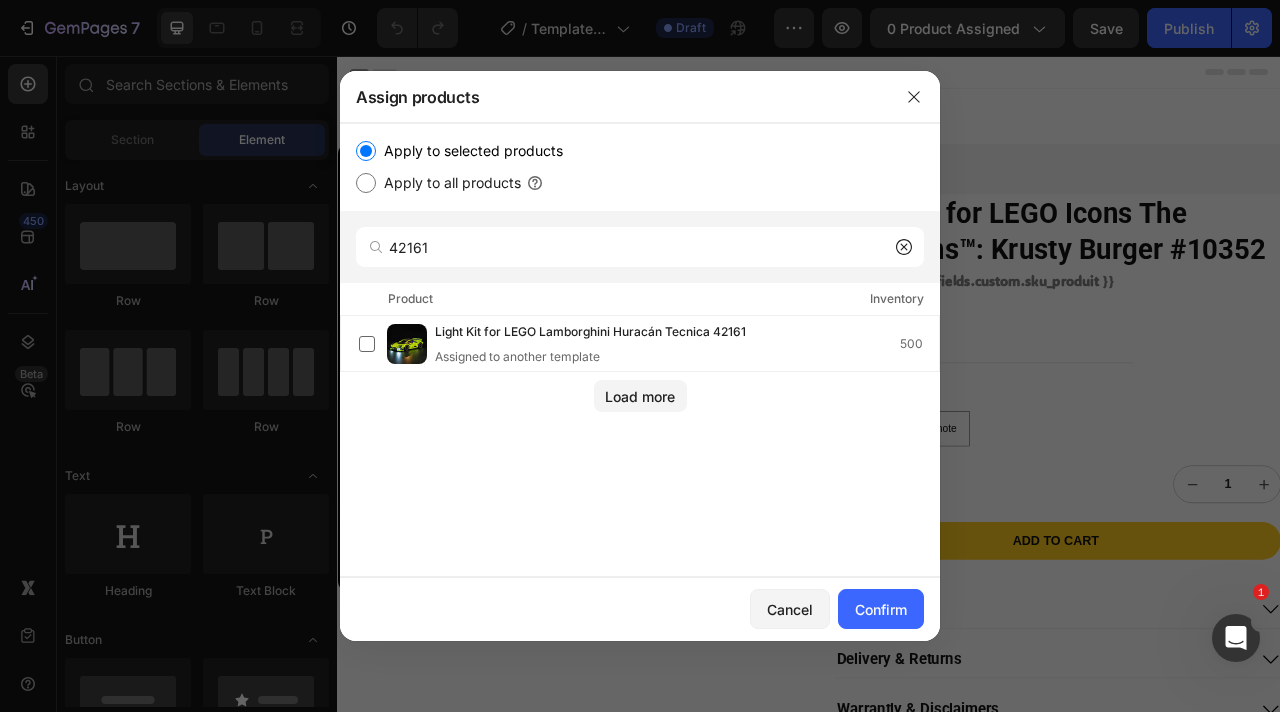 click on "Light Kit for LEGO Lamborghini Huracán Tecnica 42161" at bounding box center [590, 333] 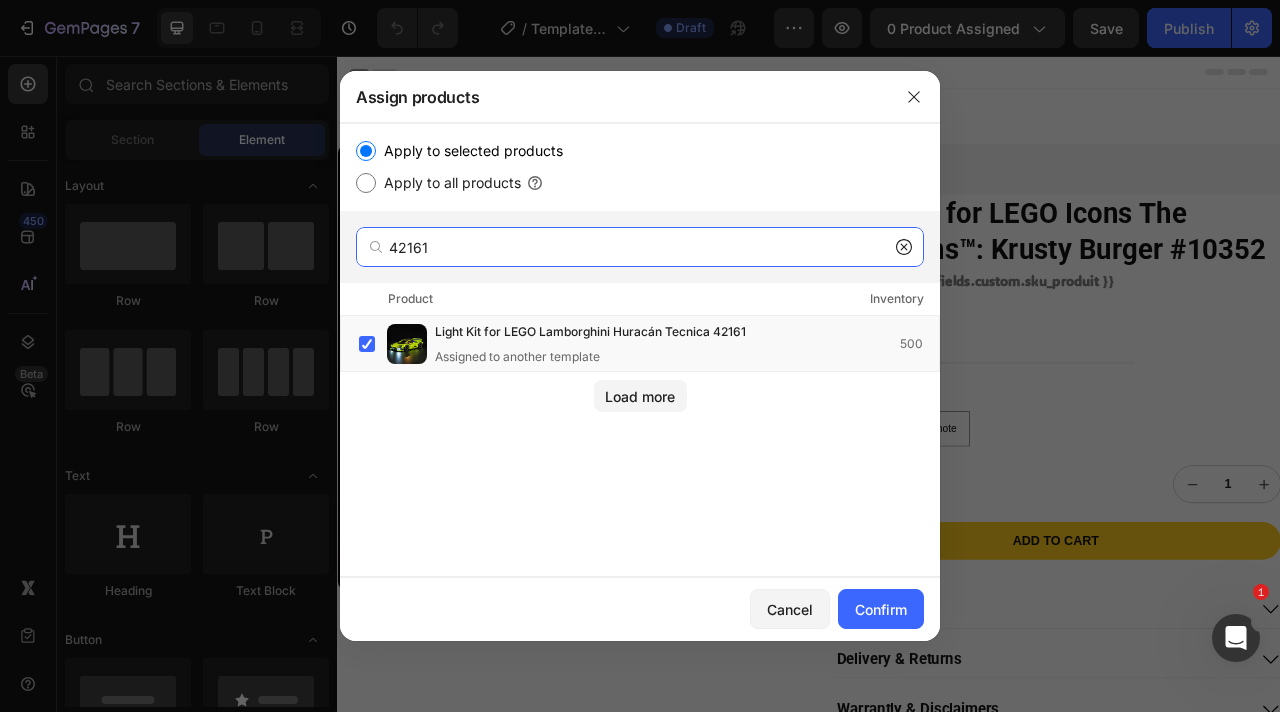 click on "42161" at bounding box center (640, 247) 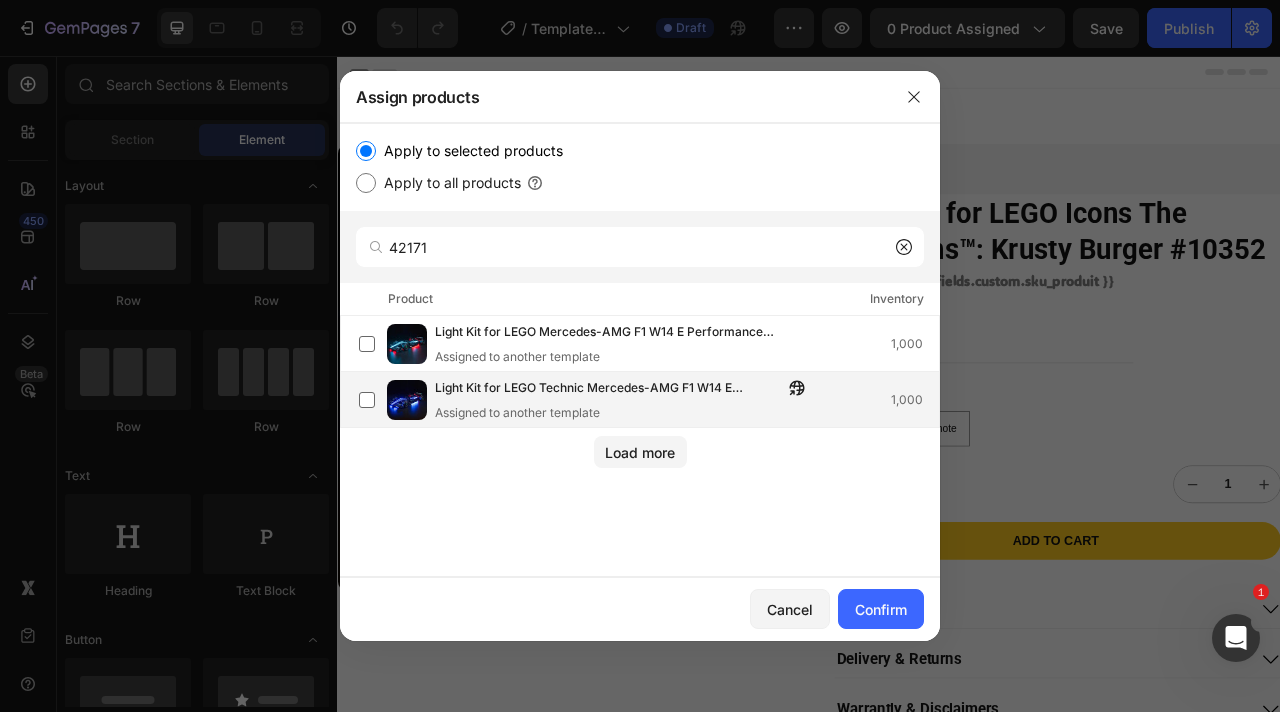click on "Light Kit for LEGO Technic Mercedes-AMG F1 W14 E Performance 42171" at bounding box center (609, 389) 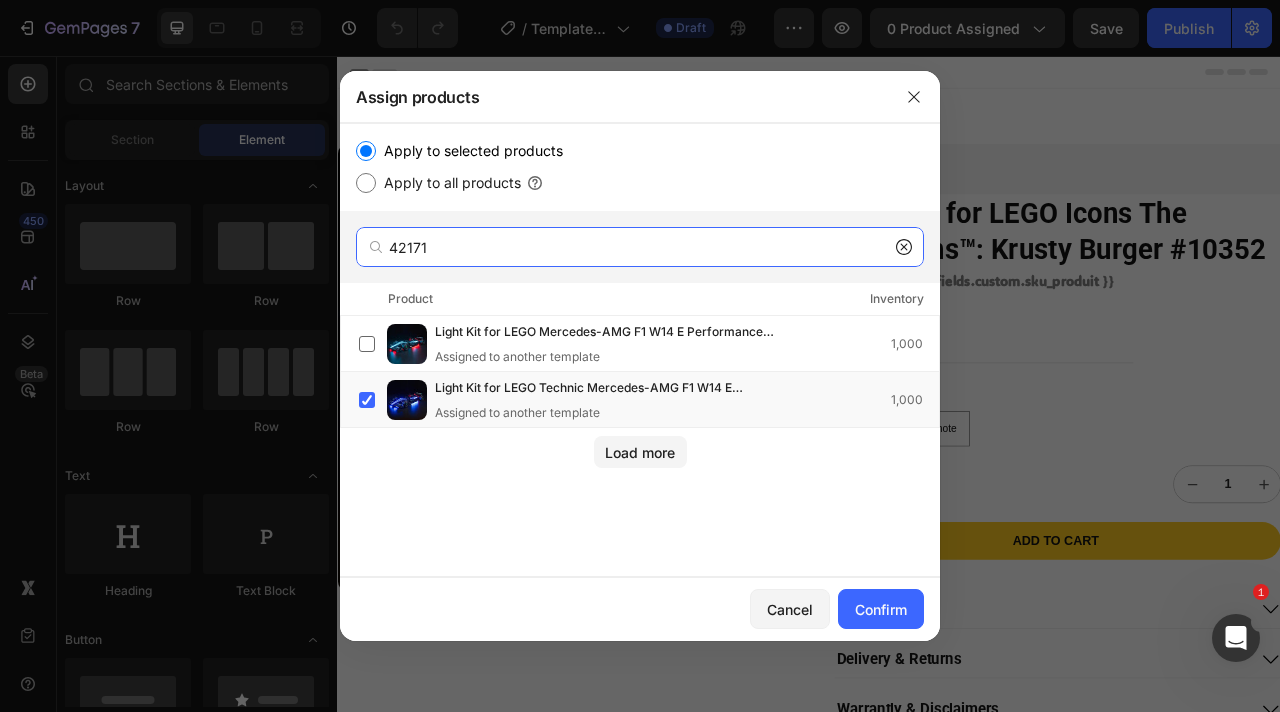 click on "42171" at bounding box center [640, 247] 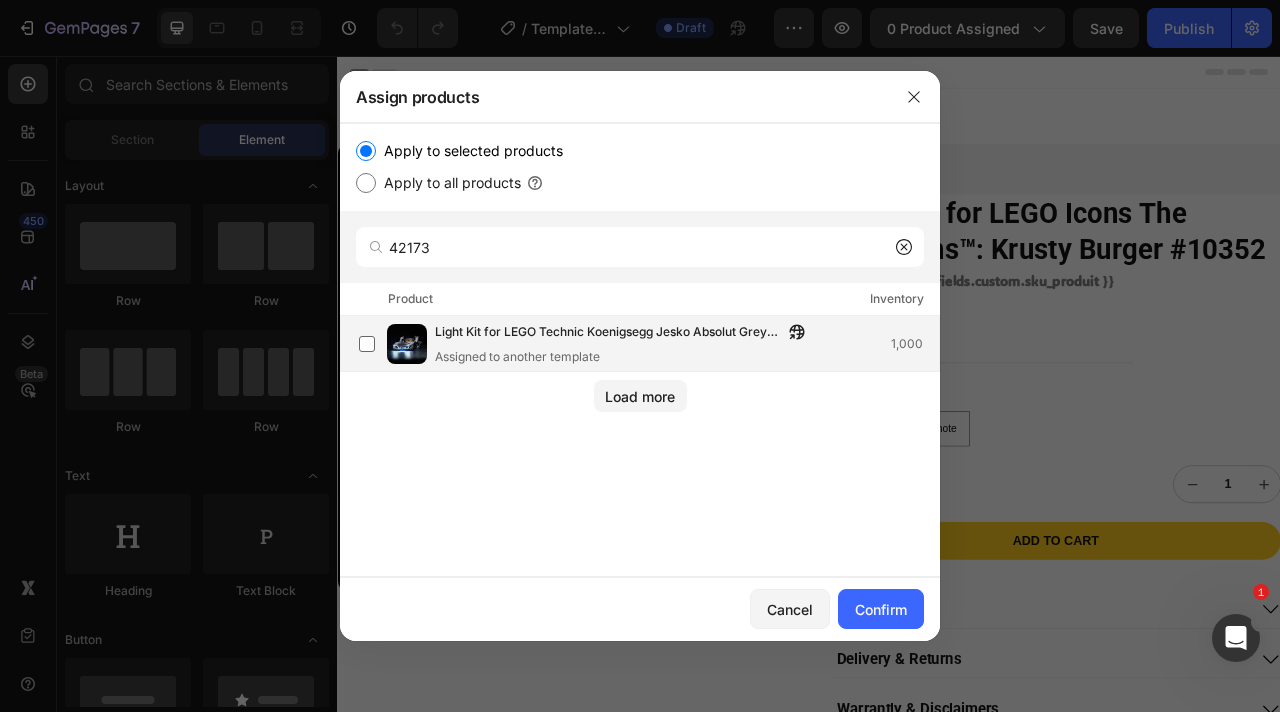 click on "Light Kit for LEGO Technic Koenigsegg Jesko Absolut Grey Hypercar #42173" at bounding box center (609, 333) 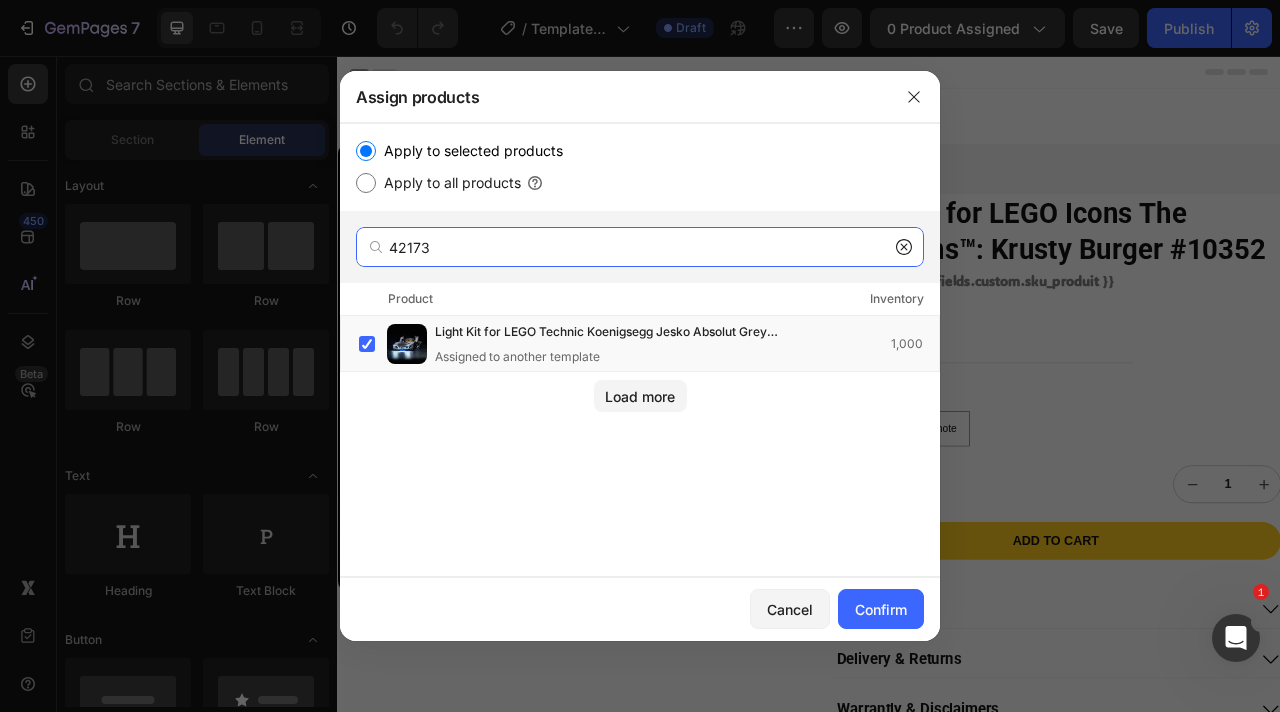 click on "42173" at bounding box center [640, 247] 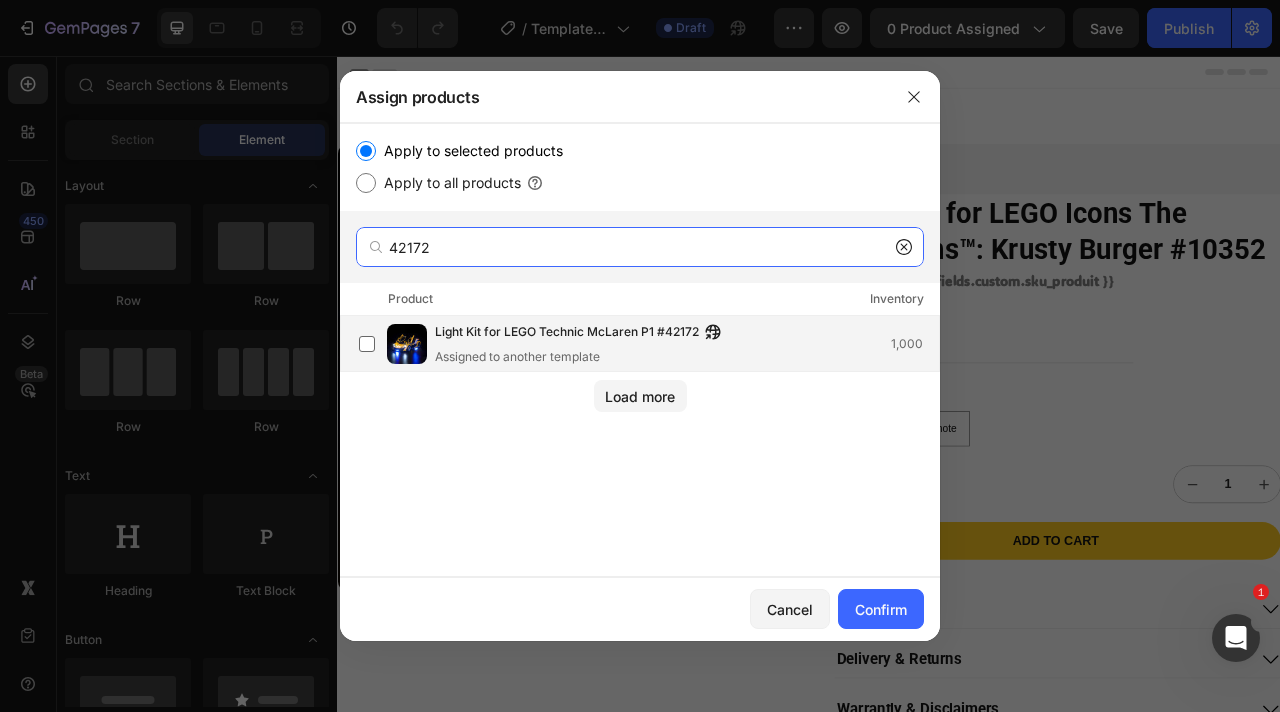 type on "42172" 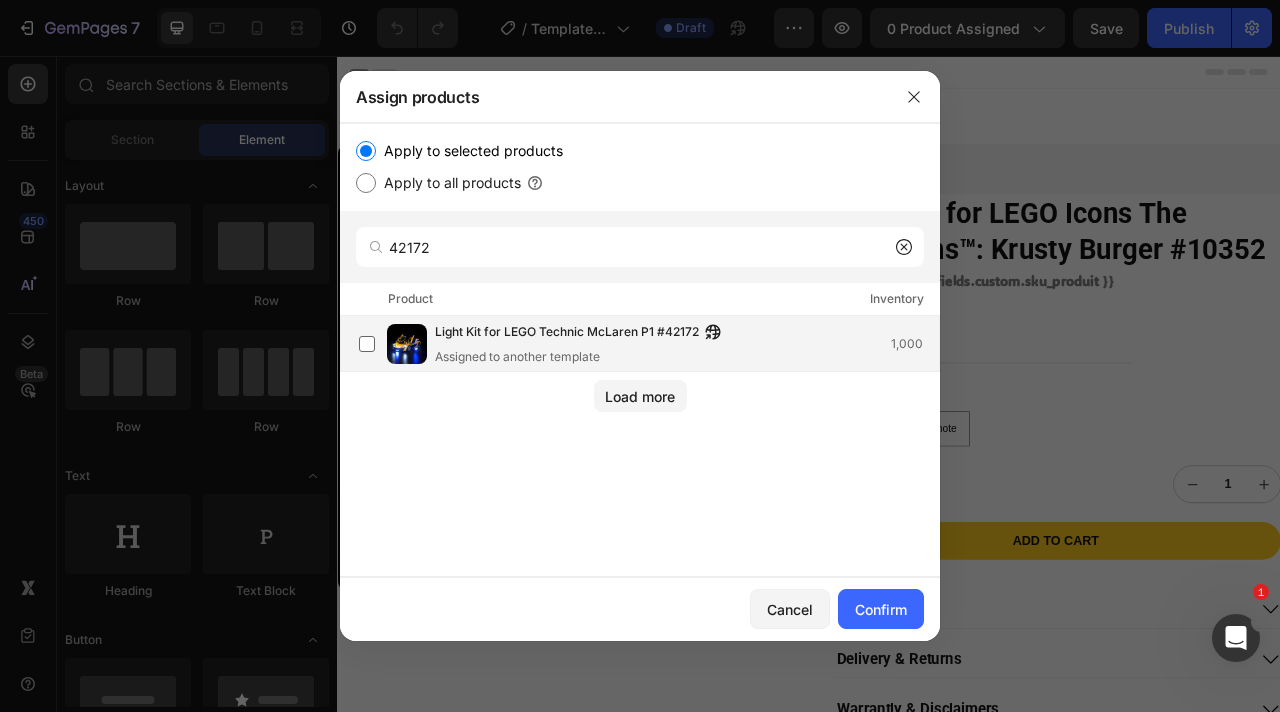 click on "Light Kit for LEGO Technic McLaren P1 #42172" at bounding box center (567, 333) 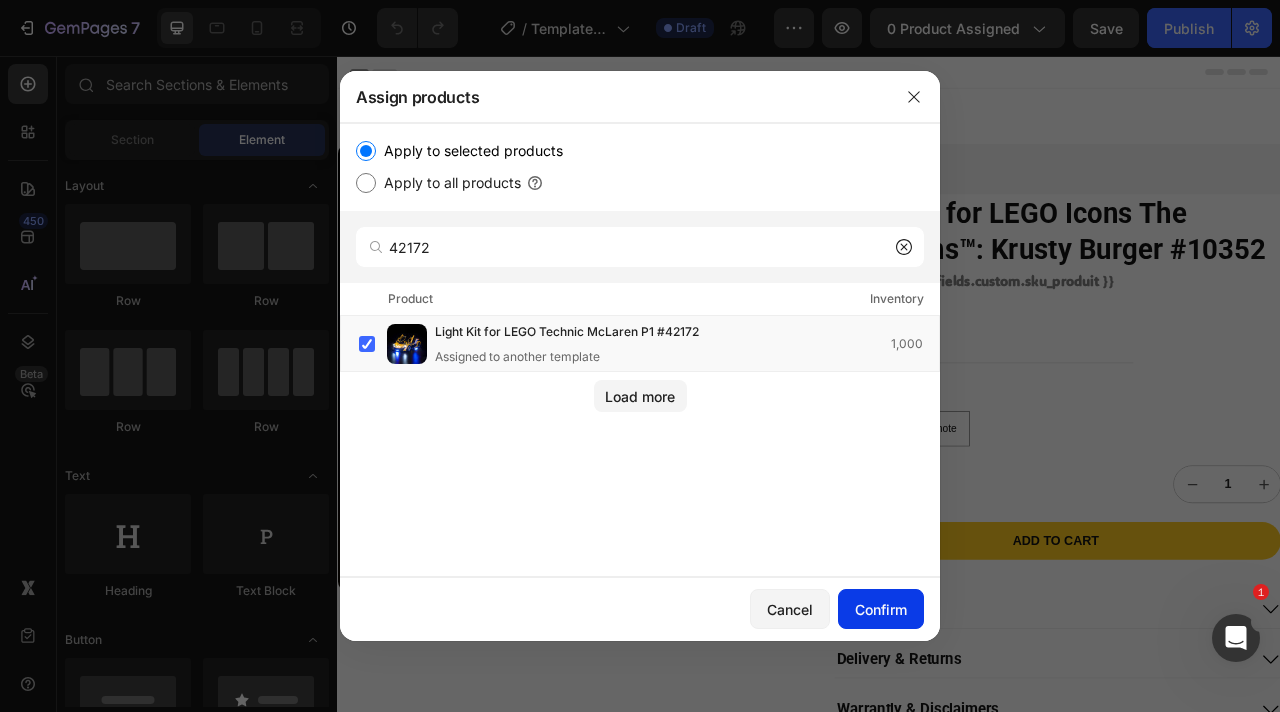 click on "Confirm" at bounding box center [881, 609] 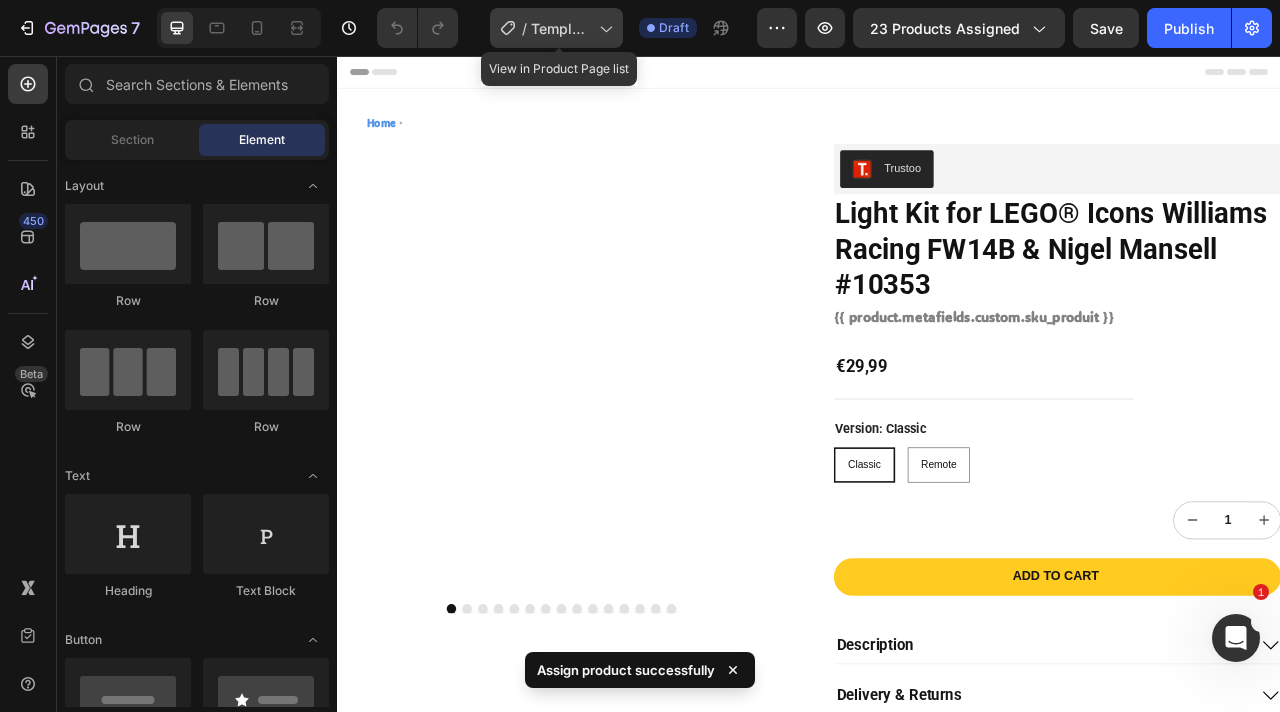 click on "/" at bounding box center [524, 28] 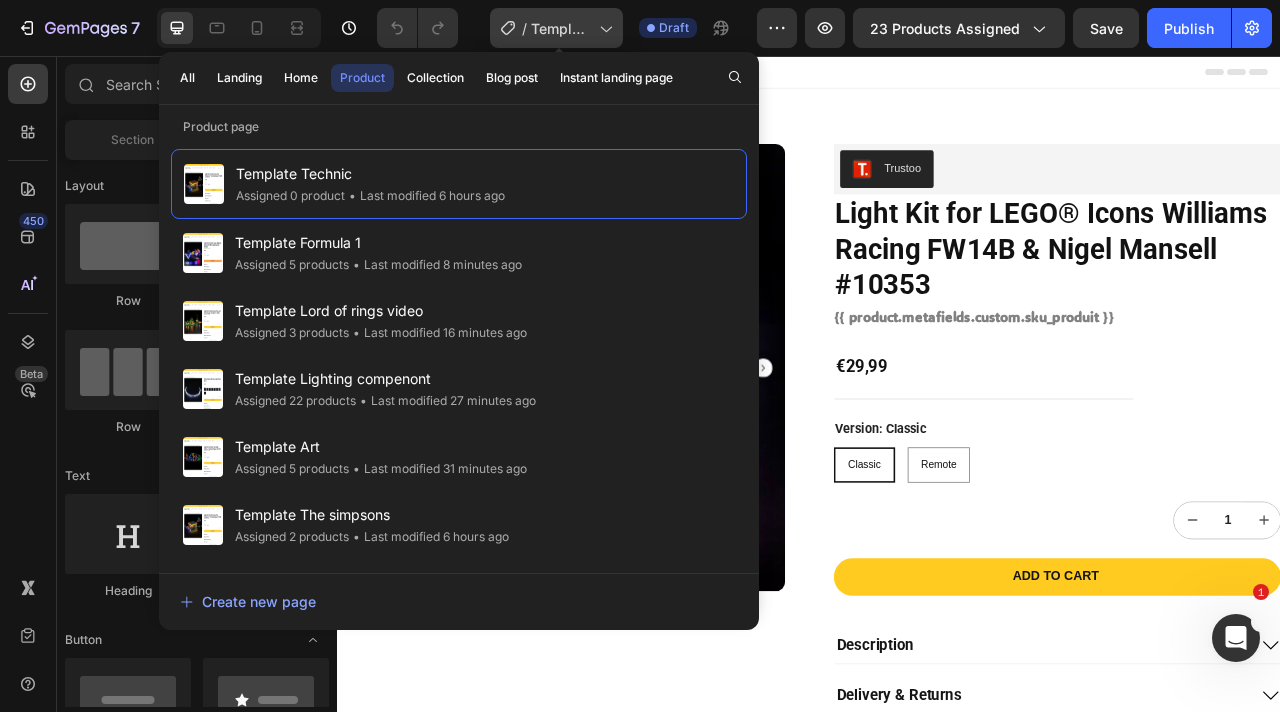 click on "/" at bounding box center [524, 28] 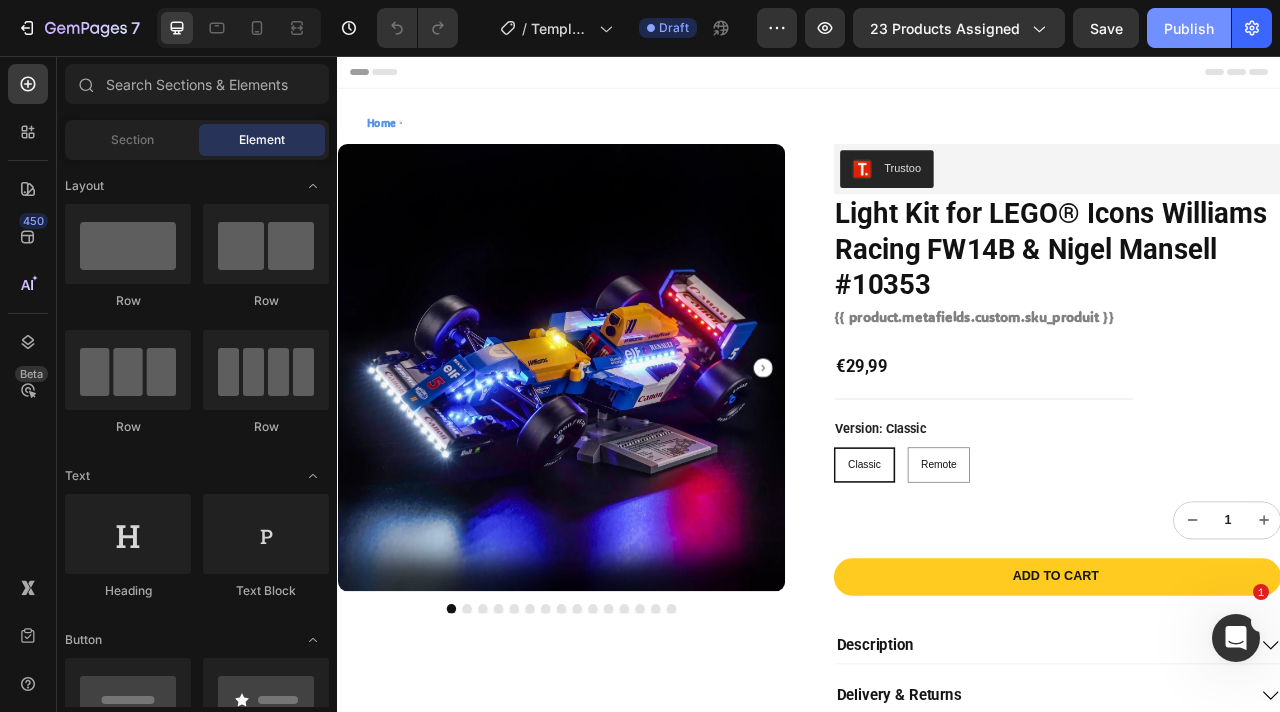 click on "Publish" at bounding box center (1189, 28) 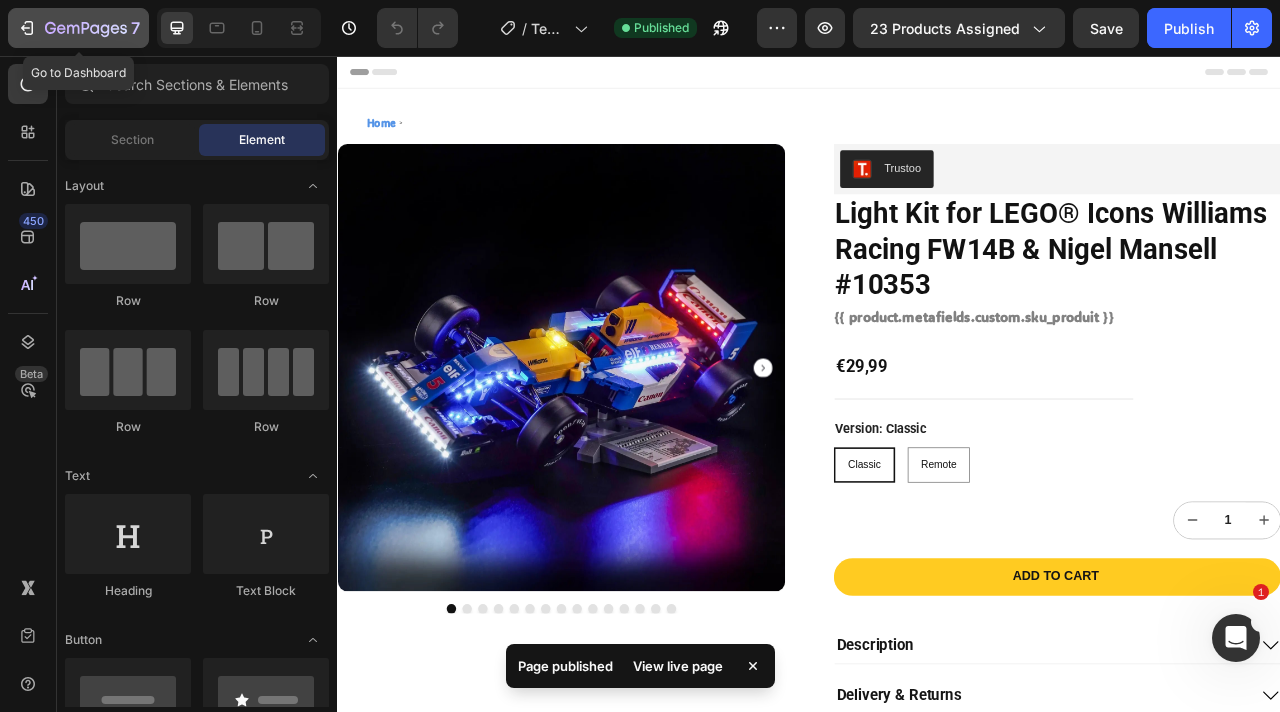 click 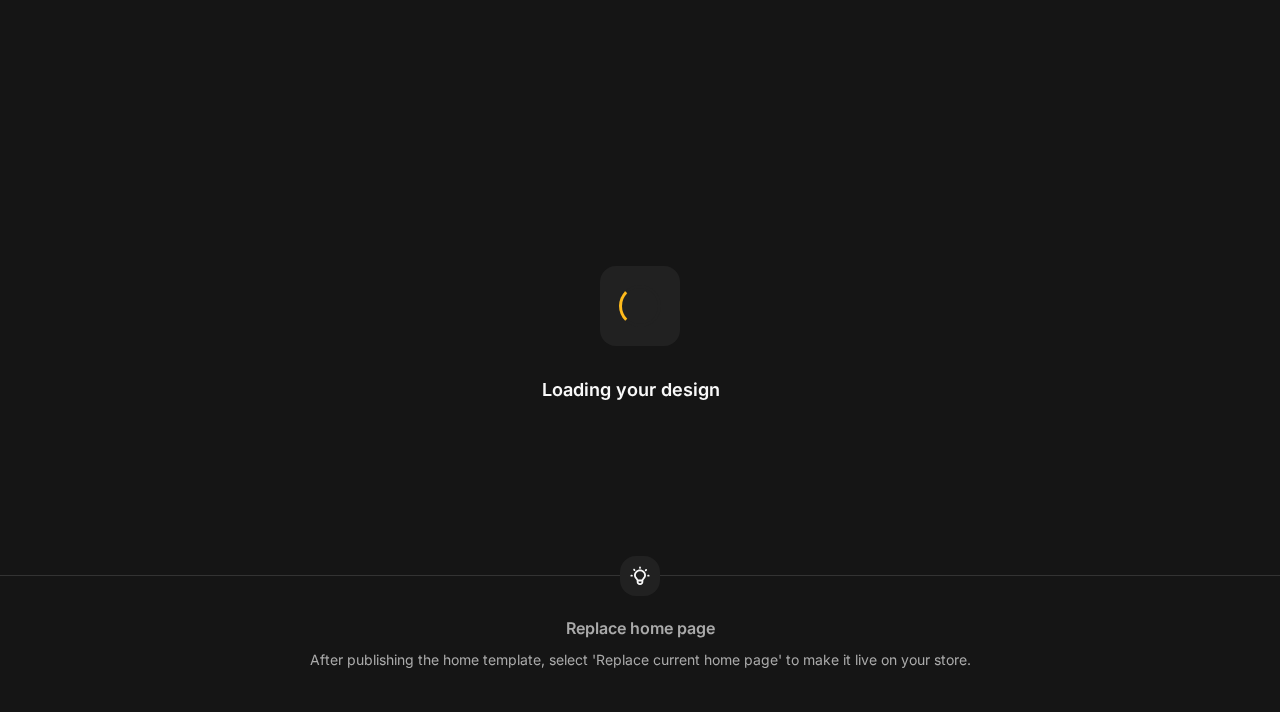 scroll, scrollTop: 0, scrollLeft: 0, axis: both 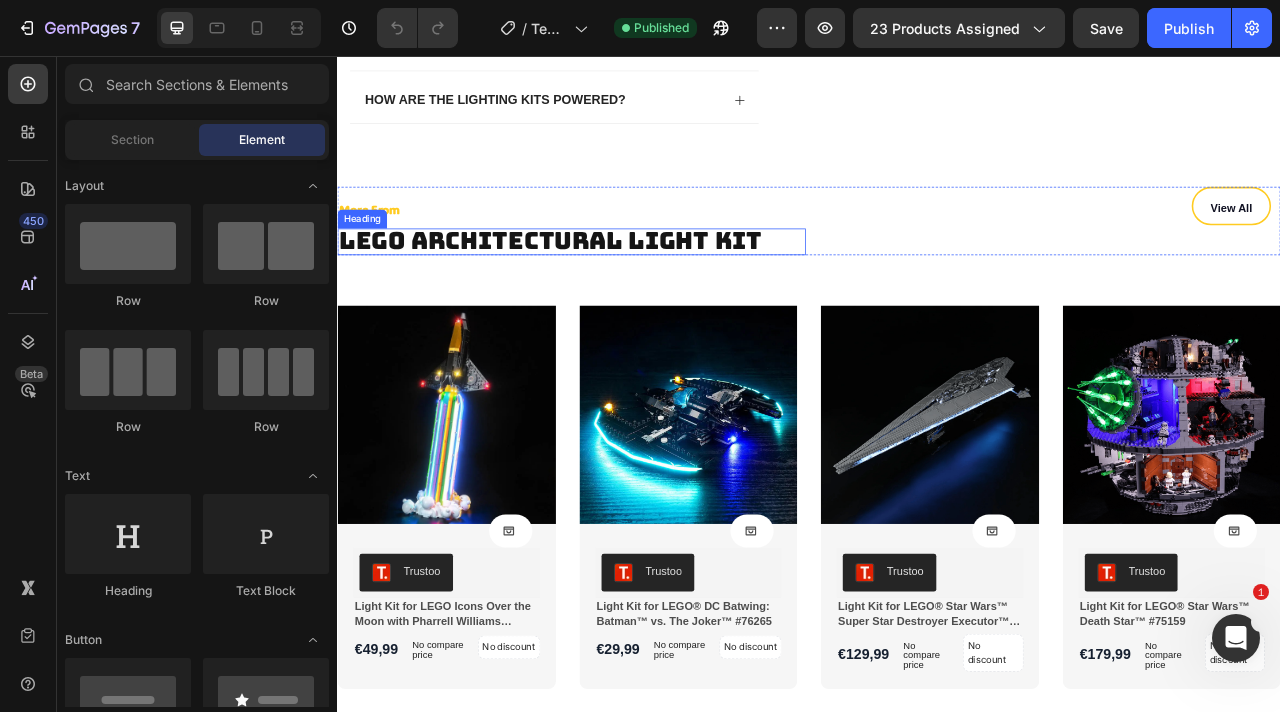 click on "LEGO Architectural Light Kit" at bounding box center [608, 290] 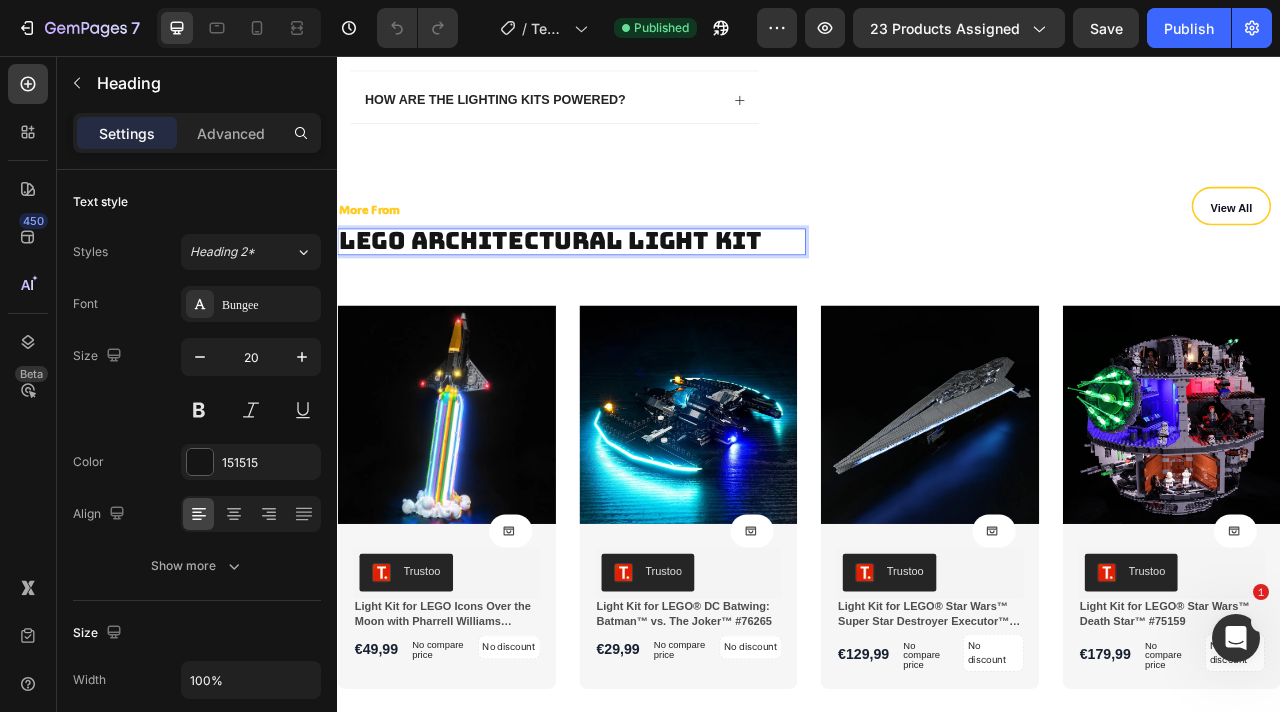 click on "LEGO Architectural Light Kit" at bounding box center (608, 290) 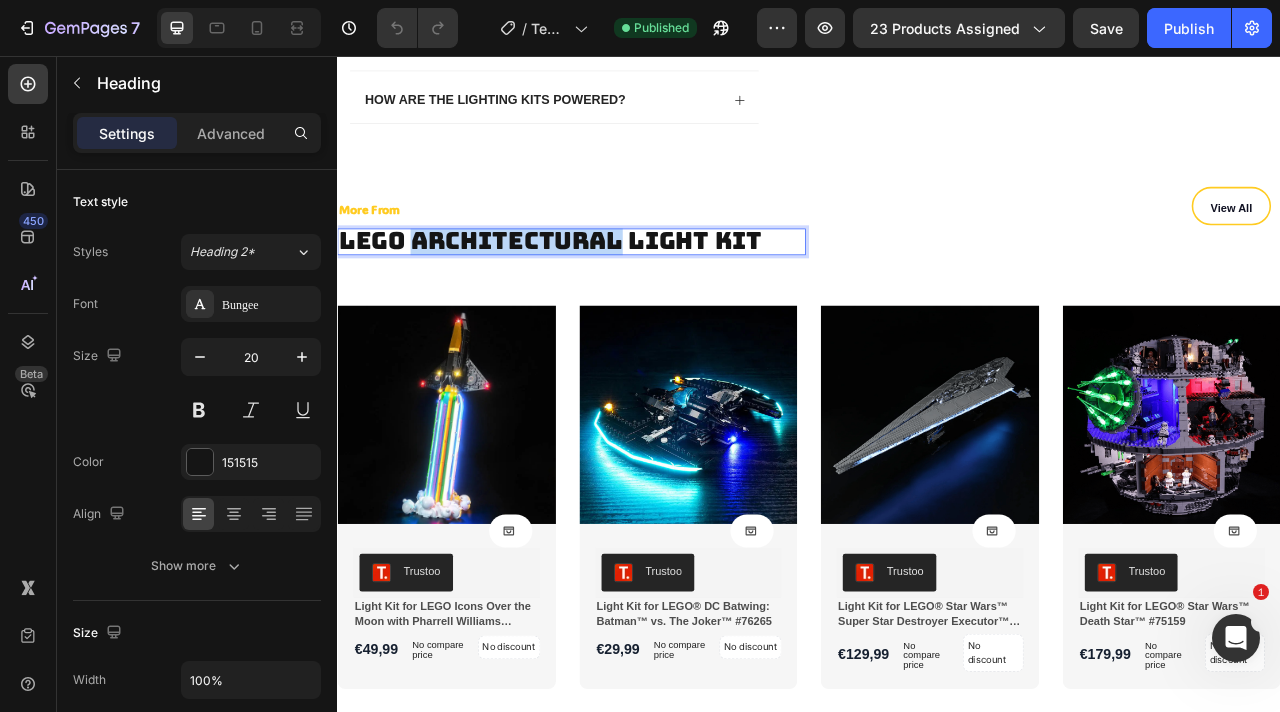 click on "LEGO Architectural Light Kit" at bounding box center [608, 290] 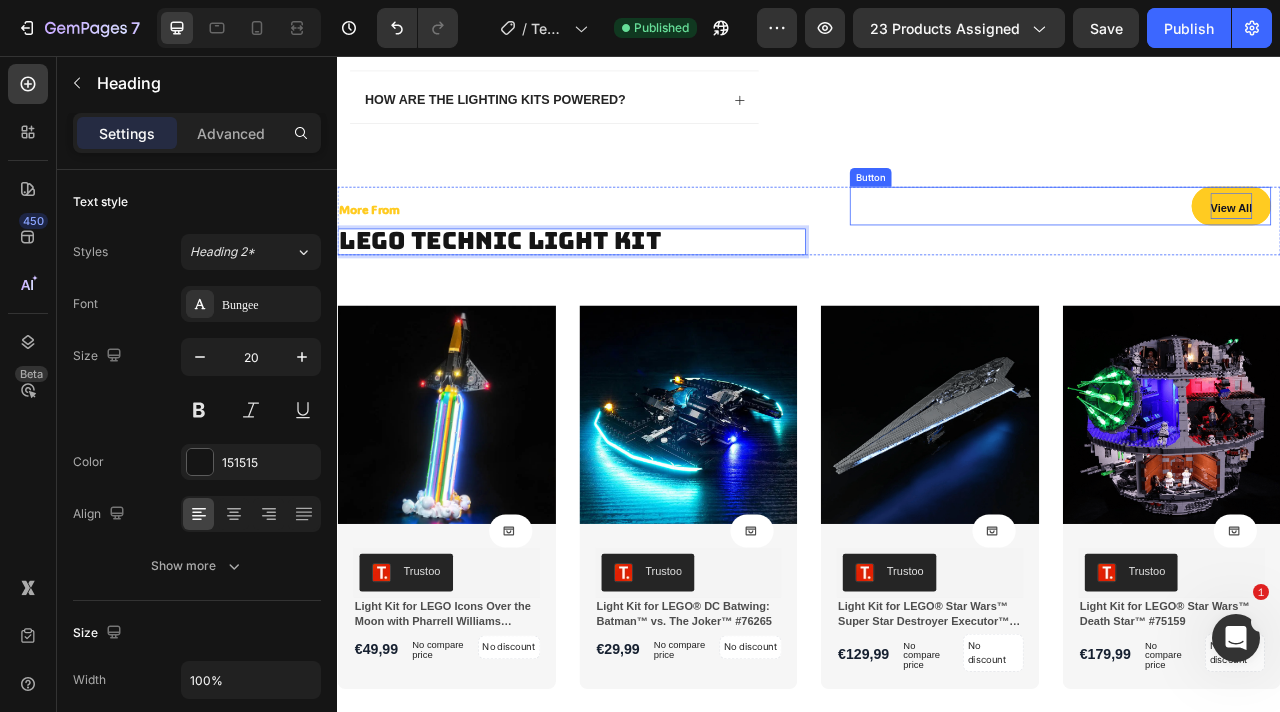 click on "View All" at bounding box center [1474, 249] 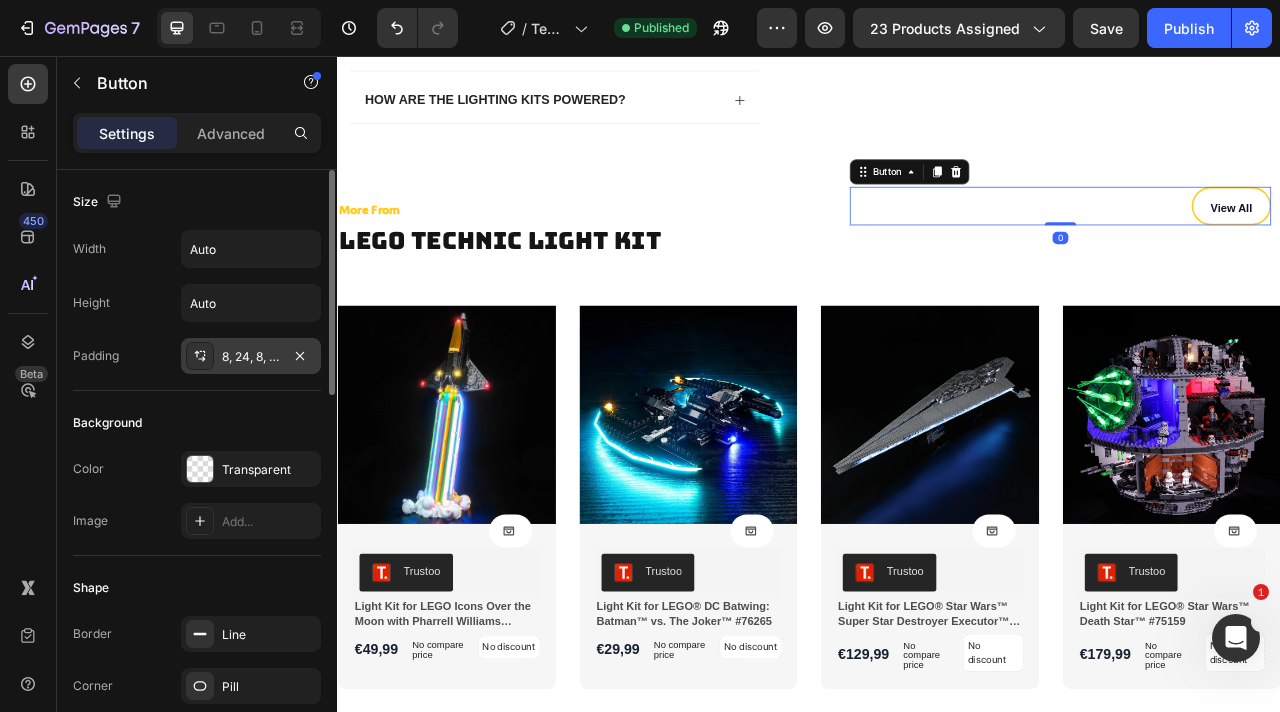 click on "8, 24, 8, 24" at bounding box center [251, 356] 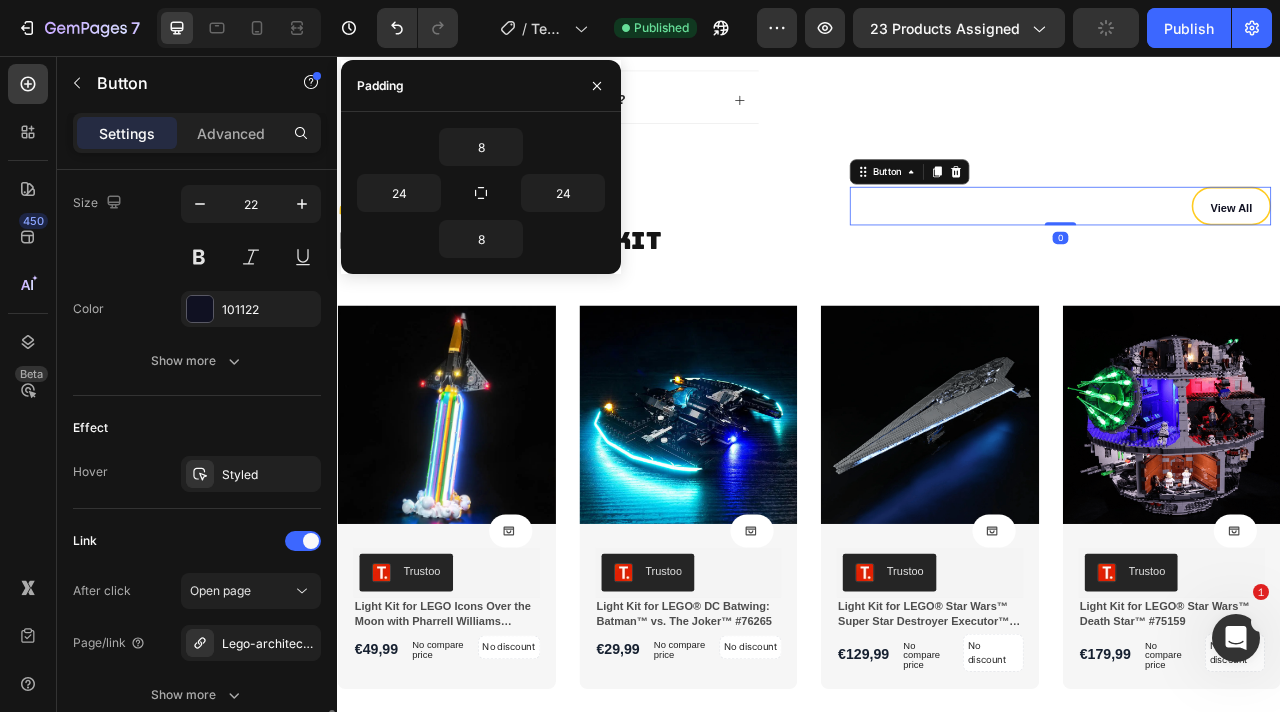 scroll, scrollTop: 991, scrollLeft: 0, axis: vertical 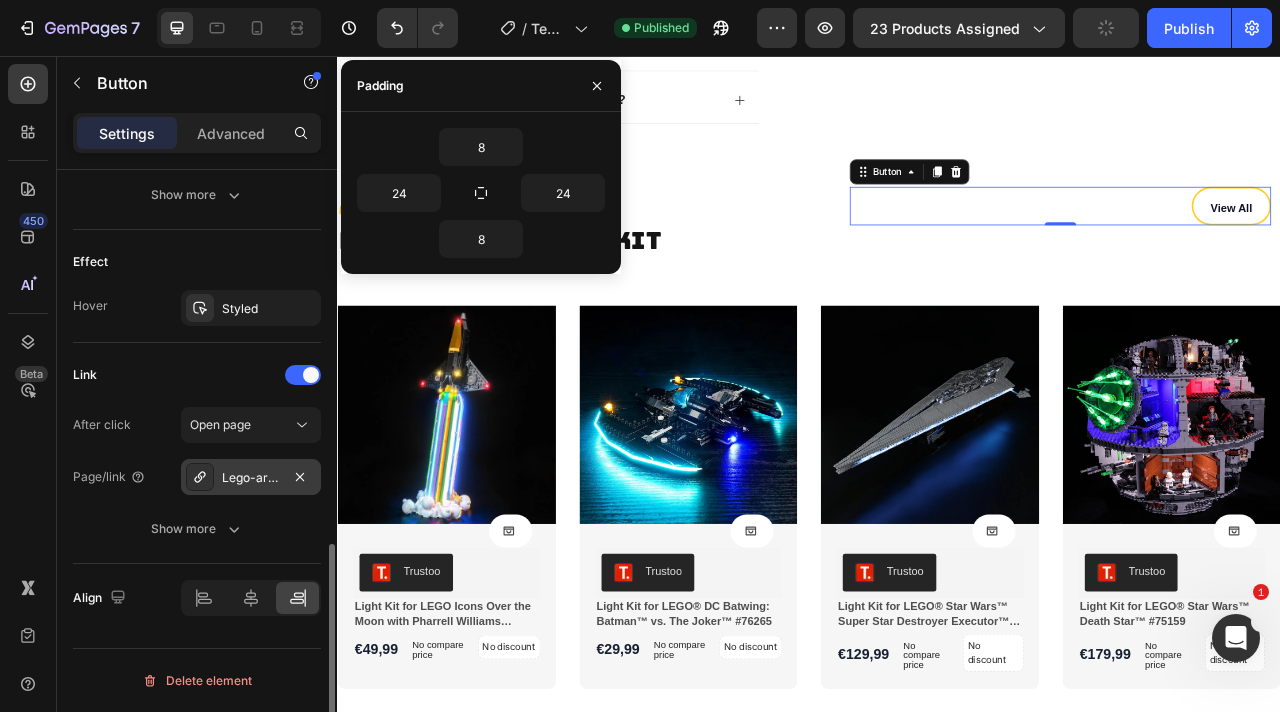 click on "Lego-architectural-light-kits" at bounding box center (251, 477) 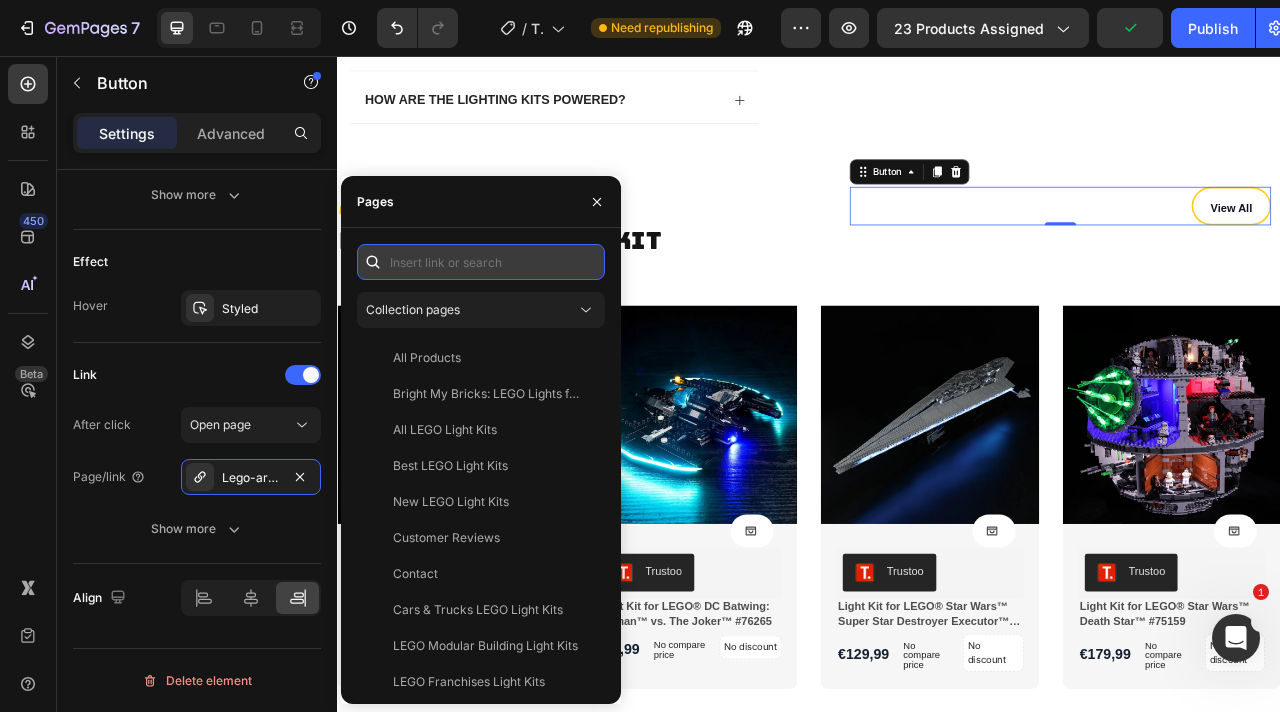 click at bounding box center (481, 262) 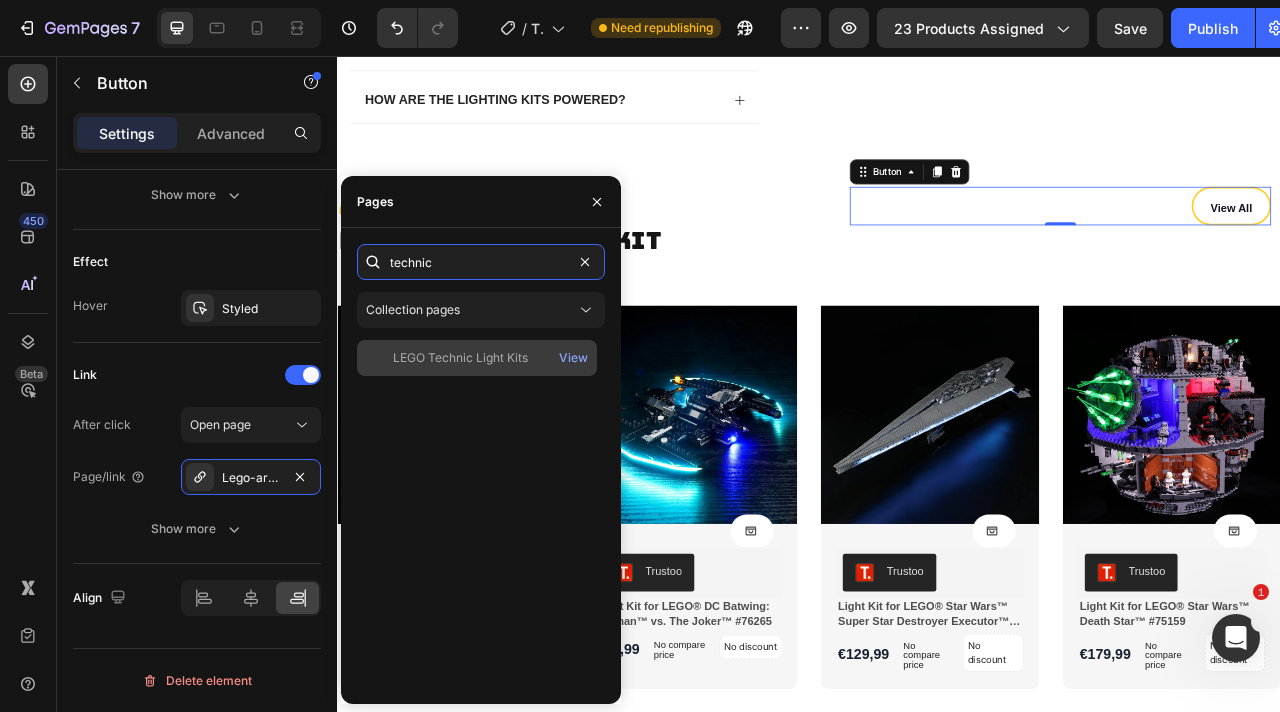 type on "technic" 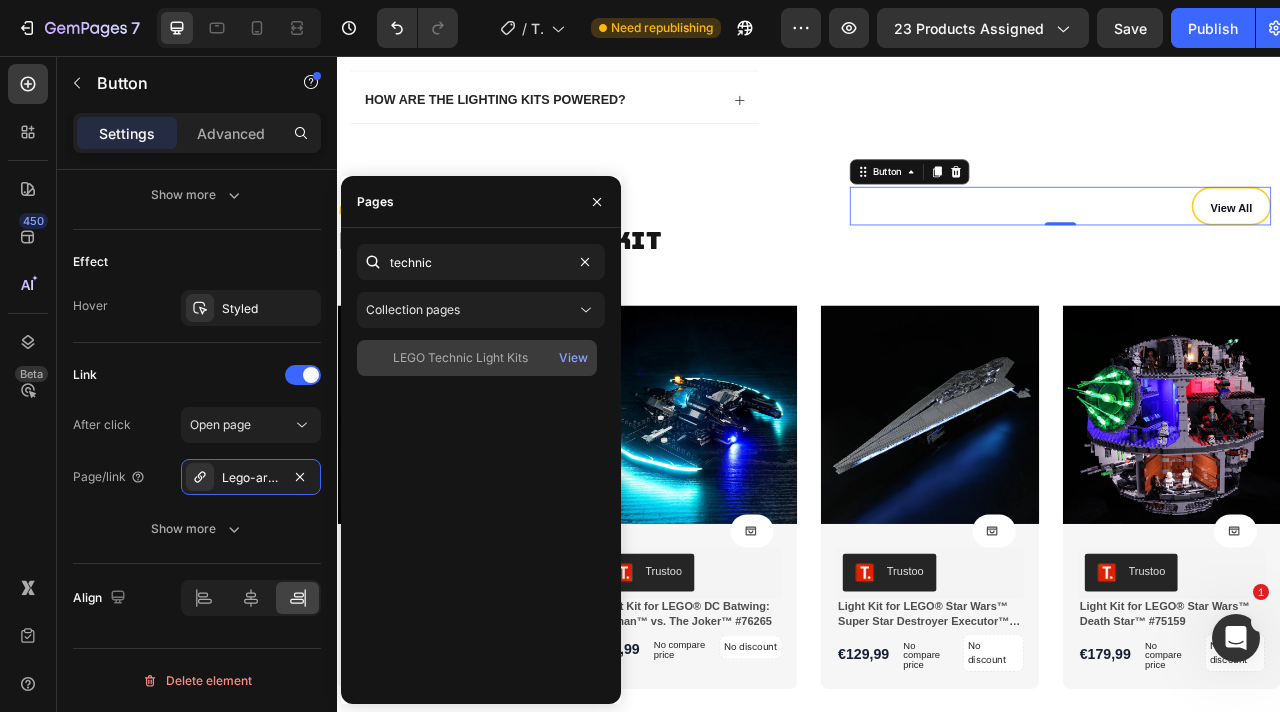 click on "LEGO Technic Light Kits" 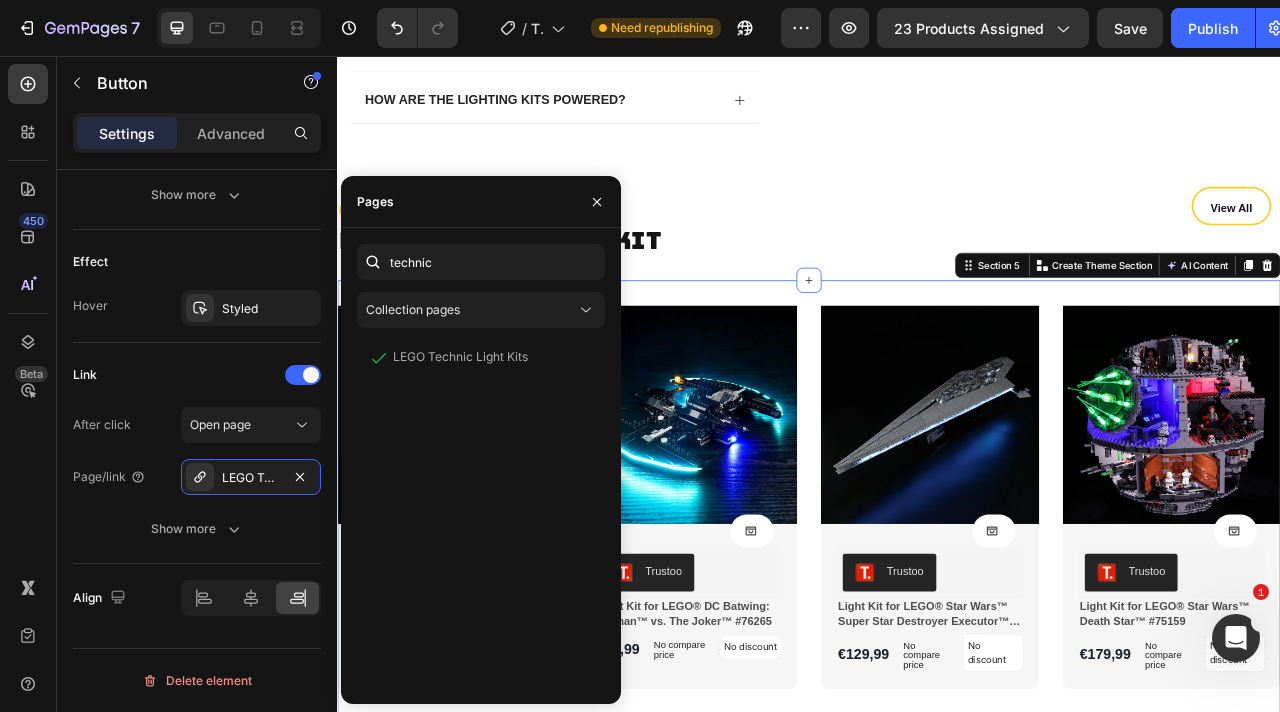 click on "Product Images
Product Cart Button Trustoo Trustoo Light Kit for LEGO Icons Over the Moon with Pharrell Williams #10391 Product Title €49,99 Product Price Product Price No compare price Product Price No discount   Not be displayed when published Product Tag Row Row Row Row Product List Product Images
Product Cart Button Trustoo Trustoo Light Kit for LEGO® DC Batwing: Batman™ vs. The Joker™ #76265 Product Title €29,99 Product Price Product Price No compare price Product Price No discount   Not be displayed when published Product Tag Row Row Row Row Product List Product Images
Product Cart Button Trustoo Trustoo Light Kit for LEGO® Star Wars™ Super Star Destroyer Executor™ #10221 Product Title €129,99 Product Price Product Price No compare price Product Price No discount   Not be displayed when published Product Tag Row Row Row Row Product List Product Images
Product Cart Button Trustoo Trustoo Product Title €179,99 Product Price" at bounding box center [937, 639] 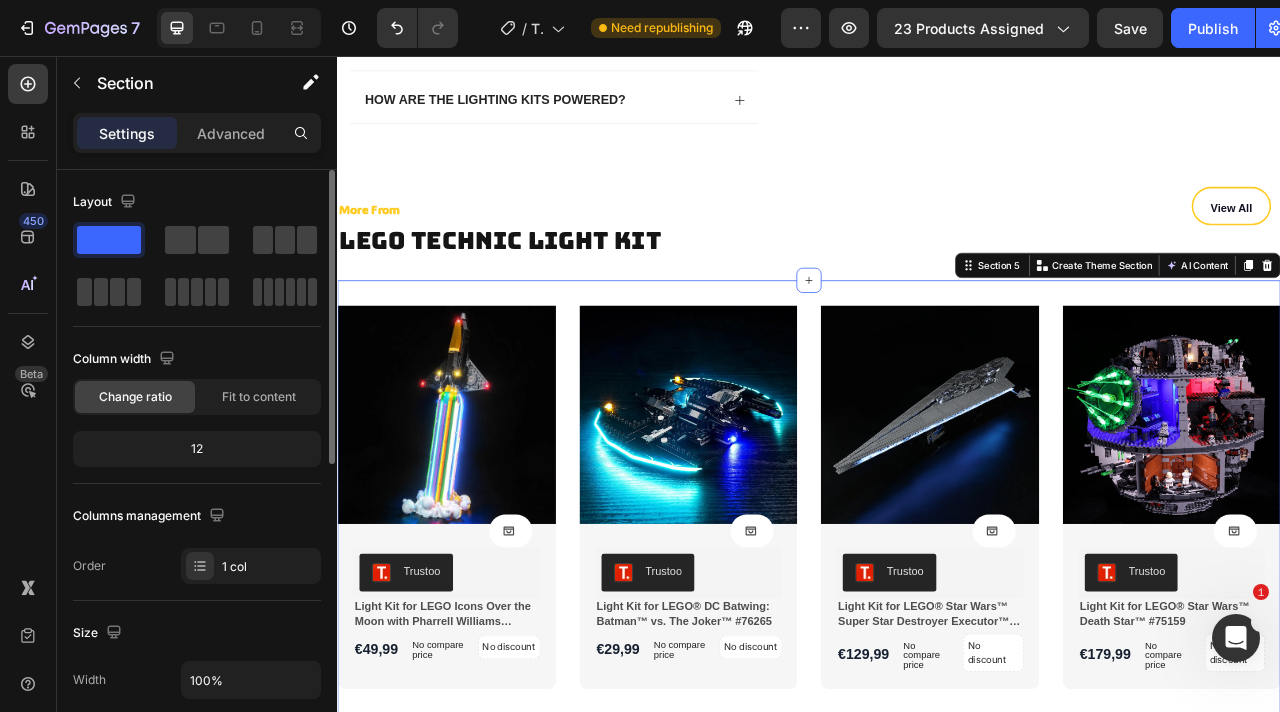 click at bounding box center [476, 512] 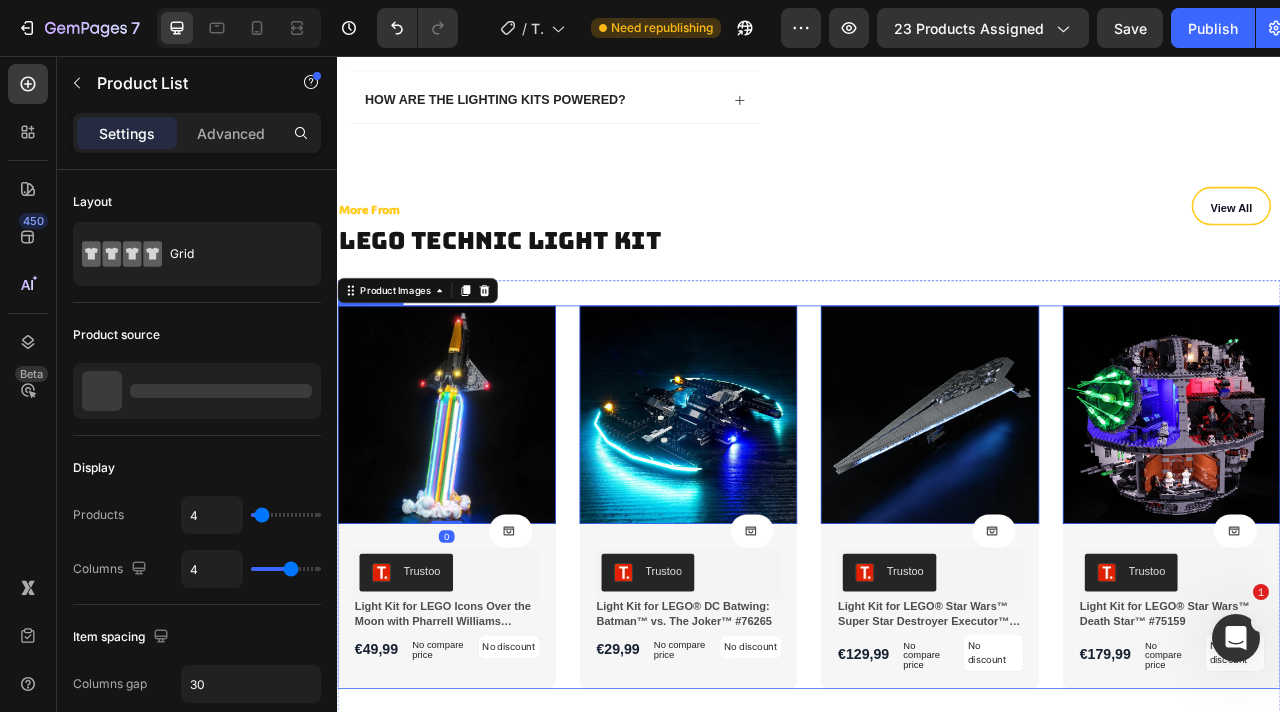 click on "Product Images   0
Product Cart Button Trustoo Trustoo Light Kit for LEGO Icons Over the Moon with Pharrell Williams #10391 Product Title €49,99 Product Price Product Price No compare price Product Price No discount   Not be displayed when published Product Tag Row Row Row Row Product List Product Images   0
Product Cart Button Trustoo Trustoo Light Kit for LEGO® DC Batwing: Batman™ vs. The Joker™ #76265 Product Title €29,99 Product Price Product Price No compare price Product Price No discount   Not be displayed when published Product Tag Row Row Row Row Product List Product Images   0
Product Cart Button Trustoo Trustoo Light Kit for LEGO® Star Wars™ Super Star Destroyer Executor™ #10221 Product Title €129,99 Product Price Product Price No compare price Product Price No discount   Not be displayed when published Product Tag Row Row Row Row Product List Product Images   0
Product Cart Button Trustoo Trustoo Product Title   Row" at bounding box center [937, 617] 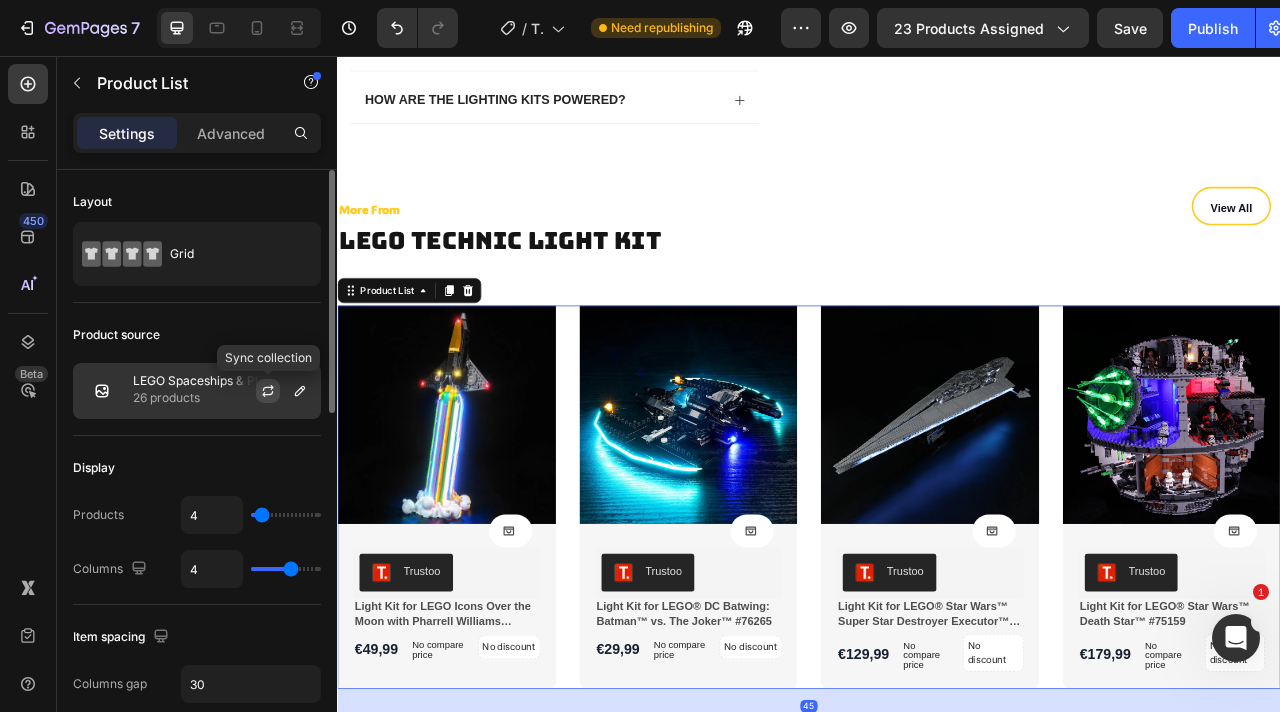click 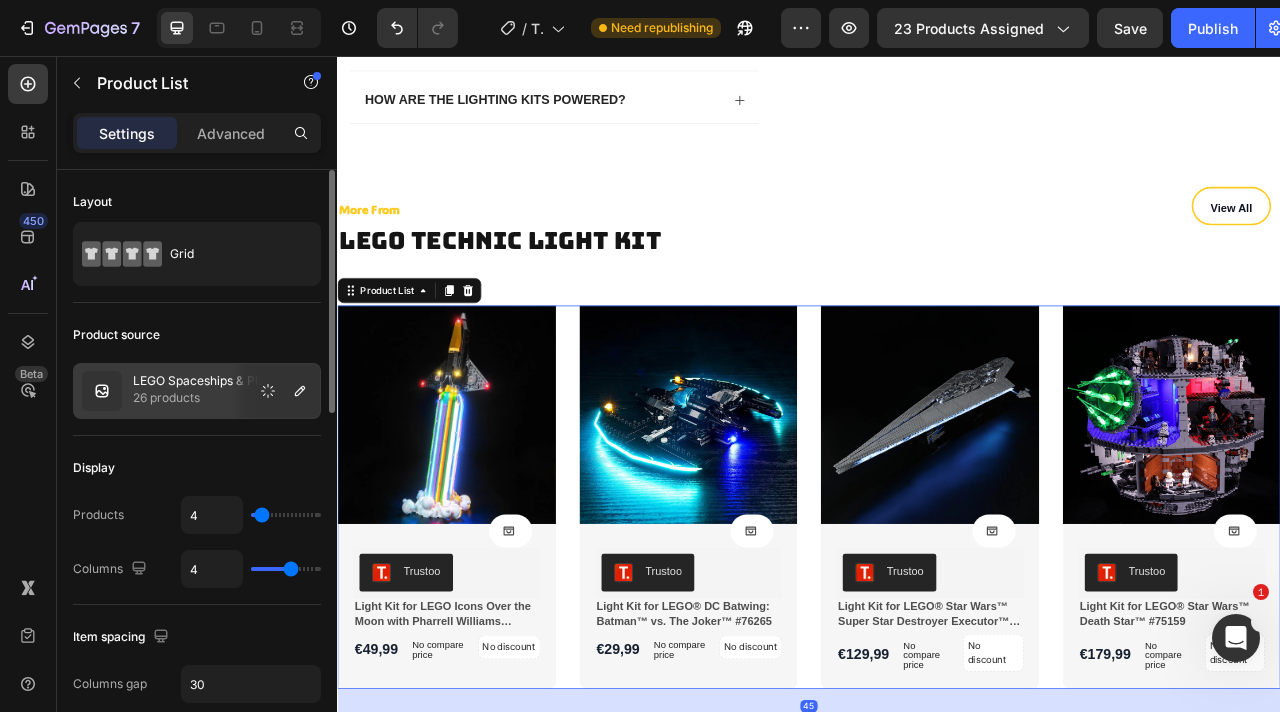 click at bounding box center [276, 391] 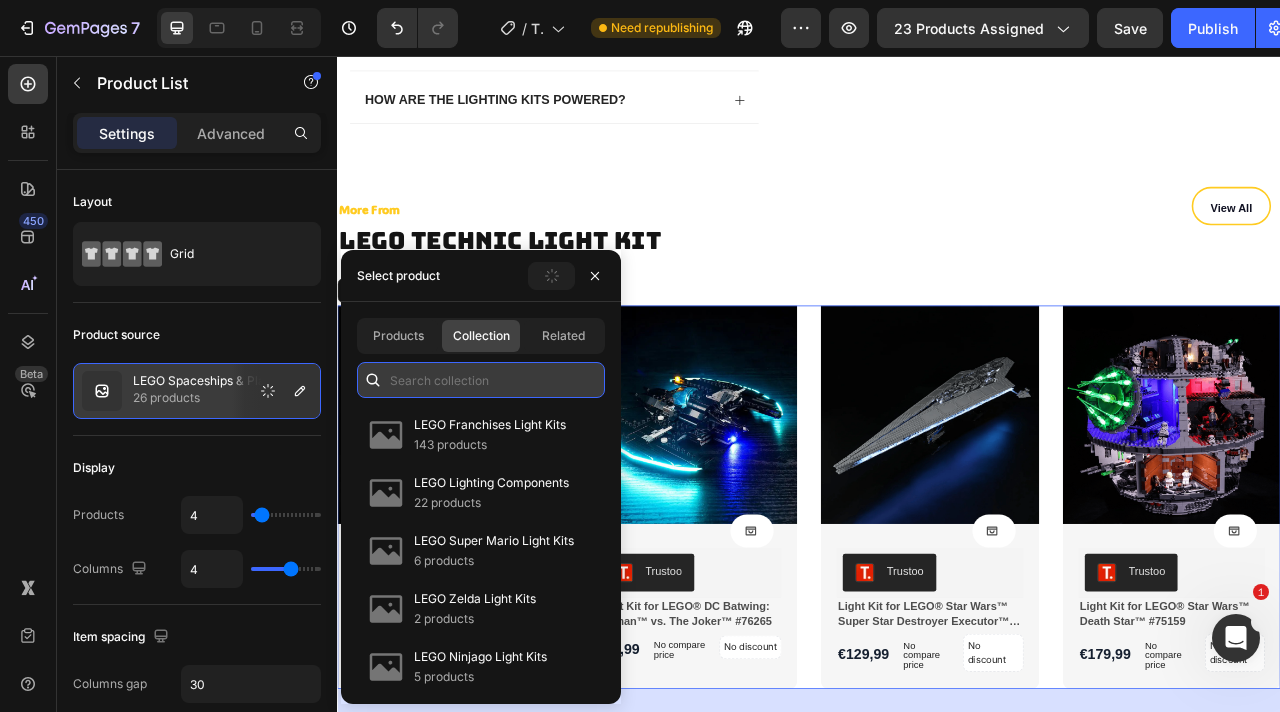 click at bounding box center (481, 380) 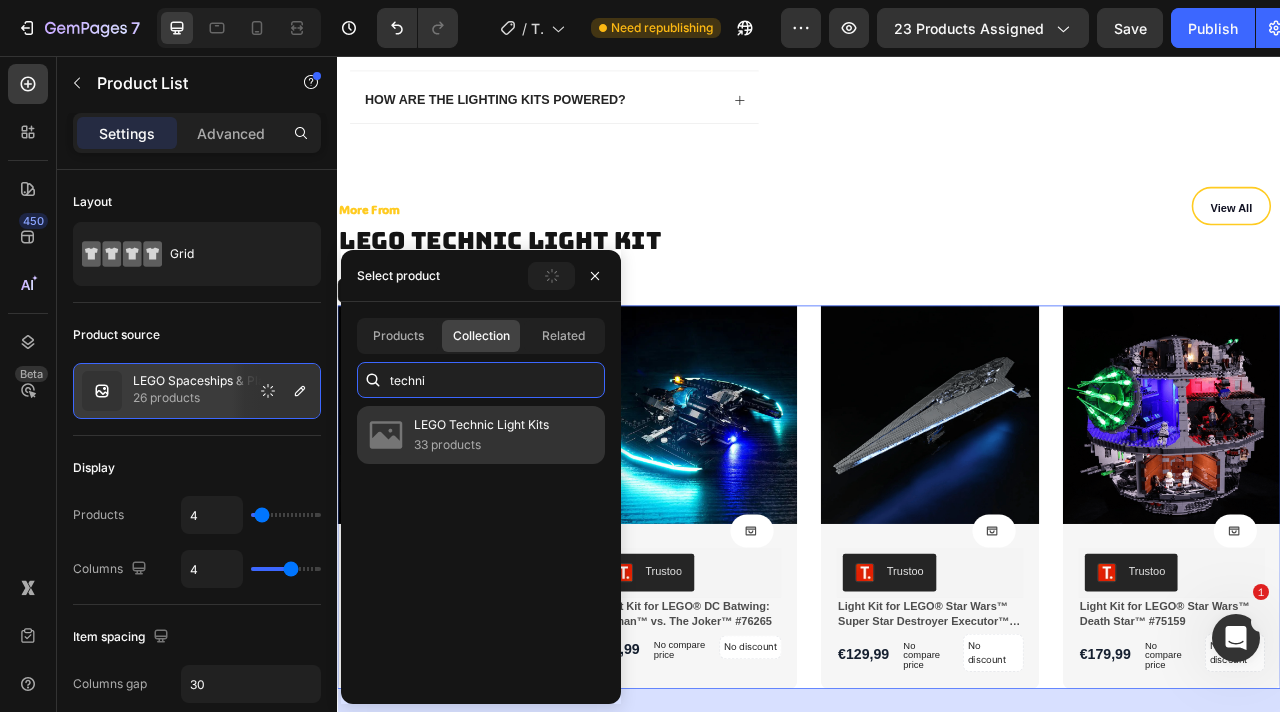 type on "techni" 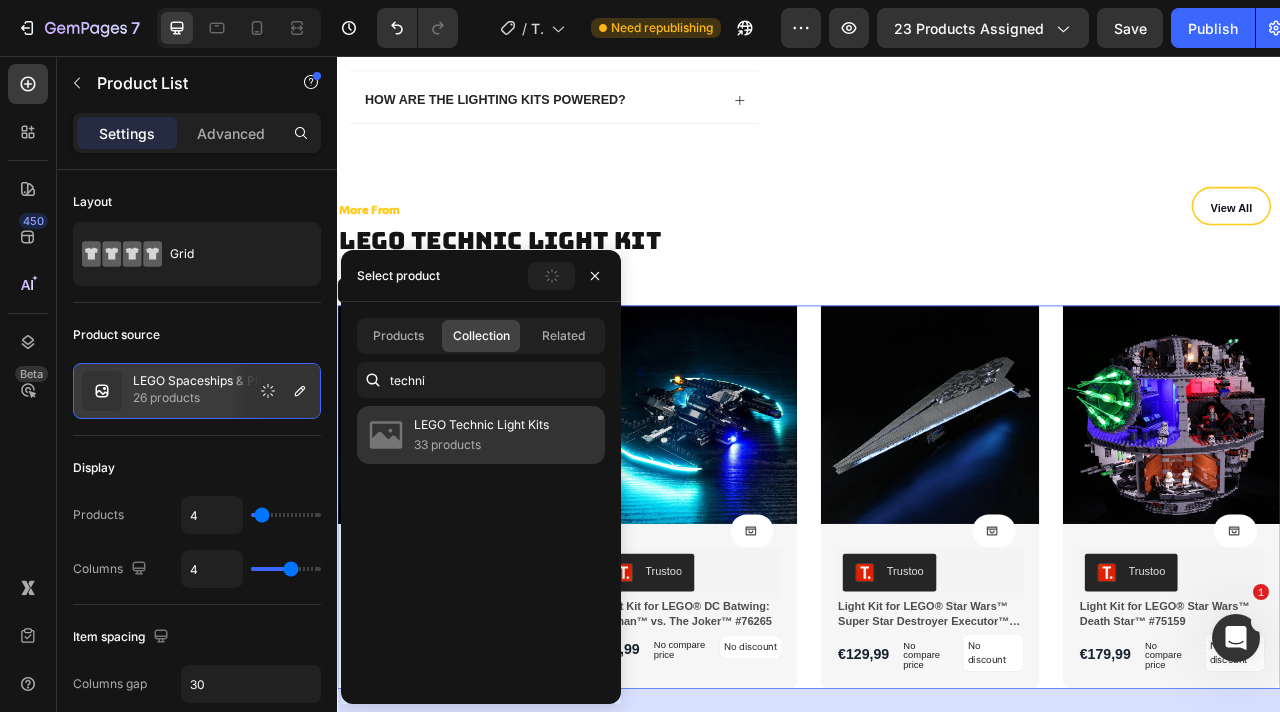click on "33 products" at bounding box center (481, 445) 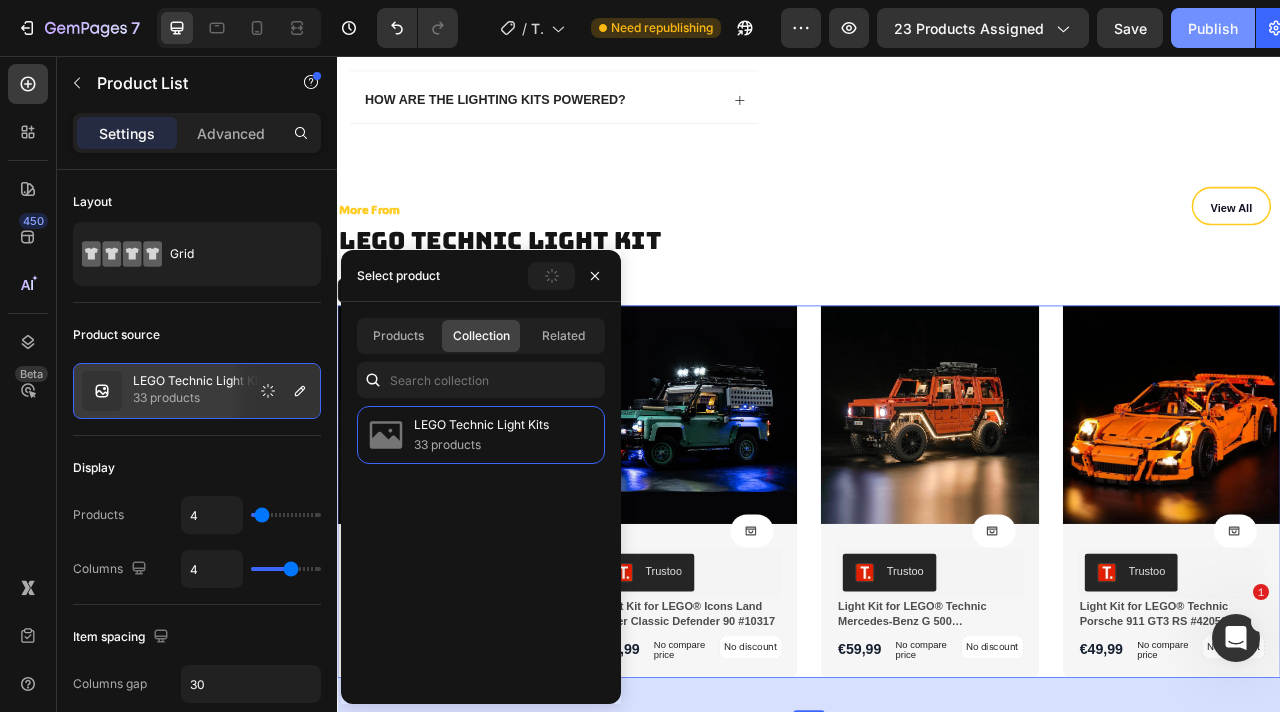 click on "Publish" 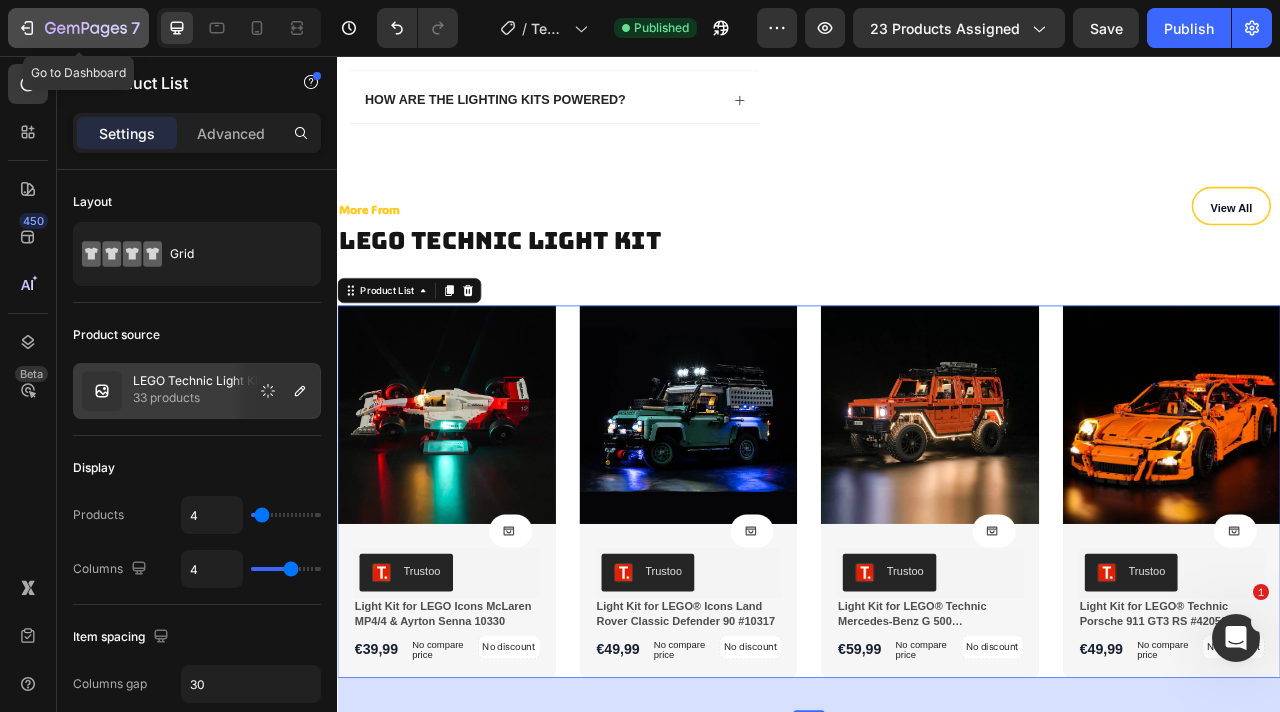 click 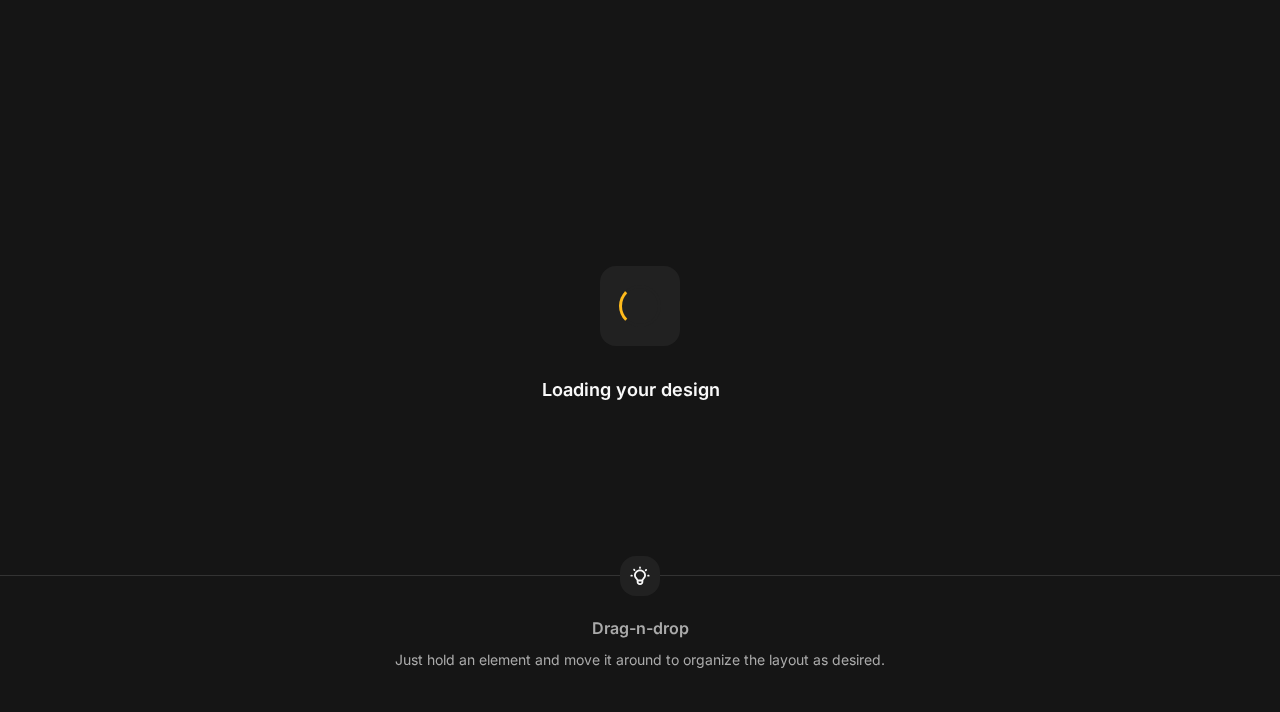 scroll, scrollTop: 0, scrollLeft: 0, axis: both 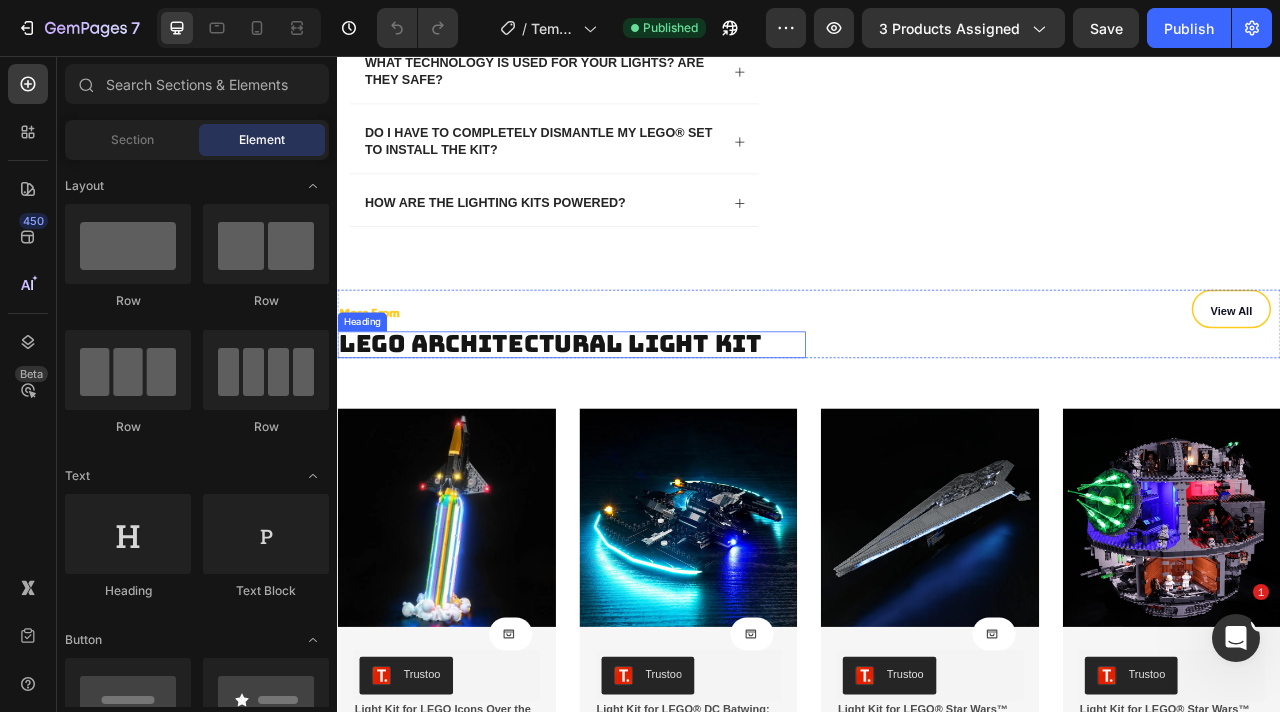 click on "LEGO Architectural Light Kit" at bounding box center [608, 421] 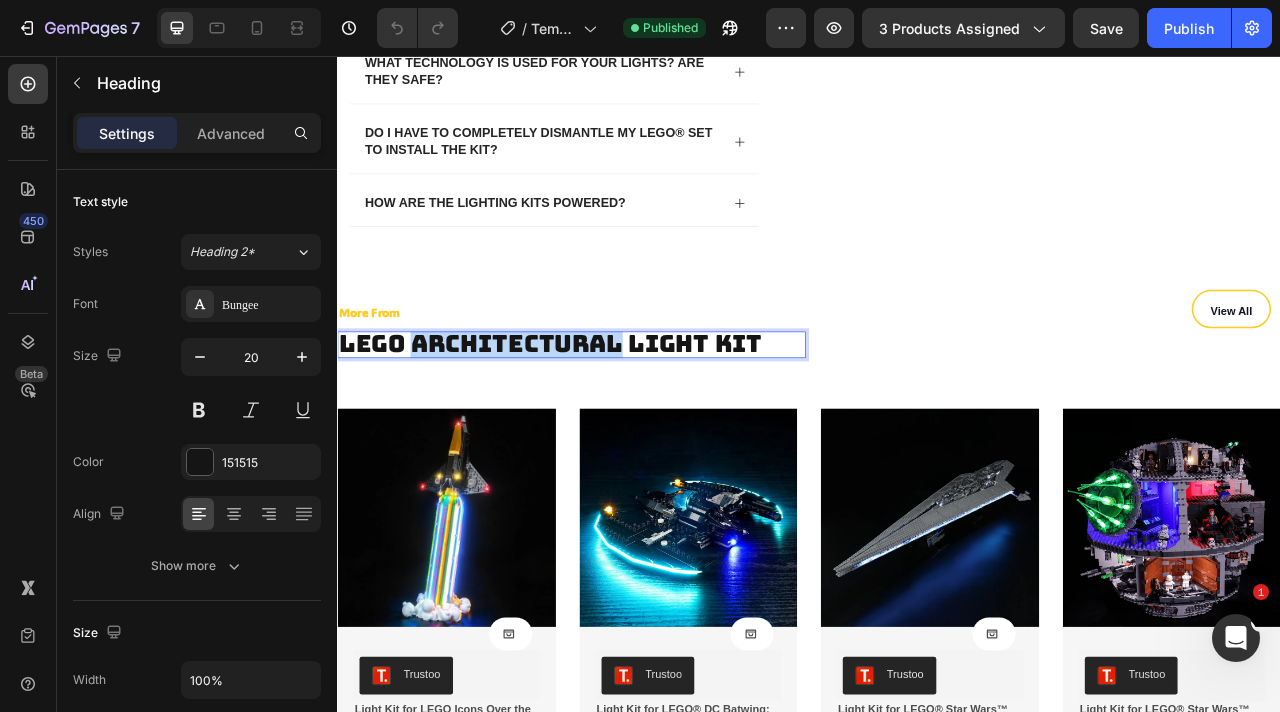 click on "LEGO Architectural Light Kit" at bounding box center (608, 421) 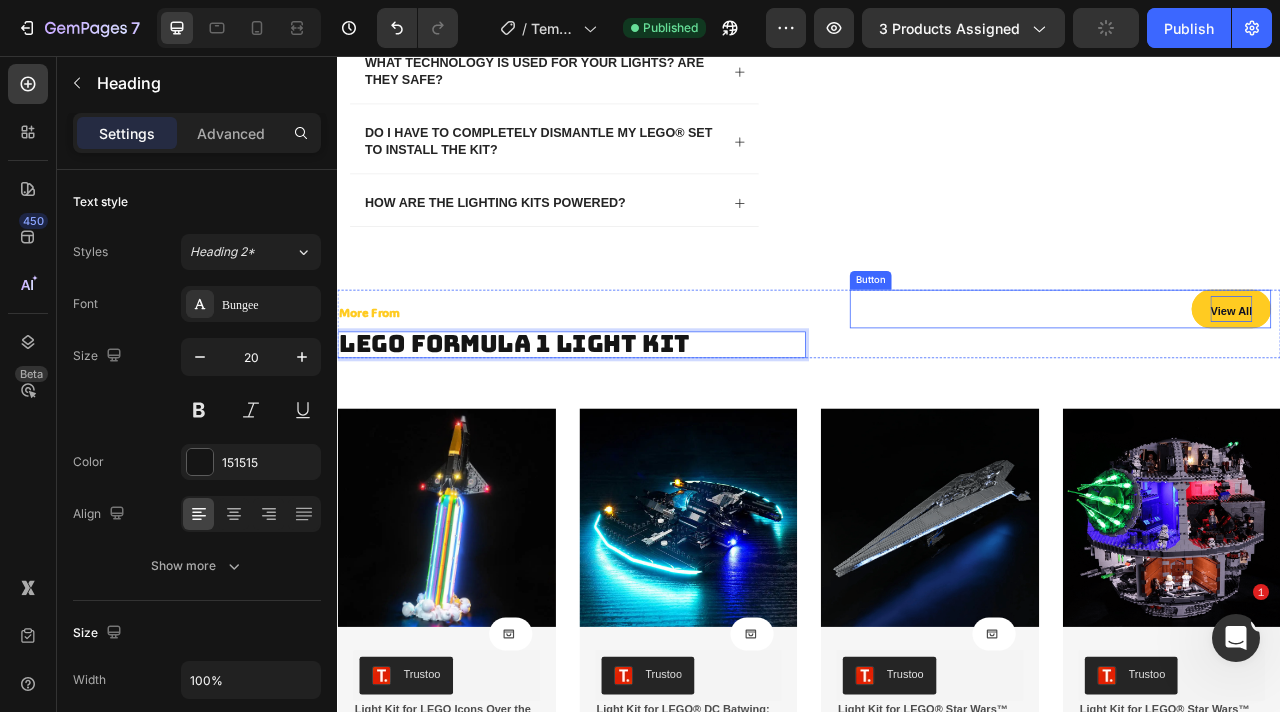 click on "View All" at bounding box center [1474, 377] 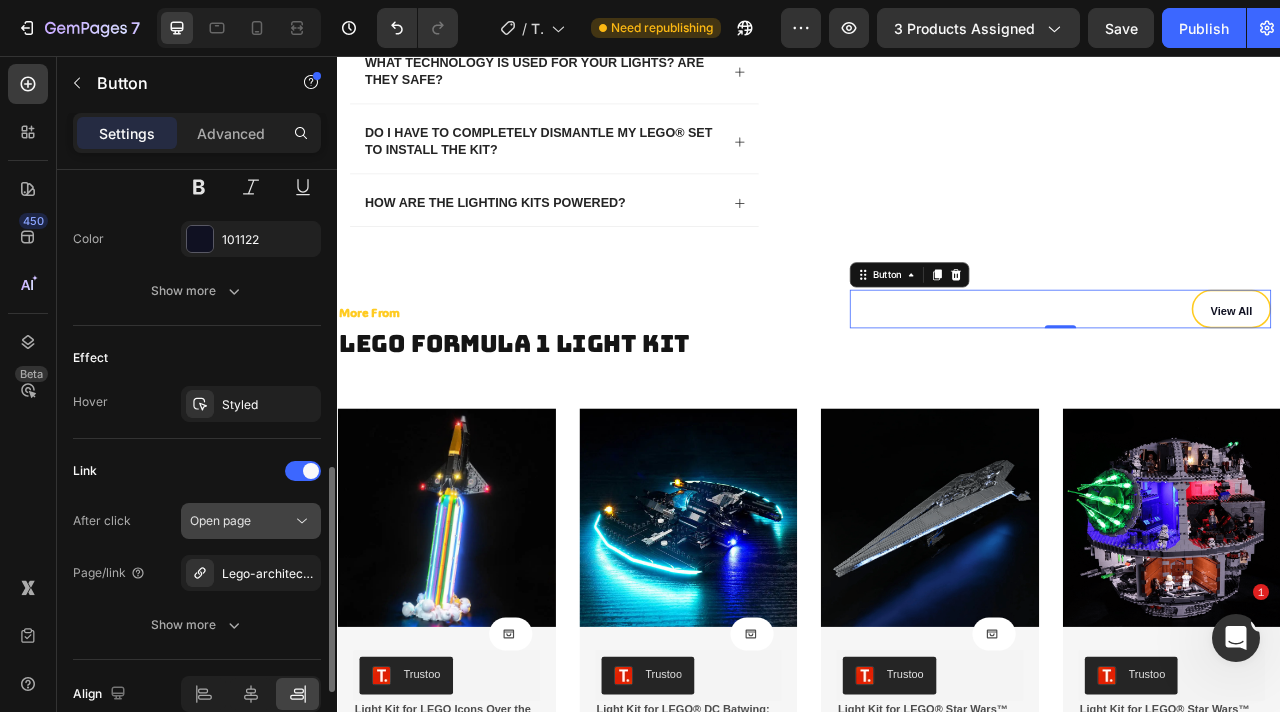 scroll, scrollTop: 921, scrollLeft: 0, axis: vertical 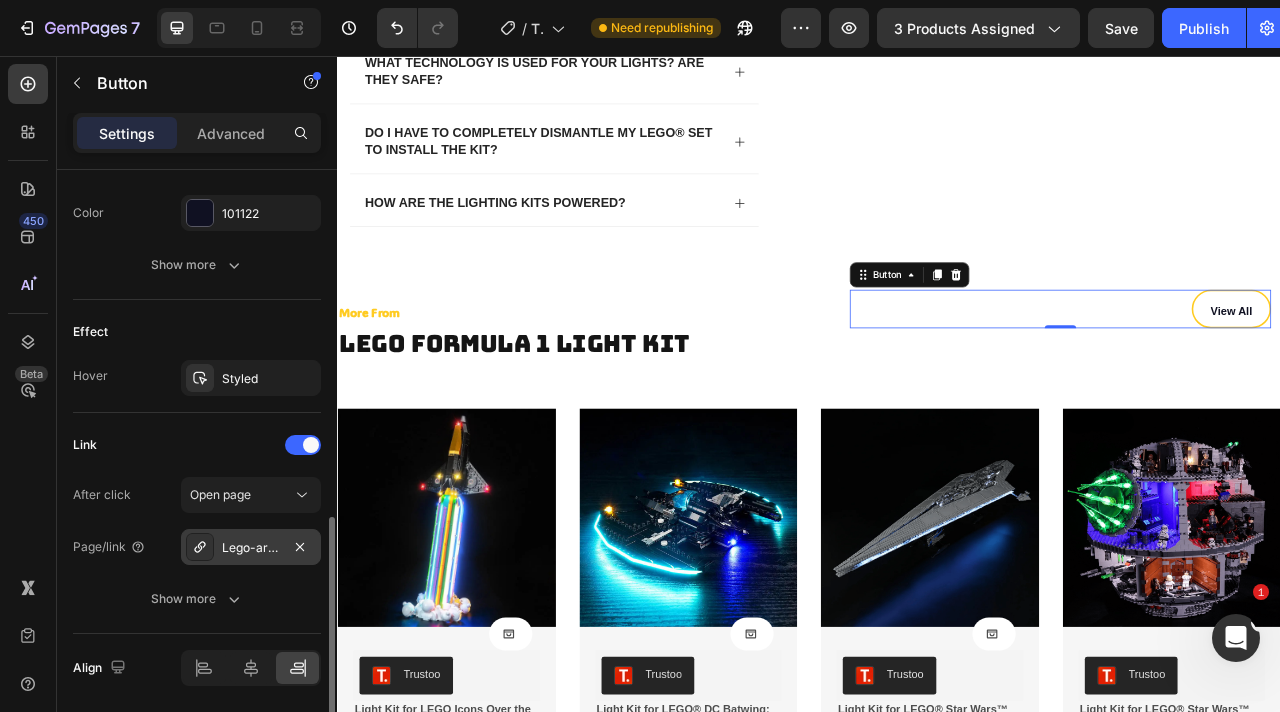 click on "Lego-architectural-light-kits" at bounding box center (251, 548) 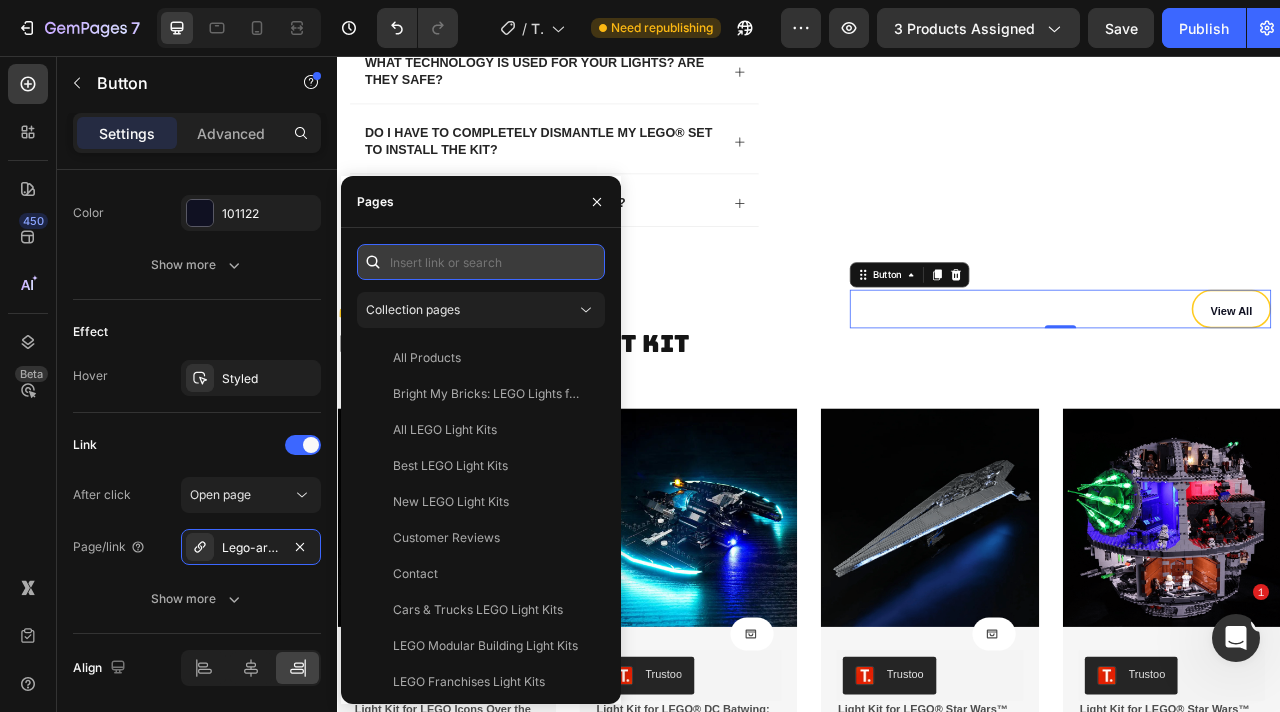 click at bounding box center (481, 262) 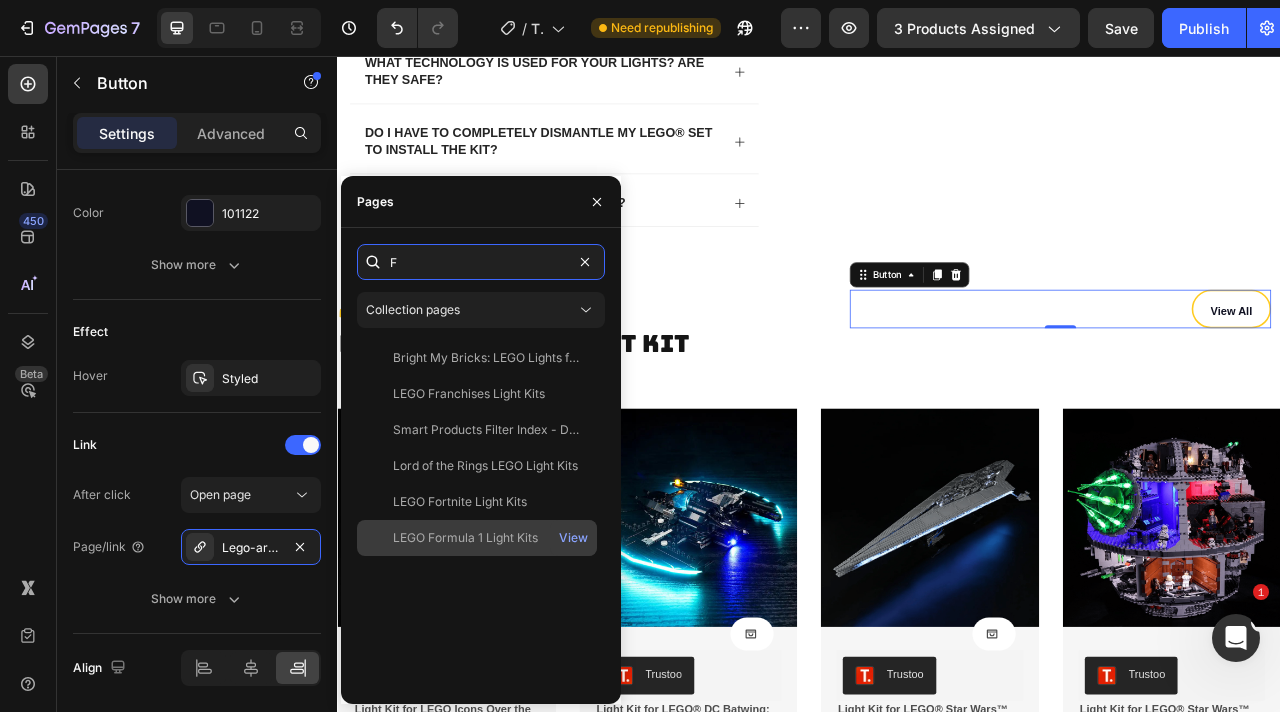 type on "F" 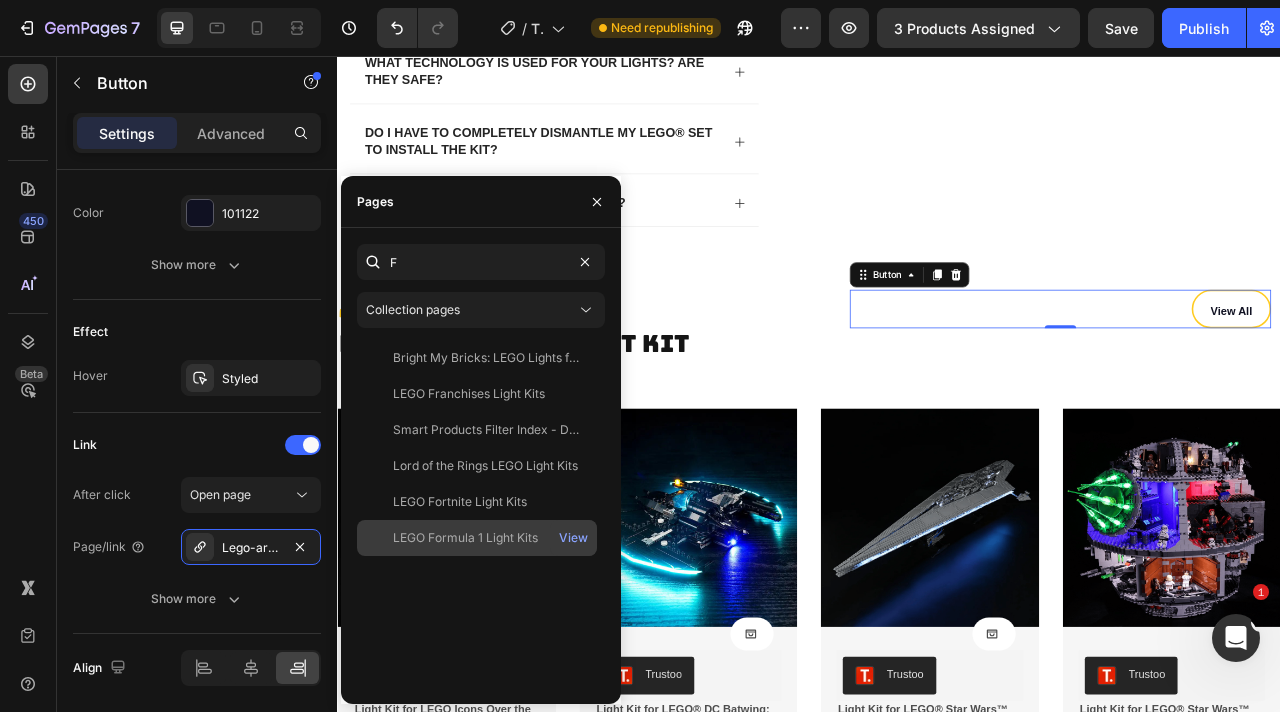 click on "LEGO Formula 1 Light Kits" 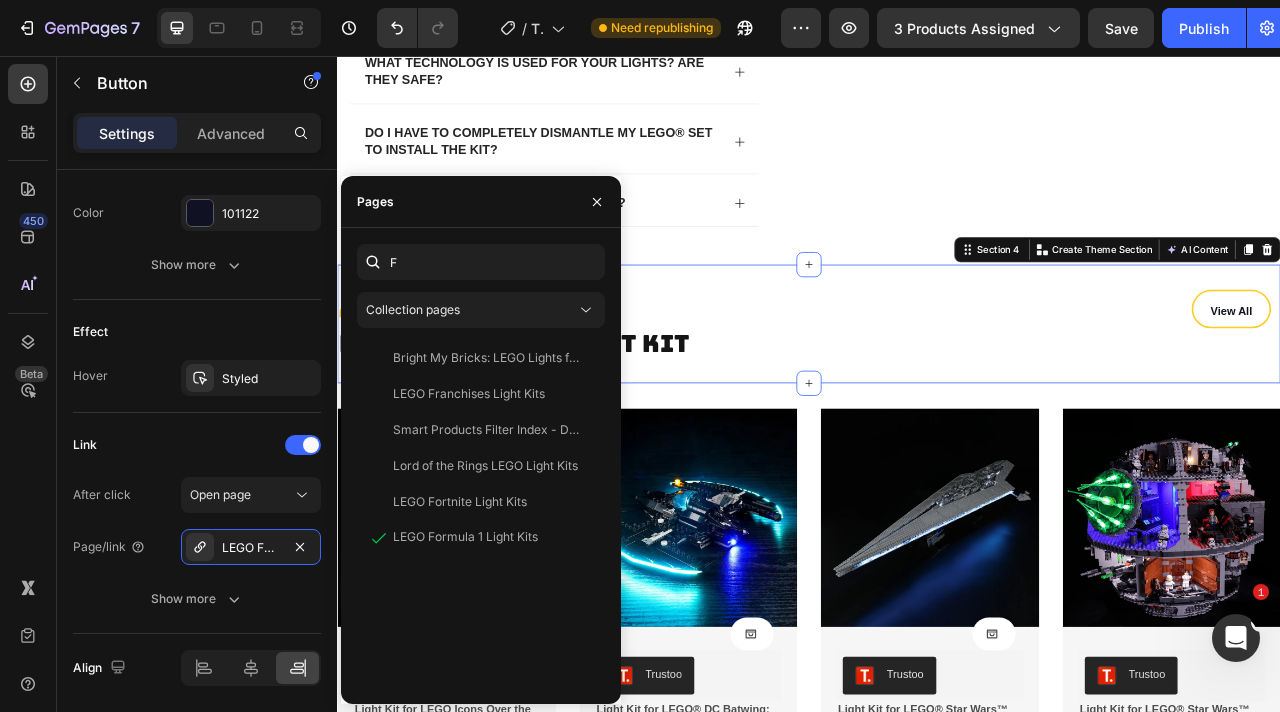 click on "More From Text Block ⁠⁠⁠⁠⁠⁠⁠ LEGO formula 1 Light Kit Heading View All Button Row Section 4   You can create reusable sections Create Theme Section AI Content Write with GemAI What would you like to describe here? Tone and Voice Persuasive Product Getting products... Show more Generate" at bounding box center (937, 396) 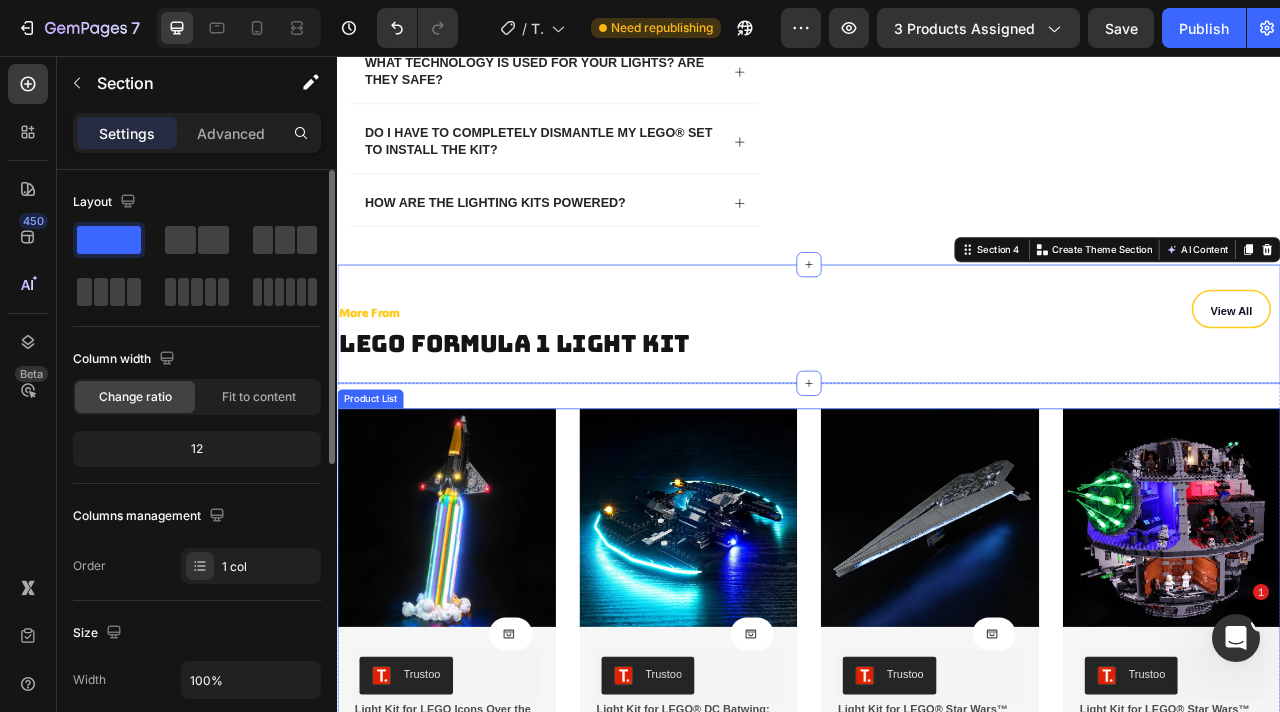 click on "Product Images
Product Cart Button Trustoo Trustoo Light Kit for LEGO Icons Over the Moon with Pharrell Williams #10391 Product Title €49,99 Product Price Product Price No compare price Product Price No discount   Not be displayed when published Product Tag Row Row Row Row Product List Product Images
Product Cart Button Trustoo Trustoo Light Kit for LEGO® DC Batwing: Batman™ vs. The Joker™ #76265 Product Title €29,99 Product Price Product Price No compare price Product Price No discount   Not be displayed when published Product Tag Row Row Row Row Product List Product Images
Product Cart Button Trustoo Trustoo Light Kit for LEGO® Star Wars™ Super Star Destroyer Executor™ #10221 Product Title €129,99 Product Price Product Price No compare price Product Price No discount   Not be displayed when published Product Tag Row Row Row Row Product List Product Images
Product Cart Button Trustoo Trustoo Product Title €179,99 Product Price" at bounding box center [937, 748] 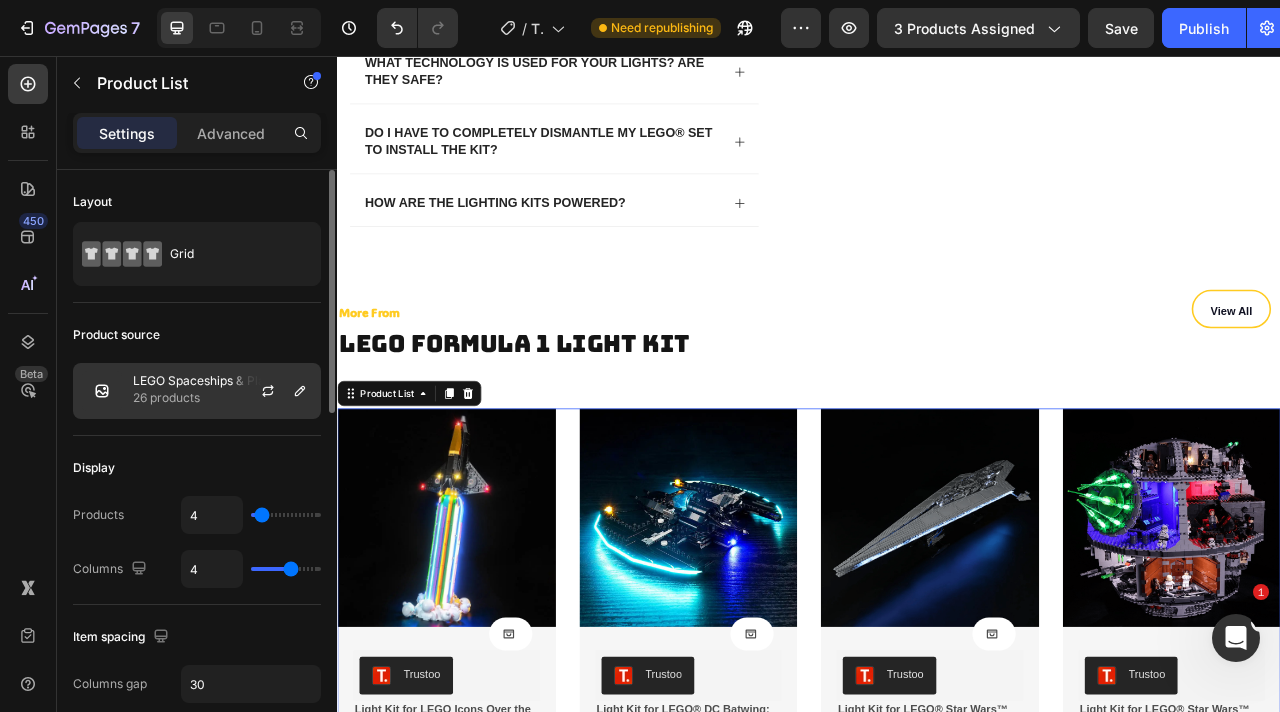 click on "26 products" at bounding box center [222, 398] 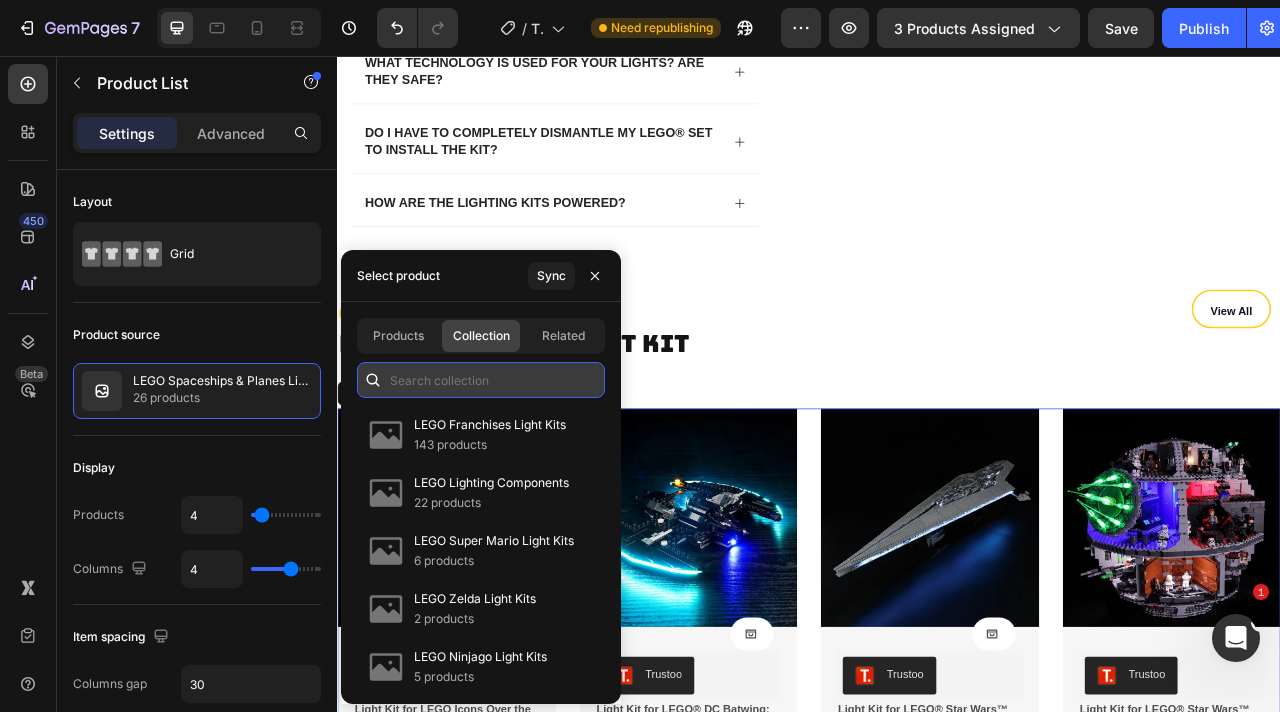 click at bounding box center (481, 380) 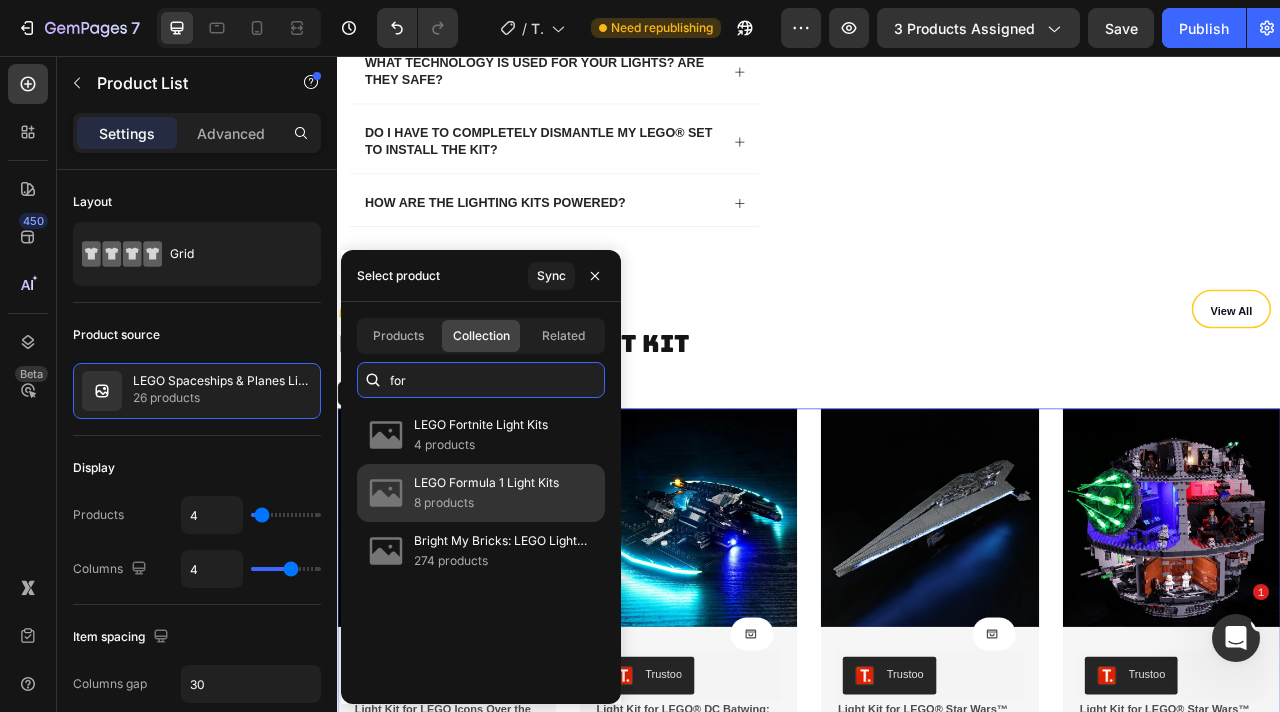 type on "for" 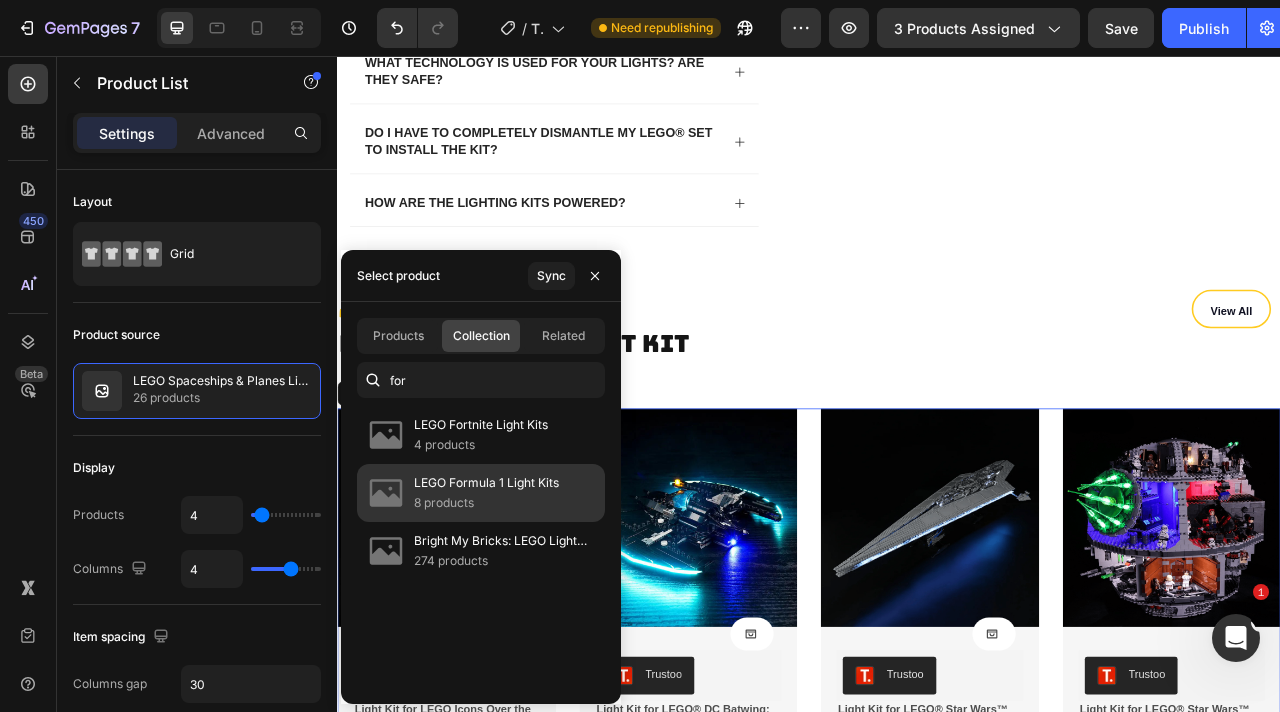 click on "LEGO Formula 1 Light Kits" at bounding box center [486, 483] 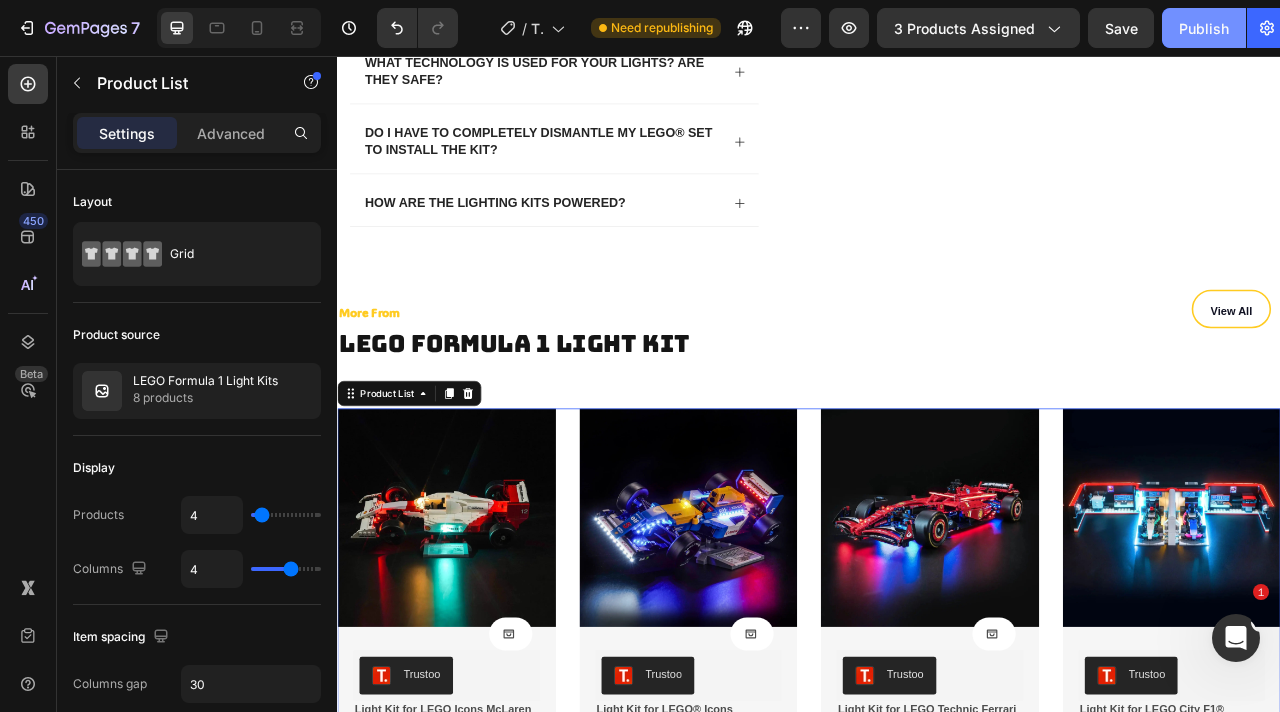 click on "Publish" at bounding box center [1204, 28] 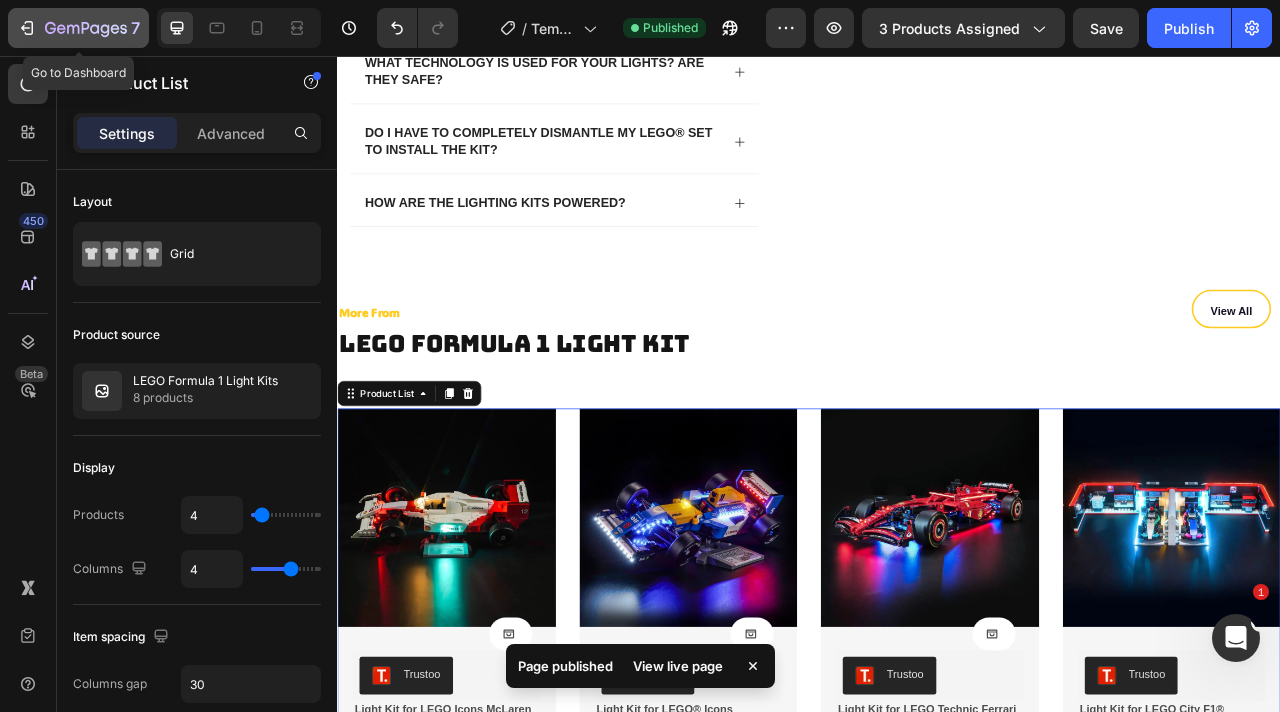 click 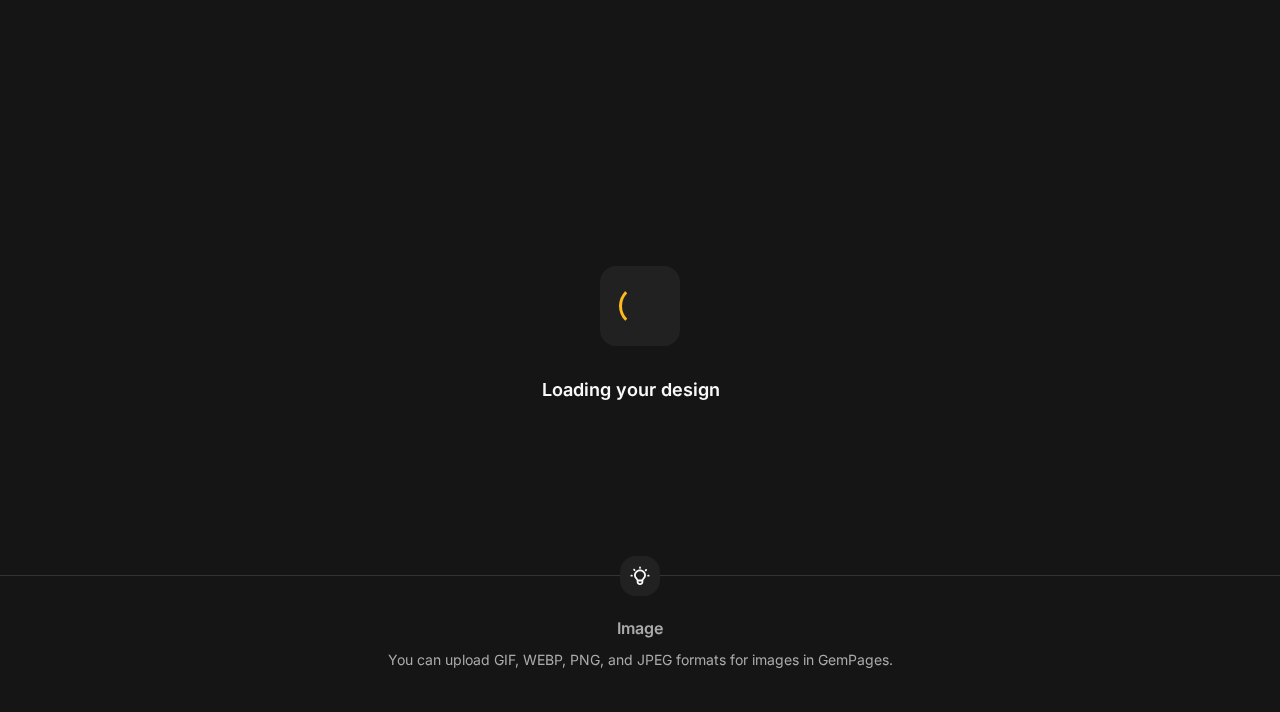 scroll, scrollTop: 0, scrollLeft: 0, axis: both 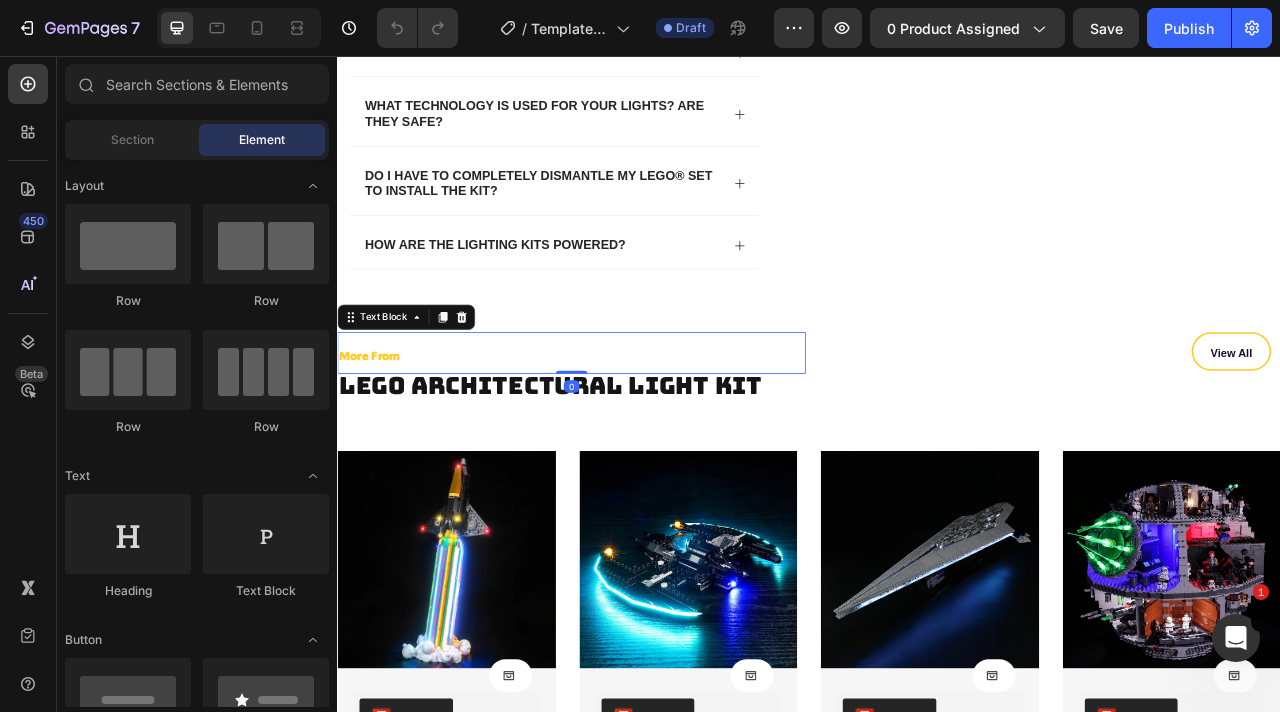 click on "More From" at bounding box center (635, 433) 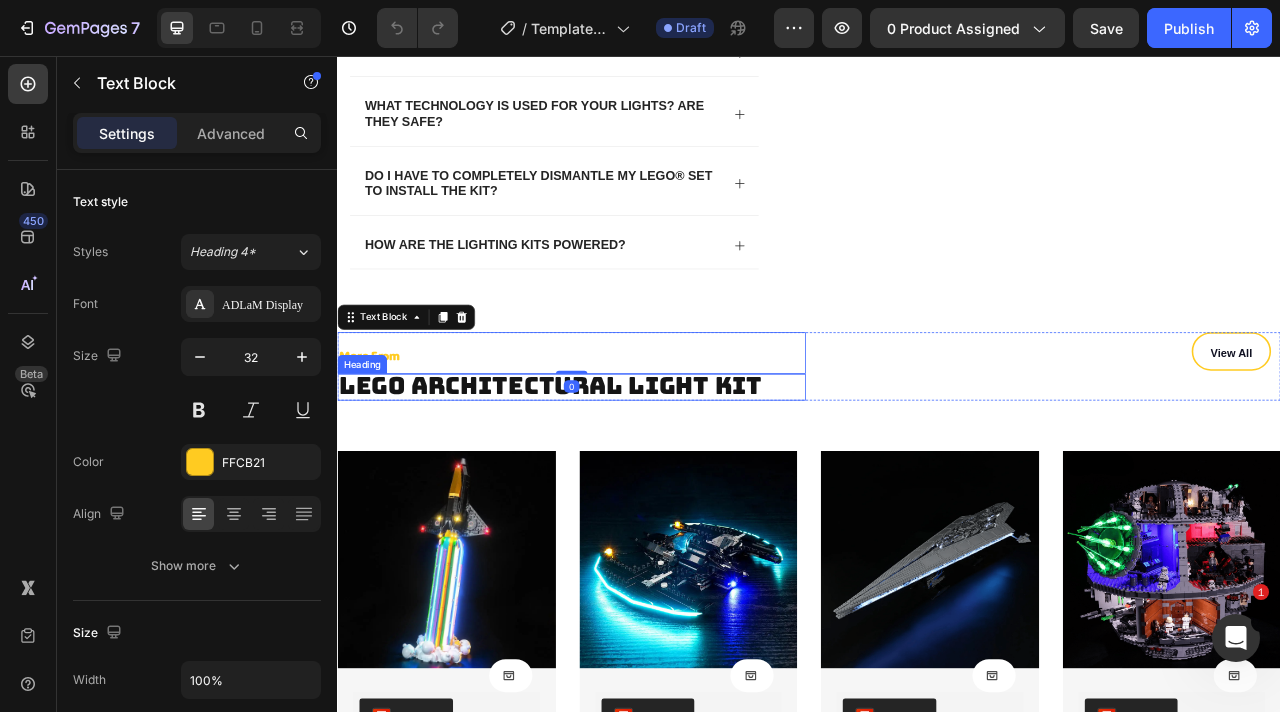 click on "LEGO Architectural Light Kit" at bounding box center [608, 475] 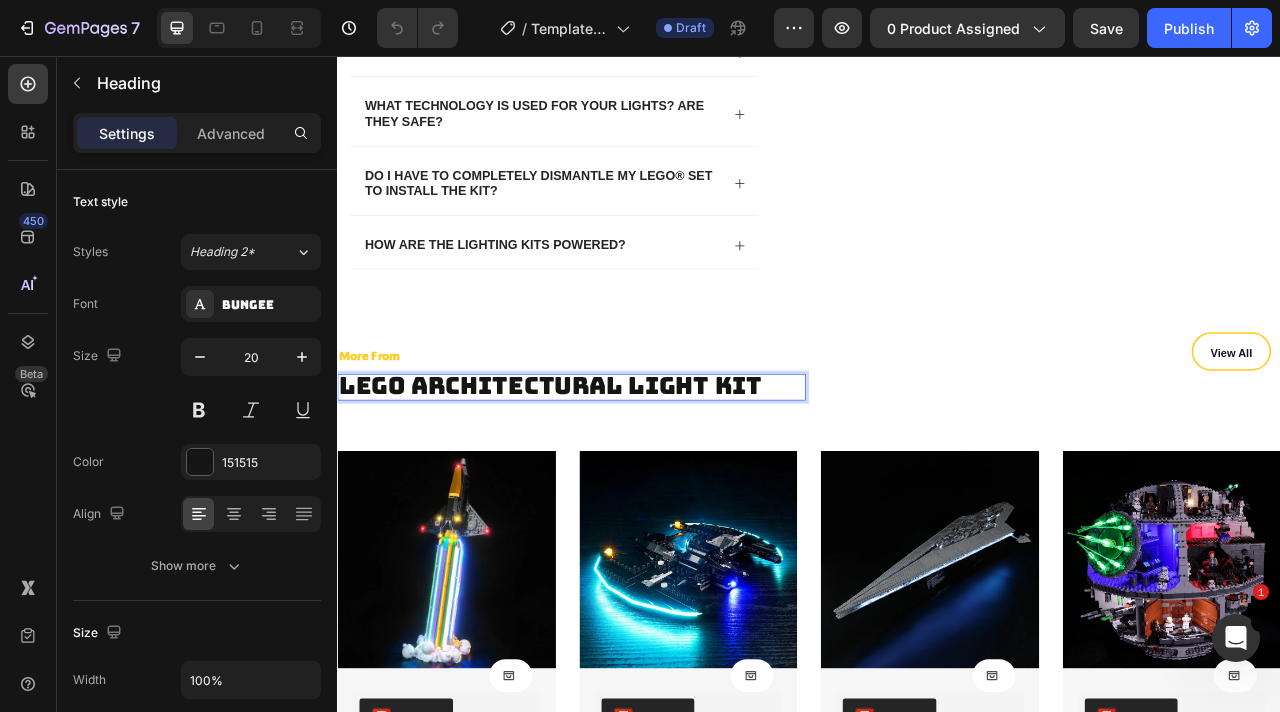 click on "LEGO Architectural Light Kit" at bounding box center (608, 475) 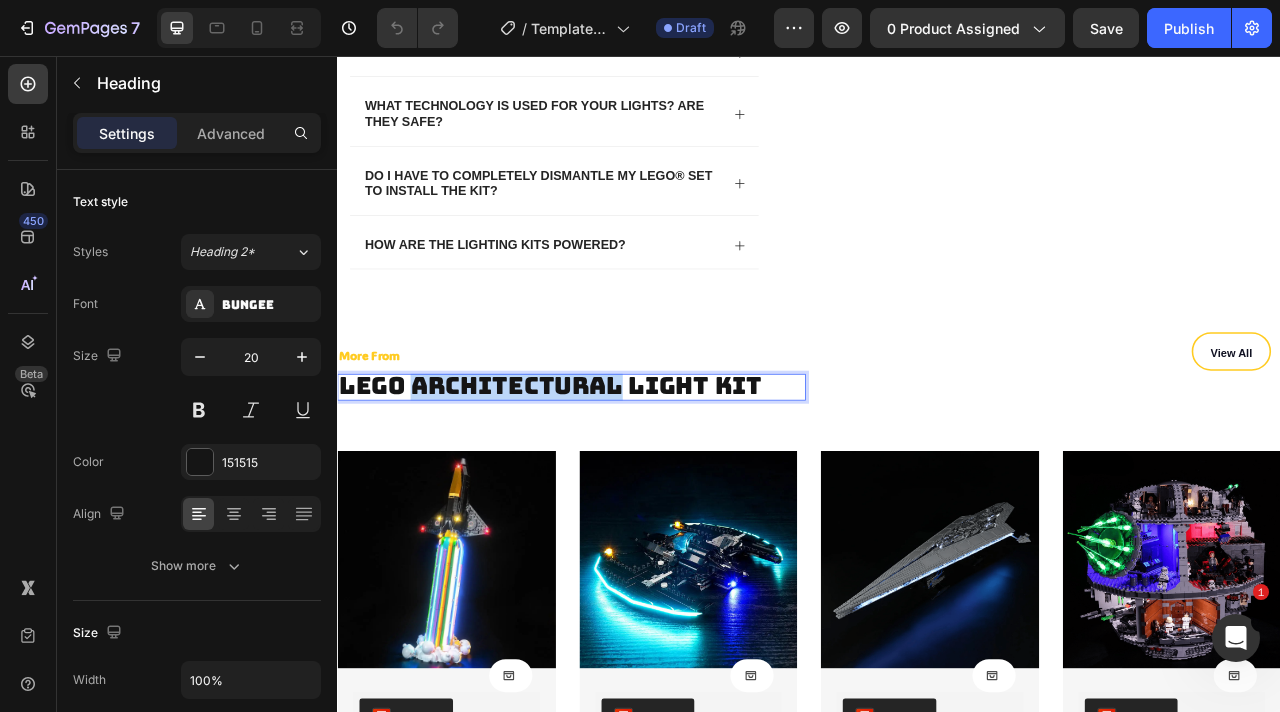 click on "LEGO Architectural Light Kit" at bounding box center [608, 475] 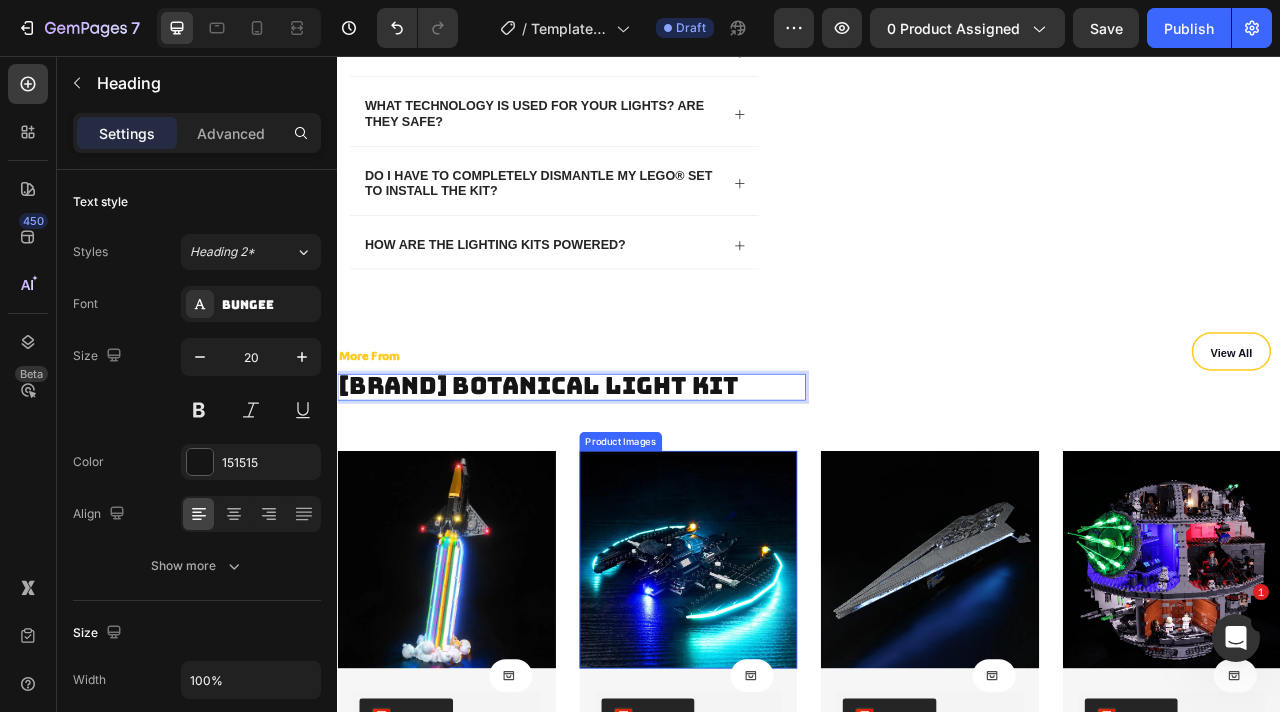 click on "Product Images
Product Cart Button Trustoo Trustoo Light Kit for LEGO Icons Over the Moon with Pharrell Williams #10391 Product Title €49,99 Product Price Product Price No compare price Product Price No discount   Not be displayed when published Product Tag Row Row Row Row Product List Product Images
Product Cart Button Trustoo Trustoo Light Kit for LEGO® DC Batwing: Batman™ vs. The Joker™ #76265 Product Title €29,99 Product Price Product Price No compare price Product Price No discount   Not be displayed when published Product Tag Row Row Row Row Product List Product Images
Product Cart Button Trustoo Trustoo Light Kit for LEGO® Star Wars™ Super Star Destroyer Executor™ #10221 Product Title €129,99 Product Price Product Price No compare price Product Price No discount   Not be displayed when published Product Tag Row Row Row Row Product List Product Images
Product Cart Button Trustoo Trustoo Product Title €179,99 Product Price" at bounding box center (937, 802) 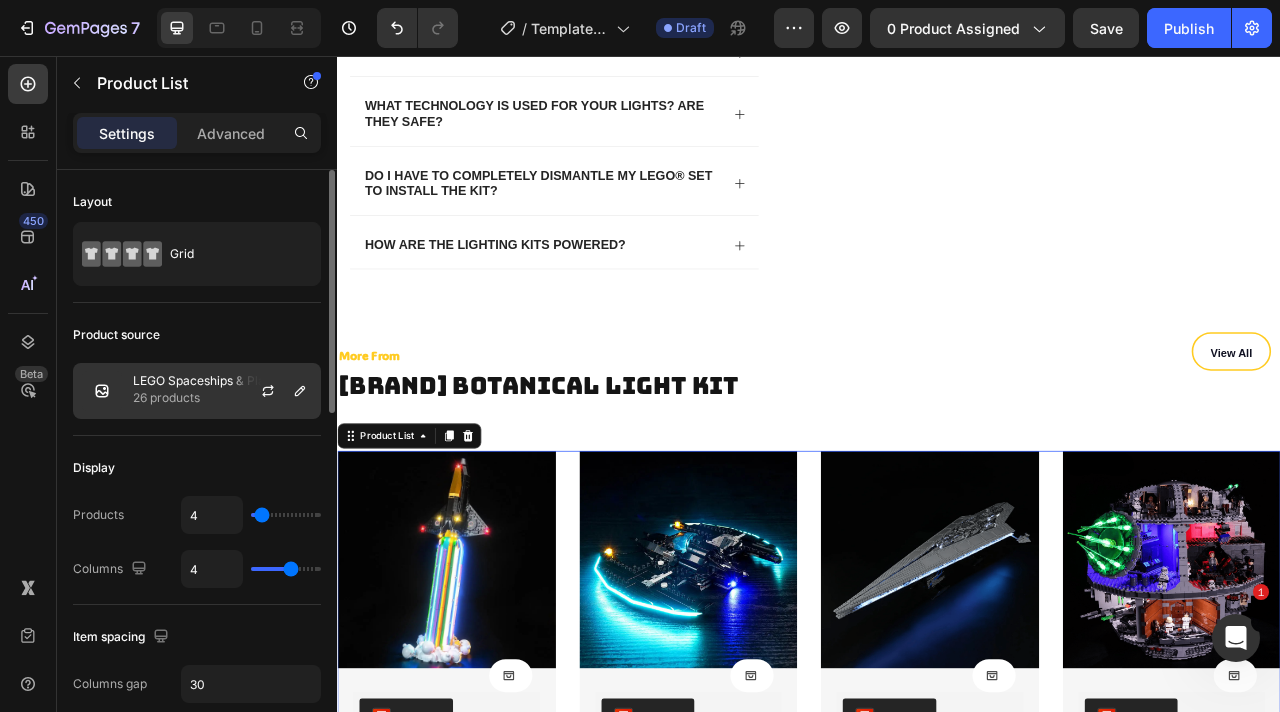click on "26 products" at bounding box center (222, 398) 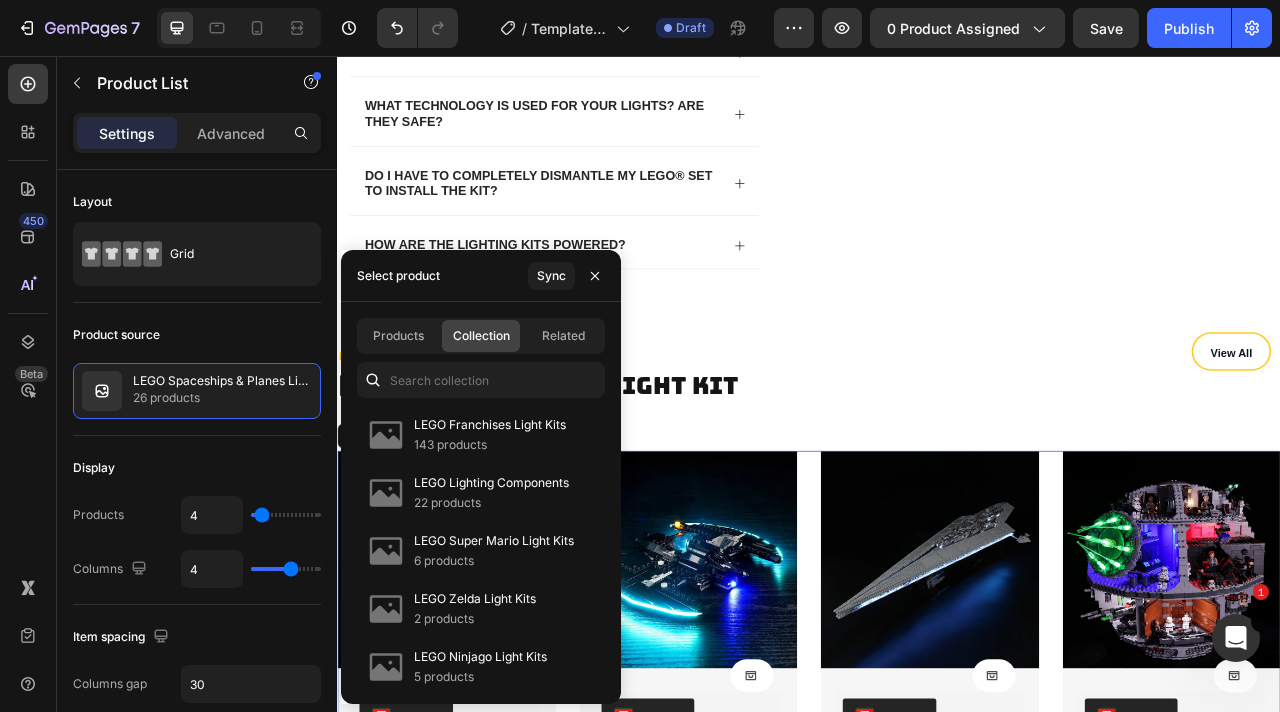 click on "Products Collection Related LEGO Franchises Light Kits 143 products LEGO Lighting Components 22 products LEGO Super Mario Light Kits 6 products LEGO Zelda Light Kits 2 products LEGO Ninjago Light Kits 5 products LEGO The Simpsons Light Kits 3 products LEGO Speed Champions Light Kits 12 products LEGO Spaceships & Planes Light Kits 26 products LEGO Fortnite Light Kits 4 products LEGO Formula 1 Light Kits 8 products" at bounding box center (481, 503) 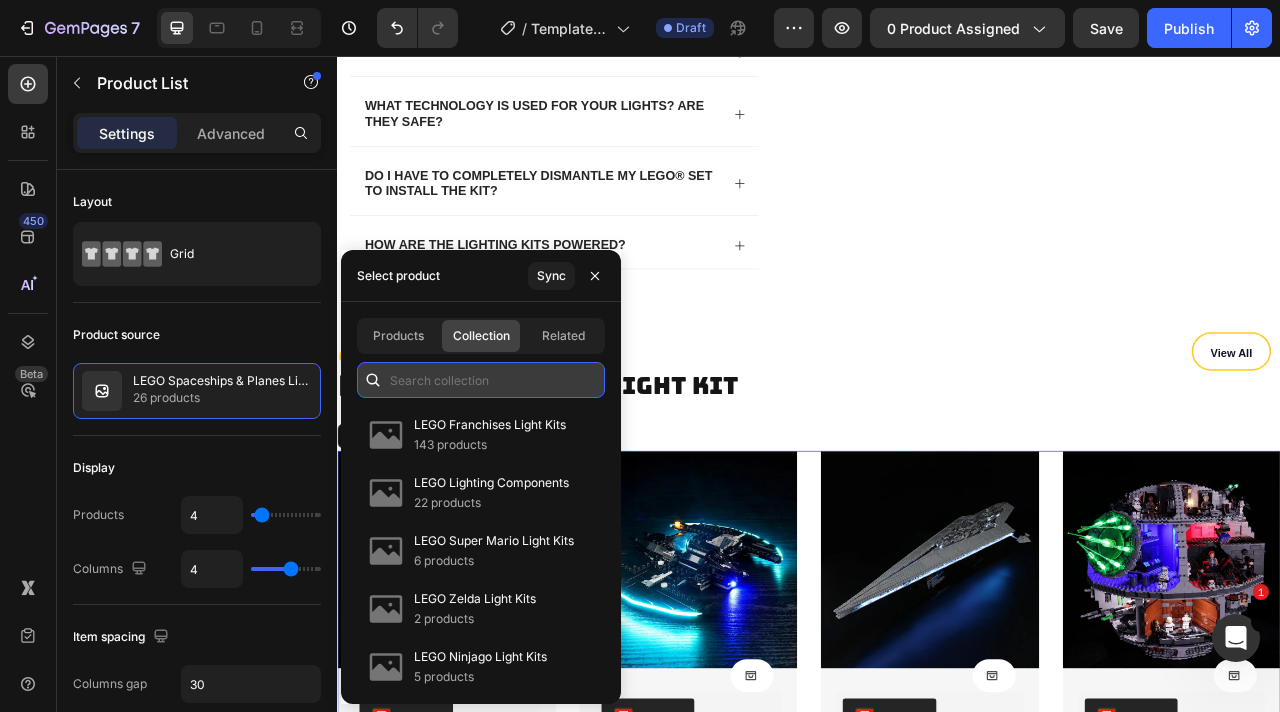click at bounding box center [481, 380] 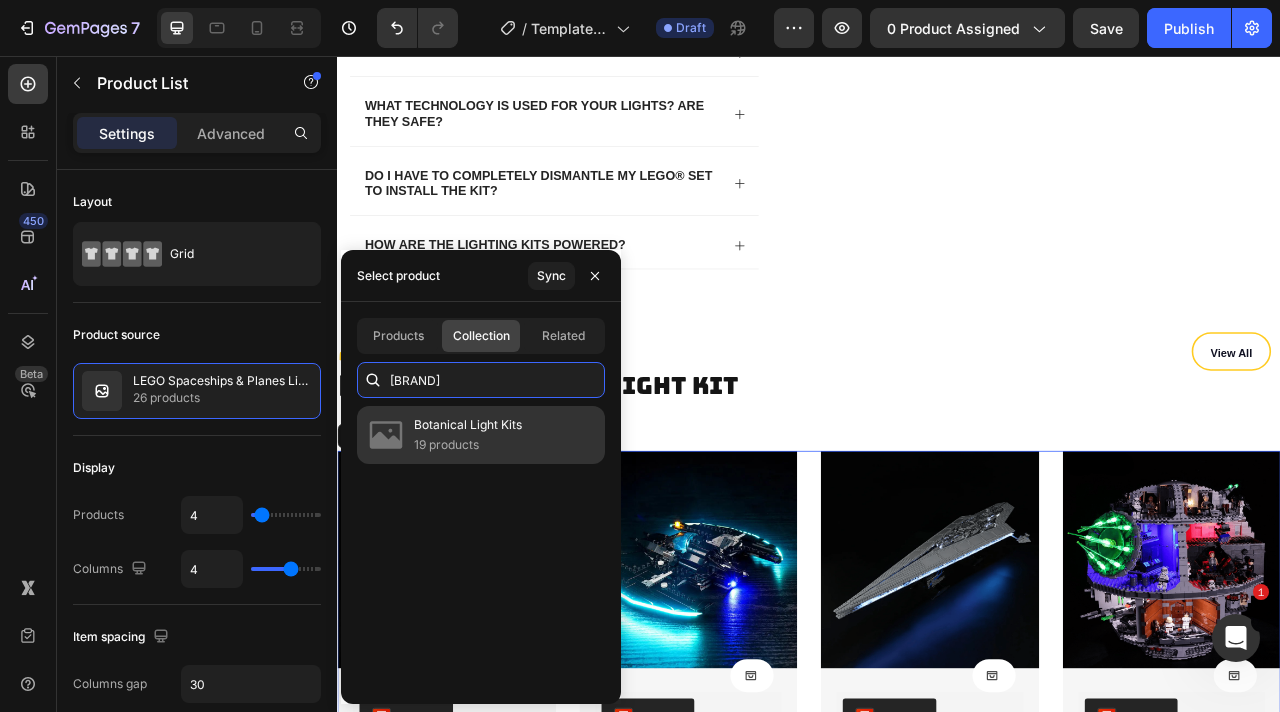 type on "botanic" 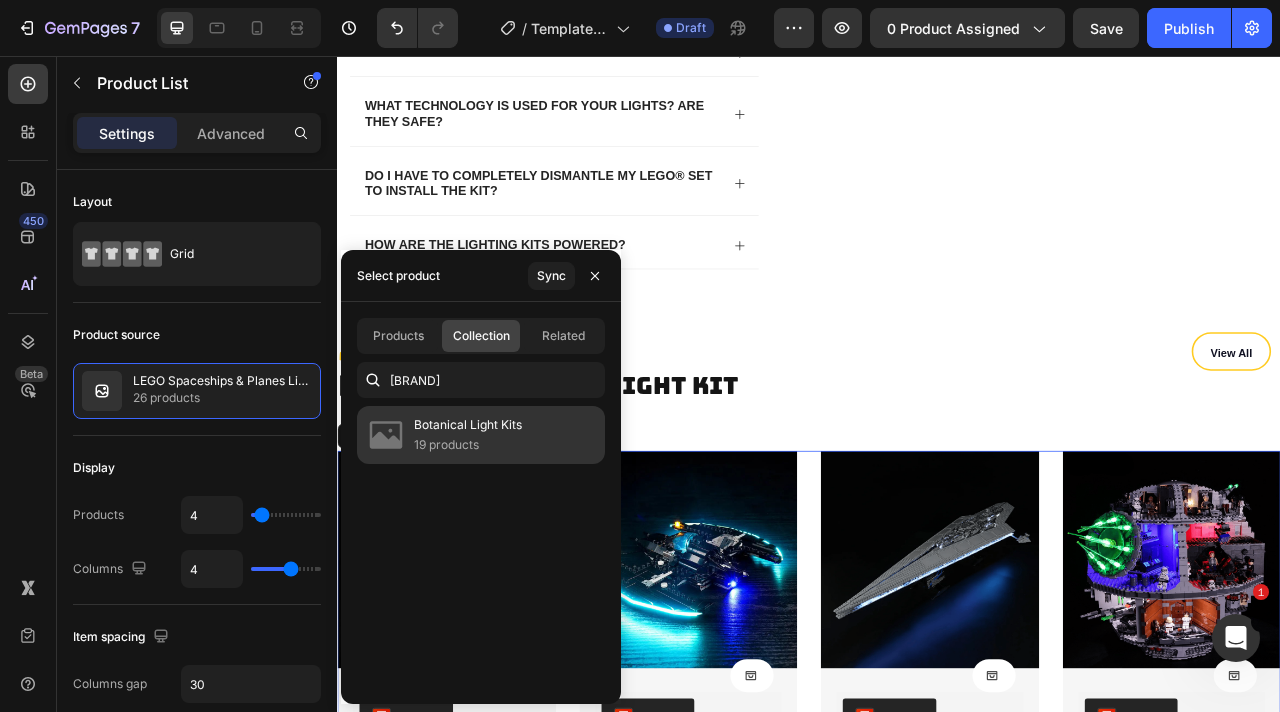 click on "19 products" at bounding box center (468, 445) 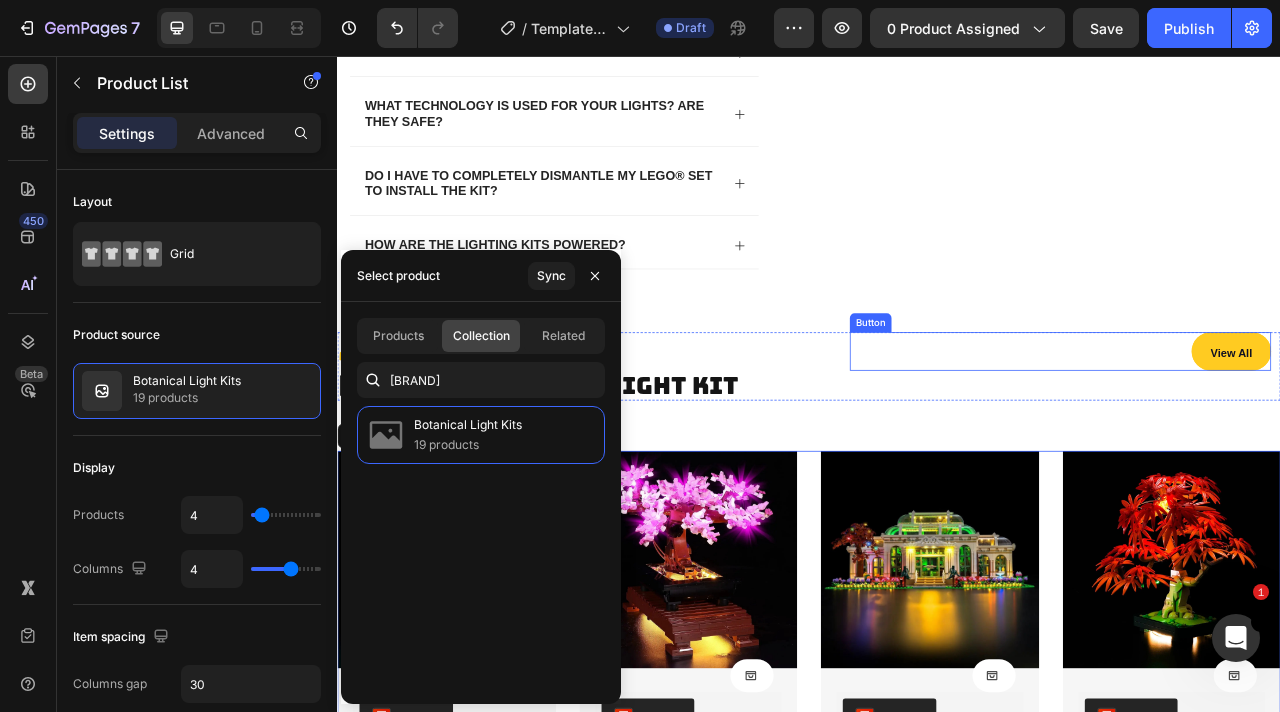 click on "View All" at bounding box center [1474, 431] 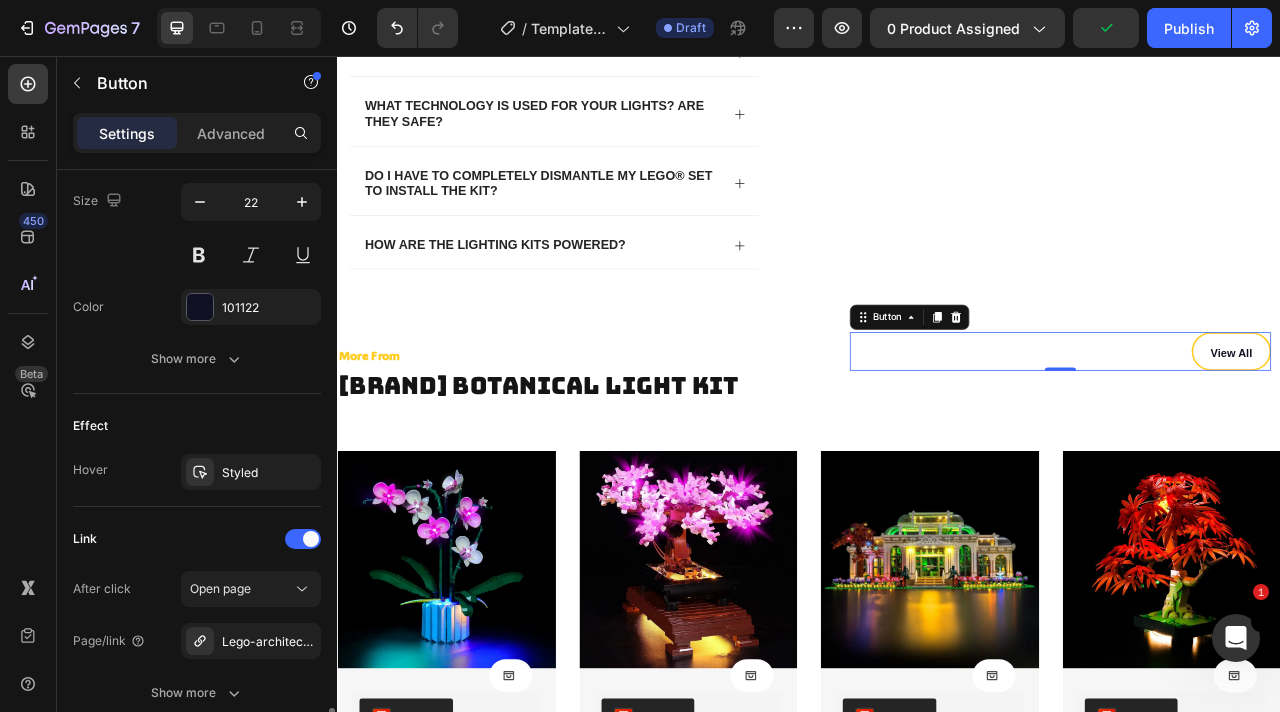 scroll, scrollTop: 991, scrollLeft: 0, axis: vertical 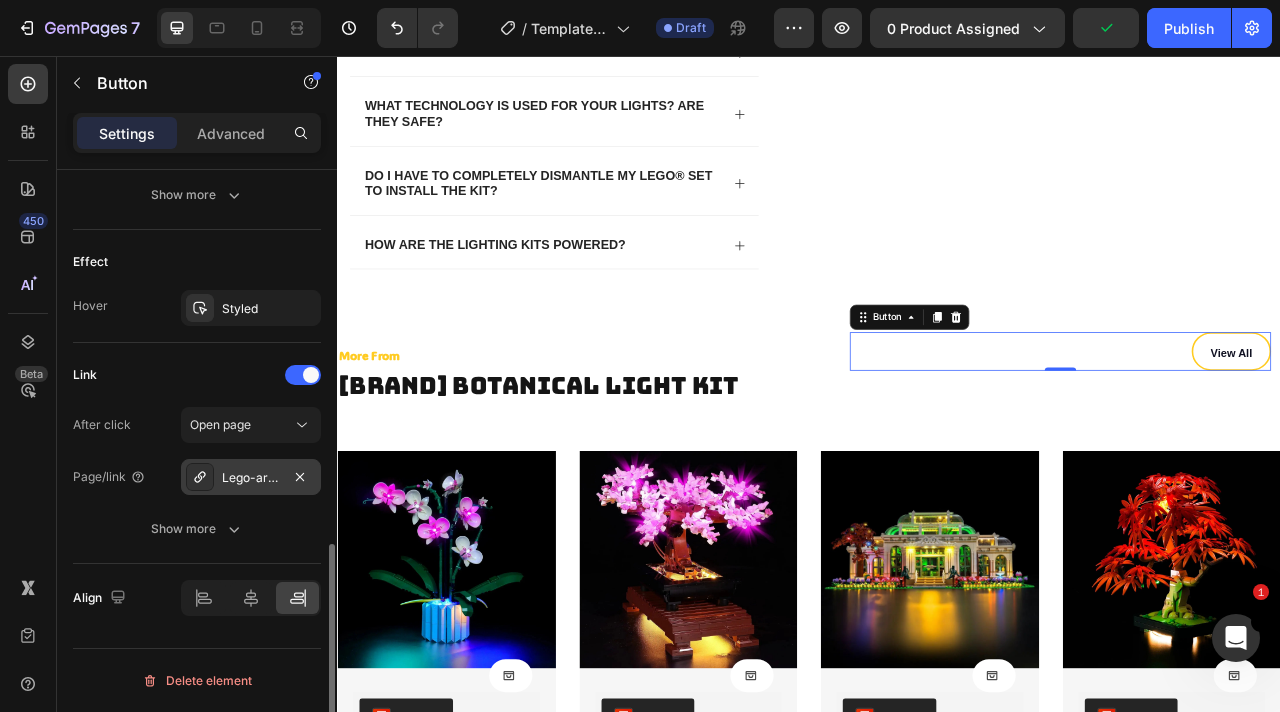 click on "Lego-architectural-light-kits" at bounding box center (251, 478) 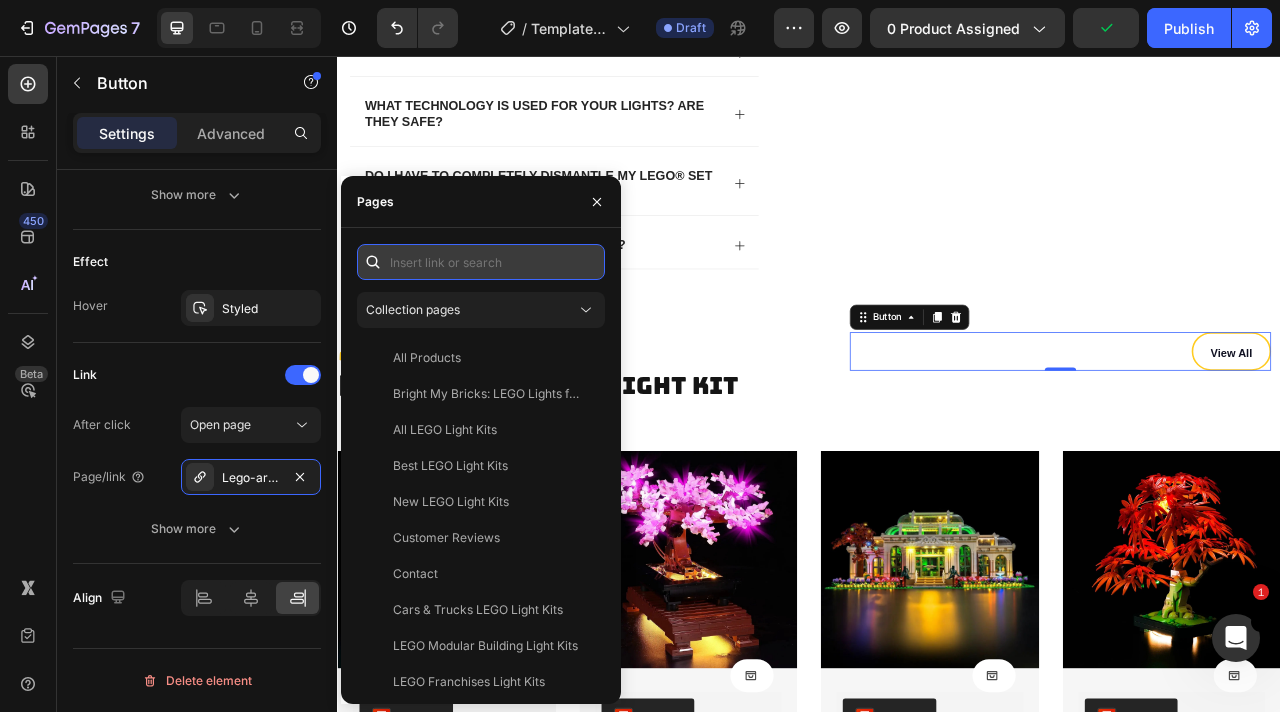 click at bounding box center [481, 262] 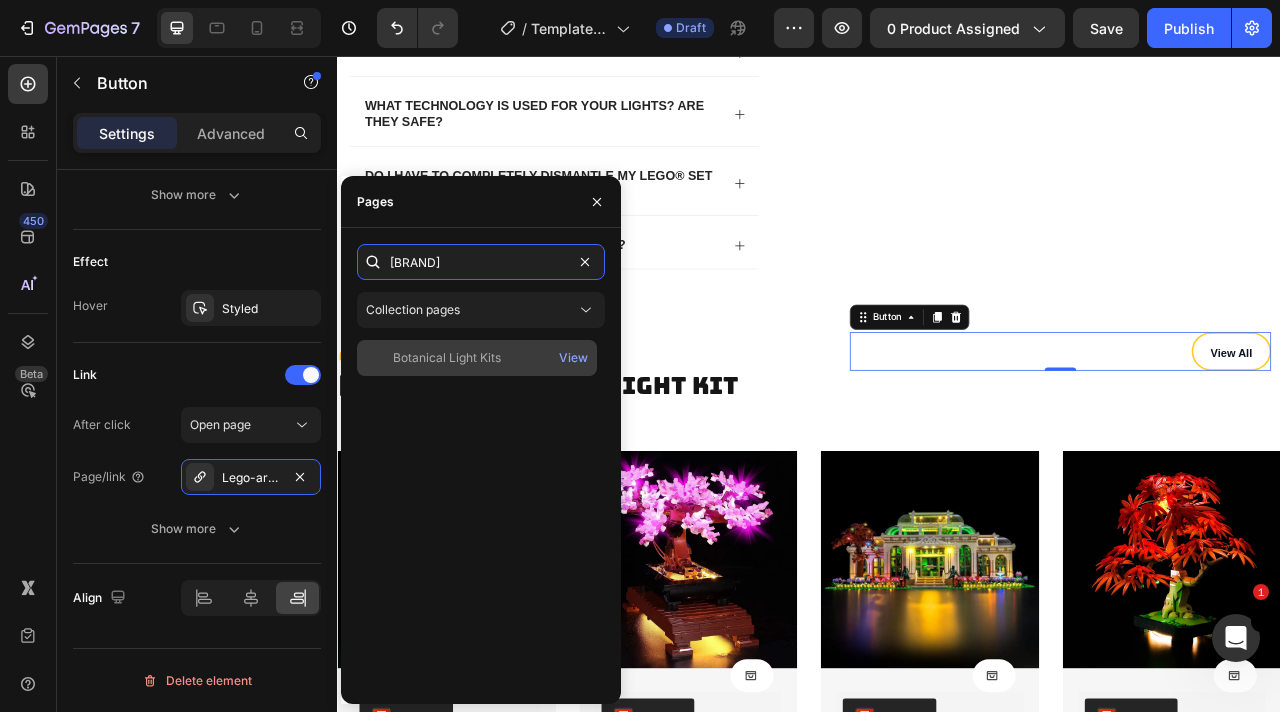 type on "botanic" 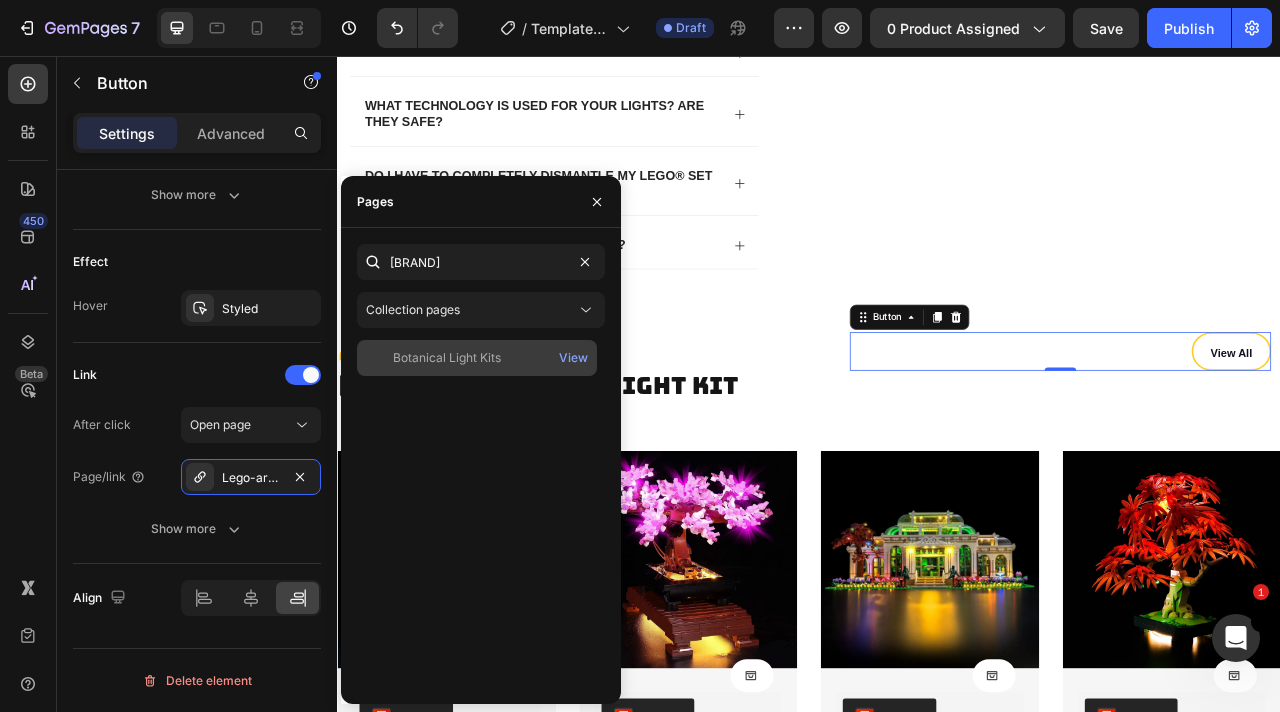 click on "Botanical Light Kits" 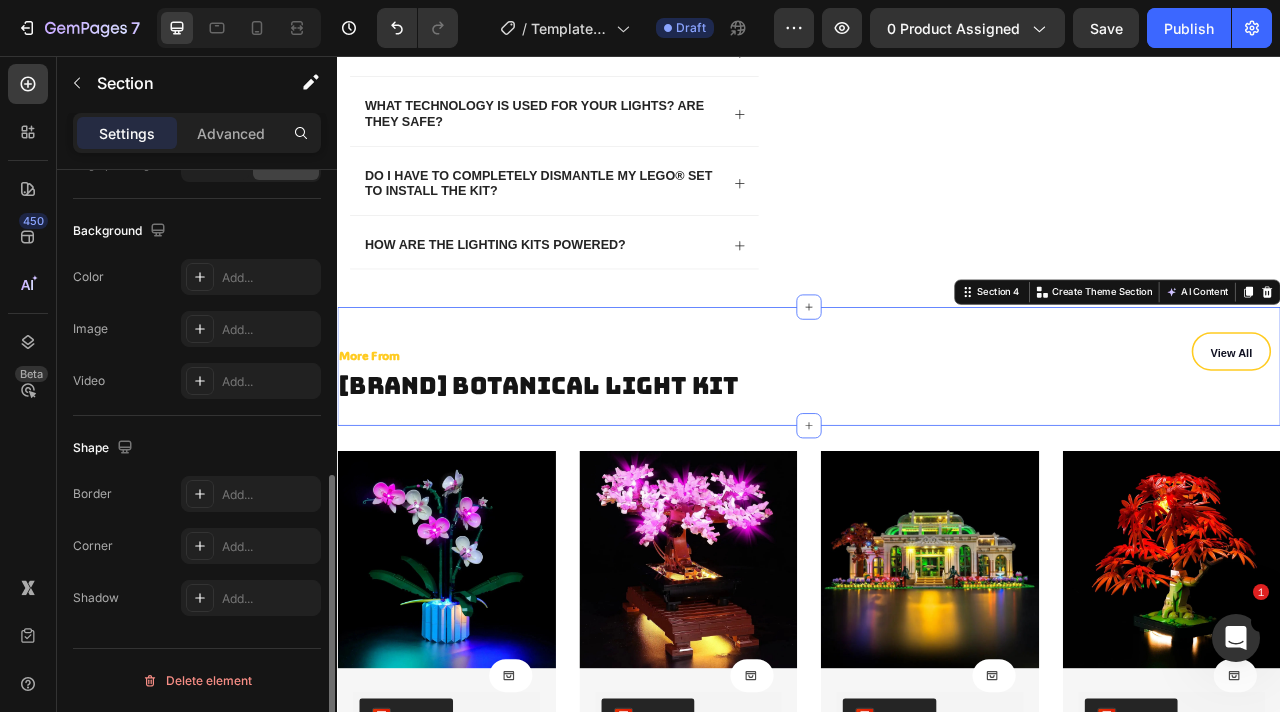 click on "More From Text Block ⁠⁠⁠⁠⁠⁠⁠ LEGO botanical Light Kit Heading View All Button Row Section 4   You can create reusable sections Create Theme Section AI Content Write with GemAI What would you like to describe here? Tone and Voice Persuasive Product Getting products... Show more Generate" at bounding box center [937, 450] 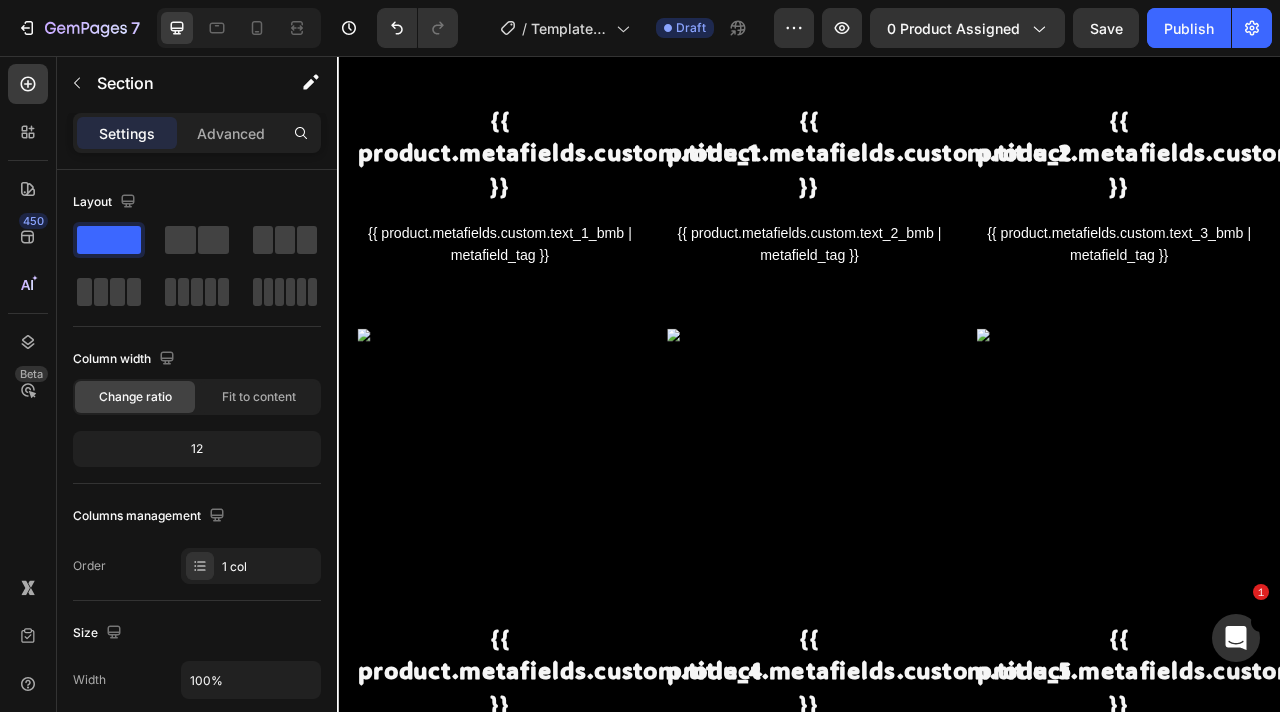 scroll, scrollTop: 0, scrollLeft: 0, axis: both 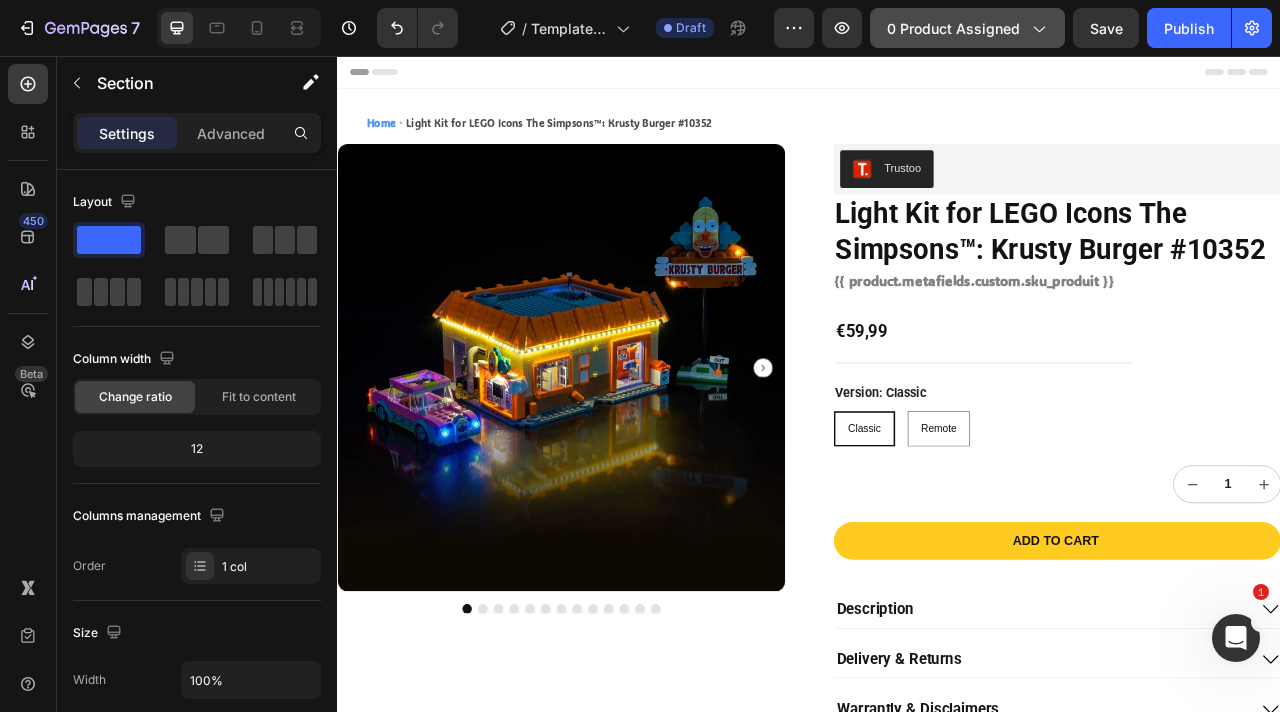 click on "0 product assigned" 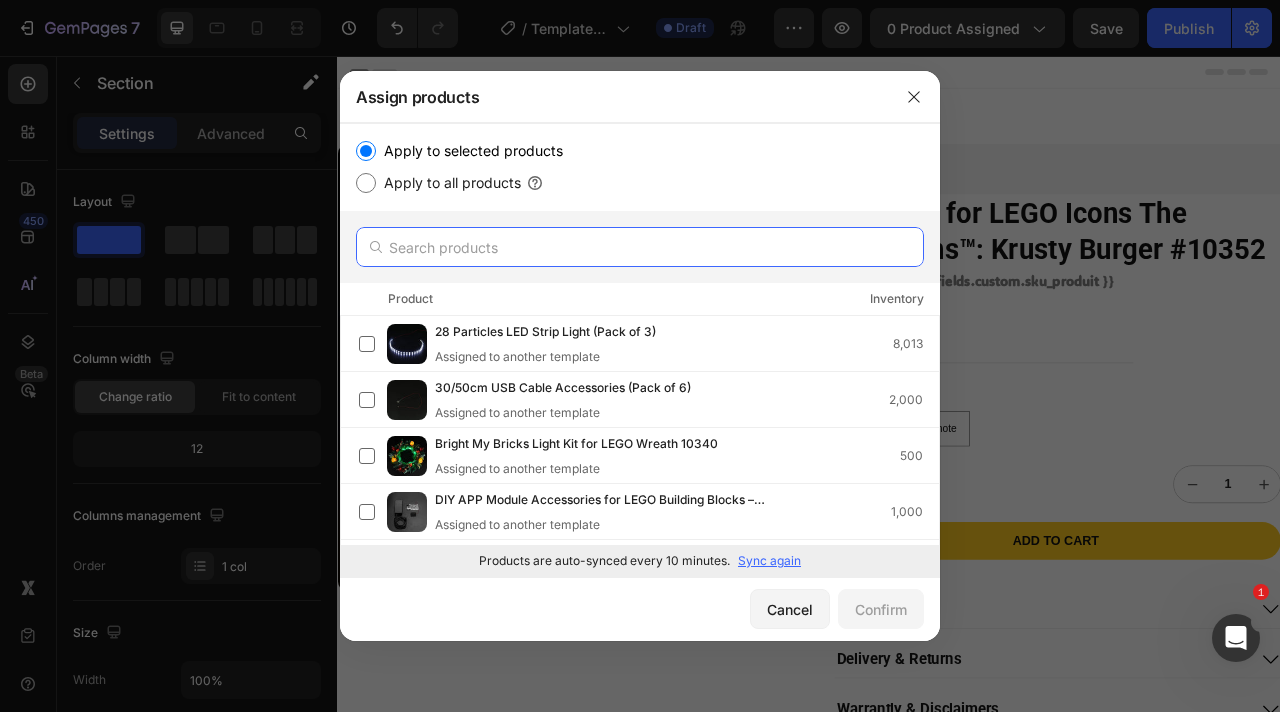 click at bounding box center [640, 247] 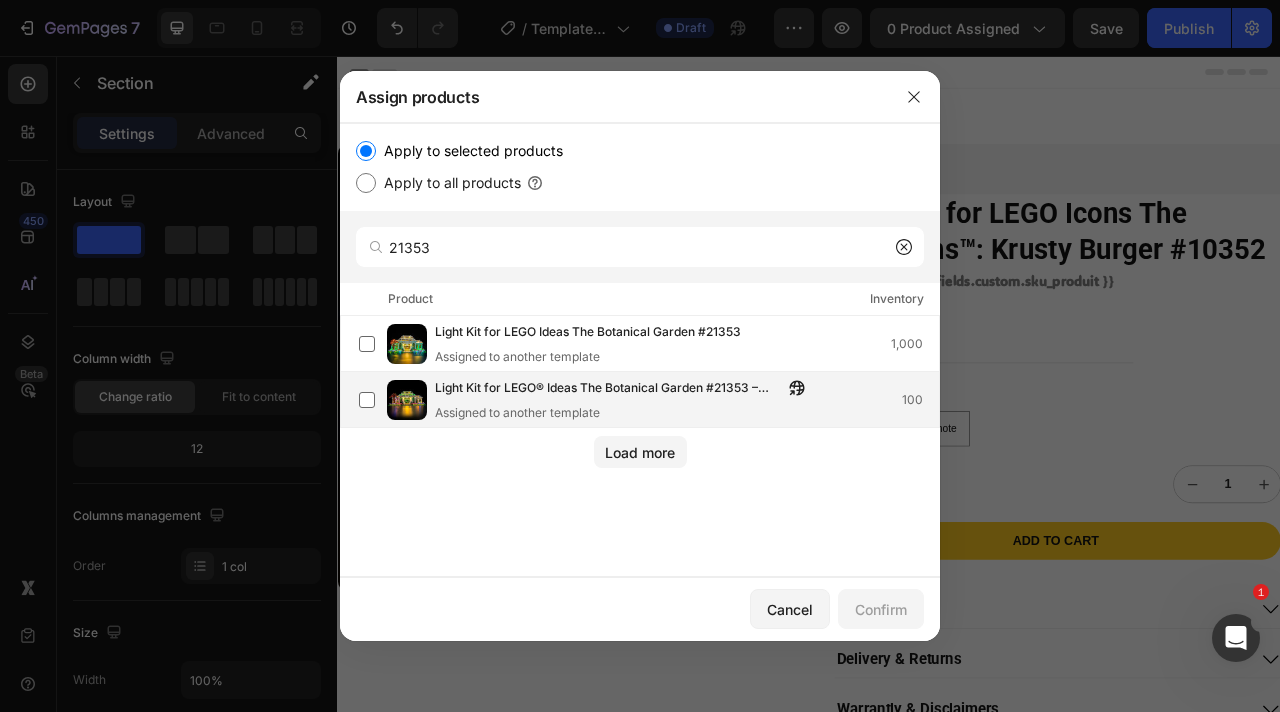 click on "Light Kit for LEGO® Ideas The Botanical Garden #21353 – Vibrant Spectrum Edition" at bounding box center [609, 389] 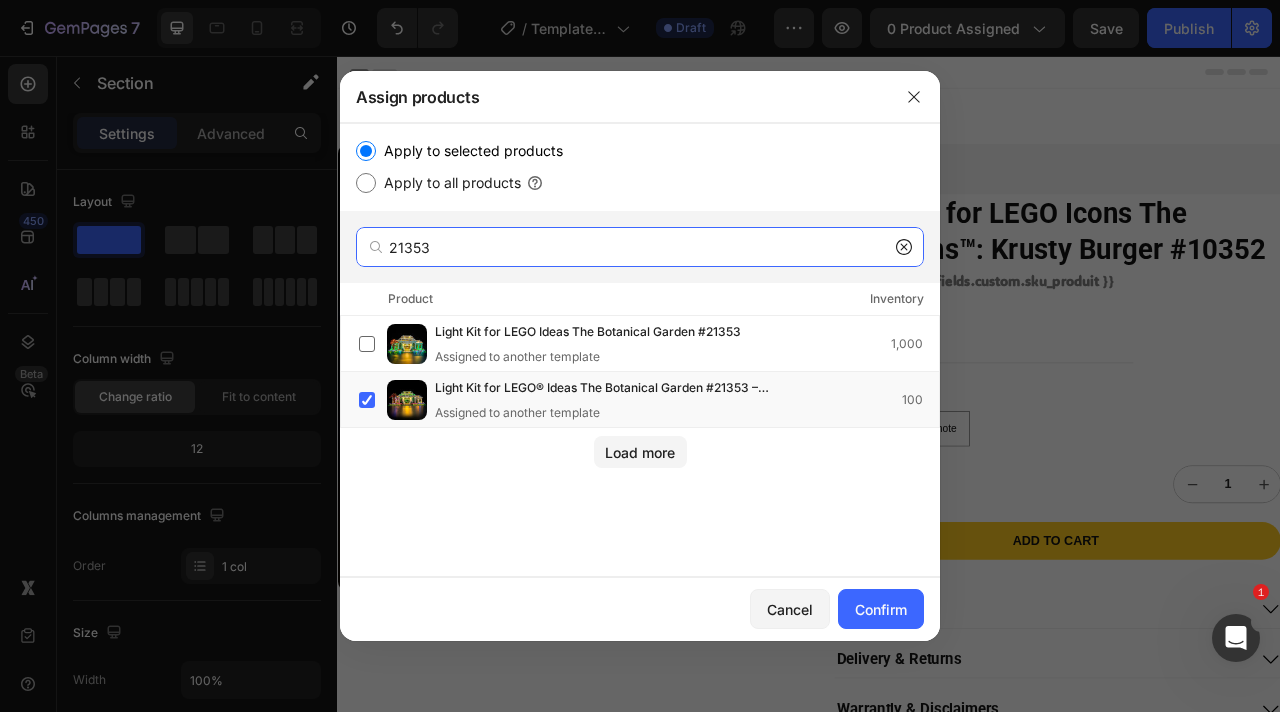 click on "21353" at bounding box center (640, 247) 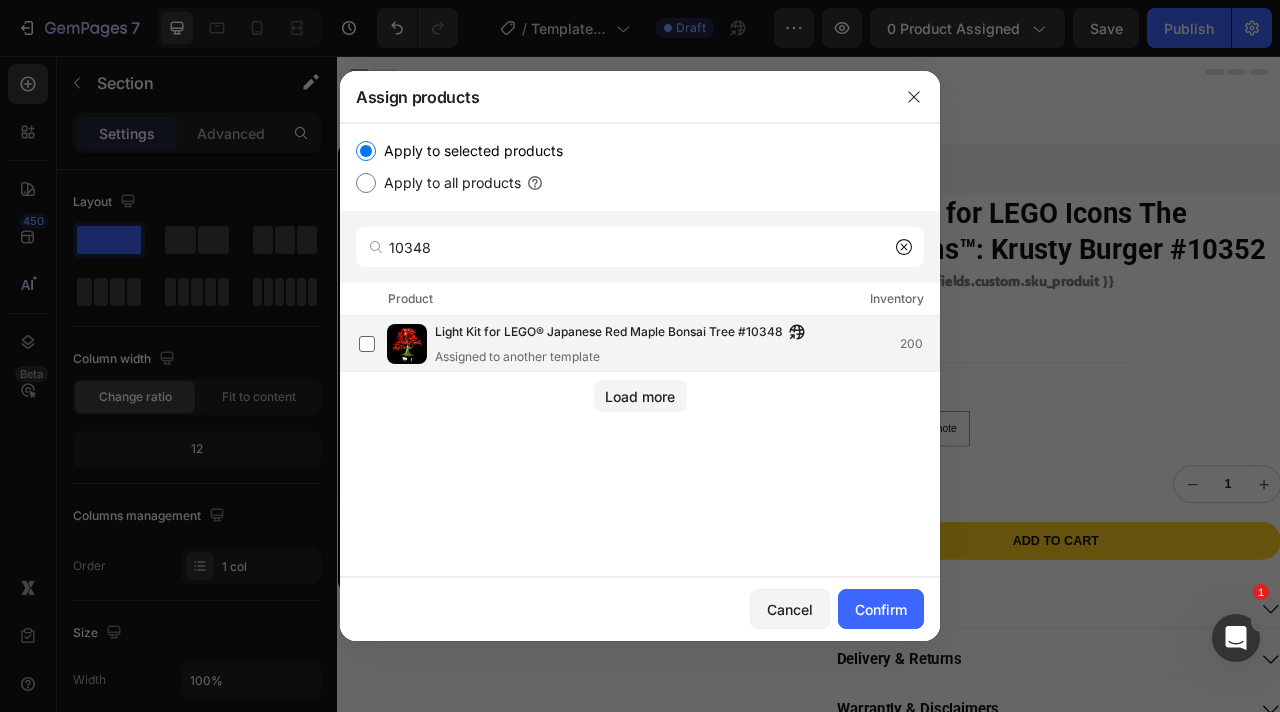 click on "Assigned to another template" at bounding box center [625, 357] 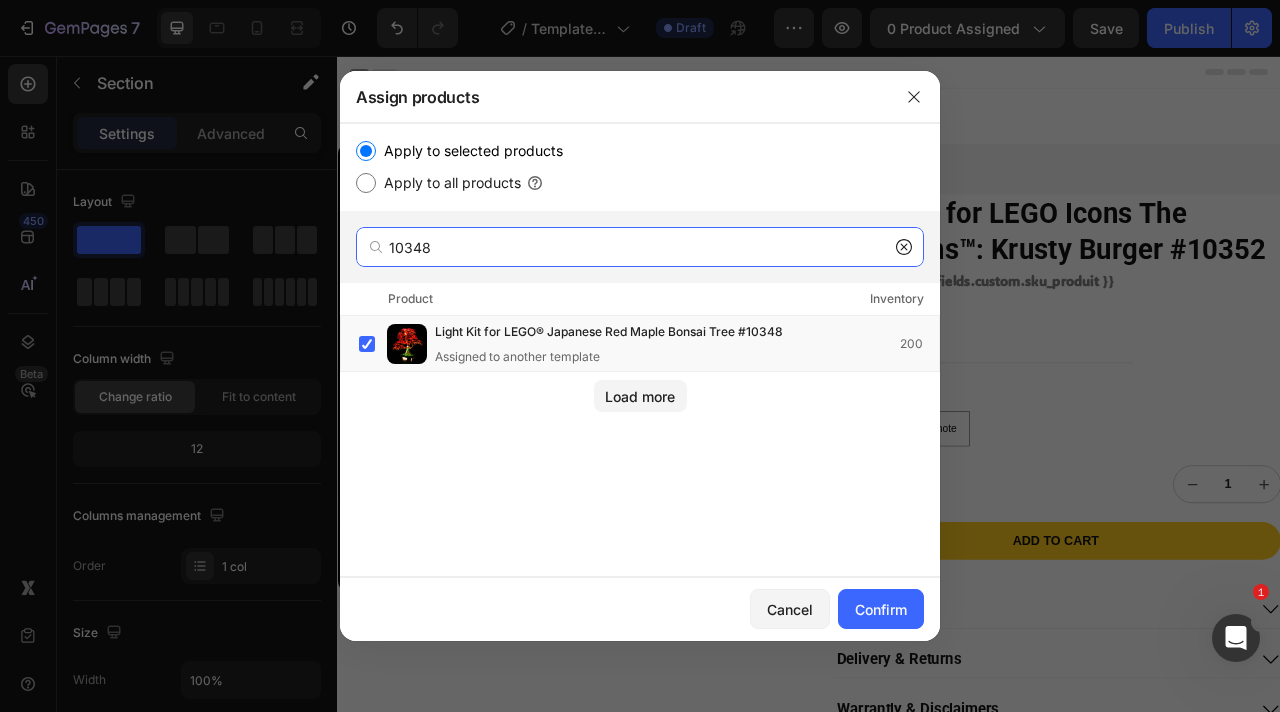 click on "10348" at bounding box center (640, 247) 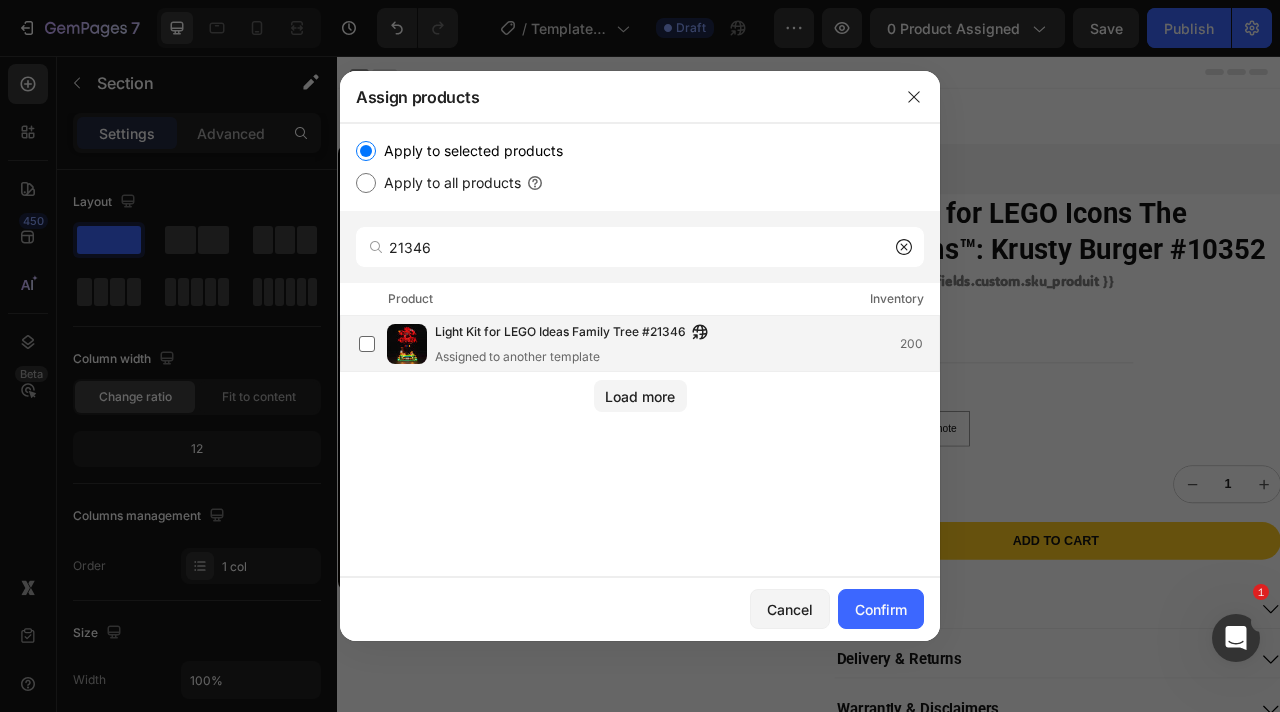 click on "Light Kit for LEGO Ideas Family Tree #21346" at bounding box center (560, 333) 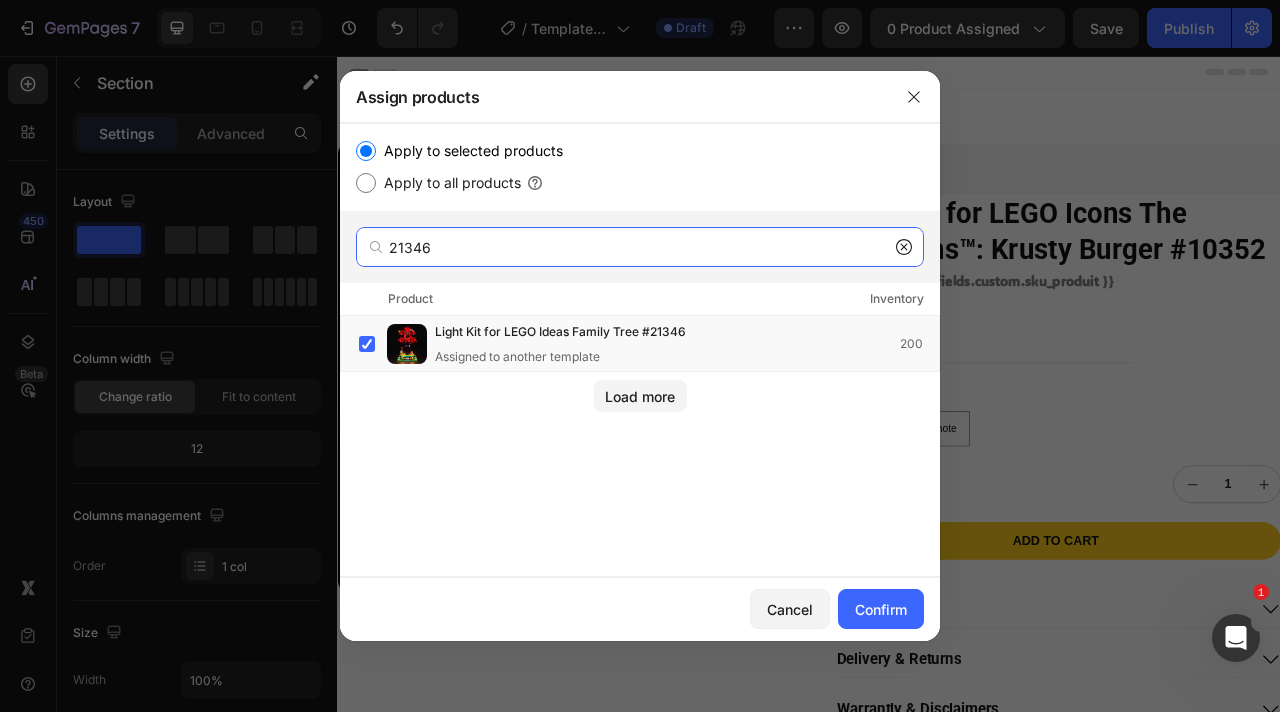 click on "21346" at bounding box center (640, 247) 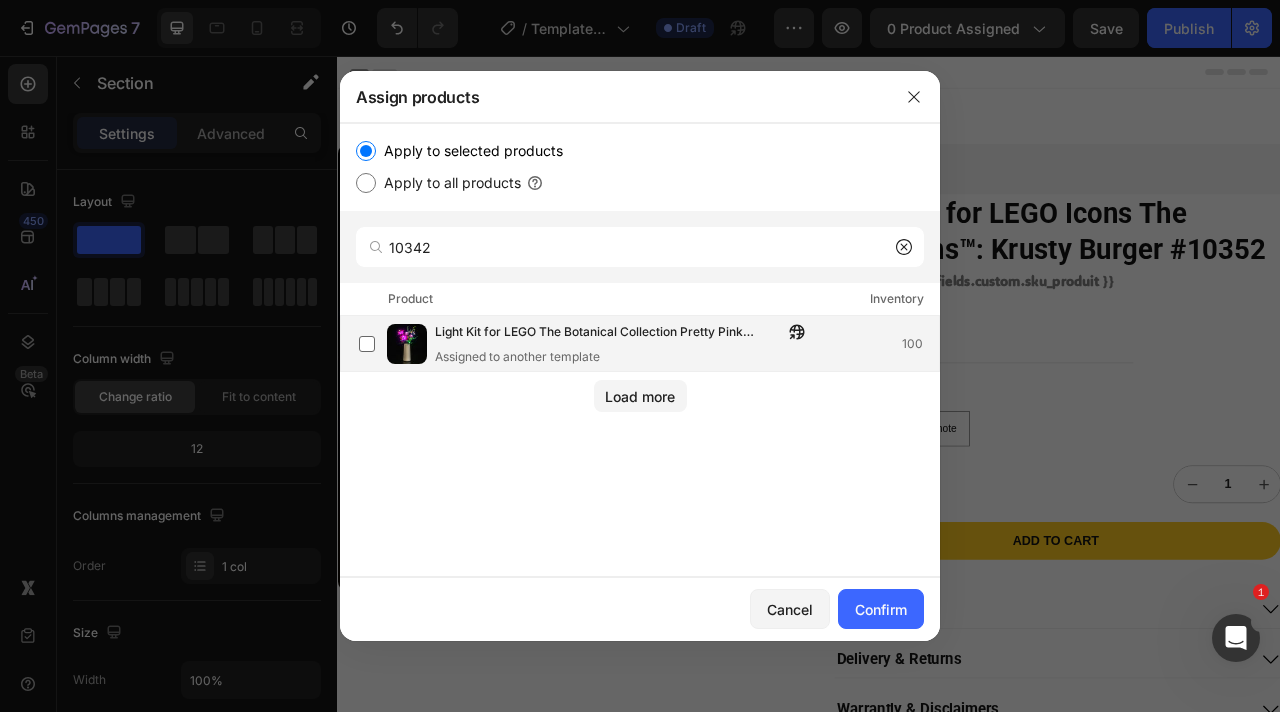 click on "Assigned to another template" at bounding box center (625, 357) 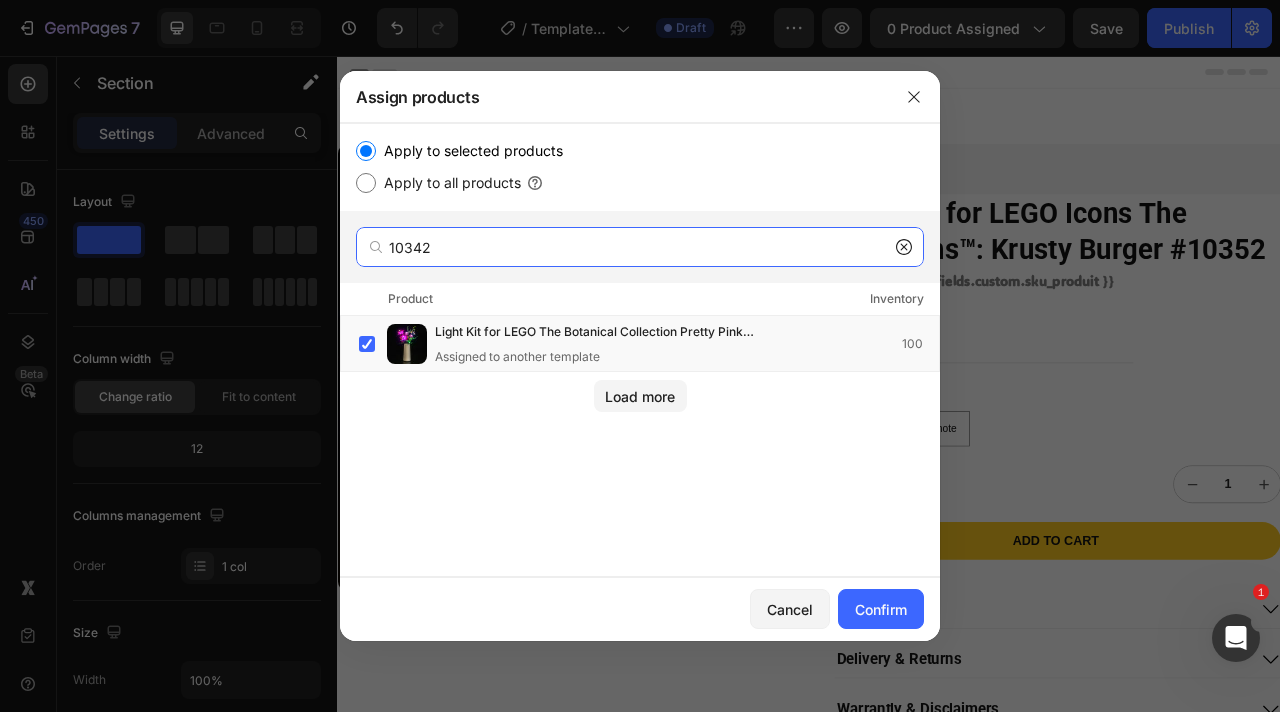 click on "10342" at bounding box center [640, 247] 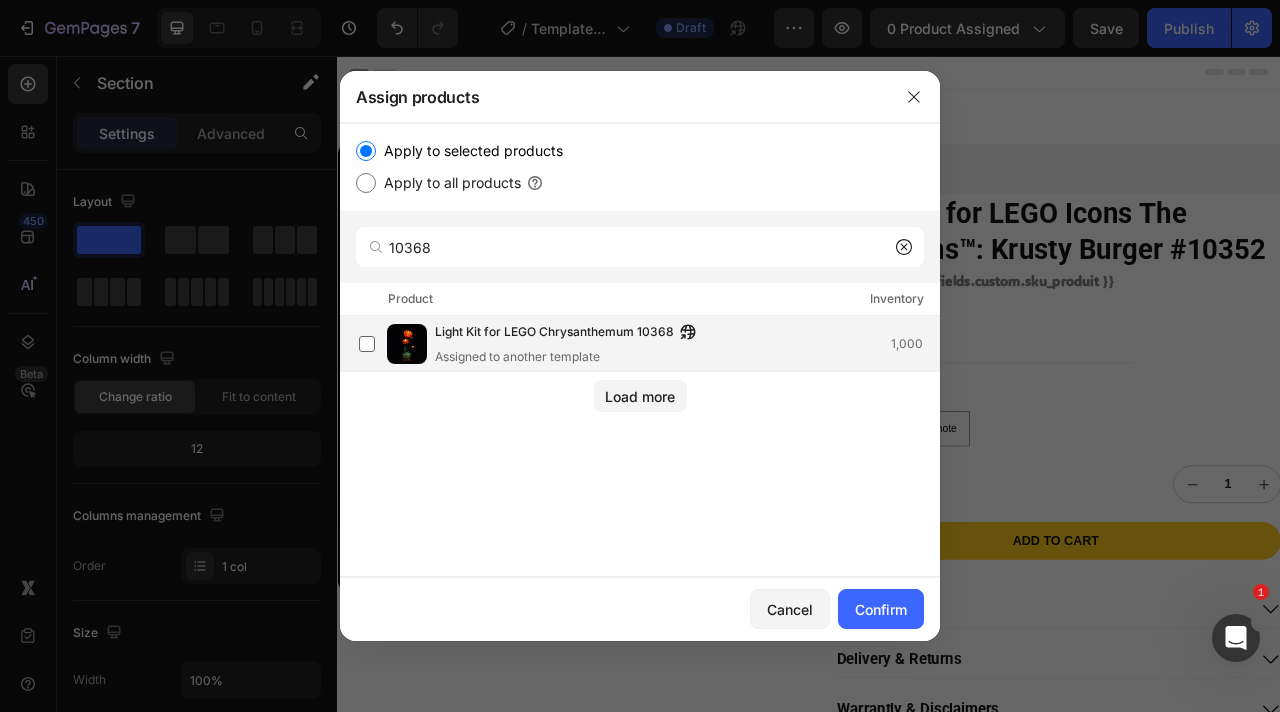 click on "Light Kit for LEGO Chrysanthemum 10368" at bounding box center (554, 333) 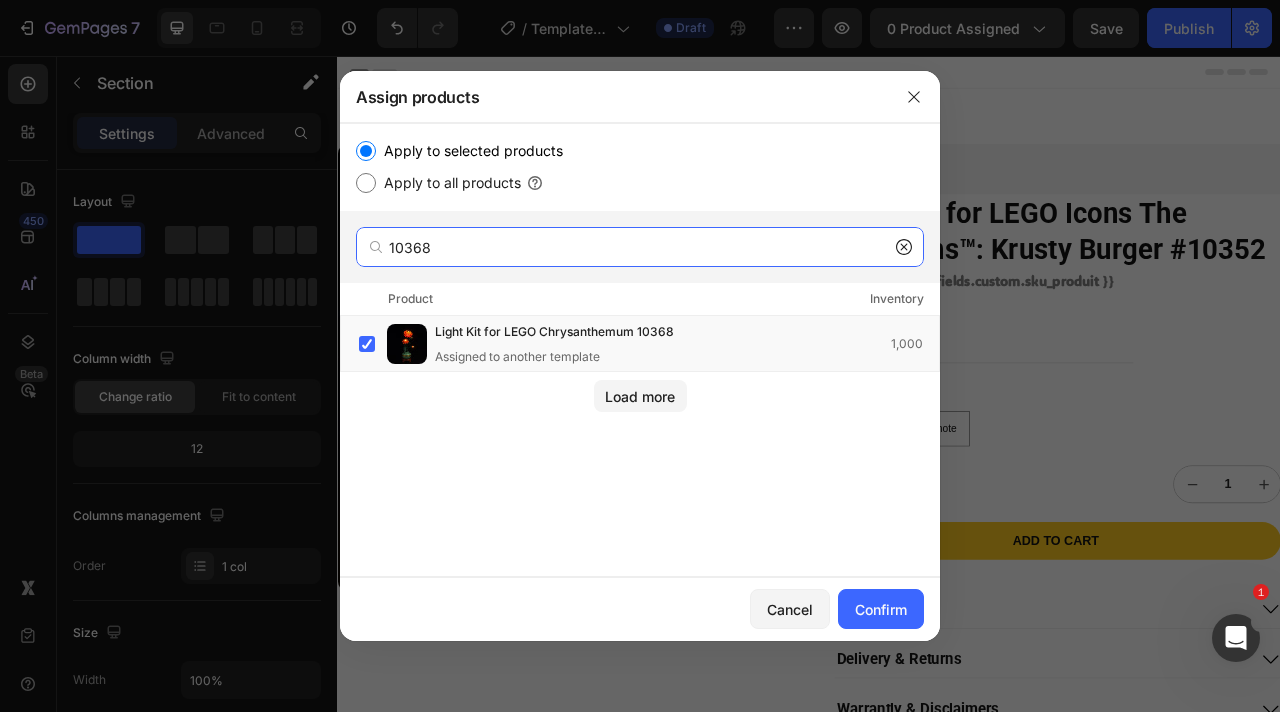 click on "10368" at bounding box center [640, 247] 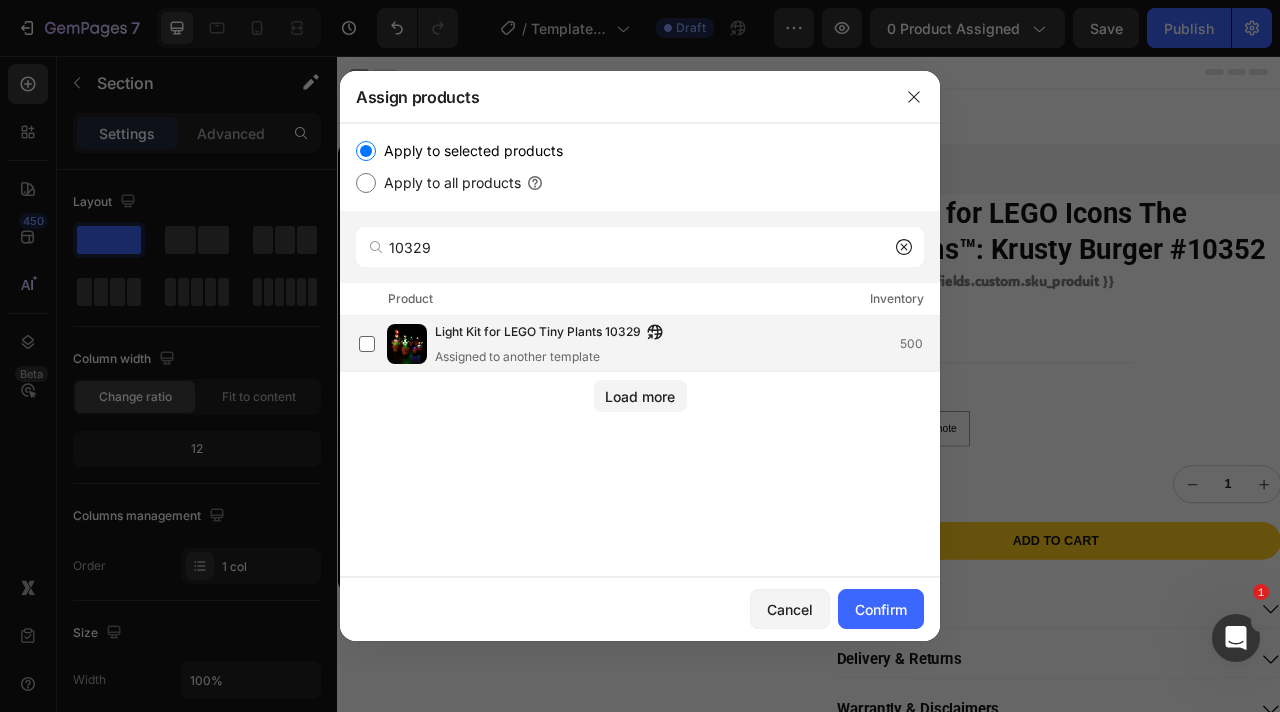 click on "Light Kit for LEGO Tiny Plants 10329" at bounding box center [538, 333] 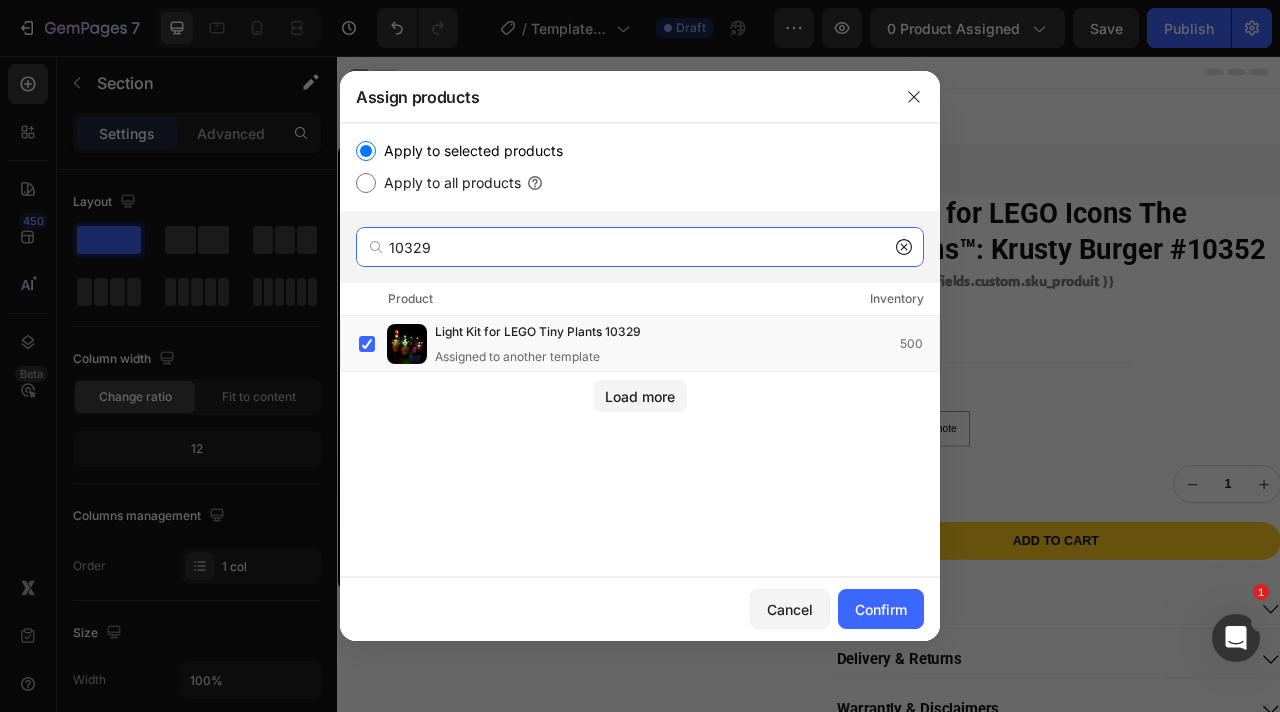 click on "10329" at bounding box center [640, 247] 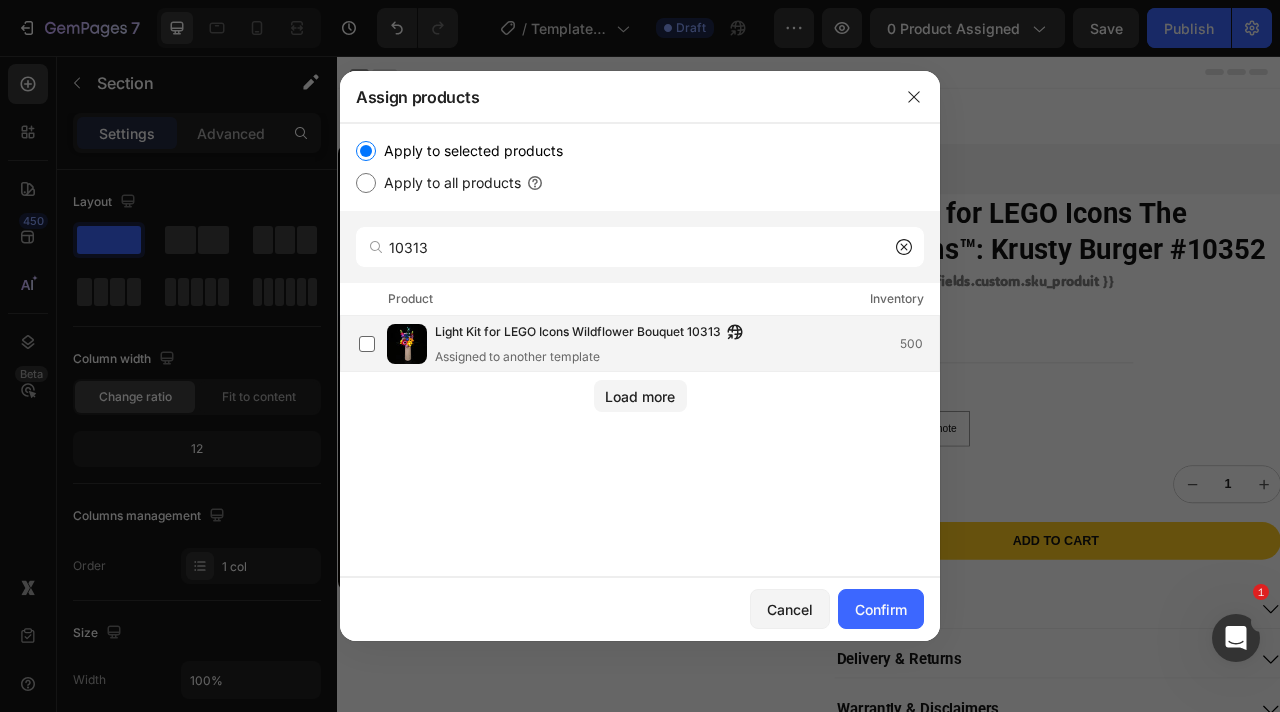 click on "Light Kit for LEGO Icons Wildflower Bouquet 10313" at bounding box center [578, 333] 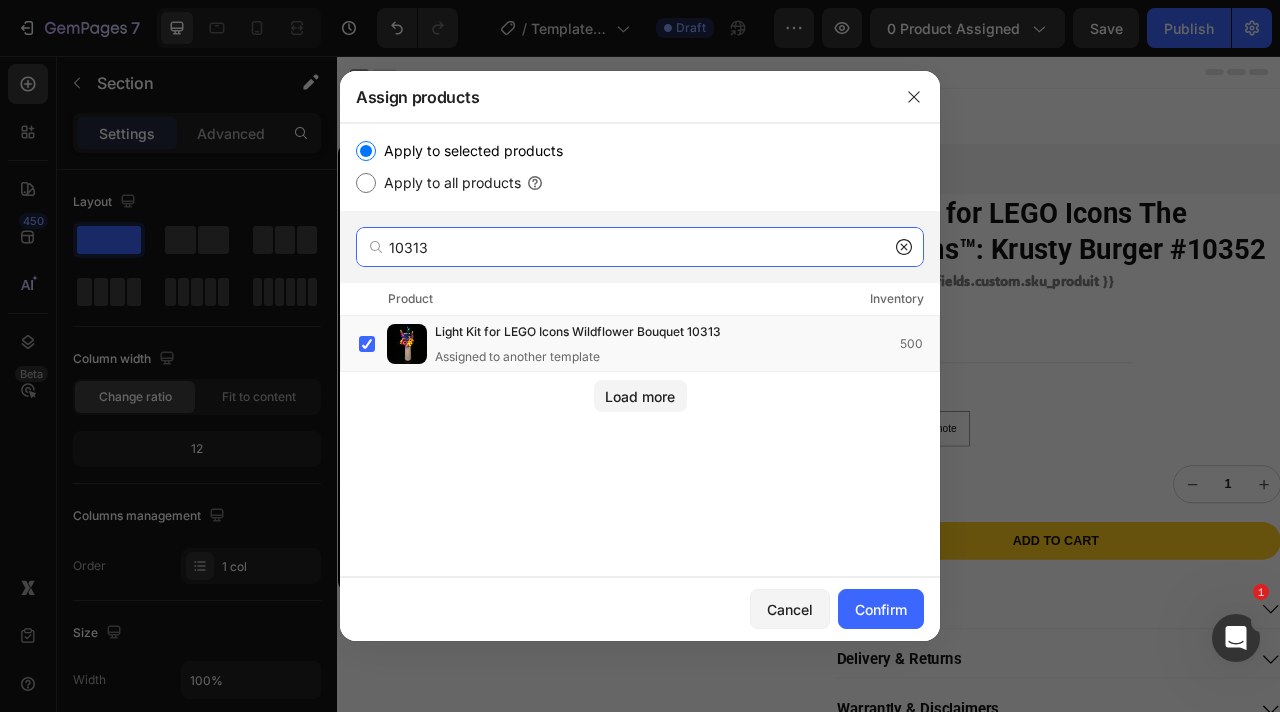click on "10313" at bounding box center (640, 247) 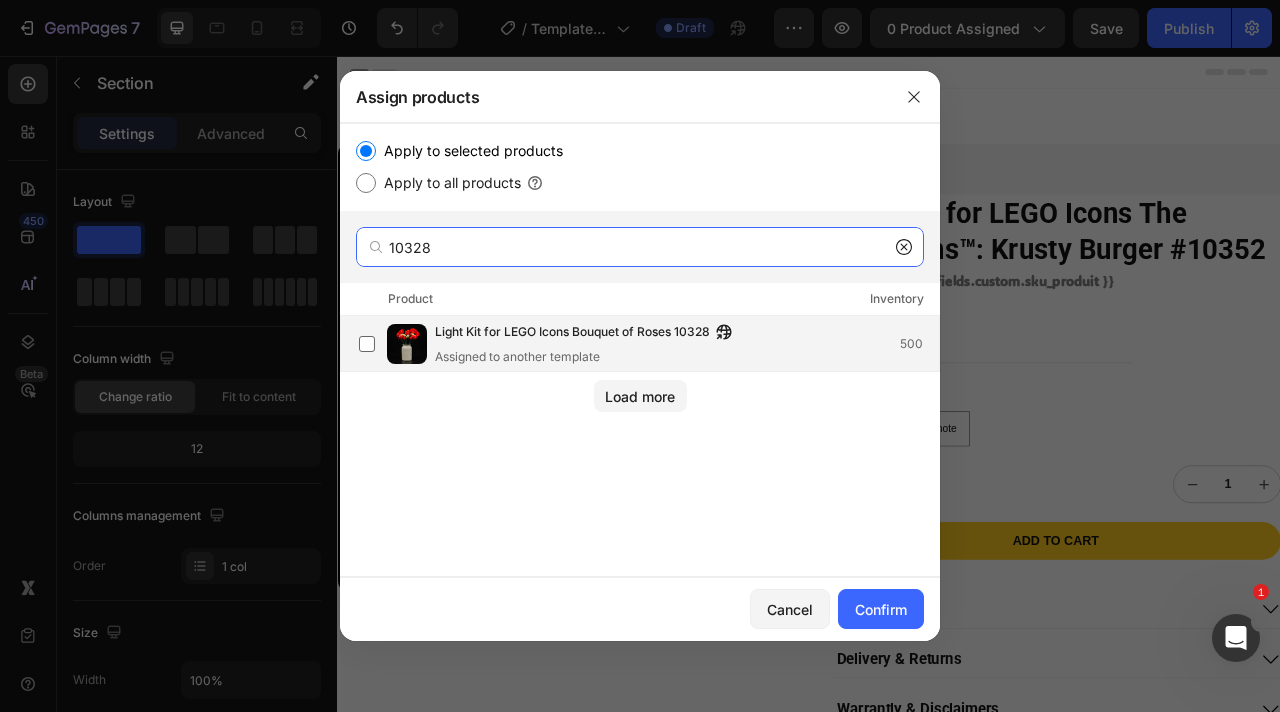 type on "10328" 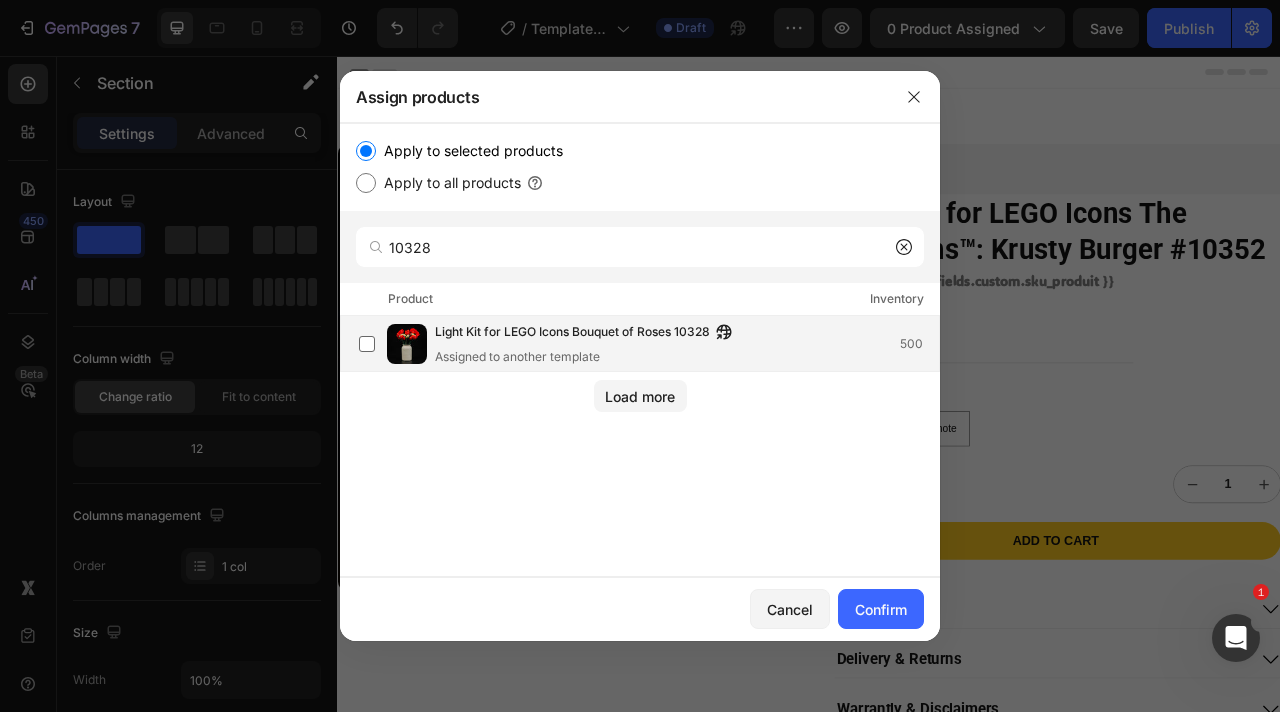 click on "Assigned to another template" at bounding box center [588, 357] 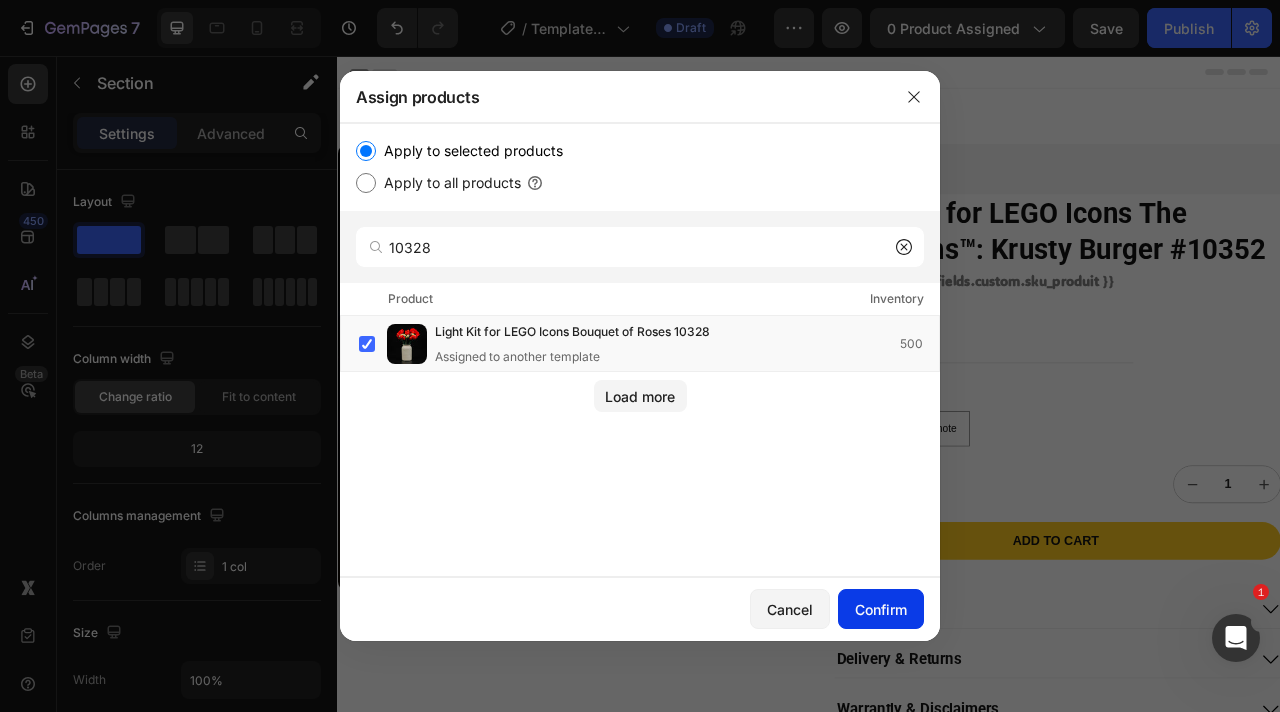click on "Confirm" at bounding box center (881, 609) 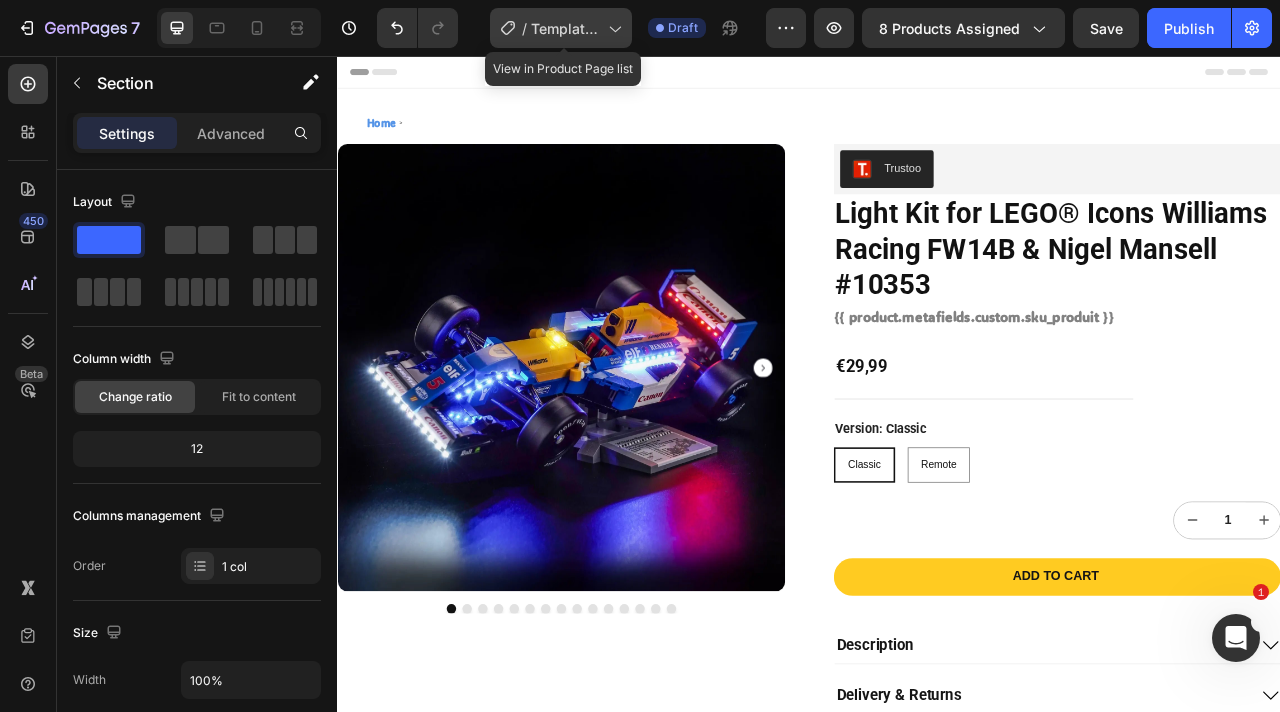 click on "Template Botanical" at bounding box center [565, 28] 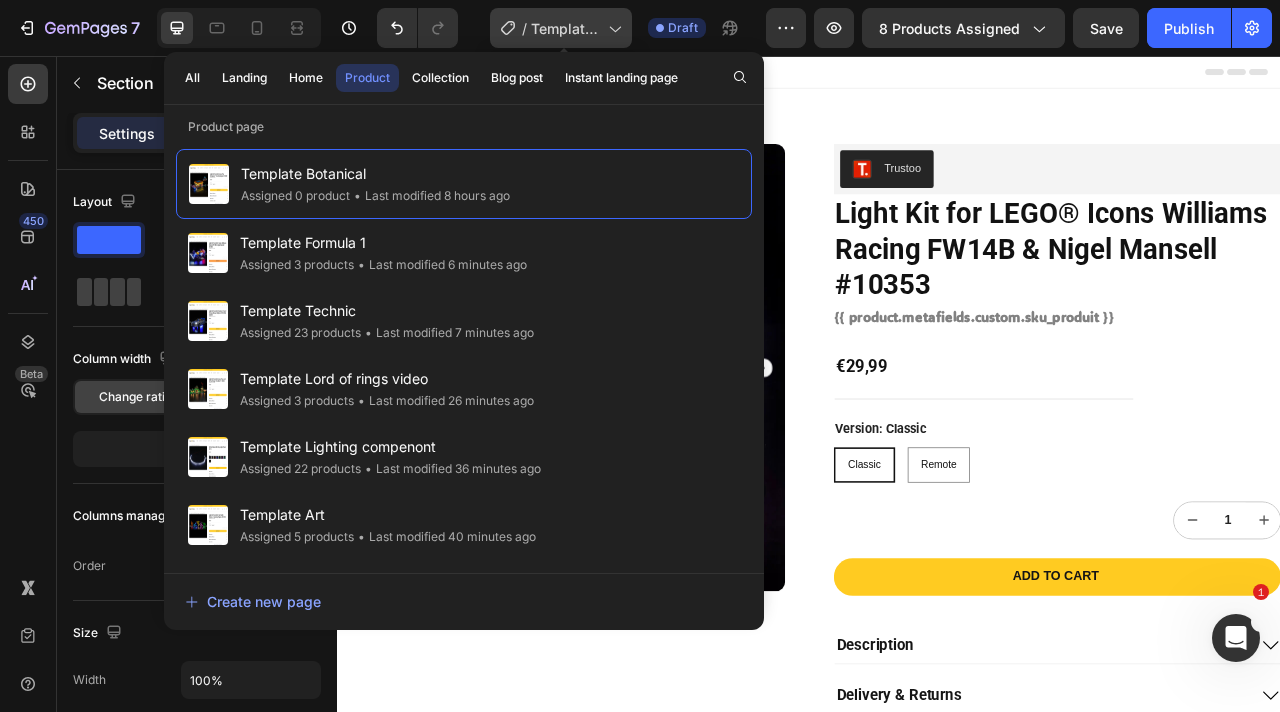 click on "Template Botanical" at bounding box center [565, 28] 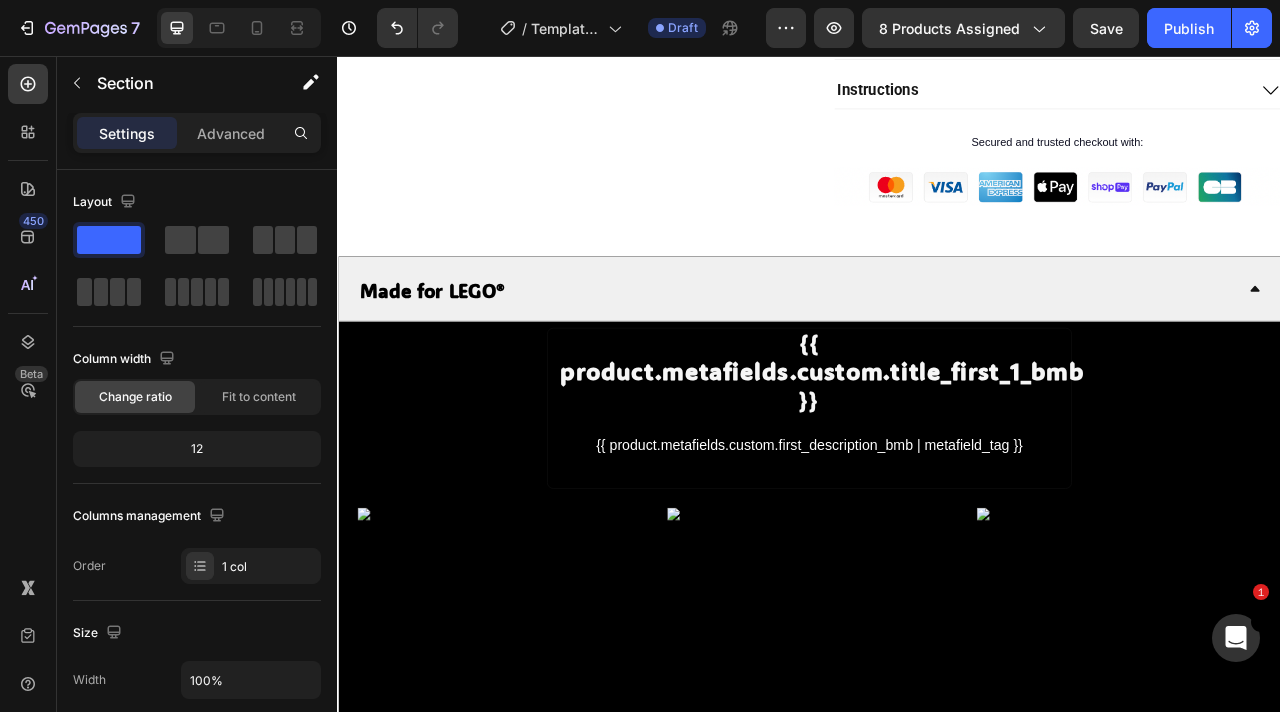 scroll, scrollTop: 0, scrollLeft: 0, axis: both 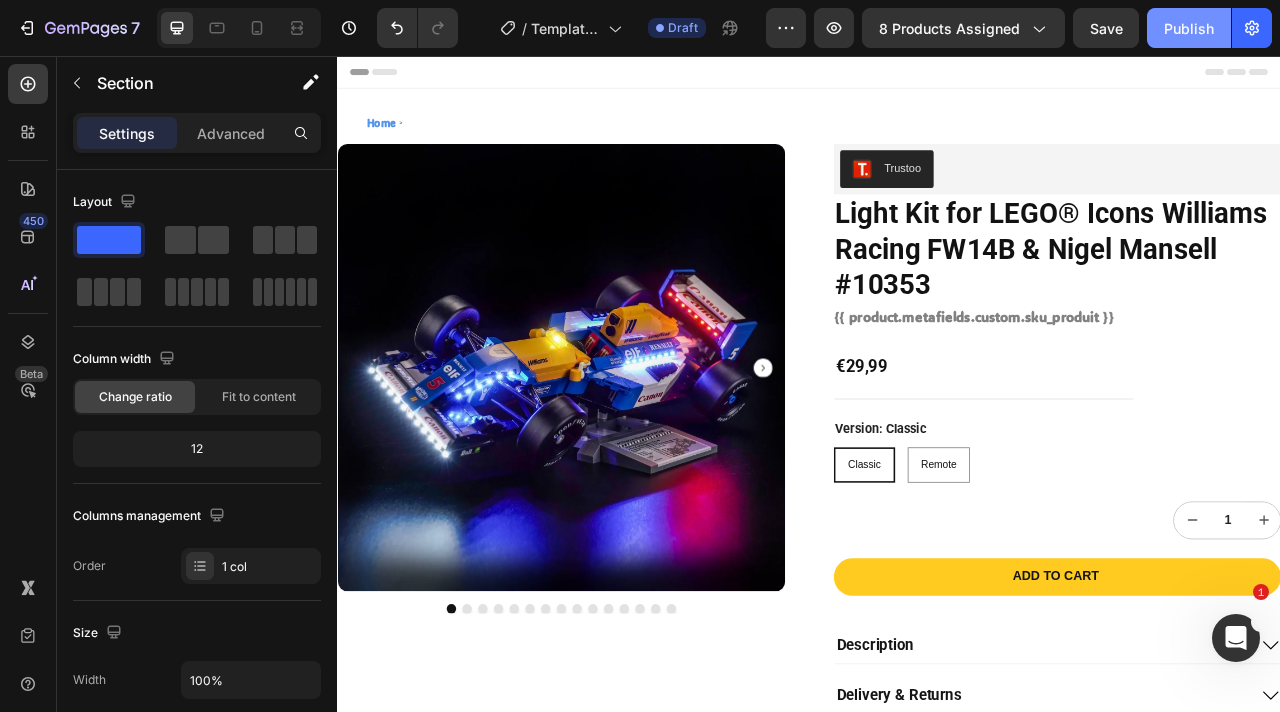 click on "Publish" at bounding box center [1189, 28] 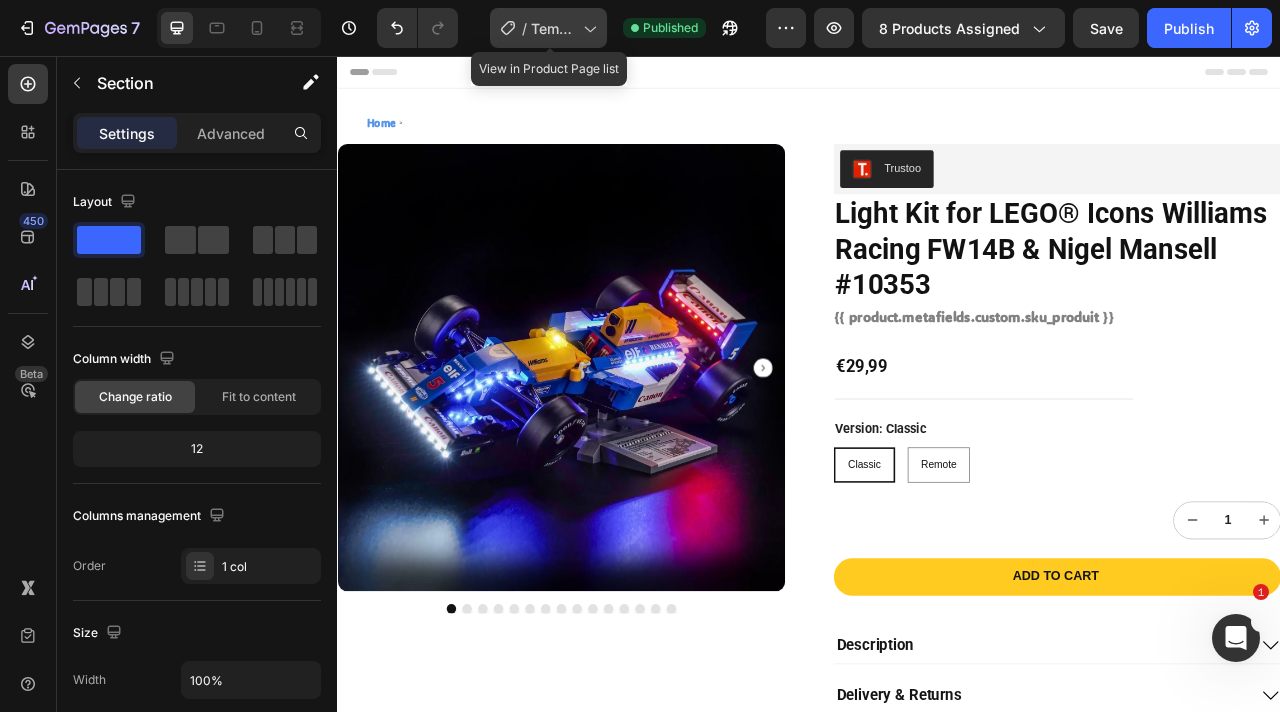 click on "/" at bounding box center [524, 28] 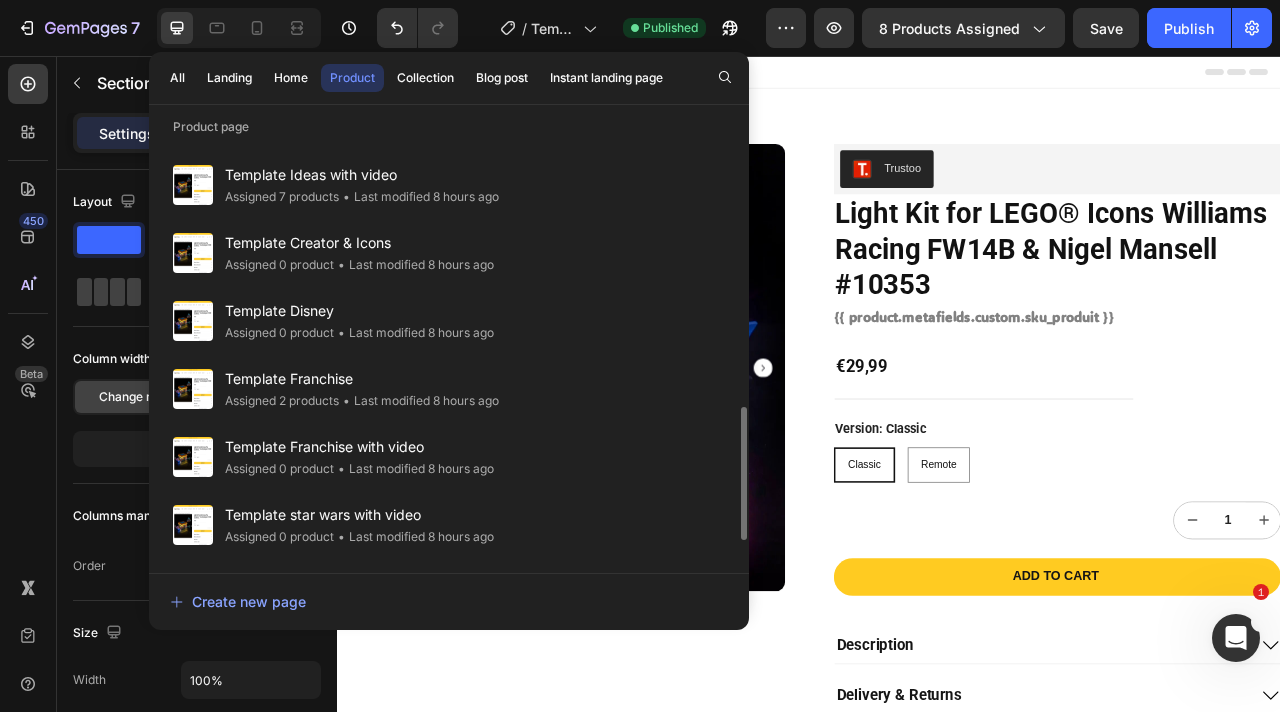 scroll, scrollTop: 832, scrollLeft: 0, axis: vertical 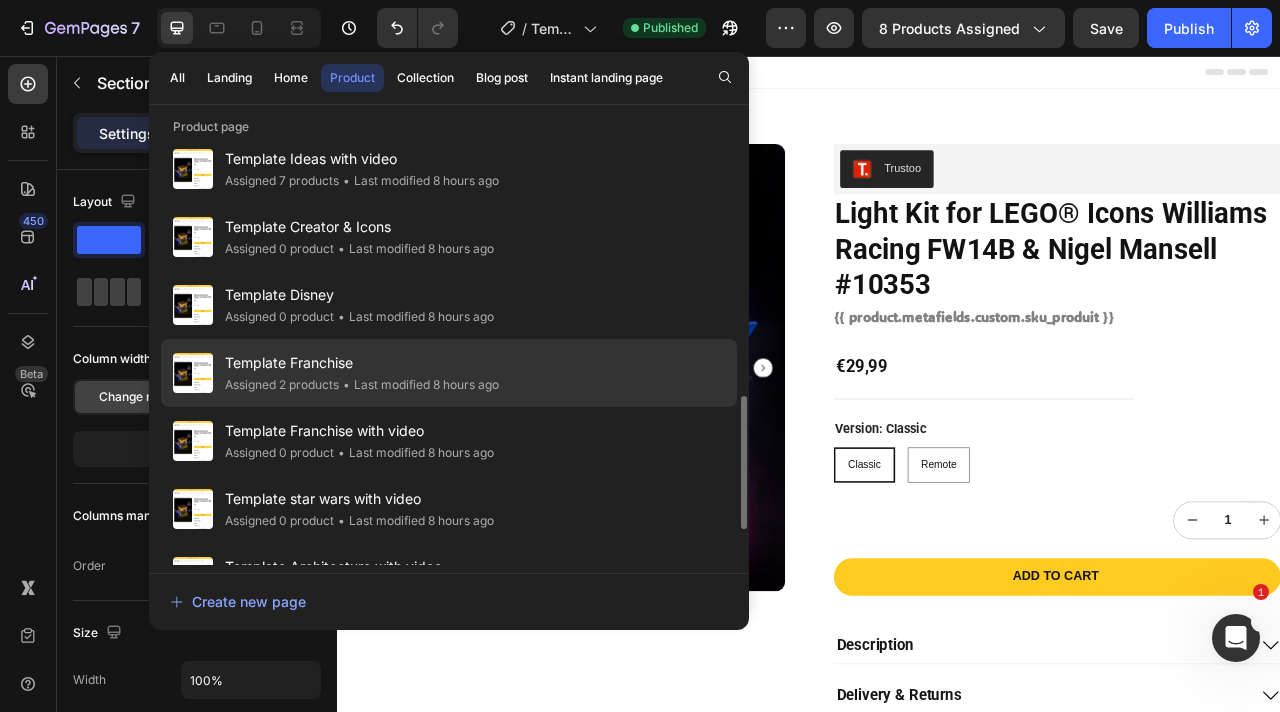 click on "Template Franchise" at bounding box center [362, 363] 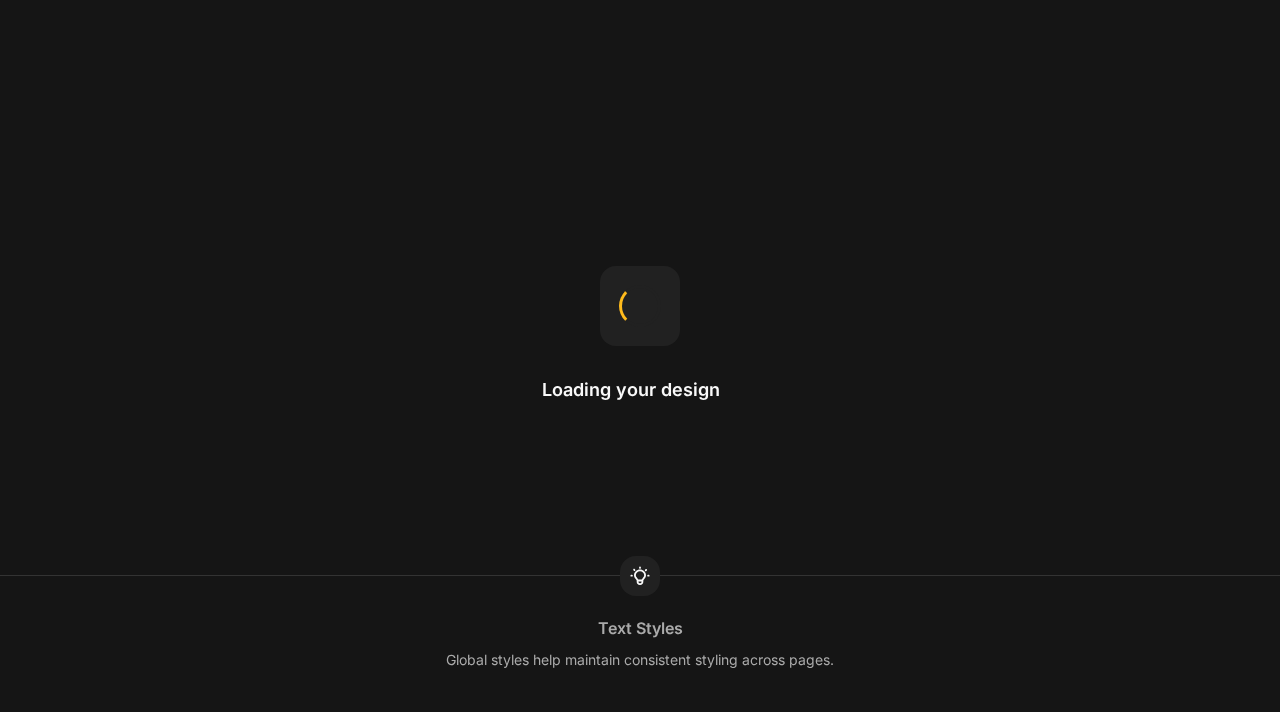 scroll, scrollTop: 0, scrollLeft: 0, axis: both 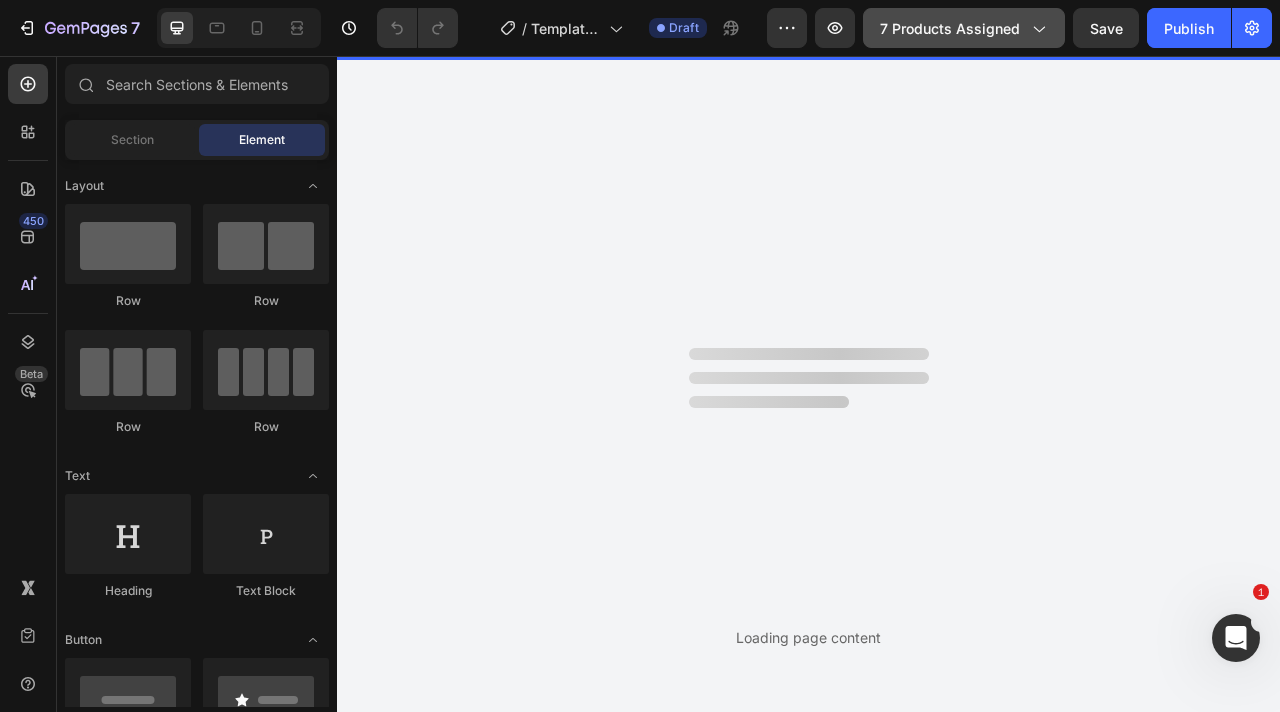 click on "7 products assigned" 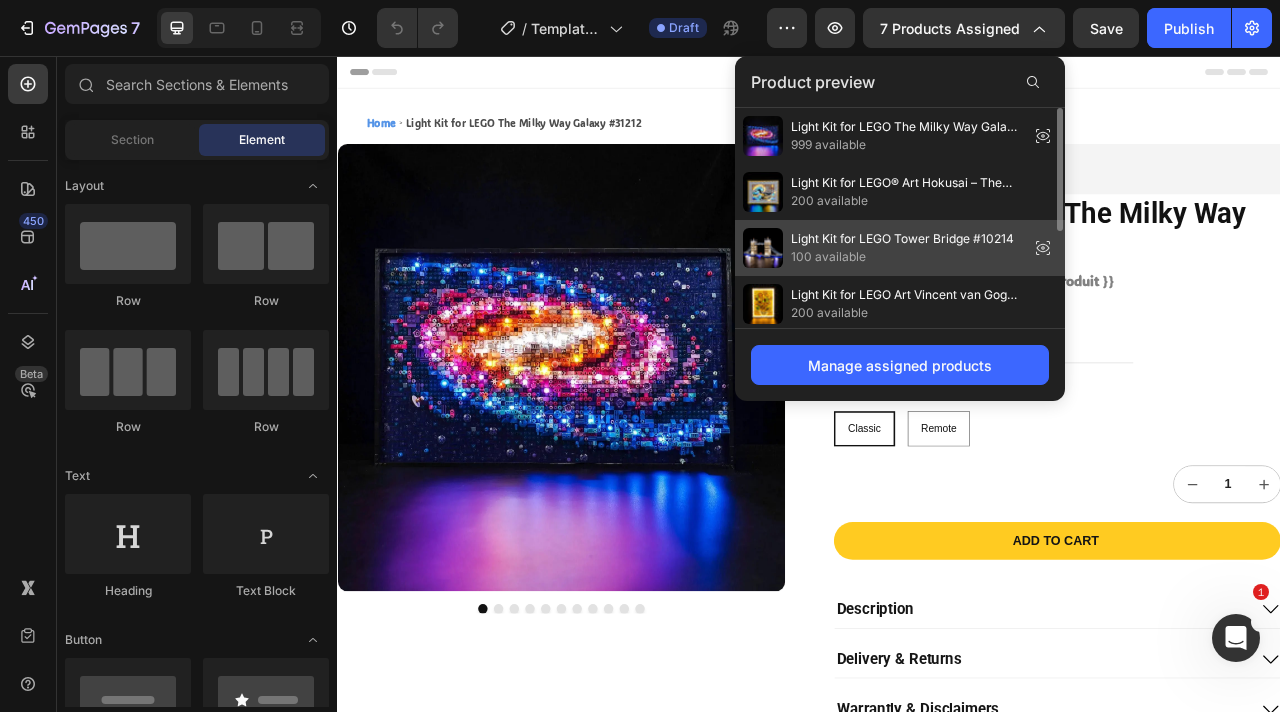 scroll, scrollTop: 0, scrollLeft: 0, axis: both 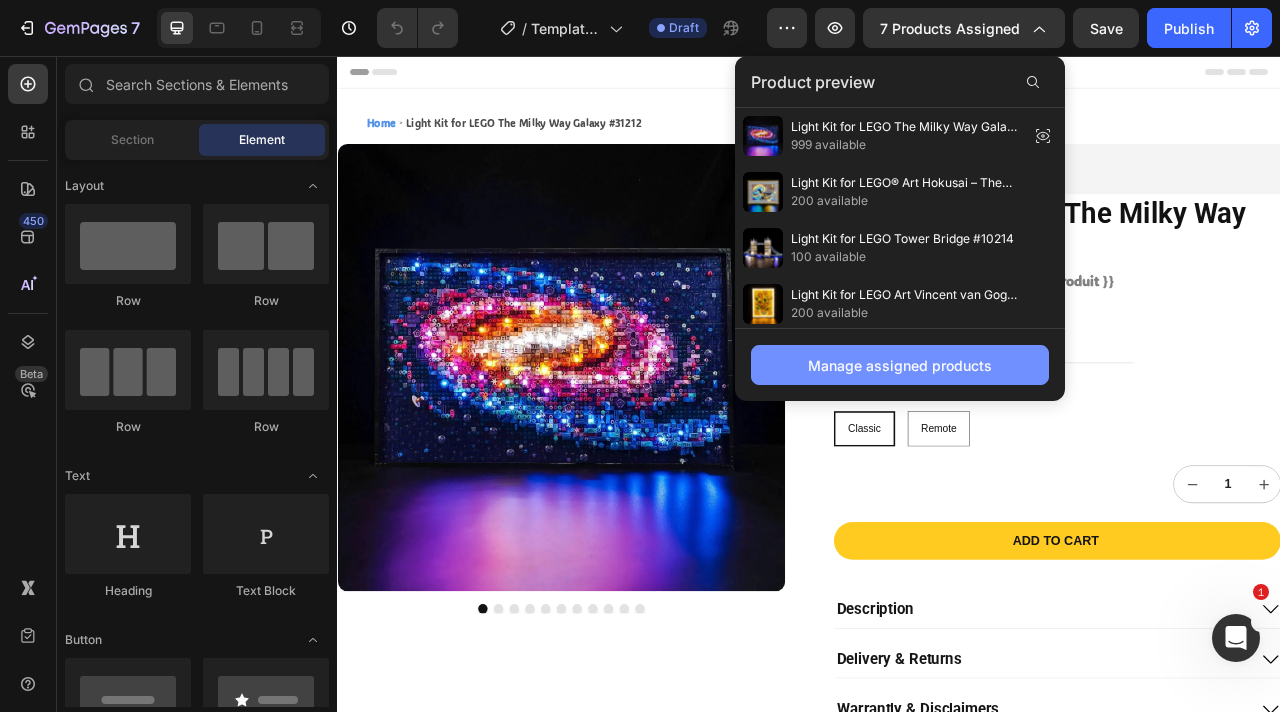 click on "Manage assigned products" at bounding box center [900, 365] 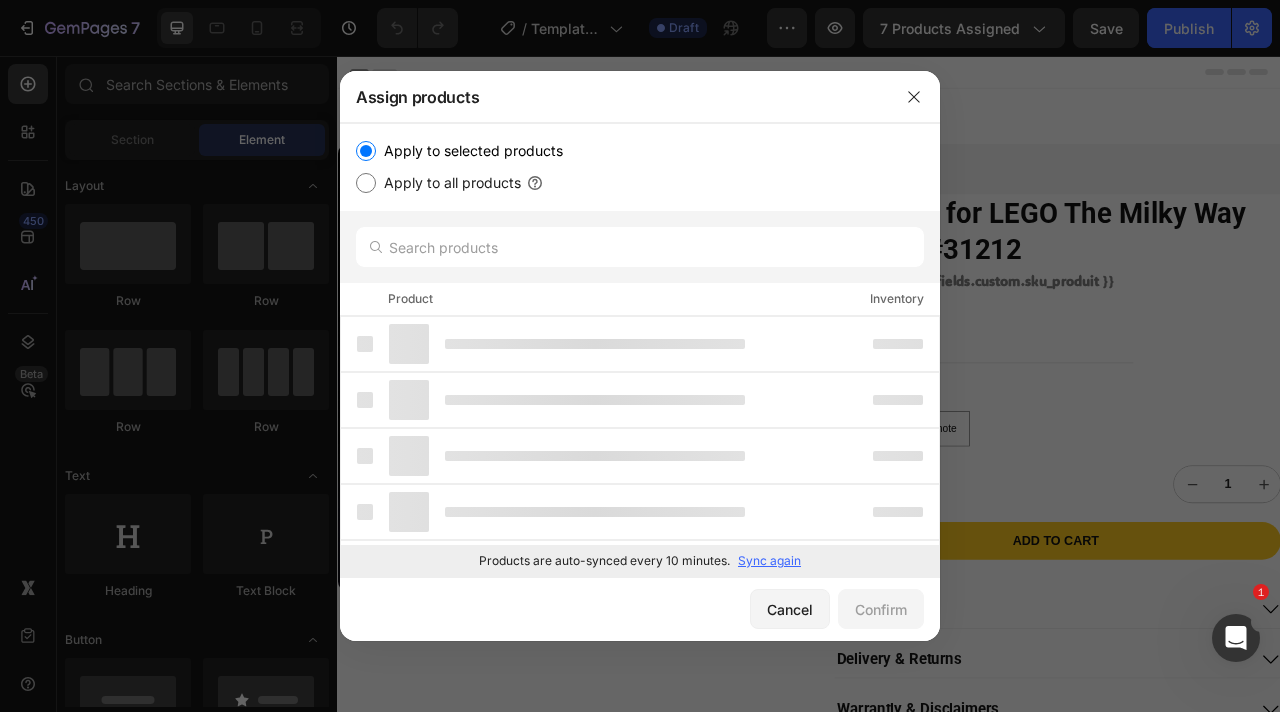 scroll, scrollTop: 0, scrollLeft: 0, axis: both 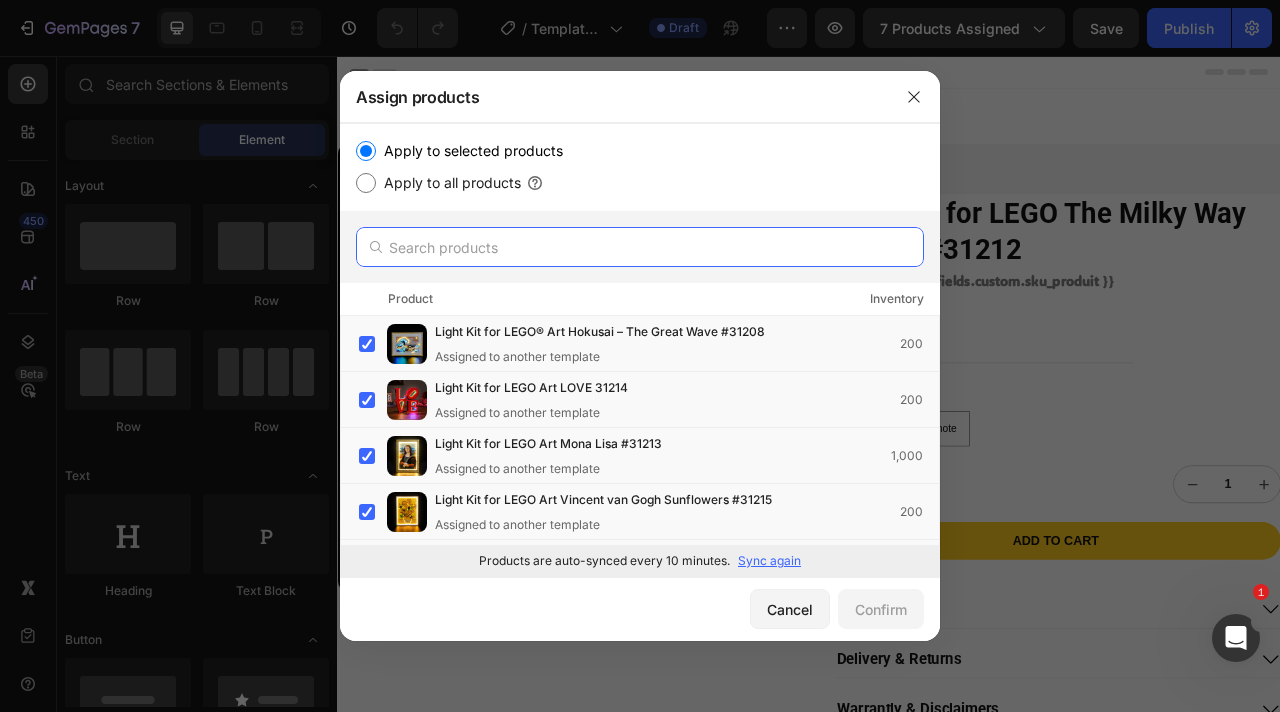 click at bounding box center (640, 247) 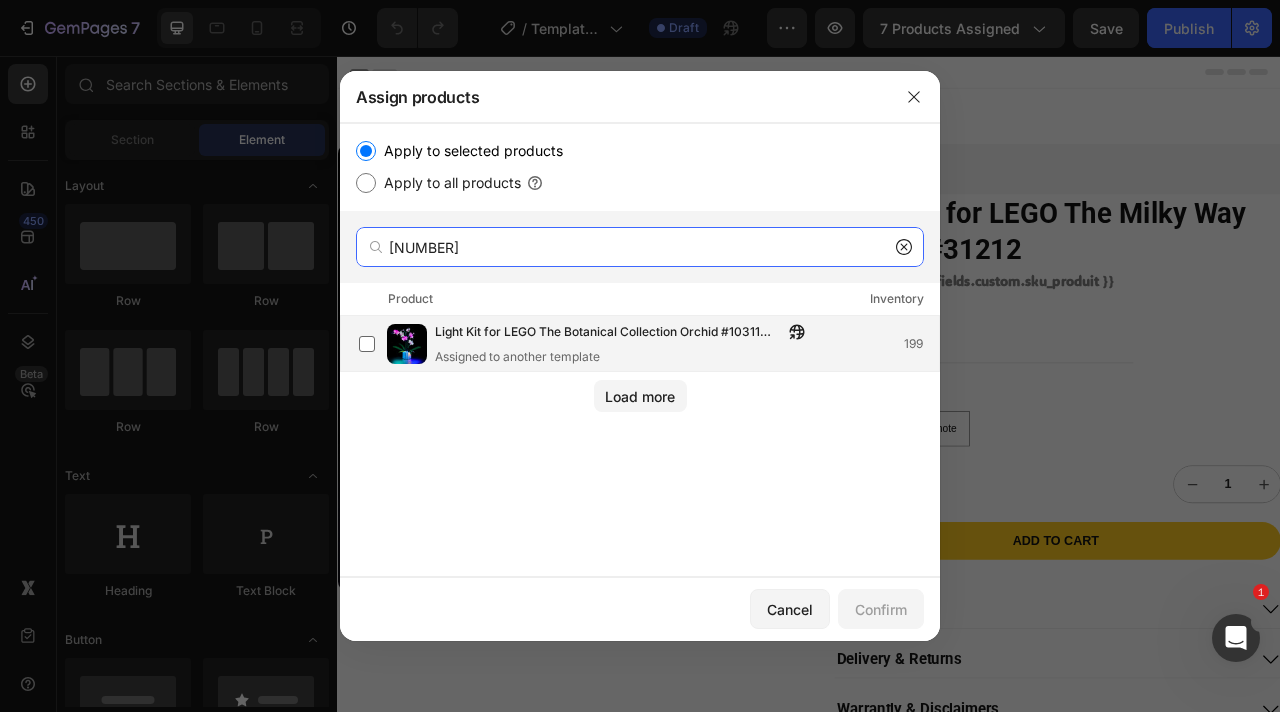 type on "10311" 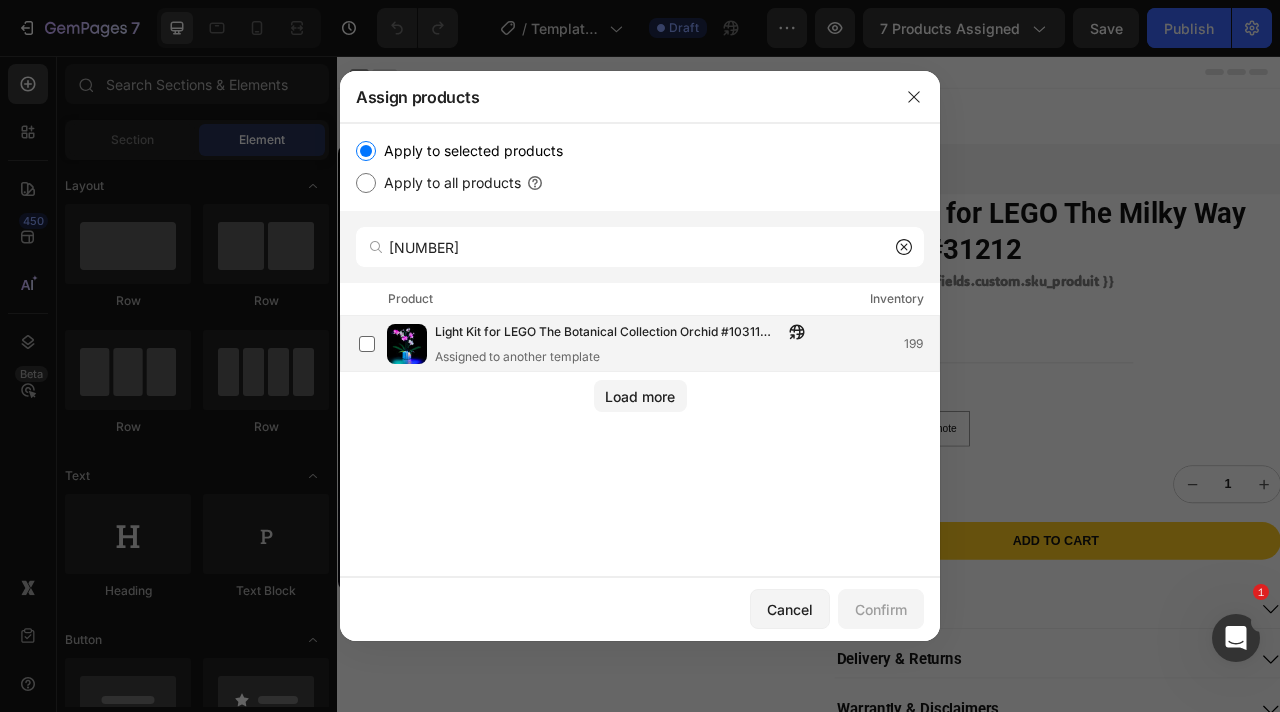 click on "Assigned to another template" at bounding box center (625, 357) 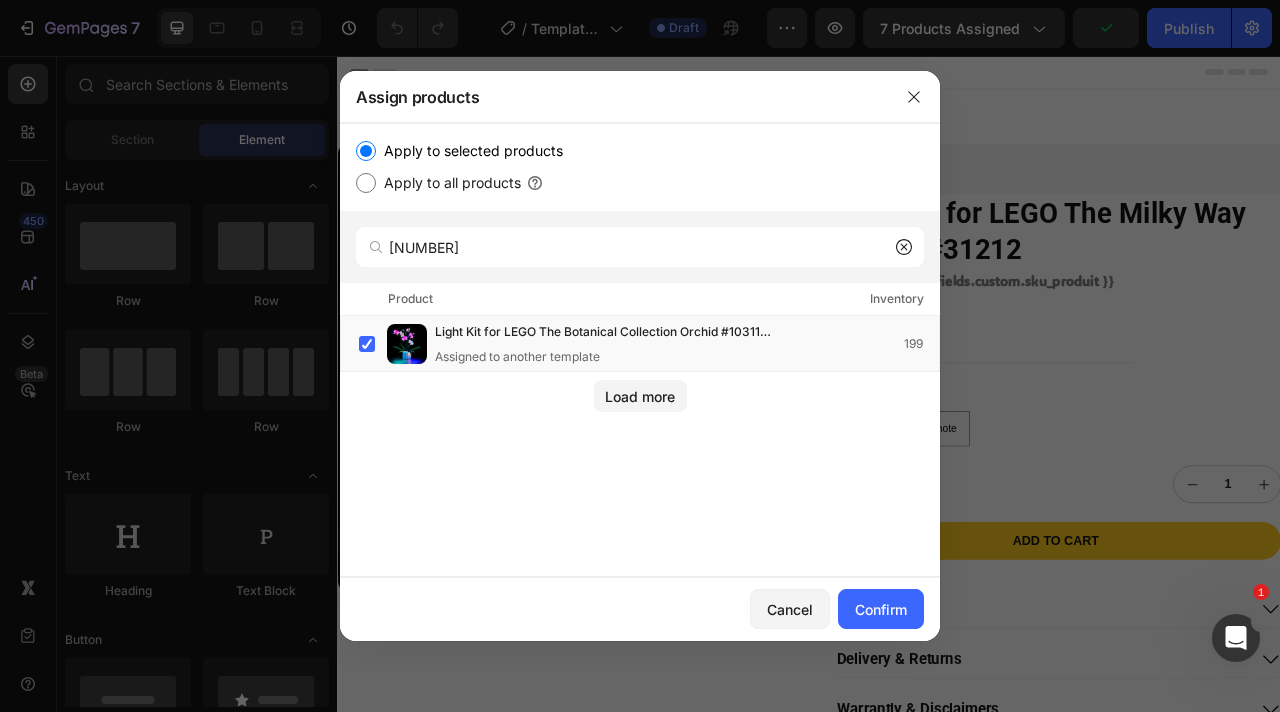 click 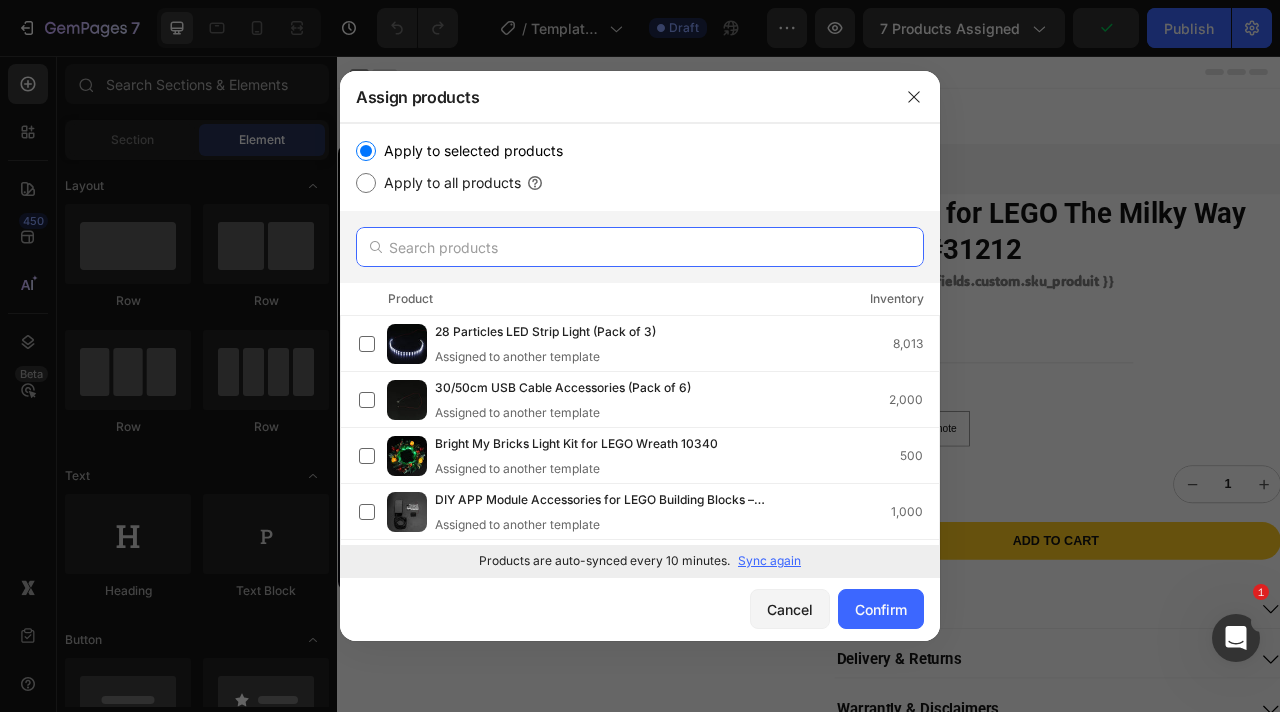 click at bounding box center (640, 247) 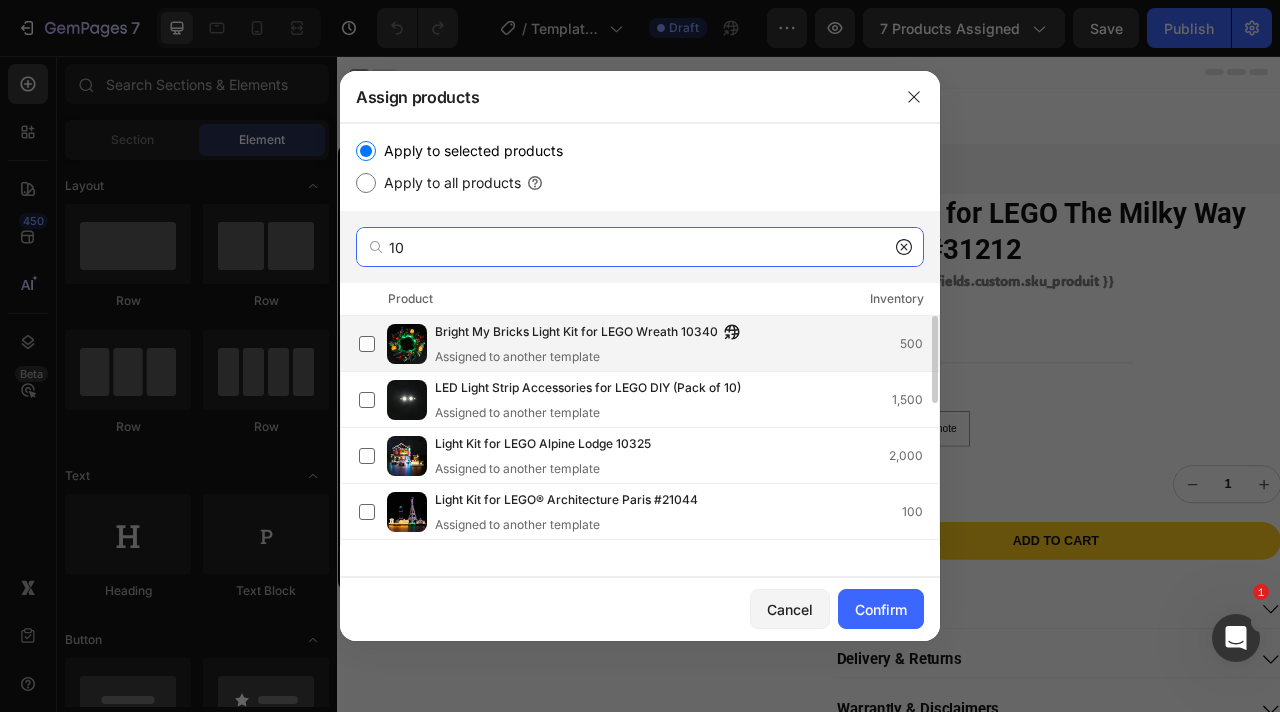 type on "10" 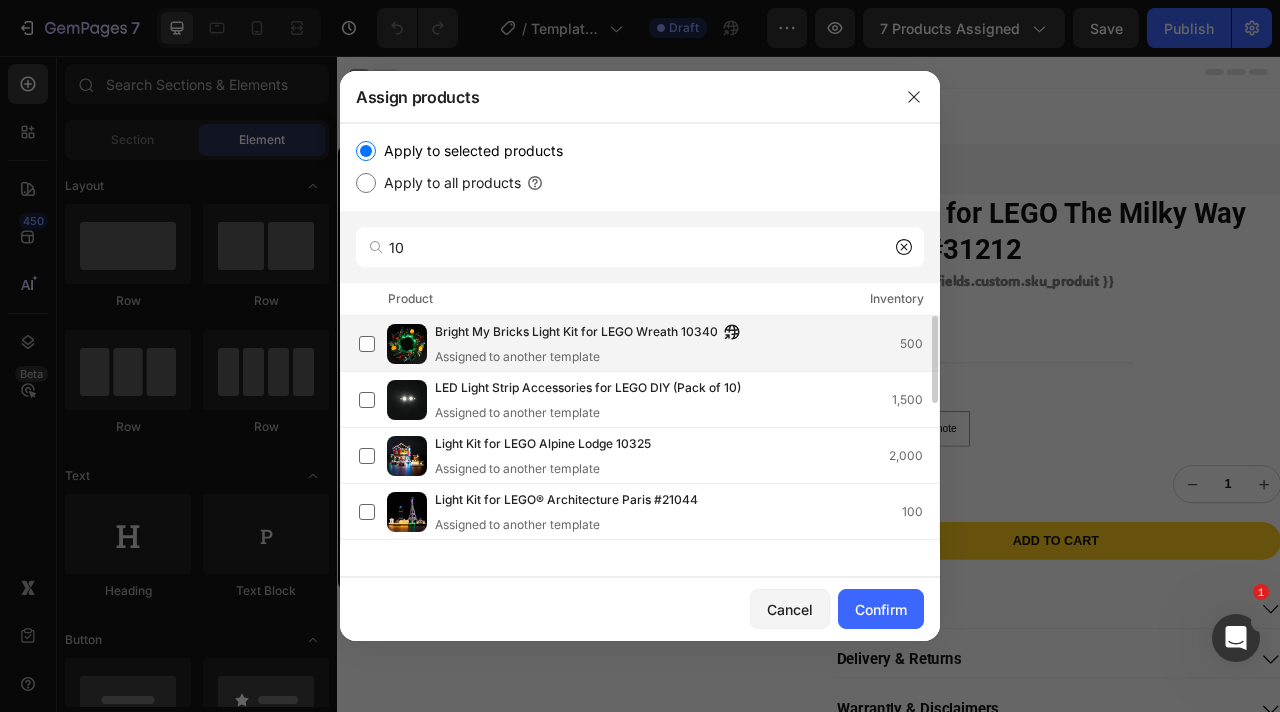 click on "Bright My Bricks Light Kit for LEGO Wreath 10340" at bounding box center [576, 333] 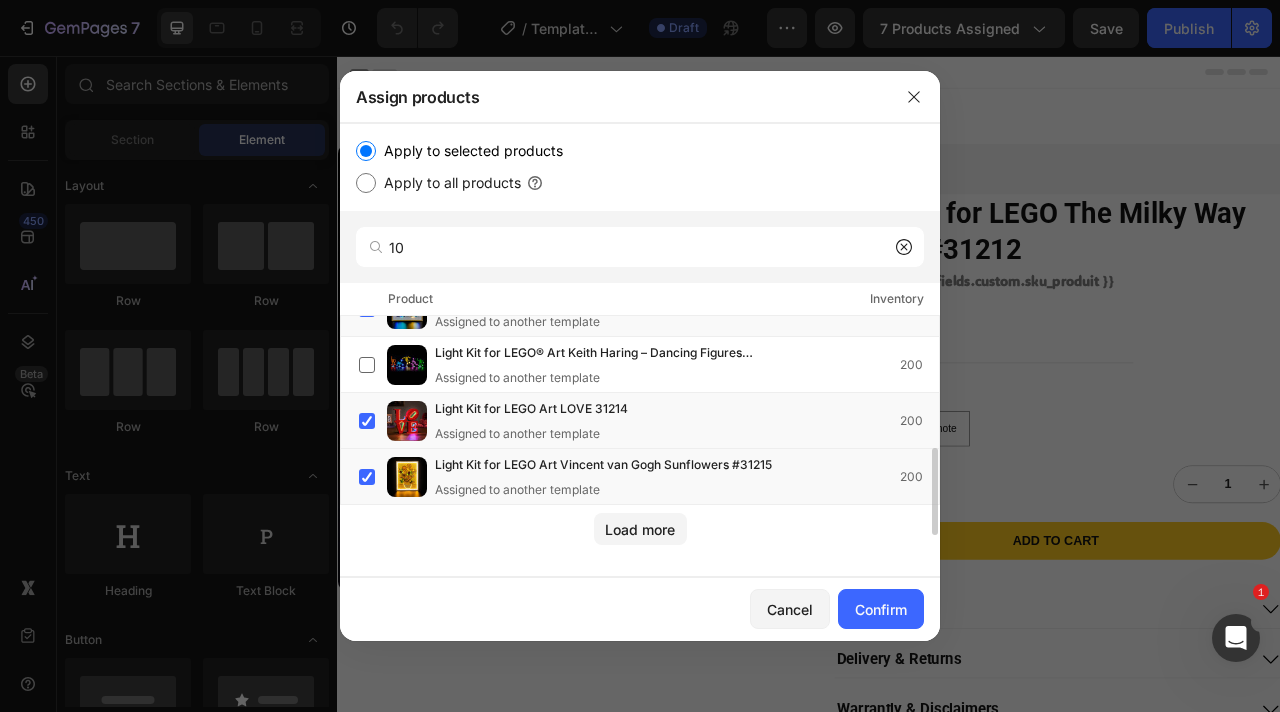 scroll, scrollTop: 0, scrollLeft: 0, axis: both 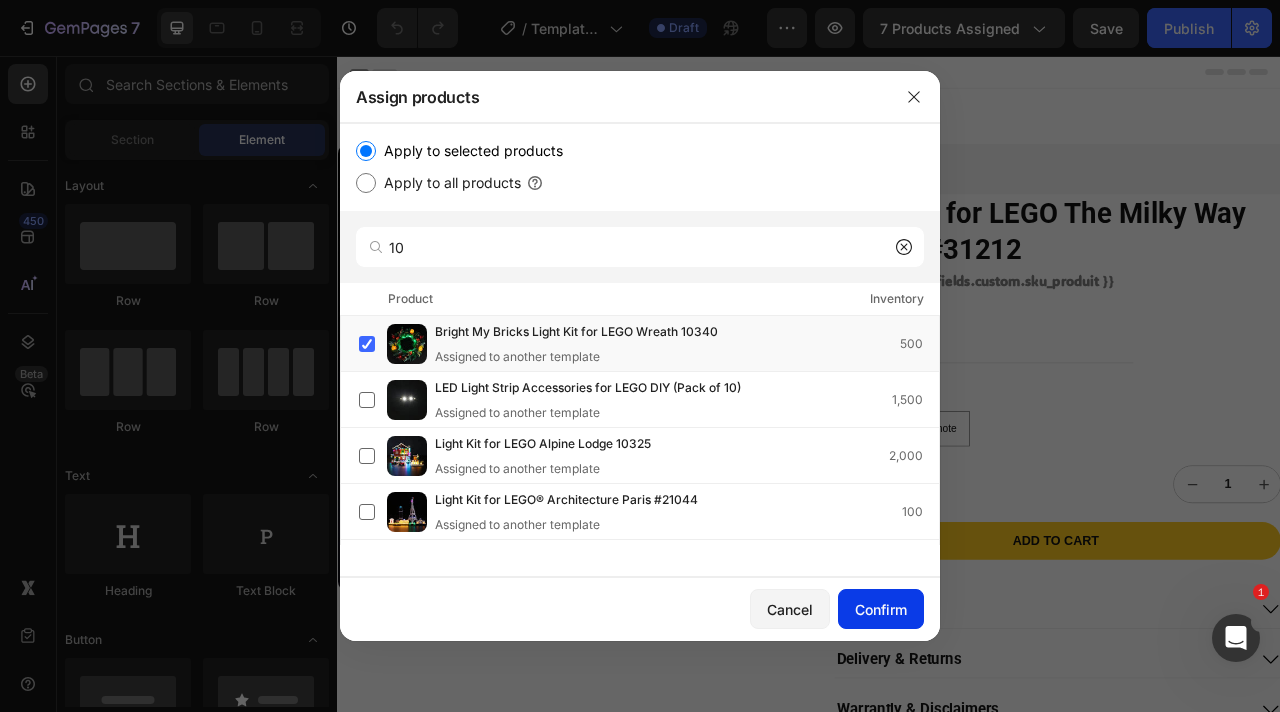 click on "Confirm" 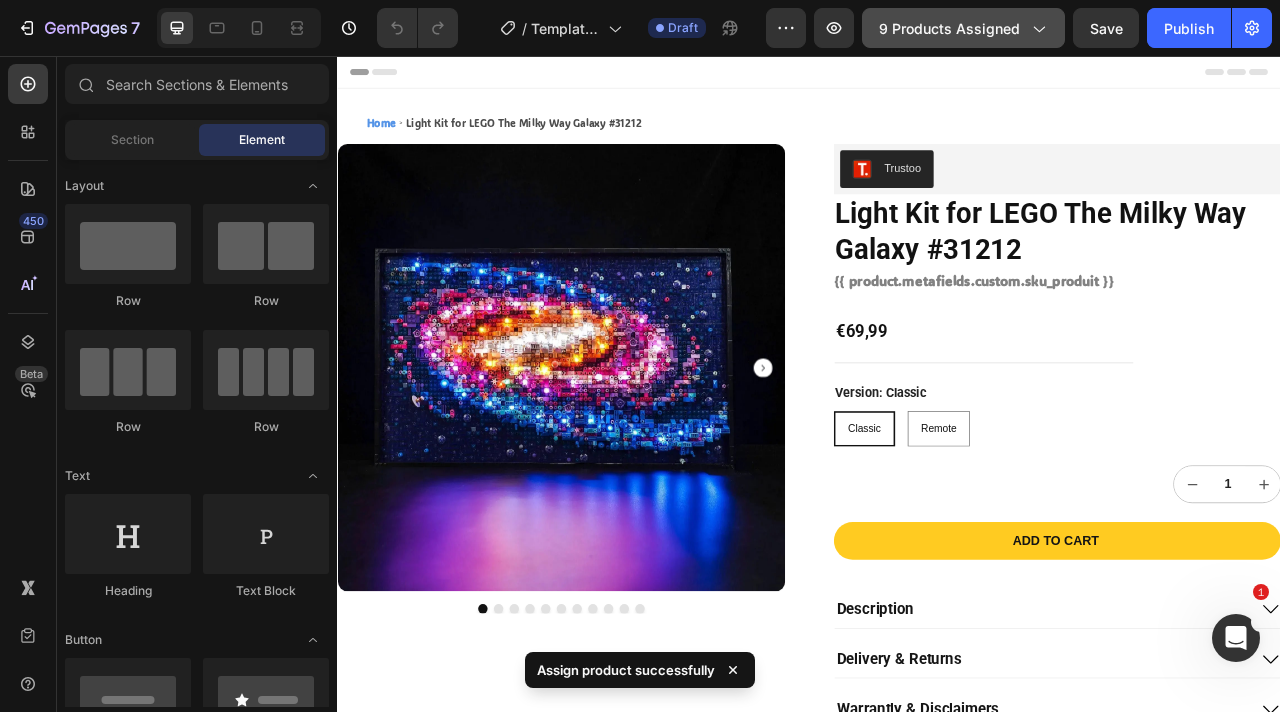 click on "9 products assigned" 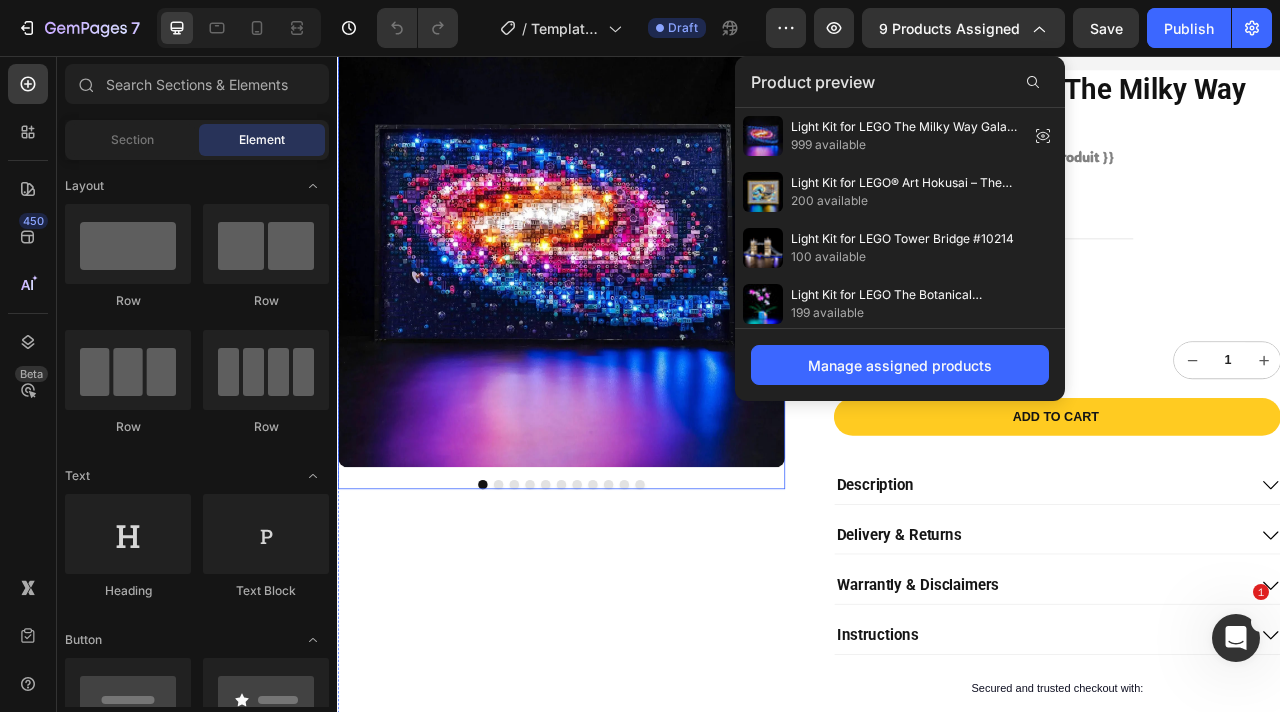 scroll, scrollTop: 464, scrollLeft: 0, axis: vertical 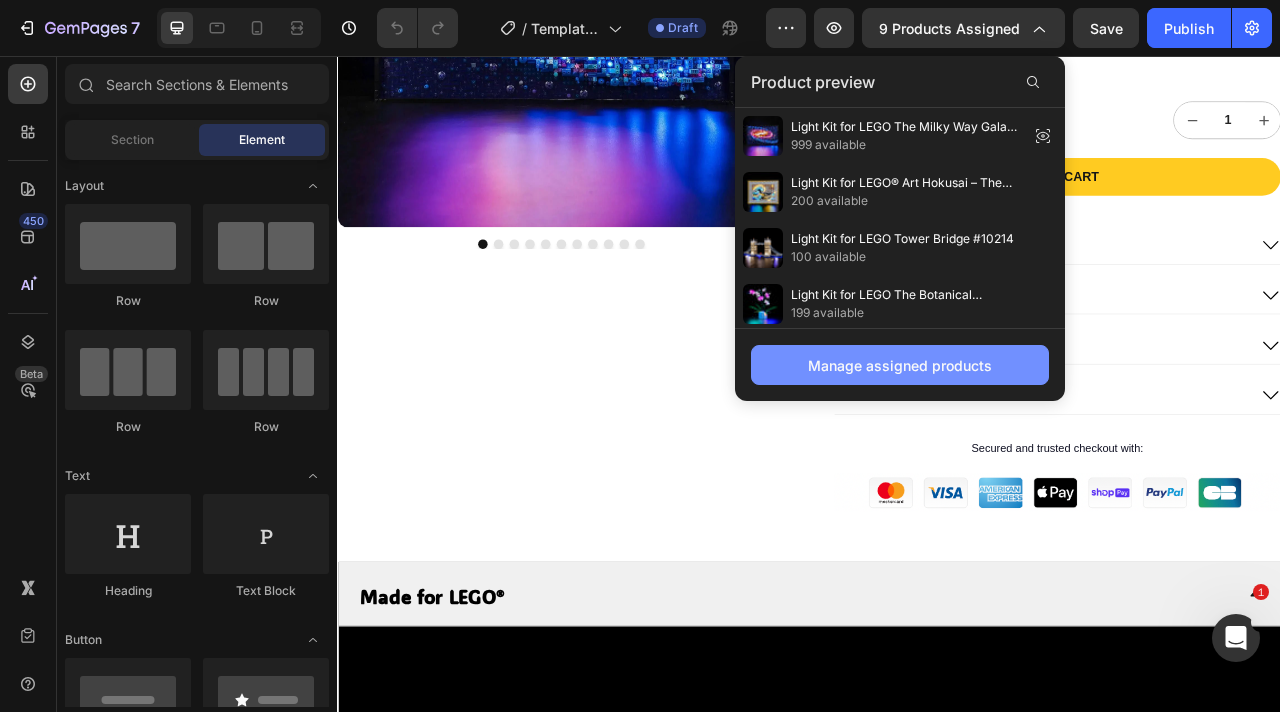 click on "Manage assigned products" at bounding box center [900, 365] 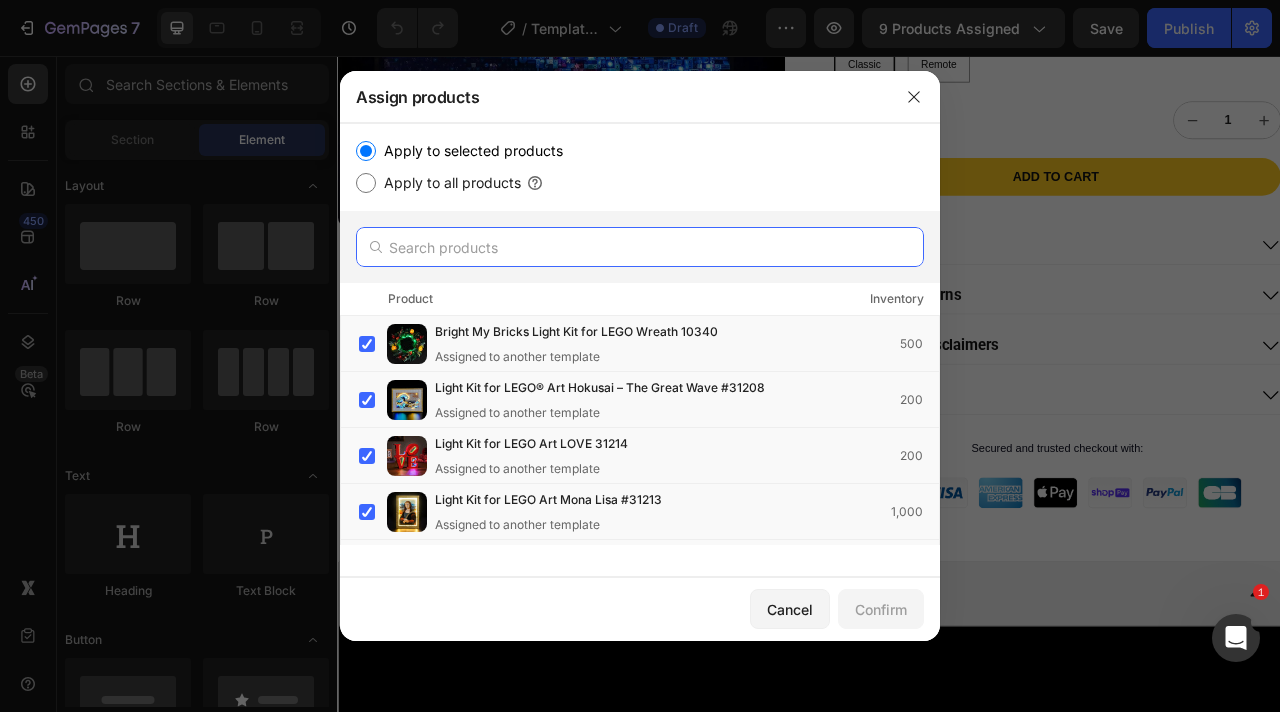 click at bounding box center (640, 247) 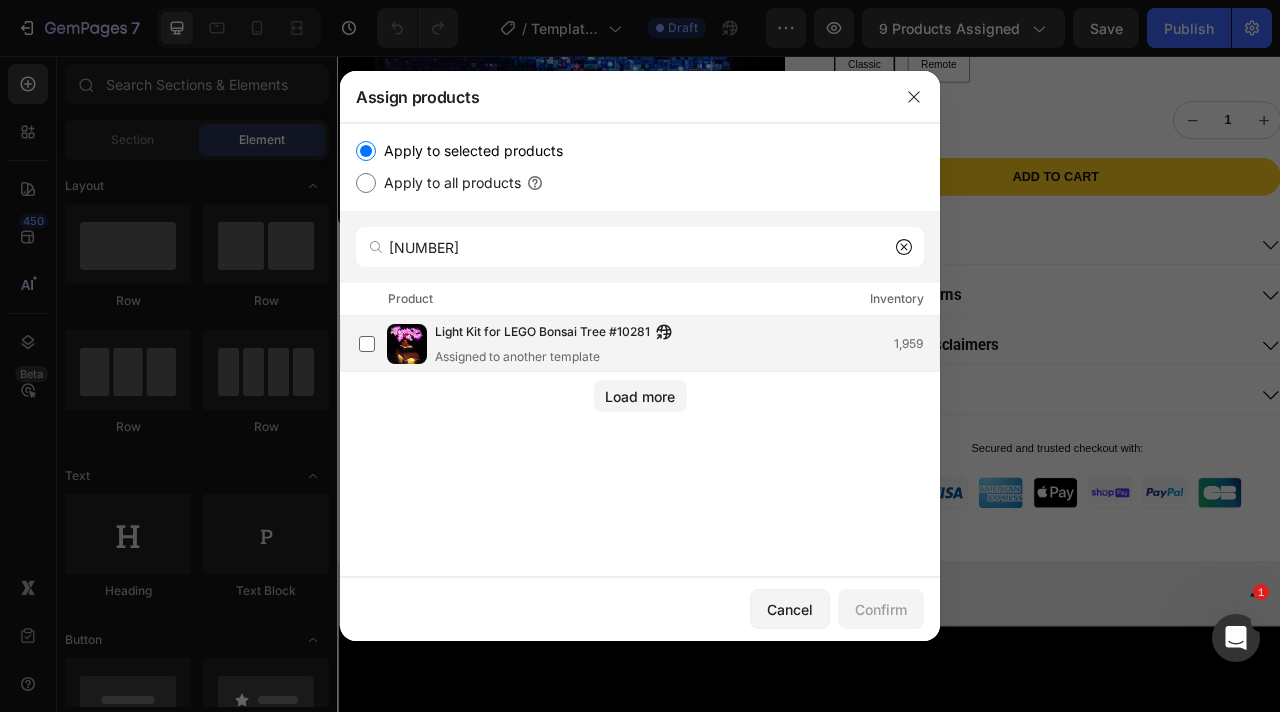 click on "Light Kit for LEGO Bonsai Tree #10281  Assigned to another template" at bounding box center (558, 344) 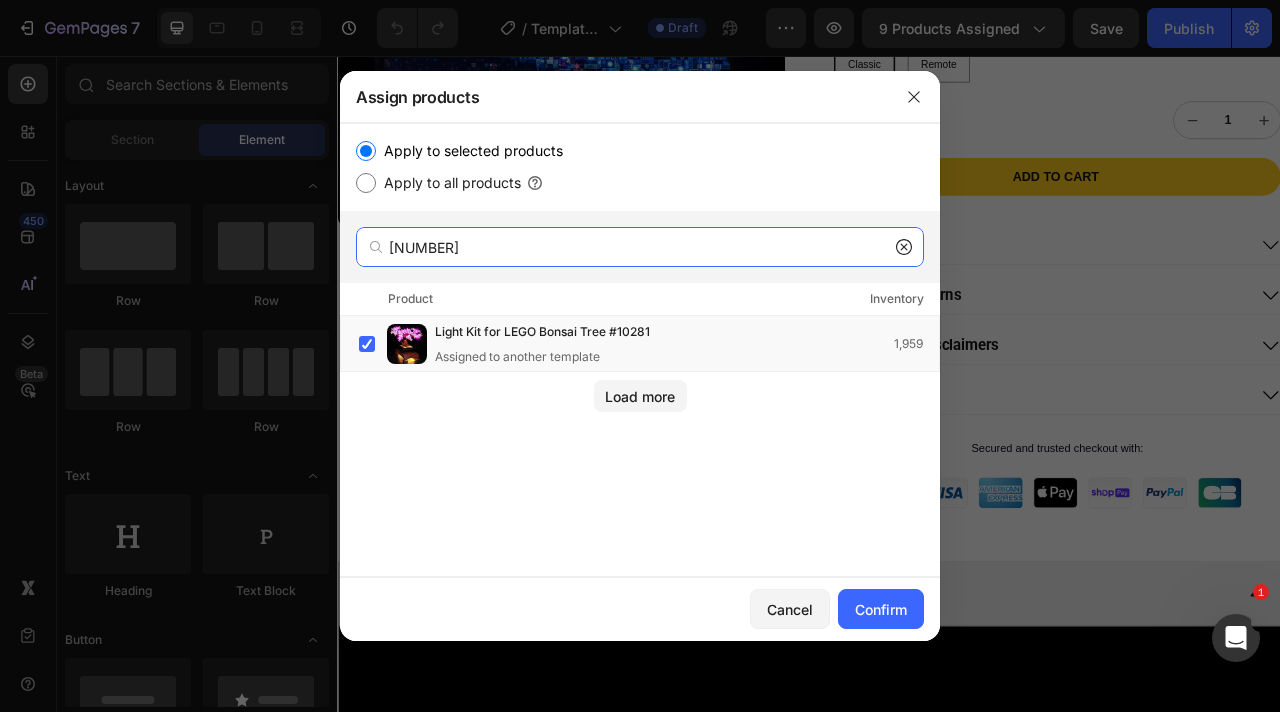 click on "10281" at bounding box center (640, 247) 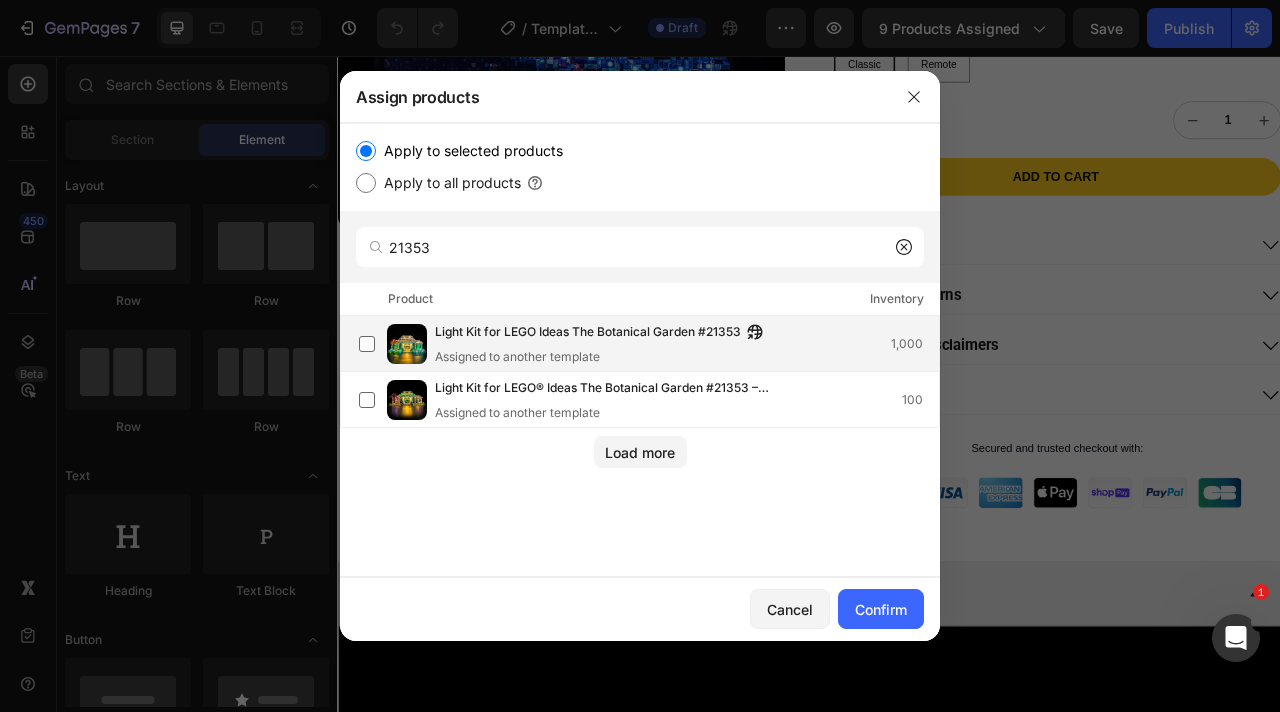 click on "Light Kit for LEGO Ideas The Botanical Garden #21353  Assigned to another template" at bounding box center [604, 344] 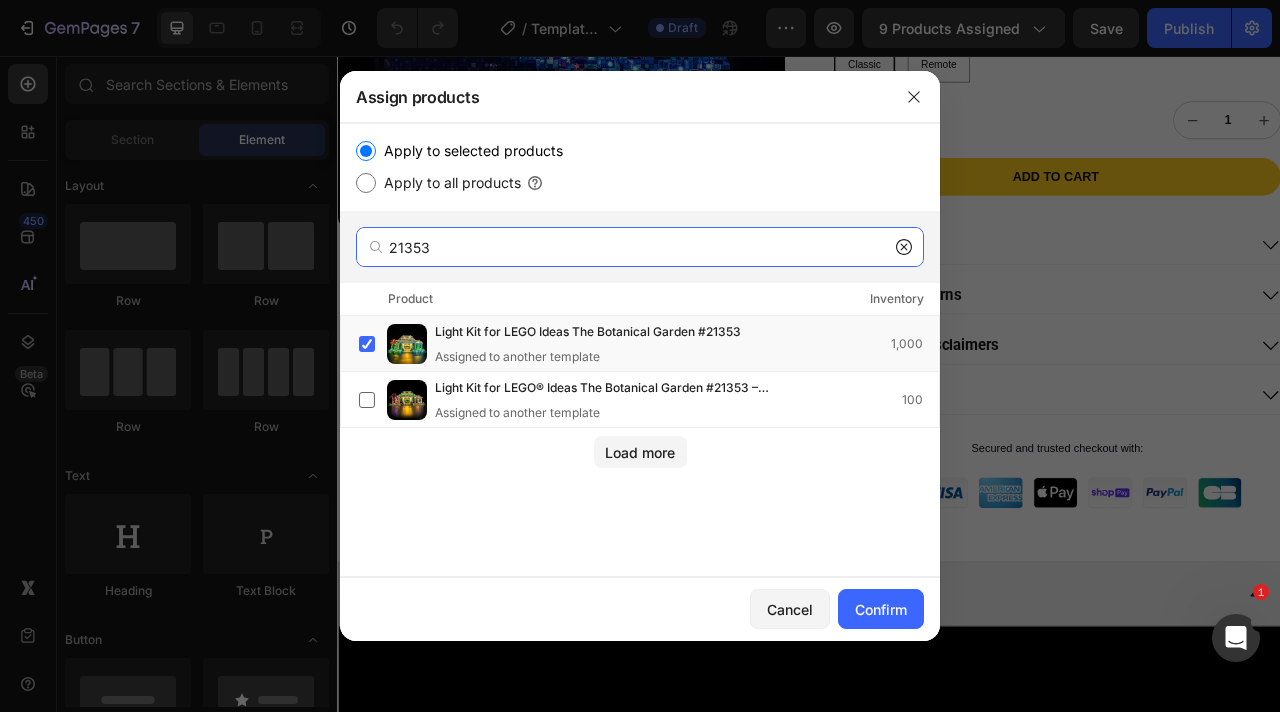 click on "21353" at bounding box center [640, 247] 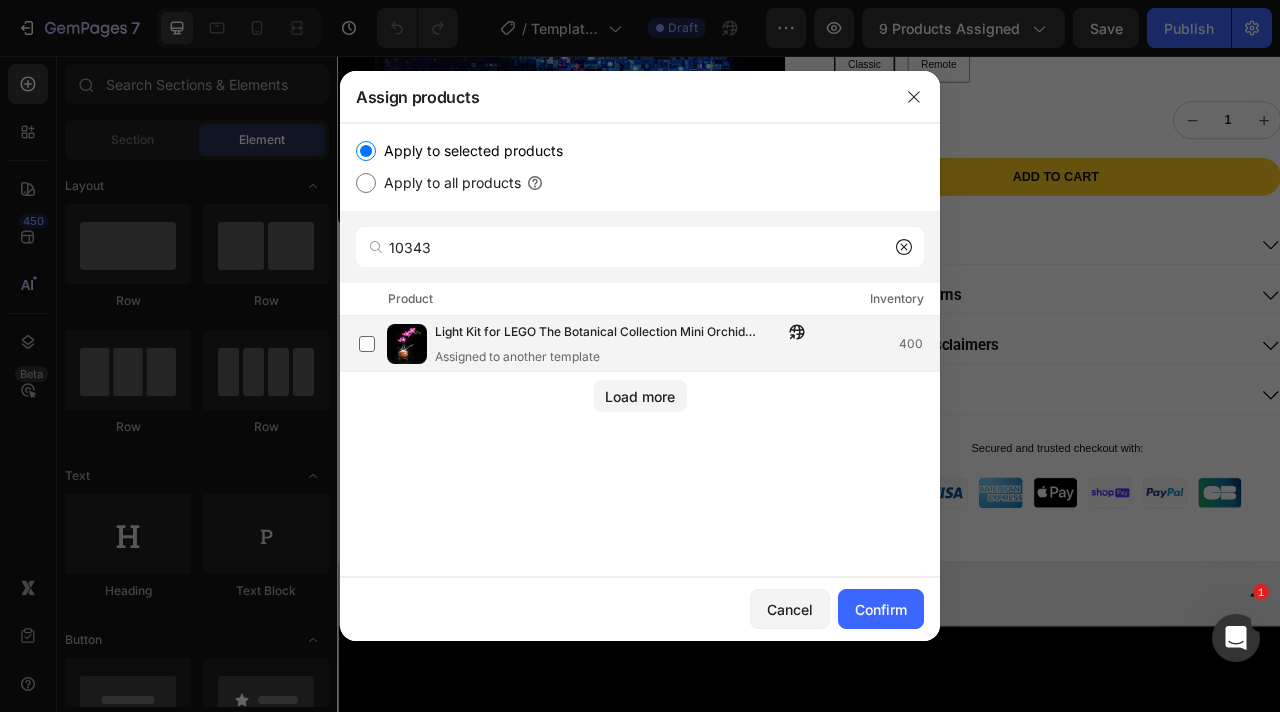 click on "Light Kit for LEGO The Botanical Collection Mini Orchid #10343" at bounding box center [609, 333] 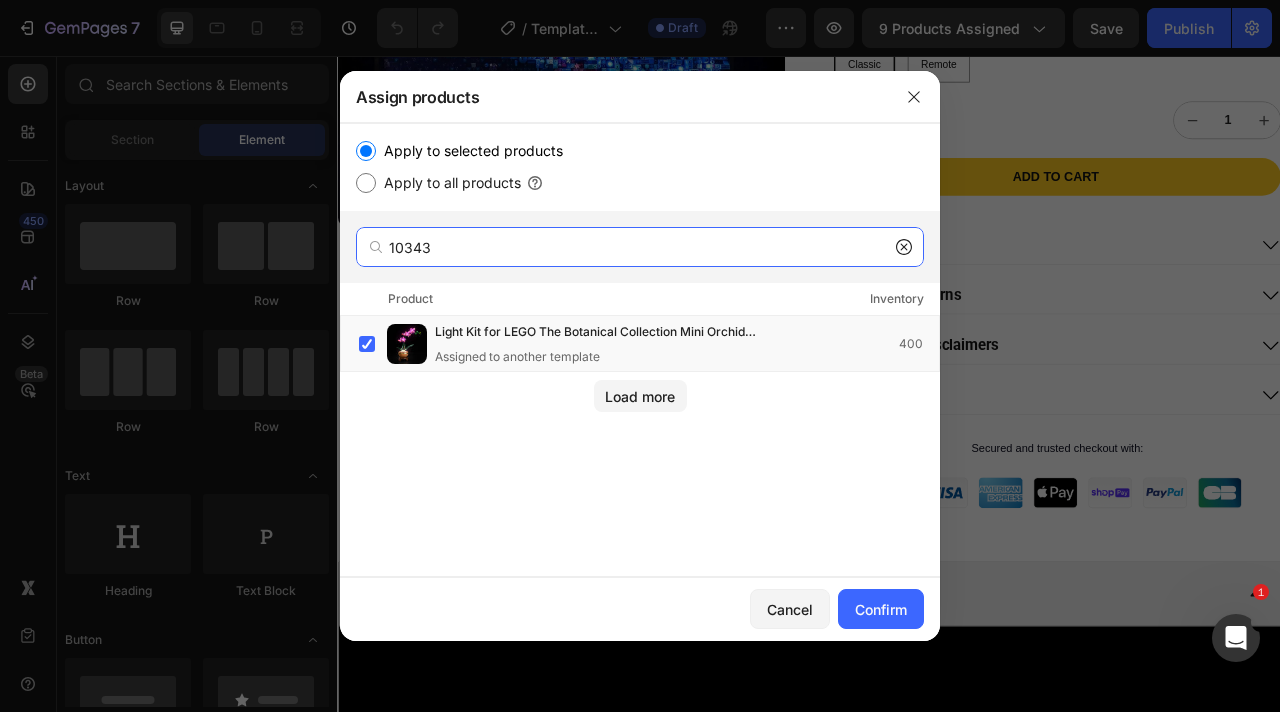 click on "10343" at bounding box center (640, 247) 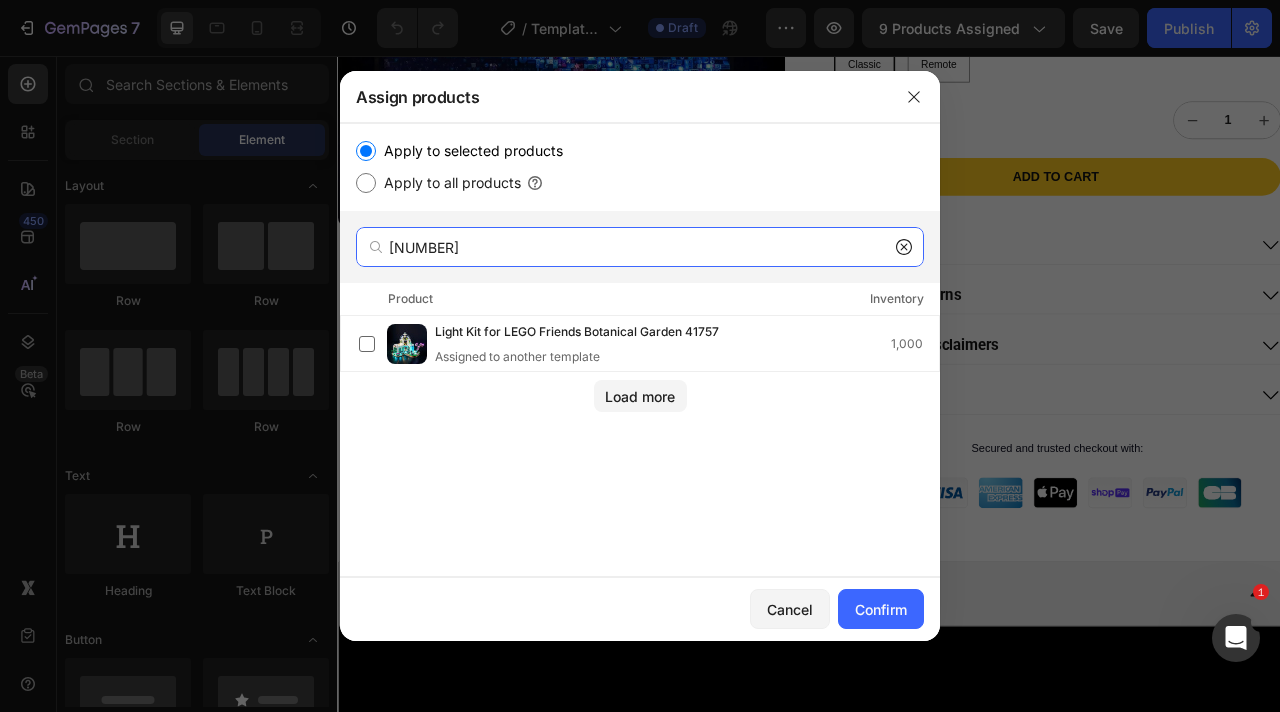 type on "41757" 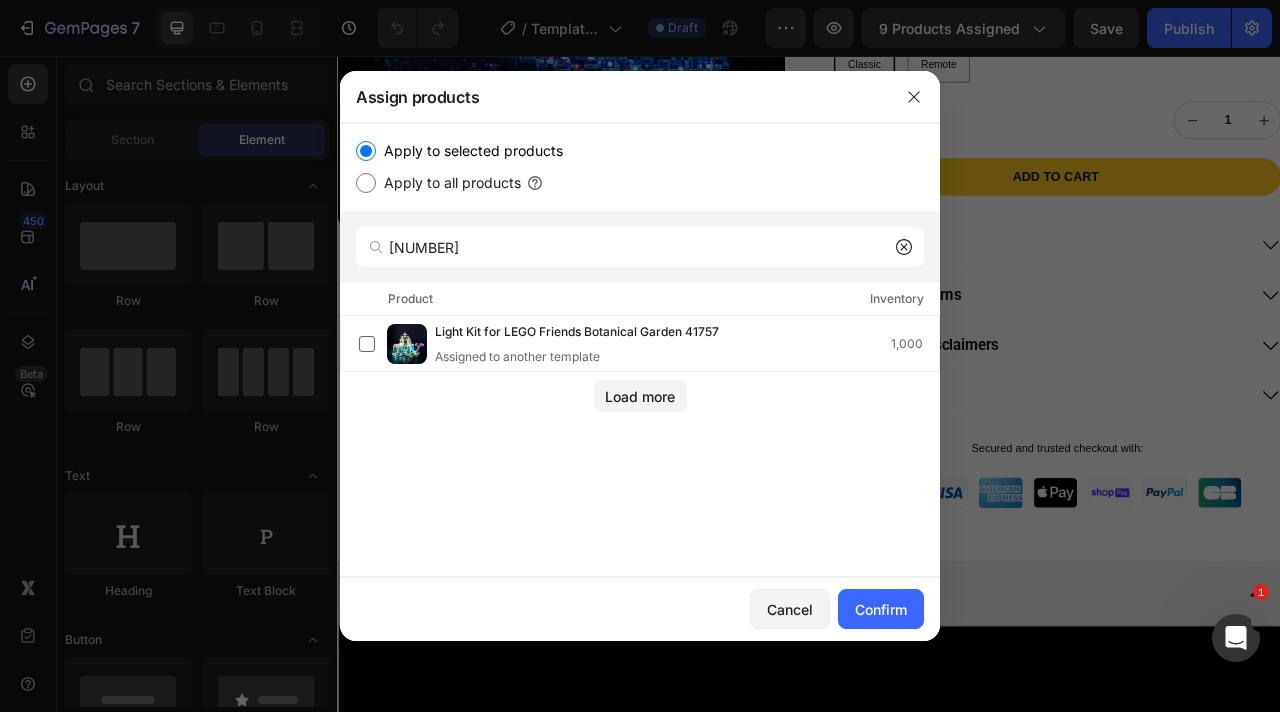 click on "Light Kit for LEGO Friends Botanical Garden 41757  Assigned to another template" at bounding box center (593, 344) 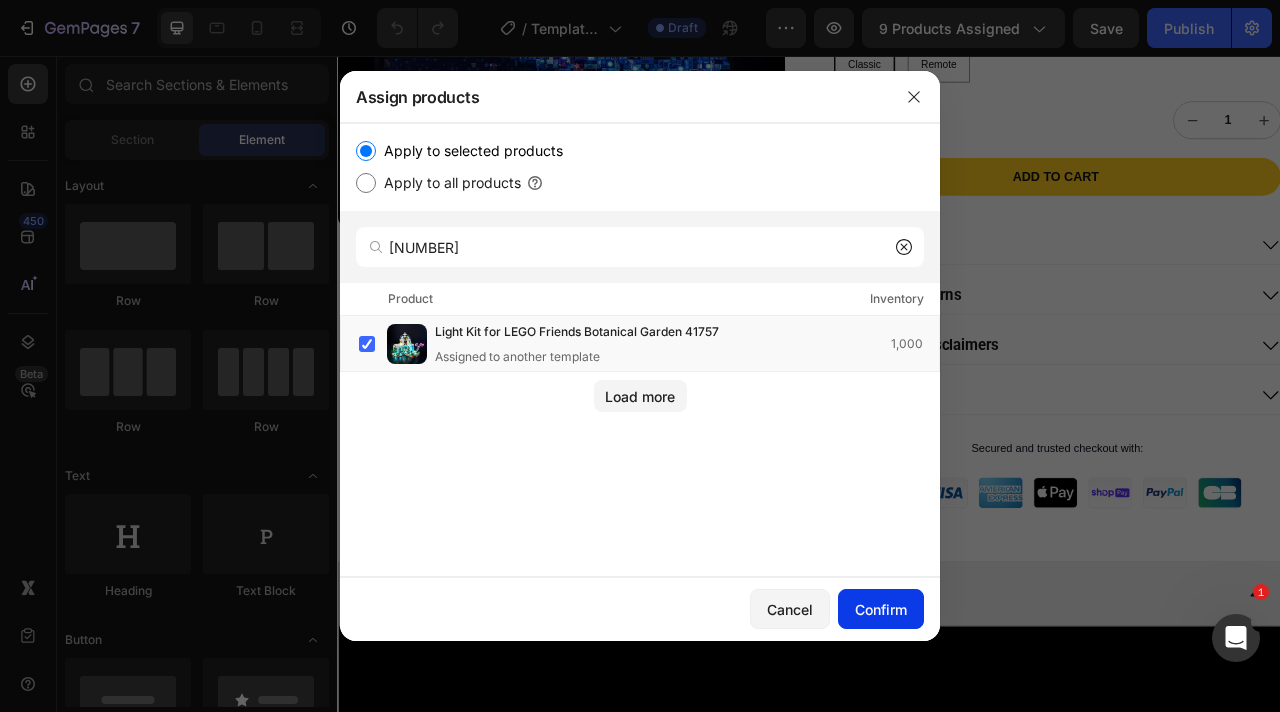 click on "Confirm" at bounding box center [881, 609] 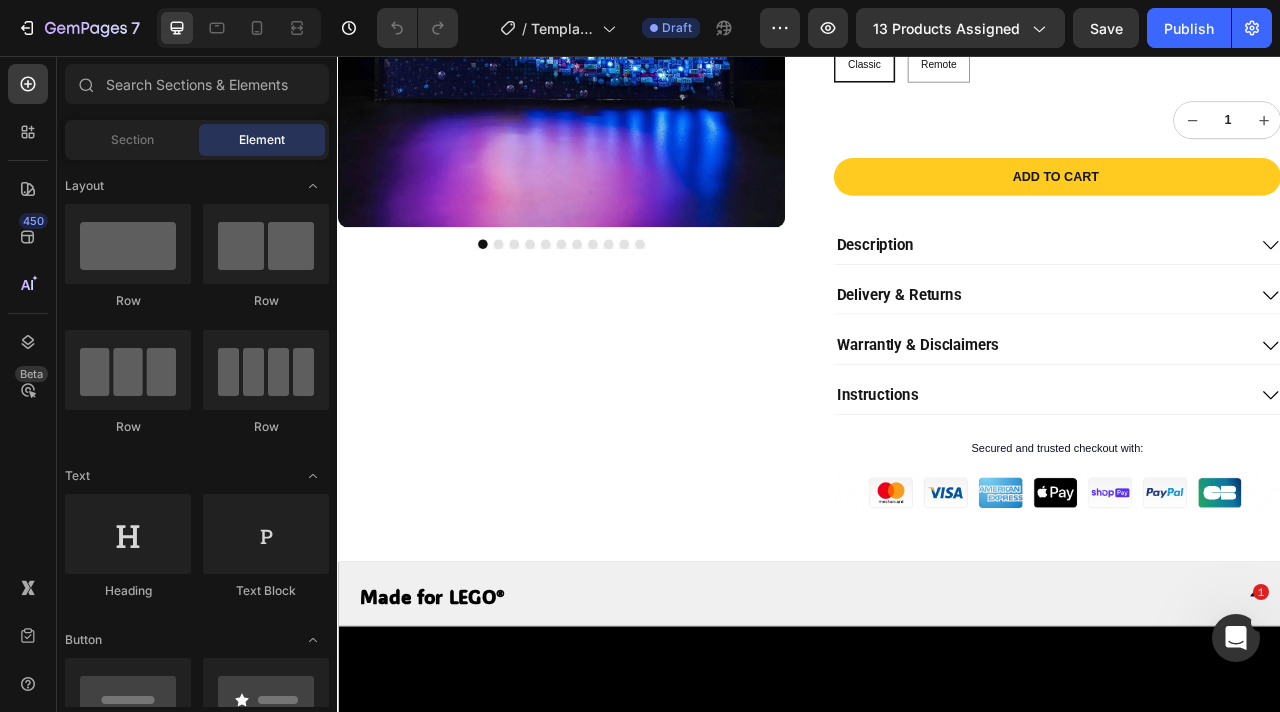 click on "7  Version history  /  Template Ideas with video Draft Preview 13 products assigned  Save   Publish" 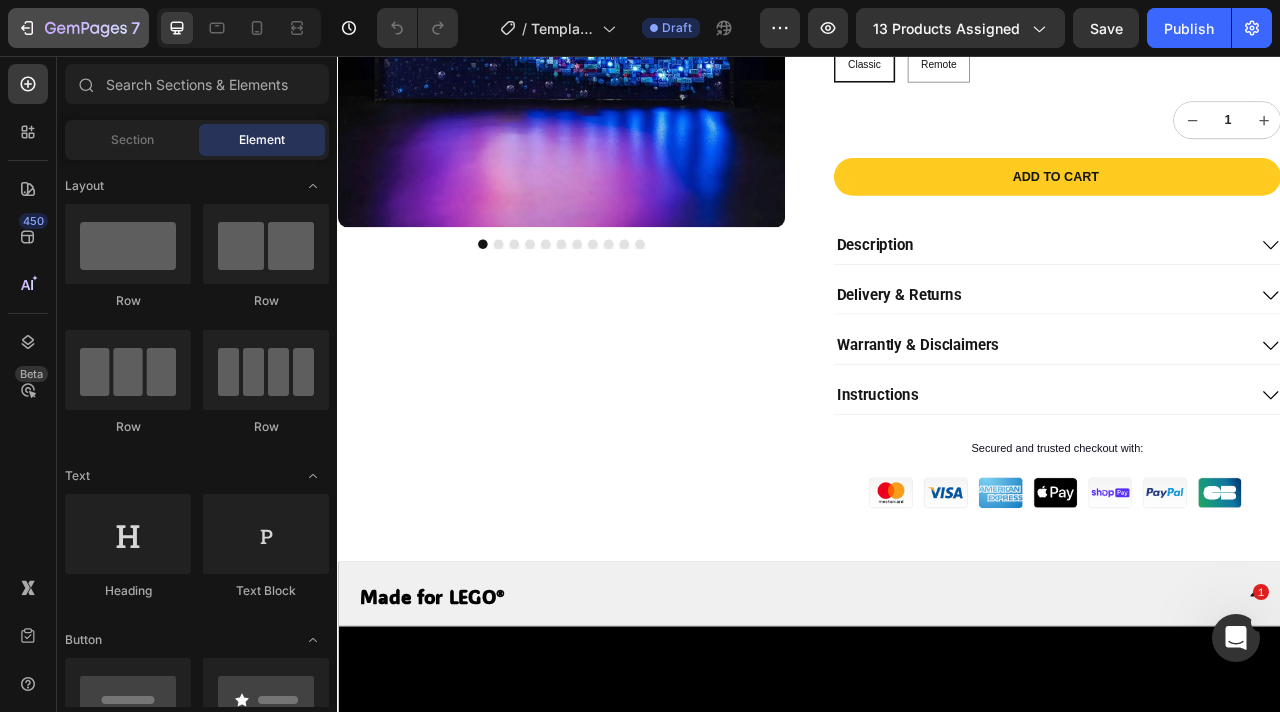click 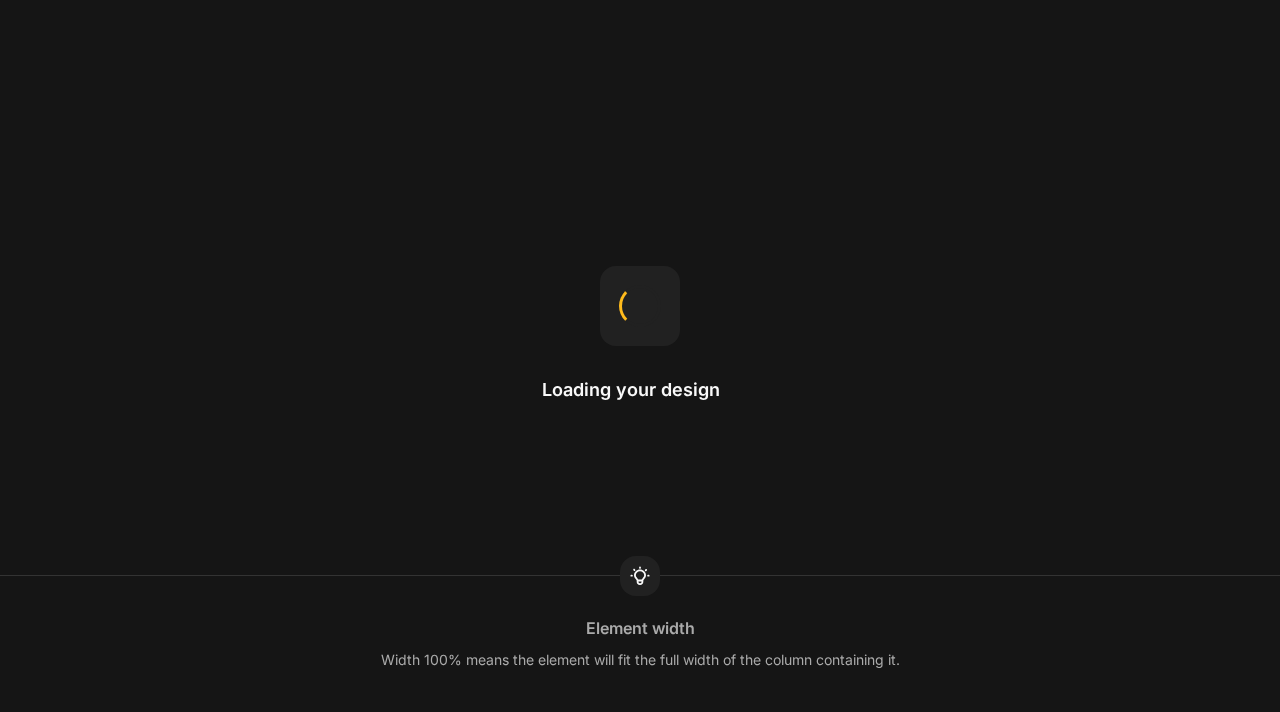 scroll, scrollTop: 0, scrollLeft: 0, axis: both 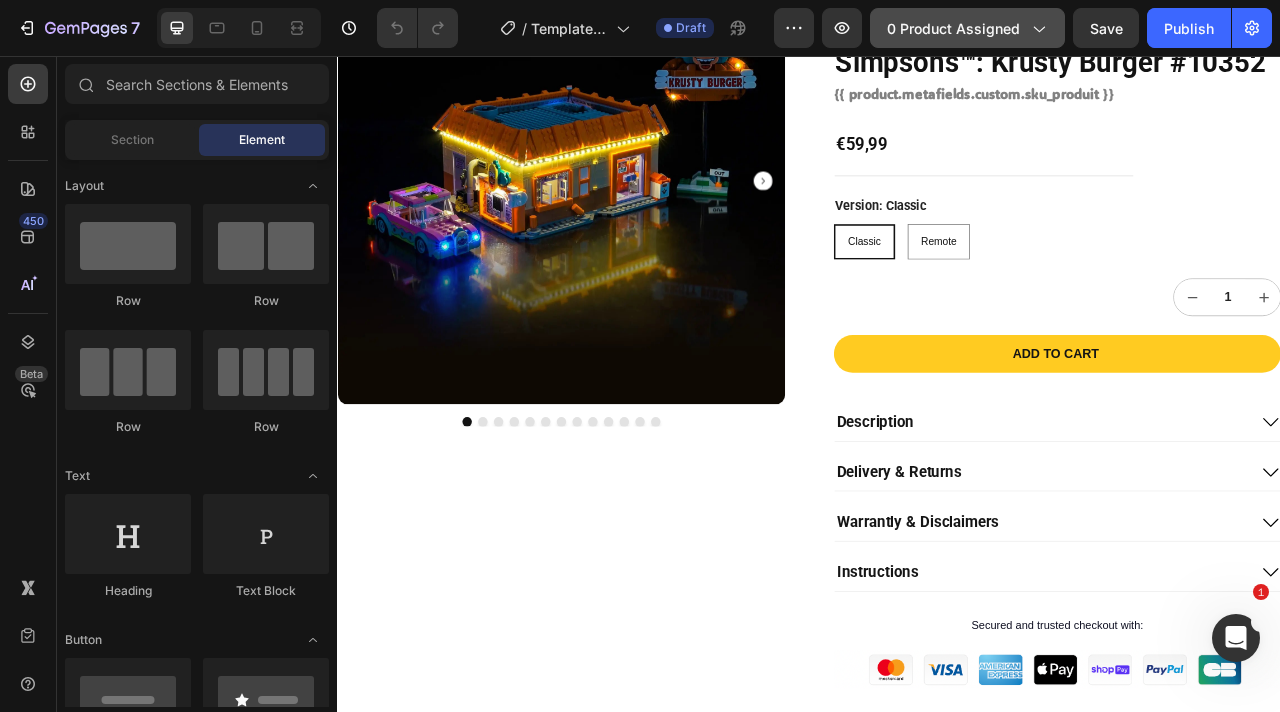 click on "0 product assigned" 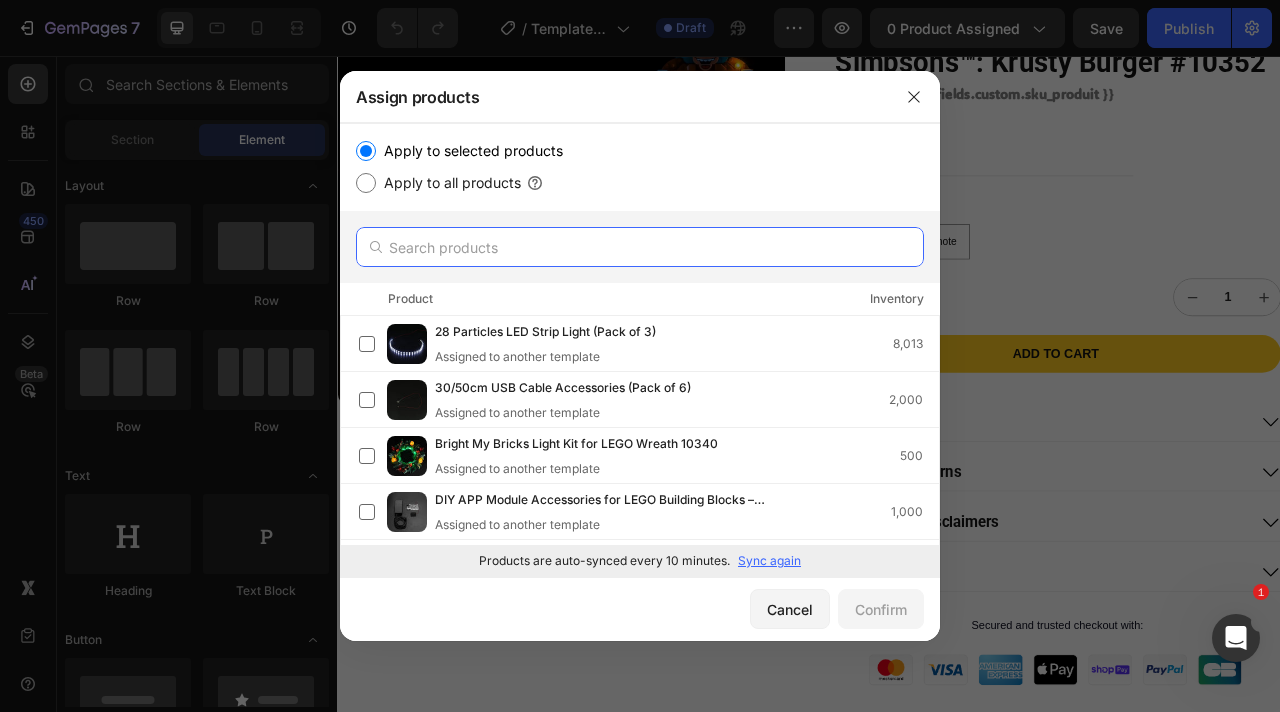 click at bounding box center (640, 247) 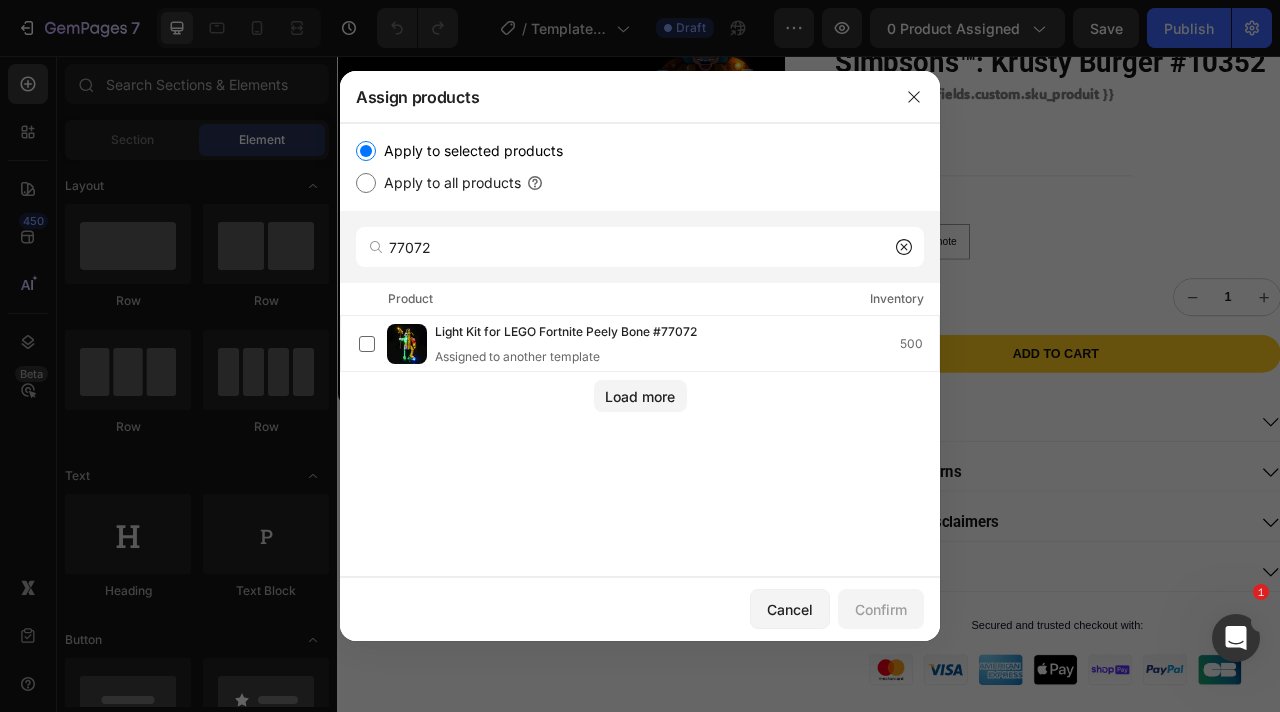 click on "Light Kit for LEGO Fortnite Peely Bone #77072" at bounding box center [566, 333] 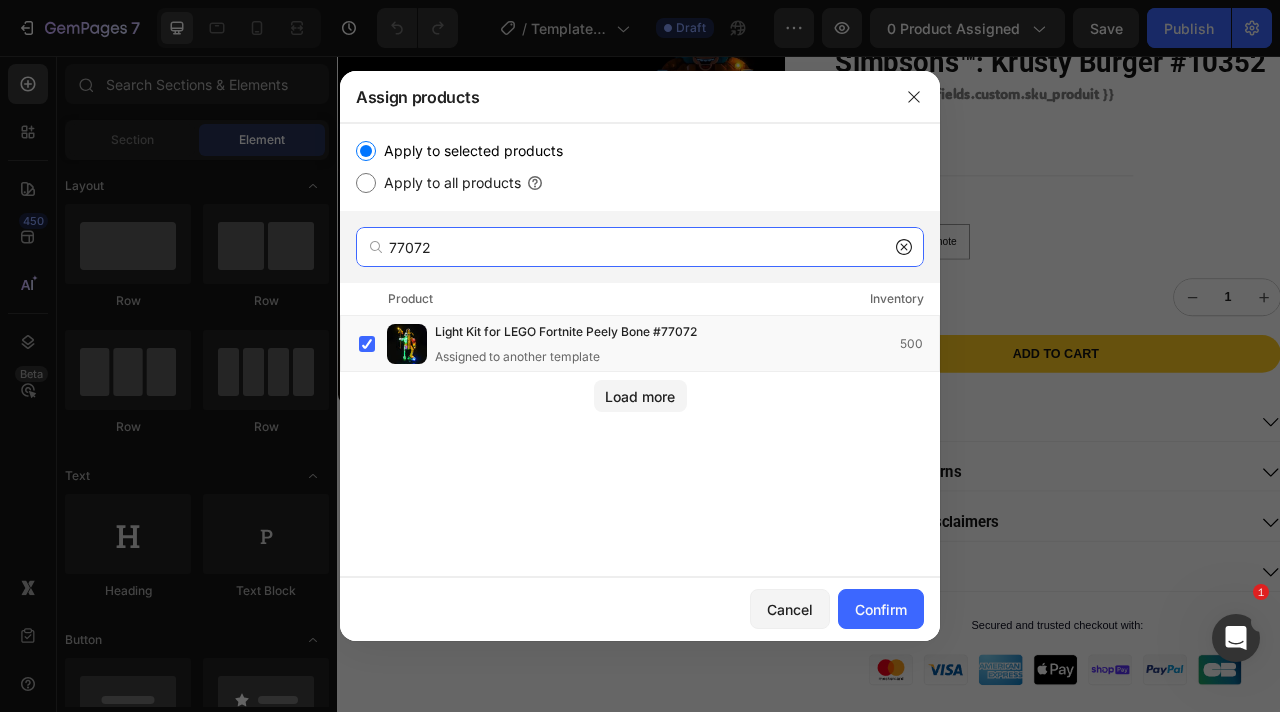 click on "77072" at bounding box center [640, 247] 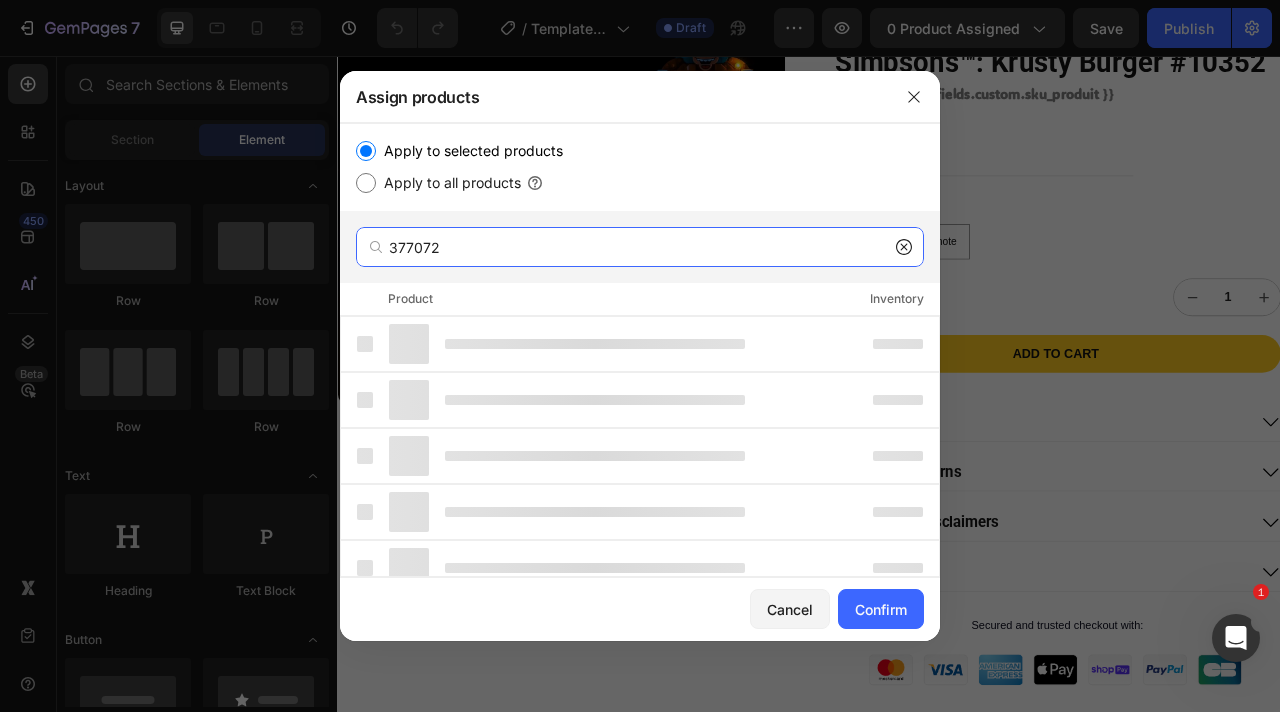 click on "377072" at bounding box center (640, 247) 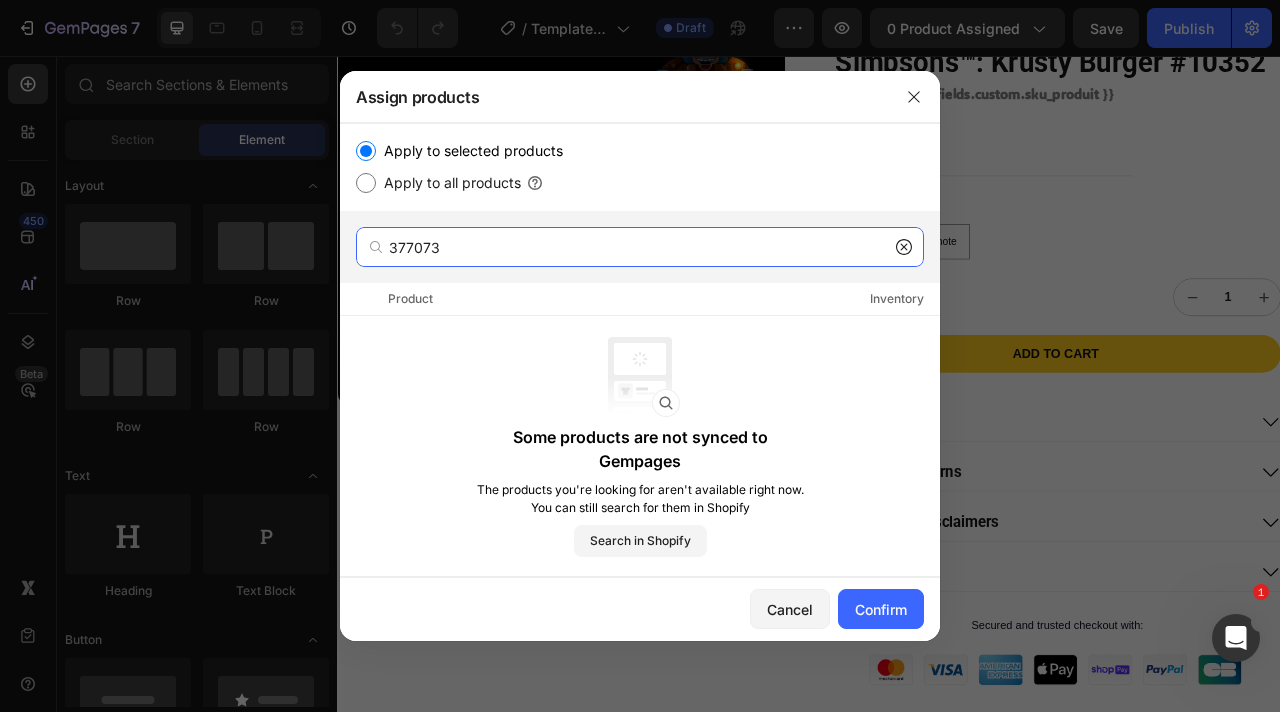 click on "377073" at bounding box center (640, 247) 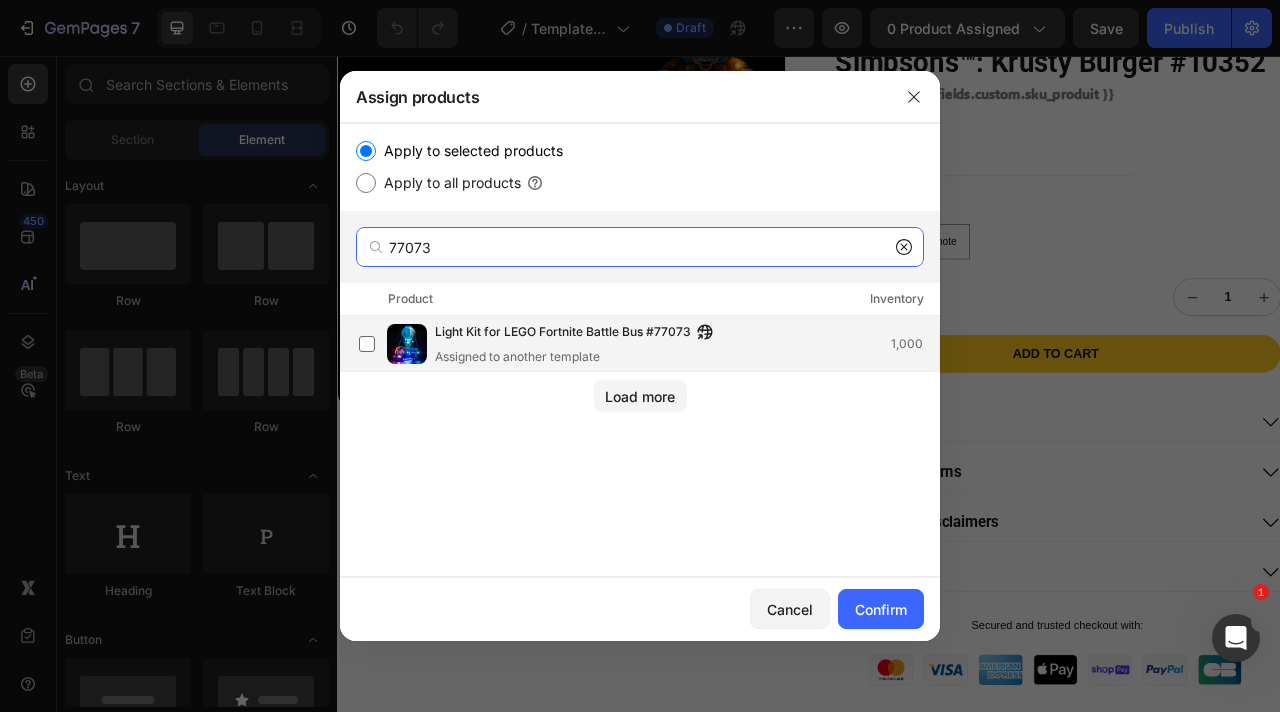 type on "77073" 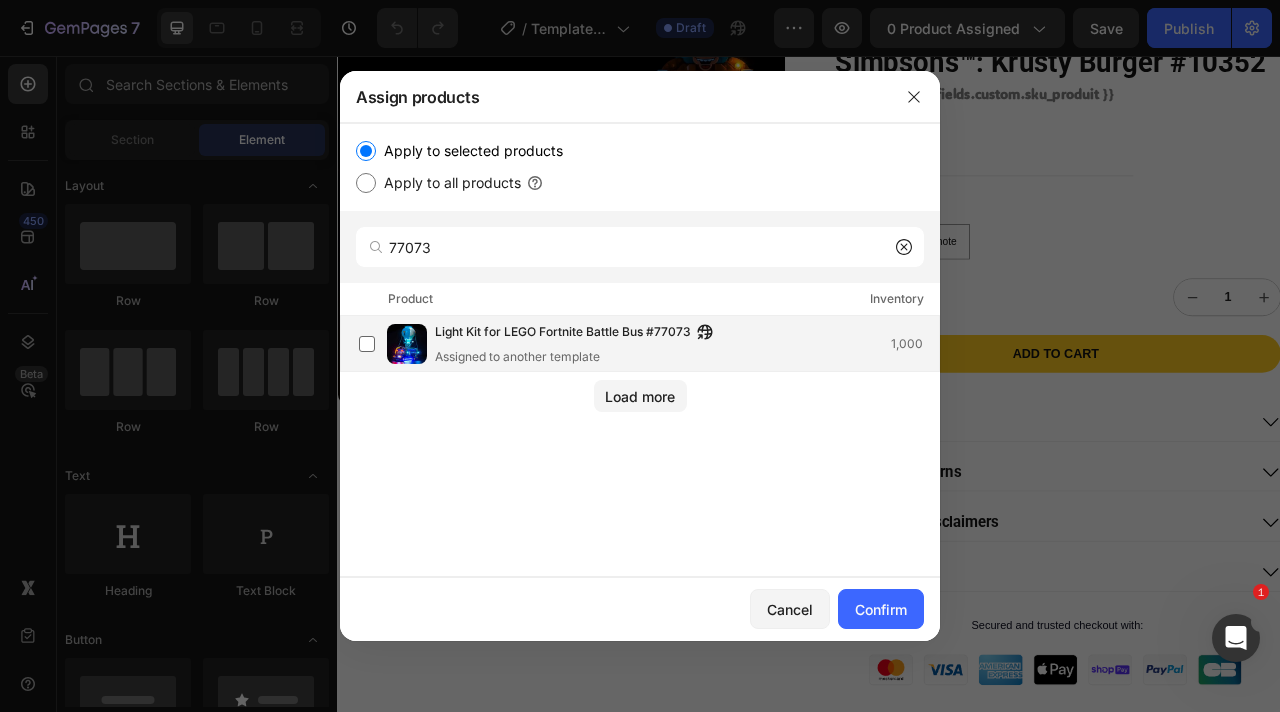 click on "Light Kit for LEGO Fortnite Battle Bus #77073" at bounding box center (563, 333) 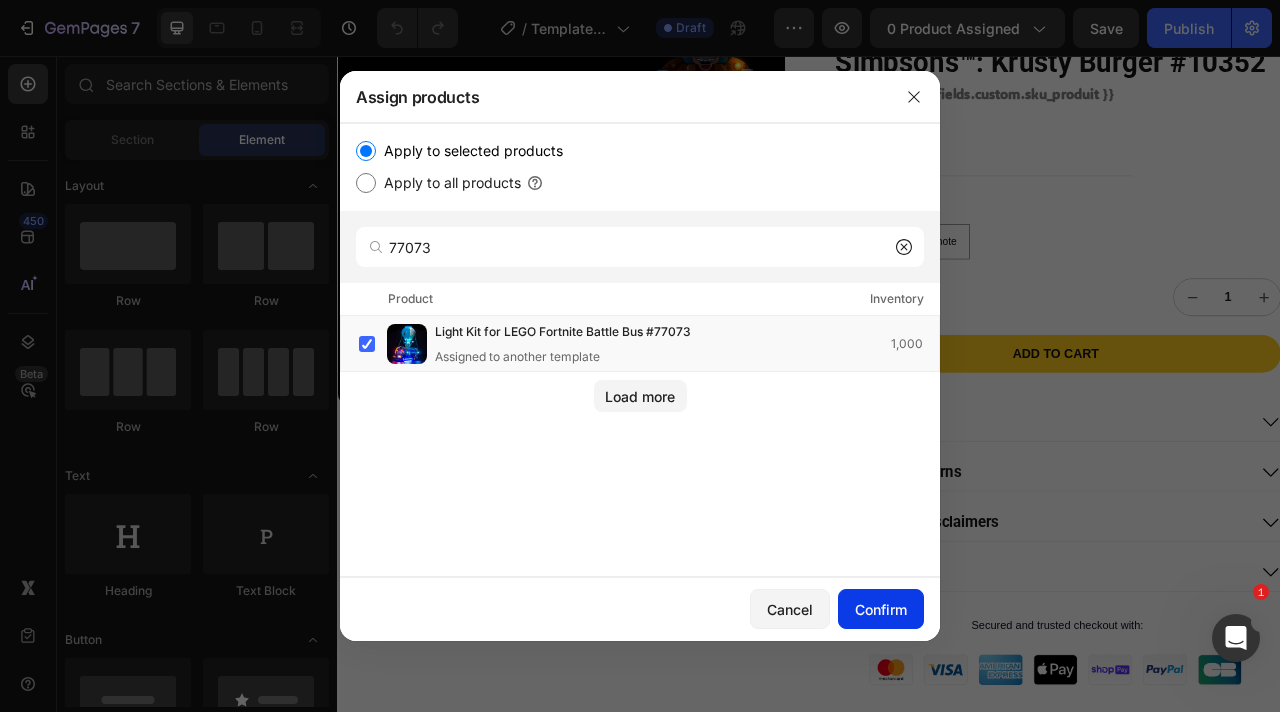 click on "Confirm" at bounding box center (881, 609) 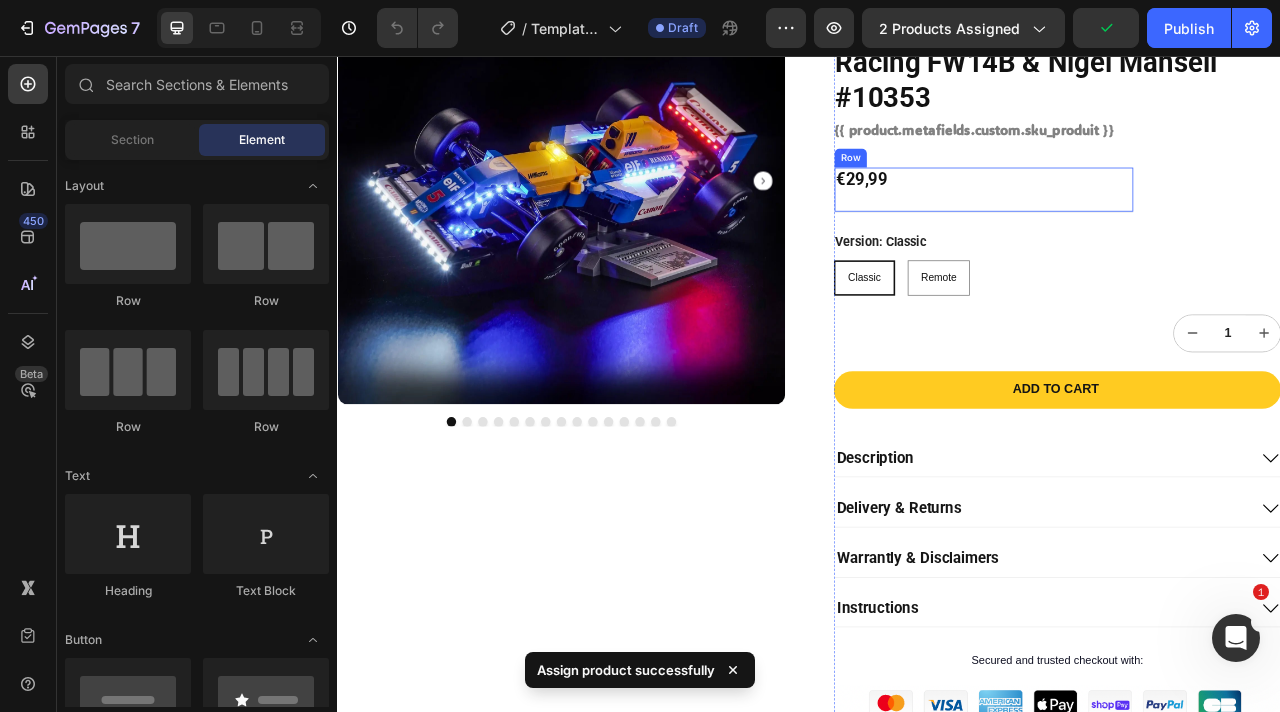 scroll, scrollTop: 0, scrollLeft: 0, axis: both 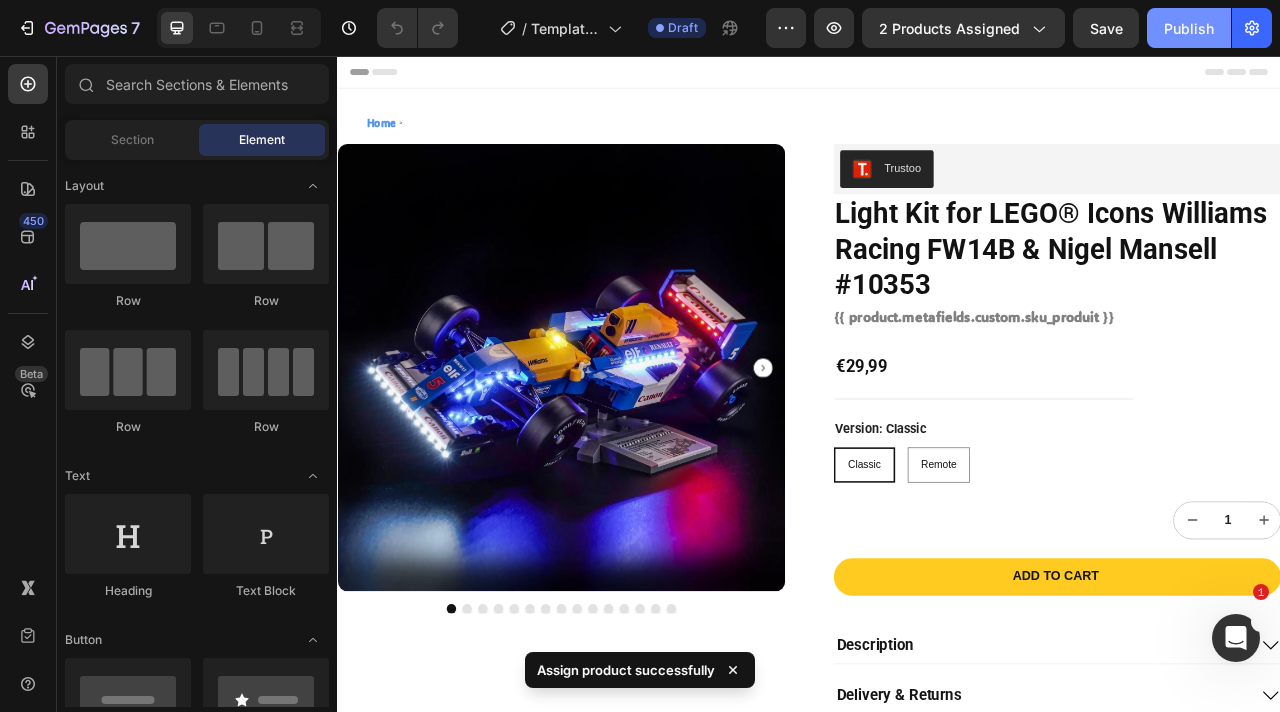 click on "Publish" at bounding box center [1189, 28] 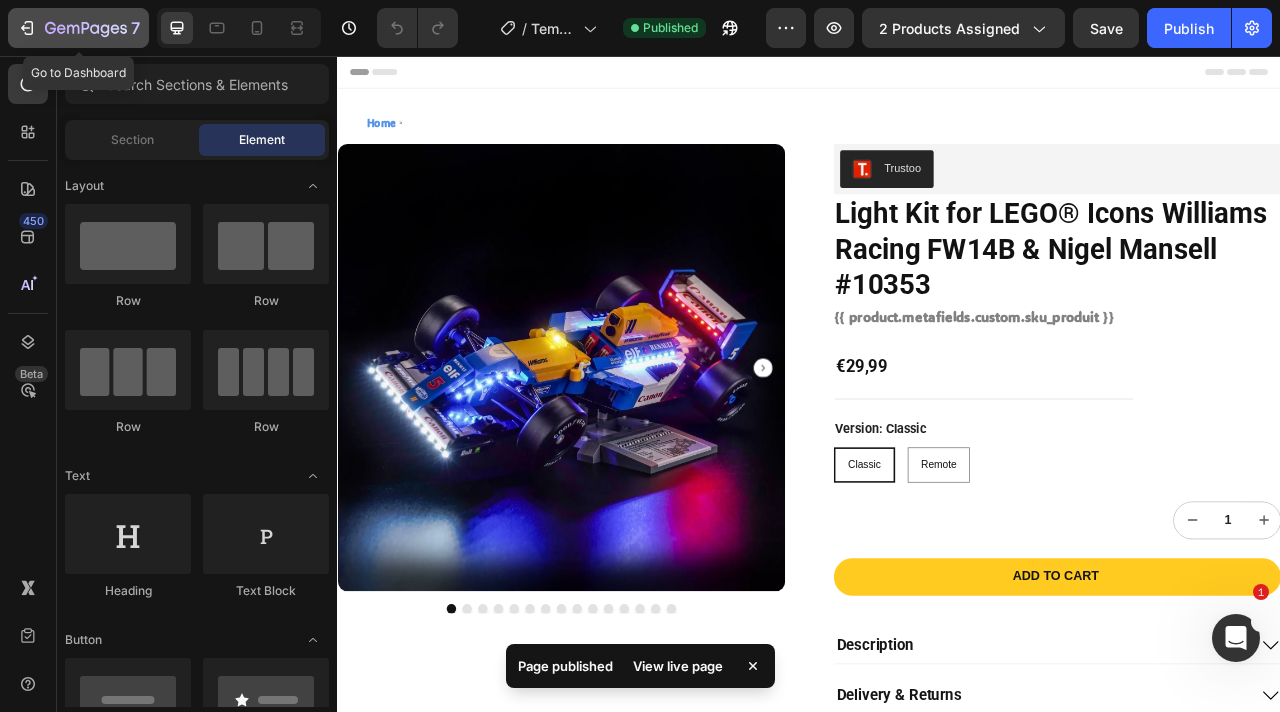 click 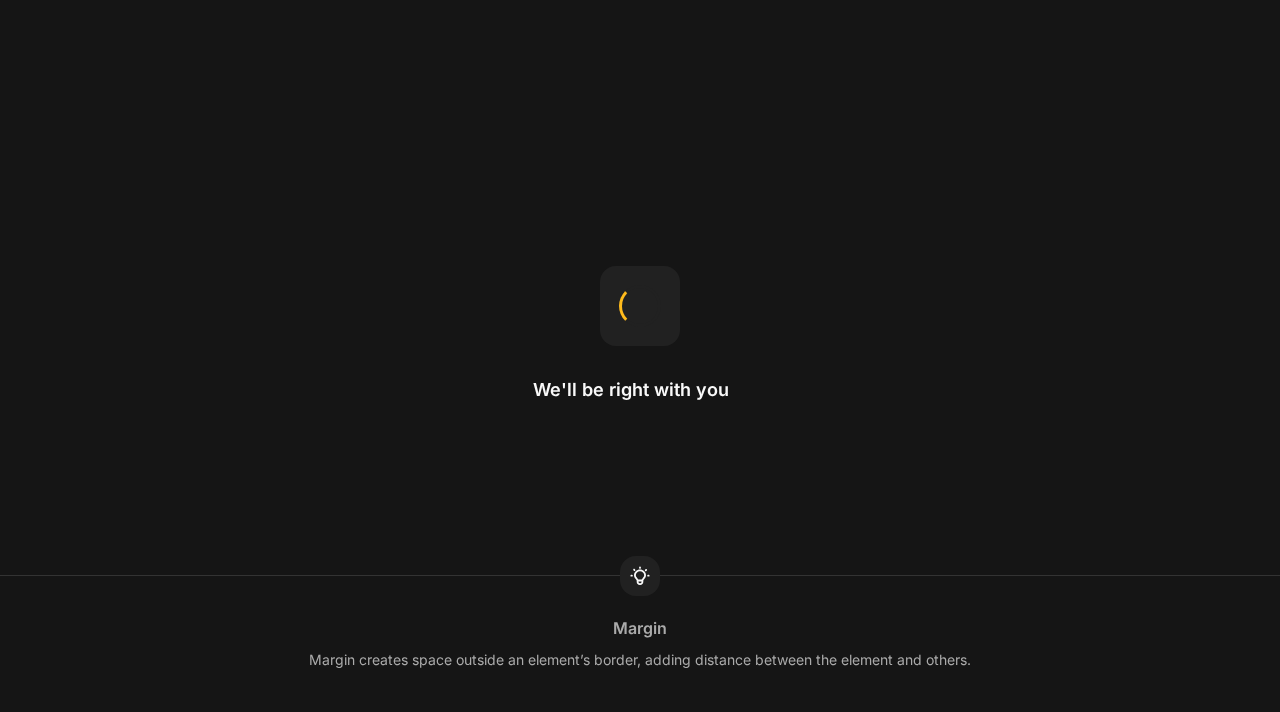 scroll, scrollTop: 0, scrollLeft: 0, axis: both 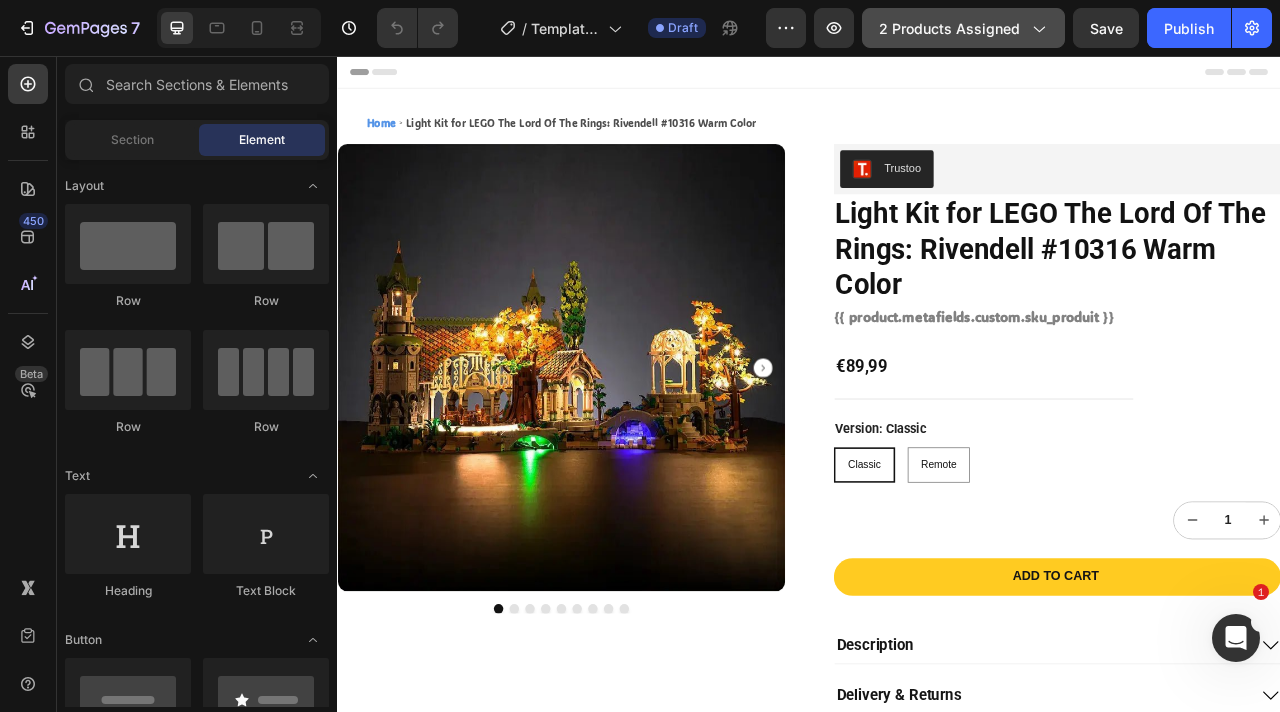 click on "2 products assigned" 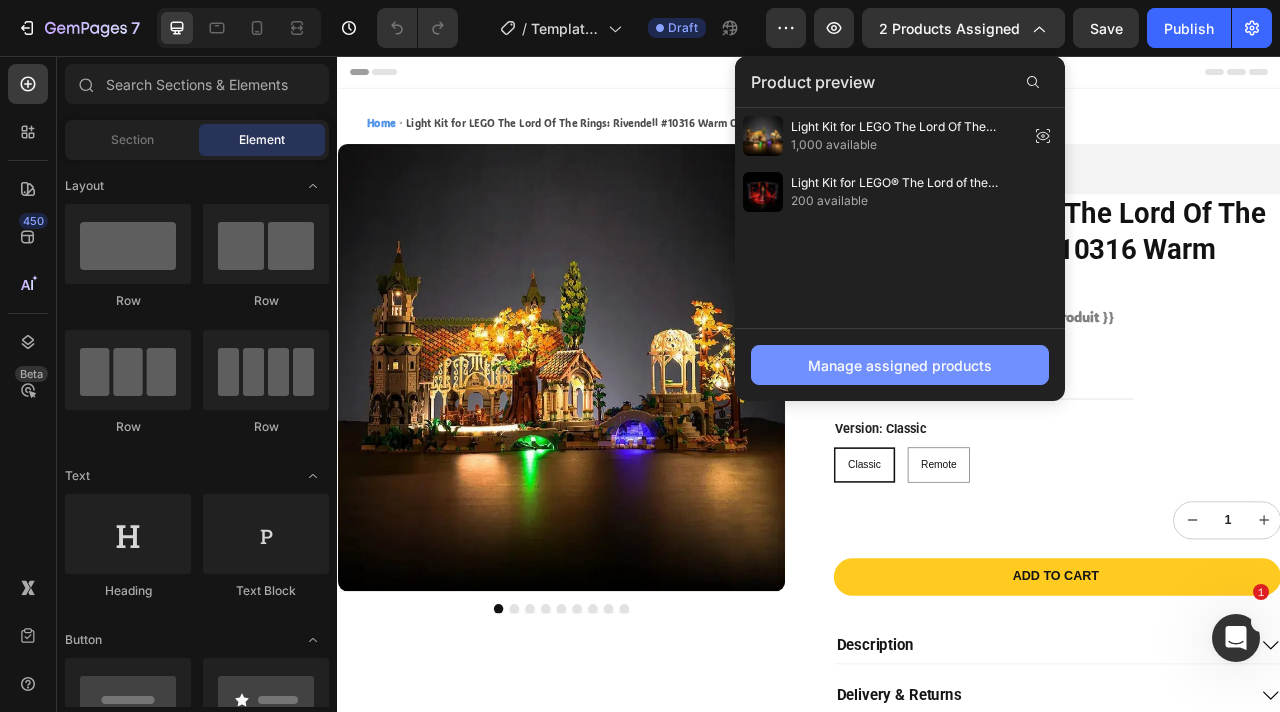 click on "Manage assigned products" at bounding box center [900, 365] 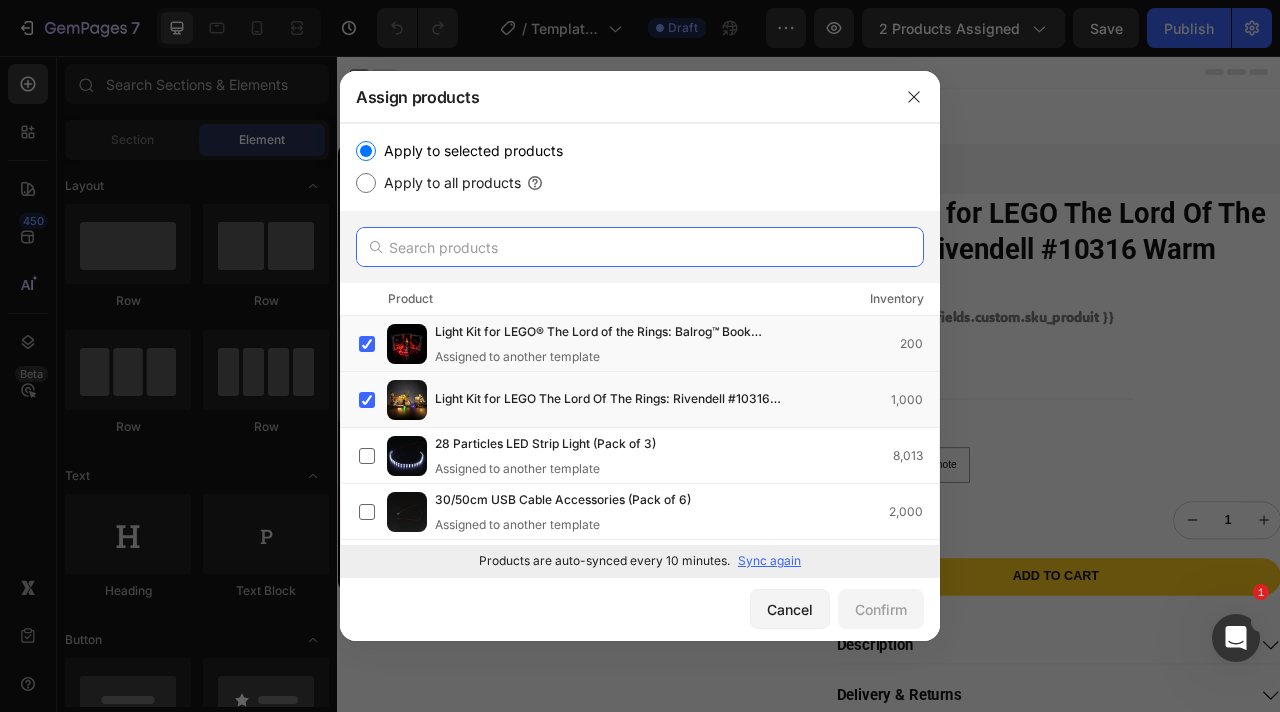 click at bounding box center [640, 247] 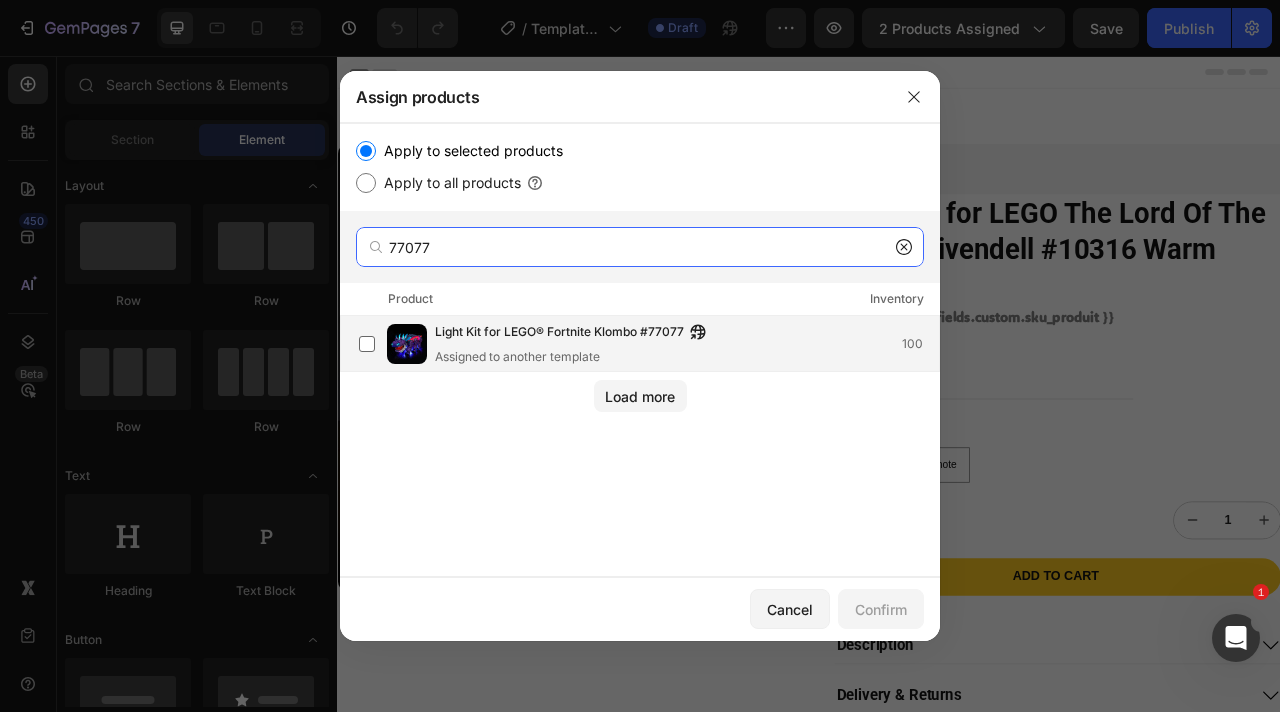type on "77077" 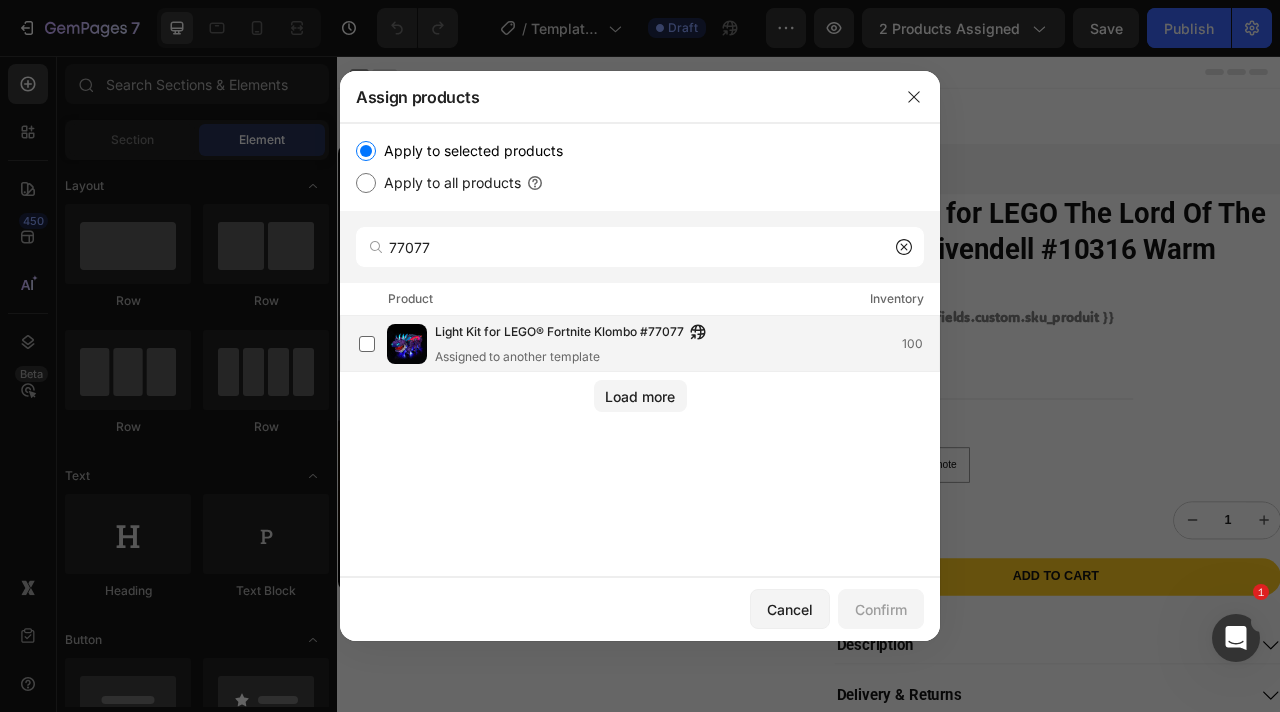 click on "Light Kit for LEGO® Fortnite Klombo #77077" at bounding box center [559, 333] 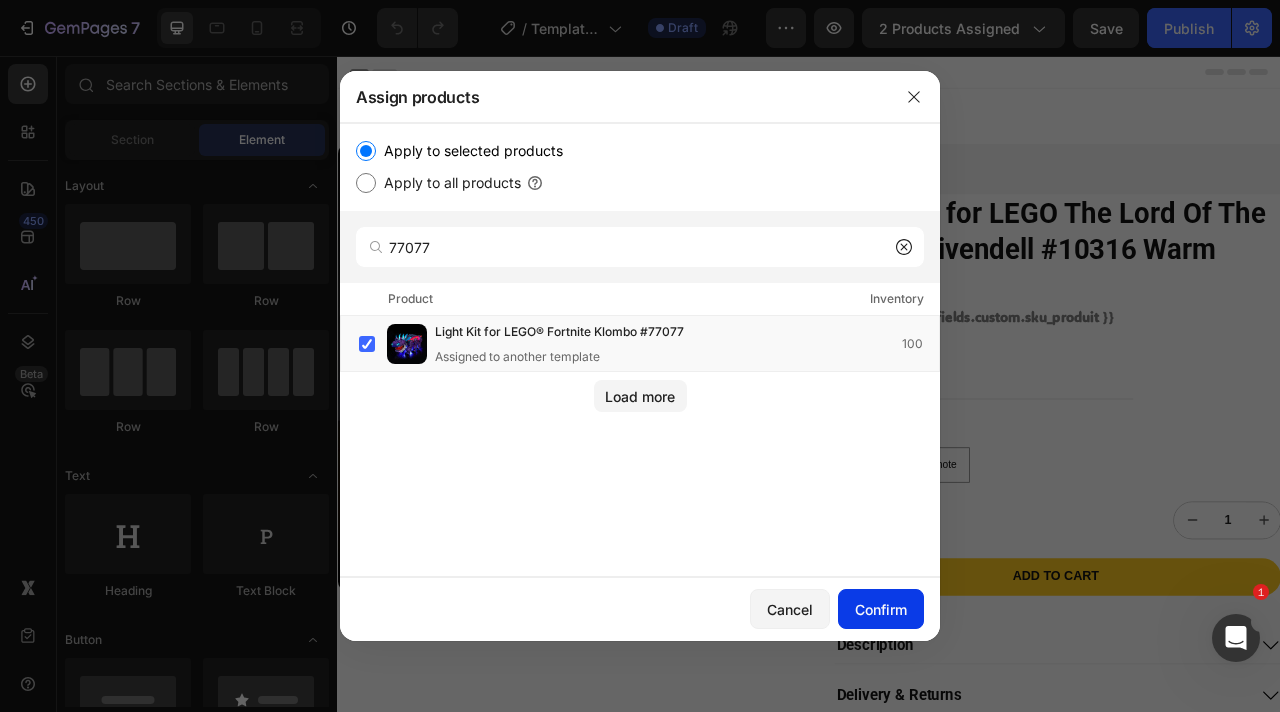 click on "Confirm" at bounding box center [881, 609] 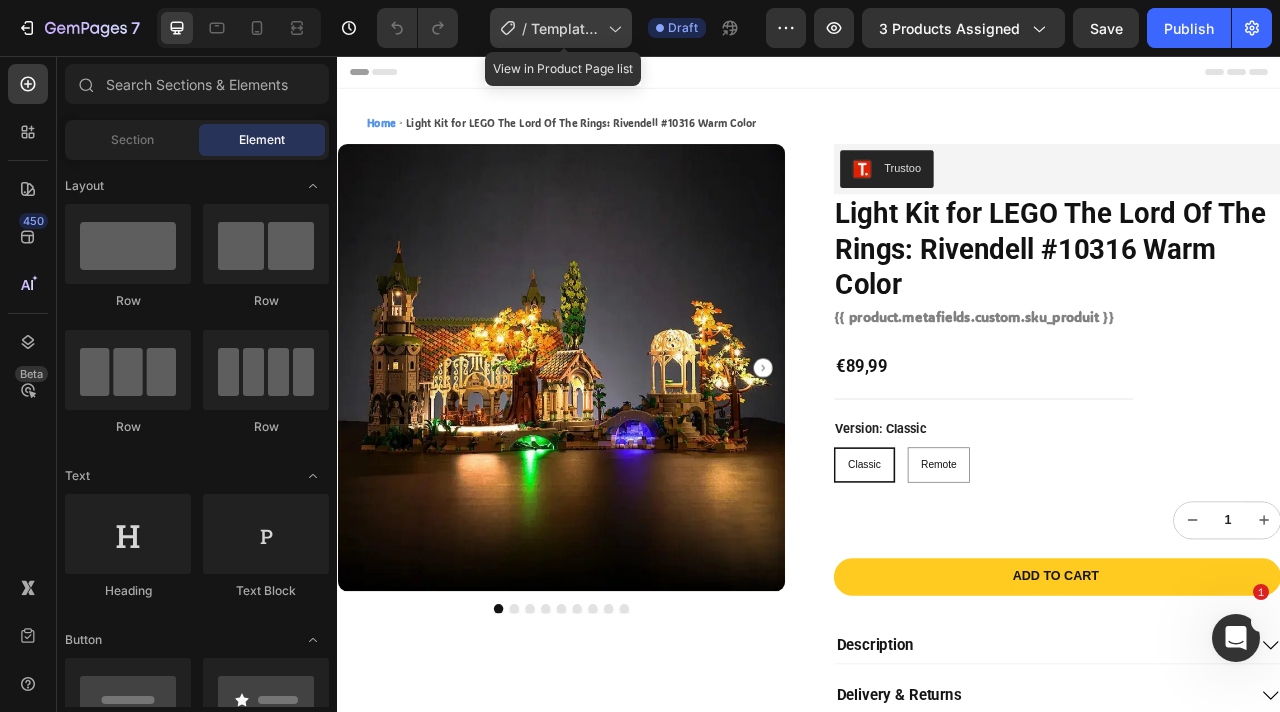 click on "Template Franchise" at bounding box center [565, 28] 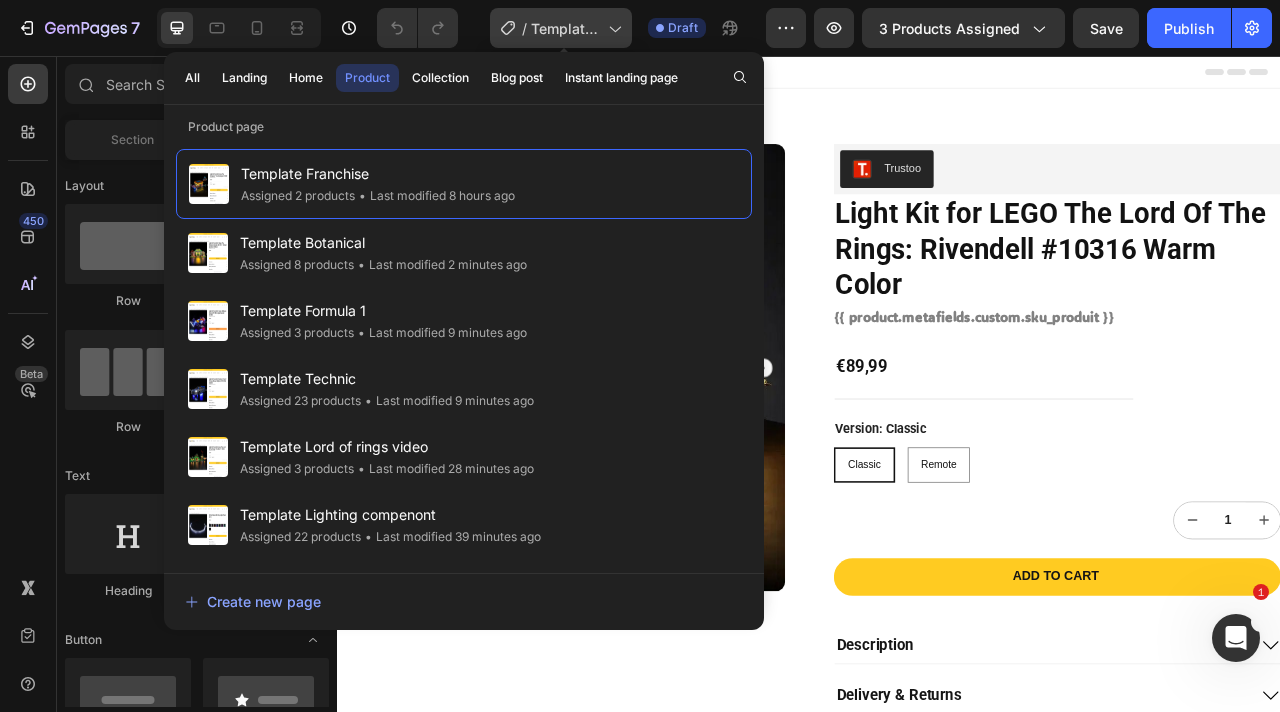 click on "Template Franchise" at bounding box center [565, 28] 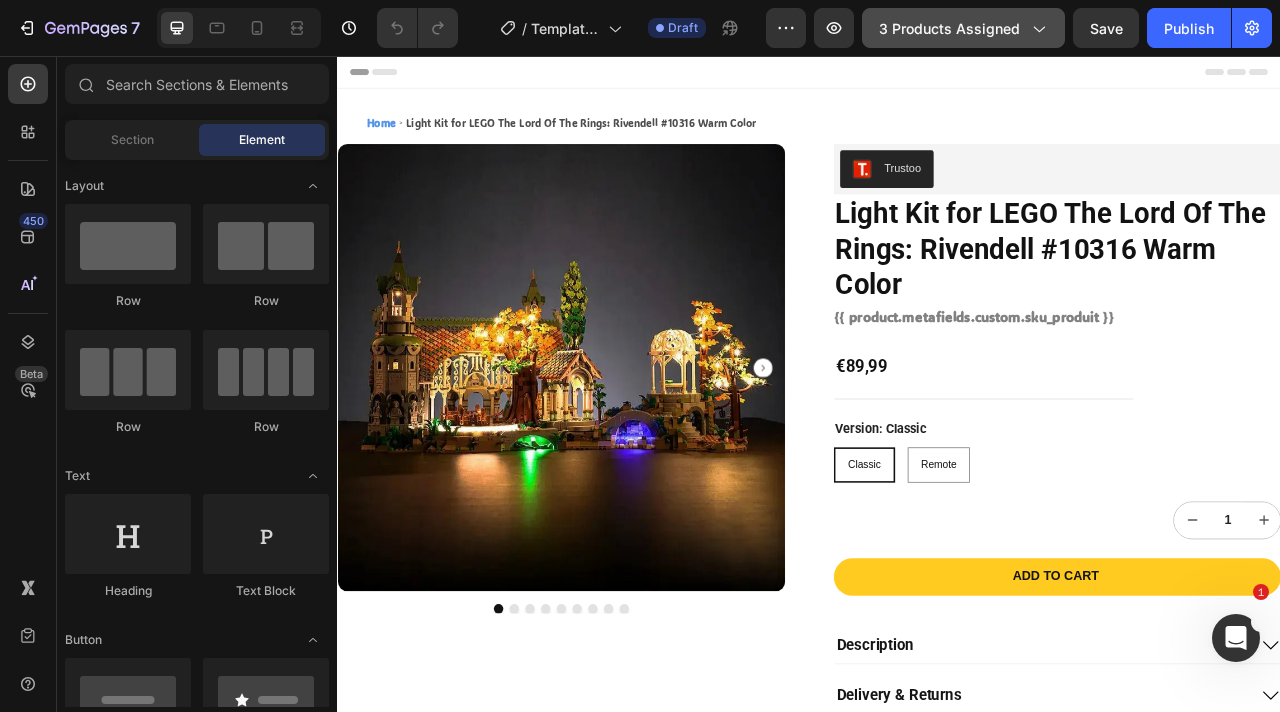 click on "3 products assigned" 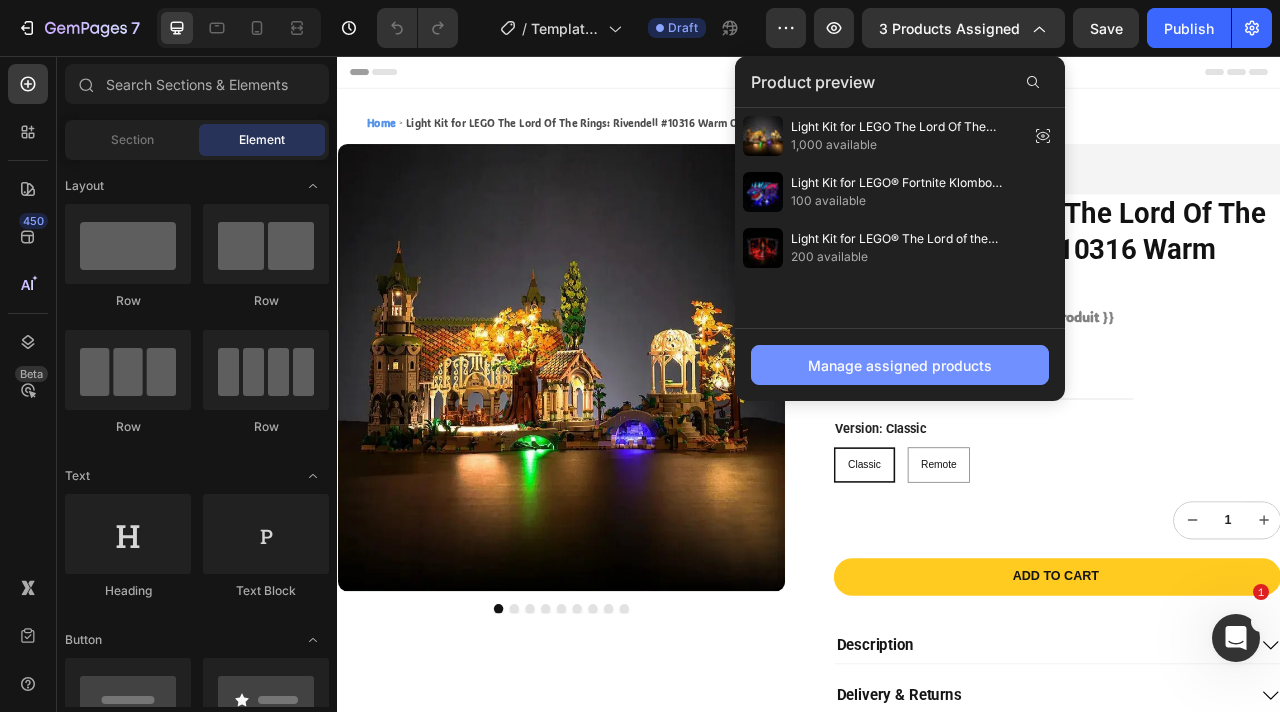 click on "Manage assigned products" at bounding box center (900, 365) 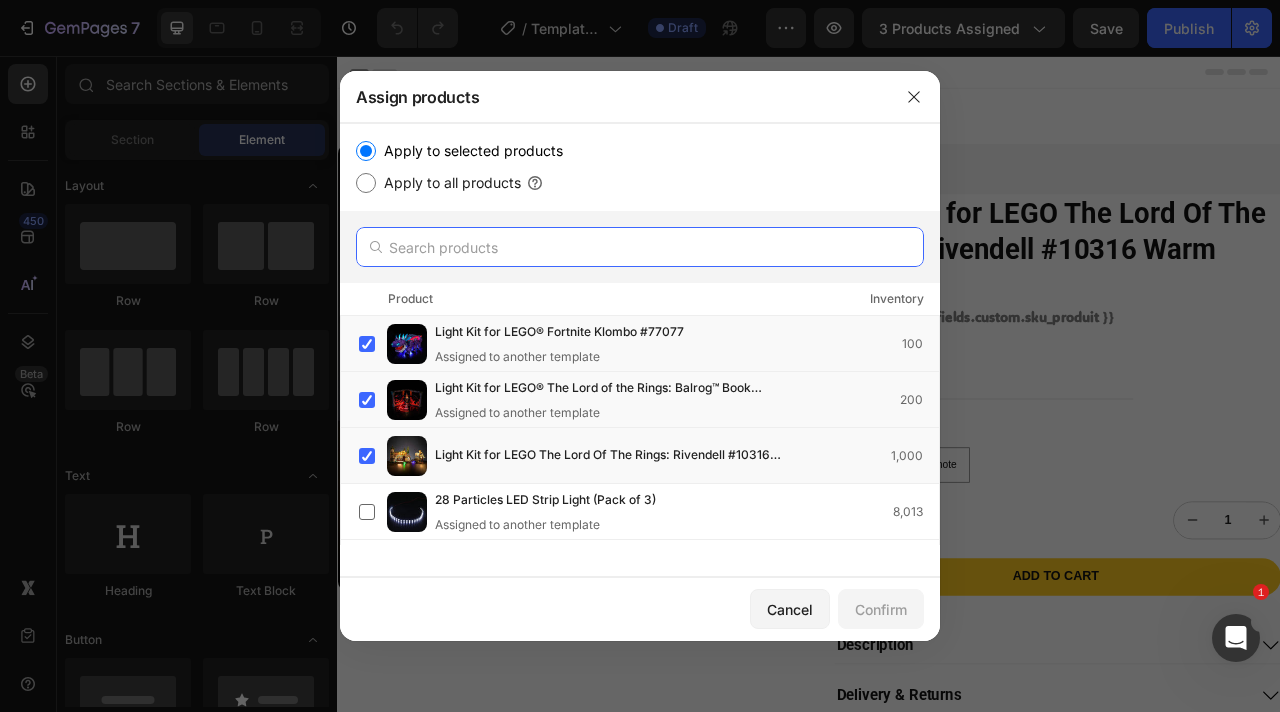 click at bounding box center [640, 247] 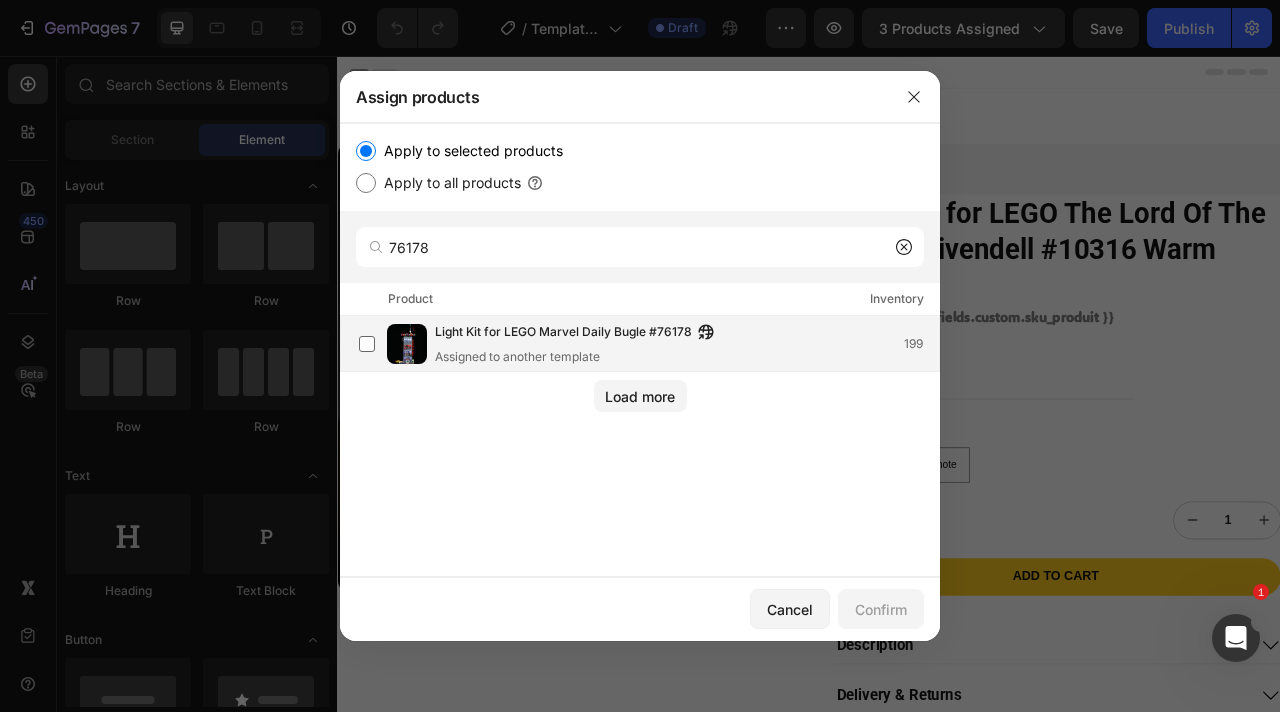 click on "Light Kit for LEGO Marvel Daily Bugle #76178" at bounding box center [563, 333] 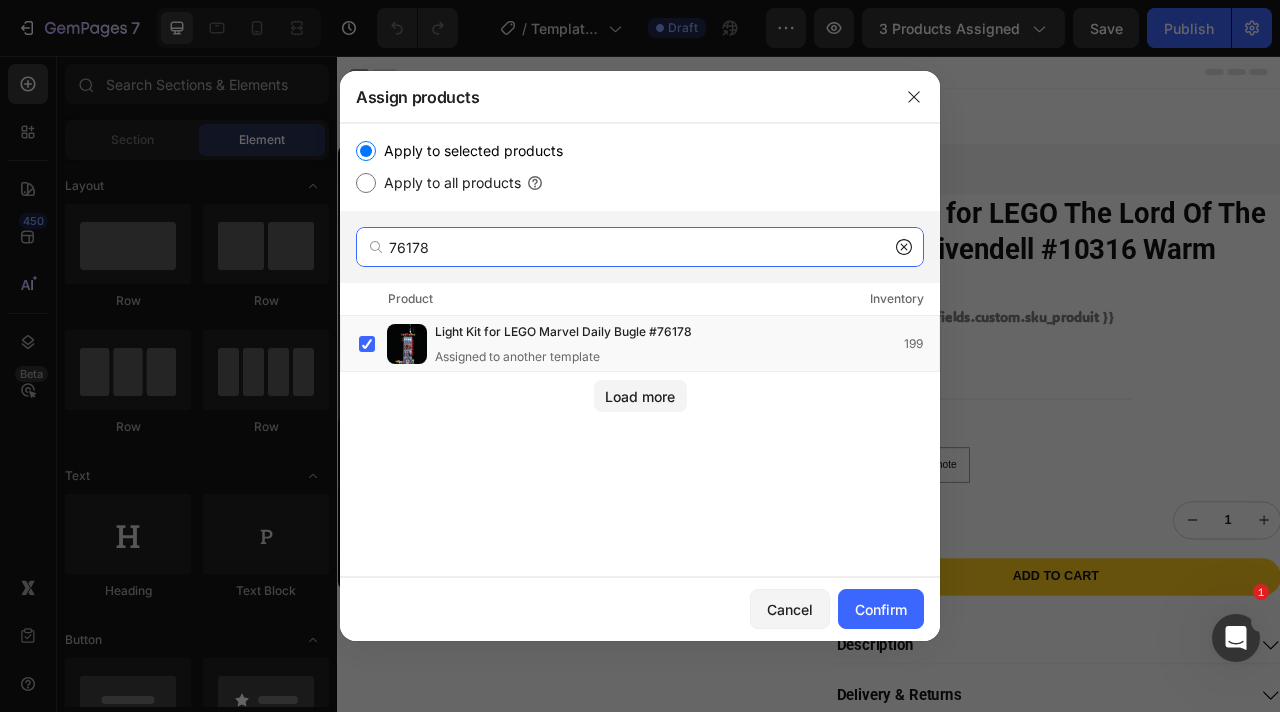 click on "76178" at bounding box center (640, 247) 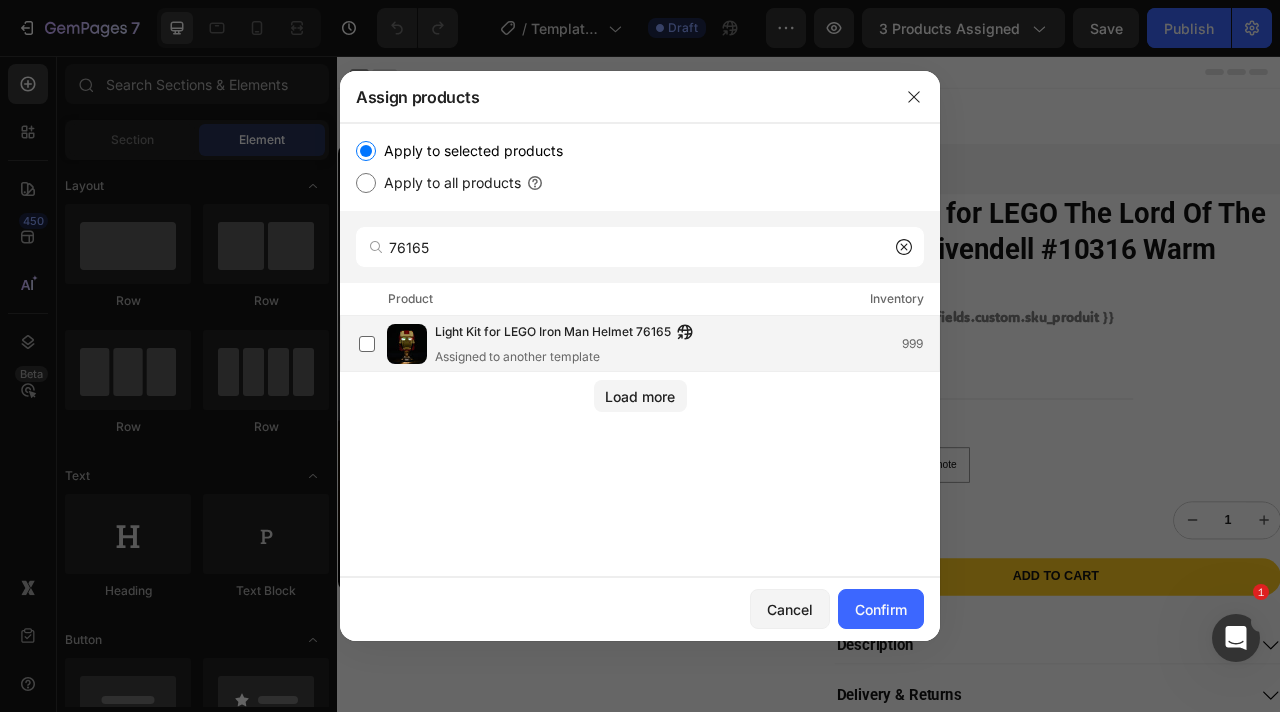 click on "Light Kit for LEGO Iron Man Helmet 76165" at bounding box center [553, 333] 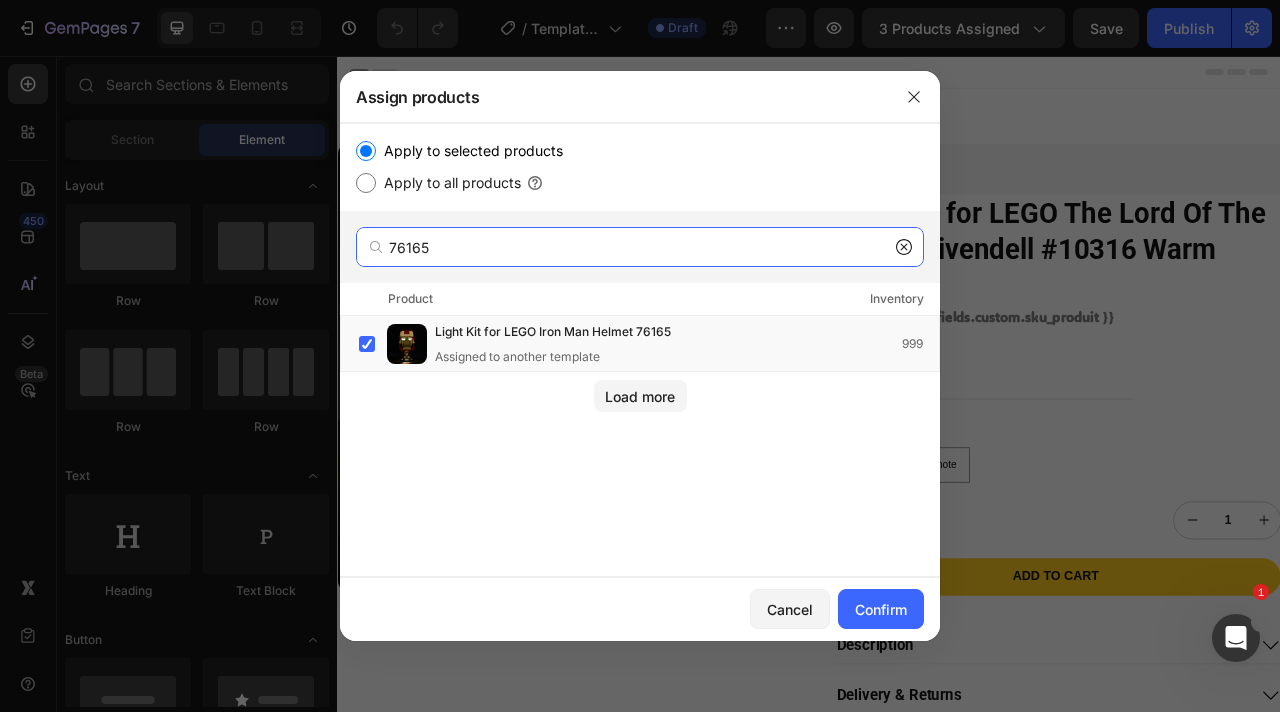 click on "76165" at bounding box center [640, 247] 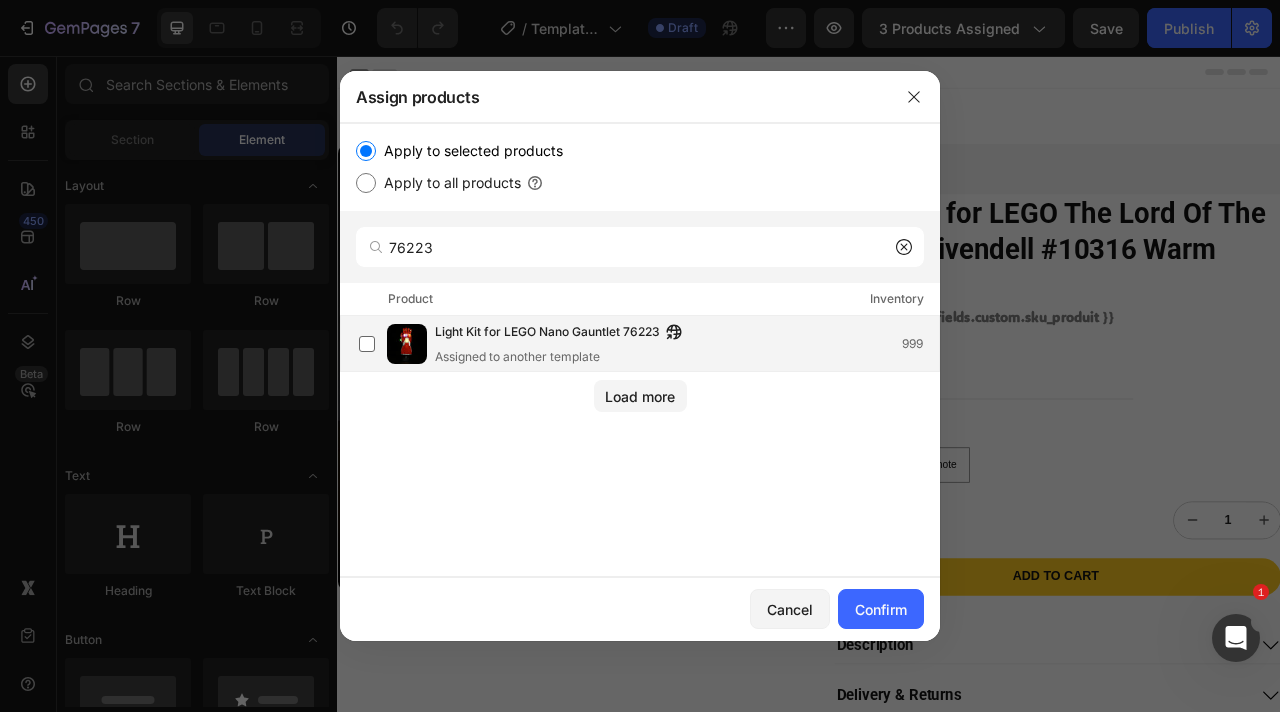 click on "Light Kit for LEGO Nano Gauntlet 76223" at bounding box center (547, 333) 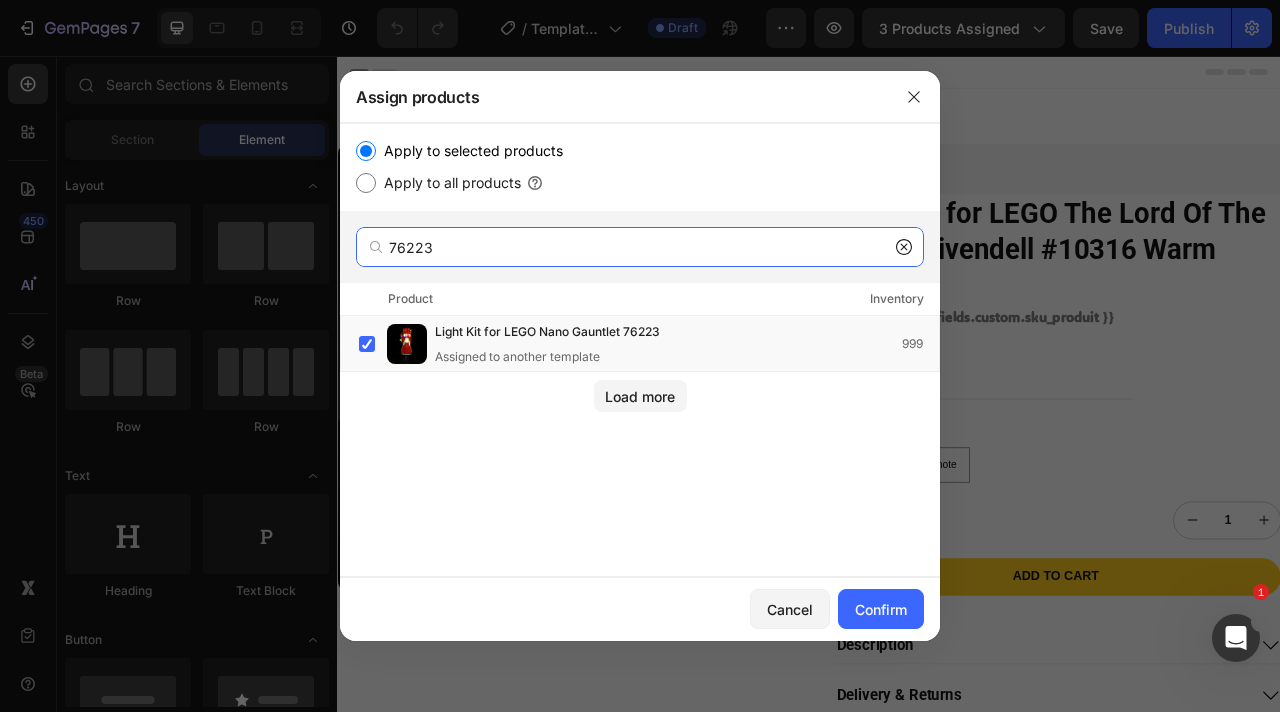 click on "76223" at bounding box center [640, 247] 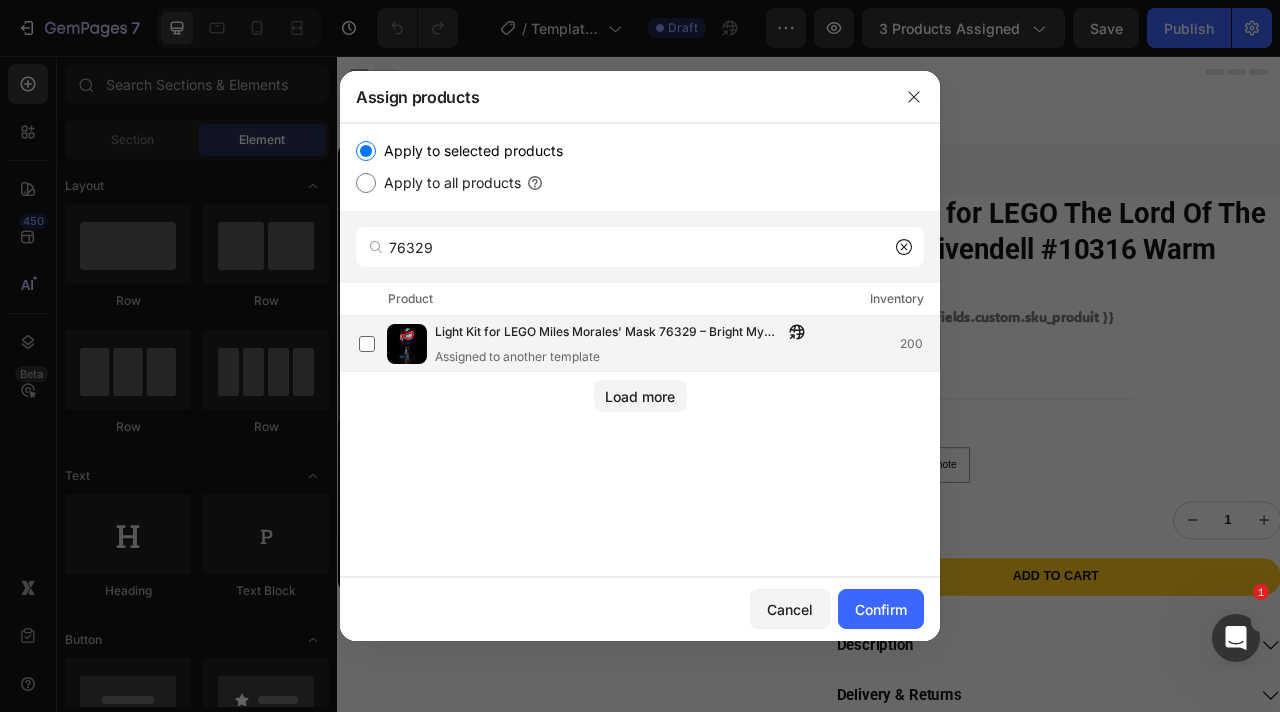 click on "Light Kit for LEGO Miles Morales' Mask 76329 – Bright My Bricks" at bounding box center [609, 333] 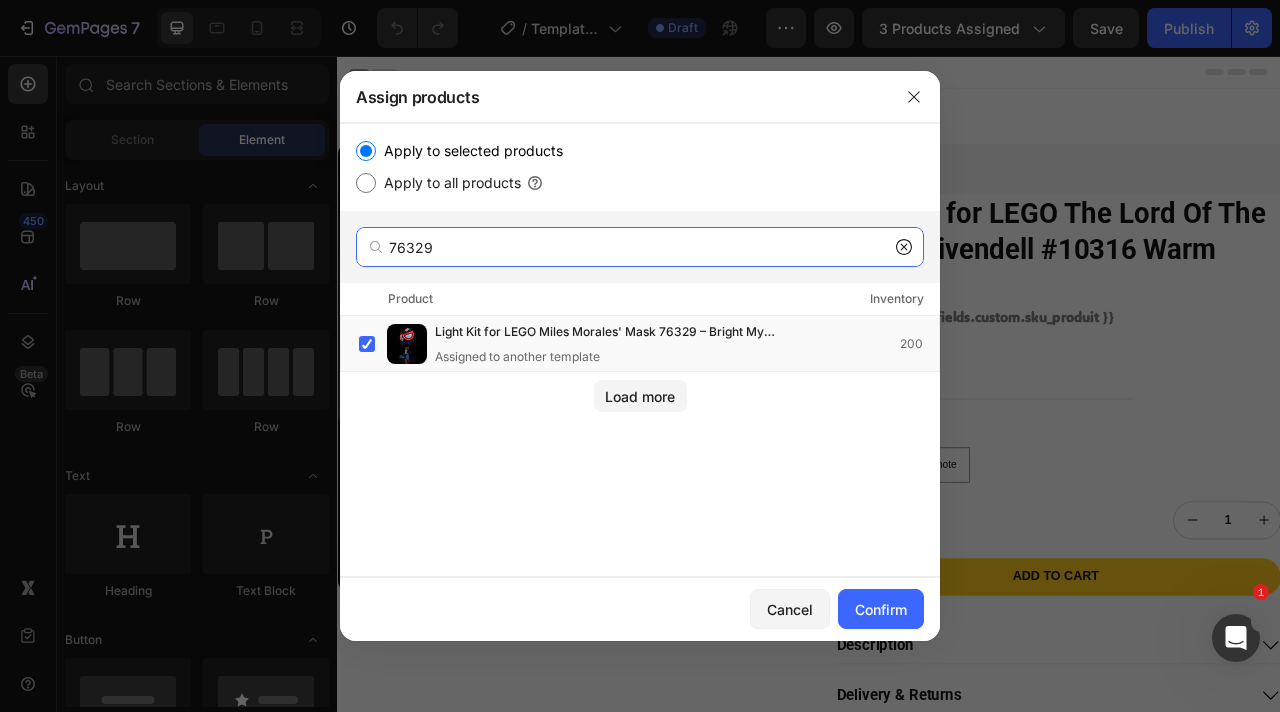 click on "76329" at bounding box center (640, 247) 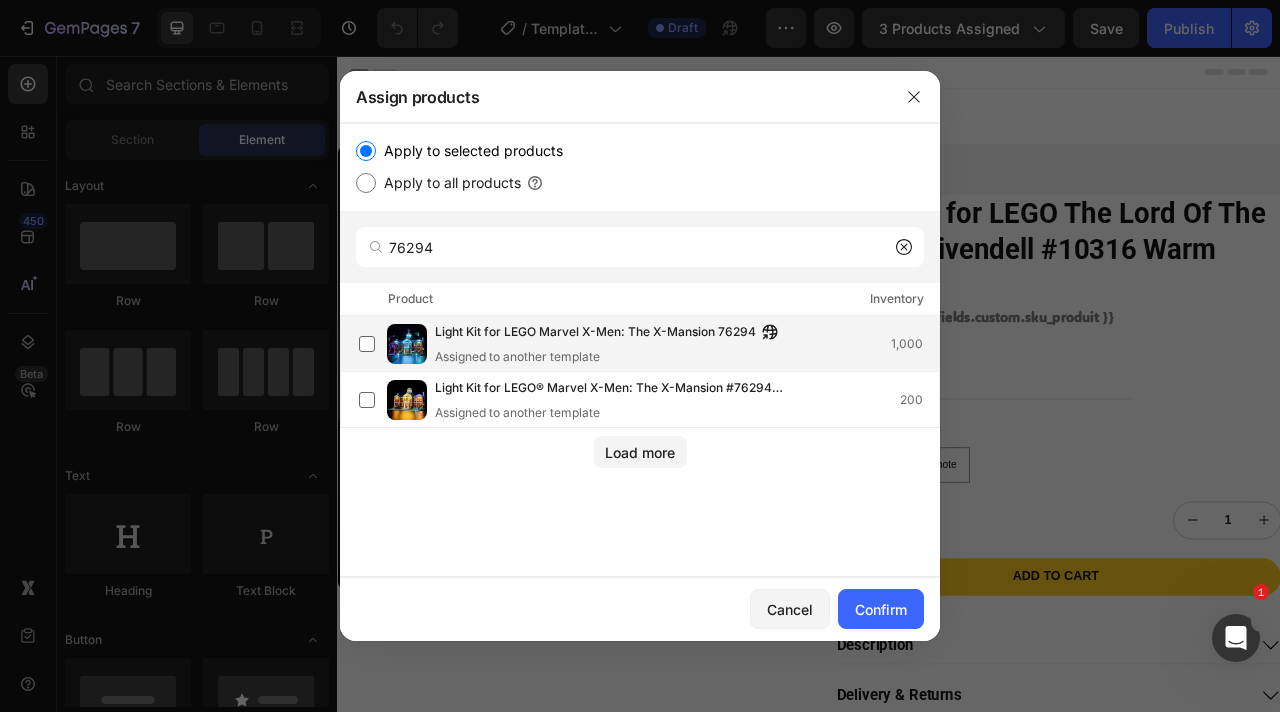 click on "Light Kit for LEGO Marvel X-Men: The X-Mansion 76294" at bounding box center (595, 333) 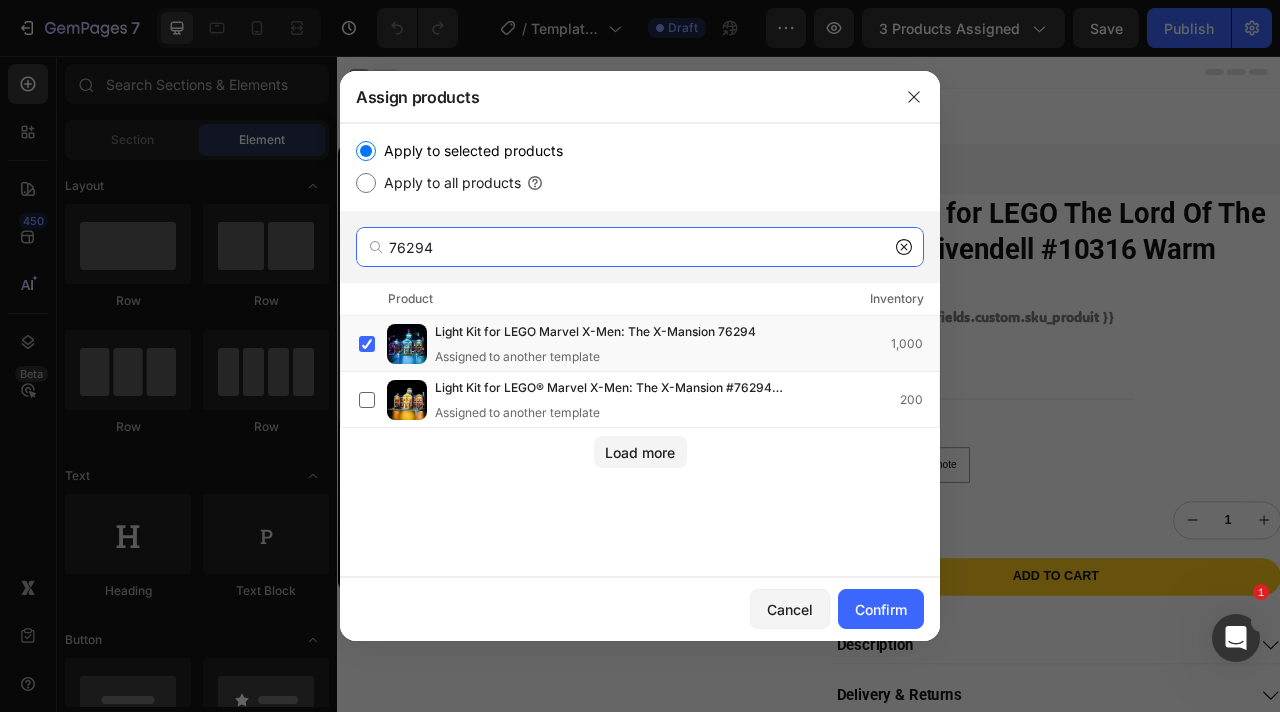 click on "76294" at bounding box center (640, 247) 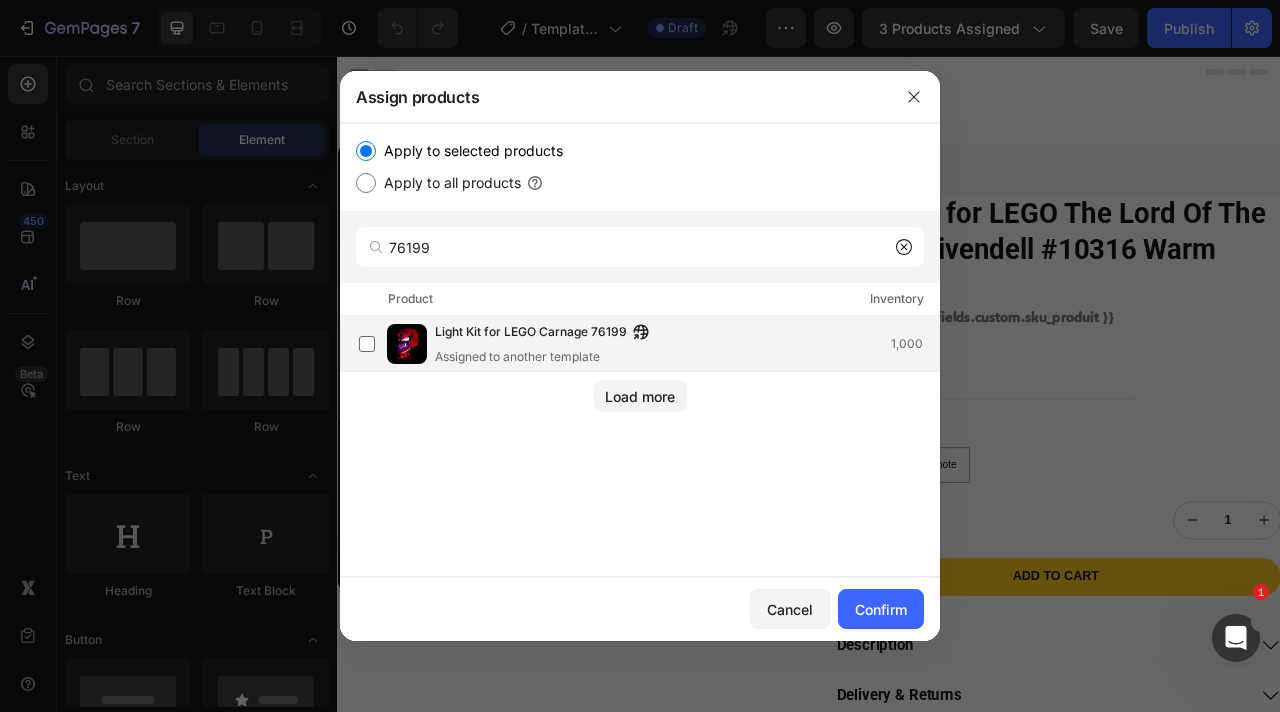 click on "Light Kit for LEGO Carnage 76199" at bounding box center [531, 333] 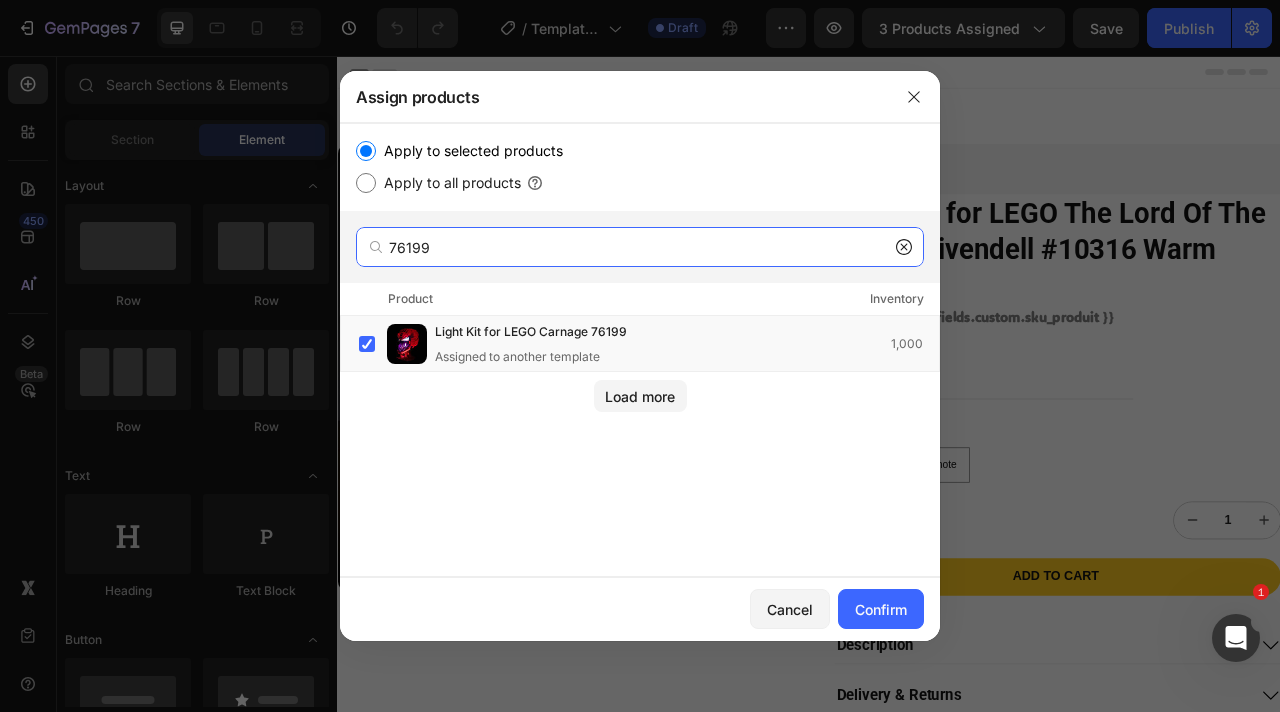 click on "76199" at bounding box center [640, 247] 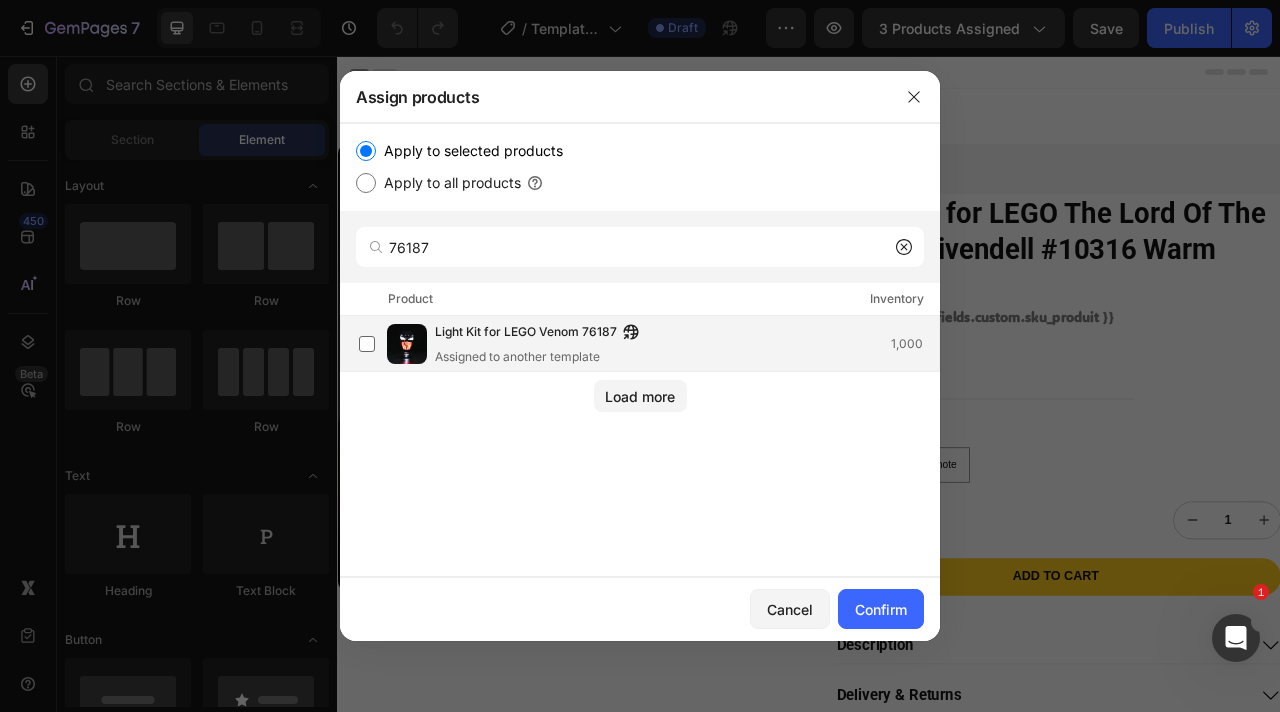 click on "Light Kit for LEGO Venom 76187" at bounding box center (526, 333) 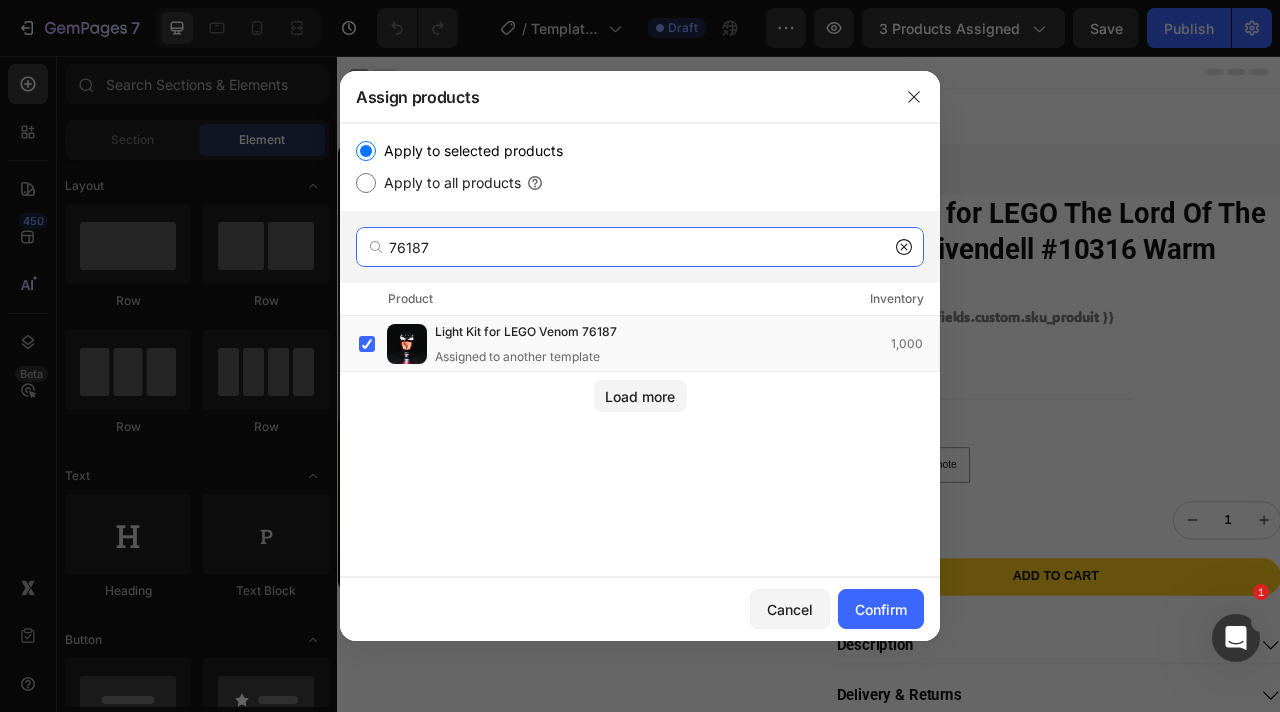 click on "76187" at bounding box center [640, 247] 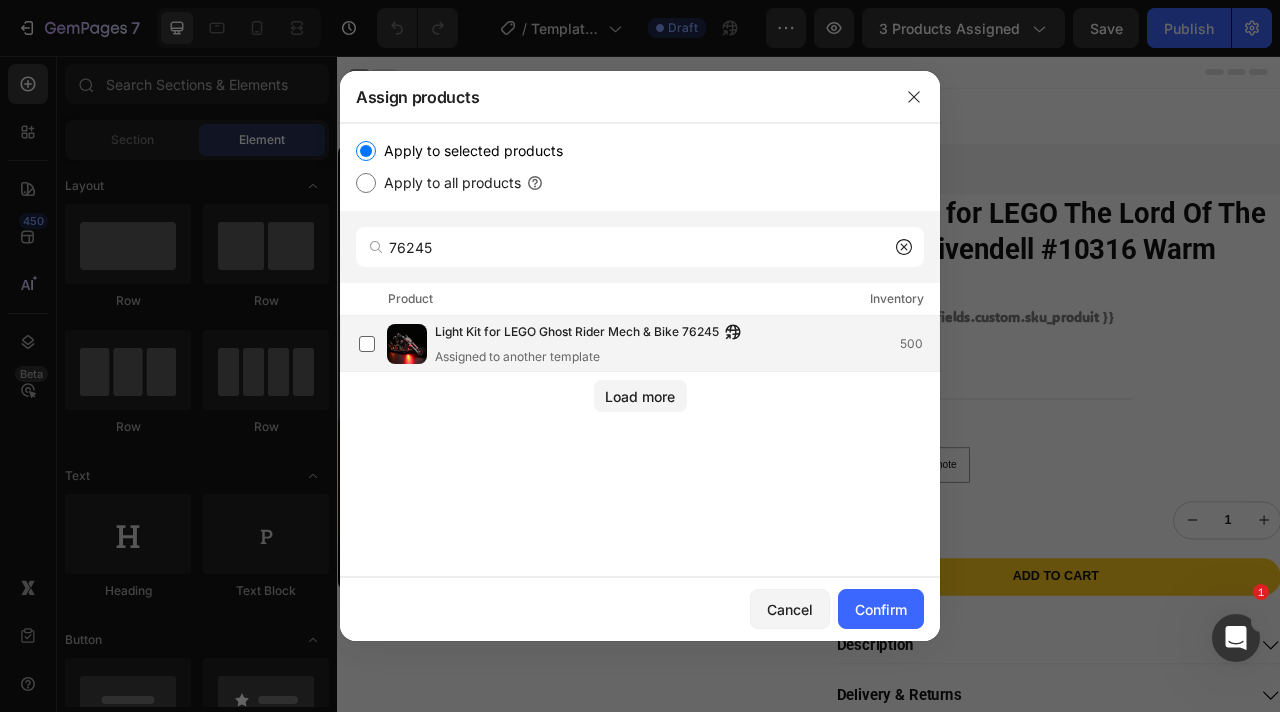 click on "Assigned to another template" at bounding box center [593, 357] 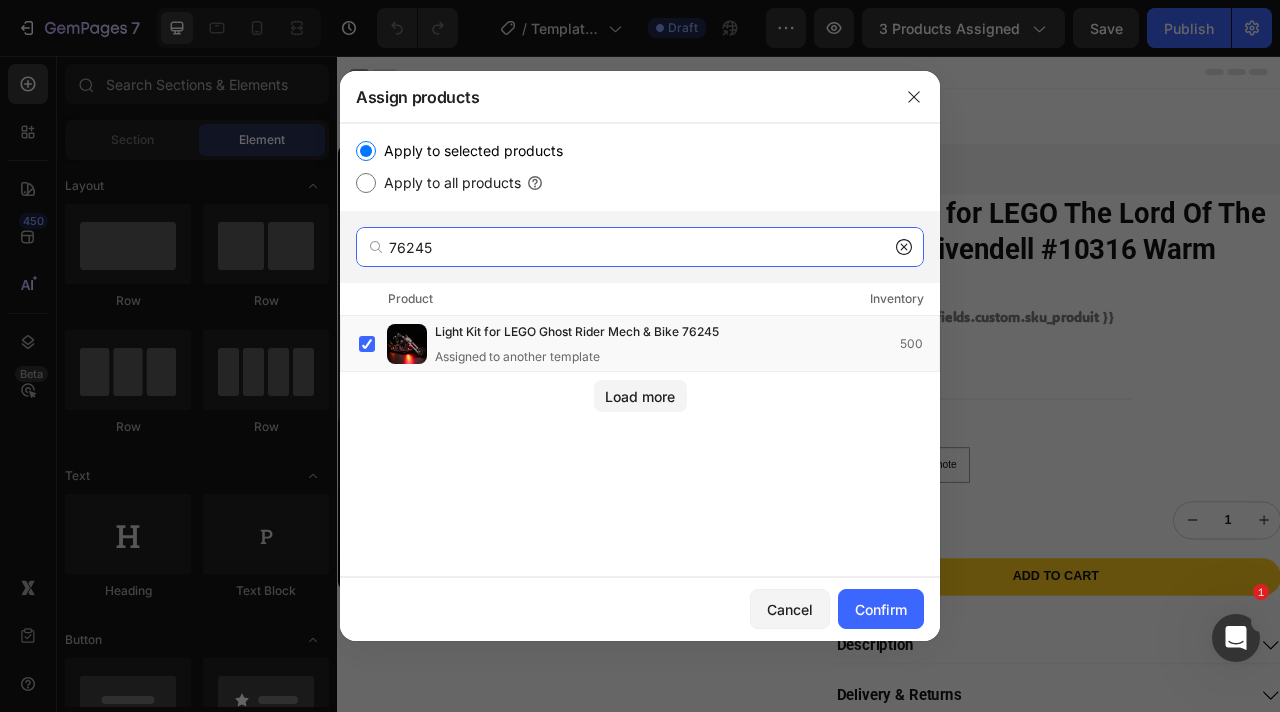 click on "76245" at bounding box center (640, 247) 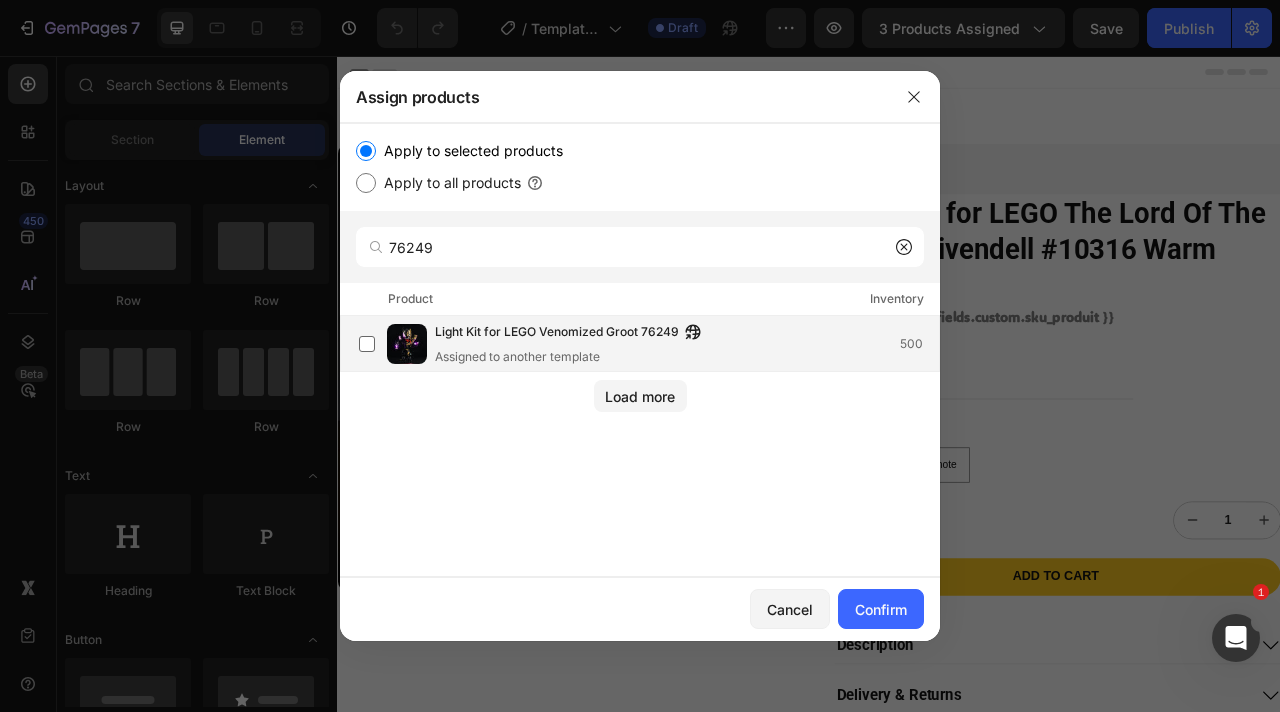 click on "Light Kit for LEGO Venomized Groot 76249" at bounding box center (557, 333) 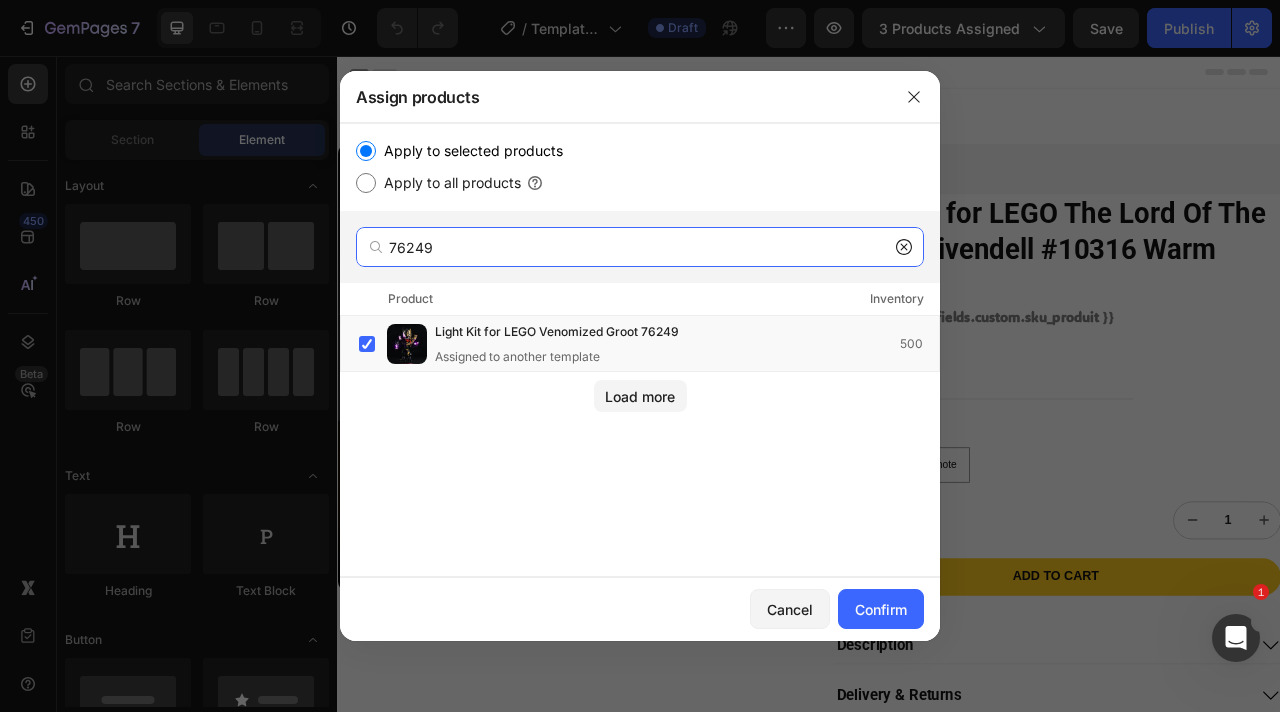 click on "76249" at bounding box center [640, 247] 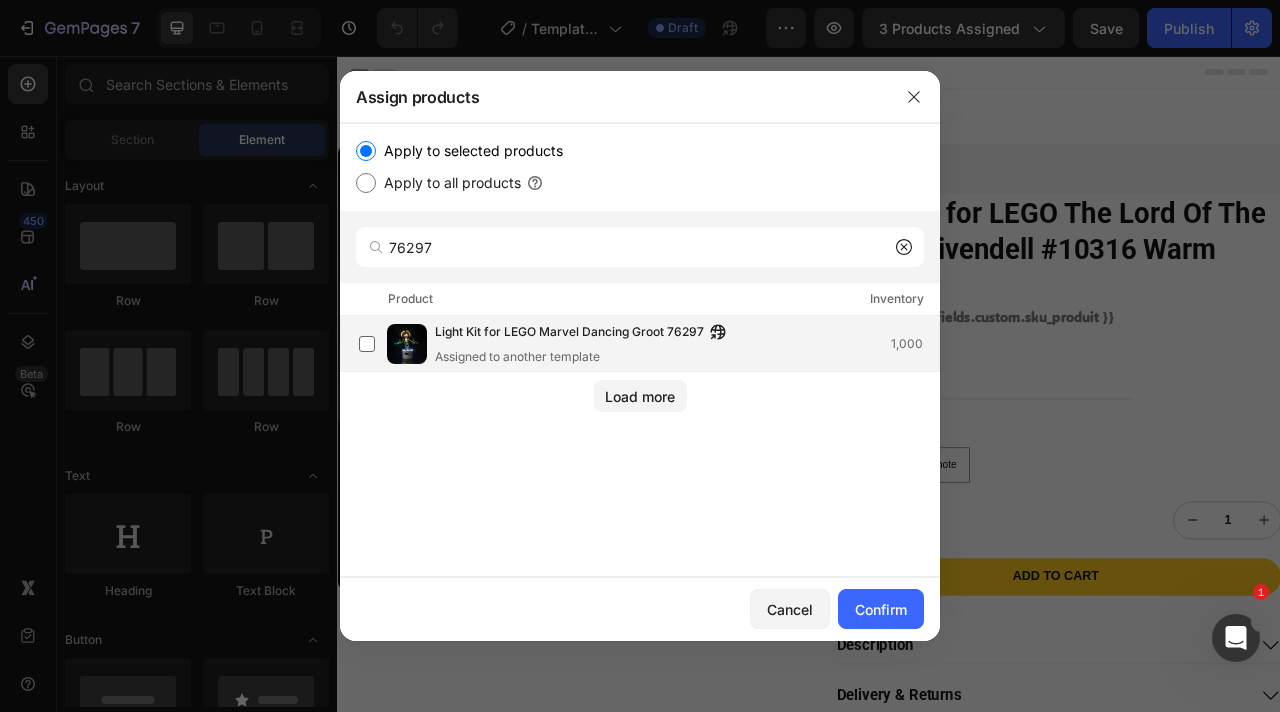 click on "Light Kit for LEGO Marvel Dancing Groot 76297" at bounding box center [569, 333] 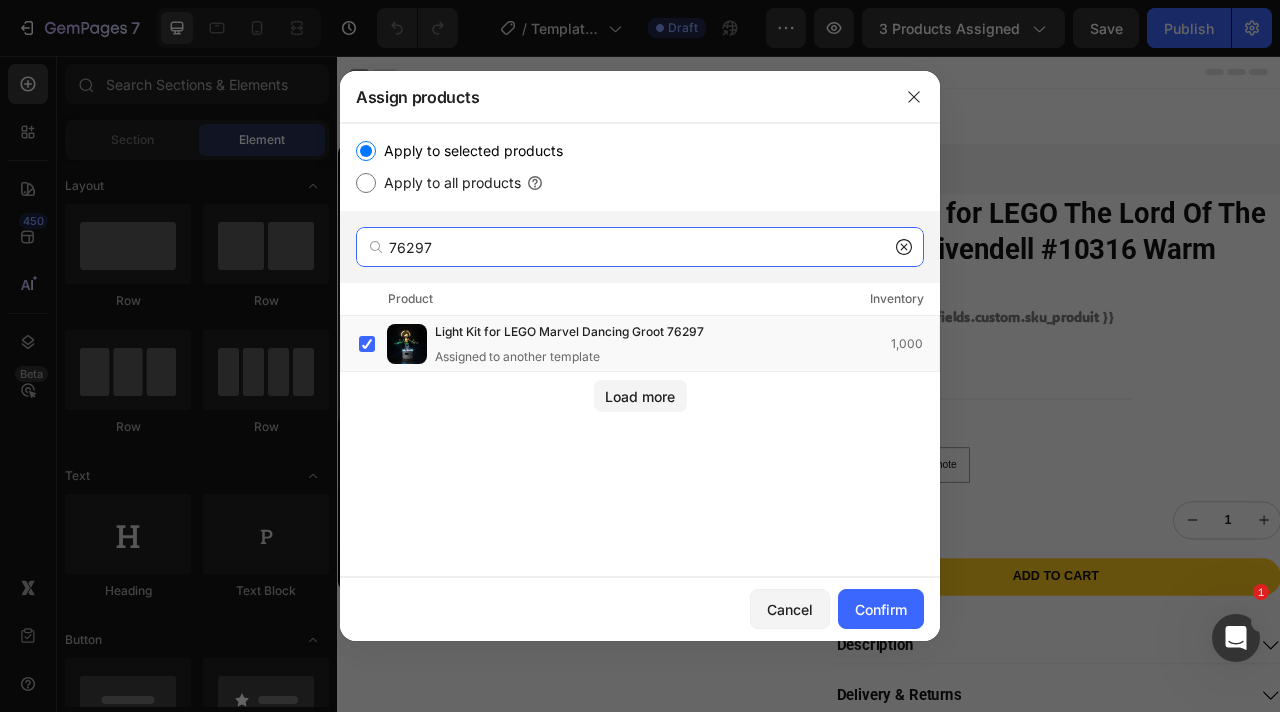 click on "76297" at bounding box center (640, 247) 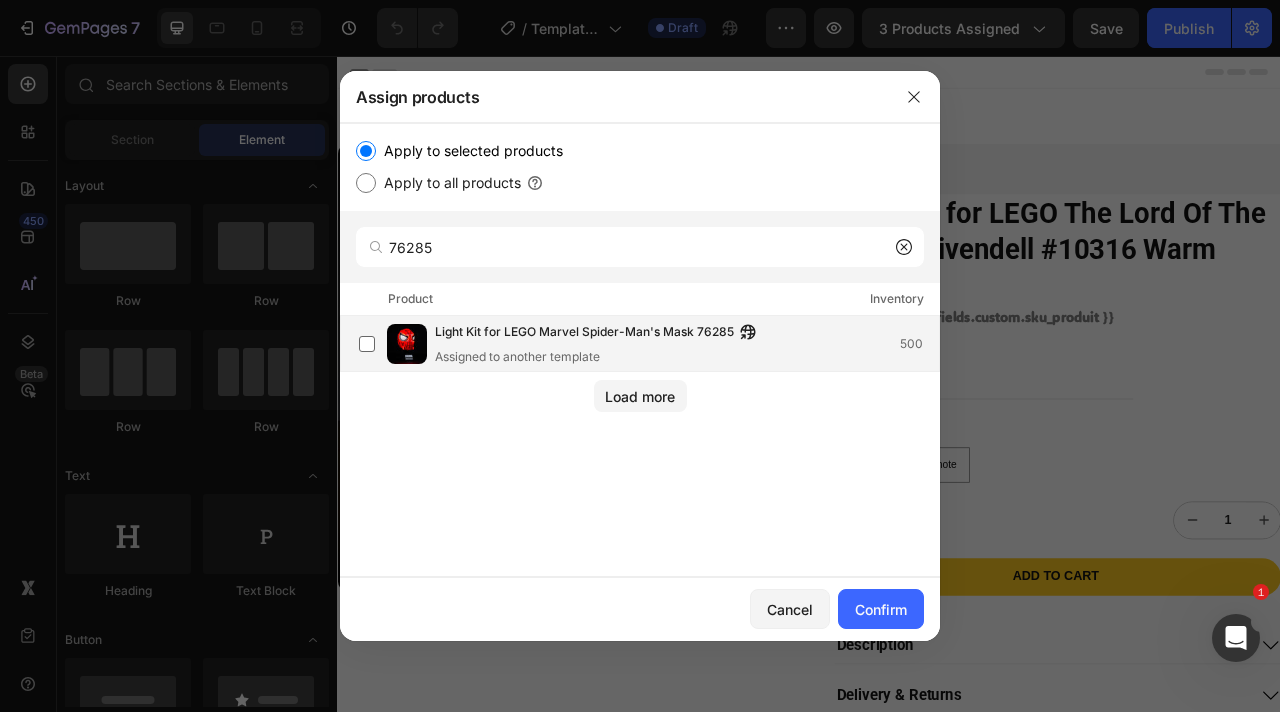 click on "Light Kit for LEGO Marvel Spider-Man's Mask 76285" at bounding box center (584, 333) 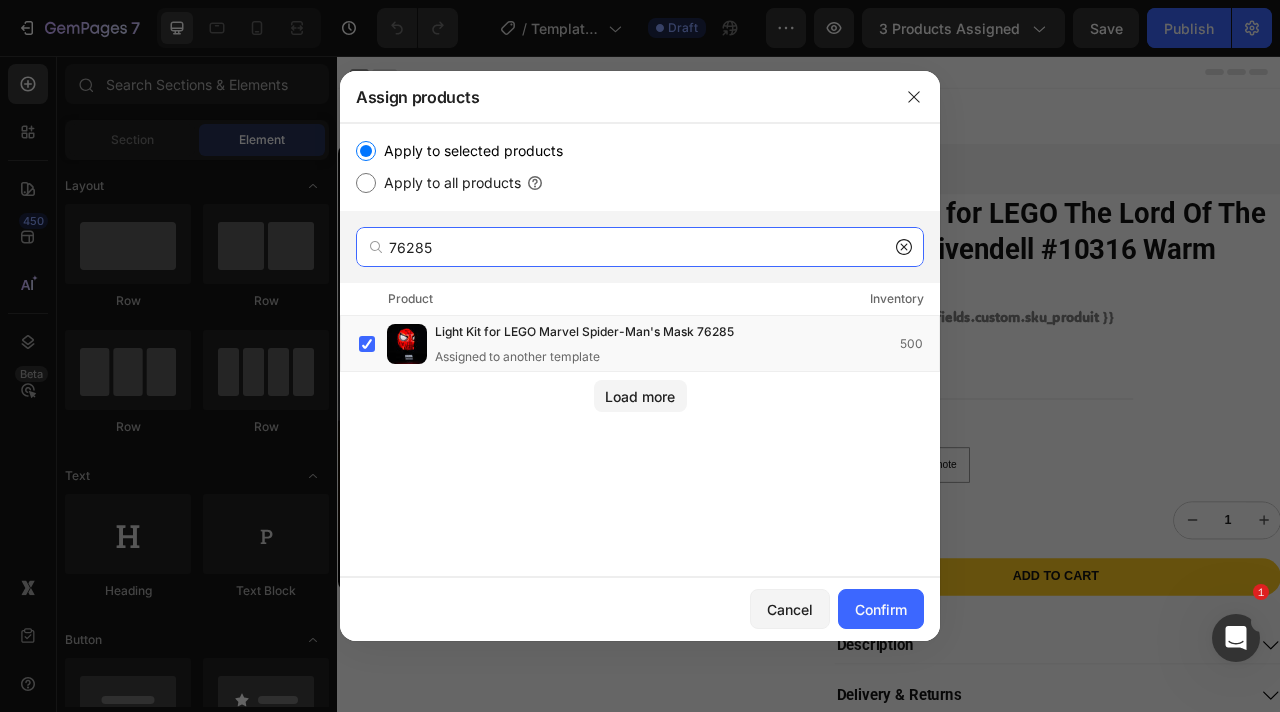 click on "76285" at bounding box center (640, 247) 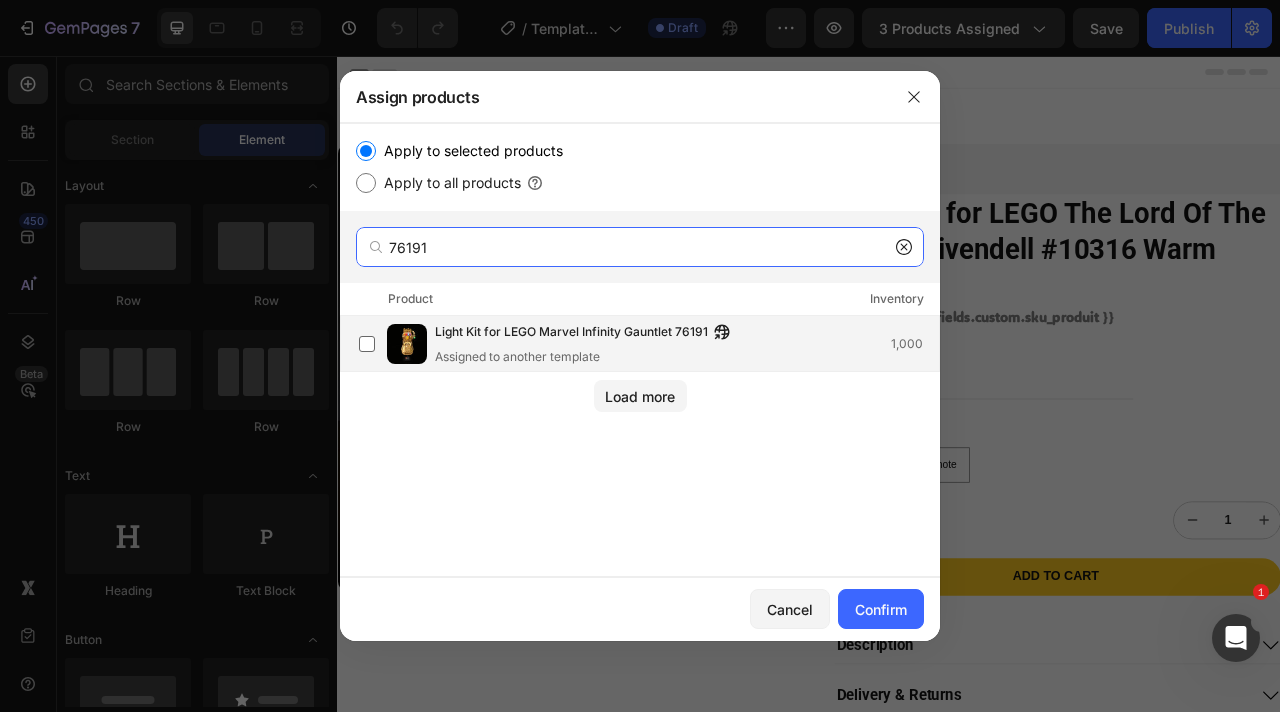 type on "76191" 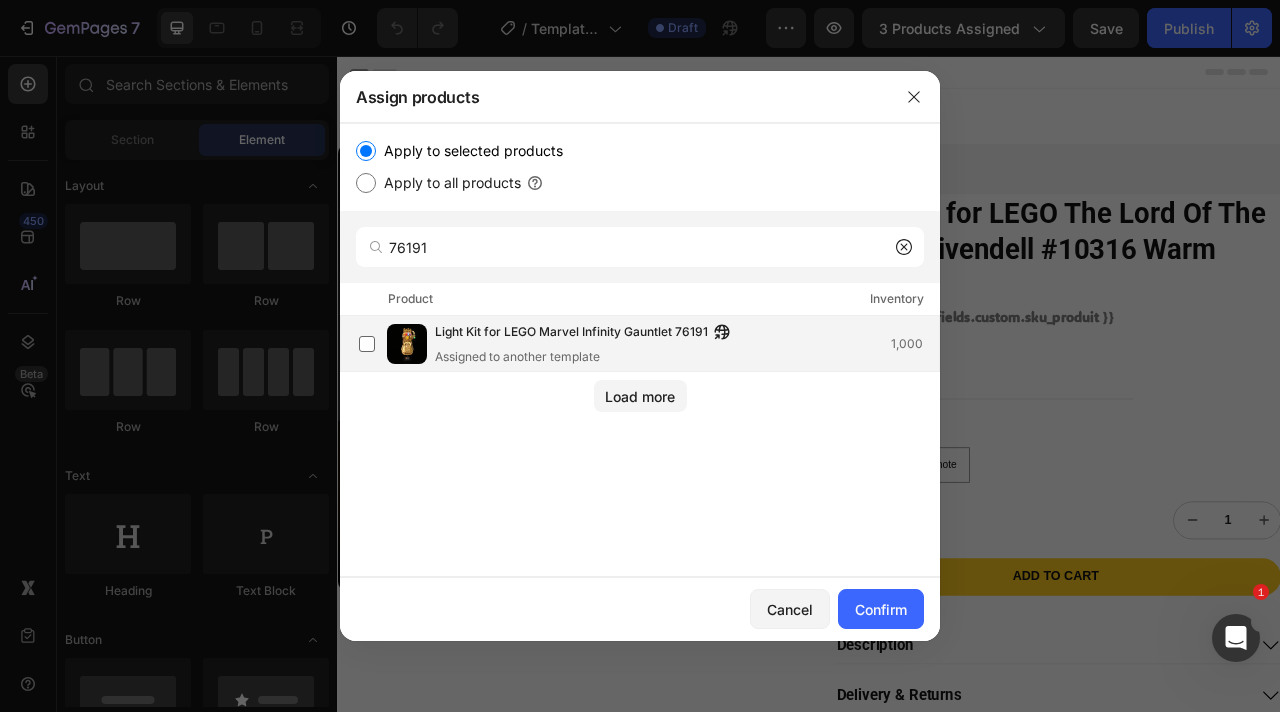 click on "Light Kit for LEGO Marvel Infinity Gauntlet 76191  Assigned to another template" at bounding box center [587, 344] 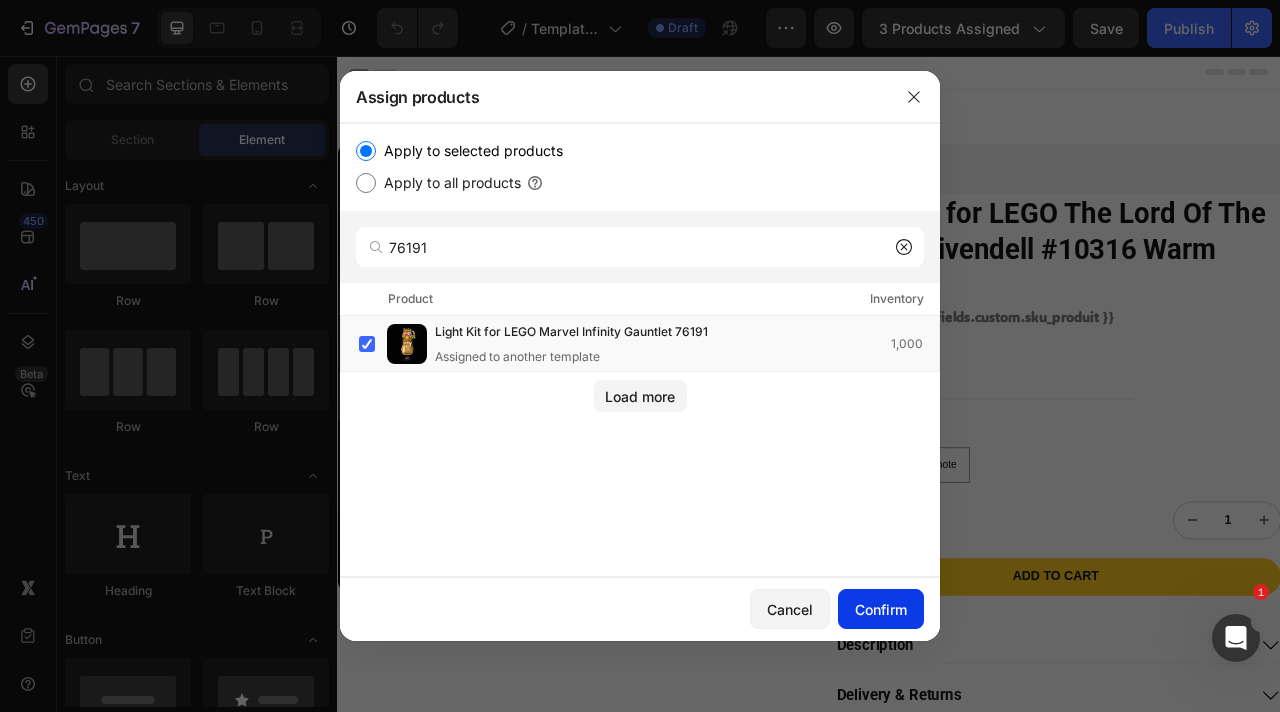 click on "Confirm" at bounding box center (881, 609) 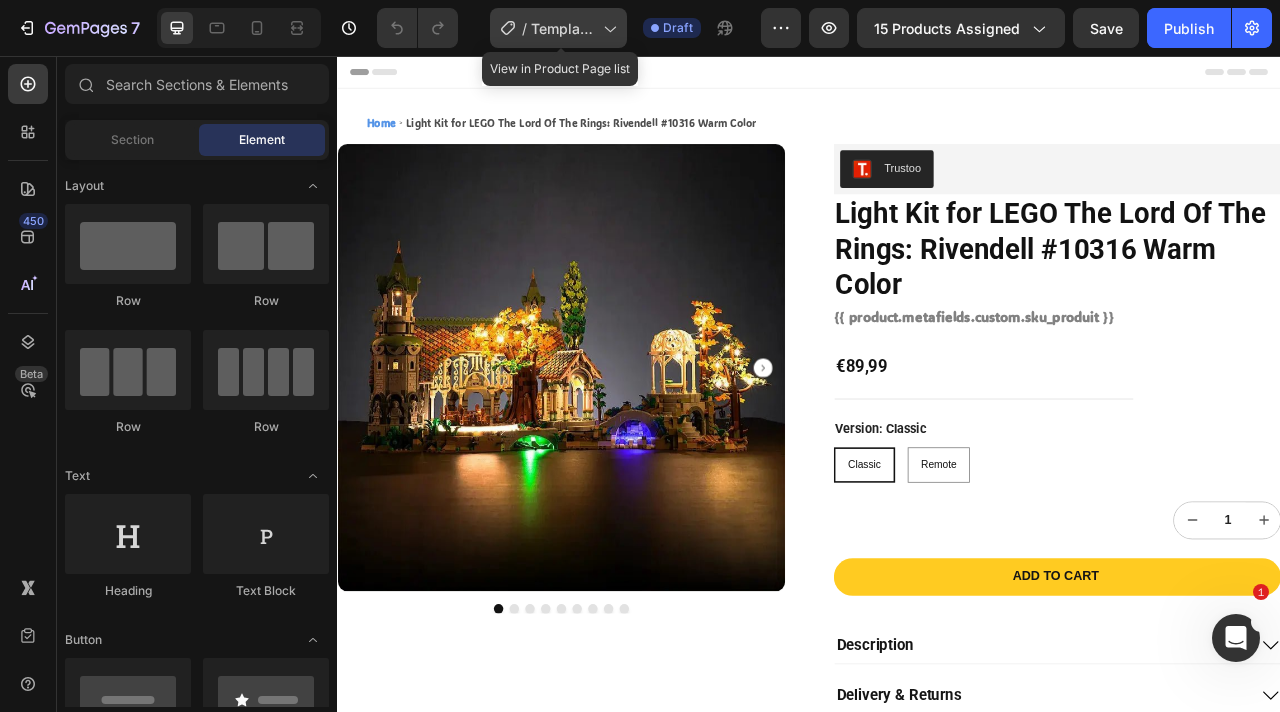 click on "Template Franchise" at bounding box center (563, 28) 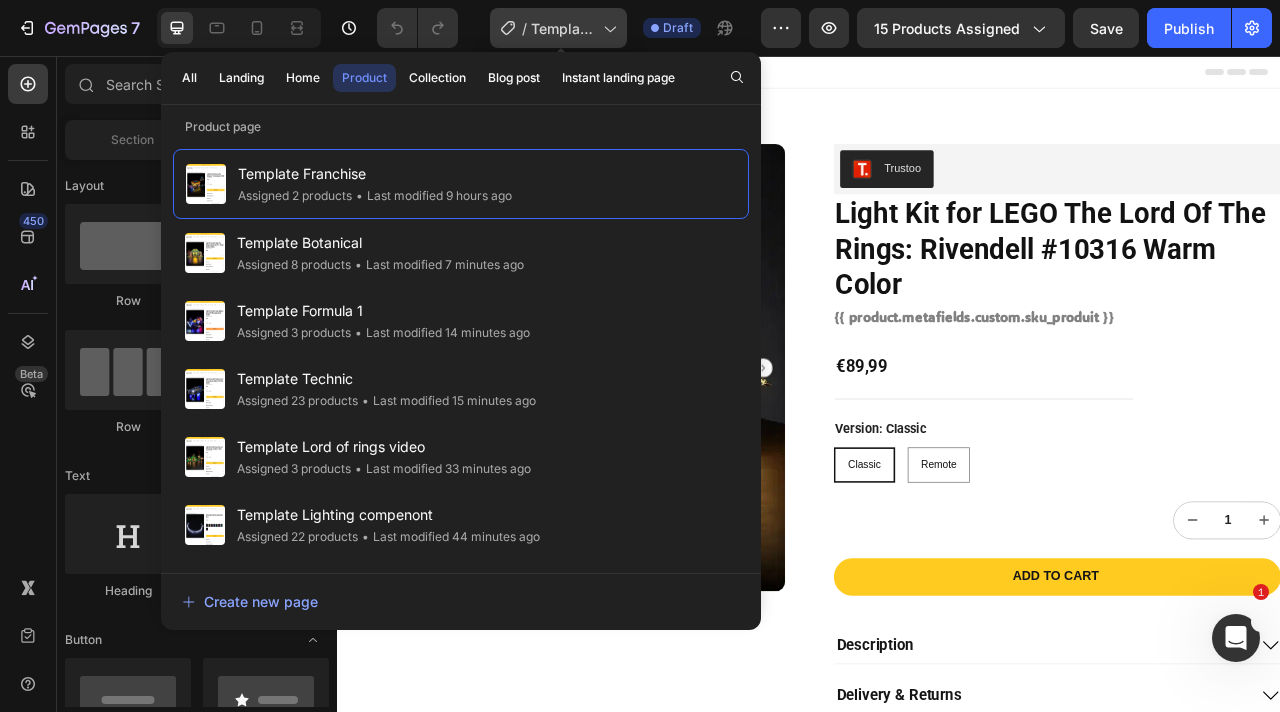click on "Template Franchise" at bounding box center [563, 28] 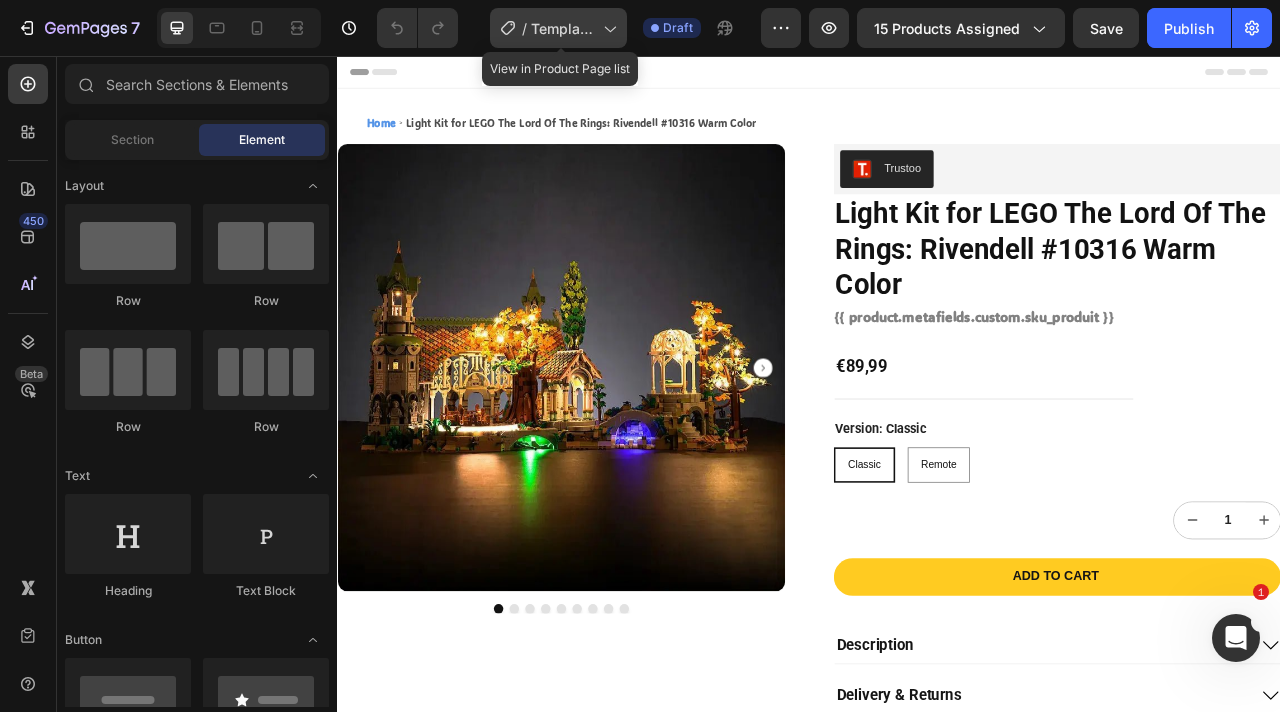 click 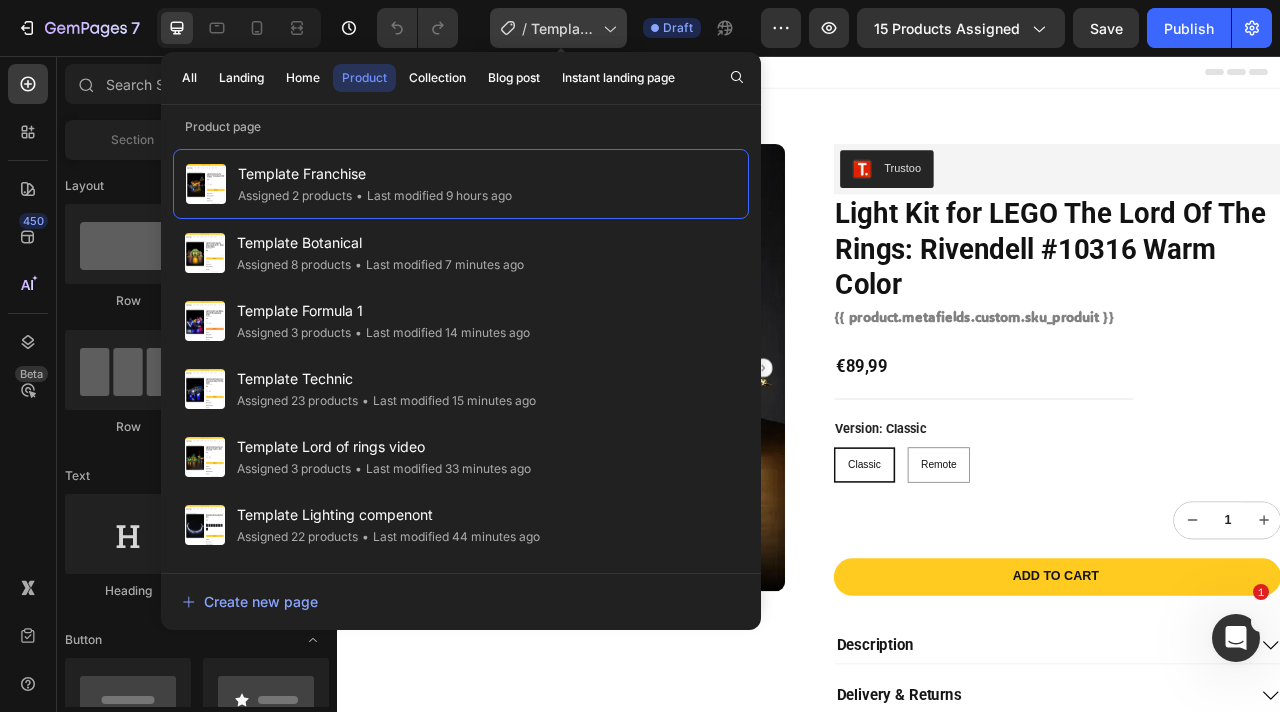 click 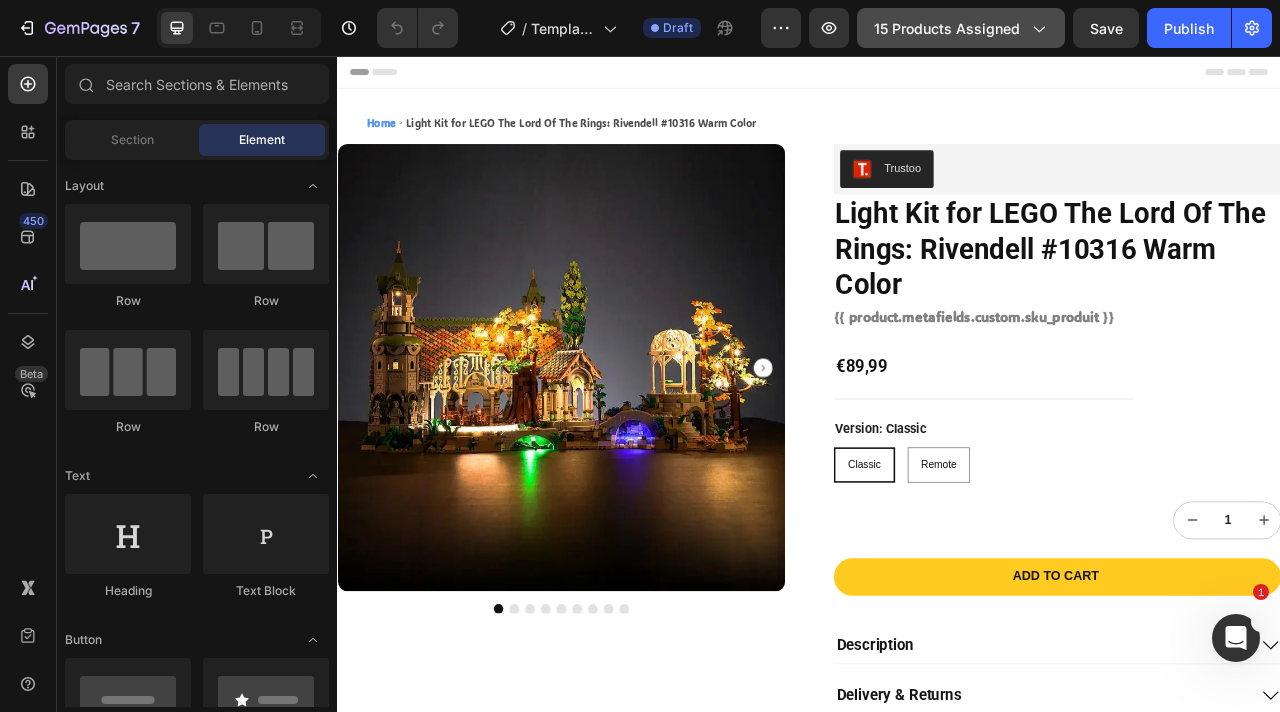 click on "15 products assigned" 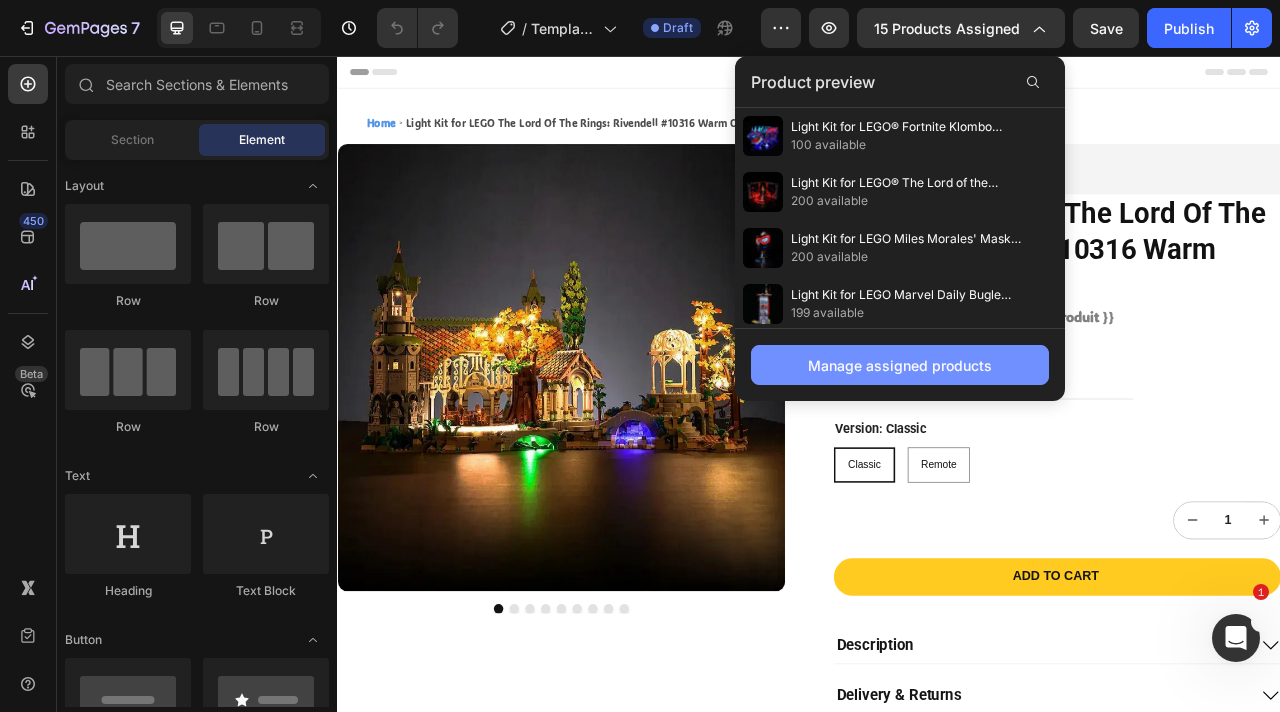 click on "Manage assigned products" at bounding box center [900, 365] 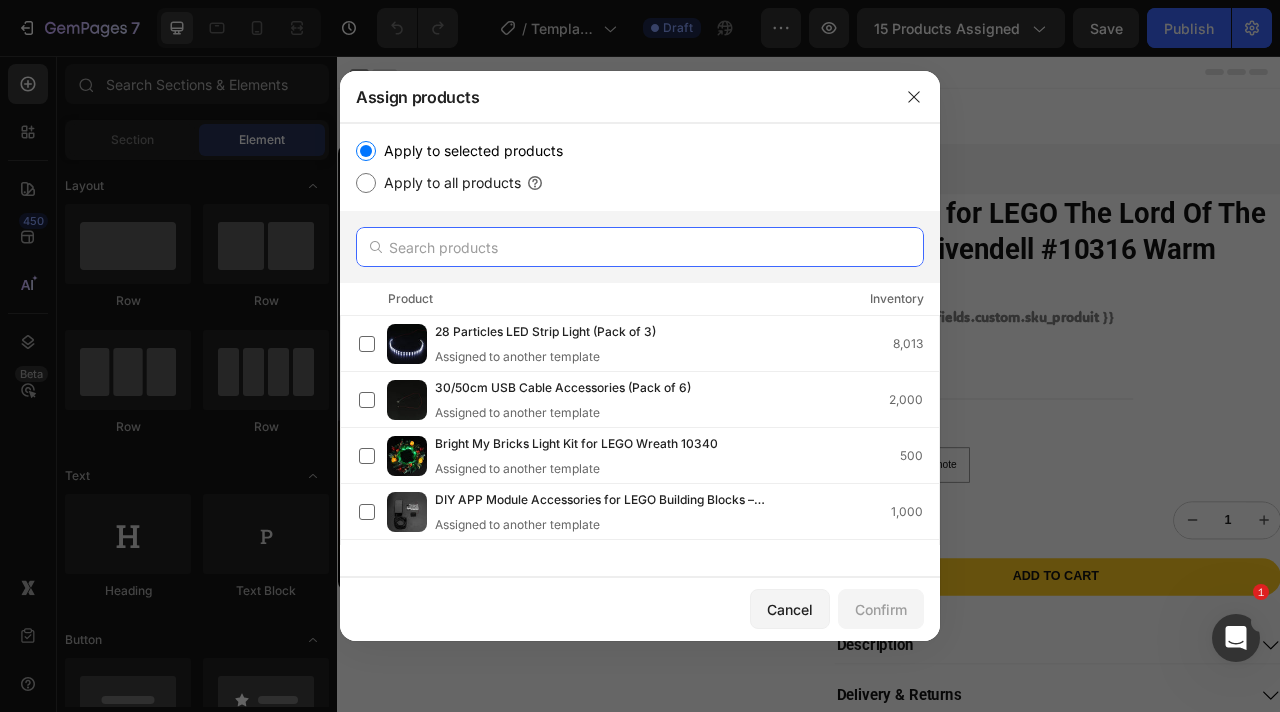 click at bounding box center (640, 247) 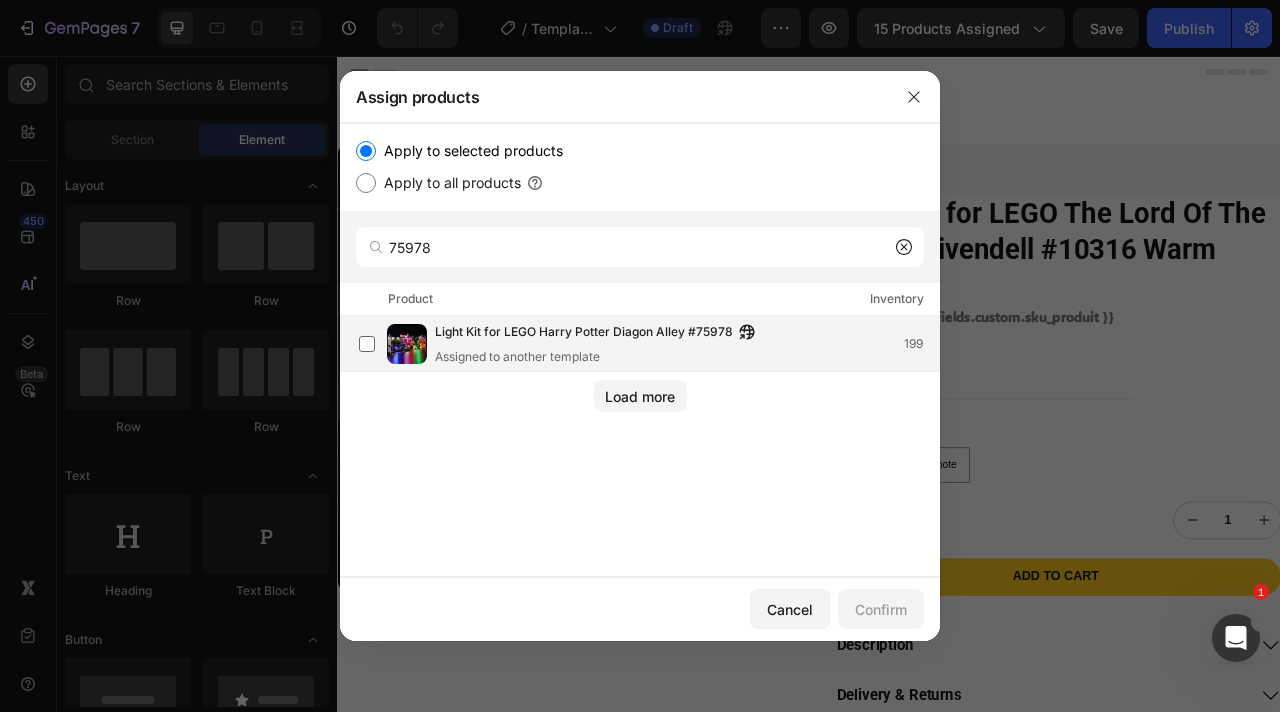 click on "Assigned to another template" at bounding box center (600, 357) 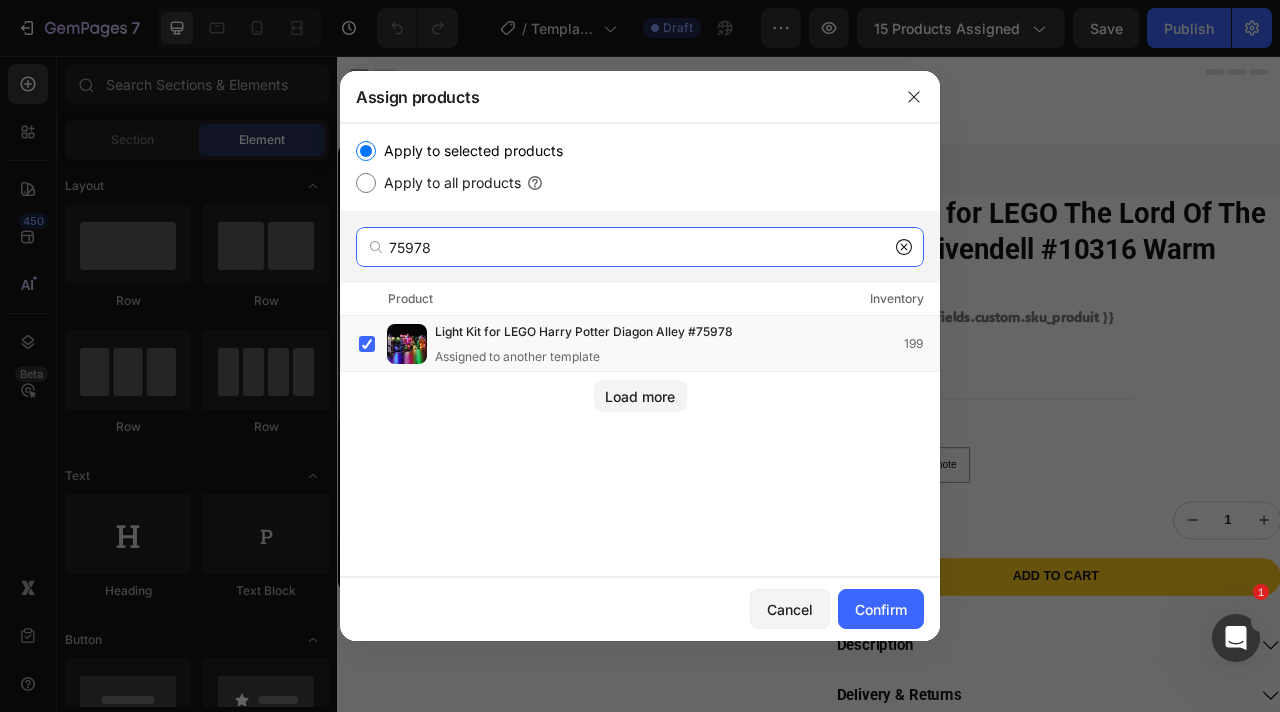 click on "75978" at bounding box center (640, 247) 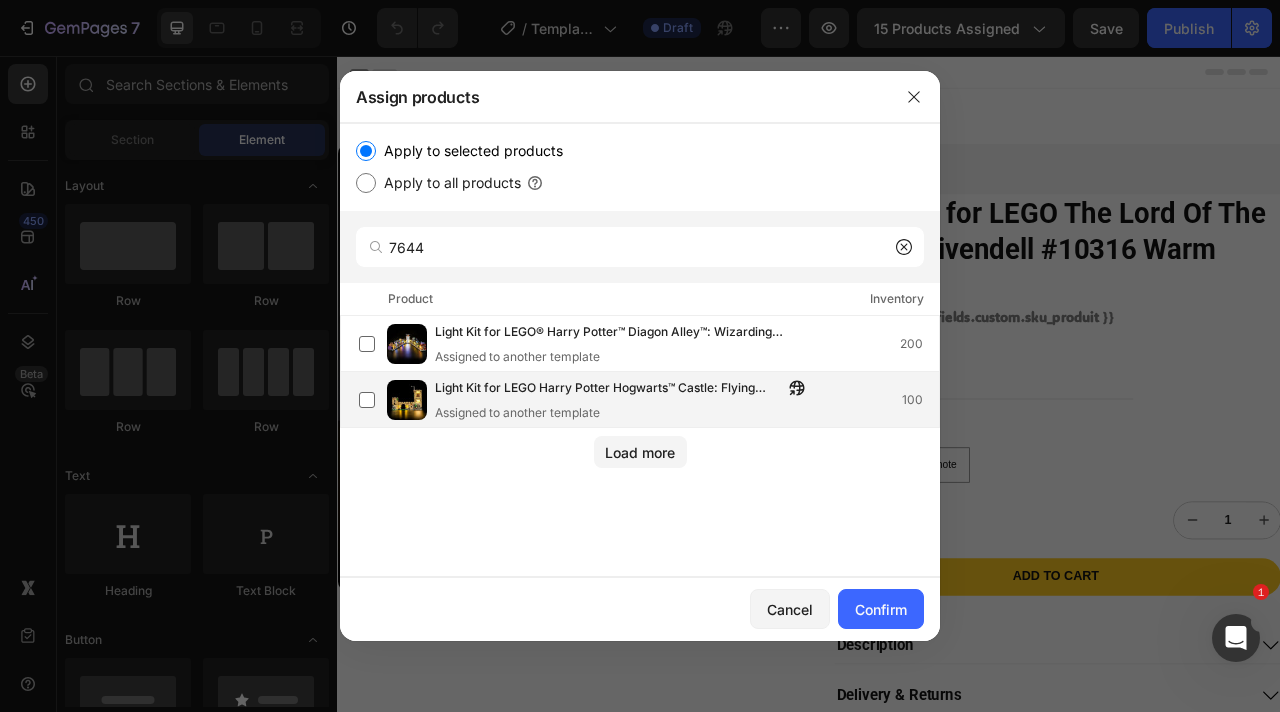 click on "Light Kit for LEGO Harry Potter Hogwarts™ Castle: Flying Lessons 76447  Assigned to another template  100" 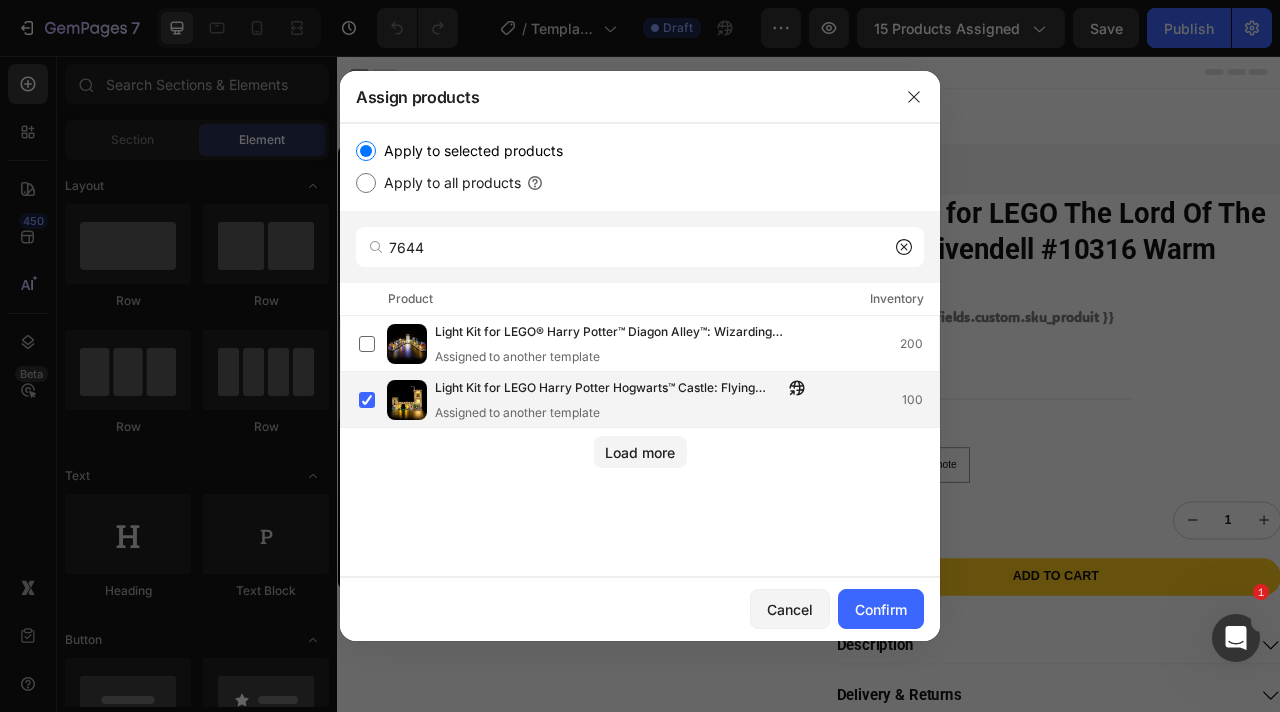 click on "Light Kit for LEGO Harry Potter Hogwarts™ Castle: Flying Lessons 76447" at bounding box center [609, 389] 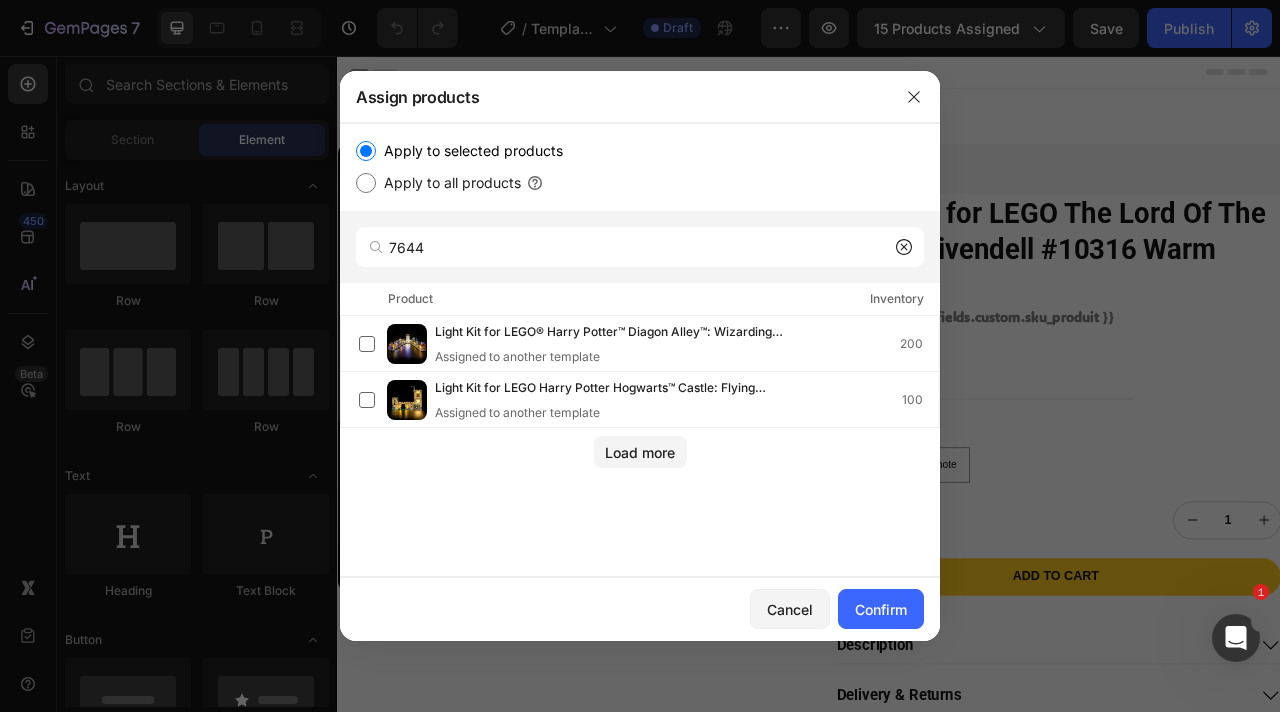 click on "7644" 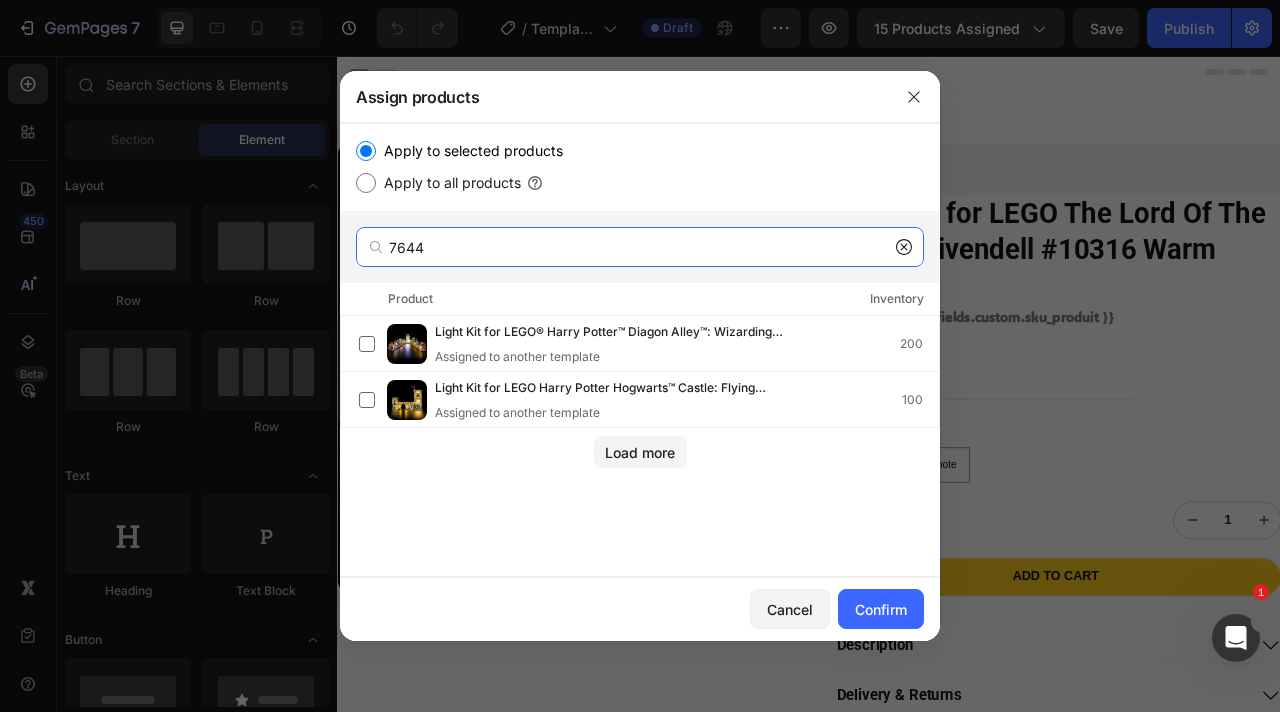 click on "7644" at bounding box center [640, 247] 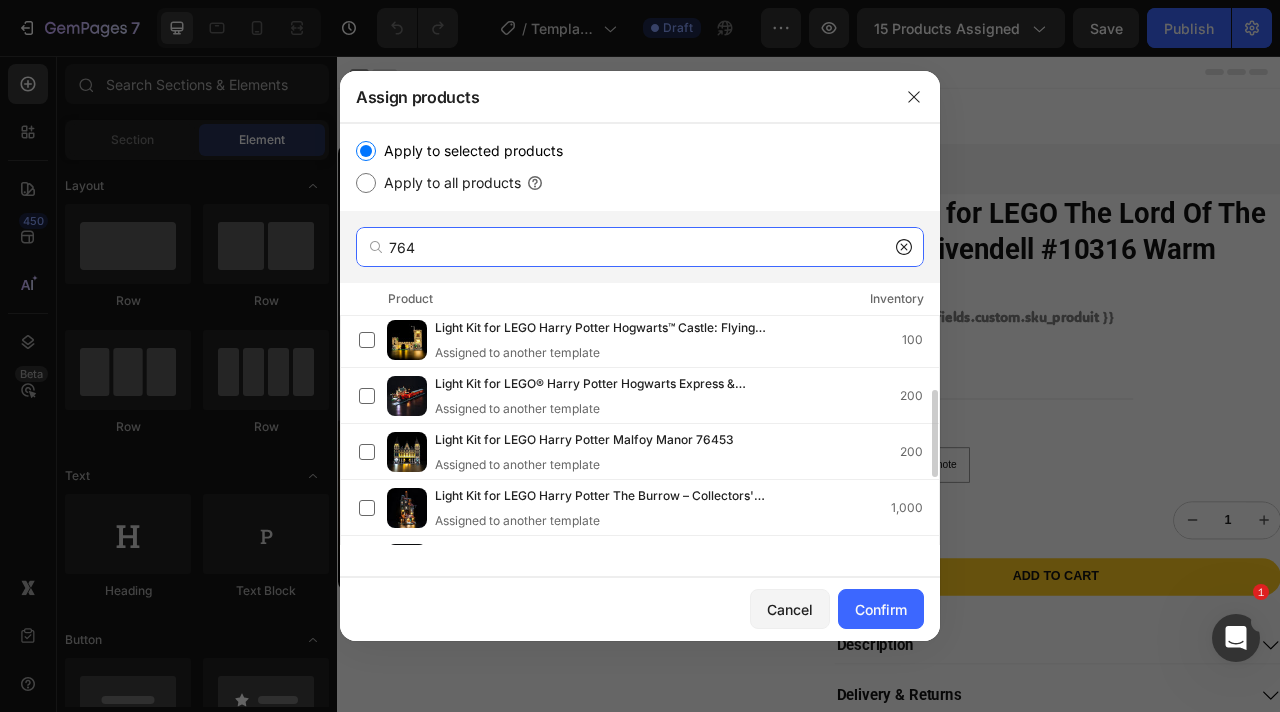 scroll, scrollTop: 179, scrollLeft: 0, axis: vertical 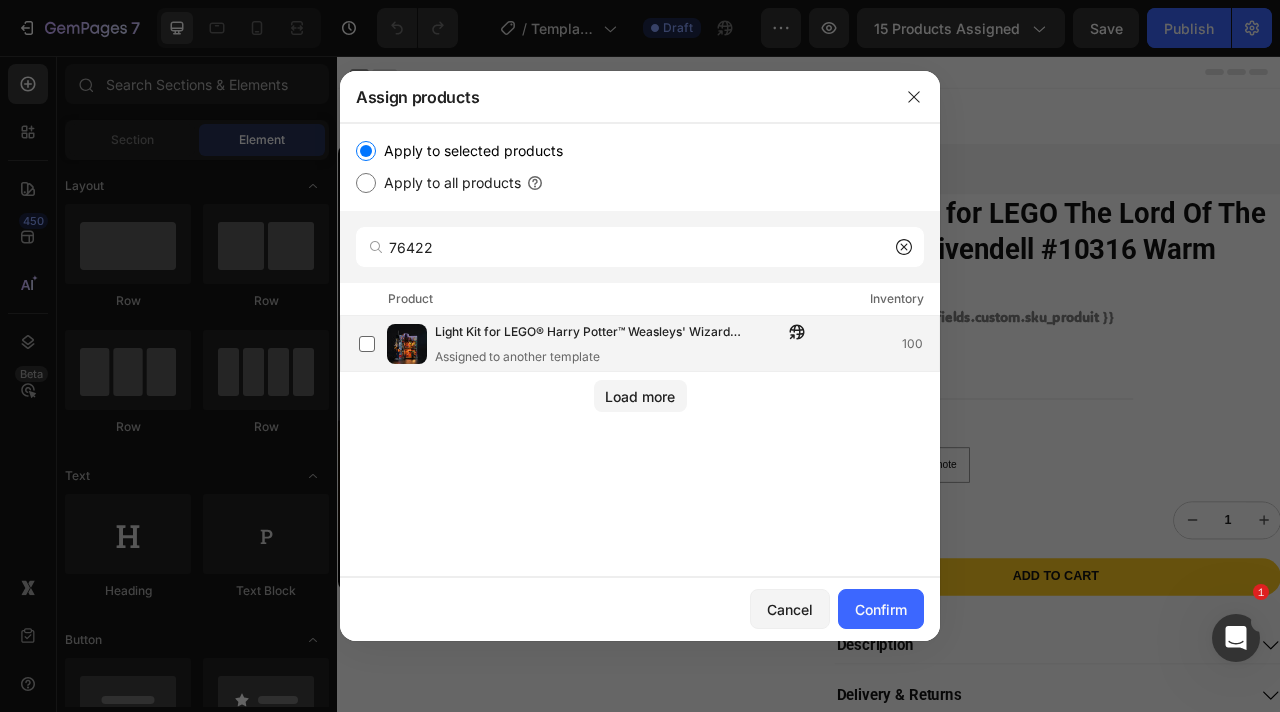 click on "Light Kit for LEGO® Harry Potter™ Weasleys' Wizard Wheezes™ #76422" at bounding box center (609, 333) 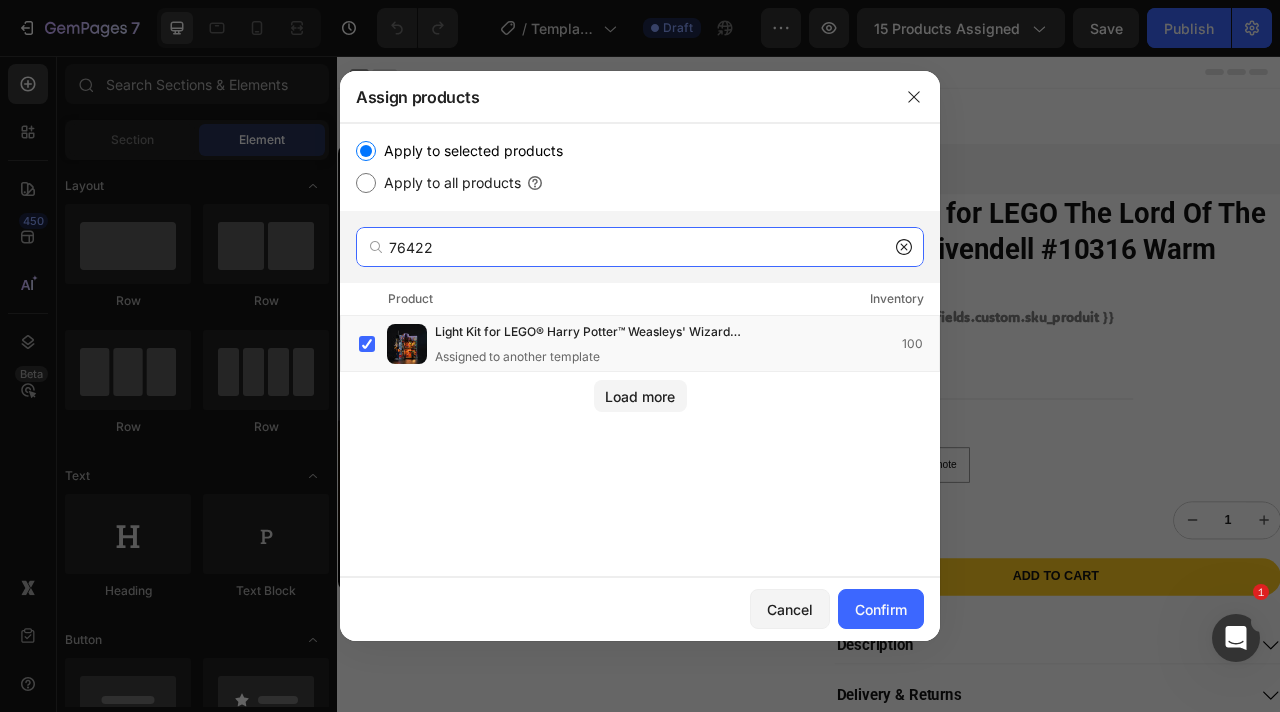 click on "76422" at bounding box center [640, 247] 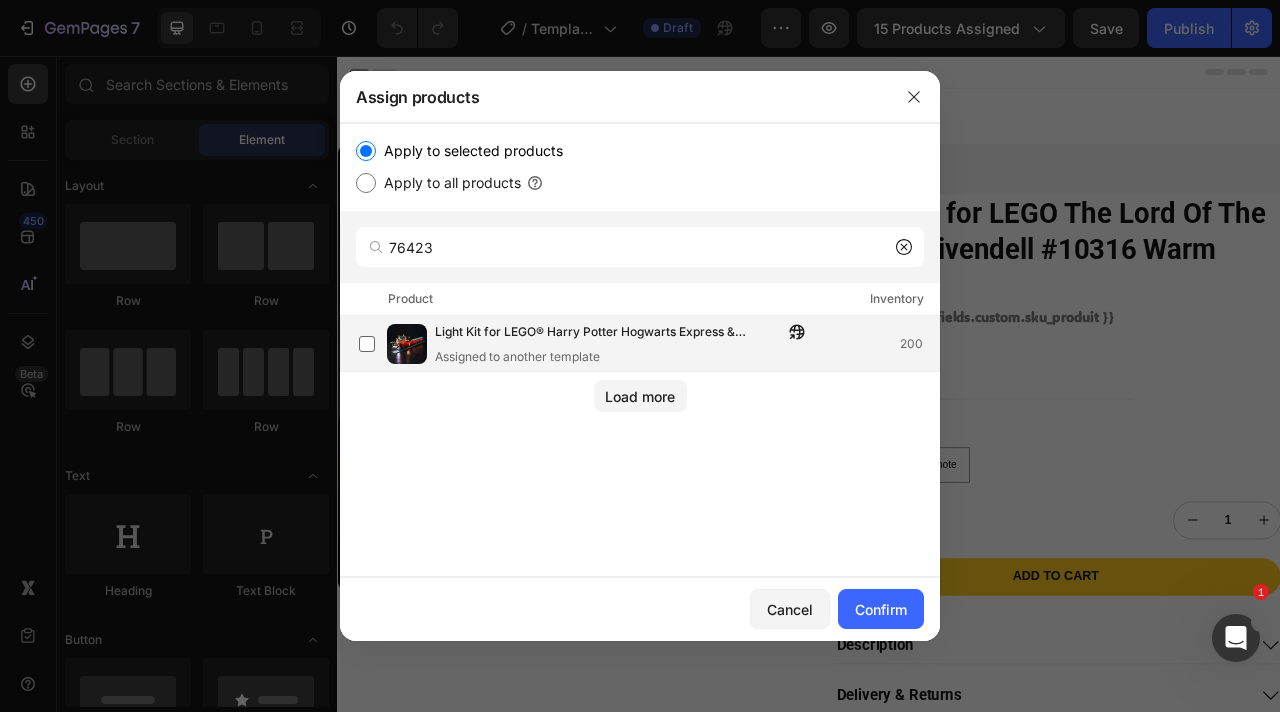 click on "Light Kit for LEGO® Harry Potter Hogwarts Express & Hogsmeade Station #76423" at bounding box center (609, 333) 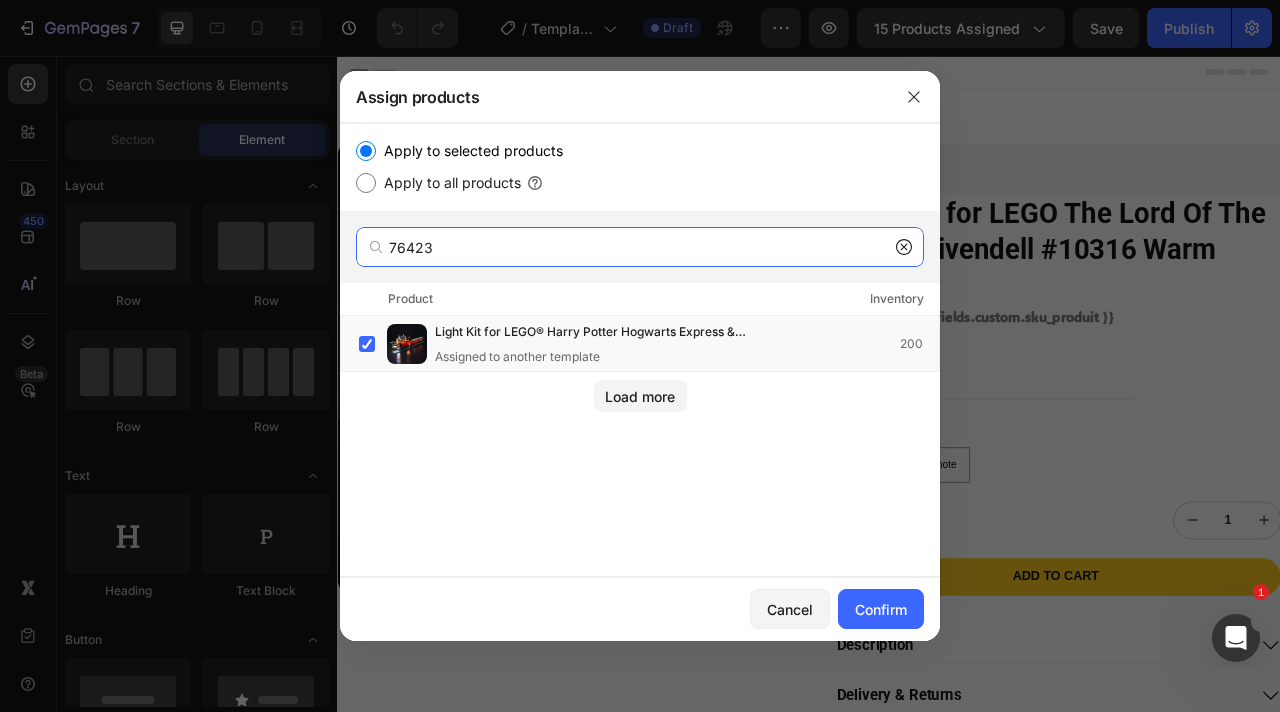 click on "76423" at bounding box center [640, 247] 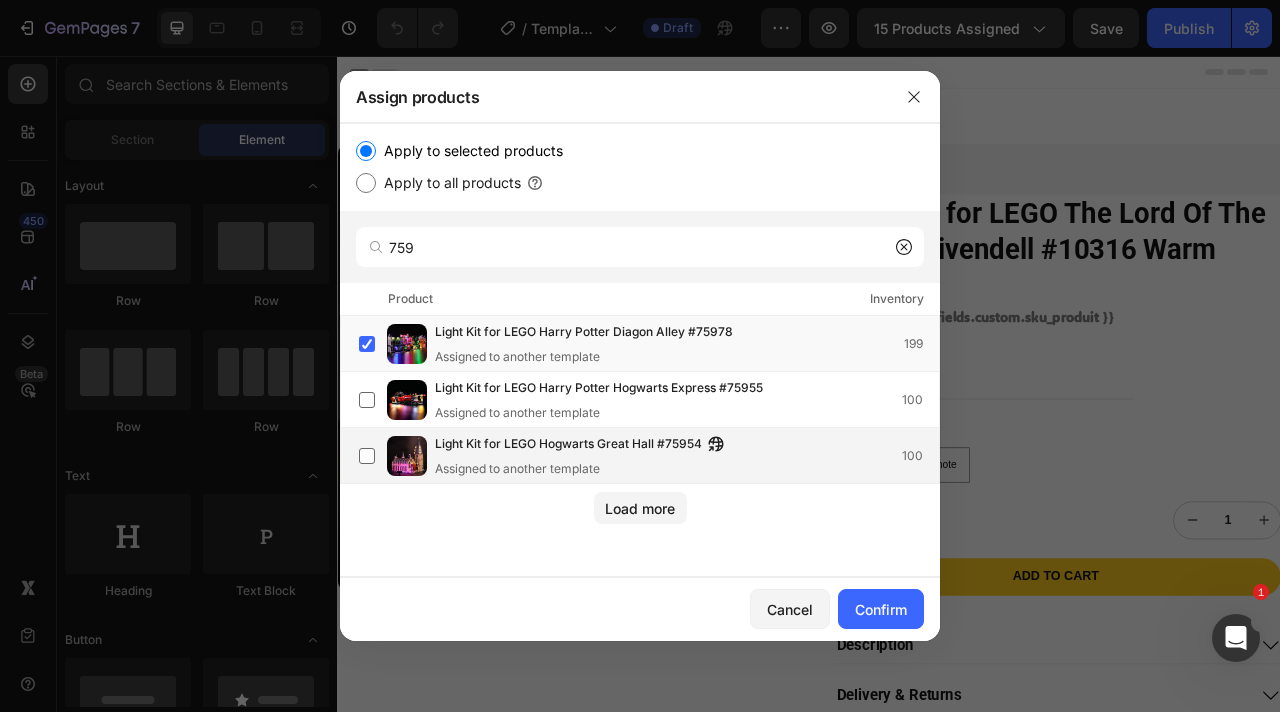 click on "Light Kit for LEGO Hogwarts Great Hall #75954" at bounding box center [568, 445] 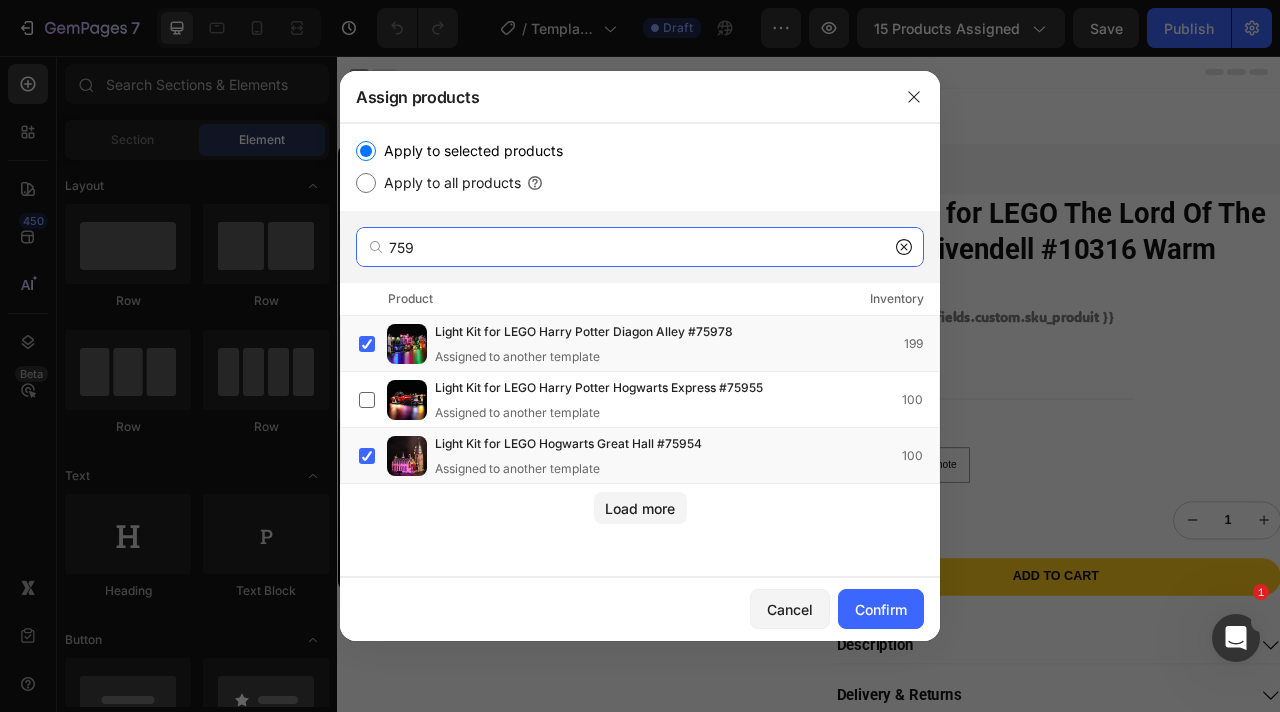 click on "759" at bounding box center (640, 247) 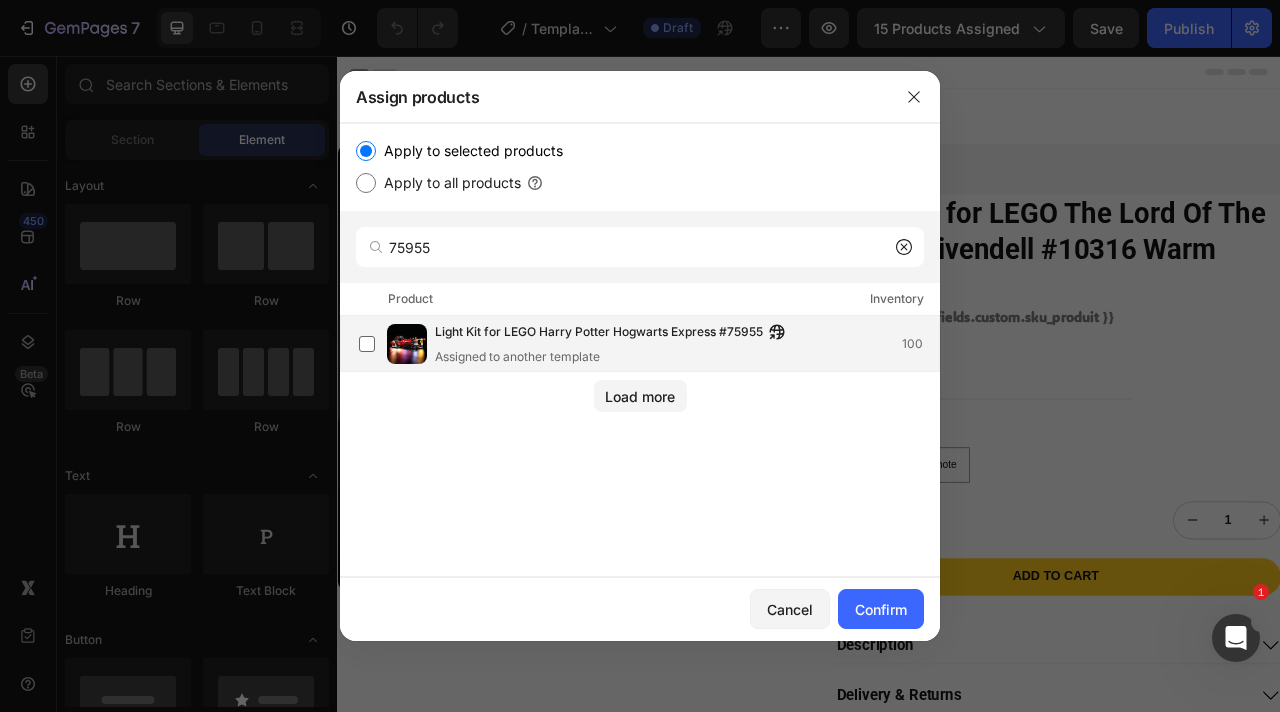click on "Assigned to another template" at bounding box center [615, 357] 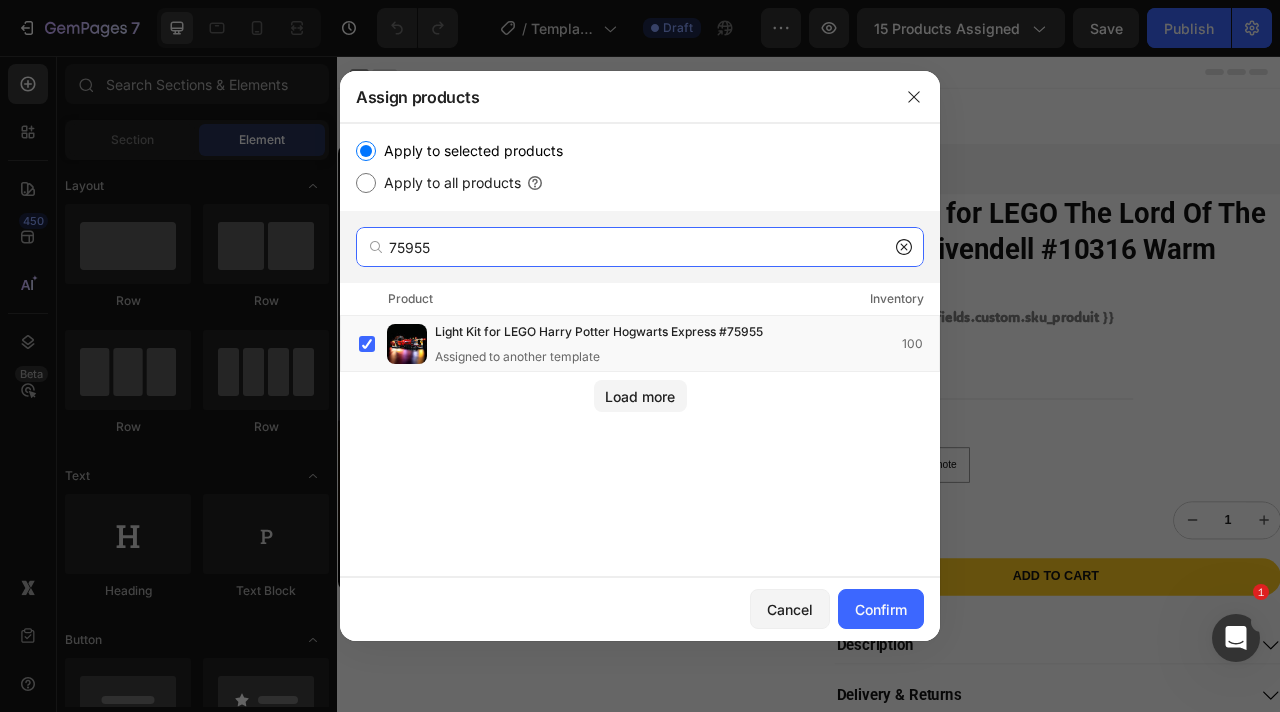 click on "75955" at bounding box center [640, 247] 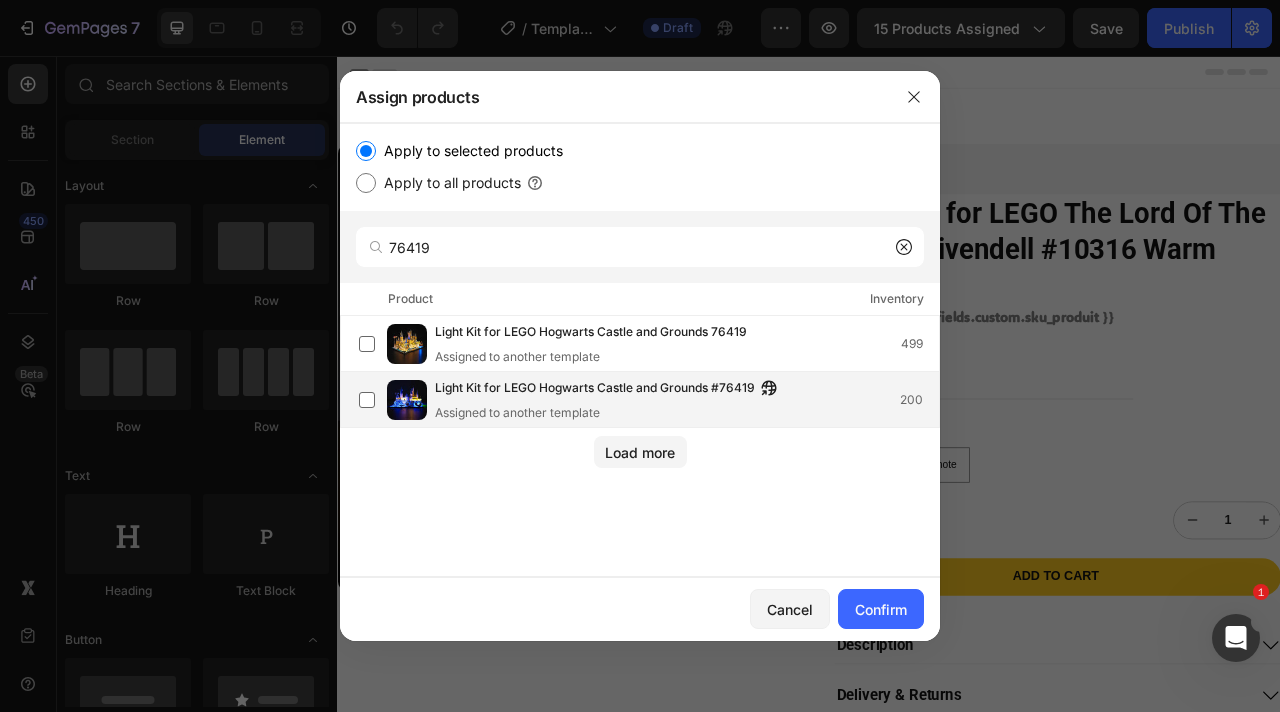 click on "Light Kit for LEGO Hogwarts Castle and Grounds #76419" at bounding box center [595, 389] 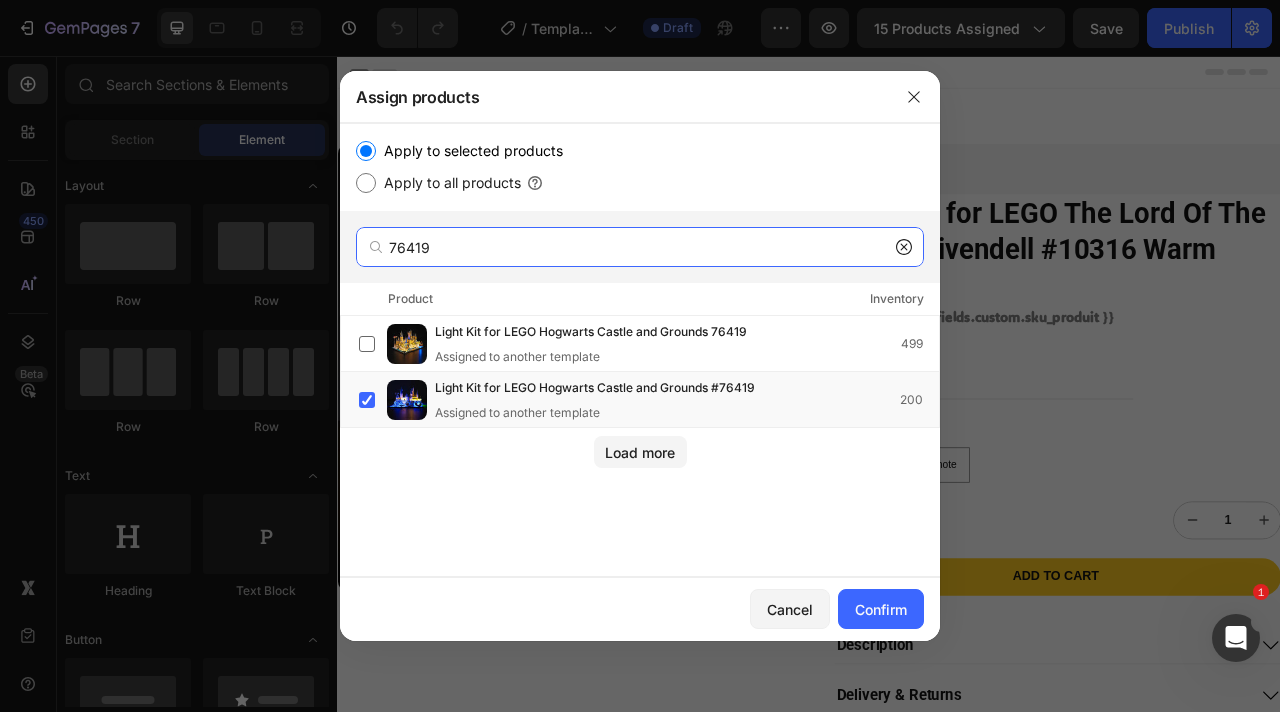 click on "76419" at bounding box center [640, 247] 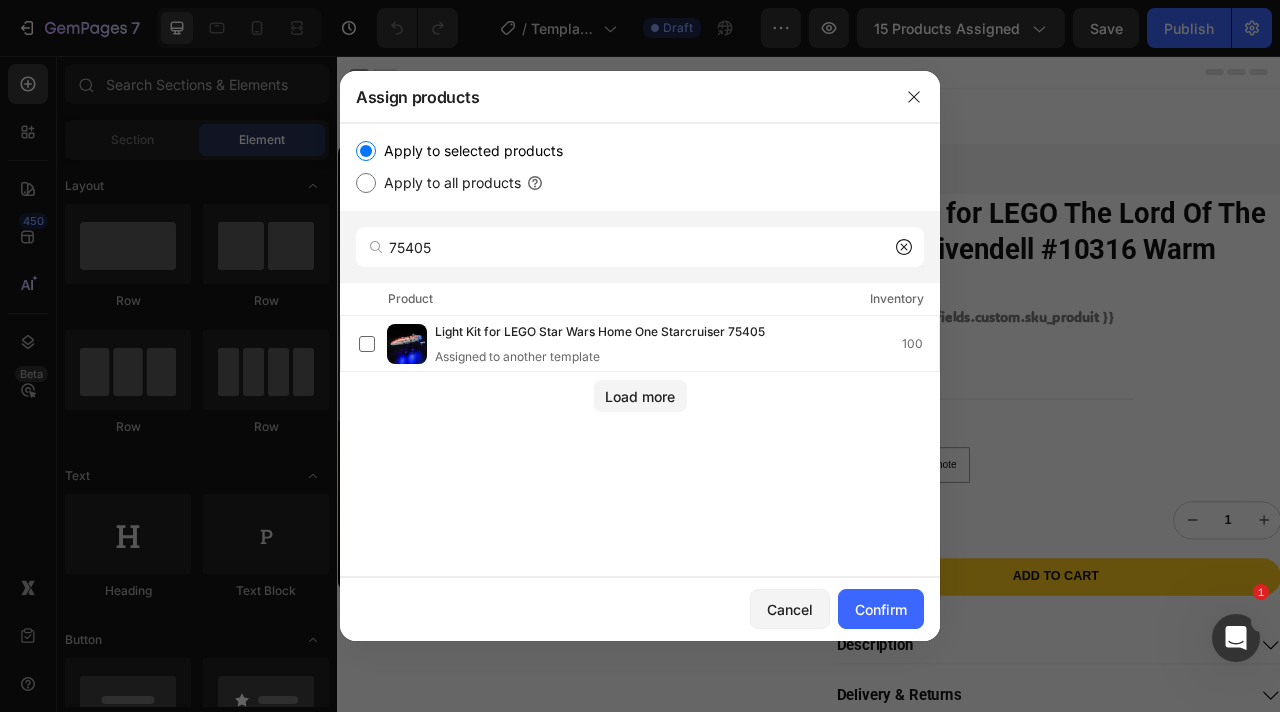 click on "Light Kit for LEGO Star Wars Home One Starcruiser 75405  Assigned to another template" at bounding box center [616, 344] 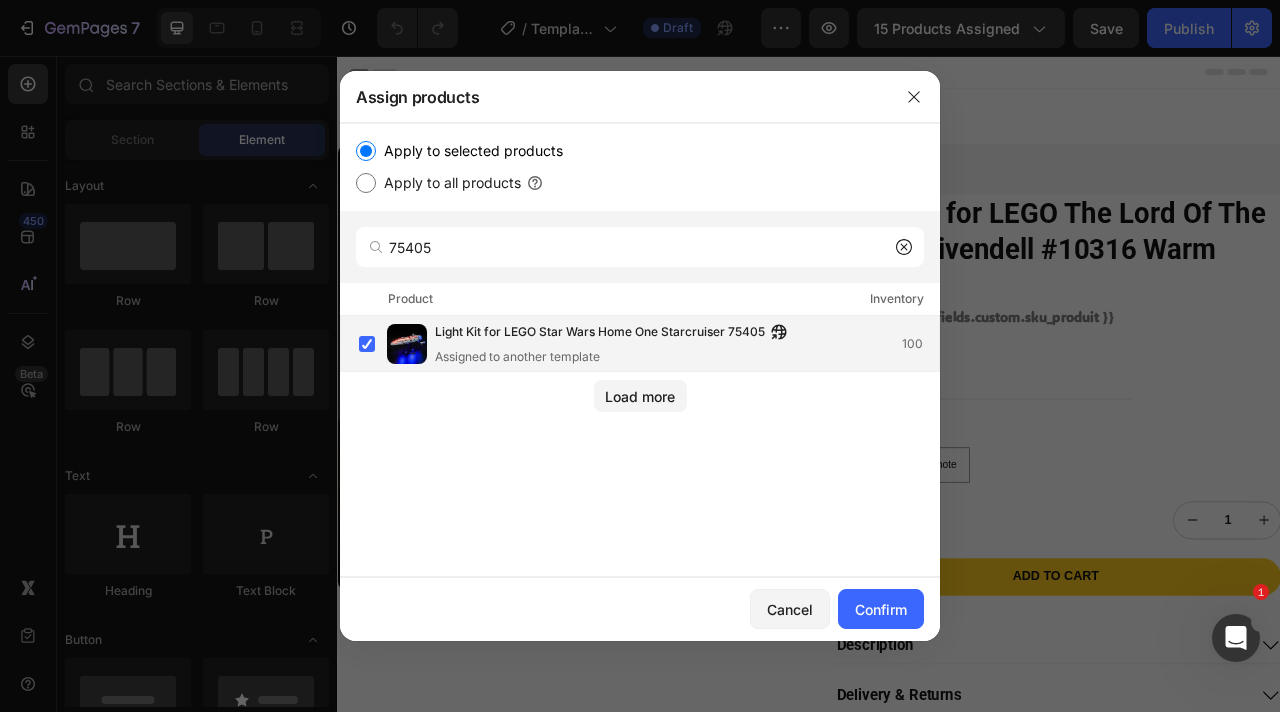 click on "Assigned to another template" at bounding box center (616, 357) 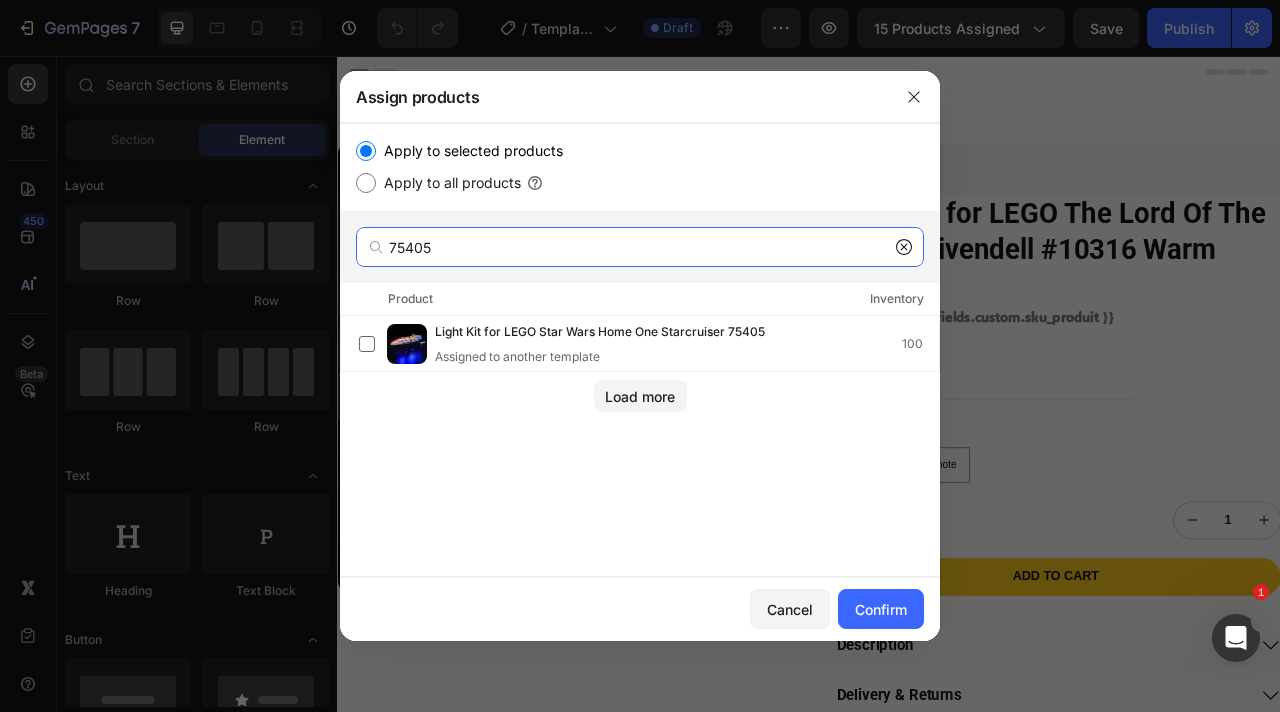 click on "75405" at bounding box center (640, 247) 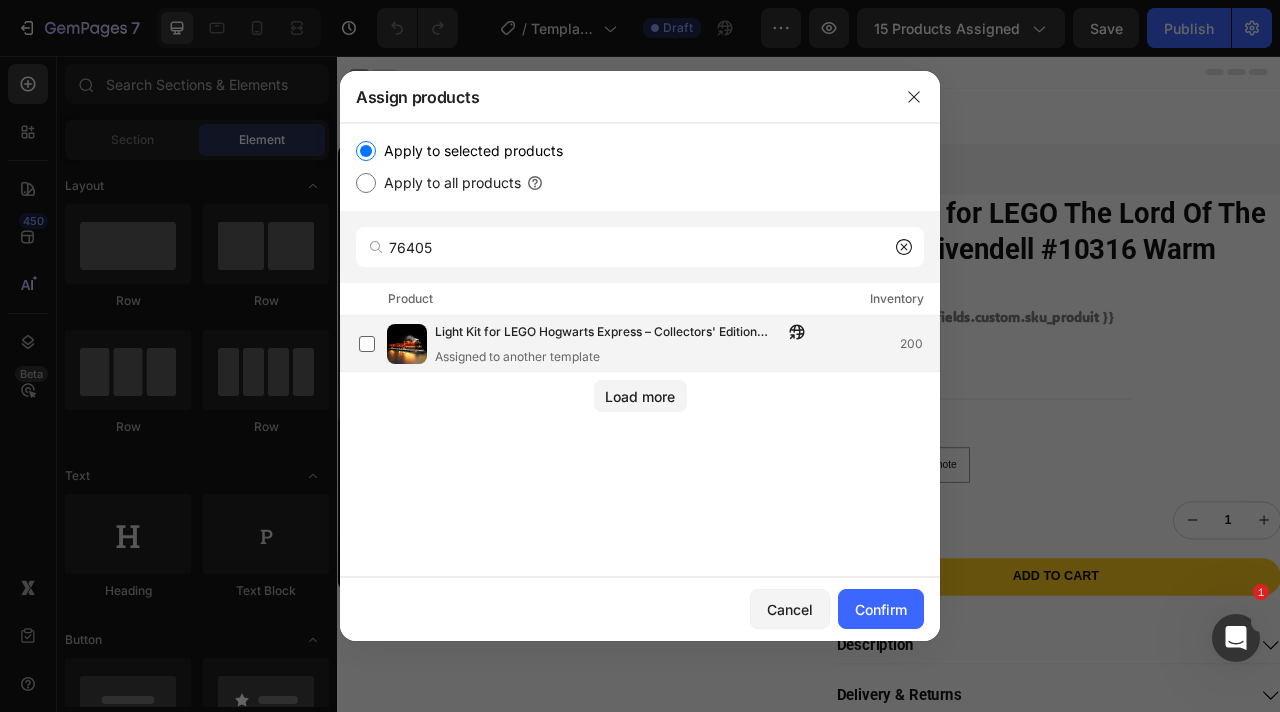 click on "Light Kit for LEGO Hogwarts Express – Collectors' Edition #76405" at bounding box center (609, 333) 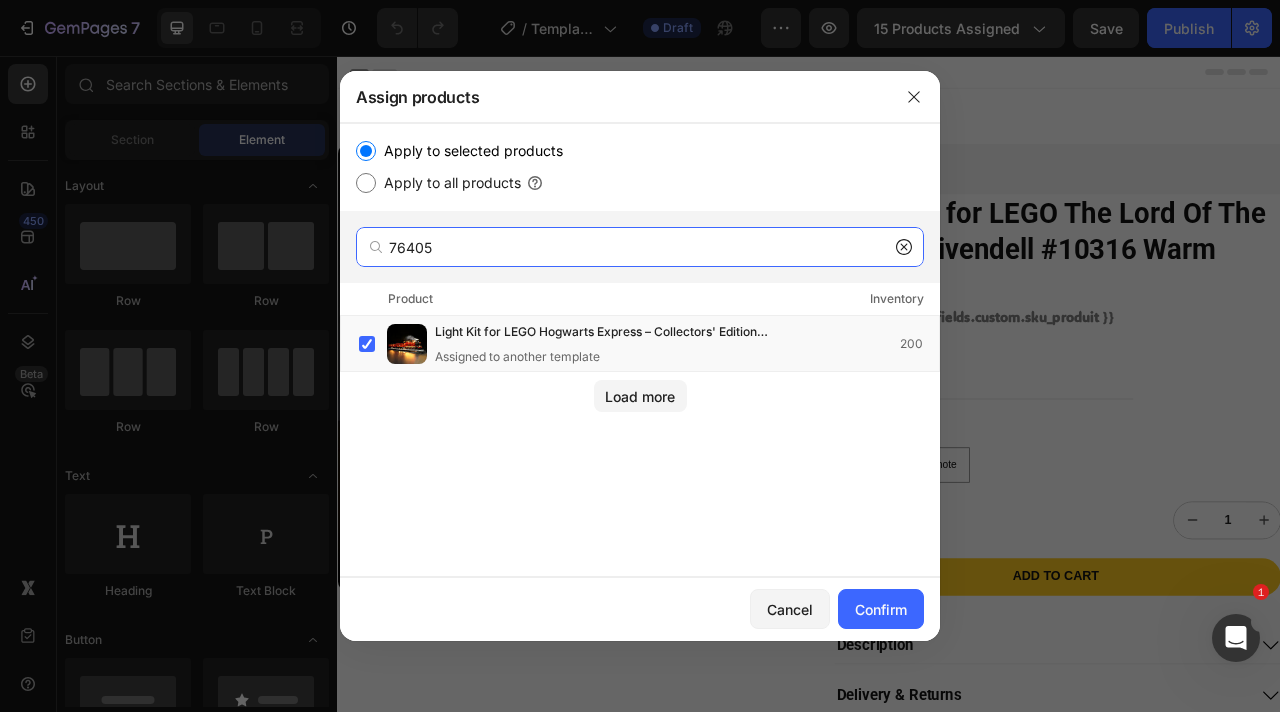 click on "76405" at bounding box center [640, 247] 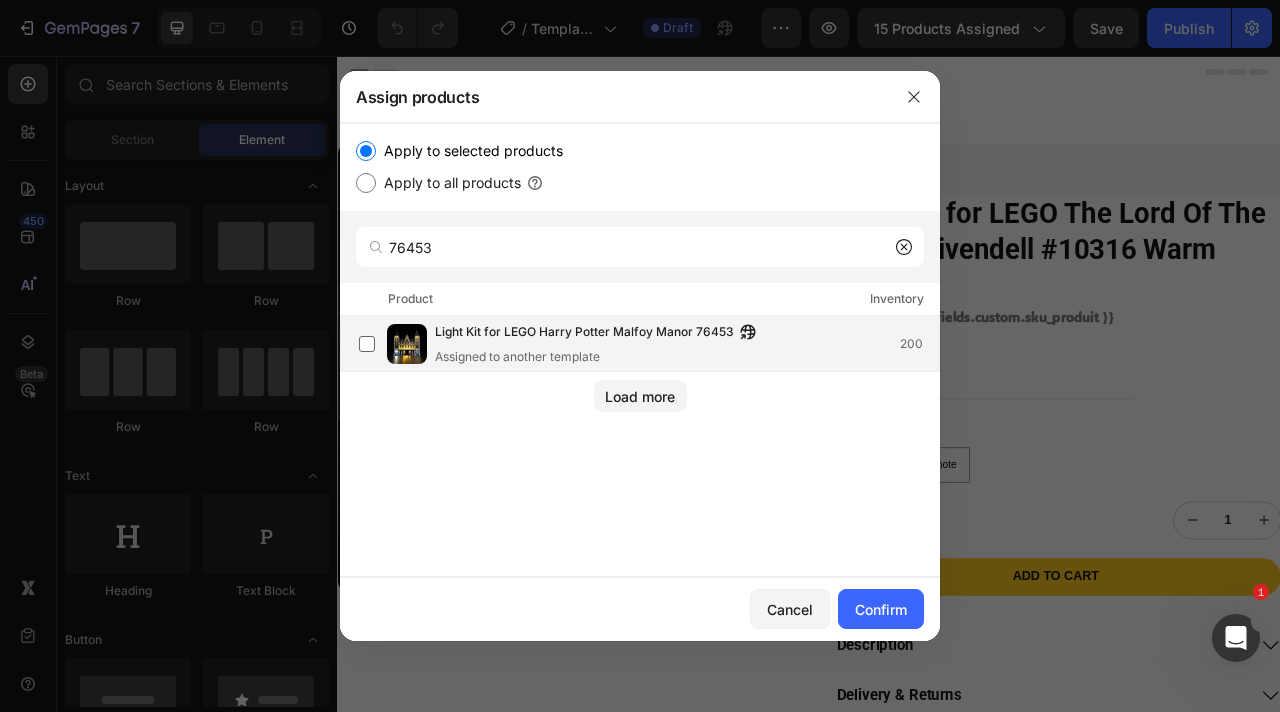 click on "Light Kit for LEGO Harry Potter Malfoy Manor 76453" at bounding box center (584, 333) 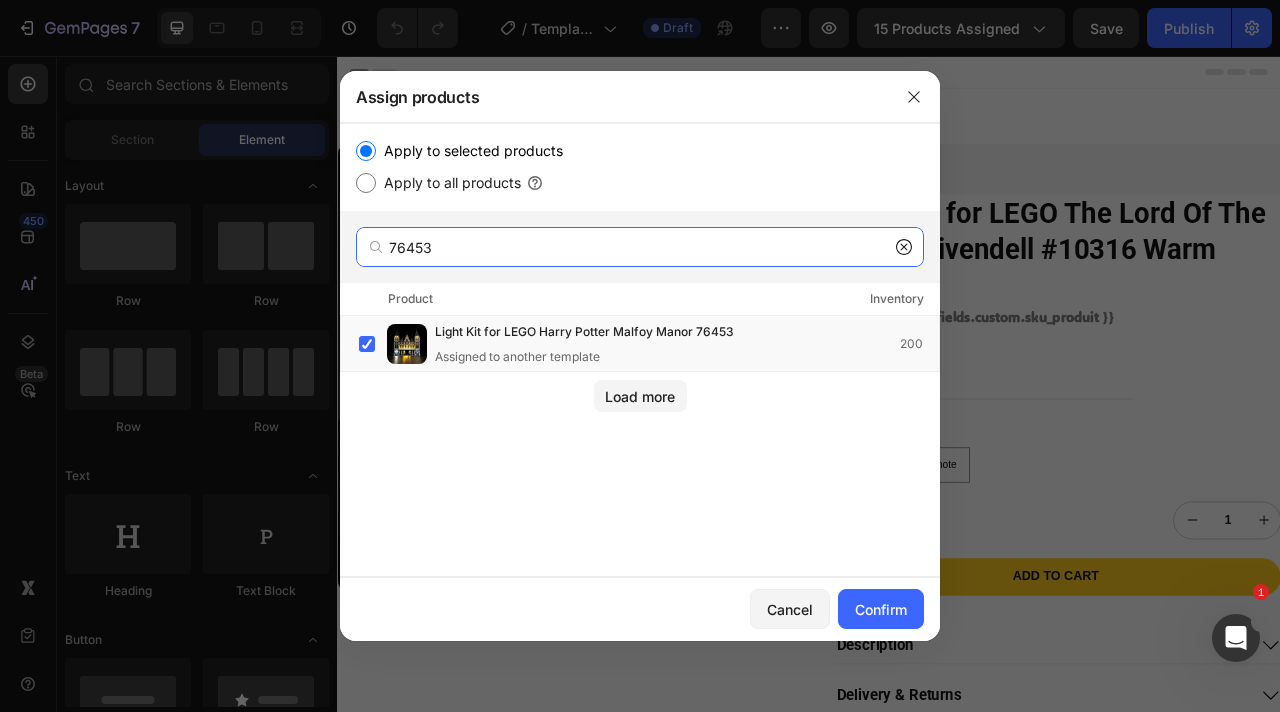 click on "76453" at bounding box center [640, 247] 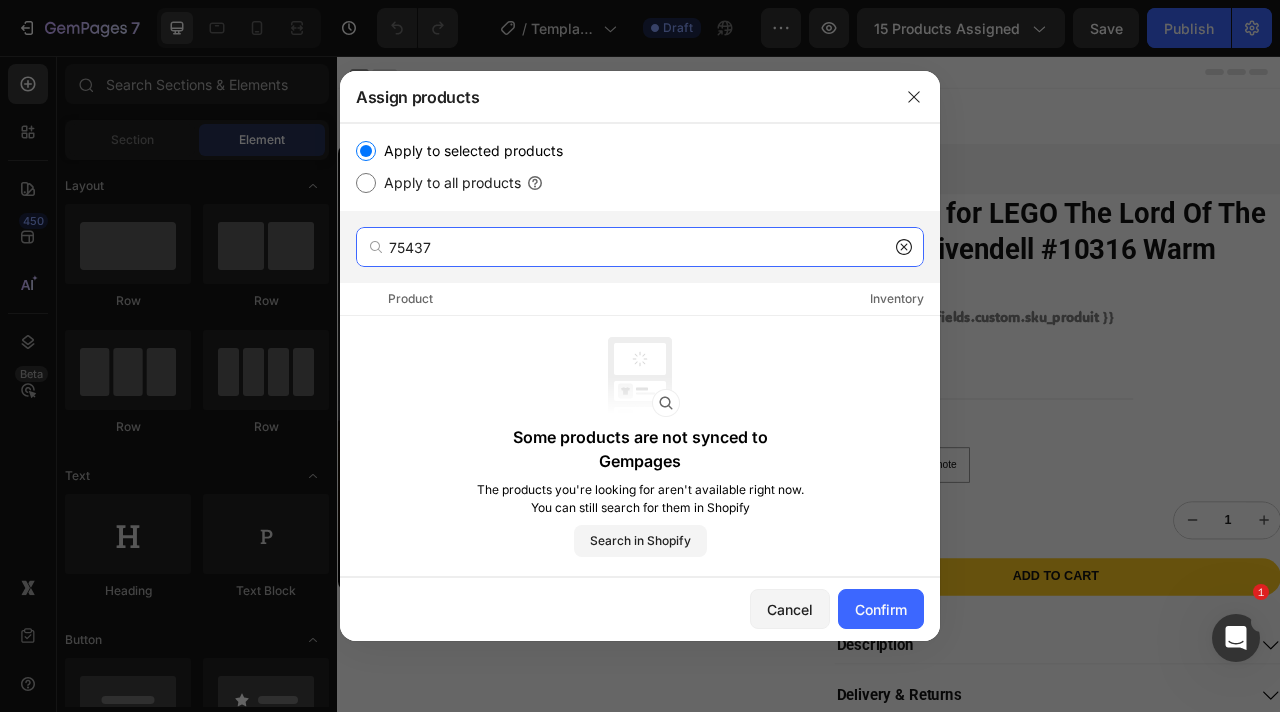 click on "75437" at bounding box center [640, 247] 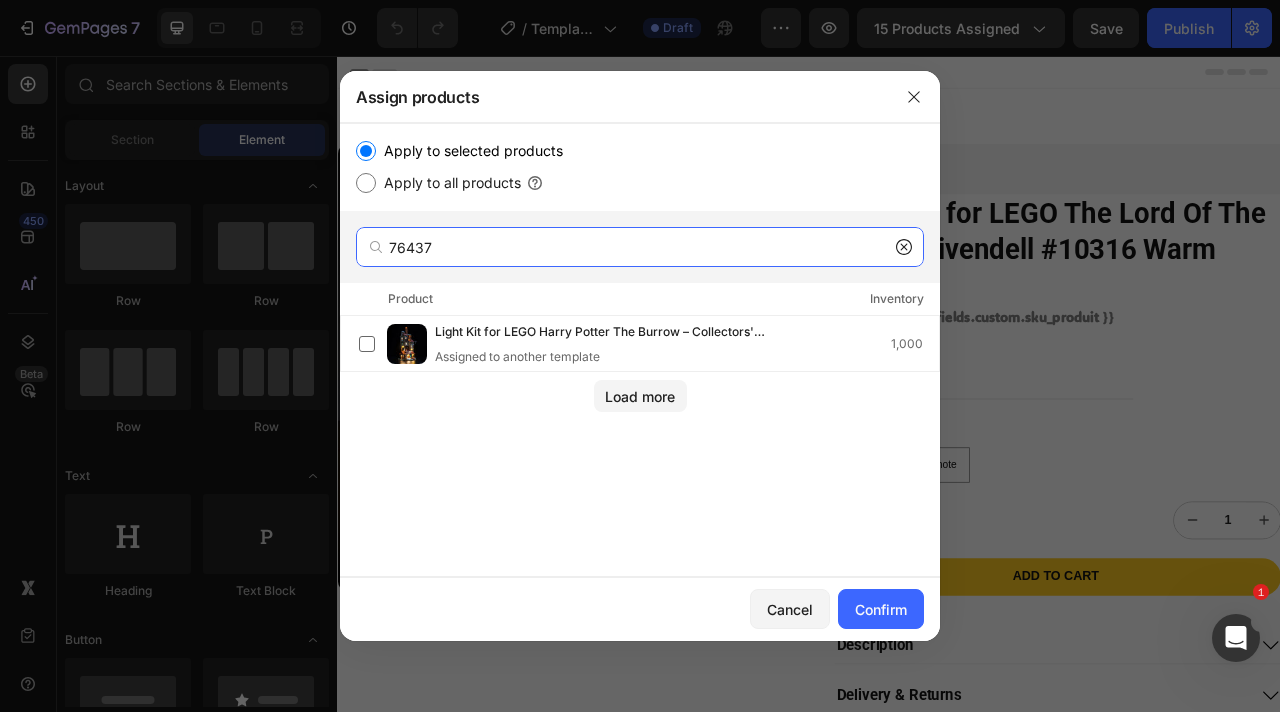 click on "76437" at bounding box center (640, 247) 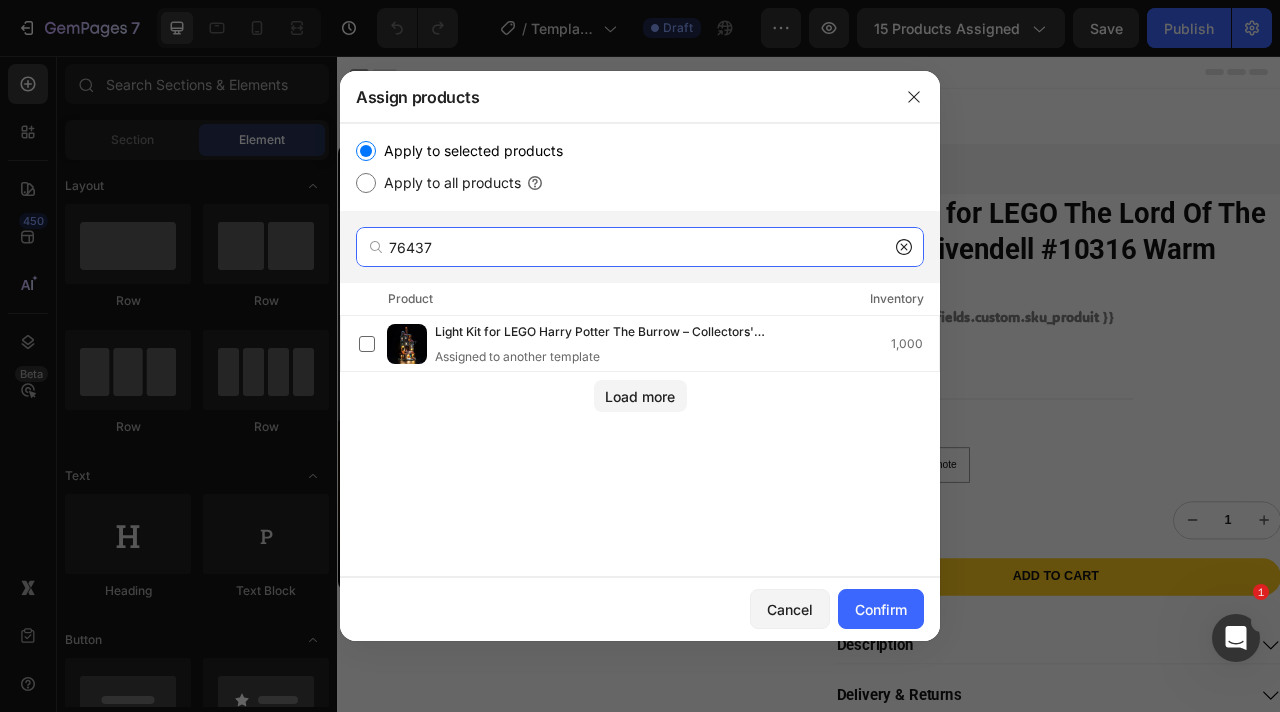 click on "76437" at bounding box center (640, 247) 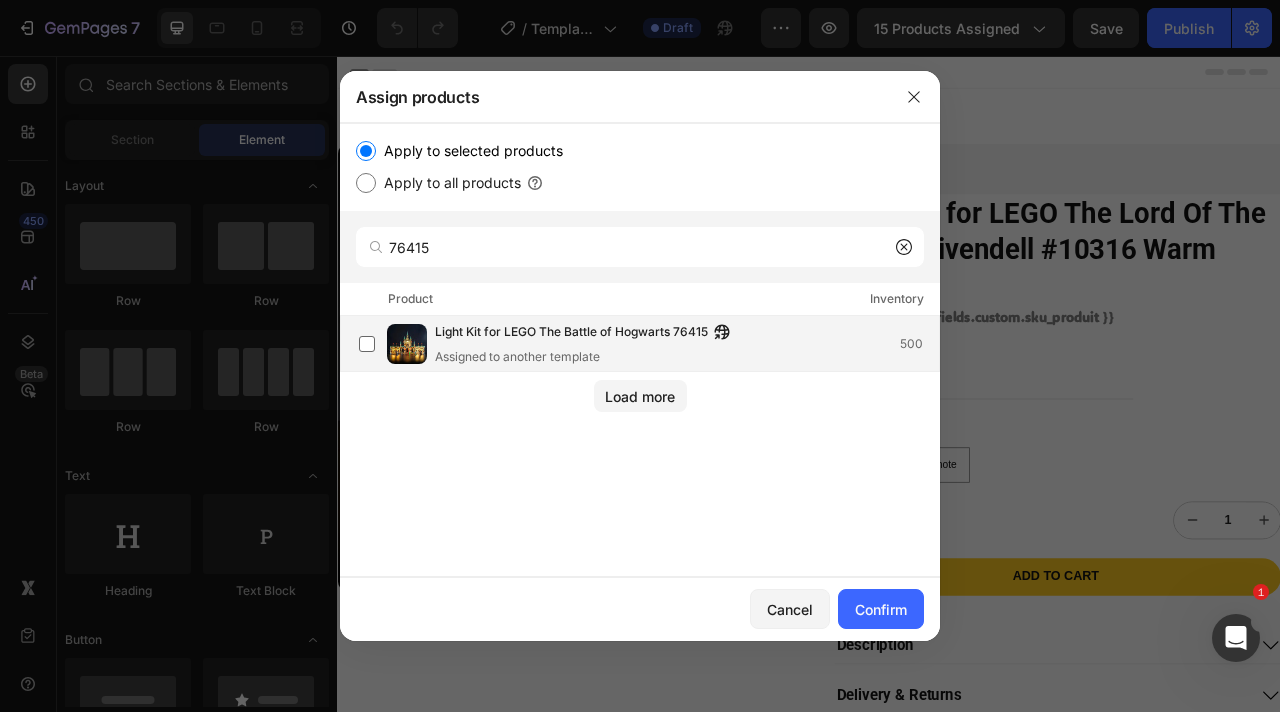 click on "Assigned to another template" at bounding box center (587, 357) 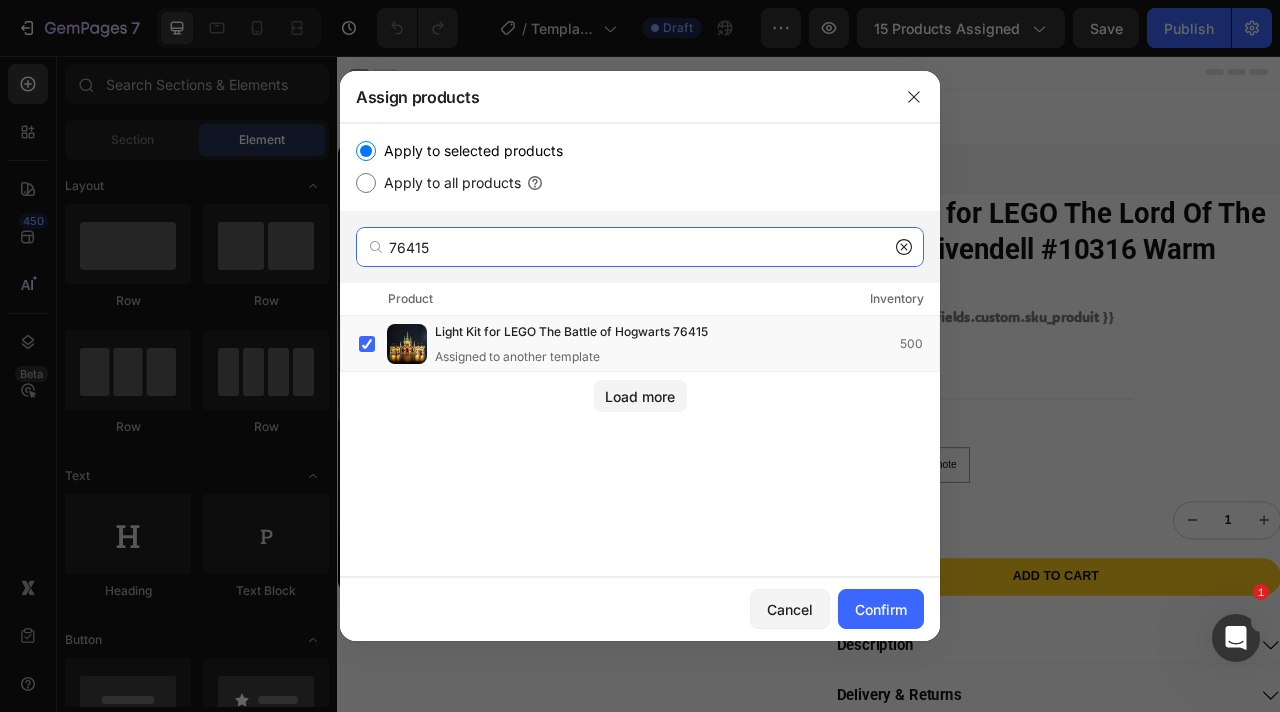click on "76415" at bounding box center [640, 247] 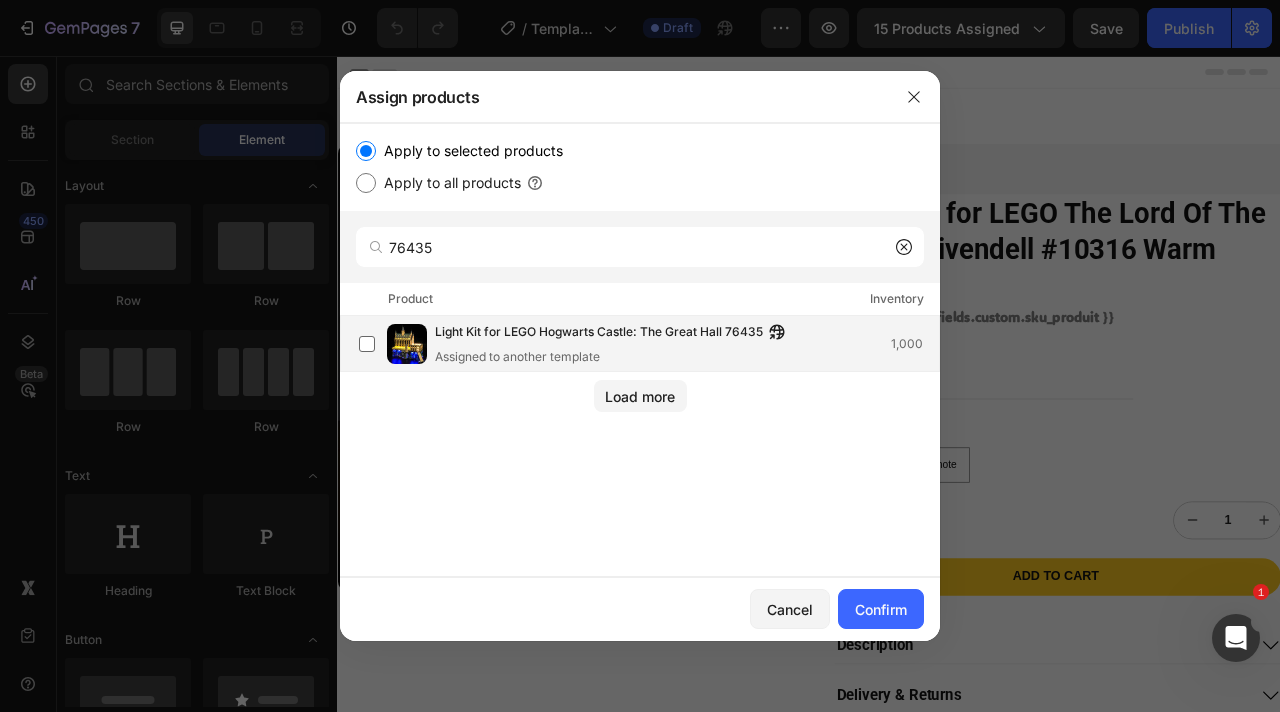click on "Light Kit for LEGO Hogwarts Castle: The Great Hall 76435" at bounding box center [599, 333] 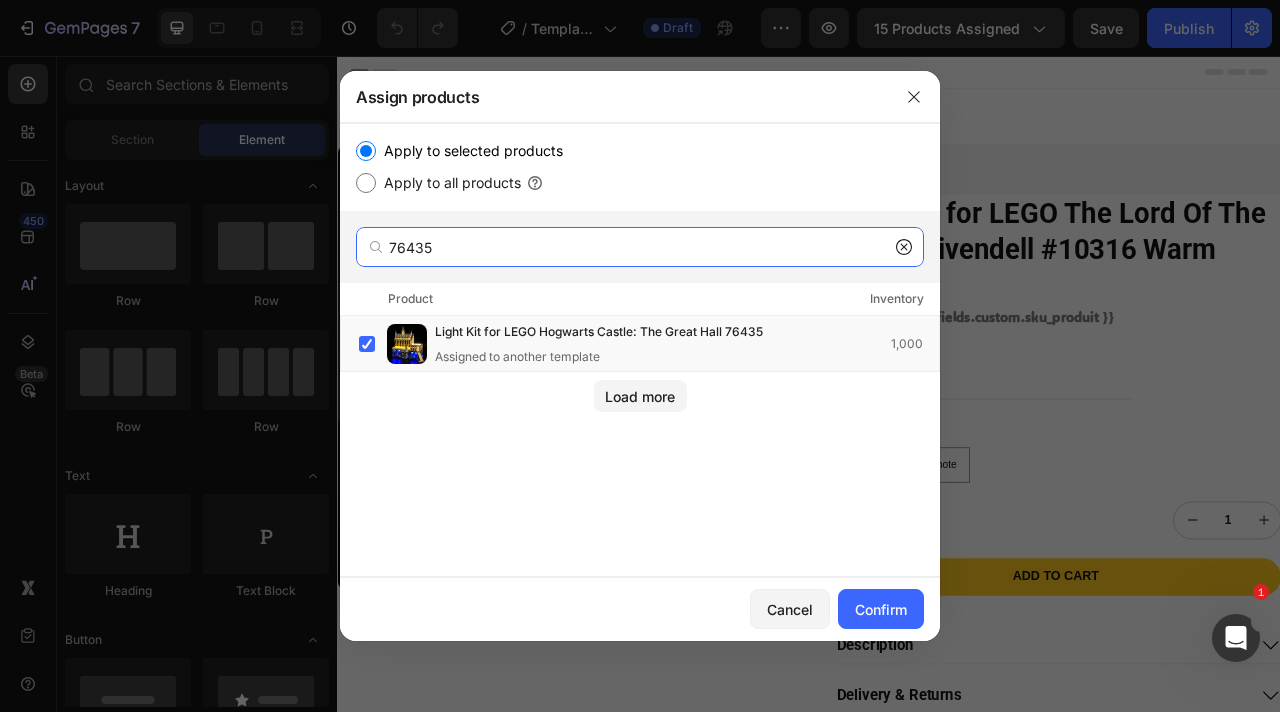 click on "76435" at bounding box center [640, 247] 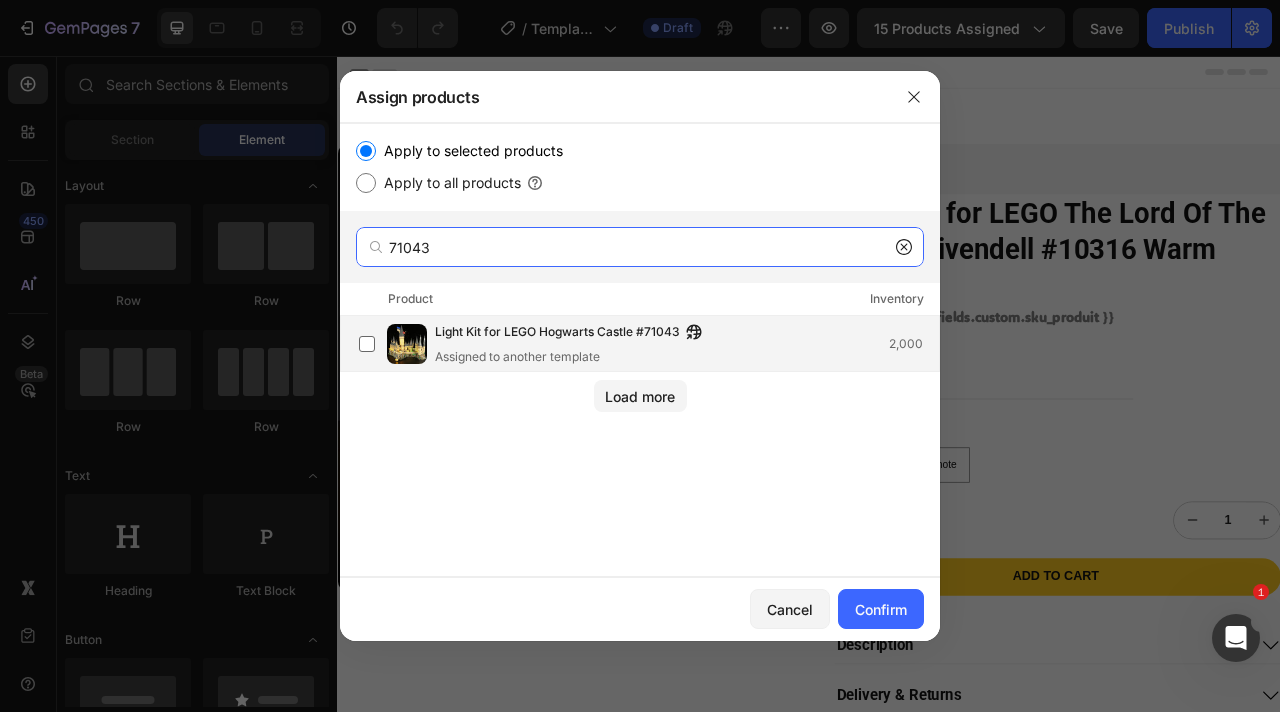 type on "71043" 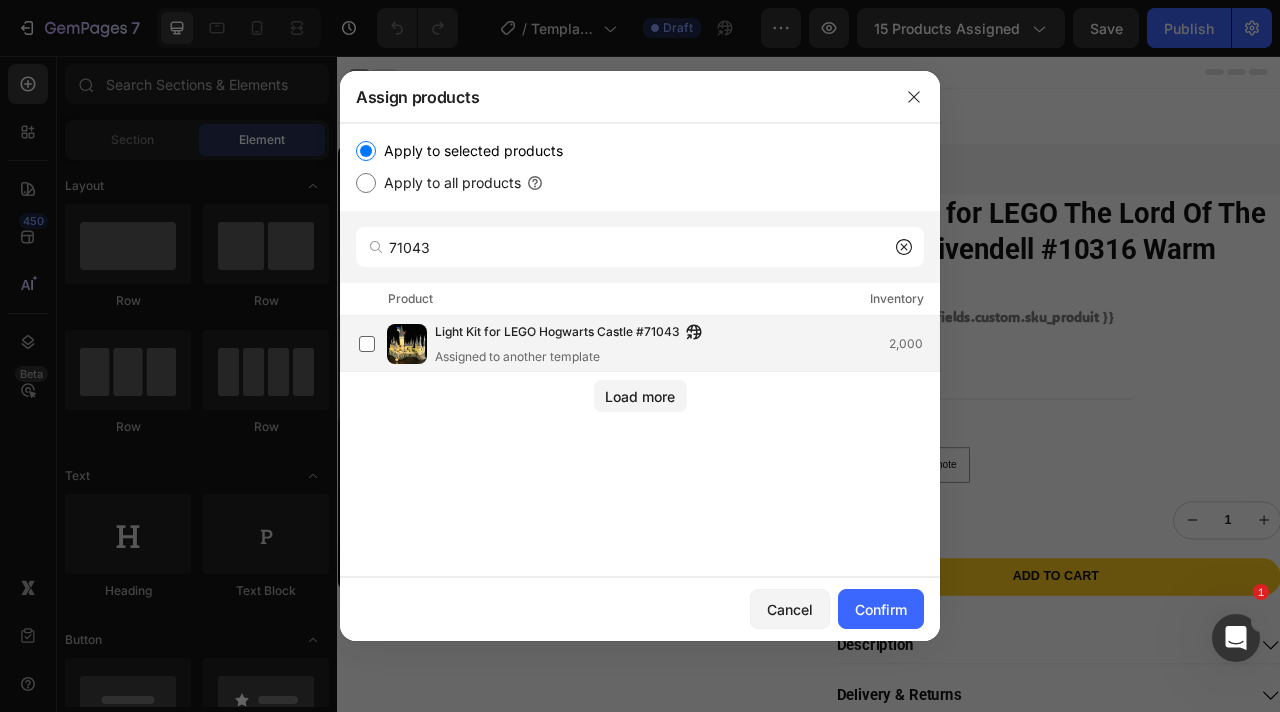 click on "Assigned to another template" at bounding box center (573, 357) 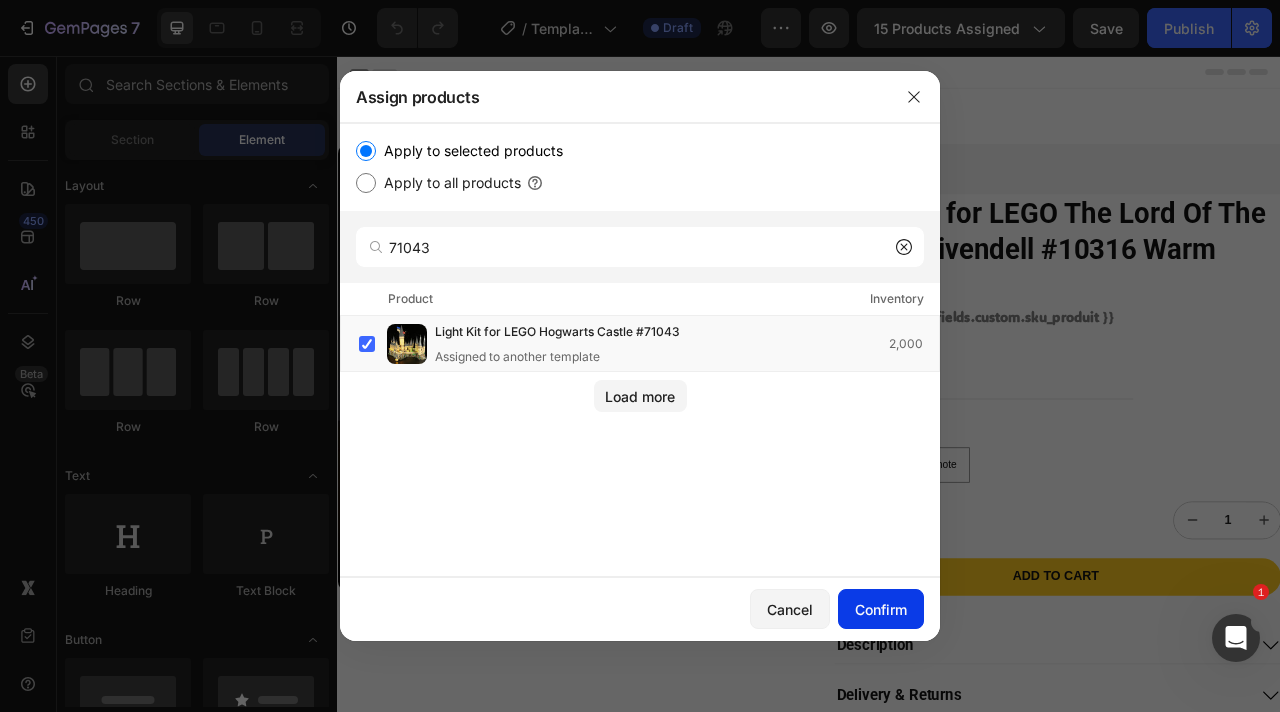 click on "Confirm" at bounding box center (881, 609) 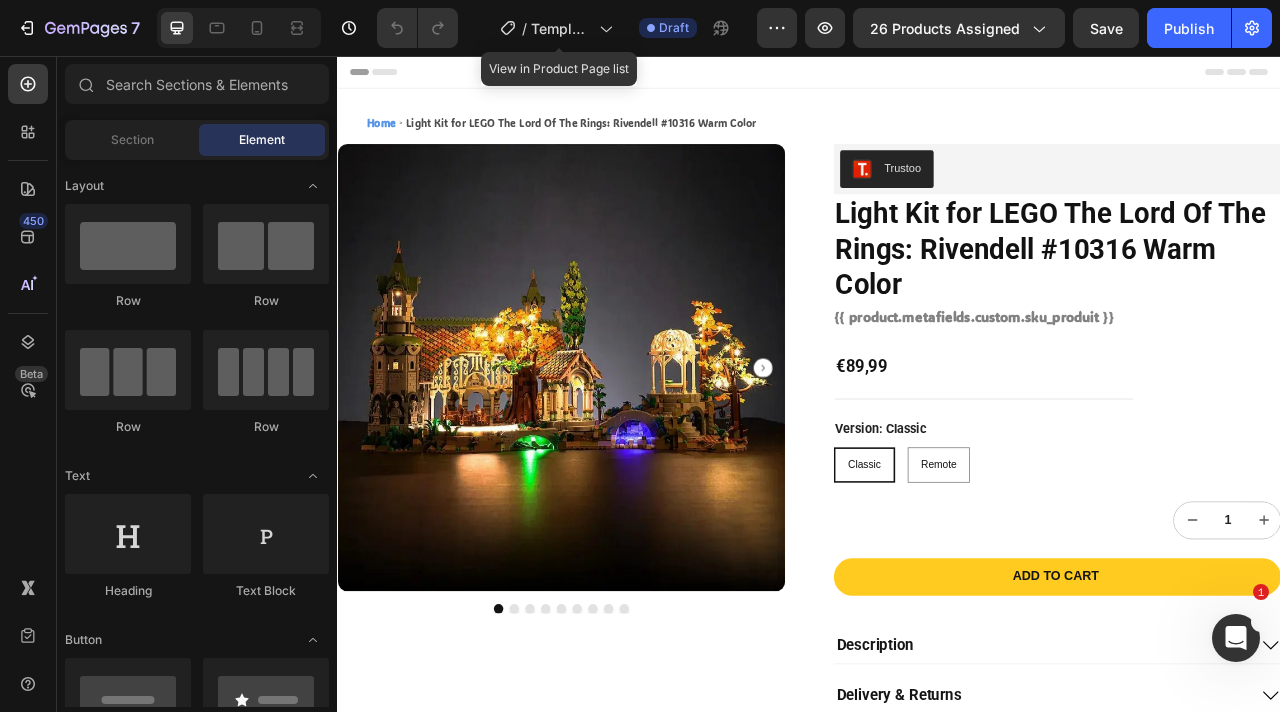 click on "/  Template Franchise" 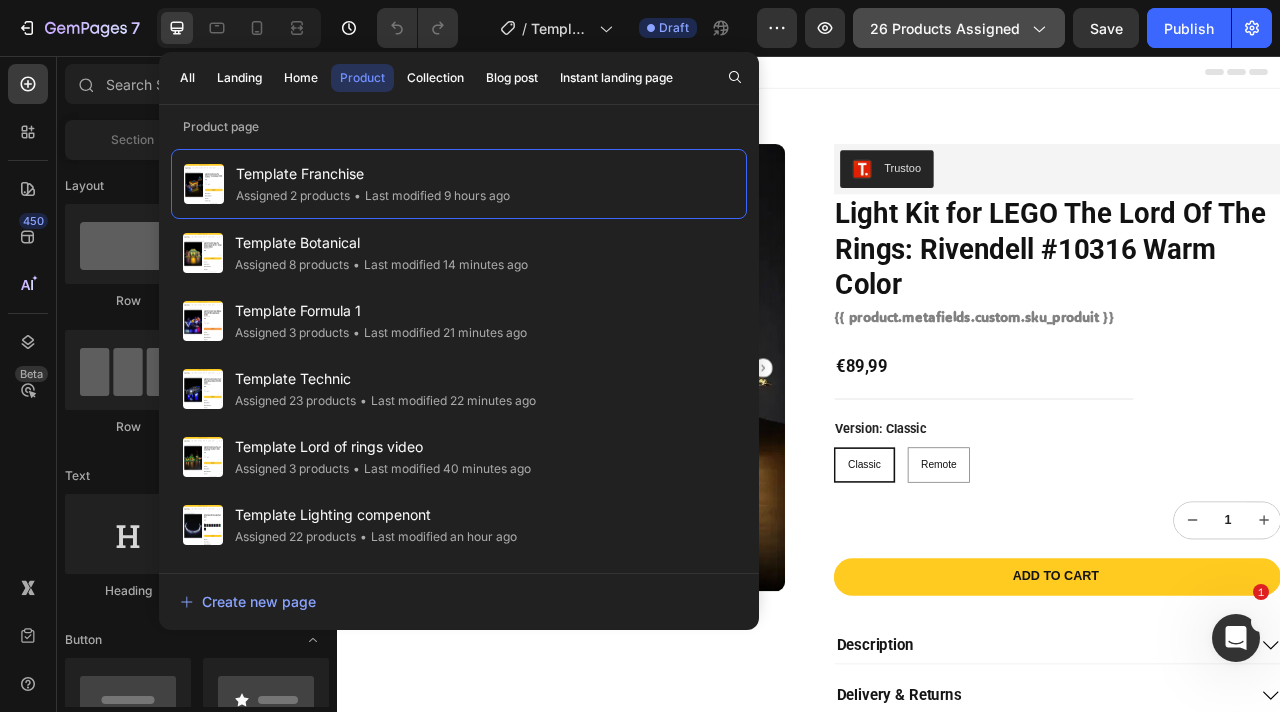 click on "26 products assigned" at bounding box center (959, 28) 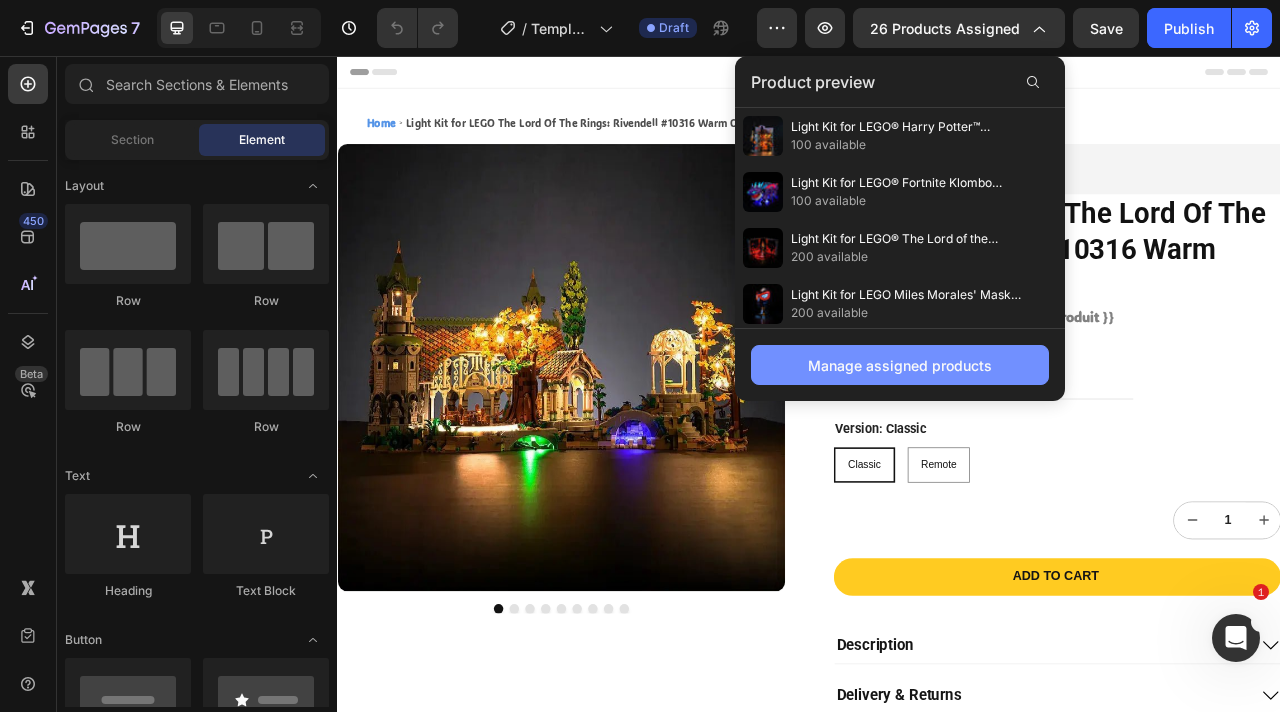 click on "Manage assigned products" at bounding box center (900, 365) 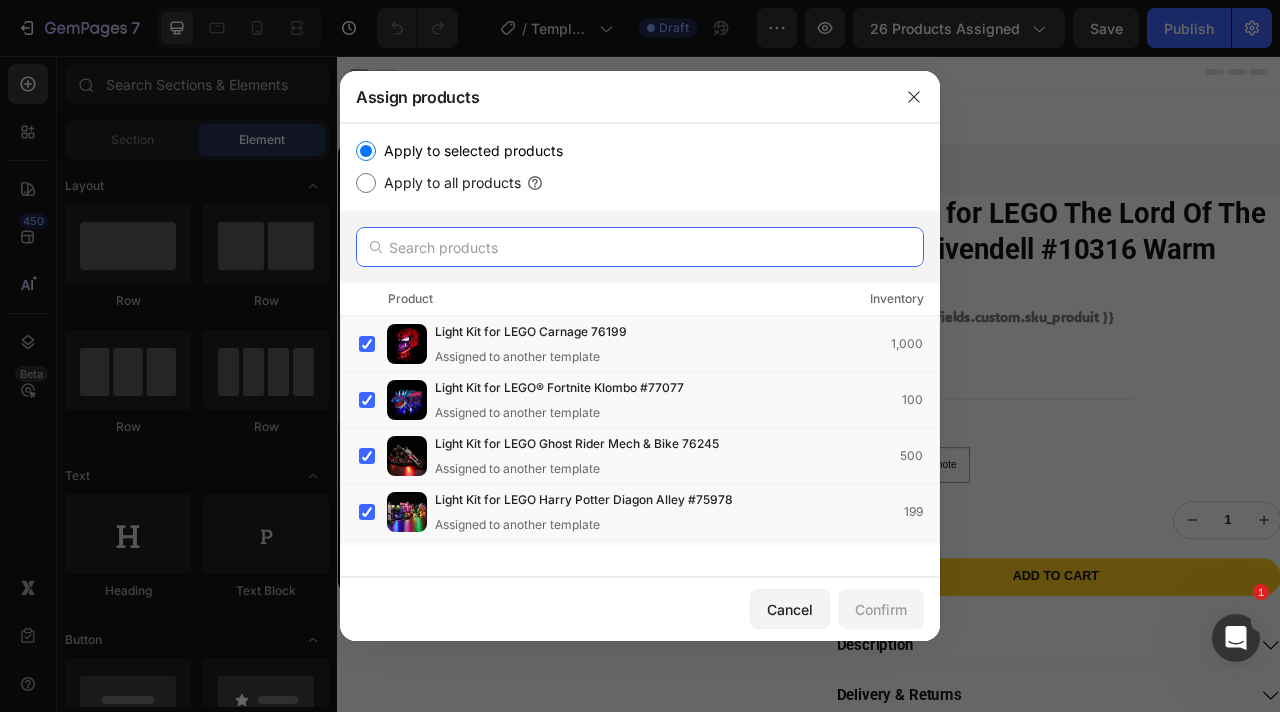 click at bounding box center (640, 247) 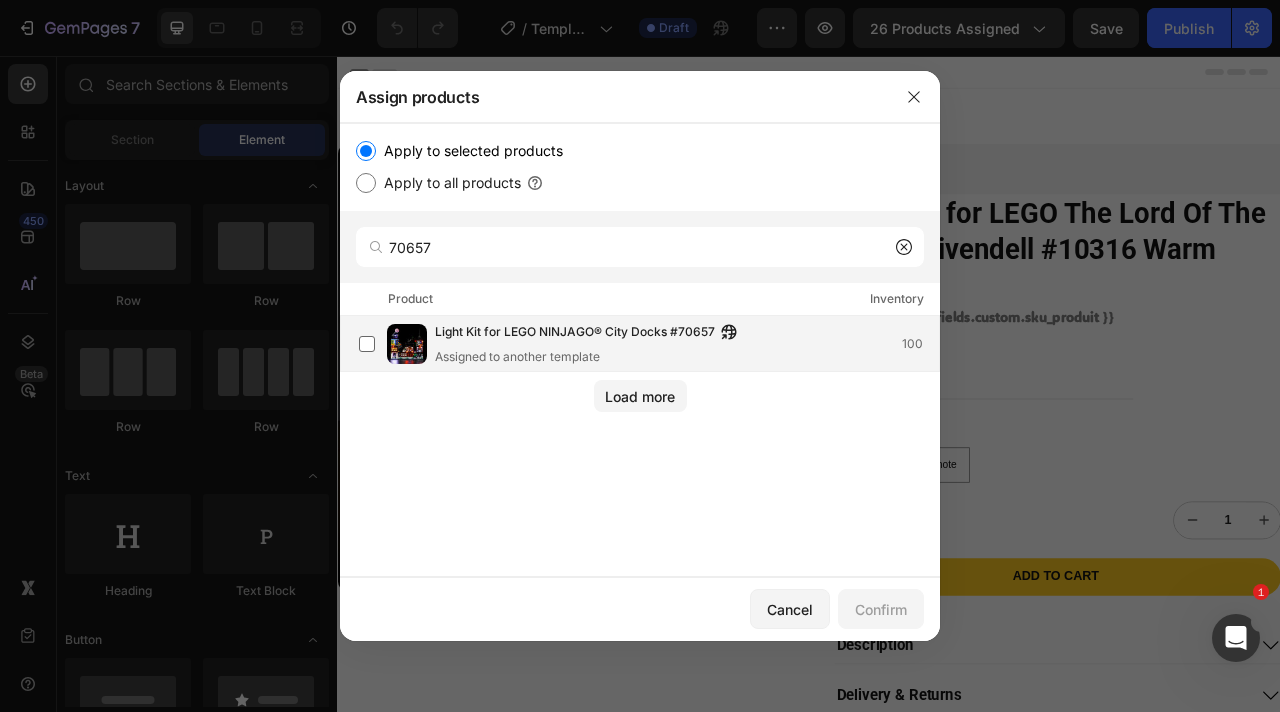 click on "Light Kit for LEGO NINJAGO® City Docks #70657" at bounding box center [575, 333] 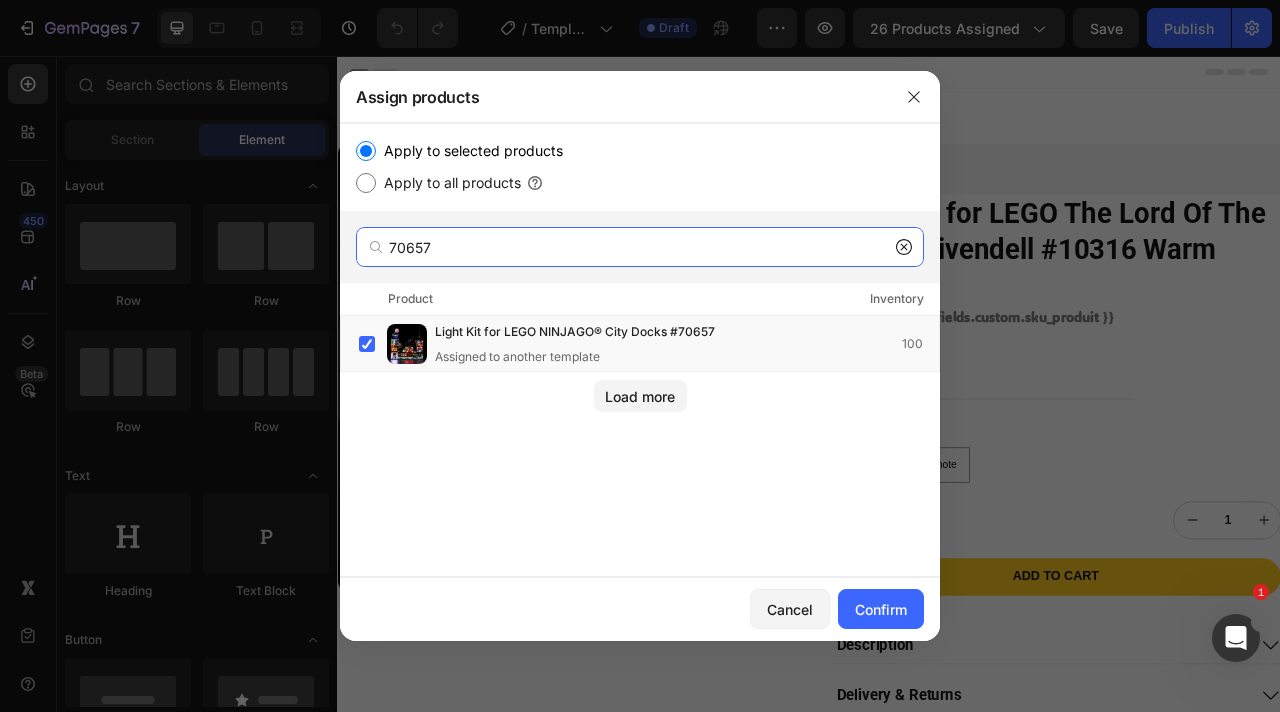 click on "70657" at bounding box center [640, 247] 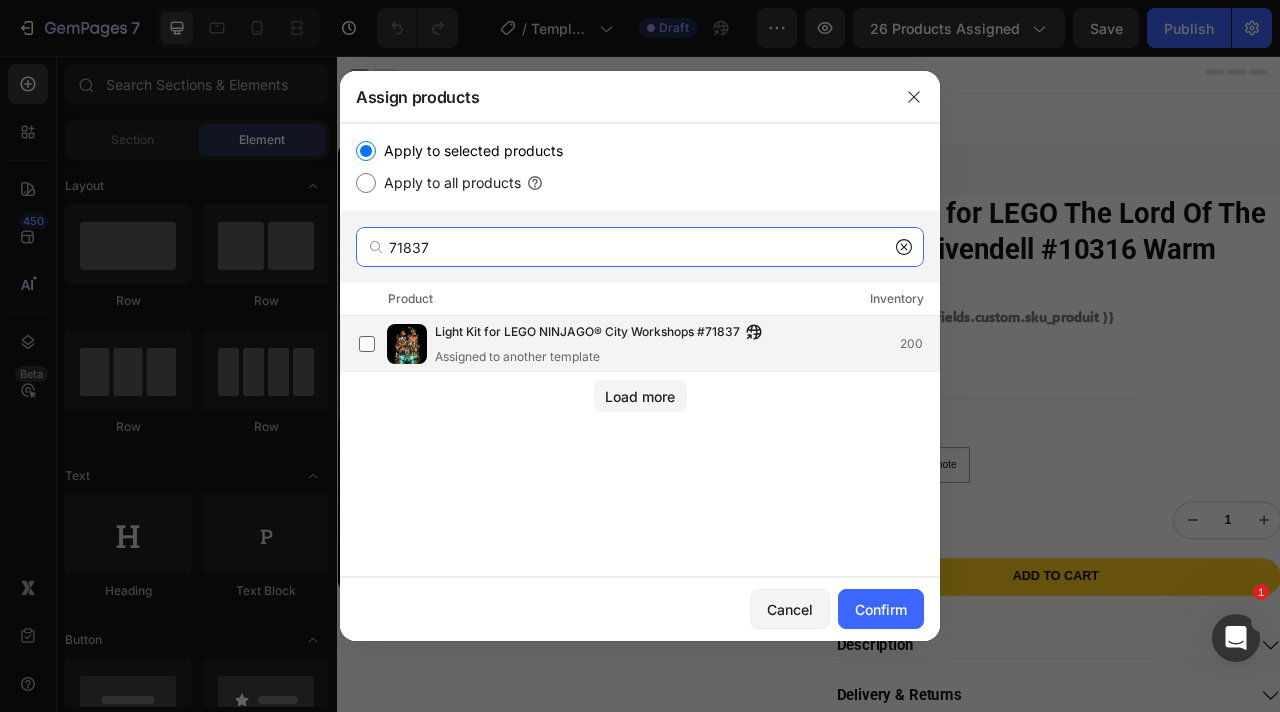 type on "71837" 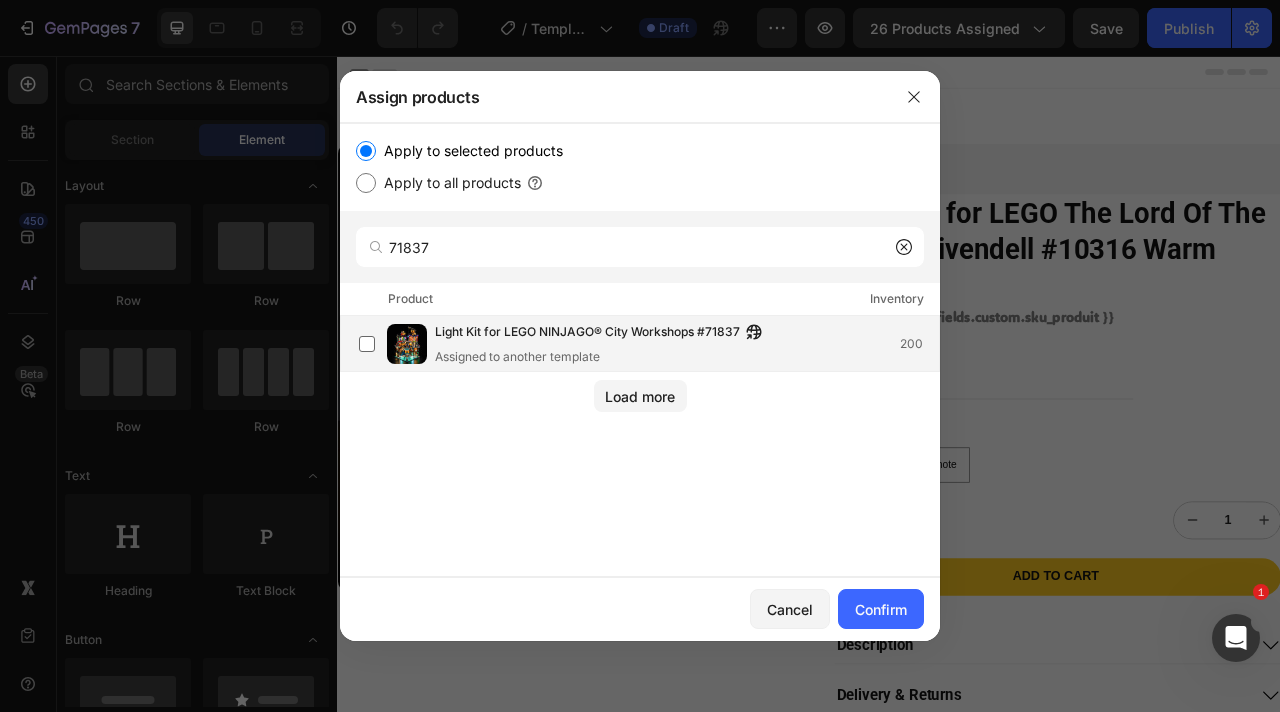 click on "Light Kit for LEGO NINJAGO® City Workshops #71837  Assigned to another template" at bounding box center (603, 344) 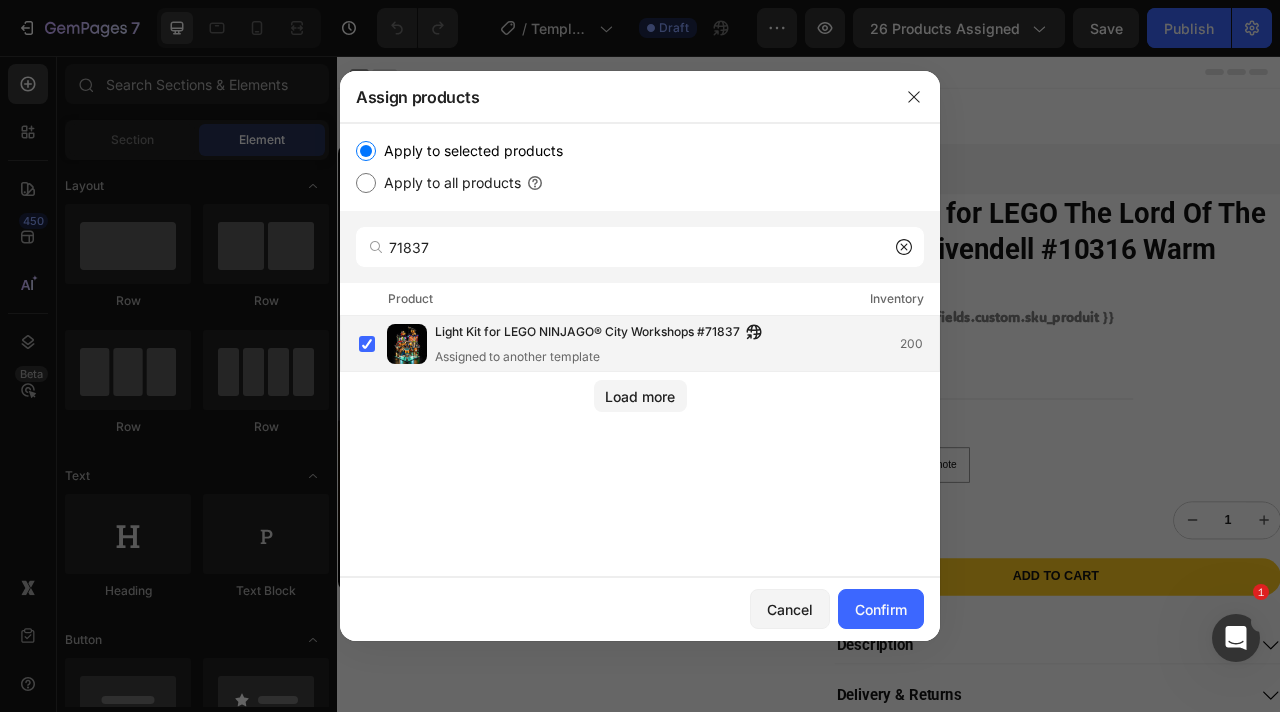 click on "Assigned to another template" at bounding box center [603, 357] 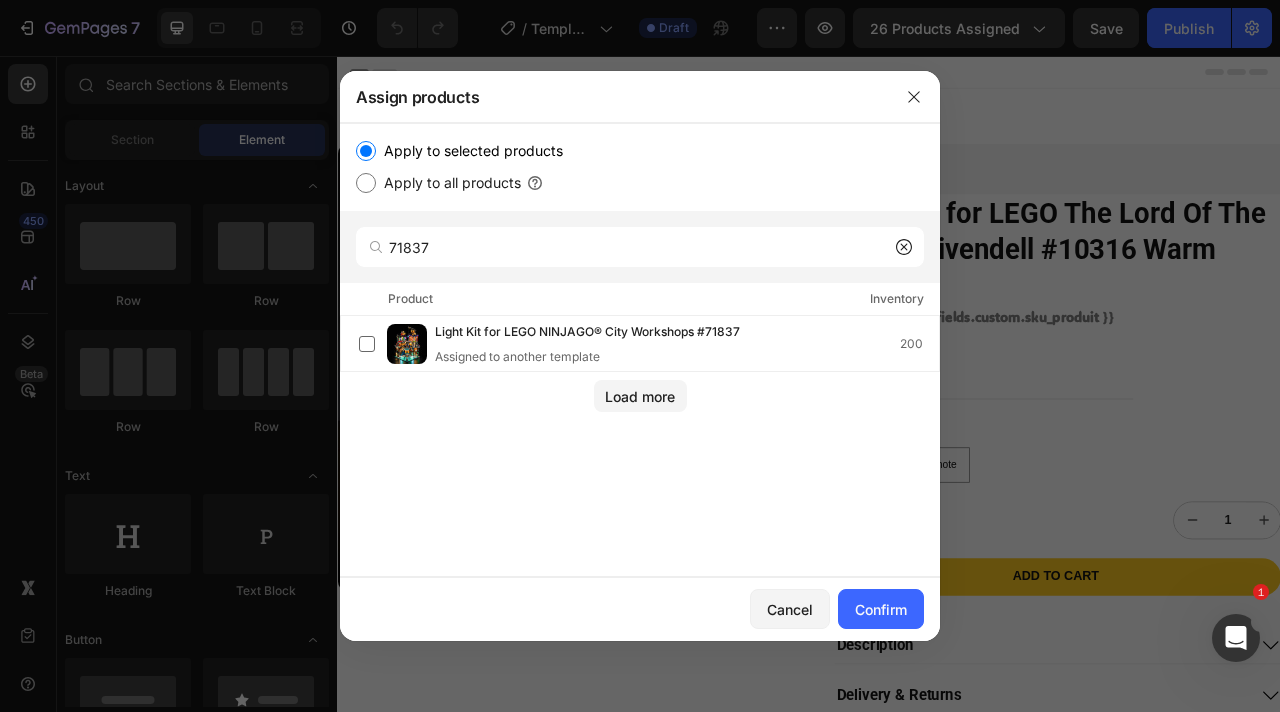 click 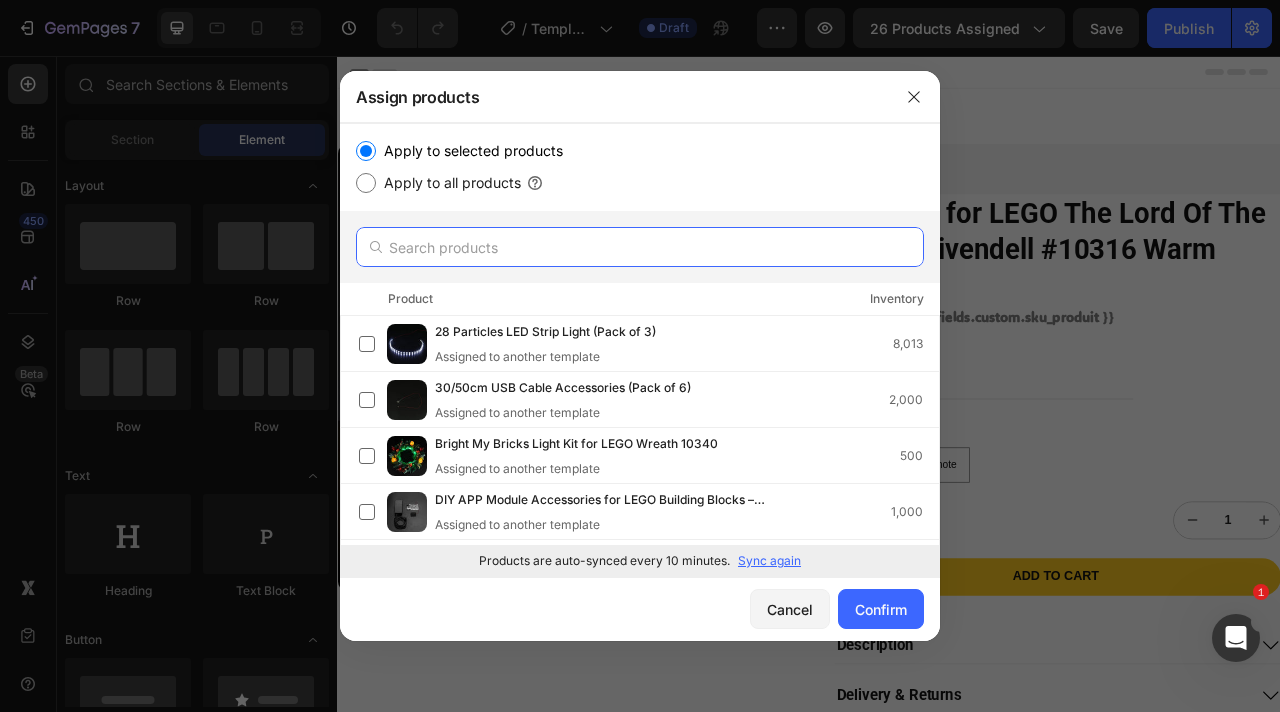 click at bounding box center [640, 247] 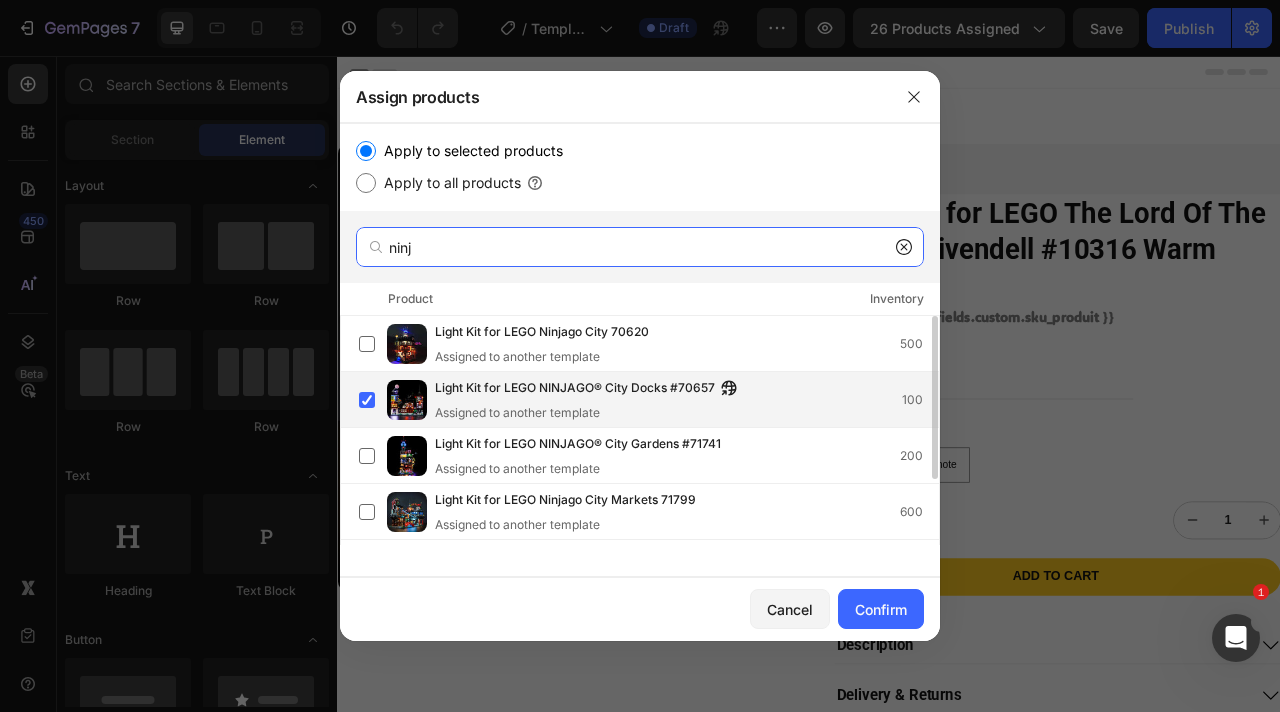 type on "ninj" 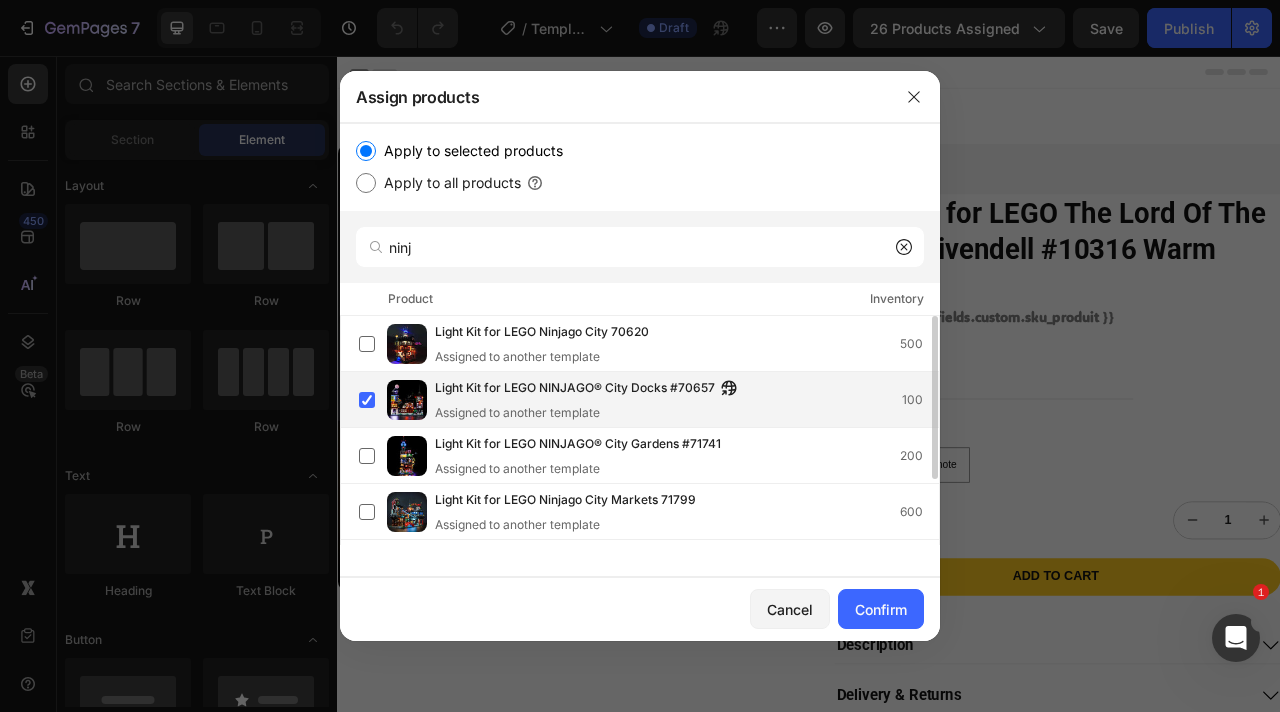 click on "Light Kit for LEGO NINJAGO® City Docks #70657" at bounding box center (575, 389) 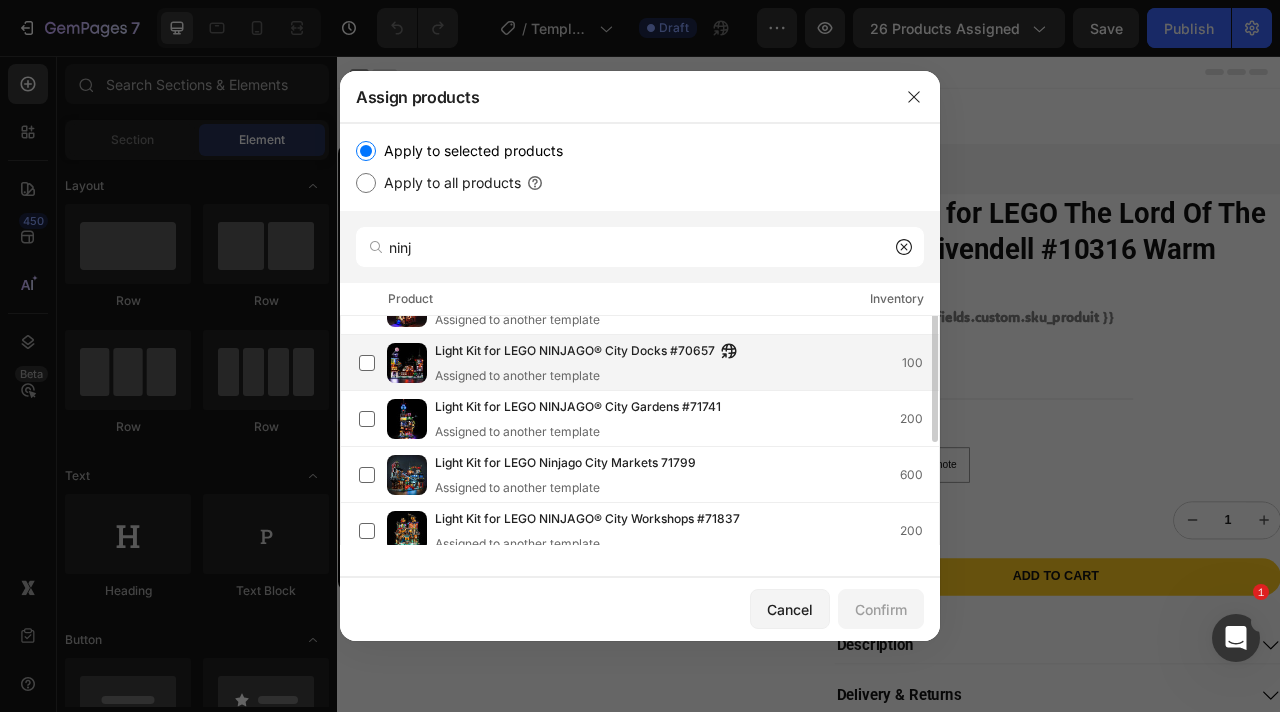 scroll, scrollTop: 0, scrollLeft: 0, axis: both 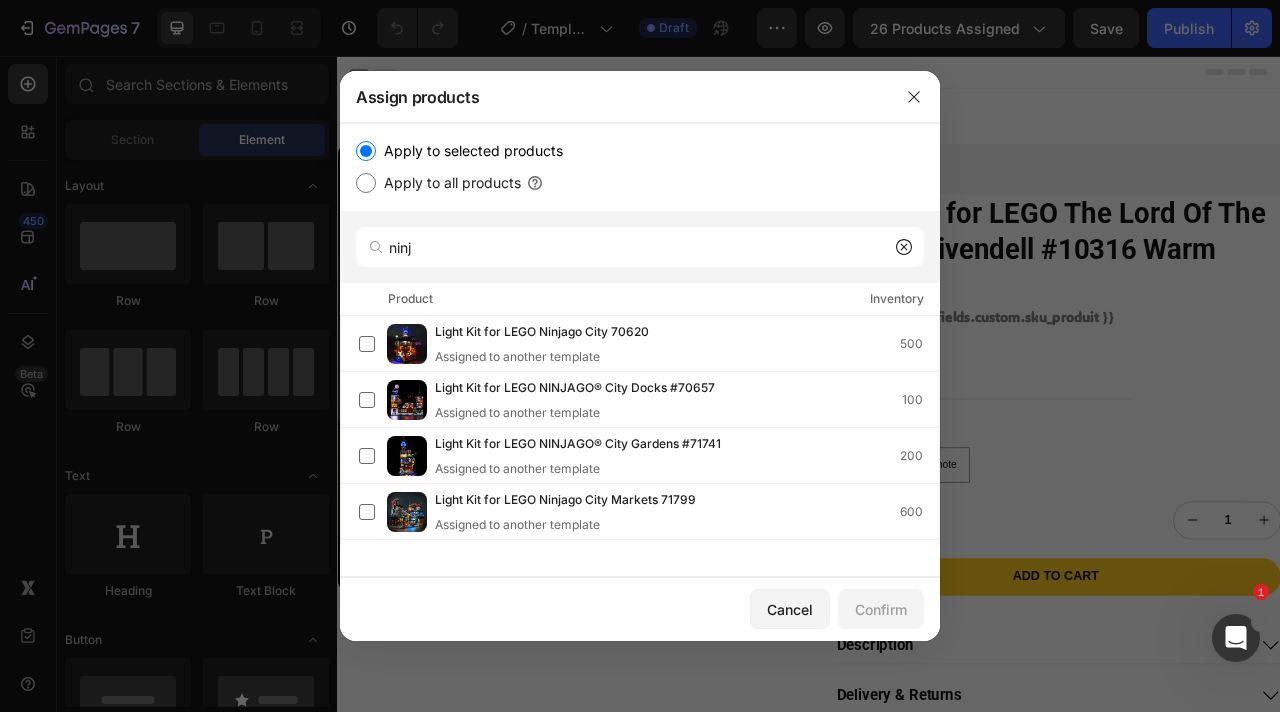 click at bounding box center (640, 356) 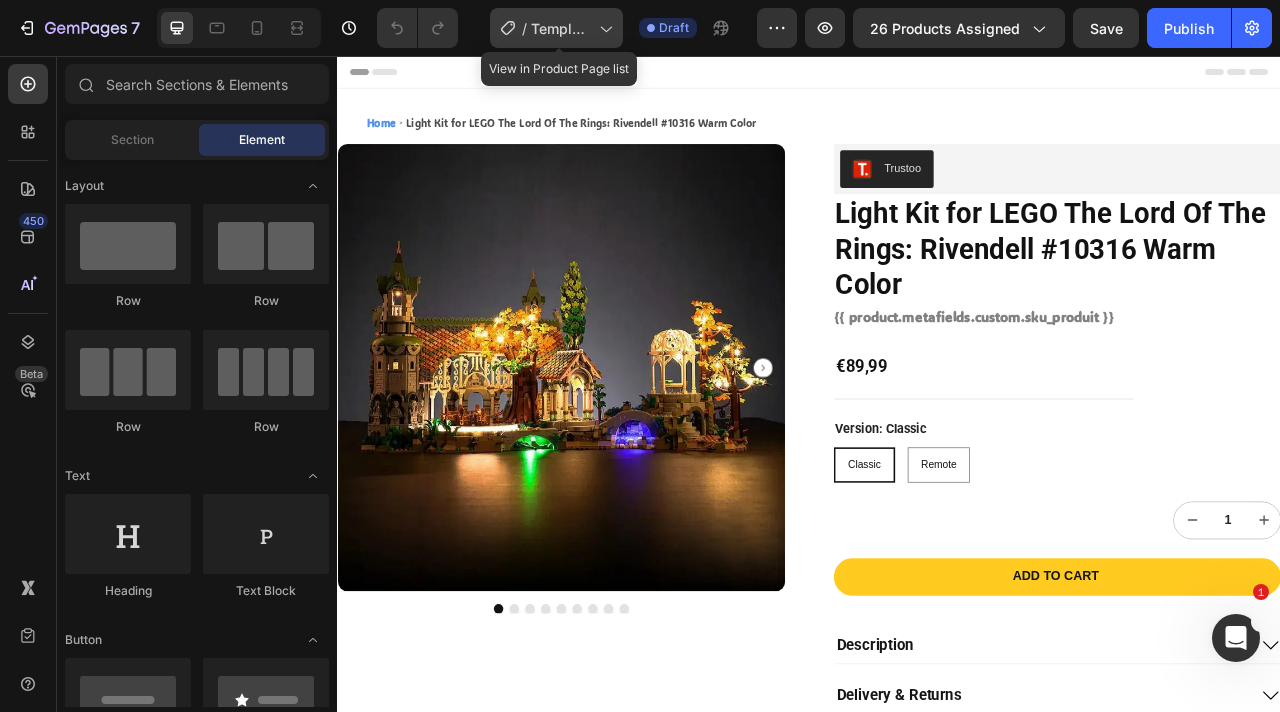 click on "Template Franchise" at bounding box center (561, 28) 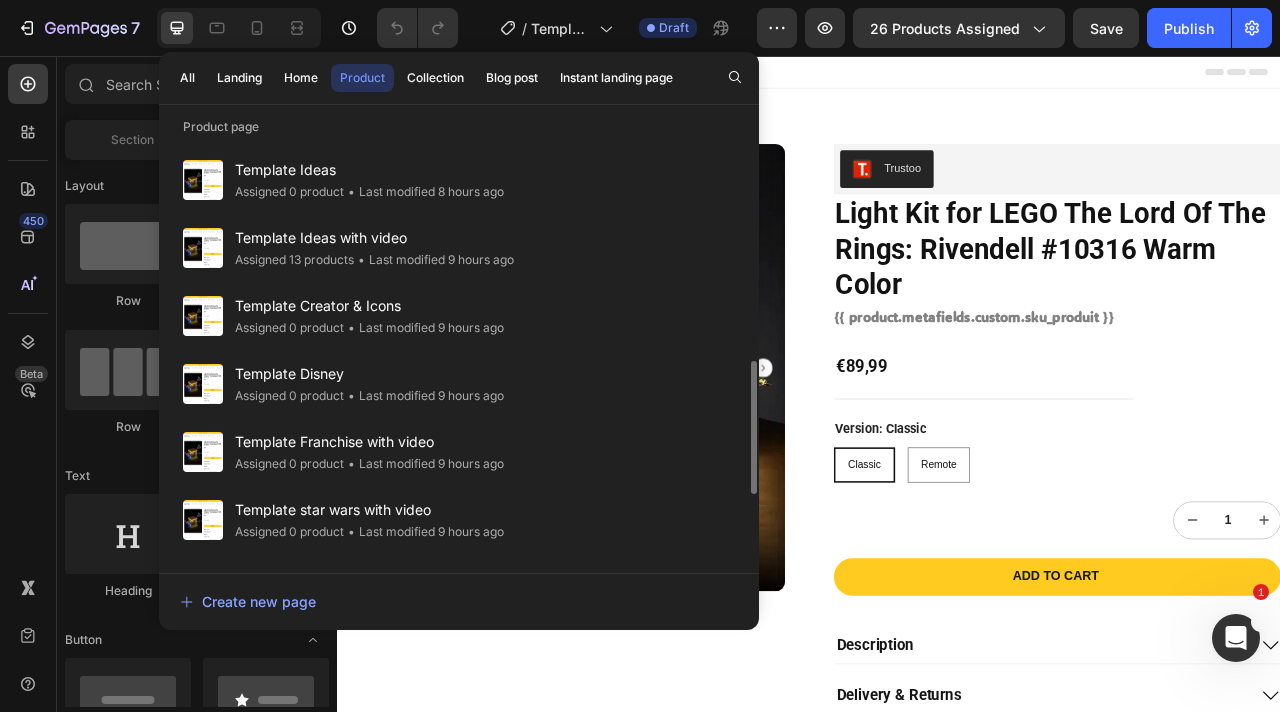 scroll, scrollTop: 856, scrollLeft: 0, axis: vertical 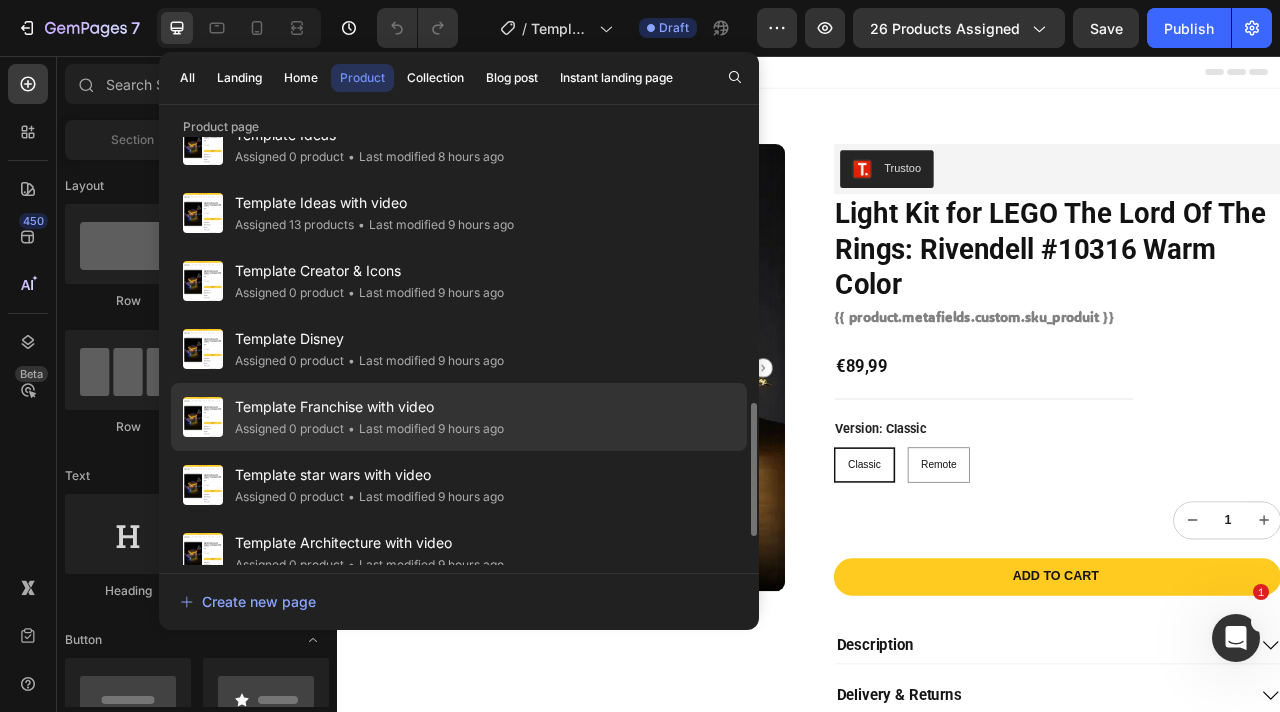 click on "Template Franchise with video" at bounding box center [369, 407] 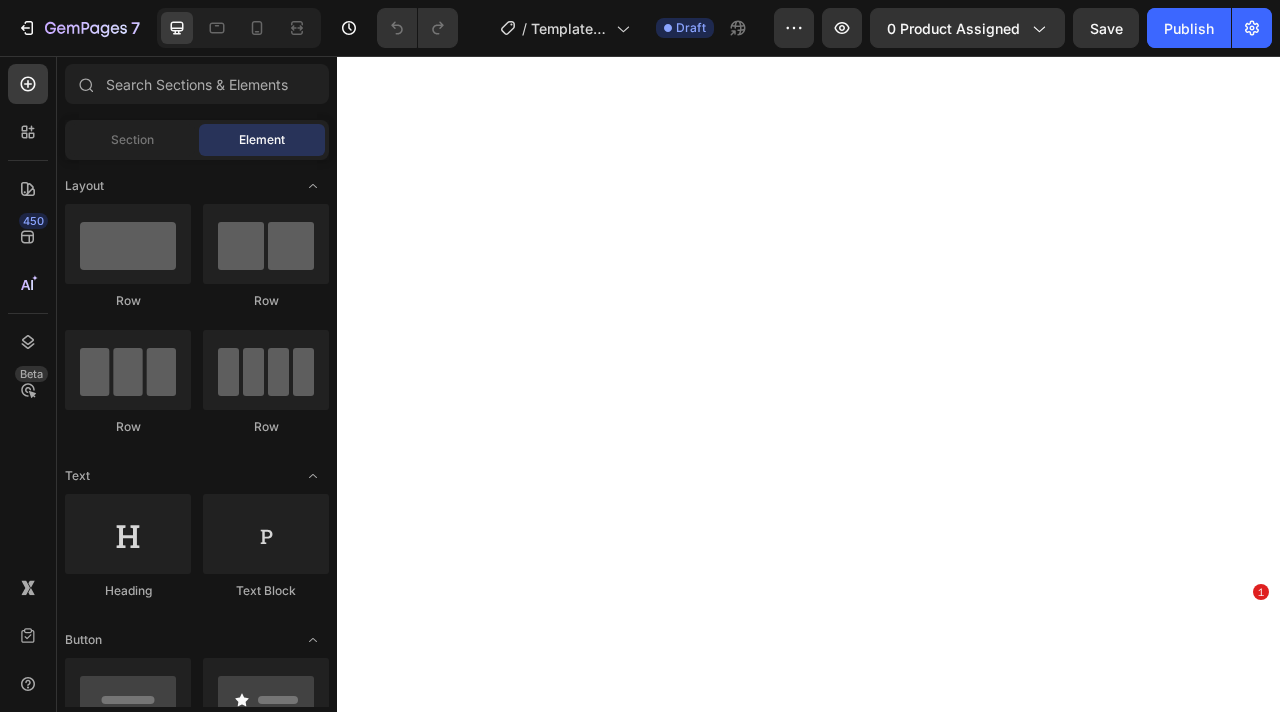 scroll, scrollTop: 0, scrollLeft: 0, axis: both 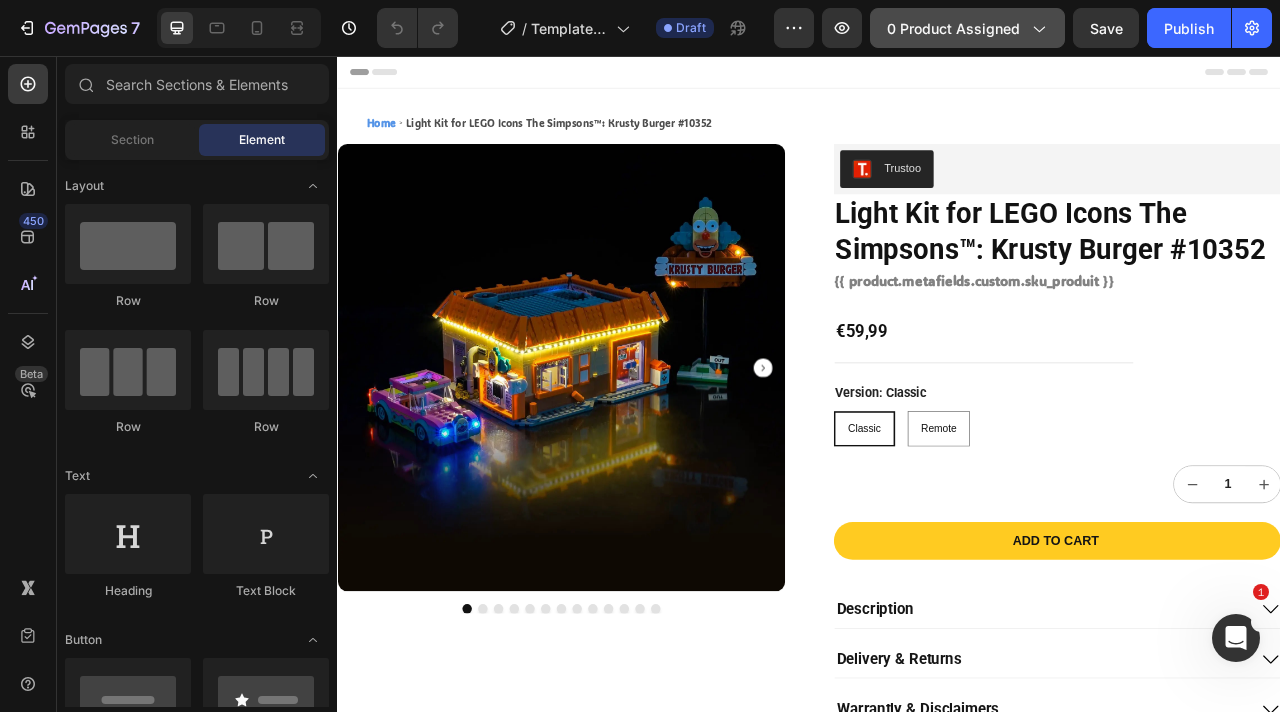 click on "0 product assigned" 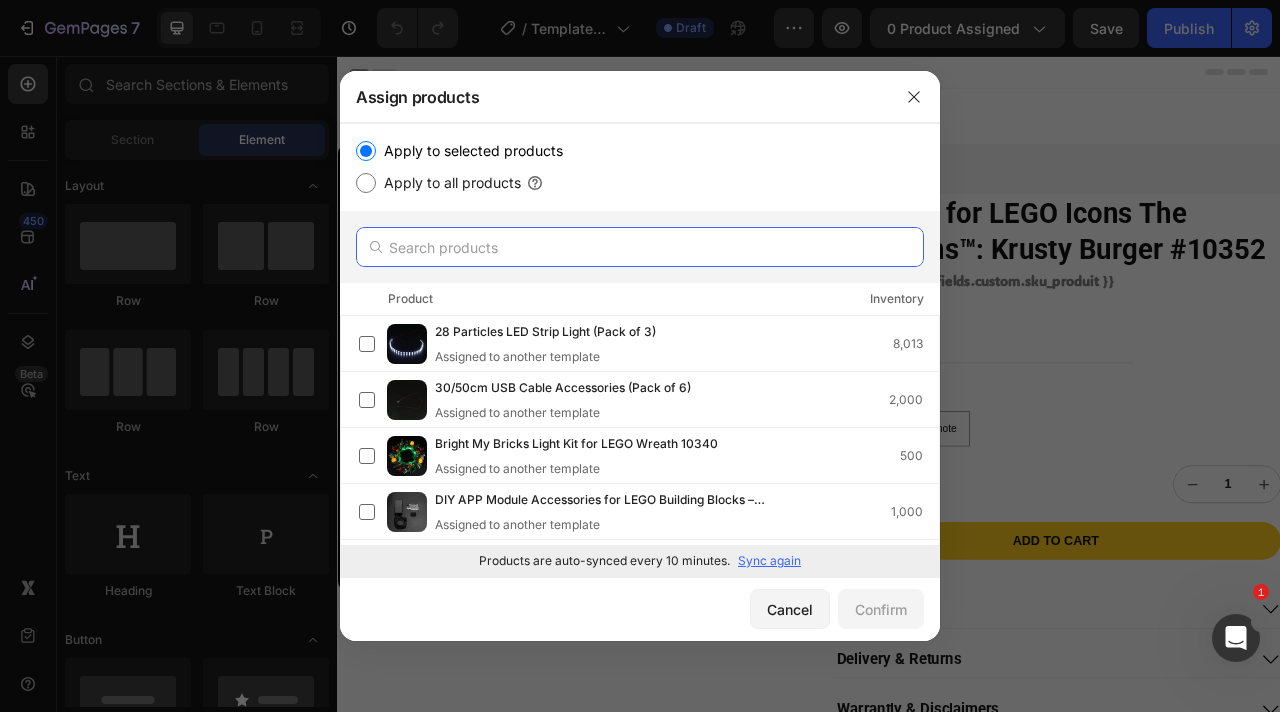click at bounding box center [640, 247] 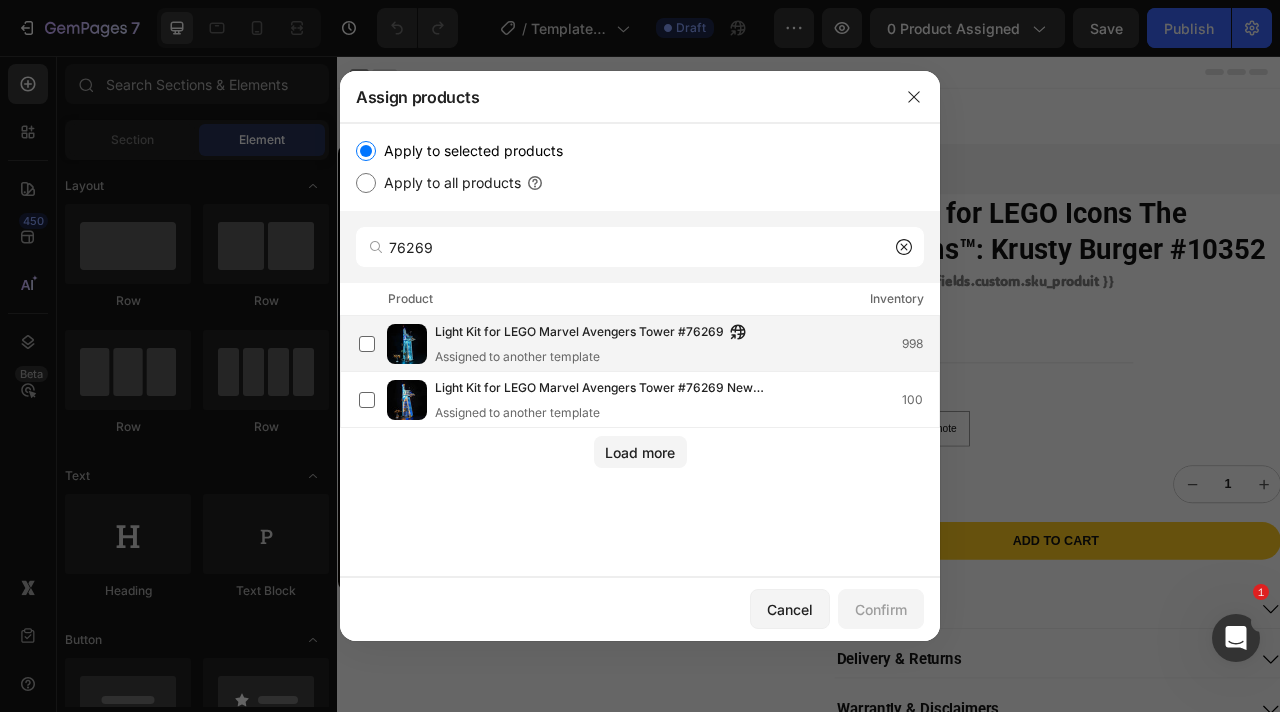 click on "Light Kit for LEGO Marvel Avengers Tower #76269" at bounding box center [579, 333] 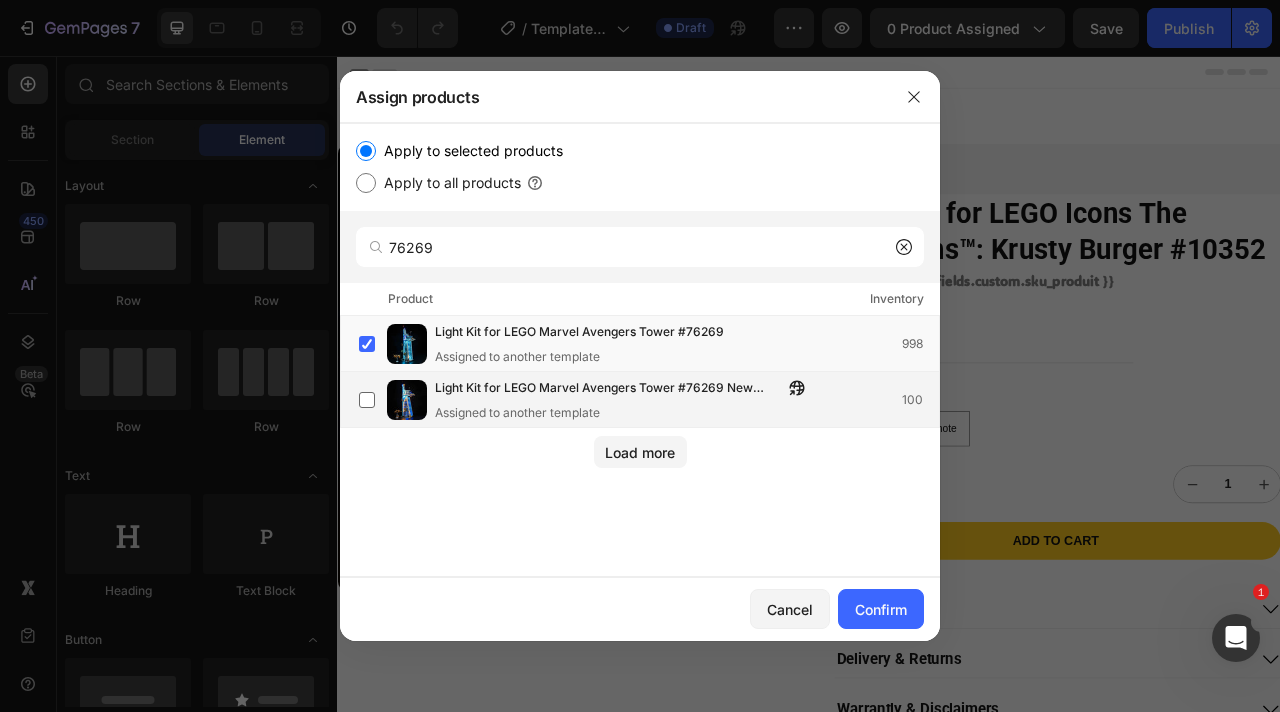 click on "Light Kit for LEGO Marvel Avengers Tower #76269 New Version" at bounding box center [609, 389] 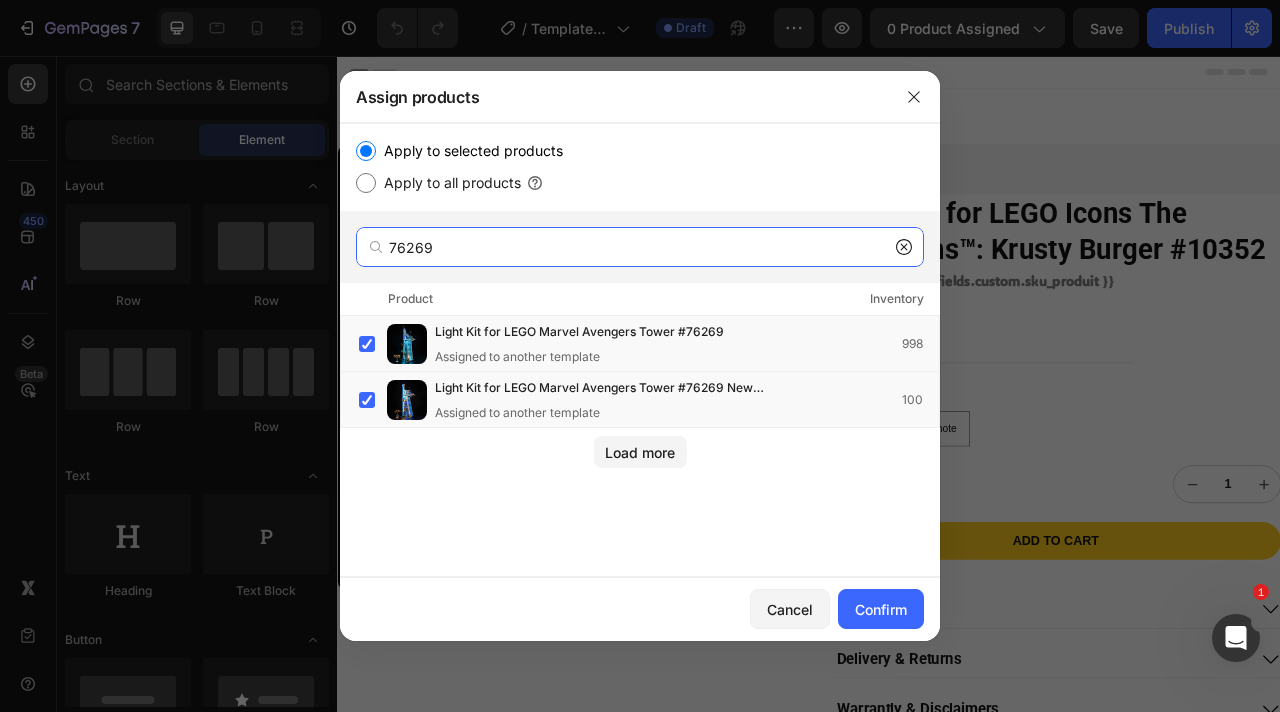 click on "76269" at bounding box center [640, 247] 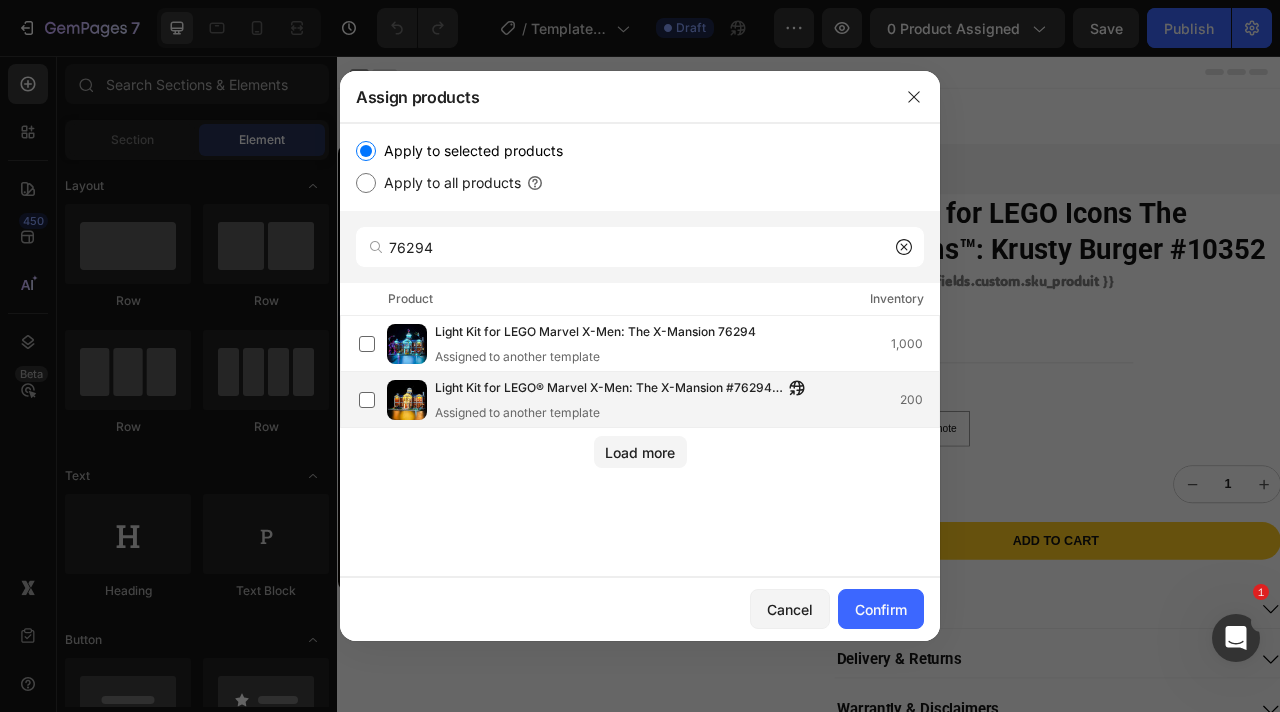 click on "Light Kit for LEGO® Marvel X-Men: The X-Mansion #76294 Standart Version" at bounding box center [609, 389] 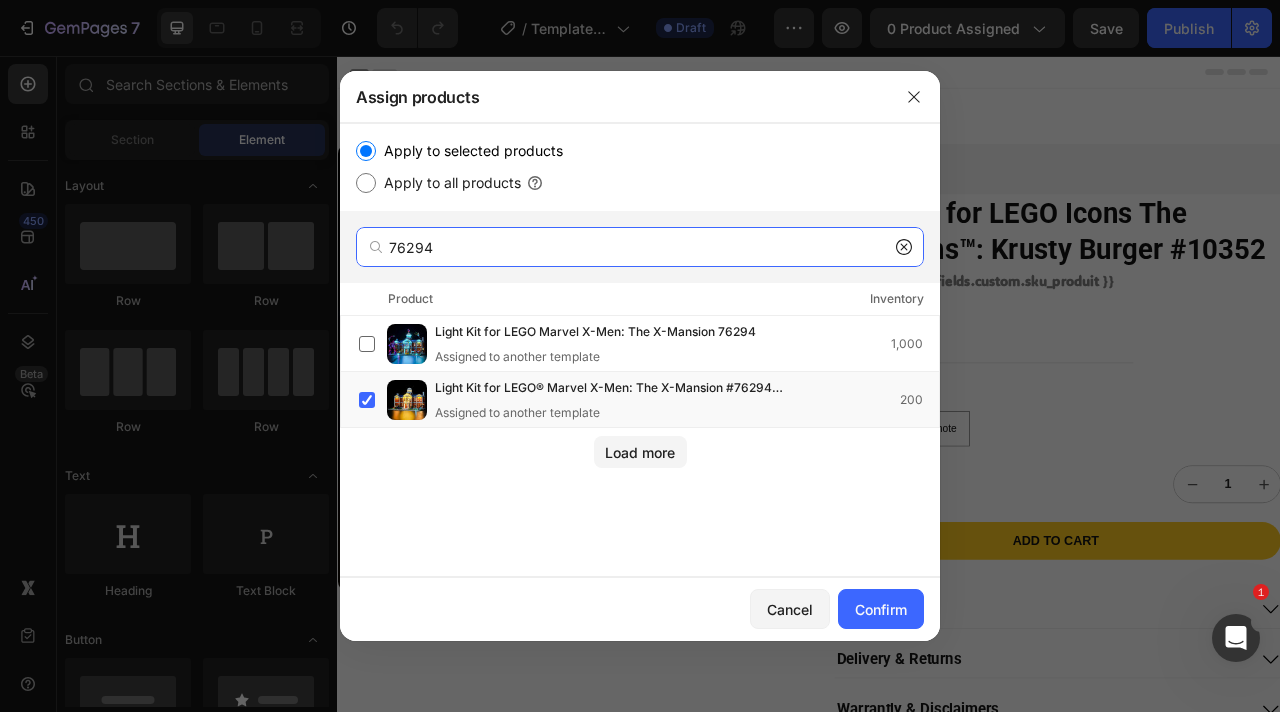 click on "76294" at bounding box center [640, 247] 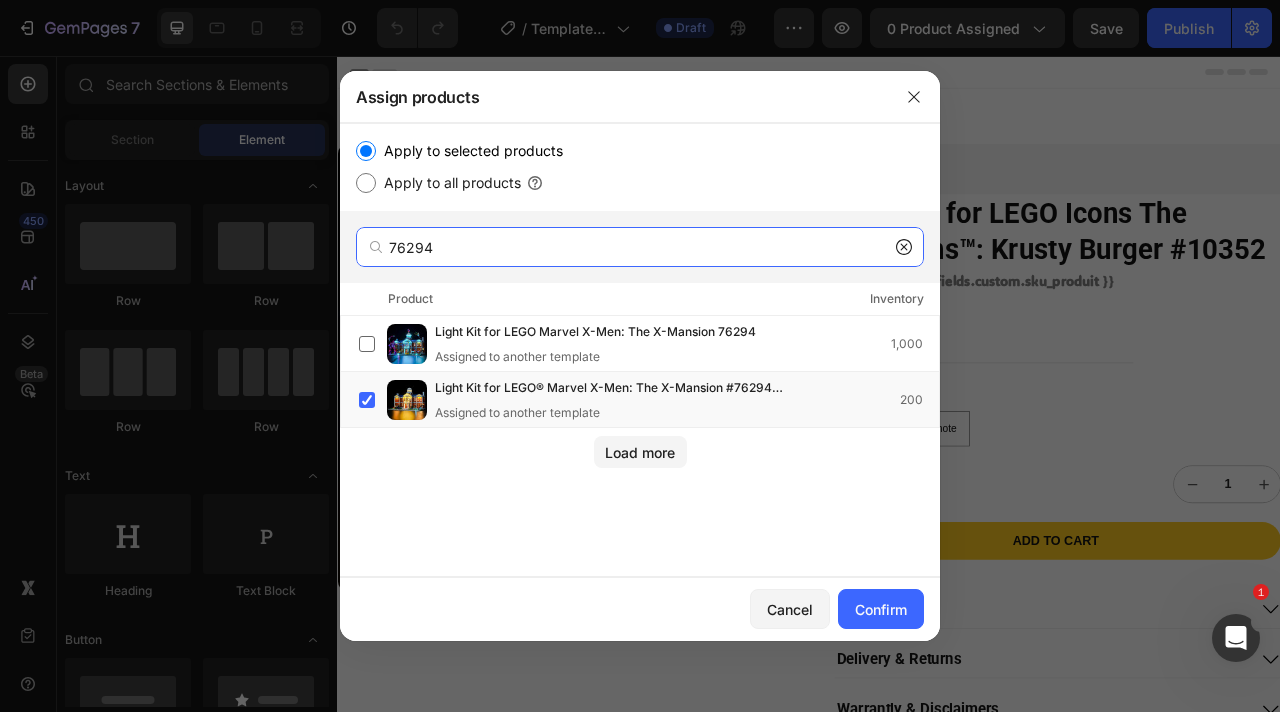 paste on "51" 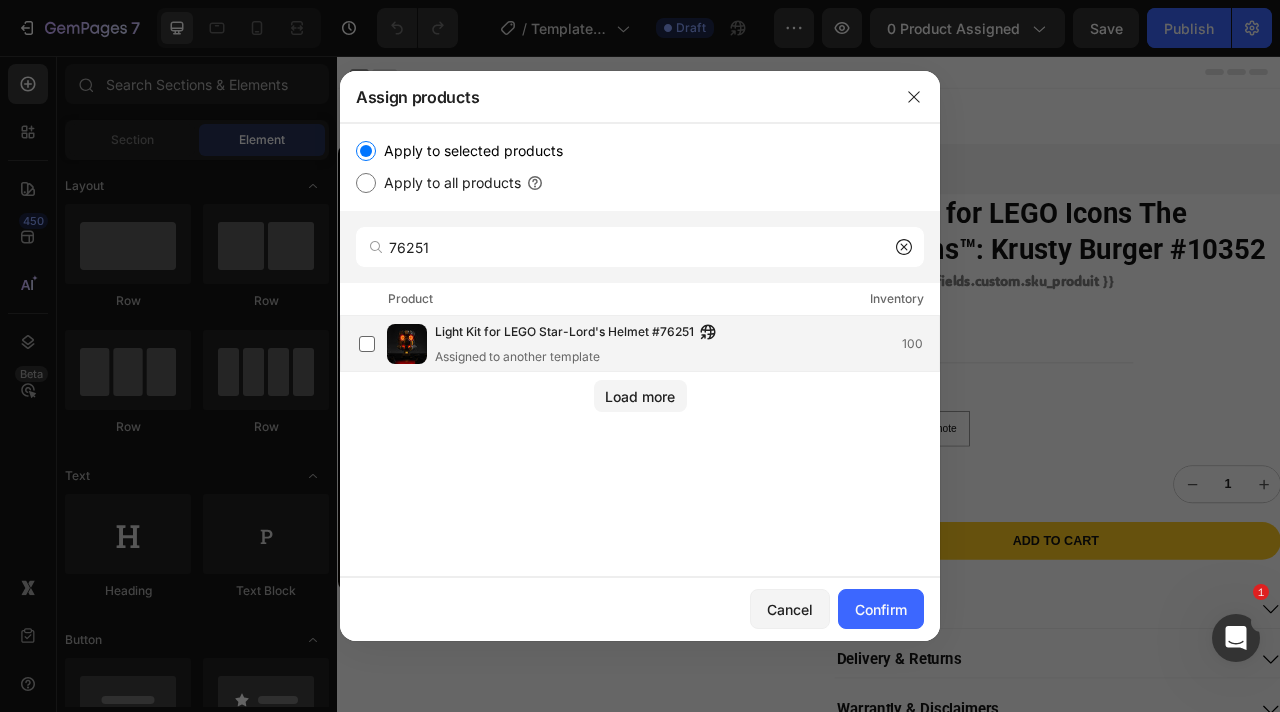 click on "Assigned to another template" at bounding box center [580, 357] 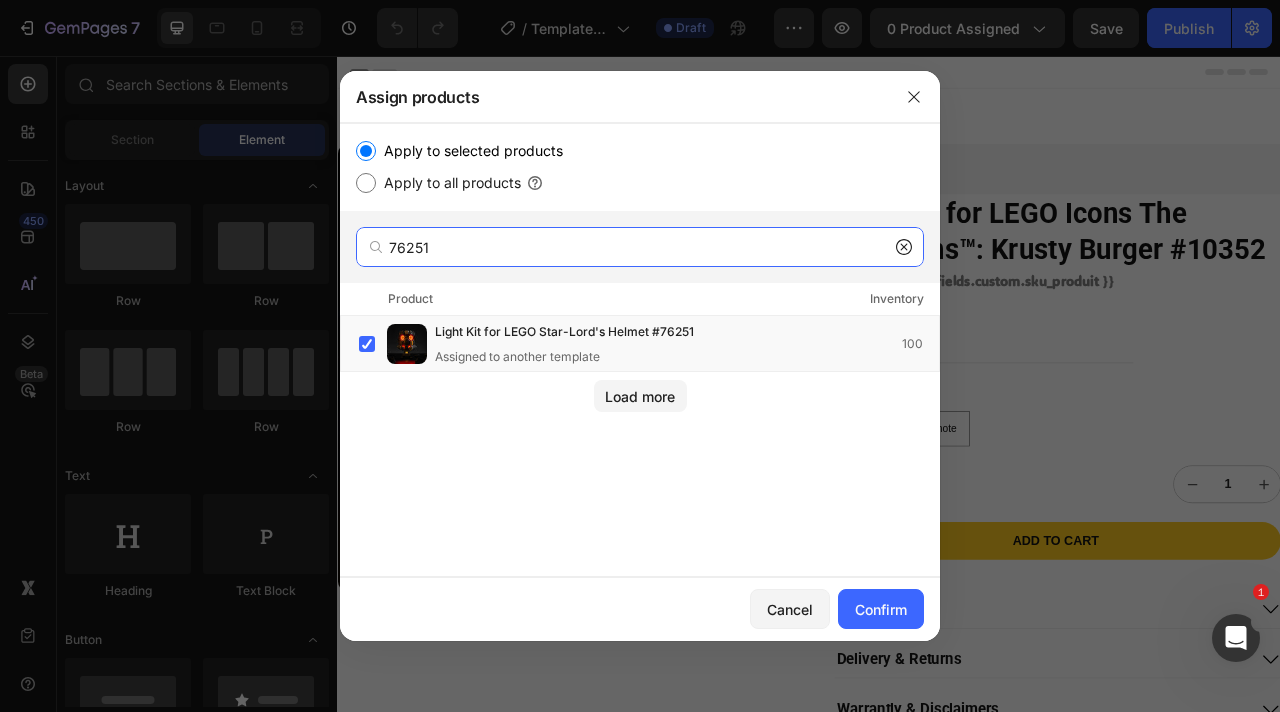 click on "76251" at bounding box center (640, 247) 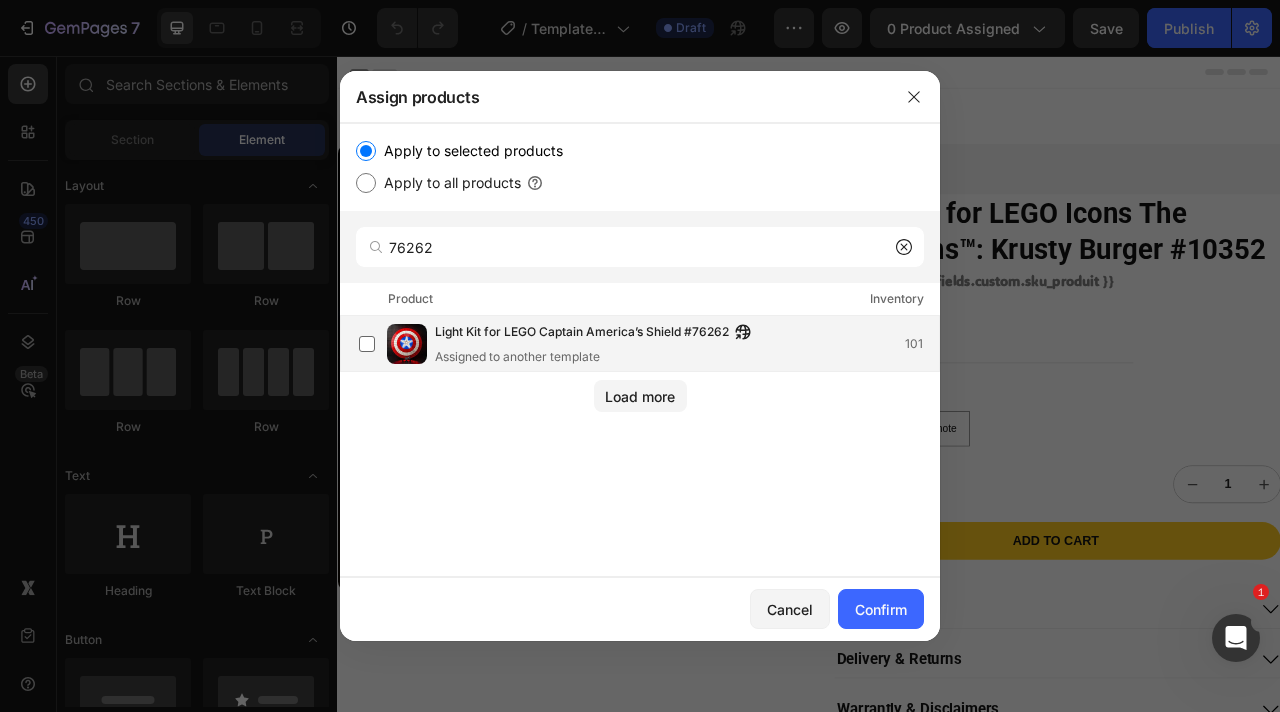click on "Light Kit for LEGO Captain America’s Shield #76262" at bounding box center (582, 333) 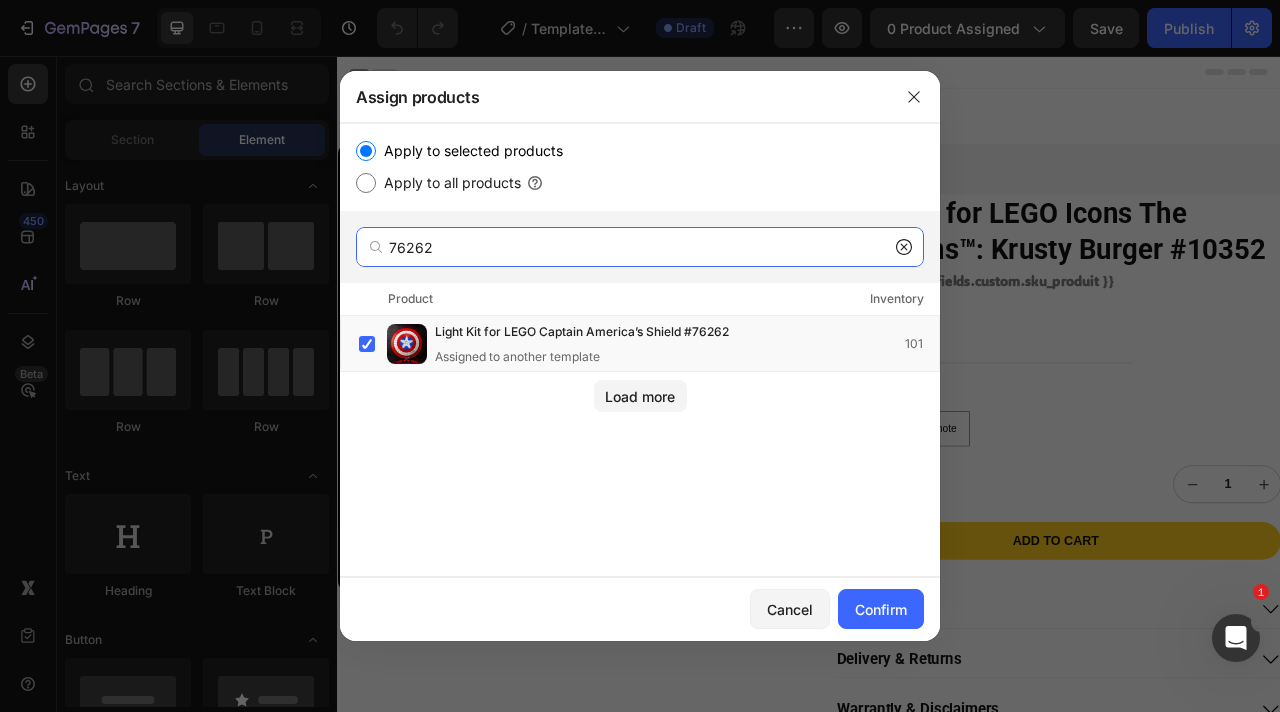 click on "76262" at bounding box center [640, 247] 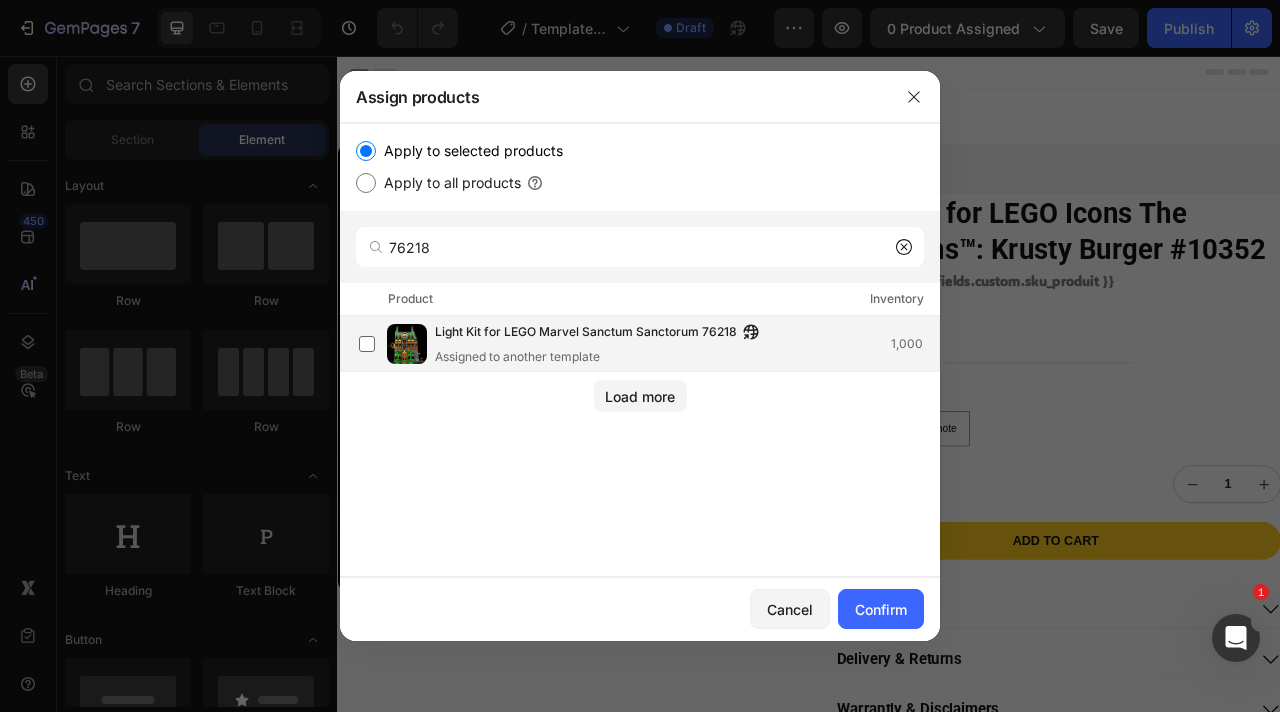 click on "Light Kit for LEGO Marvel Sanctum Sanctorum 76218" at bounding box center [586, 333] 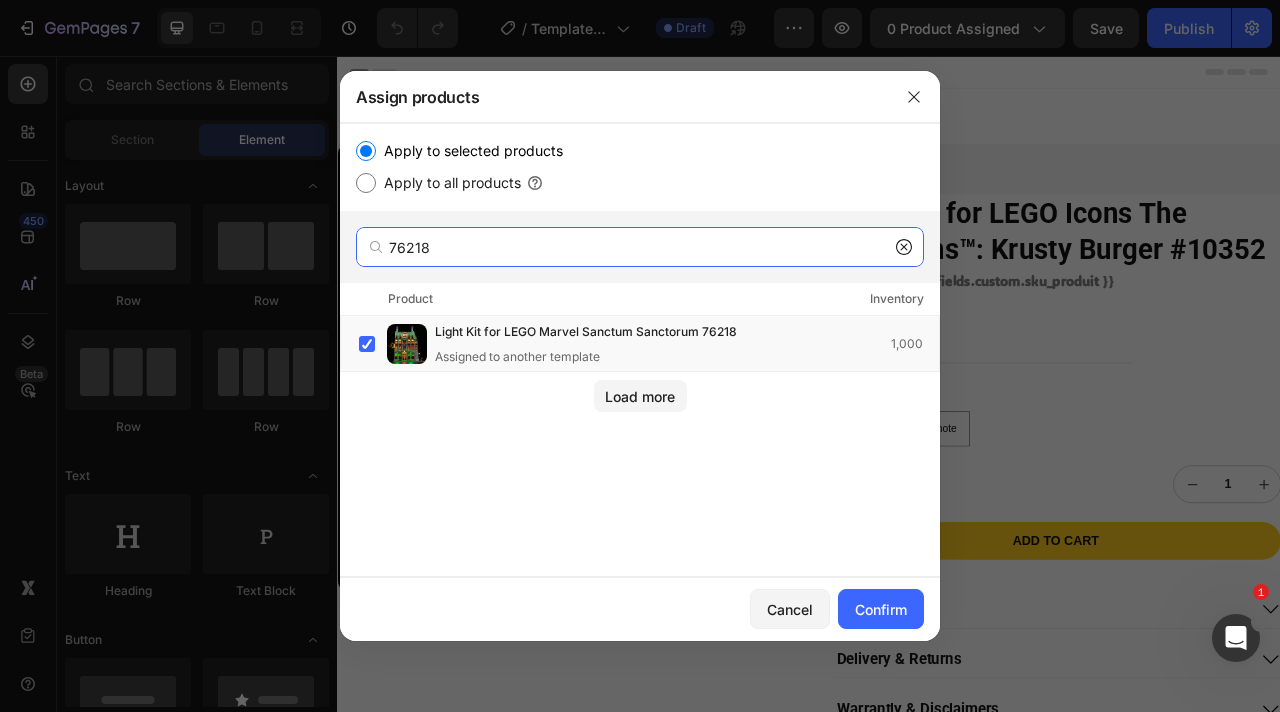 click on "76218" at bounding box center [640, 247] 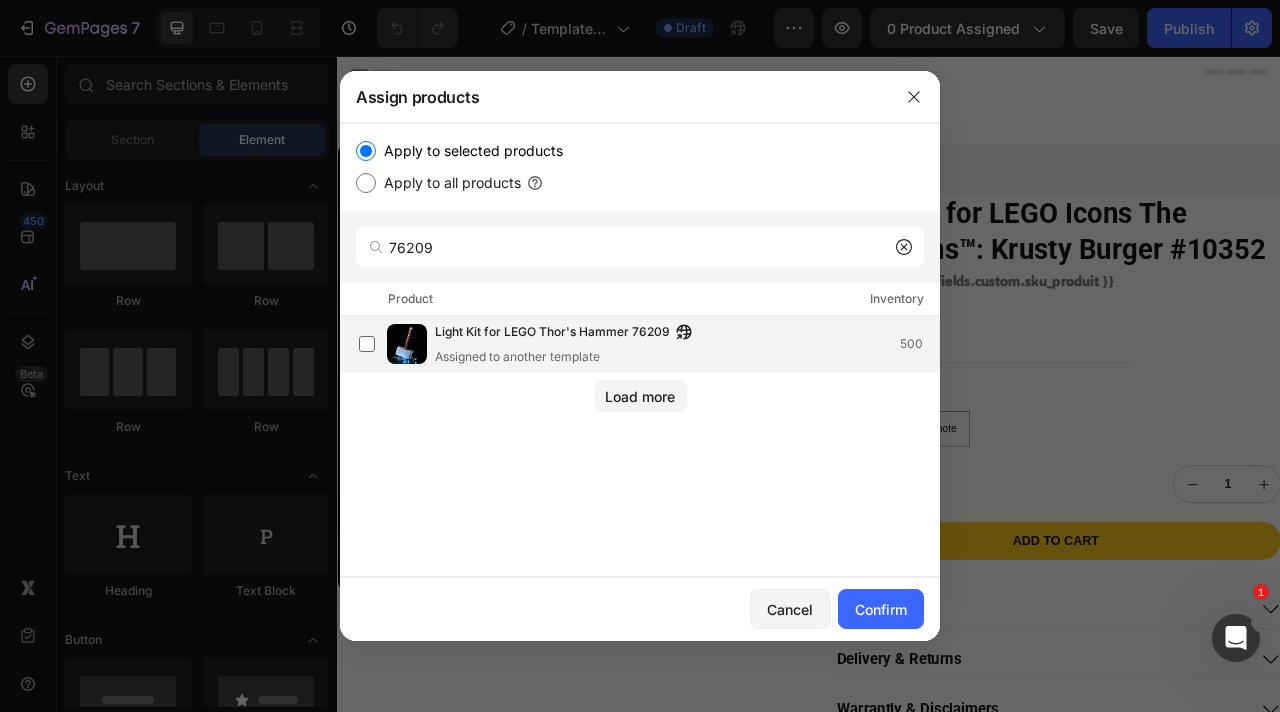 click on "Light Kit for LEGO Thor's Hammer 76209" at bounding box center (552, 333) 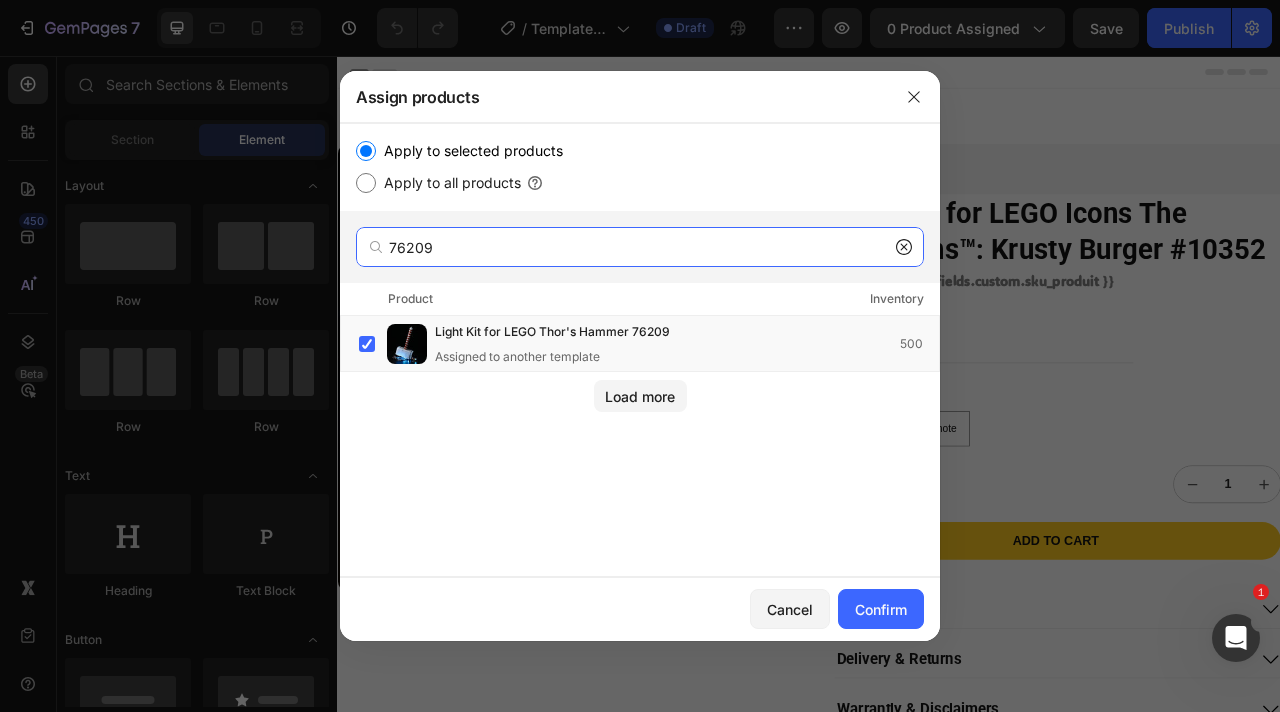 click on "76209" at bounding box center [640, 247] 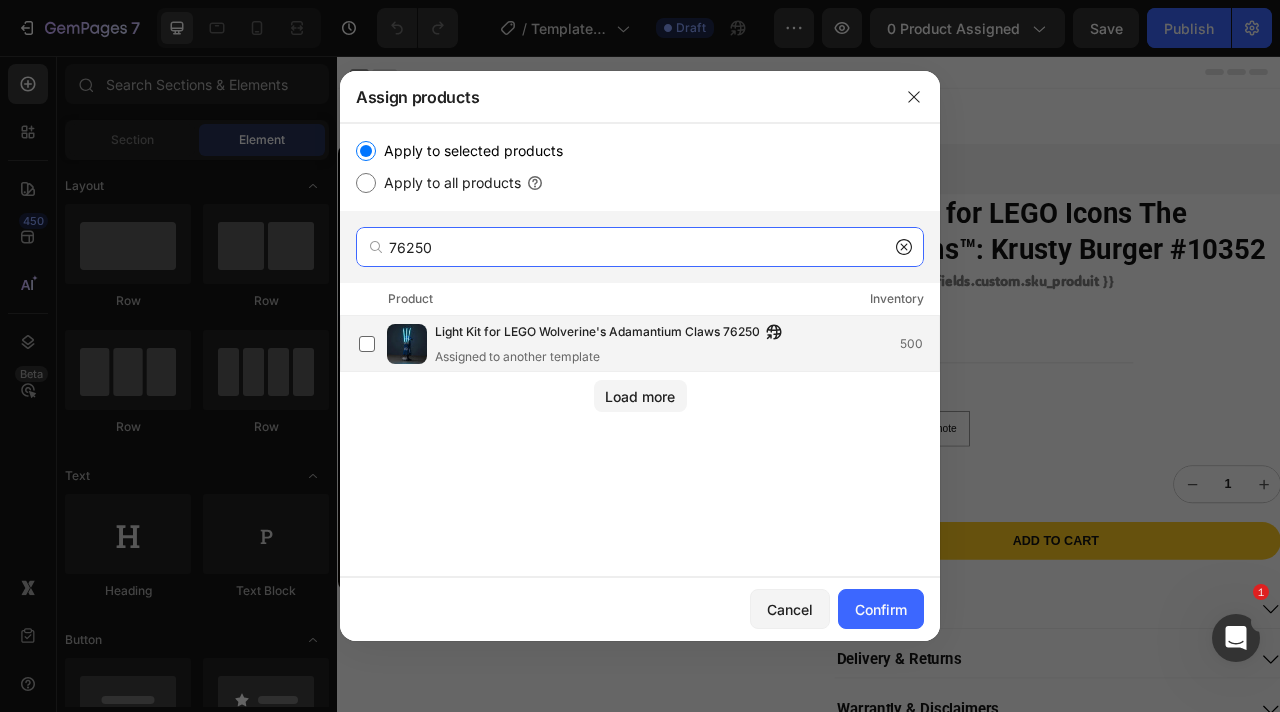 type on "76250" 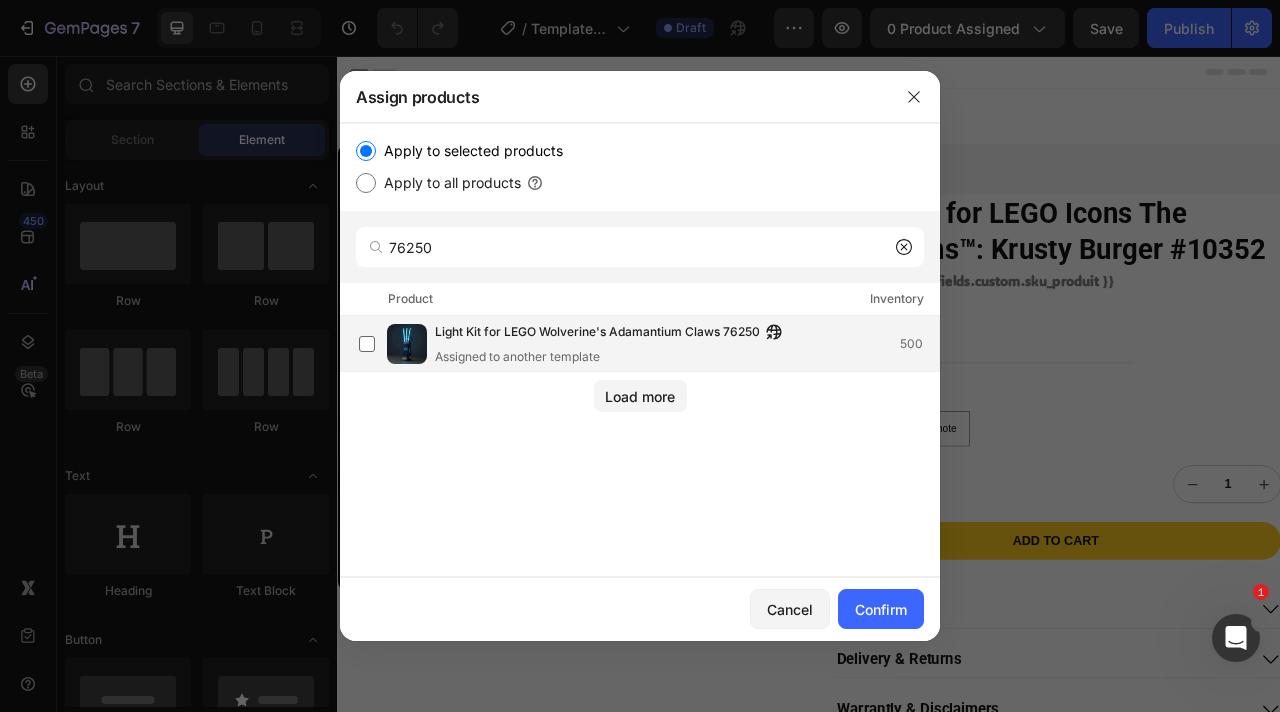 click on "Light Kit for LEGO Wolverine's Adamantium Claws 76250" at bounding box center (597, 333) 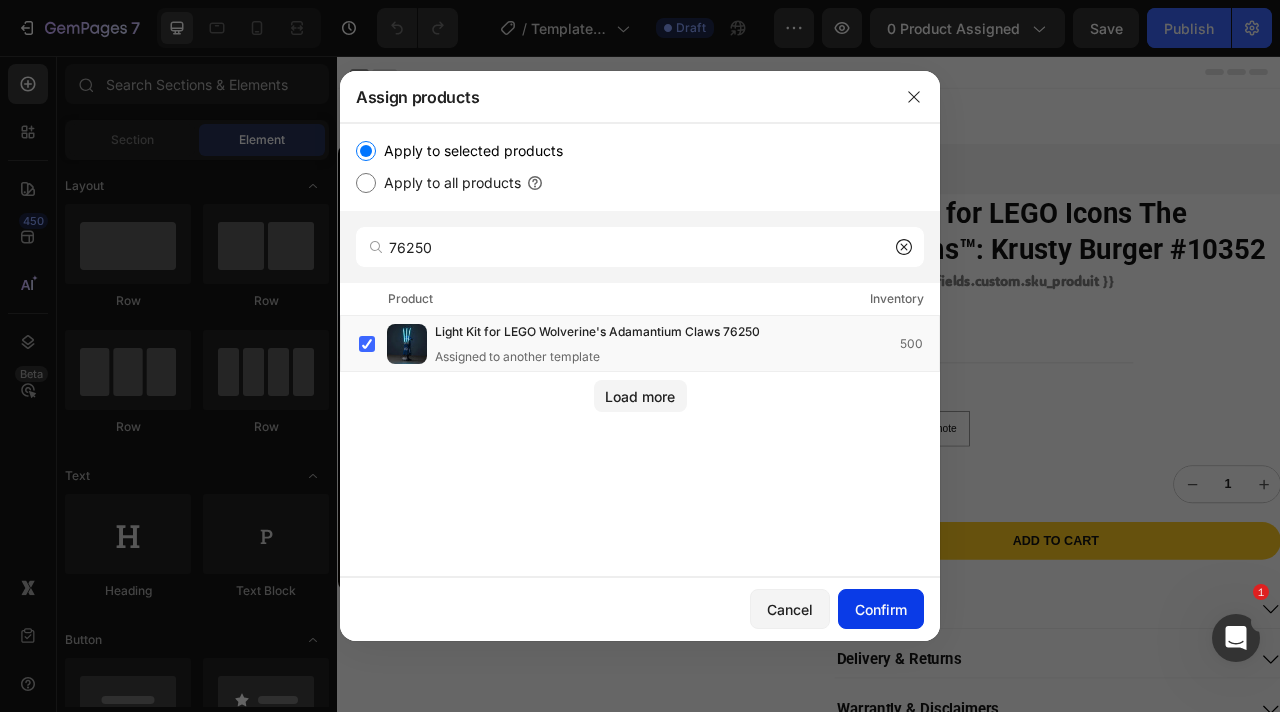 click on "Confirm" 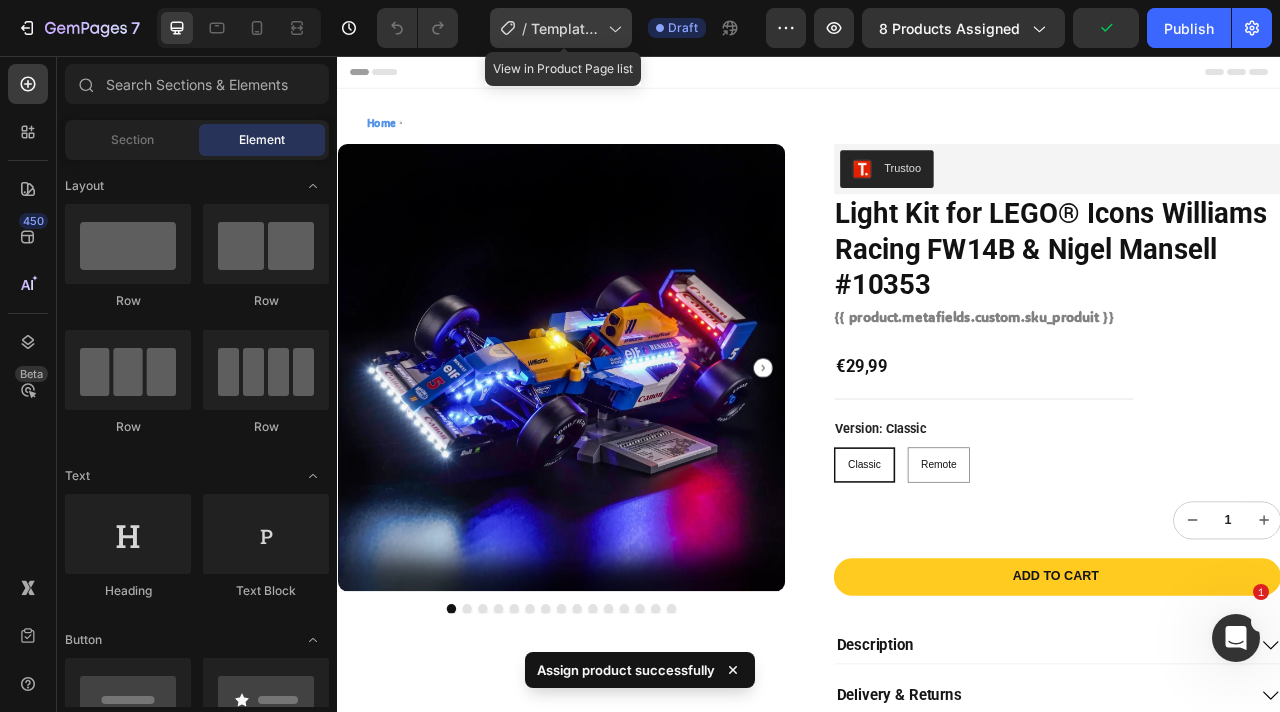 click on "Template Marvel with video" at bounding box center (565, 28) 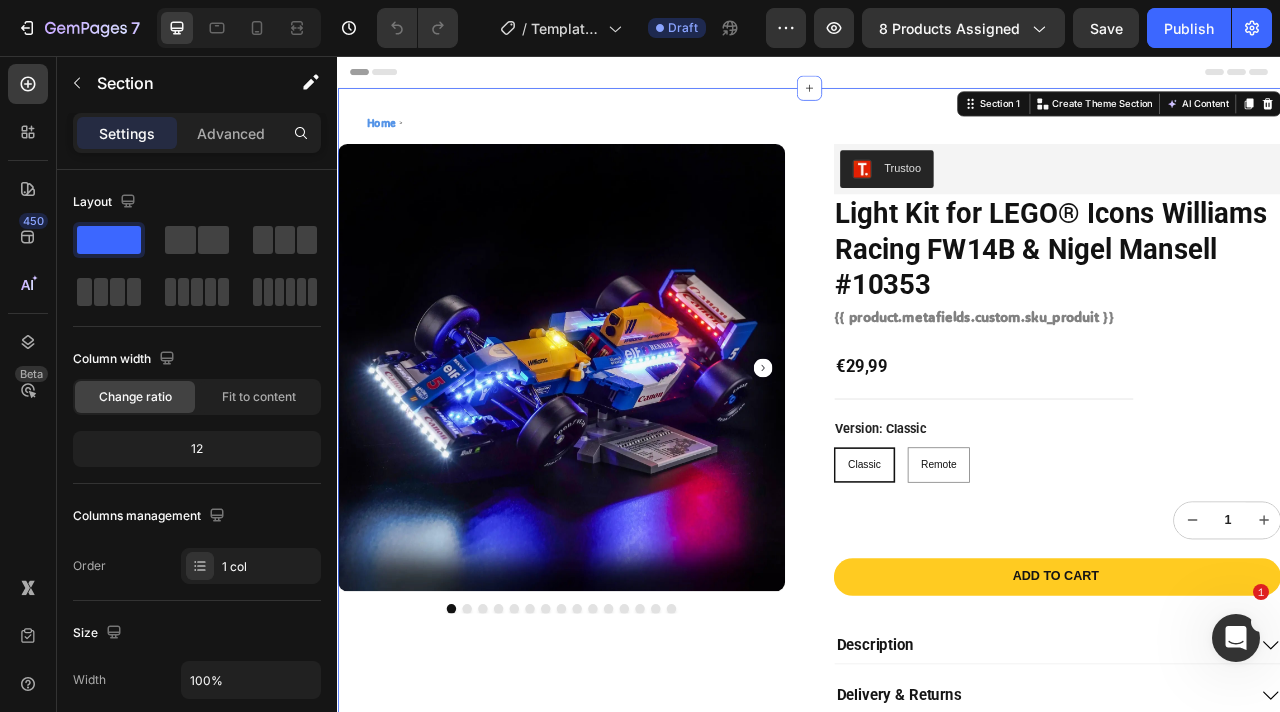 click on "Home
Breadcrumb
Product Images Trustoo Trustoo Light Kit for LEGO® Icons Williams Racing FW14B & Nigel Mansell #10353 Product Title
{{ product.metafields.custom.sku_produit }}
Sku €29,99 Product Price Product Price Row Version: Classic Classic Classic Classic Remote Remote Remote Product Variants & Swatches
1
Product Quantity Add to cart Add to Cart
Description
Delivery & Returns
Warrantly & Disclaimers
Instructions Accordion Secured and trusted checkout with: Text Block Image Row Product Section 1   You can create reusable sections Create Theme Section AI Content Write with GemAI What would you like to describe here? Tone and Voice Persuasive Product Getting products... Show more Generate" at bounding box center [937, 612] 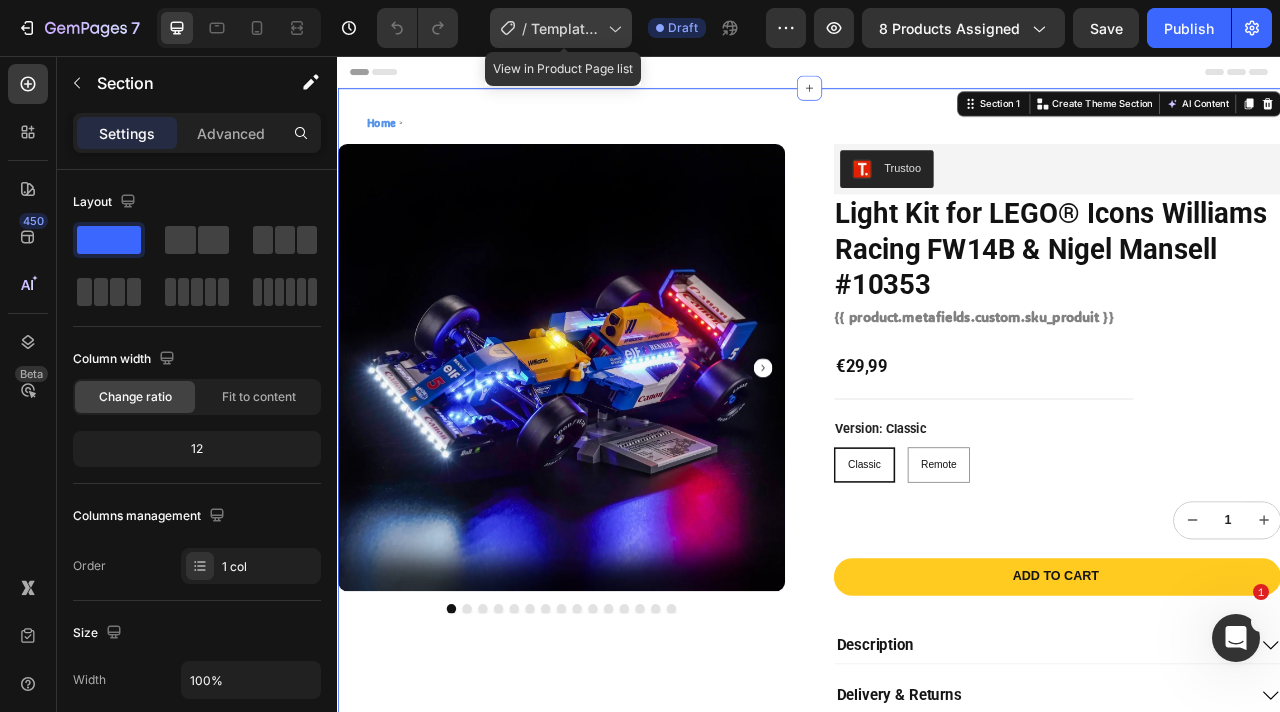 click on "Template Marvel with video" at bounding box center (565, 28) 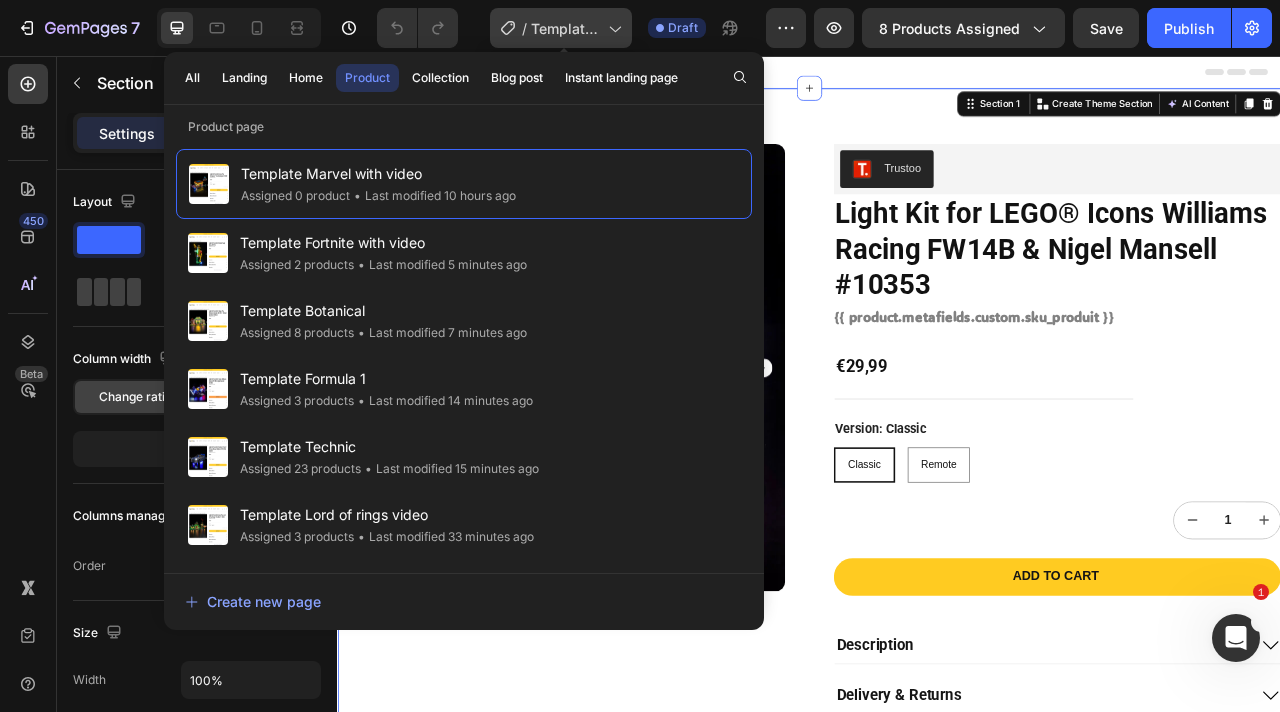 click on "Template Marvel with video" at bounding box center (565, 28) 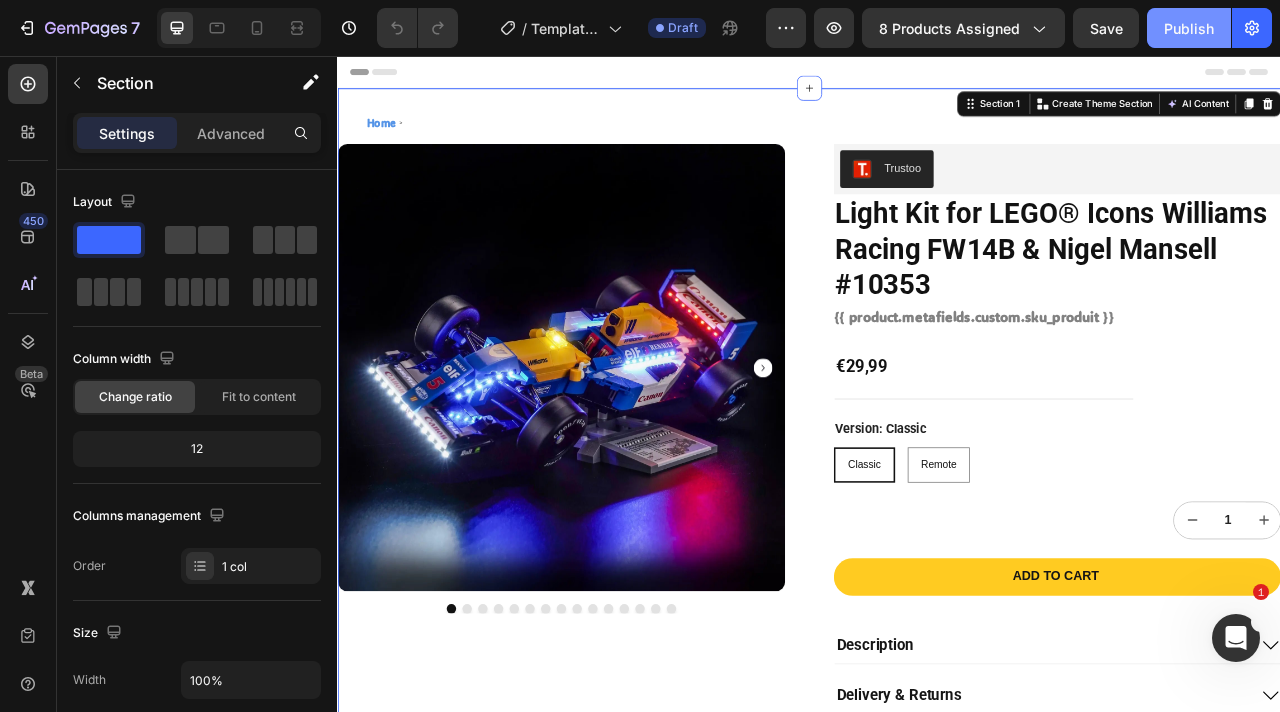 click on "Publish" at bounding box center (1189, 28) 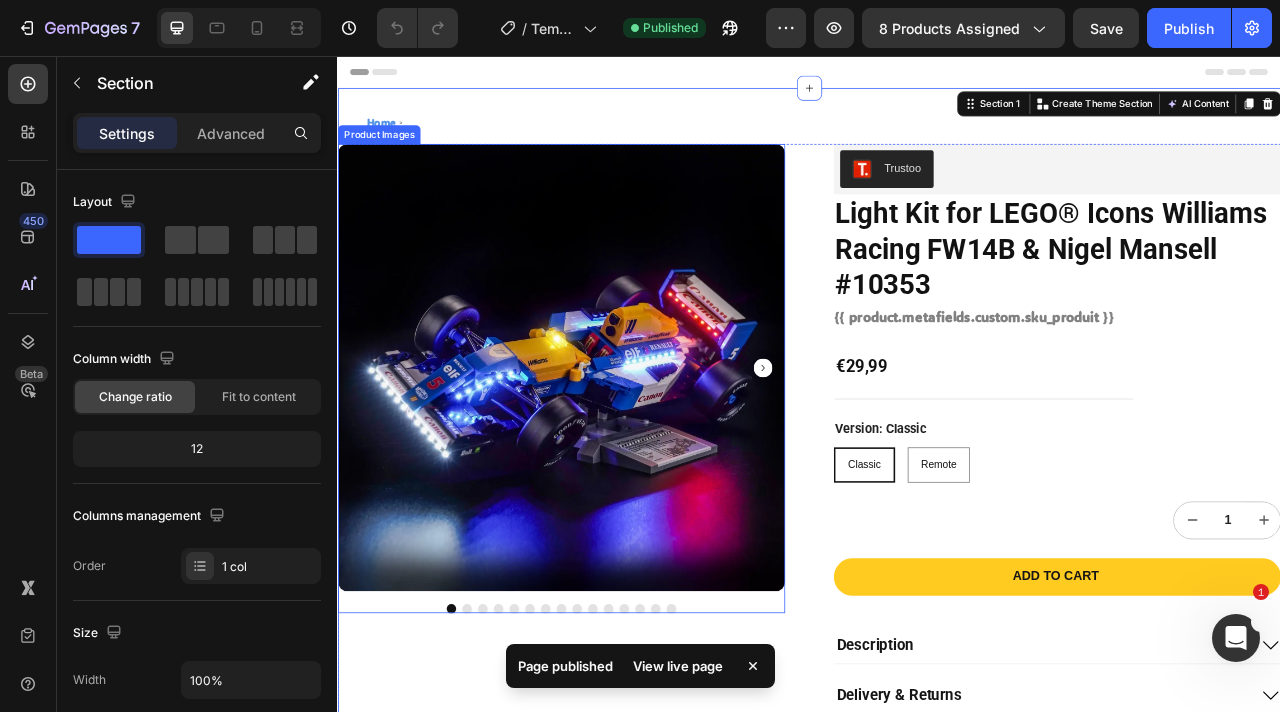 click at bounding box center [621, 452] 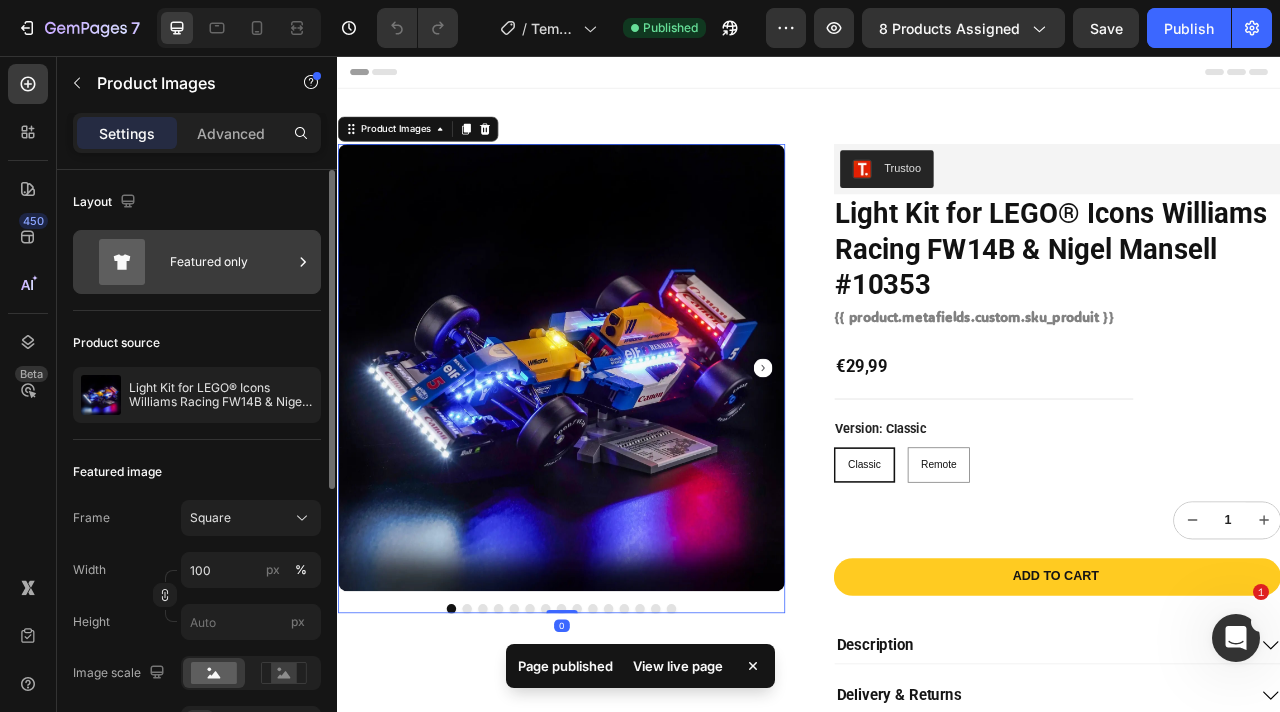 click on "Featured only" at bounding box center (231, 262) 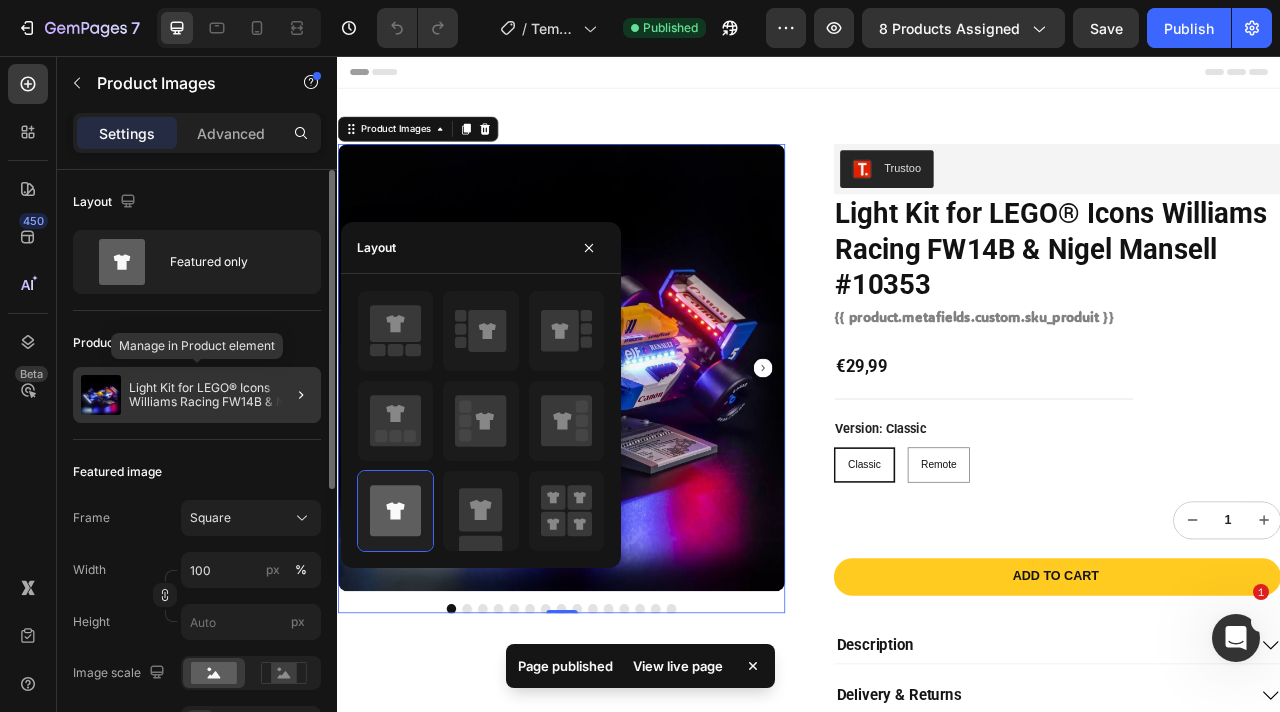 click on "Light Kit for LEGO® Icons Williams Racing FW14B & Nigel Mansell #10353" at bounding box center [221, 395] 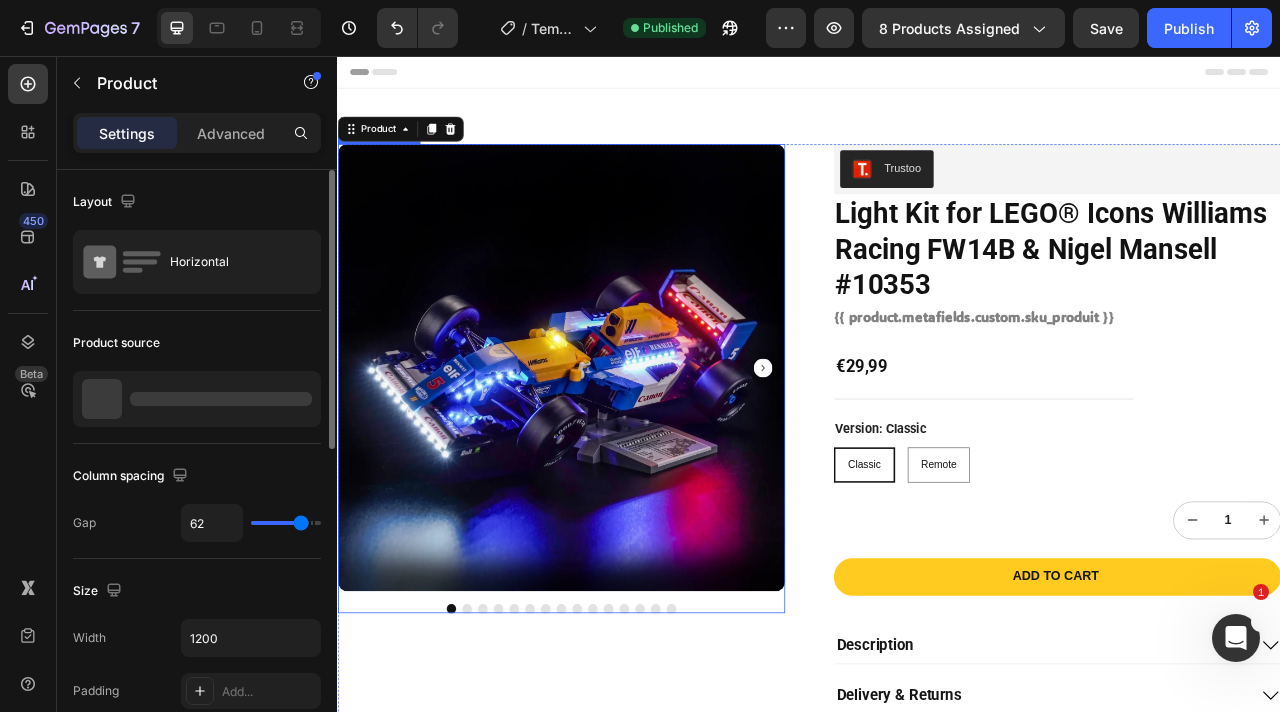 click at bounding box center (621, 452) 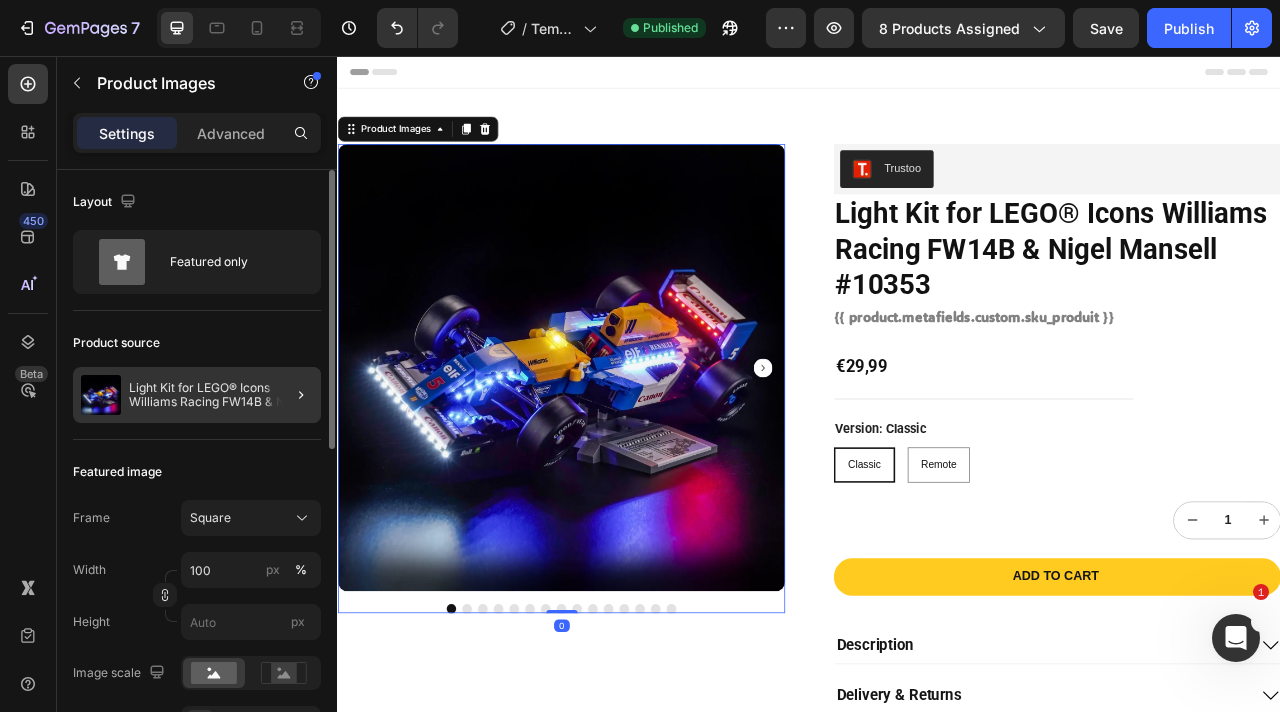 click on "Light Kit for LEGO® Icons Williams Racing FW14B & Nigel Mansell #10353" 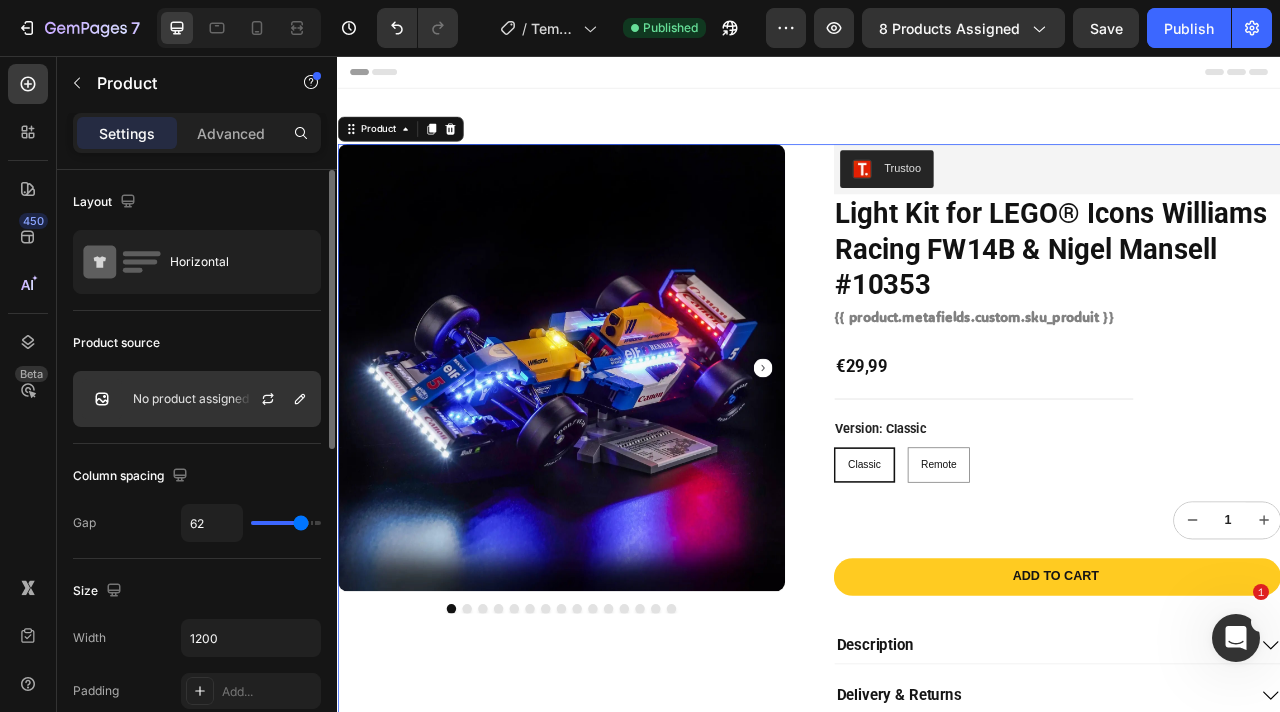 click on "No product assigned" 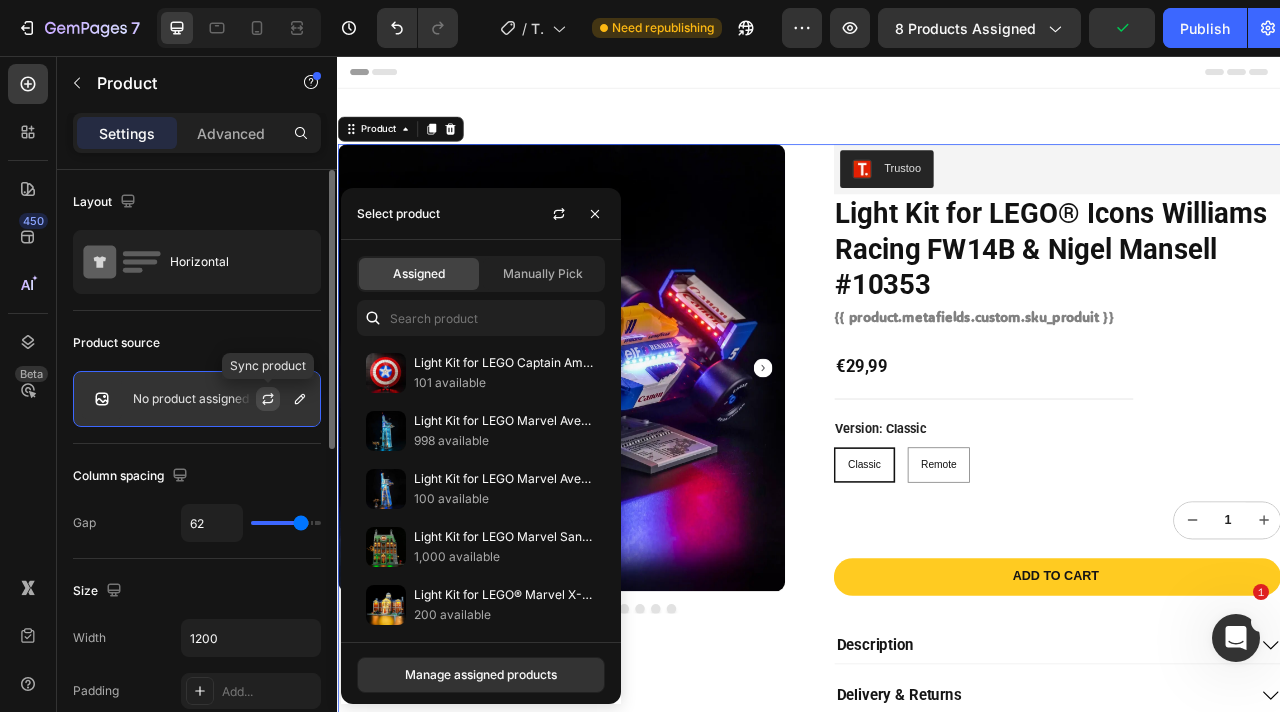 click 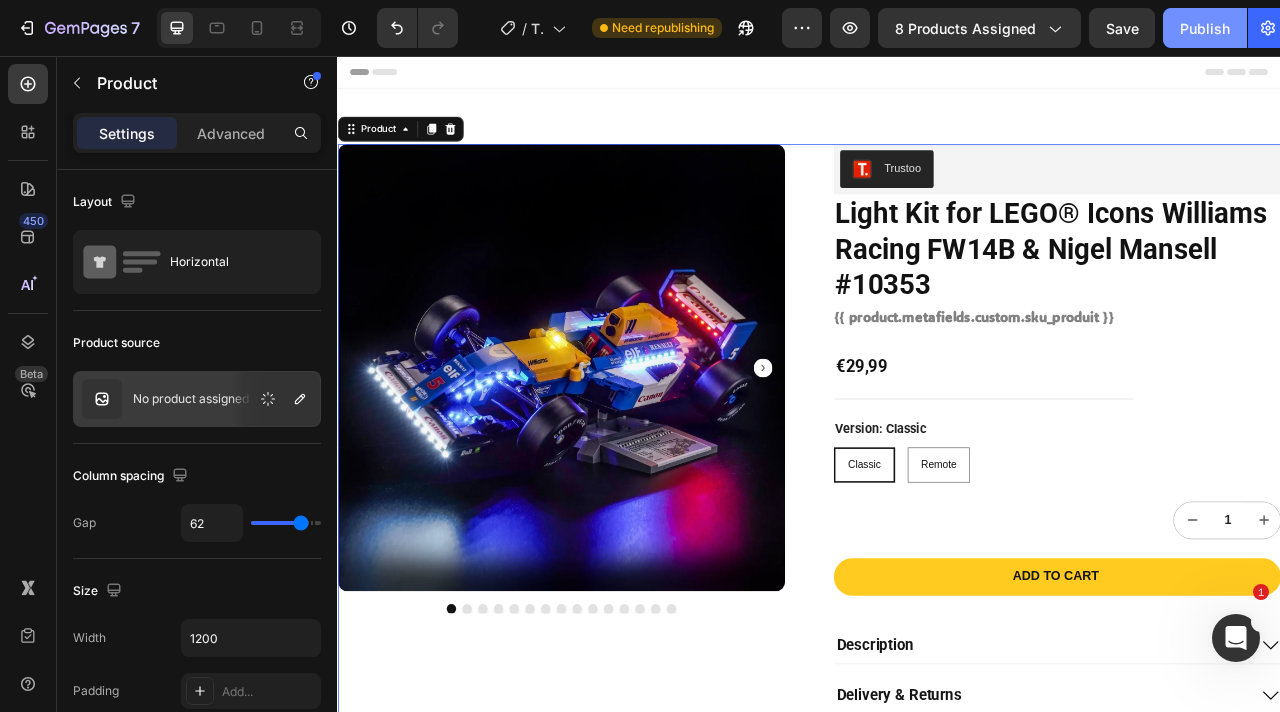 click on "Publish" at bounding box center [1205, 28] 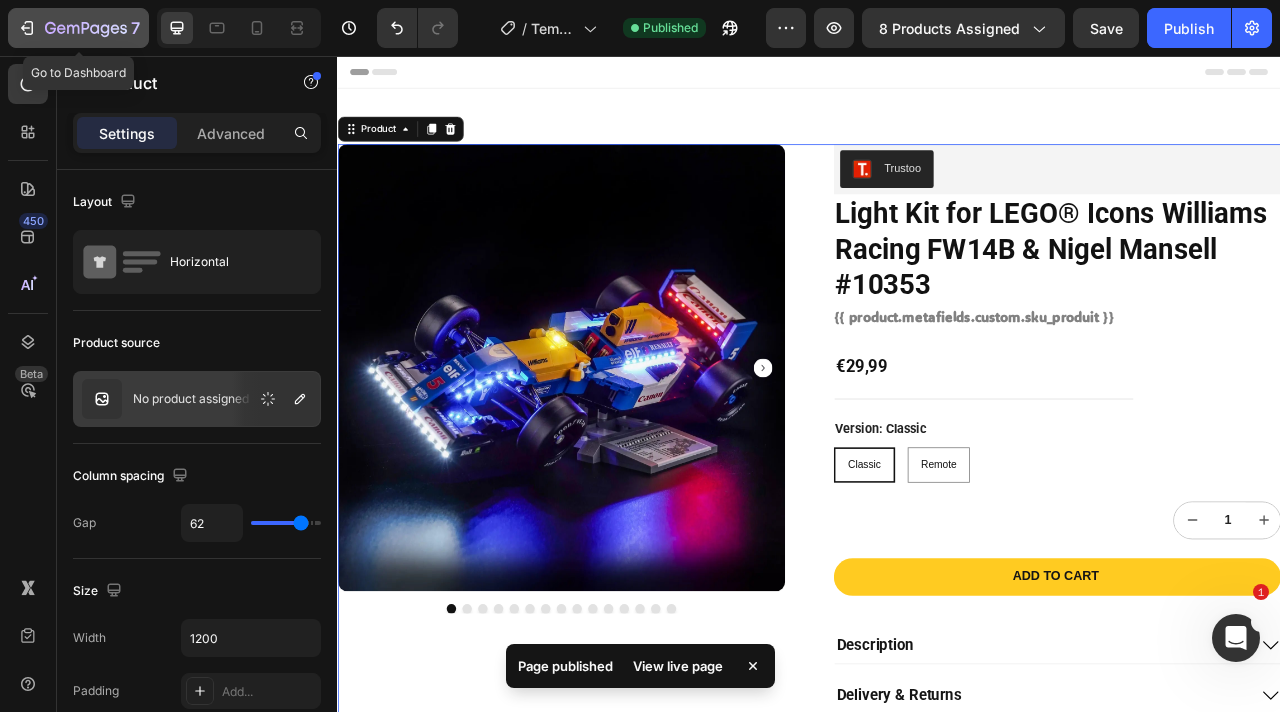 click 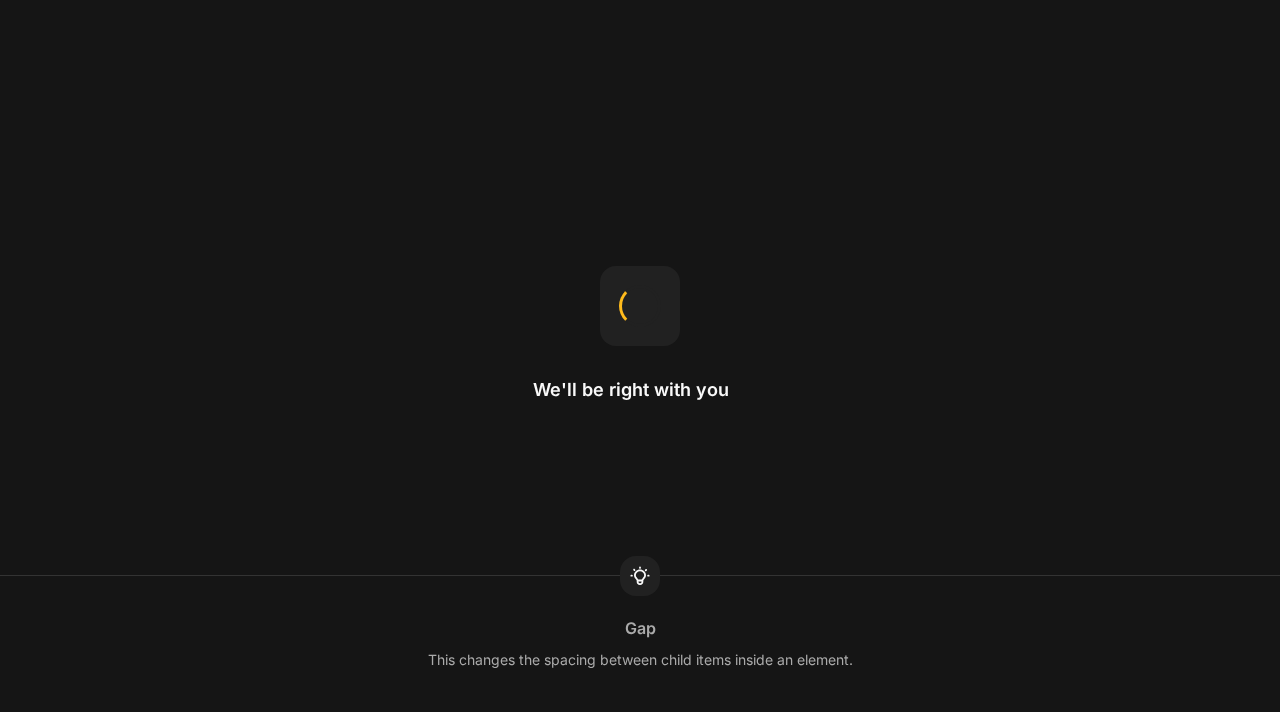 scroll, scrollTop: 0, scrollLeft: 0, axis: both 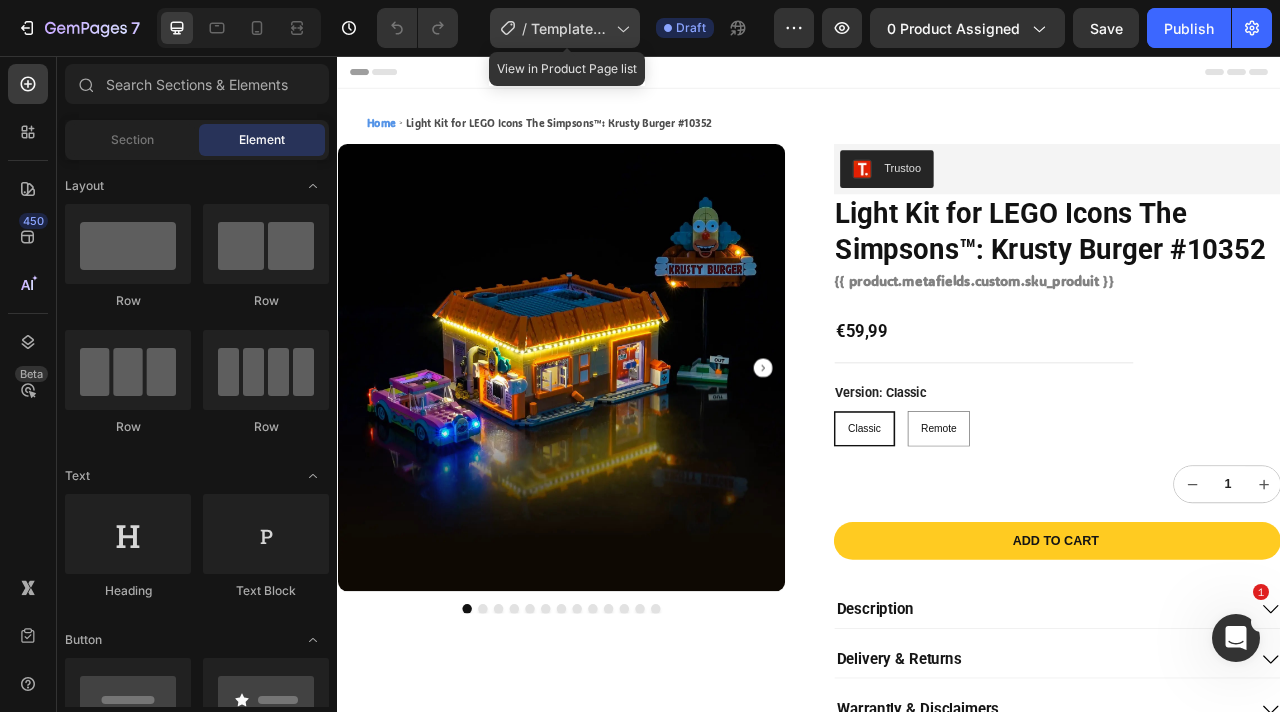 click on "Template Harry Potter with video" at bounding box center [569, 28] 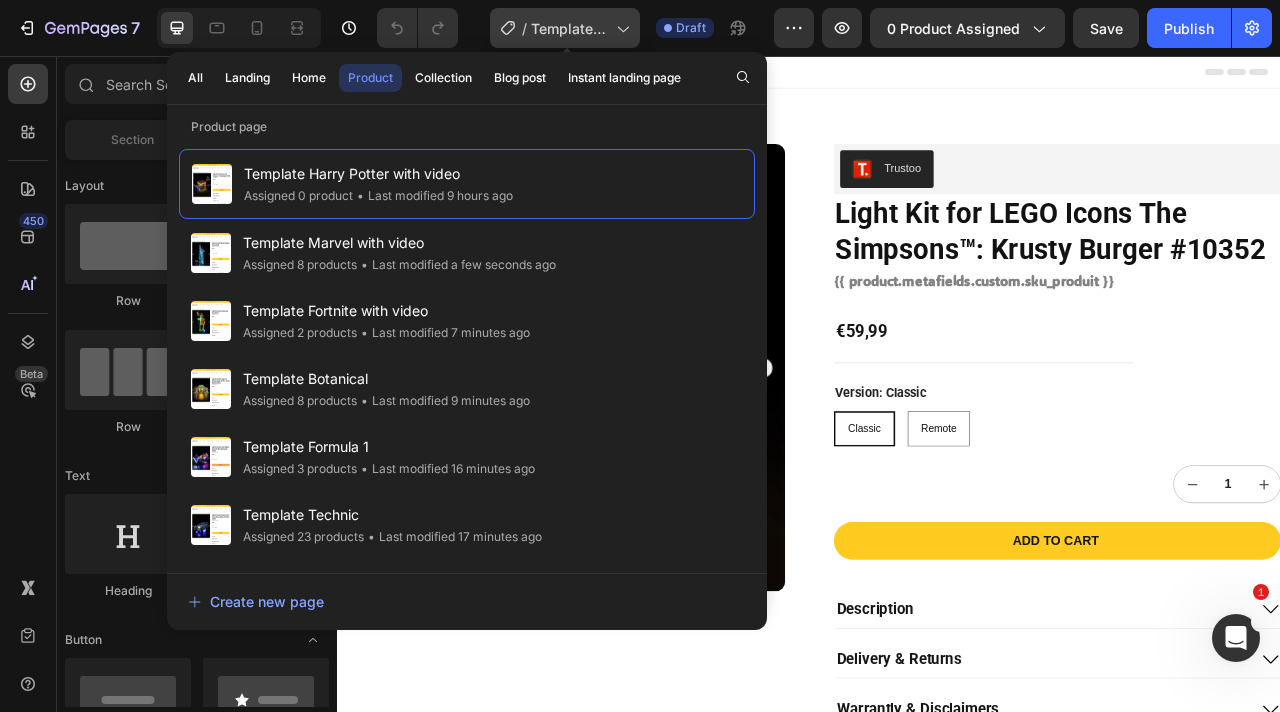 click on "Template Harry Potter with video" at bounding box center (569, 28) 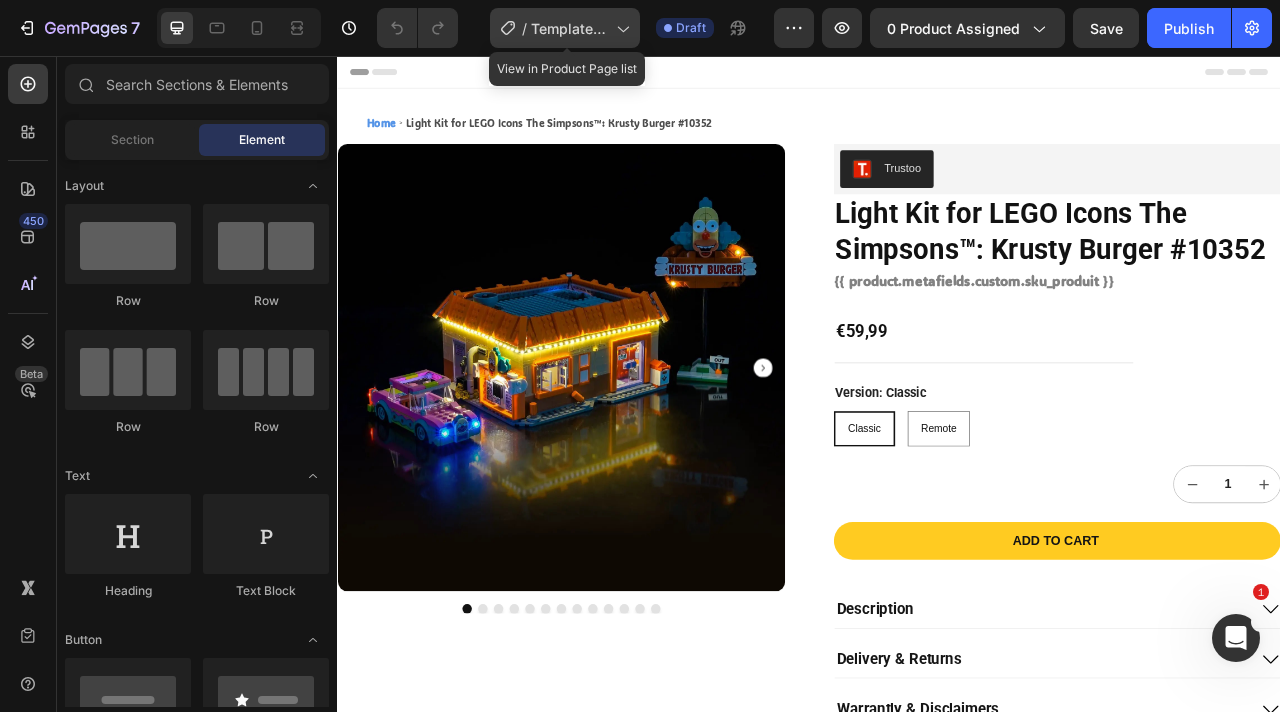 scroll, scrollTop: 0, scrollLeft: 0, axis: both 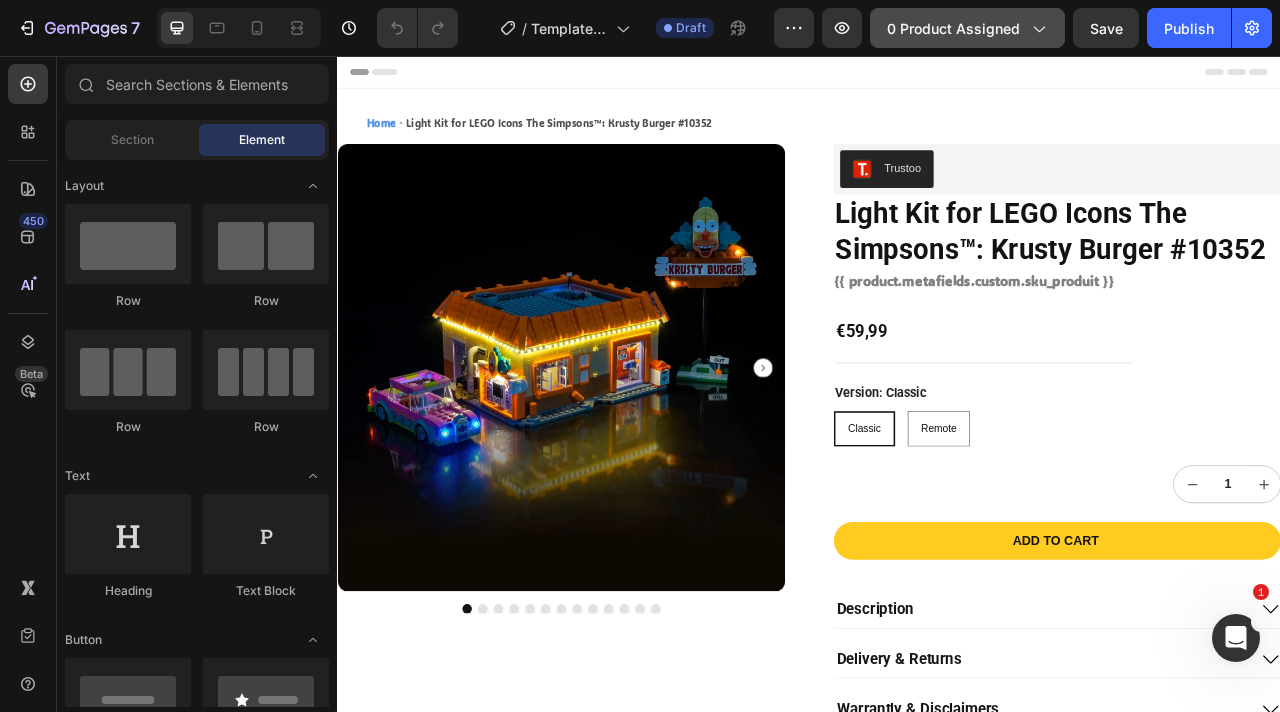click on "0 product assigned" 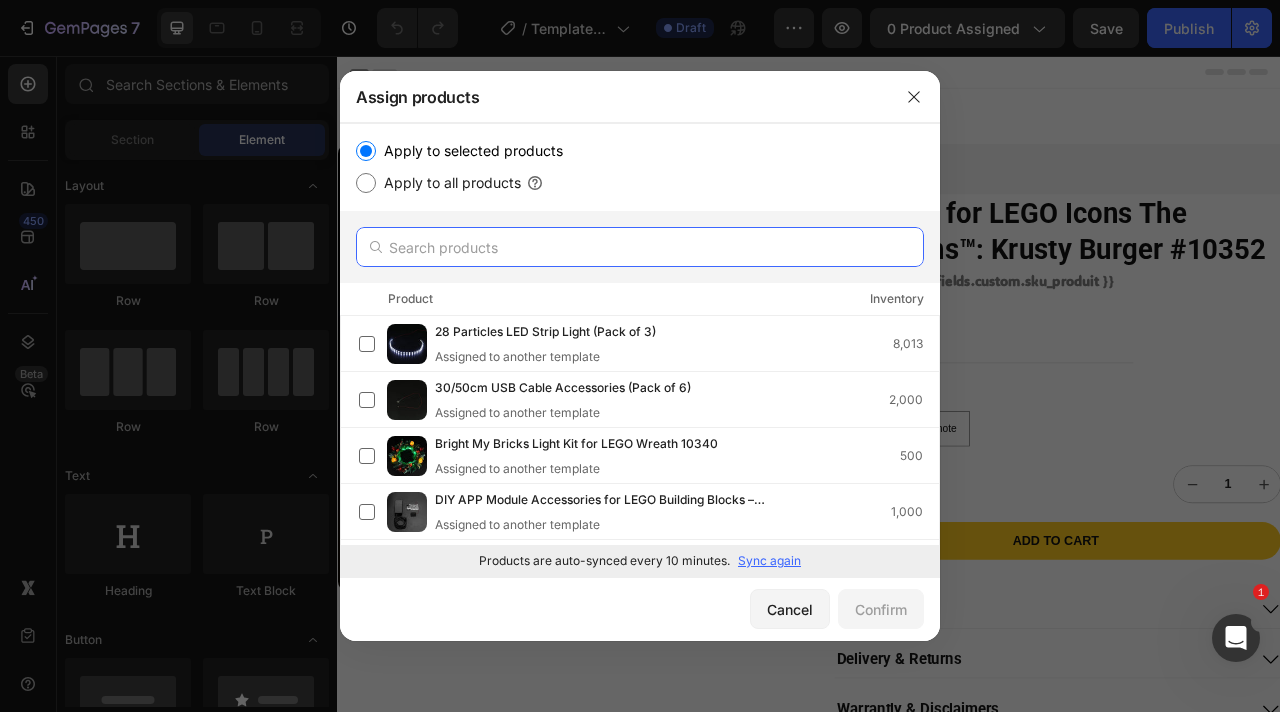 click at bounding box center [640, 247] 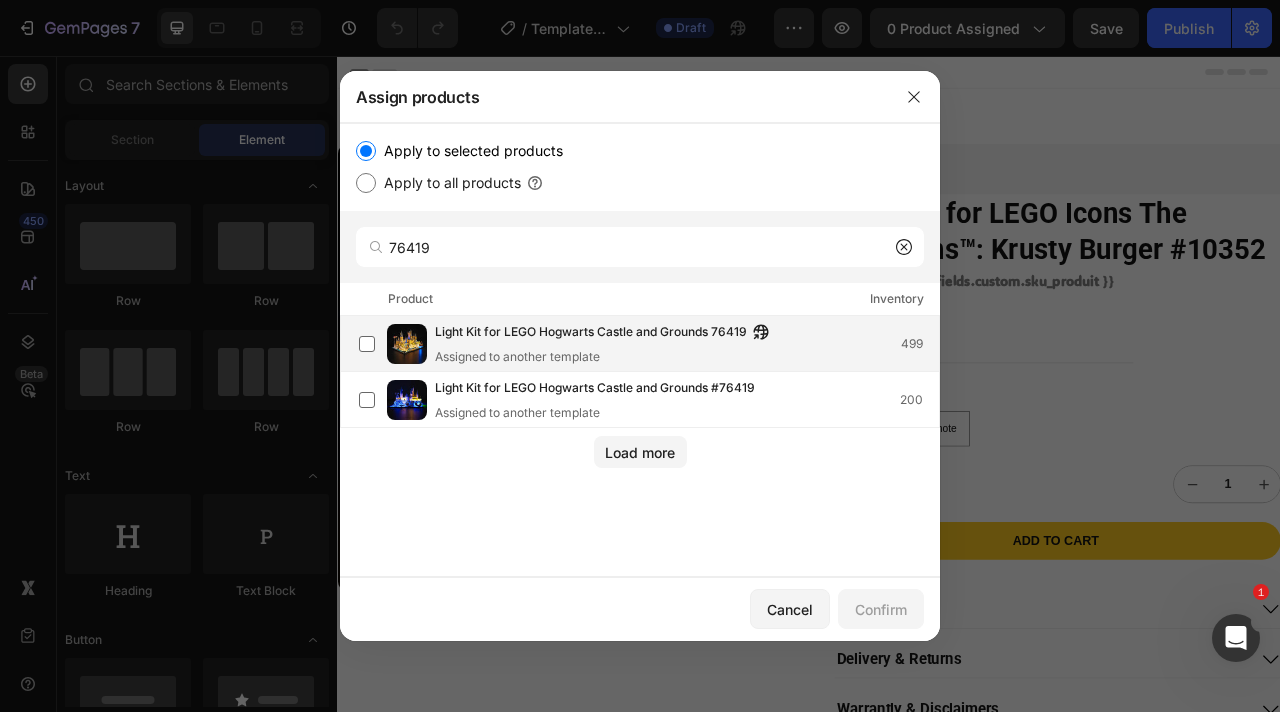 click on "Light Kit for LEGO Hogwarts Castle and Grounds 76419" at bounding box center [591, 333] 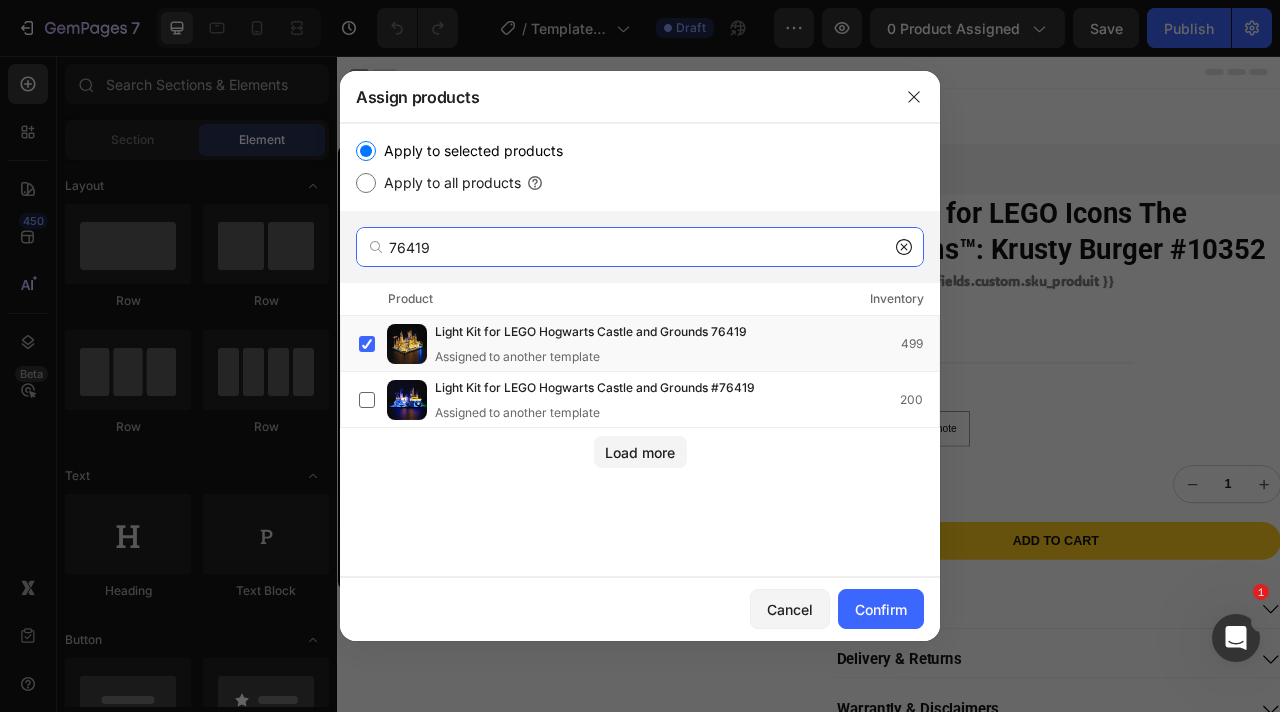 click on "76419" at bounding box center [640, 247] 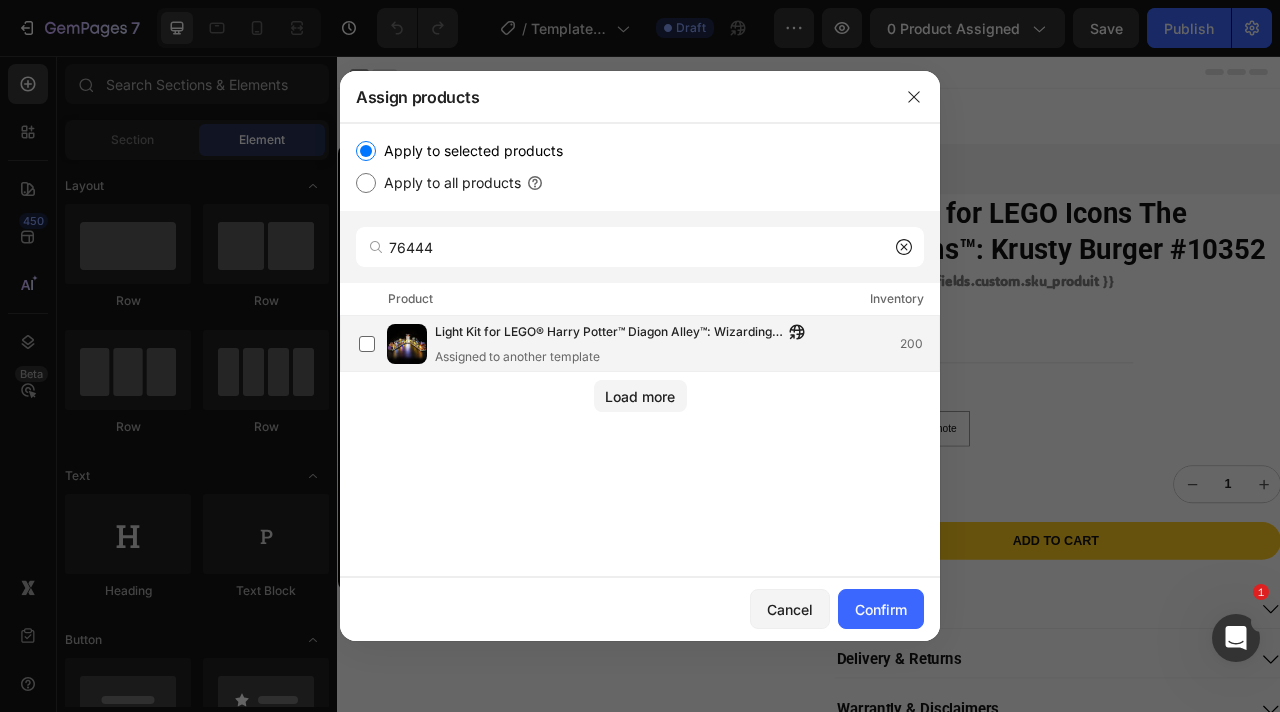 click on "Light Kit for LEGO® Harry Potter™ Diagon Alley™: Wizarding Shops #76444  Assigned to another template" at bounding box center [625, 344] 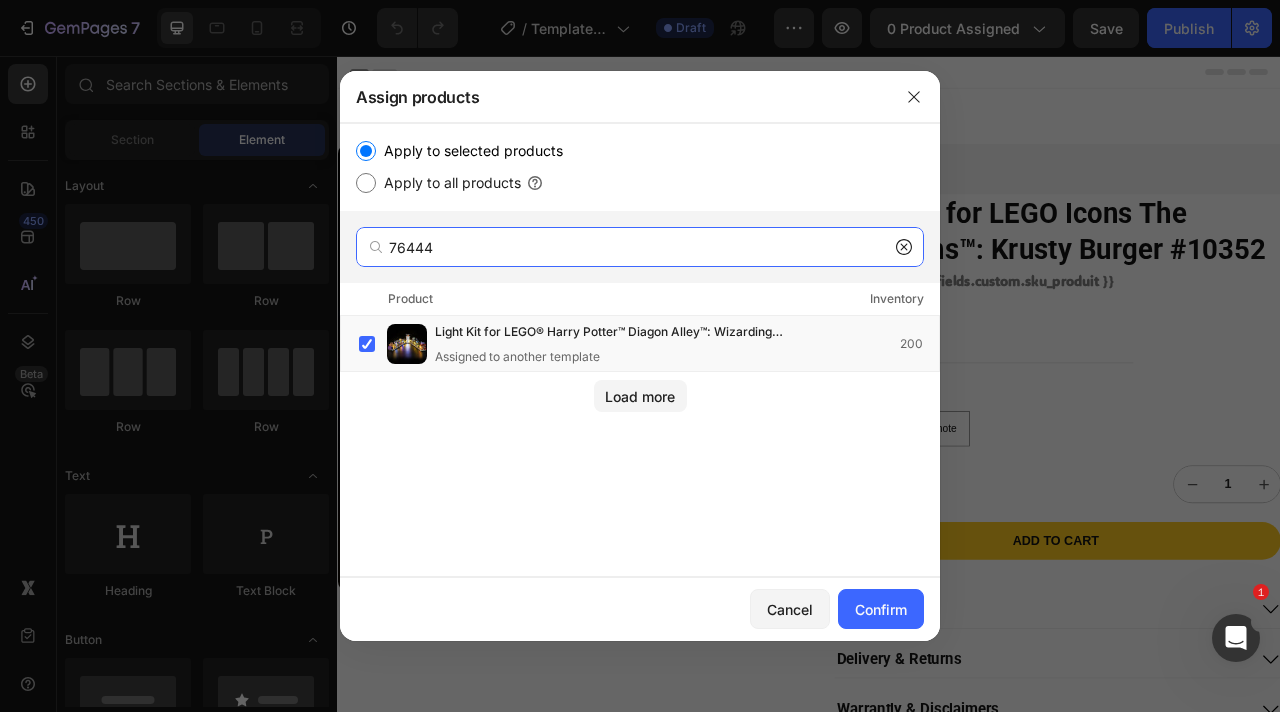 click on "76444" at bounding box center (640, 247) 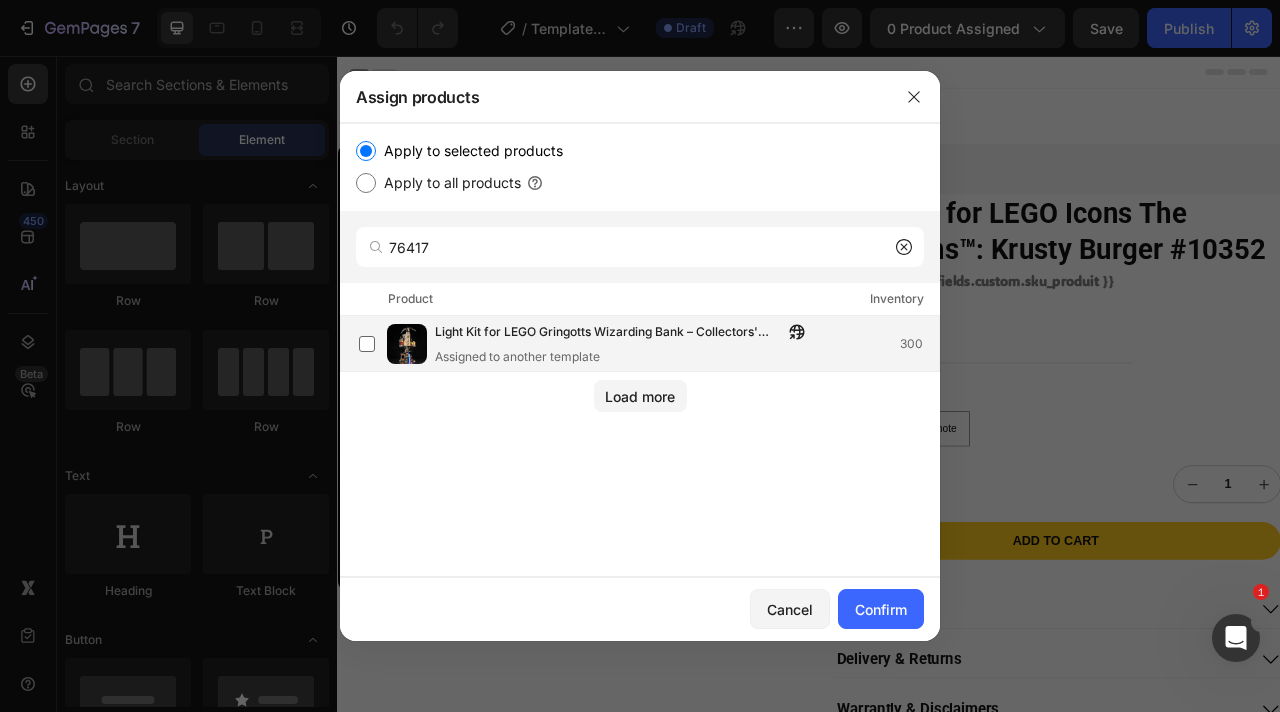 click on "Light Kit for LEGO Gringotts Wizarding Bank – Collectors' Edition #76417" at bounding box center [609, 333] 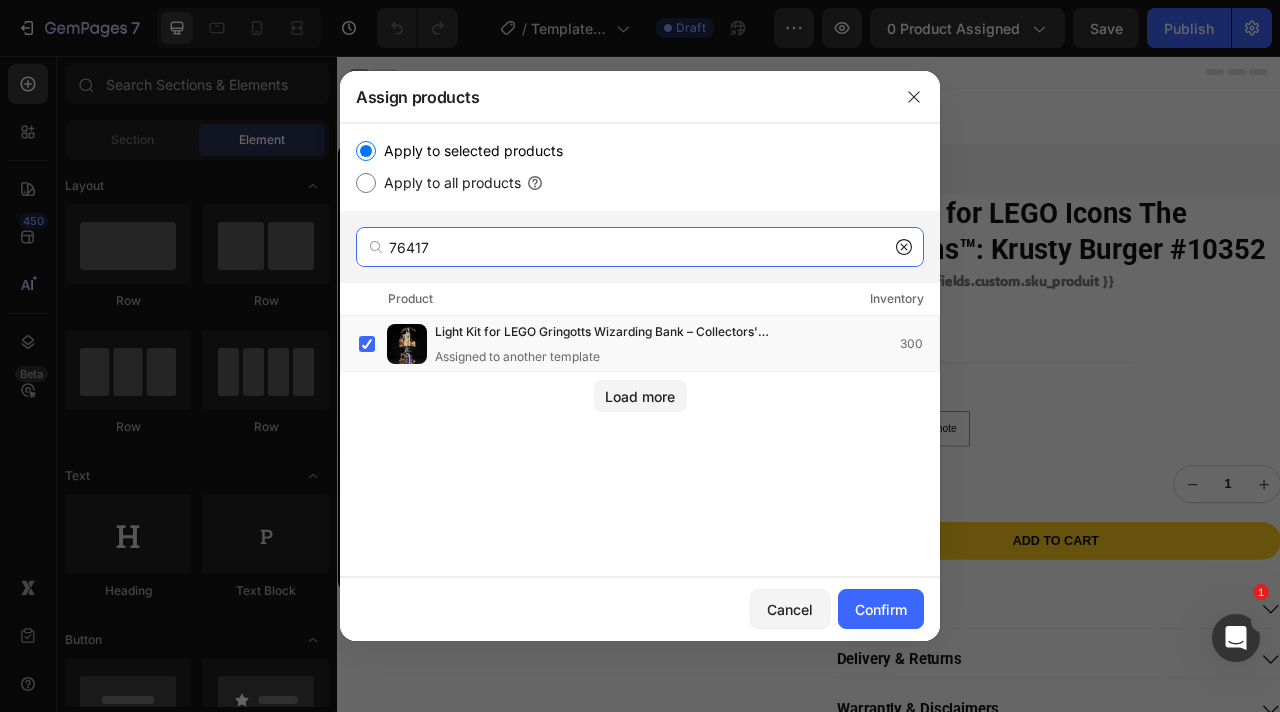 click on "76417" at bounding box center (640, 247) 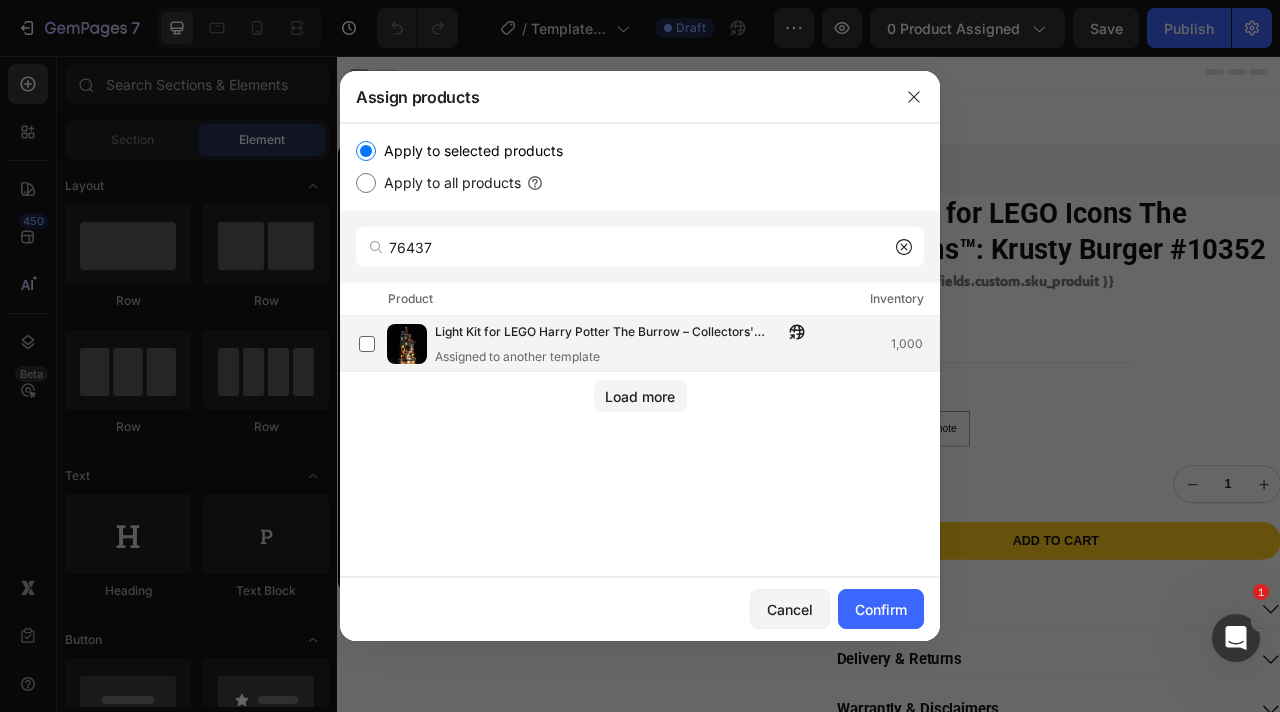 click on "Light Kit for LEGO Harry Potter The Burrow – Collectors' Edition 76437" at bounding box center (609, 333) 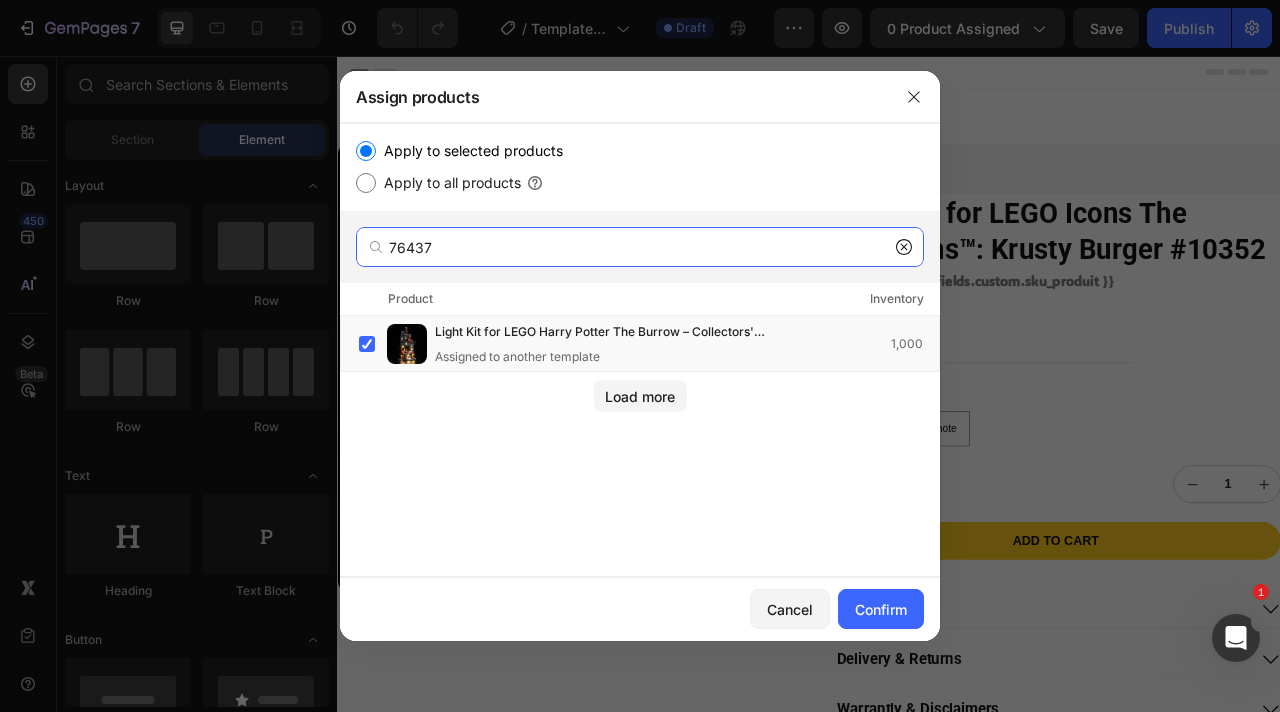 click on "76437" at bounding box center (640, 247) 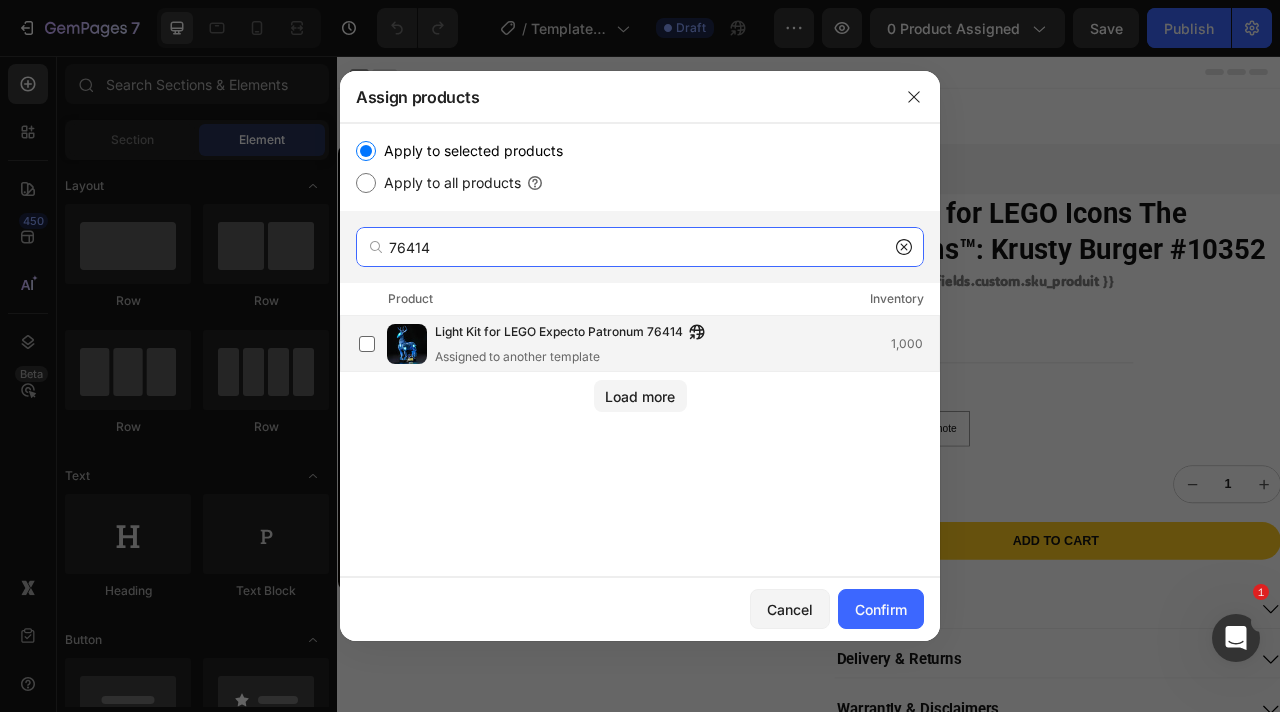 type on "76414" 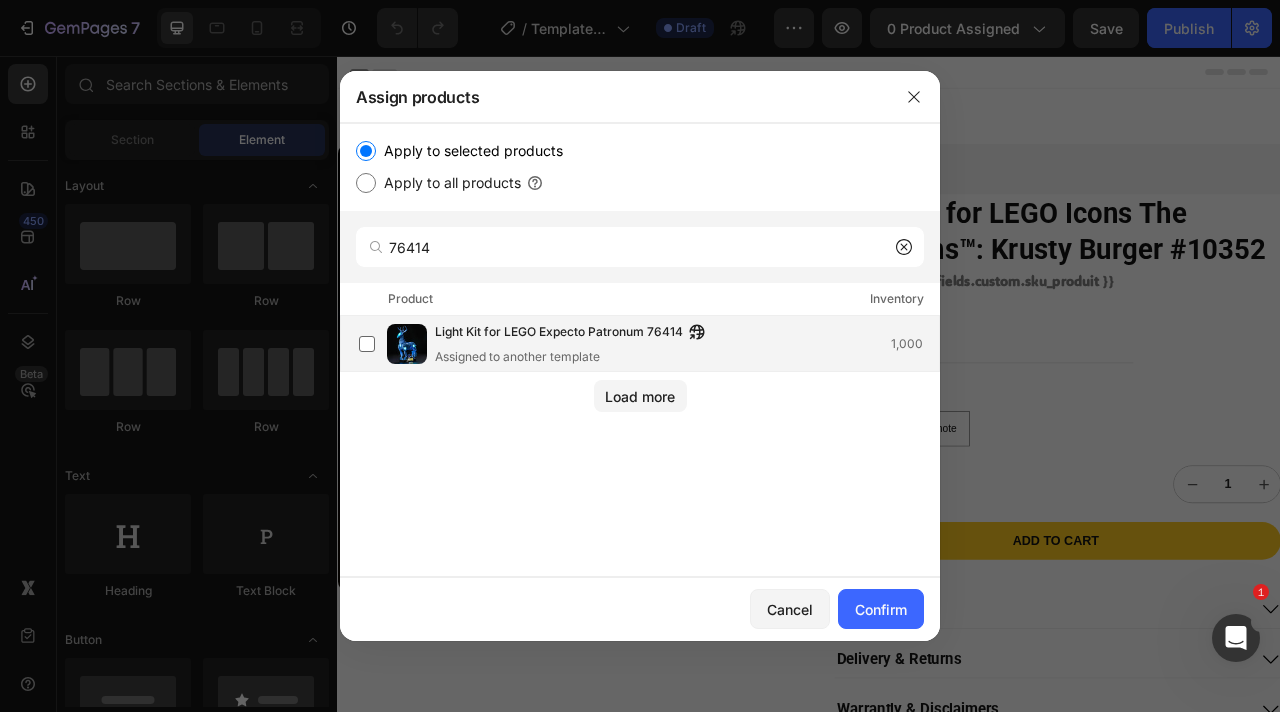 click on "Light Kit for LEGO Expecto Patronum 76414" at bounding box center (559, 333) 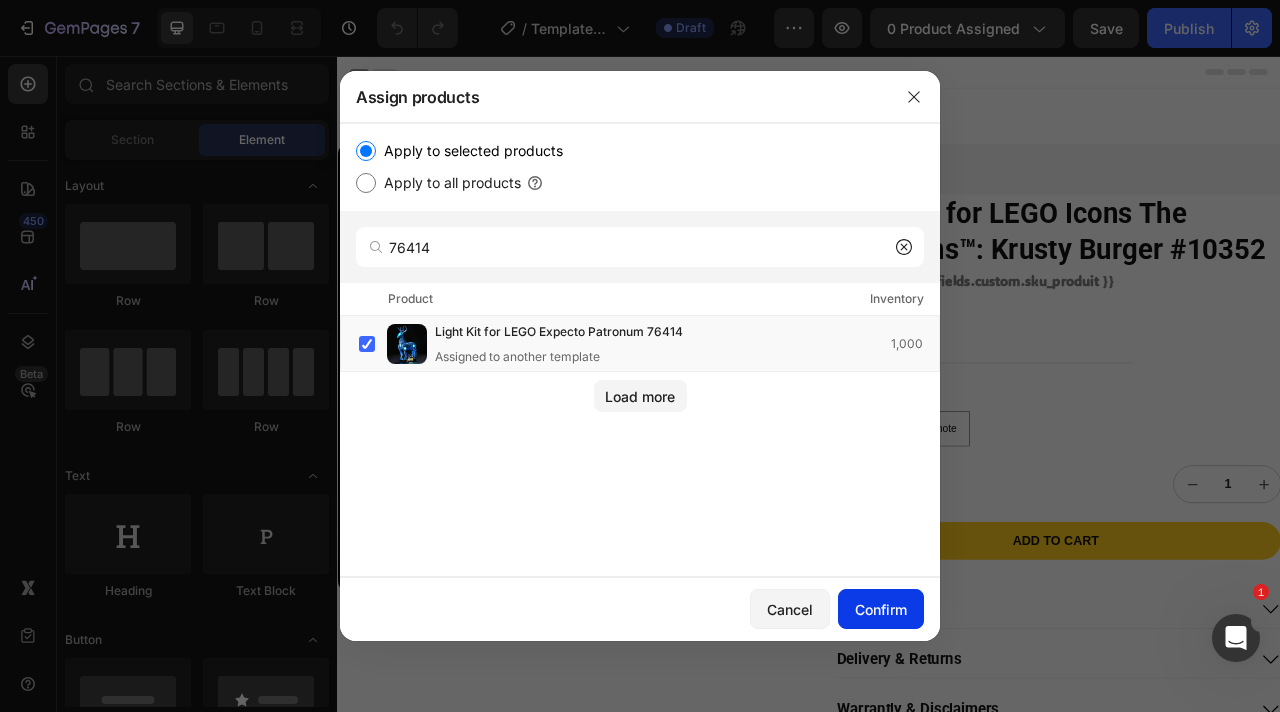 click on "Confirm" at bounding box center (881, 609) 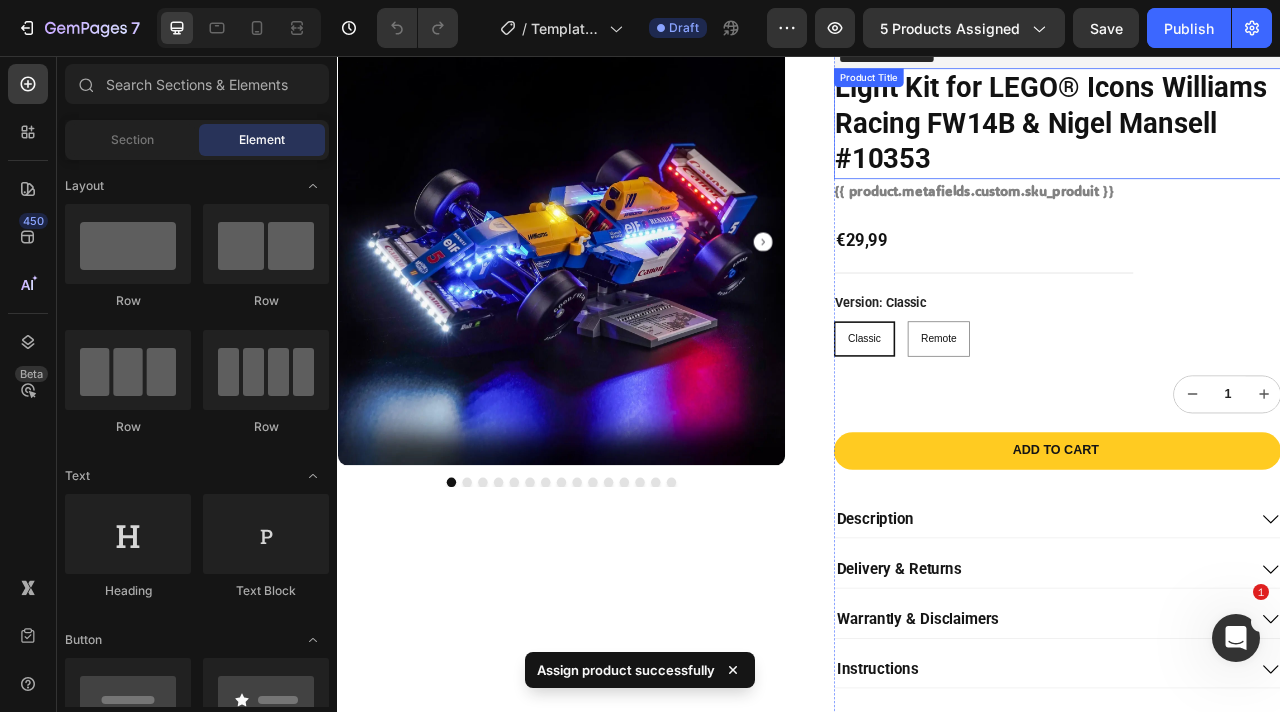 scroll, scrollTop: 0, scrollLeft: 0, axis: both 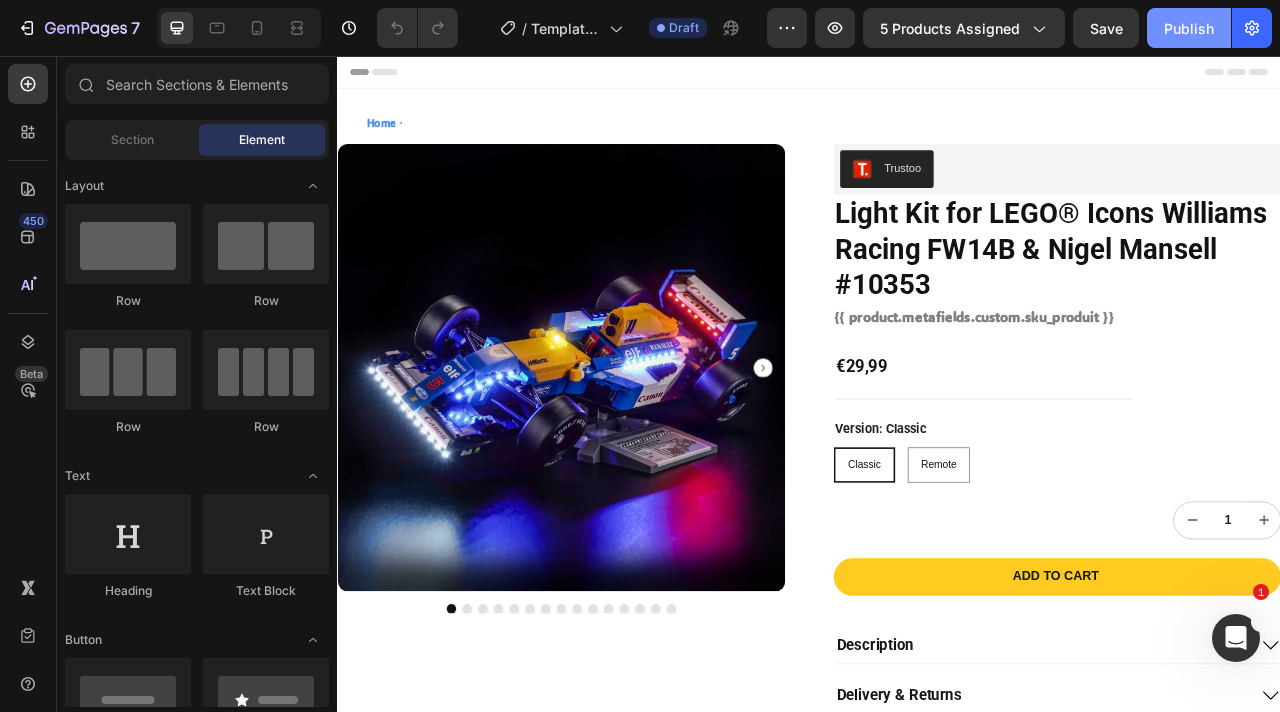 click on "Publish" at bounding box center (1189, 28) 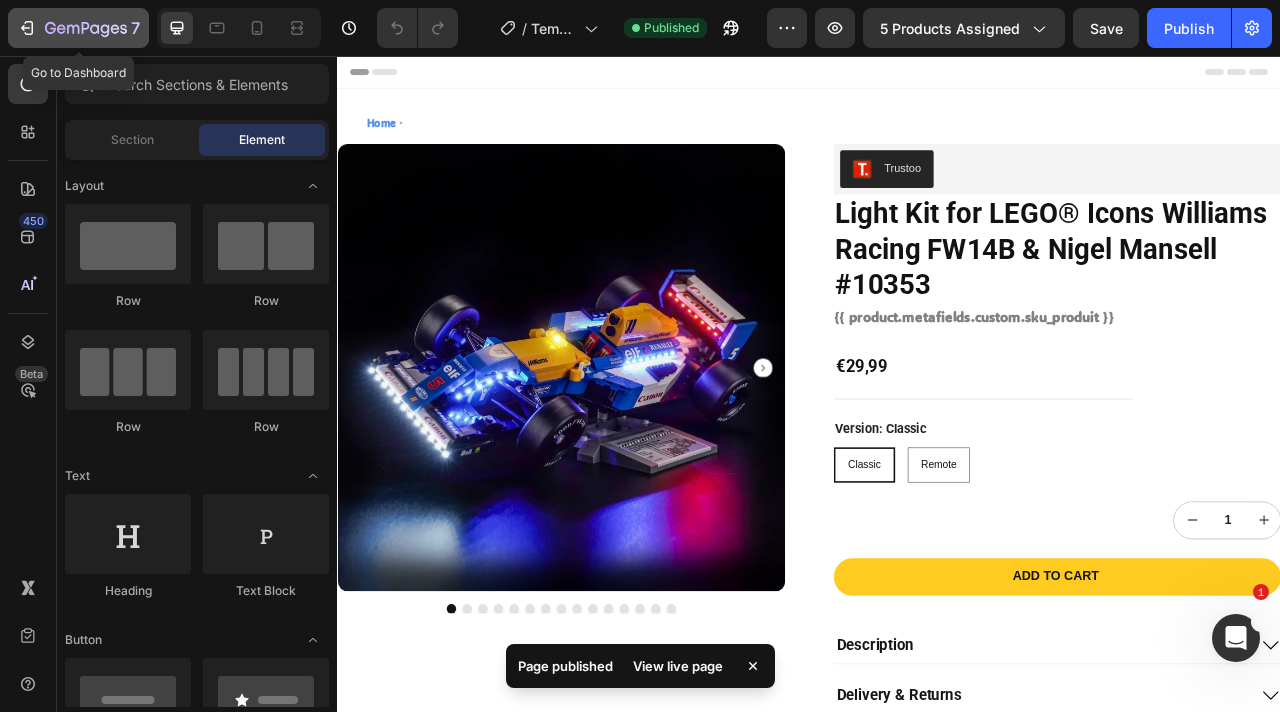 click 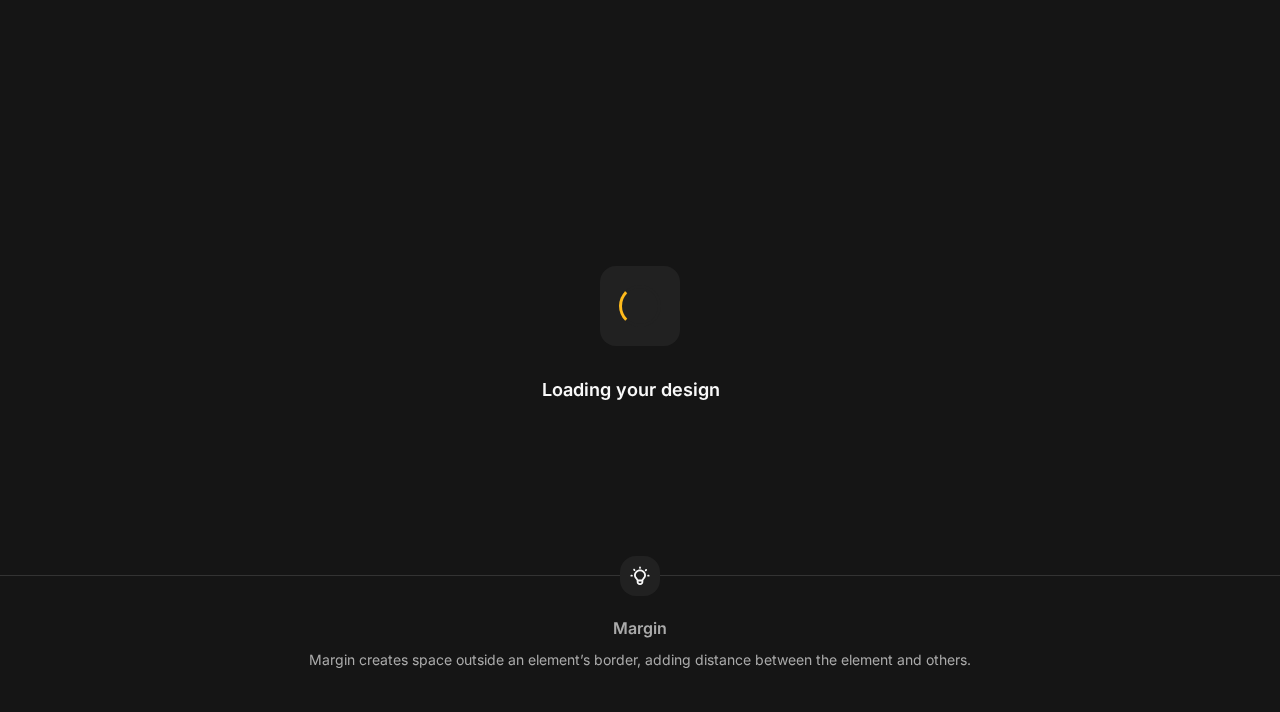 scroll, scrollTop: 0, scrollLeft: 0, axis: both 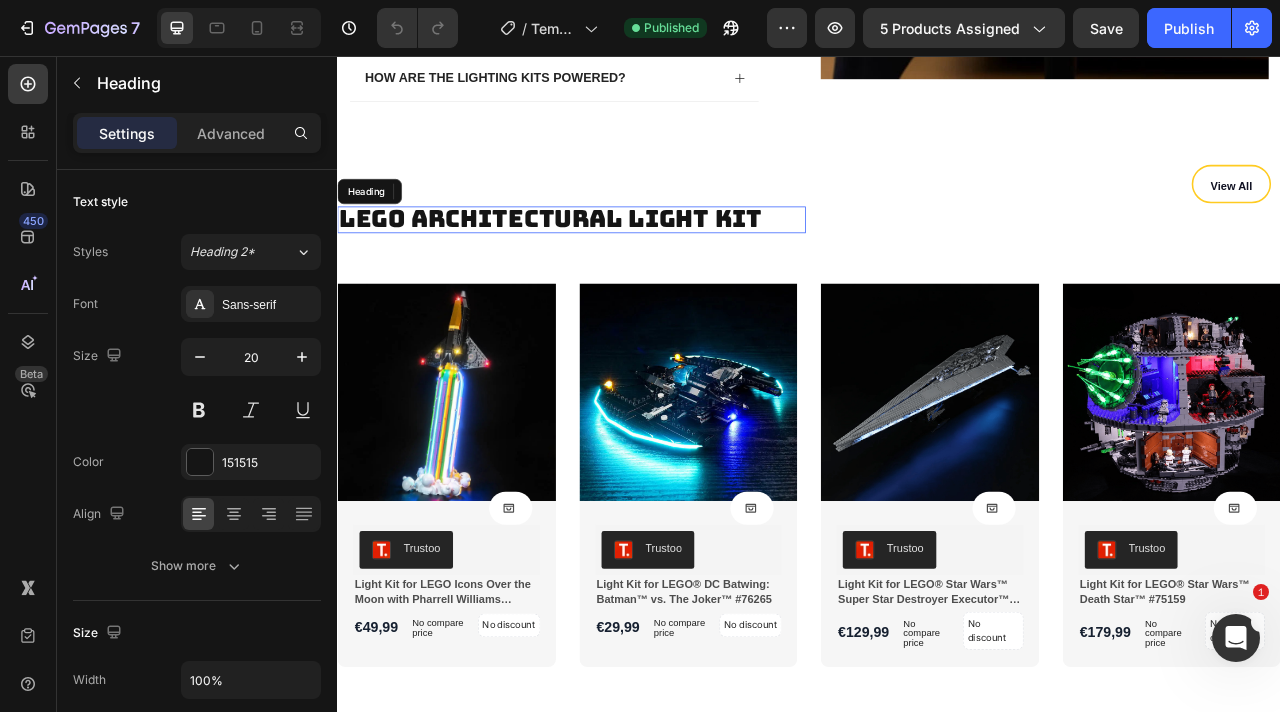 click on "LEGO Architectural Light Kit" at bounding box center [608, 262] 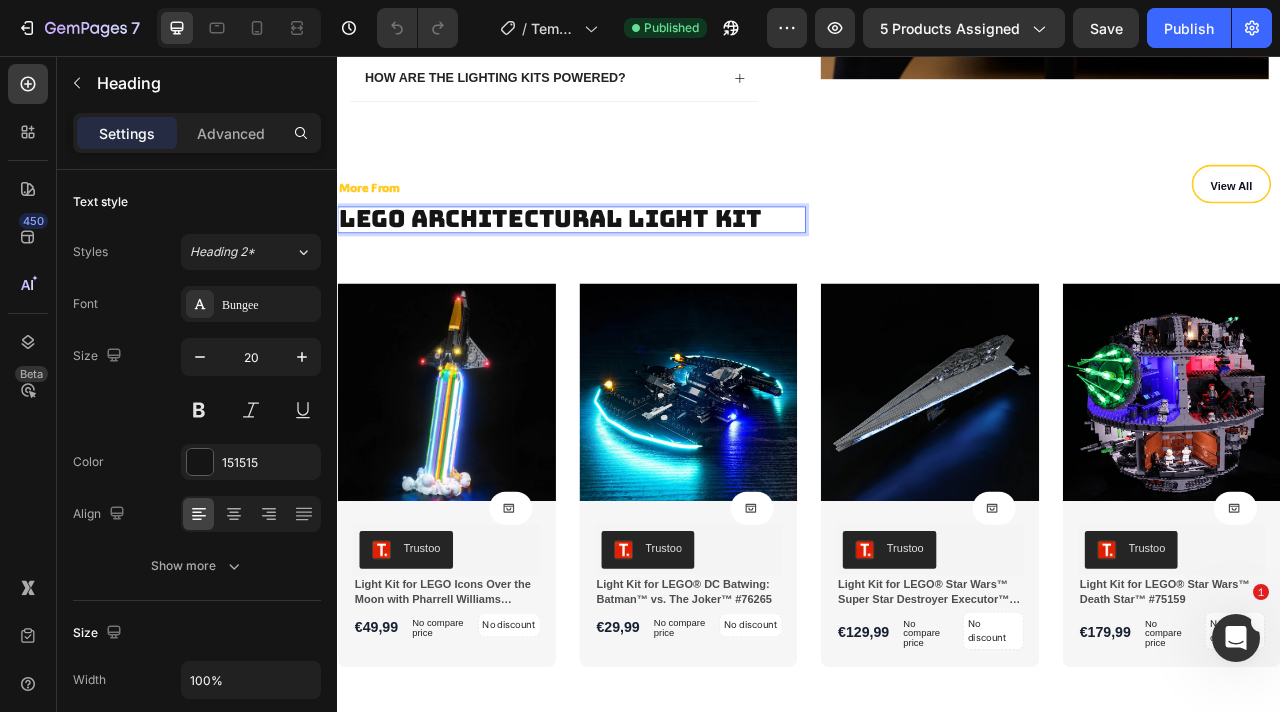 click on "LEGO Architectural Light Kit" at bounding box center [608, 262] 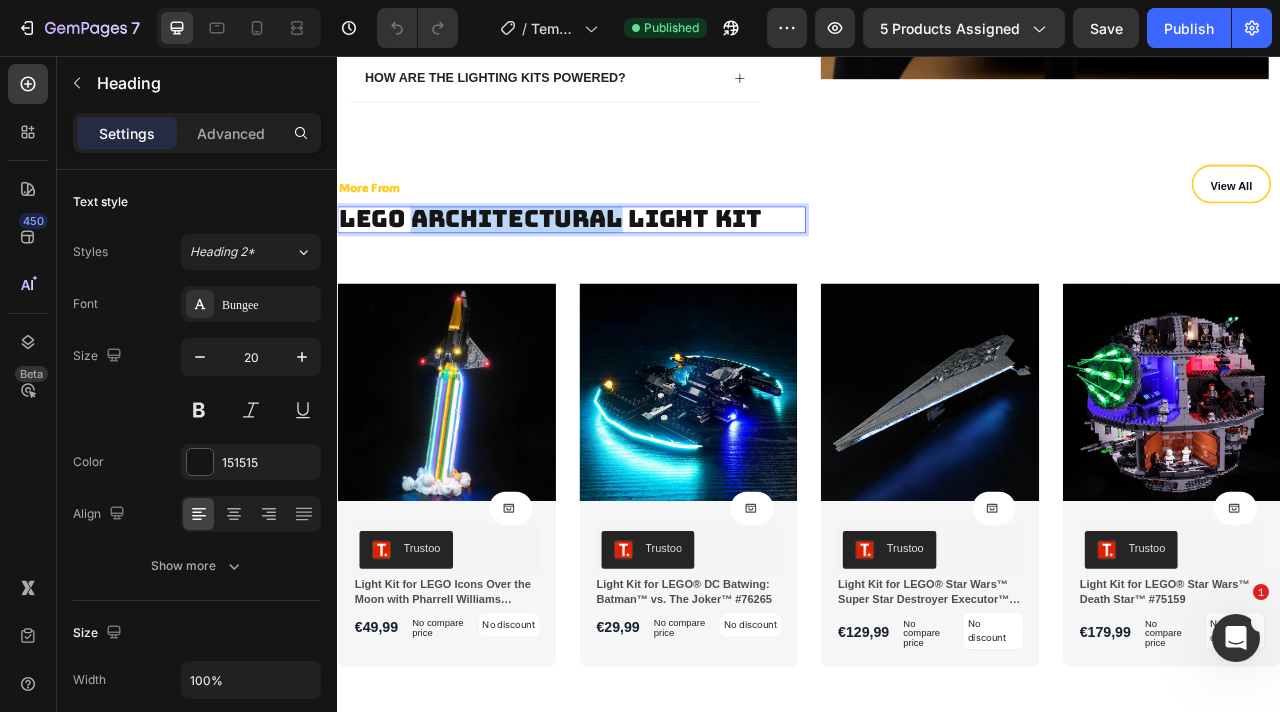 click on "LEGO Architectural Light Kit" at bounding box center (608, 262) 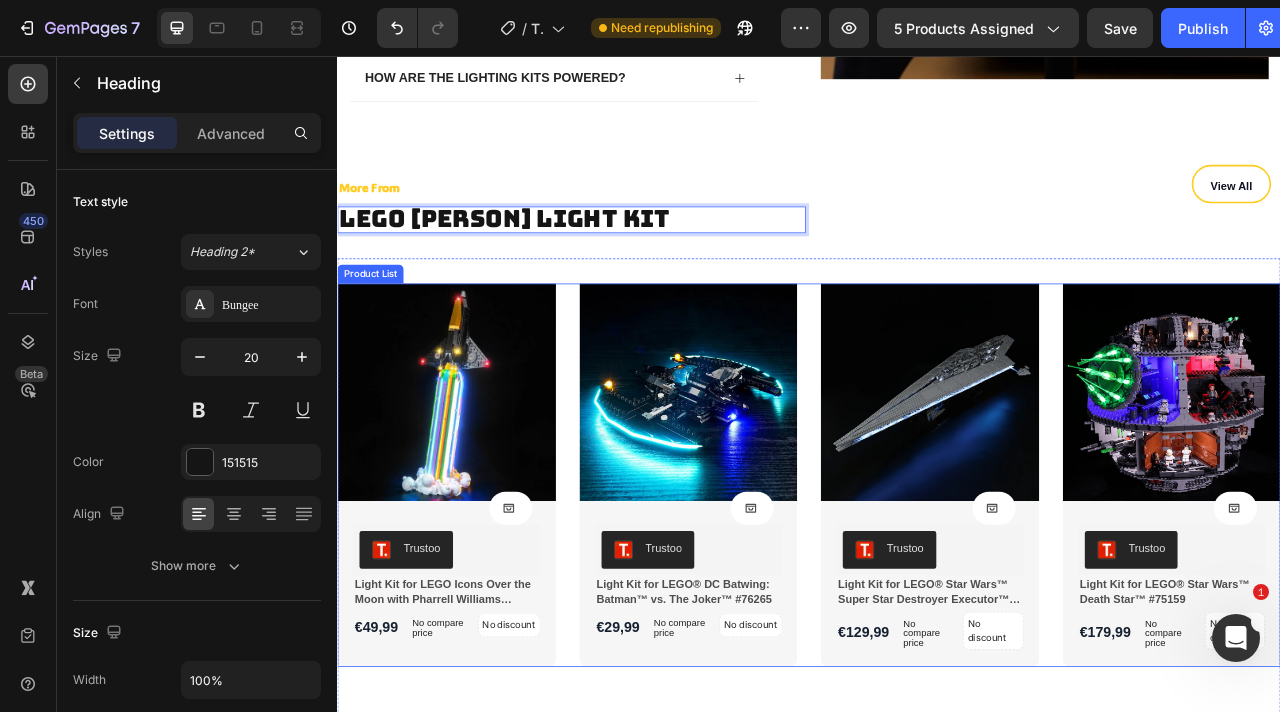click on "Product Images
Product Cart Button Trustoo Trustoo Light Kit for LEGO Icons Over the Moon with Pharrell Williams #10391 Product Title €49,99 Product Price Product Price No compare price Product Price No discount   Not be displayed when published Product Tag Row Row Row Row Product List Product Images
Product Cart Button Trustoo Trustoo Light Kit for LEGO® DC Batwing: Batman™ vs. The Joker™ #76265 Product Title €29,99 Product Price Product Price No compare price Product Price No discount   Not be displayed when published Product Tag Row Row Row Row Product List Product Images
Product Cart Button Trustoo Trustoo Light Kit for LEGO® Star Wars™ Super Star Destroyer Executor™ #10221 Product Title €129,99 Product Price Product Price No compare price Product Price No discount   Not be displayed when published Product Tag Row Row Row Row Product List Product Images
Product Cart Button Trustoo Trustoo Product Title €179,99 Product Price" at bounding box center (937, 589) 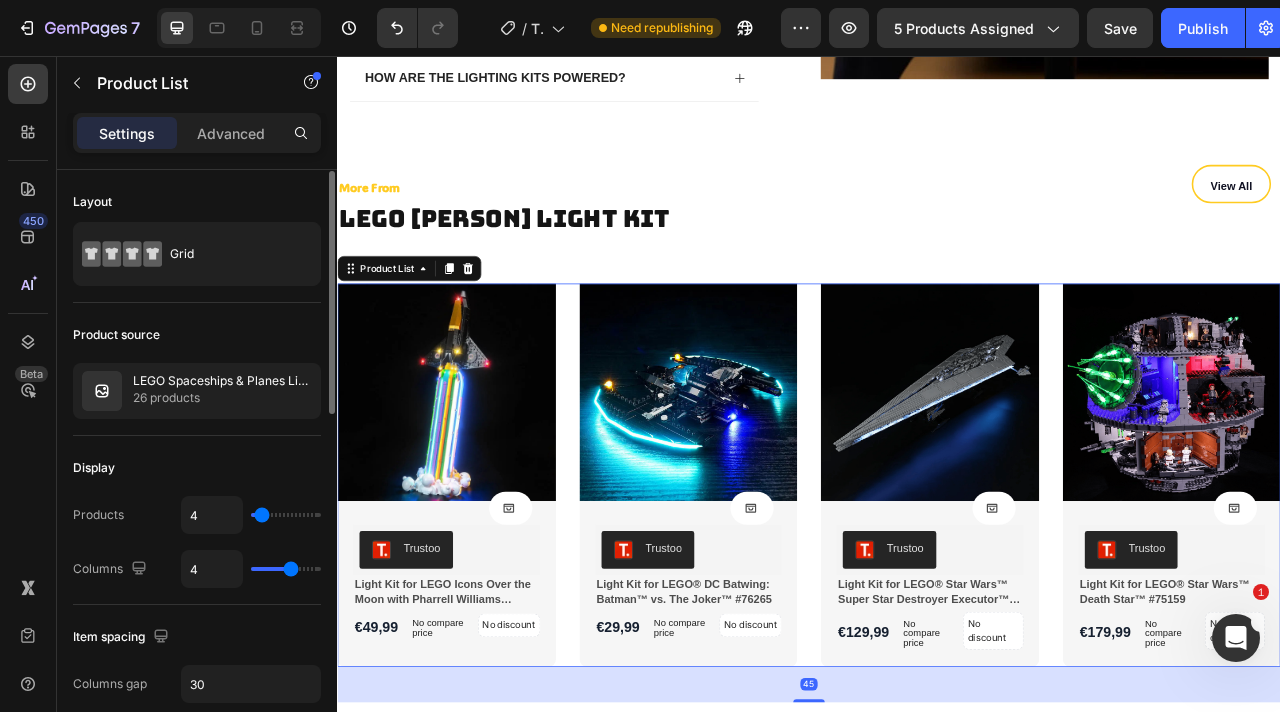 scroll, scrollTop: 34, scrollLeft: 0, axis: vertical 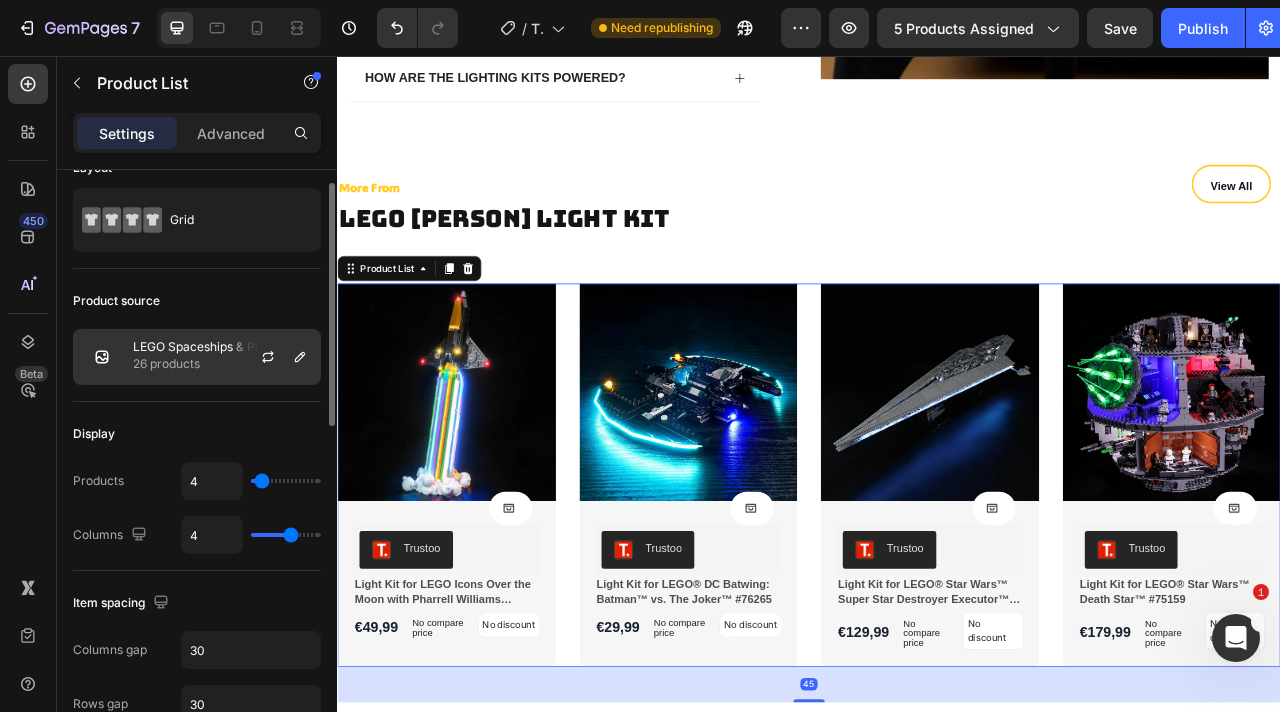 click on "26 products" at bounding box center [222, 364] 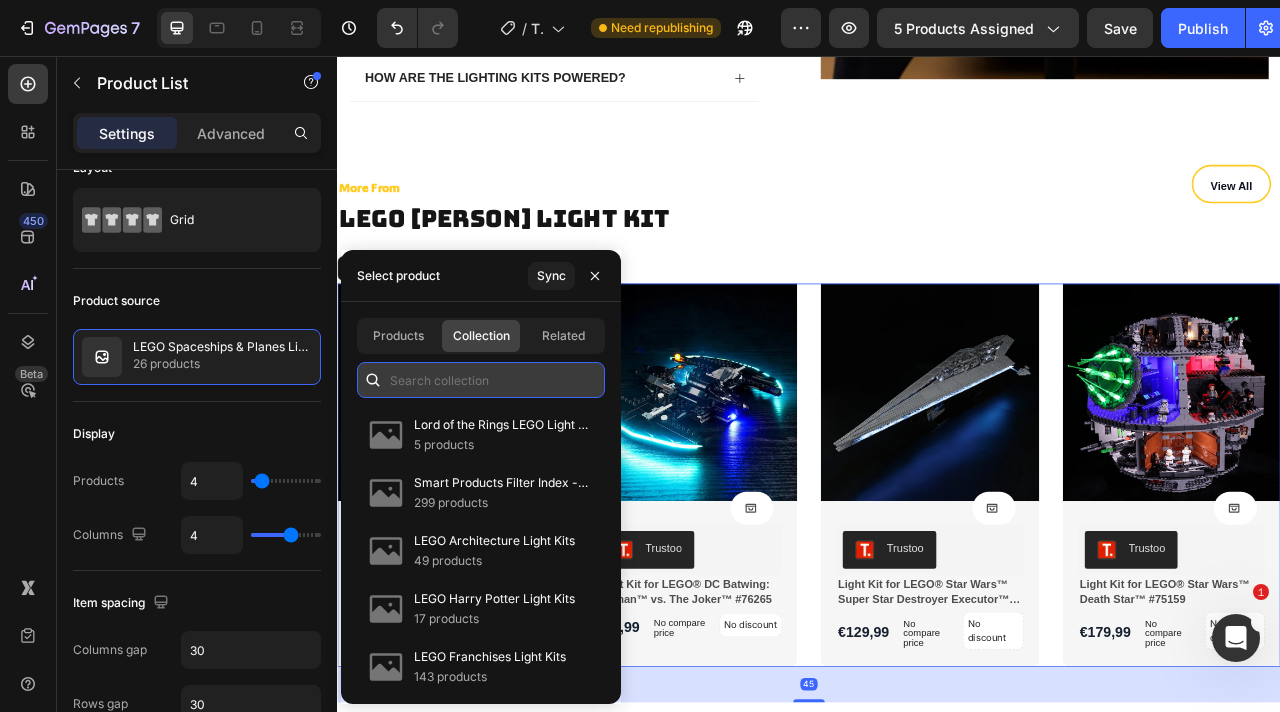 click at bounding box center (481, 380) 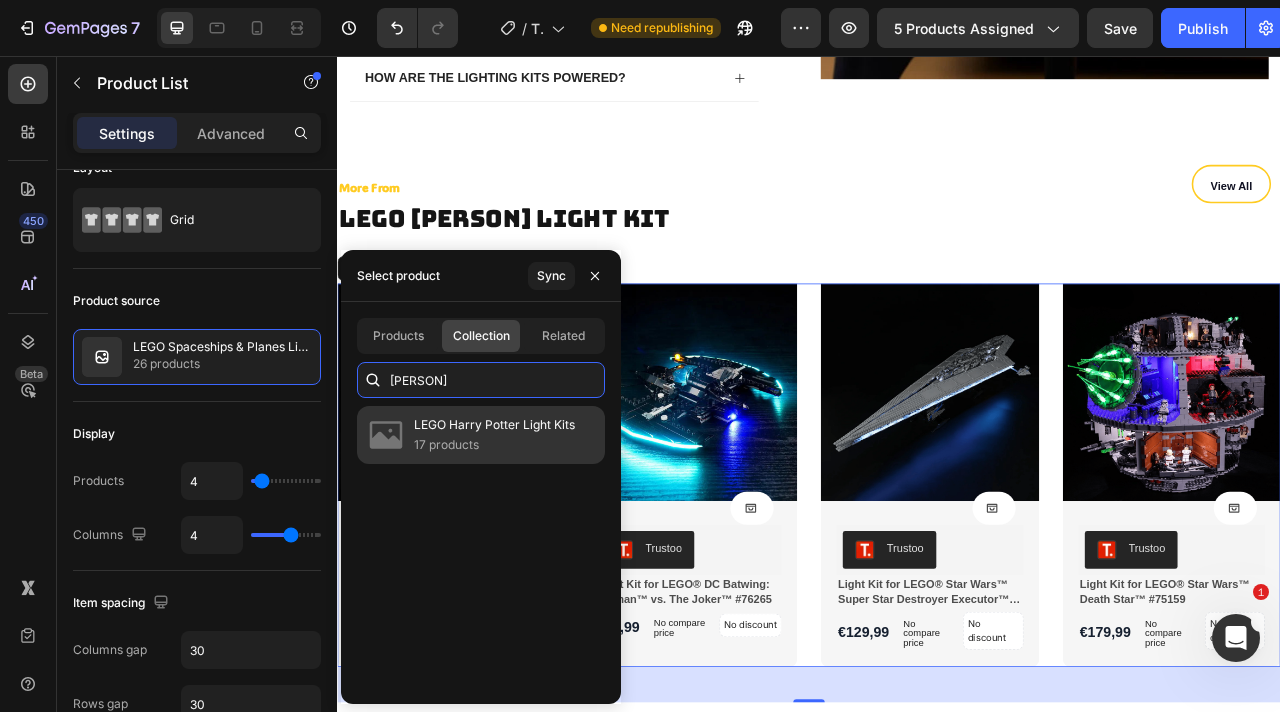 type on "[PERSON]" 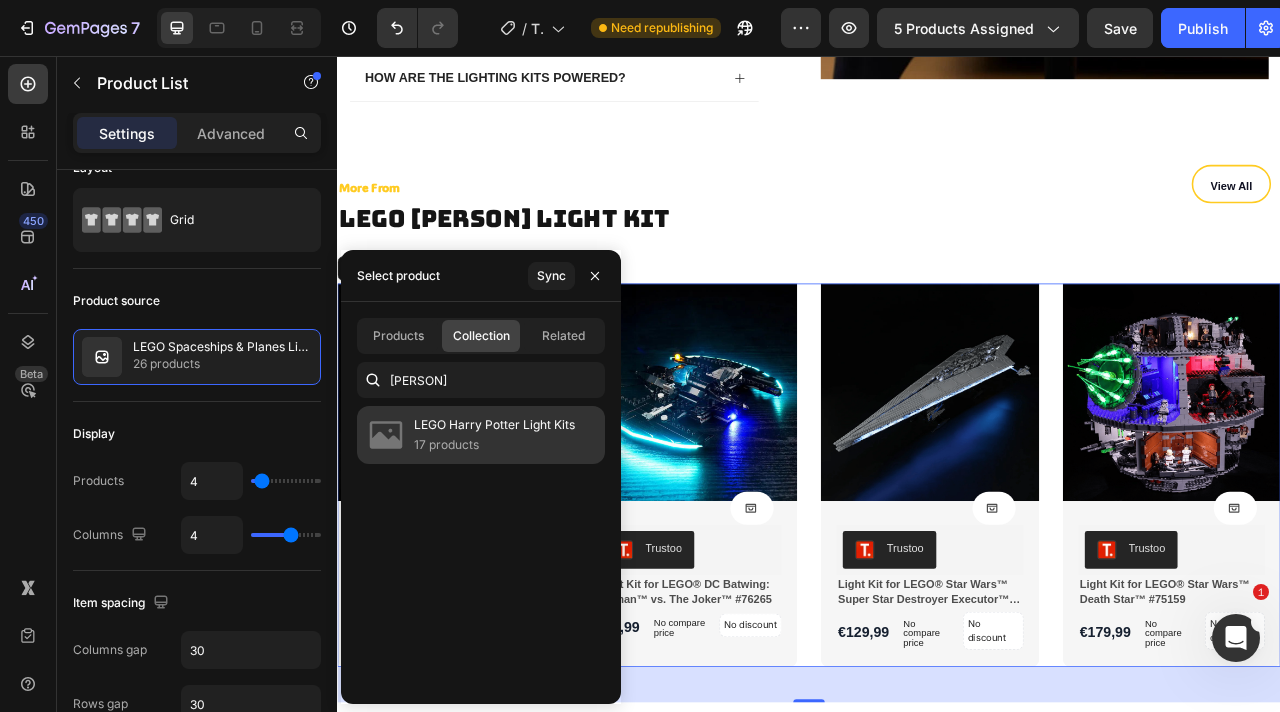 click on "17 products" at bounding box center [494, 445] 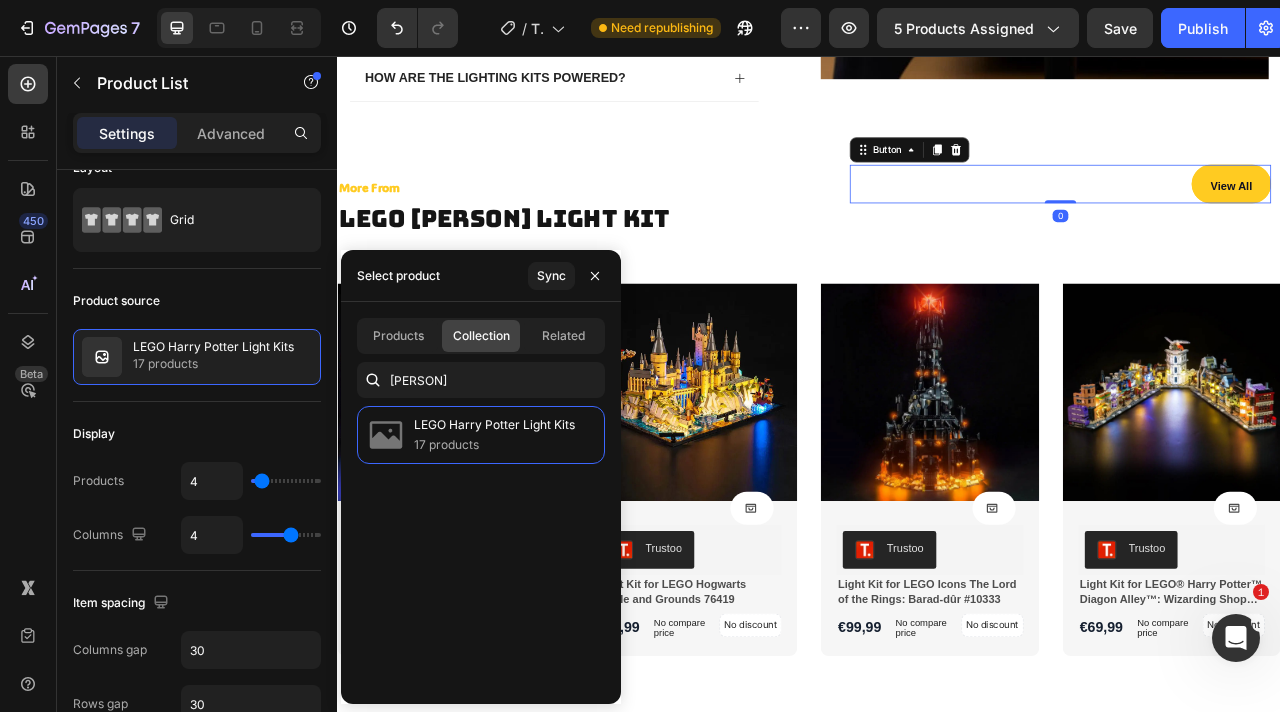 click on "View All" at bounding box center (1474, 218) 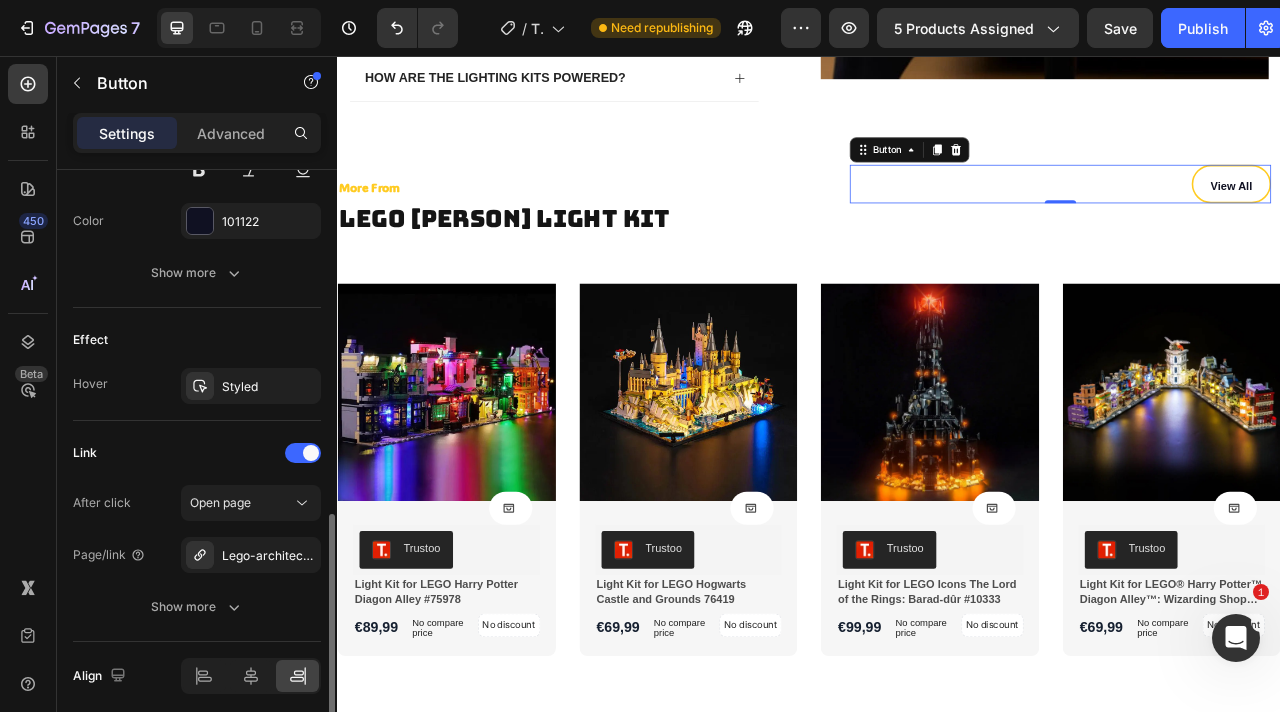 scroll, scrollTop: 991, scrollLeft: 0, axis: vertical 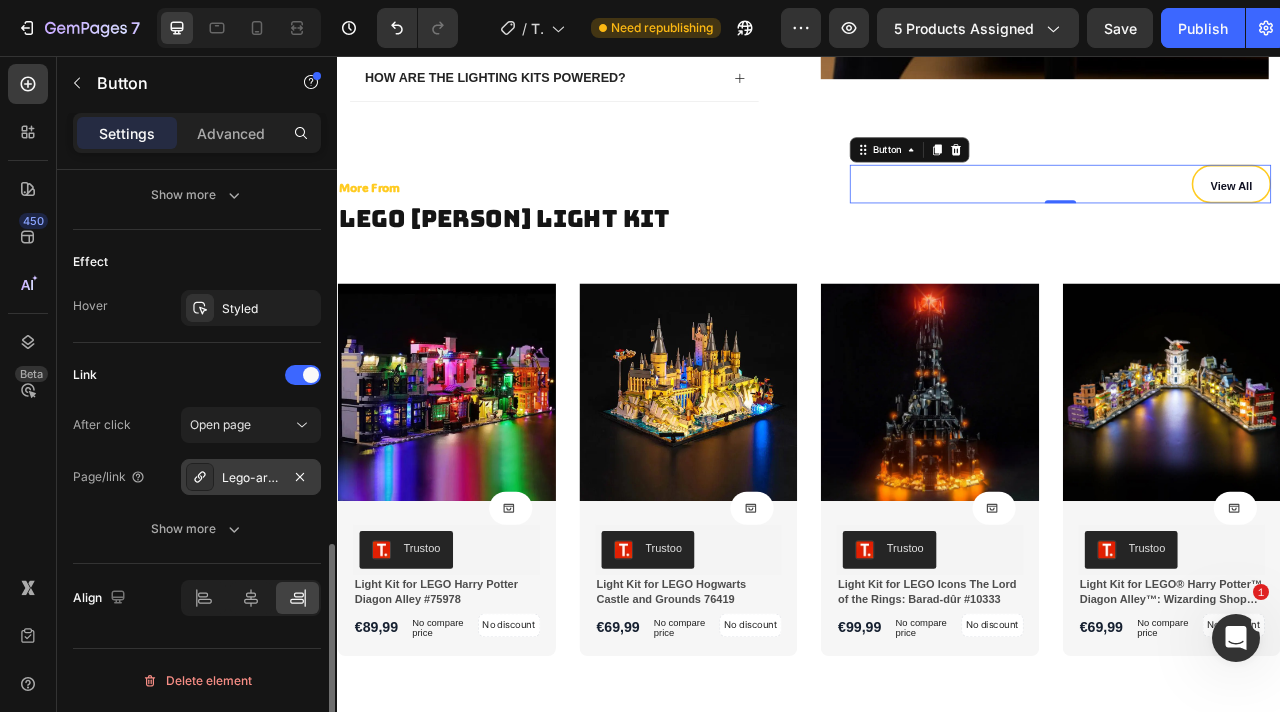 click on "Lego-architectural-light-kits" at bounding box center (251, 478) 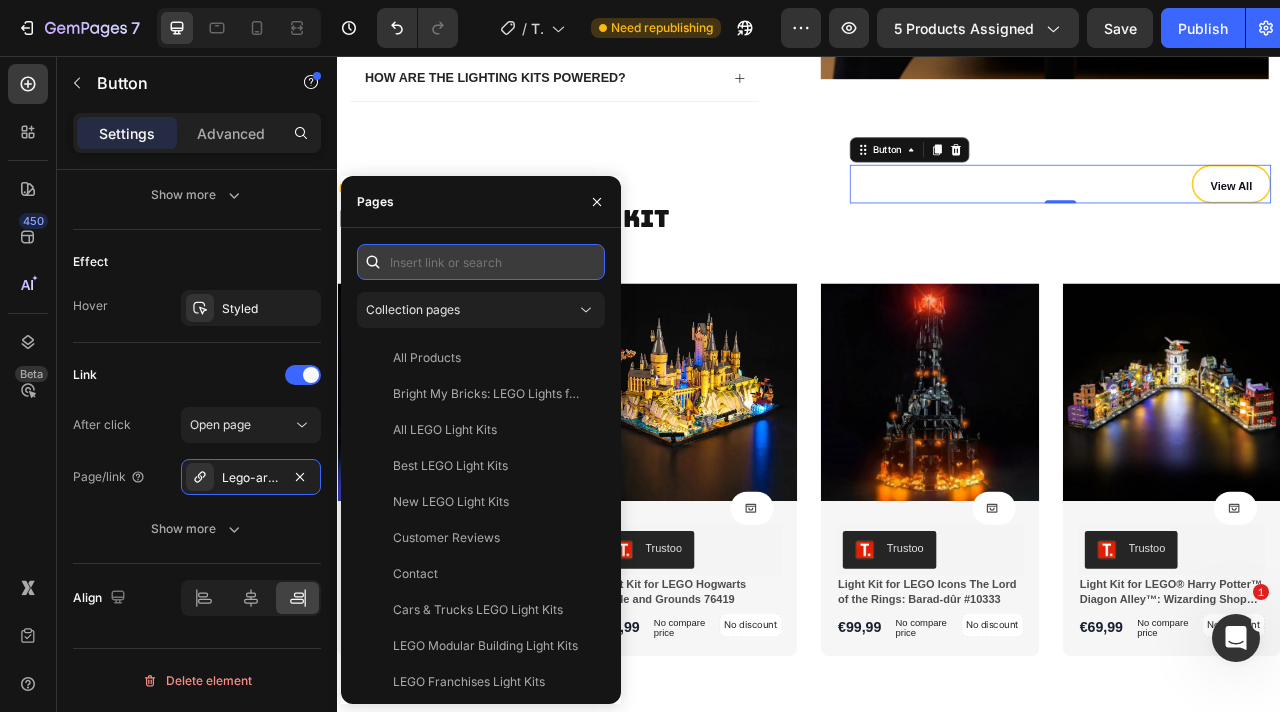 click at bounding box center [481, 262] 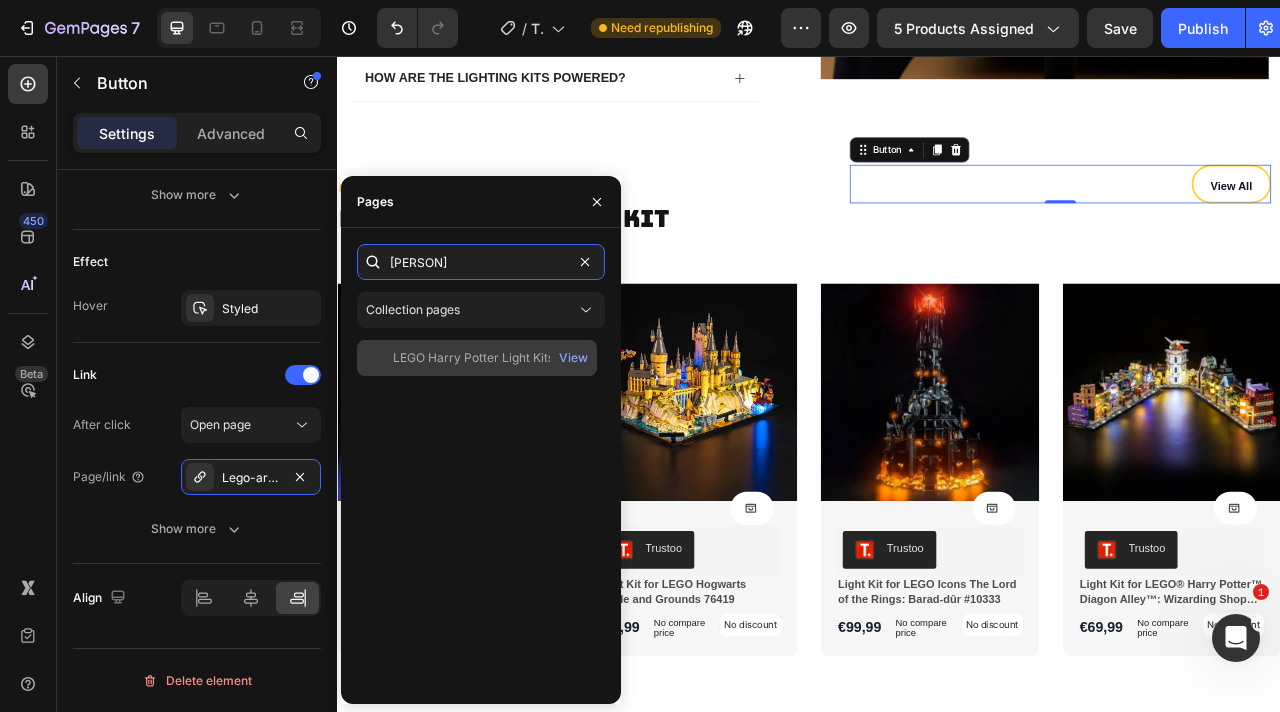 type on "harry" 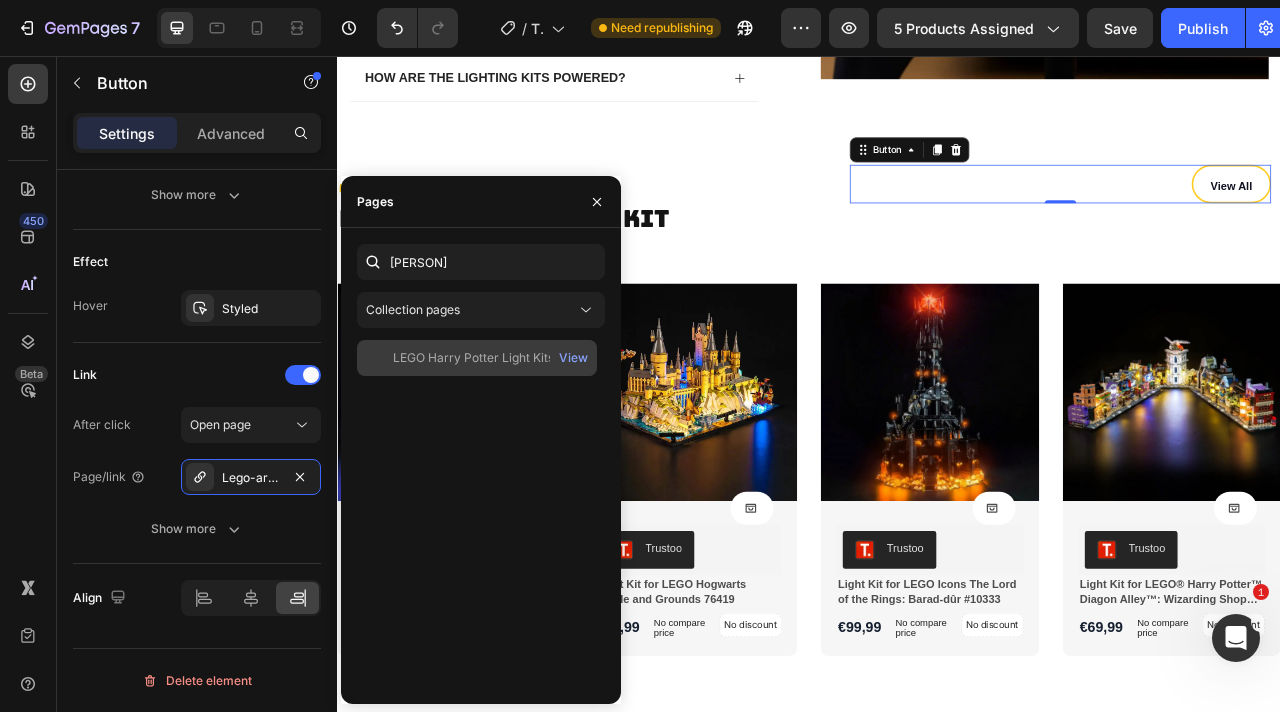 click on "LEGO Harry Potter Light Kits" 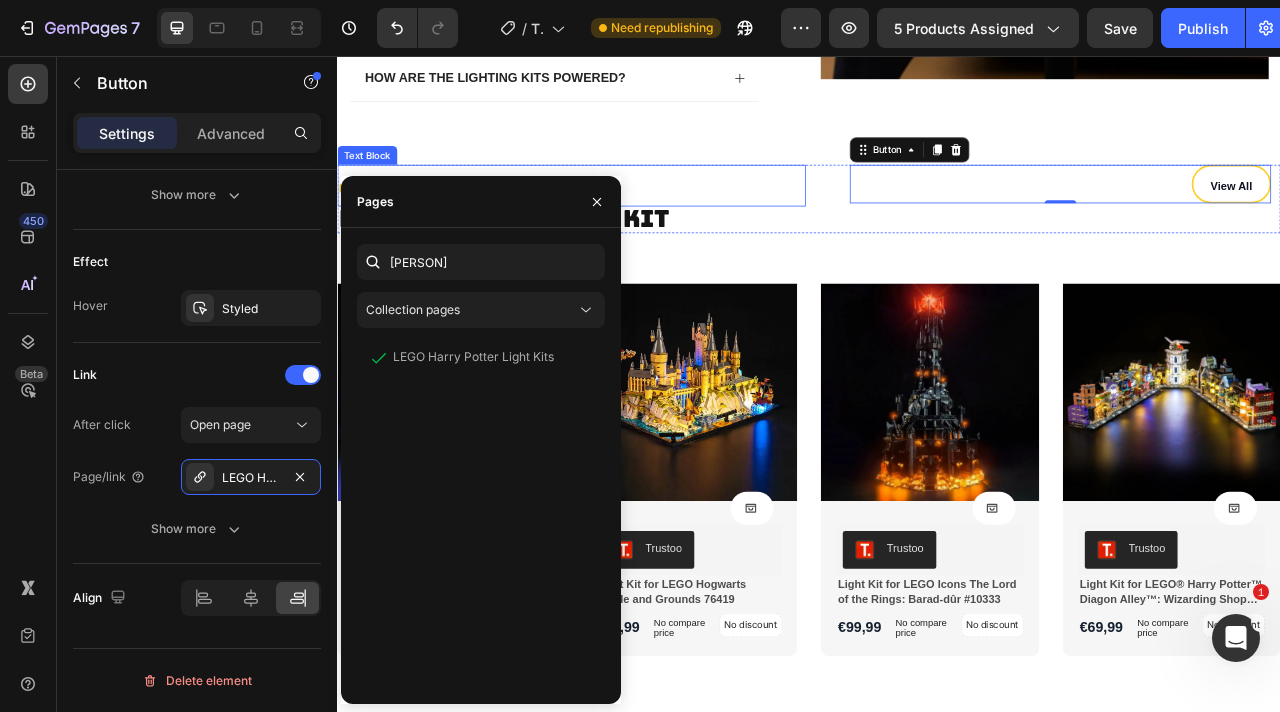 click on "More From" at bounding box center (635, 220) 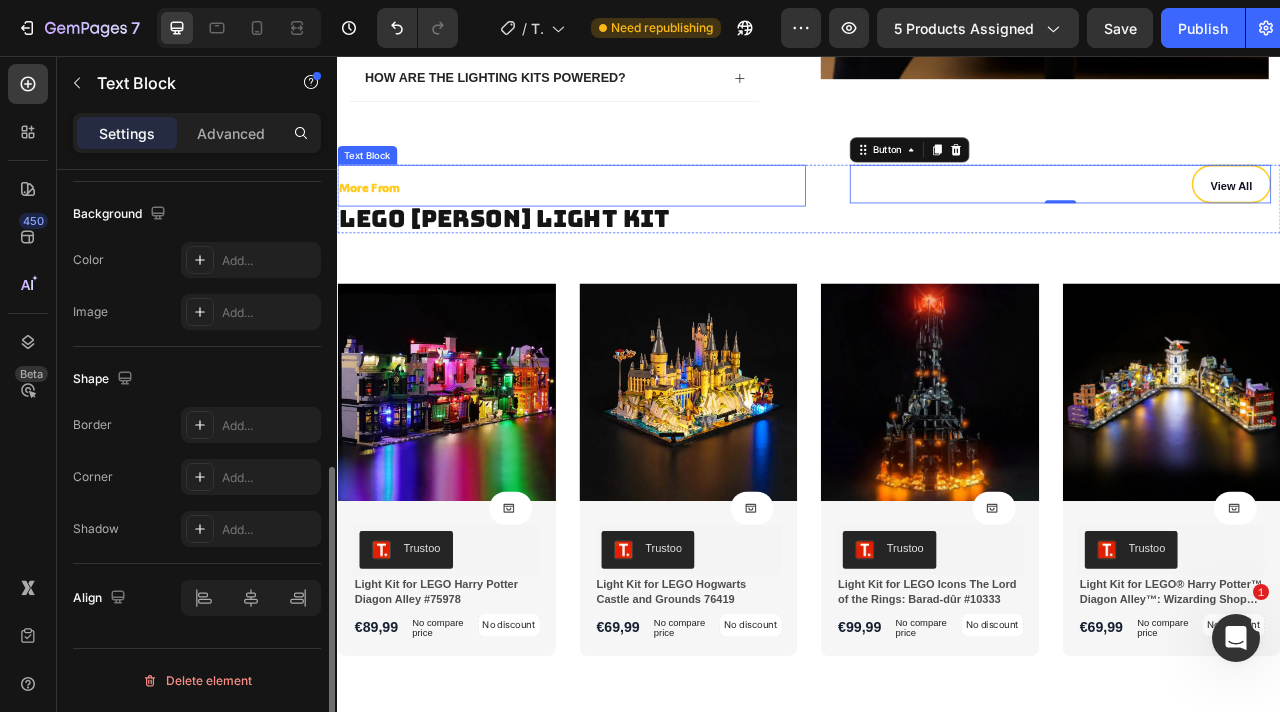 scroll, scrollTop: 0, scrollLeft: 0, axis: both 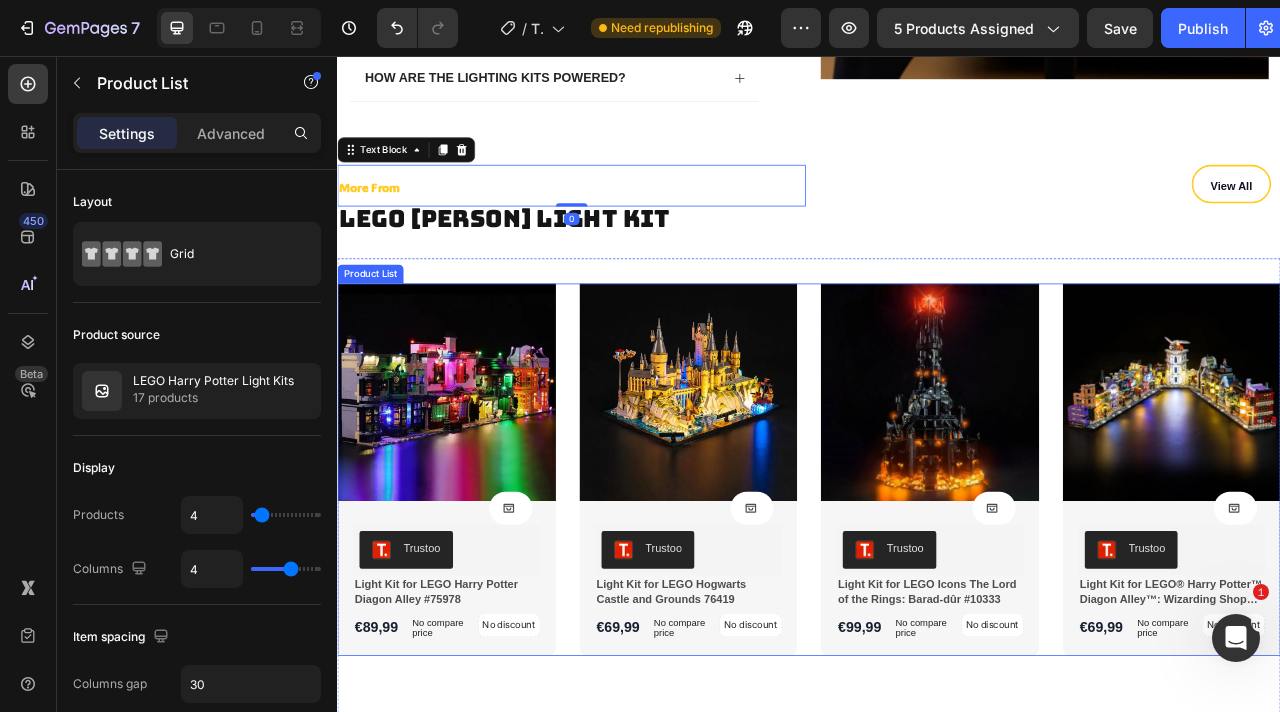 click on "Product Images
Product Cart Button Trustoo Trustoo Light Kit for LEGO Harry Potter Diagon Alley #75978 Product Title €89,99 Product Price Product Price No compare price Product Price No discount   Not be displayed when published Product Tag Row Row Row Row Product List Product Images
Product Cart Button Trustoo Trustoo Light Kit for LEGO Hogwarts Castle and Grounds 76419 Product Title €69,99 Product Price Product Price No compare price Product Price No discount   Not be displayed when published Product Tag Row Row Row Row Product List Product Images
Product Cart Button Trustoo Trustoo Light Kit for LEGO Icons The Lord of the Rings: Barad-dûr #10333 Product Title €99,99 Product Price Product Price No compare price Product Price No discount   Not be displayed when published Product Tag Row Row Row Row Product List Product Images
Product Cart Button Trustoo Trustoo Light Kit for LEGO® Harry Potter™ Diagon Alley™: Wizarding Shops #76444" at bounding box center [937, 582] 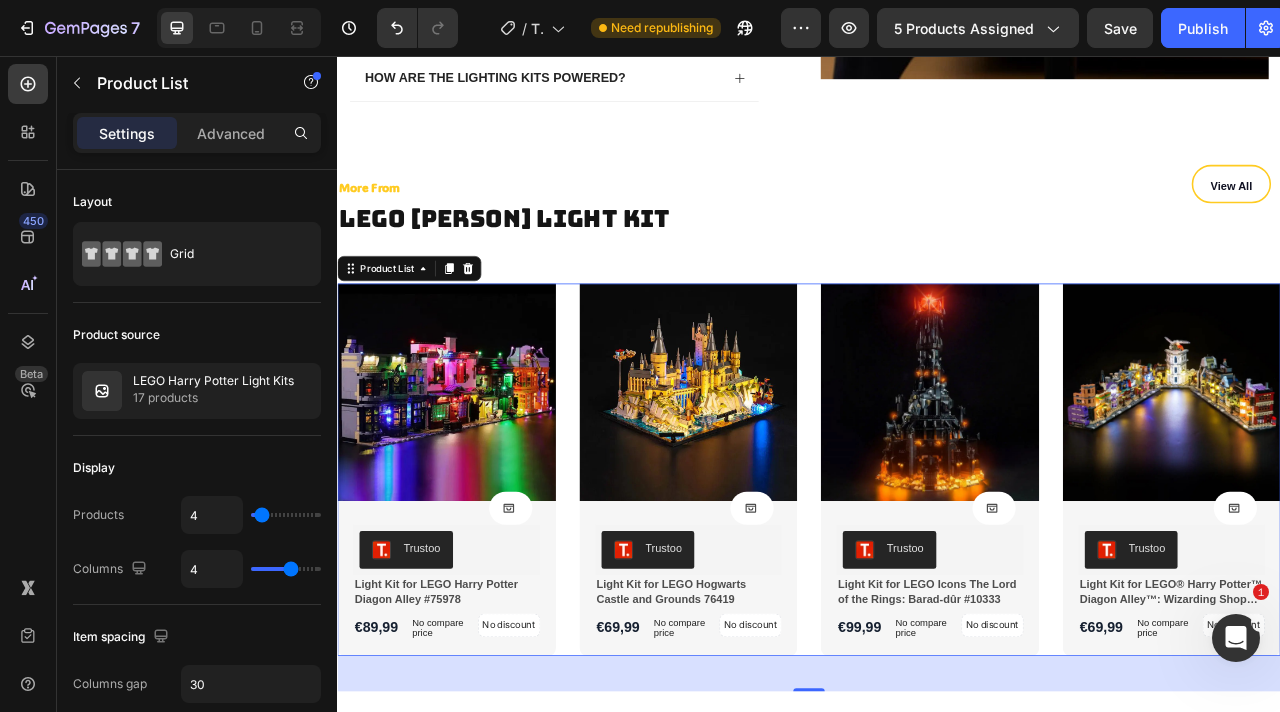 click on "7  Version history  /  Template Harry Potter with video Need republishing Preview 5 products assigned  Save   Publish" 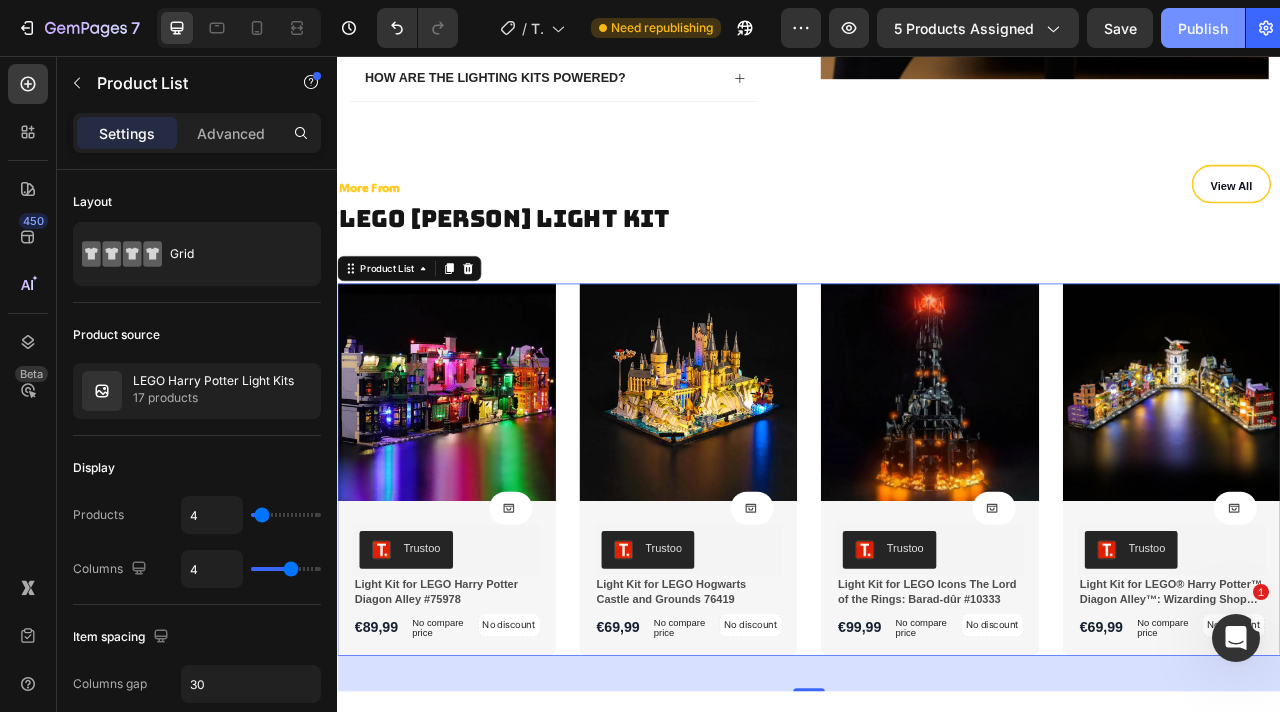 click on "Publish" 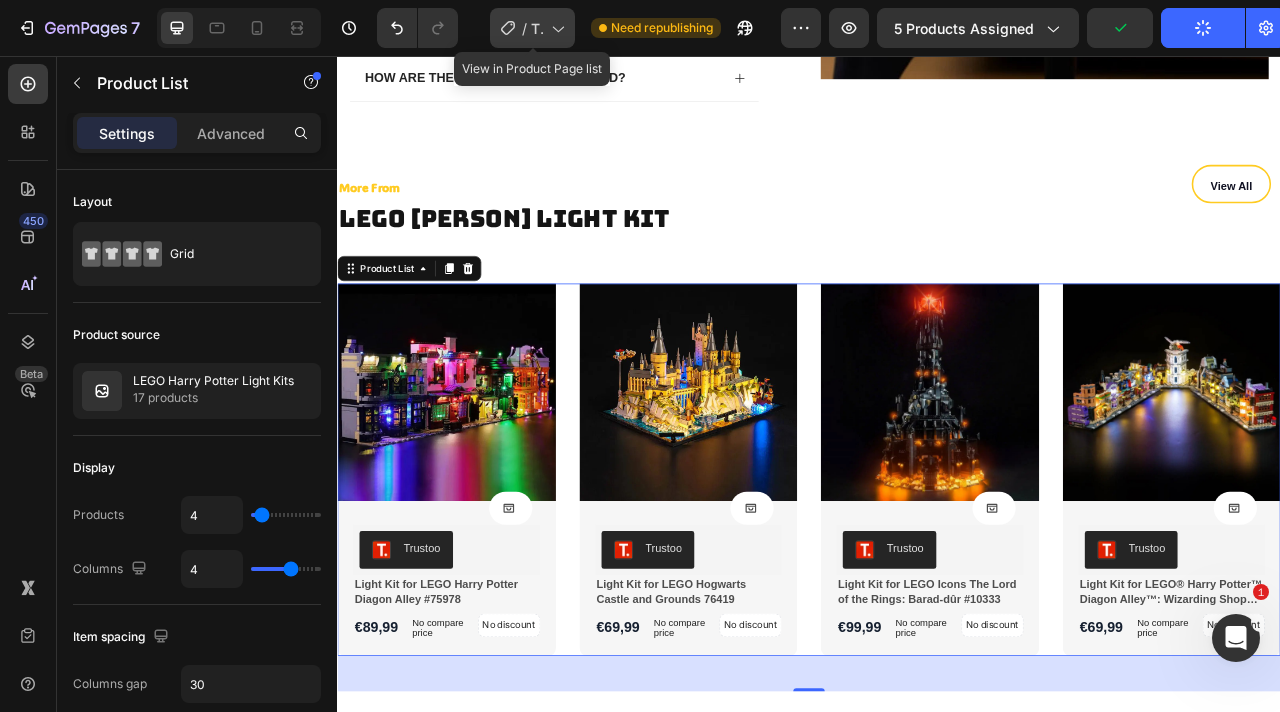click 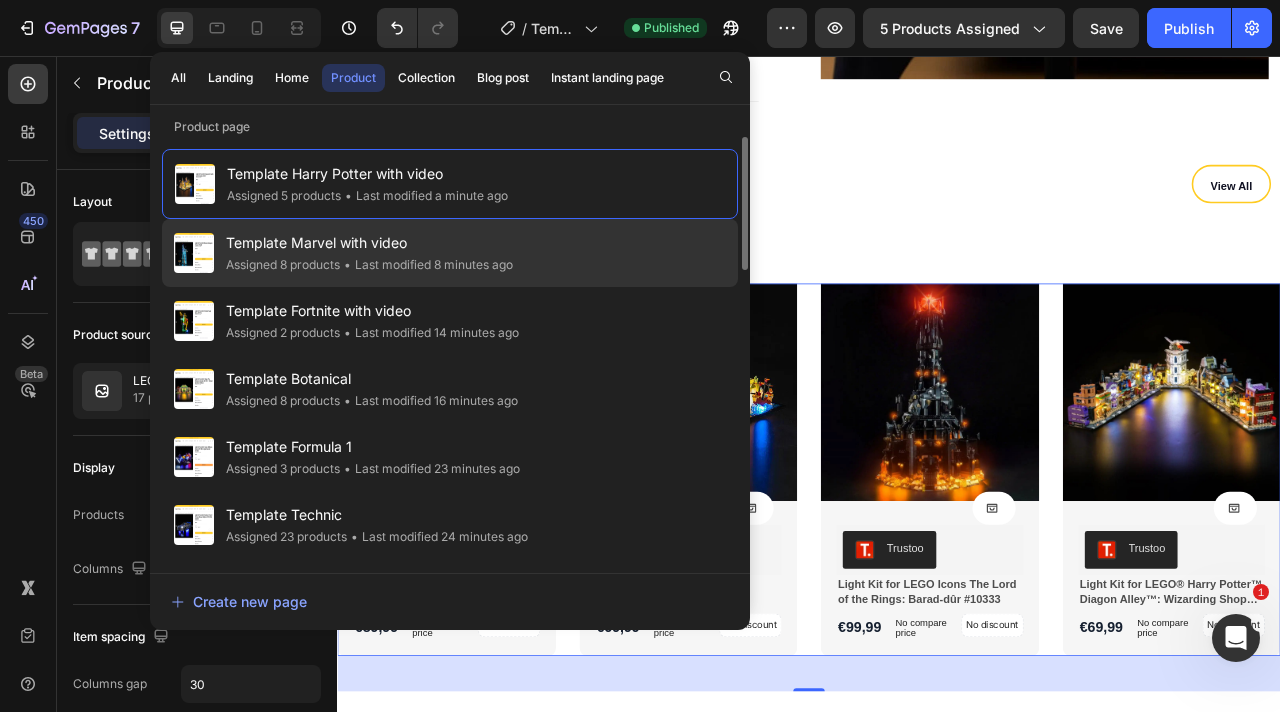 click on "• Last modified 8 minutes ago" 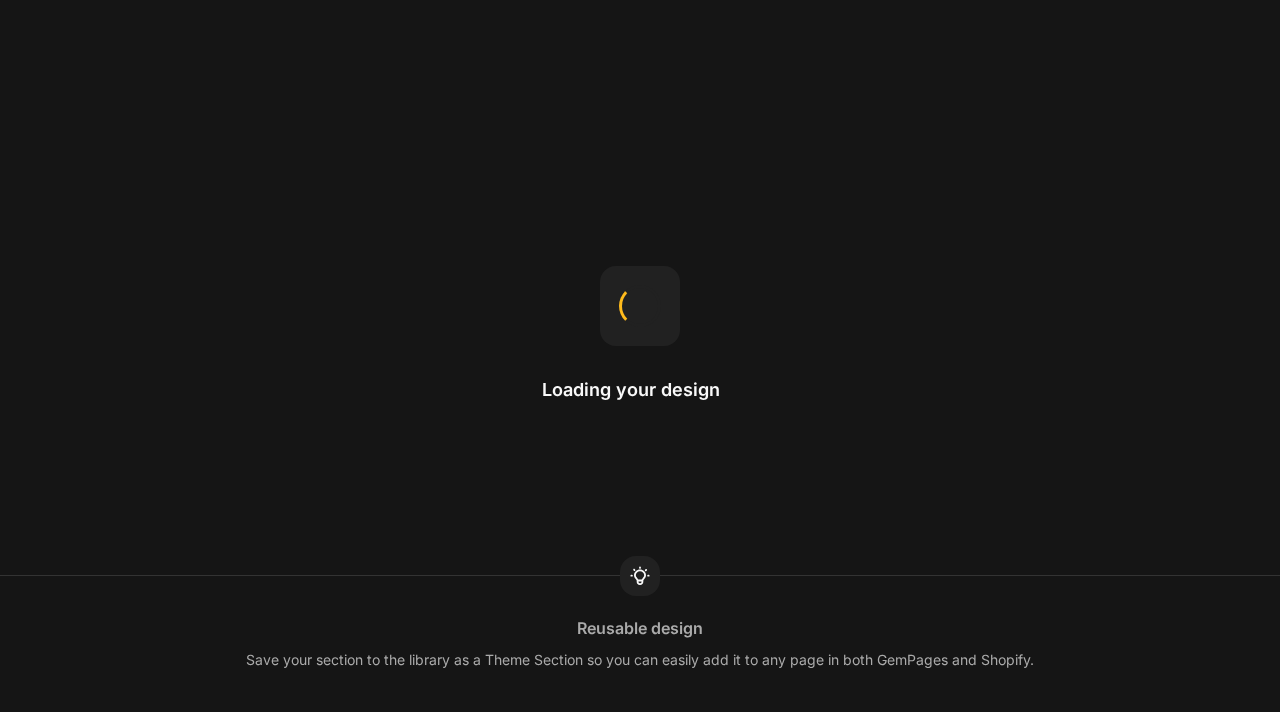 scroll, scrollTop: 0, scrollLeft: 0, axis: both 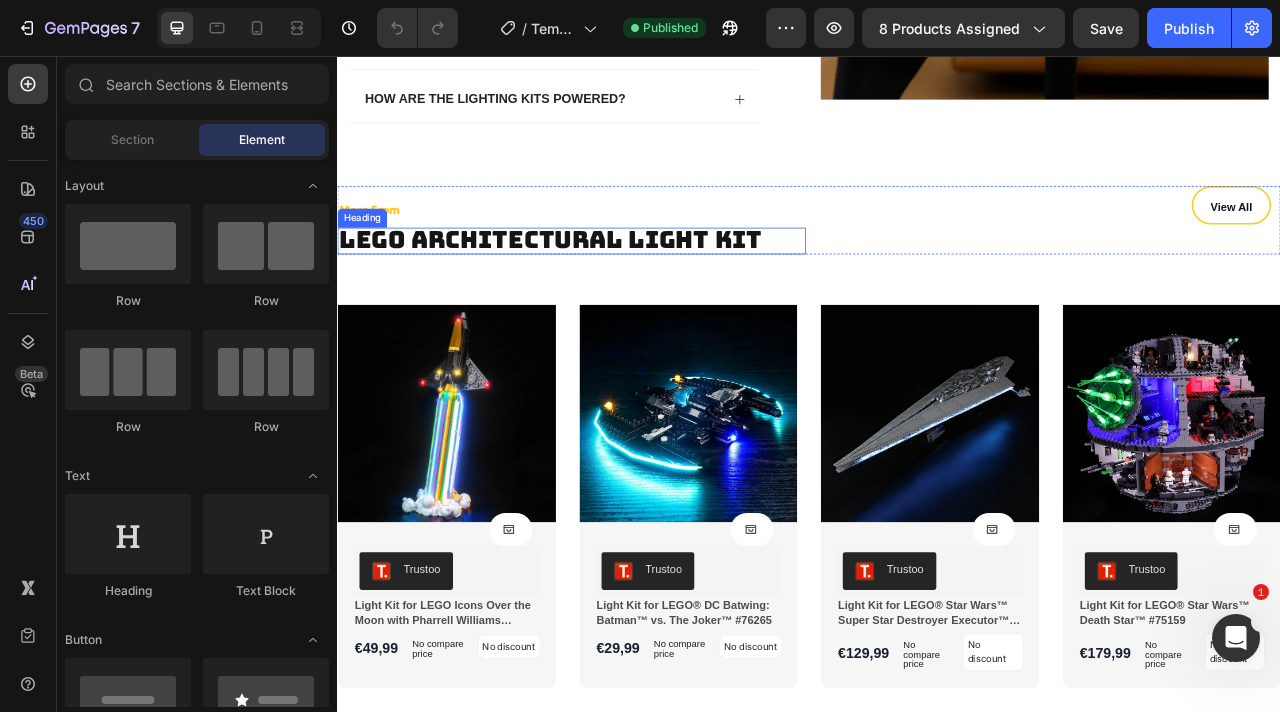 click on "LEGO Architectural Light Kit" at bounding box center (608, 289) 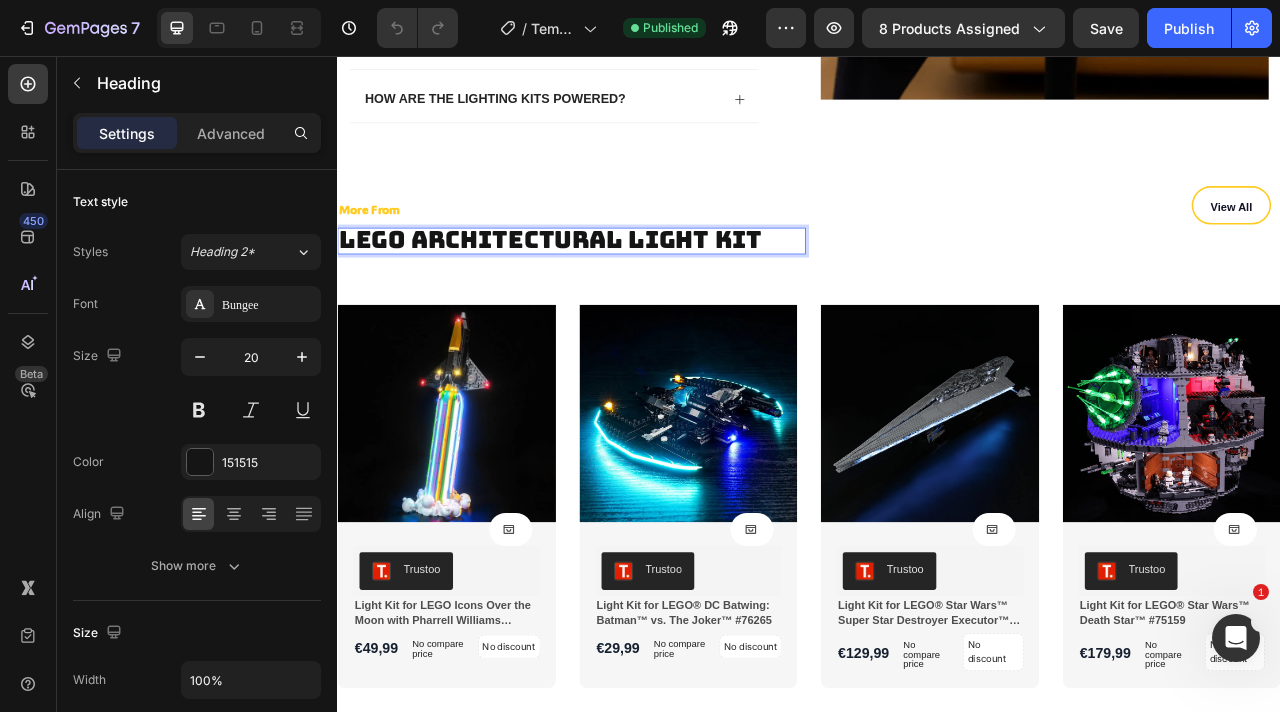 click on "LEGO Architectural Light Kit" at bounding box center [608, 289] 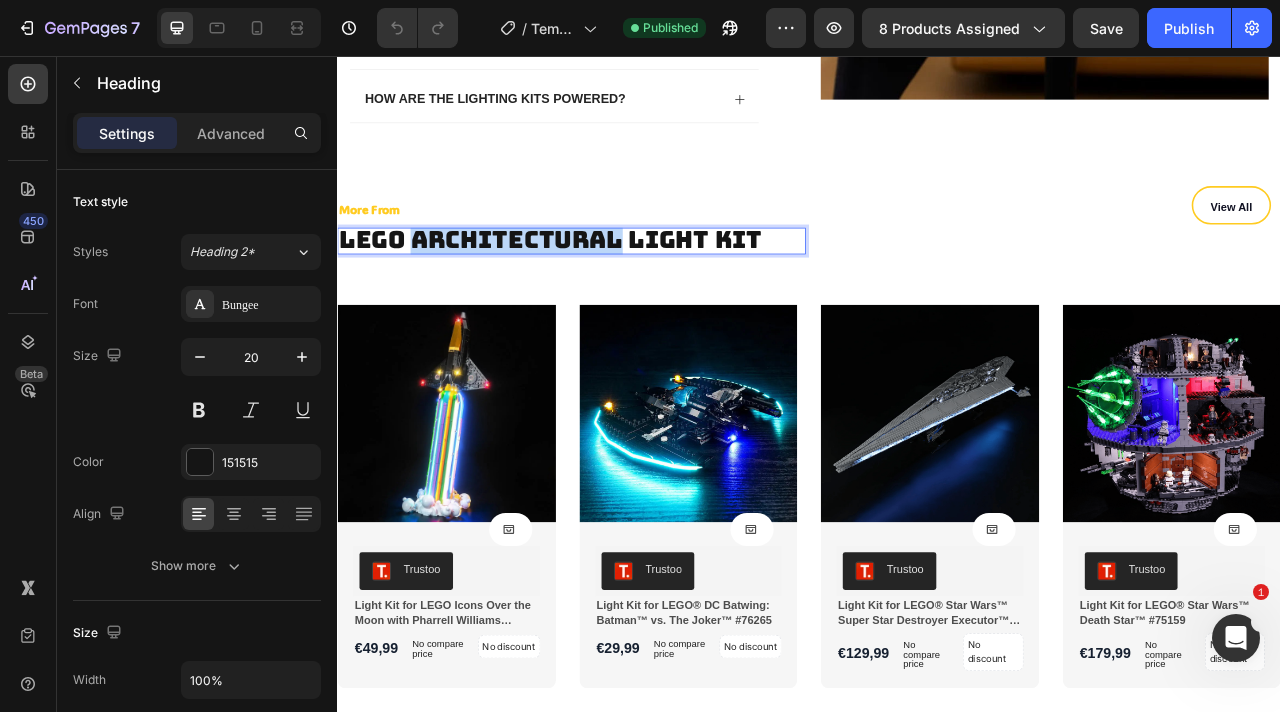 click on "LEGO Architectural Light Kit" at bounding box center [608, 289] 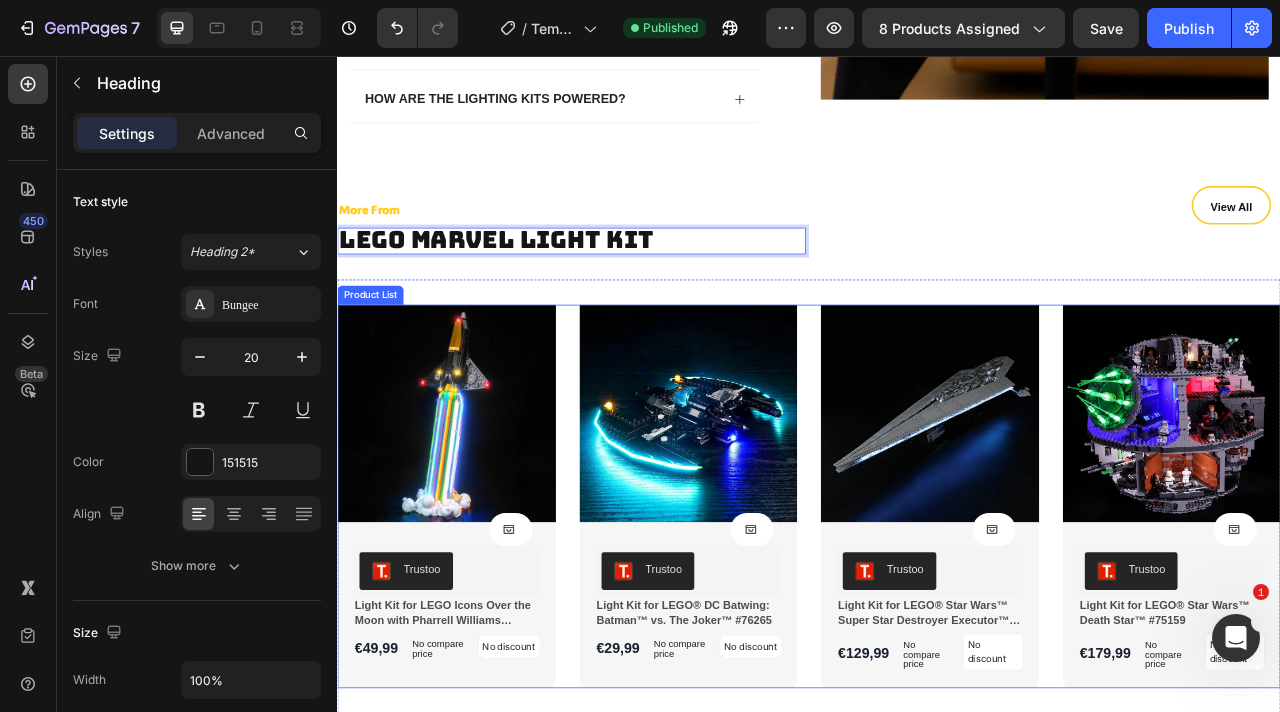 click on "Product Images
Product Cart Button Trustoo Trustoo Light Kit for LEGO Icons Over the Moon with Pharrell Williams #10391 Product Title €49,99 Product Price Product Price No compare price Product Price No discount   Not be displayed when published Product Tag Row Row Row Row Product List Product Images
Product Cart Button Trustoo Trustoo Light Kit for LEGO® DC Batwing: Batman™ vs. The Joker™ #76265 Product Title €29,99 Product Price Product Price No compare price Product Price No discount   Not be displayed when published Product Tag Row Row Row Row Product List Product Images
Product Cart Button Trustoo Trustoo Light Kit for LEGO® Star Wars™ Super Star Destroyer Executor™ #10221 Product Title €129,99 Product Price Product Price No compare price Product Price No discount   Not be displayed when published Product Tag Row Row Row Row Product List Product Images
Product Cart Button Trustoo Trustoo Product Title €179,99 Product Price" at bounding box center (937, 616) 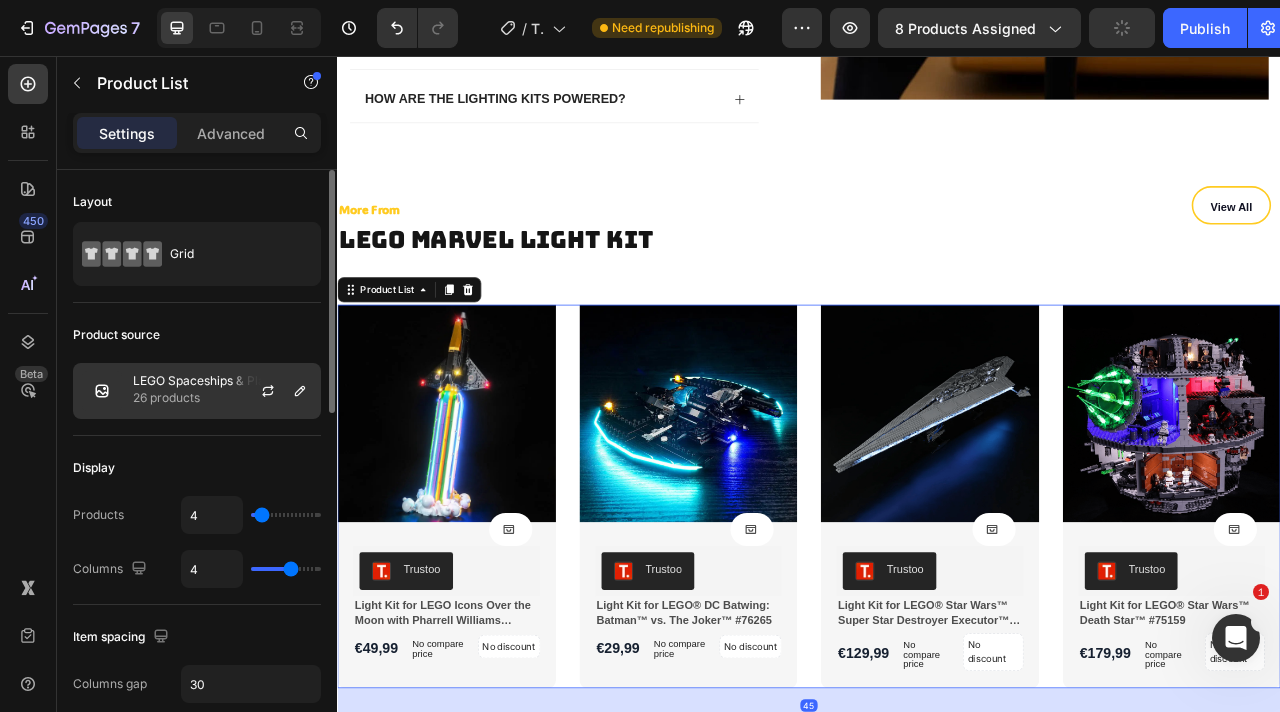 click on "26 products" at bounding box center (222, 398) 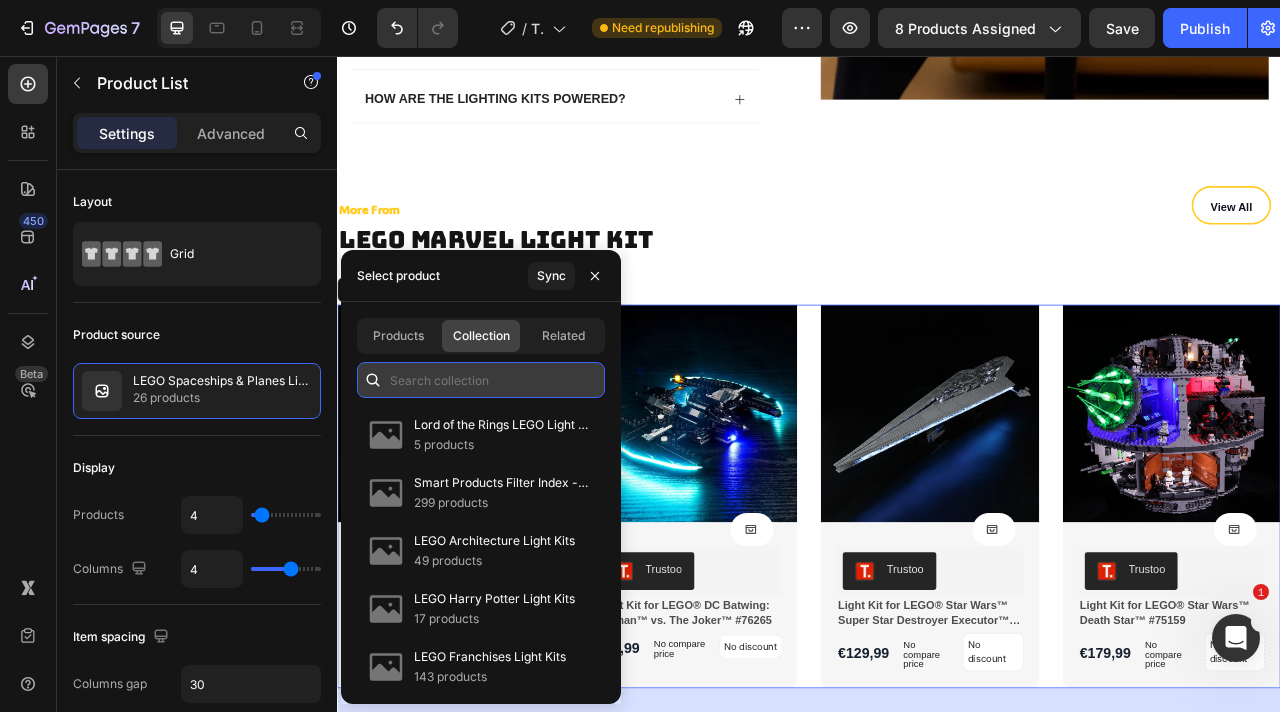 click at bounding box center [481, 380] 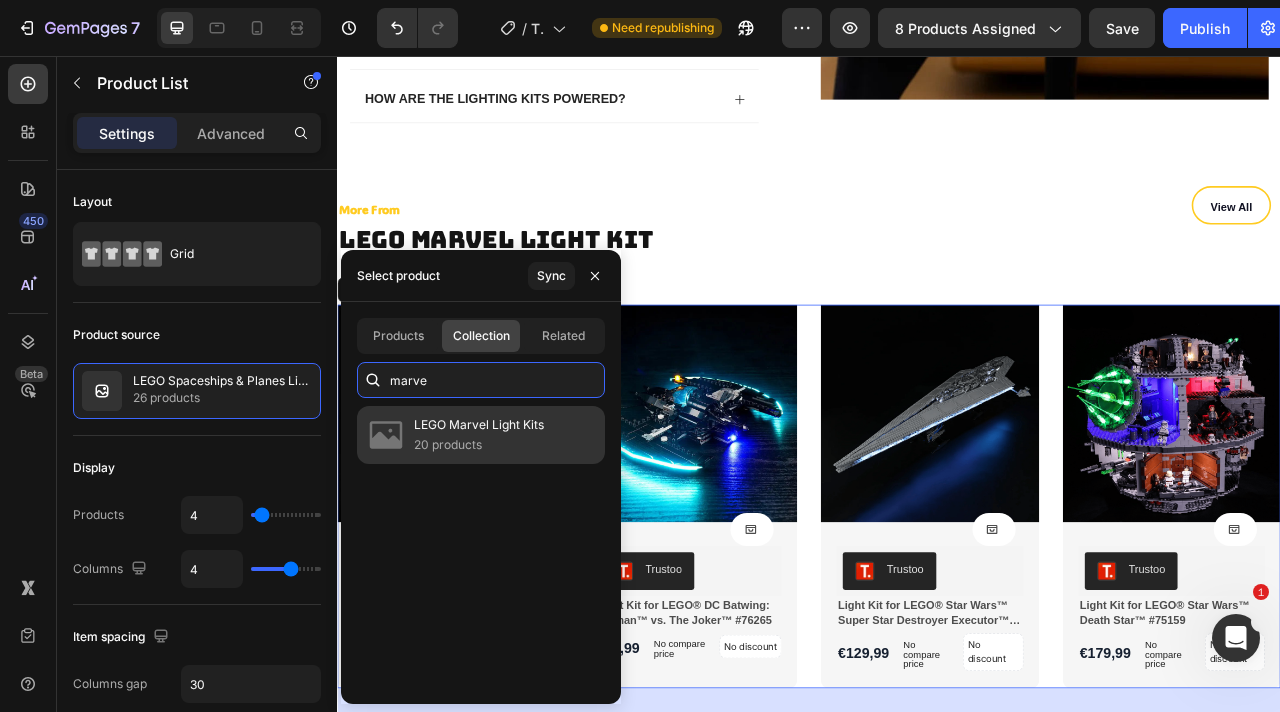 type on "marve" 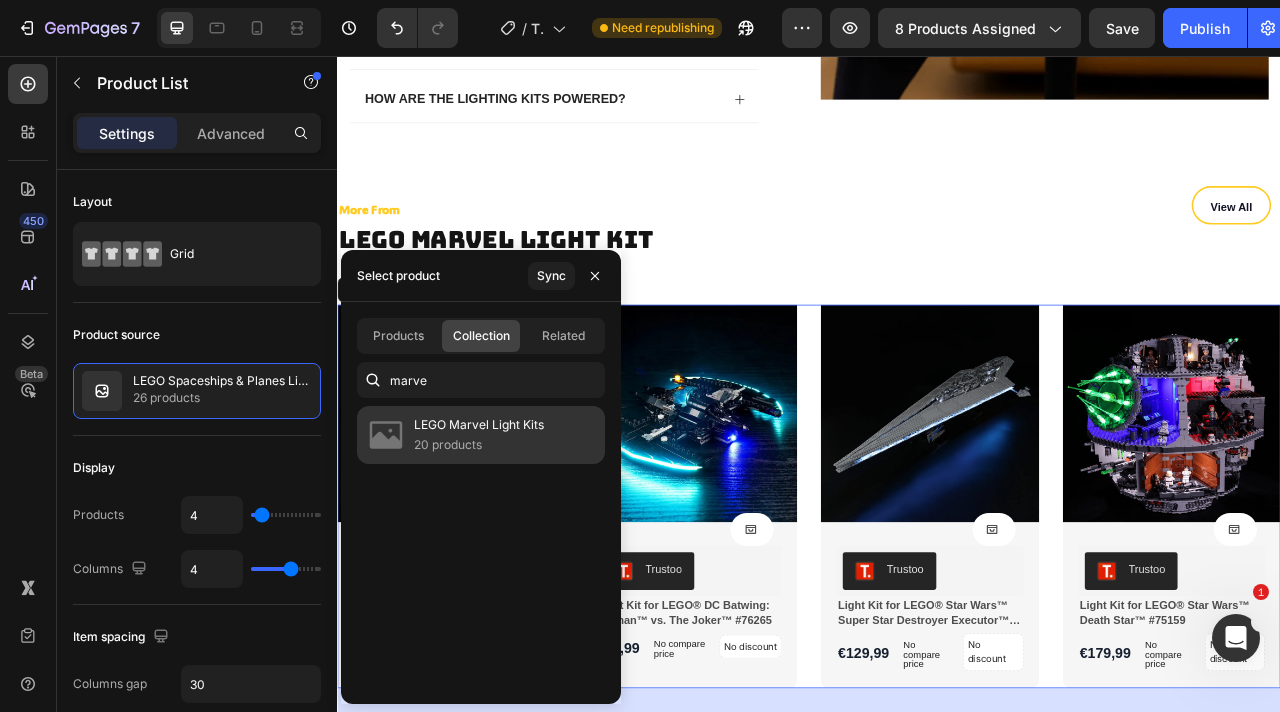 click on "LEGO Marvel Light Kits" at bounding box center [479, 425] 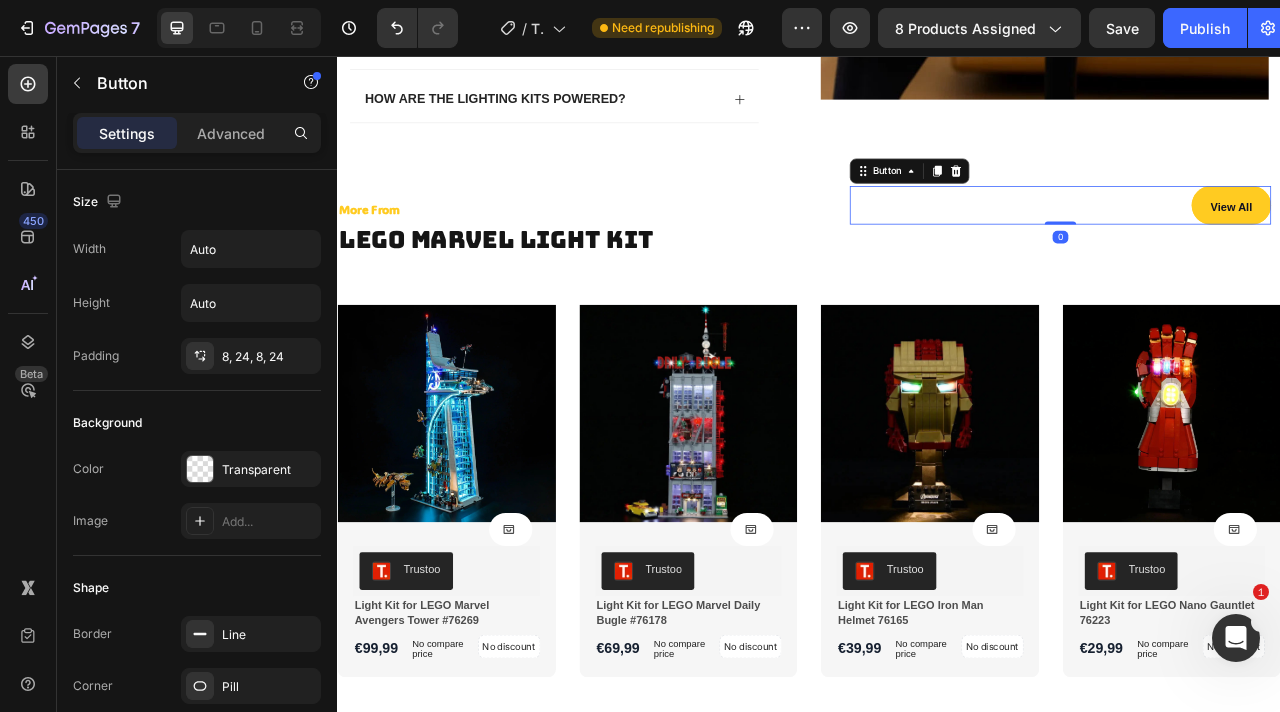 click on "View All" at bounding box center [1474, 245] 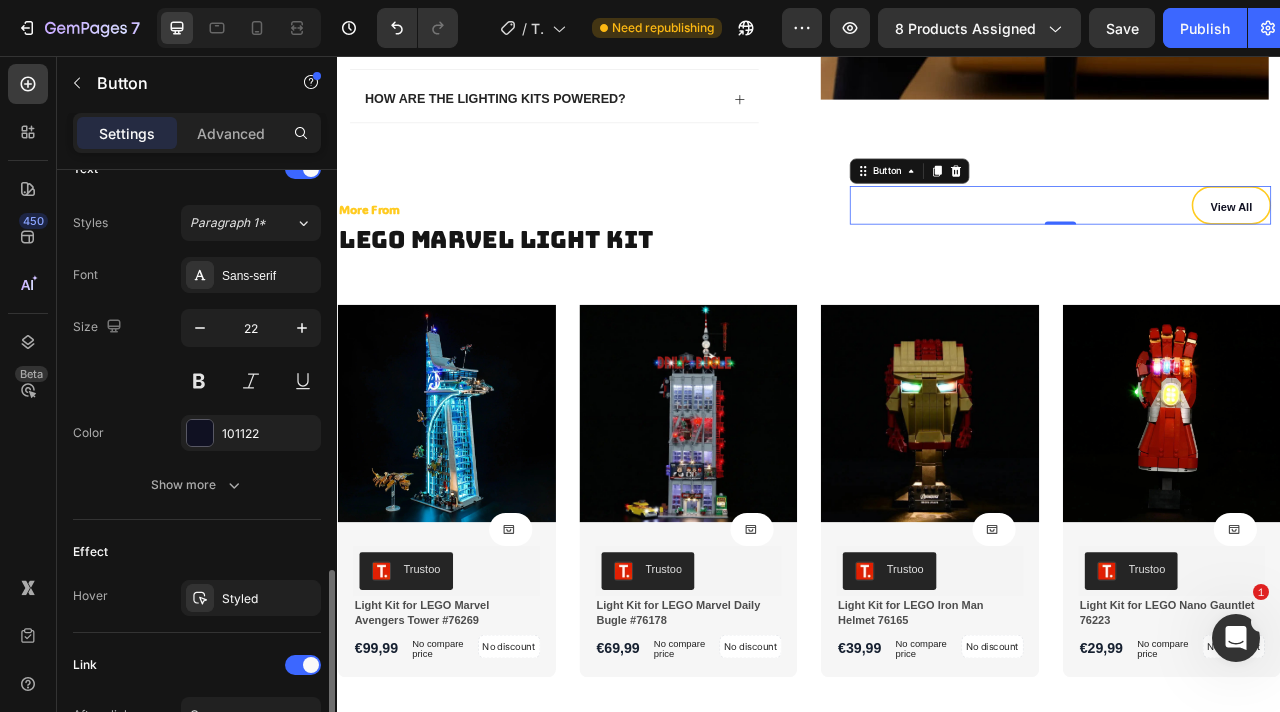 scroll, scrollTop: 991, scrollLeft: 0, axis: vertical 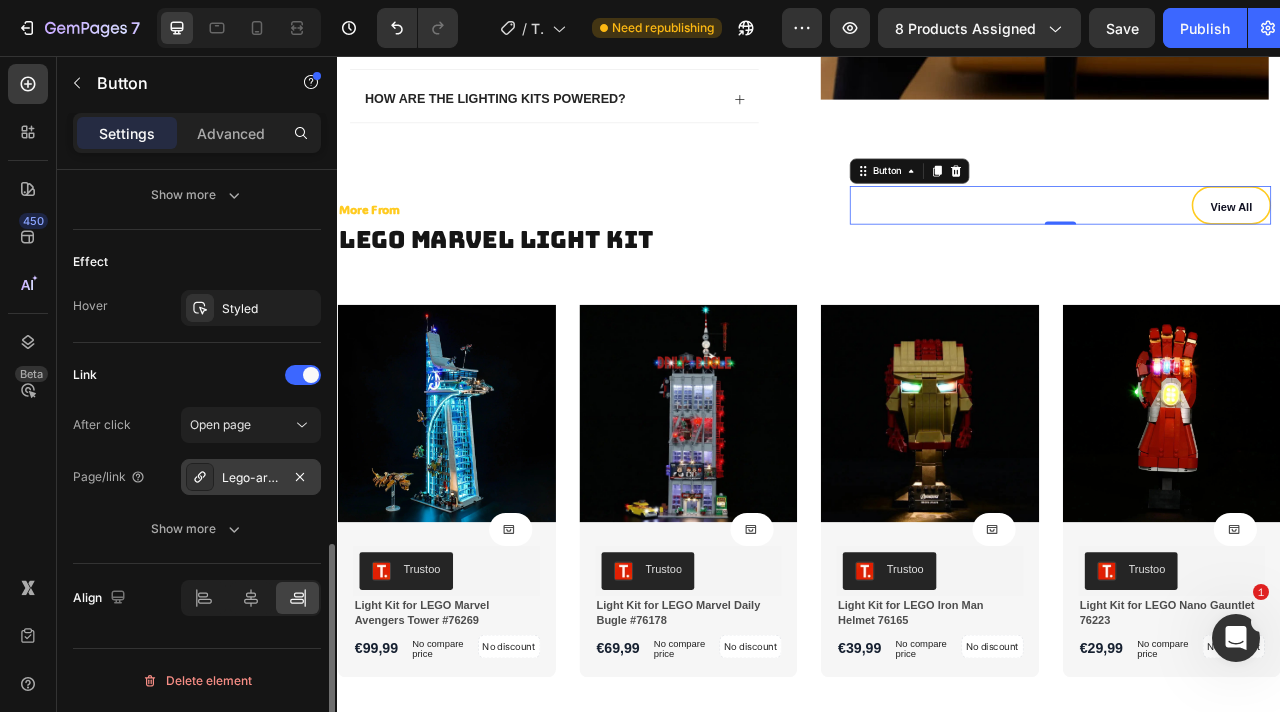 click on "Lego-architectural-light-kits" at bounding box center (251, 477) 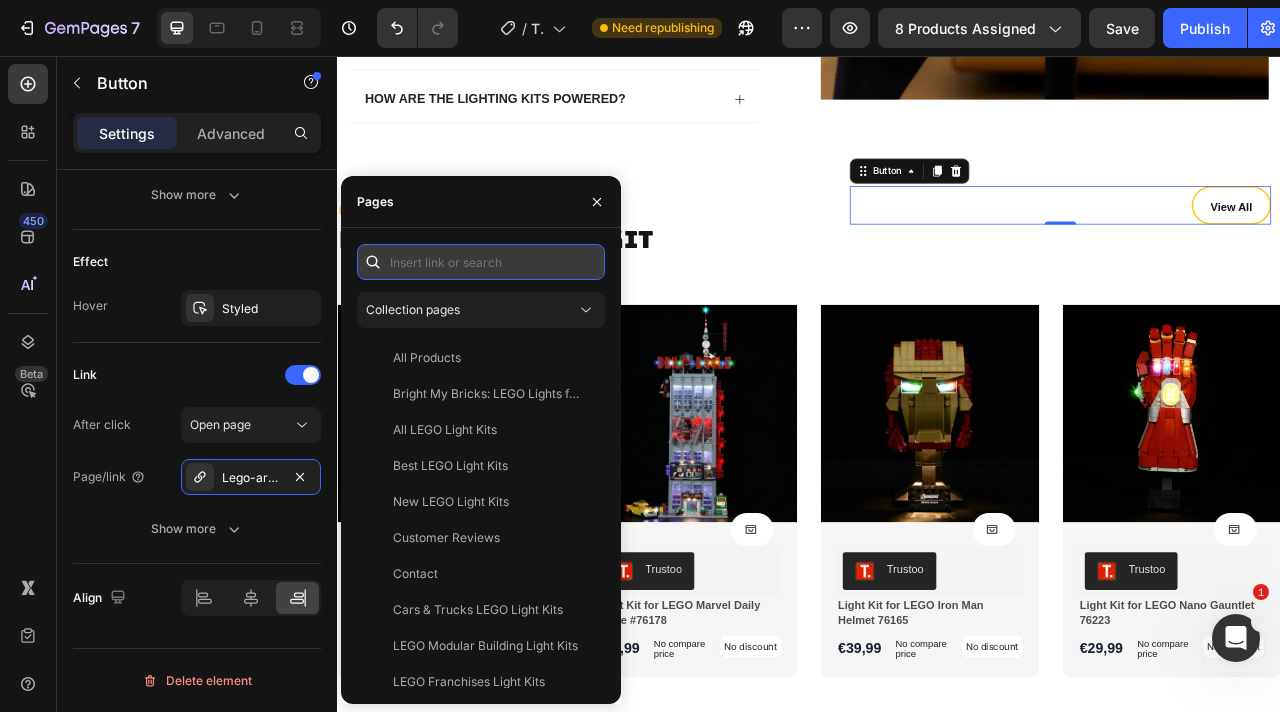 click at bounding box center (481, 262) 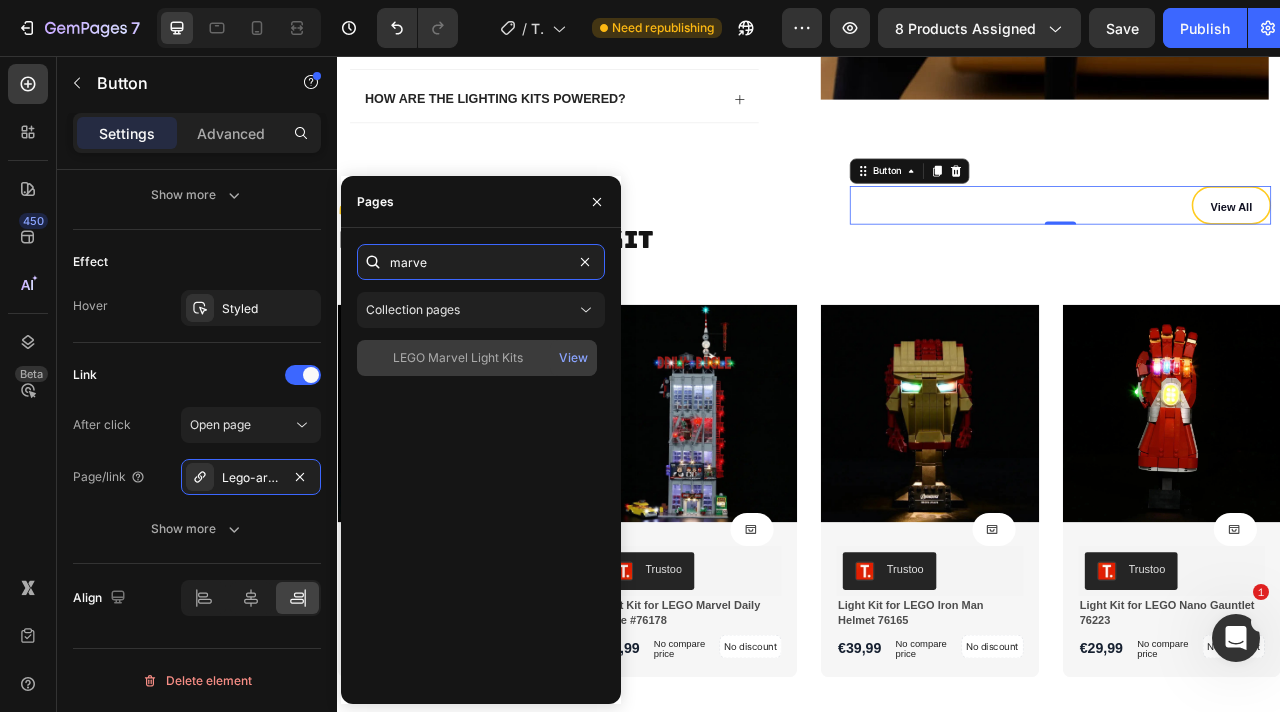 type on "marve" 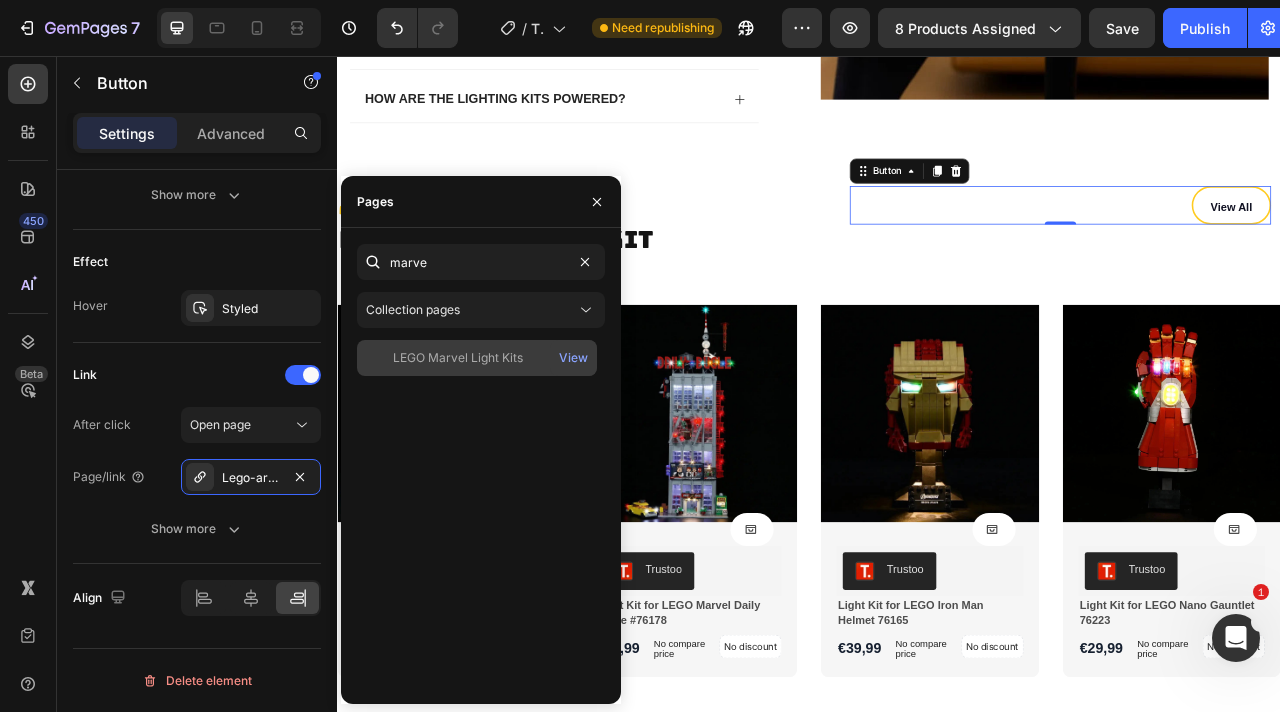 click on "LEGO Marvel Light Kits" 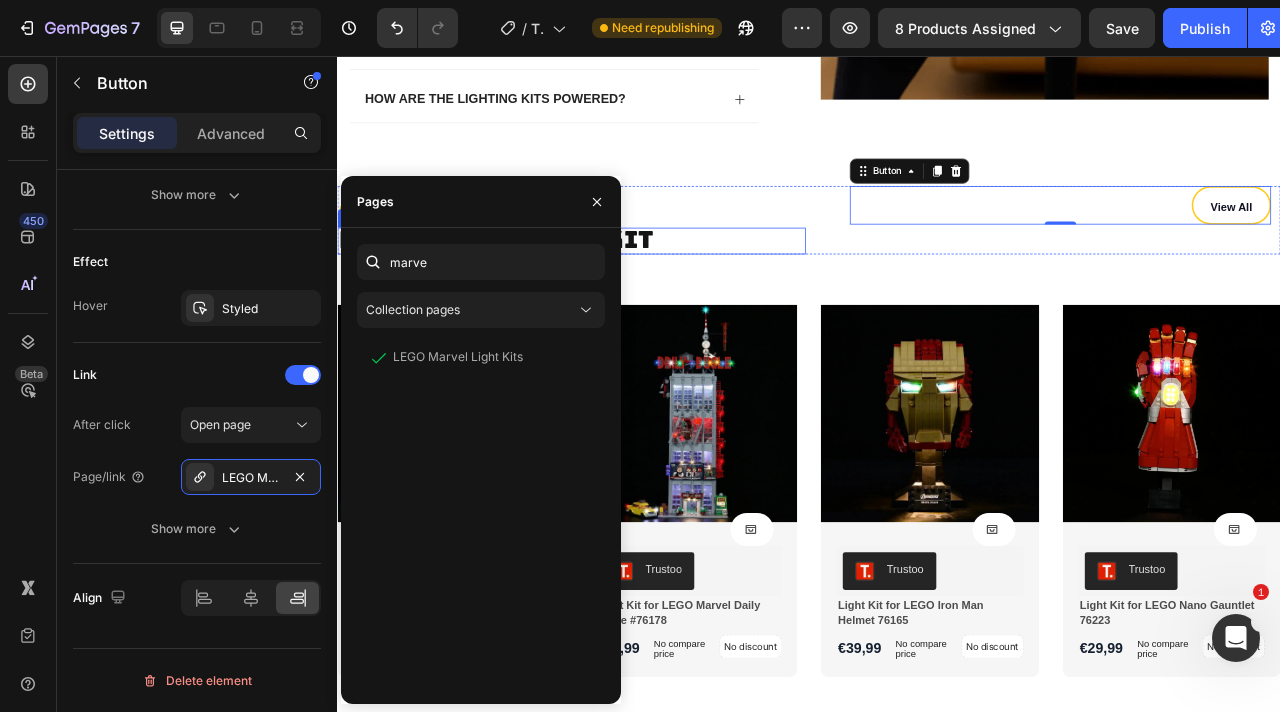 click on "⁠⁠⁠⁠⁠⁠⁠ LEGO marvel Light Kit" at bounding box center [635, 291] 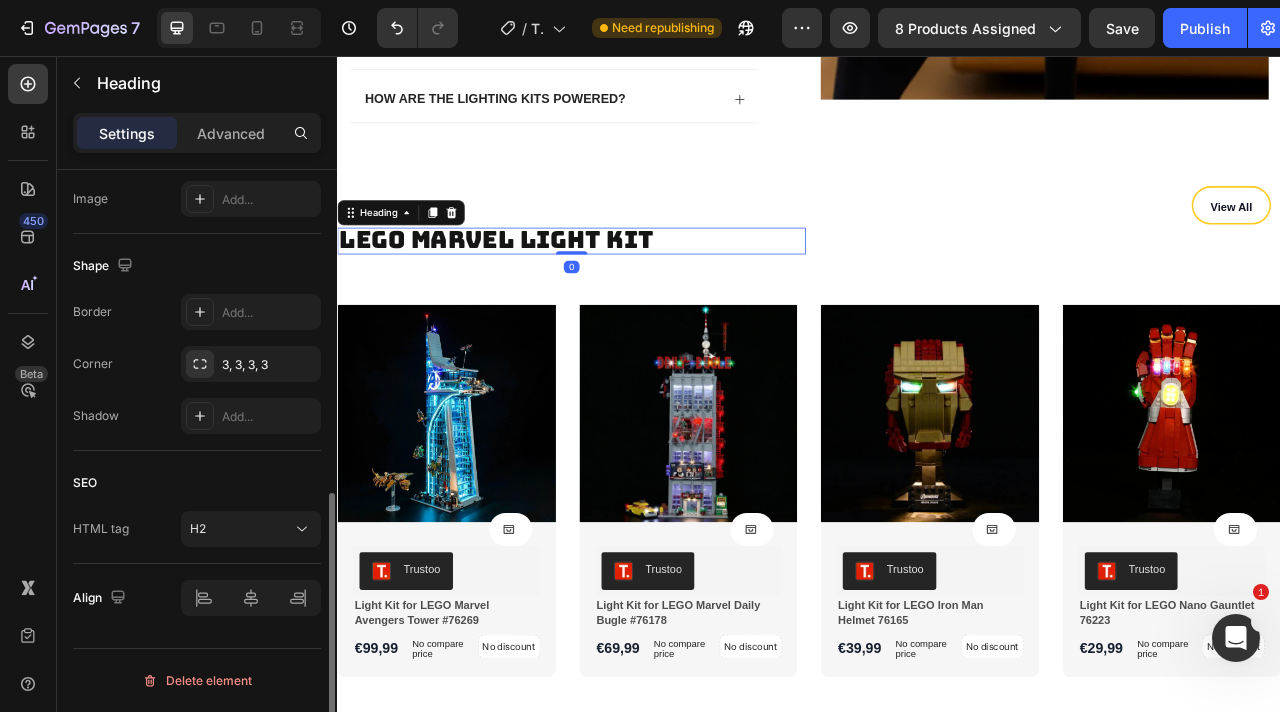 scroll, scrollTop: 0, scrollLeft: 0, axis: both 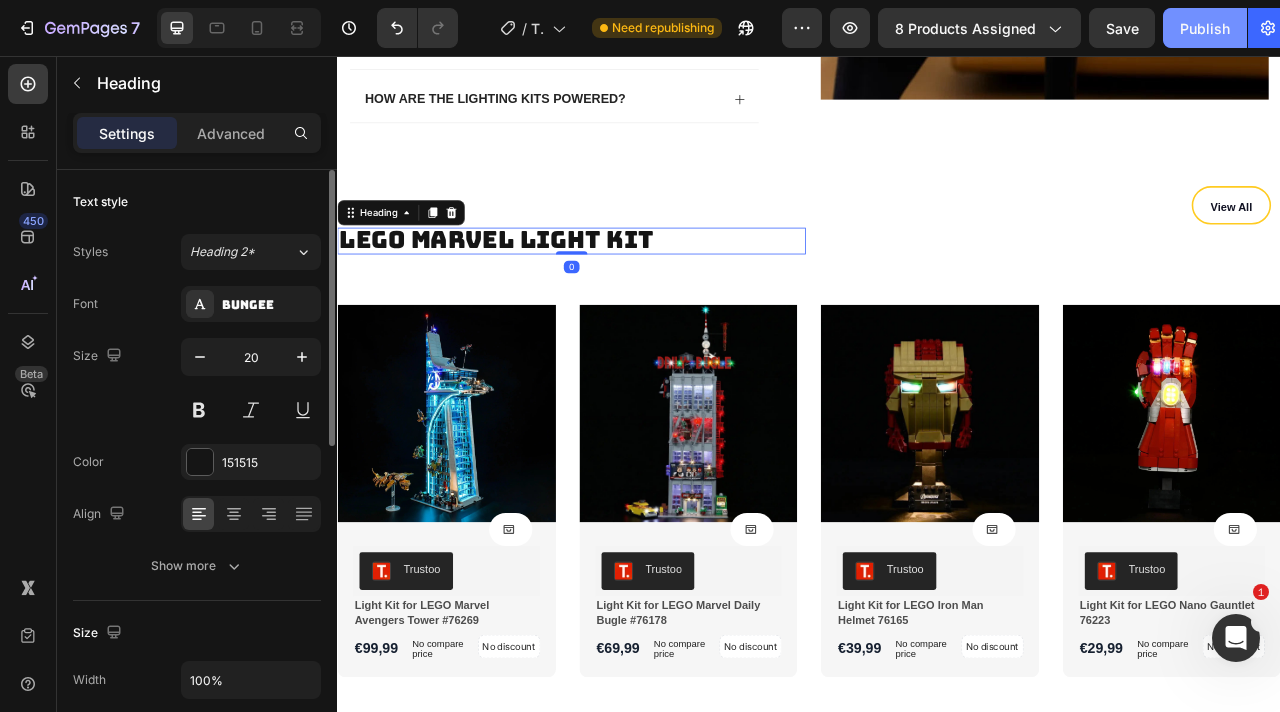 click on "Publish" at bounding box center [1205, 28] 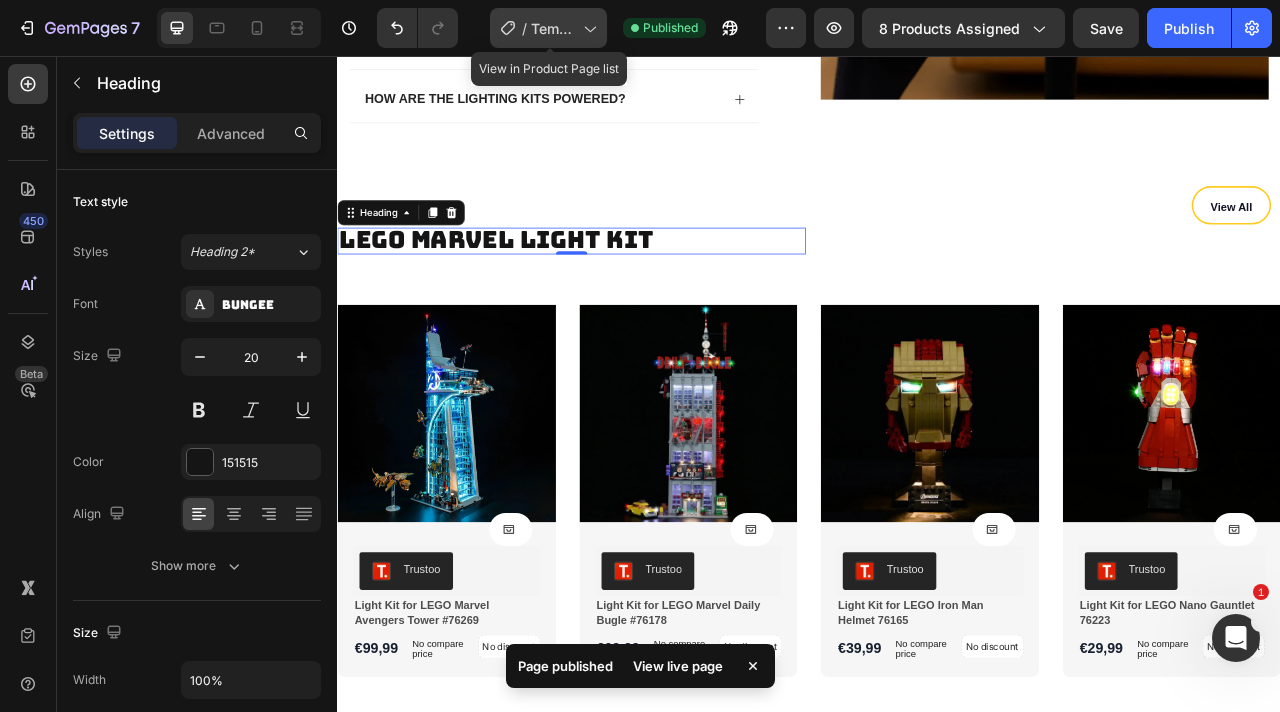 click on "/  Template Marvel with video" 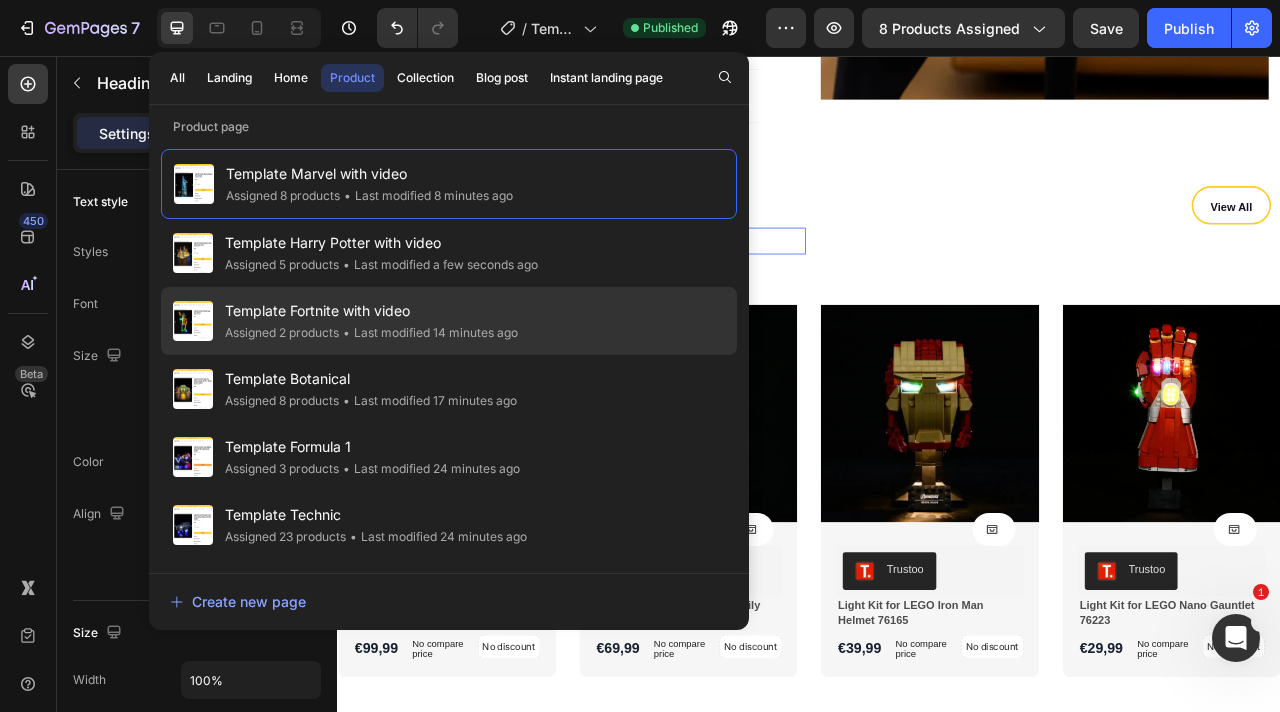 click on "• Last modified 14 minutes ago" 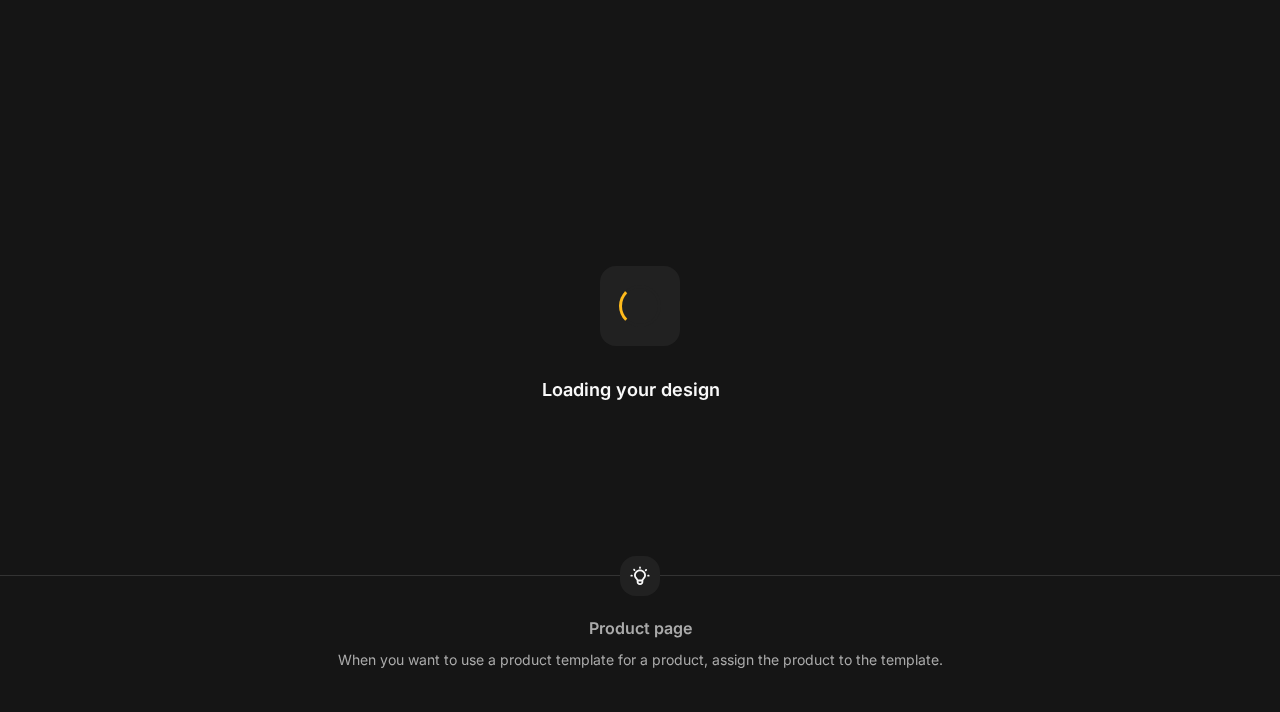 scroll, scrollTop: 0, scrollLeft: 0, axis: both 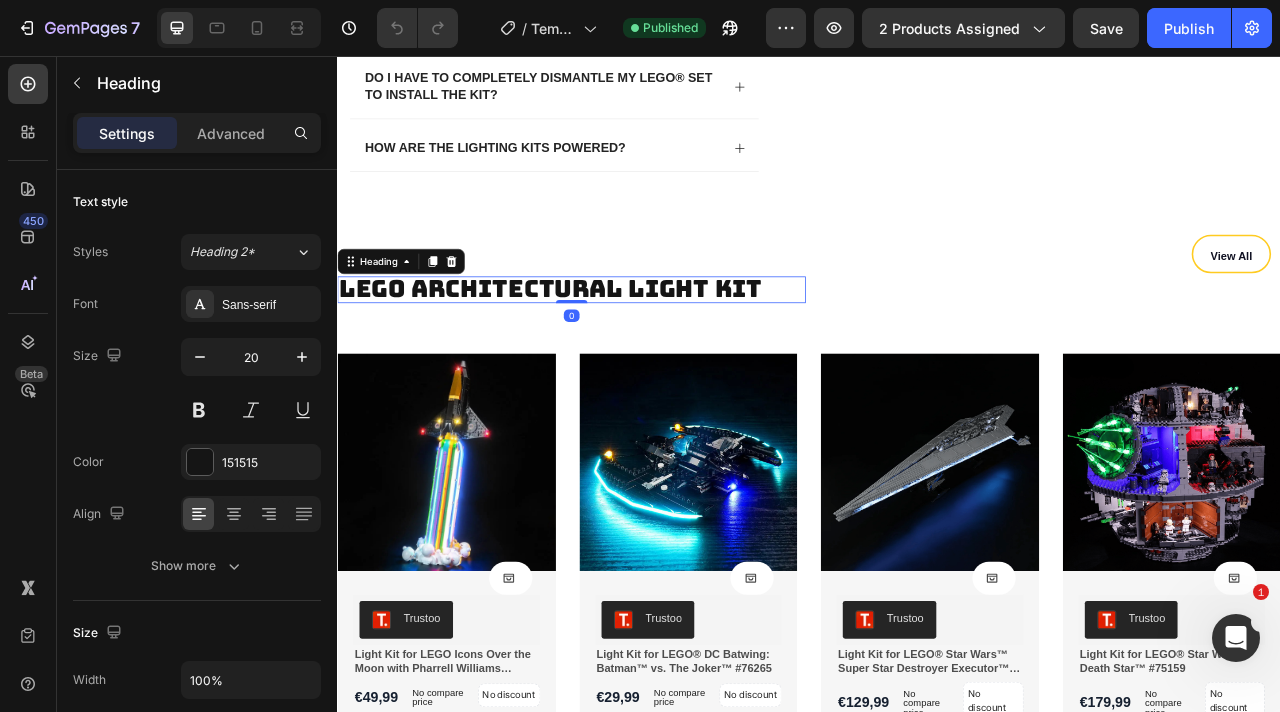 click on "LEGO Architectural Light Kit" at bounding box center (608, 351) 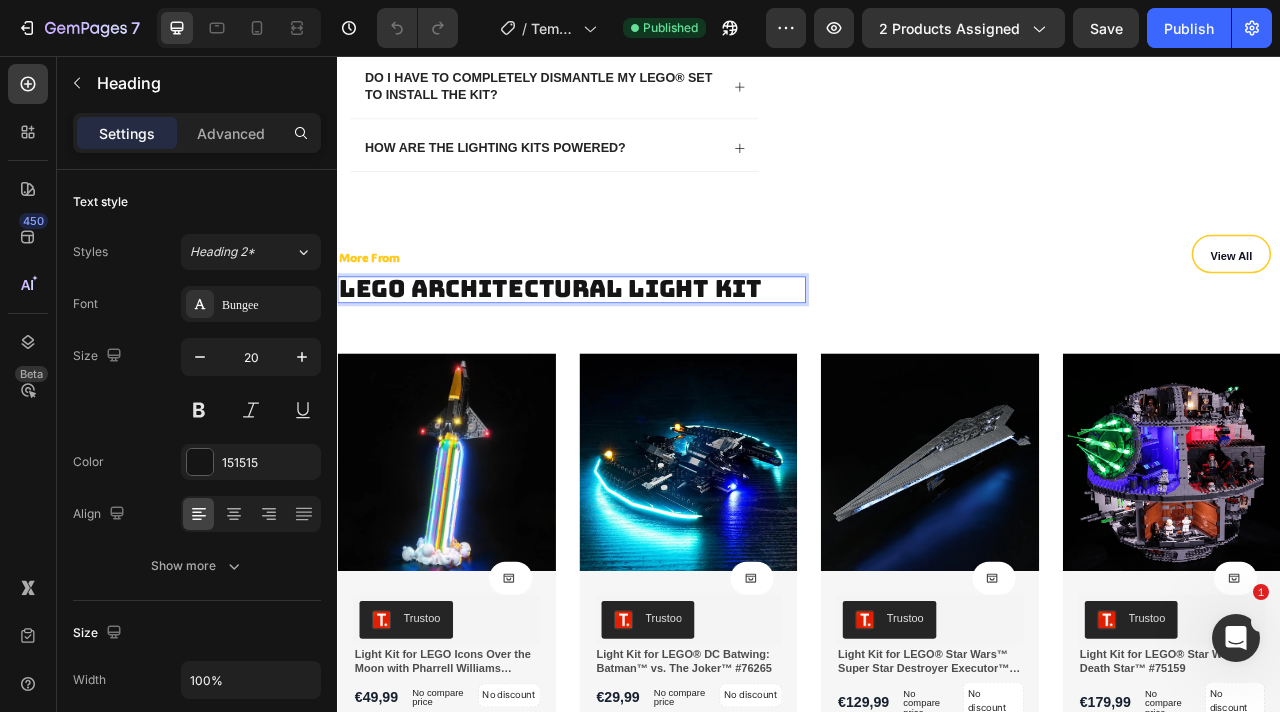 click on "LEGO Architectural Light Kit" at bounding box center (608, 351) 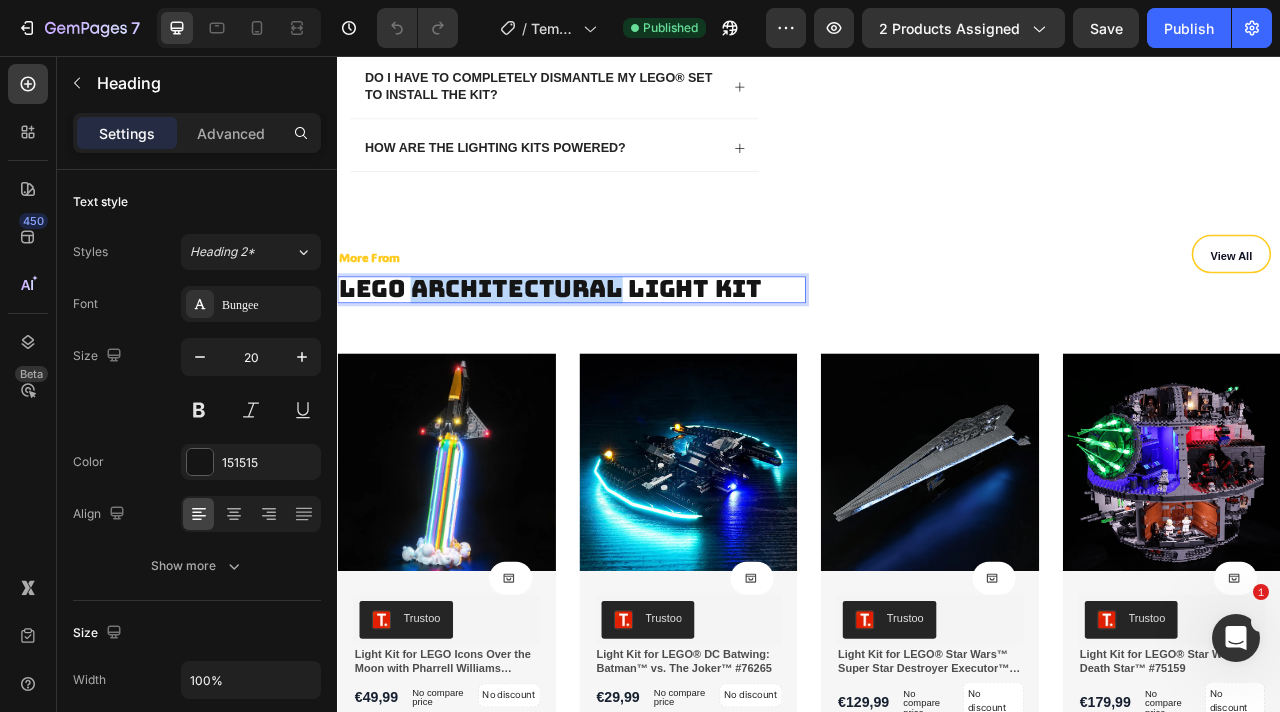 click on "LEGO Architectural Light Kit" at bounding box center [608, 351] 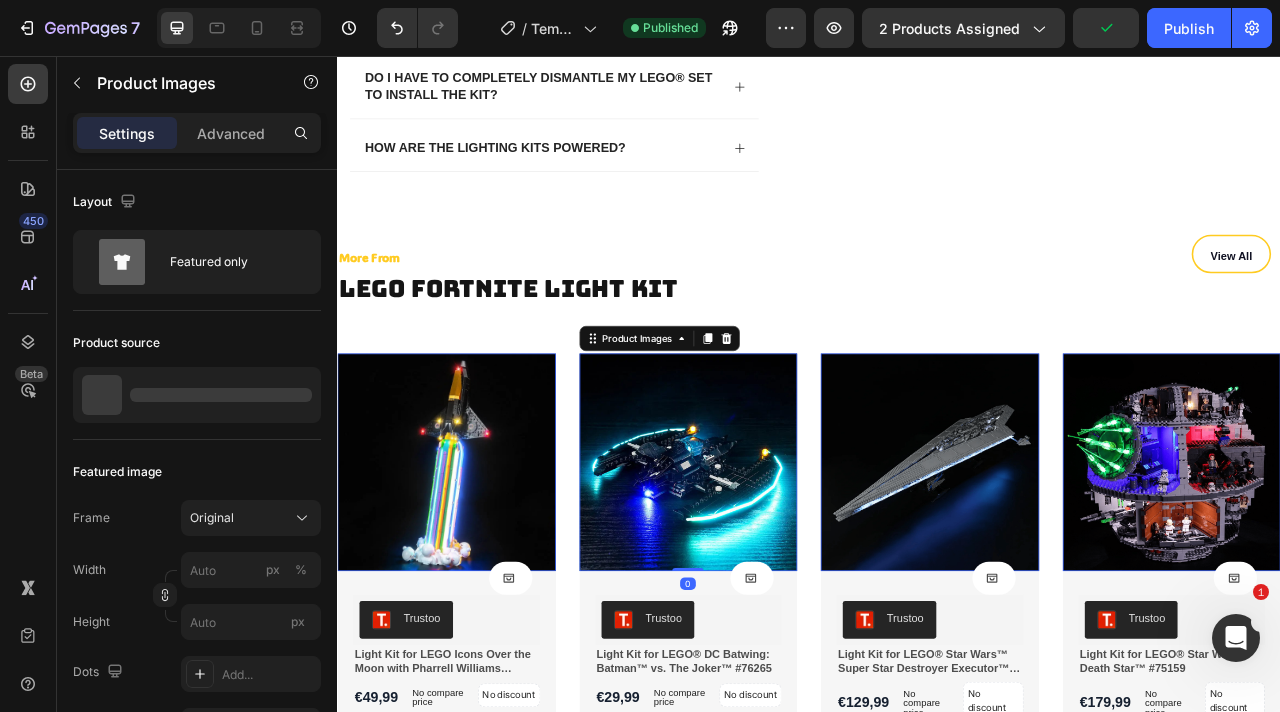 click at bounding box center (784, 573) 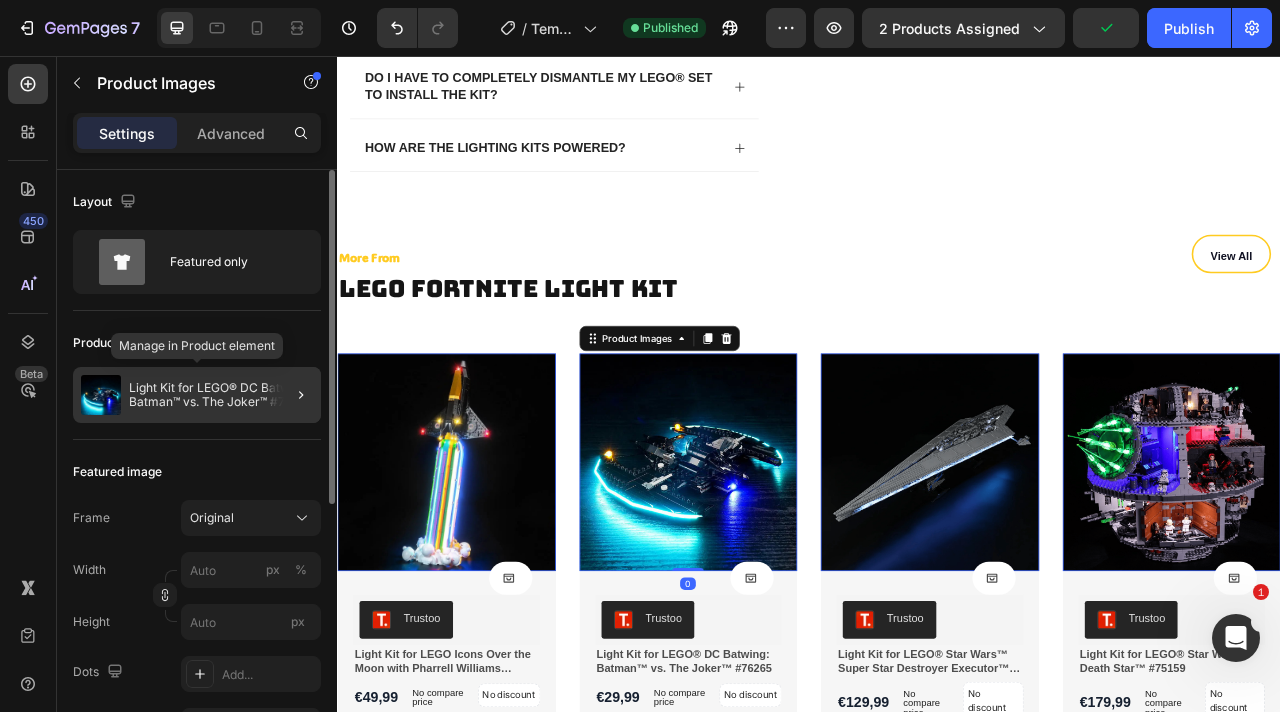 click on "Light Kit for LEGO® DC Batwing: Batman™ vs. The Joker™ #76265" at bounding box center [221, 395] 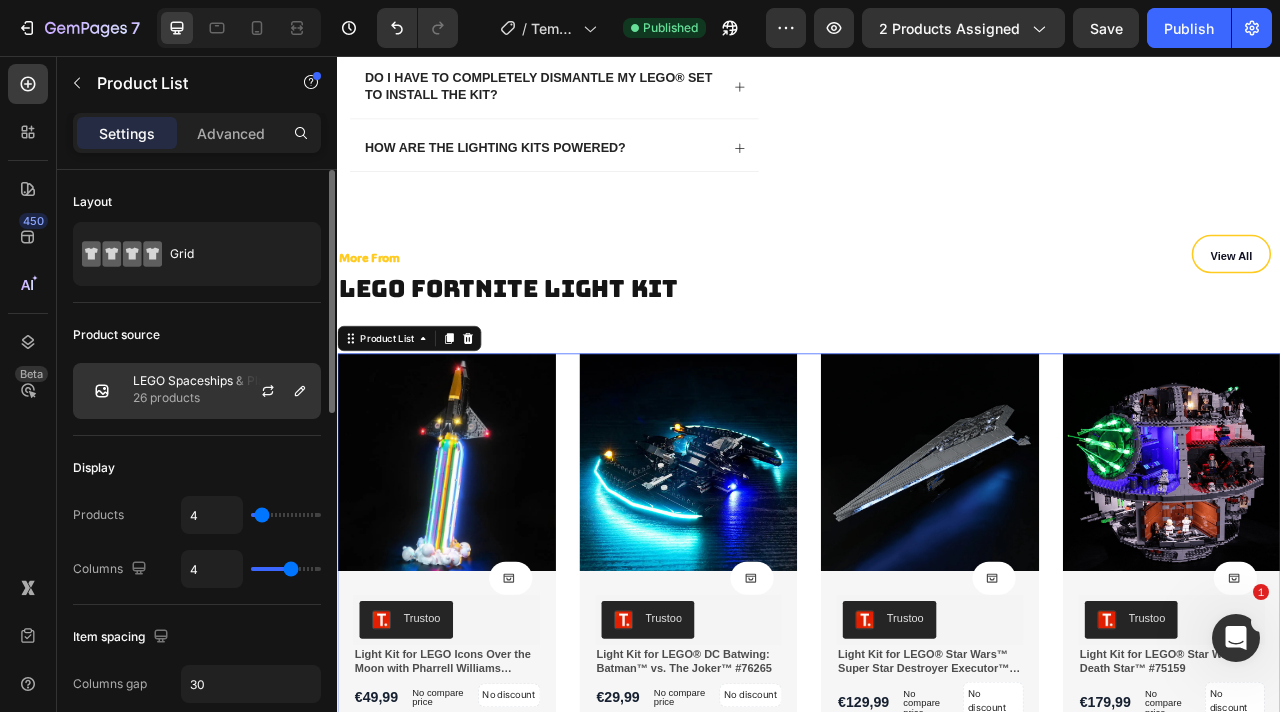 click at bounding box center [276, 391] 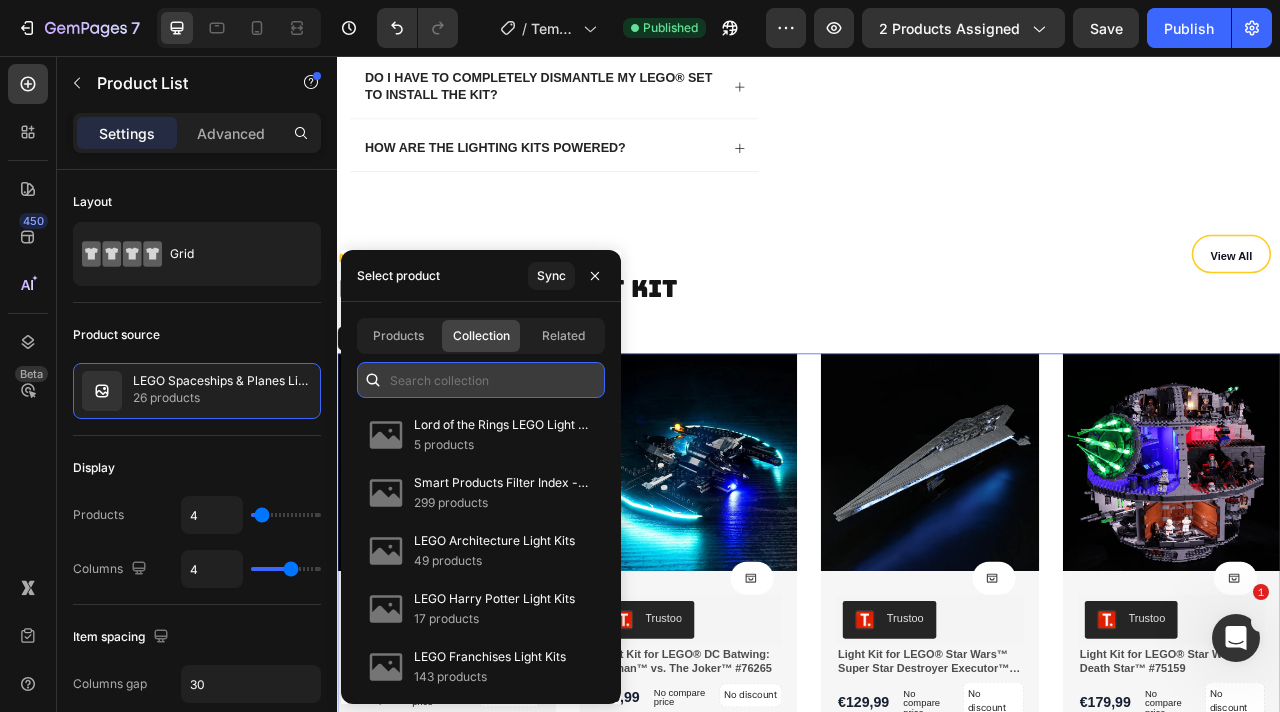 click at bounding box center [481, 380] 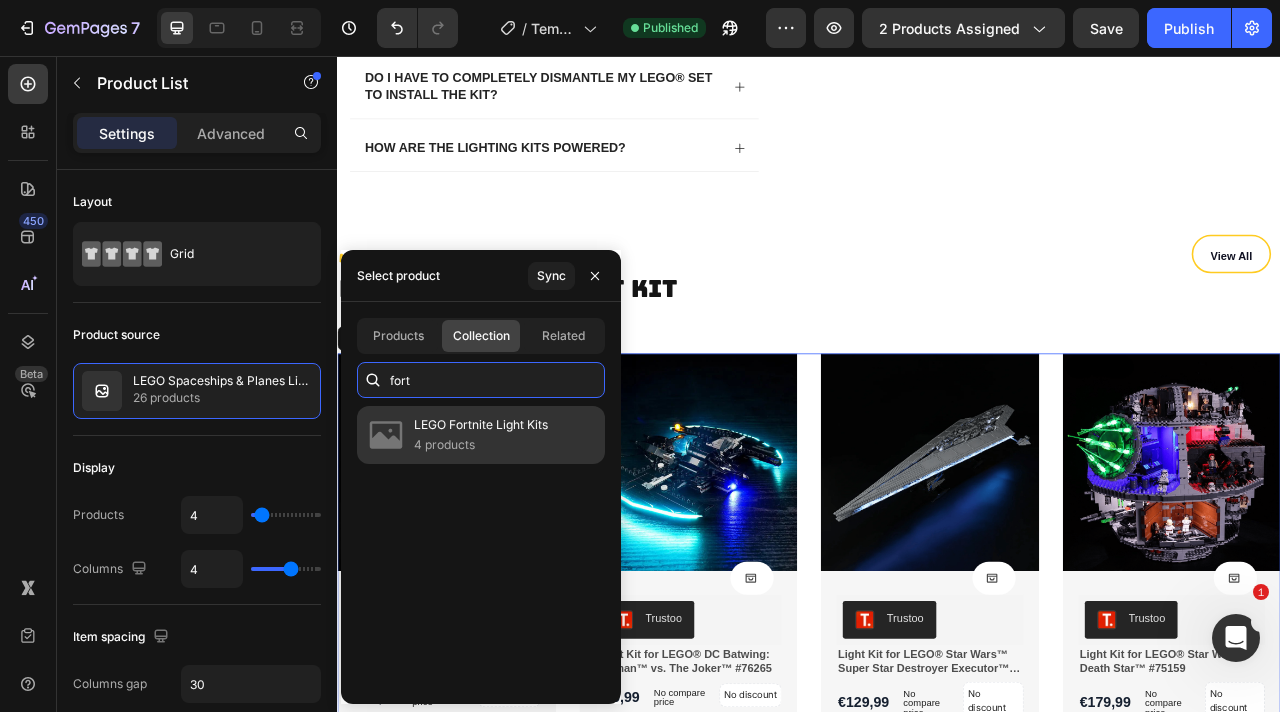 type on "fort" 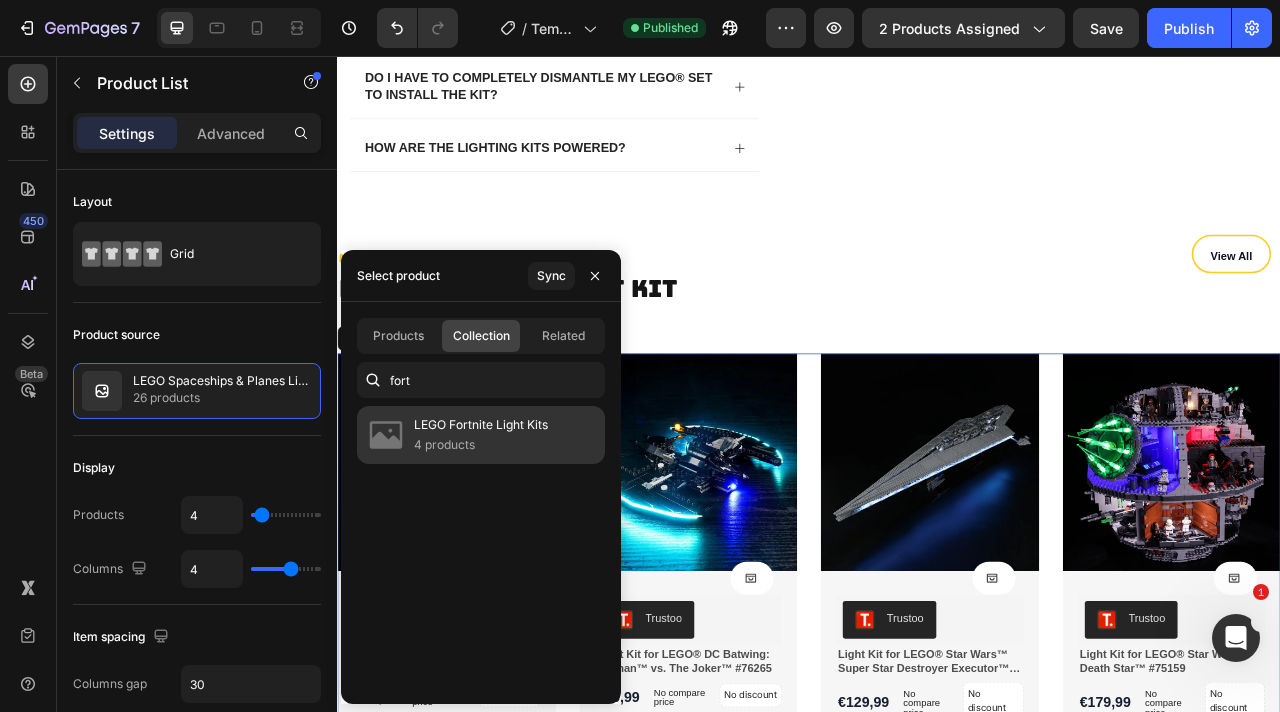 click on "LEGO Fortnite Light Kits 4 products" 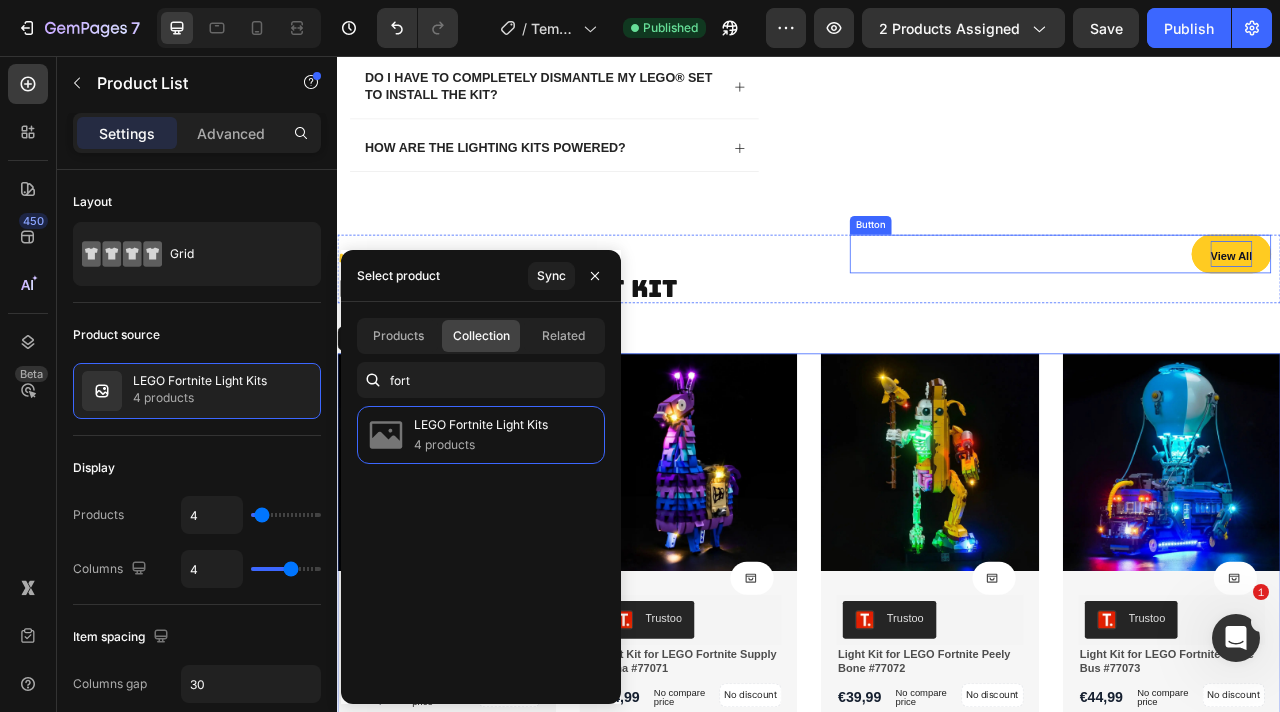 click on "View All" at bounding box center (1474, 310) 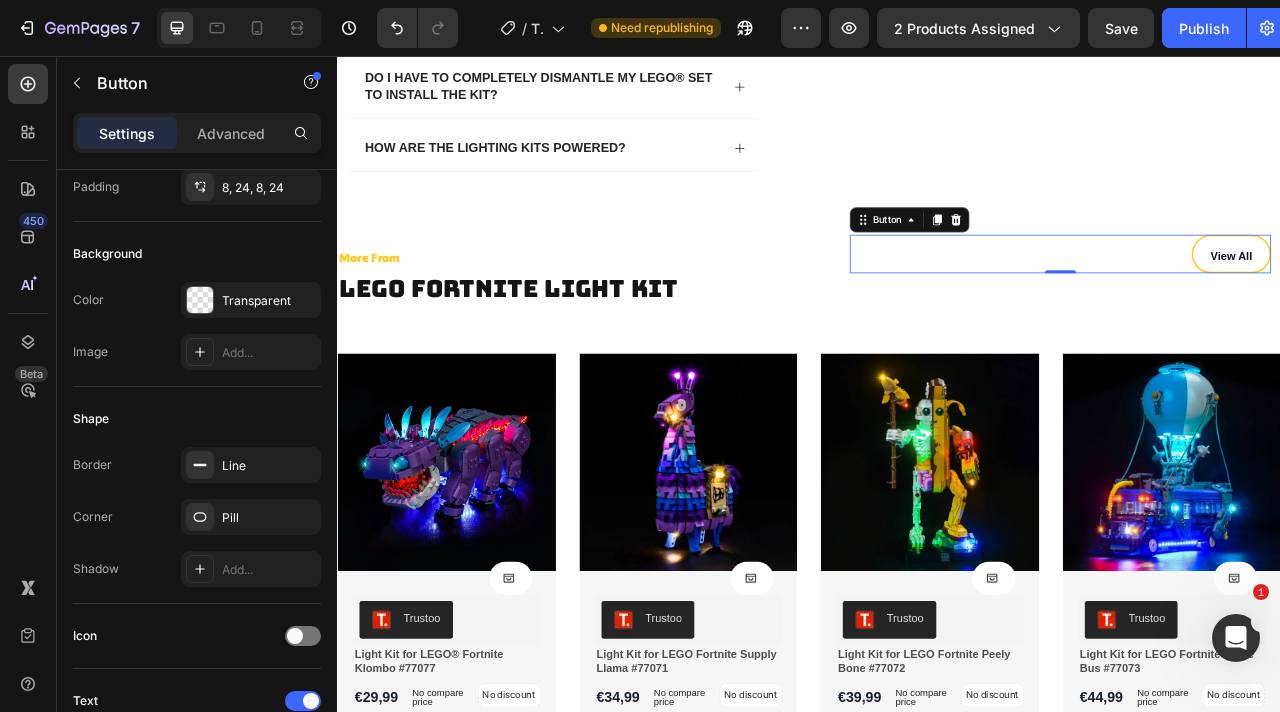 scroll, scrollTop: 991, scrollLeft: 0, axis: vertical 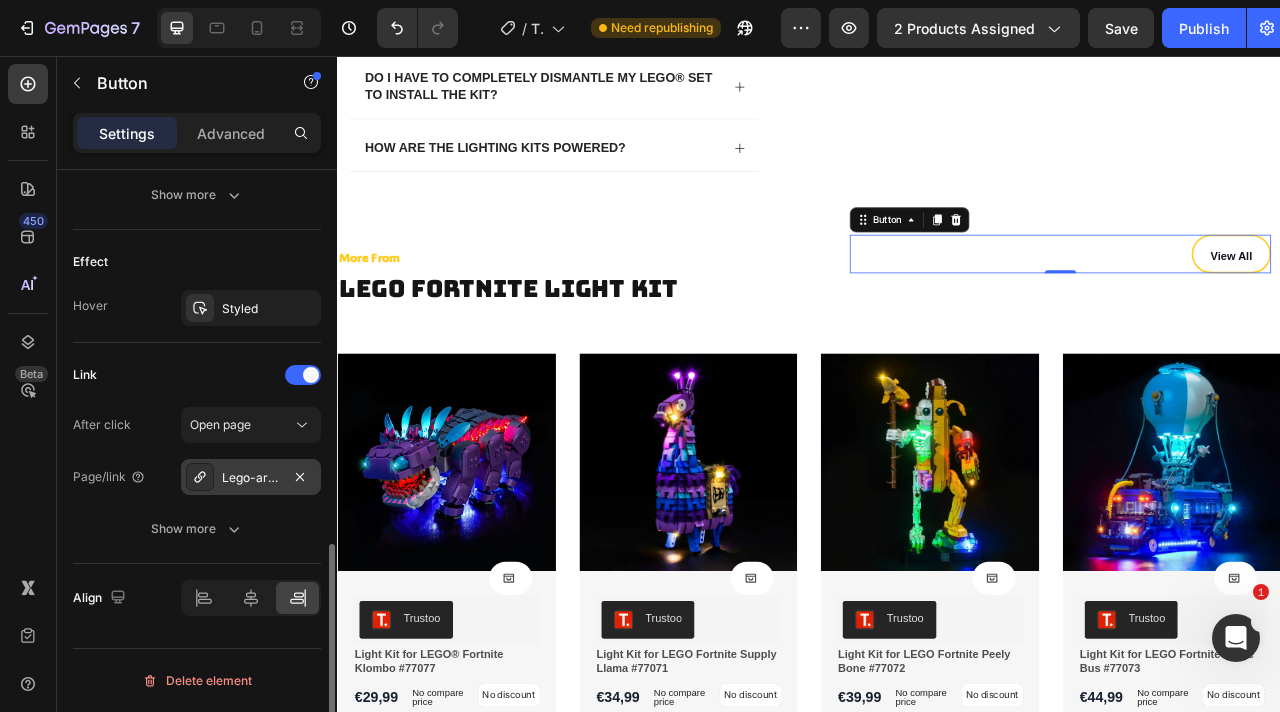 click on "Lego-architectural-light-kits" at bounding box center [251, 478] 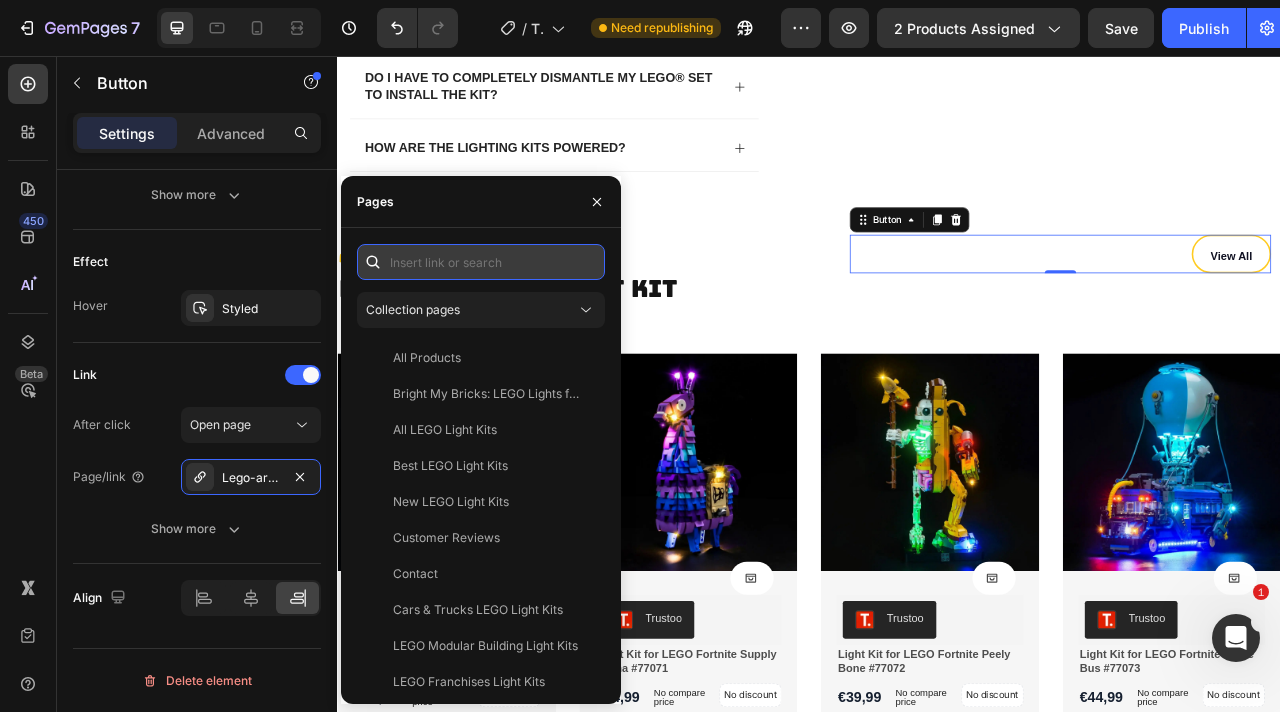 click at bounding box center [481, 262] 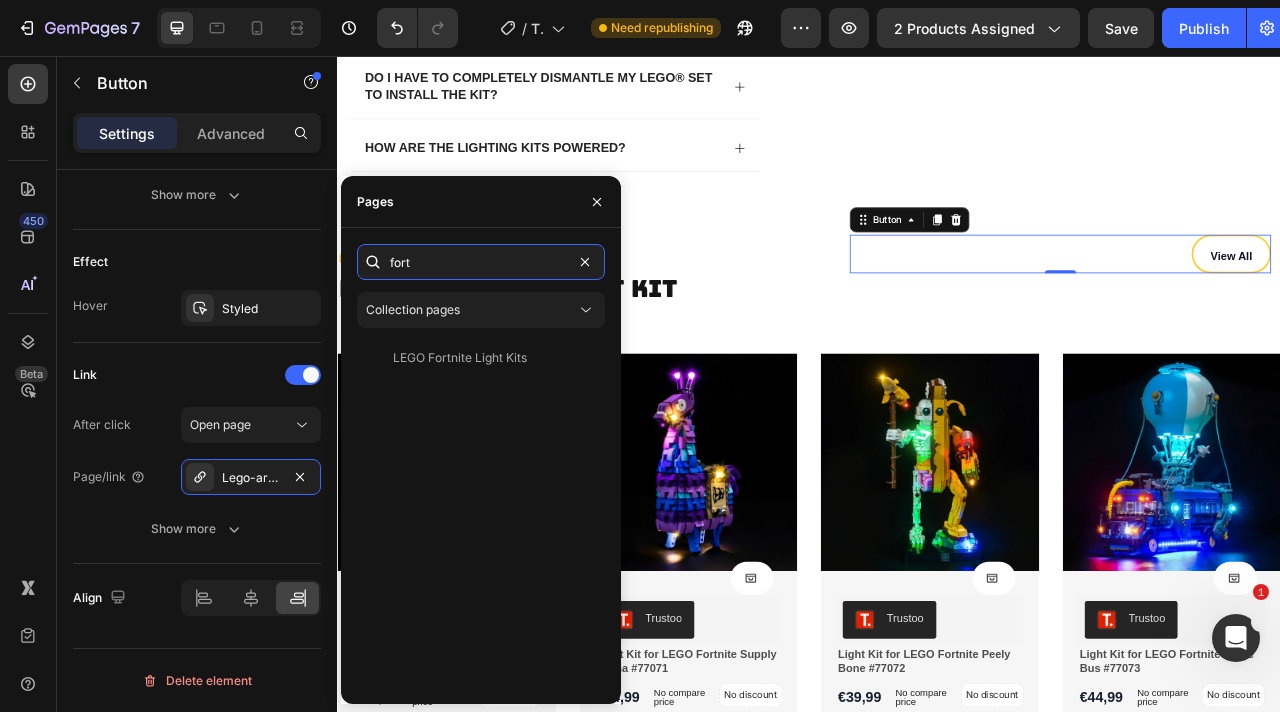 type on "fort" 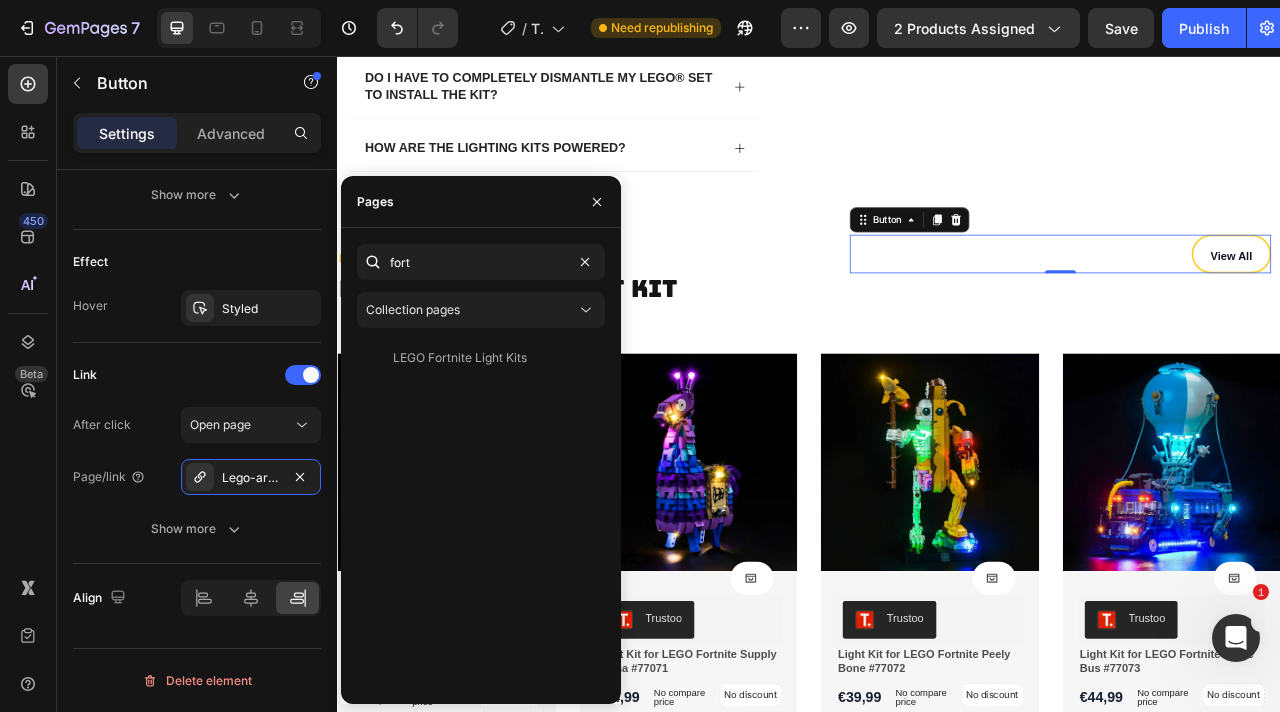 click on "fort Collection pages LEGO Fortnite Light Kits   View" 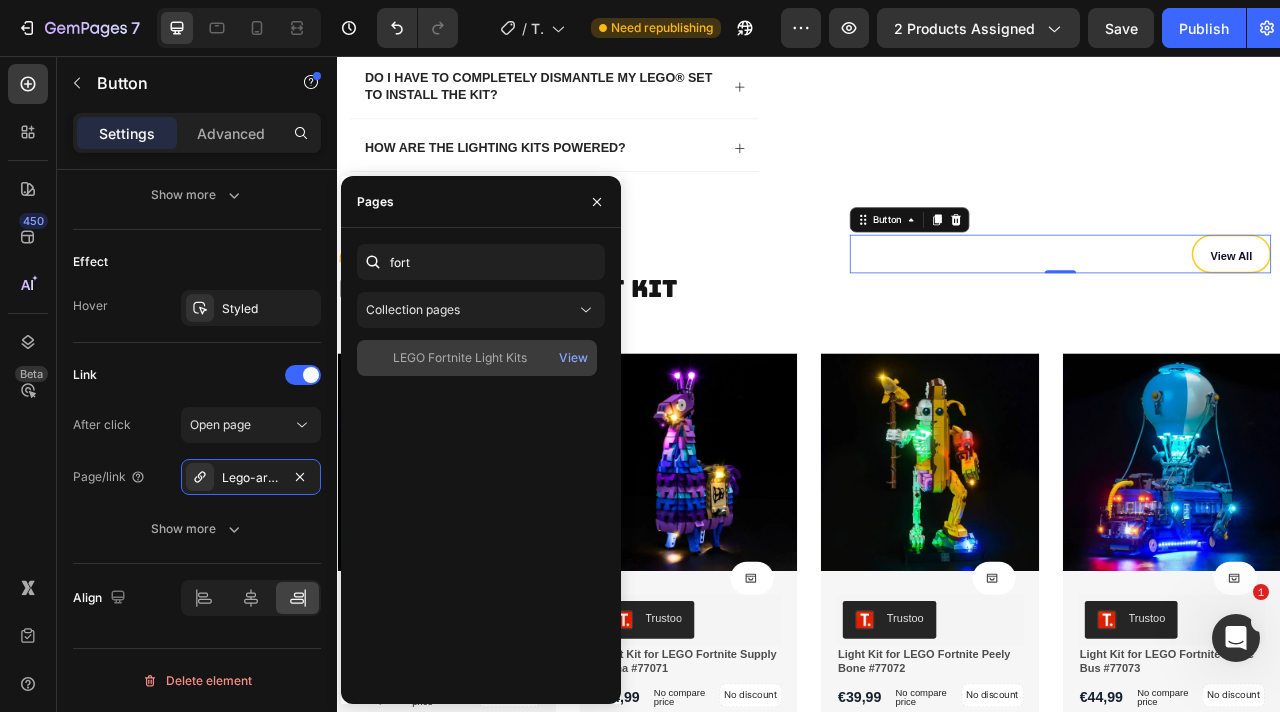 click on "LEGO Fortnite Light Kits" 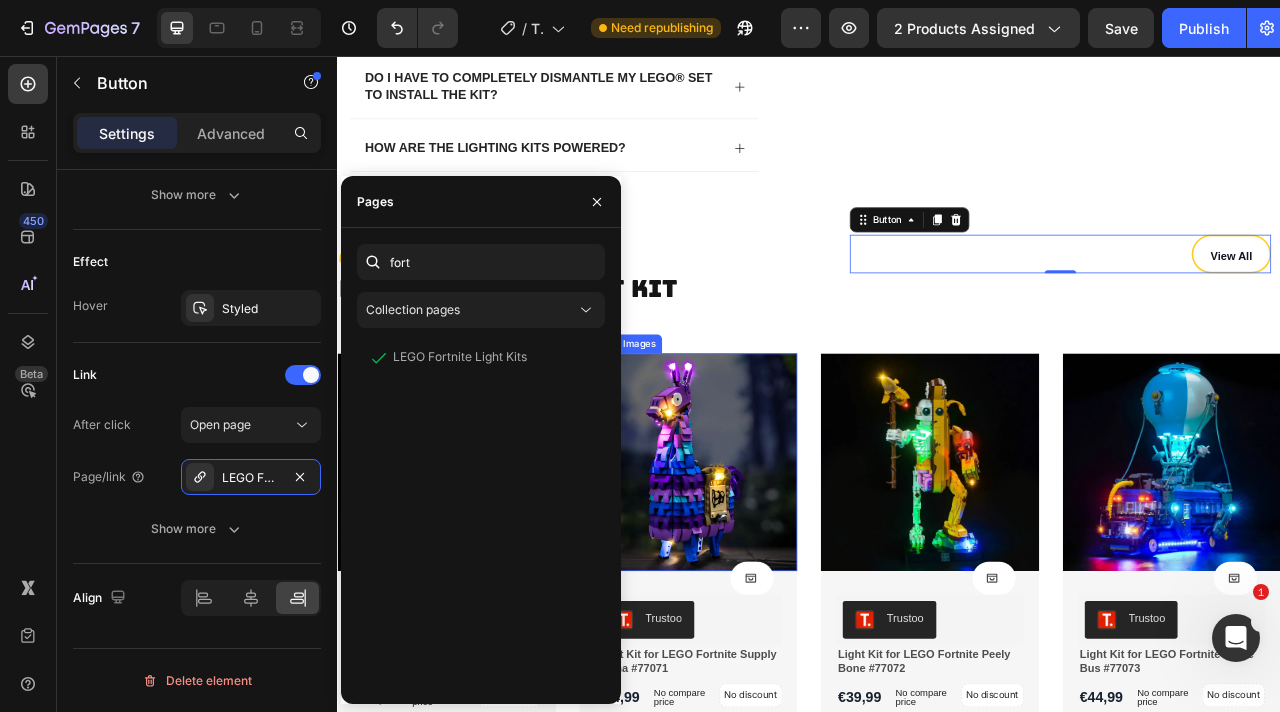 click on "Product Images
Product Cart Button Trustoo Trustoo Light Kit for LEGO® Fortnite Klombo #77077 Product Title €29,99 Product Price Product Price No compare price Product Price No discount   Not be displayed when published Product Tag Row Row Row Row Product List Product Images
Product Cart Button Trustoo Trustoo Light Kit for LEGO Fortnite Supply Llama #77071 Product Title €34,99 Product Price Product Price No compare price Product Price No discount   Not be displayed when published Product Tag Row Row Row Row Product List Product Images
Product Cart Button Trustoo Trustoo Light Kit for LEGO Fortnite Peely Bone #77072 Product Title €39,99 Product Price Product Price No compare price Product Price No discount   Not be displayed when published Product Tag Row Row Row Row Product List Product Images
Product Cart Button Trustoo Trustoo Light Kit for LEGO Fortnite Battle Bus #77073 Product Title €44,99 Product Price Product Price Product Price" at bounding box center [937, 693] 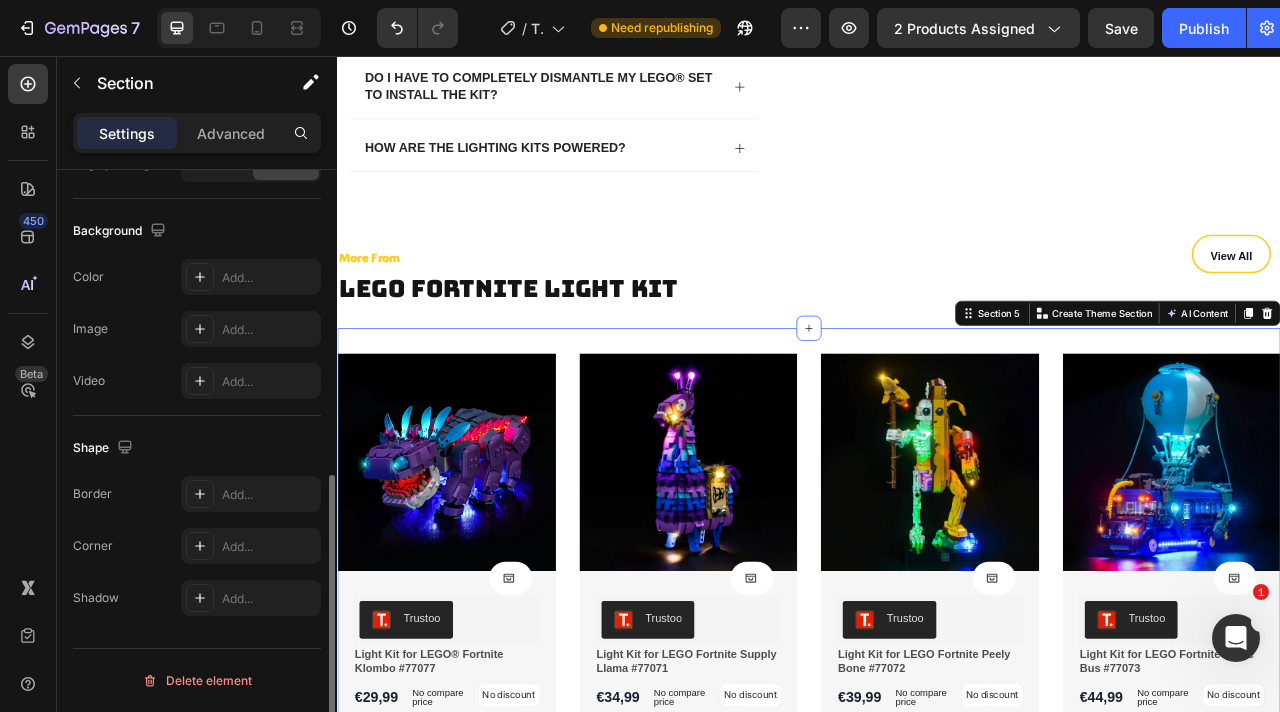 scroll, scrollTop: 0, scrollLeft: 0, axis: both 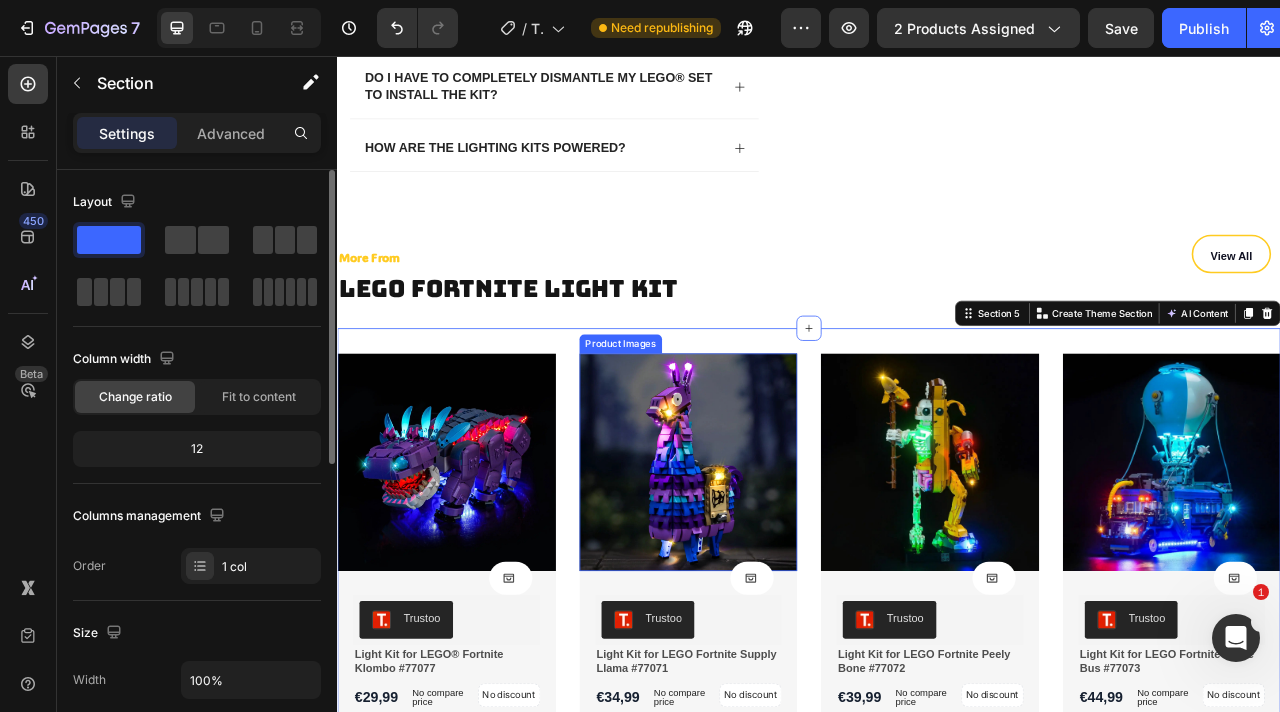 click at bounding box center (784, 573) 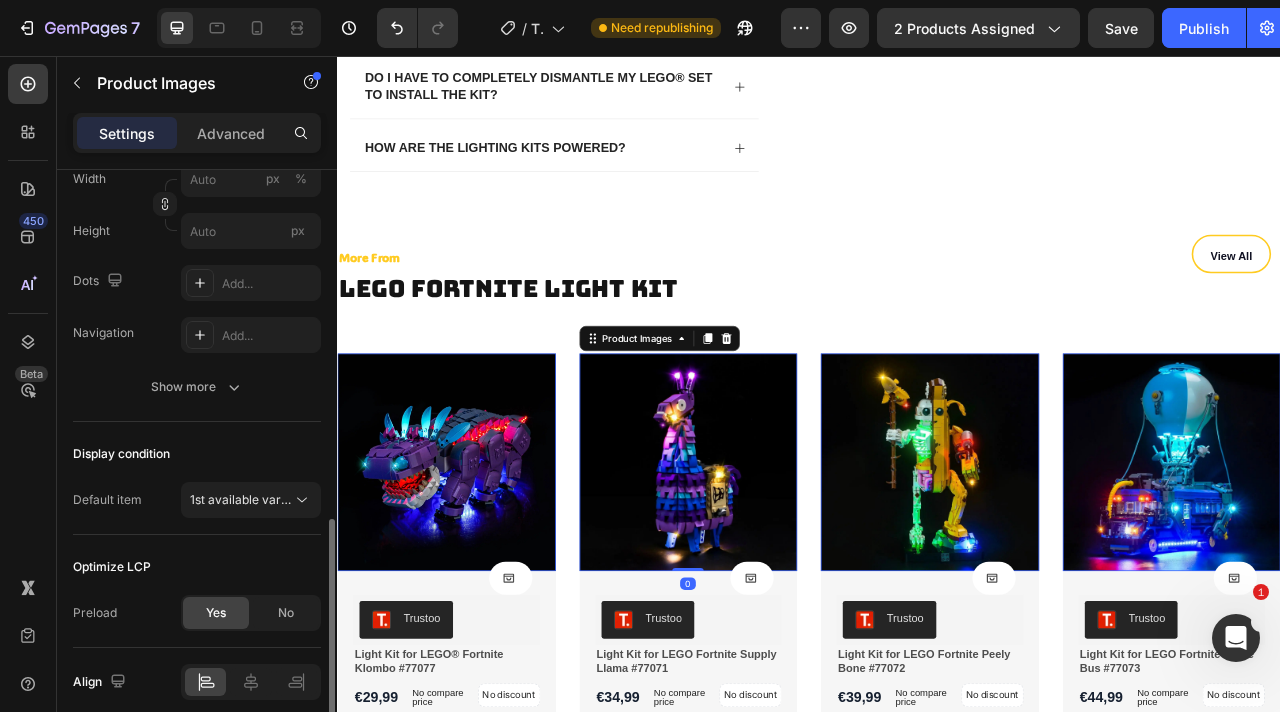 scroll, scrollTop: 475, scrollLeft: 0, axis: vertical 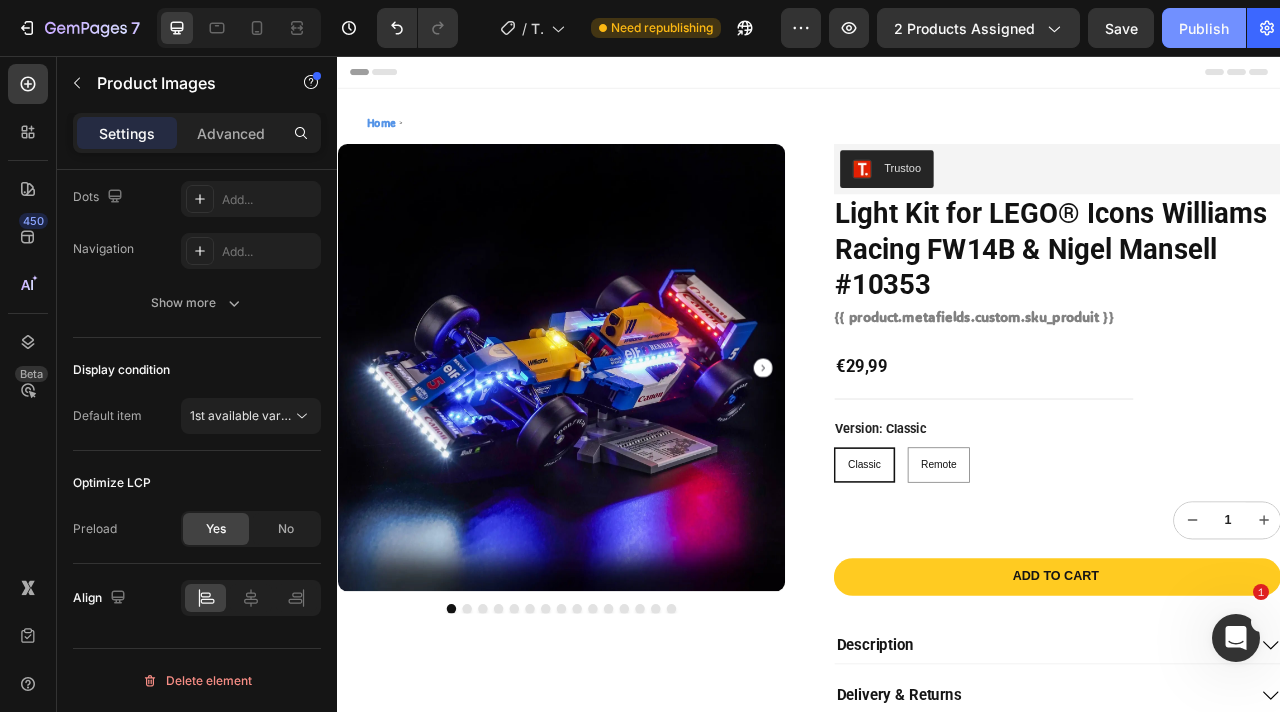 click on "Publish" 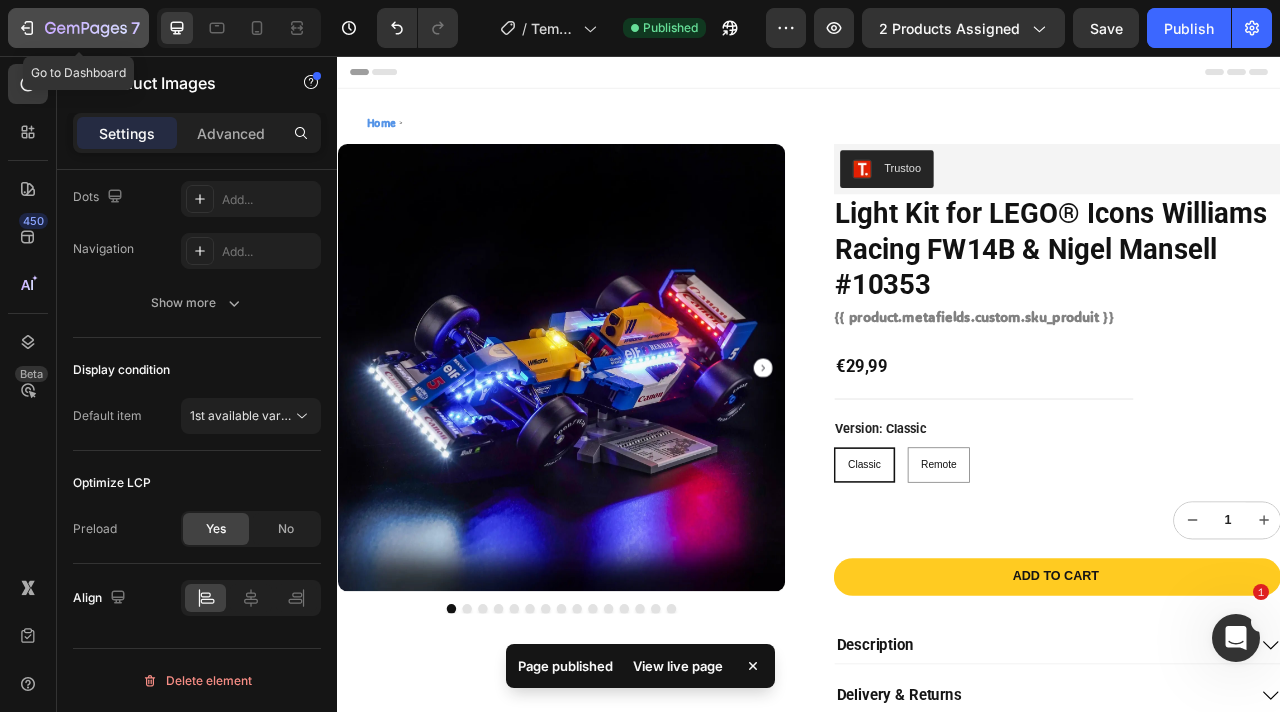 click 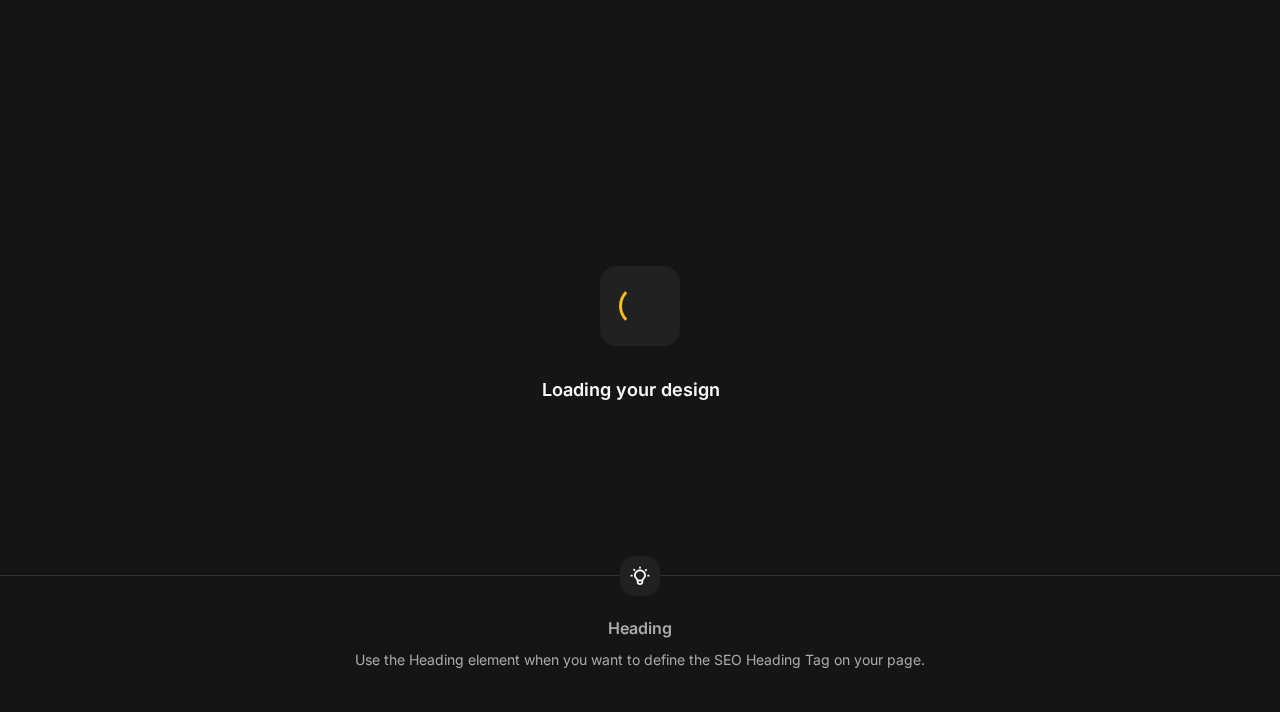 scroll, scrollTop: 0, scrollLeft: 0, axis: both 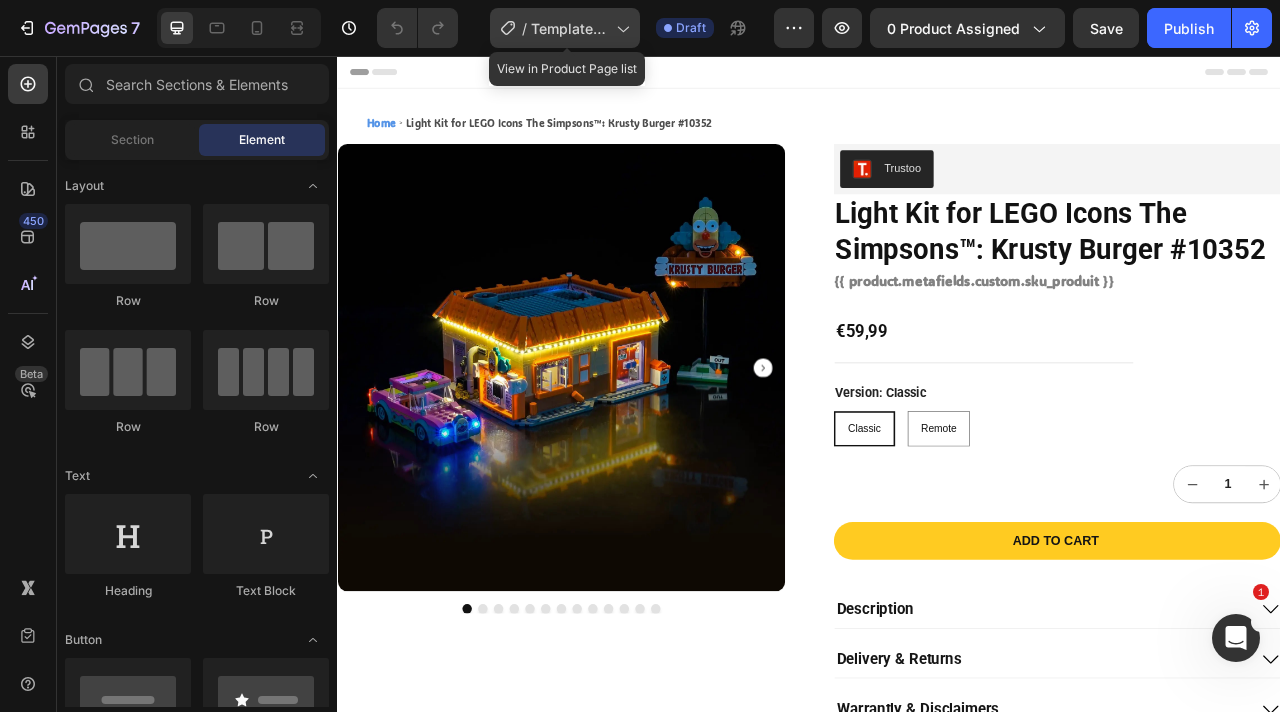 click on "/  Template Disney" 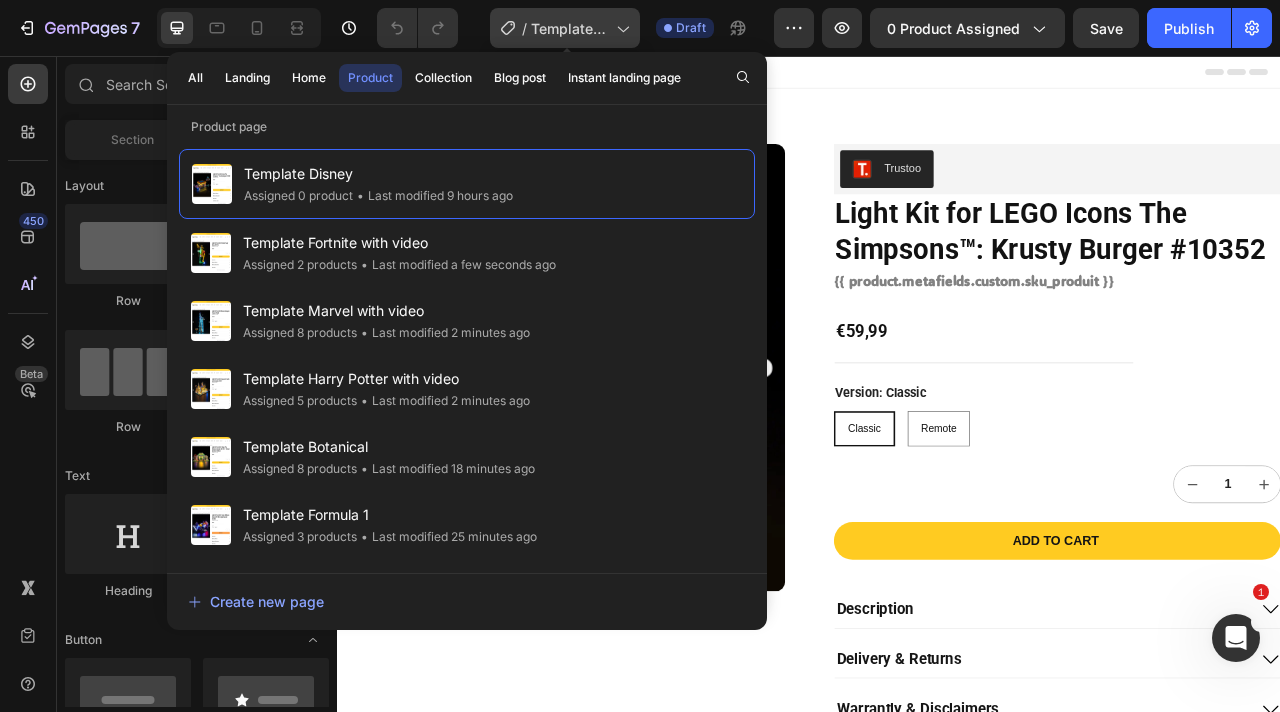click on "/  Template Disney" 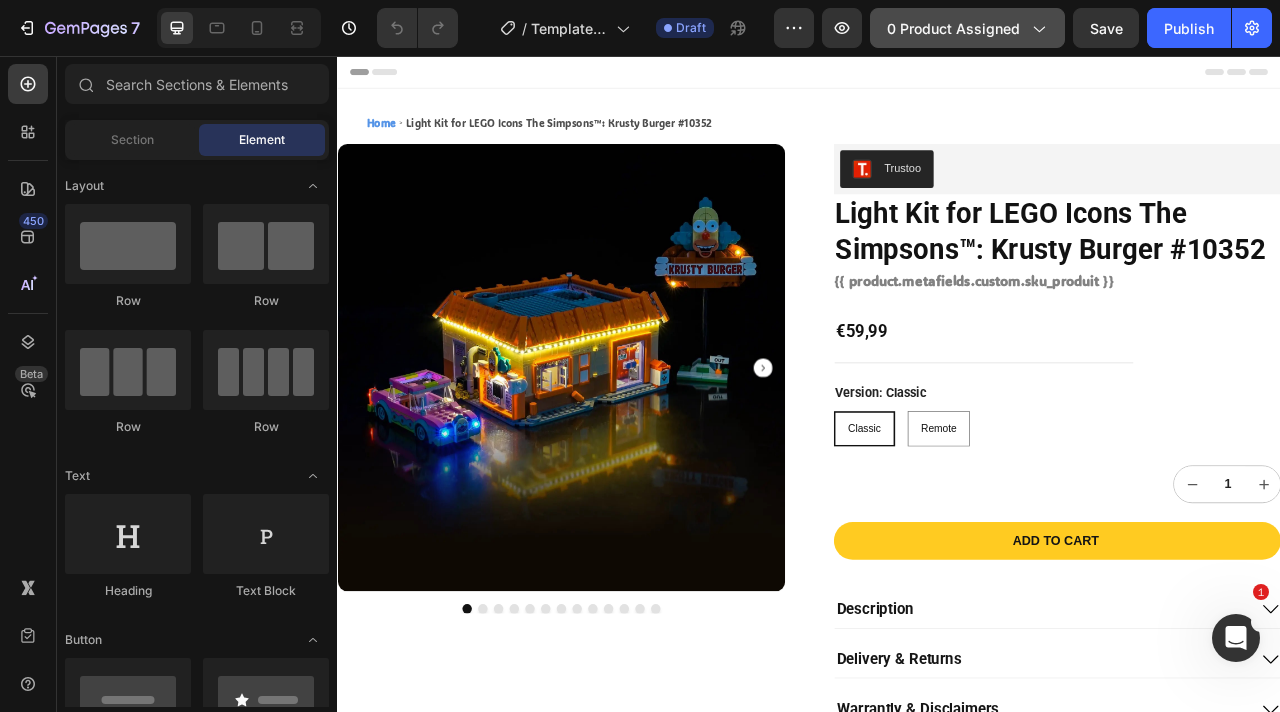 click on "0 product assigned" at bounding box center (967, 28) 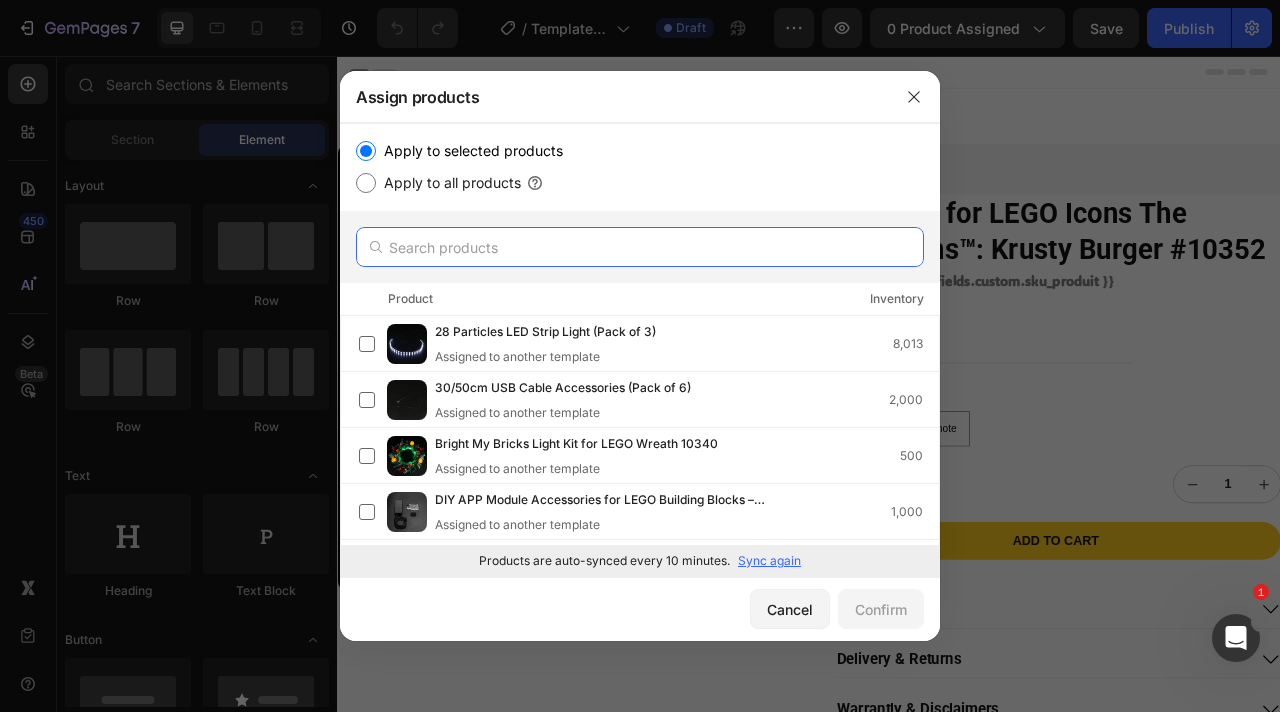 click at bounding box center [640, 247] 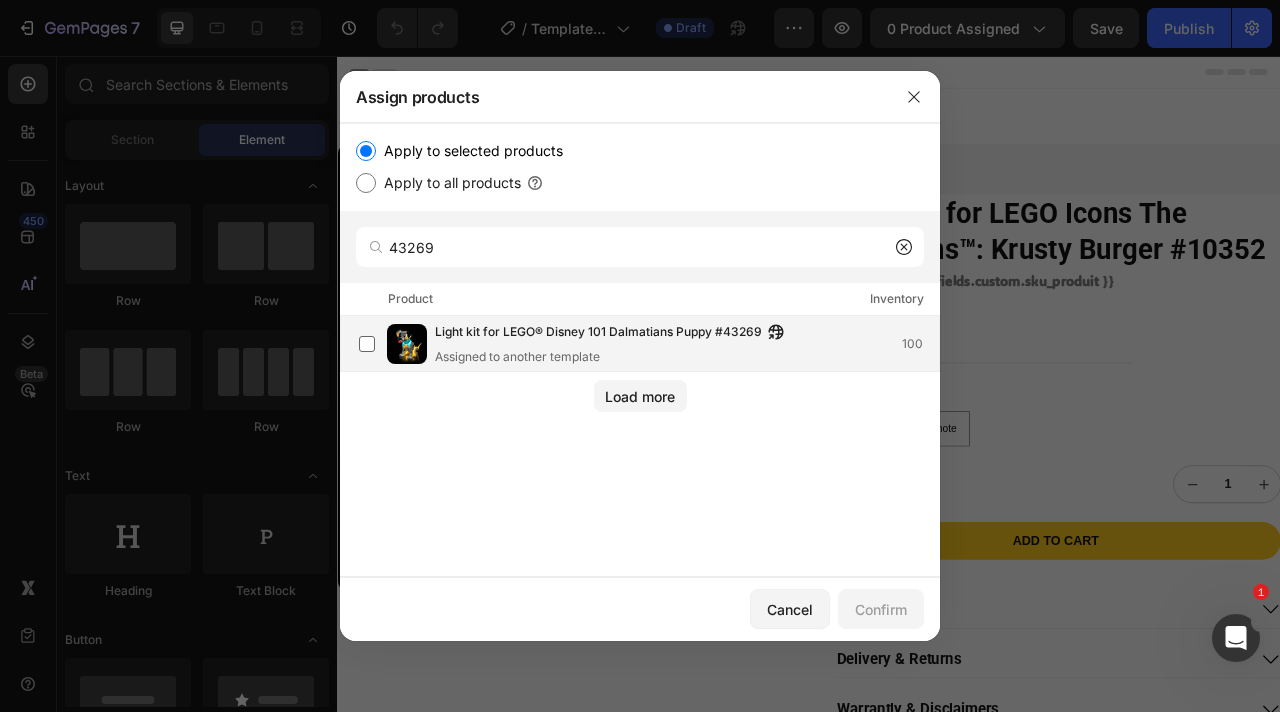 click on "Light kit for LEGO® Disney 101 Dalmatians Puppy #43269" at bounding box center (598, 333) 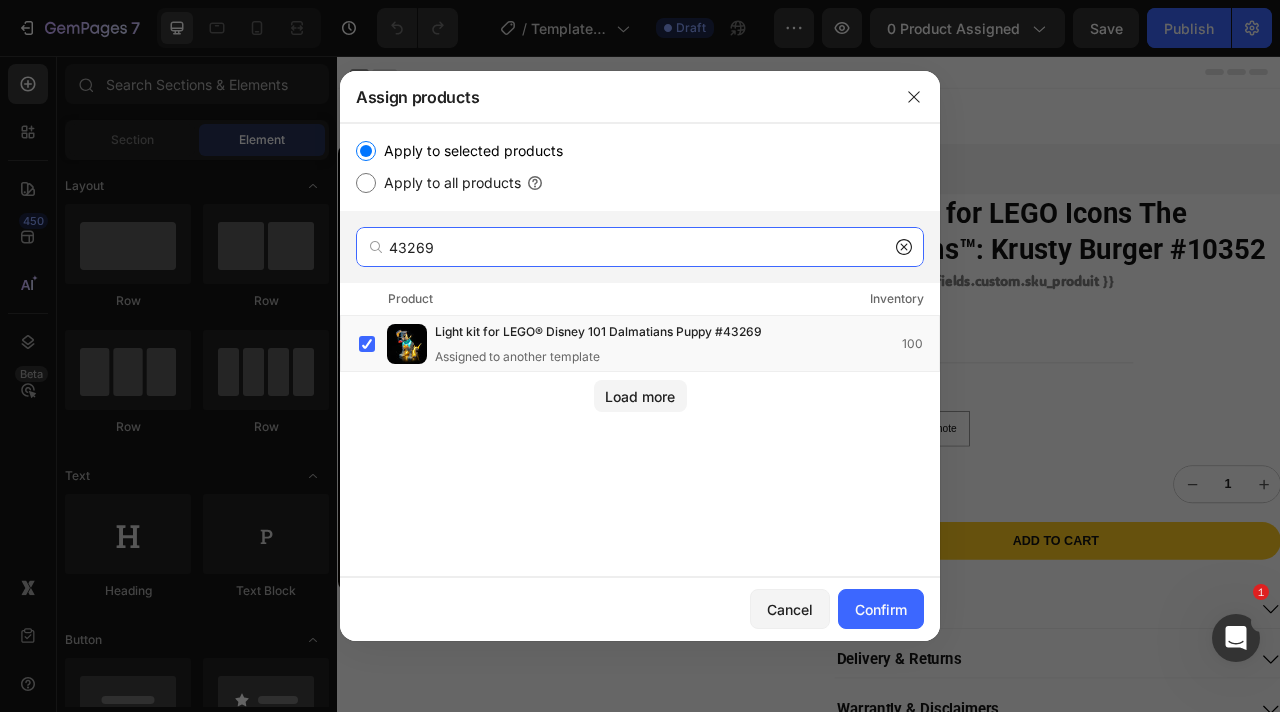 click on "43269" at bounding box center [640, 247] 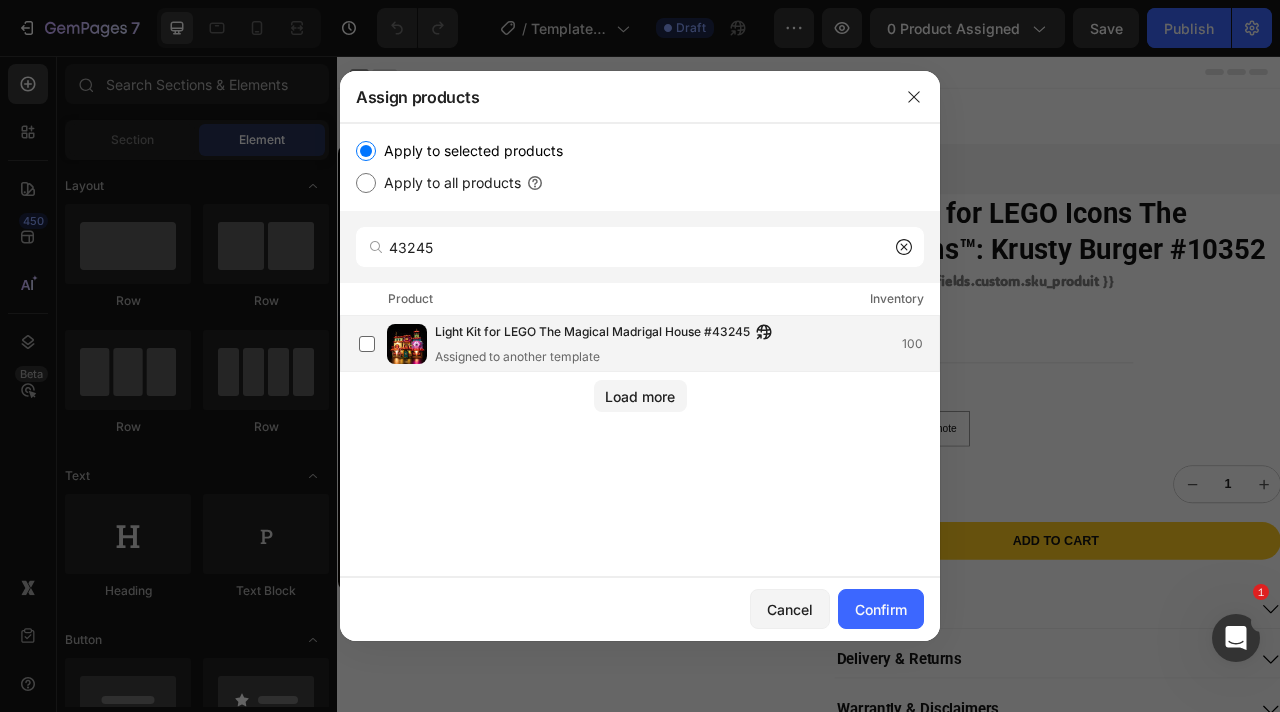click on "Assigned to another template" at bounding box center (608, 357) 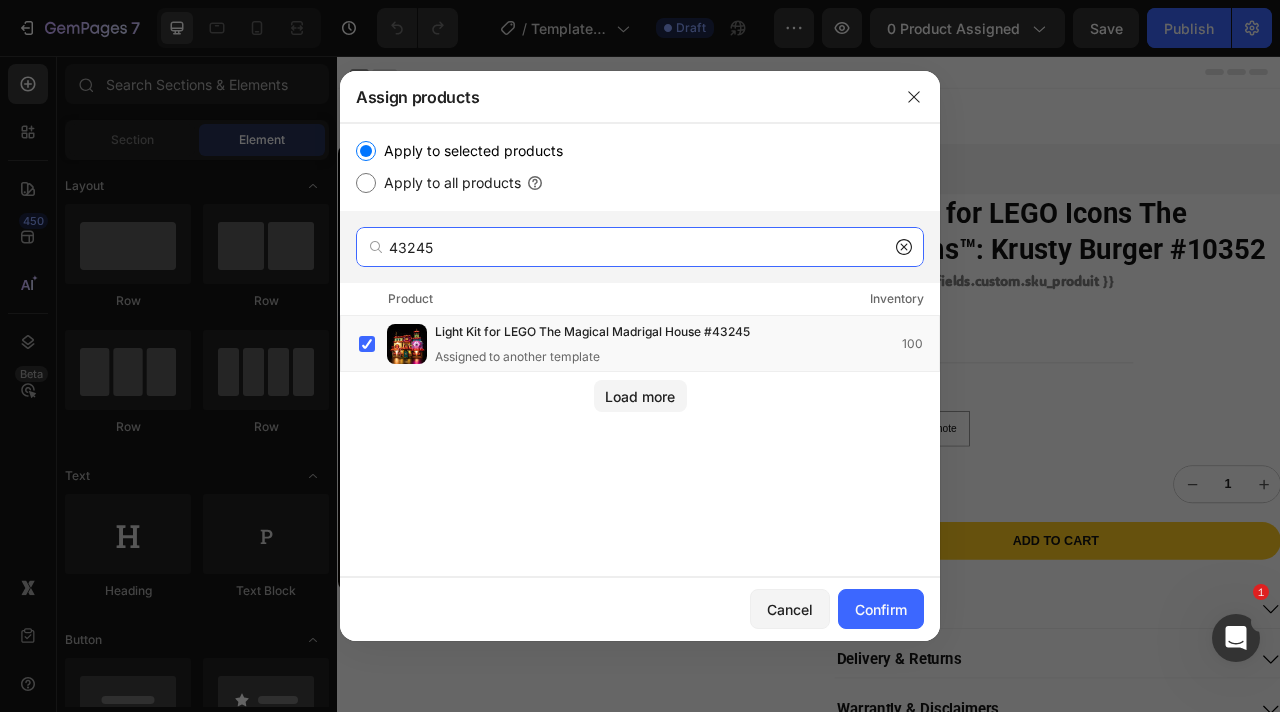 click on "43245" at bounding box center [640, 247] 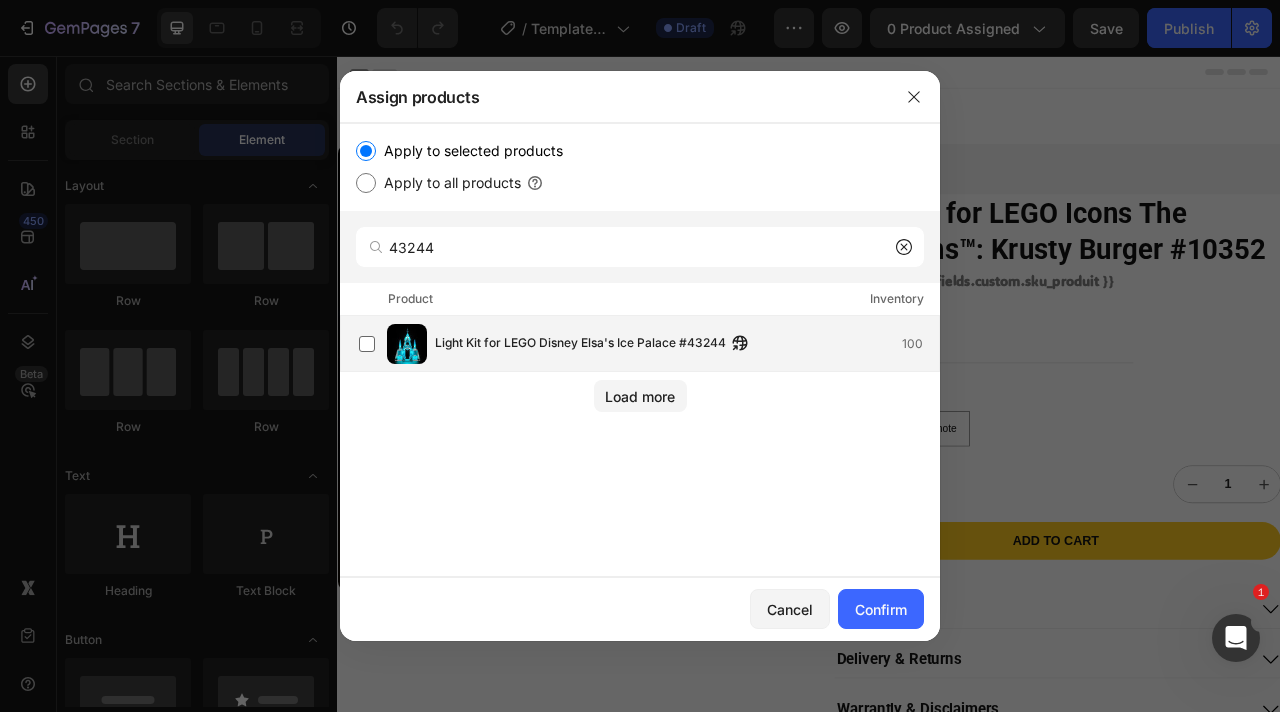 click on "Light Kit for LEGO Disney Elsa's Ice Palace #43244" at bounding box center (580, 344) 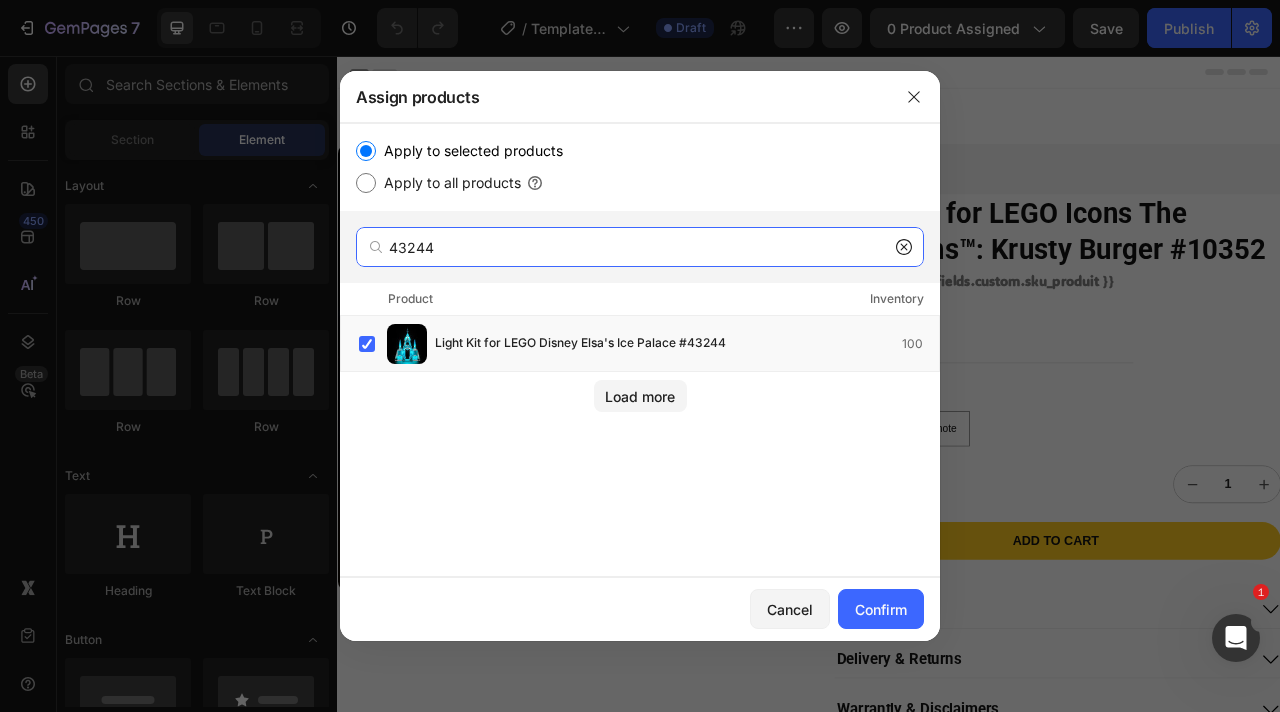 click on "43244" at bounding box center [640, 247] 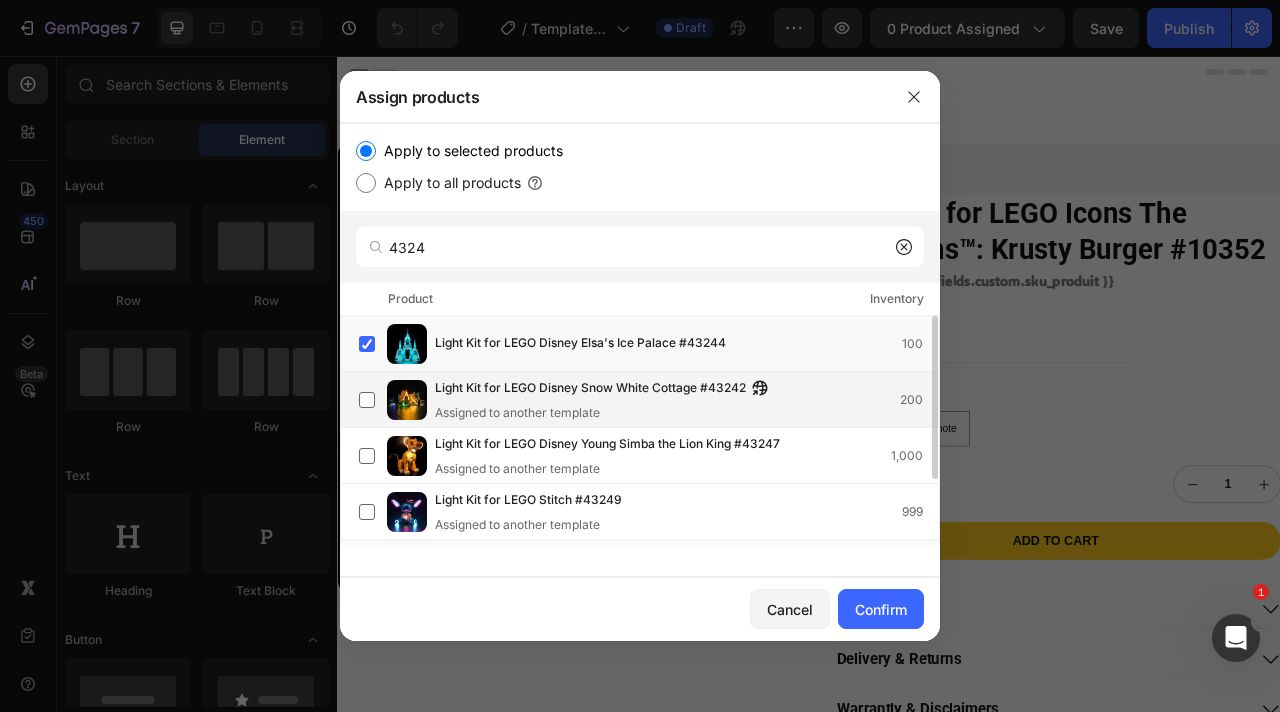 click on "Light Kit for LEGO Disney Snow White Cottage #43242" at bounding box center [590, 389] 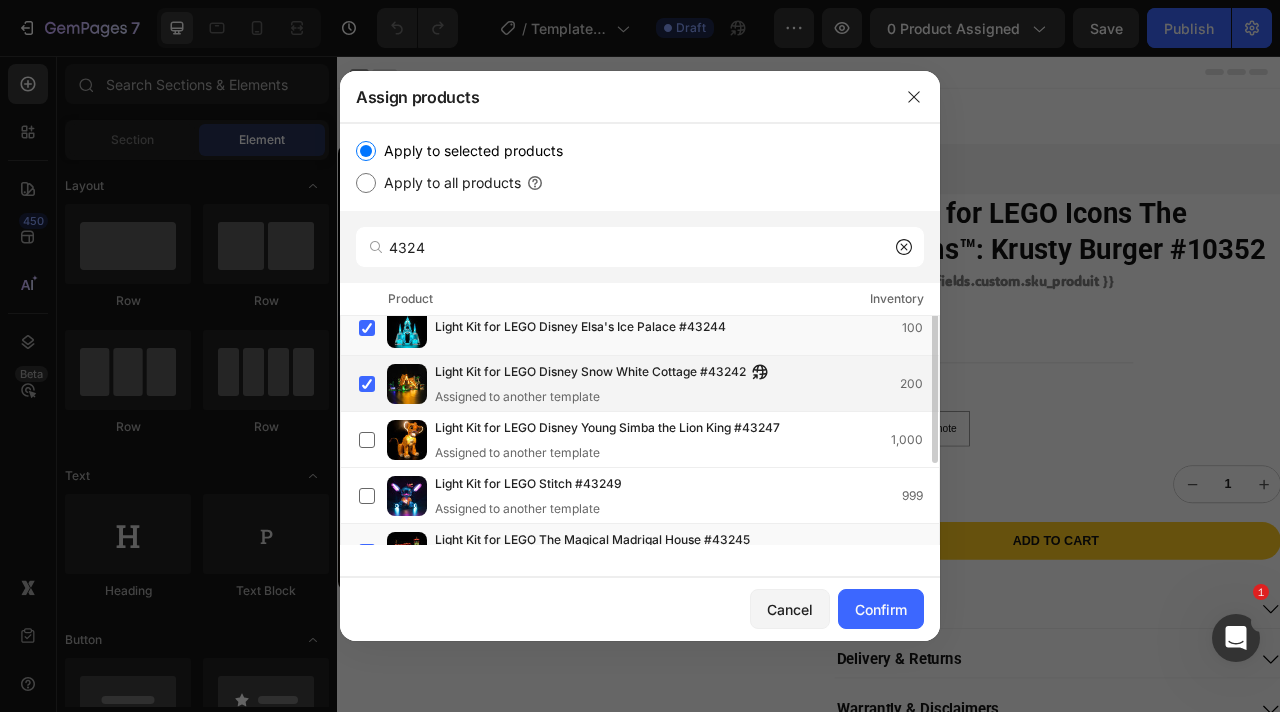 scroll, scrollTop: 0, scrollLeft: 0, axis: both 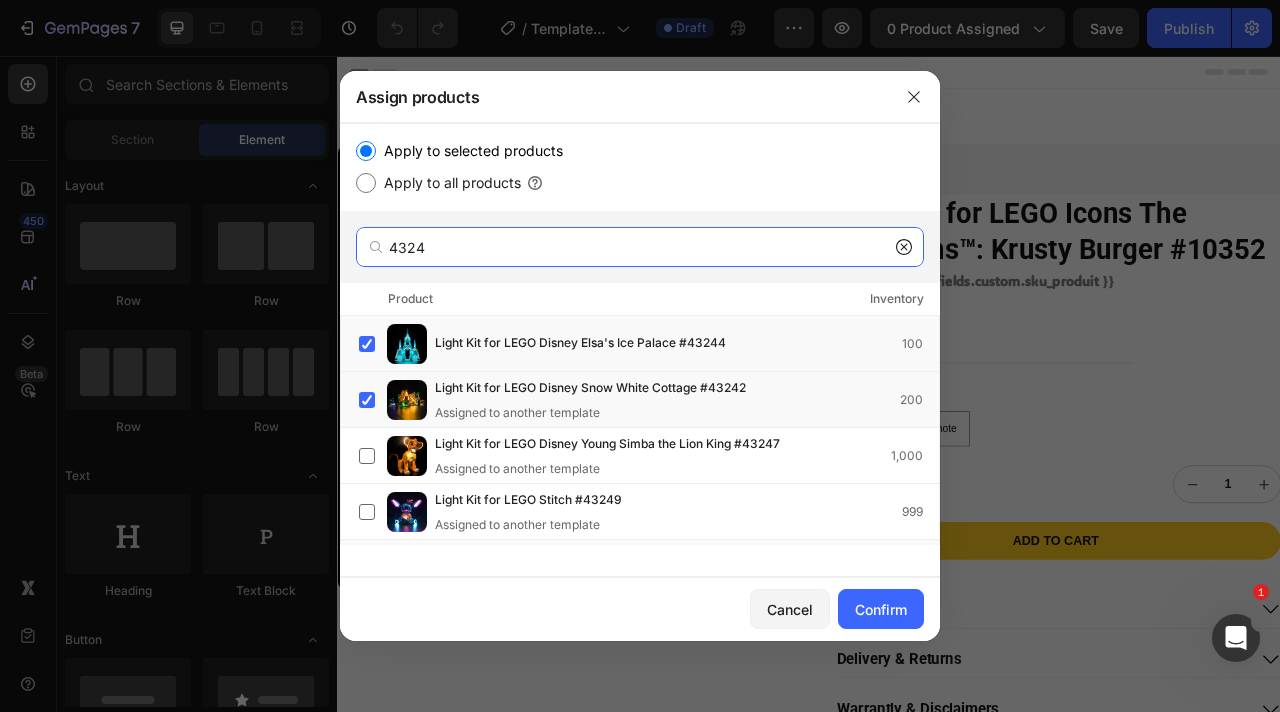 click on "4324" at bounding box center [640, 247] 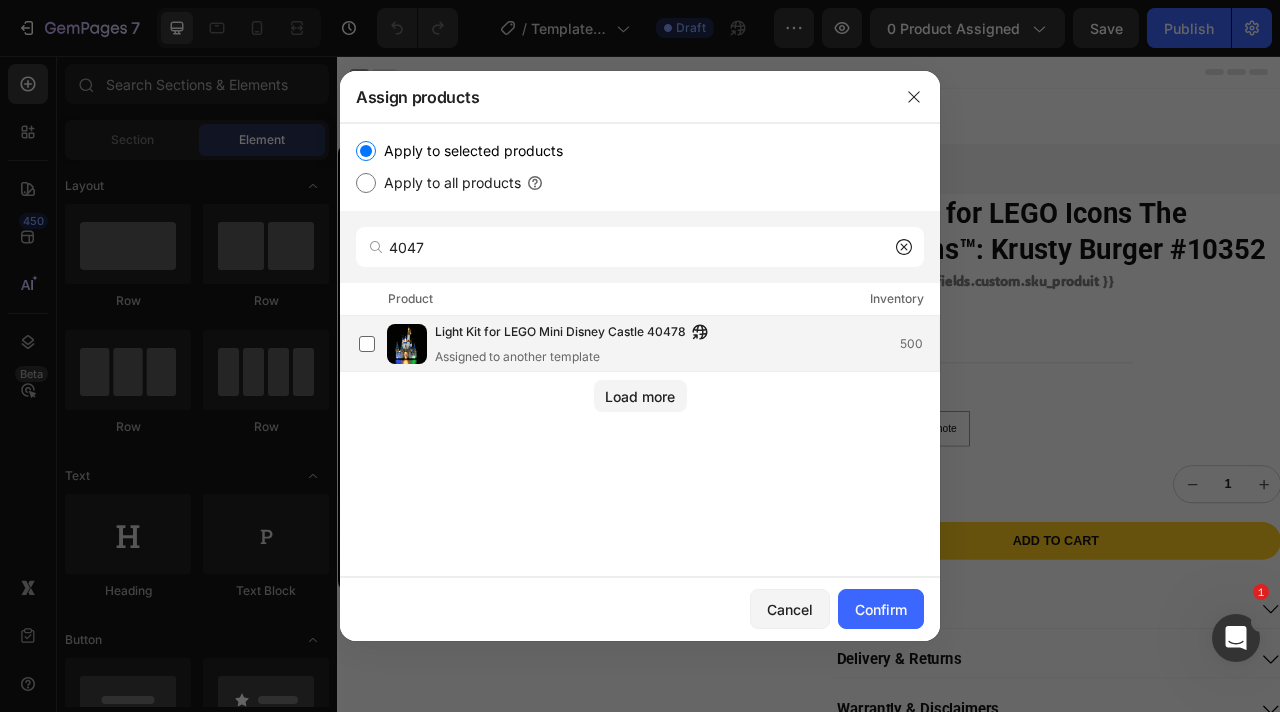 click on "Light Kit for LEGO Mini Disney Castle 40478  Assigned to another template" at bounding box center [576, 344] 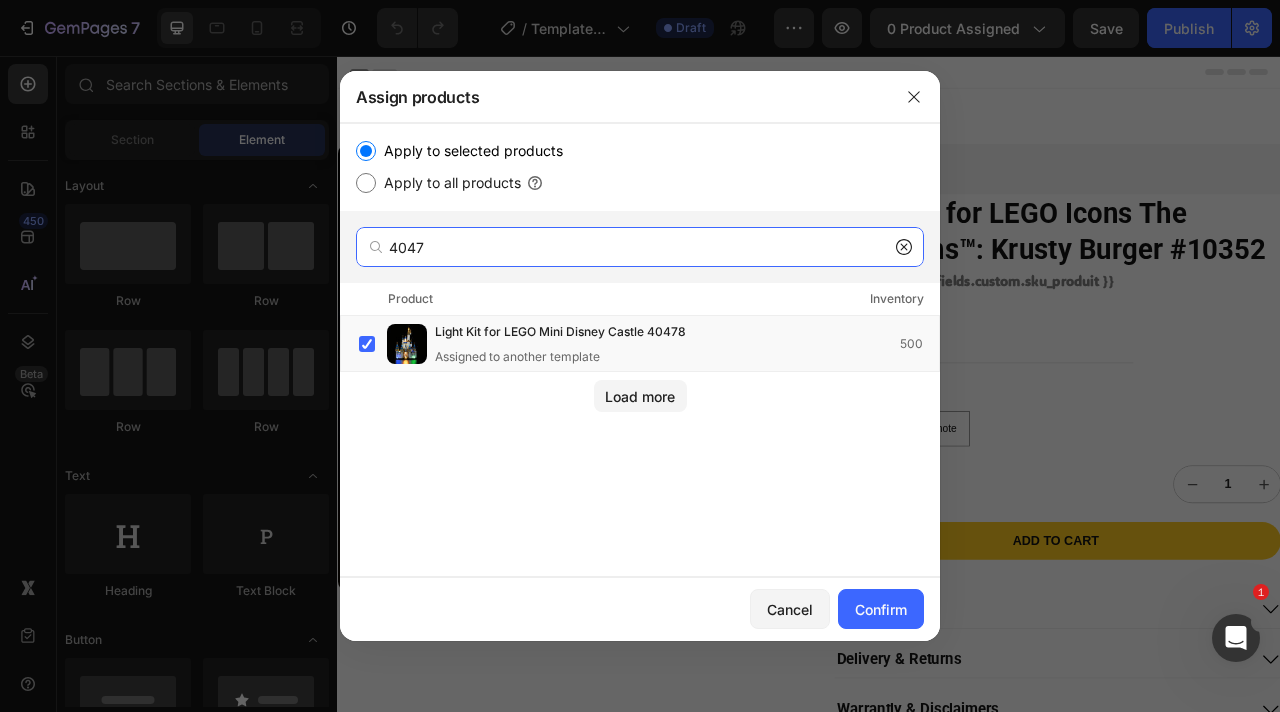click on "4047" at bounding box center [640, 247] 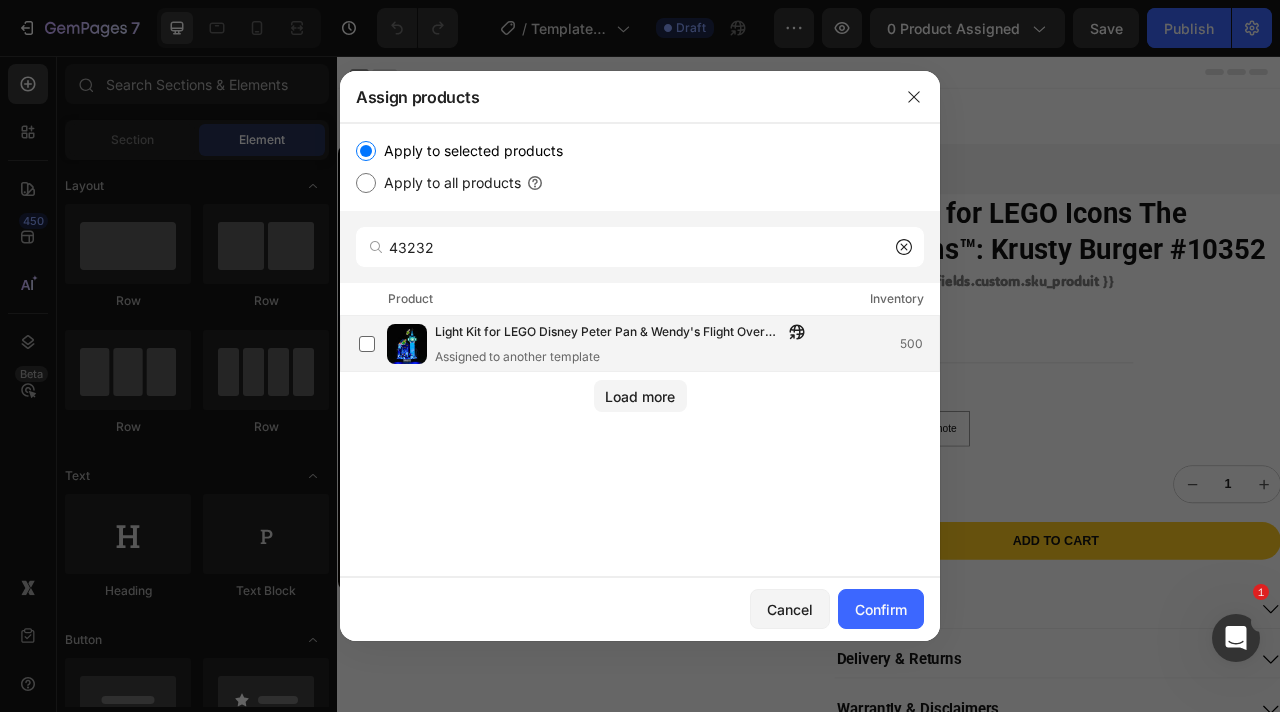 click on "Light Kit for LEGO Disney Peter Pan & Wendy's Flight Over London 43232  Assigned to another template" at bounding box center [625, 344] 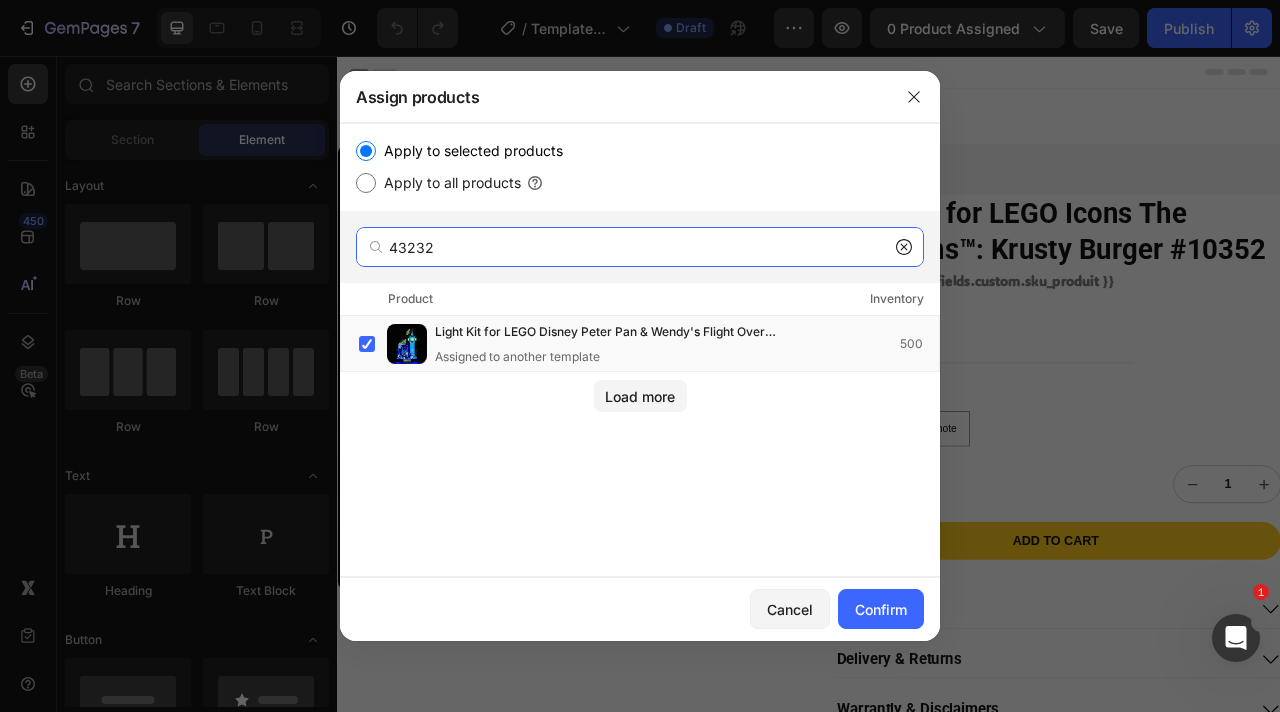 click on "43232" at bounding box center (640, 247) 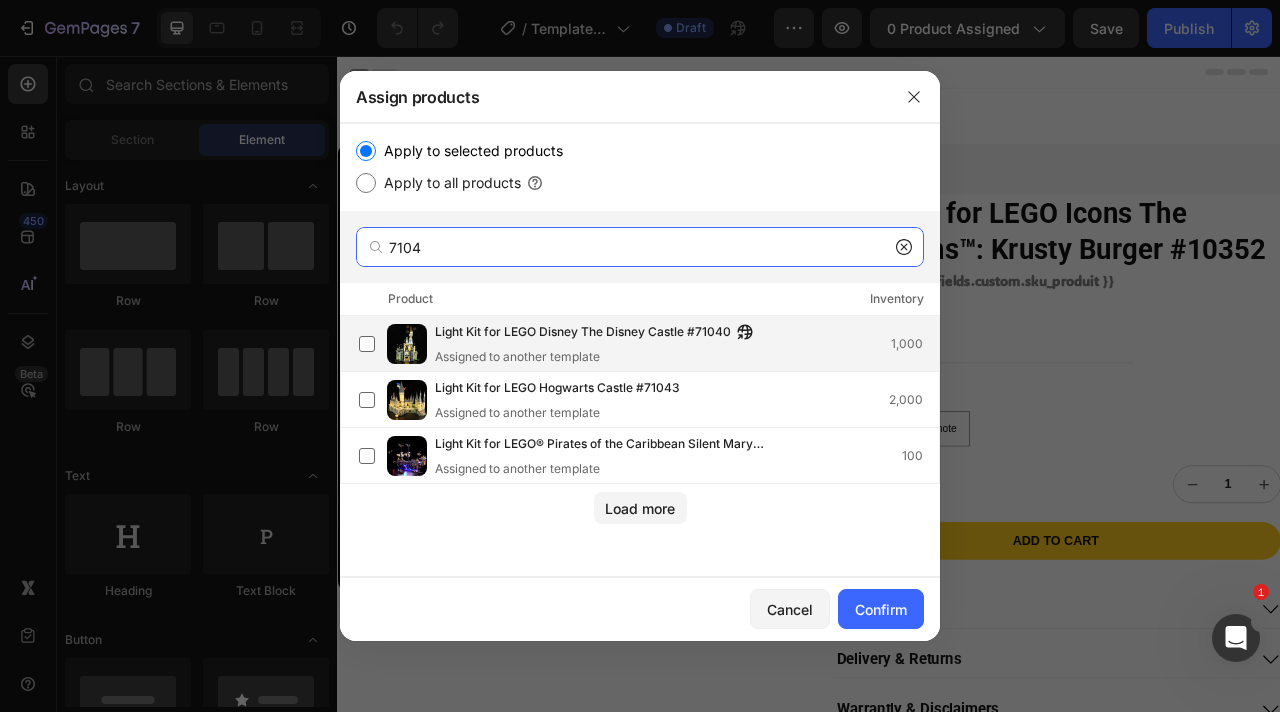 type on "7104" 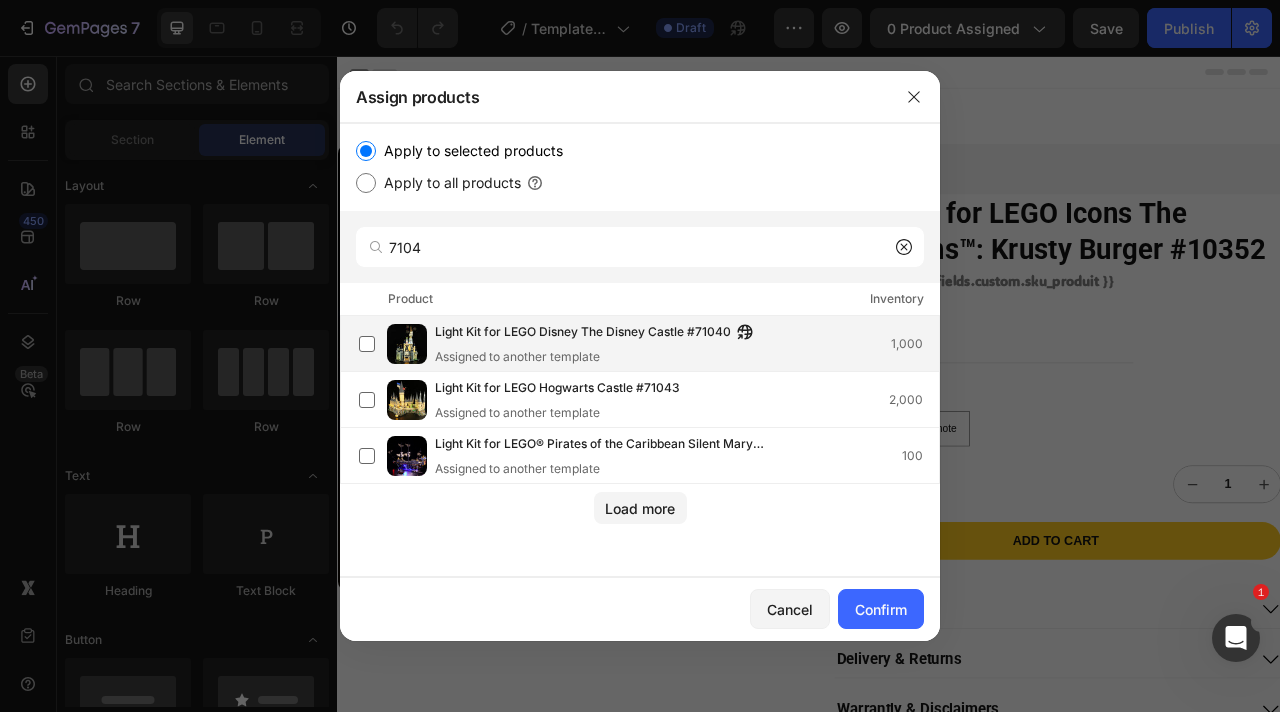 click on "Light Kit for LEGO Disney The Disney Castle #71040" at bounding box center [583, 333] 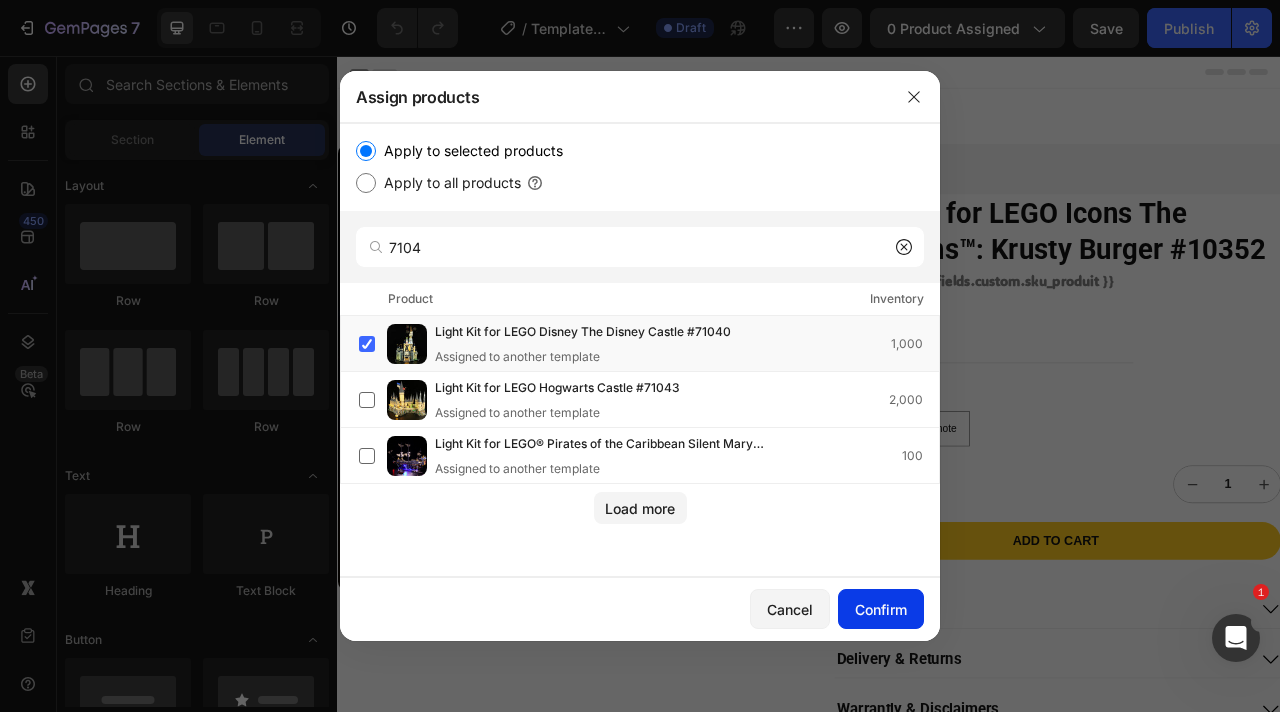 click on "Confirm" 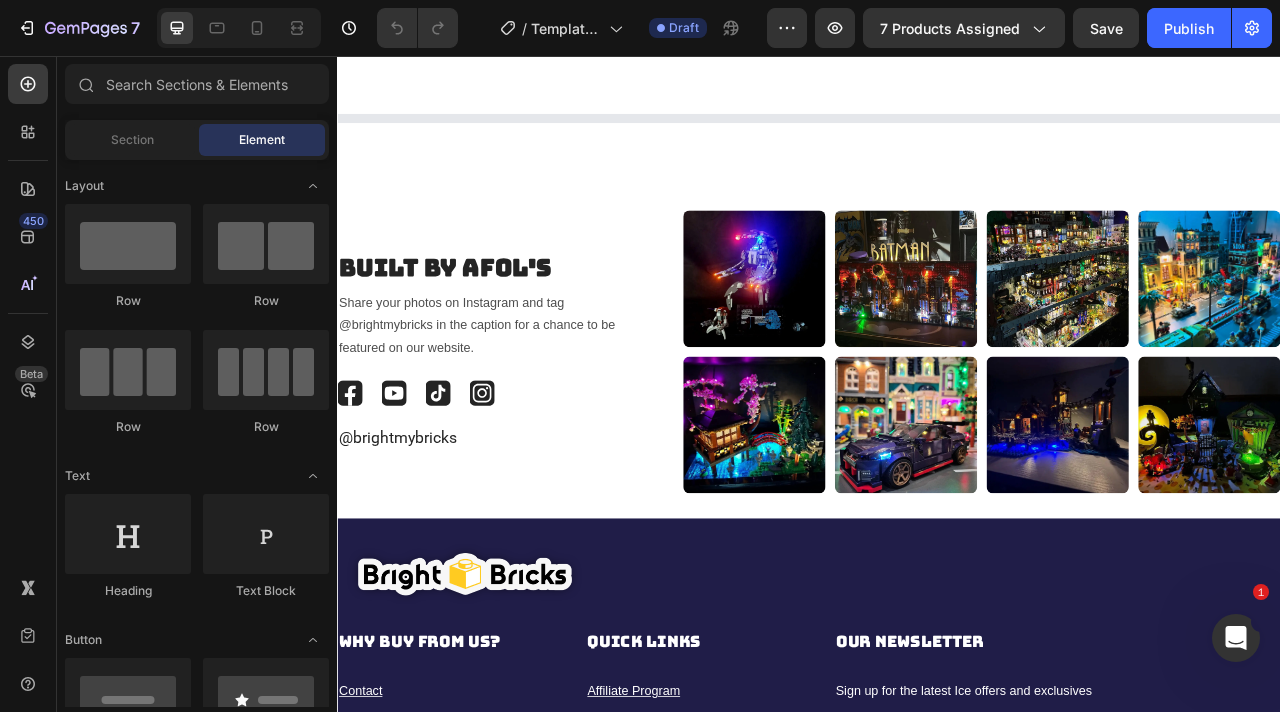 scroll, scrollTop: 6600, scrollLeft: 0, axis: vertical 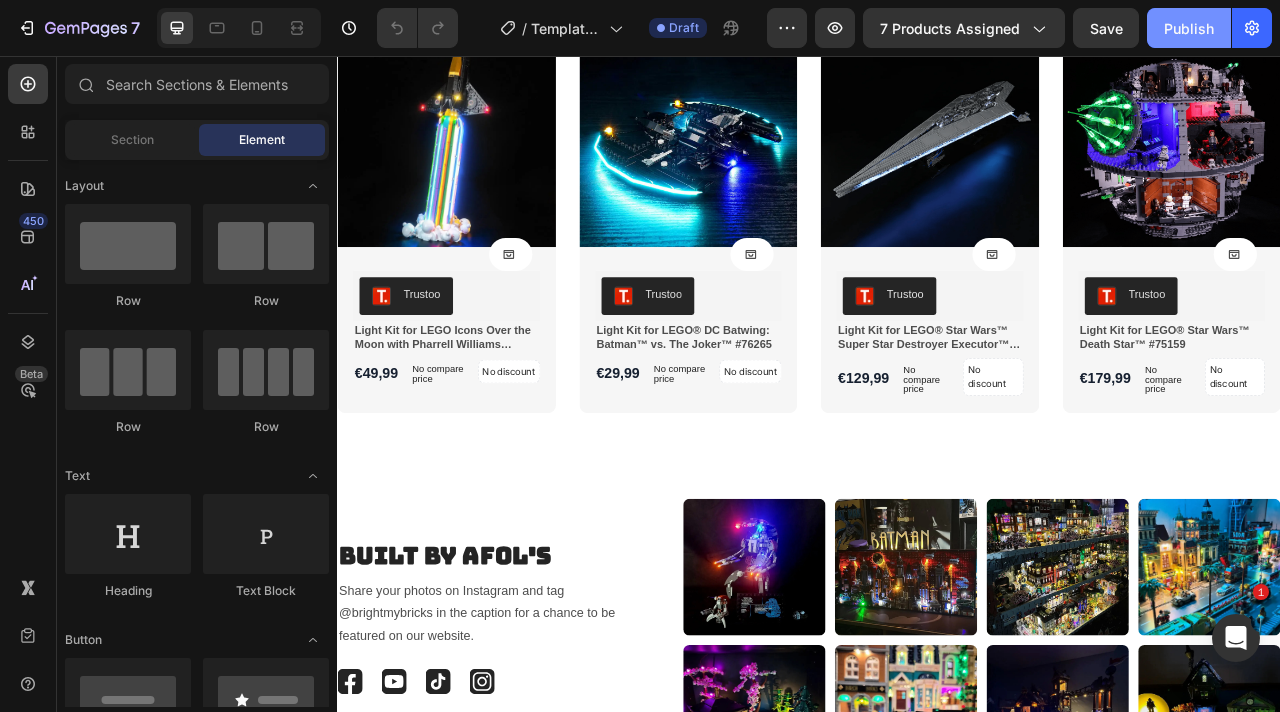 click on "Publish" at bounding box center (1189, 28) 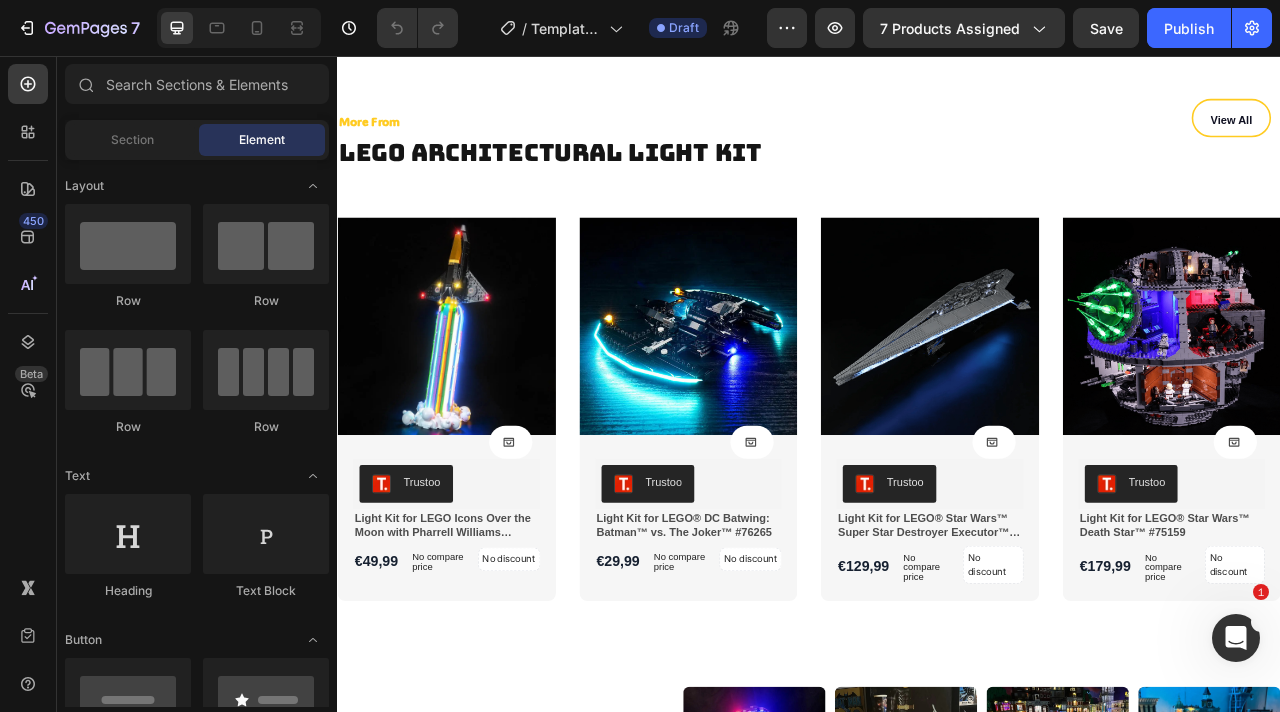 scroll, scrollTop: 6384, scrollLeft: 0, axis: vertical 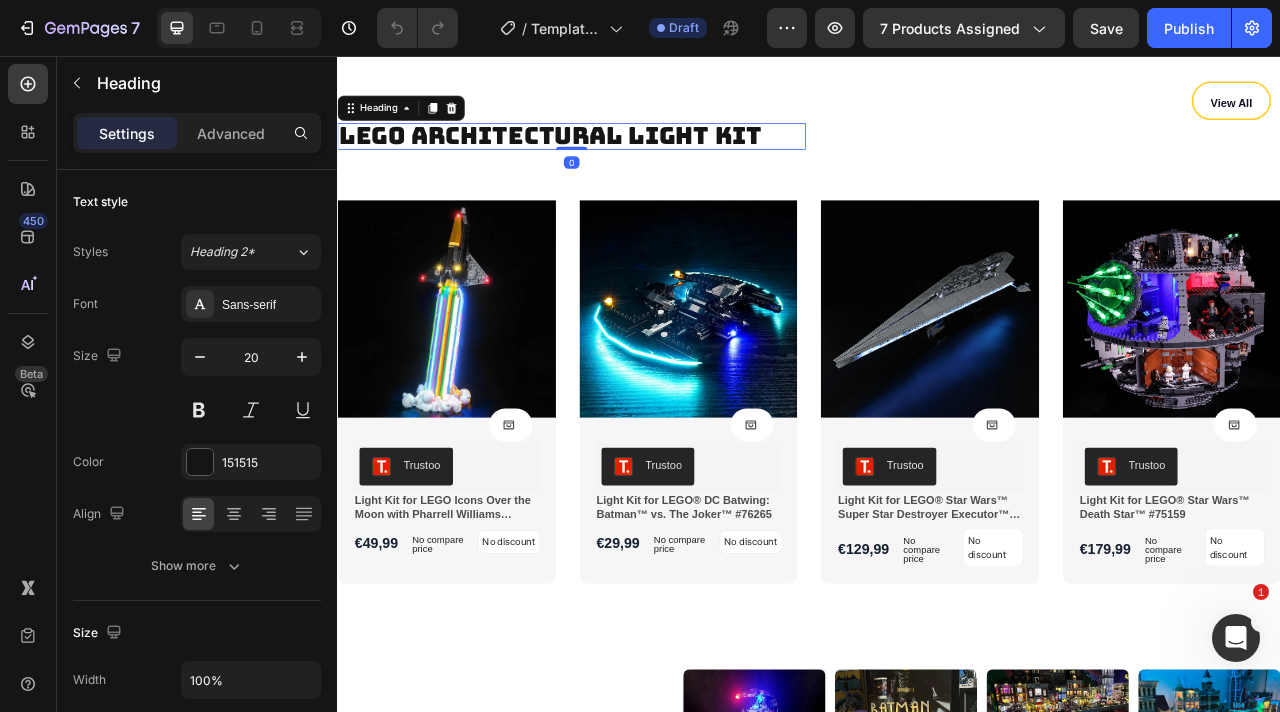 click on "LEGO Architectural Light Kit" at bounding box center [608, 156] 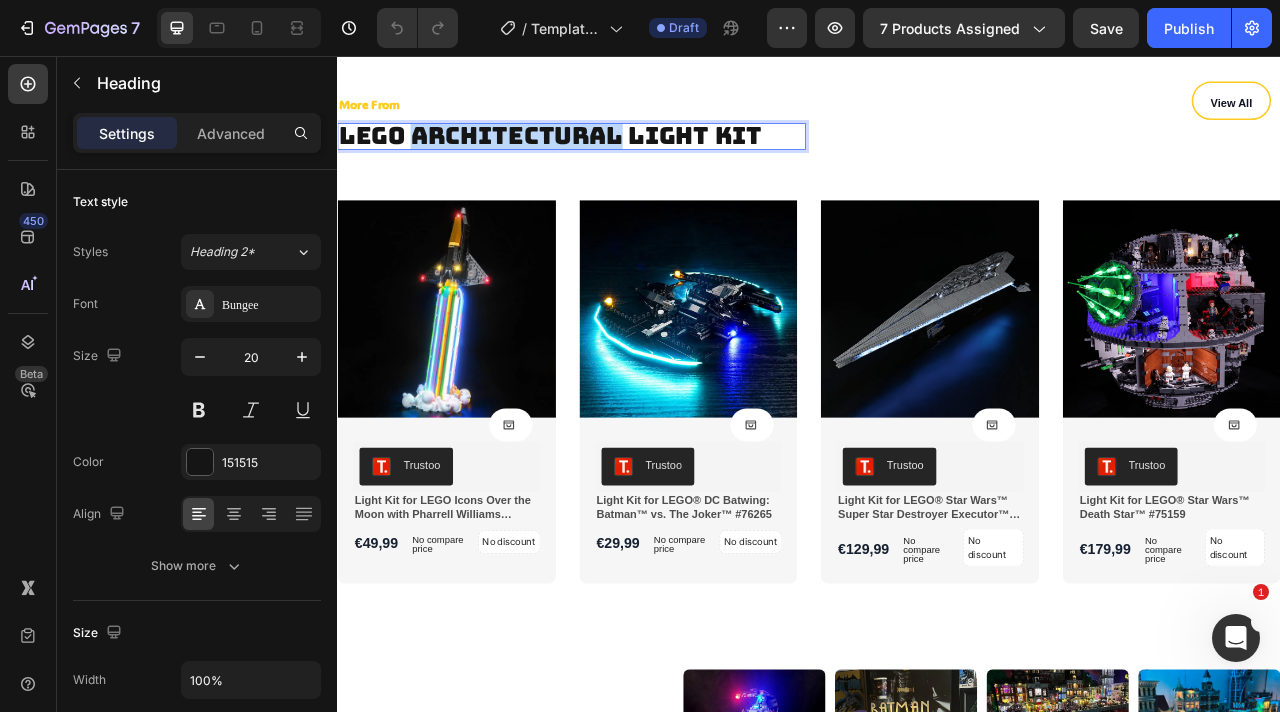 click on "LEGO Architectural Light Kit" at bounding box center [608, 156] 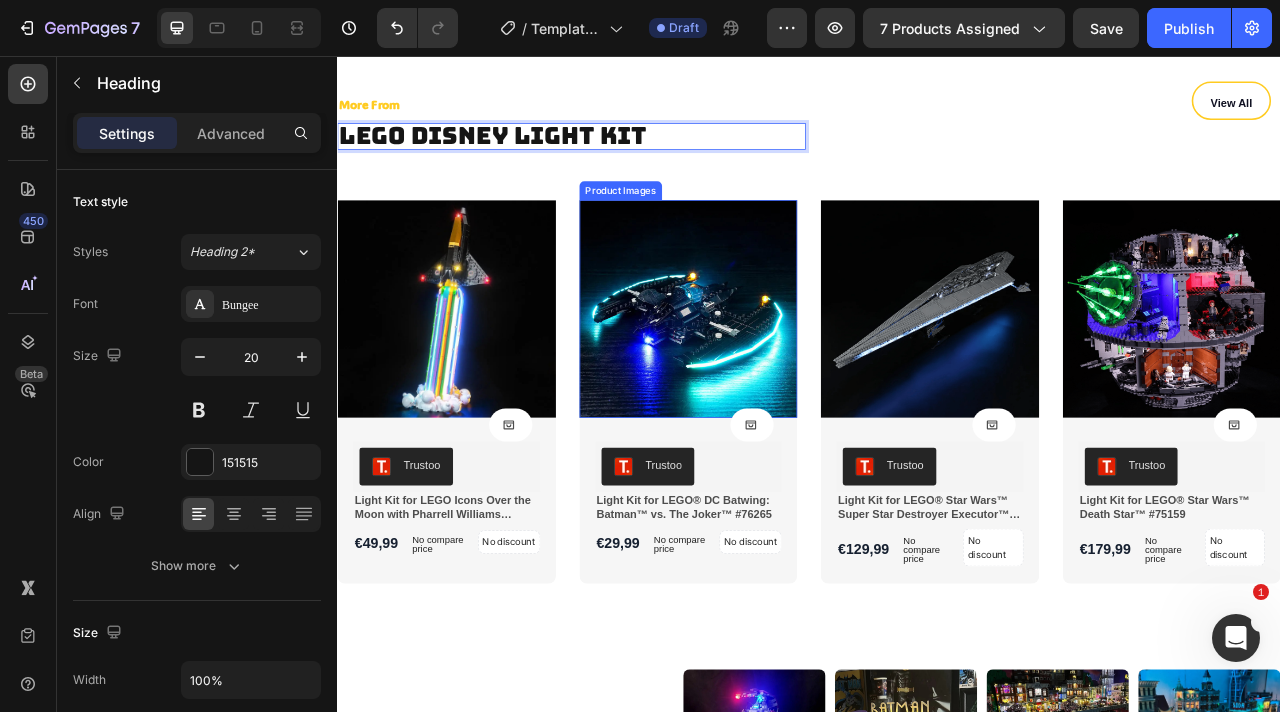 click on "Product Images
Product Cart Button Trustoo Trustoo Light Kit for LEGO Icons Over the Moon with Pharrell Williams #10391 Product Title €49,99 Product Price Product Price No compare price Product Price No discount   Not be displayed when published Product Tag Row Row Row Row Product List Product Images
Product Cart Button Trustoo Trustoo Light Kit for LEGO® DC Batwing: Batman™ vs. The Joker™ #76265 Product Title €29,99 Product Price Product Price No compare price Product Price No discount   Not be displayed when published Product Tag Row Row Row Row Product List Product Images
Product Cart Button Trustoo Trustoo Light Kit for LEGO® Star Wars™ Super Star Destroyer Executor™ #10221 Product Title €129,99 Product Price Product Price No compare price Product Price No discount   Not be displayed when published Product Tag Row Row Row Row Product List Product Images
Product Cart Button Trustoo Trustoo Product Title €179,99 Product Price" at bounding box center [937, 483] 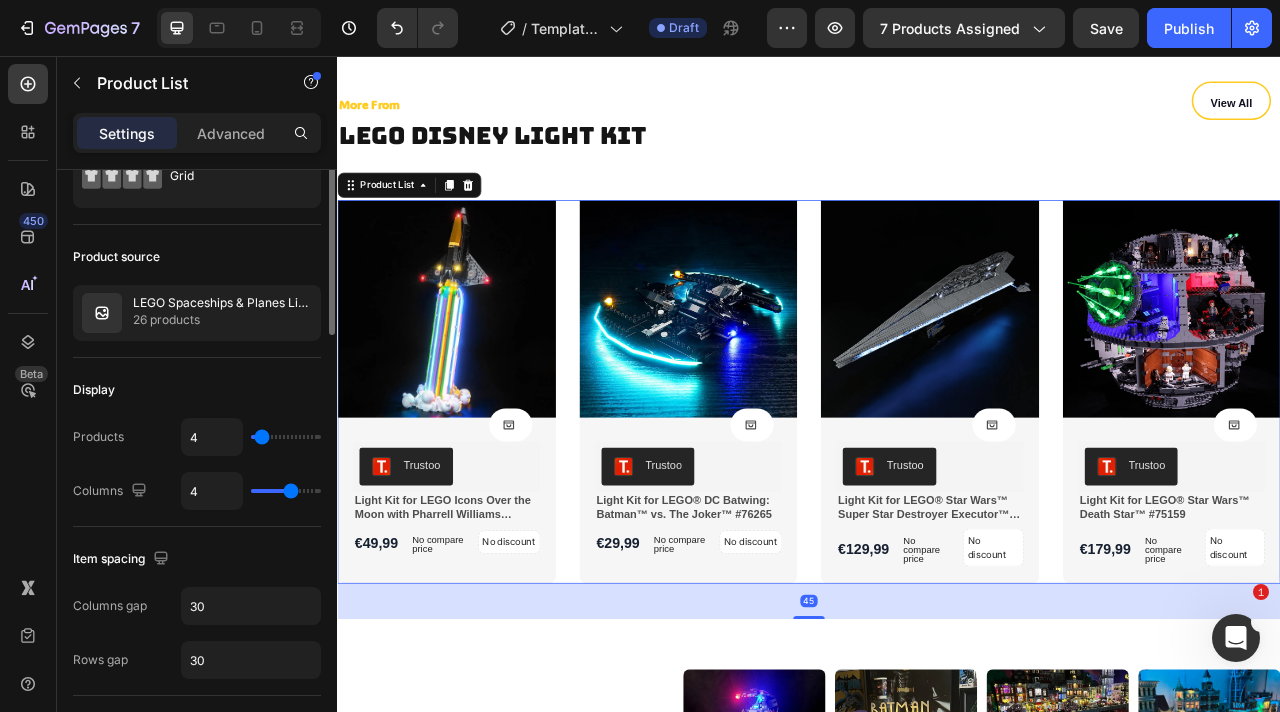 scroll, scrollTop: 0, scrollLeft: 0, axis: both 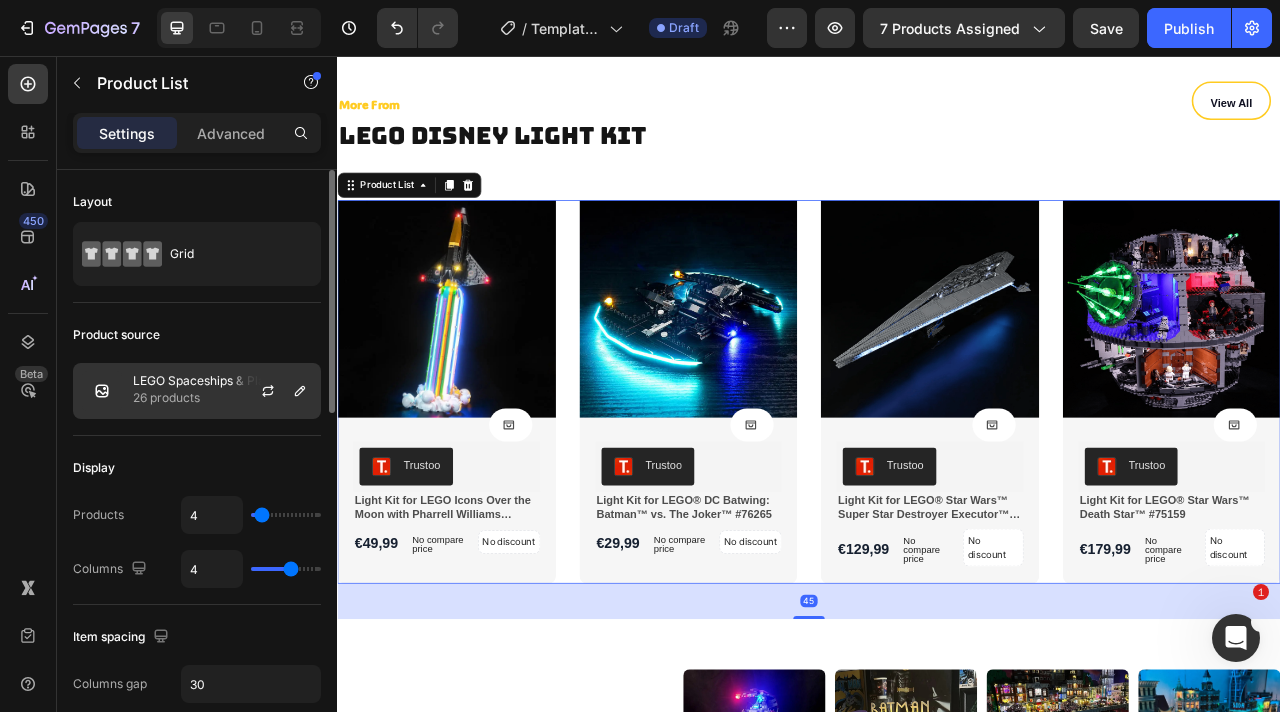 click on "26 products" at bounding box center (222, 398) 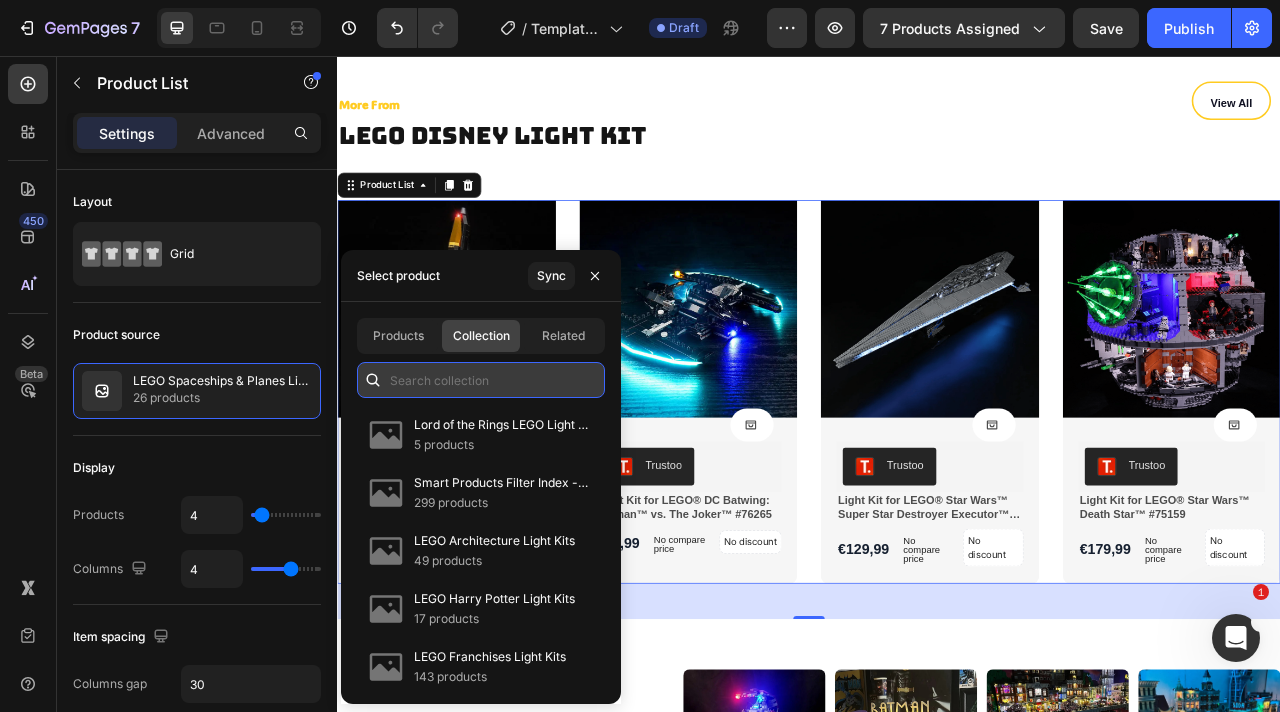 click at bounding box center (481, 380) 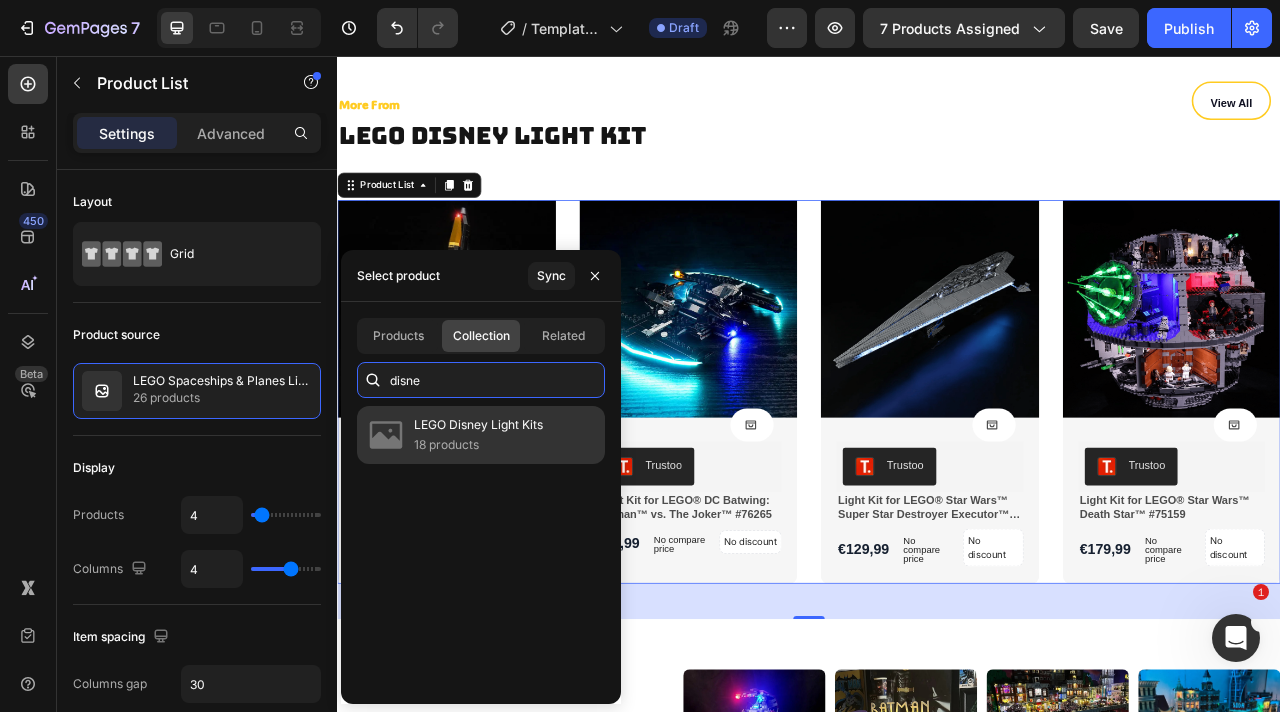 type on "disne" 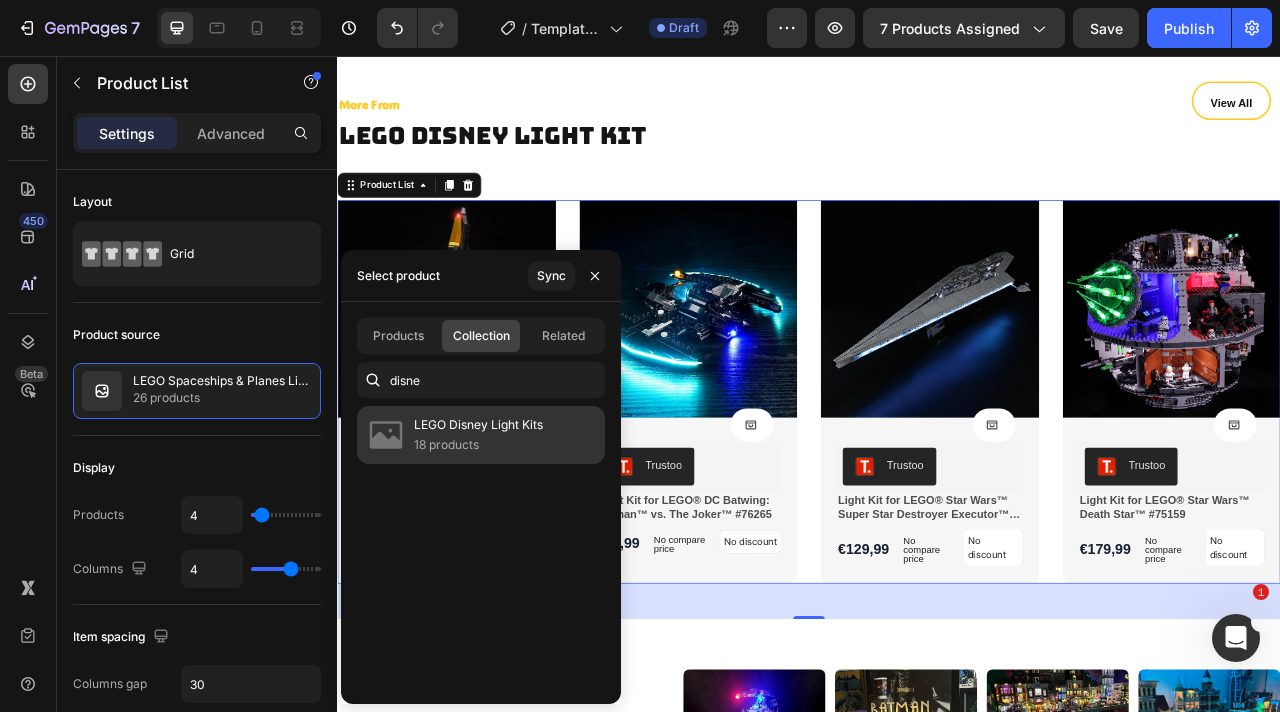click on "18 products" at bounding box center [478, 445] 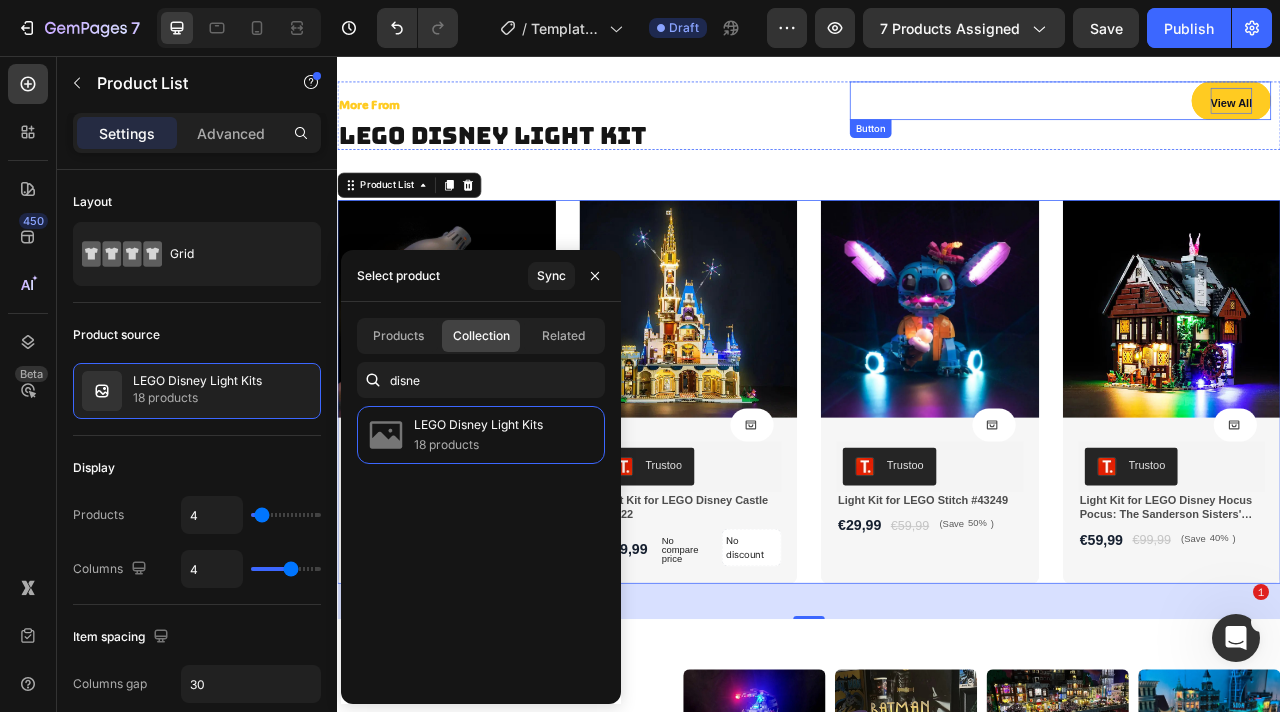 click on "View All" at bounding box center [1474, 115] 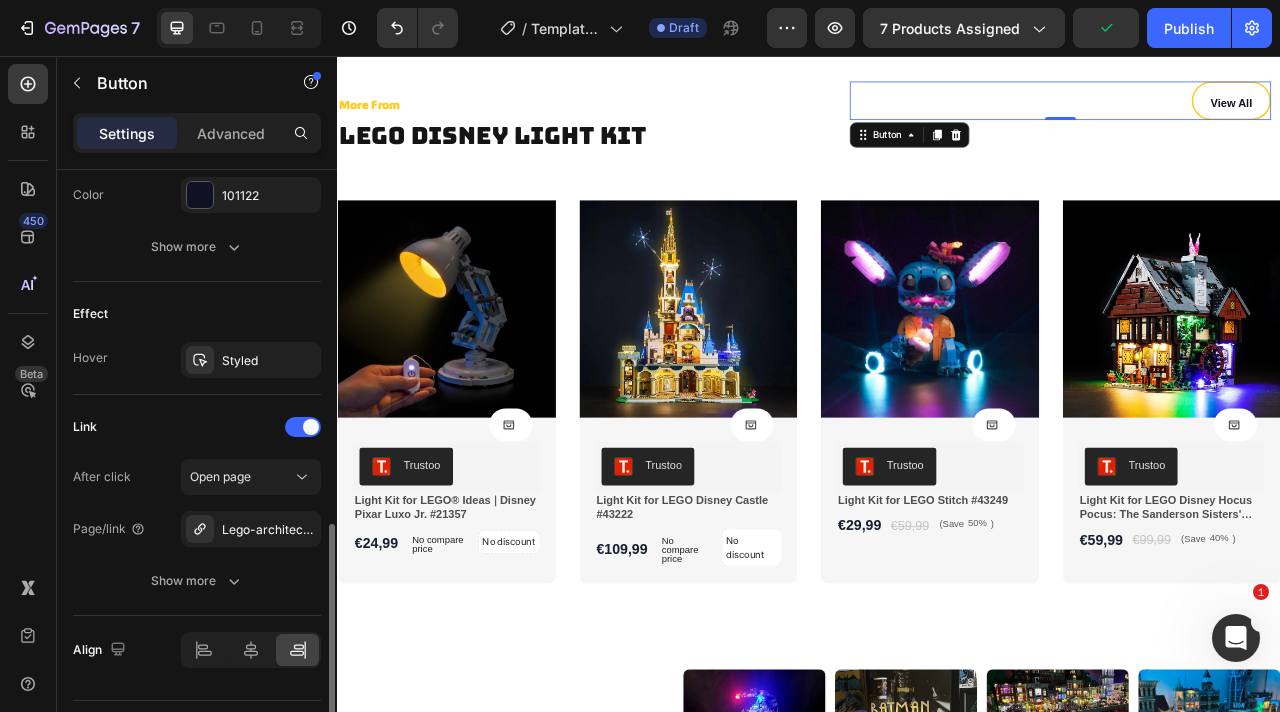 scroll, scrollTop: 991, scrollLeft: 0, axis: vertical 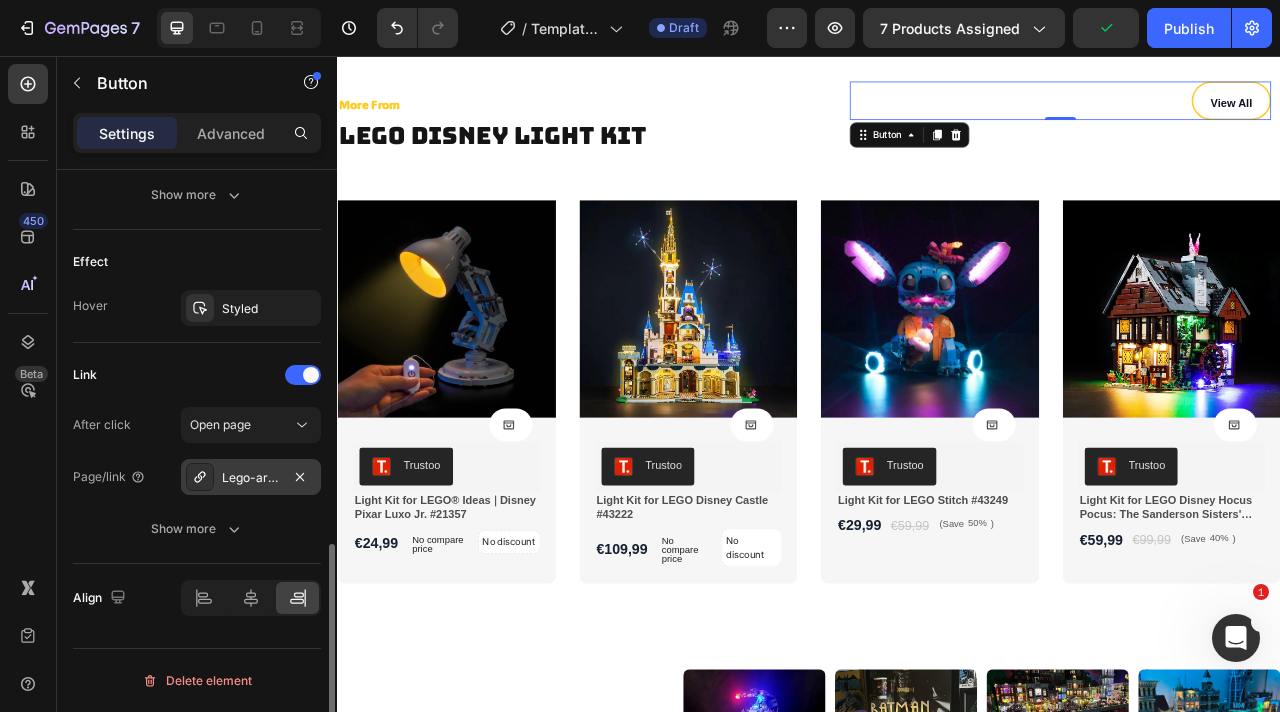 click on "Lego-architectural-light-kits" at bounding box center (251, 477) 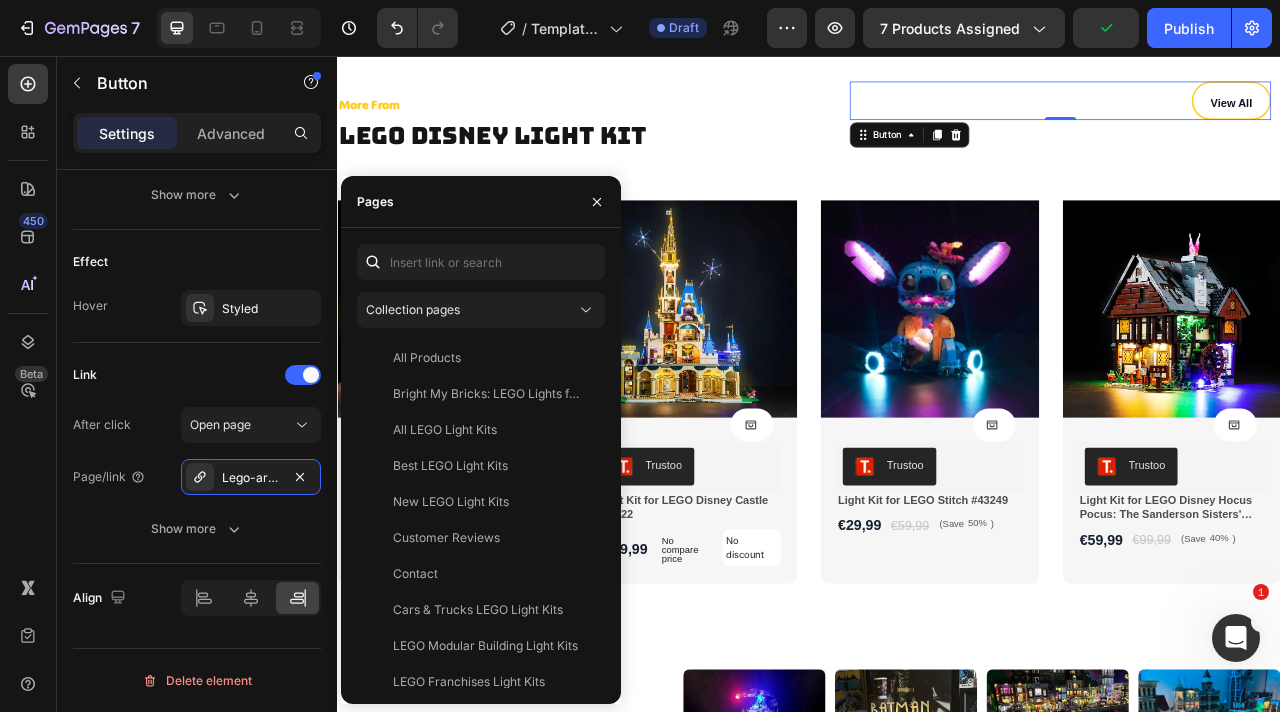 click on "Collection pages All Products   View Bright My Bricks: LEGO Lights for the children of tomorrow   View All LEGO Light Kits   View Best LEGO Light Kits   View New LEGO Light Kits   View Customer Reviews   View Contact   View Cars & Trucks LEGO Light Kits   View LEGO Modular Building Light Kits   View LEGO Franchises Light Kits   View Star Wars LEGO Light Kits   View LEGO Harry Potter Light Kits   View LEGO Architecture Light Kits   View LEGO Batman Light Kits   View LEGO Marvel Light Kits   View LEGO Spaceships & Planes Light Kits   View" 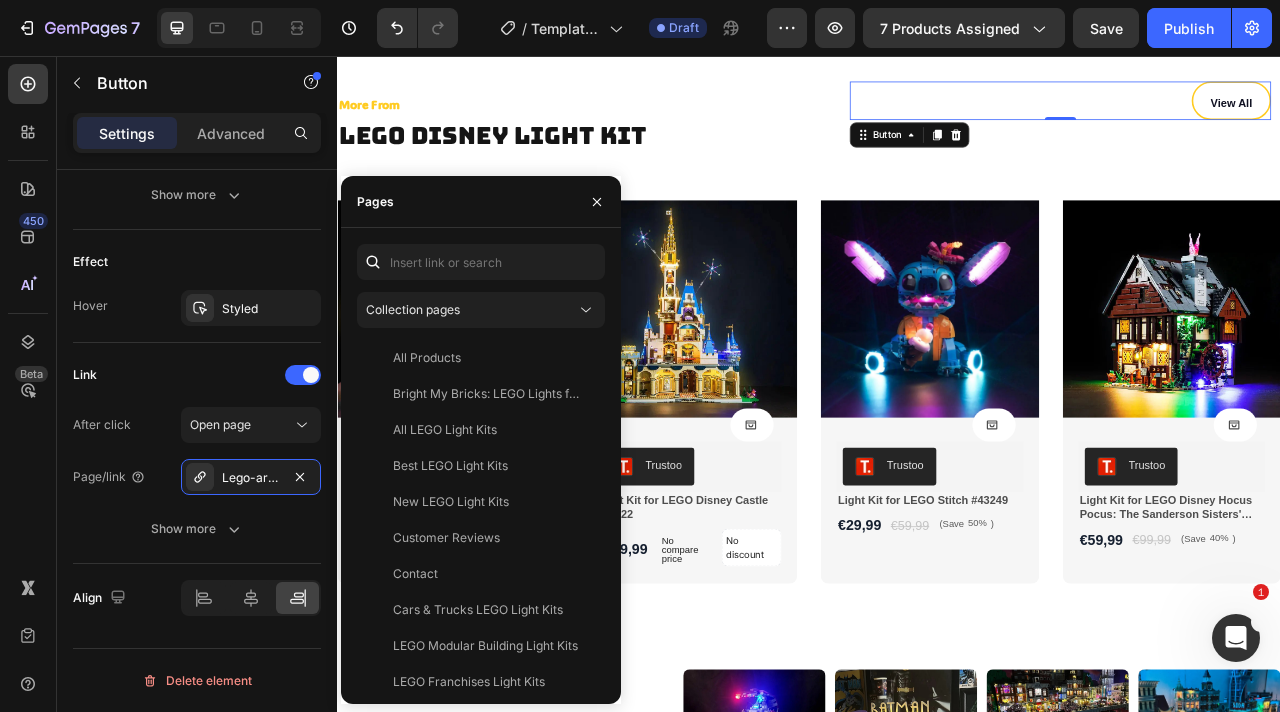 click on "Pages" at bounding box center [481, 202] 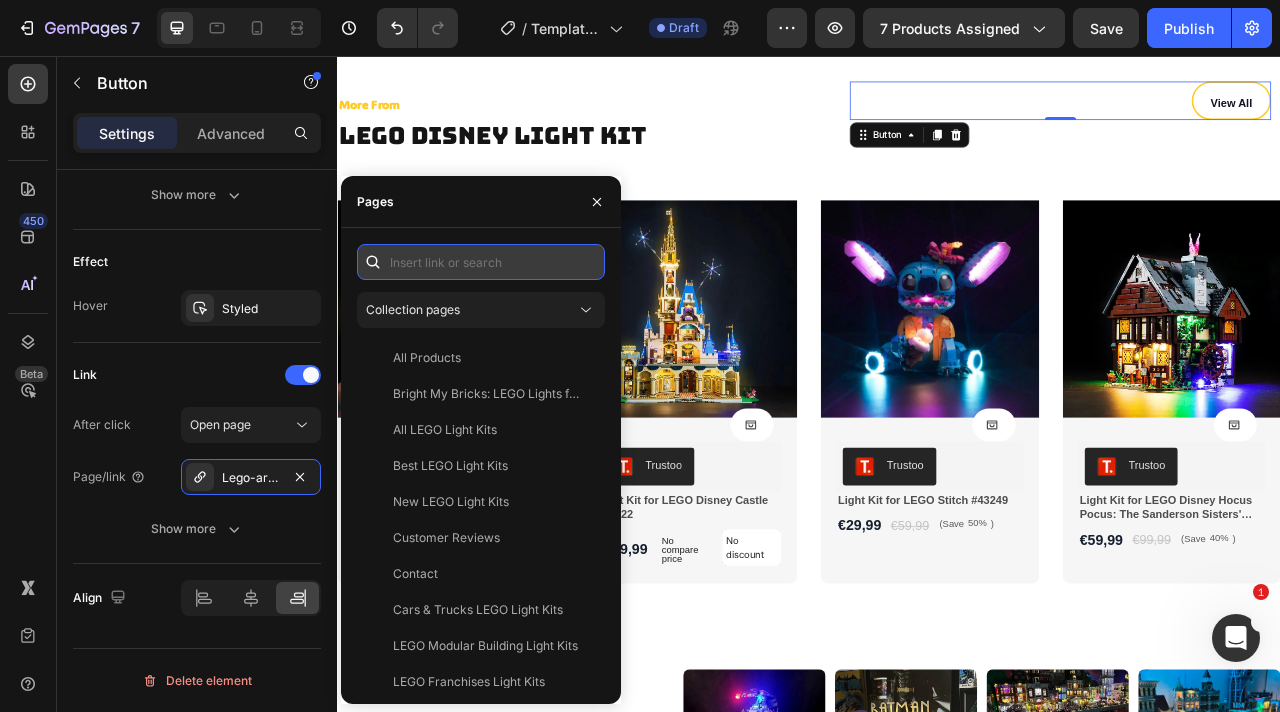 click at bounding box center (481, 262) 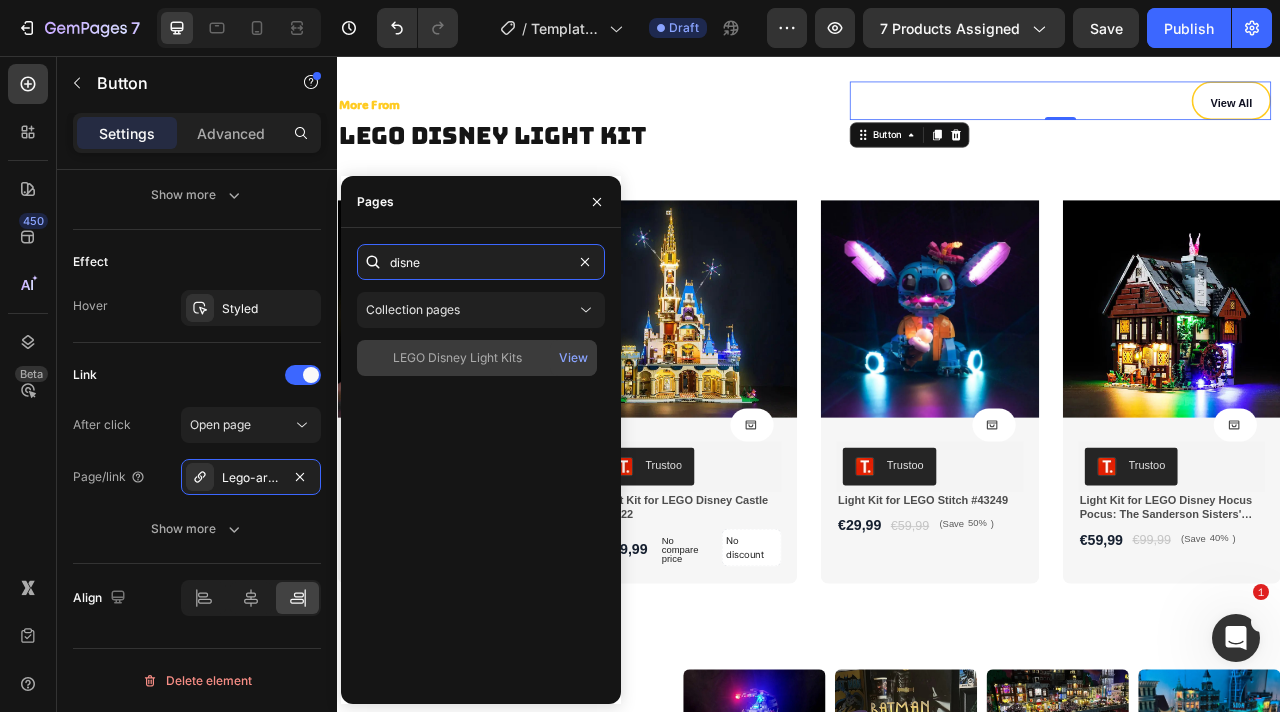 type on "disne" 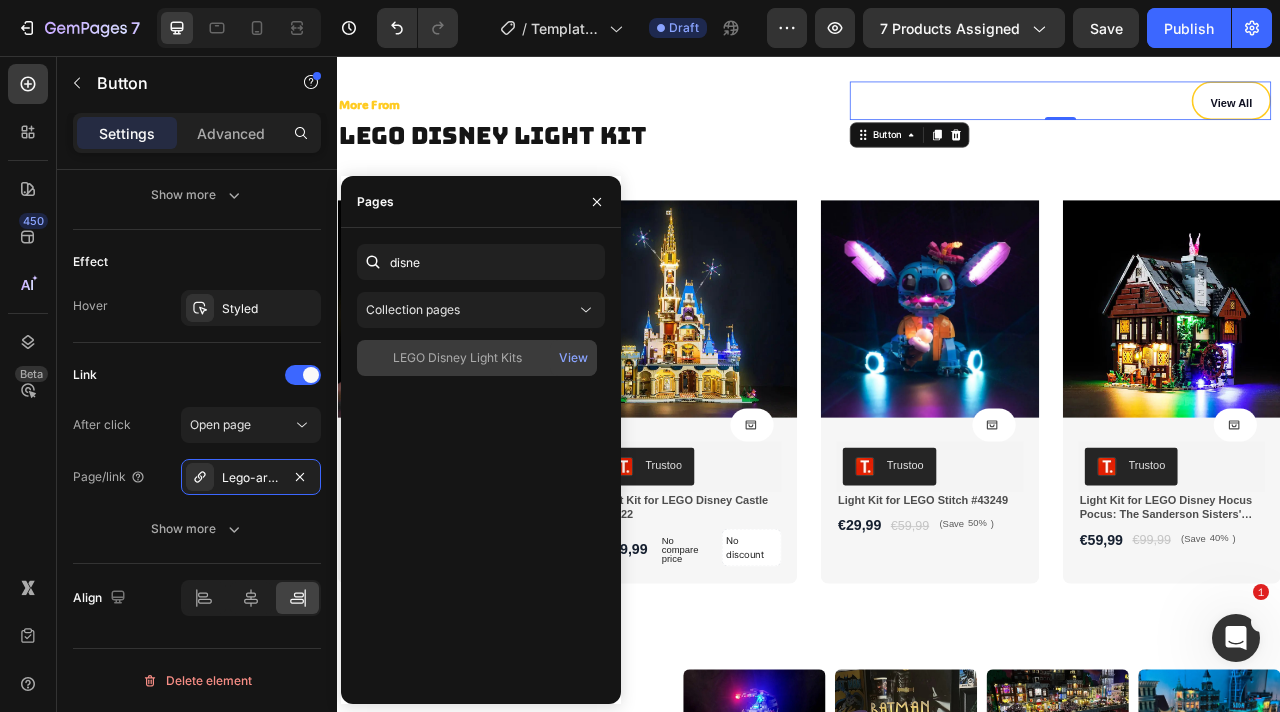 click on "LEGO Disney Light Kits   View" 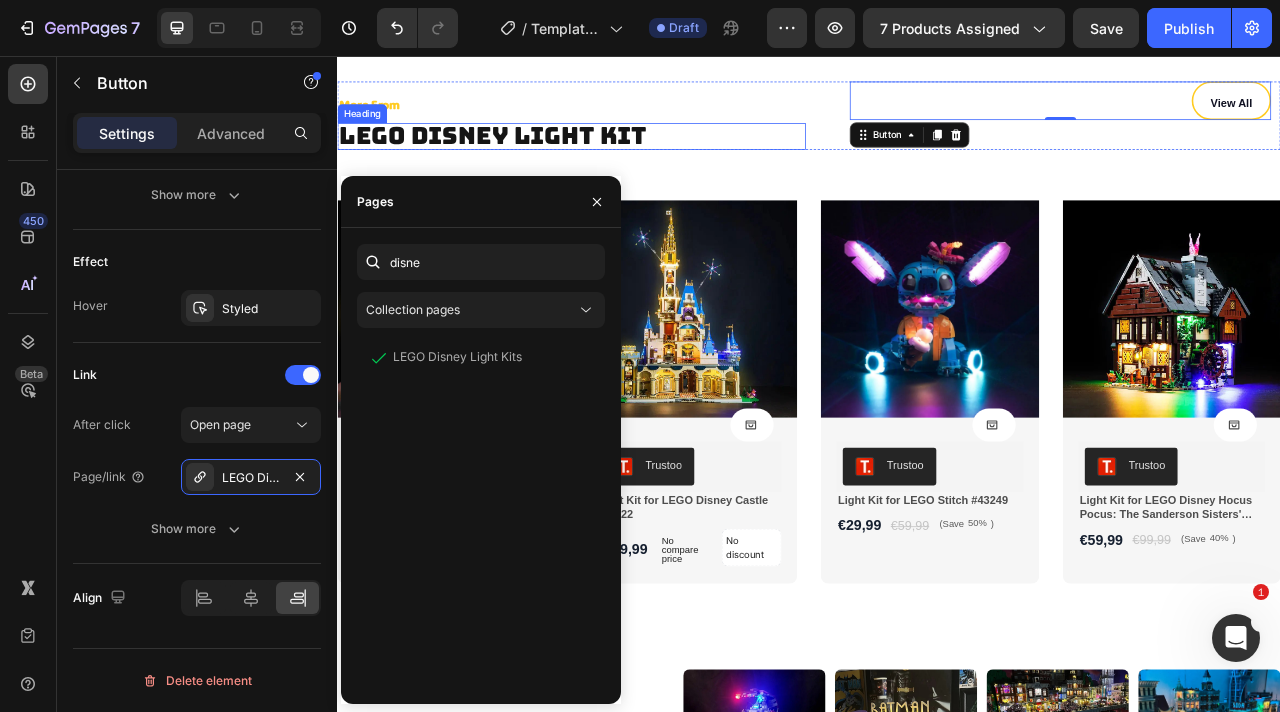 click on "⁠⁠⁠⁠⁠⁠⁠ LEGO disney Light Kit" at bounding box center [635, 158] 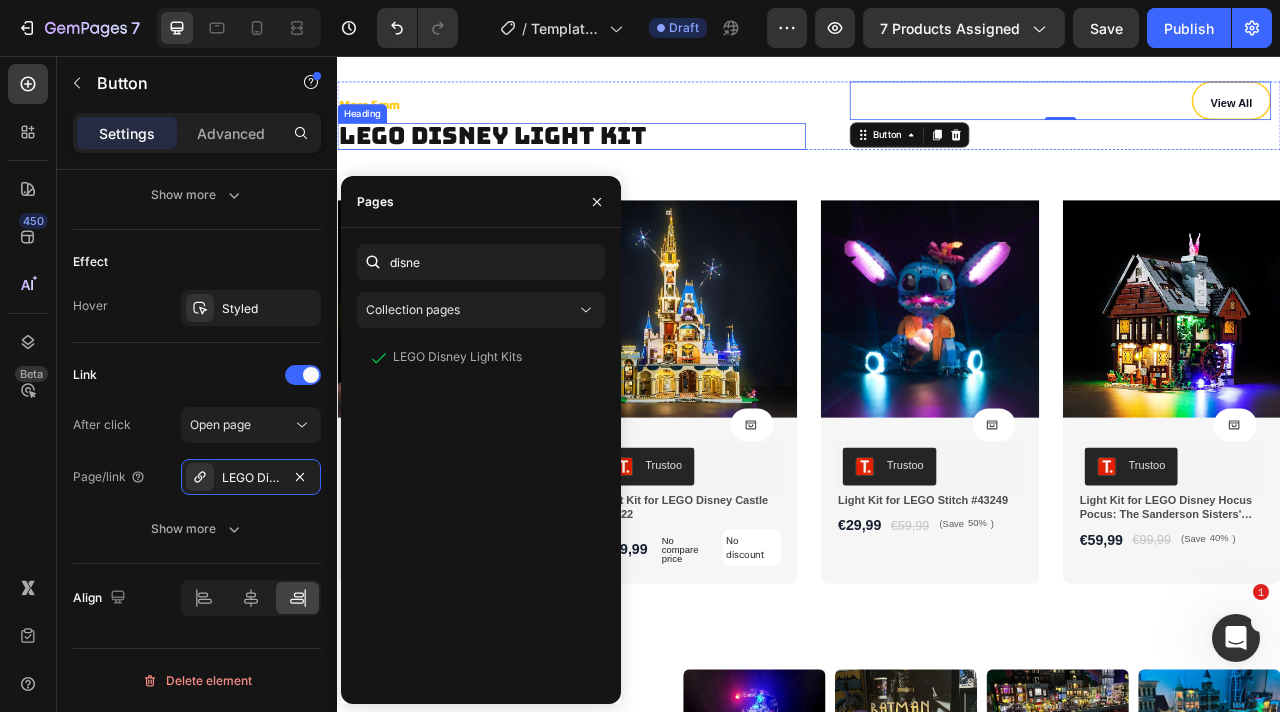 scroll, scrollTop: 0, scrollLeft: 0, axis: both 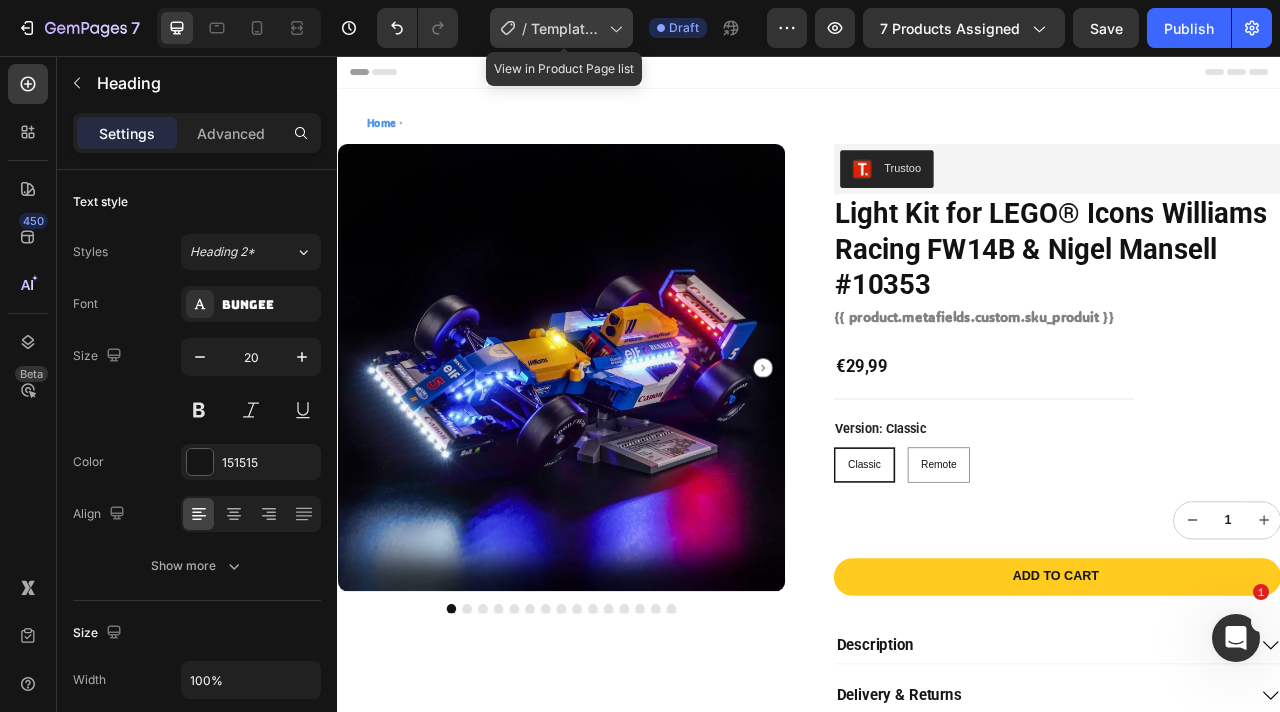 click on "Template Disney" at bounding box center [566, 28] 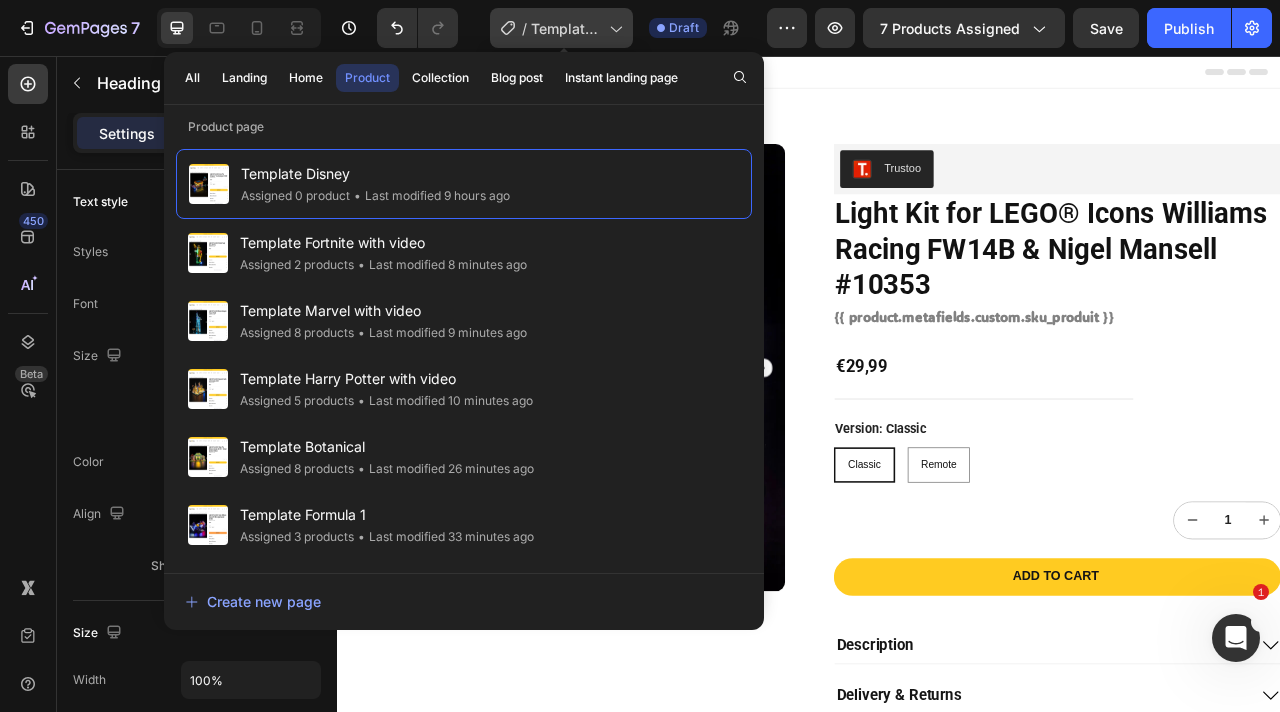 click on "Template Disney" at bounding box center [566, 28] 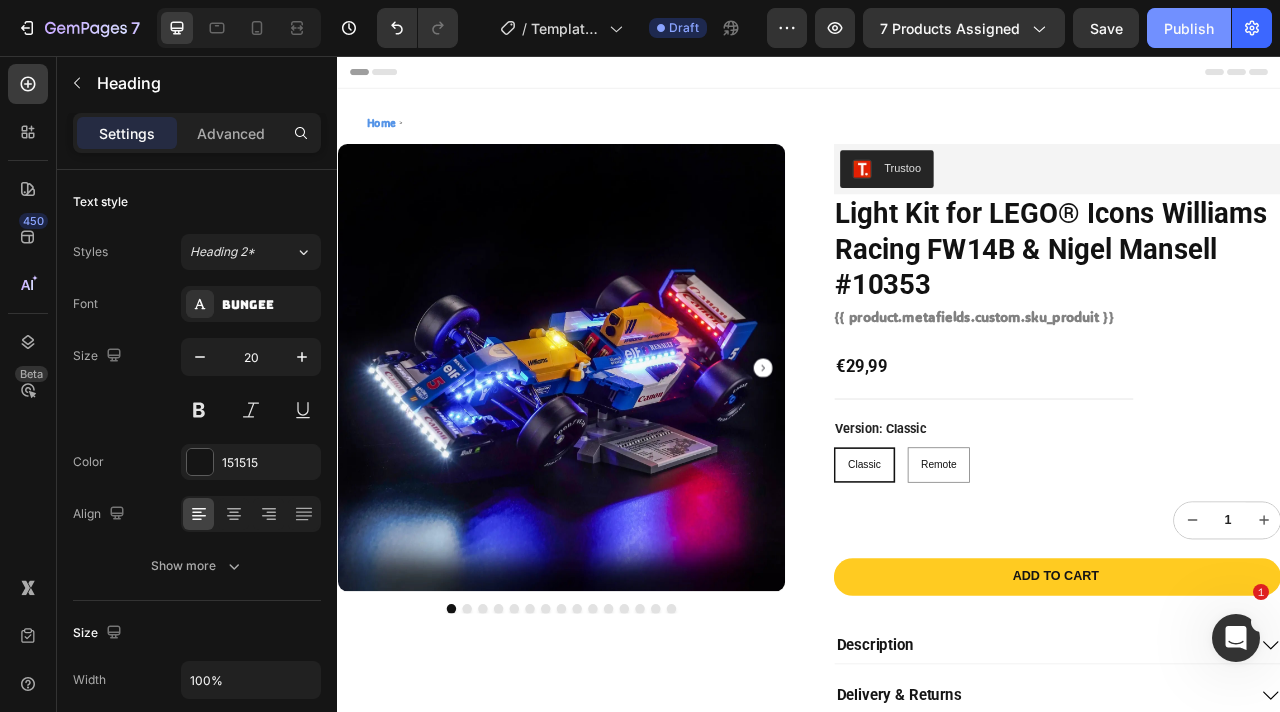 click on "Publish" at bounding box center (1189, 28) 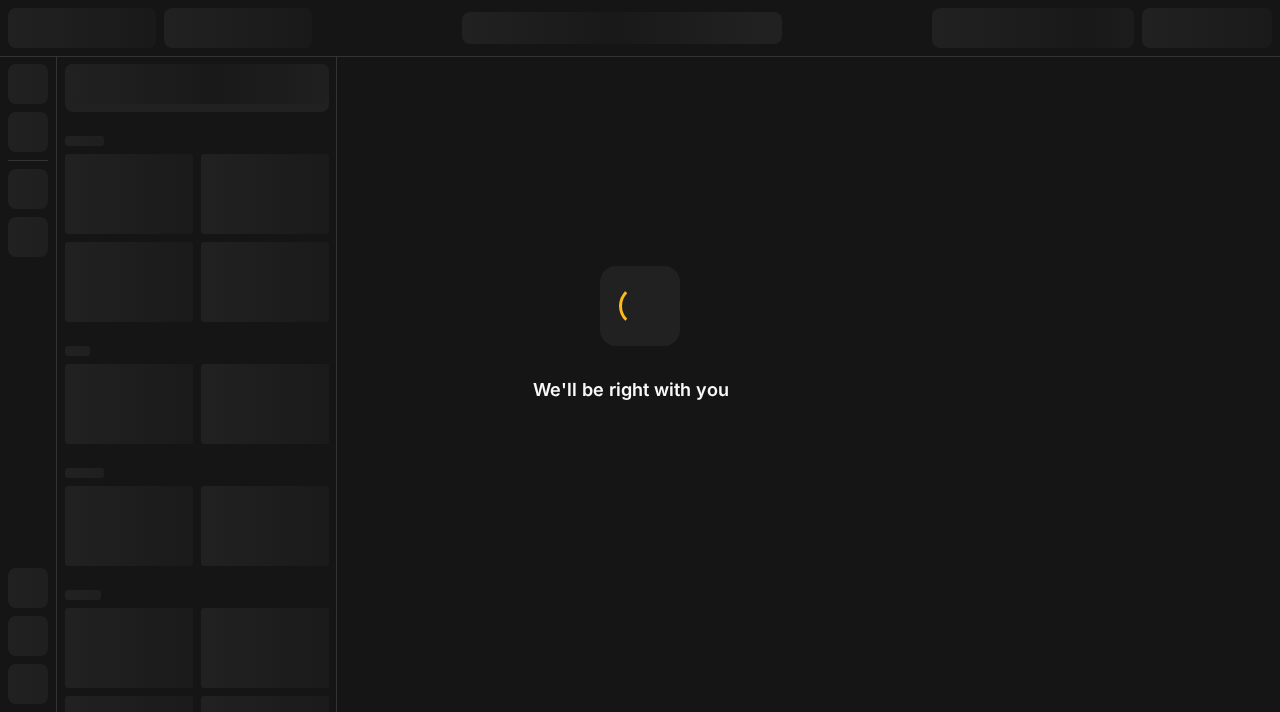 scroll, scrollTop: 0, scrollLeft: 0, axis: both 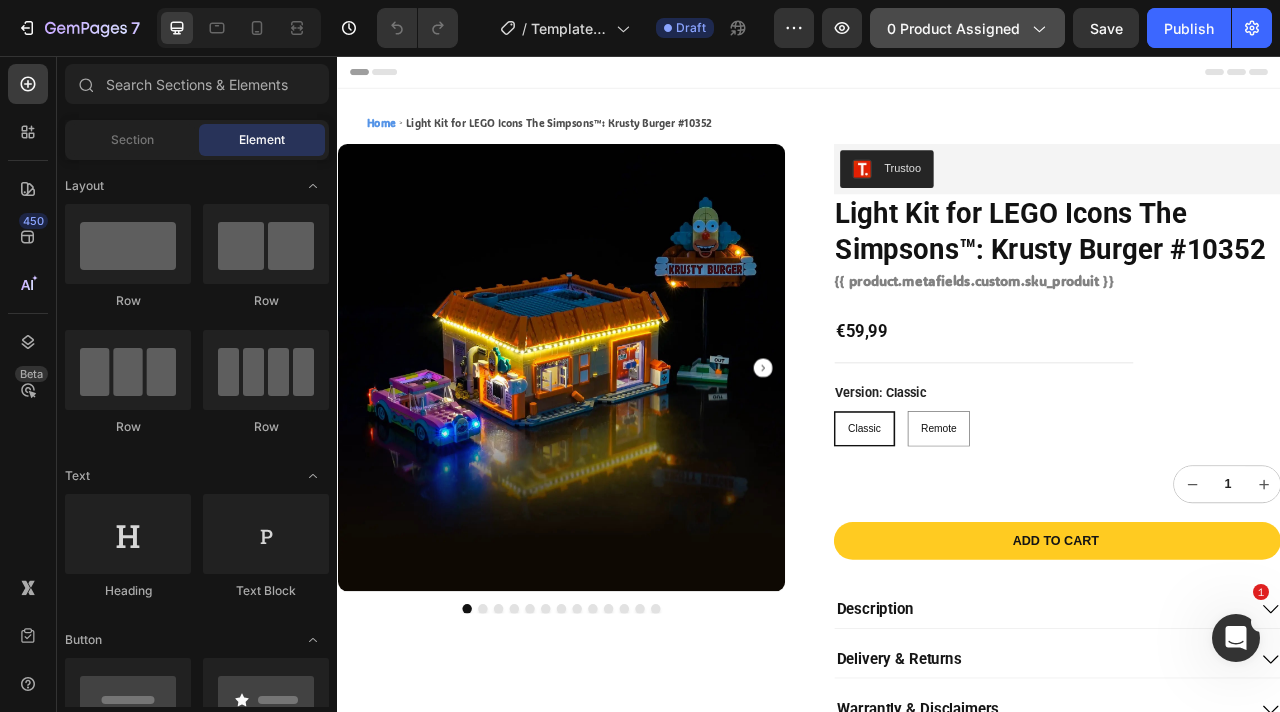 click on "0 product assigned" at bounding box center (967, 28) 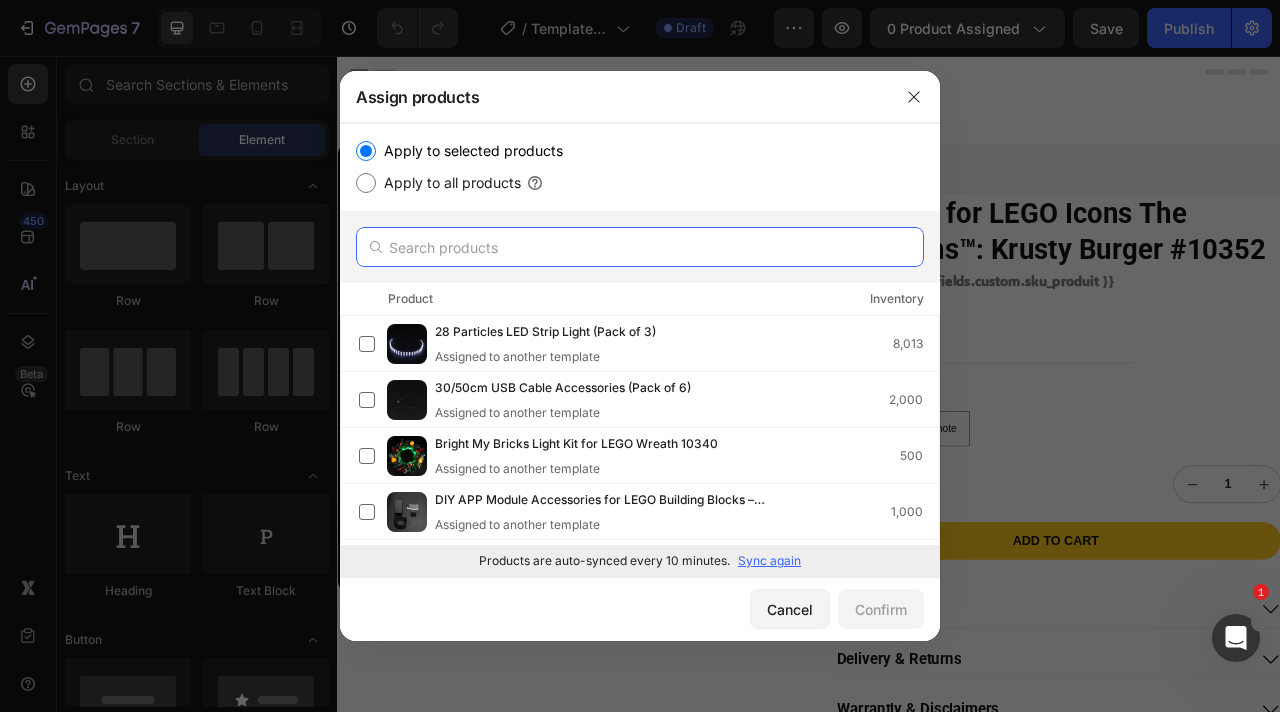 click at bounding box center [640, 247] 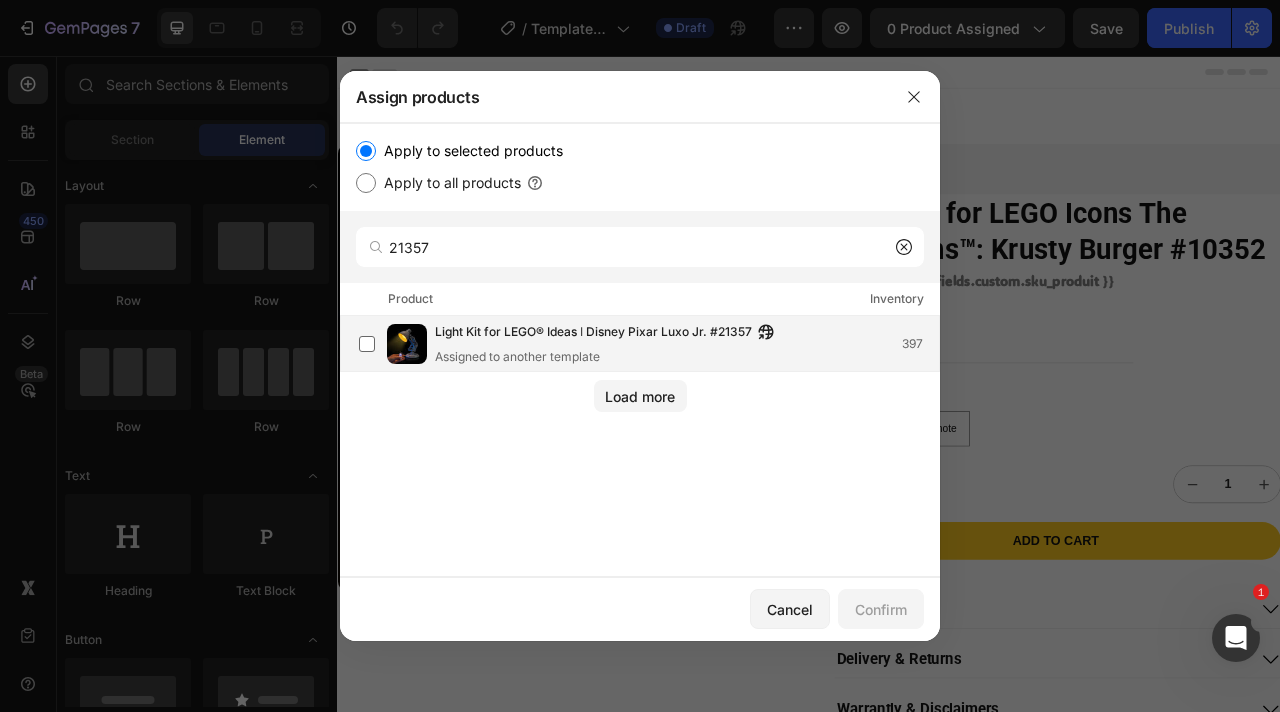 click on "Light Kit for LEGO® Ideas ǀ Disney Pixar Luxo Jr. #21357" at bounding box center [593, 333] 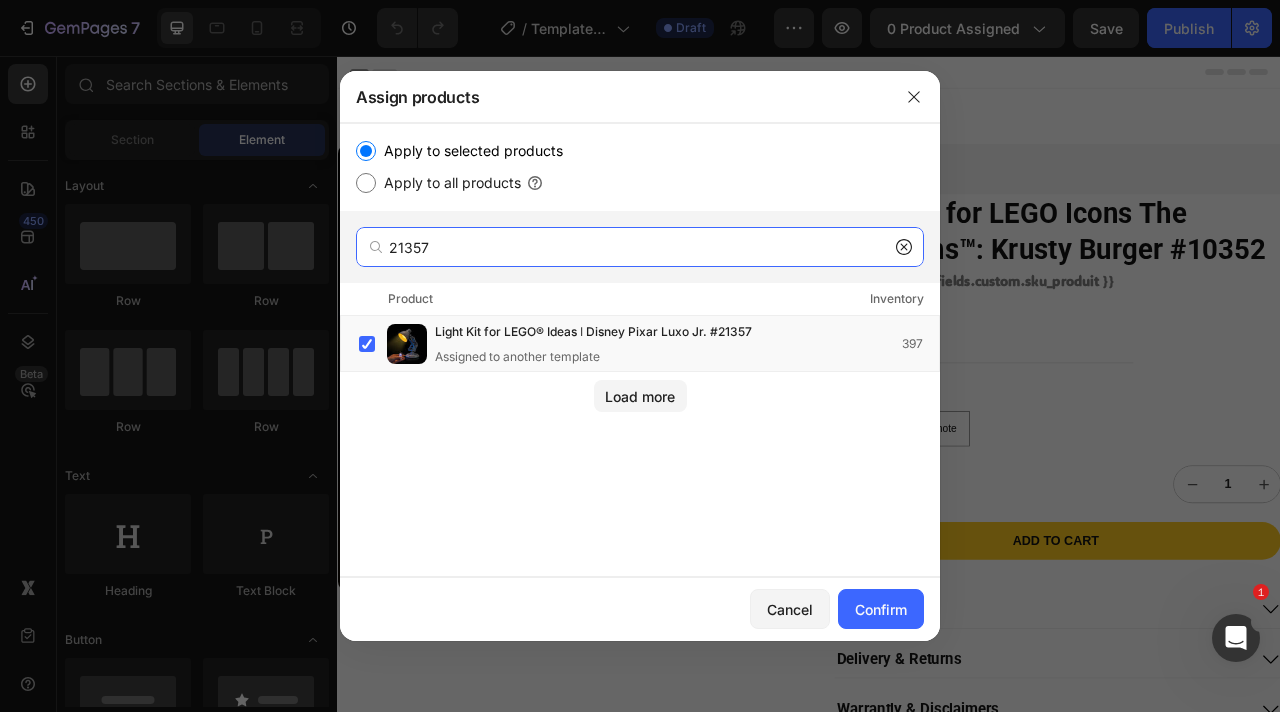 click on "21357" at bounding box center (640, 247) 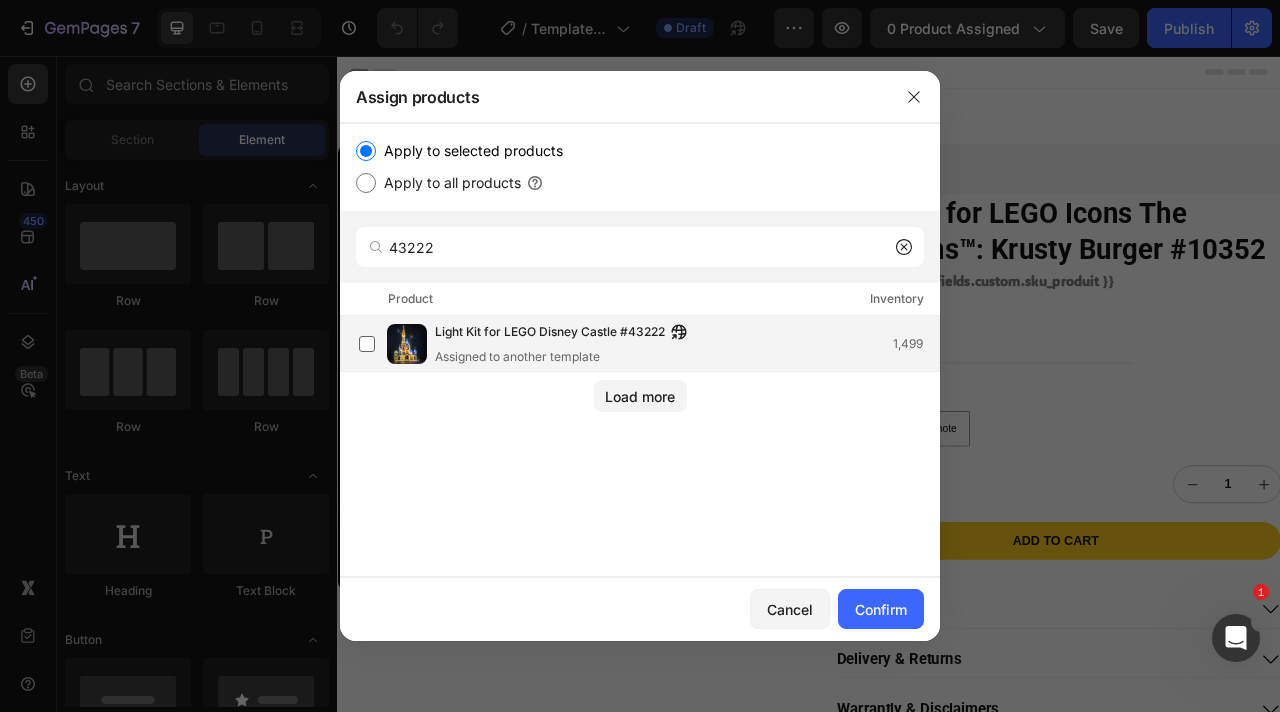 click on "Light Kit for LEGO Disney Castle #43222" at bounding box center [550, 333] 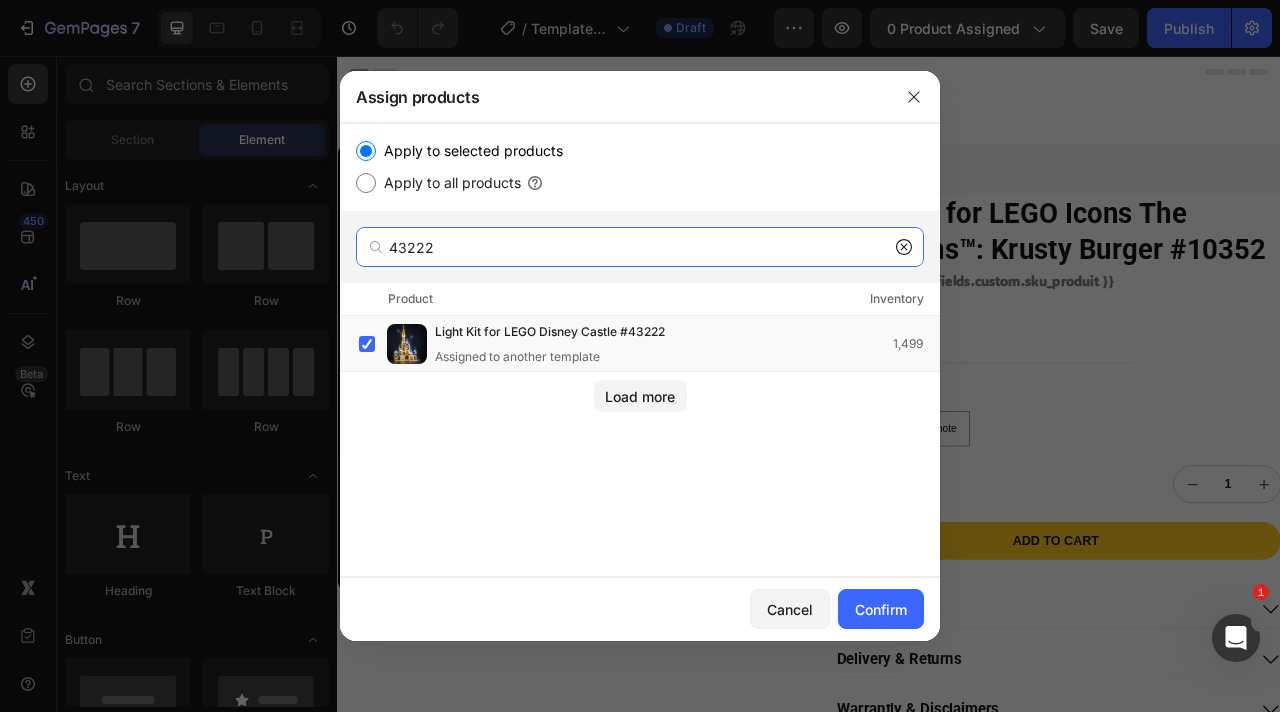 click on "43222" at bounding box center [640, 247] 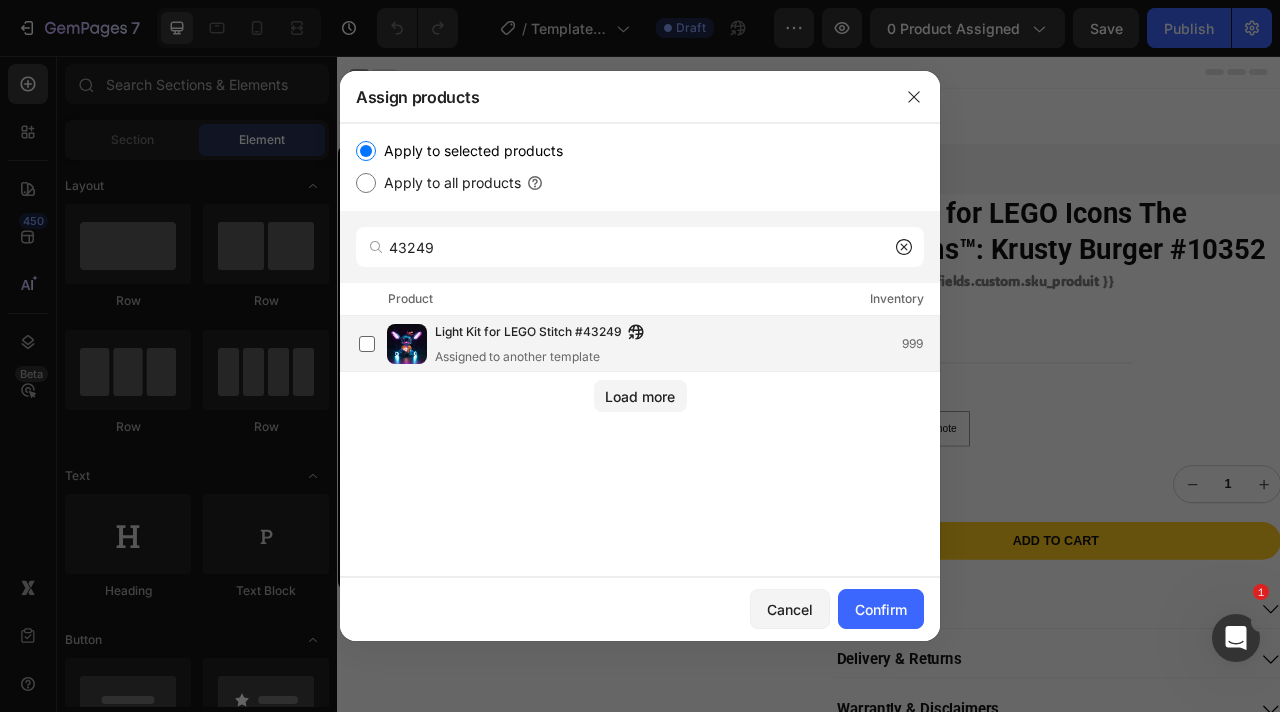 click on "Light Kit for LEGO Stitch #43249  Assigned to another template" at bounding box center [544, 344] 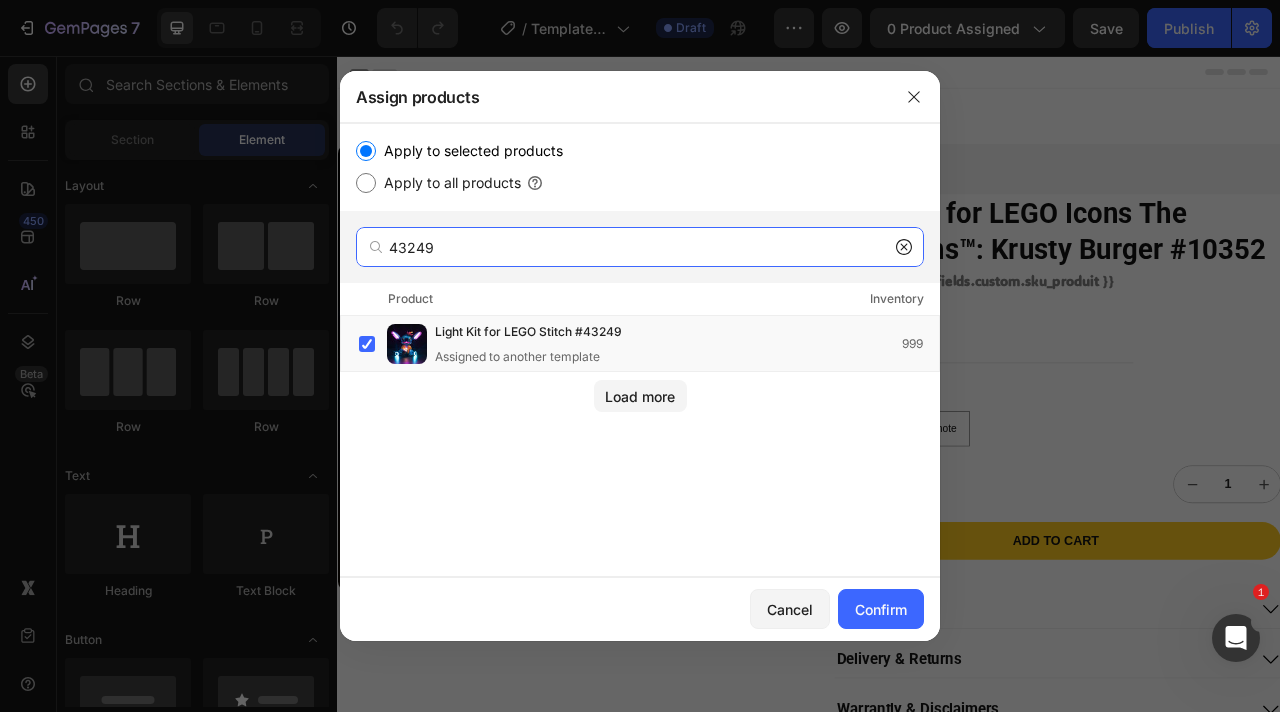 click on "43249" at bounding box center [640, 247] 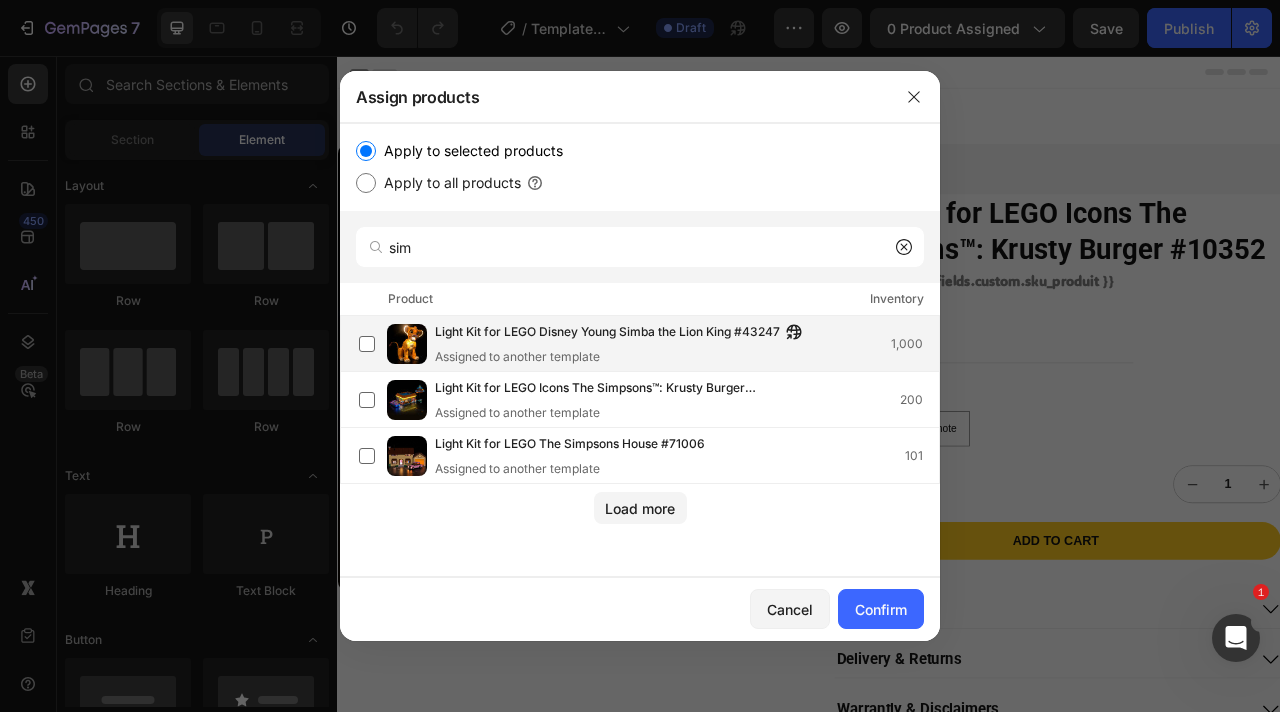 click on "Light Kit for LEGO Disney Young Simba the Lion King #43247" at bounding box center (607, 333) 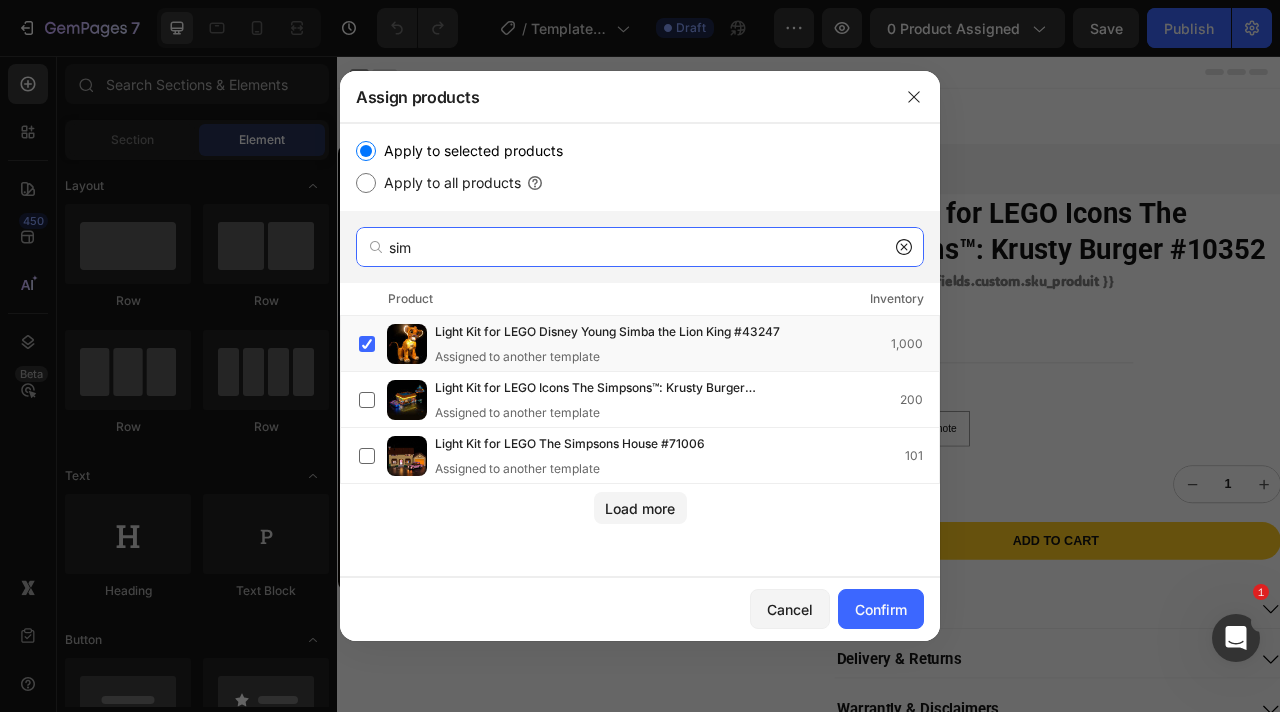 click on "sim" at bounding box center (640, 247) 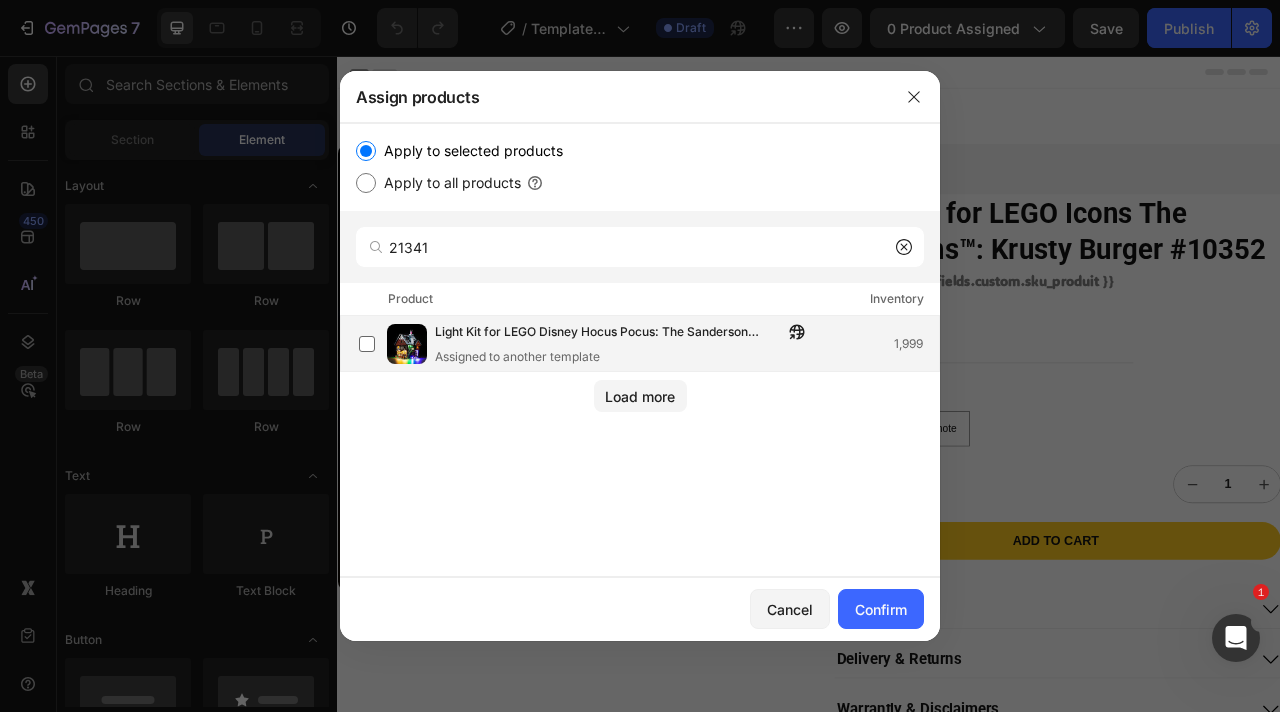 click on "Light Kit for LEGO Disney Hocus Pocus: The Sanderson Sisters' Cottage #21341" at bounding box center (609, 333) 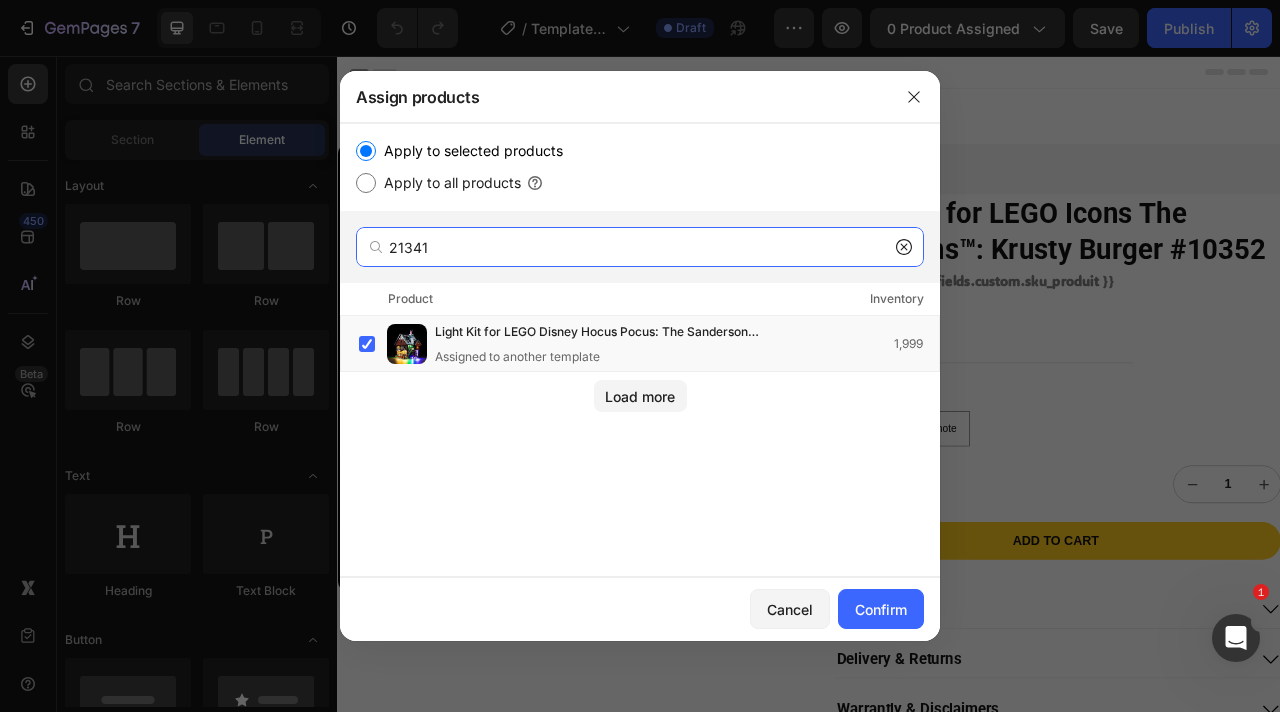 click on "21341" at bounding box center [640, 247] 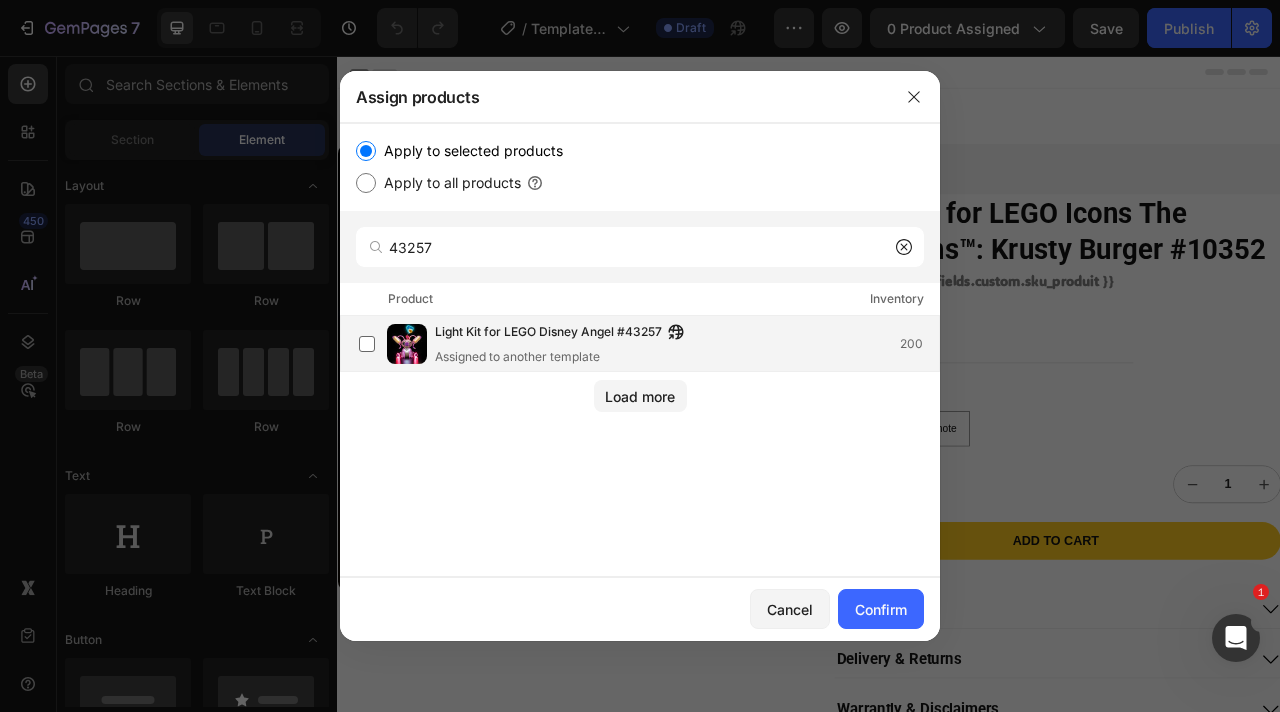 click on "Light Kit for LEGO Disney Angel #43257  Assigned to another template" at bounding box center (564, 344) 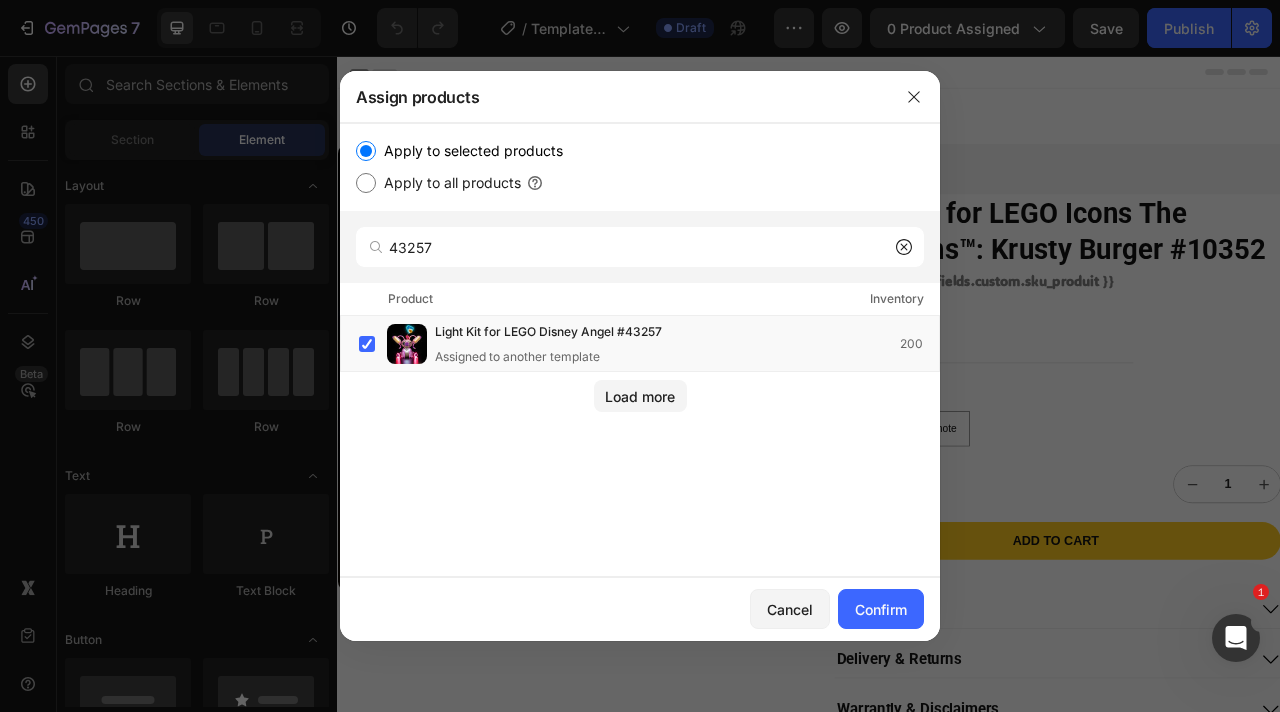 click on "Product Inventory" 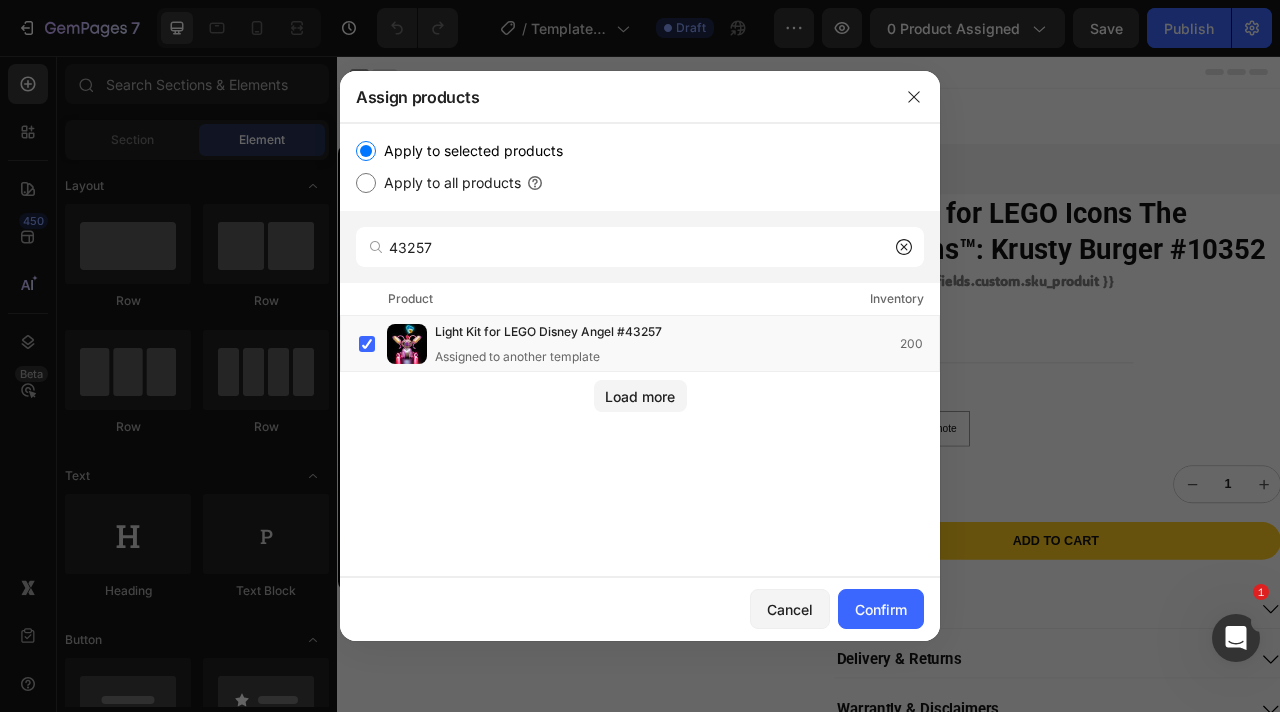 click on "43257" 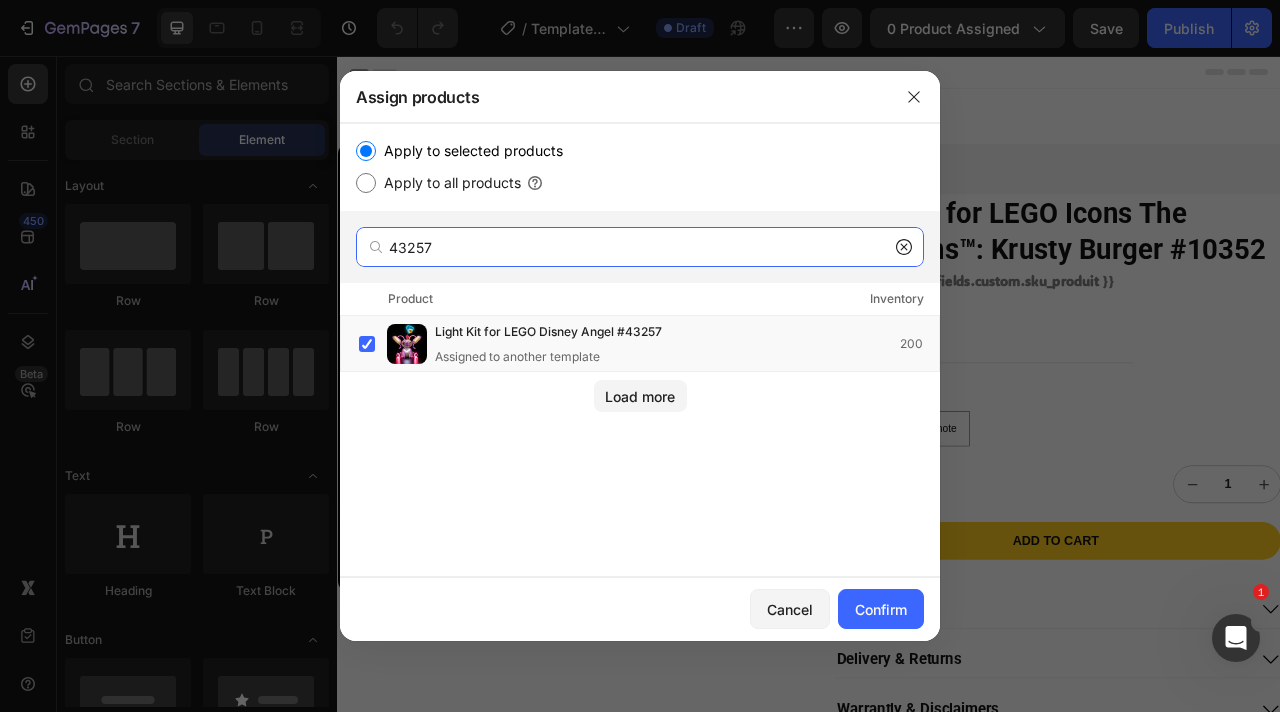 click on "43257" at bounding box center (640, 247) 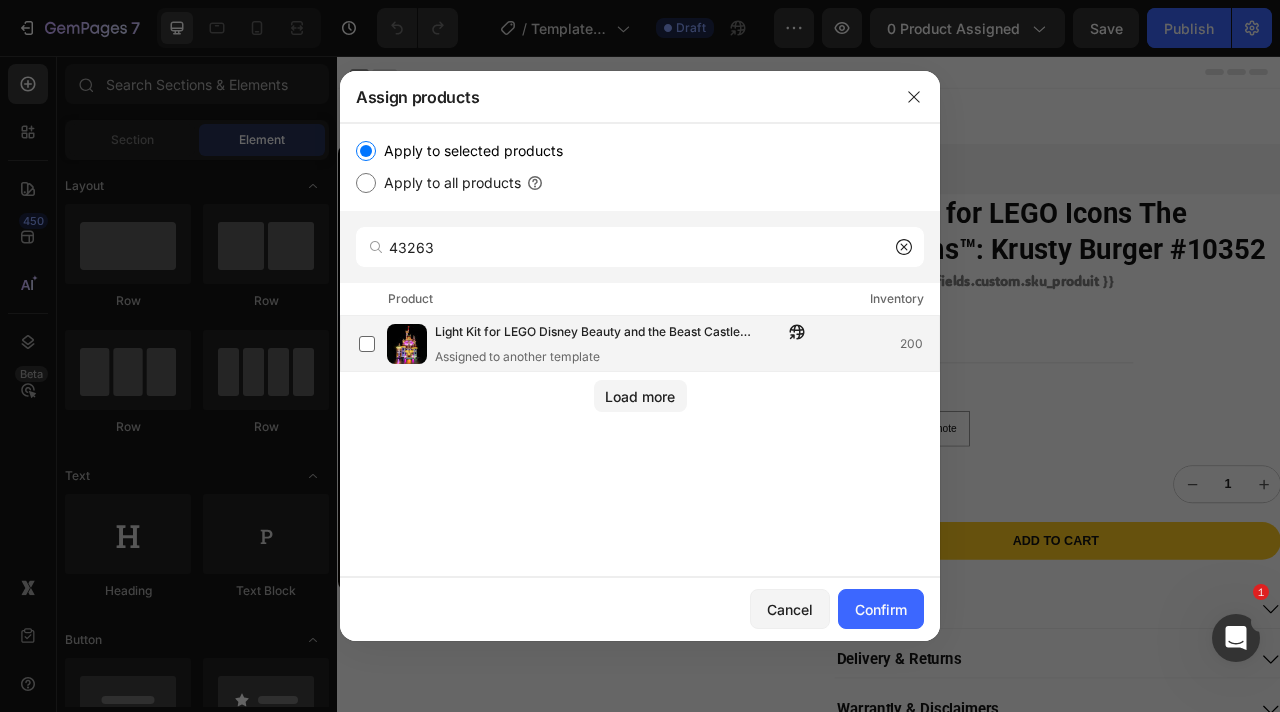 click on "Assigned to another template" at bounding box center [625, 357] 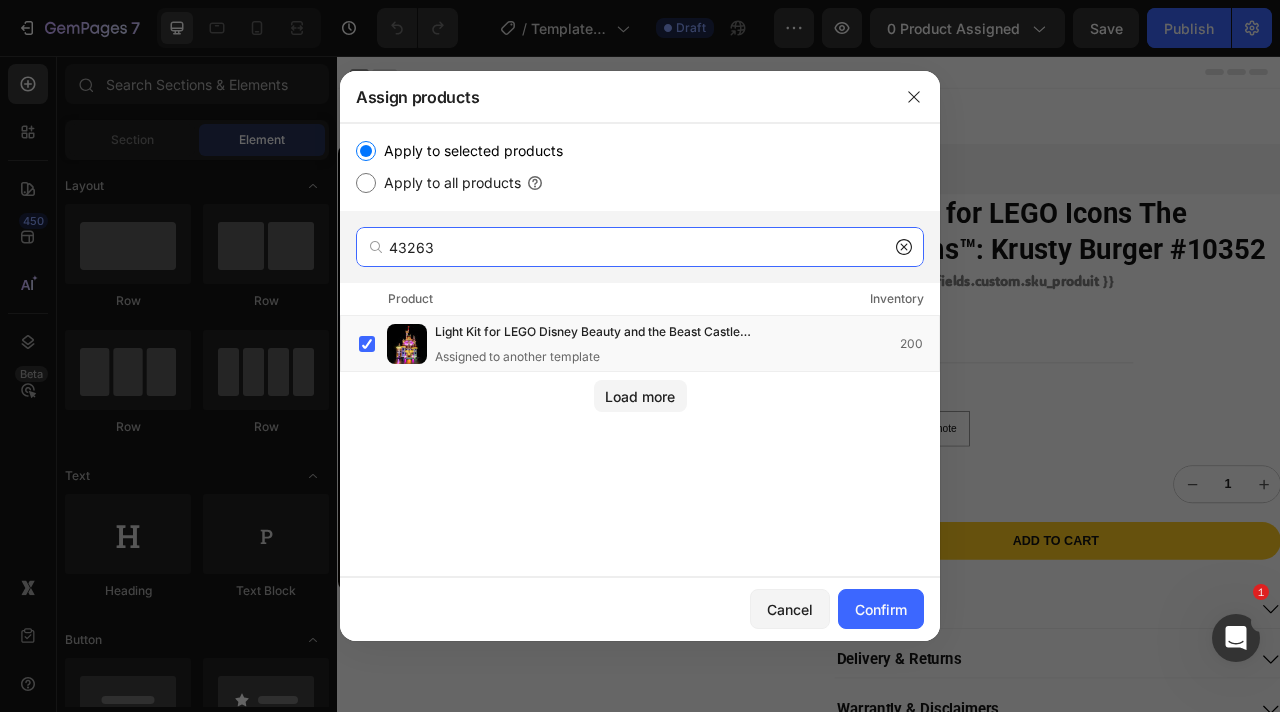 click on "43263" at bounding box center (640, 247) 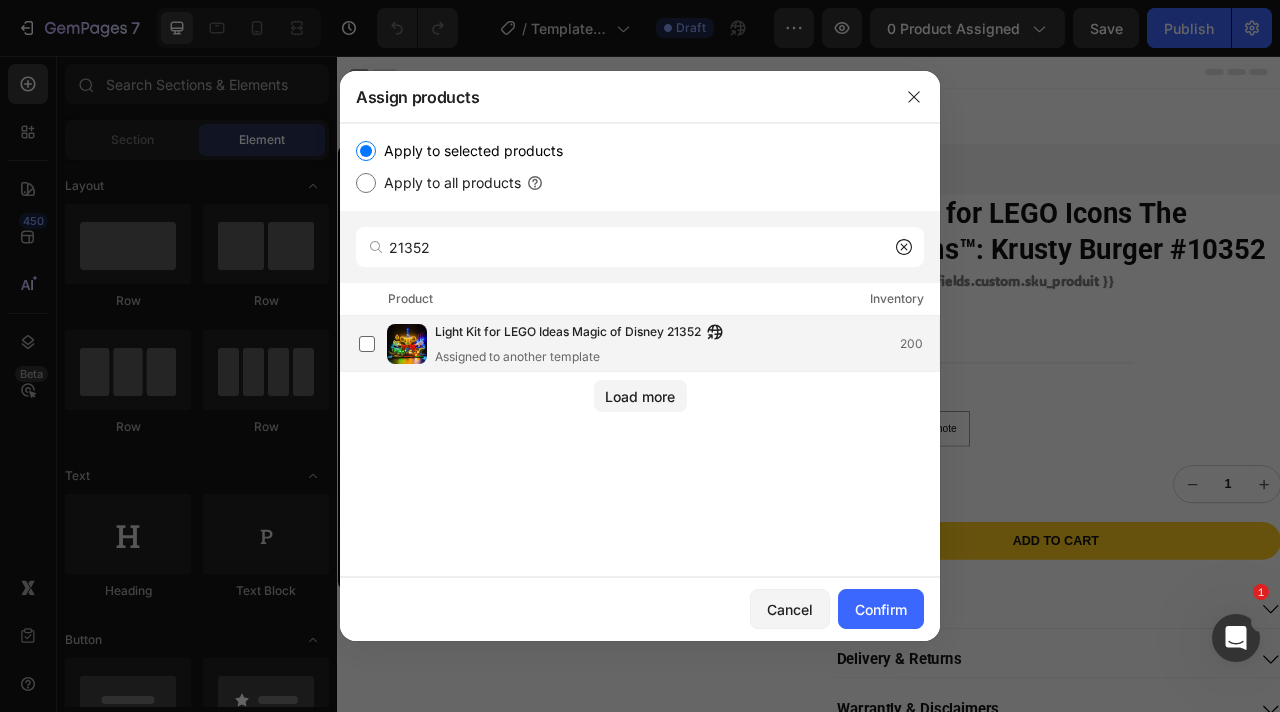 click on "Assigned to another template" at bounding box center [584, 357] 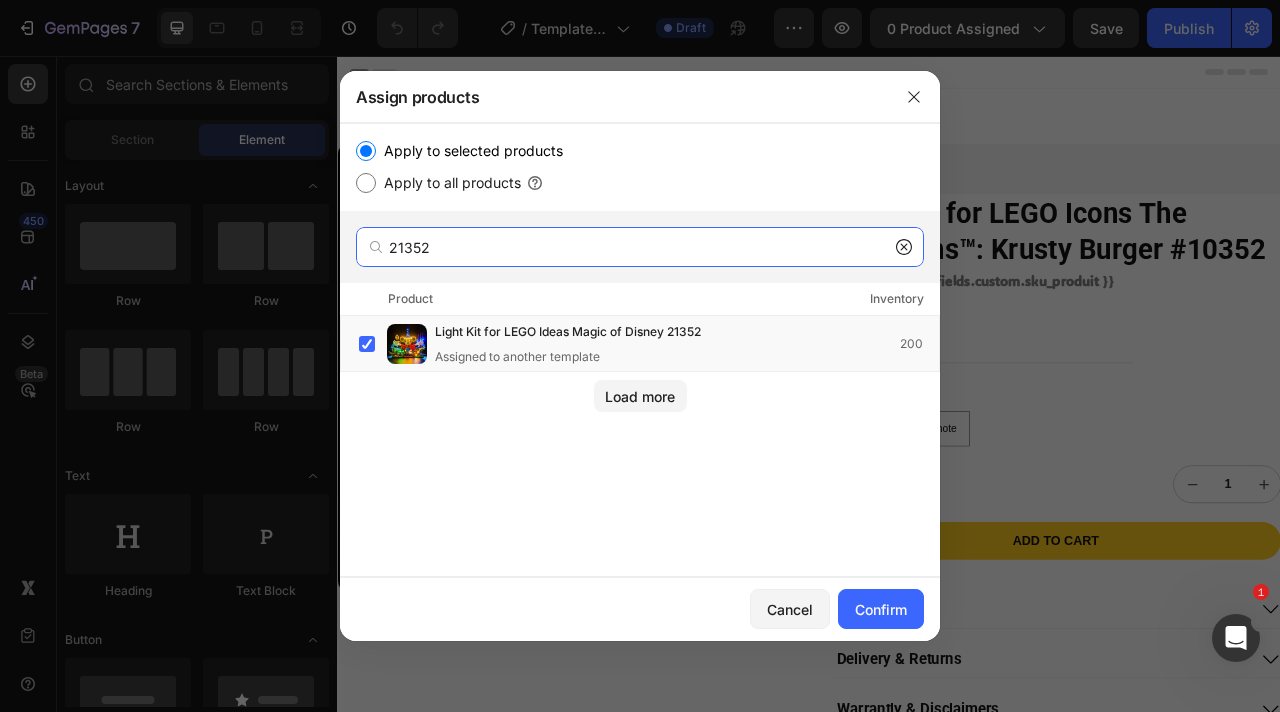 click on "21352" at bounding box center (640, 247) 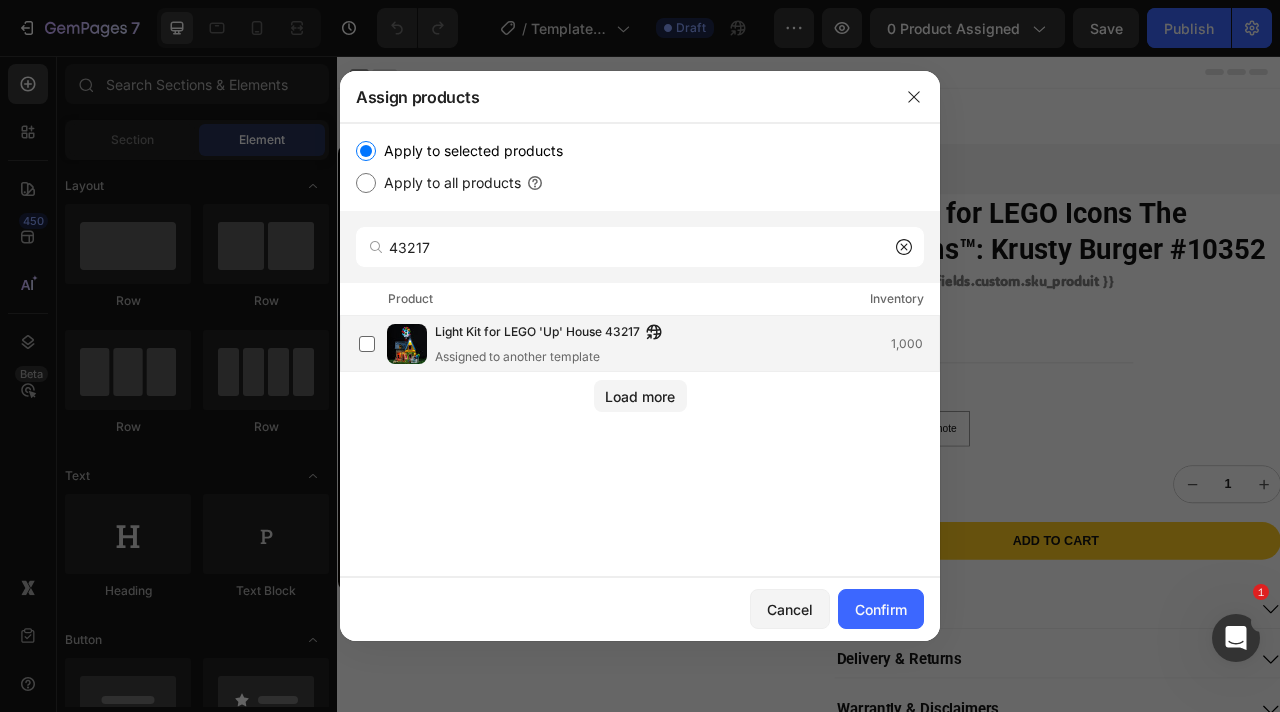 click on "Light Kit for LEGO 'Up' House 43217" at bounding box center [537, 333] 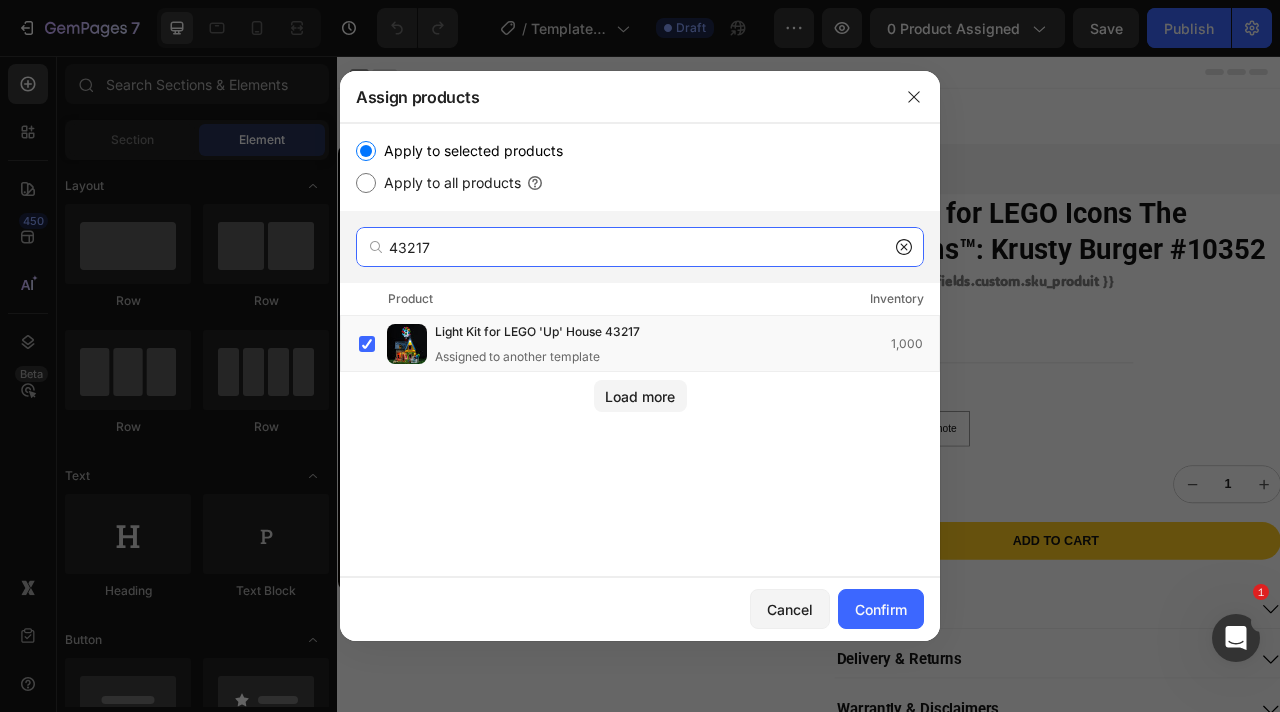 click on "43217" at bounding box center [640, 247] 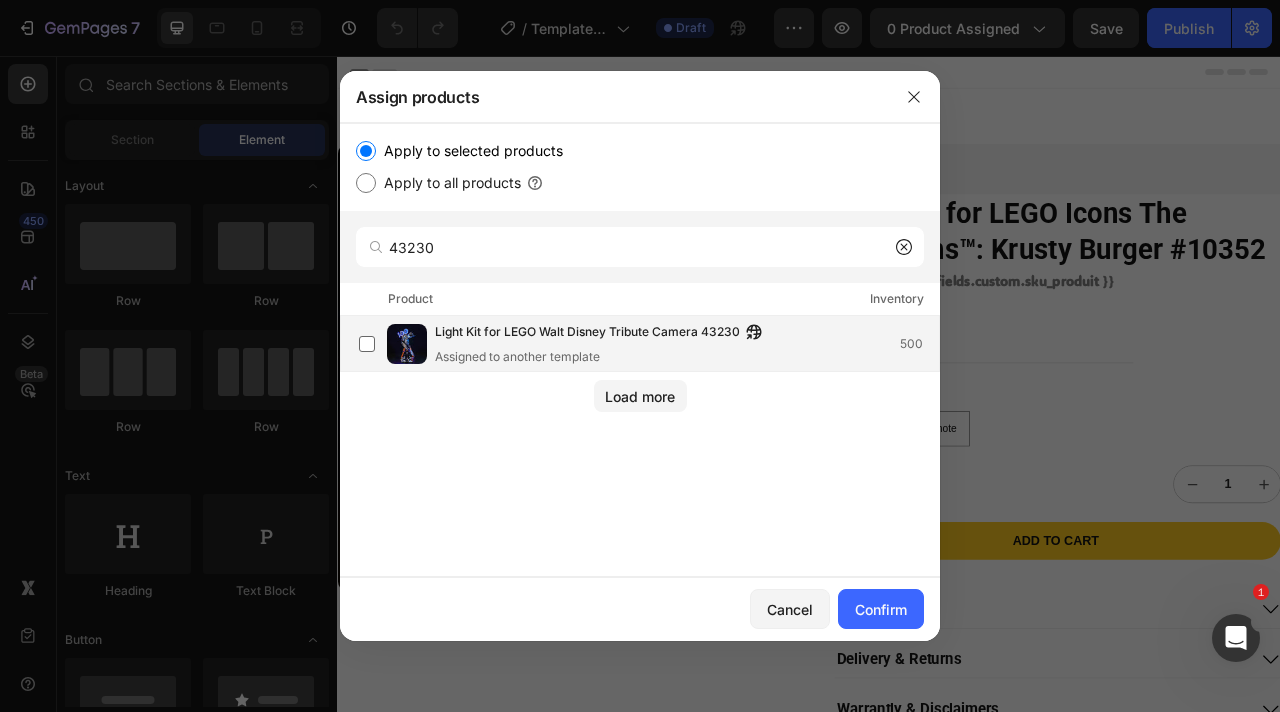 click on "Assigned to another template" at bounding box center (603, 357) 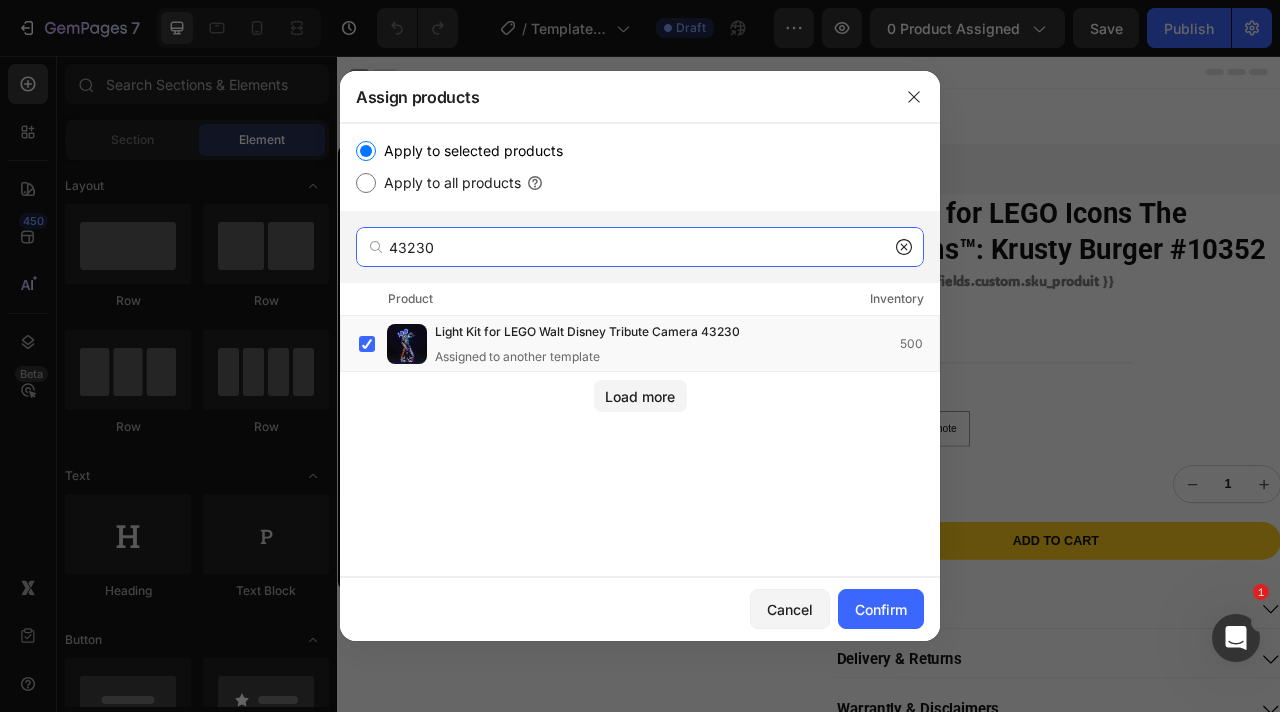 click on "43230" at bounding box center (640, 247) 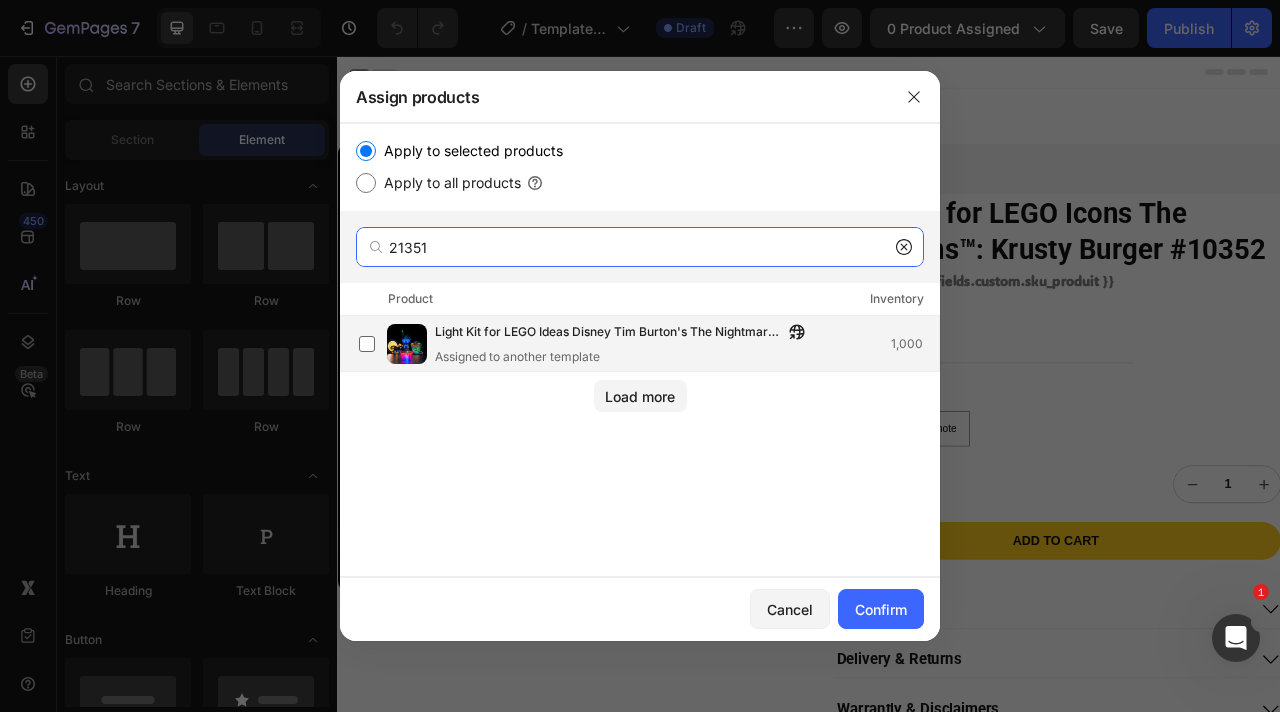 type on "21351" 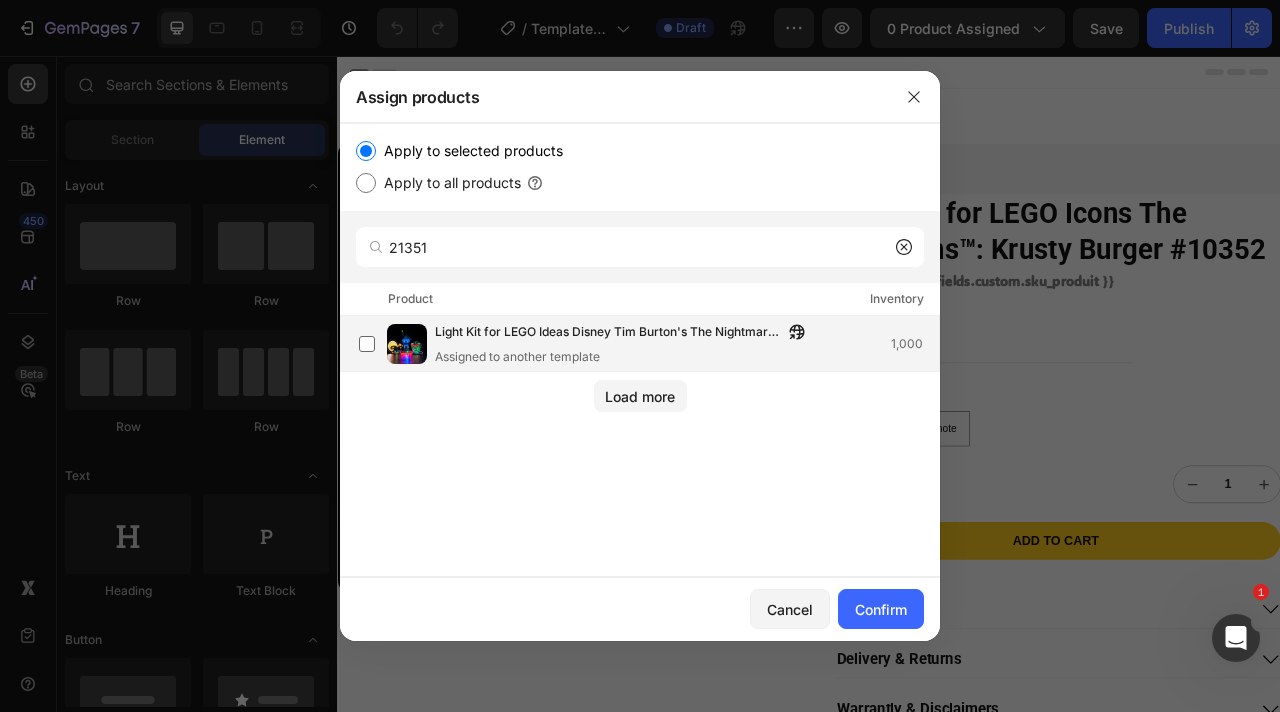 click on "Assigned to another template" at bounding box center [625, 357] 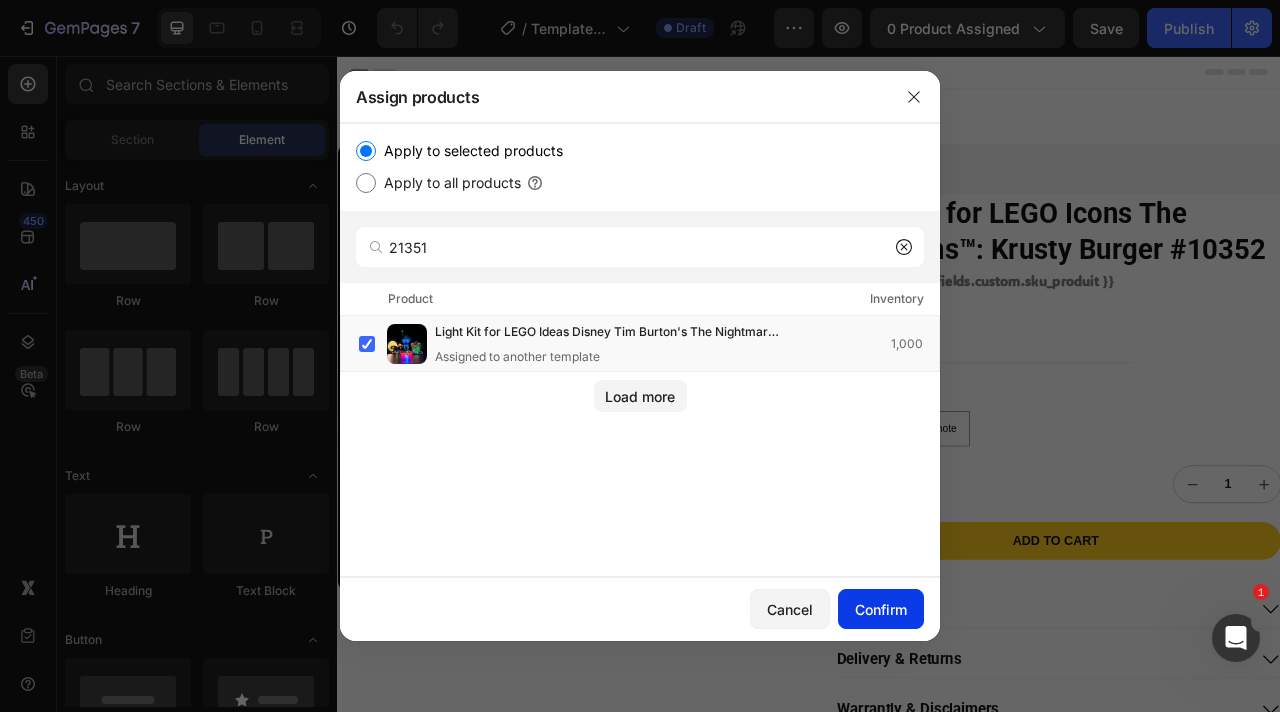 click on "Confirm" at bounding box center (881, 609) 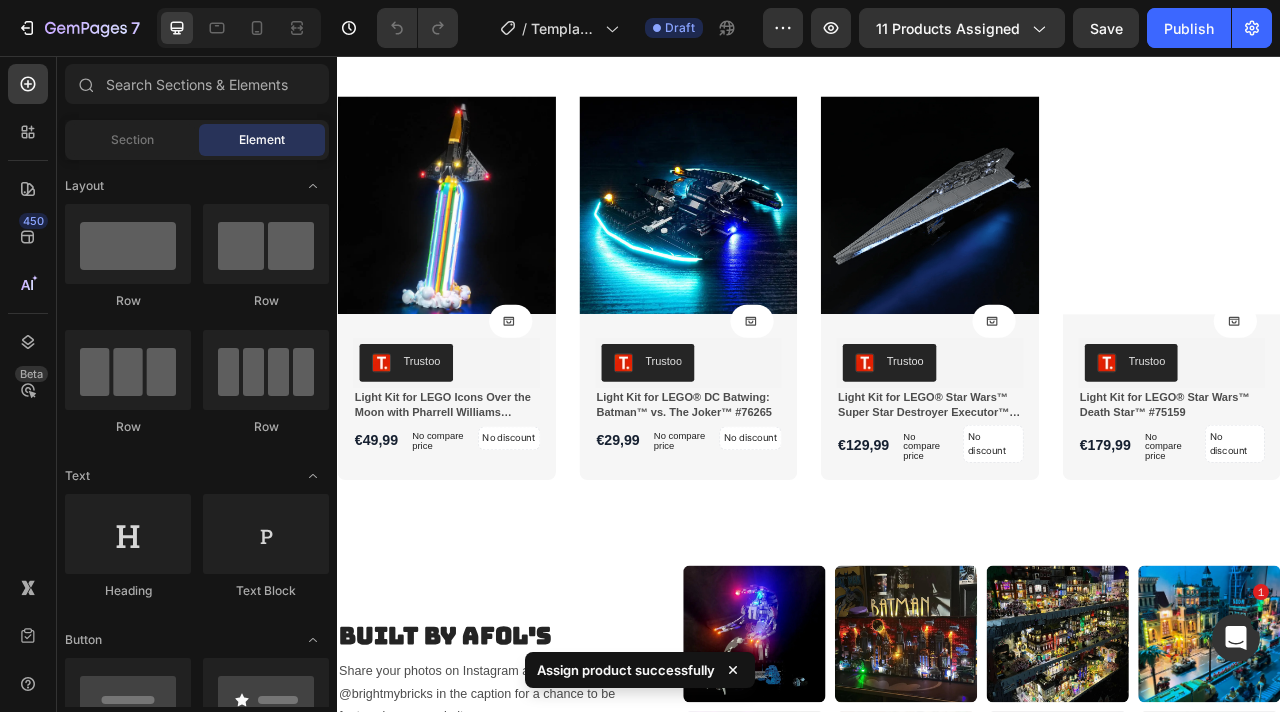 scroll, scrollTop: 7009, scrollLeft: 0, axis: vertical 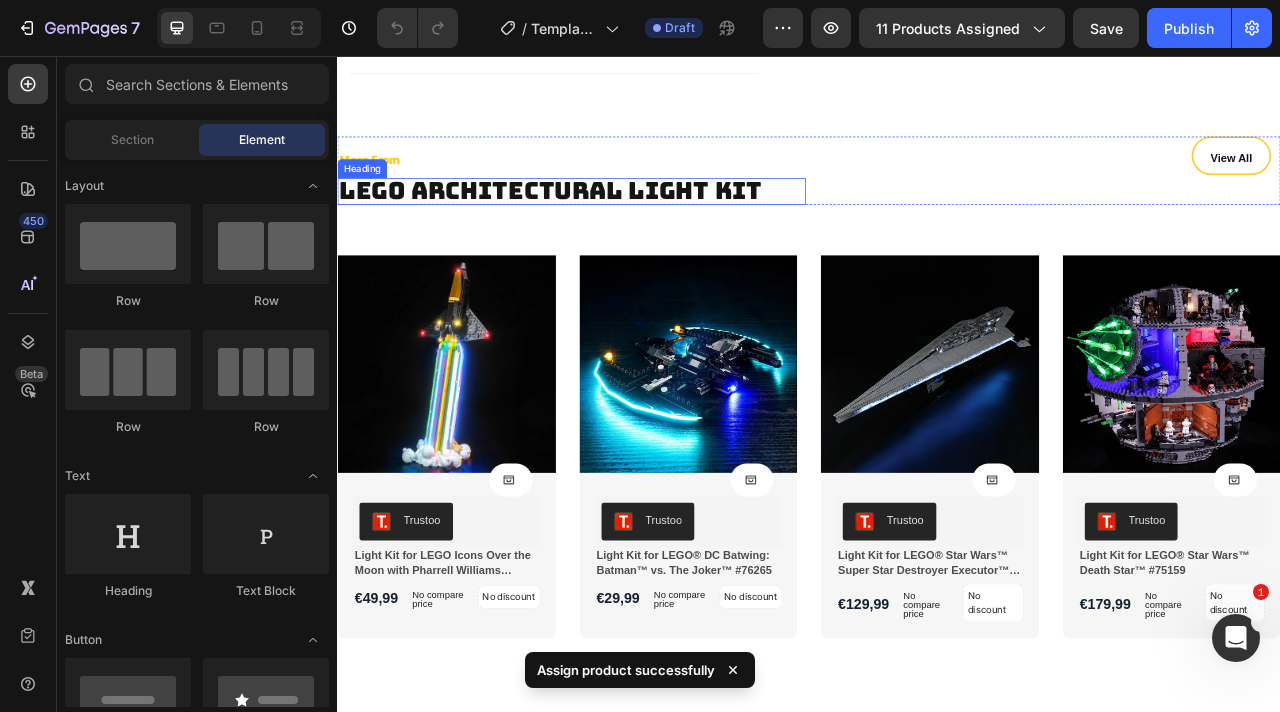 click on "LEGO Architectural Light Kit" at bounding box center (608, 226) 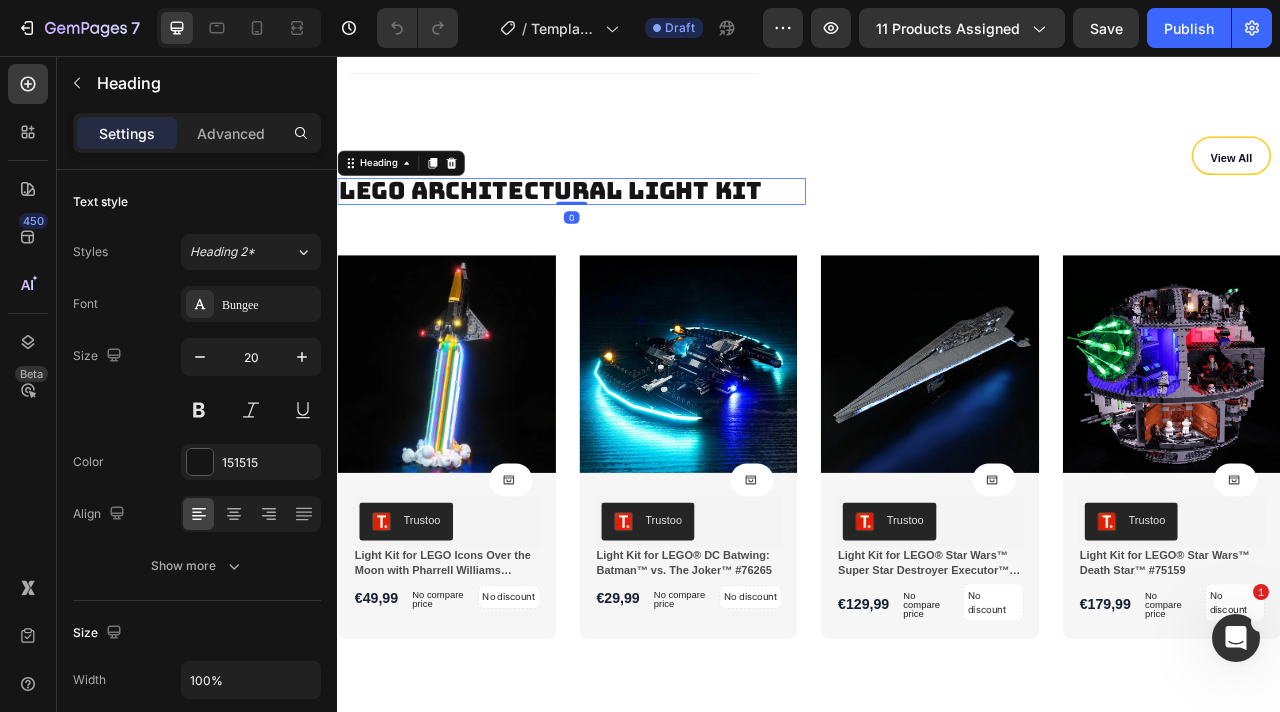 click on "LEGO Architectural Light Kit" at bounding box center [608, 226] 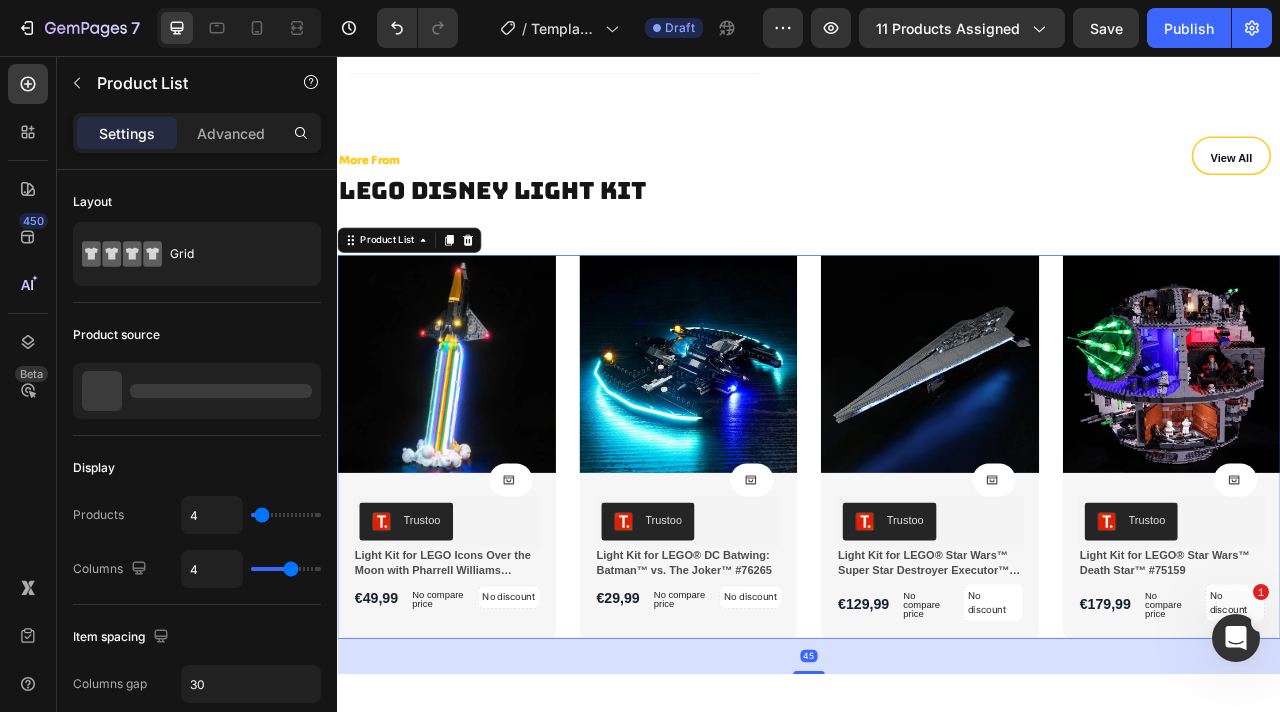 click on "Product Images
Product Cart Button Trustoo Trustoo Light Kit for LEGO Icons Over the Moon with Pharrell Williams #10391 Product Title €49,99 Product Price Product Price No compare price Product Price No discount   Not be displayed when published Product Tag Row Row Row Row Product List   45 Product Images
Product Cart Button Trustoo Trustoo Light Kit for LEGO® DC Batwing: Batman™ vs. The Joker™ #76265 Product Title €29,99 Product Price Product Price No compare price Product Price No discount   Not be displayed when published Product Tag Row Row Row Row Product List   45 Product Images
Product Cart Button Trustoo Trustoo Light Kit for LEGO® Star Wars™ Super Star Destroyer Executor™ #10221 Product Title €129,99 Product Price Product Price No compare price Product Price No discount   Not be displayed when published Product Tag Row Row Row Row Product List   45 Product Images
Product Cart Button Trustoo Trustoo Product Title €179,99" at bounding box center (937, 553) 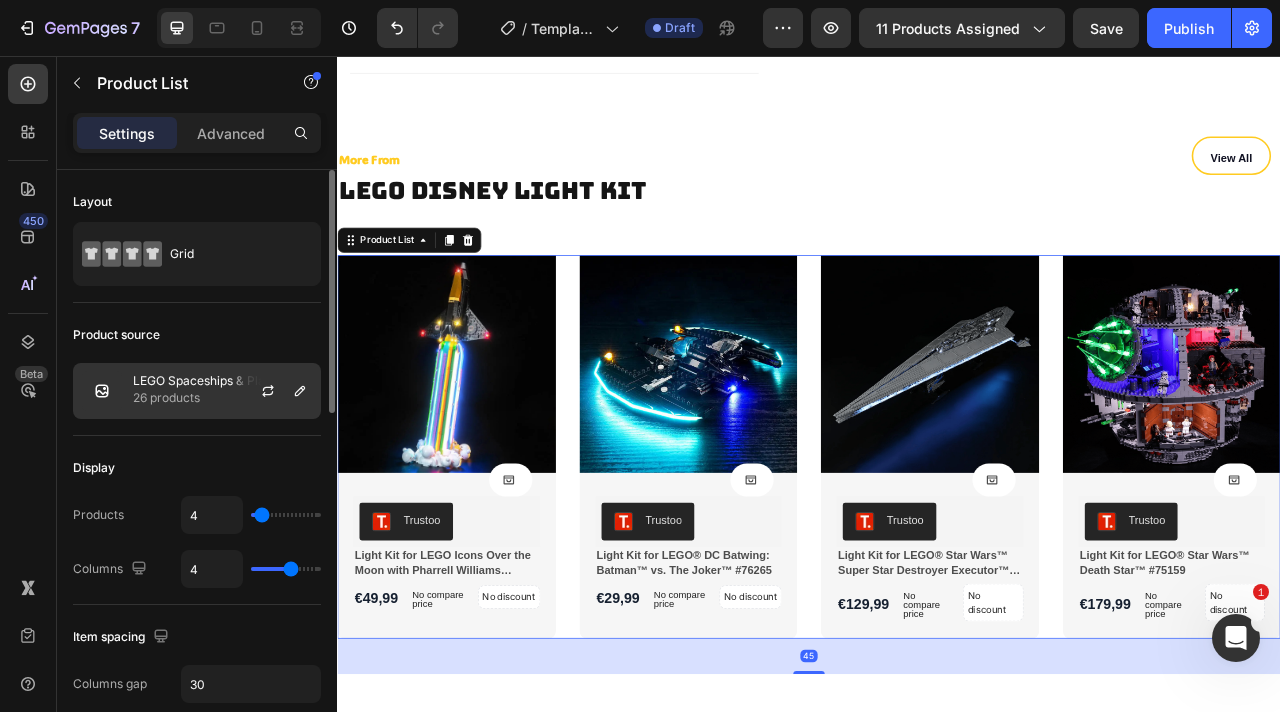 click on "LEGO Spaceships & Planes Light Kits 26 products" at bounding box center (197, 391) 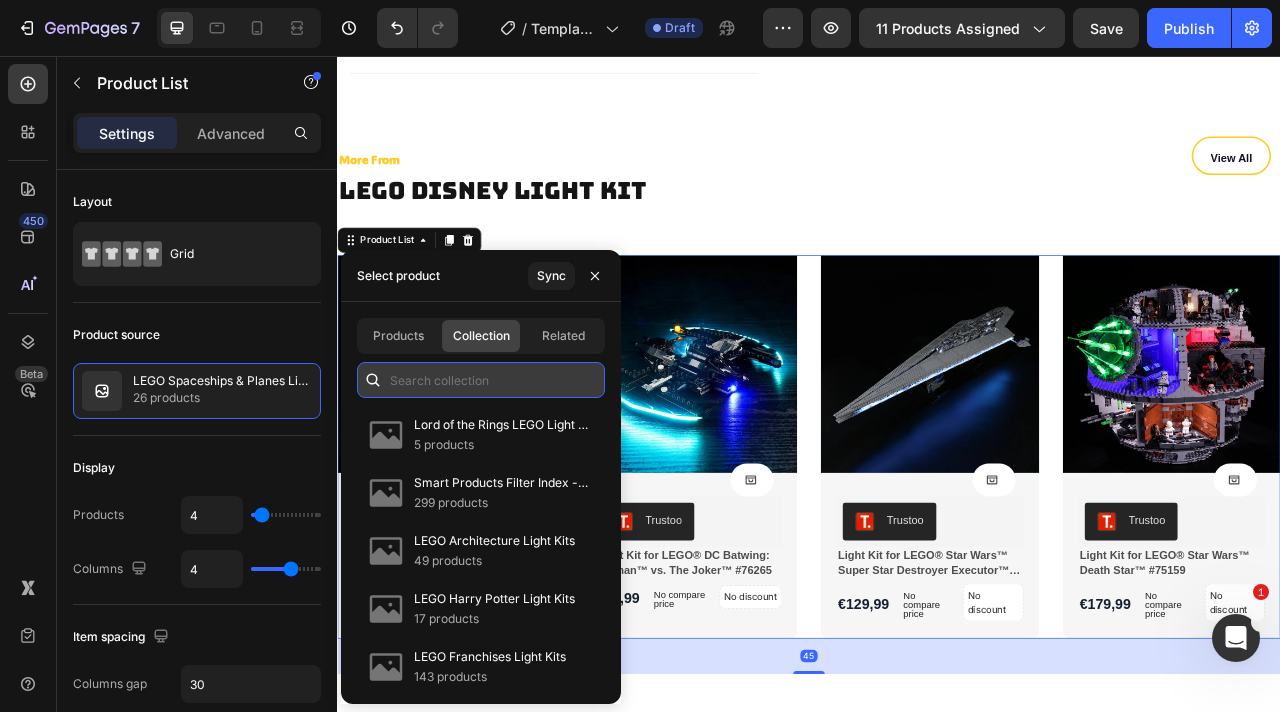 click at bounding box center (481, 380) 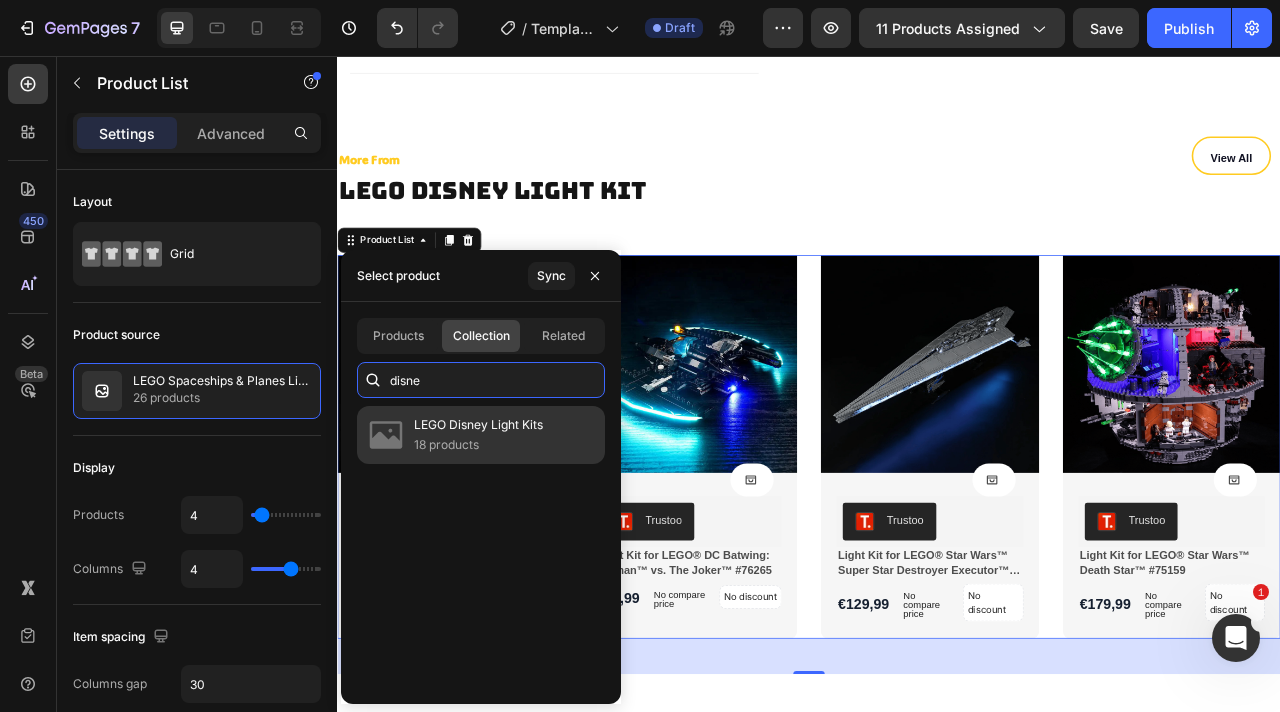 type on "disne" 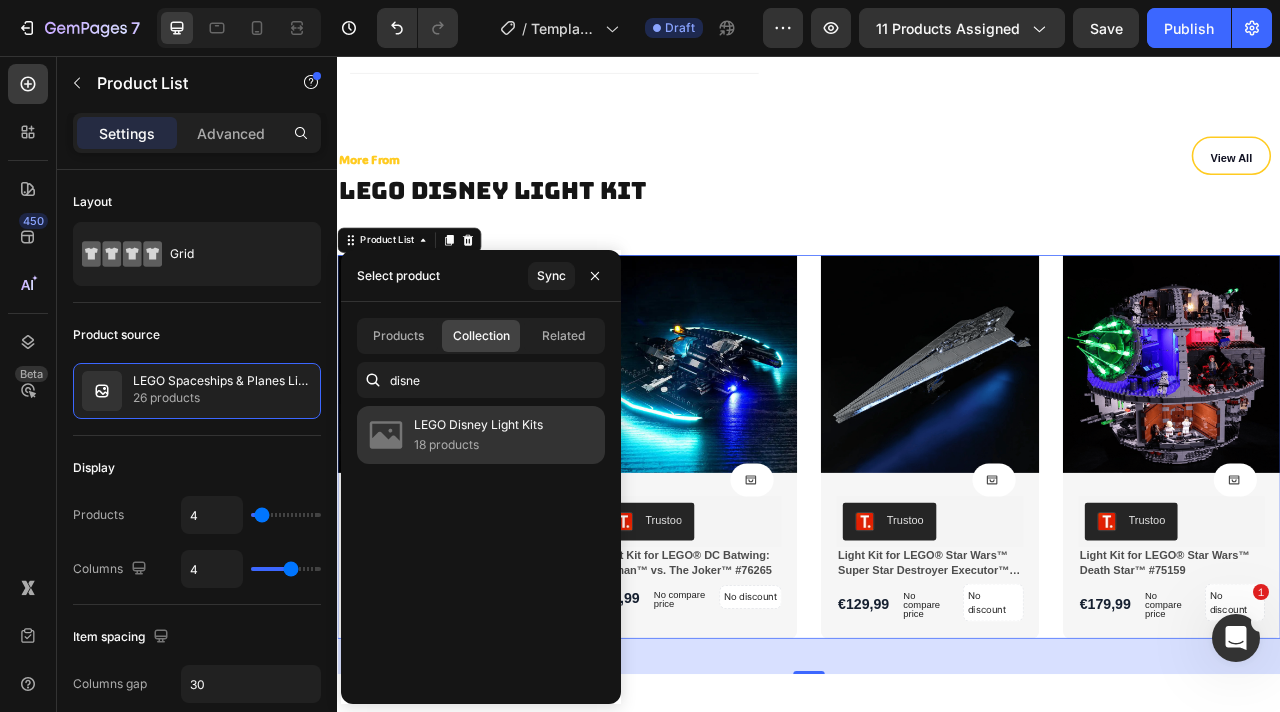 click on "LEGO Disney Light Kits 18 products" 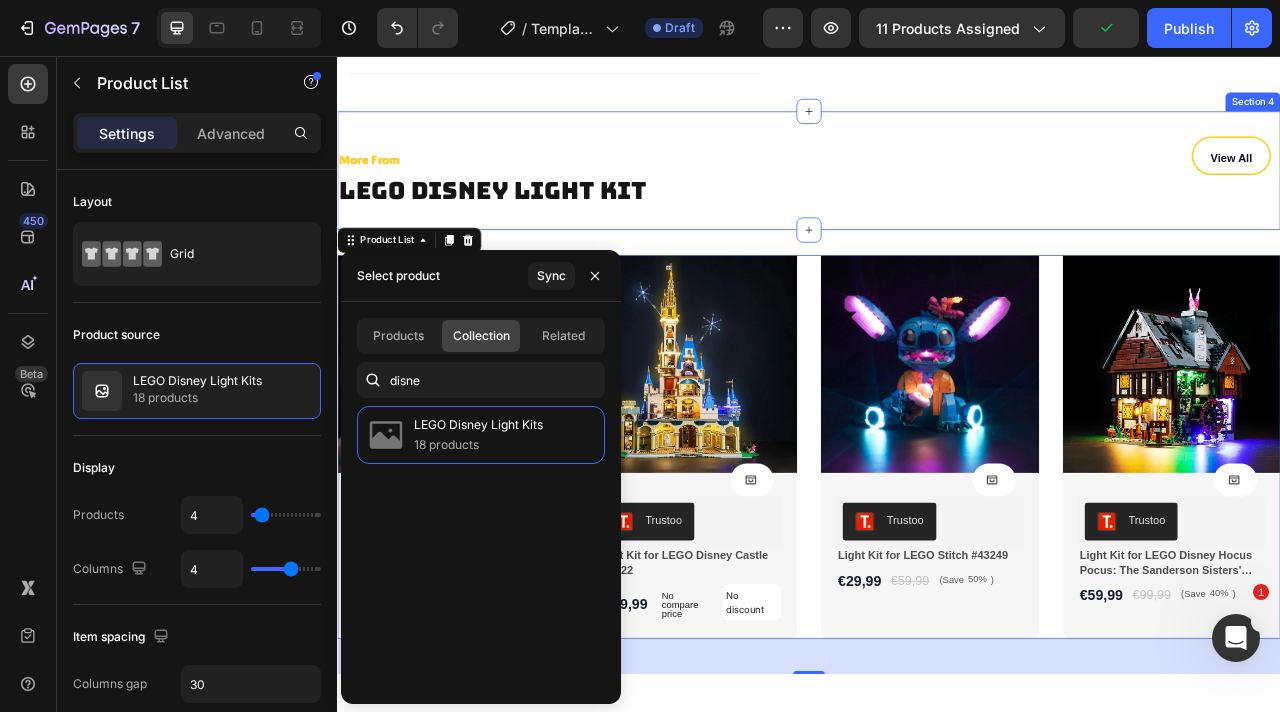 click on "More From Text Block ⁠⁠⁠⁠⁠⁠⁠ LEGO disney Light Kit Heading View All Button Row Section 4" at bounding box center [937, 201] 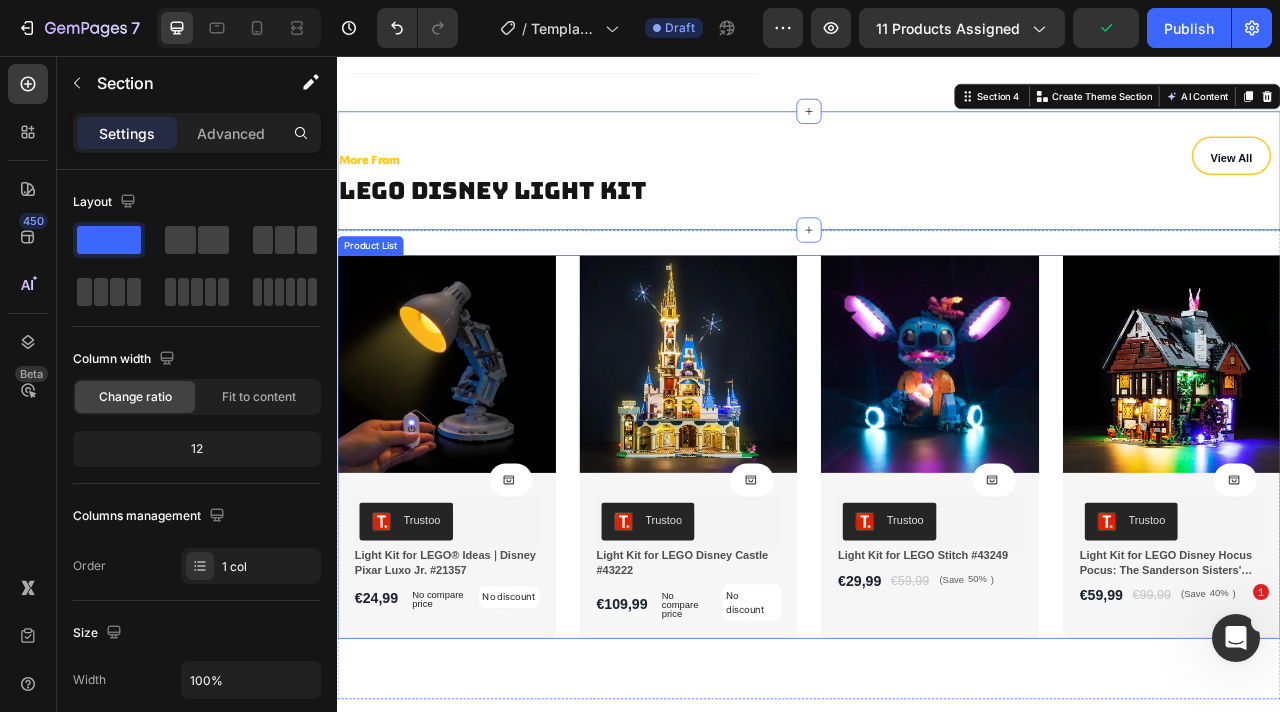 click on "Product Images
Product Cart Button Trustoo Trustoo Light Kit for LEGO® Ideas ǀ Disney Pixar Luxo Jr. #21357 Product Title €24,99 Product Price Product Price No compare price Product Price No discount   Not be displayed when published Product Tag Row Row Row Row Product List Product Images
Product Cart Button Trustoo Trustoo Light Kit for LEGO Disney Castle #43222 Product Title €109,99 Product Price Product Price No compare price Product Price No discount   Not be displayed when published Product Tag Row Row Row Row Product List Product Images
Product Cart Button Trustoo Trustoo Light Kit for LEGO Stitch #43249 Product Title €29,99 Product Price Product Price €59,99 Product Price Product Price (Save 50% ) Product Tag Row Row Row Row Product List Product Images
Product Cart Button Trustoo Trustoo Light Kit for LEGO Disney Hocus Pocus: The Sanderson Sisters' Cottage #21341 Product Title €59,99 Product Price Product Price €99,99 (Save )" at bounding box center [937, 553] 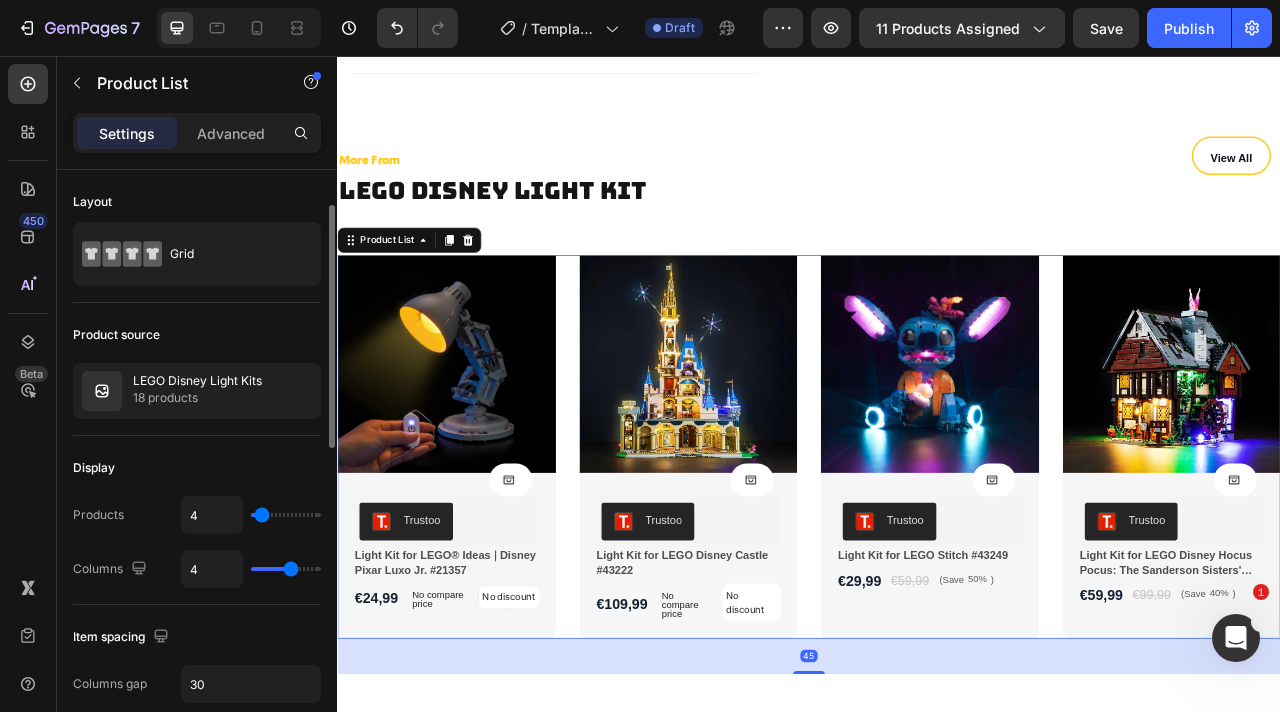 scroll, scrollTop: 872, scrollLeft: 0, axis: vertical 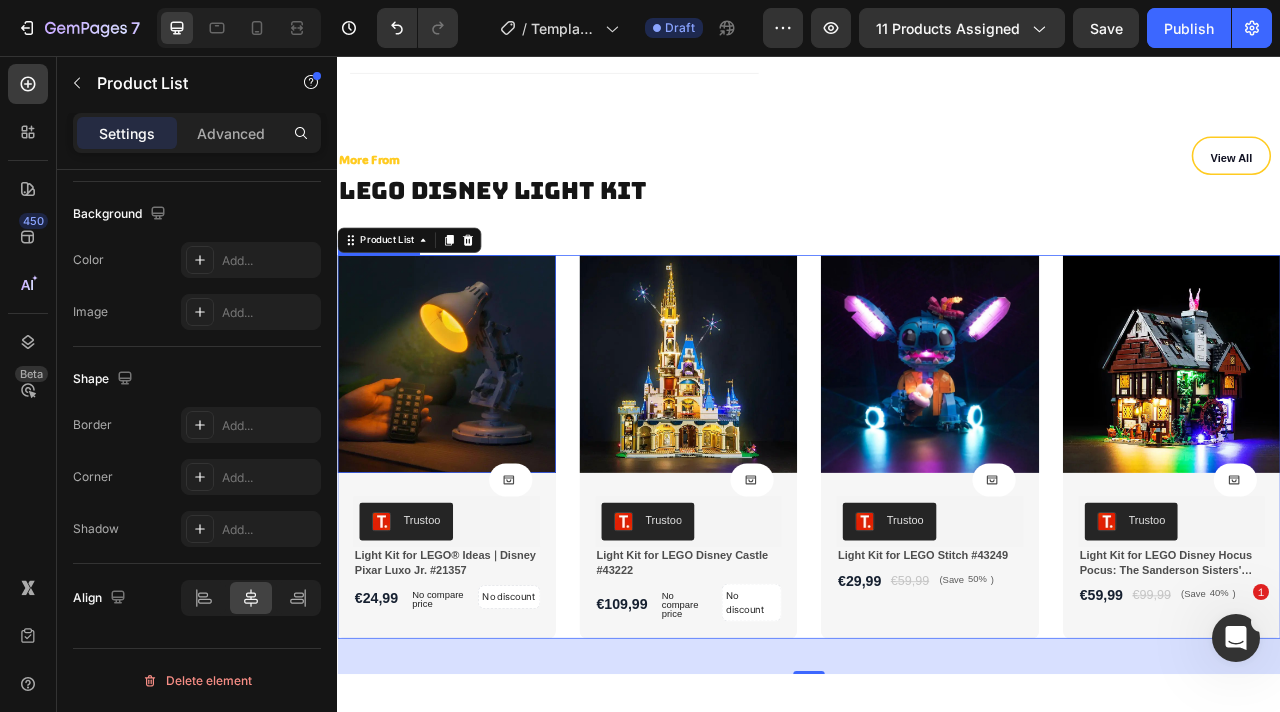 click at bounding box center (476, 448) 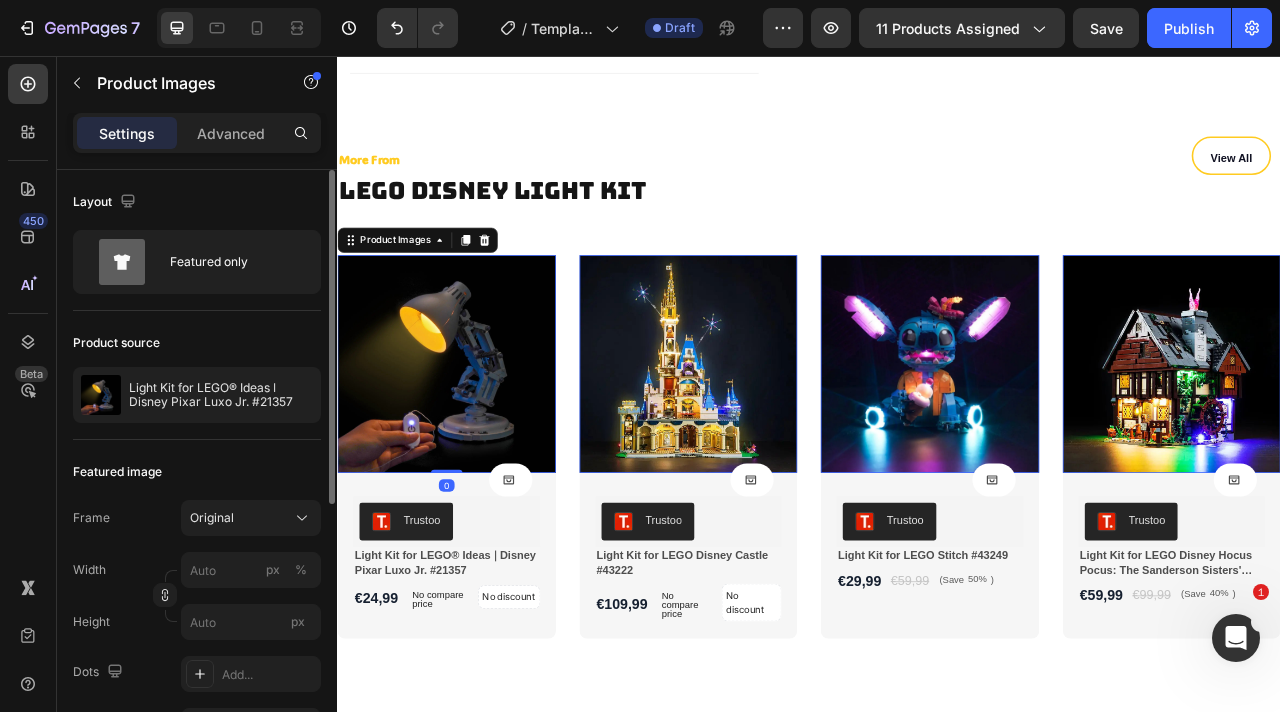 scroll, scrollTop: 475, scrollLeft: 0, axis: vertical 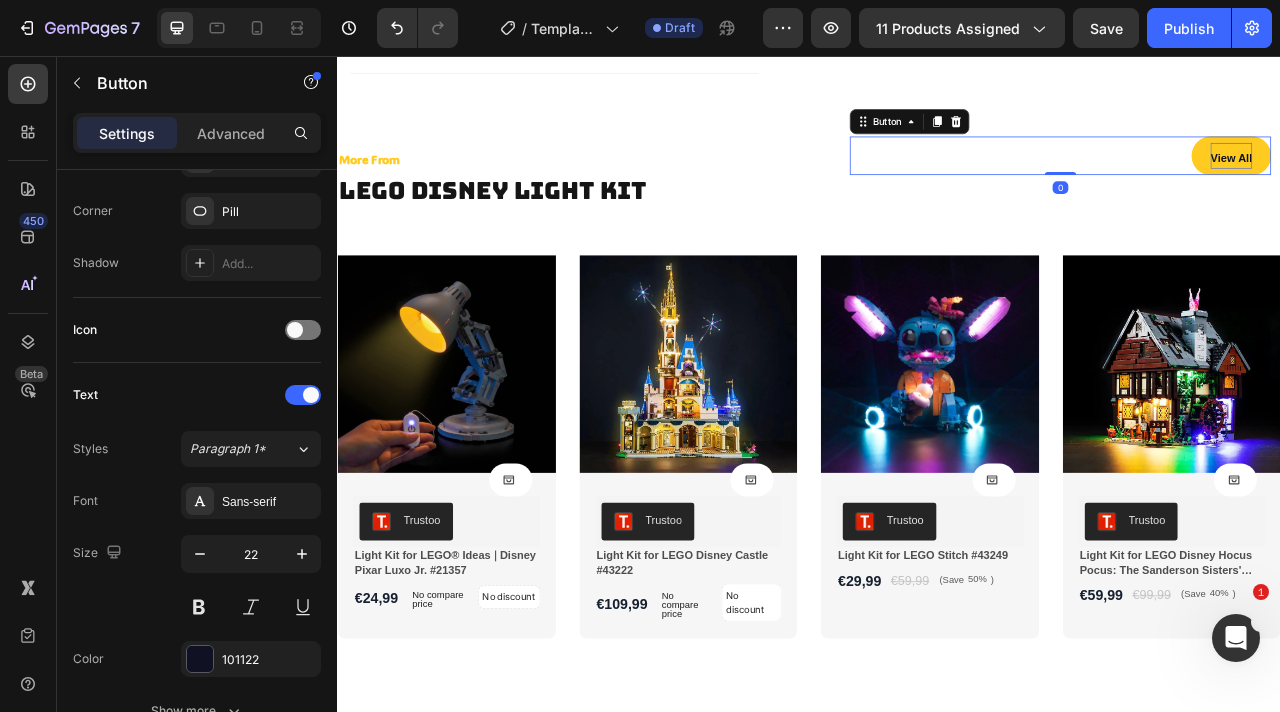 click on "View All" at bounding box center (1474, 182) 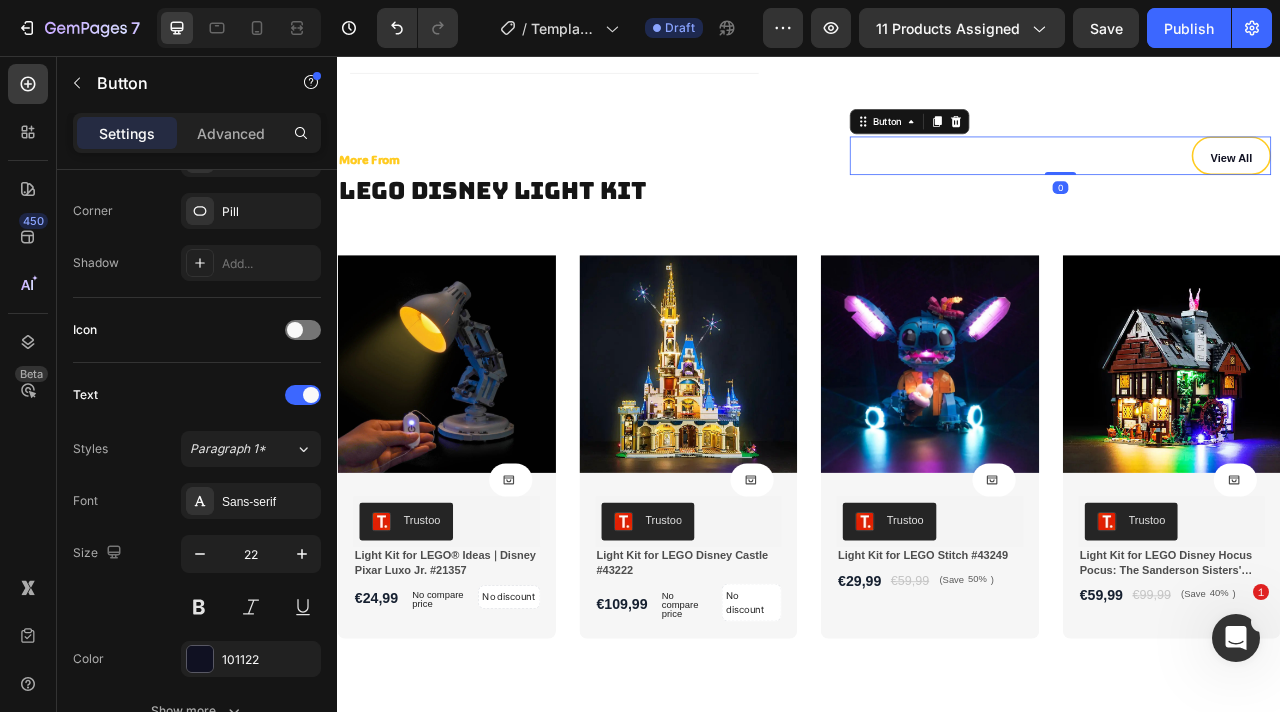 scroll, scrollTop: 0, scrollLeft: 0, axis: both 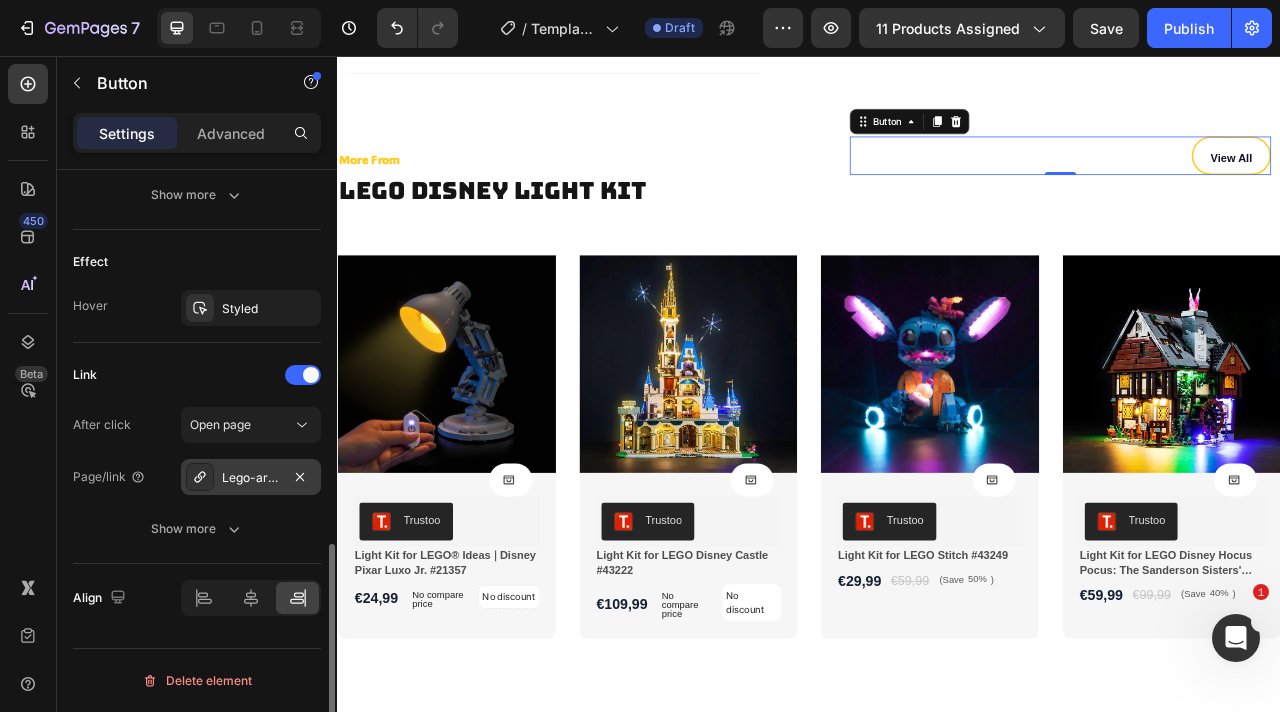 click on "Lego-architectural-light-kits" at bounding box center (251, 478) 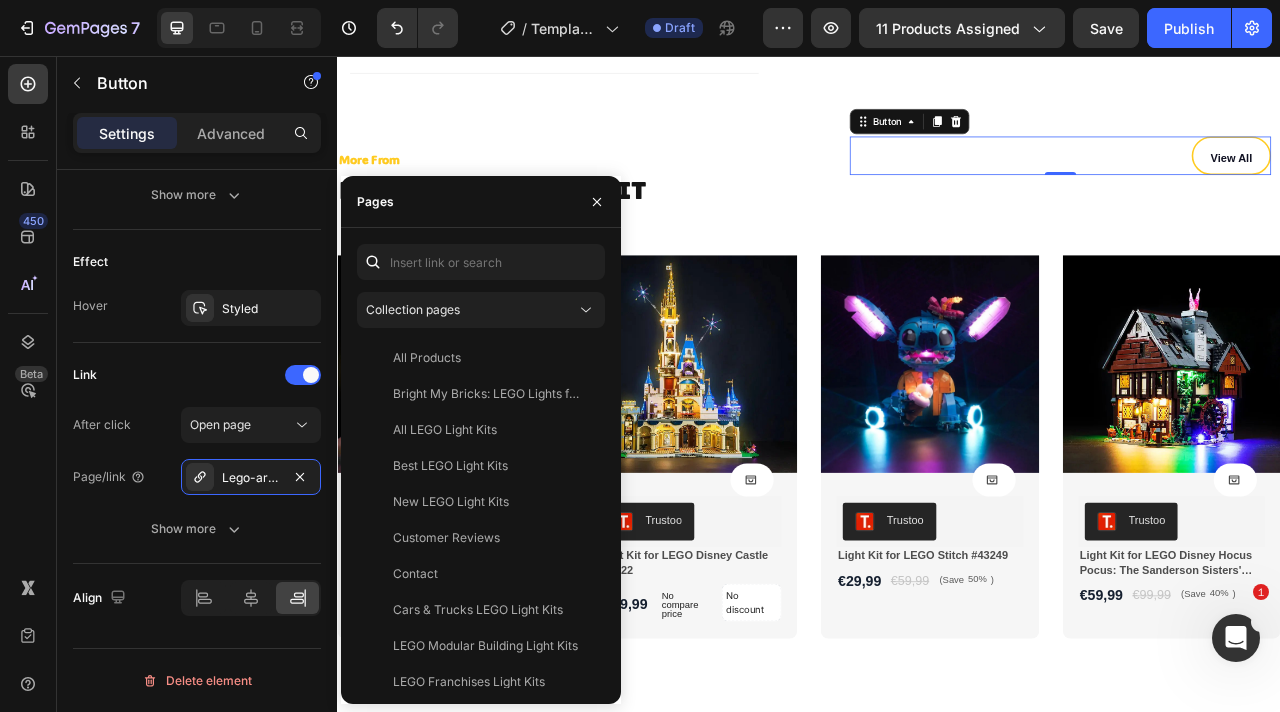 click on "Collection pages All Products   View Bright My Bricks: LEGO Lights for the children of tomorrow   View All LEGO Light Kits   View Best LEGO Light Kits   View New LEGO Light Kits   View Customer Reviews   View Contact   View Cars & Trucks LEGO Light Kits   View LEGO Modular Building Light Kits   View LEGO Franchises Light Kits   View Star Wars LEGO Light Kits   View LEGO Harry Potter Light Kits   View LEGO Architecture Light Kits   View LEGO Batman Light Kits   View LEGO Marvel Light Kits   View LEGO Spaceships & Planes Light Kits   View" 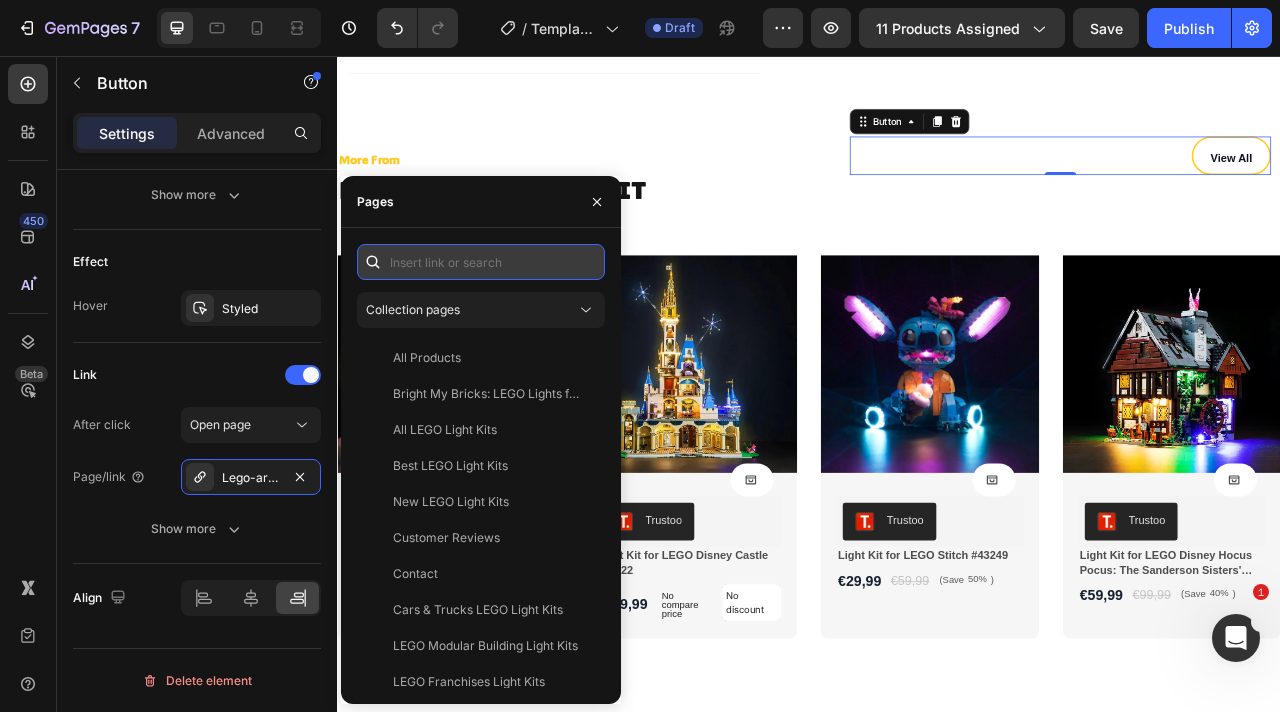 click at bounding box center [481, 262] 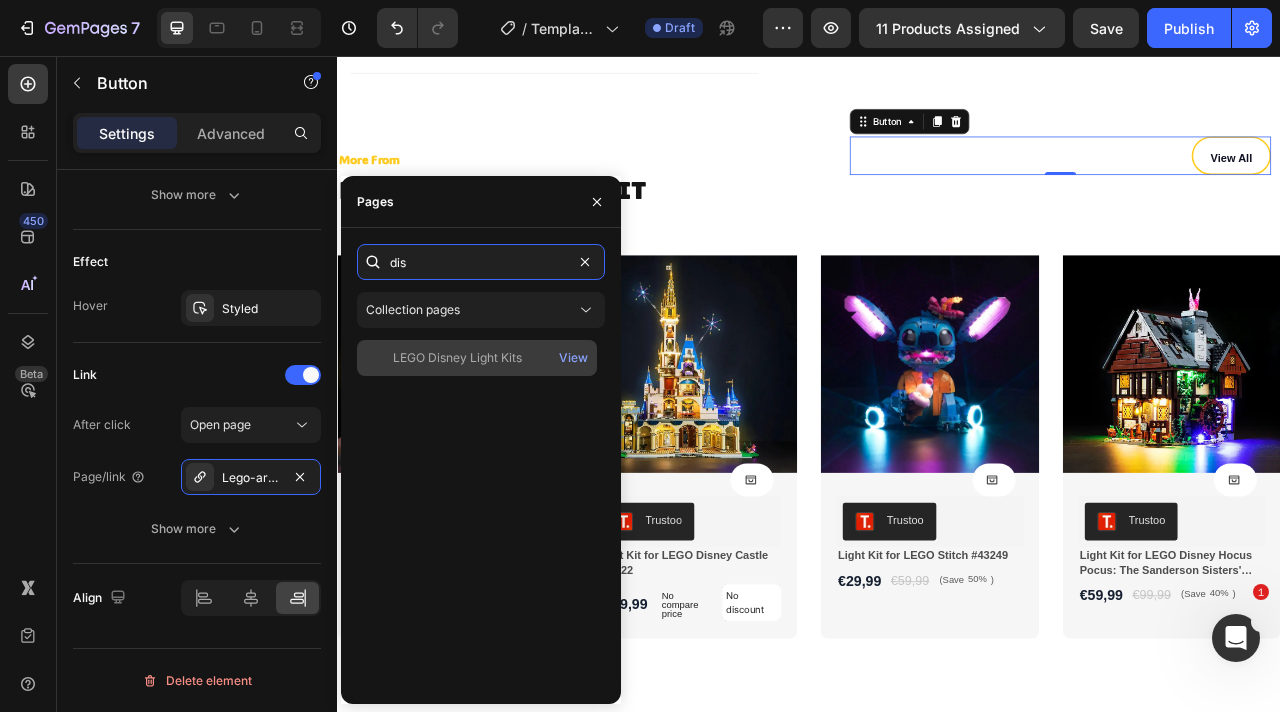 type on "dis" 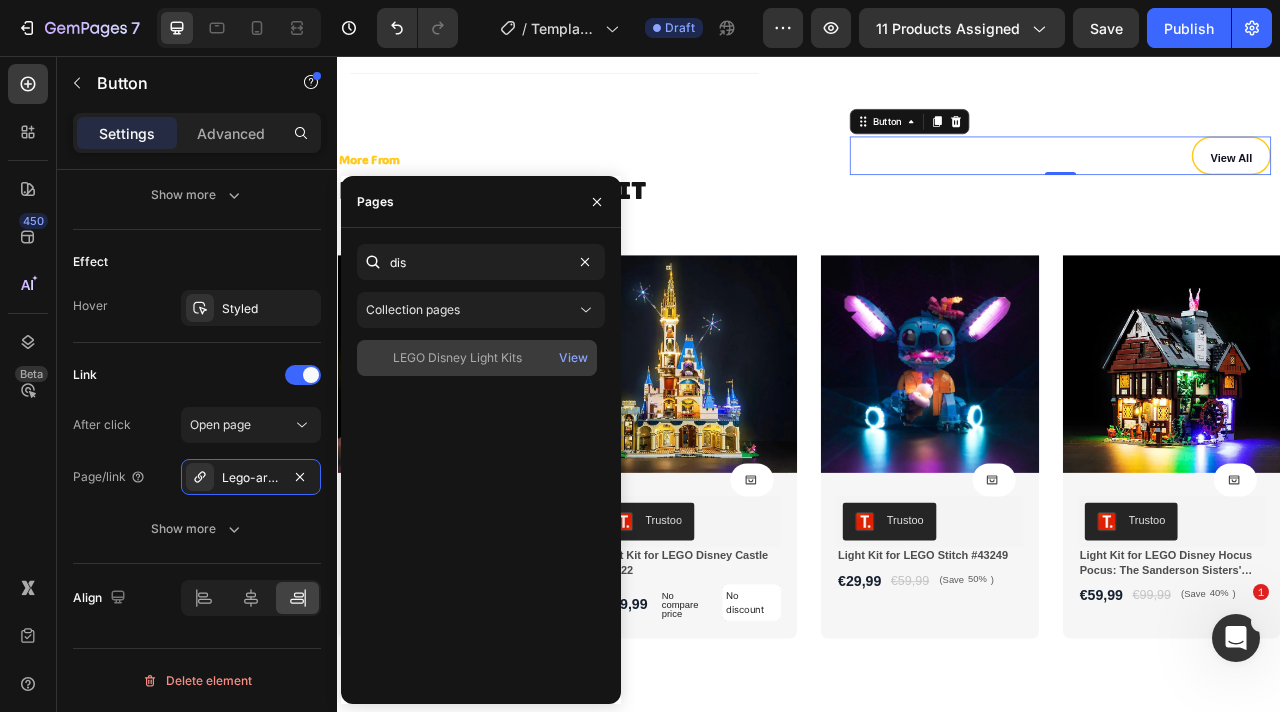 click on "LEGO Disney Light Kits" 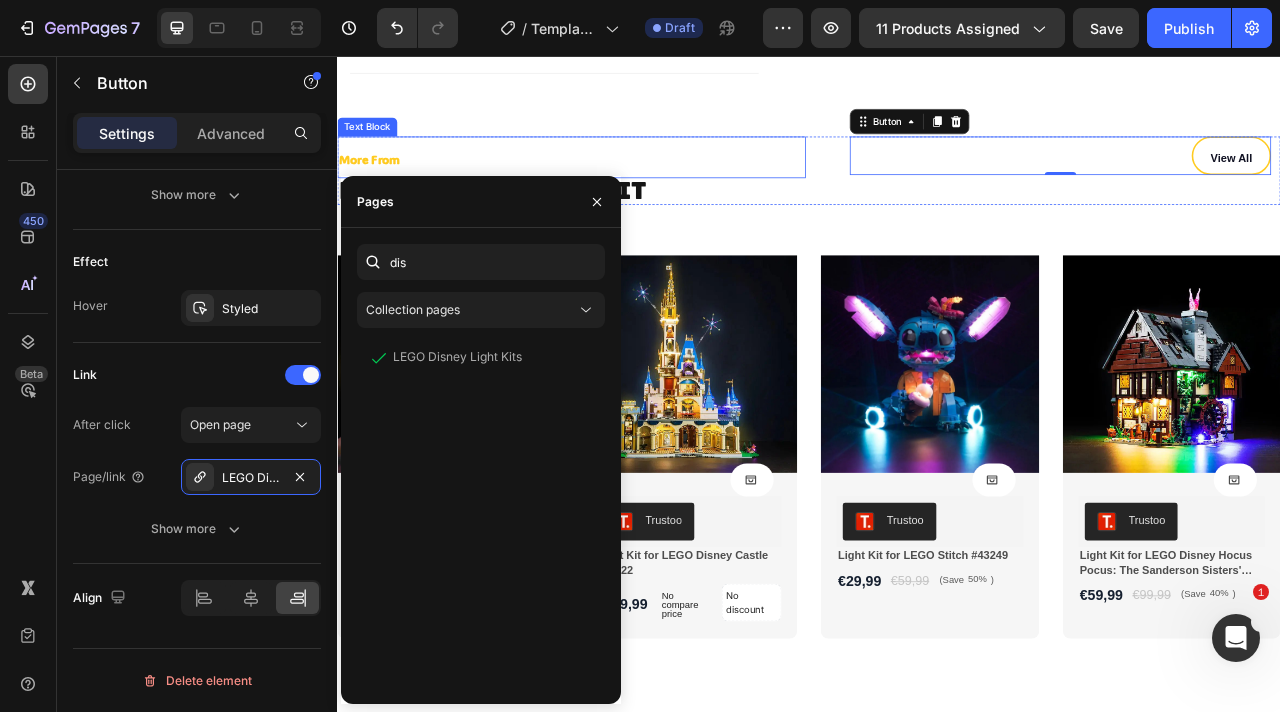 click on "More From" at bounding box center (635, 184) 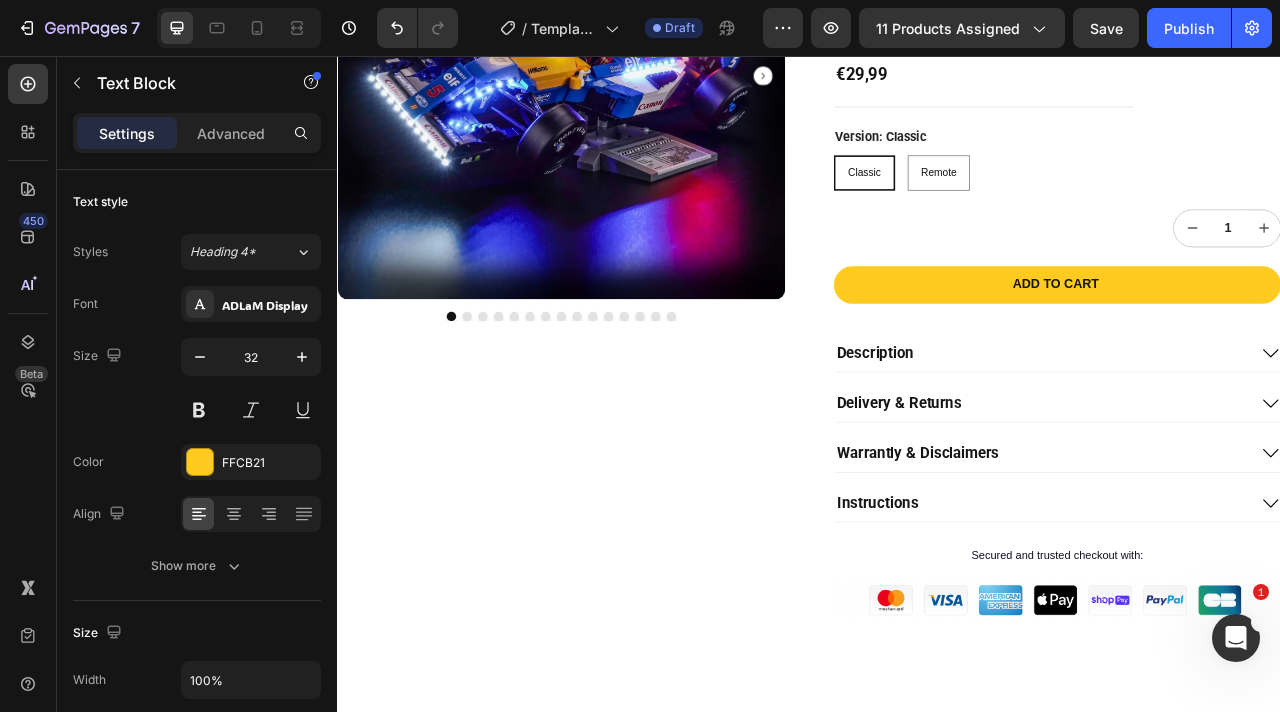 scroll, scrollTop: 0, scrollLeft: 0, axis: both 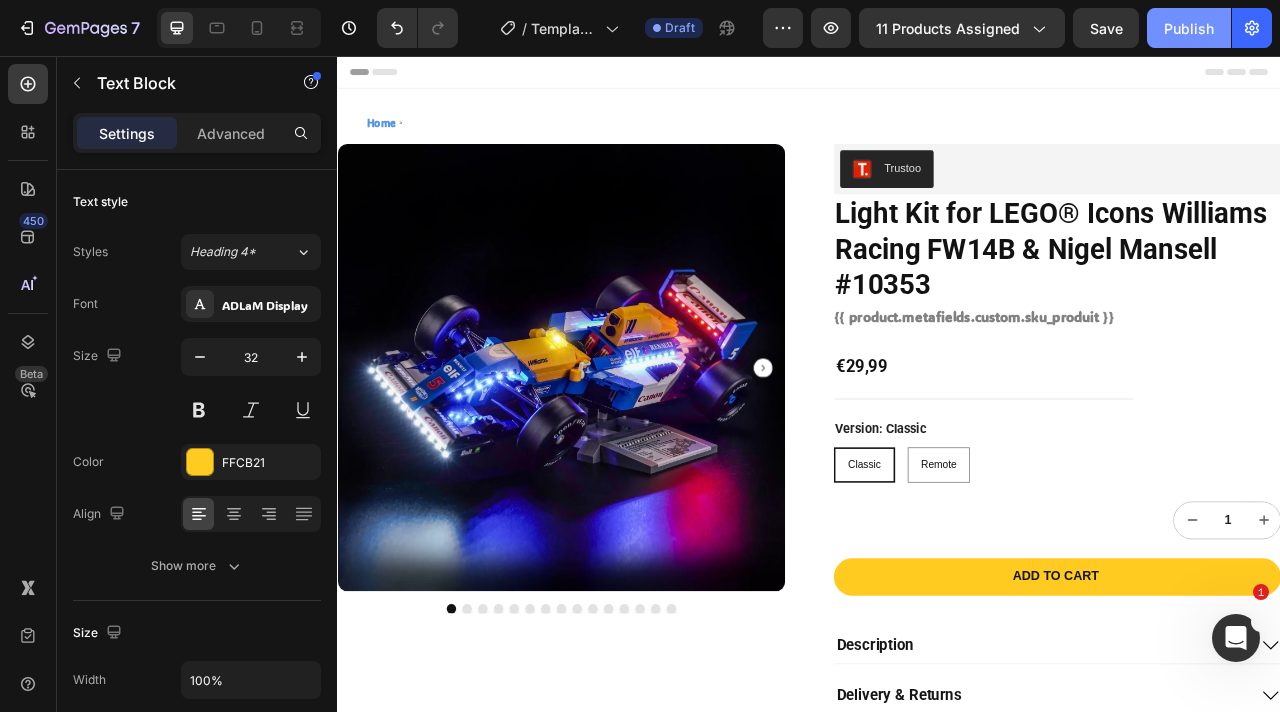 click on "Publish" at bounding box center [1189, 28] 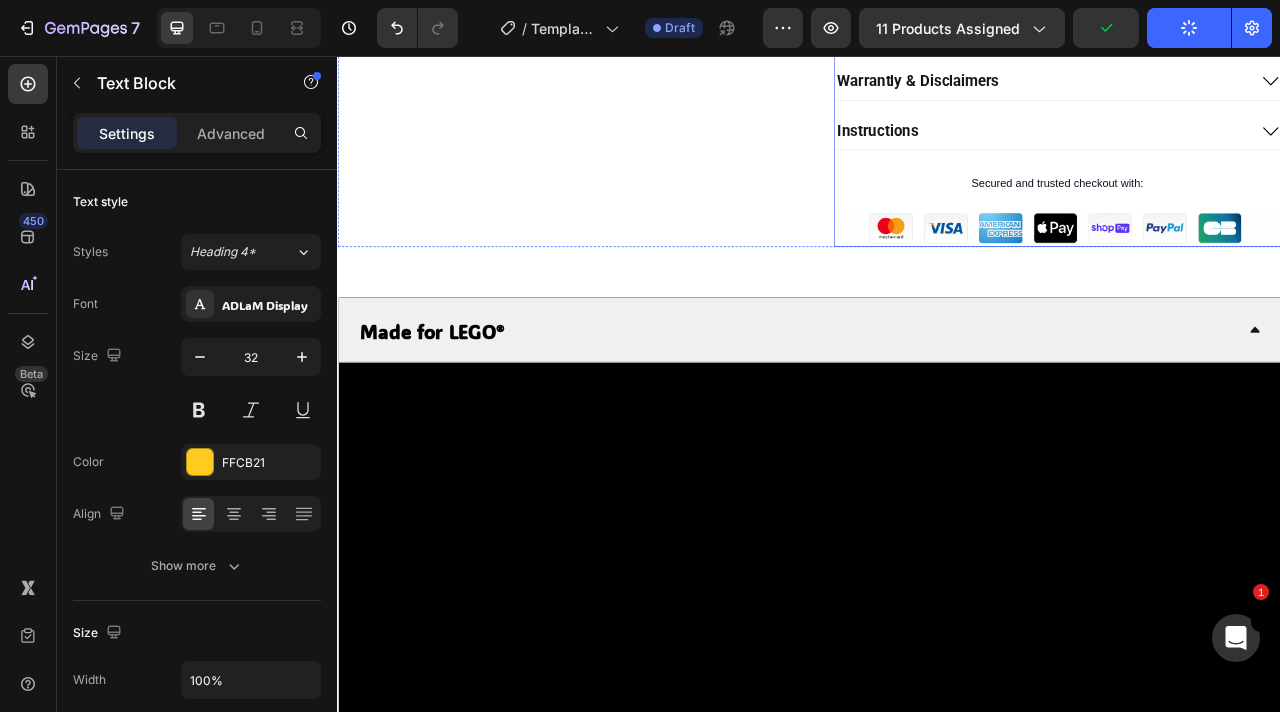 scroll, scrollTop: 1050, scrollLeft: 0, axis: vertical 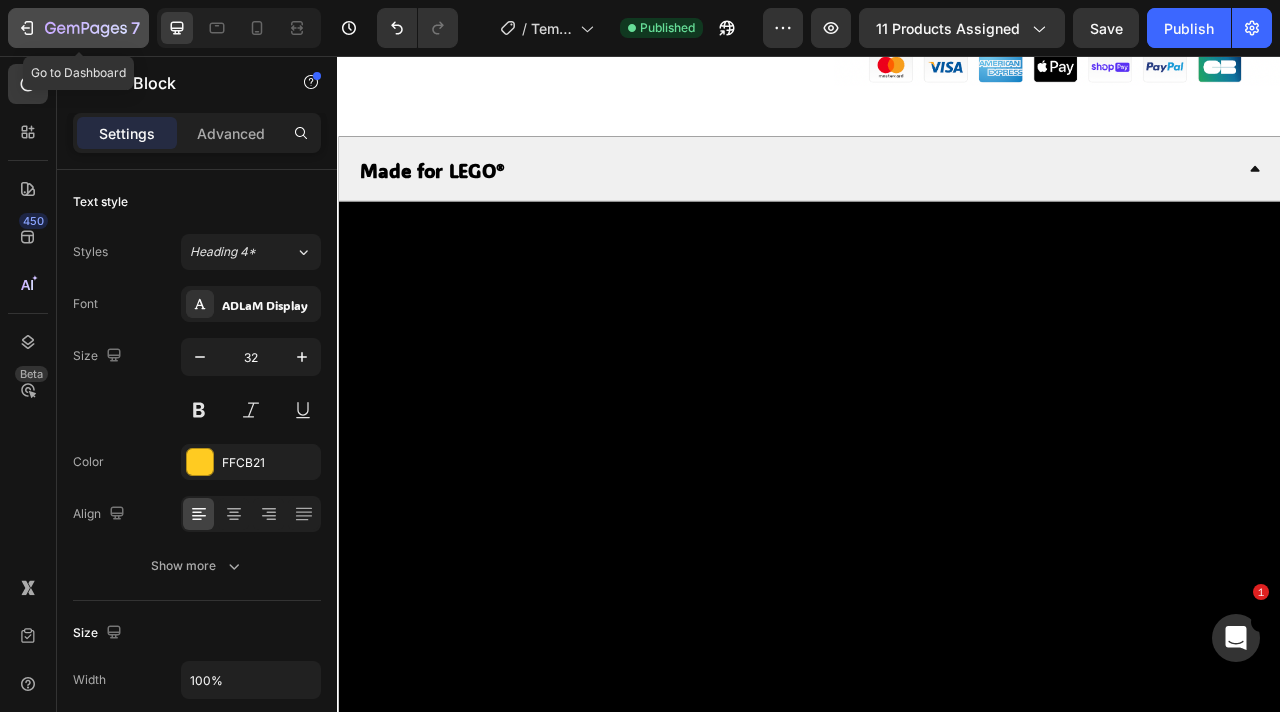 click 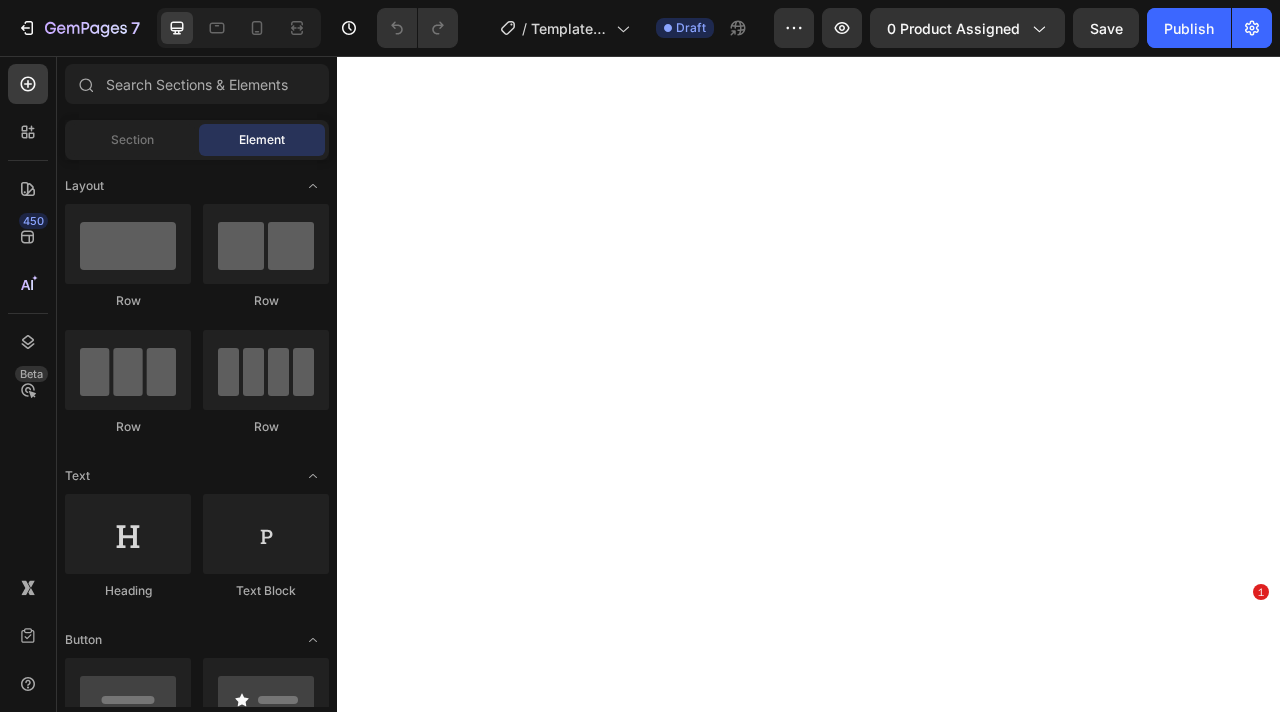 scroll, scrollTop: 0, scrollLeft: 0, axis: both 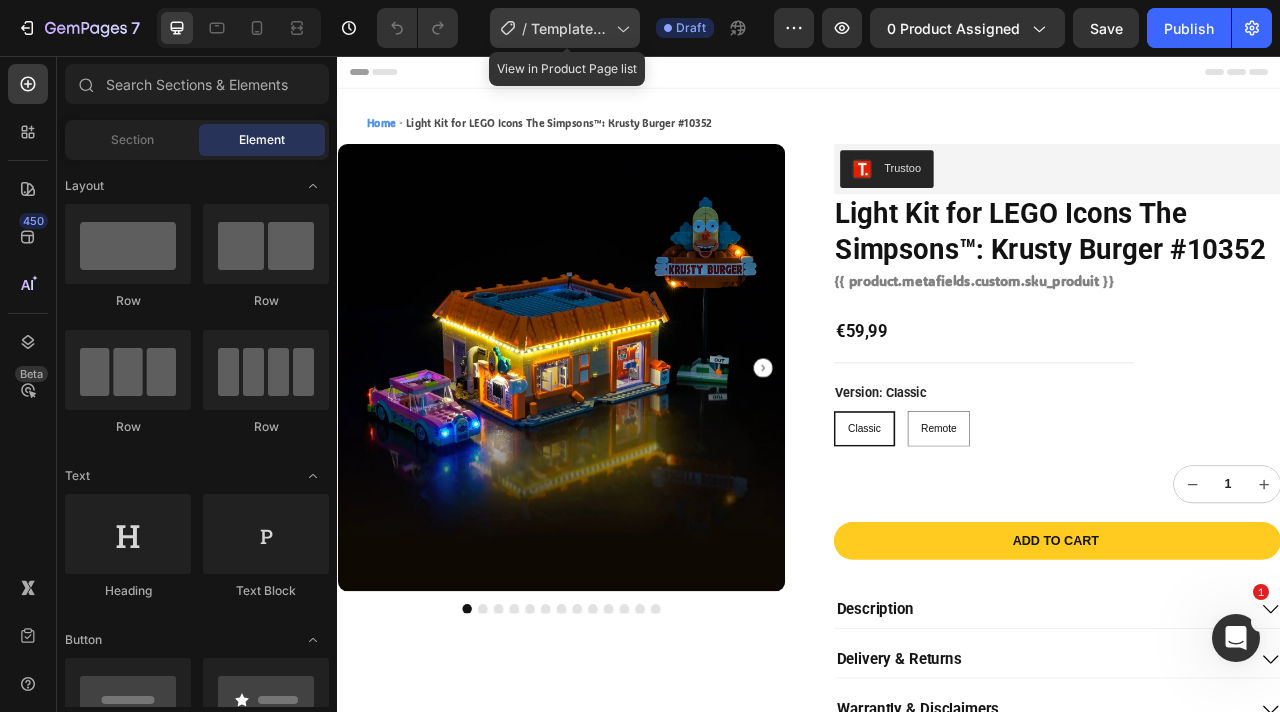 click on "Template Ninjago video" at bounding box center (569, 28) 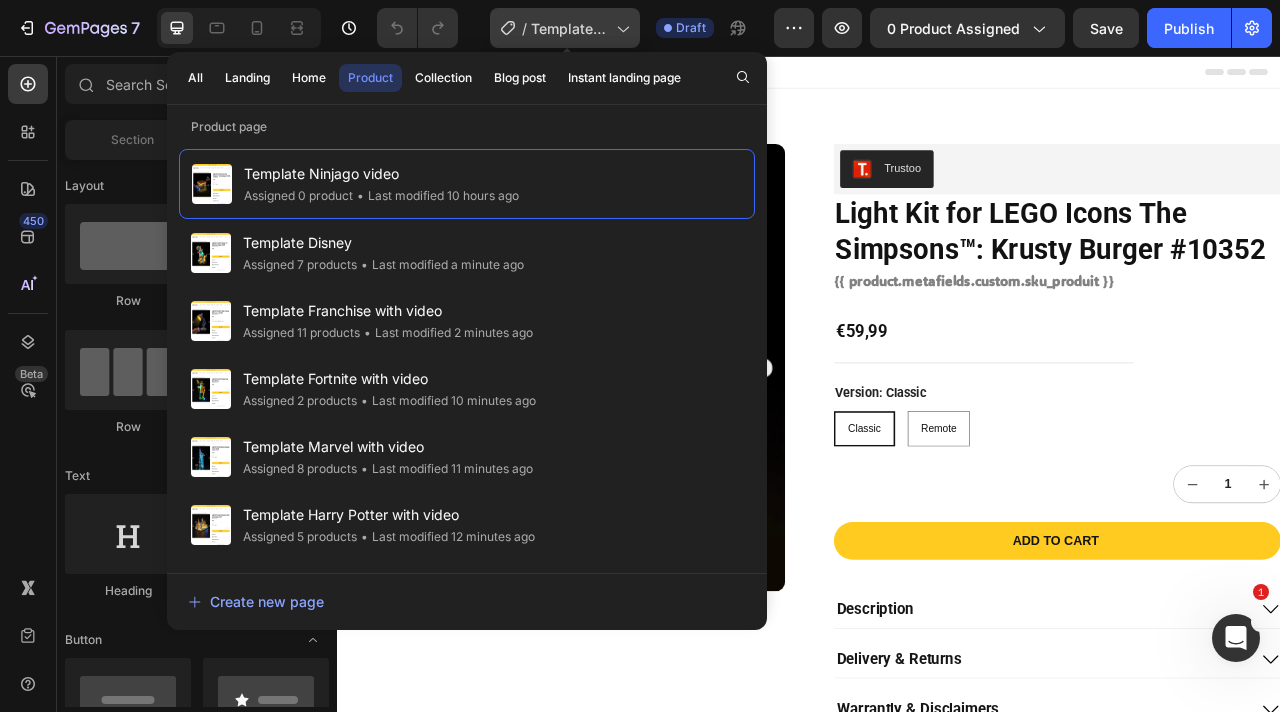 click on "Template Ninjago video" at bounding box center (569, 28) 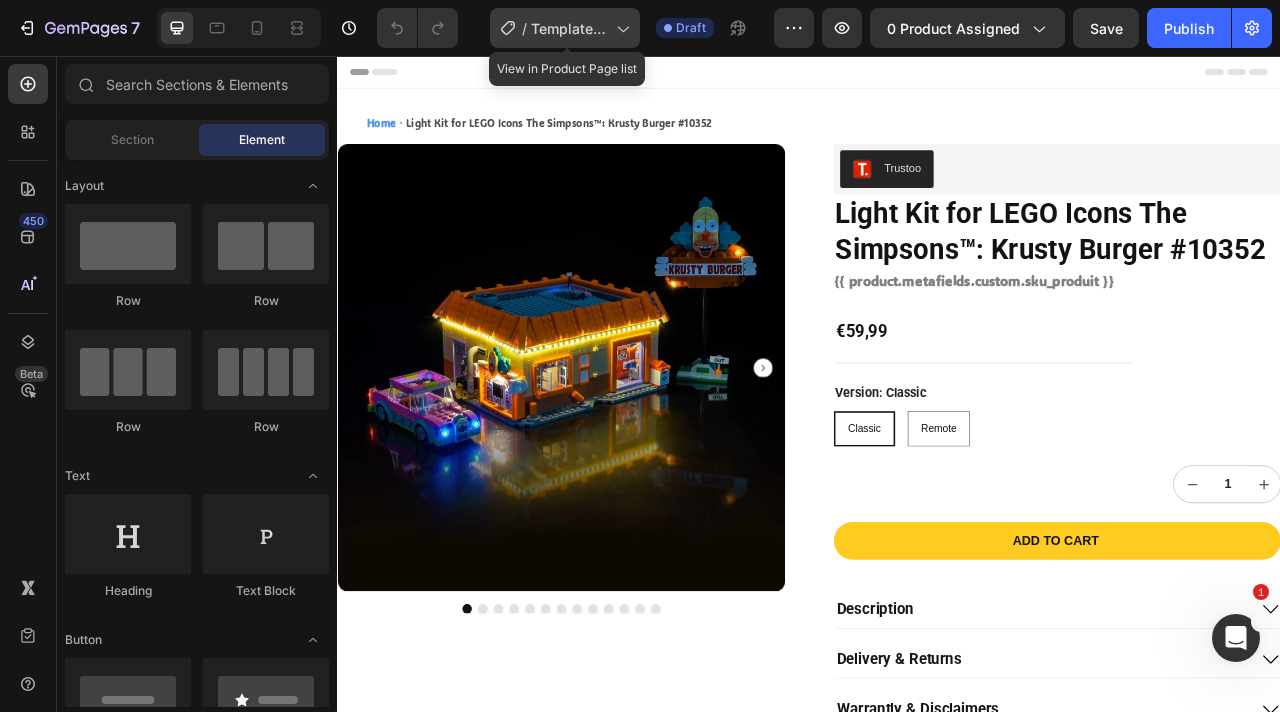 click on "/  Template Ninjago video" 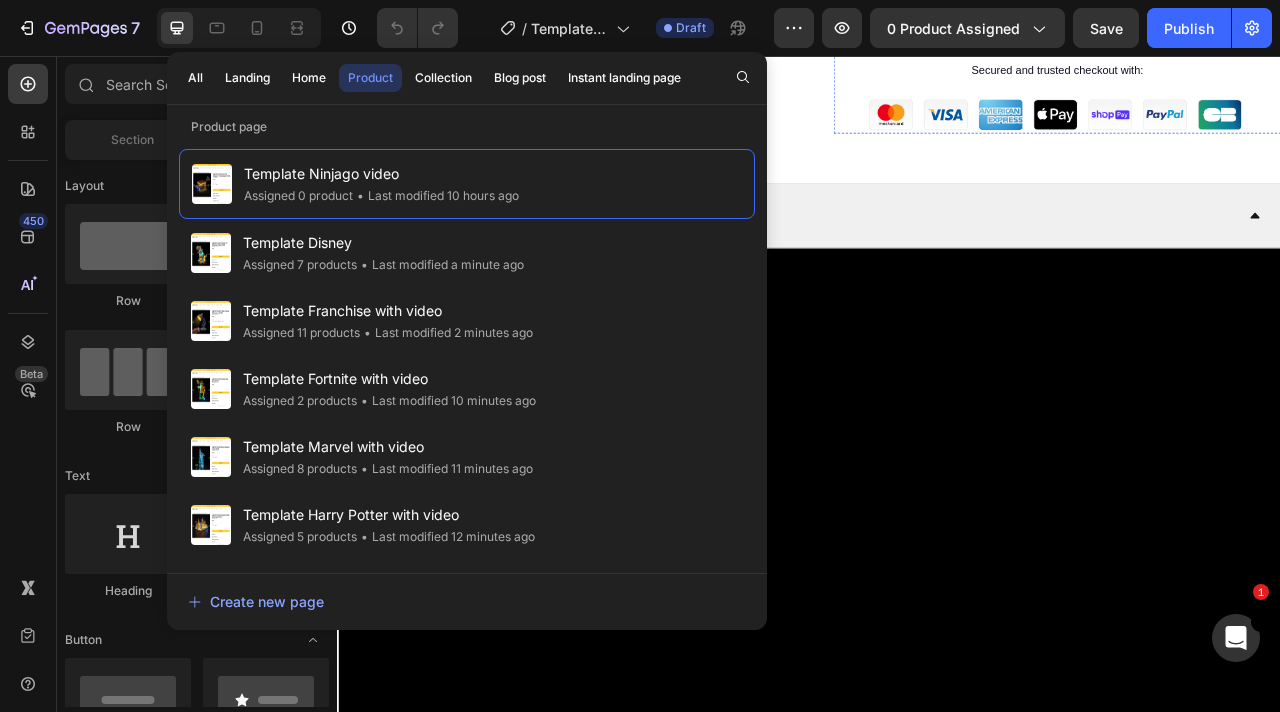 scroll, scrollTop: 1104, scrollLeft: 0, axis: vertical 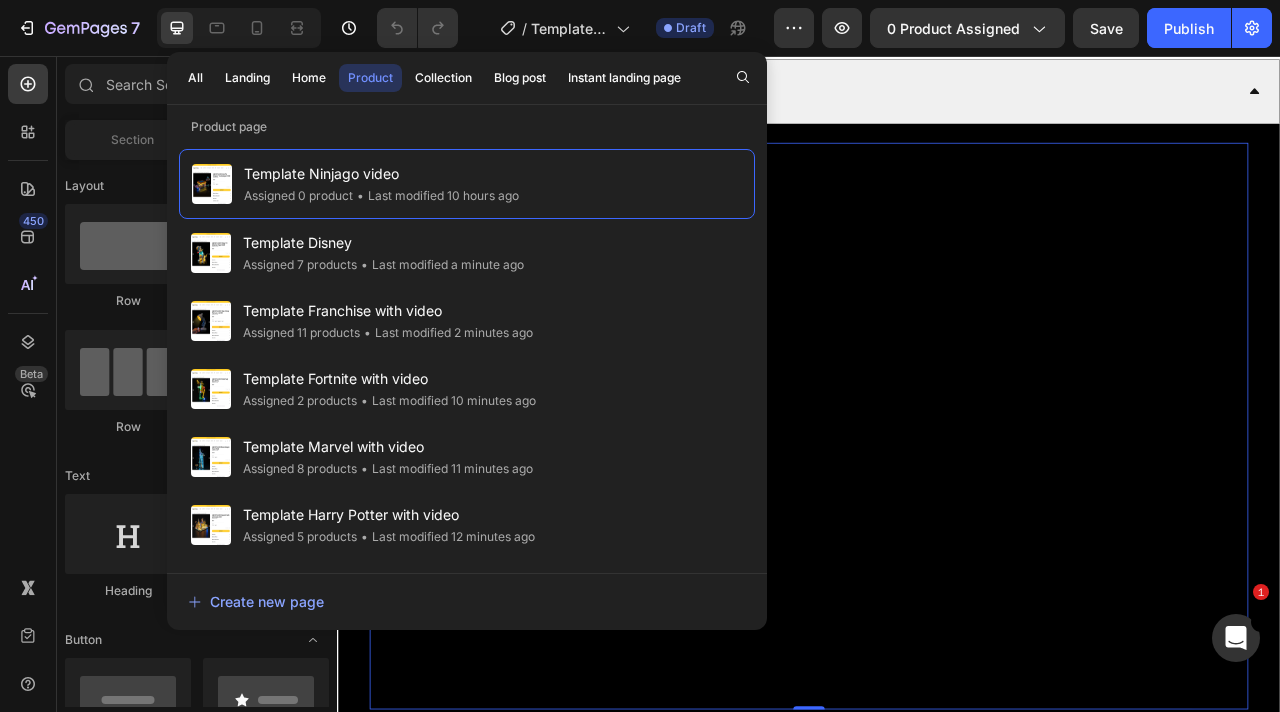 click on "{% if product.metafields.custom.url_yt %}
{% assign video_url = product.metafields.custom.url_yt %}
{% assign video_id = video_url | split: '/' | last | split: '?' | first %}
{% endif %}" at bounding box center [937, 526] 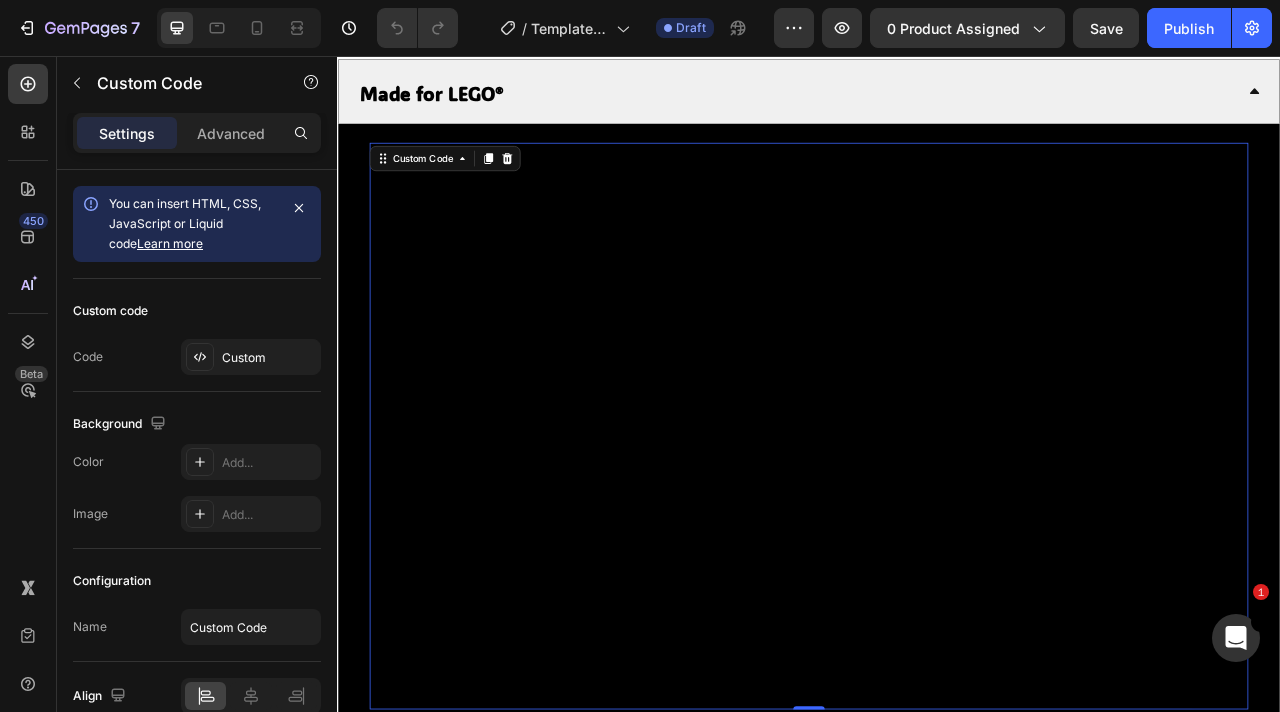 click on "{% if product.metafields.custom.url_yt %}
{% assign video_url = product.metafields.custom.url_yt %}
{% assign video_id = video_url | split: '/' | last | split: '?' | first %}
{% endif %}" at bounding box center (937, 526) 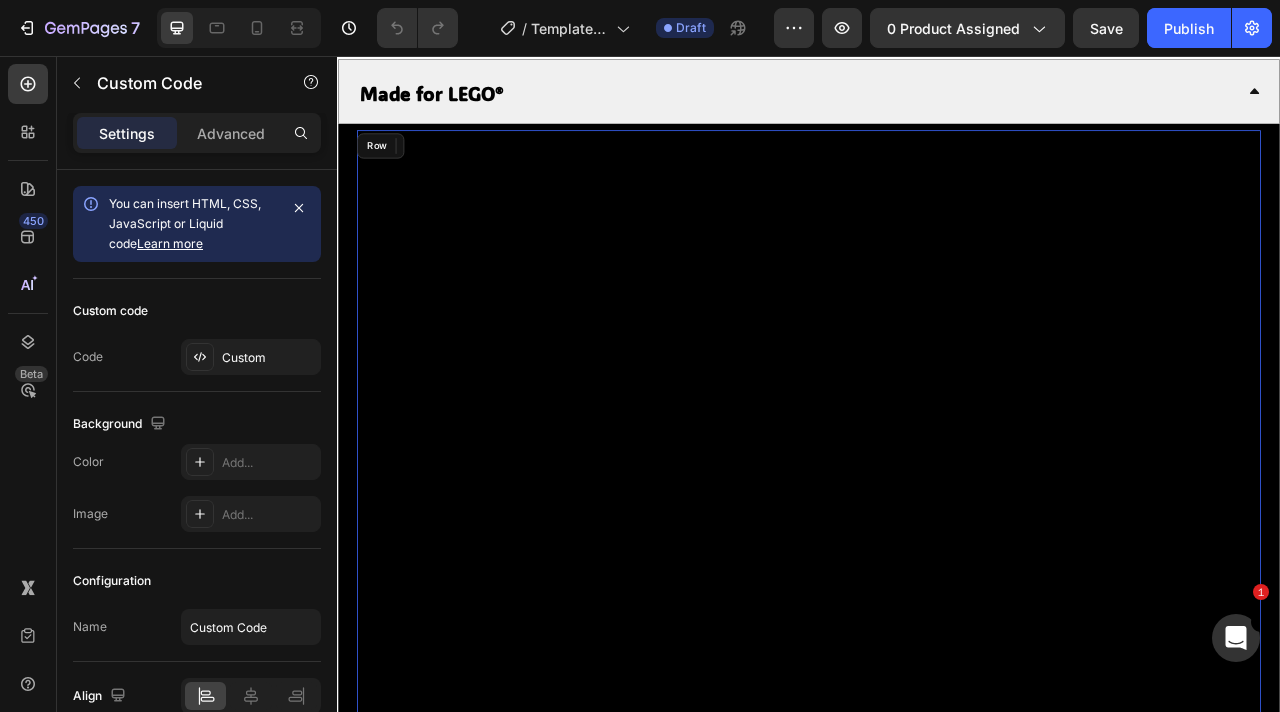 click on "{% if product.metafields.custom.url_yt %}
{% assign video_url = product.metafields.custom.url_yt %}
{% assign video_id = video_url | split: '/' | last | split: '?' | first %}
{% endif %} Custom Code   0 Row" at bounding box center [937, 526] 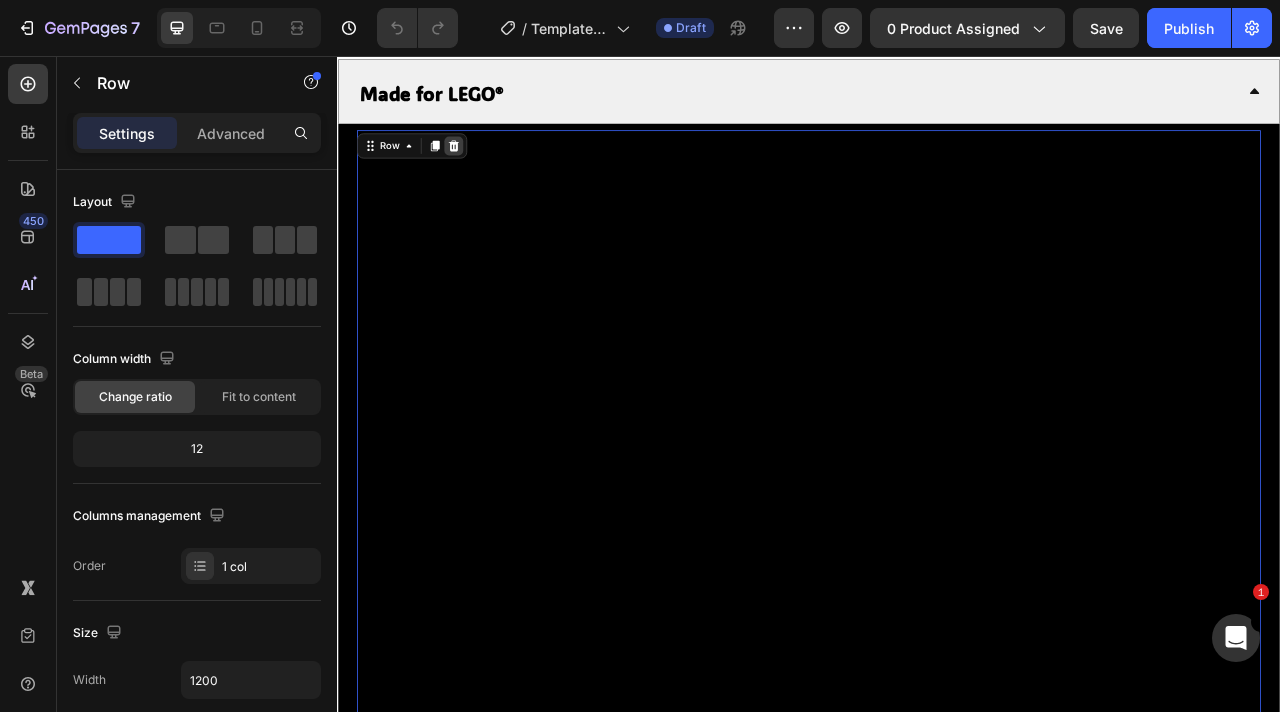 click 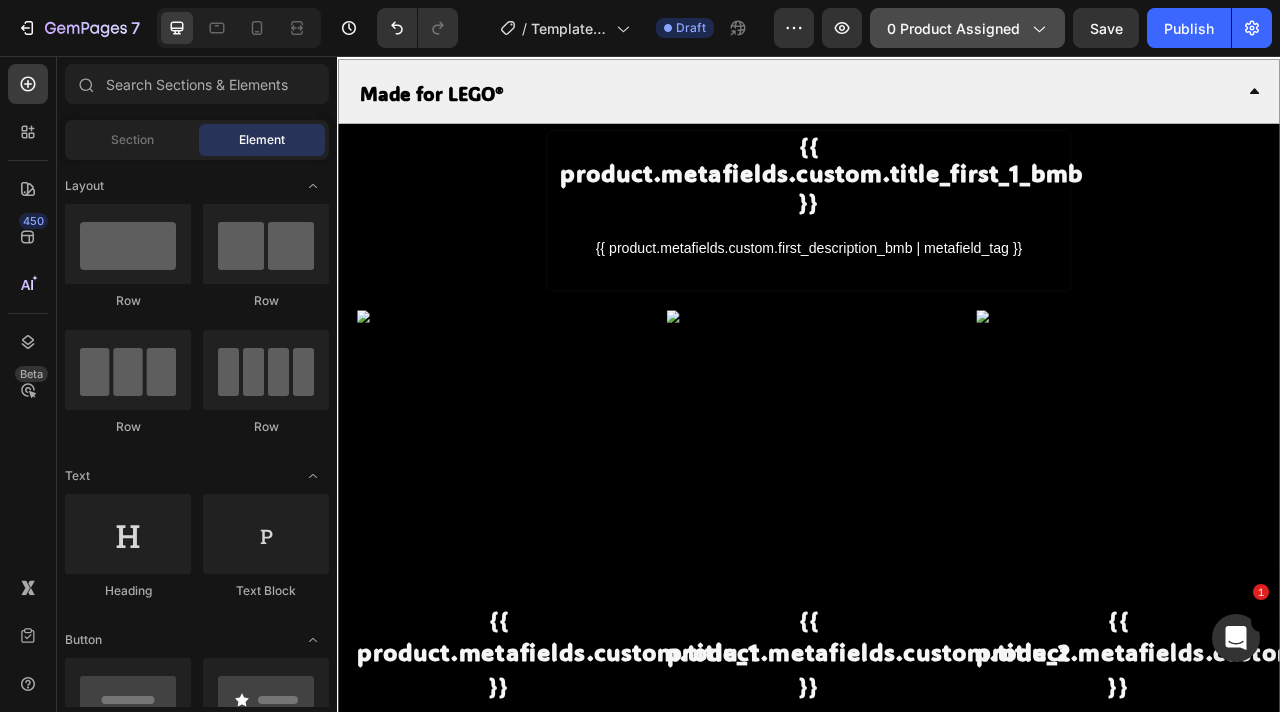 click on "0 product assigned" 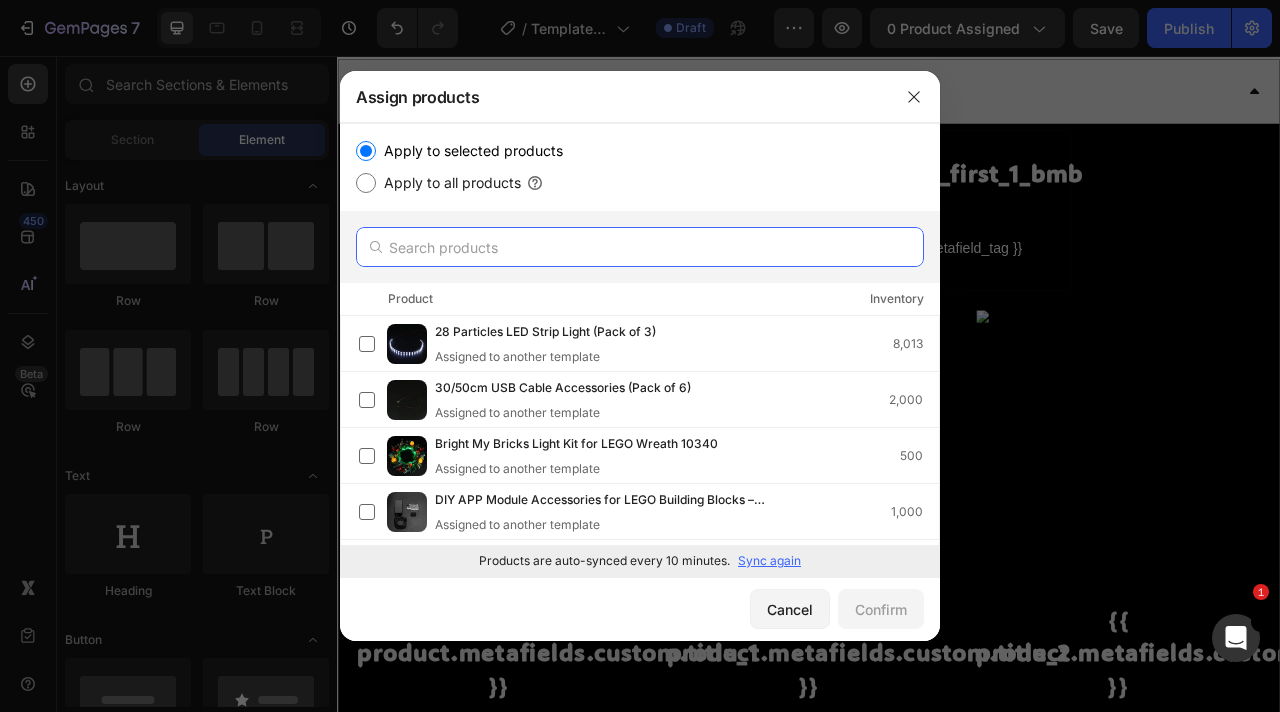 click at bounding box center (640, 247) 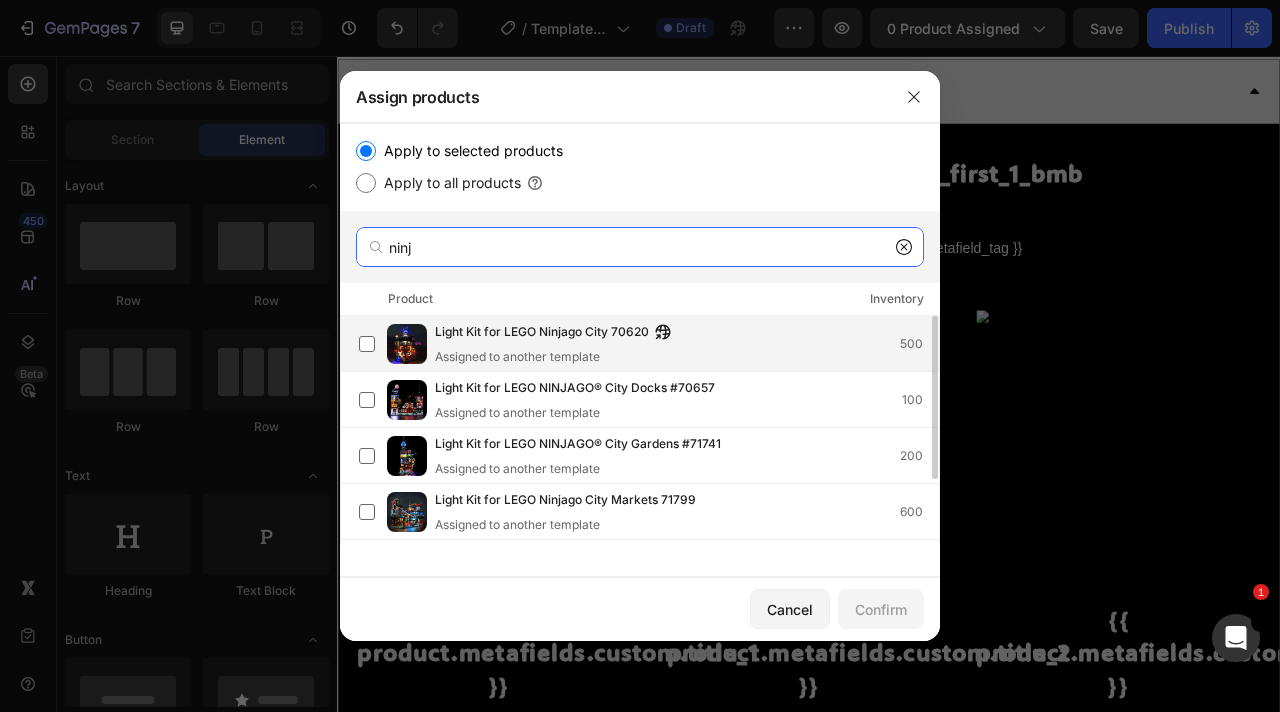type on "ninj" 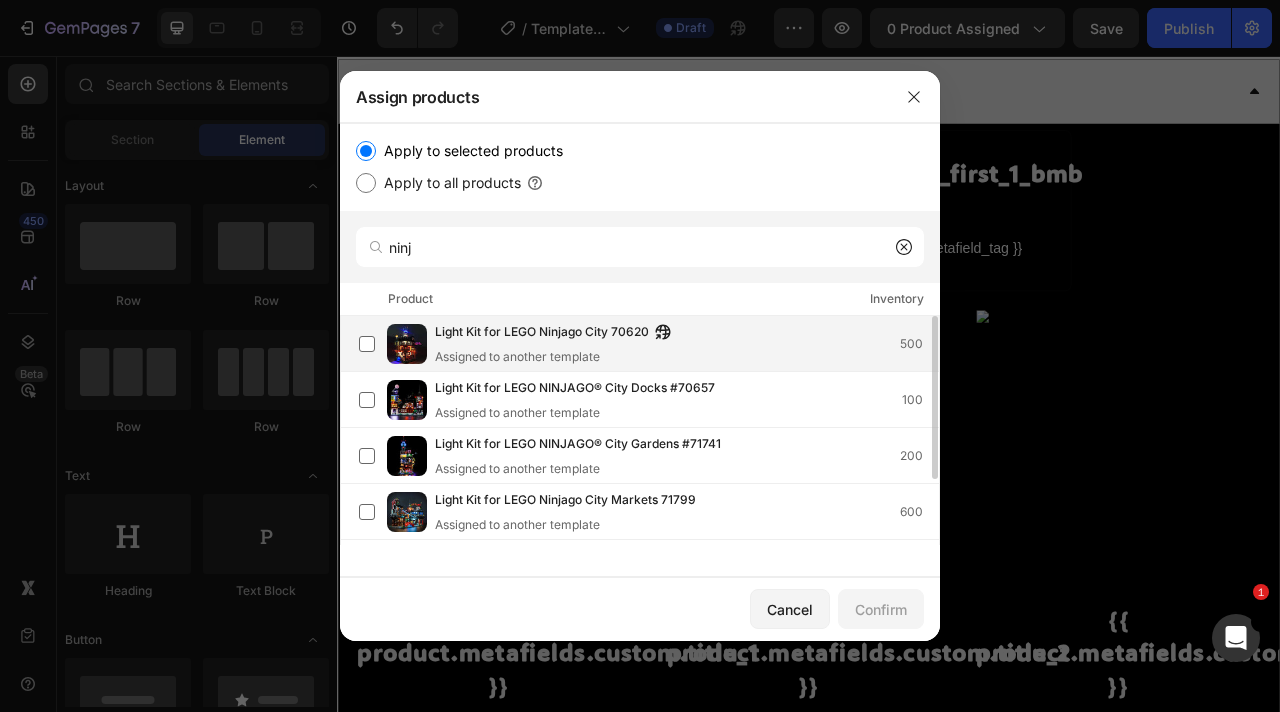 click on "Light Kit for LEGO Ninjago City 70620" at bounding box center [542, 333] 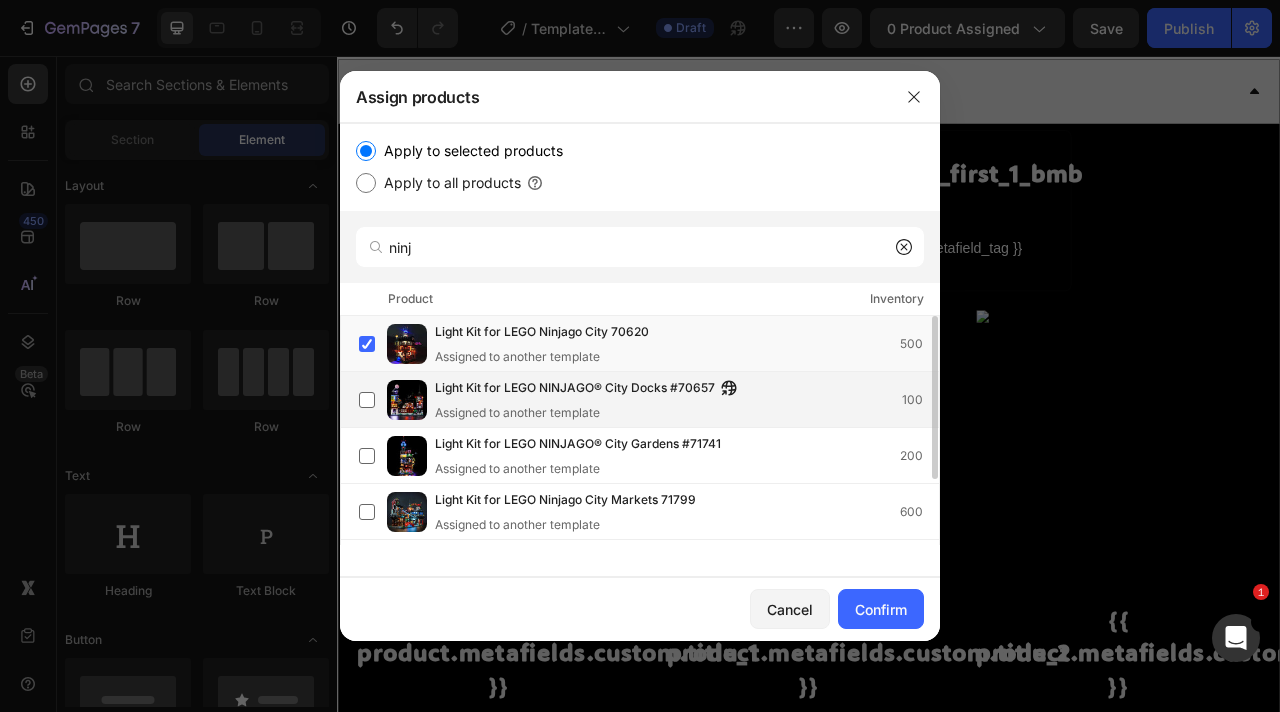 click on "Light Kit for LEGO NINJAGO® City Docks #70657" at bounding box center [575, 389] 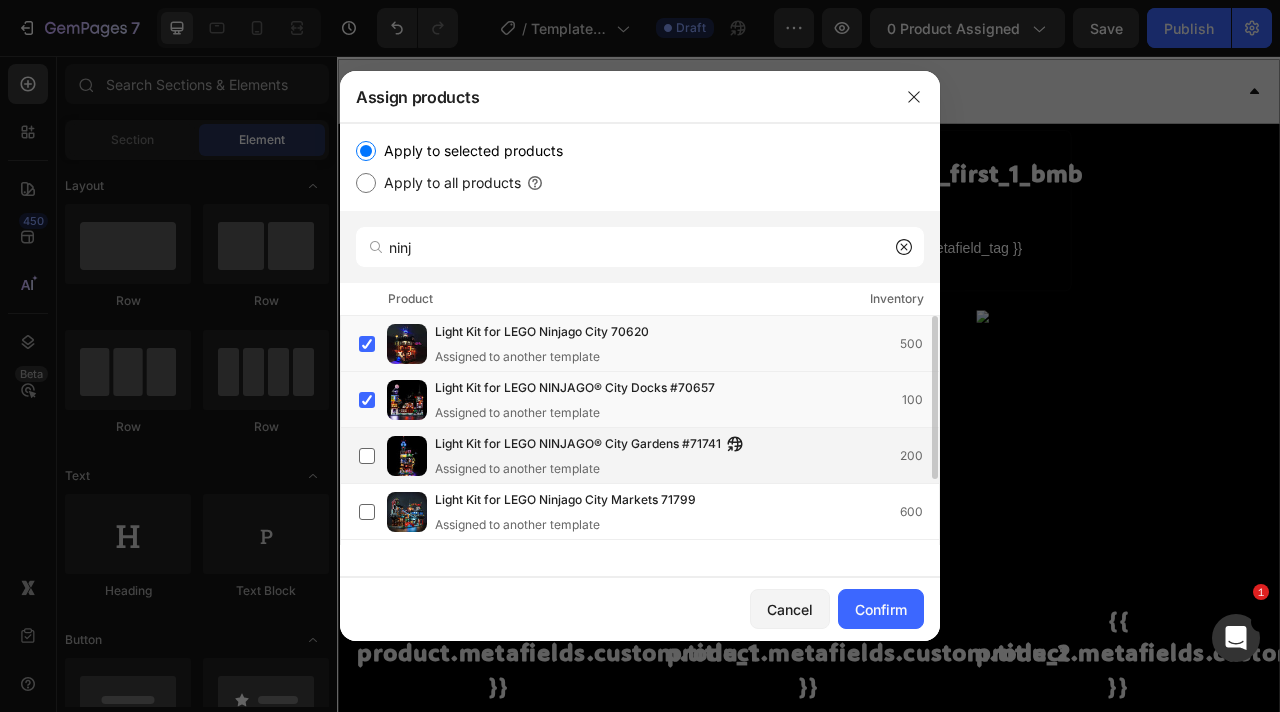 click on "Assigned to another template" at bounding box center (594, 469) 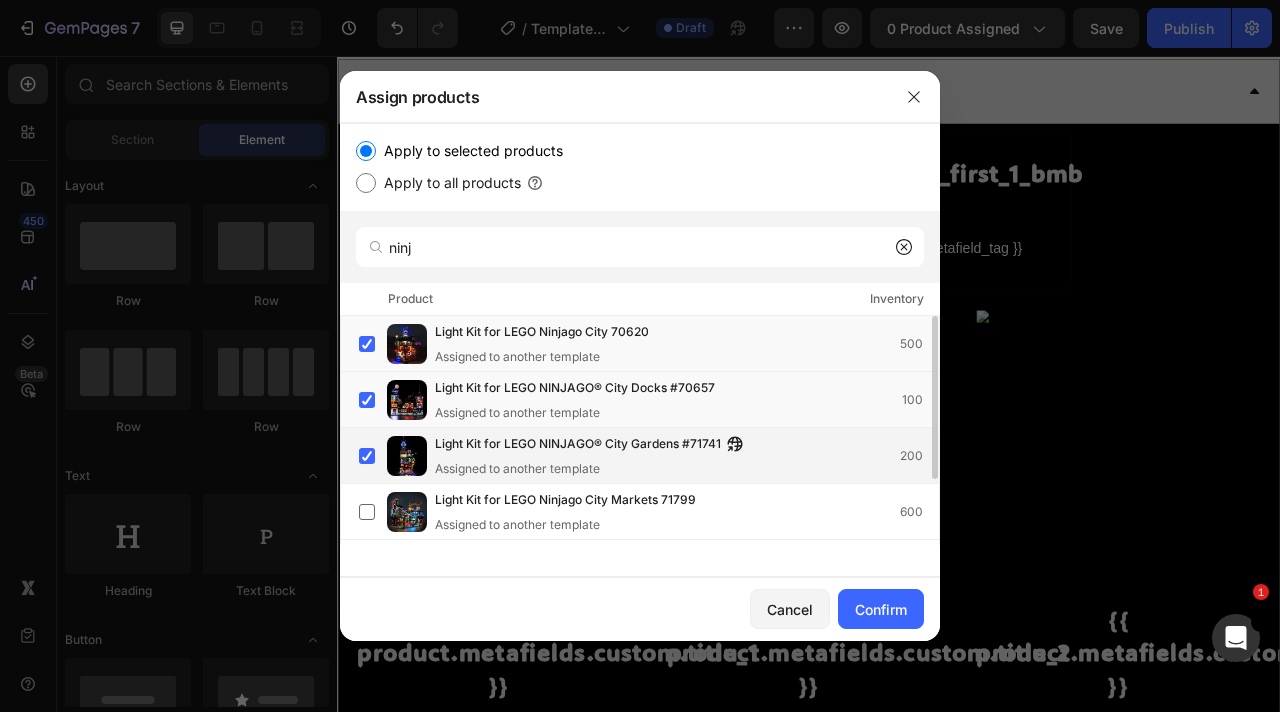 scroll, scrollTop: 91, scrollLeft: 0, axis: vertical 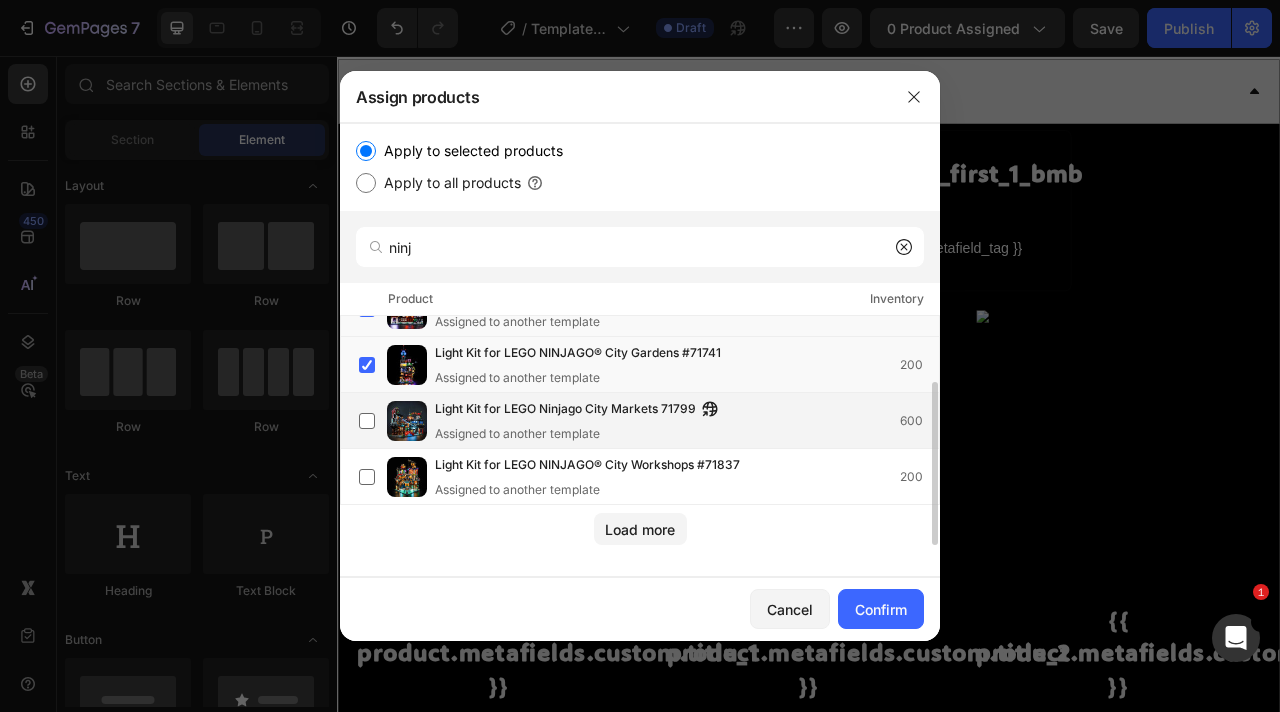 click on "Light Kit for LEGO Ninjago City Markets #[NUMBER]  Assigned to another template" at bounding box center [581, 421] 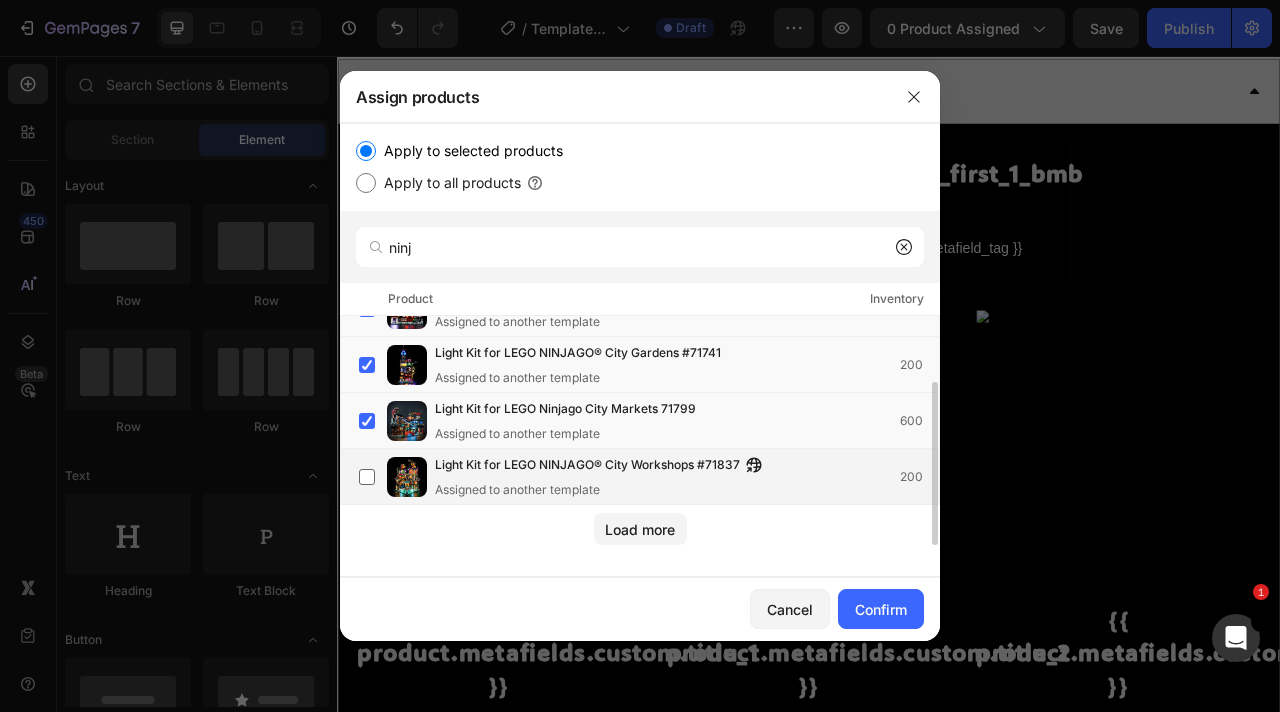 click on "Light Kit for LEGO NINJAGO® City Workshops #71837  Assigned to another template" at bounding box center [603, 477] 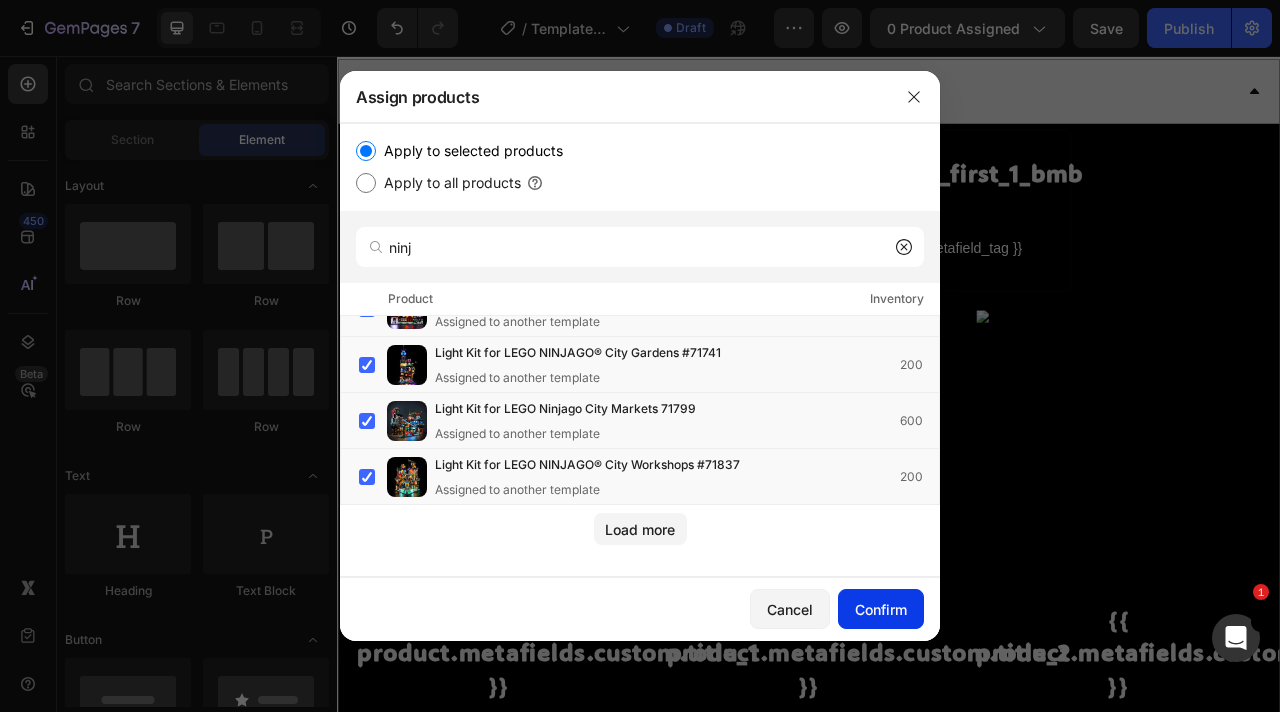 click on "Confirm" 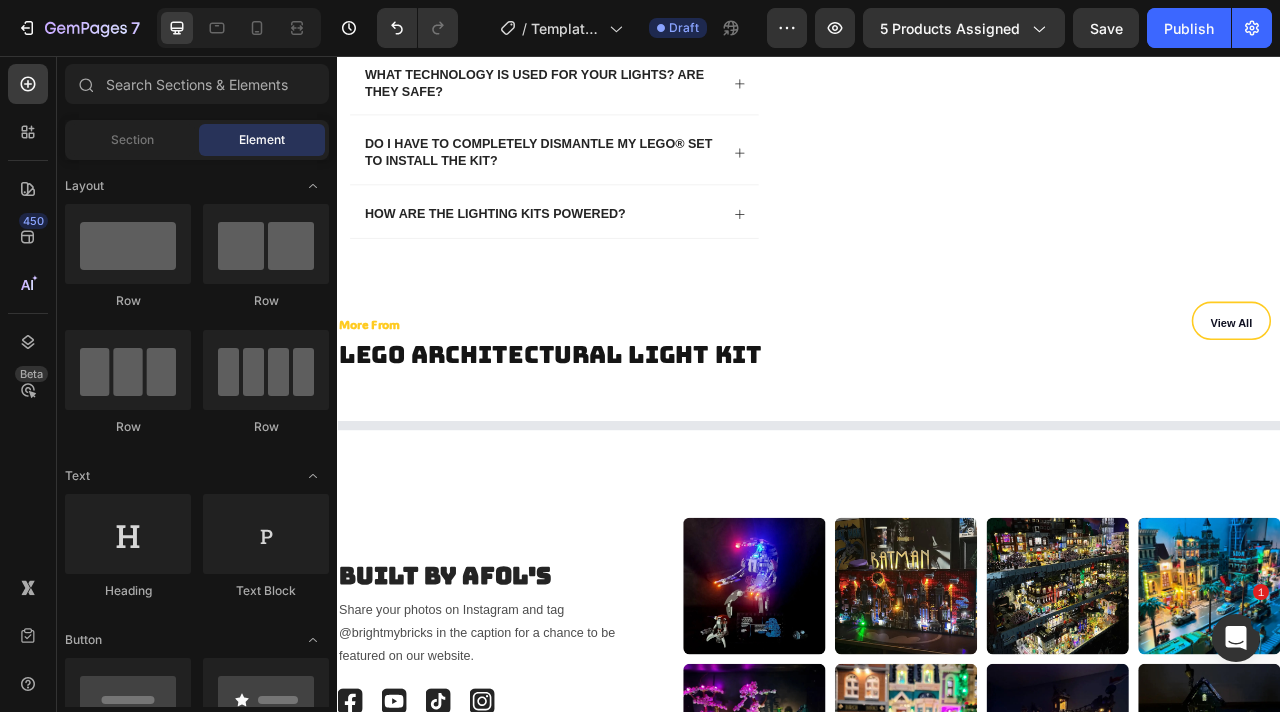 scroll, scrollTop: 6089, scrollLeft: 0, axis: vertical 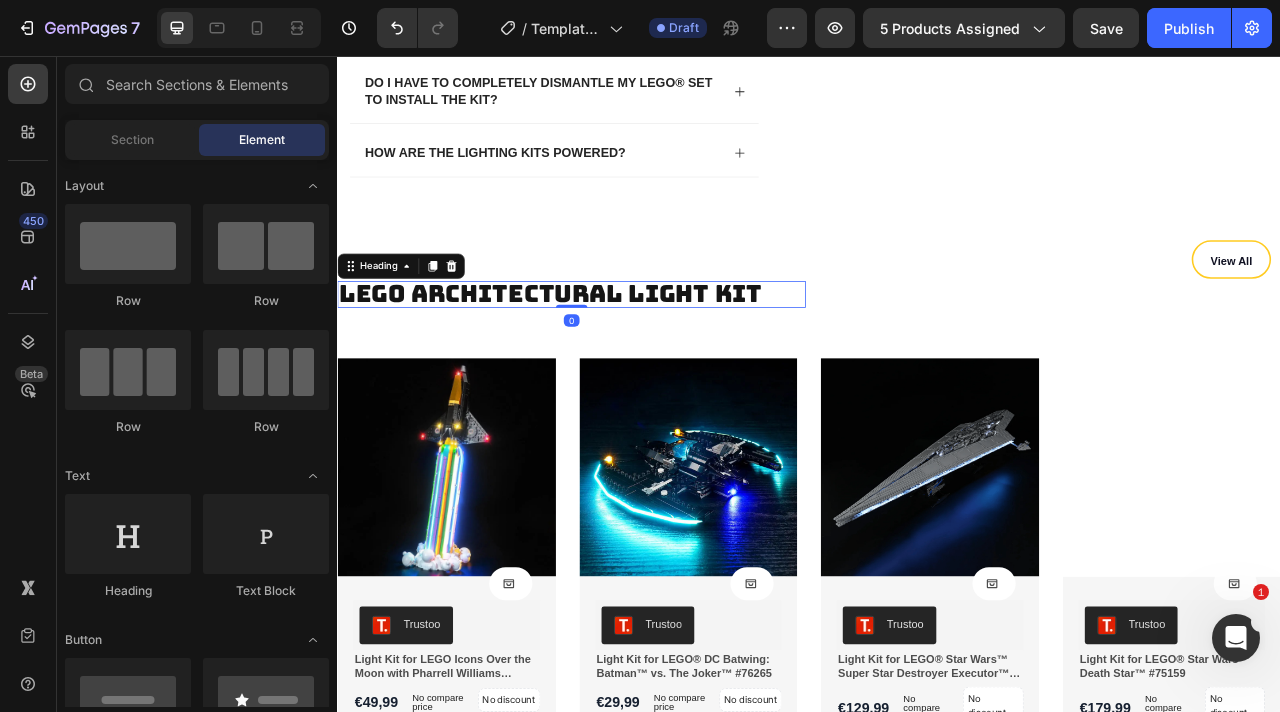 click on "LEGO Architectural Light Kit" at bounding box center (608, 357) 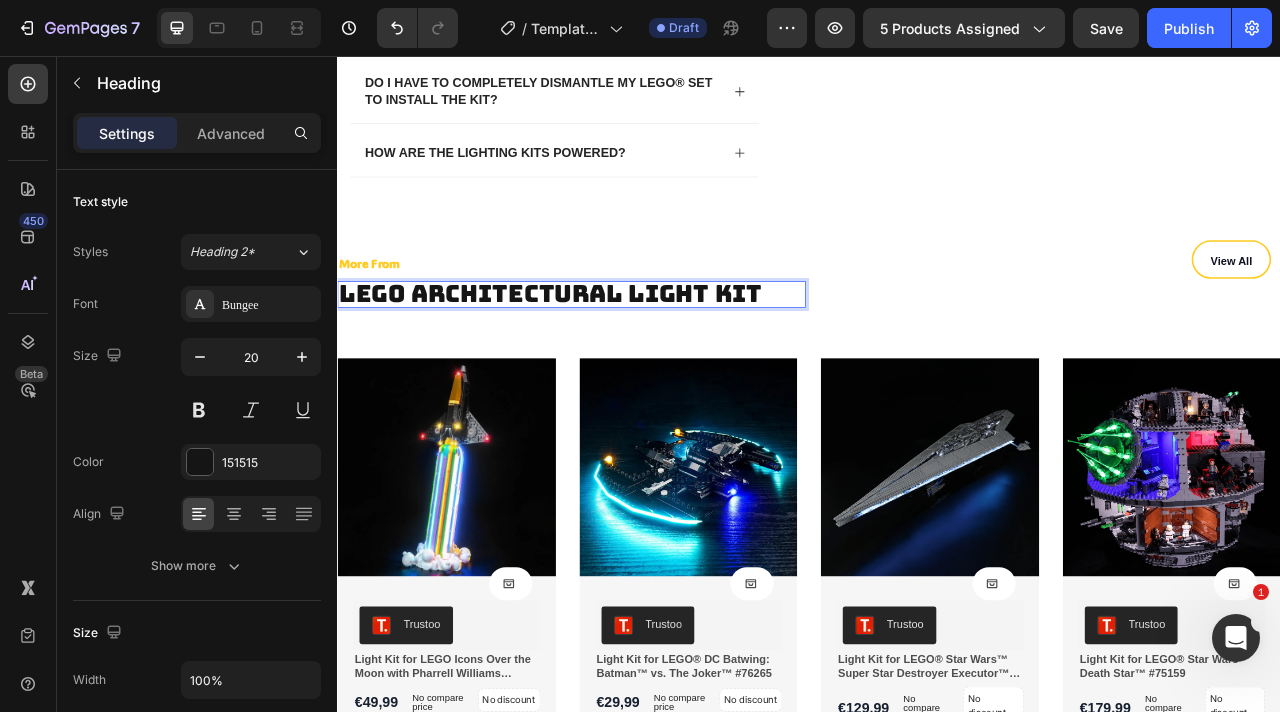 click on "LEGO Architectural Light Kit" at bounding box center [608, 357] 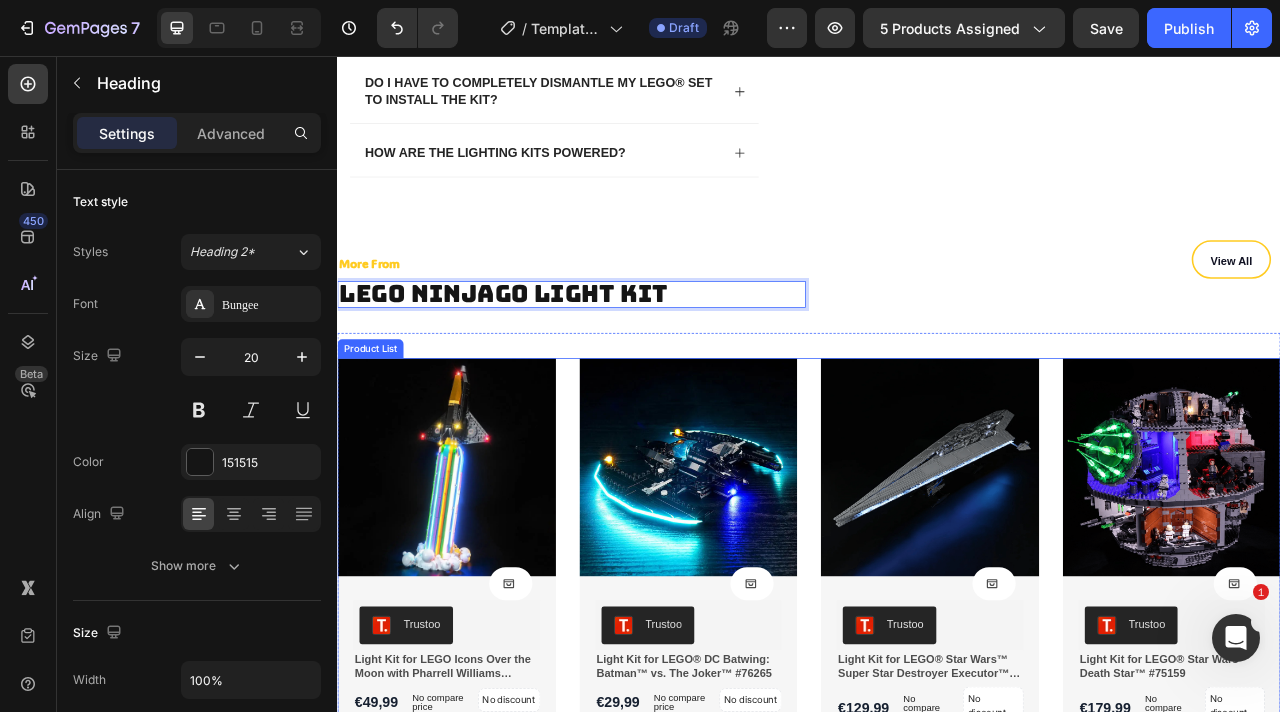 click on "Product Images
Product Cart Button Trustoo Trustoo Light Kit for LEGO Icons Over the Moon with Pharrell Williams #10391 Product Title €49,99 Product Price Product Price No compare price Product Price No discount   Not be displayed when published Product Tag Row Row Row Row Product List Product Images
Product Cart Button Trustoo Trustoo Light Kit for LEGO® DC Batwing: Batman™ vs. The Joker™ #76265 Product Title €29,99 Product Price Product Price No compare price Product Price No discount   Not be displayed when published Product Tag Row Row Row Row Product List Product Images
Product Cart Button Trustoo Trustoo Light Kit for LEGO® Star Wars™ Super Star Destroyer Executor™ #10221 Product Title €129,99 Product Price Product Price No compare price Product Price No discount   Not be displayed when published Product Tag Row Row Row Row Product List Product Images
Product Cart Button Trustoo Trustoo Product Title €179,99 Product Price" at bounding box center [937, 684] 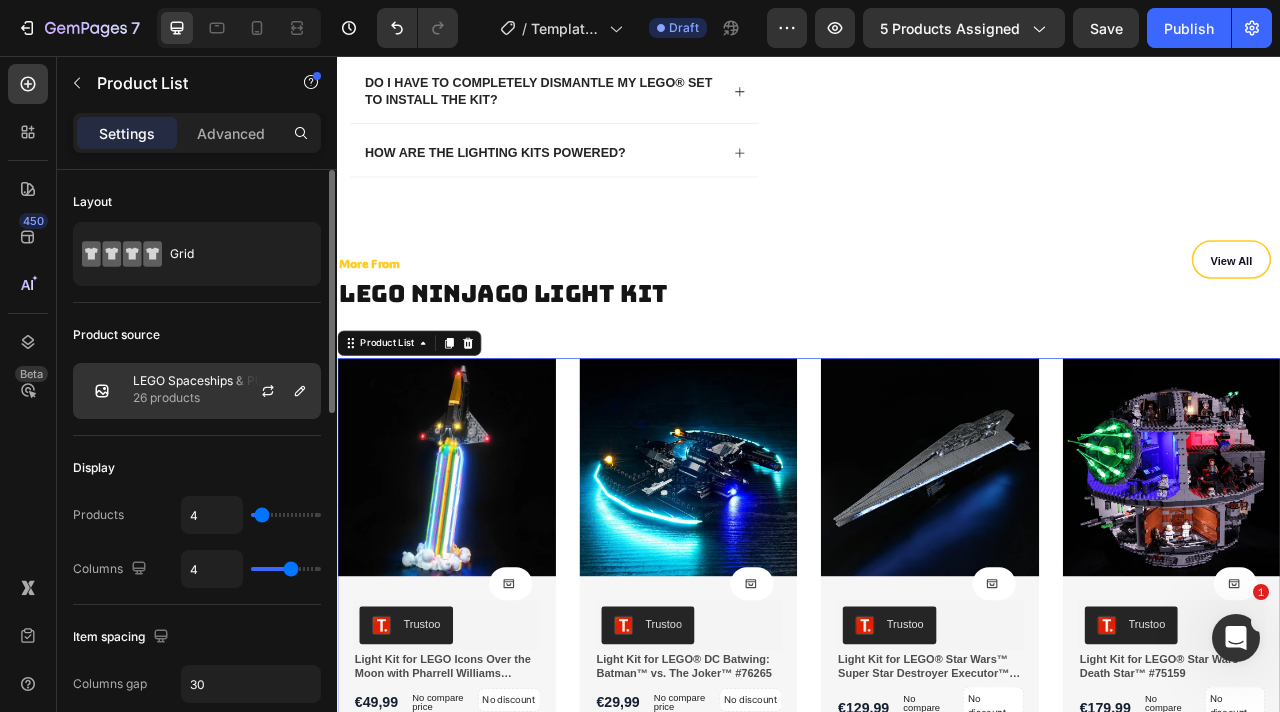 click on "26 products" at bounding box center [222, 398] 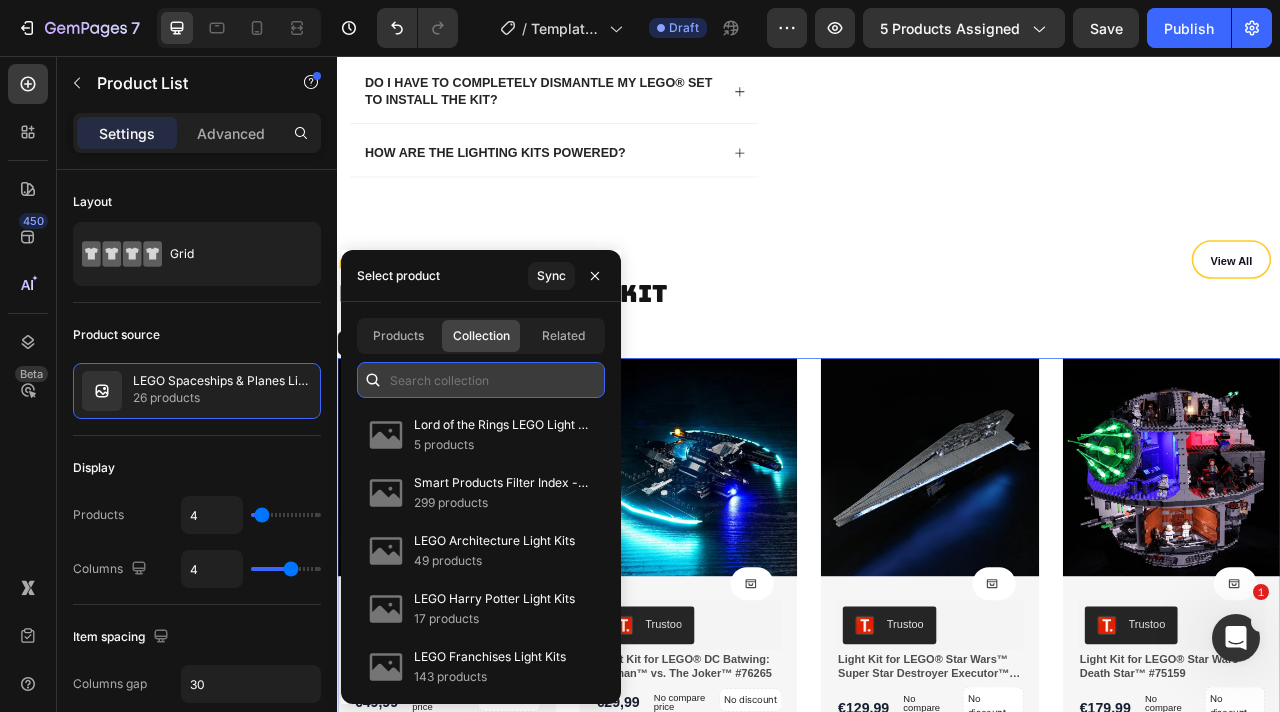 click at bounding box center (481, 380) 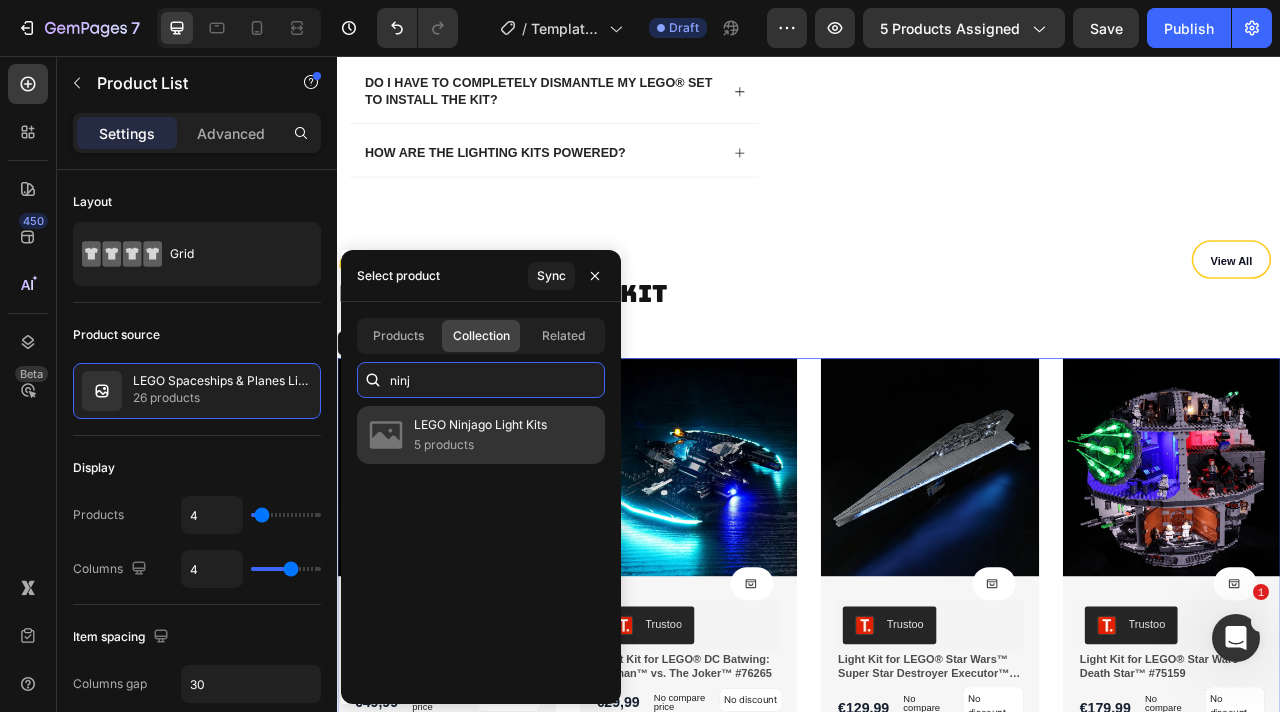 type on "ninj" 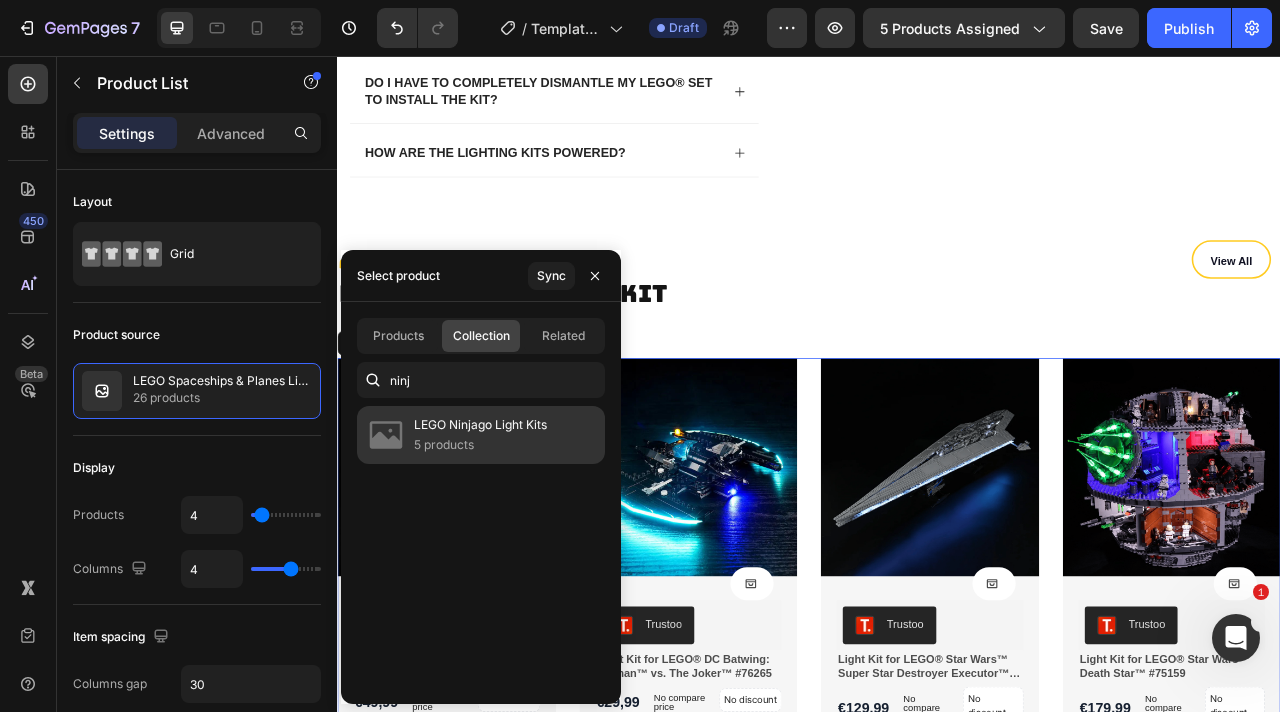 click on "5 products" at bounding box center [480, 445] 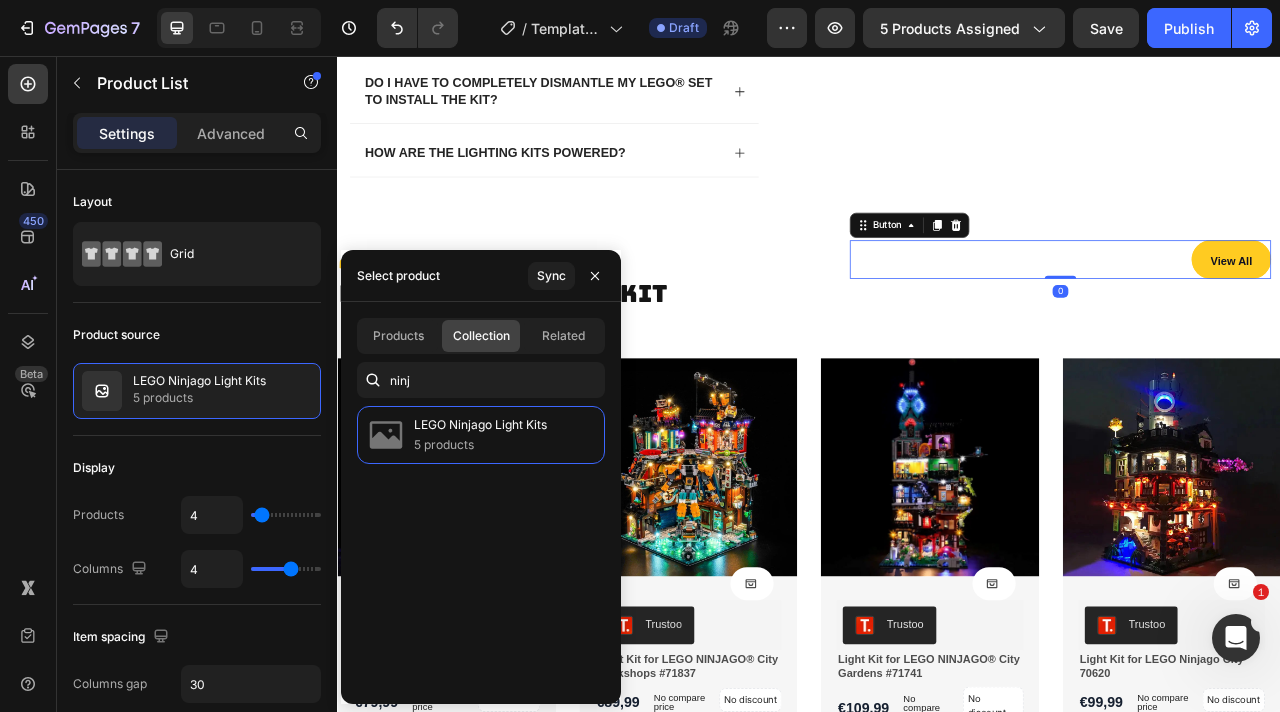 click on "View All" at bounding box center (1474, 314) 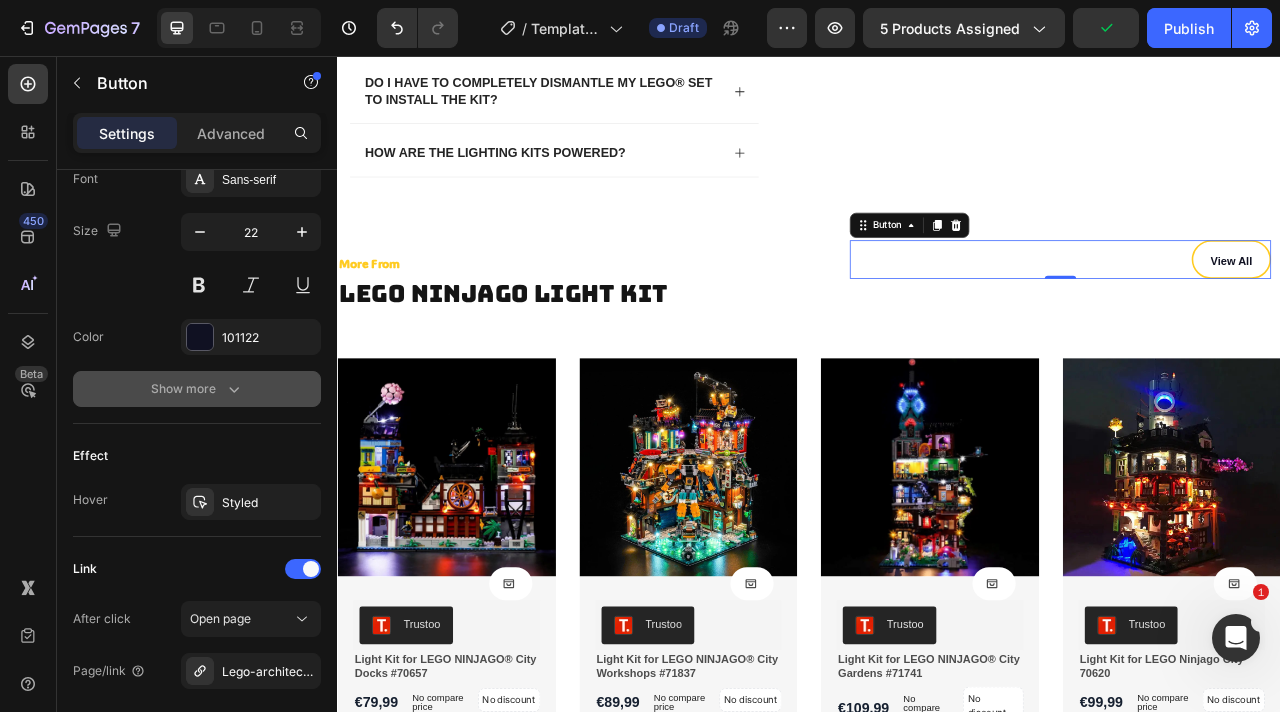 scroll, scrollTop: 991, scrollLeft: 0, axis: vertical 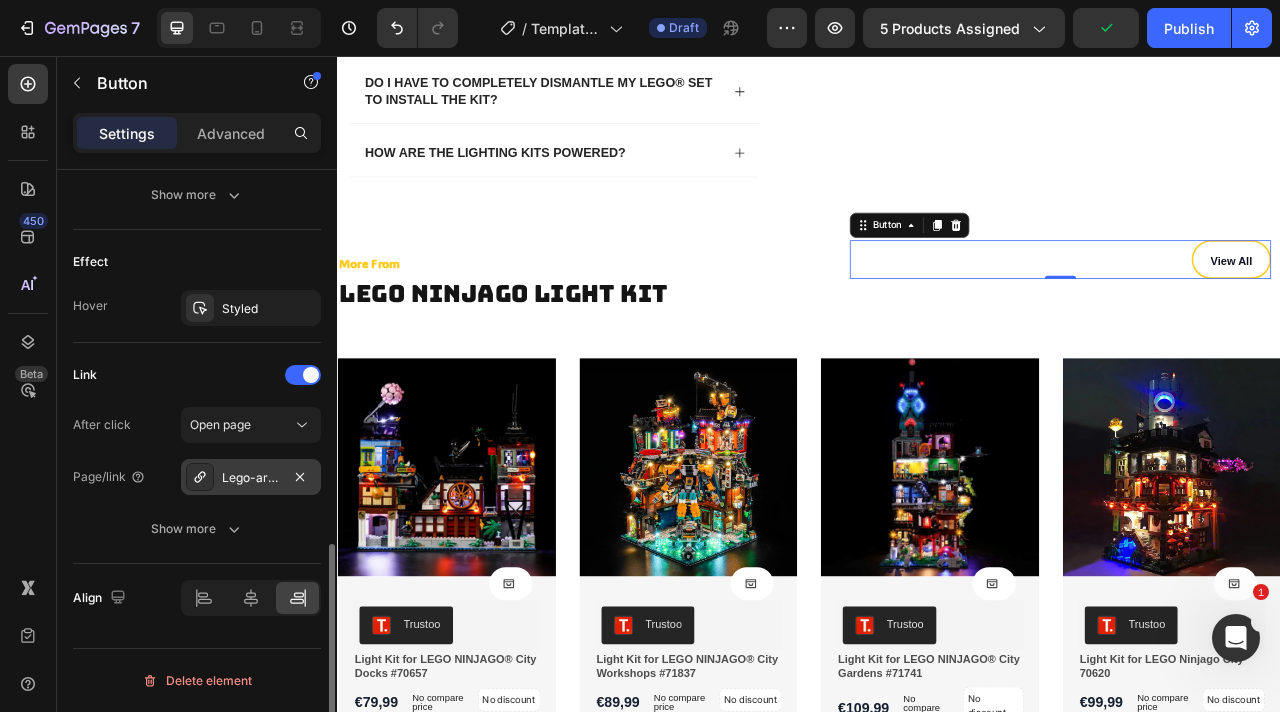 click on "Lego-architectural-light-kits" at bounding box center [251, 478] 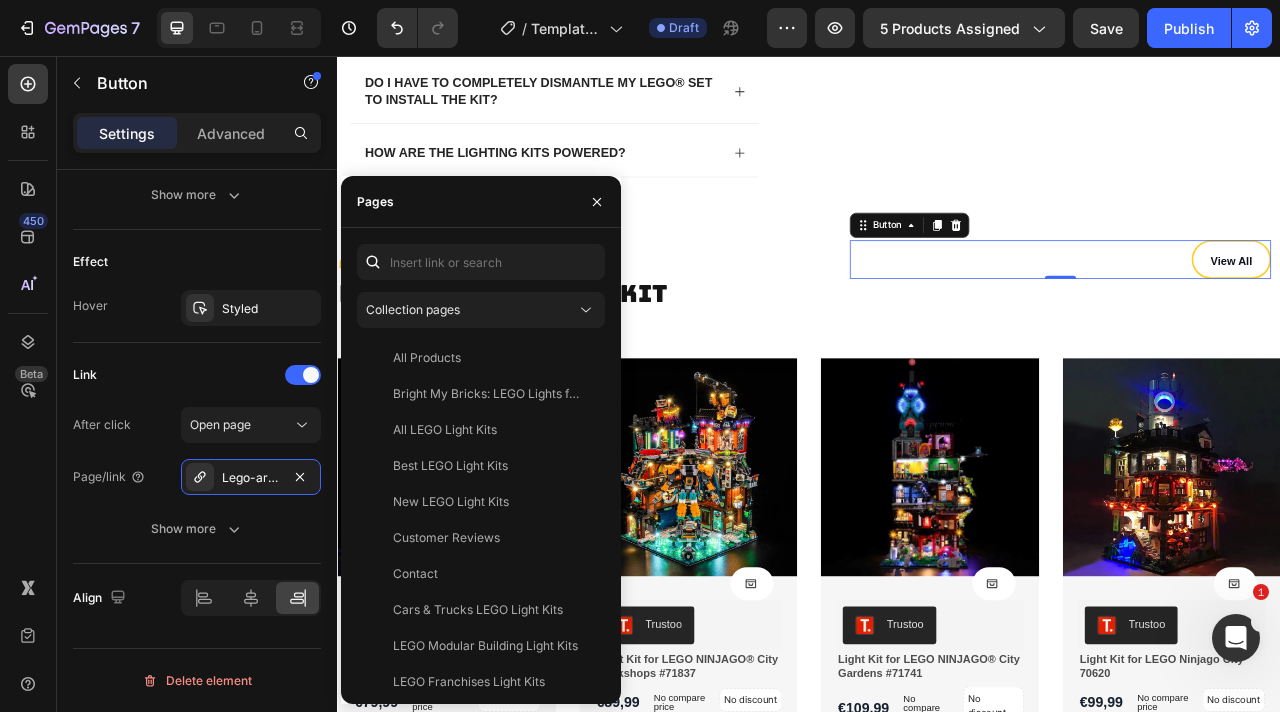 click on "Collection pages All Products   View Bright My Bricks: LEGO Lights for the children of tomorrow   View All LEGO Light Kits   View Best LEGO Light Kits   View New LEGO Light Kits   View Customer Reviews   View Contact   View Cars & Trucks LEGO Light Kits   View LEGO Modular Building Light Kits   View LEGO Franchises Light Kits   View Star Wars LEGO Light Kits   View LEGO Harry Potter Light Kits   View LEGO Architecture Light Kits   View LEGO Batman Light Kits   View LEGO Marvel Light Kits   View LEGO Spaceships & Planes Light Kits   View" at bounding box center [481, 466] 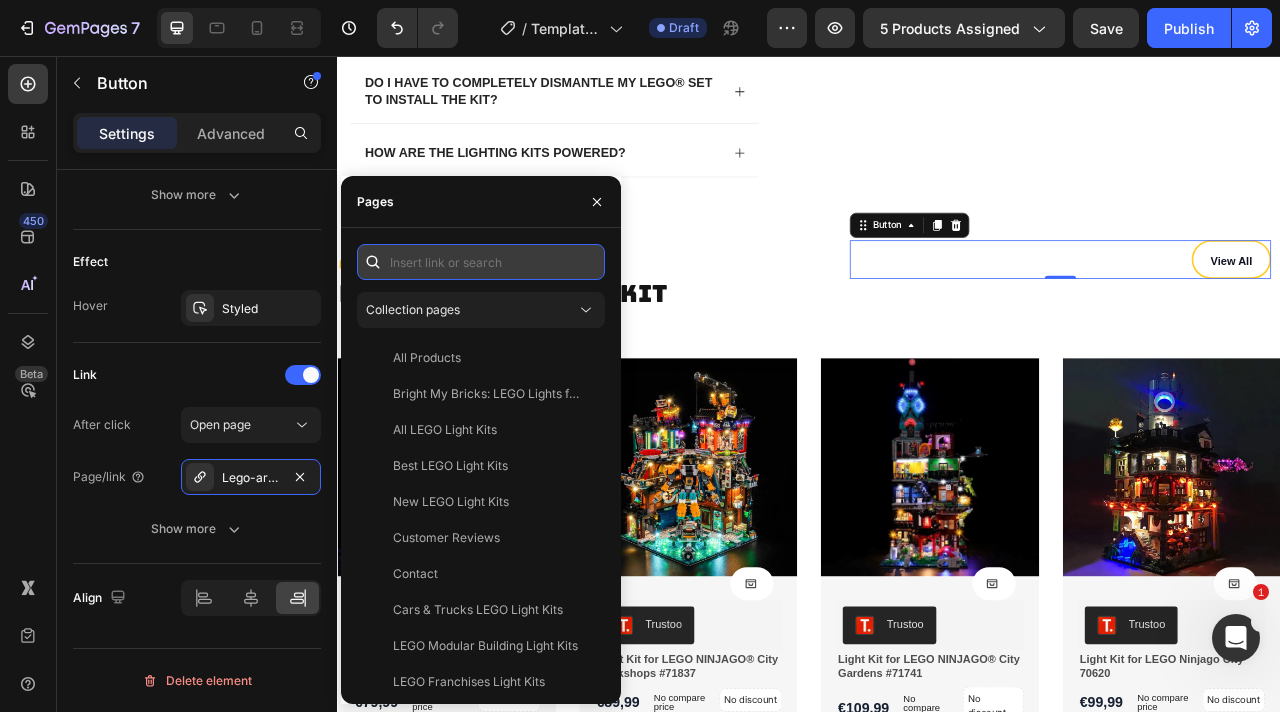 click at bounding box center [481, 262] 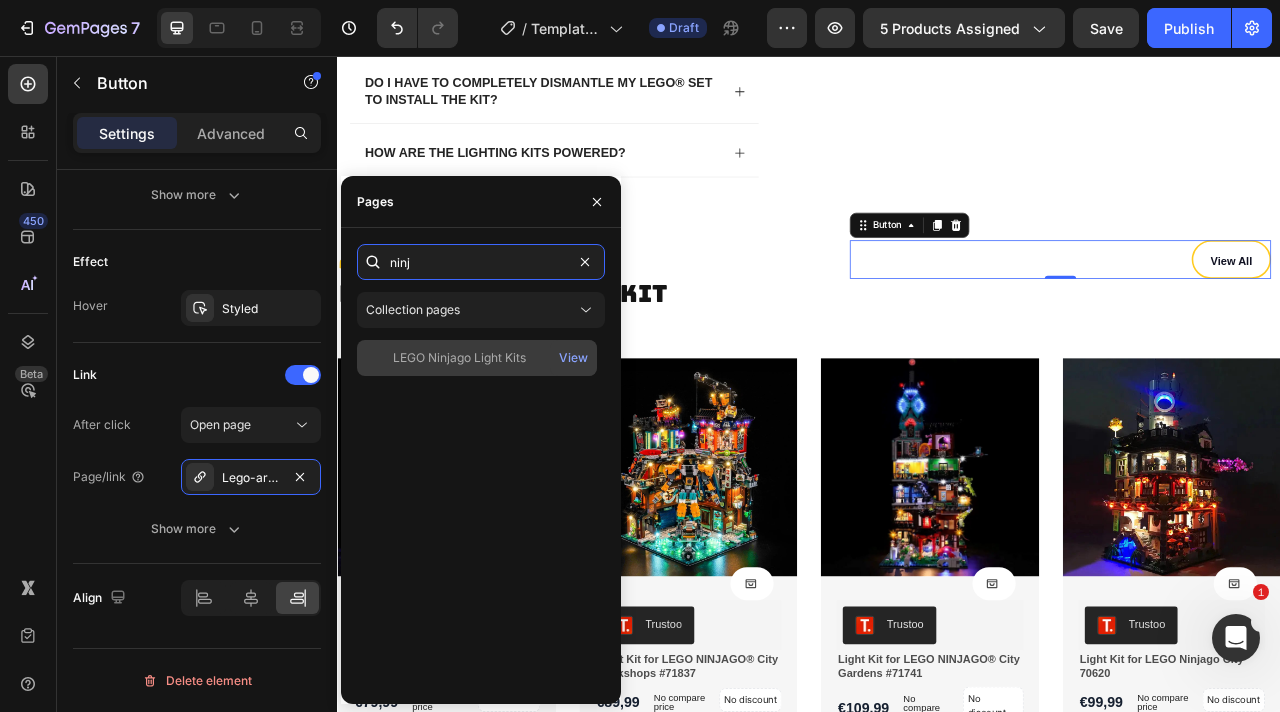 type on "ninj" 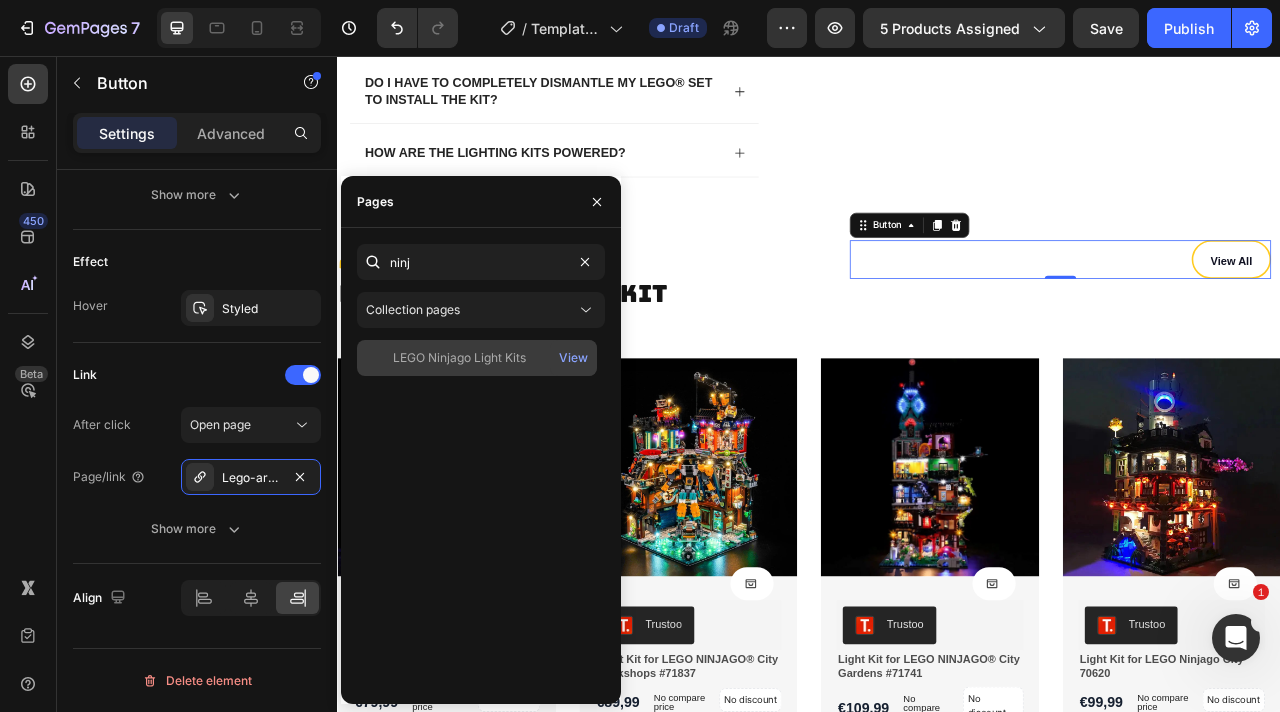 click on "LEGO Ninjago Light Kits" 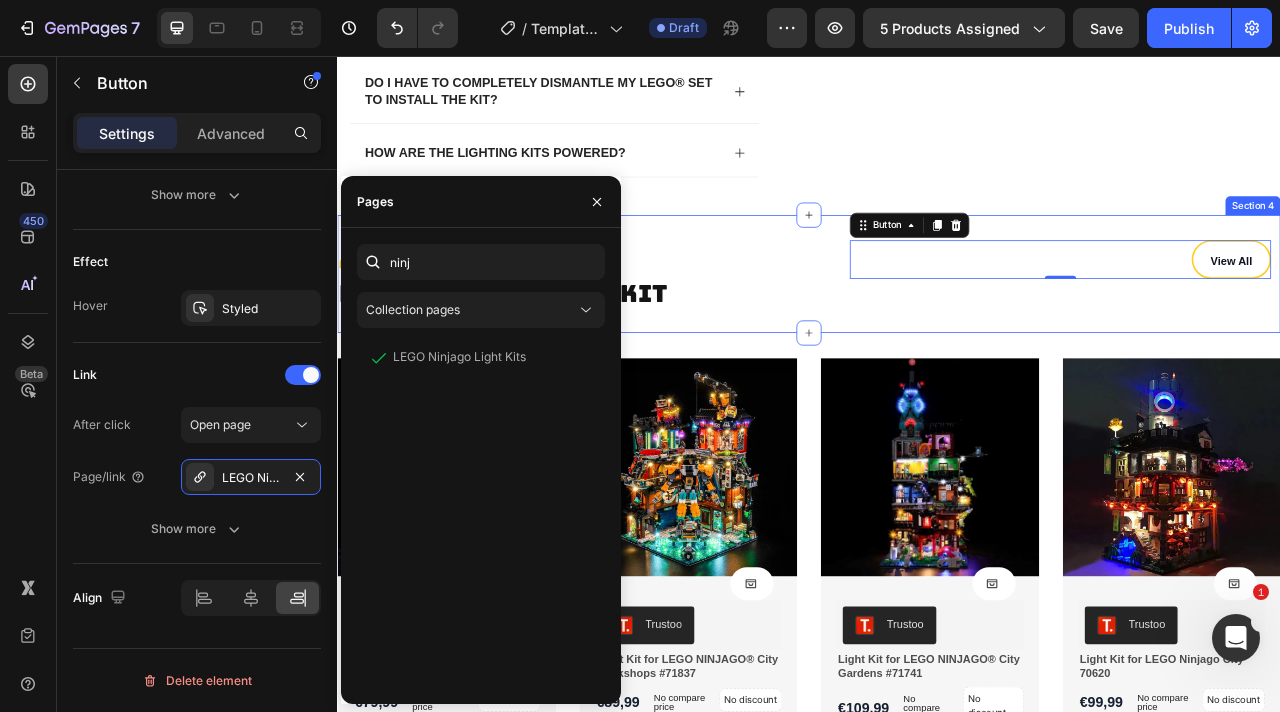 click on "More From Text Block ⁠⁠⁠⁠⁠⁠⁠ LEGO ninjago Light Kit Heading View All Button   0 Row Section 4" at bounding box center [937, 333] 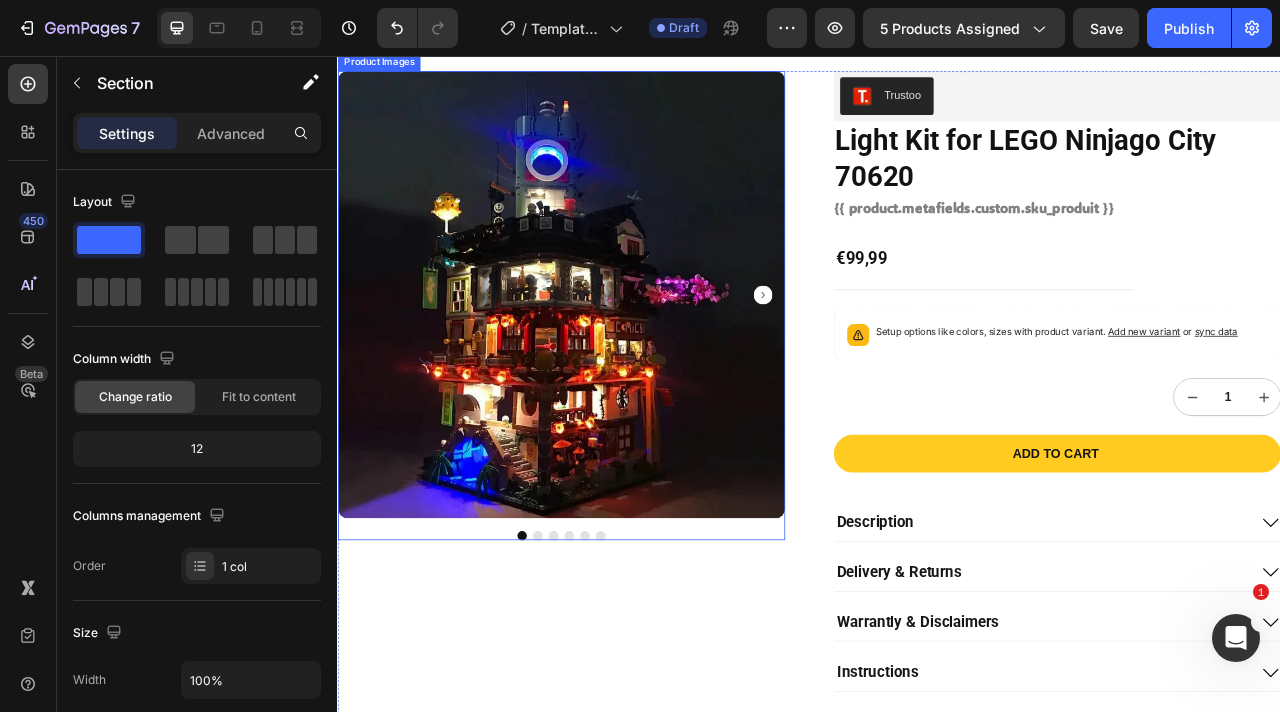 scroll, scrollTop: 0, scrollLeft: 0, axis: both 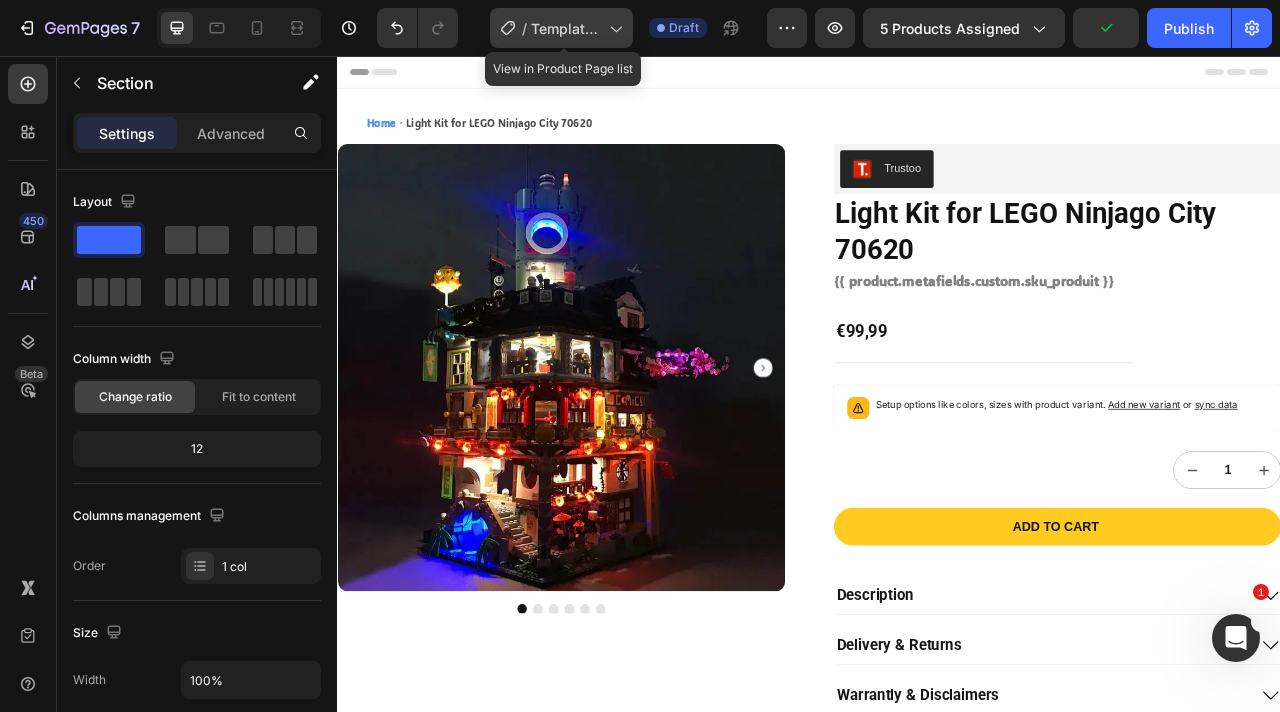 click on "Template Ninjago video" at bounding box center (566, 28) 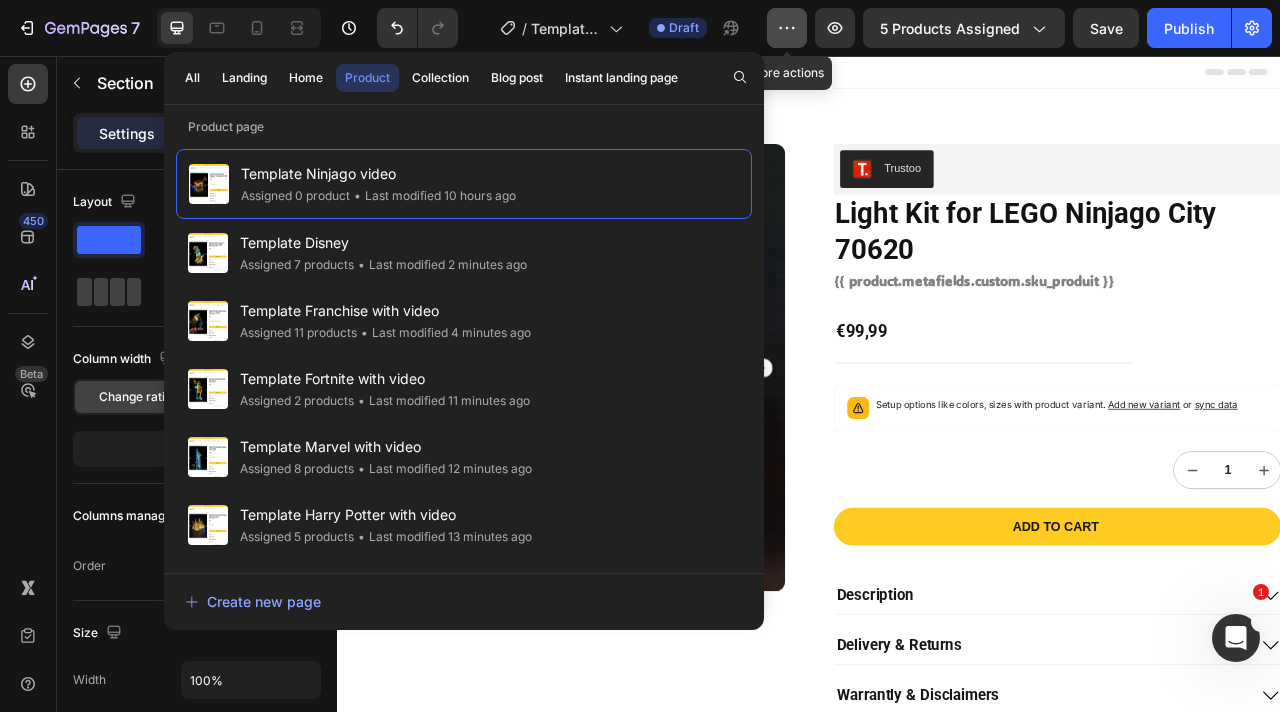 click 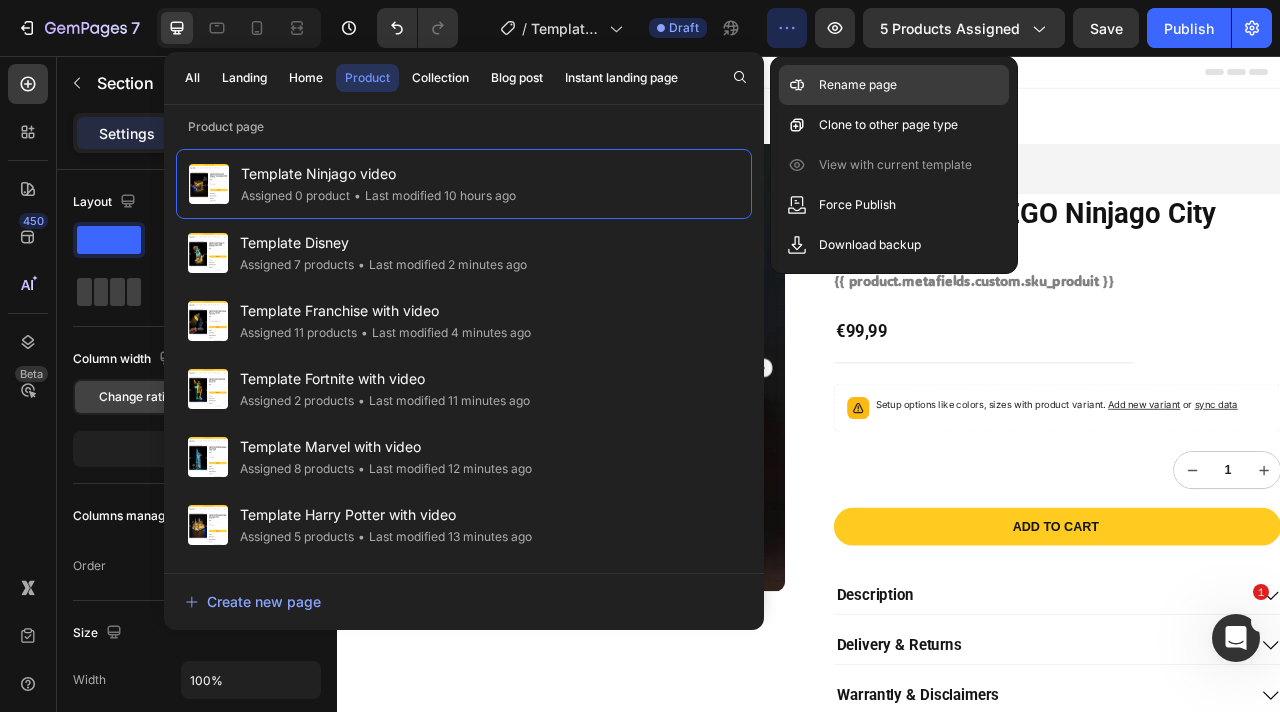 click on "Rename page" at bounding box center (858, 85) 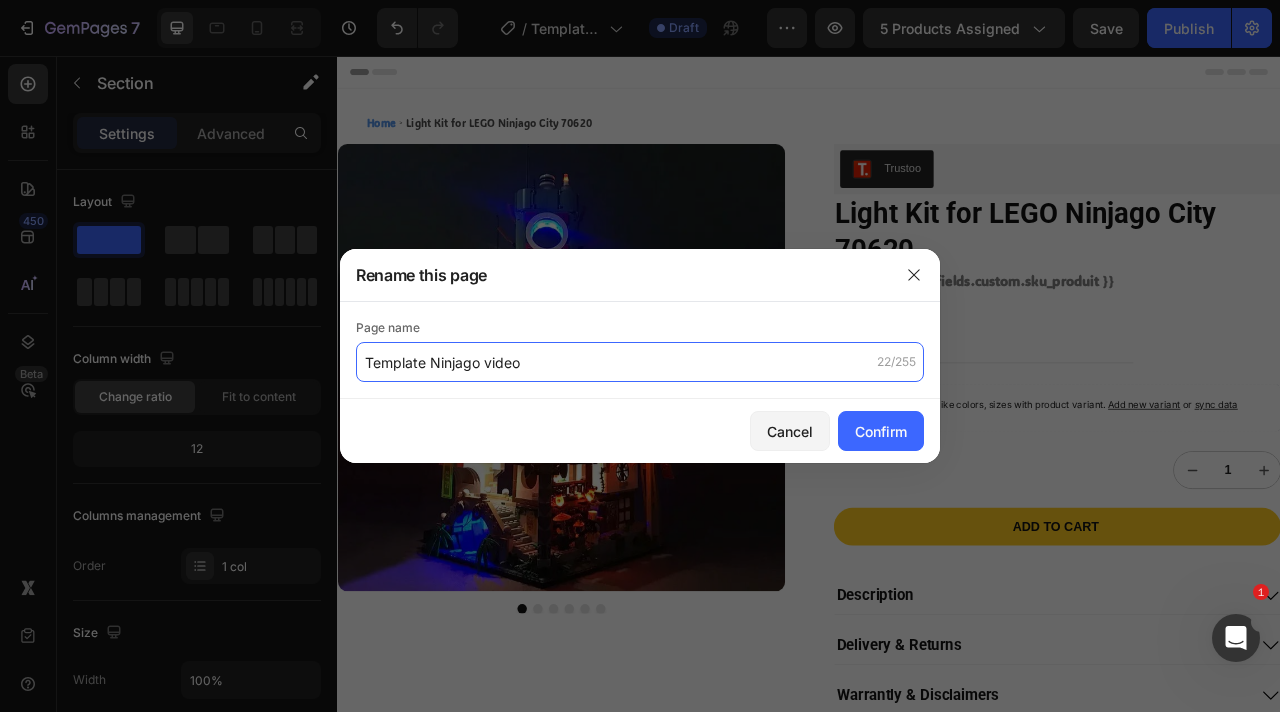 click on "Template Ninjago video" 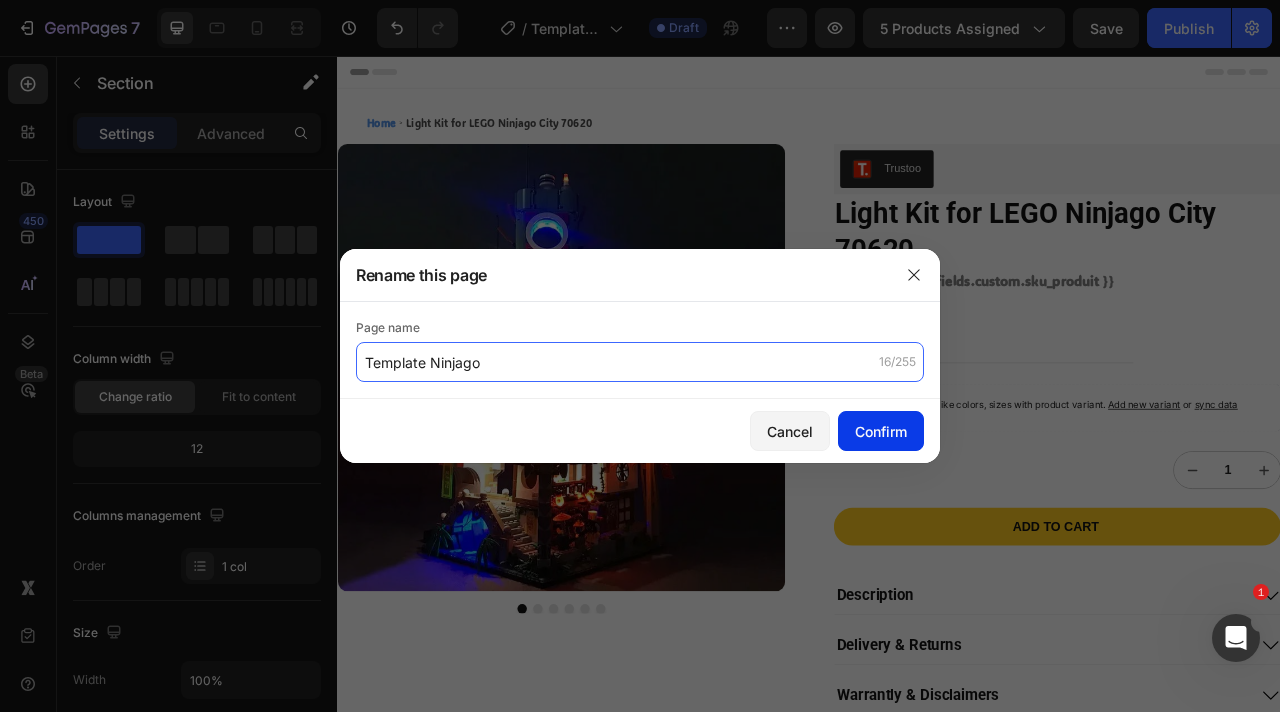 type on "Template Ninjago" 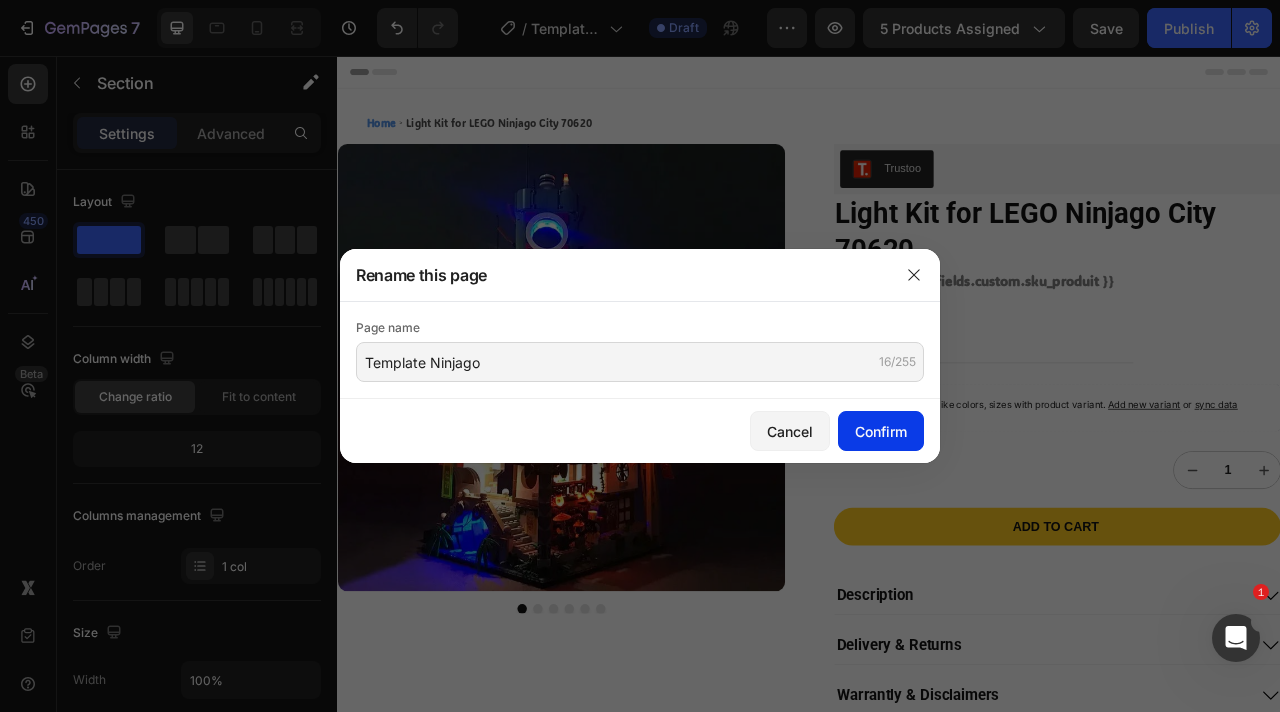 click on "Confirm" 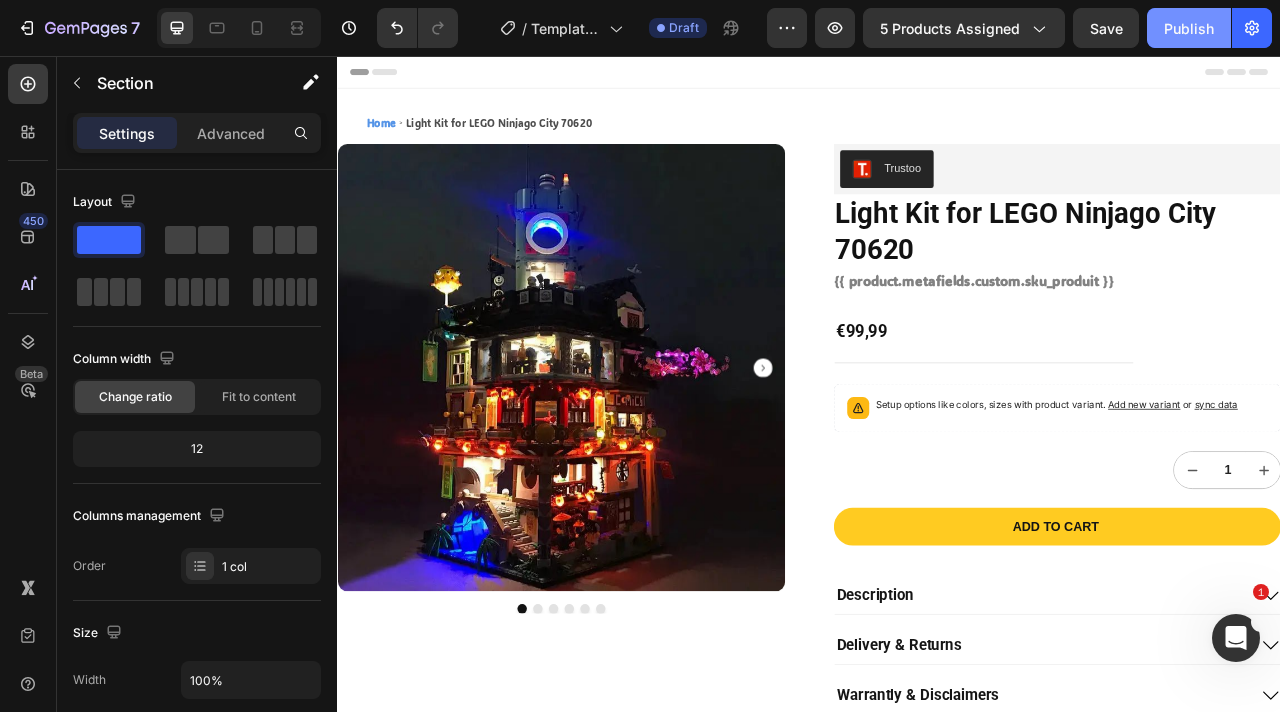 click on "Publish" at bounding box center [1189, 28] 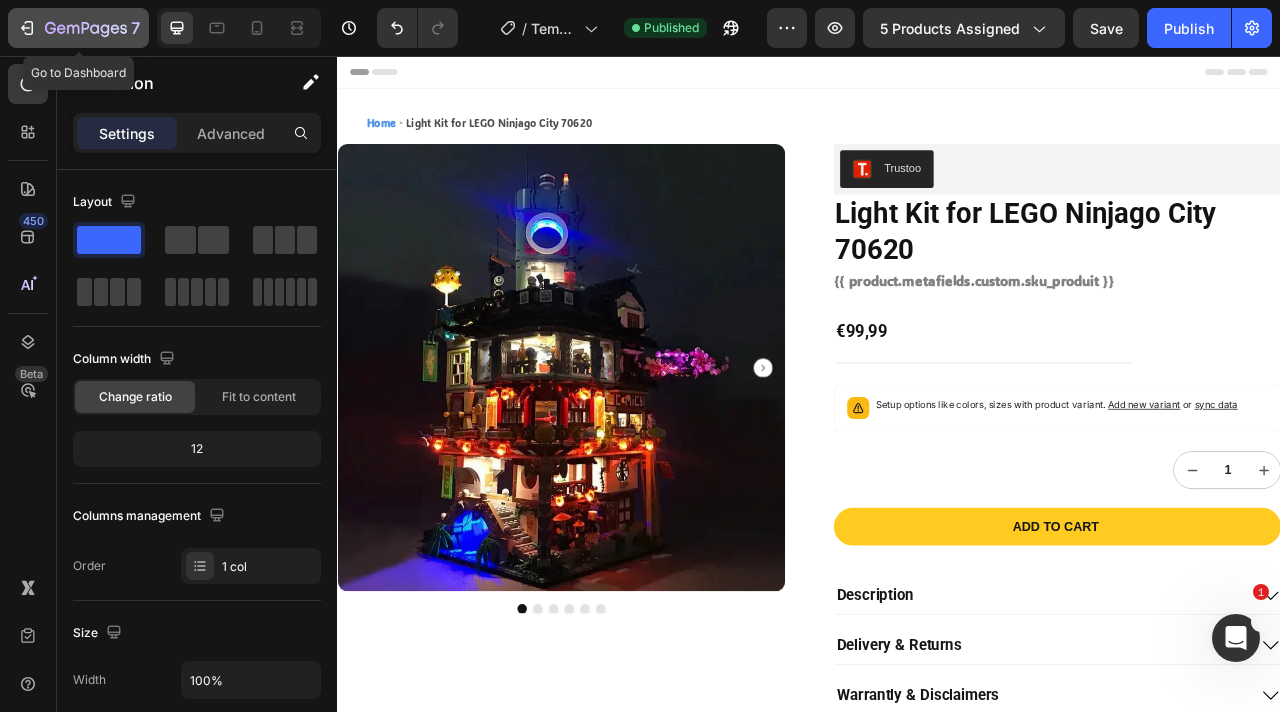 click on "7" at bounding box center (78, 28) 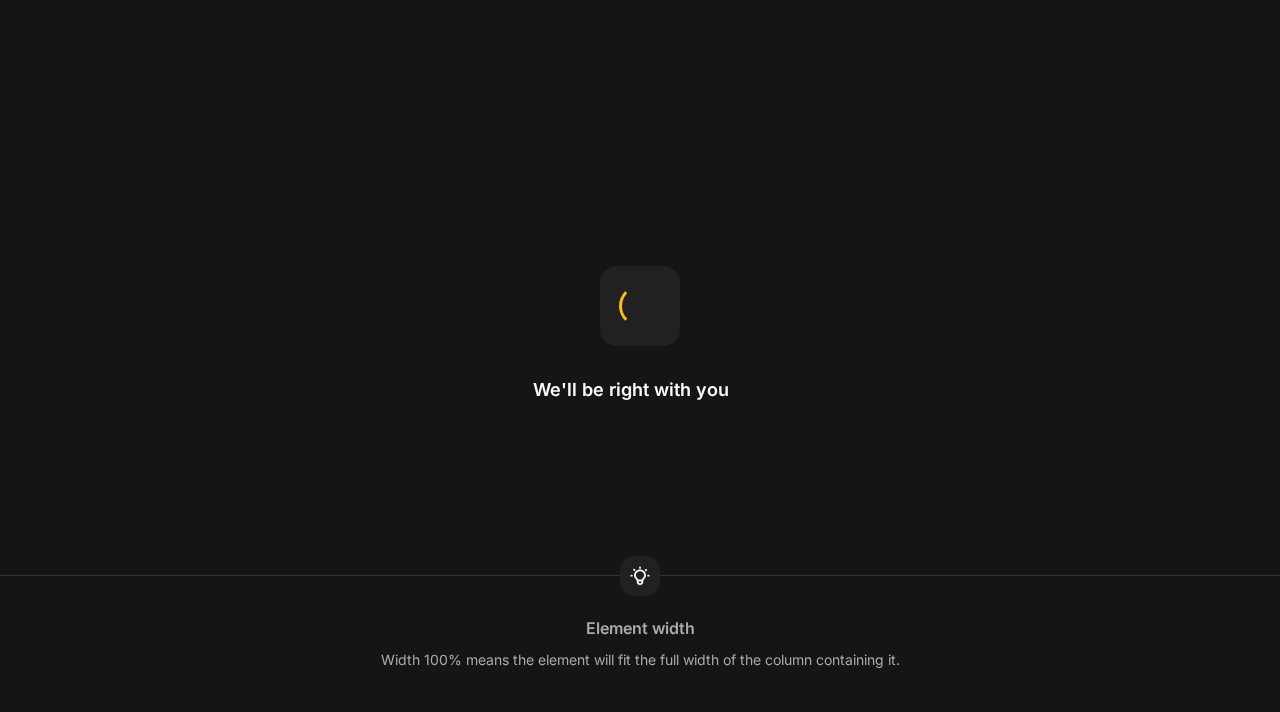 scroll, scrollTop: 0, scrollLeft: 0, axis: both 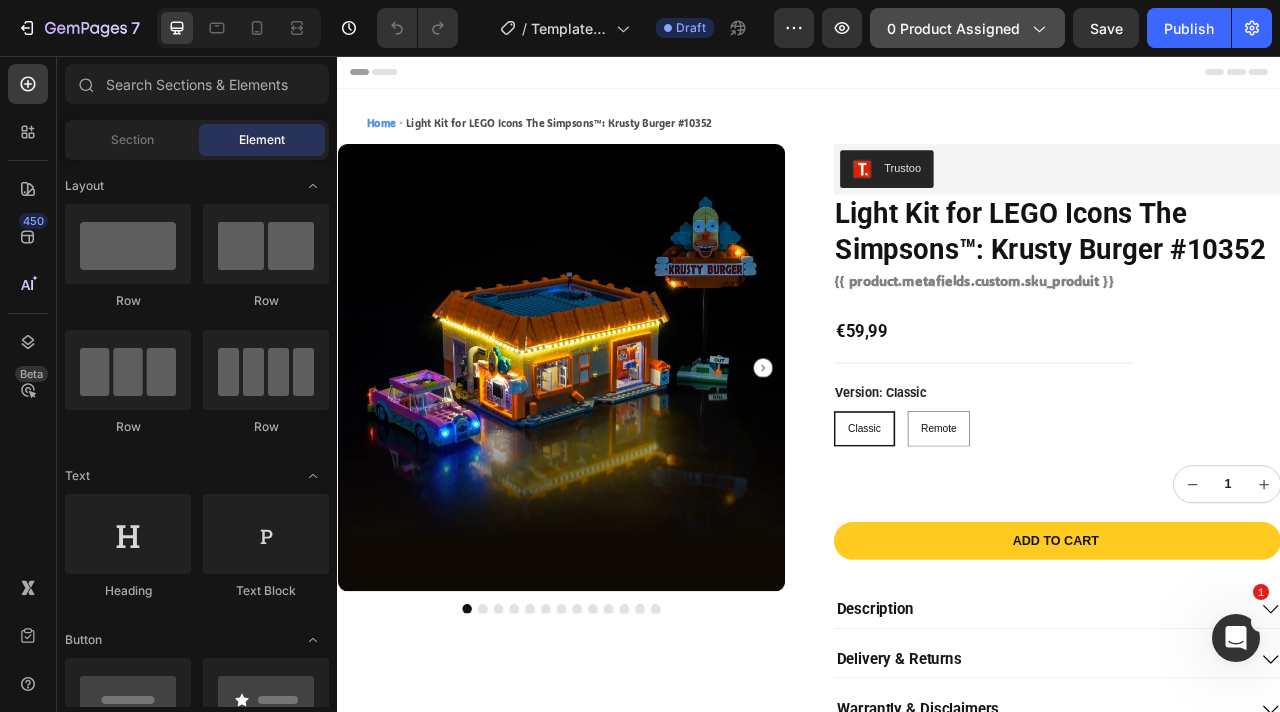 click on "0 product assigned" at bounding box center [967, 28] 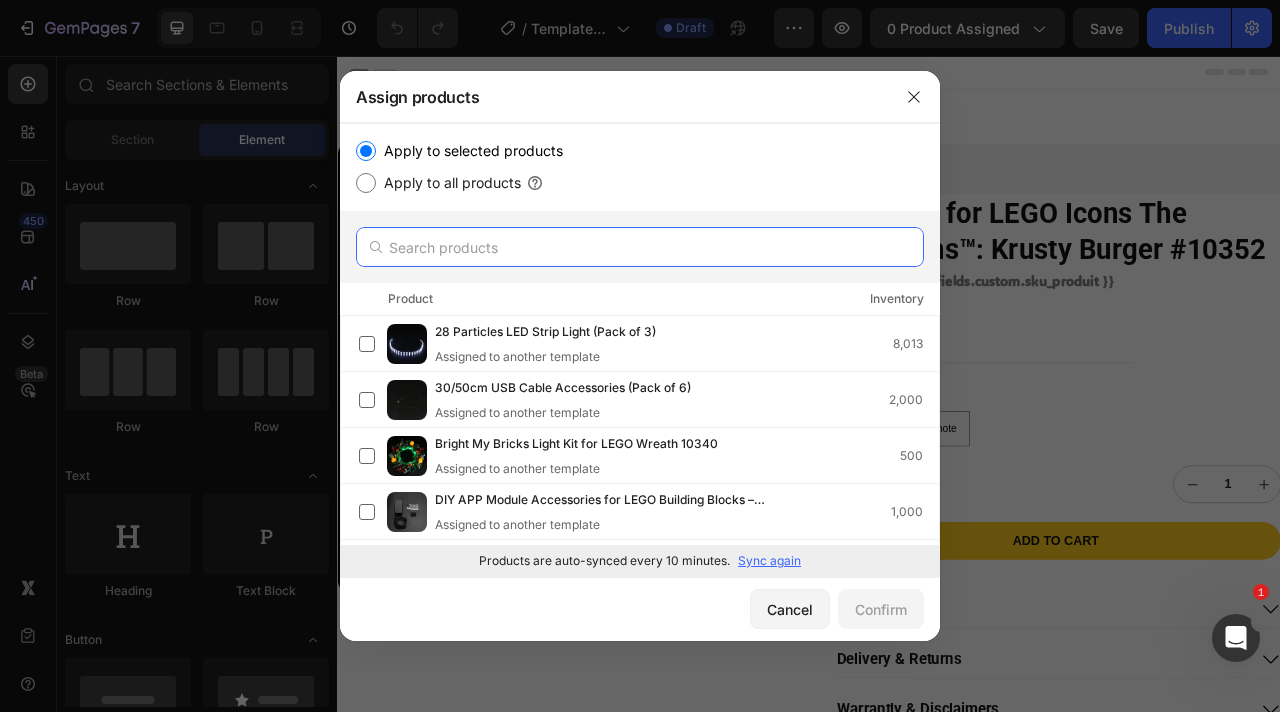 click at bounding box center (640, 247) 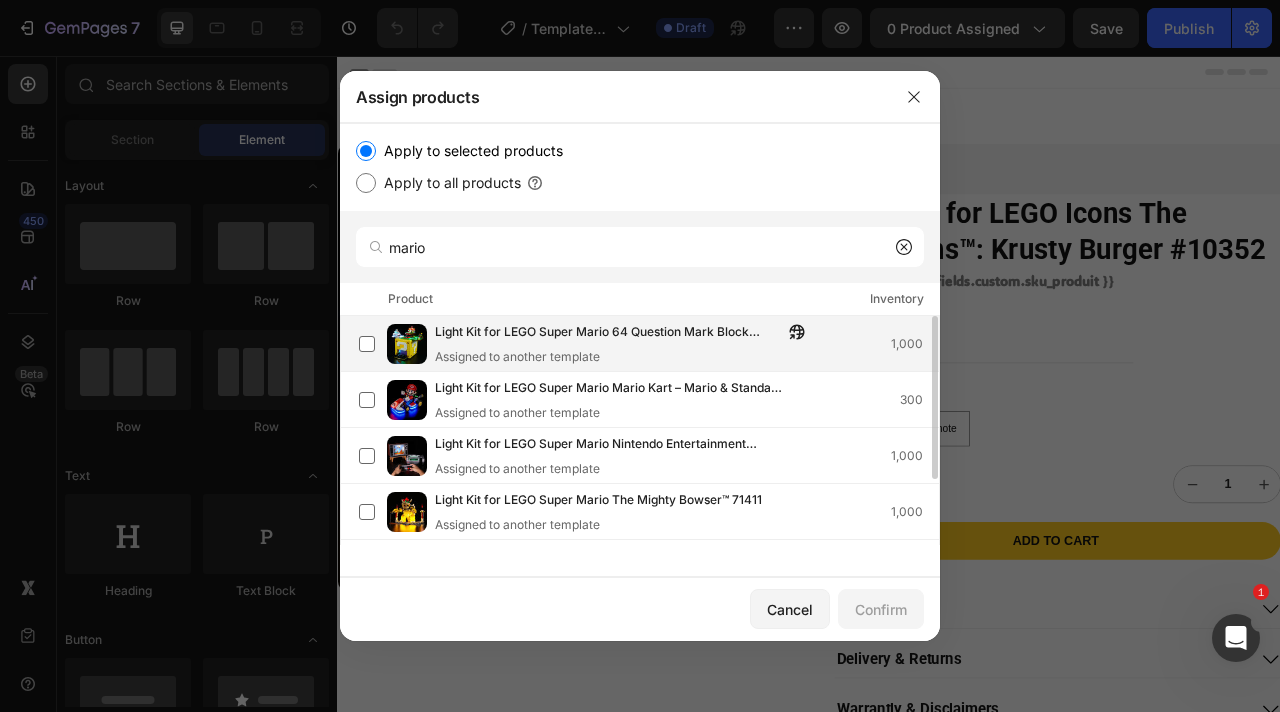 click on "Light Kit for LEGO Super Mario 64 Question Mark Block 71395" at bounding box center [609, 333] 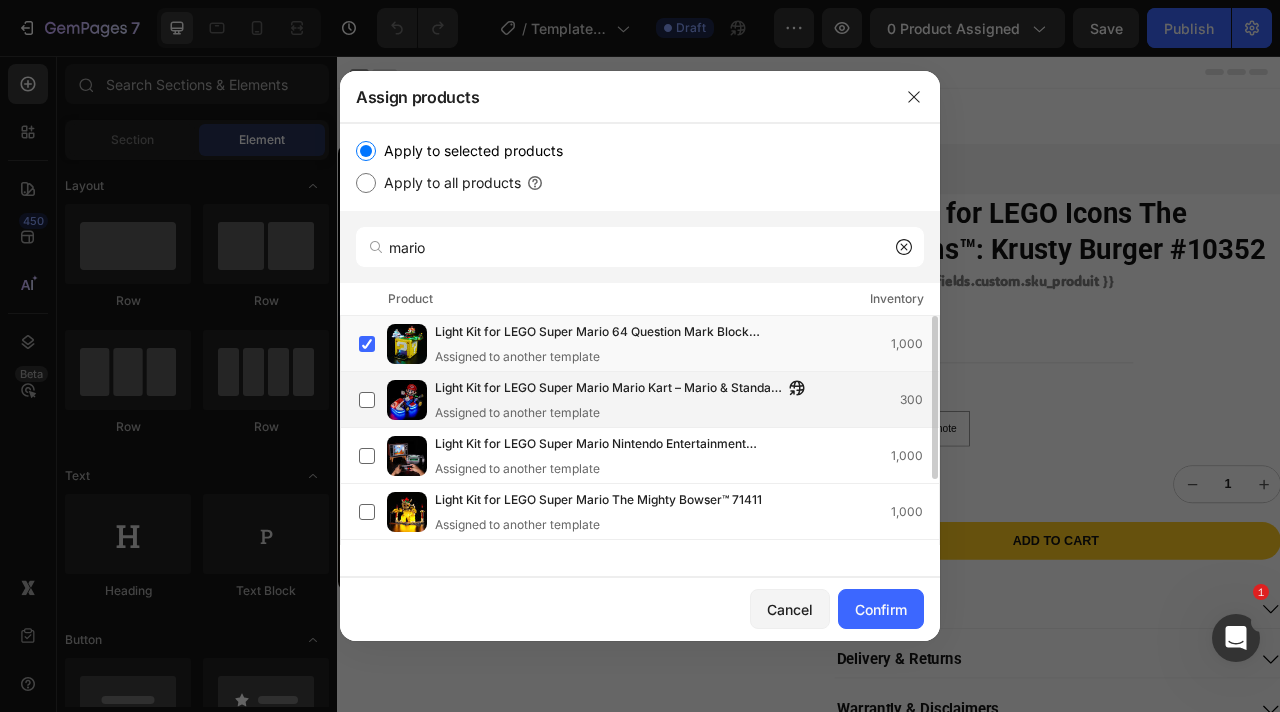 click on "Light Kit for LEGO Super Mario Mario Kart – Mario & Standard Kart #72037" at bounding box center [609, 389] 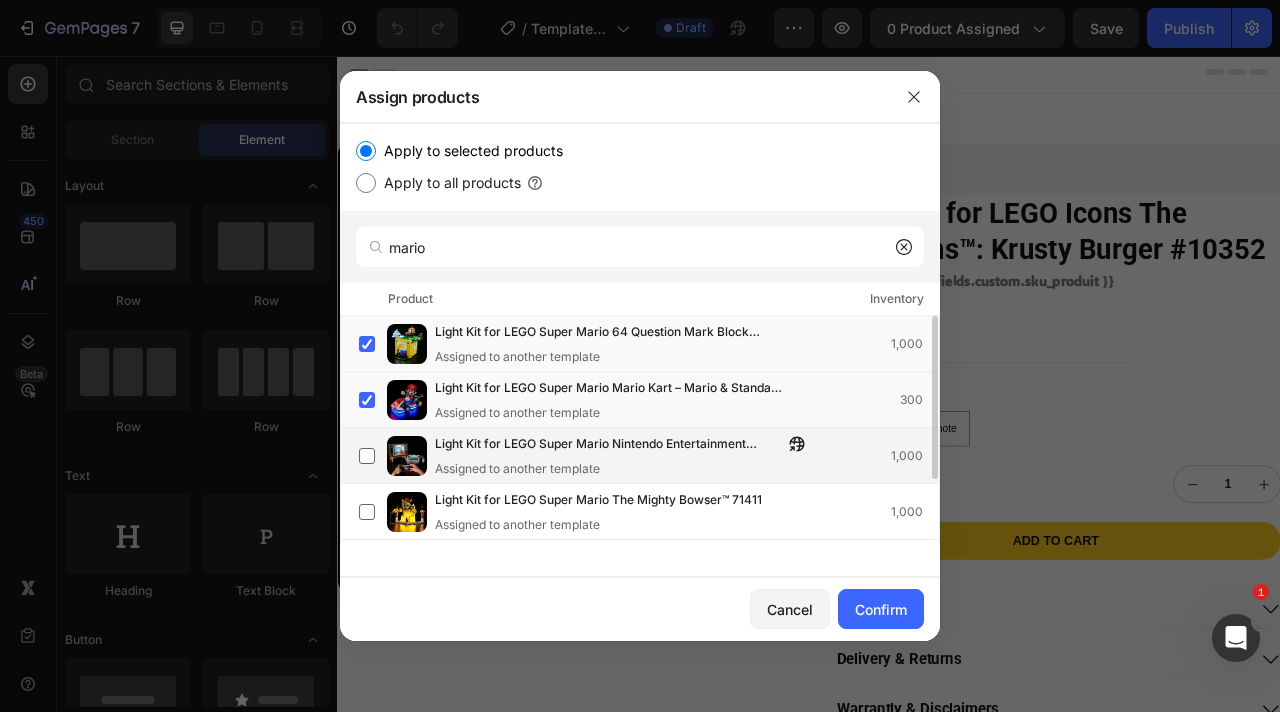 click on "Light Kit for LEGO Super Mario Nintendo Entertainment System™ 71374" at bounding box center [609, 445] 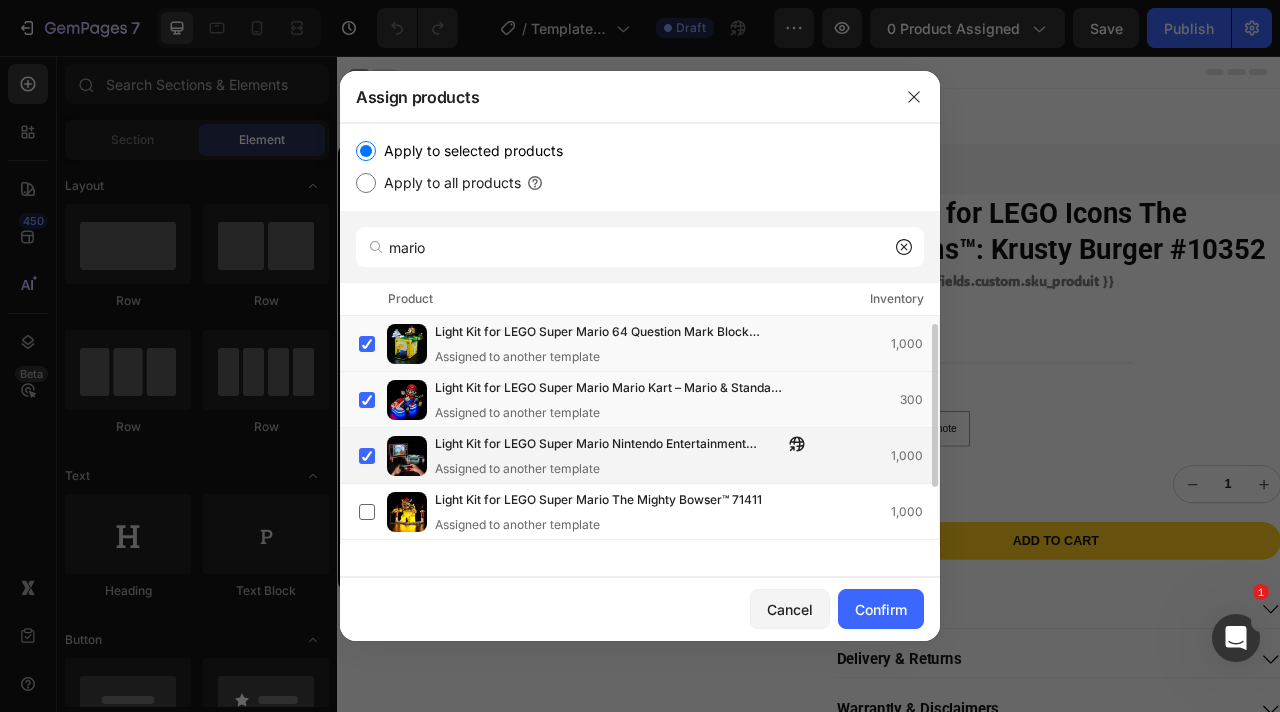 scroll, scrollTop: 71, scrollLeft: 0, axis: vertical 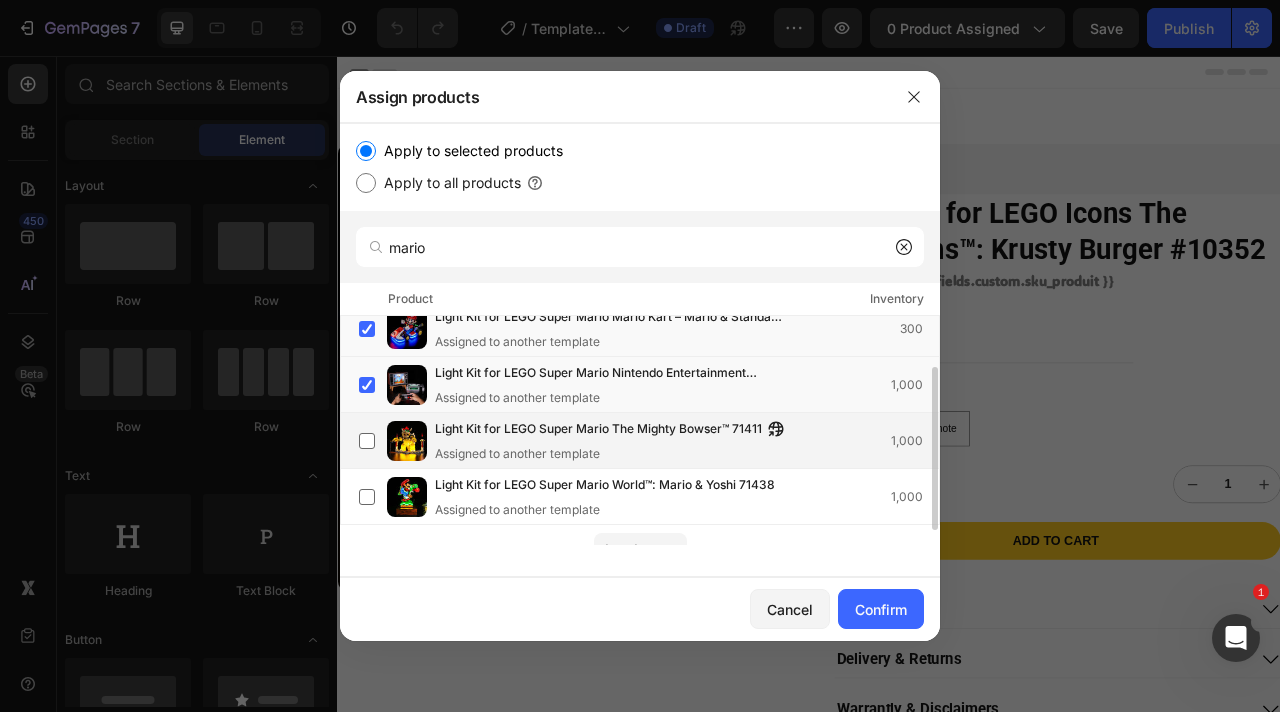 click on "Light Kit for LEGO Super Mario The Mighty Bowser™ 71411  Assigned to another template  1,000" 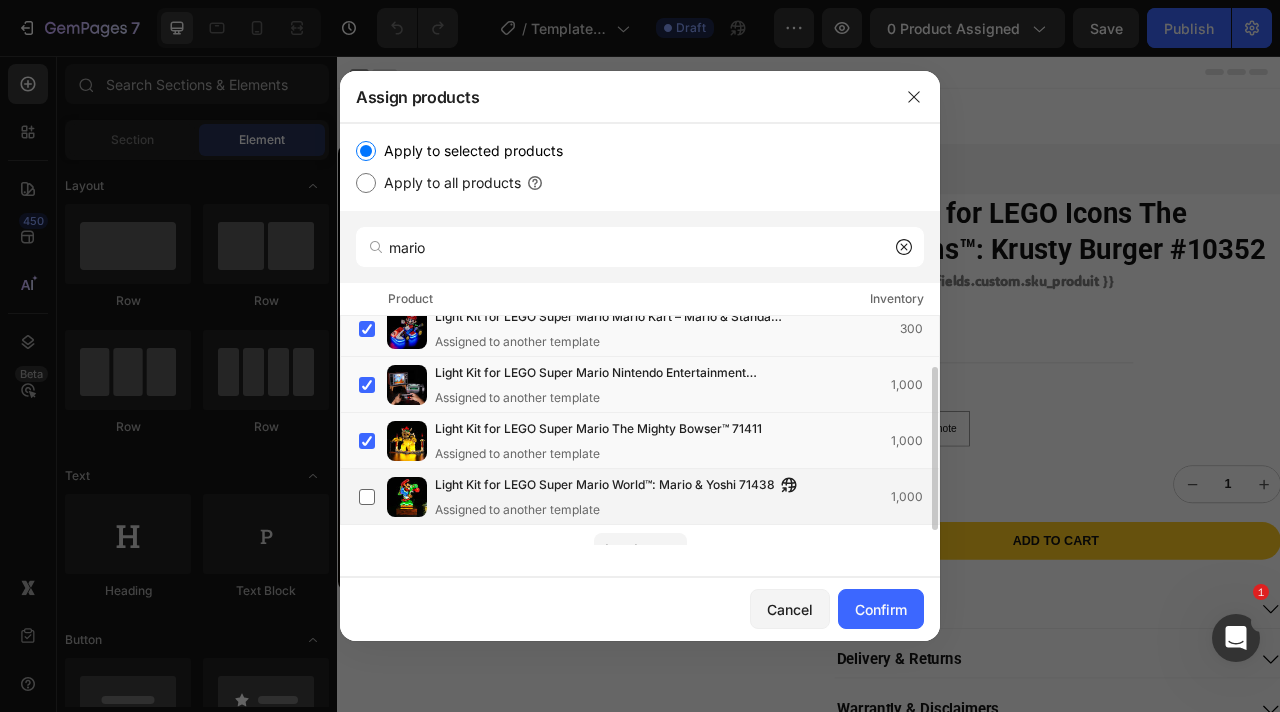 click on "Light Kit for LEGO Super Mario World™: Mario & Yoshi 71438  Assigned to another template  1,000" 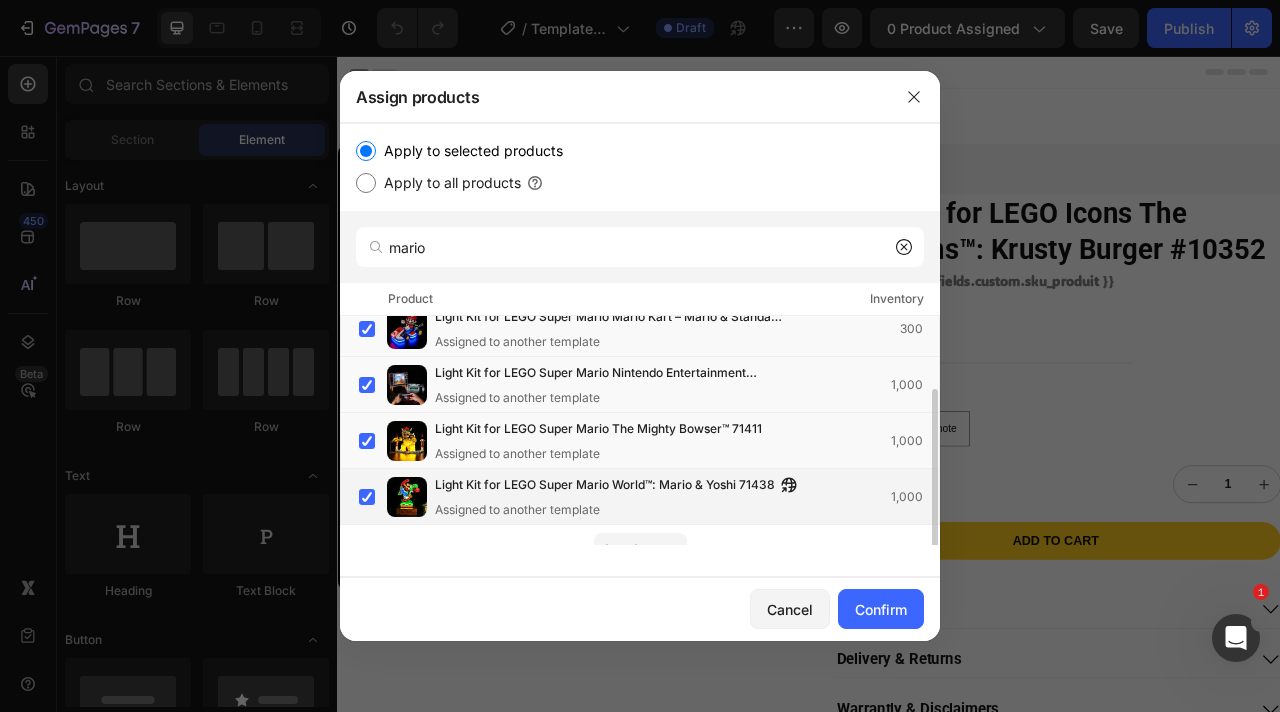 scroll, scrollTop: 91, scrollLeft: 0, axis: vertical 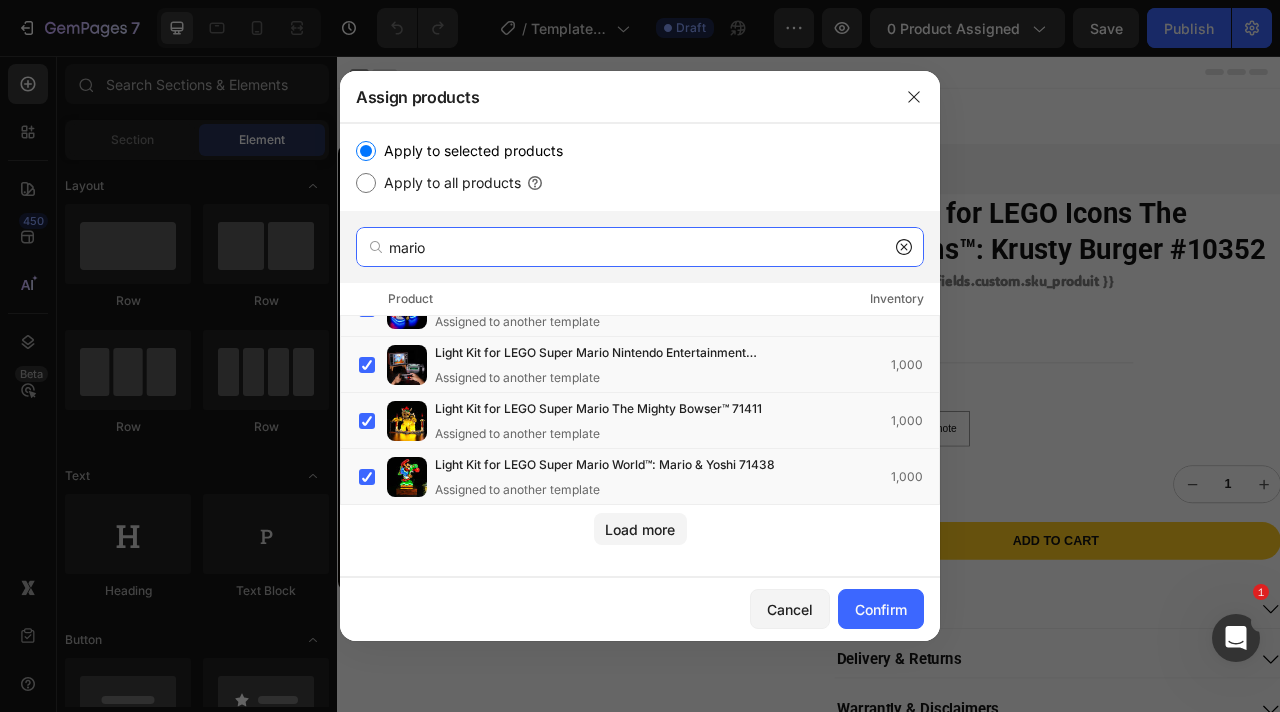 click on "mario" at bounding box center (640, 247) 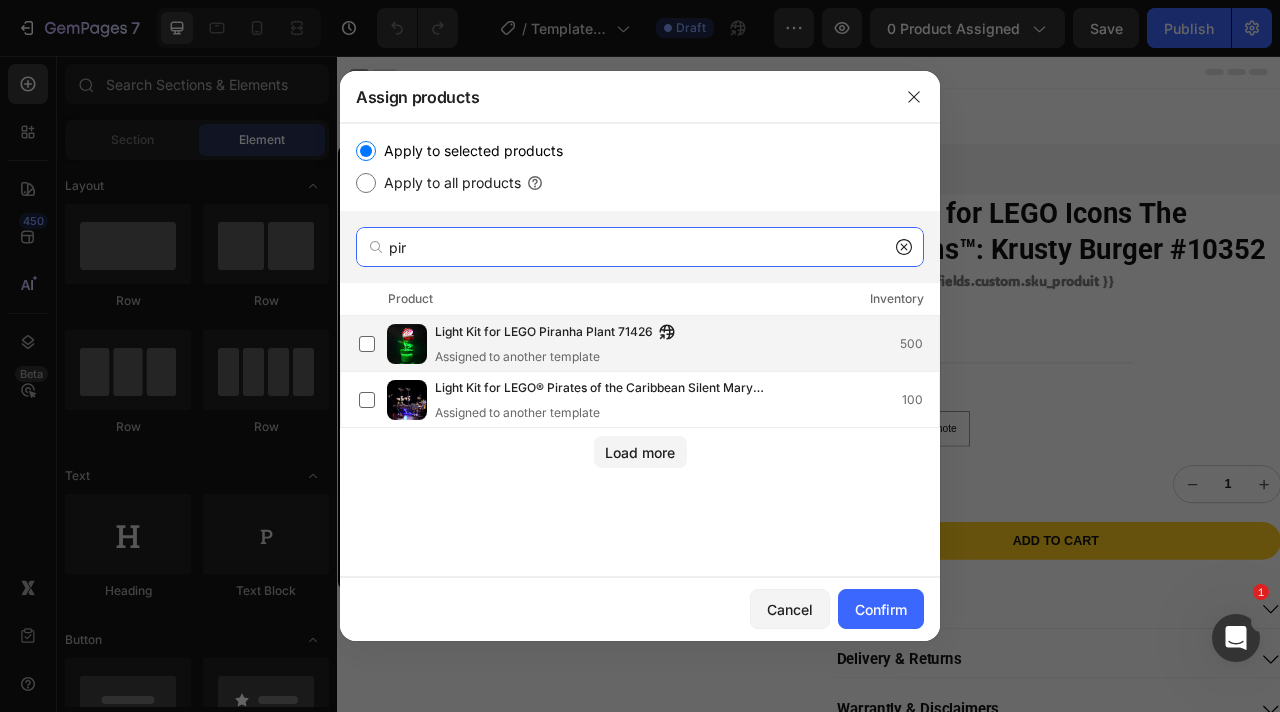 type on "pir" 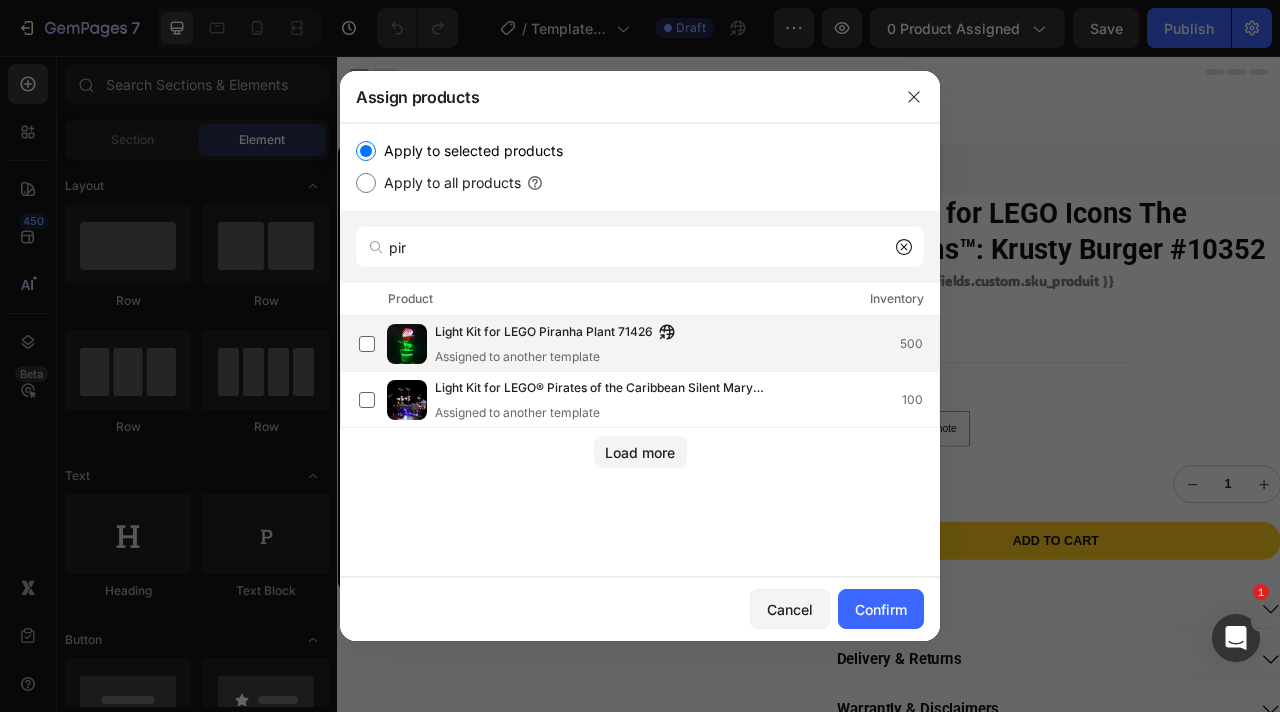 click on "Light Kit for LEGO Piranha Plant 71426" at bounding box center (544, 333) 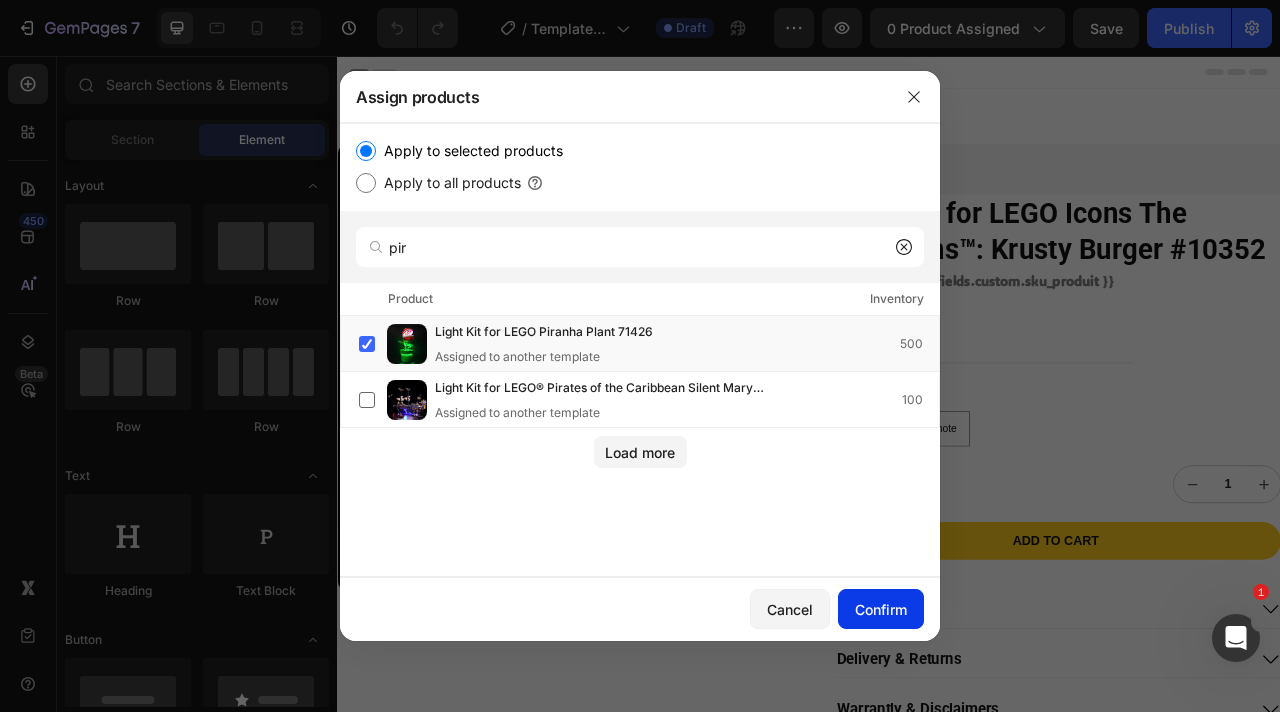 click on "Confirm" at bounding box center (881, 609) 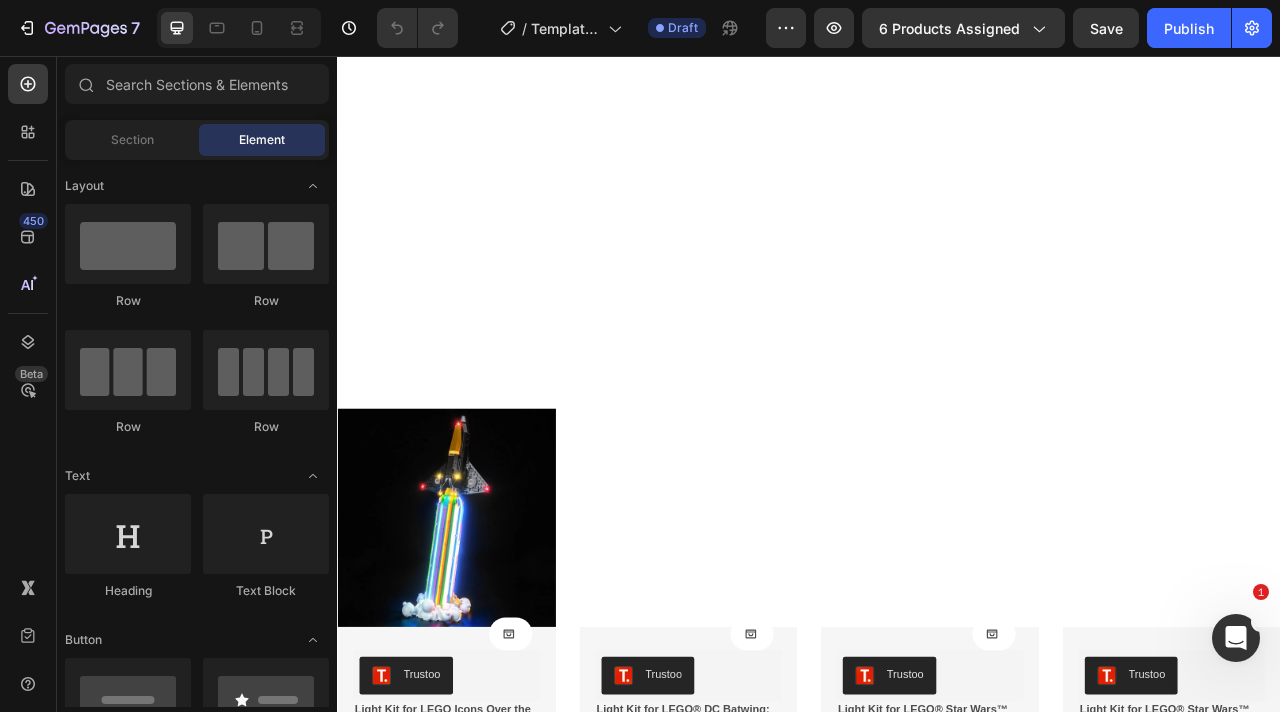 scroll, scrollTop: 6606, scrollLeft: 0, axis: vertical 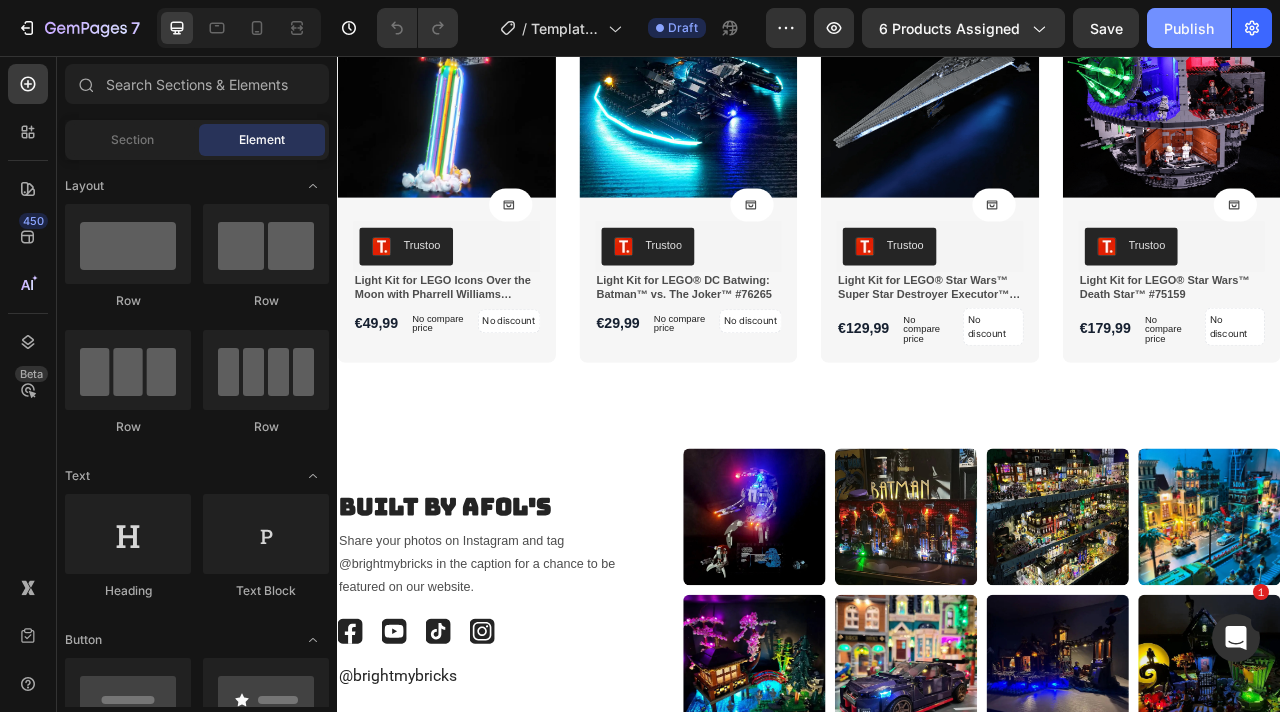 click on "Publish" at bounding box center (1189, 28) 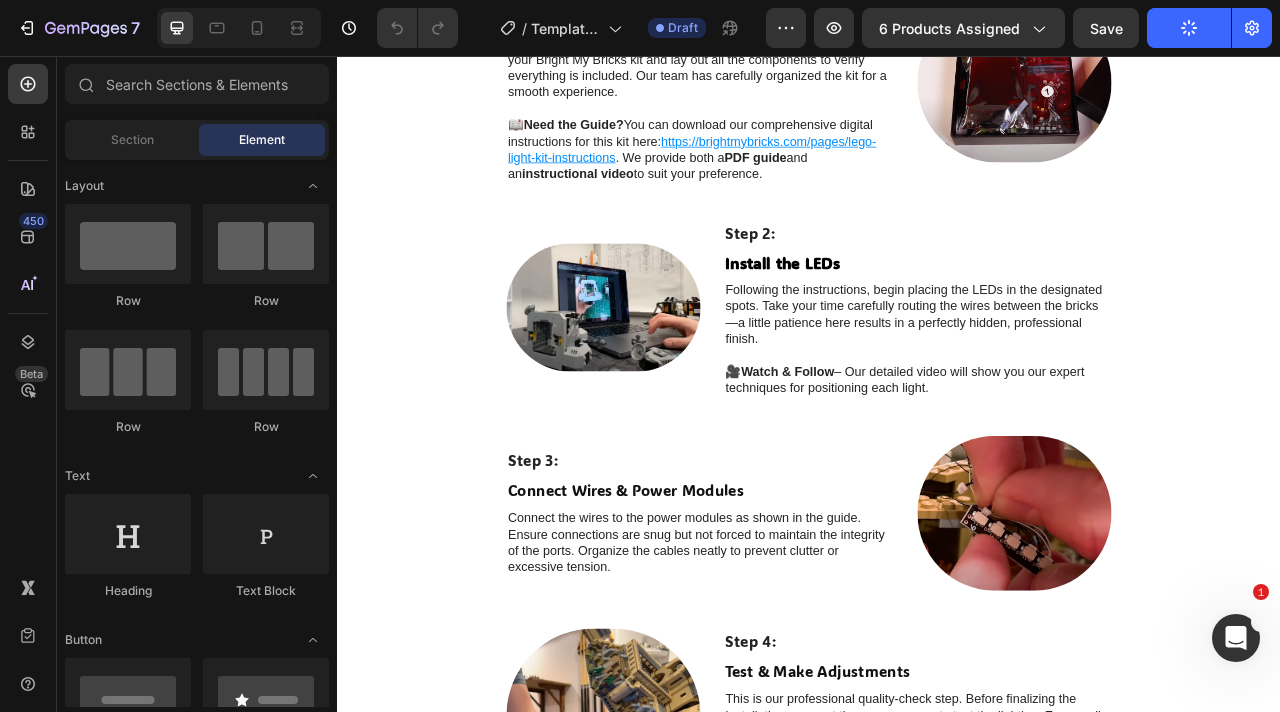 scroll, scrollTop: 4291, scrollLeft: 0, axis: vertical 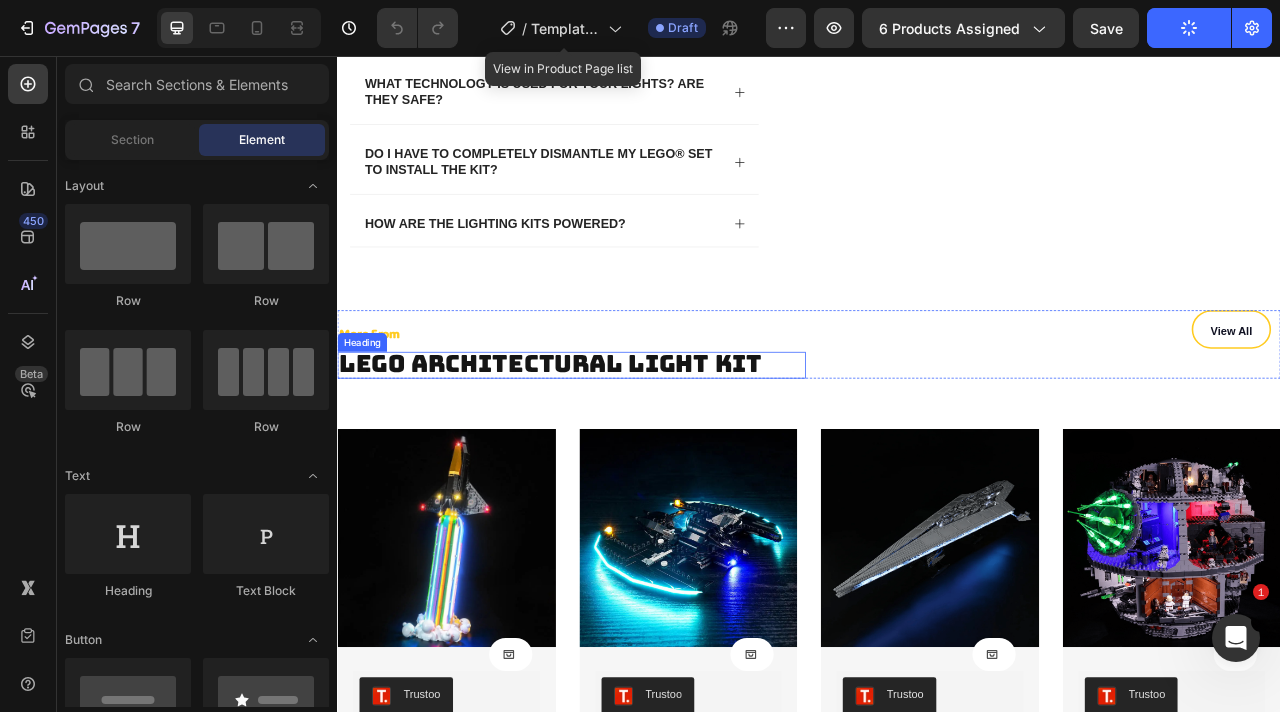click on "LEGO Architectural Light Kit" at bounding box center [608, 447] 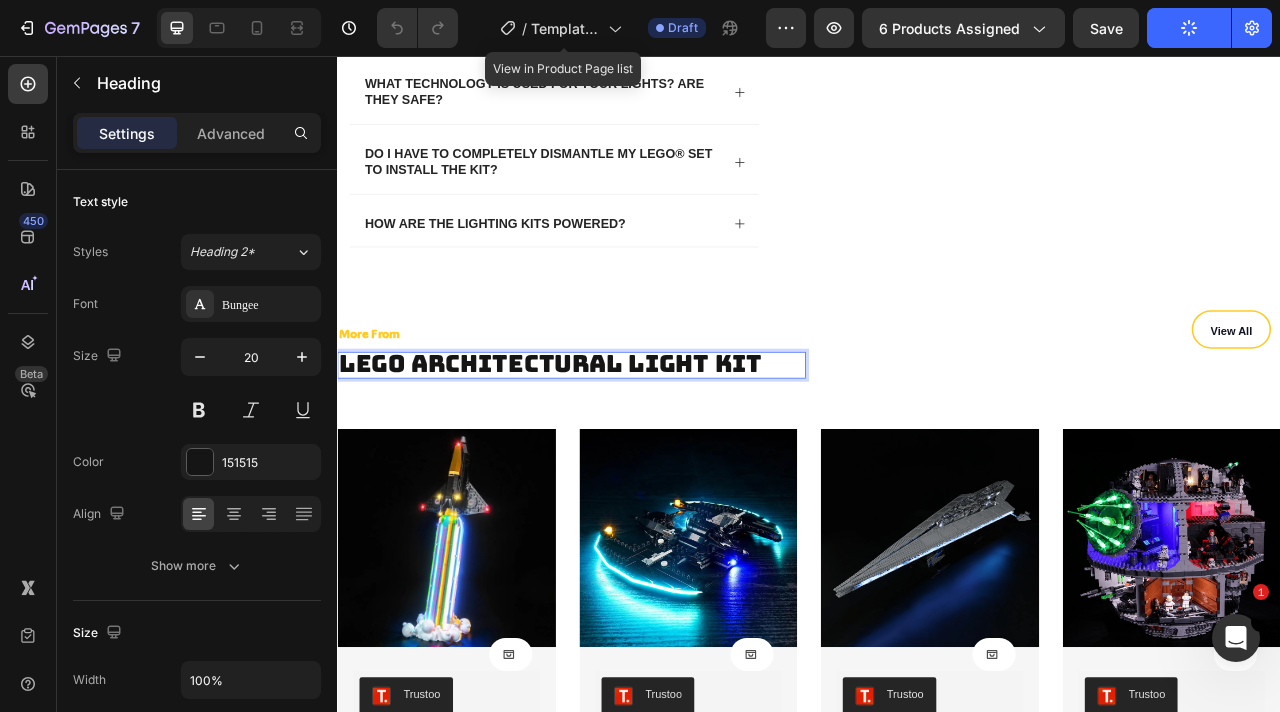click on "LEGO Architectural Light Kit" at bounding box center [608, 447] 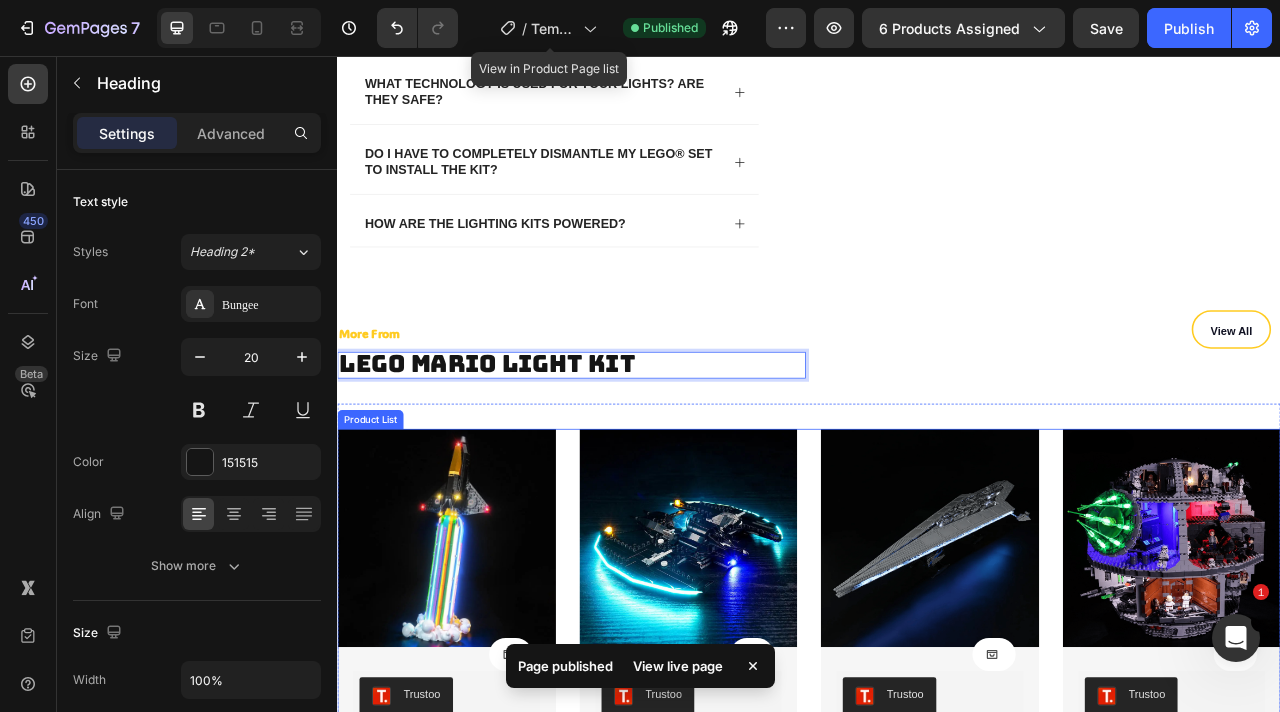 click on "Product Images
Product Cart Button Trustoo Trustoo Light Kit for LEGO Icons Over the Moon with Pharrell Williams #10391 Product Title €49,99 Product Price Product Price No compare price Product Price No discount   Not be displayed when published Product Tag Row Row Row Row Product List Product Images
Product Cart Button Trustoo Trustoo Light Kit for LEGO® DC Batwing: Batman™ vs. The Joker™ #76265 Product Title €29,99 Product Price Product Price No compare price Product Price No discount   Not be displayed when published Product Tag Row Row Row Row Product List Product Images
Product Cart Button Trustoo Trustoo Light Kit for LEGO® Star Wars™ Super Star Destroyer Executor™ #10221 Product Title €129,99 Product Price Product Price No compare price Product Price No discount   Not be displayed when published Product Tag Row Row Row Row Product List Product Images
Product Cart Button Trustoo Trustoo Product Title €179,99 Product Price" at bounding box center (937, 774) 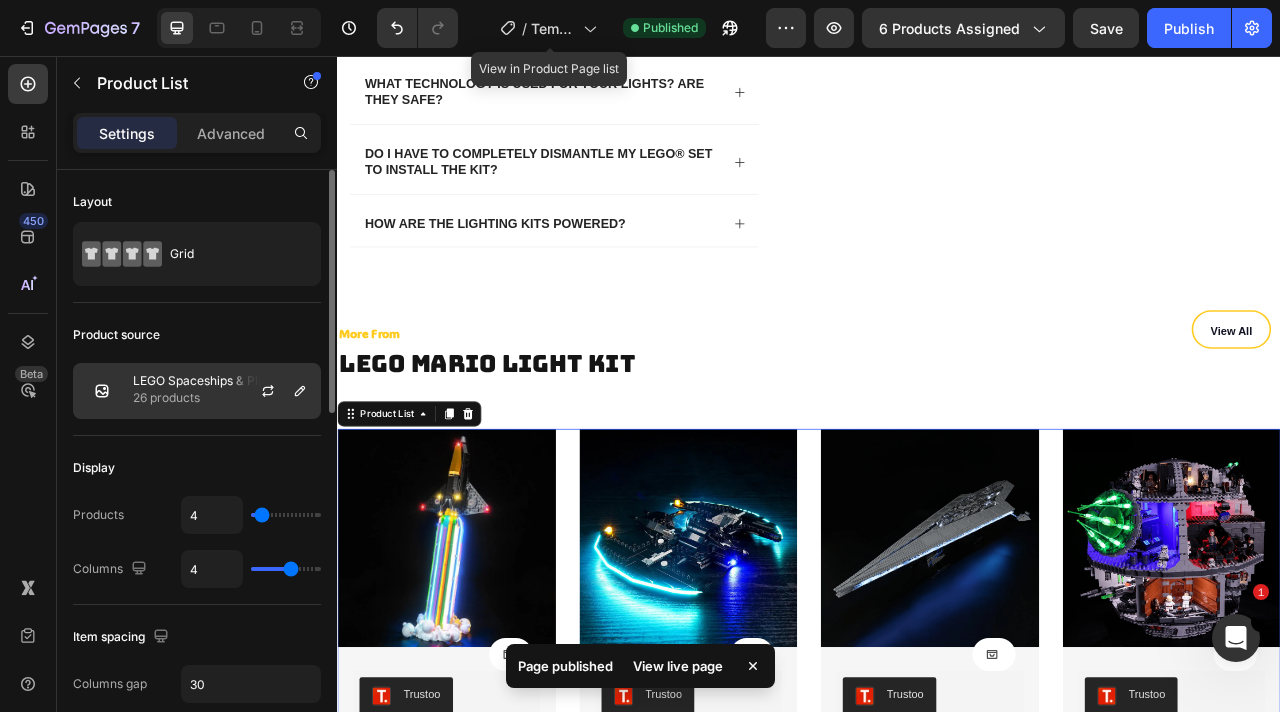 click on "LEGO Spaceships & Planes Light Kits" at bounding box center [222, 381] 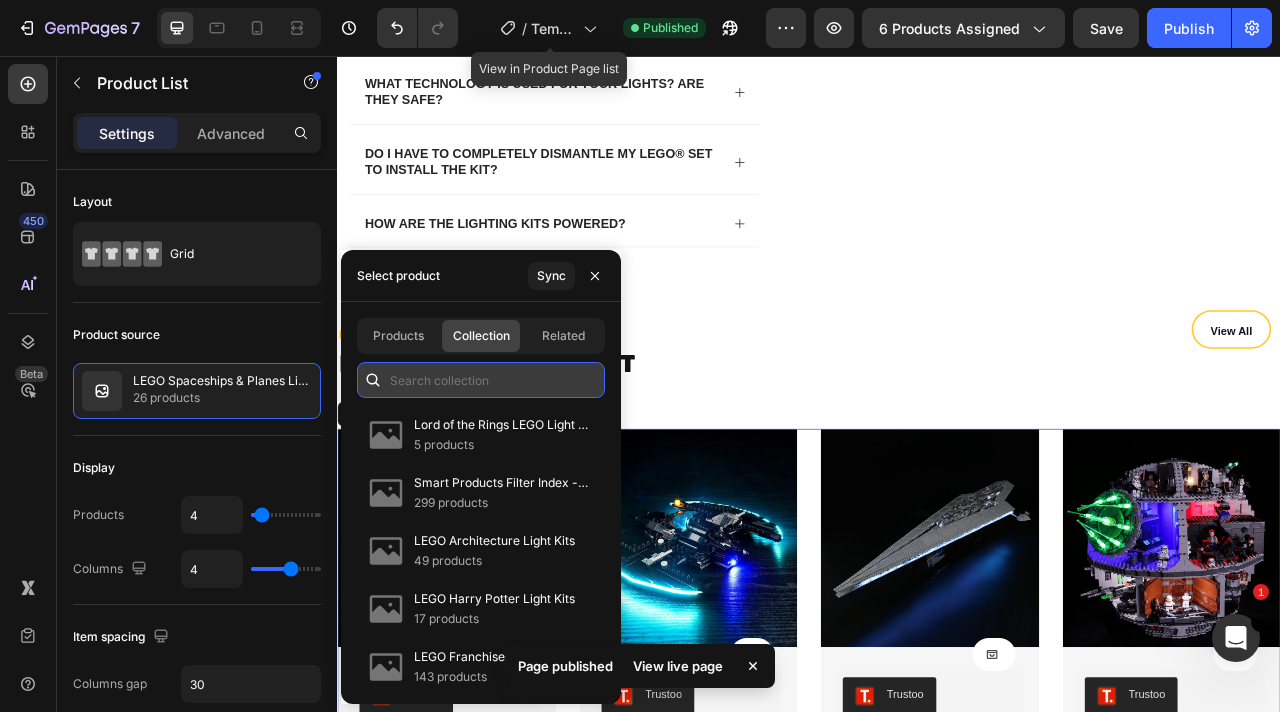 click at bounding box center (481, 380) 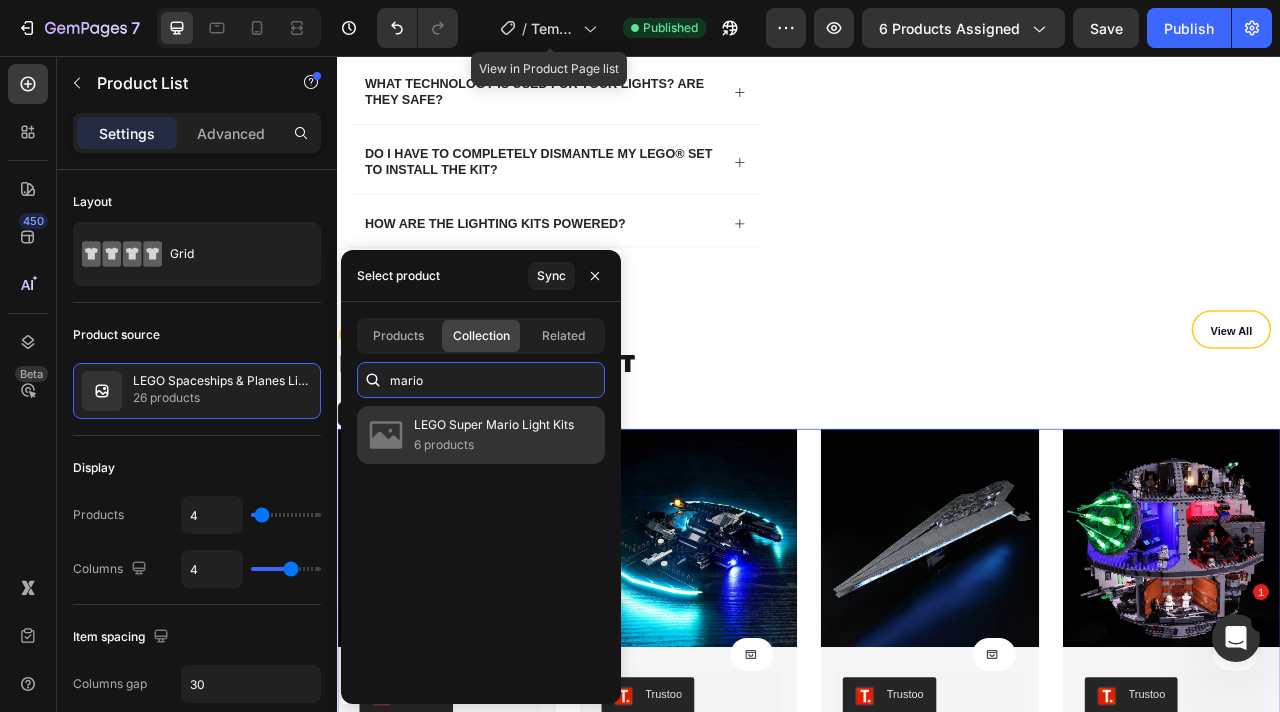 type on "mario" 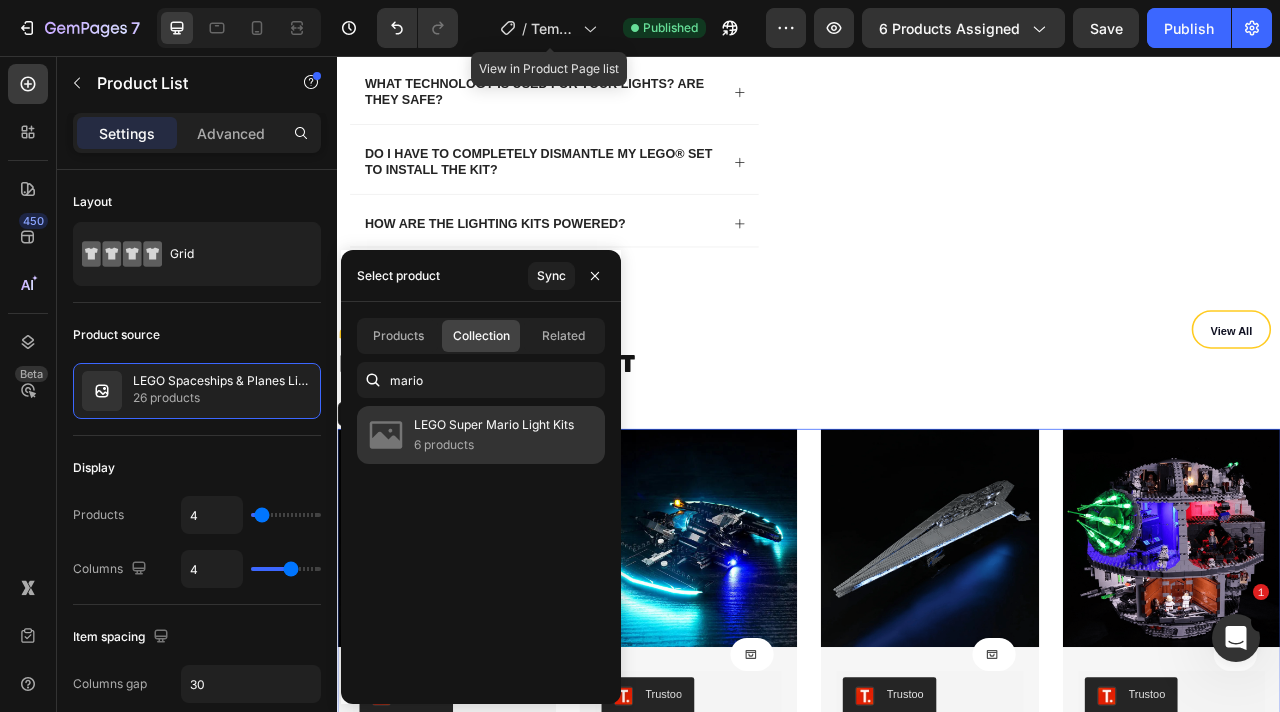 click on "6 products" at bounding box center [494, 445] 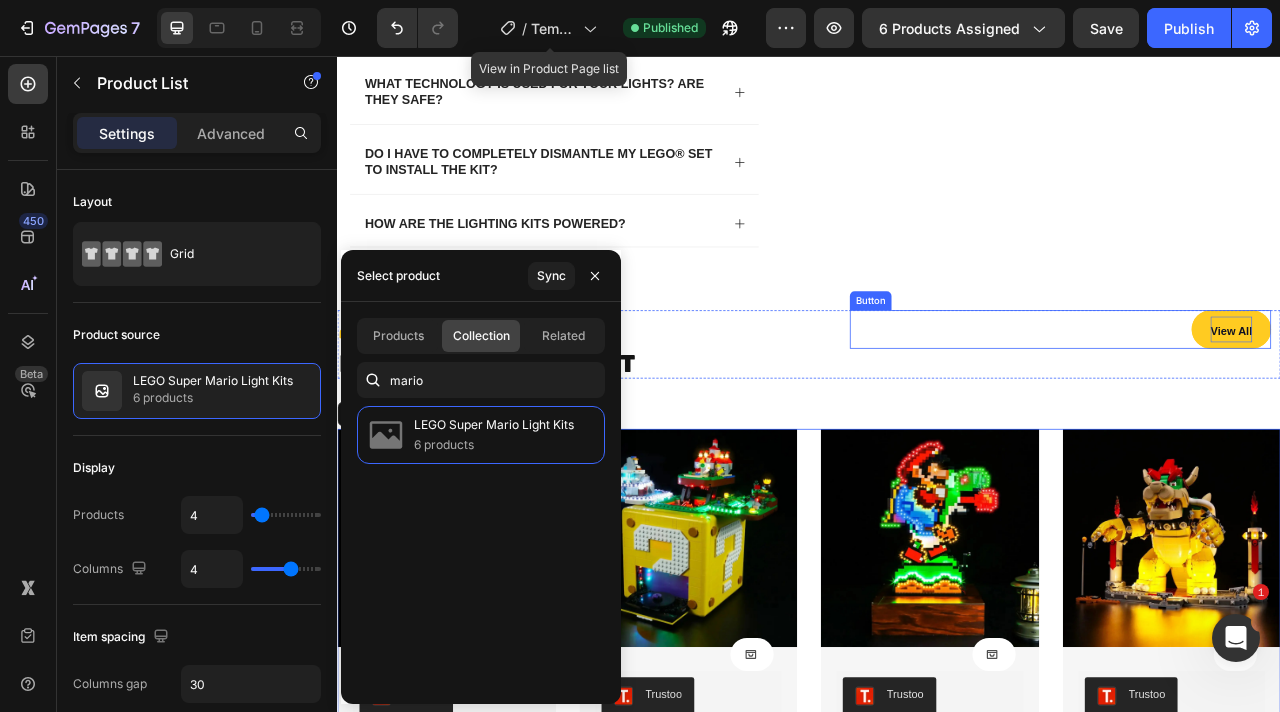click on "View All" at bounding box center (1474, 406) 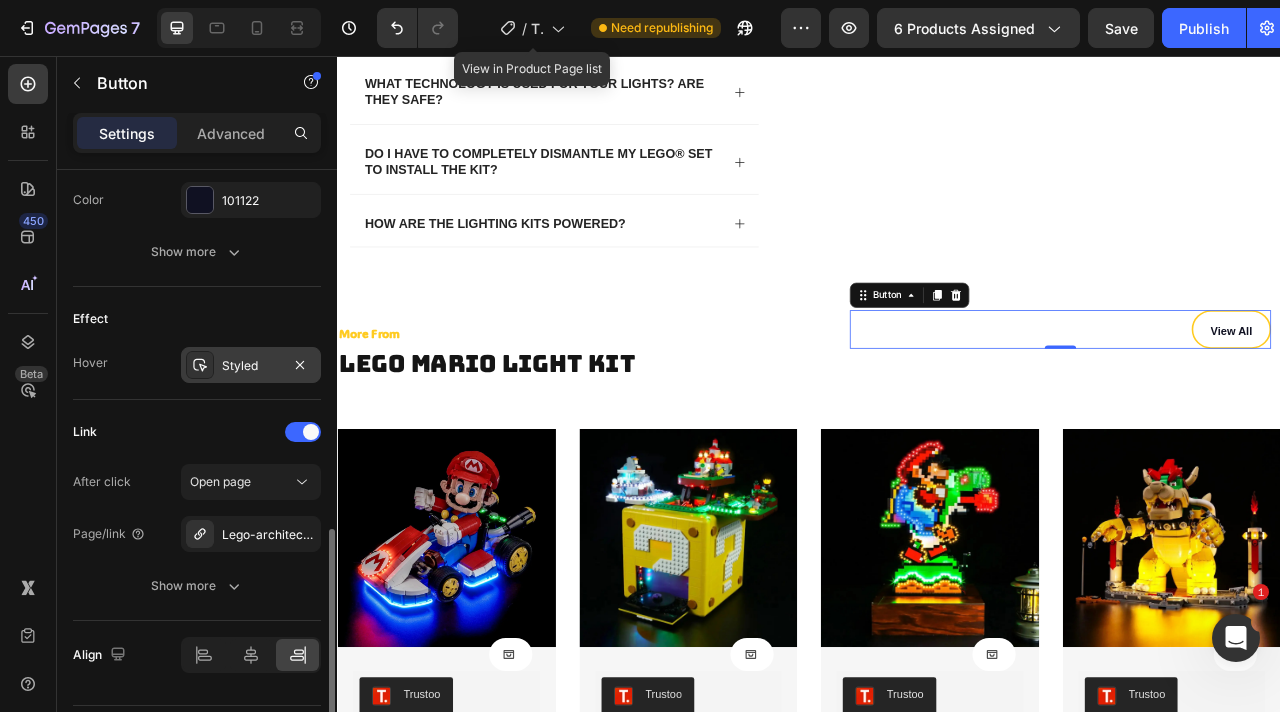 scroll, scrollTop: 974, scrollLeft: 0, axis: vertical 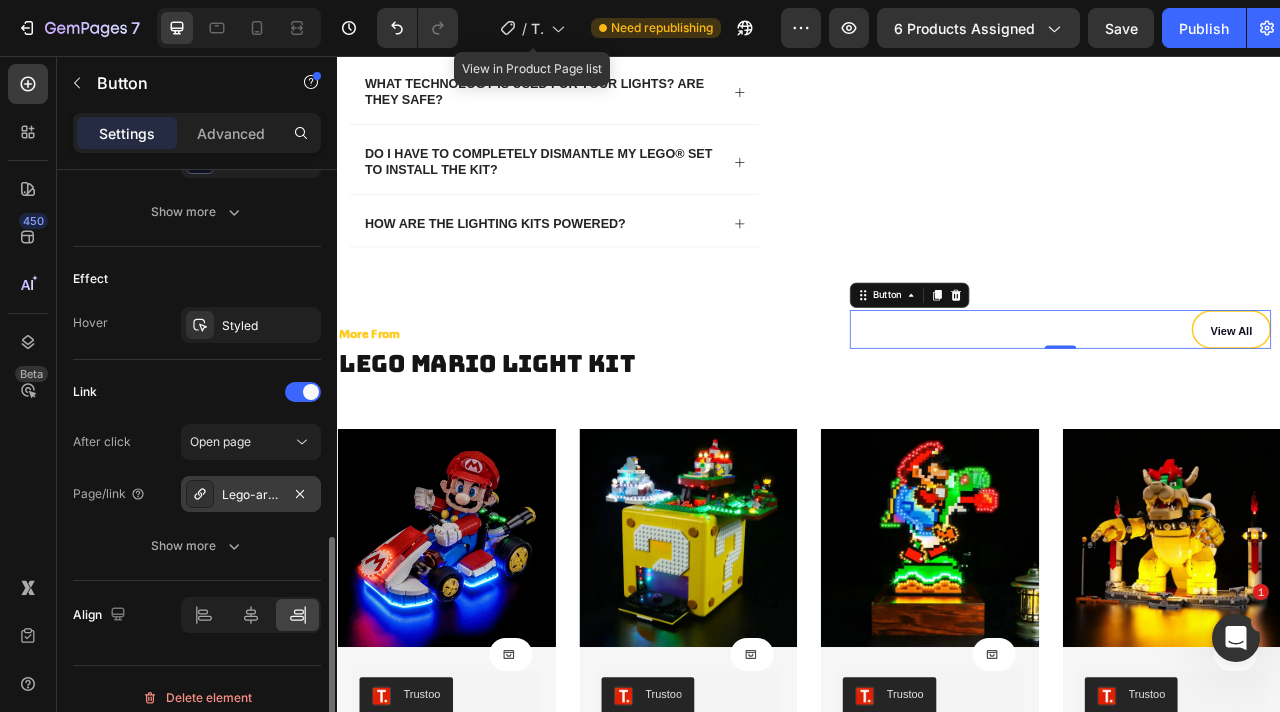 click on "Lego-architectural-light-kits" at bounding box center [251, 495] 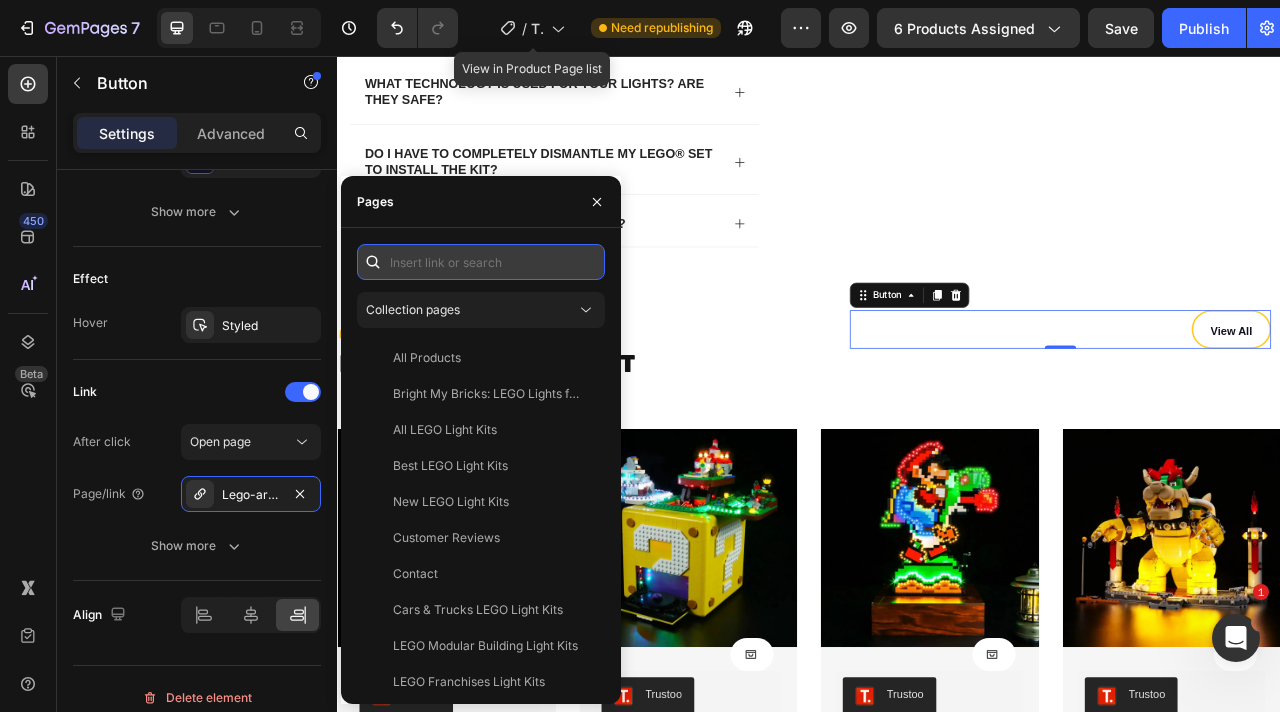click at bounding box center (481, 262) 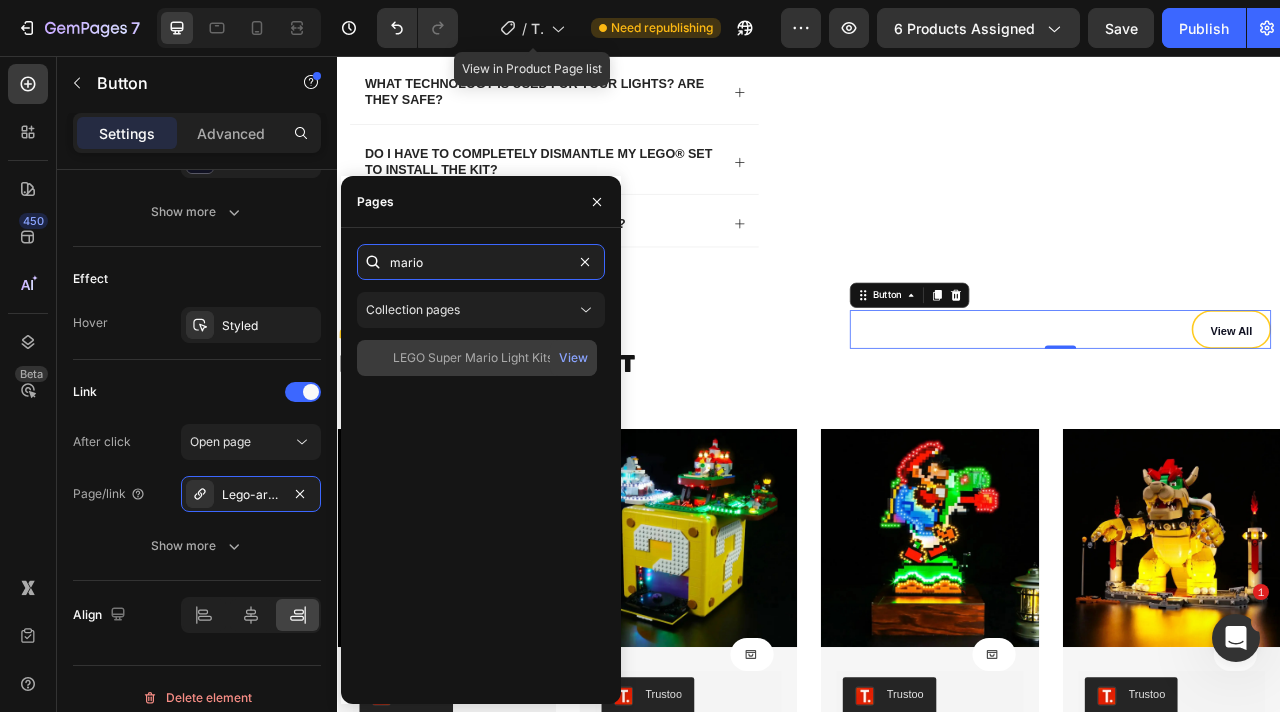 type on "mario" 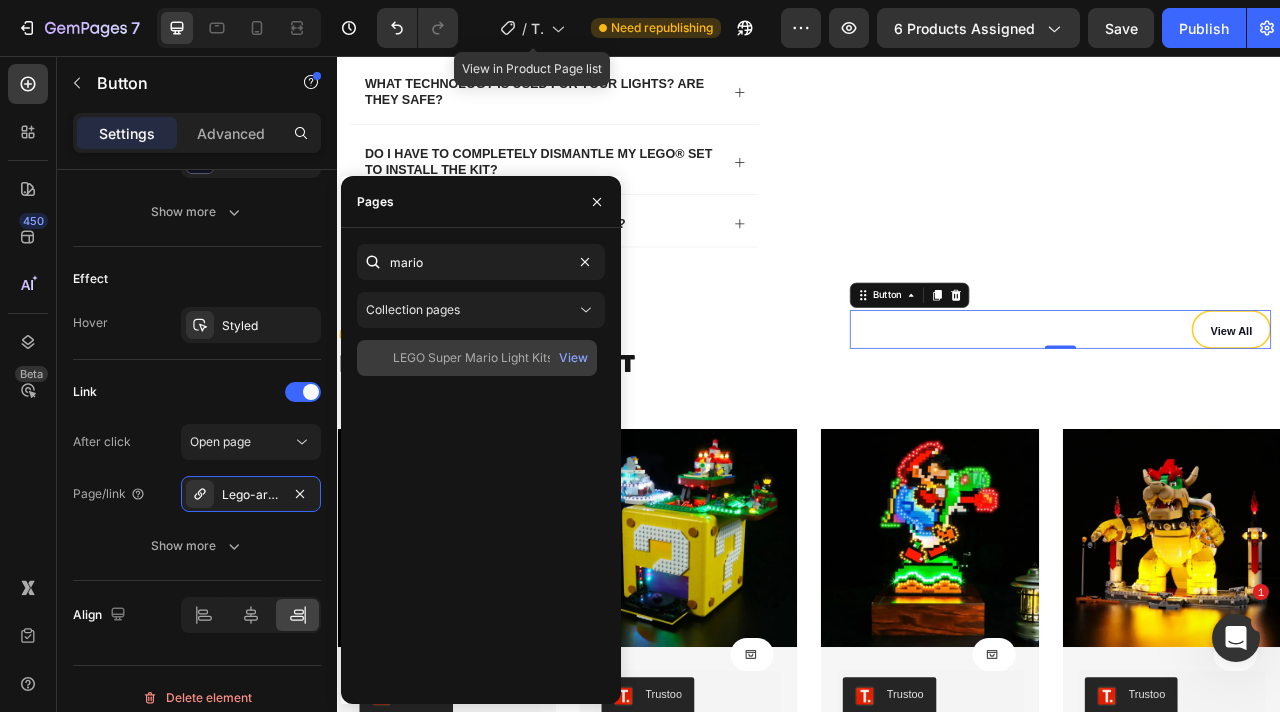 click on "LEGO Super Mario Light Kits" 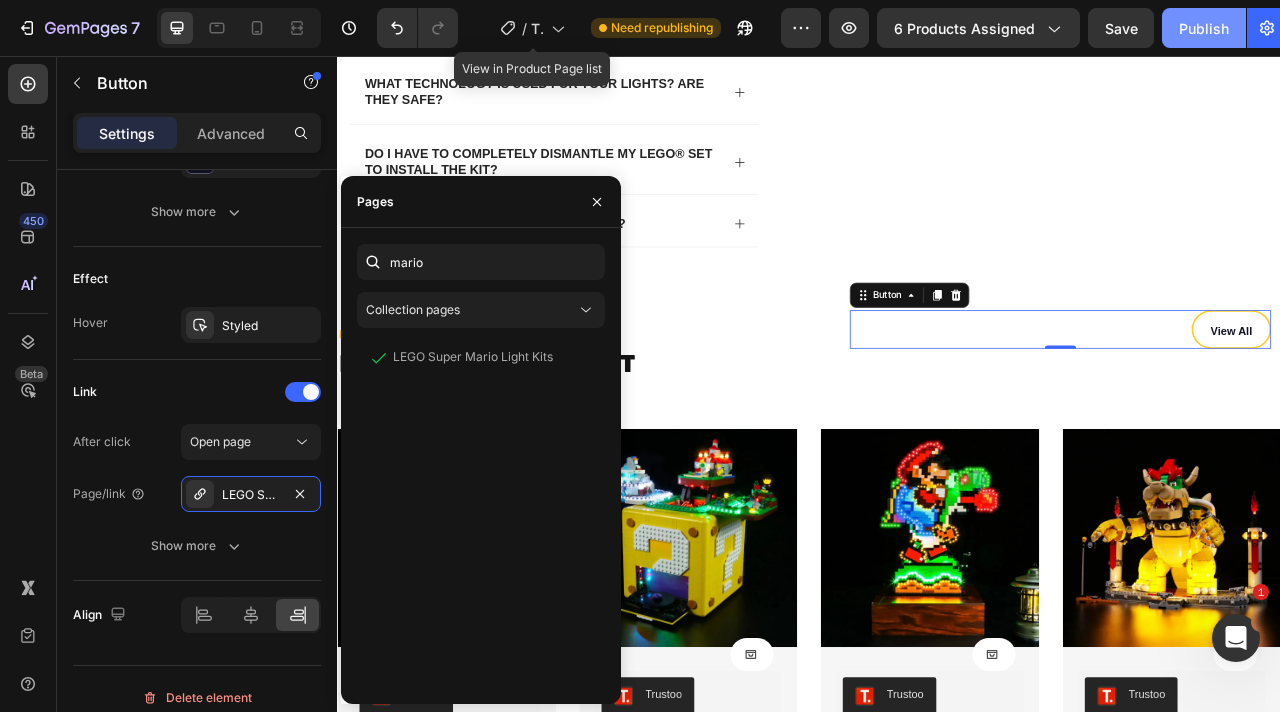 click on "Publish" at bounding box center (1204, 28) 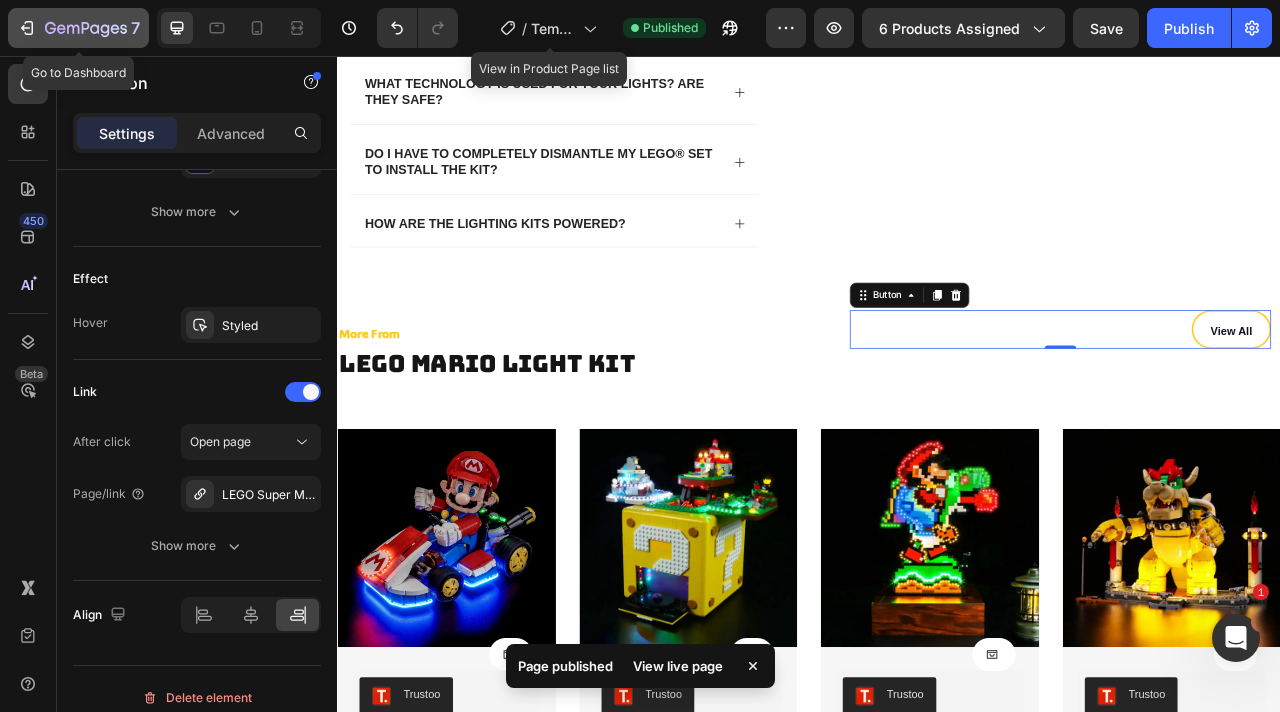 click 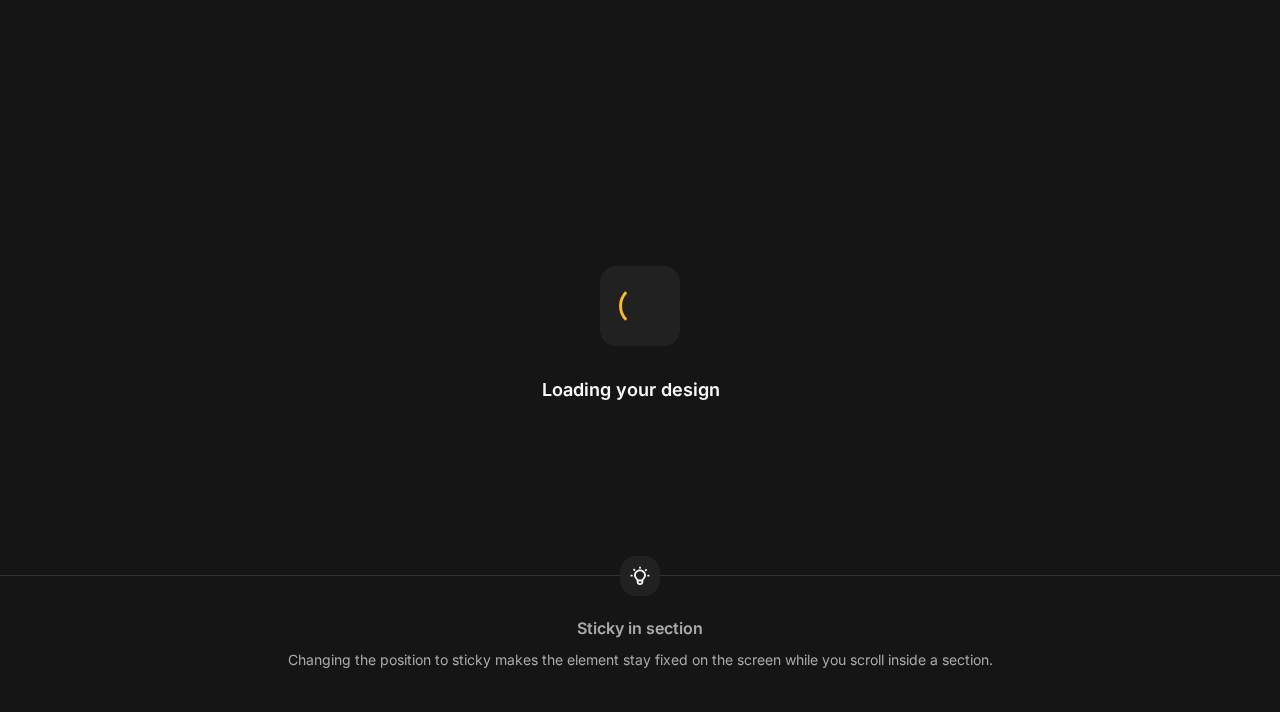 scroll, scrollTop: 0, scrollLeft: 0, axis: both 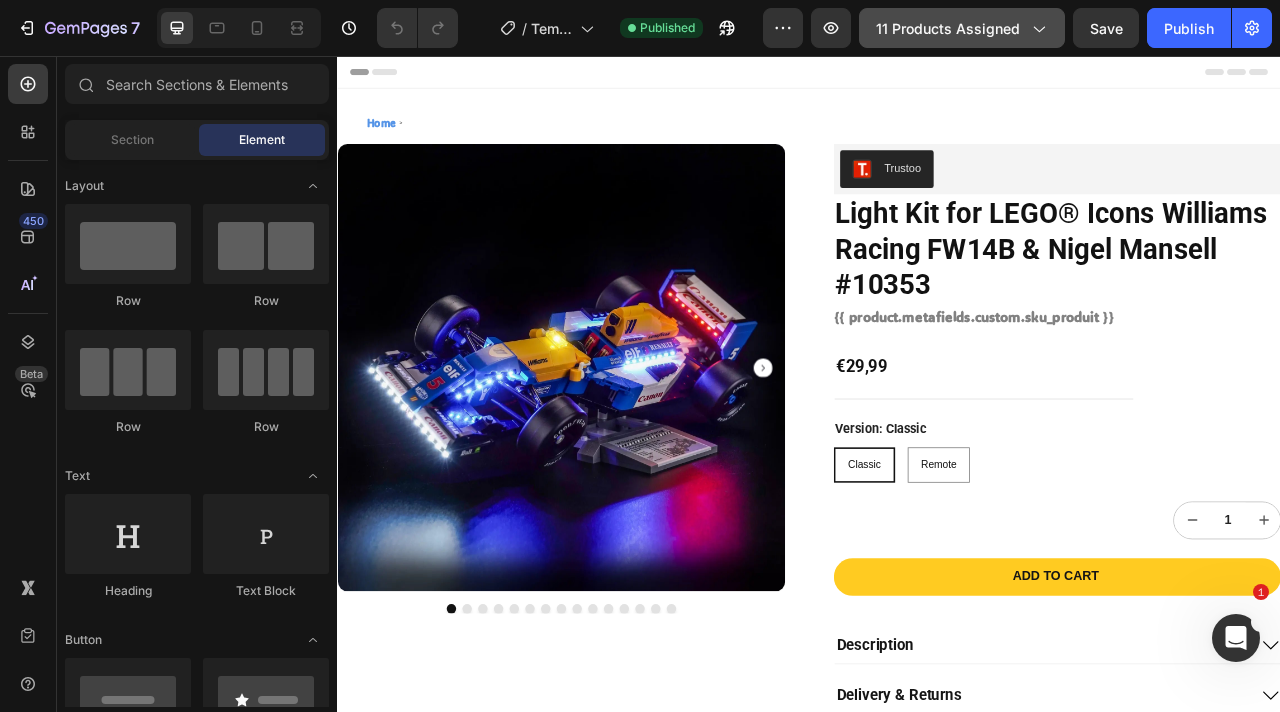 click on "11 products assigned" 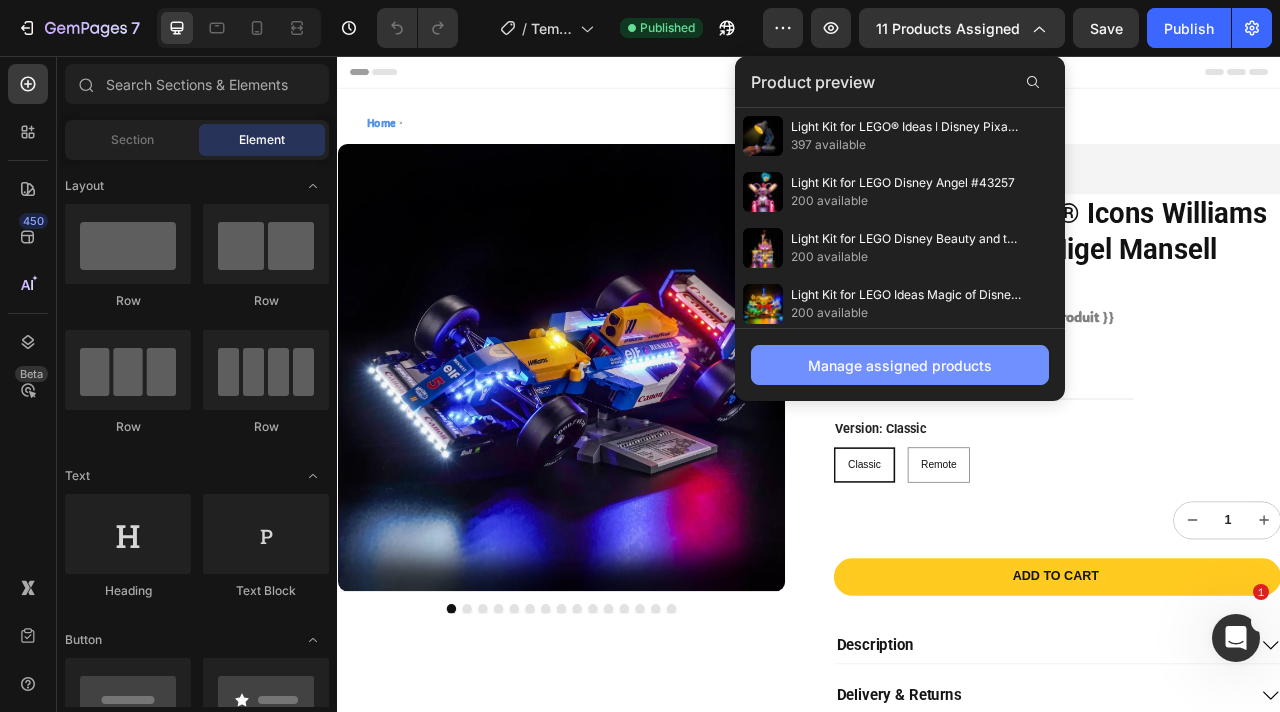 click on "Manage assigned products" at bounding box center [900, 365] 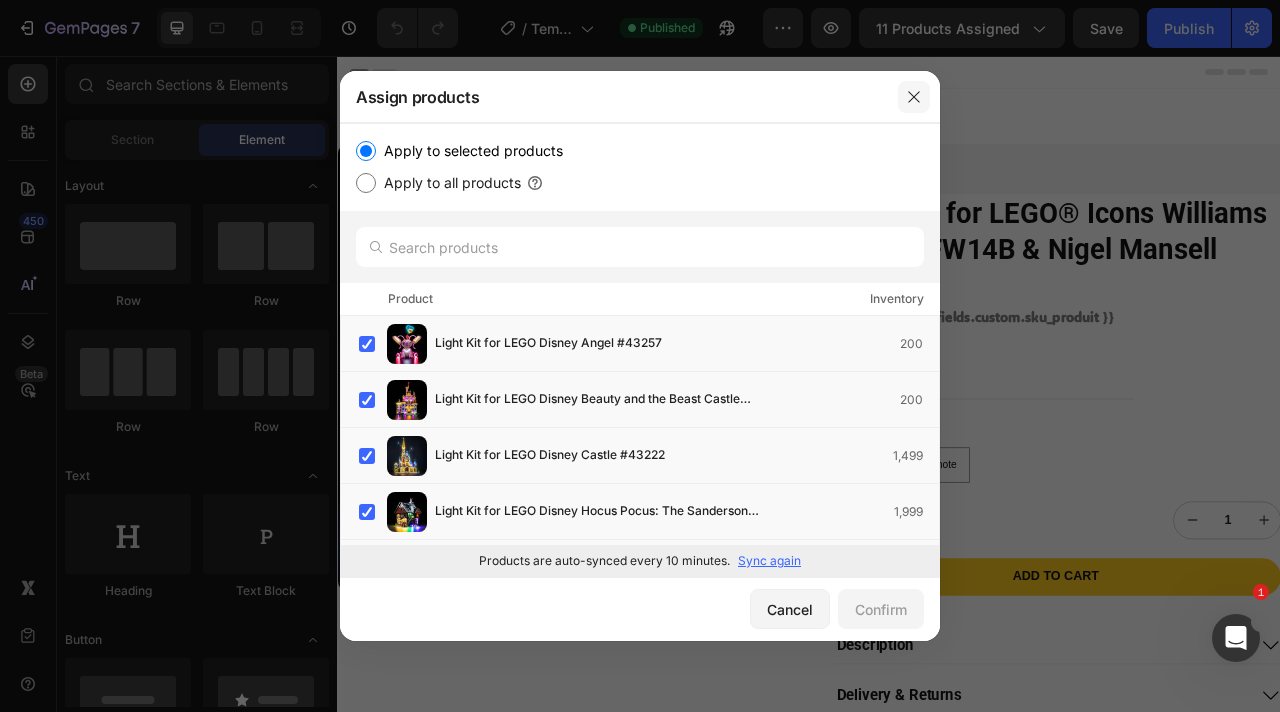 click at bounding box center [914, 97] 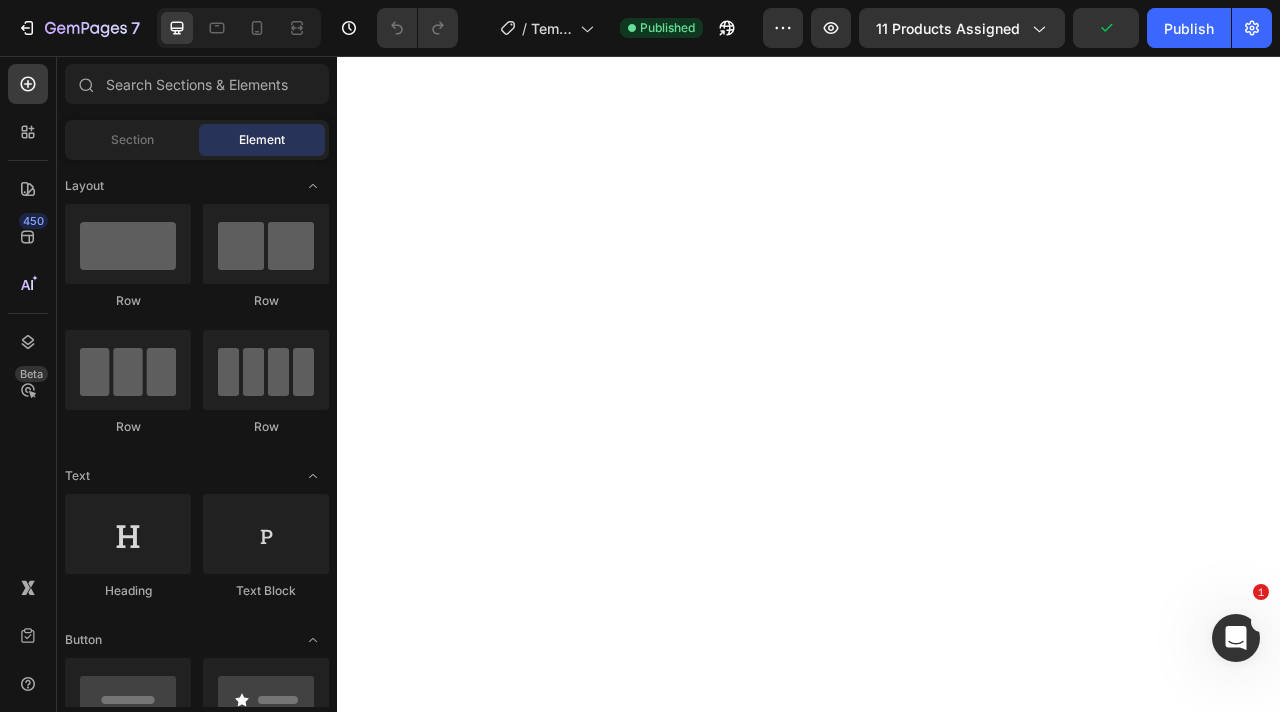 scroll, scrollTop: 0, scrollLeft: 0, axis: both 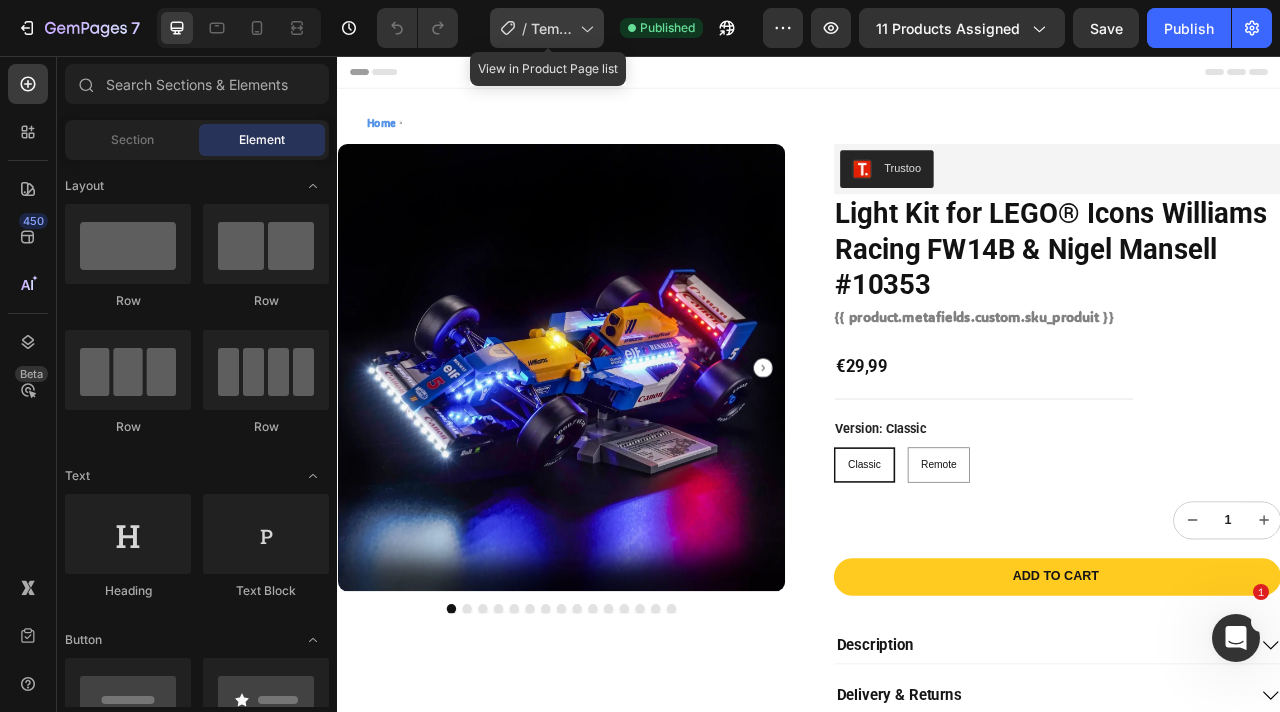 click on "/" at bounding box center (524, 28) 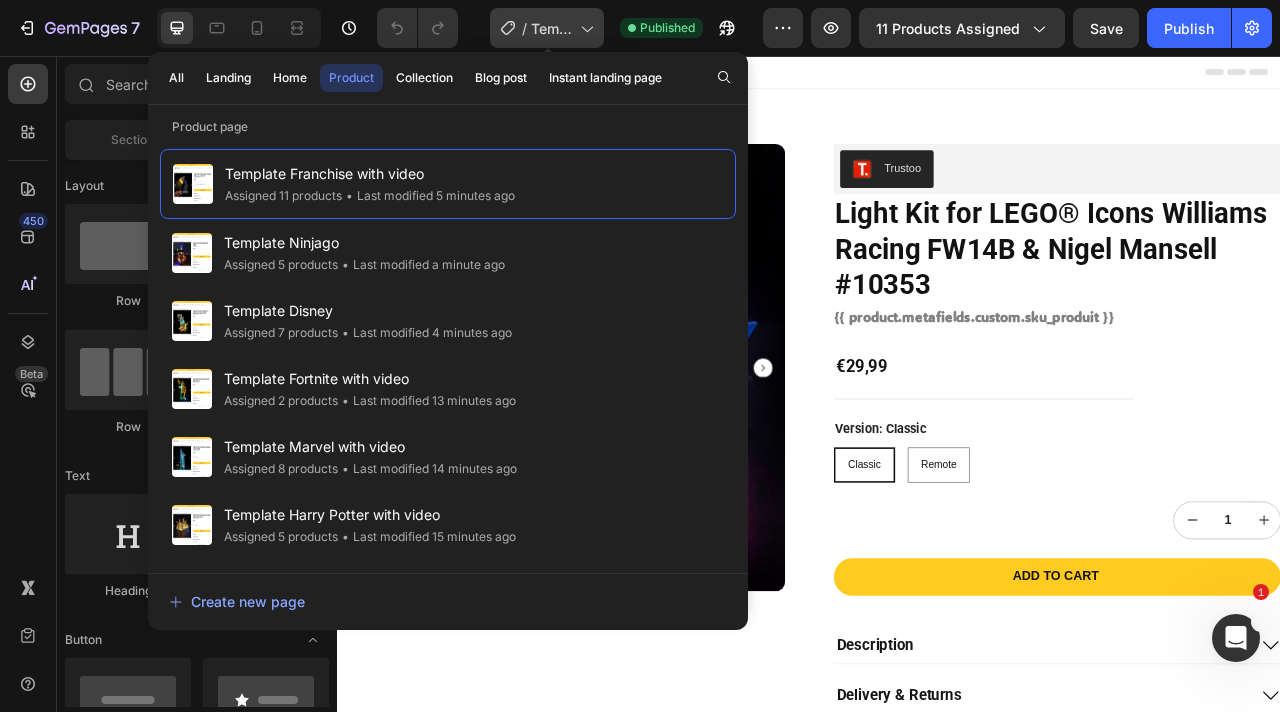 click on "/" at bounding box center [524, 28] 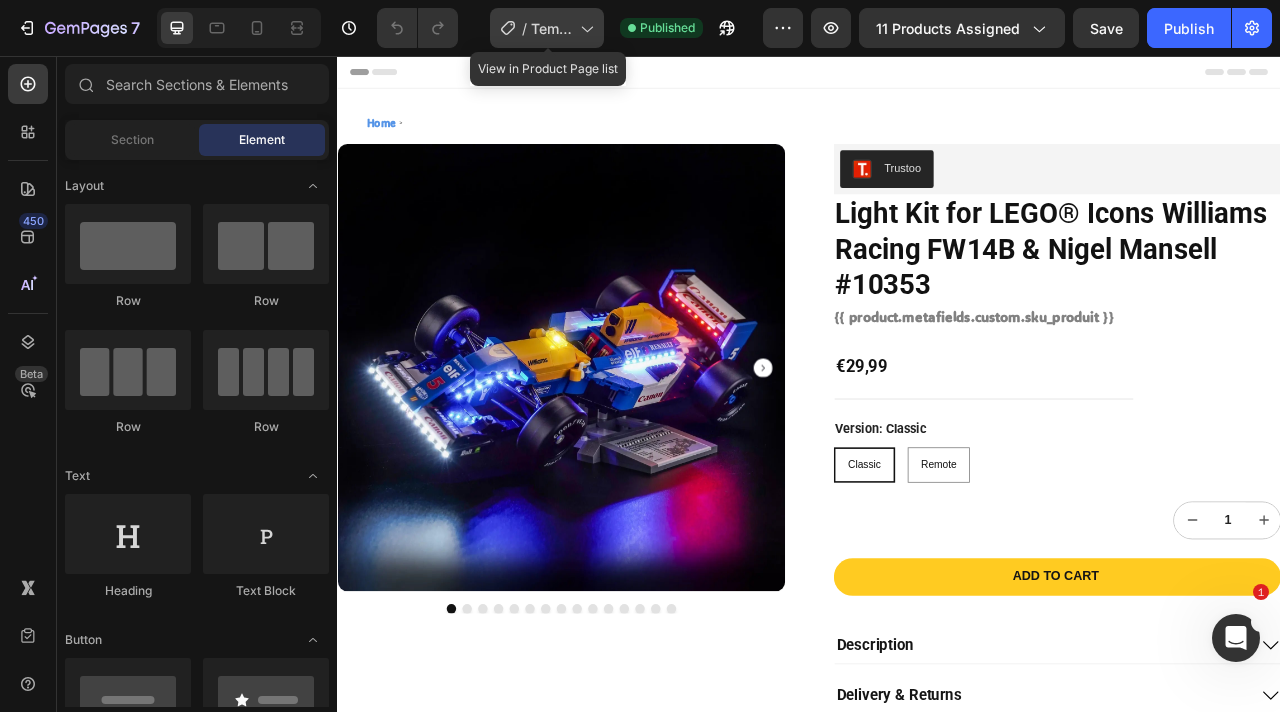 click on "Template Franchise with video" at bounding box center (551, 28) 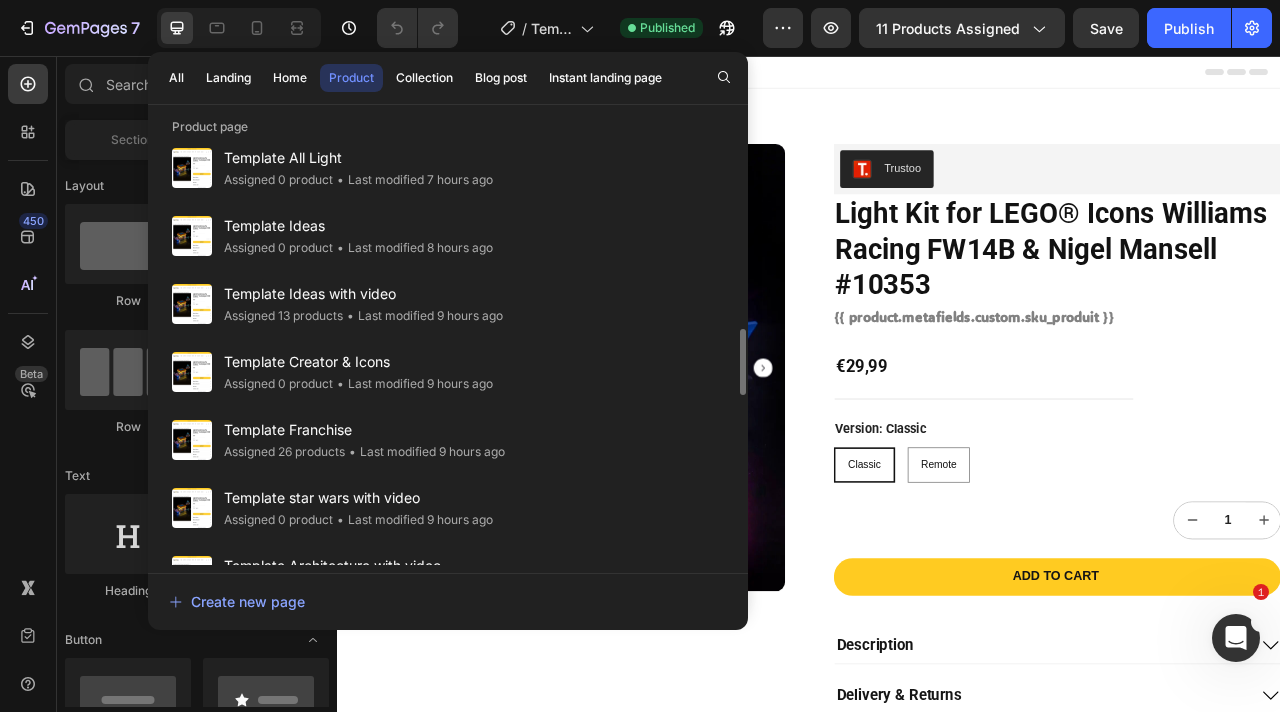 scroll, scrollTop: 1124, scrollLeft: 0, axis: vertical 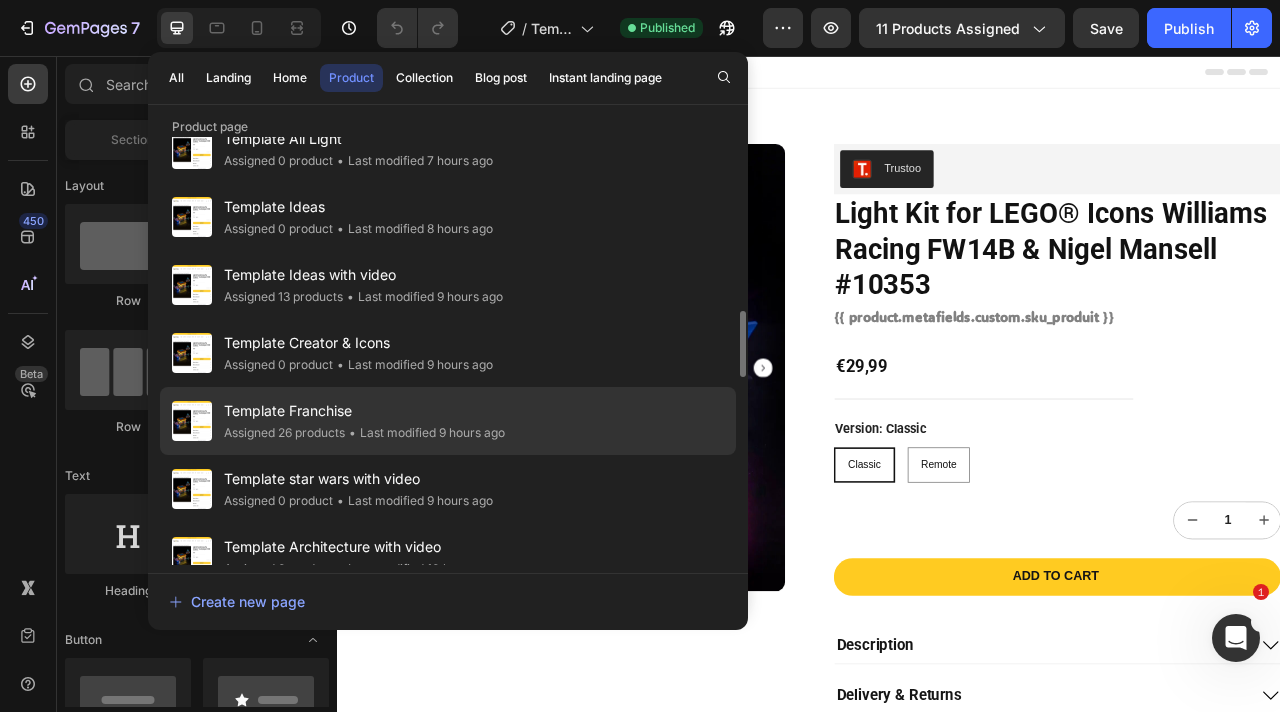 click on "Template Franchise" at bounding box center [364, 411] 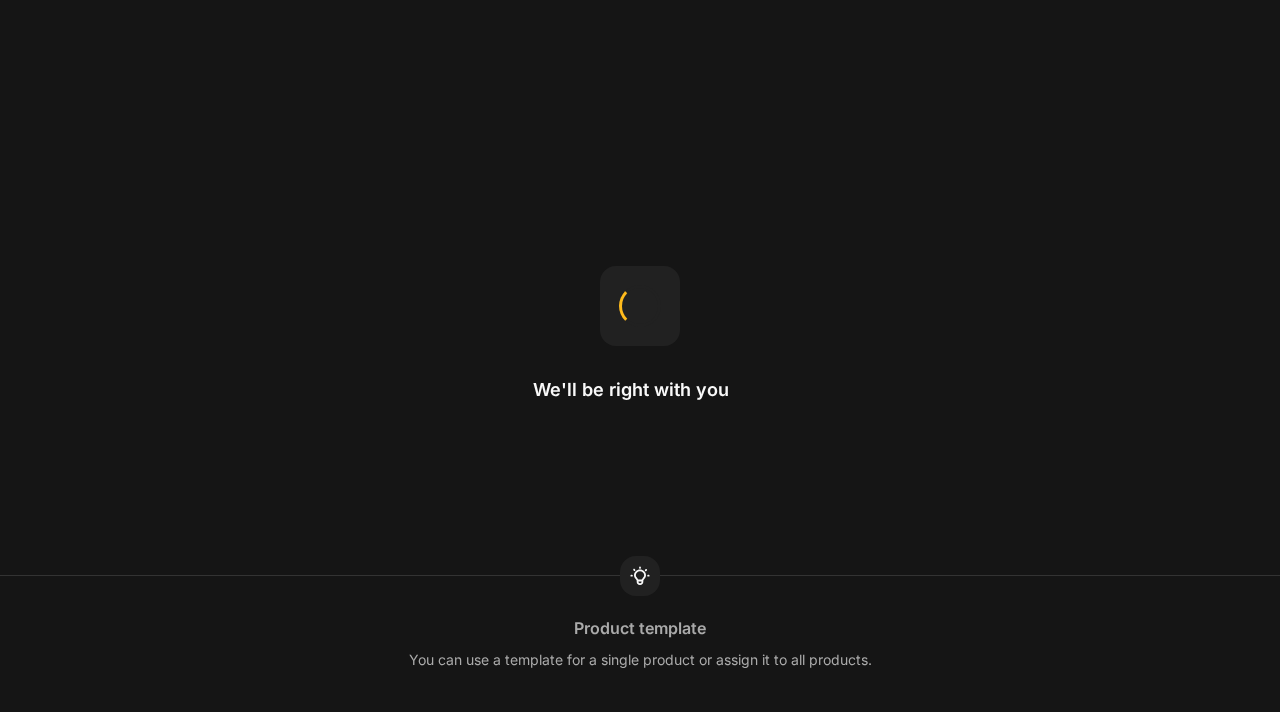 scroll, scrollTop: 0, scrollLeft: 0, axis: both 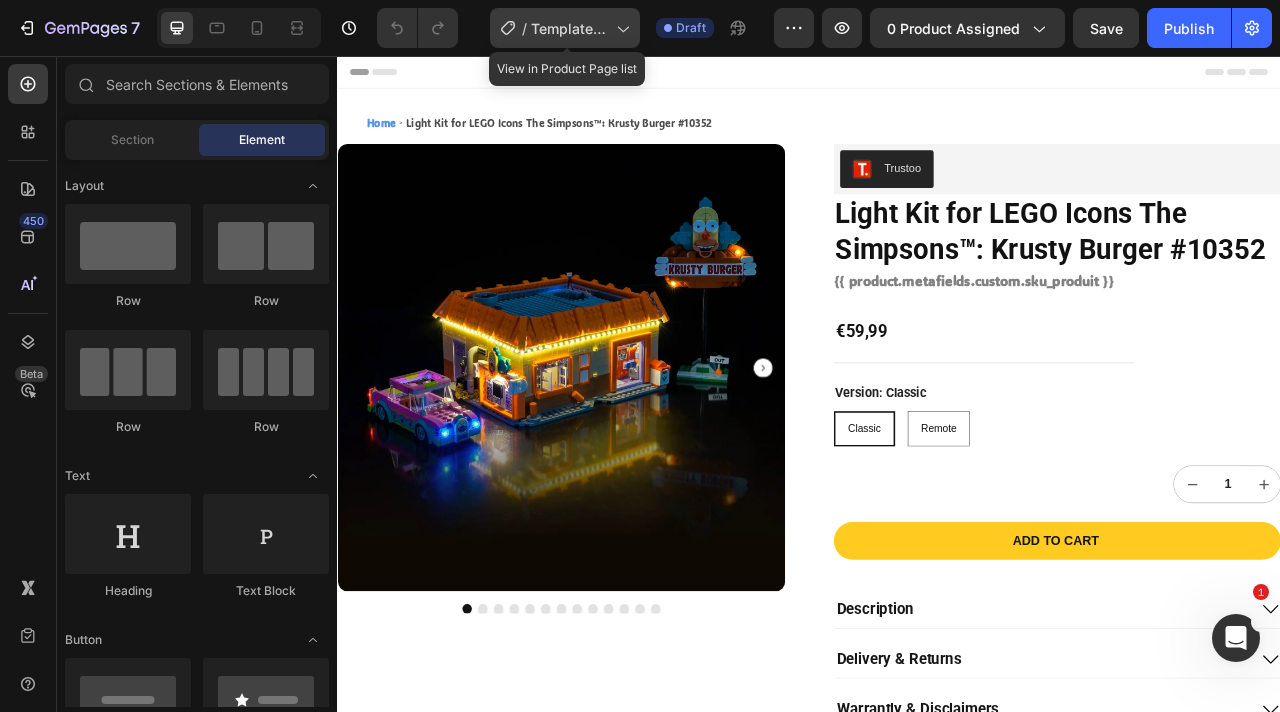 click on "Template Batman with video" at bounding box center (569, 28) 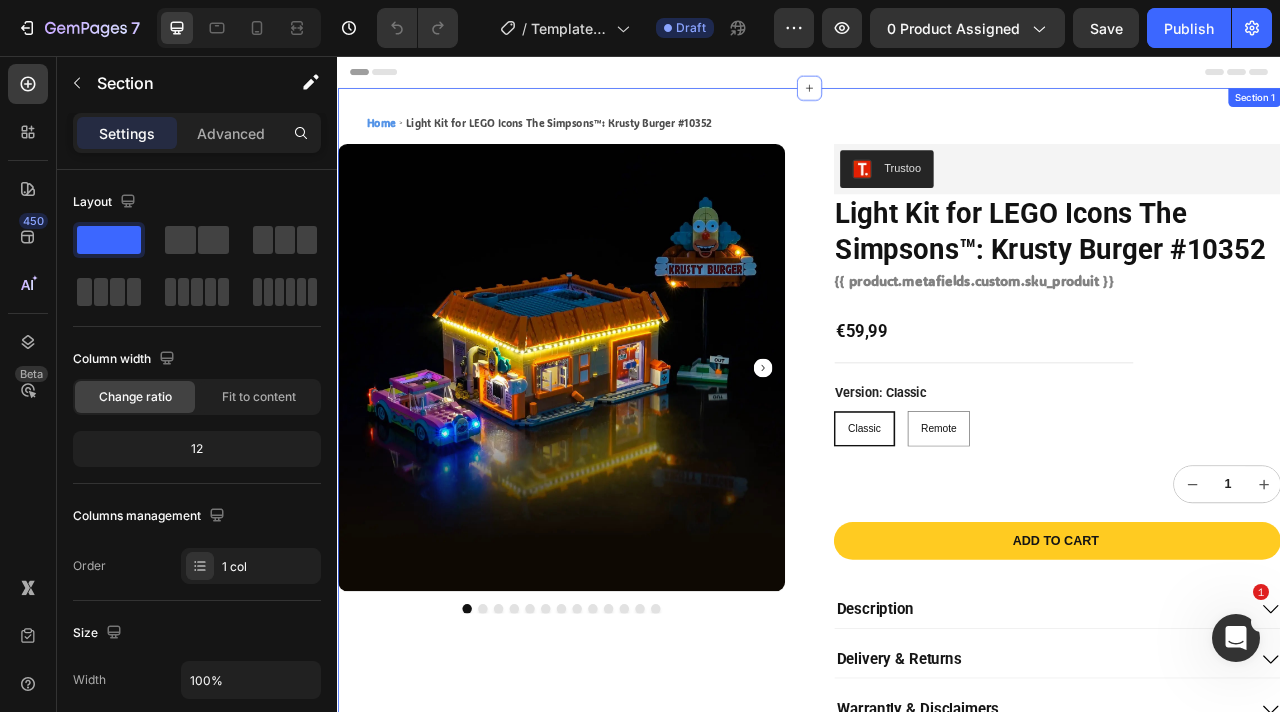 click on "Home
Light Kit for LEGO Icons The Simpsons™: Krusty Burger #10352 Breadcrumb
Product Images Trustoo Trustoo Light Kit for LEGO Icons The Simpsons™: Krusty Burger #10352 Product Title
{{ product.metafields.custom.sku_produit }}
Sku €59,99 Product Price Product Price Row Version: Classic Classic Classic Classic Remote Remote Remote Product Variants & Swatches
1
Product Quantity Add to cart Add to Cart
Description
Delivery & Returns
Warrantly & Disclaimers
Instructions Accordion Secured and trusted checkout with: Text Block Image Row Product Section 1" at bounding box center [937, 589] 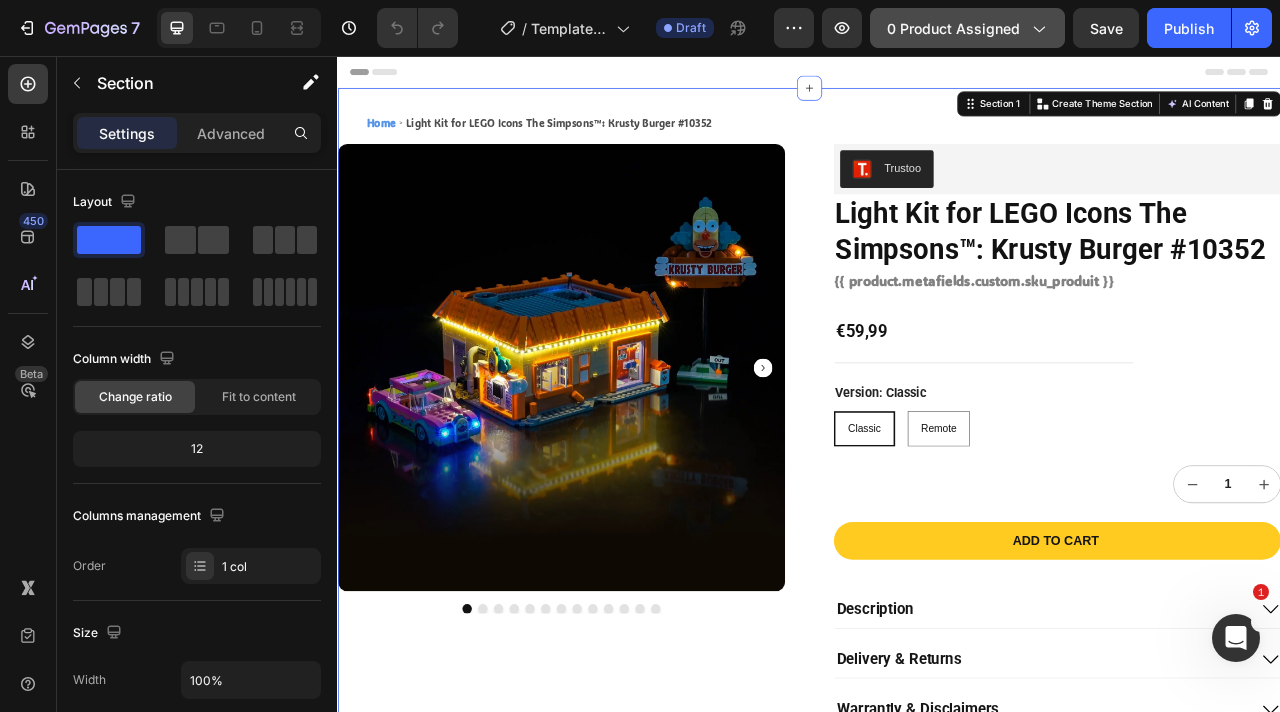 click on "0 product assigned" 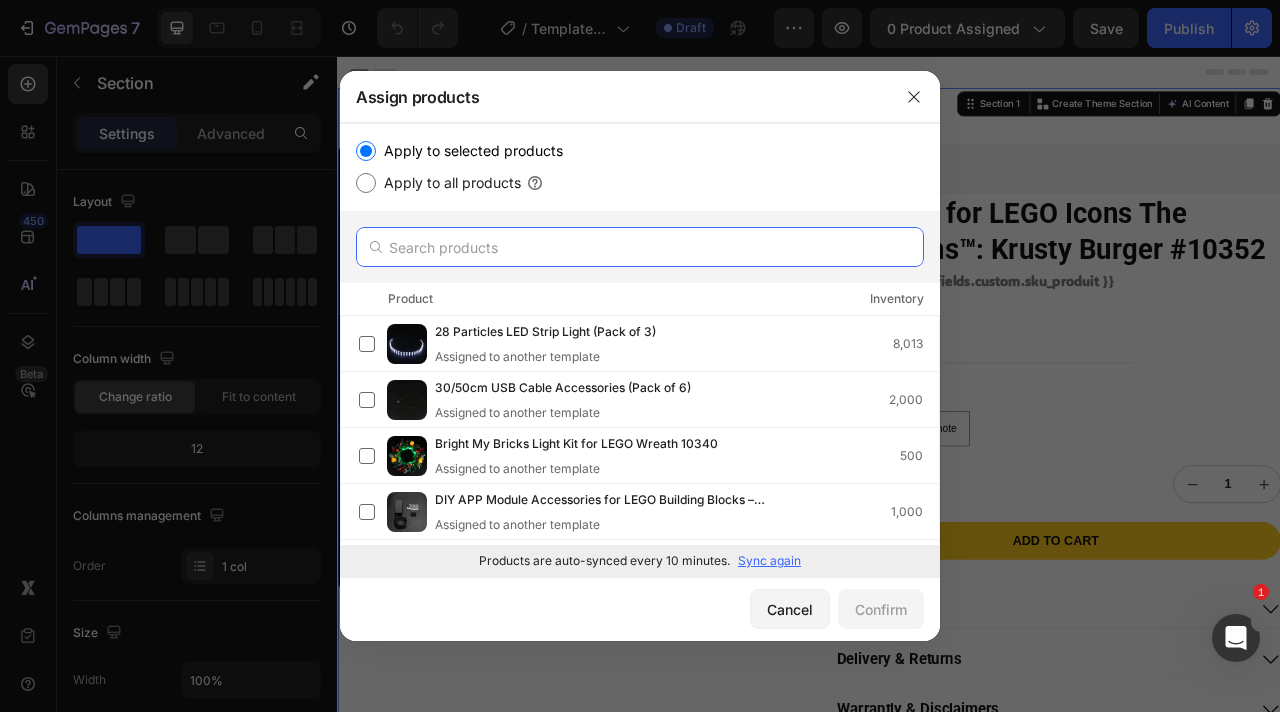 click at bounding box center (640, 247) 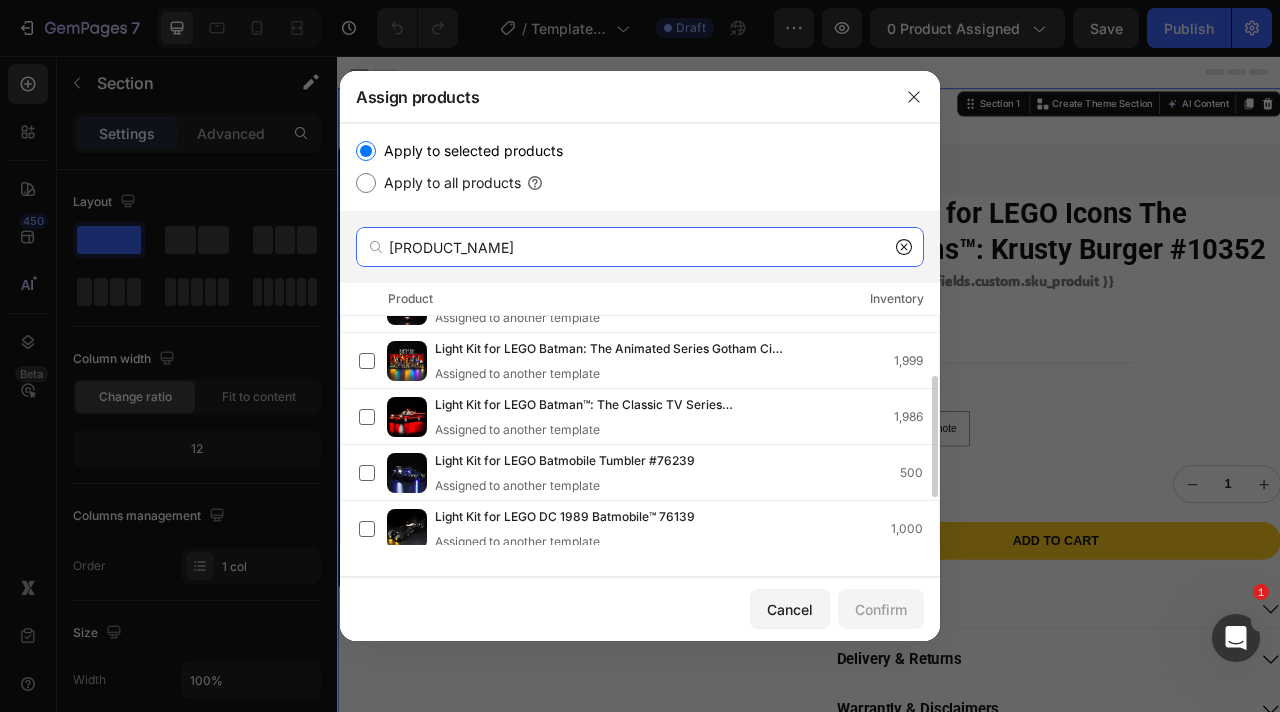 scroll, scrollTop: 0, scrollLeft: 0, axis: both 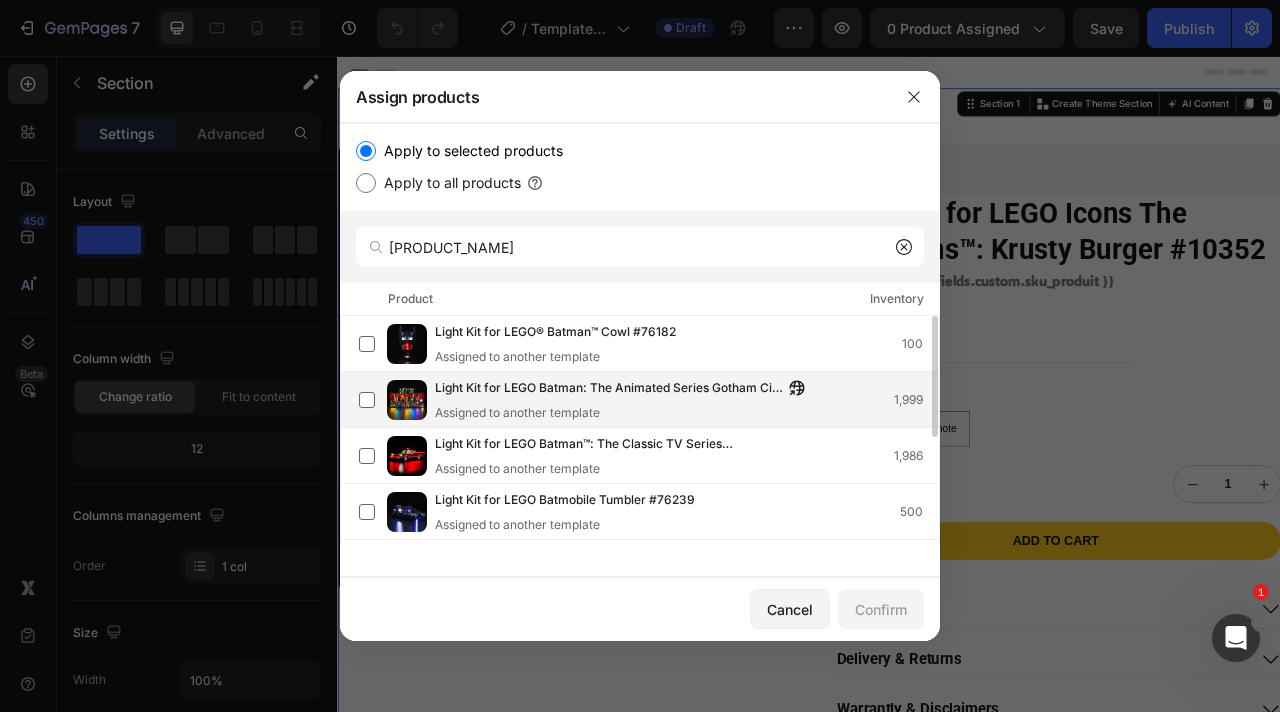 click on "Light Kit for LEGO Batman: The Animated Series Gotham City #76271" at bounding box center [609, 389] 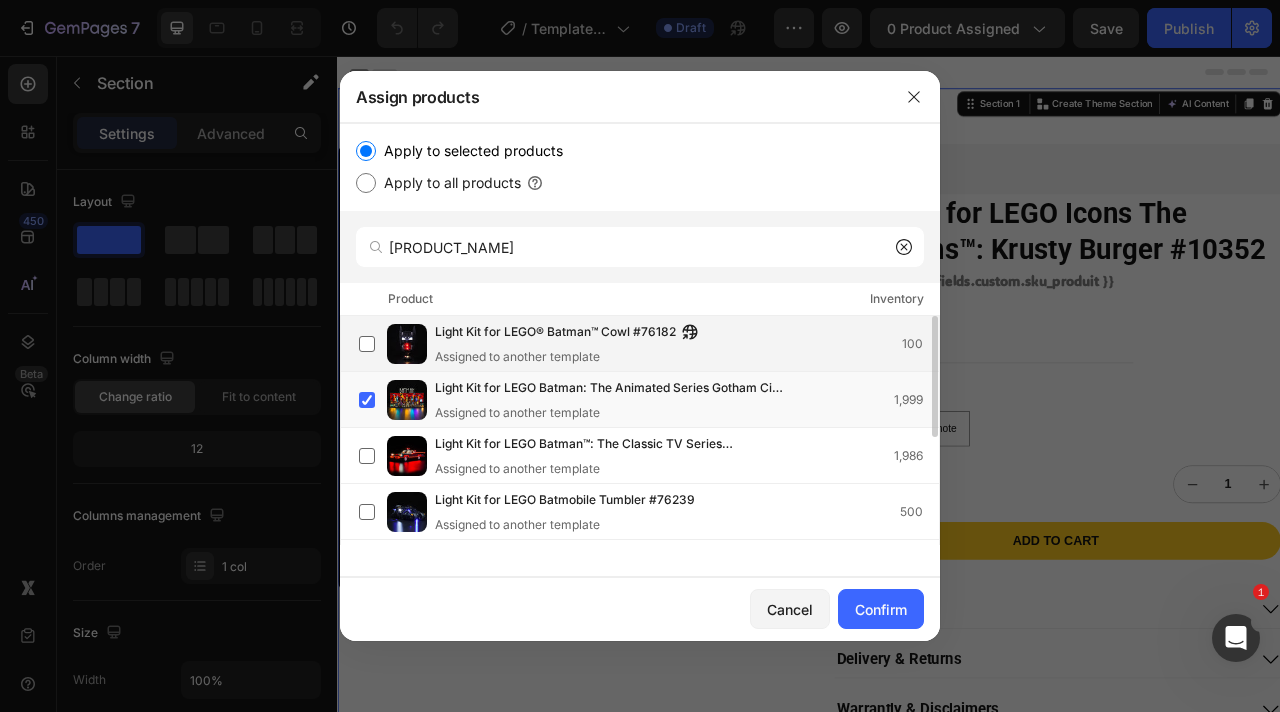 click on "Light Kit for LEGO® Batman™ Cowl #76182" at bounding box center (555, 333) 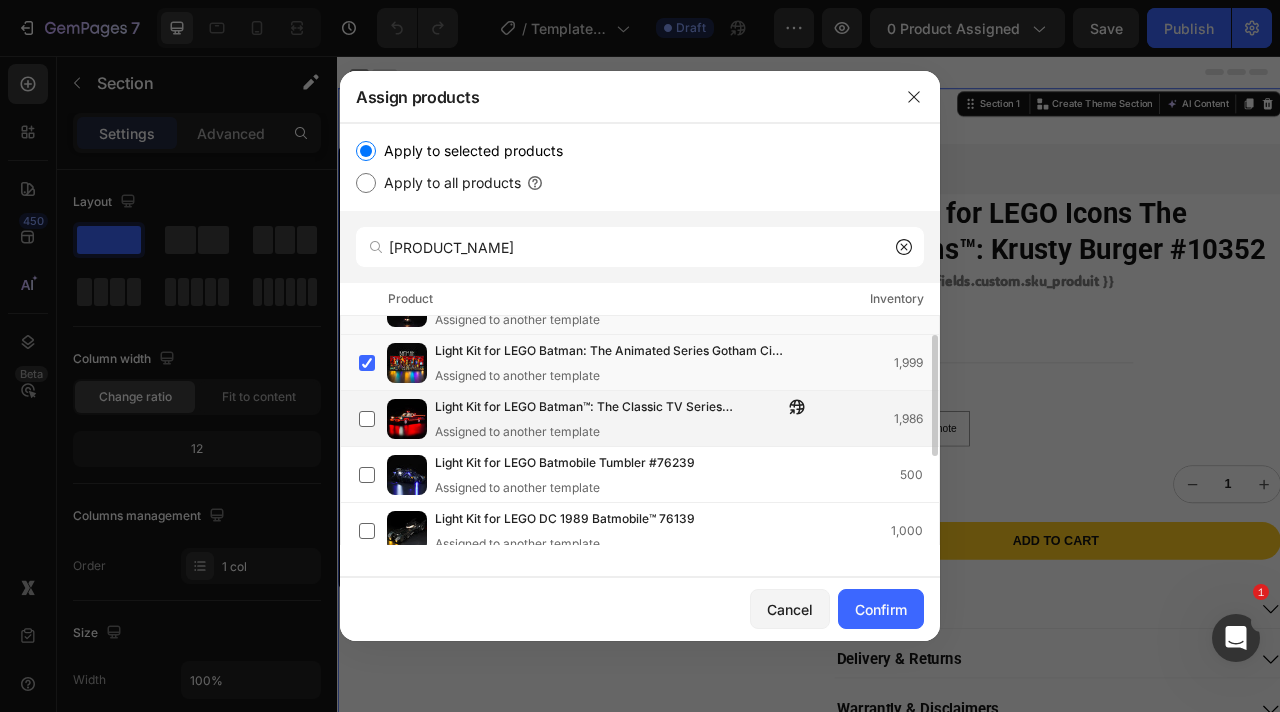 click on "Light Kit for LEGO Batman™: The Classic TV Series Batmobile™ #76328" at bounding box center [609, 408] 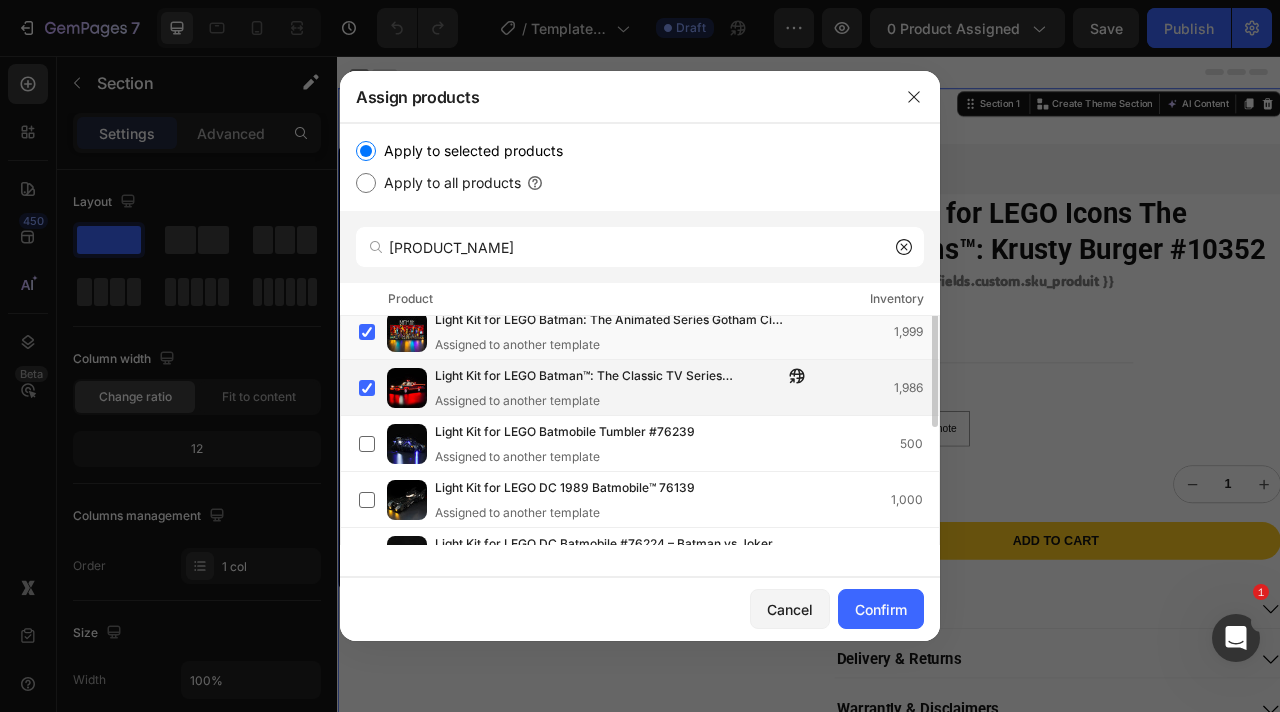 scroll, scrollTop: 82, scrollLeft: 0, axis: vertical 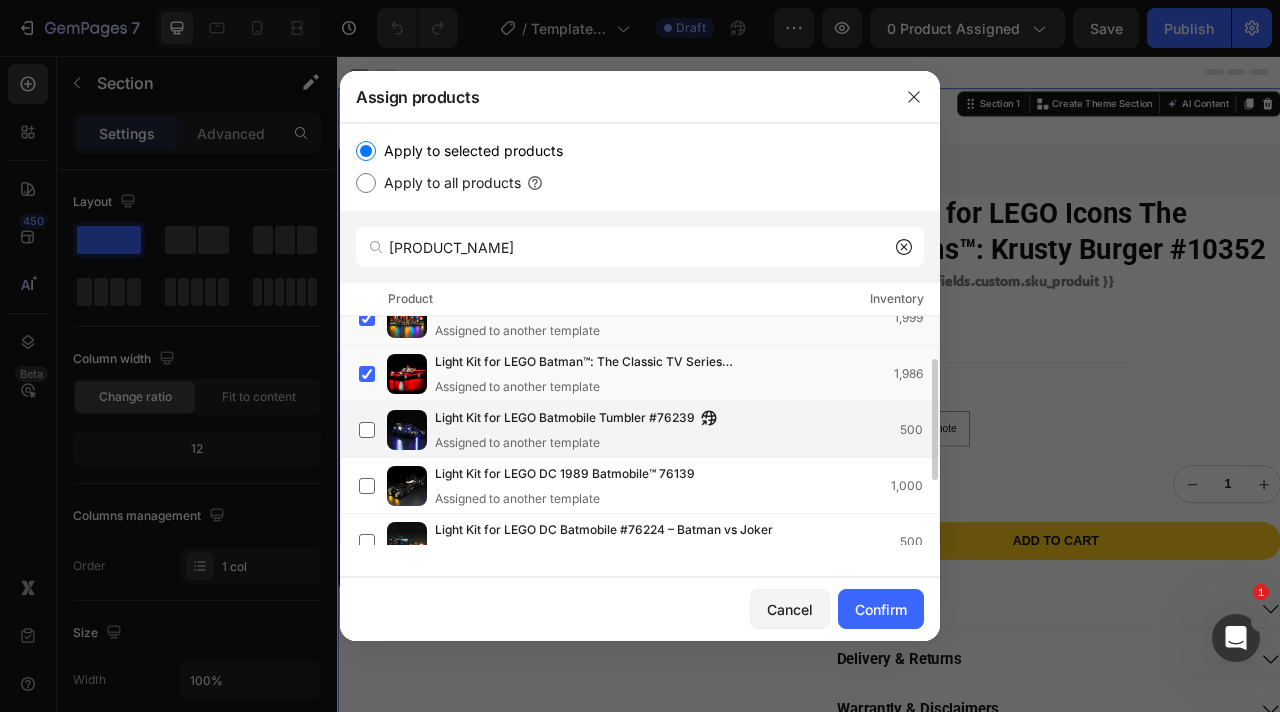 click on "Light Kit for LEGO Batmobile Tumbler #76239" at bounding box center [565, 419] 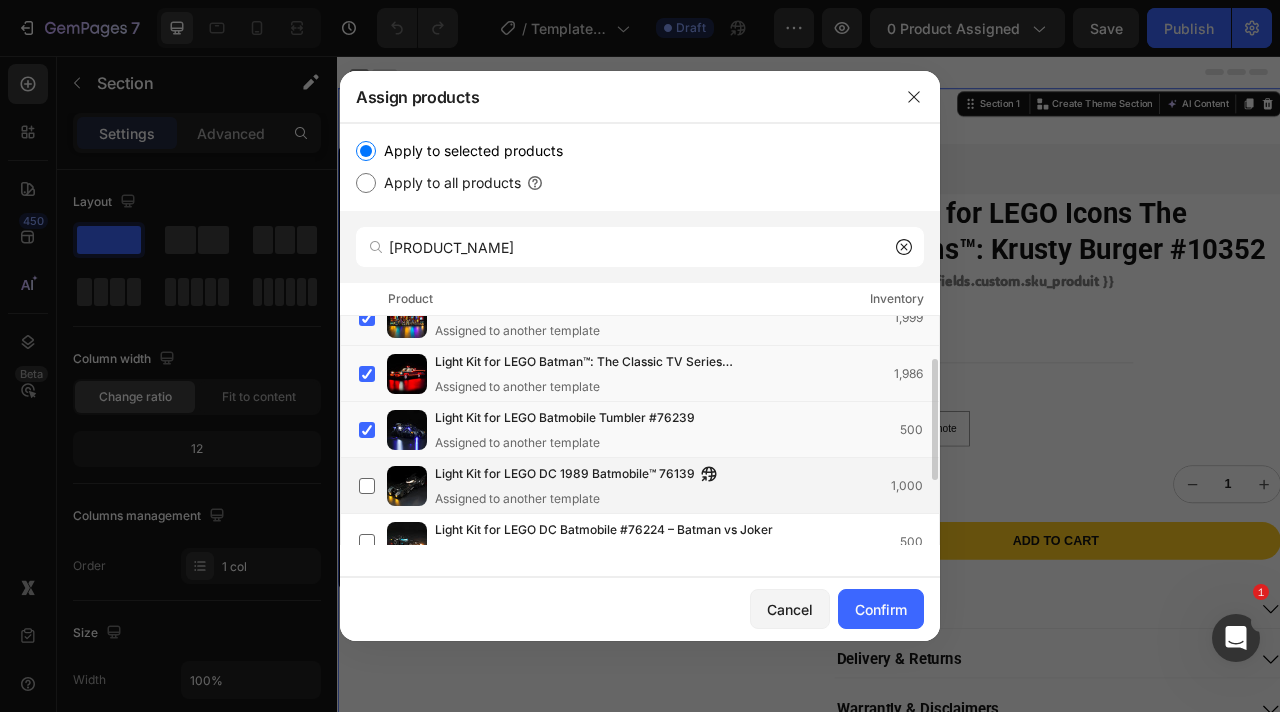 click on "Light Kit for LEGO DC 1989 Batmobile™ 76139" at bounding box center [565, 475] 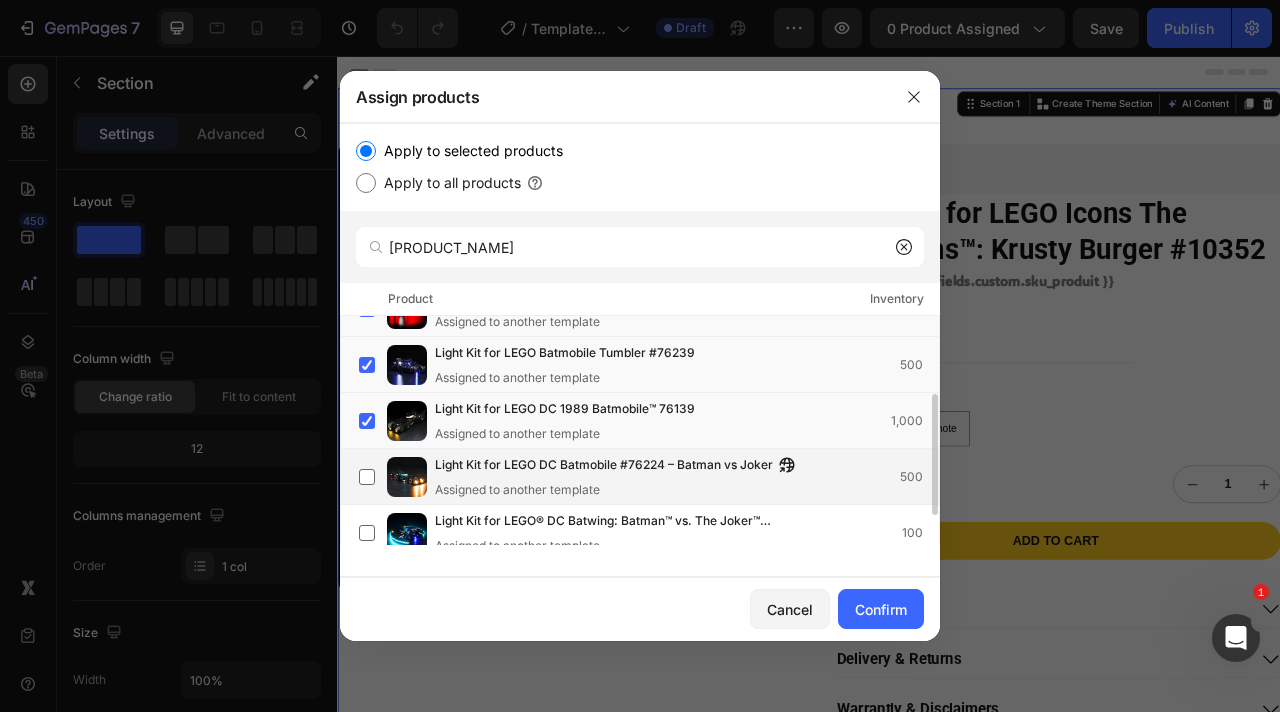click on "Light Kit for LEGO DC Batmobile #76224 – [PRODUCT_NAME] vs Joker  Assigned to another template" at bounding box center [620, 477] 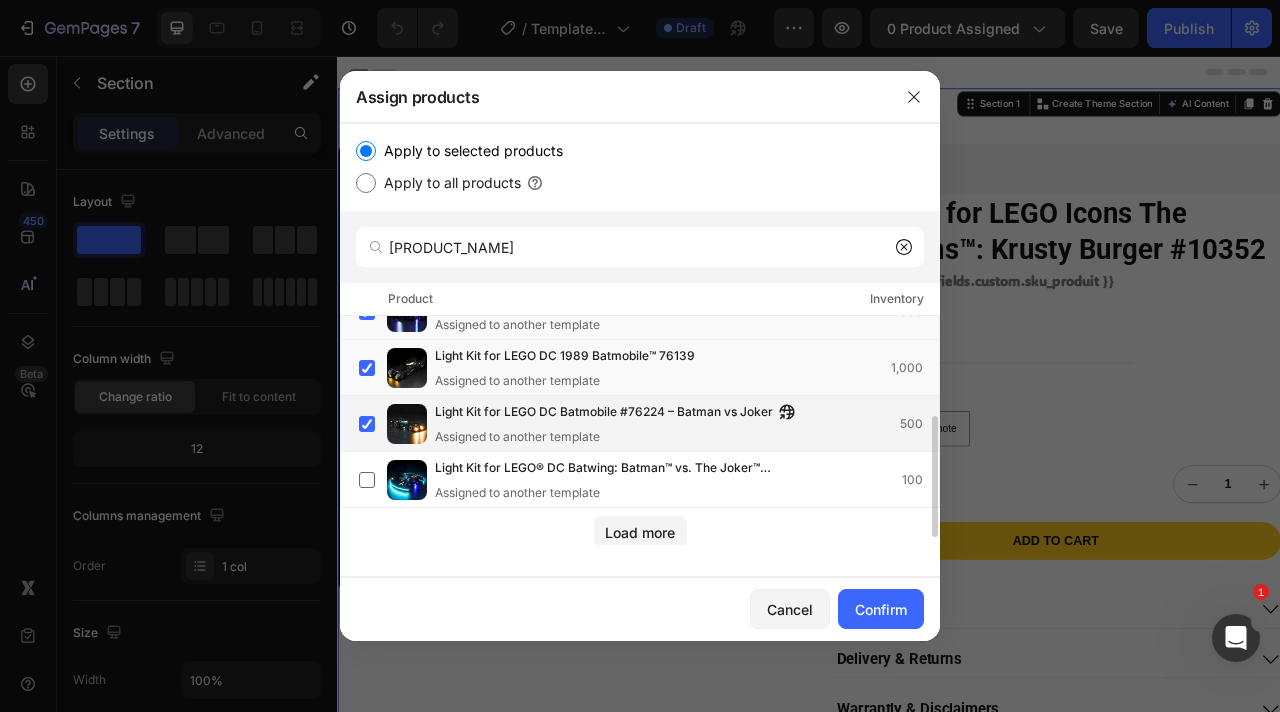 scroll, scrollTop: 203, scrollLeft: 0, axis: vertical 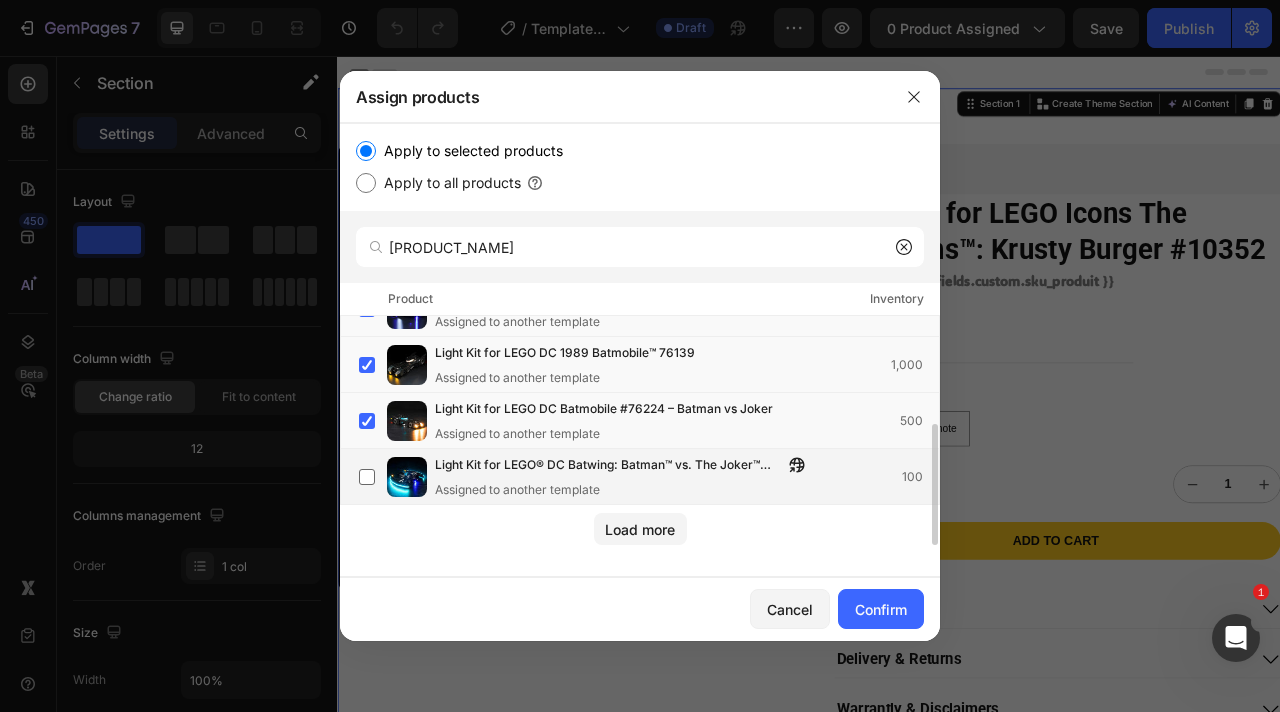 click on "Assigned to another template" at bounding box center (625, 490) 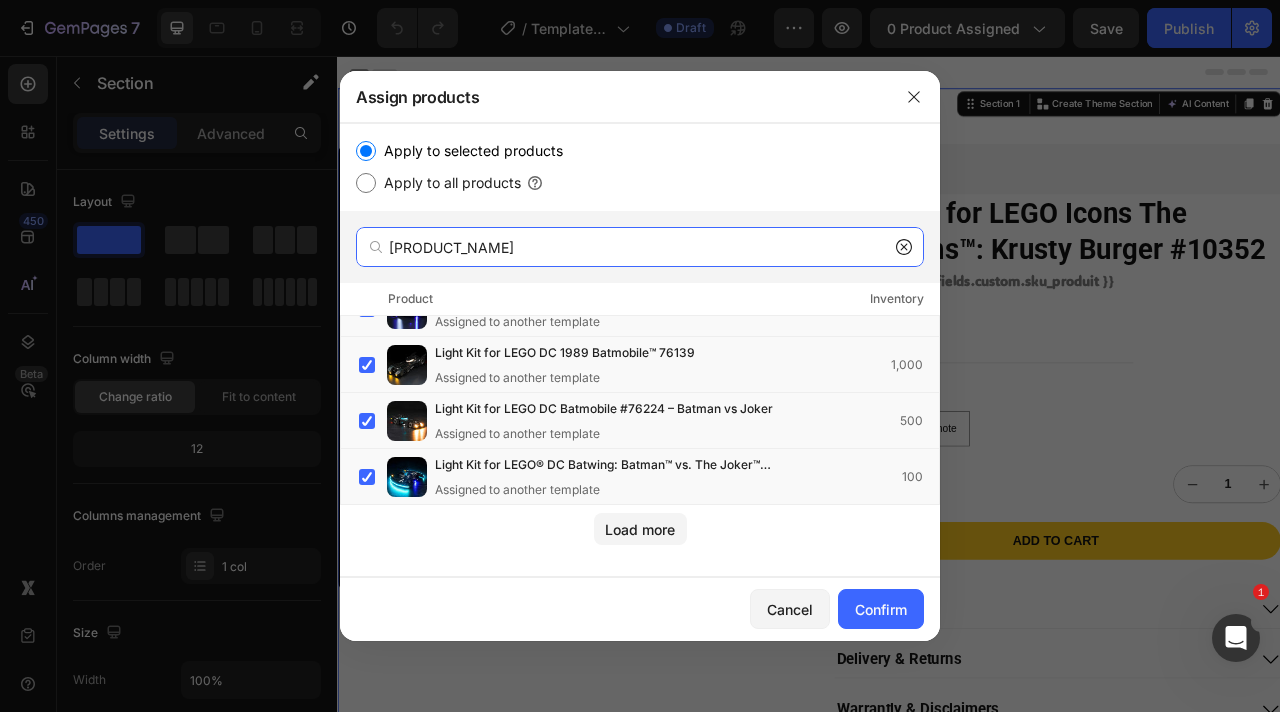 click on "[PRODUCT_NAME]" at bounding box center (640, 247) 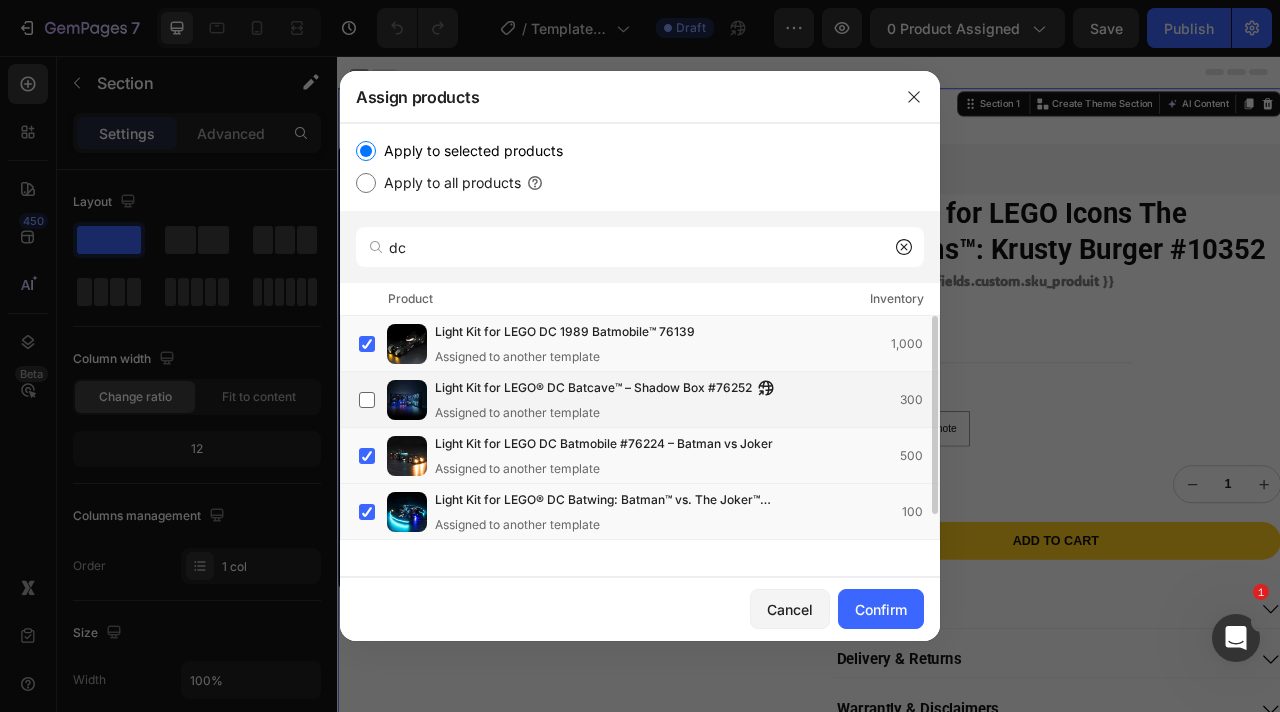 click on "Light Kit for LEGO® DC Batcave™ – Shadow Box #76252" at bounding box center (593, 389) 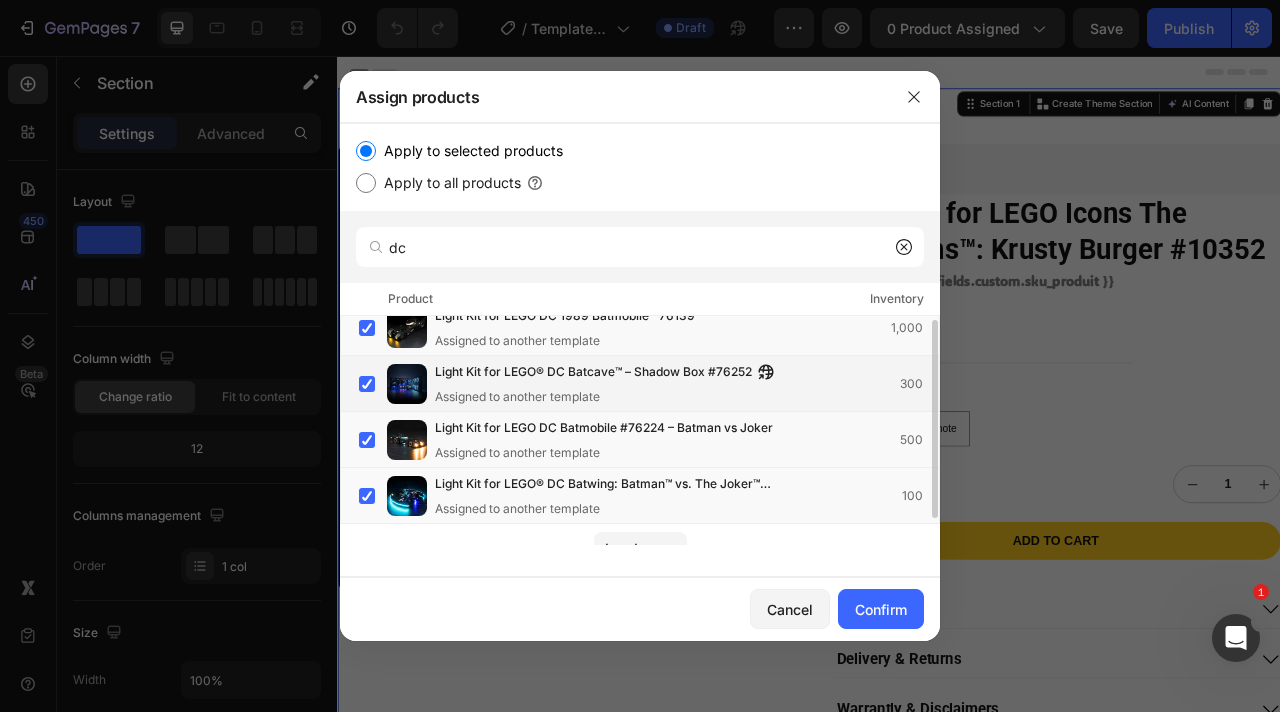 scroll, scrollTop: 17, scrollLeft: 0, axis: vertical 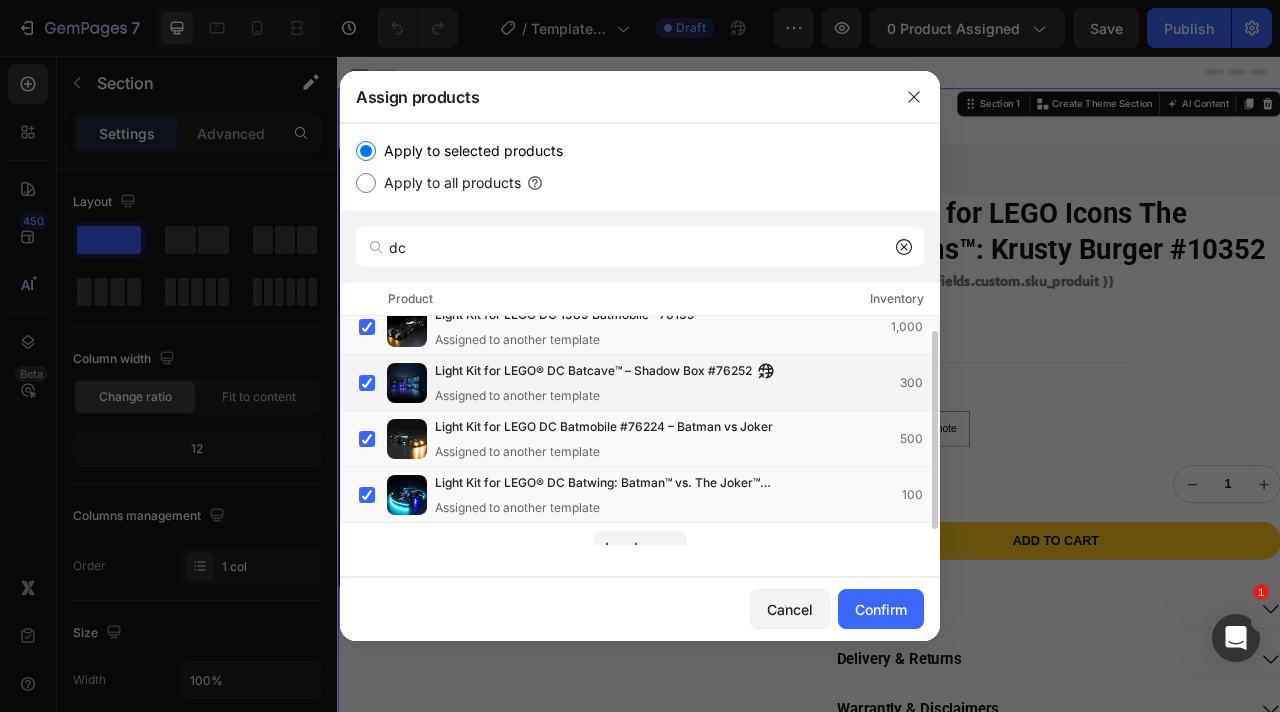 click on "Light Kit for LEGO® DC Batcave™ – Shadow Box #76252" at bounding box center (593, 372) 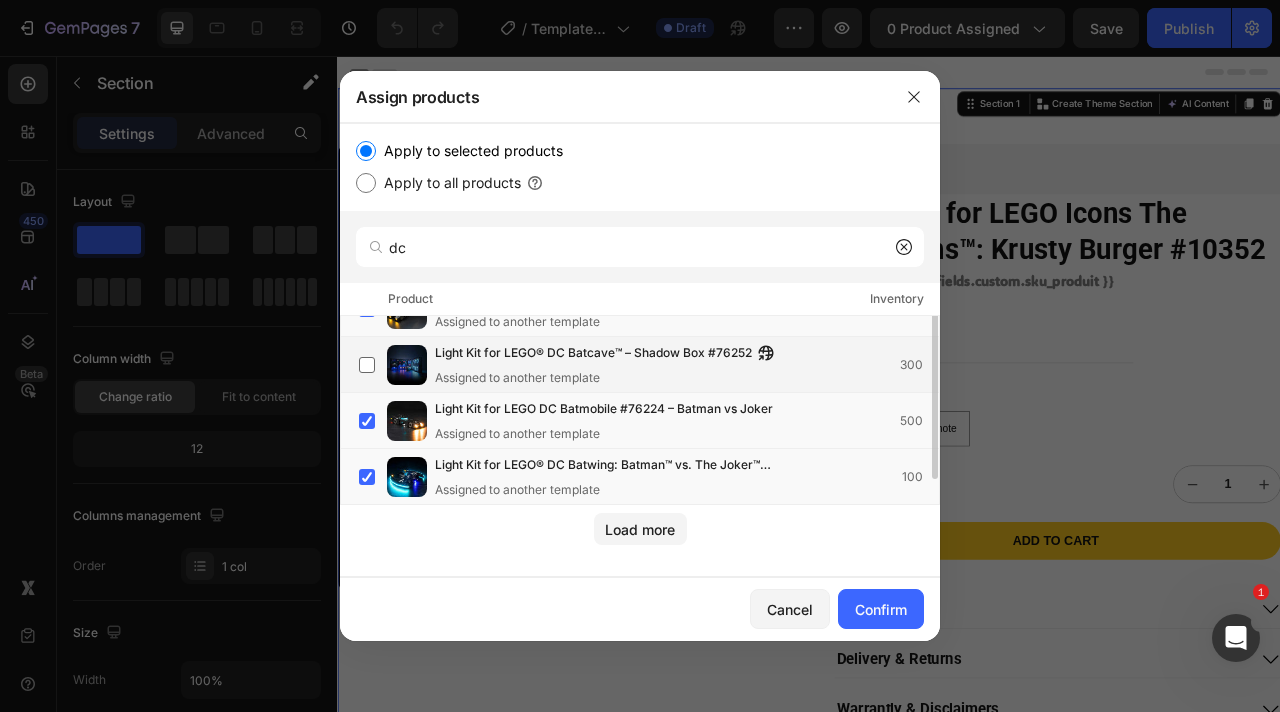 scroll, scrollTop: 0, scrollLeft: 0, axis: both 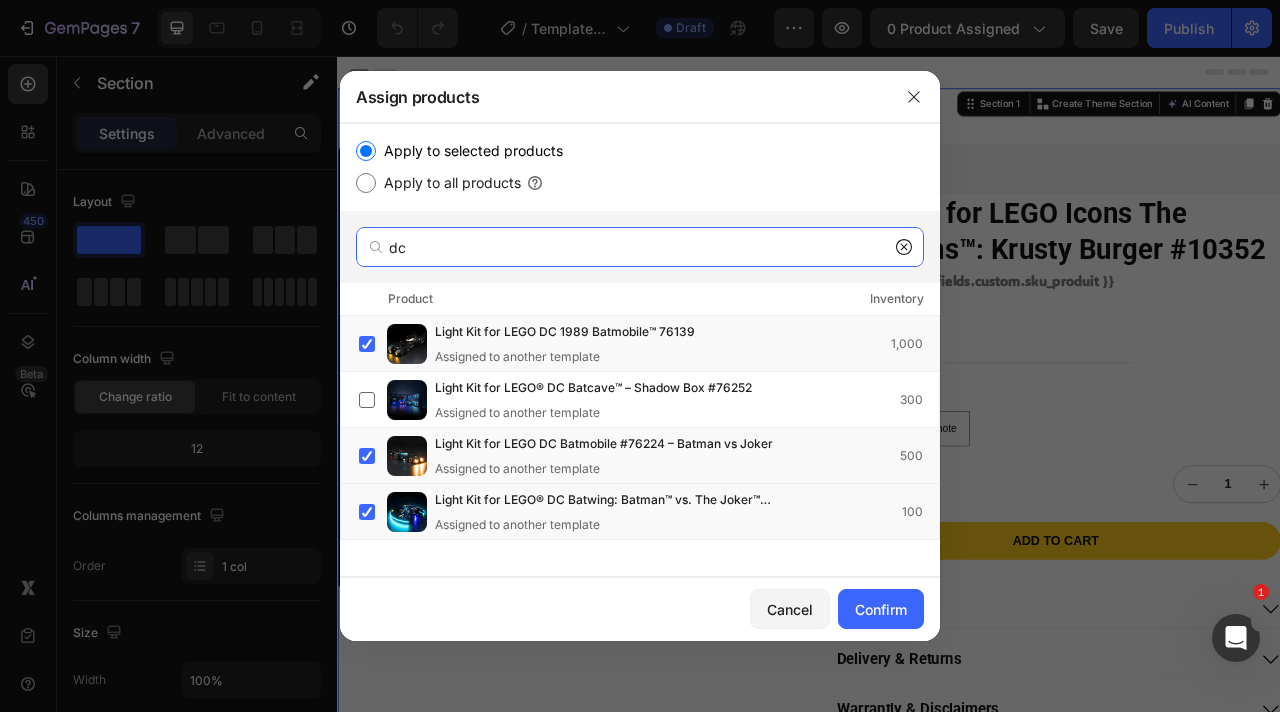 click on "dc" at bounding box center (640, 247) 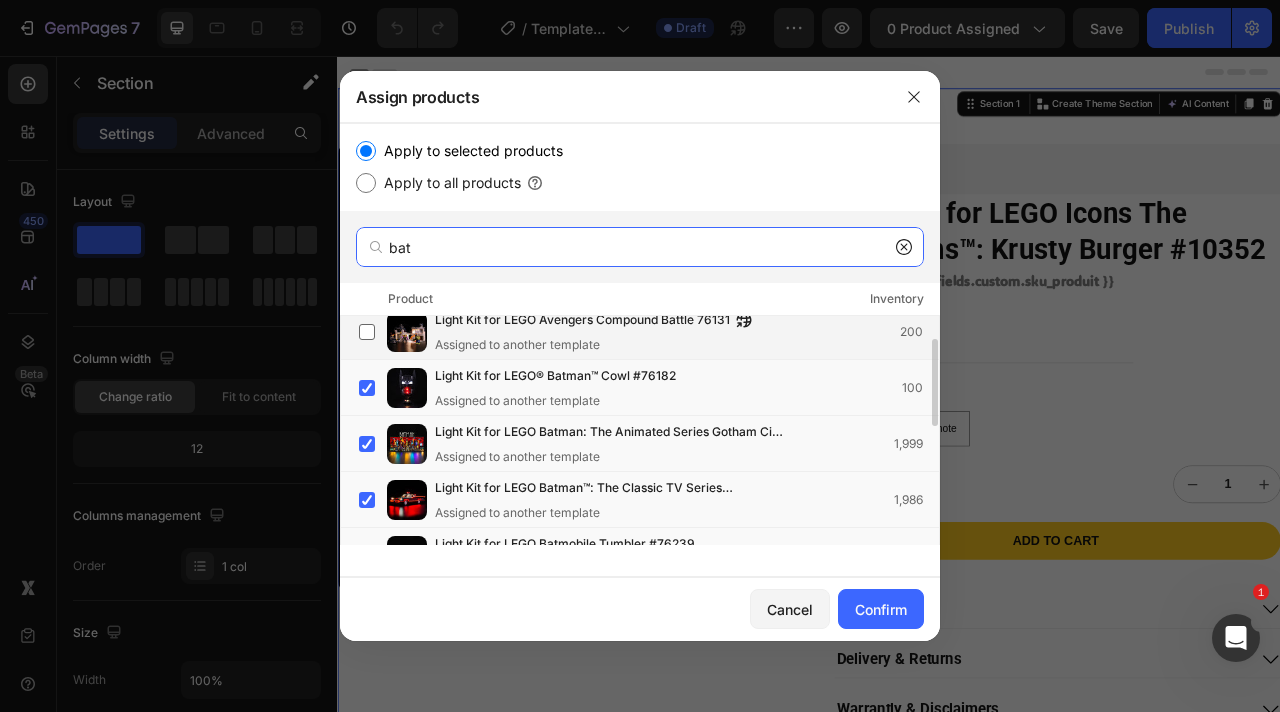 scroll, scrollTop: 70, scrollLeft: 0, axis: vertical 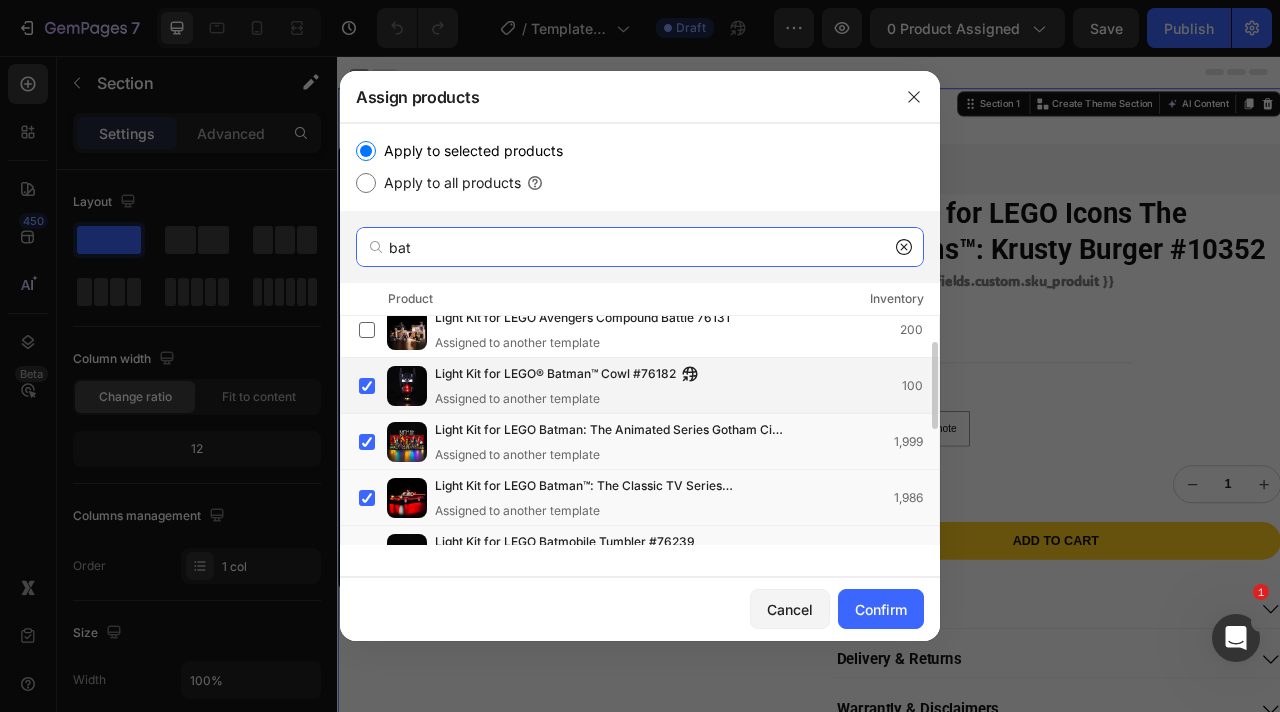 type on "bat" 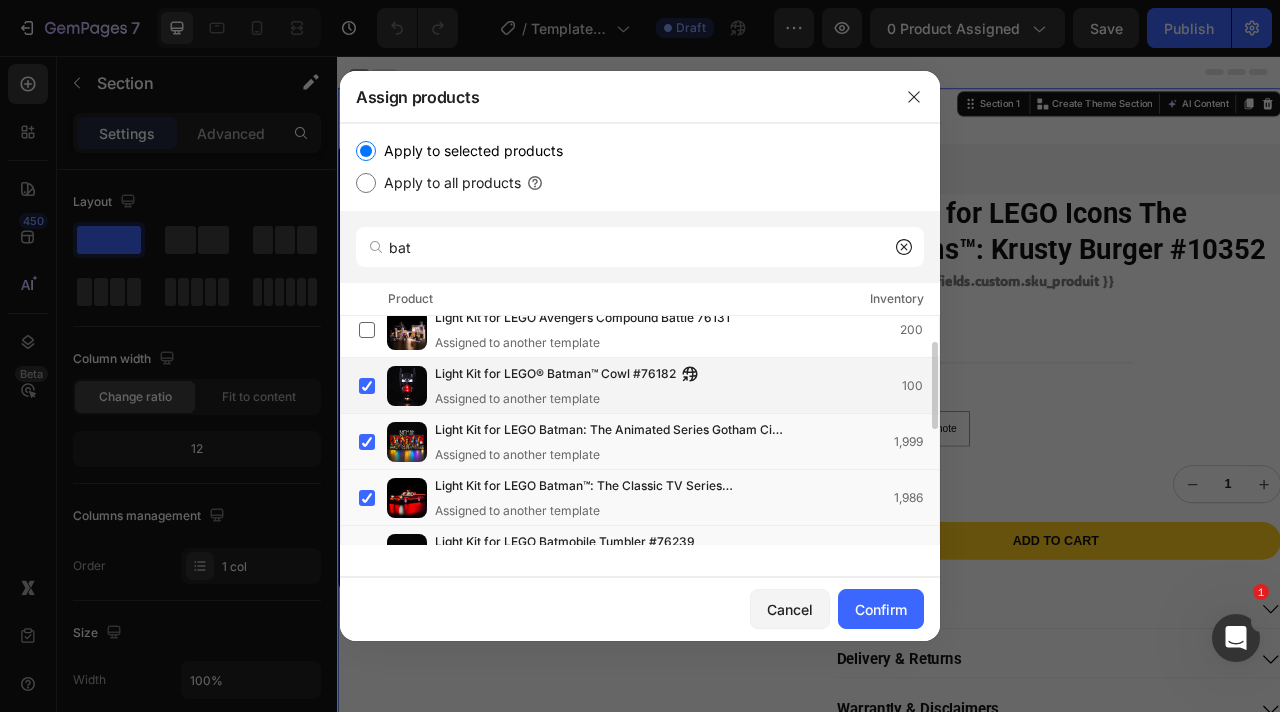 click on "Light Kit for LEGO® Batman™ Cowl #76182  Assigned to another template" at bounding box center (571, 386) 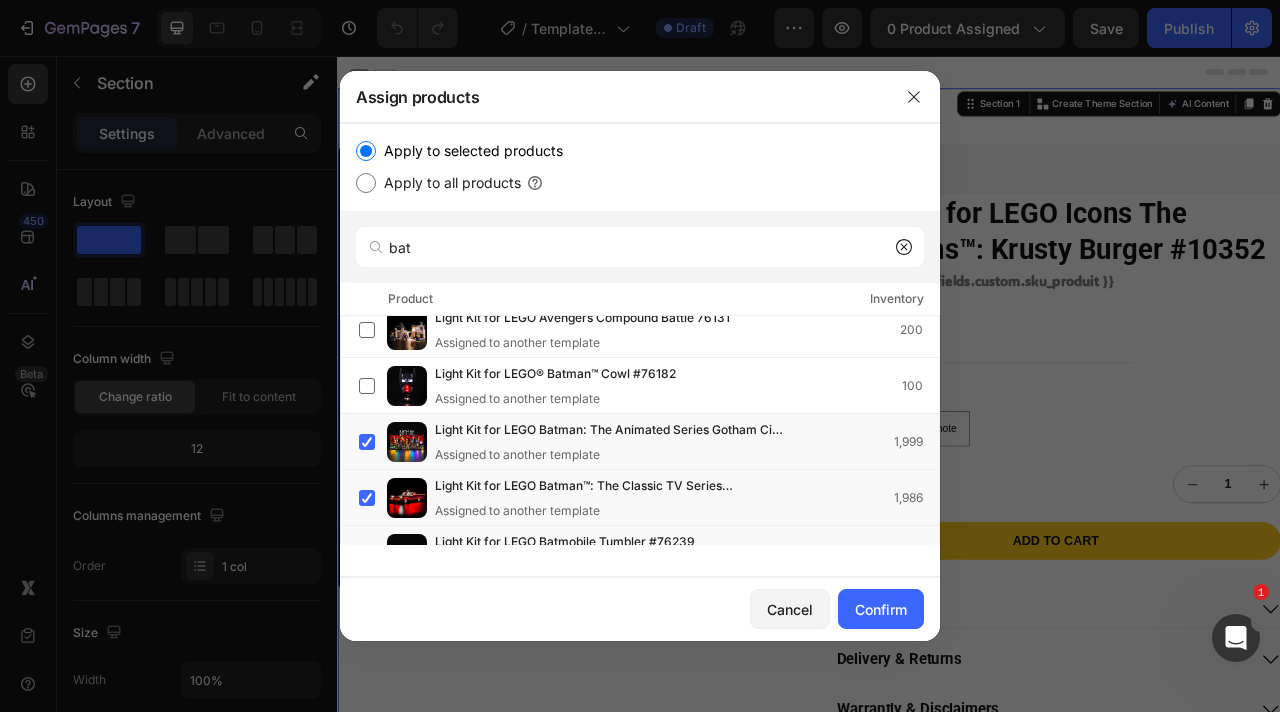 click at bounding box center (640, 356) 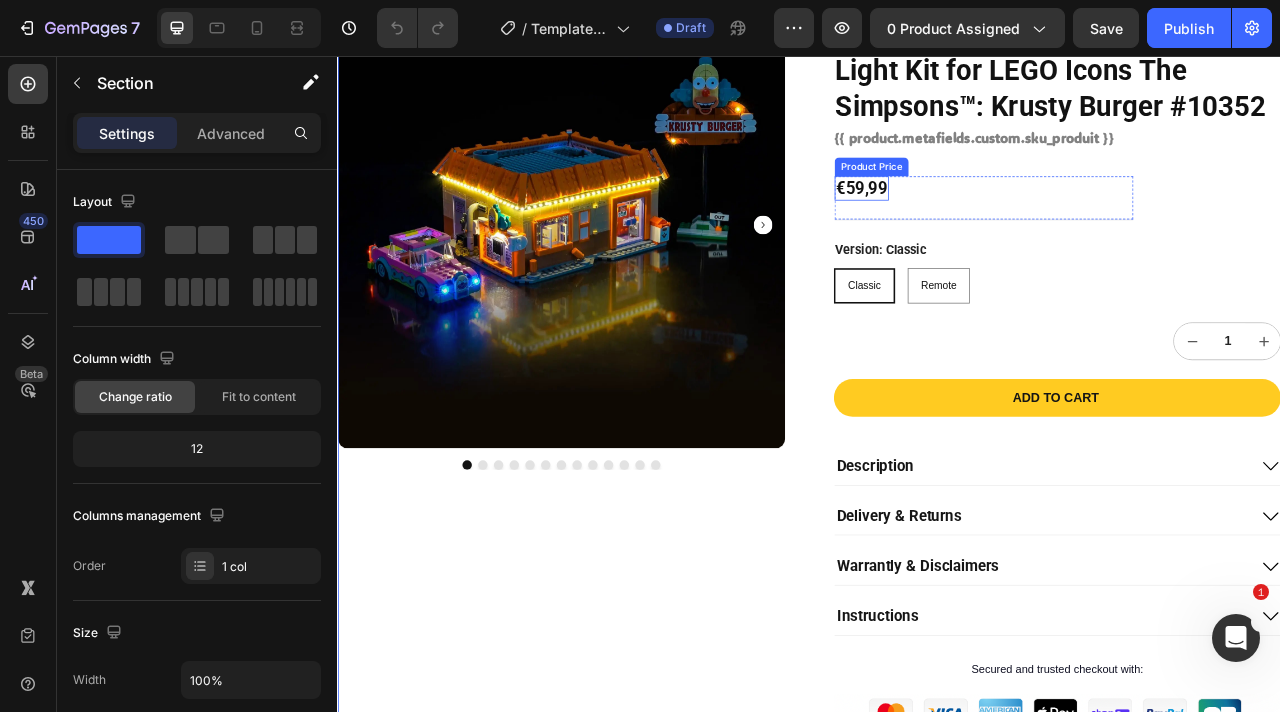 scroll, scrollTop: 67, scrollLeft: 0, axis: vertical 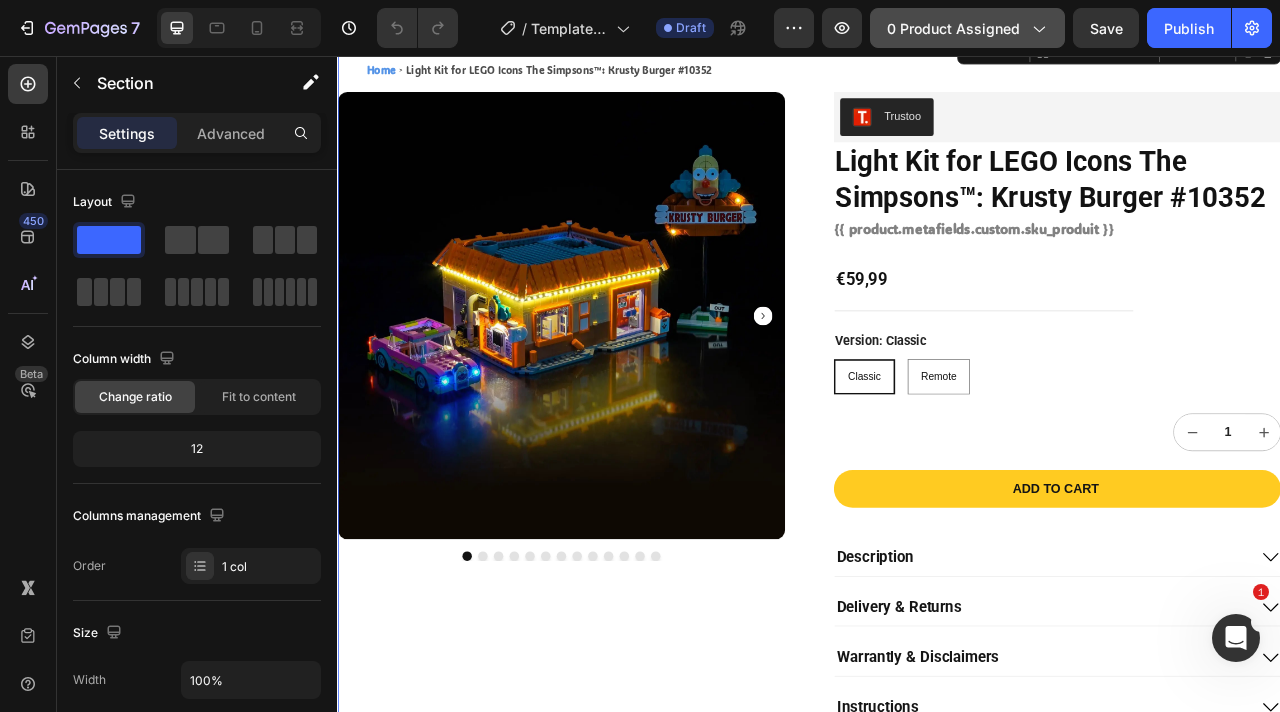 click on "0 product assigned" 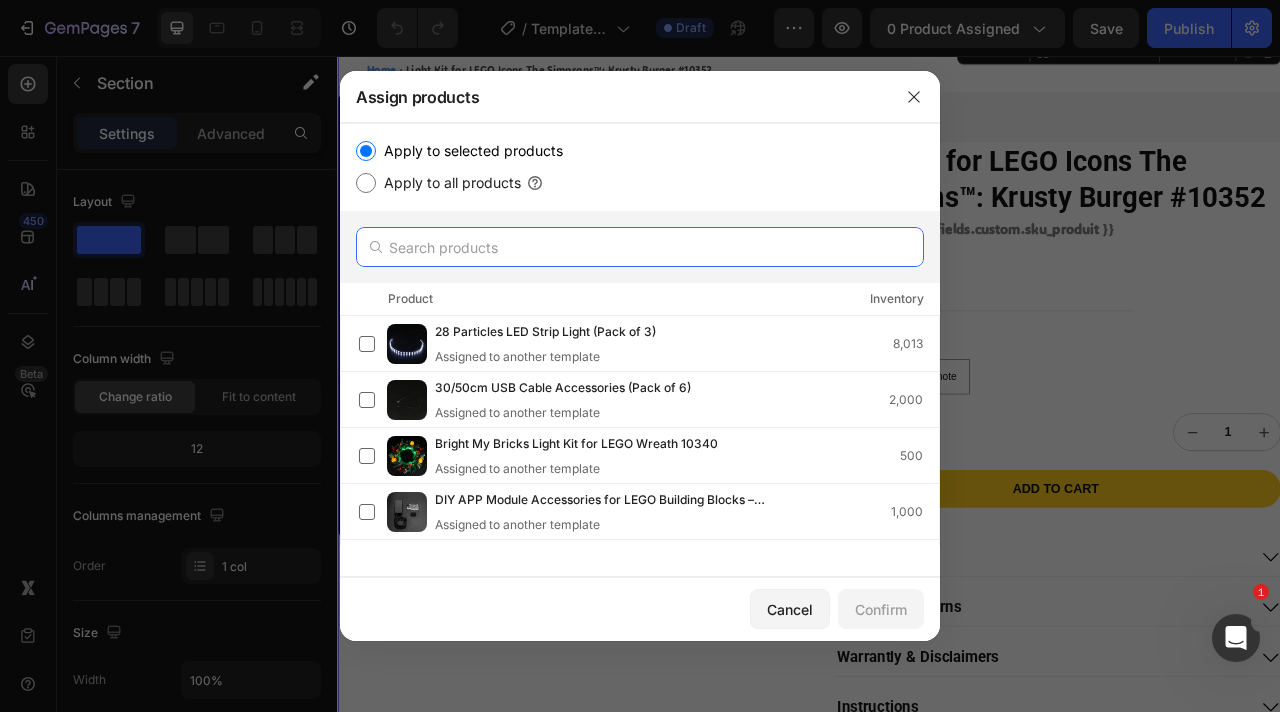 click at bounding box center [640, 247] 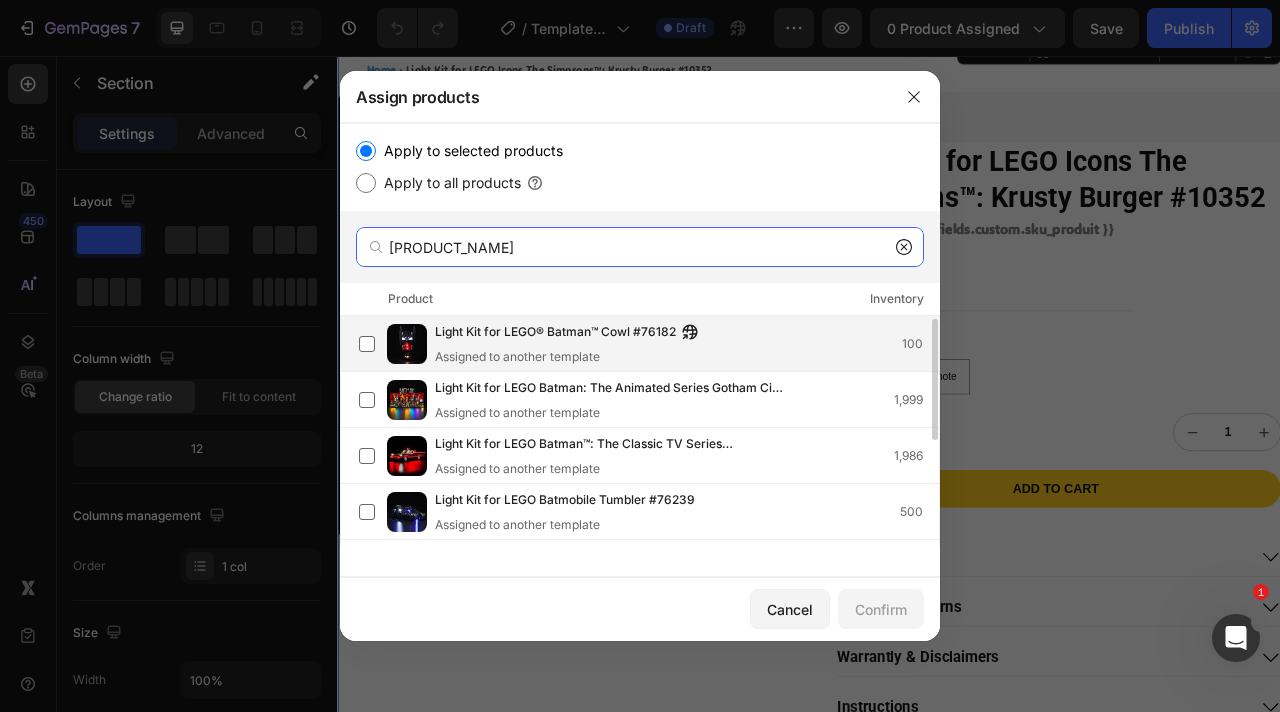 scroll, scrollTop: 42, scrollLeft: 0, axis: vertical 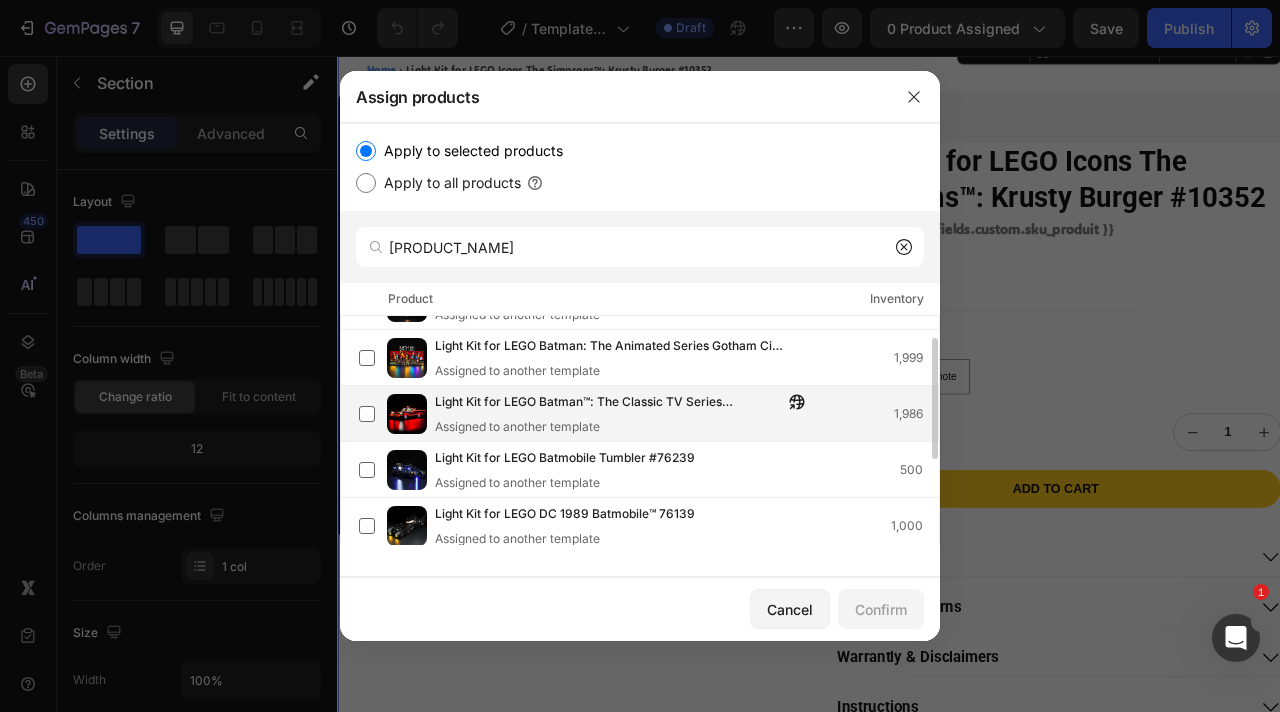 click on "Light Kit for LEGO Batman™: The Classic TV Series Batmobile™ #76328  Assigned to another template  1,986" at bounding box center (649, 414) 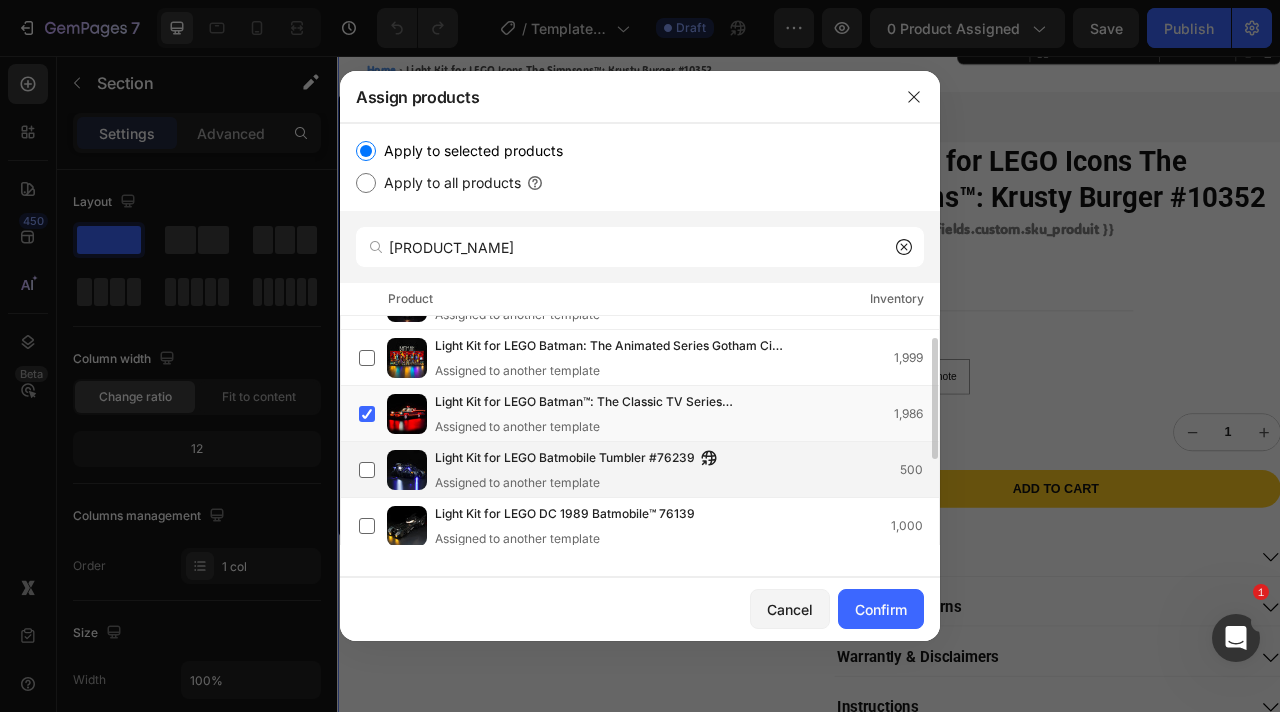 click on "Light Kit for LEGO Batmobile Tumbler #76239" at bounding box center (565, 459) 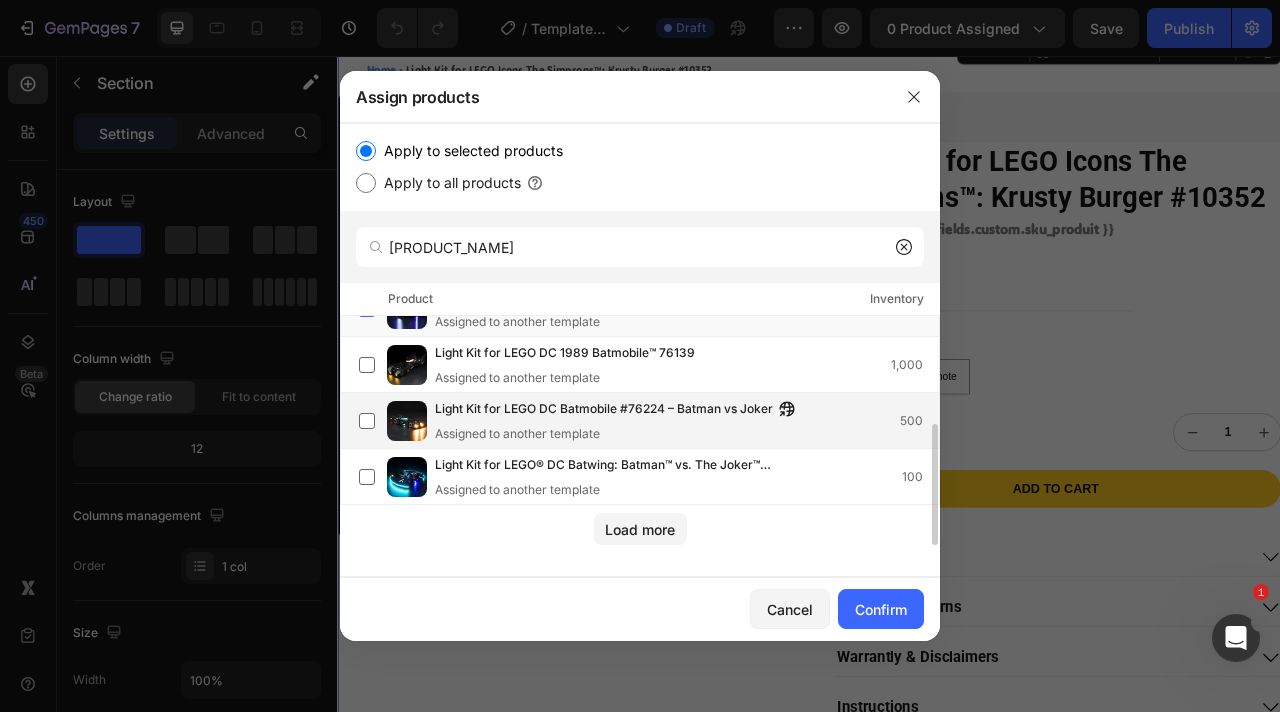 scroll, scrollTop: 0, scrollLeft: 0, axis: both 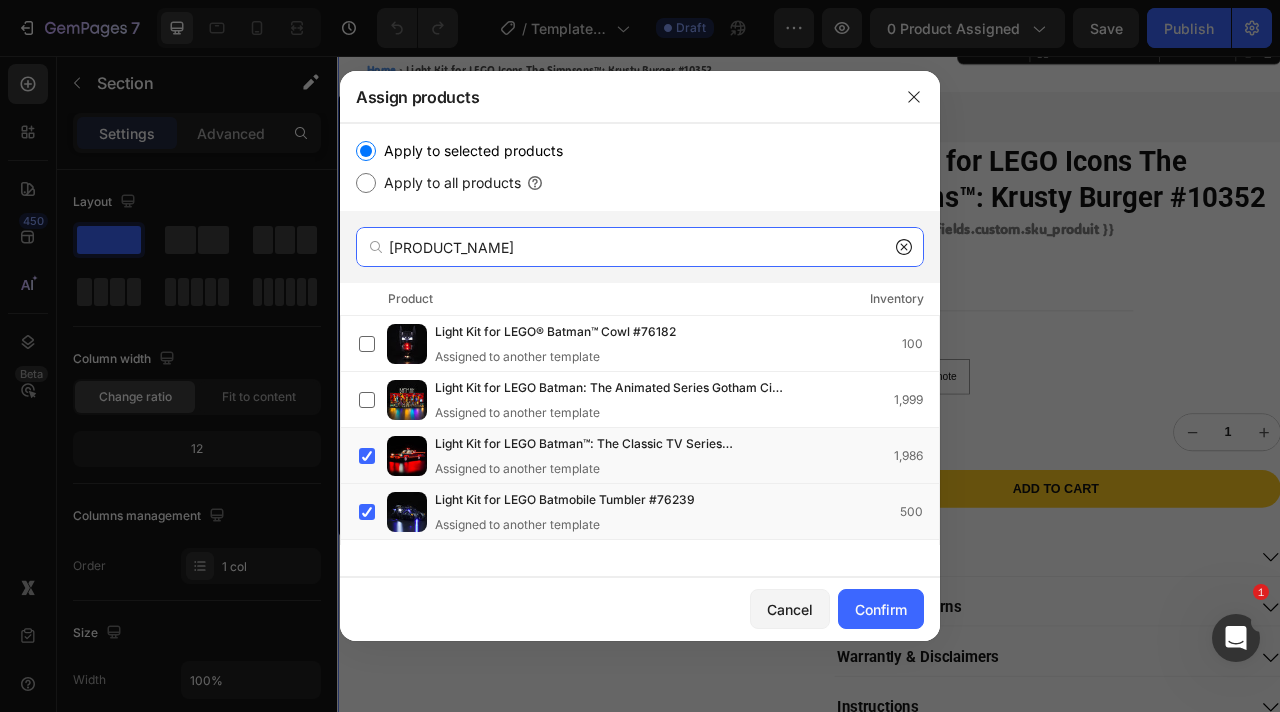 click on "batm" at bounding box center [640, 247] 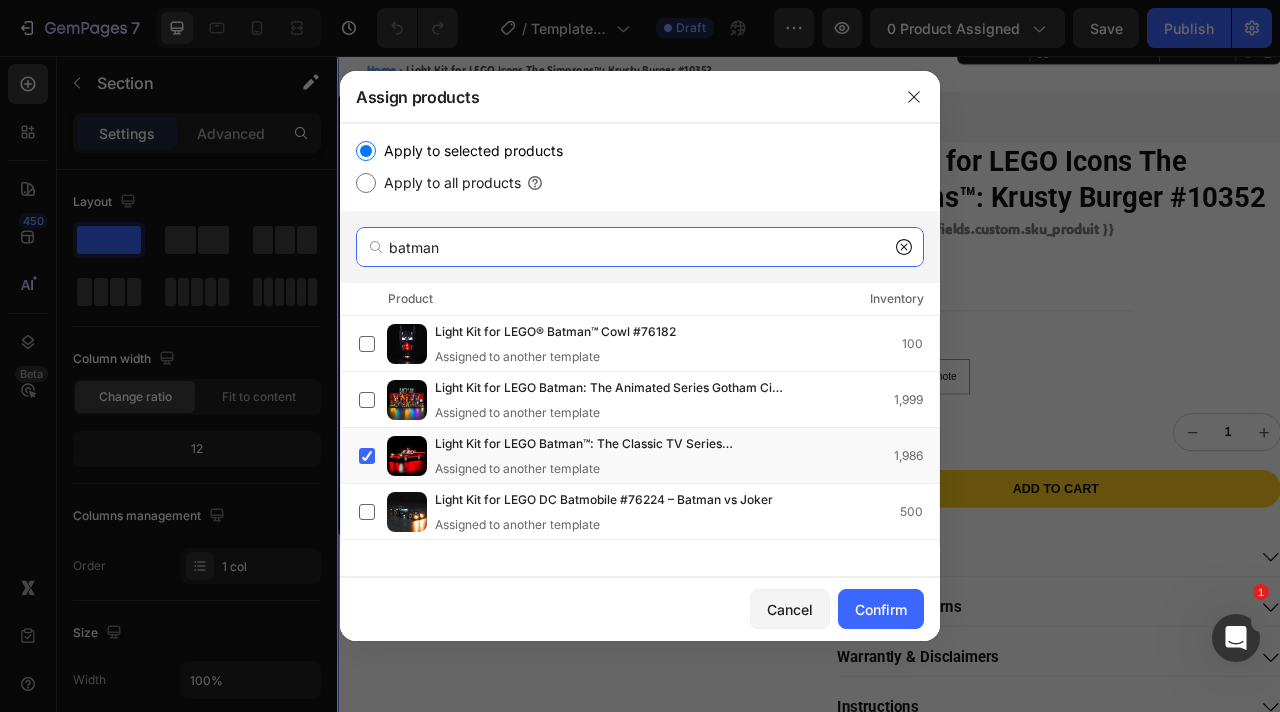 click on "batman" at bounding box center [640, 247] 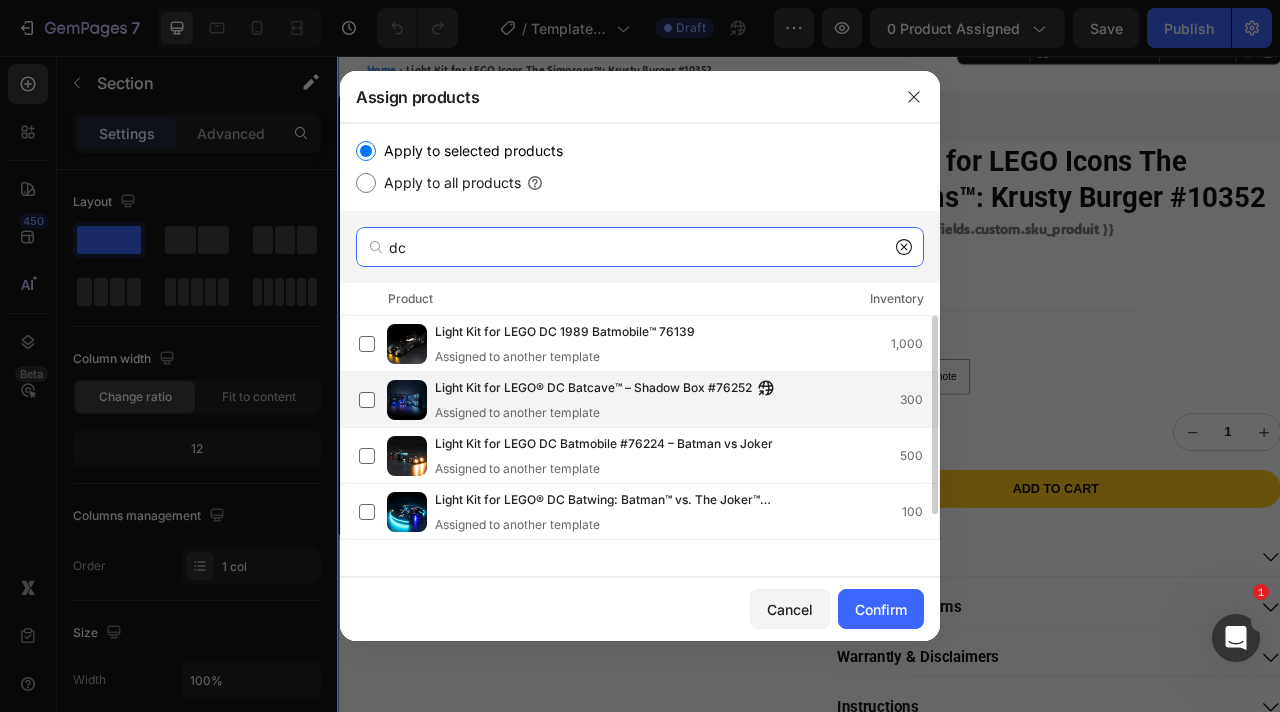 type on "dc" 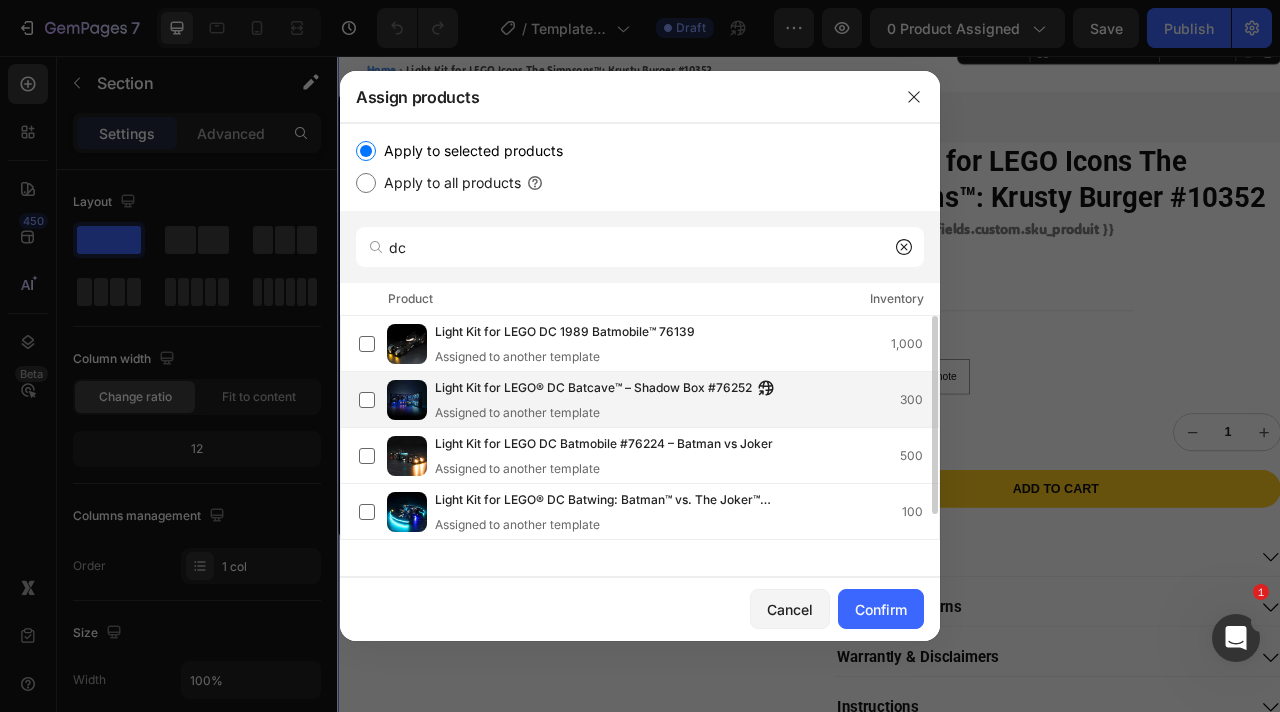 click on "Light Kit for LEGO® DC Batcave™ – Shadow Box #76252" at bounding box center (593, 389) 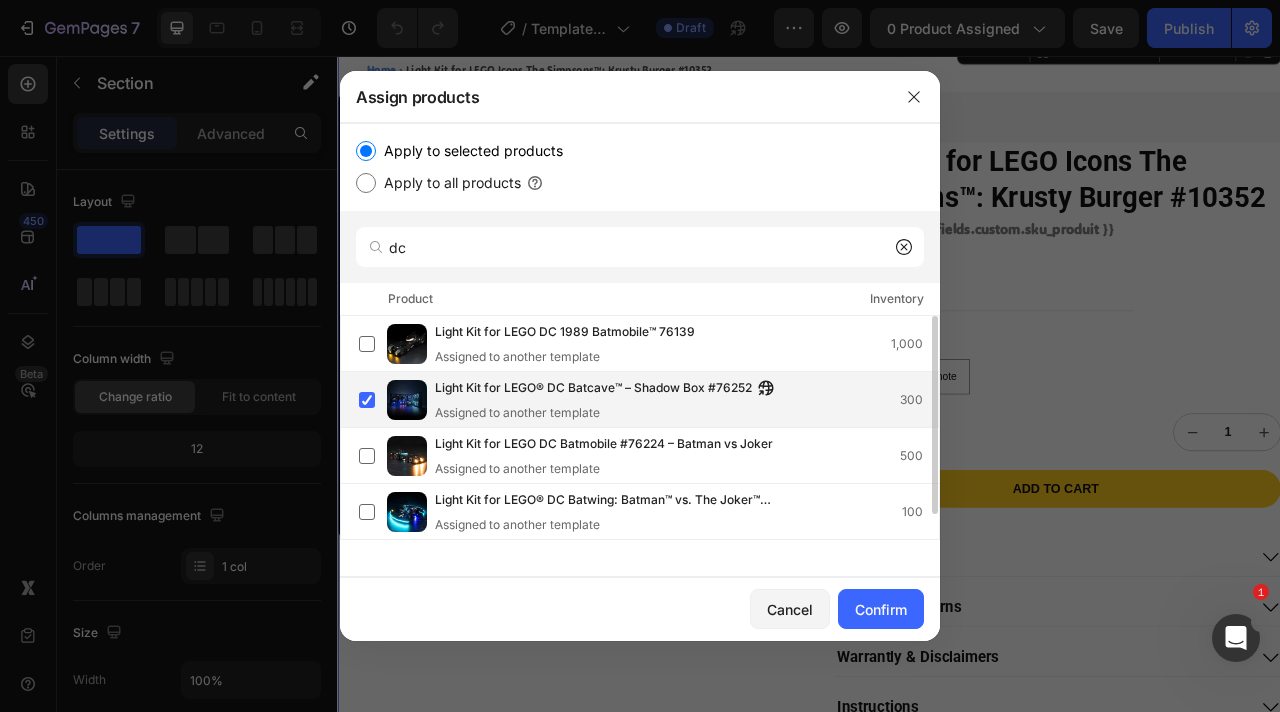 scroll, scrollTop: 35, scrollLeft: 0, axis: vertical 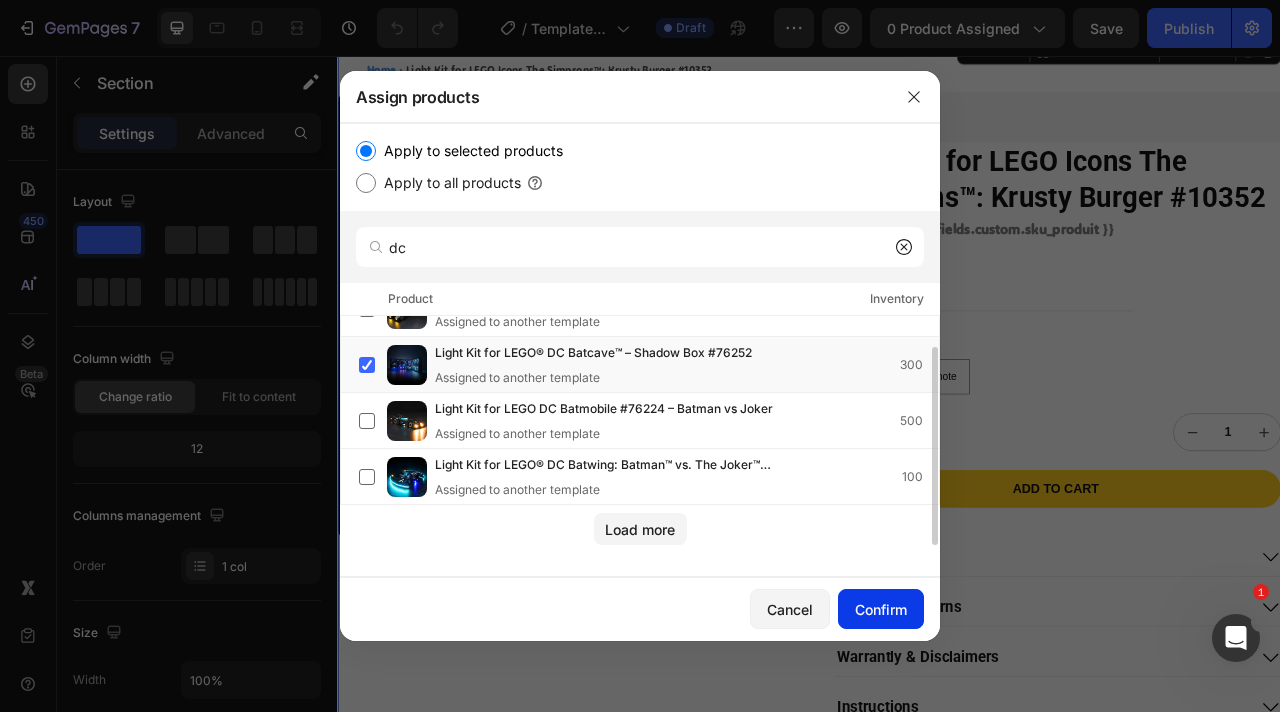 click on "Confirm" at bounding box center [881, 609] 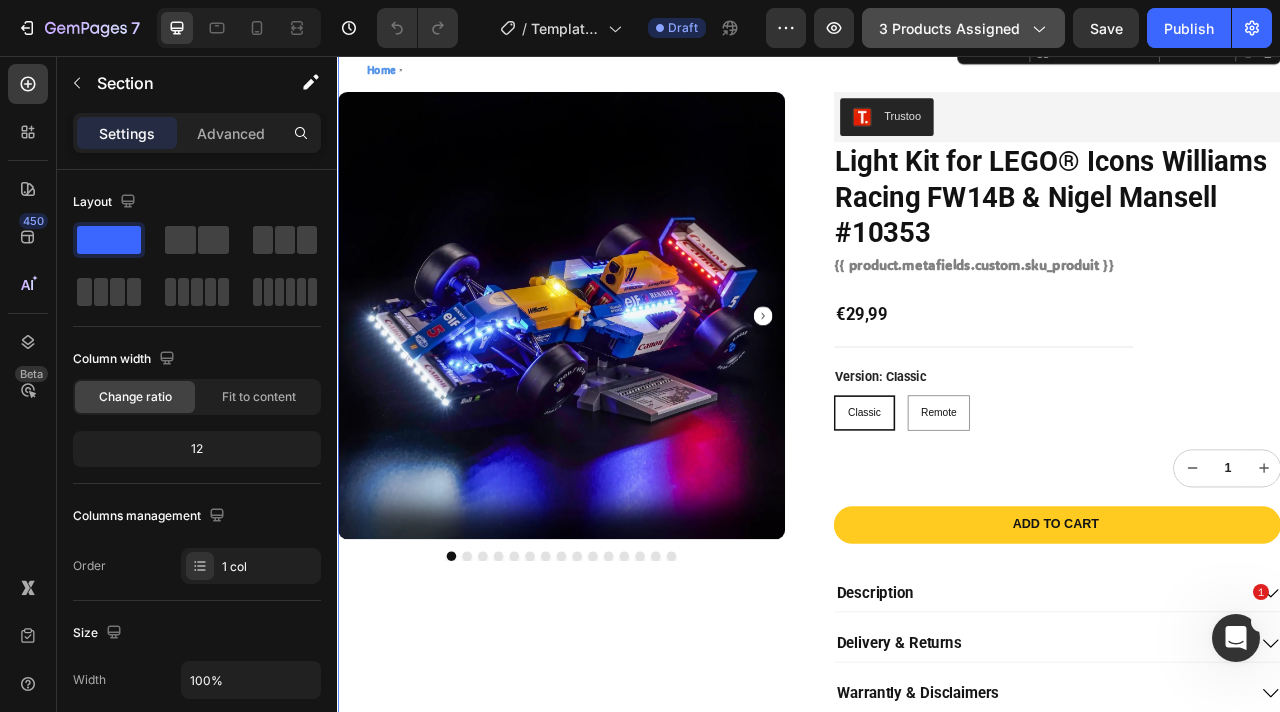 click on "3 products assigned" 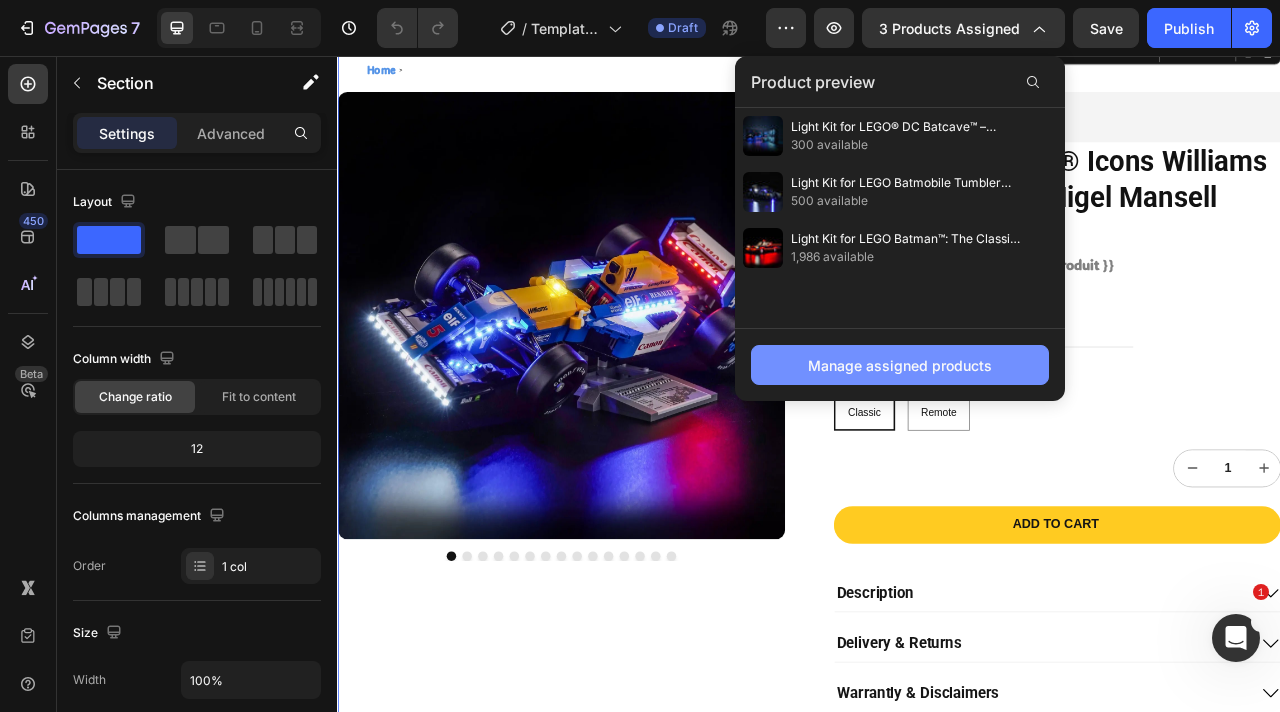 click on "Manage assigned products" at bounding box center [900, 365] 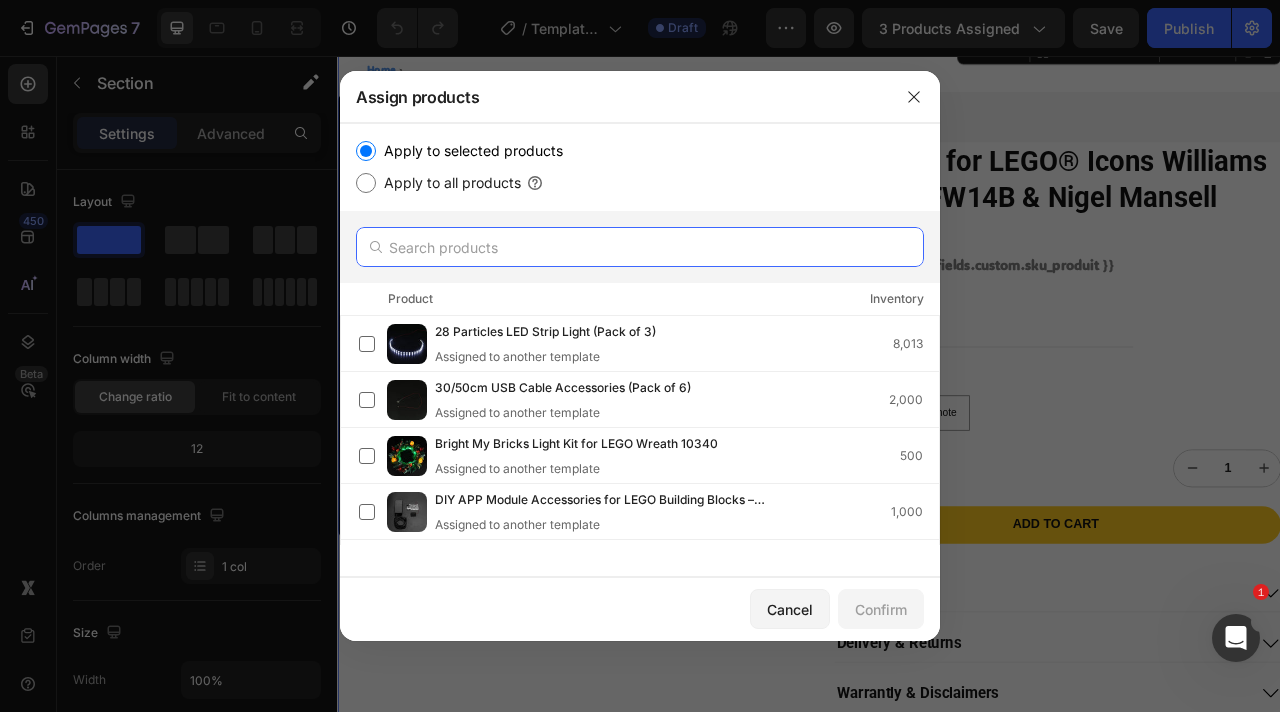 click at bounding box center (640, 247) 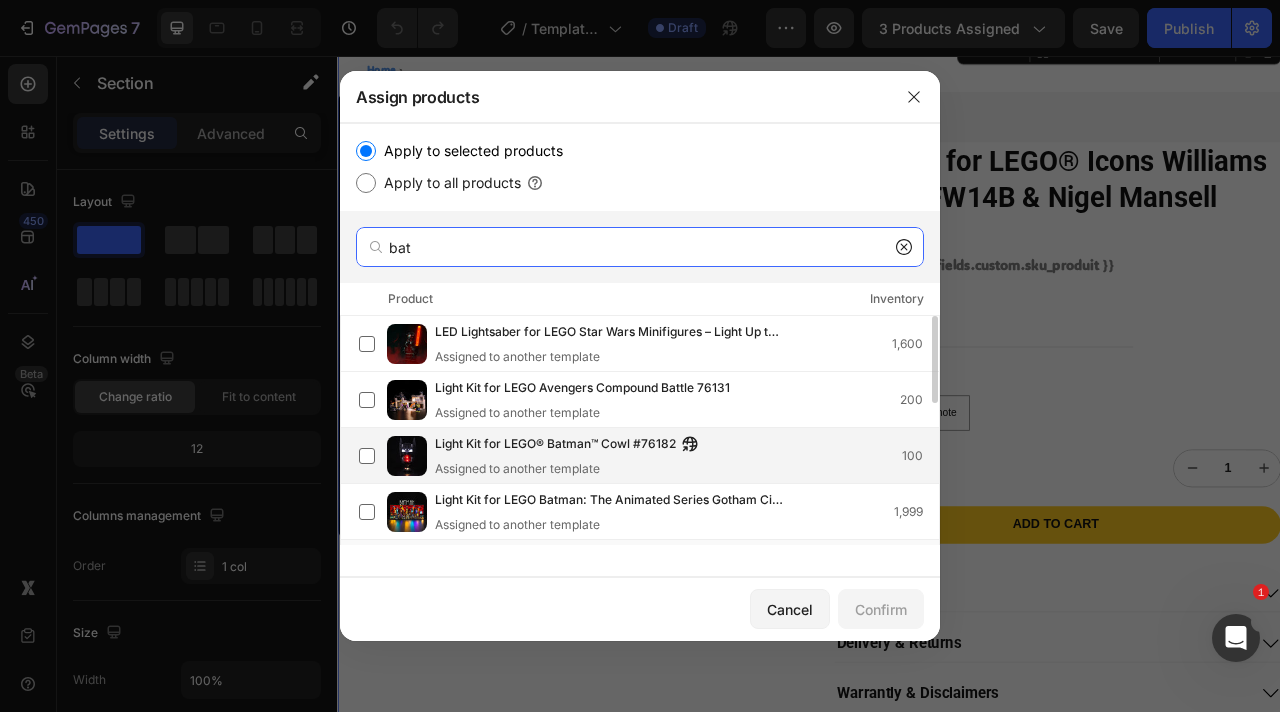 type on "bat" 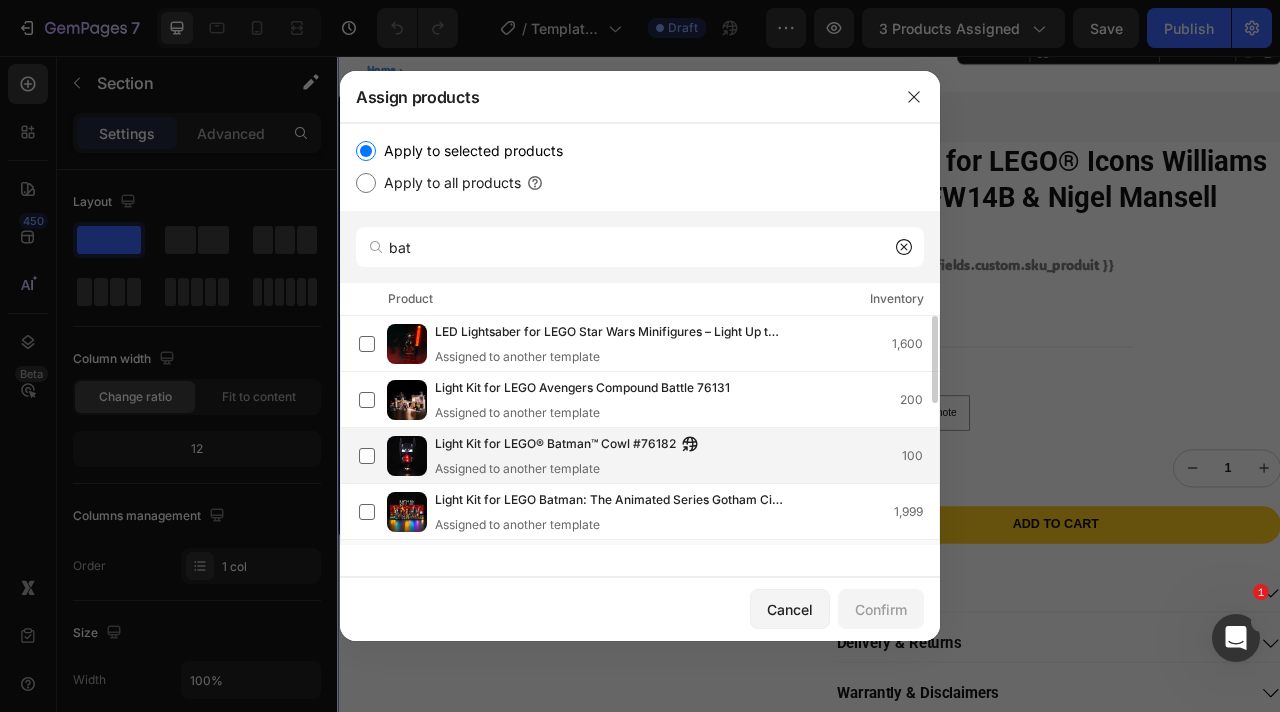 click on "Light Kit for LEGO® Batman™ Cowl #76182" at bounding box center [555, 445] 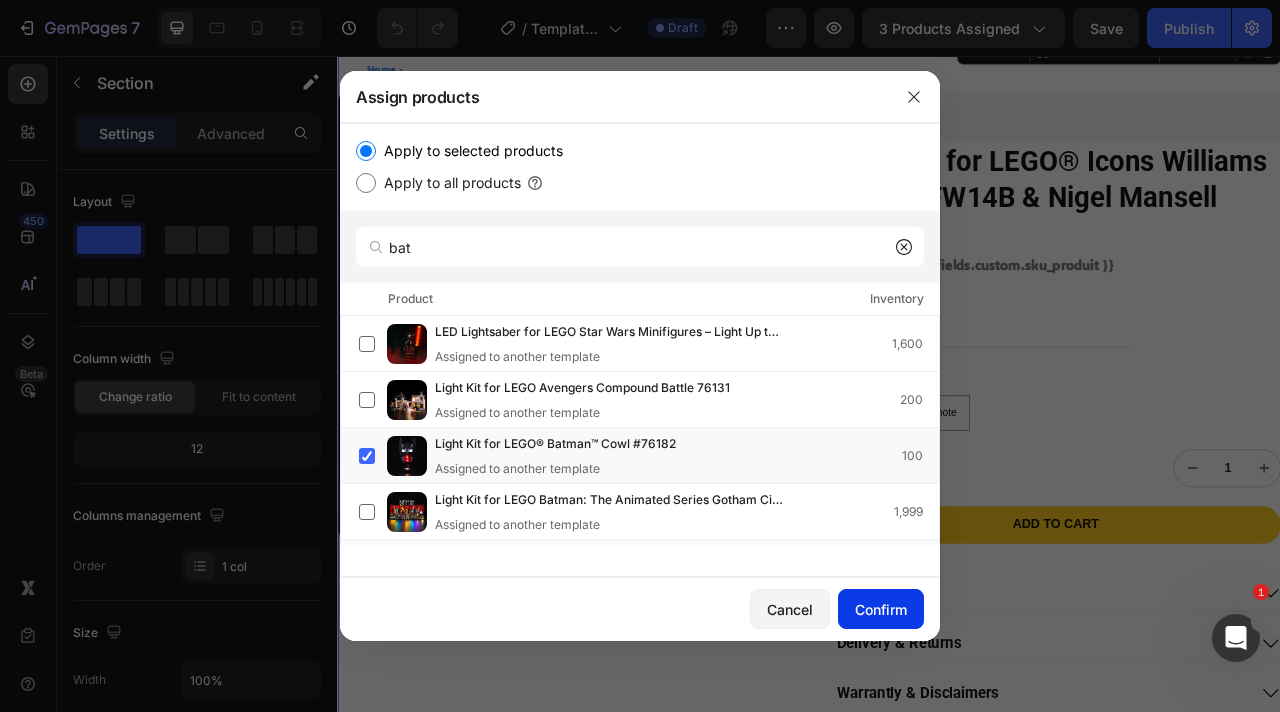 click on "Confirm" at bounding box center [881, 609] 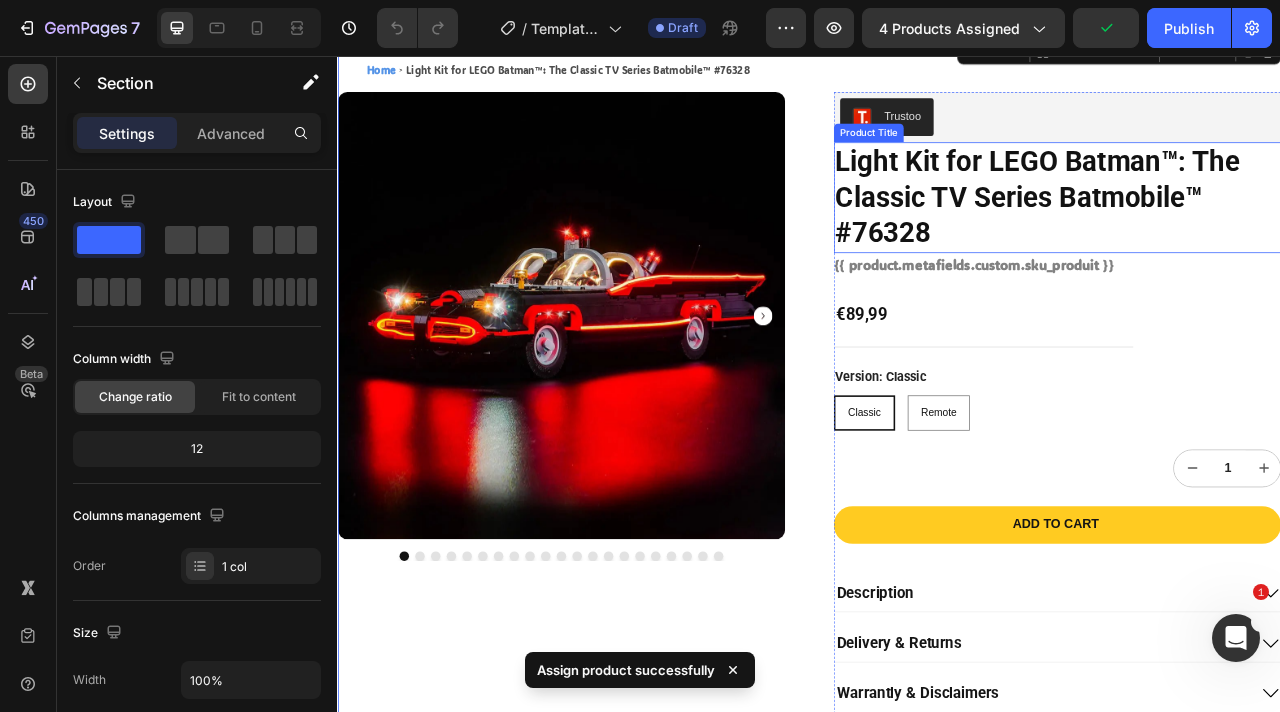 drag, startPoint x: 1520, startPoint y: 83, endPoint x: 908, endPoint y: 465, distance: 721.4347 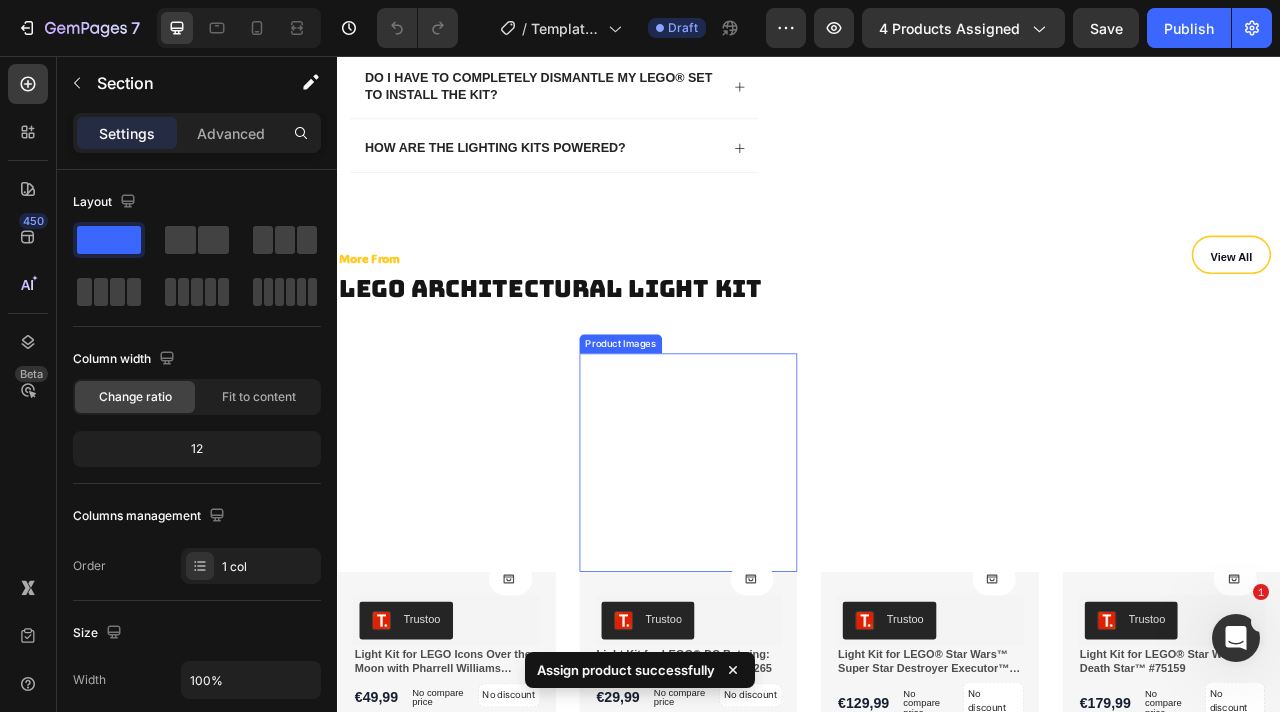 scroll, scrollTop: 1950, scrollLeft: 0, axis: vertical 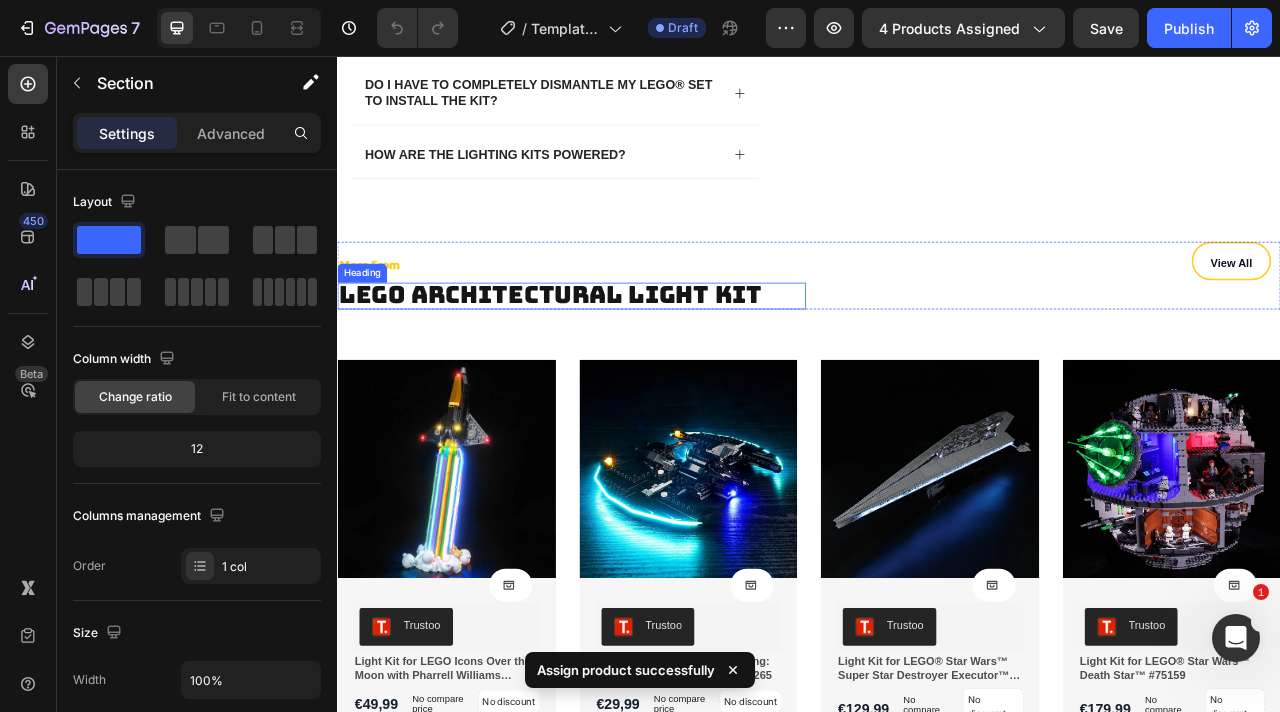 click on "LEGO Architectural Light Kit" at bounding box center [608, 359] 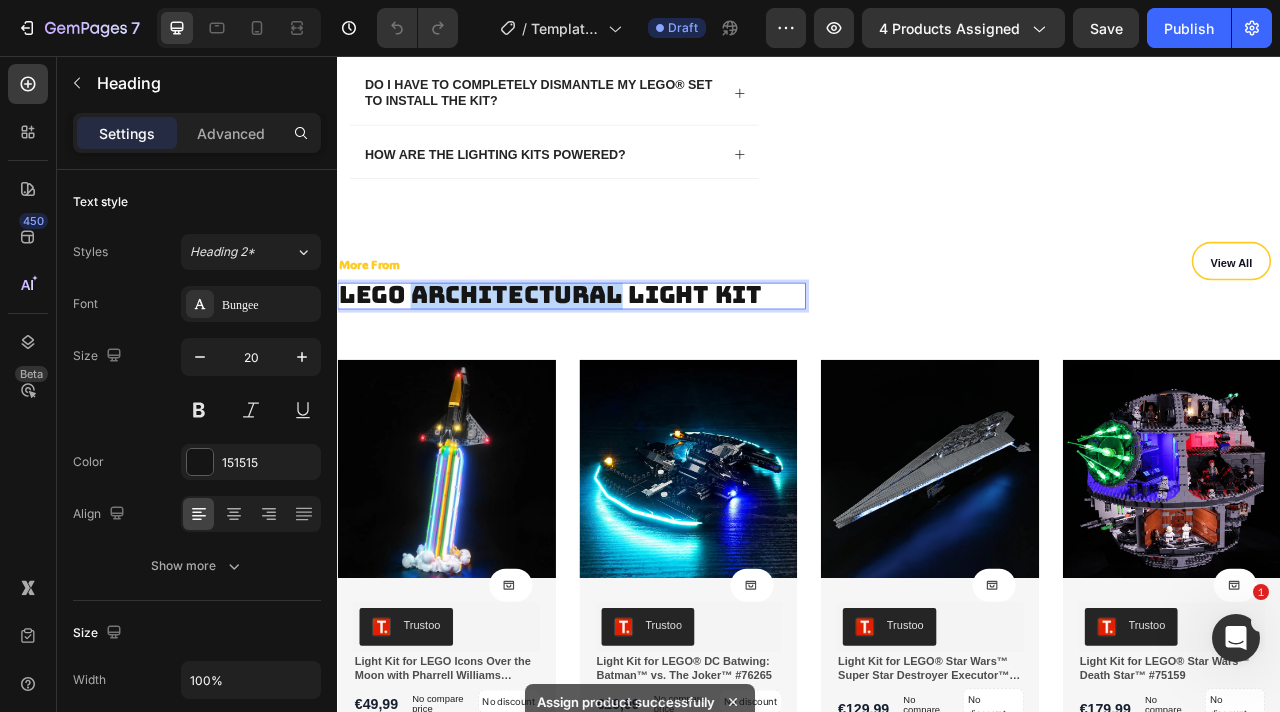 click on "LEGO Architectural Light Kit" at bounding box center [608, 359] 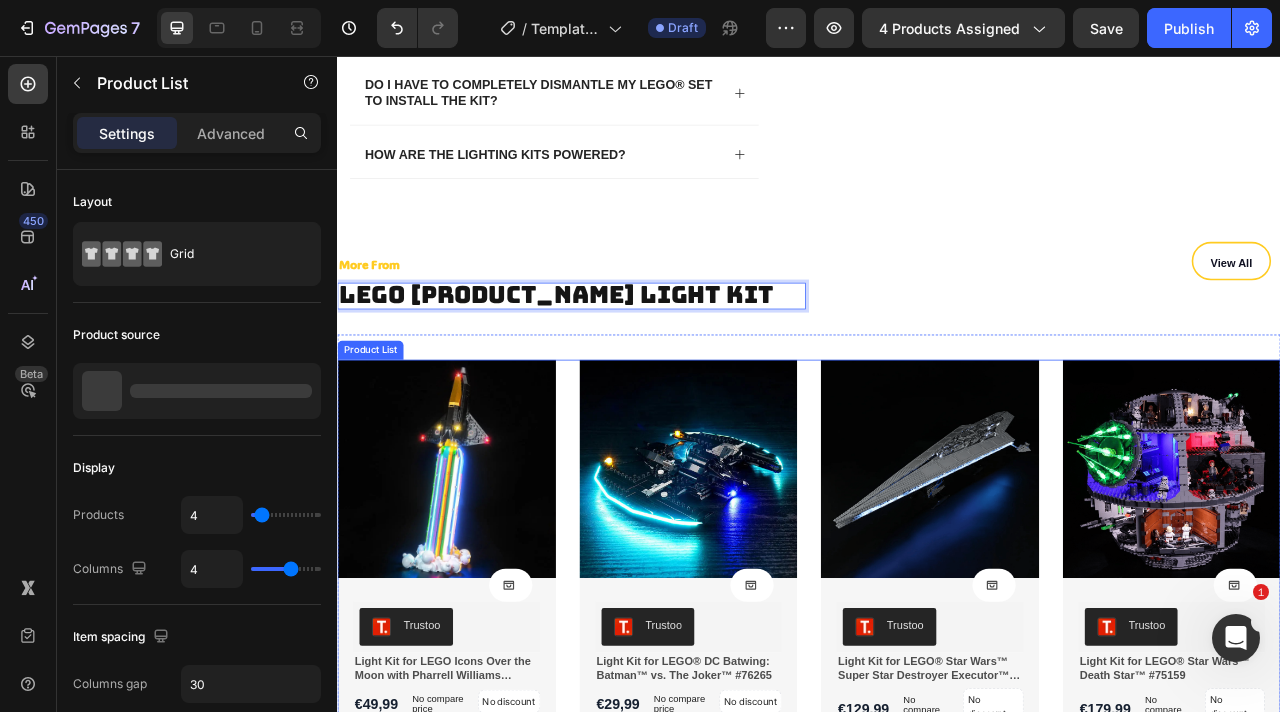 click on "Product Images
Product Cart Button Trustoo Trustoo Light Kit for LEGO Icons Over the Moon with Pharrell Williams #10391 Product Title €49,99 Product Price Product Price No compare price Product Price No discount   Not be displayed when published Product Tag Row Row Row Row Product List Product Images
Product Cart Button Trustoo Trustoo Light Kit for LEGO® DC Batwing: Batman™ vs. The Joker™ #76265 Product Title €29,99 Product Price Product Price No compare price Product Price No discount   Not be displayed when published Product Tag Row Row Row Row Product List Product Images
Product Cart Button Trustoo Trustoo Light Kit for LEGO® Star Wars™ Super Star Destroyer Executor™ #10221 Product Title €129,99 Product Price Product Price No compare price Product Price No discount   Not be displayed when published Product Tag Row Row Row Row Product List Product Images
Product Cart Button Trustoo Trustoo Product Title €179,99 Product Price" at bounding box center (937, 686) 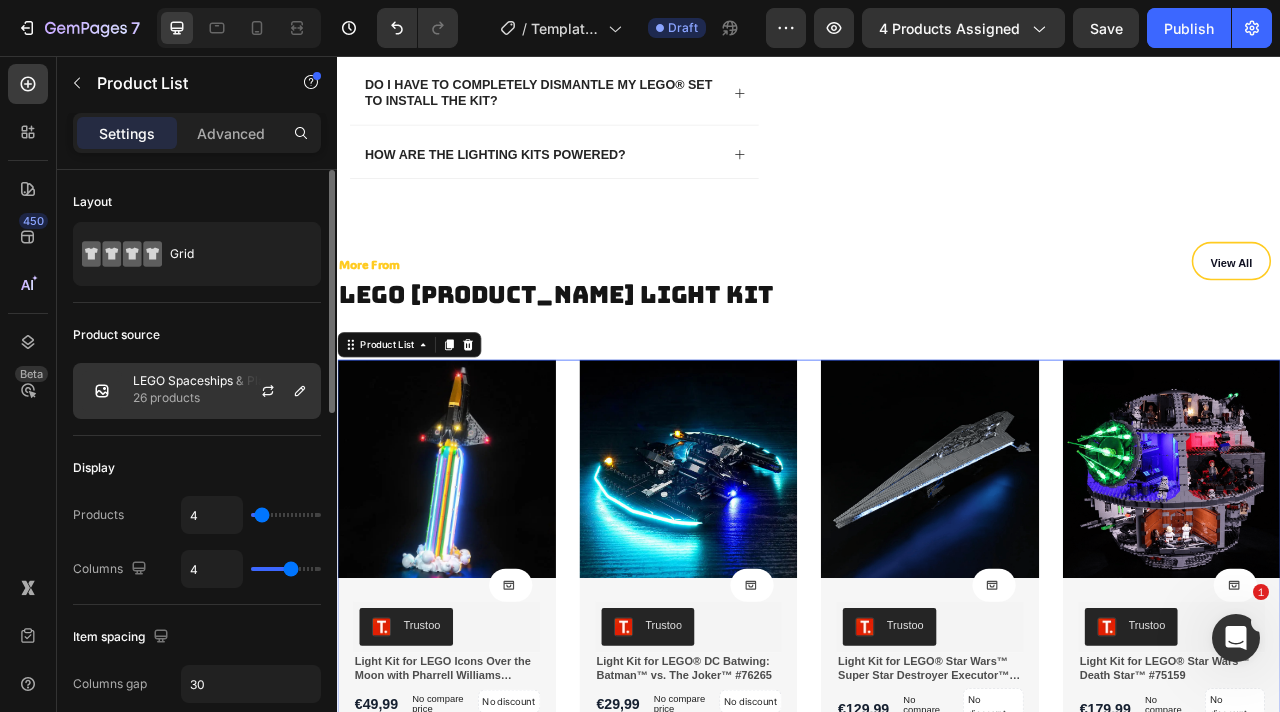 click at bounding box center (276, 391) 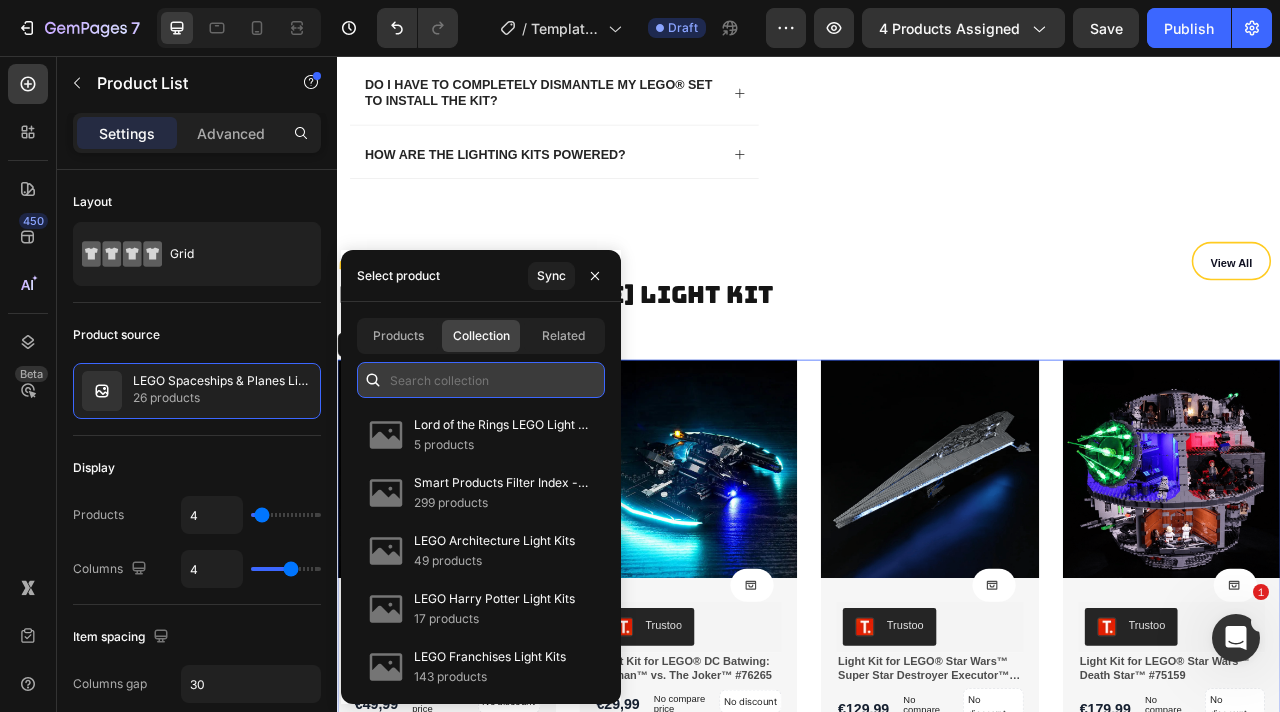 click at bounding box center (481, 380) 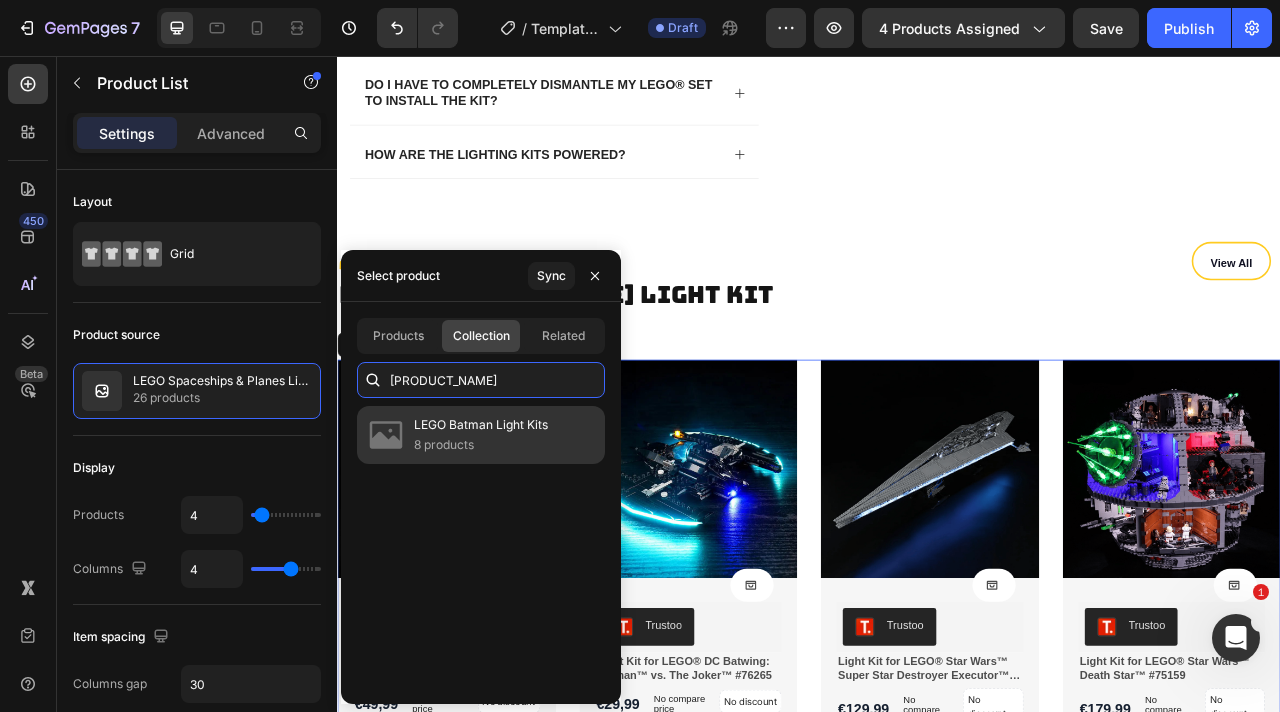 type on "batm" 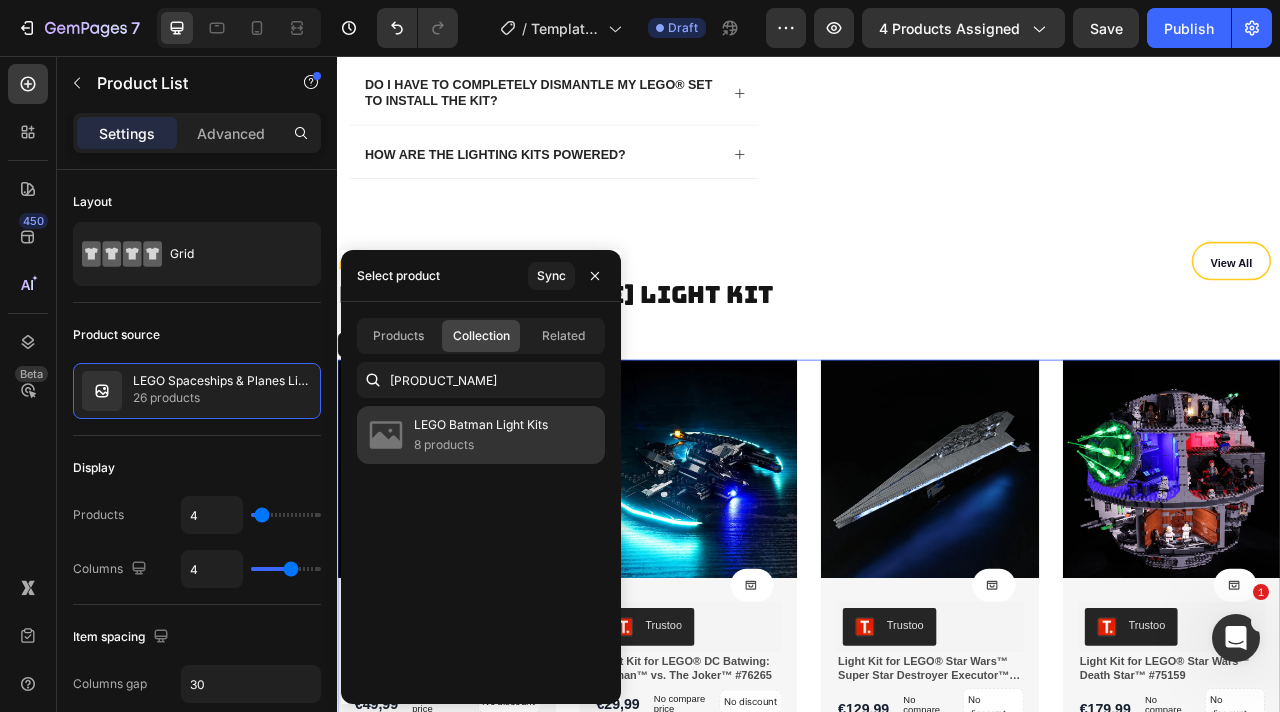 click on "LEGO Batman Light Kits 8 products" 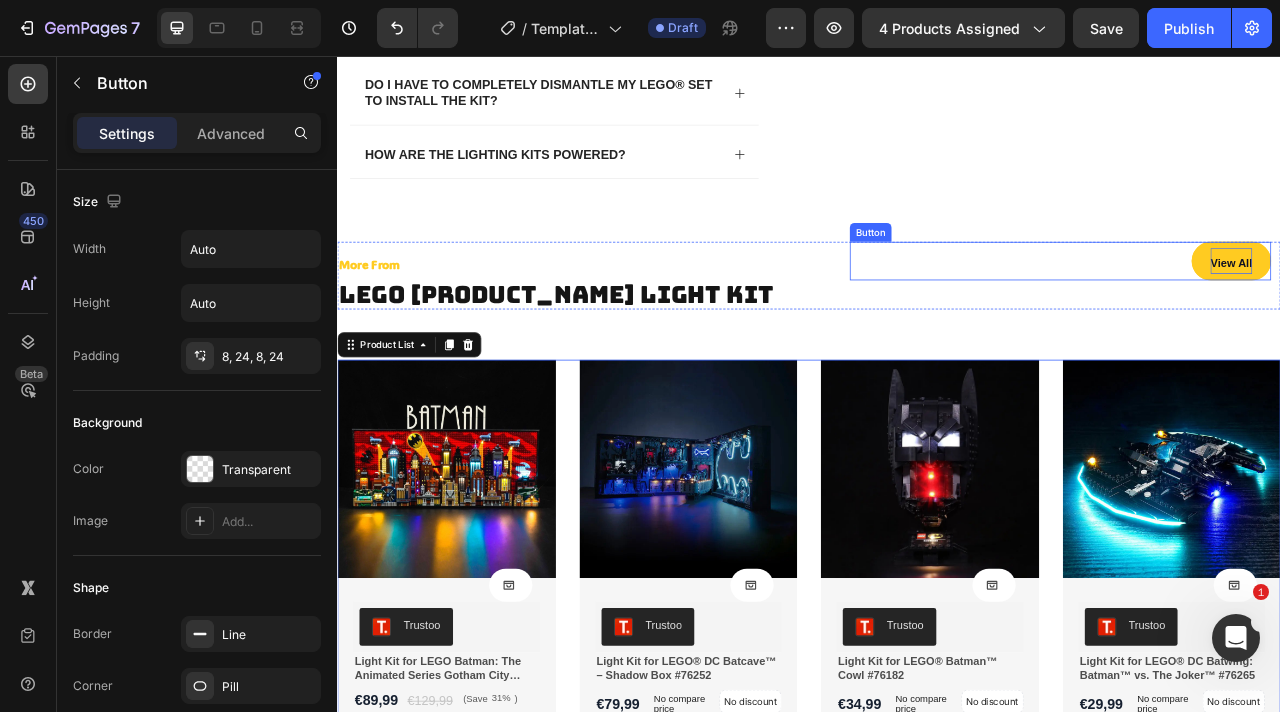 click on "View All" at bounding box center (1474, 316) 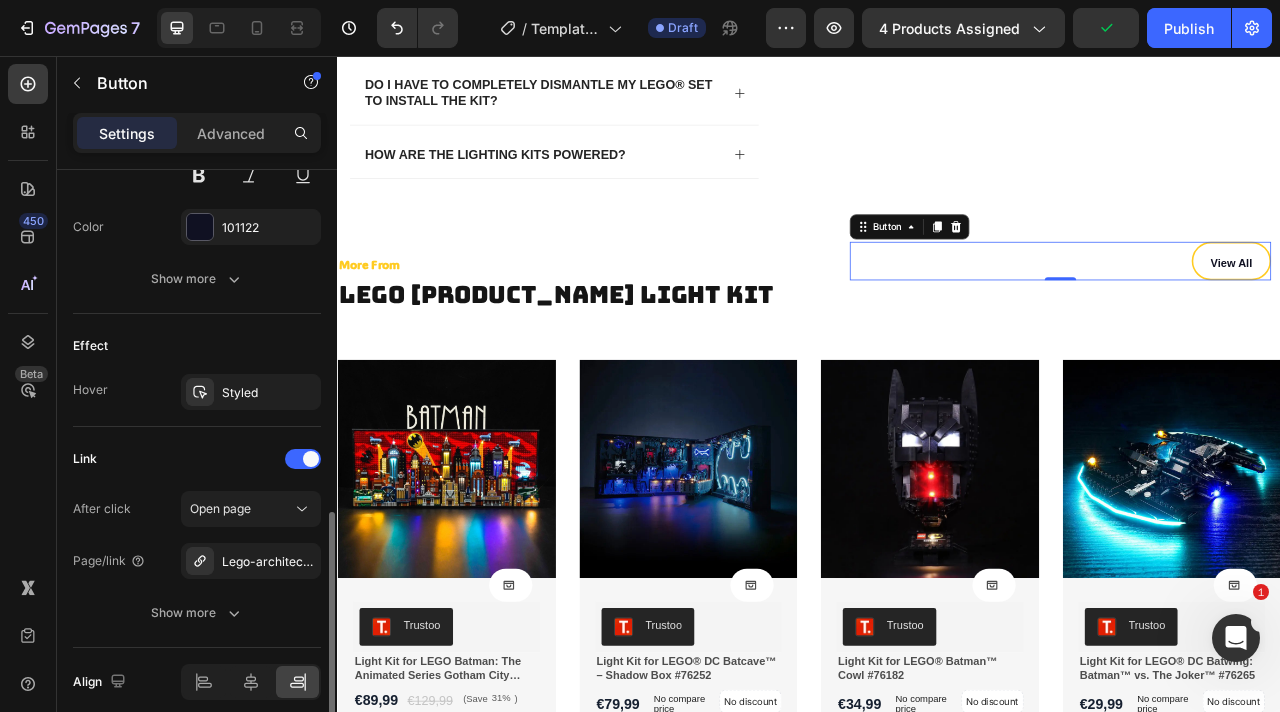 scroll, scrollTop: 991, scrollLeft: 0, axis: vertical 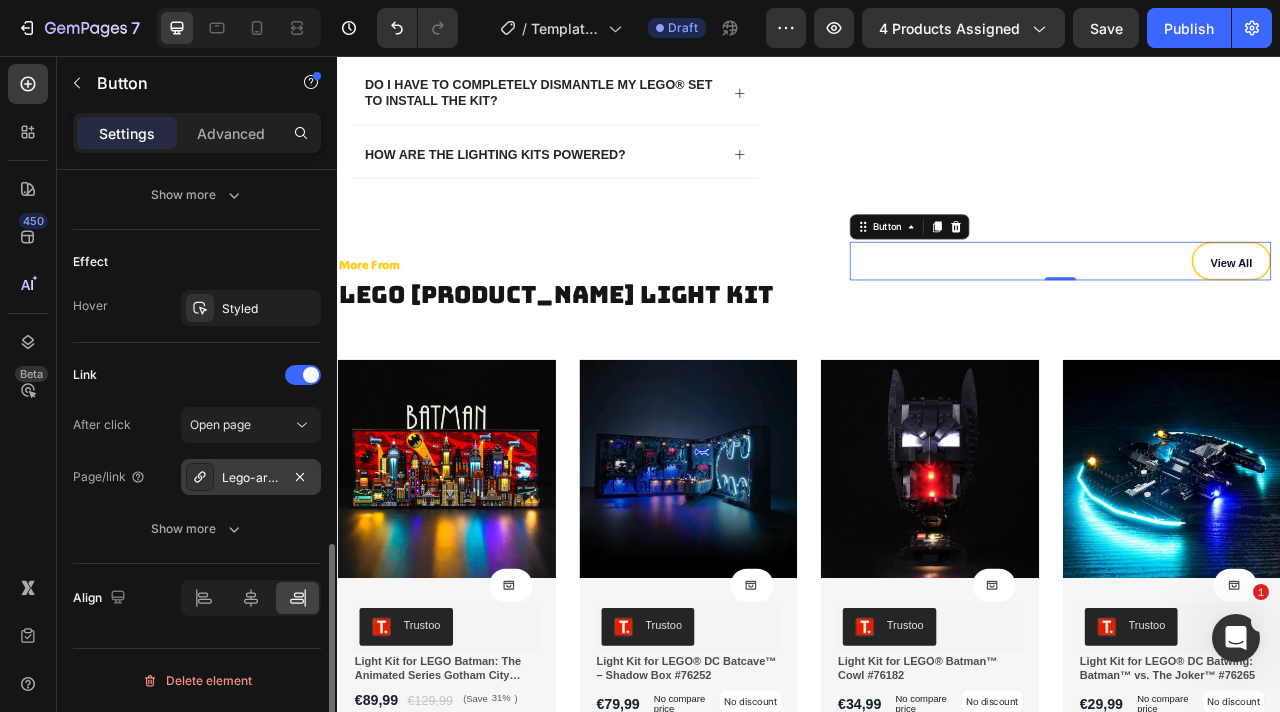 click on "Lego-architectural-light-kits" at bounding box center (251, 477) 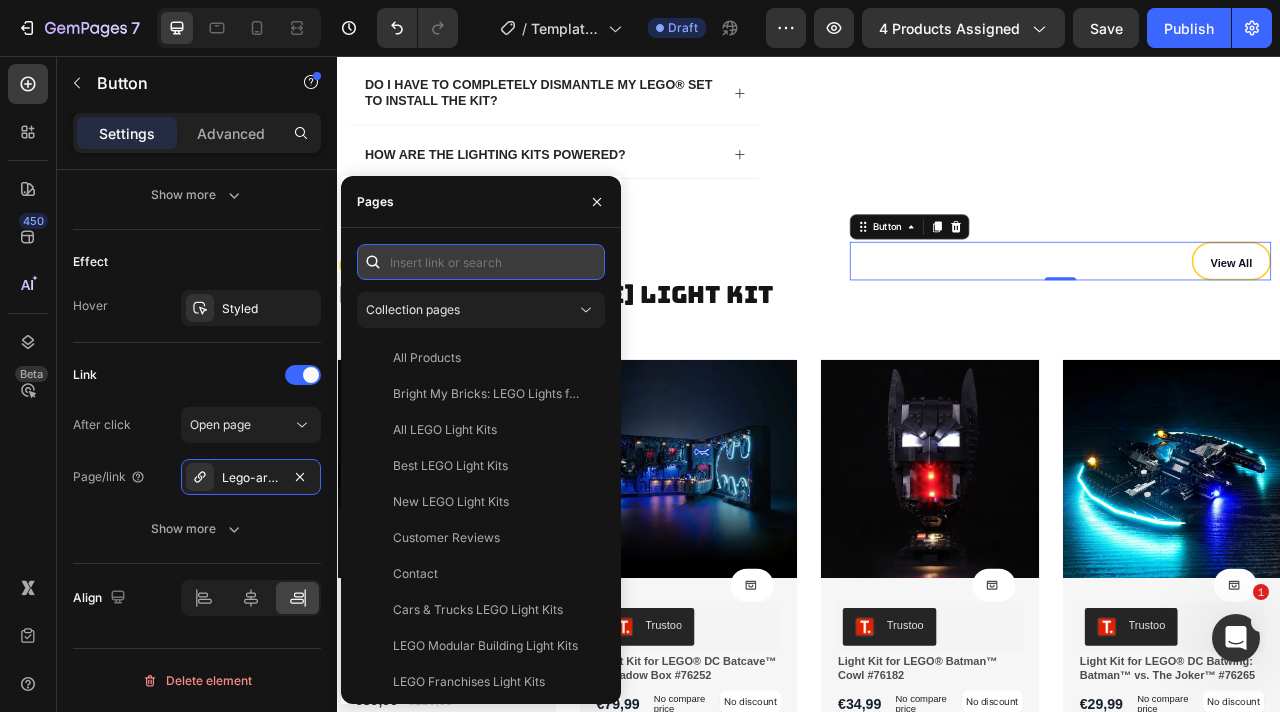 click at bounding box center (481, 262) 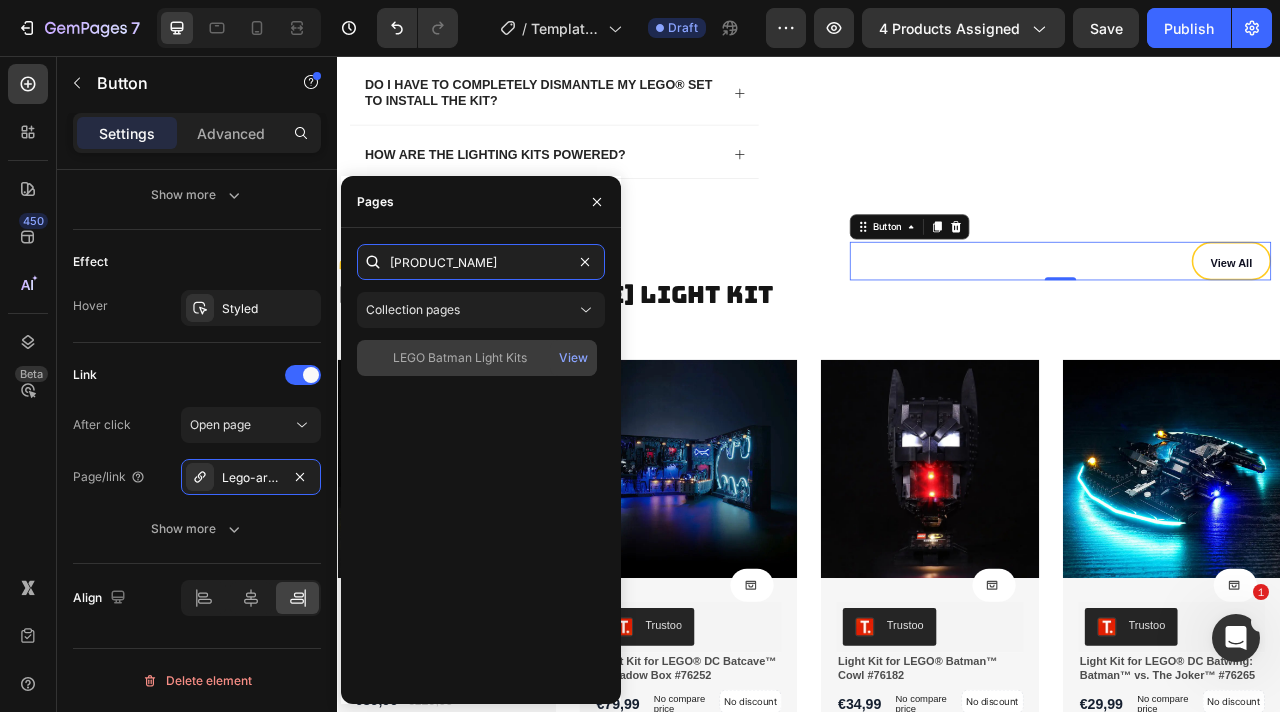 type on "batm" 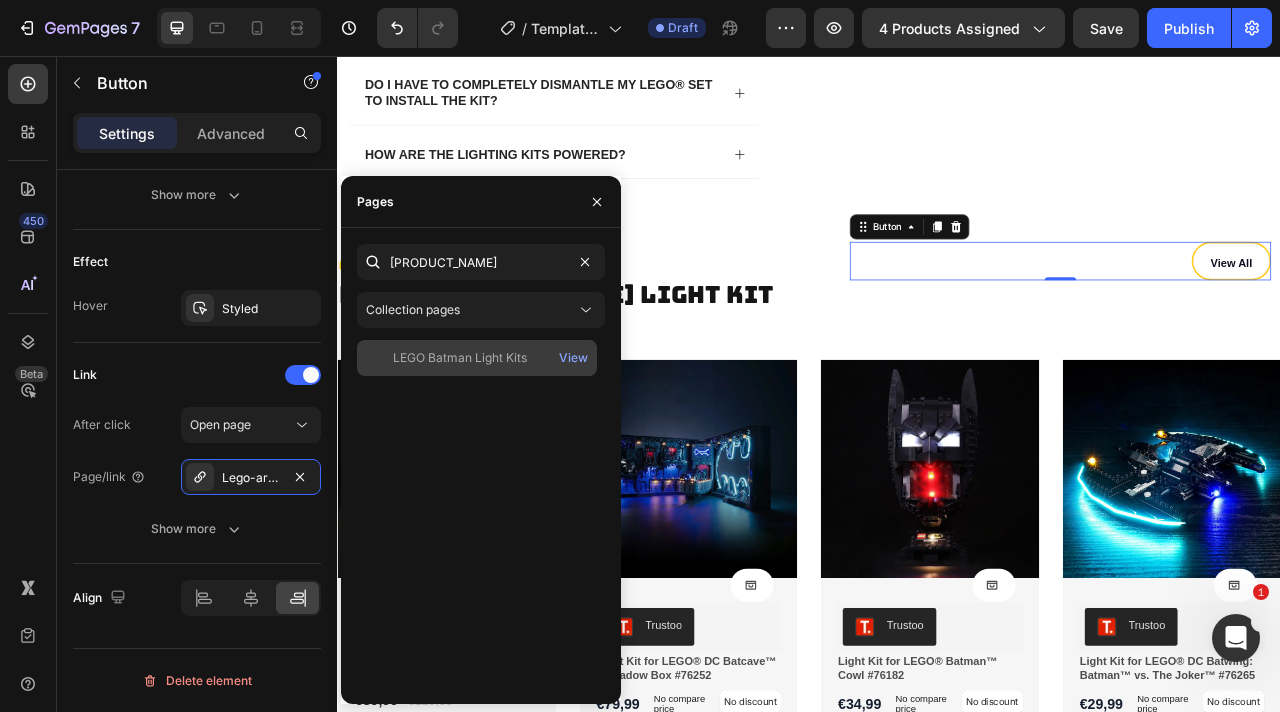click on "LEGO Batman Light Kits" 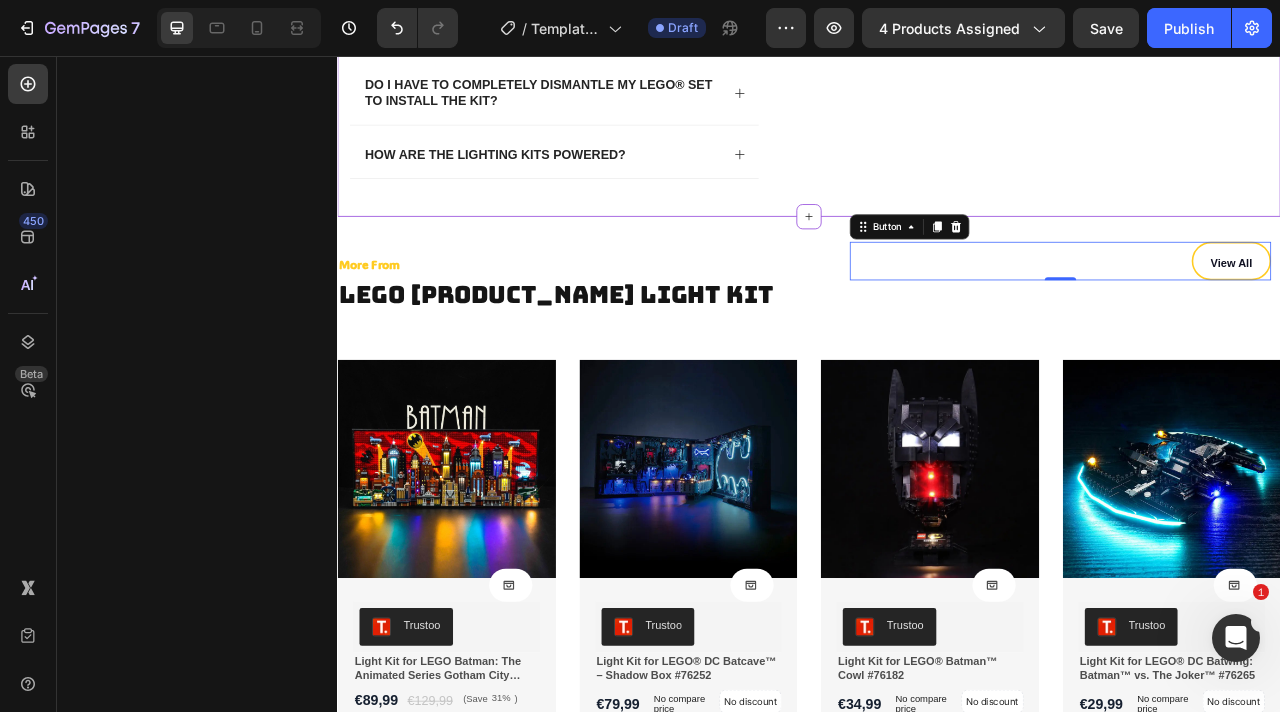 click on "Frequently Asked Questions (FAQ) - Light Up Your World! Heading
Are Bright My Bricks kits safe for my LEGO® set?
Do I need any special skills or tools to install the kit?
How are the wires hidden? Will they be visible?
What technology is used for your lights? Are they safe?
Do I have to completely dismantle my LEGO® set to install the kit?
How are the lighting kits powered? Accordion Row" at bounding box center [637, -80] 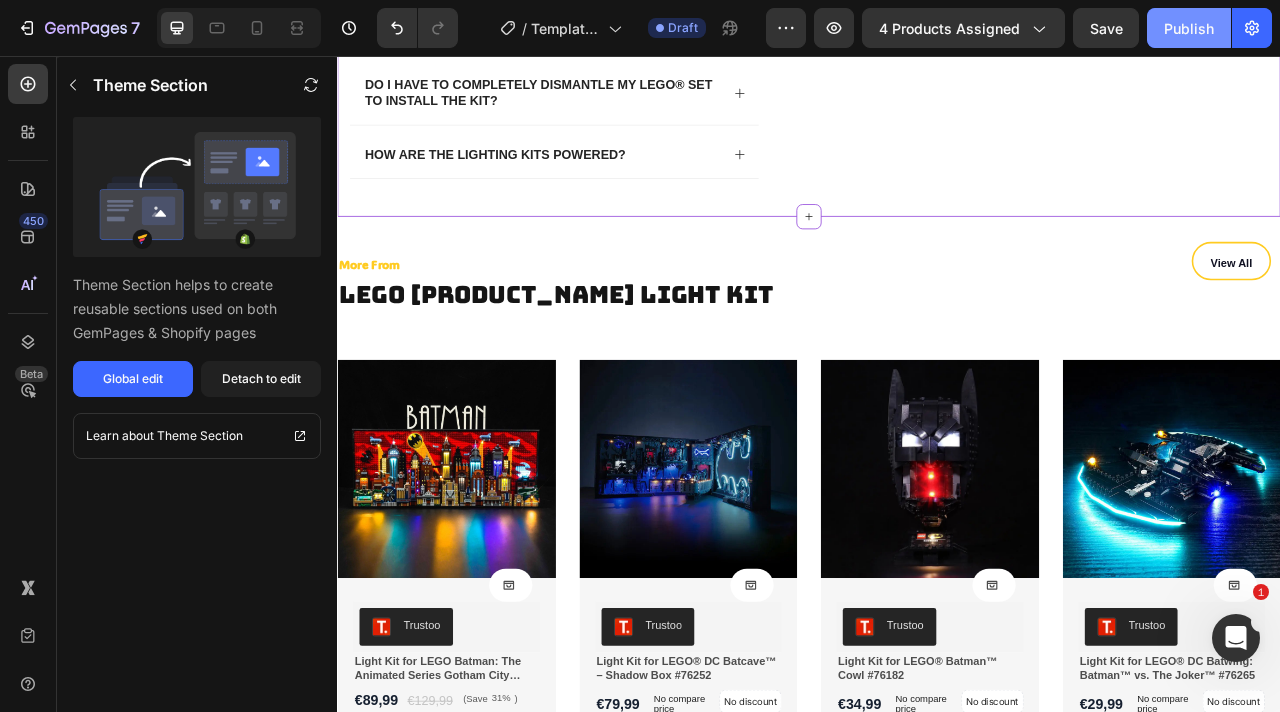 click on "Publish" at bounding box center [1189, 28] 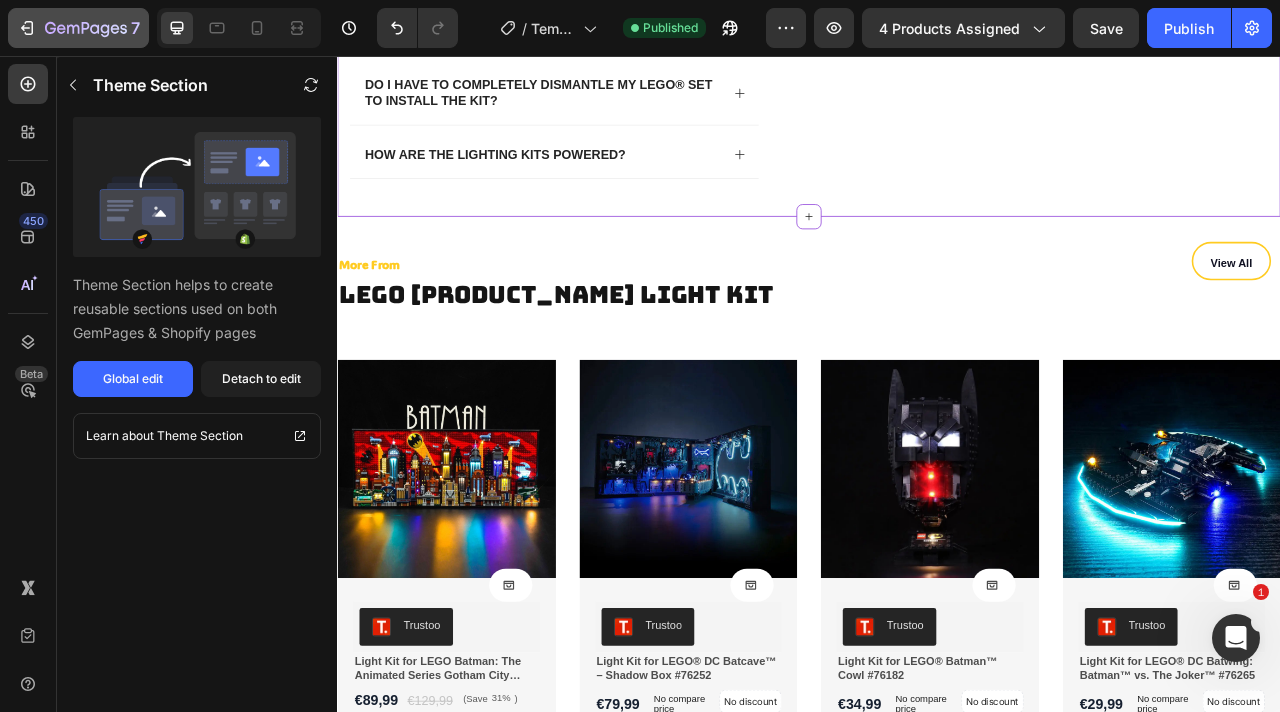 click 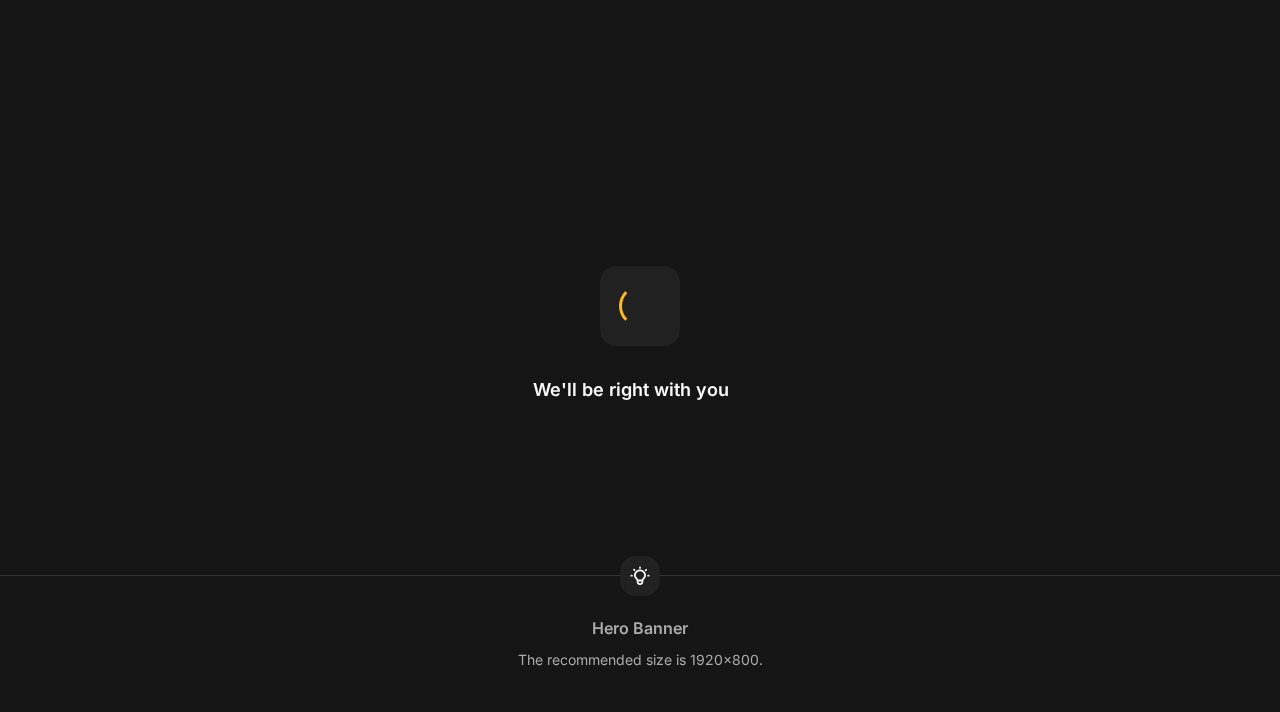 scroll, scrollTop: 0, scrollLeft: 0, axis: both 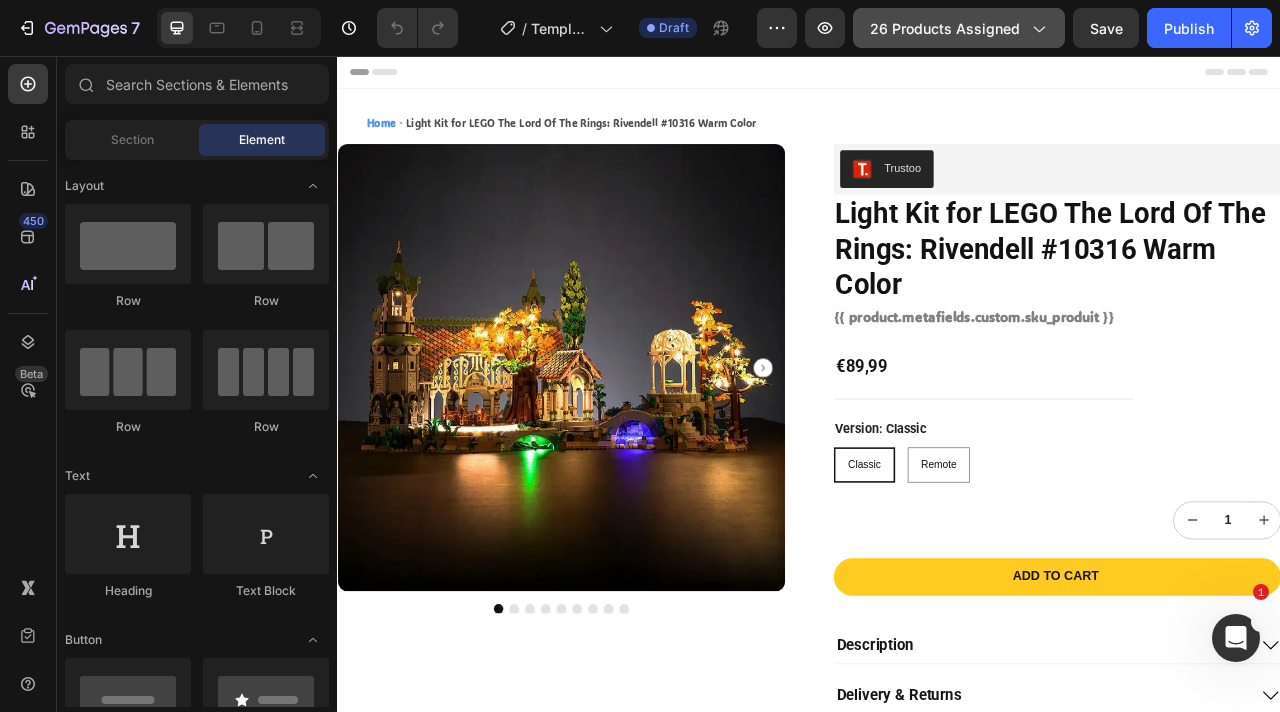click on "26 products assigned" 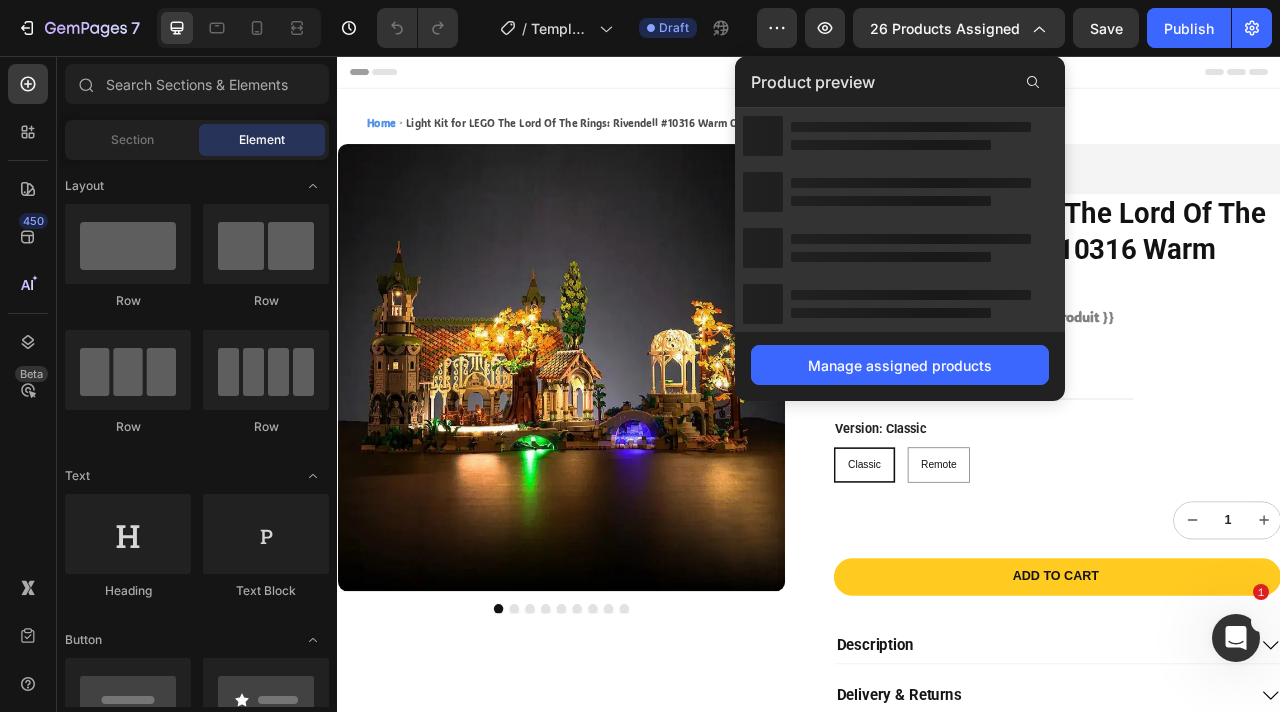 scroll, scrollTop: 0, scrollLeft: 0, axis: both 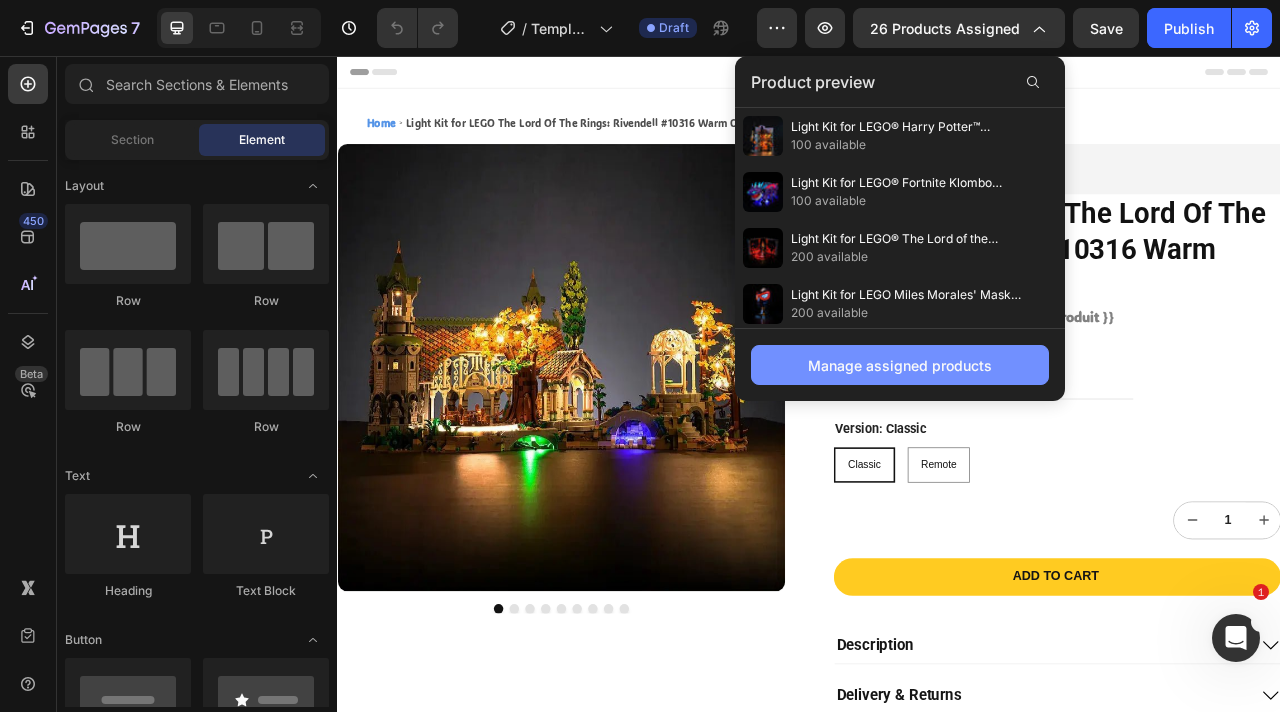 click on "Manage assigned products" at bounding box center (900, 365) 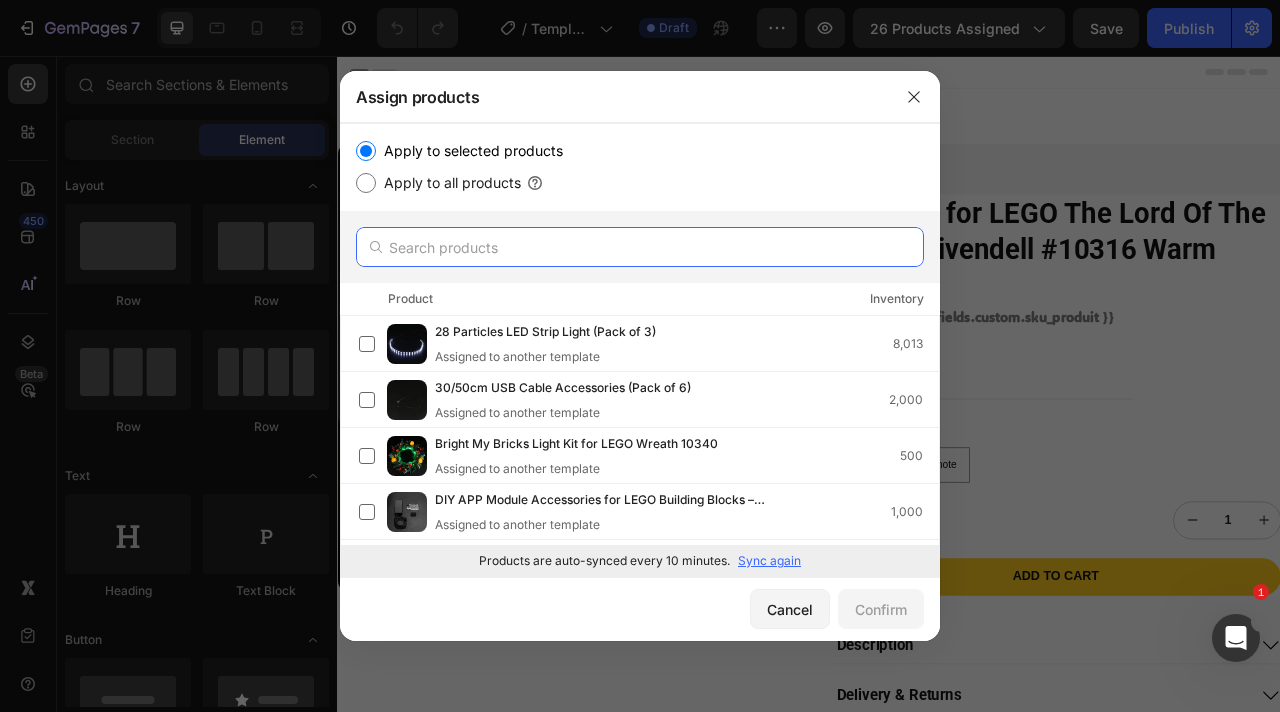 click at bounding box center [640, 247] 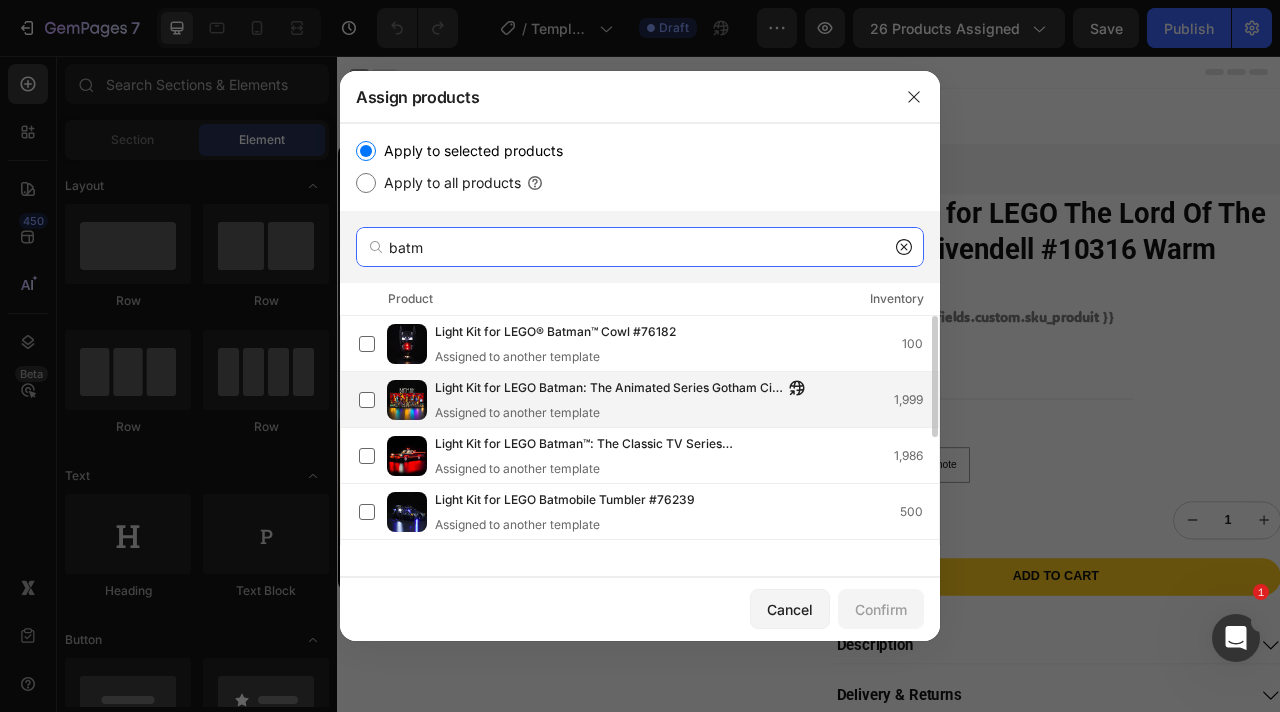 type on "batm" 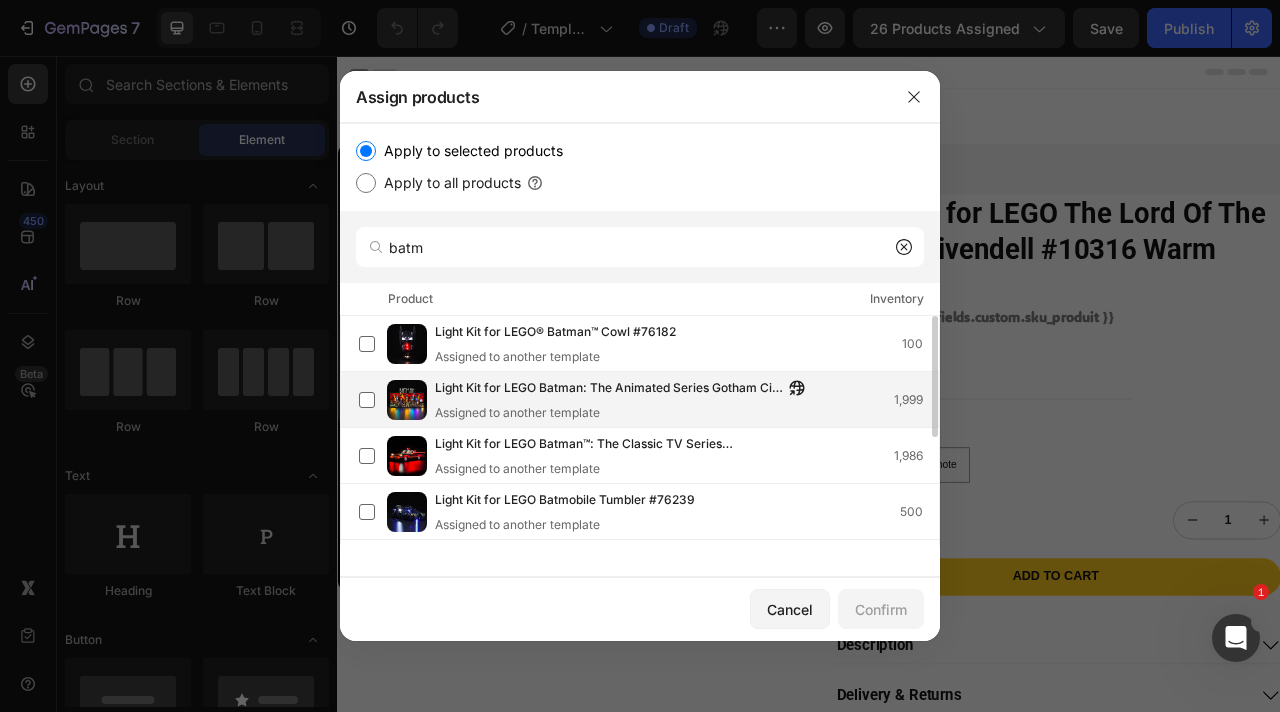 click on "Assigned to another template" at bounding box center (625, 413) 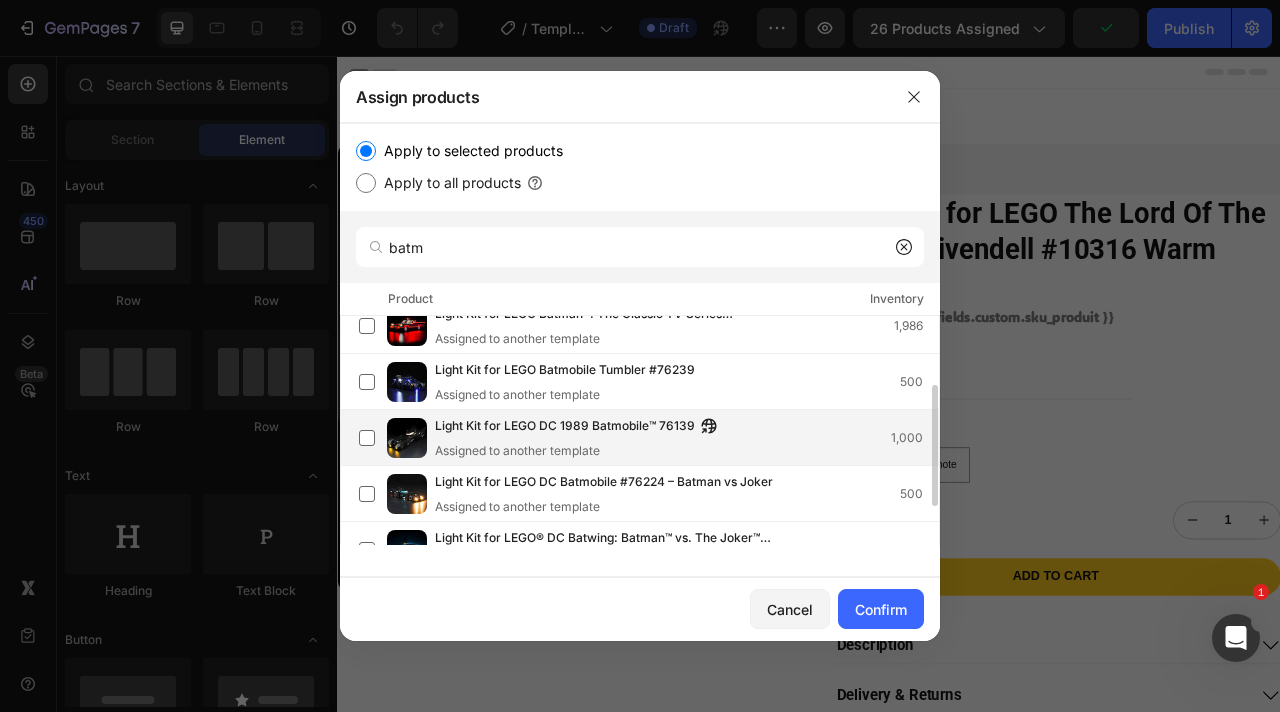 click on "Light Kit for LEGO DC 1989 Batmobile™ 76139" at bounding box center [565, 427] 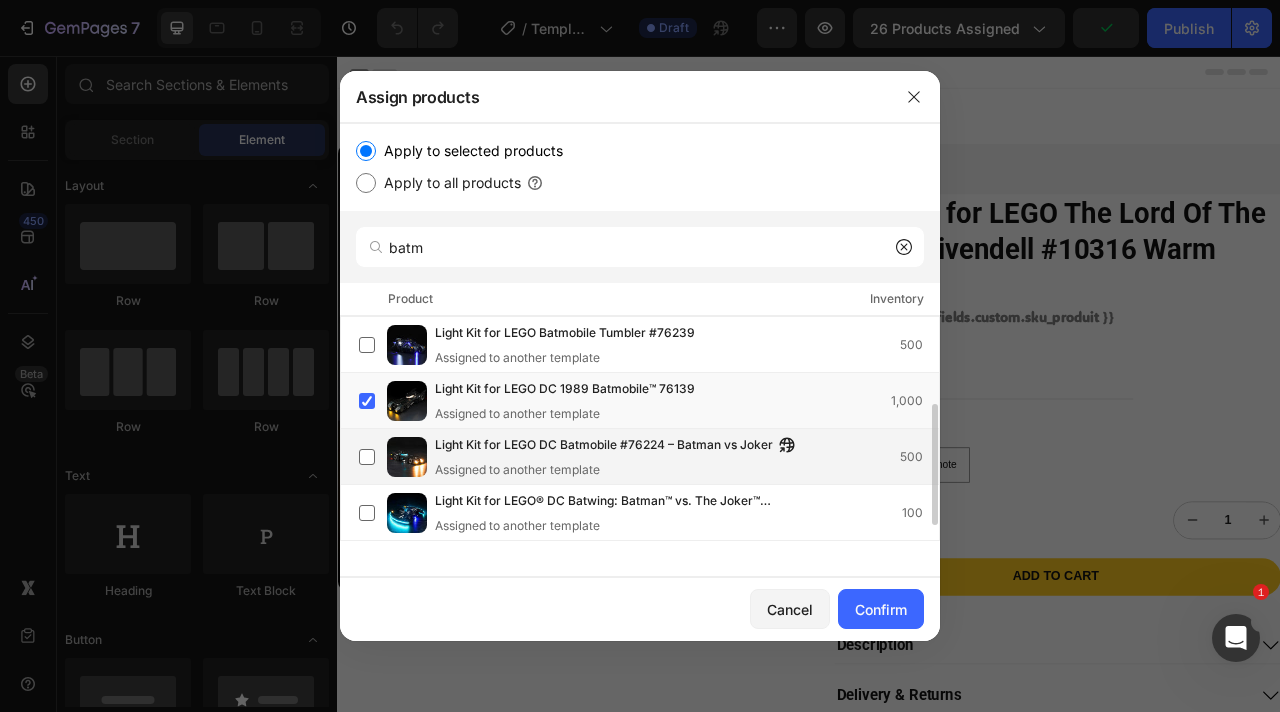 click on "Light Kit for LEGO DC Batmobile #76224 – Batman vs Joker" at bounding box center [604, 446] 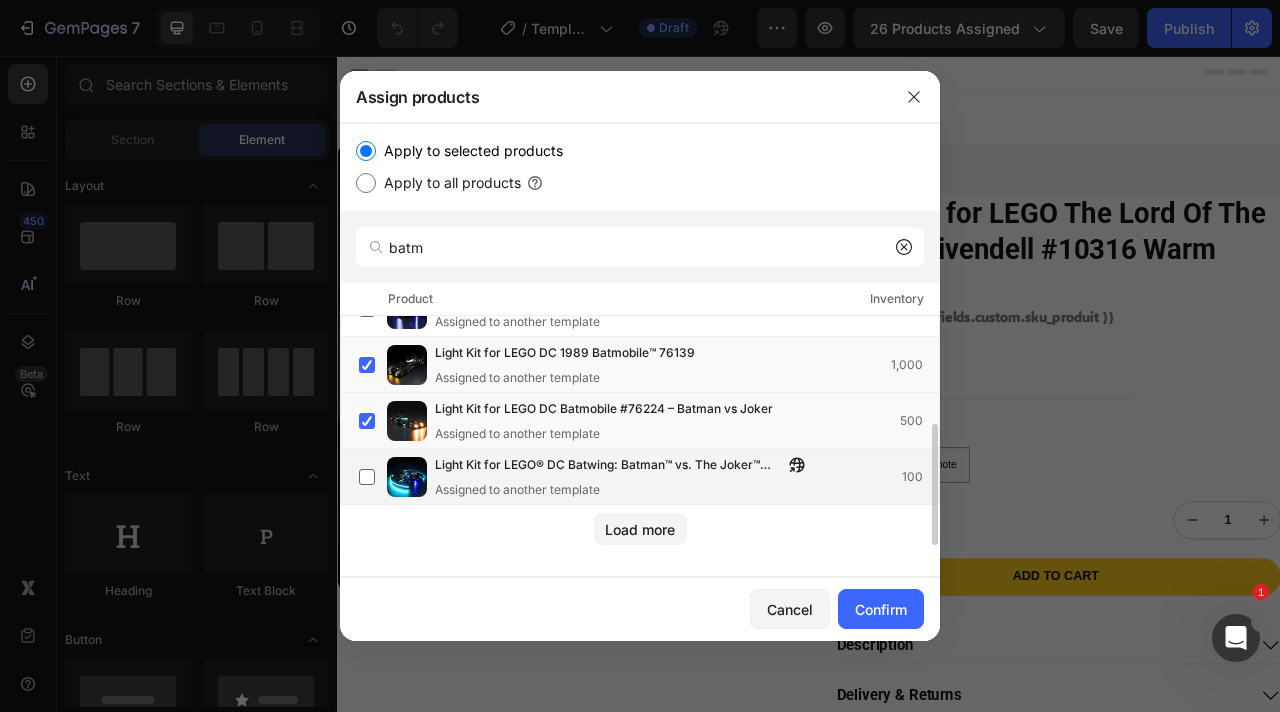 click on "Light Kit for LEGO® DC Batwing: Batman™ vs. The Joker™ #76265  Assigned to another template" at bounding box center [625, 477] 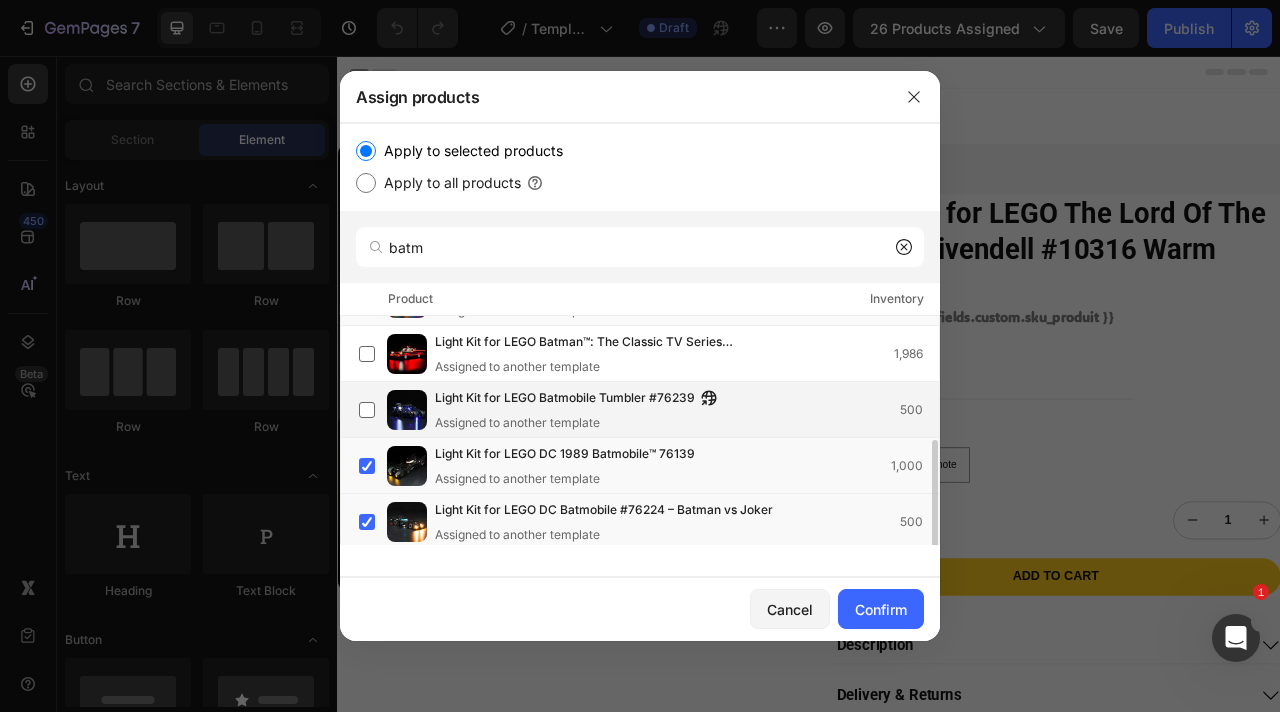 scroll, scrollTop: 0, scrollLeft: 0, axis: both 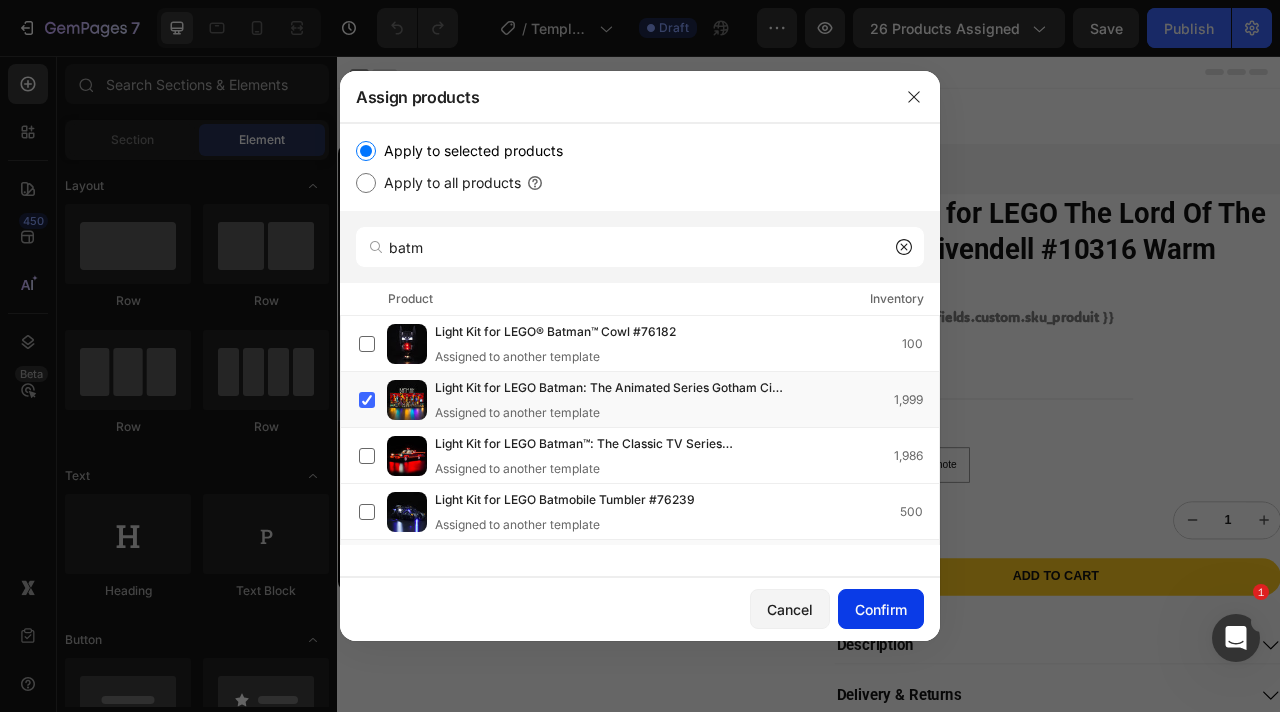 click on "Confirm" at bounding box center (881, 609) 